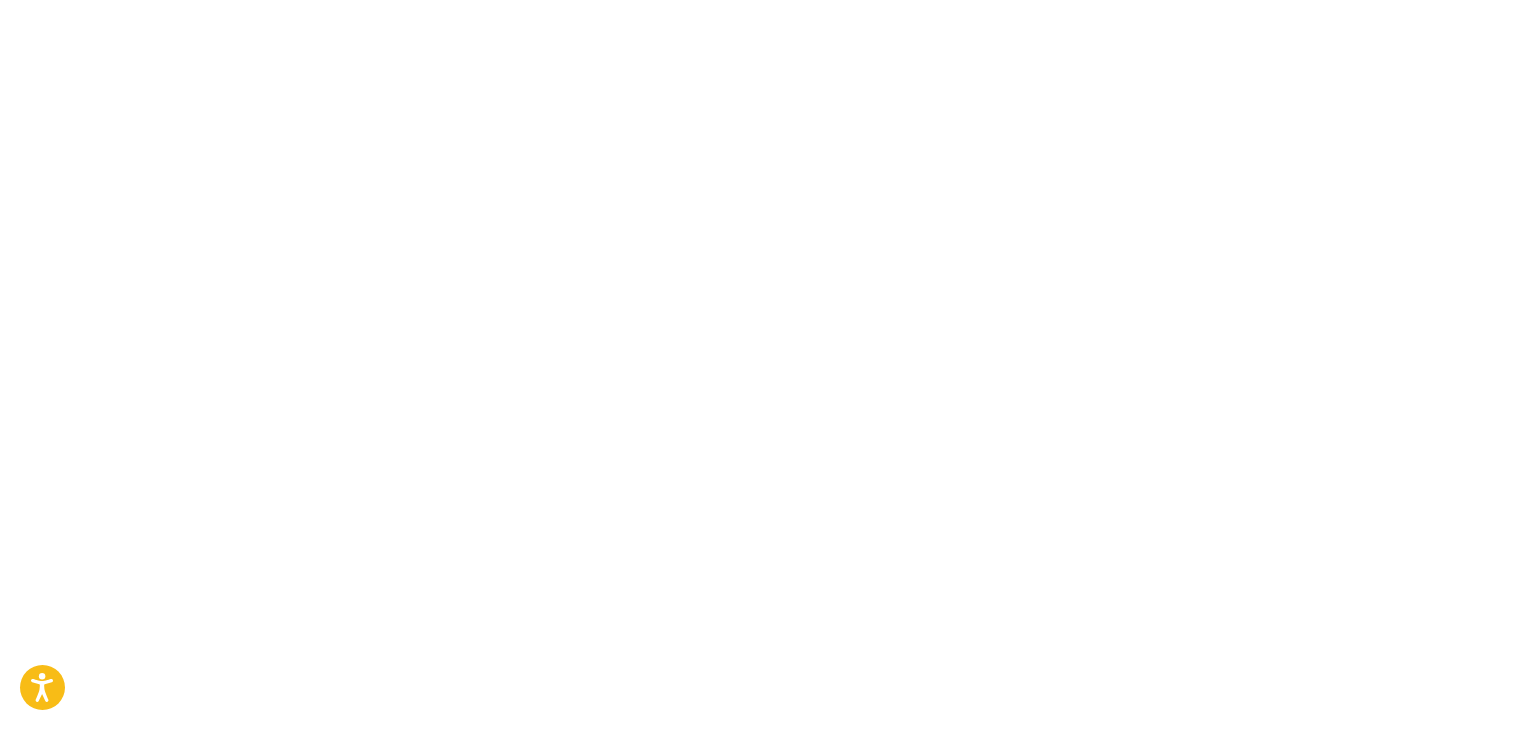 scroll, scrollTop: 0, scrollLeft: 0, axis: both 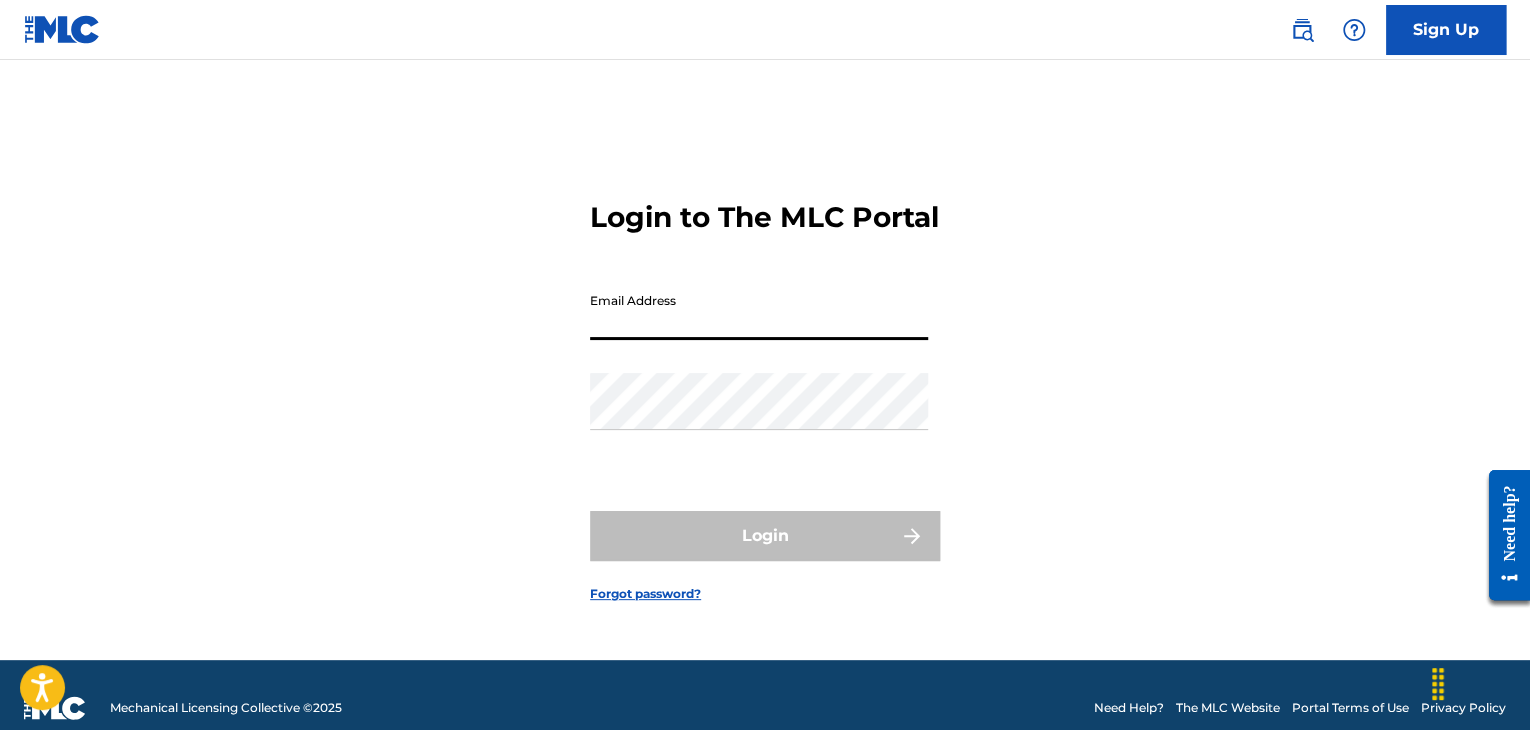 click on "Email Address" at bounding box center (759, 311) 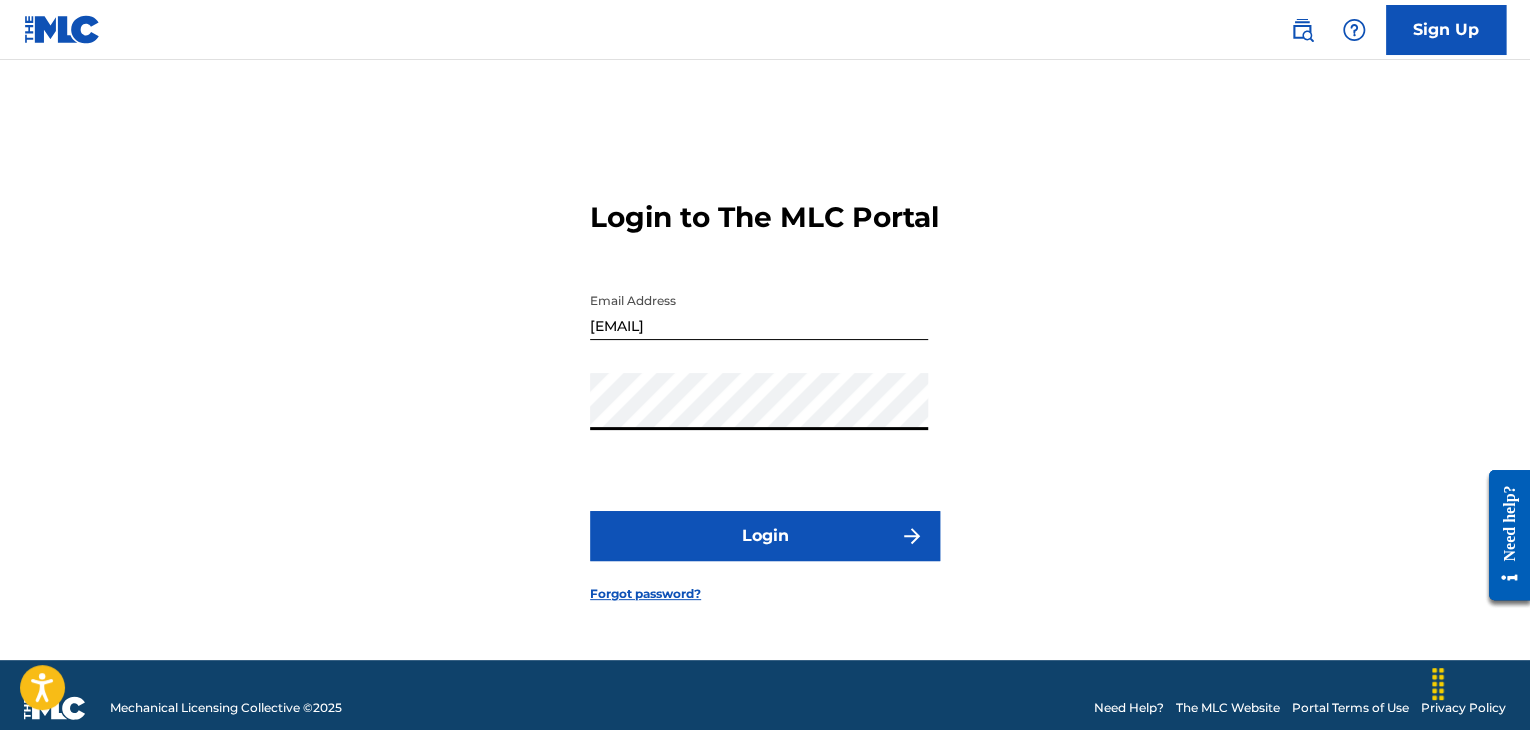 click on "Login" at bounding box center [765, 536] 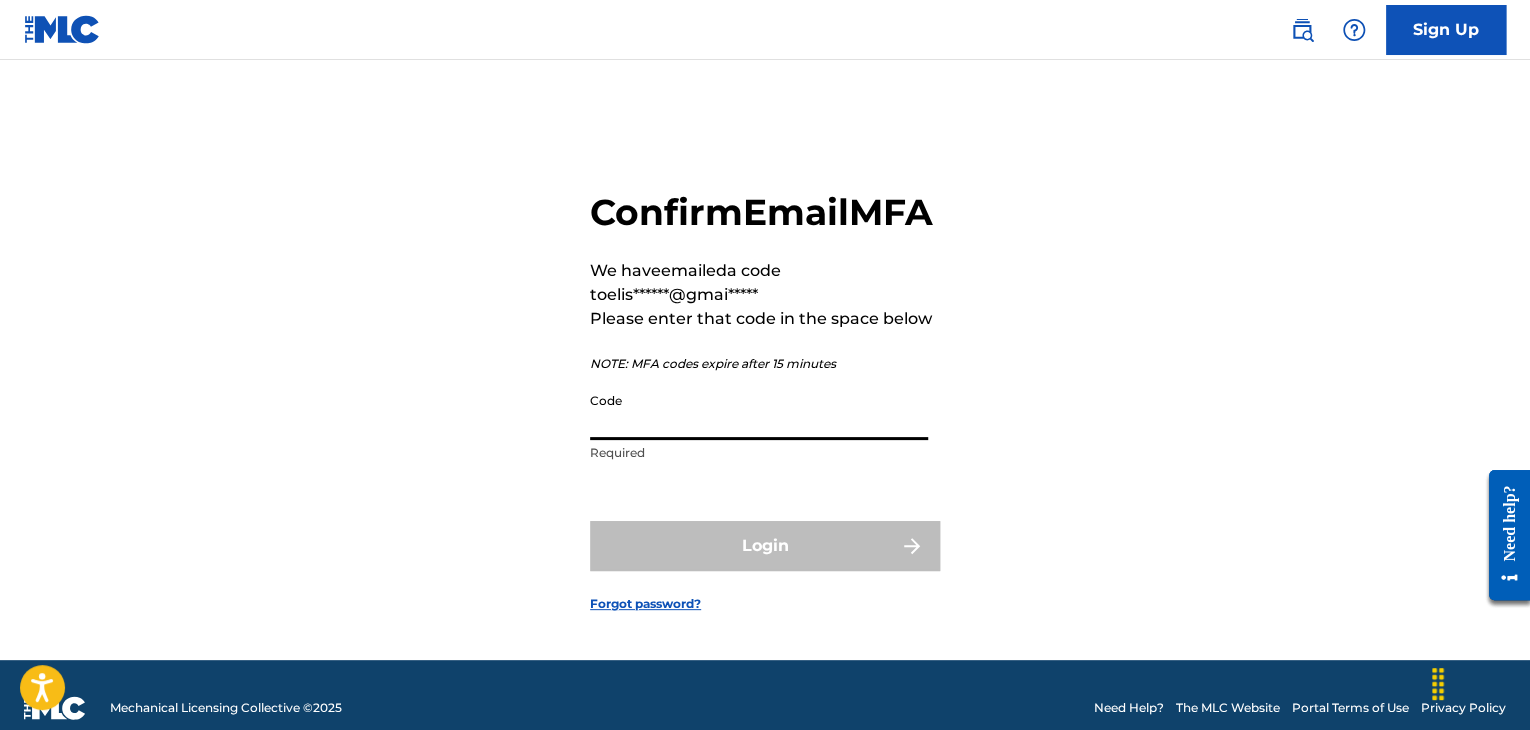 click on "Code" at bounding box center (759, 411) 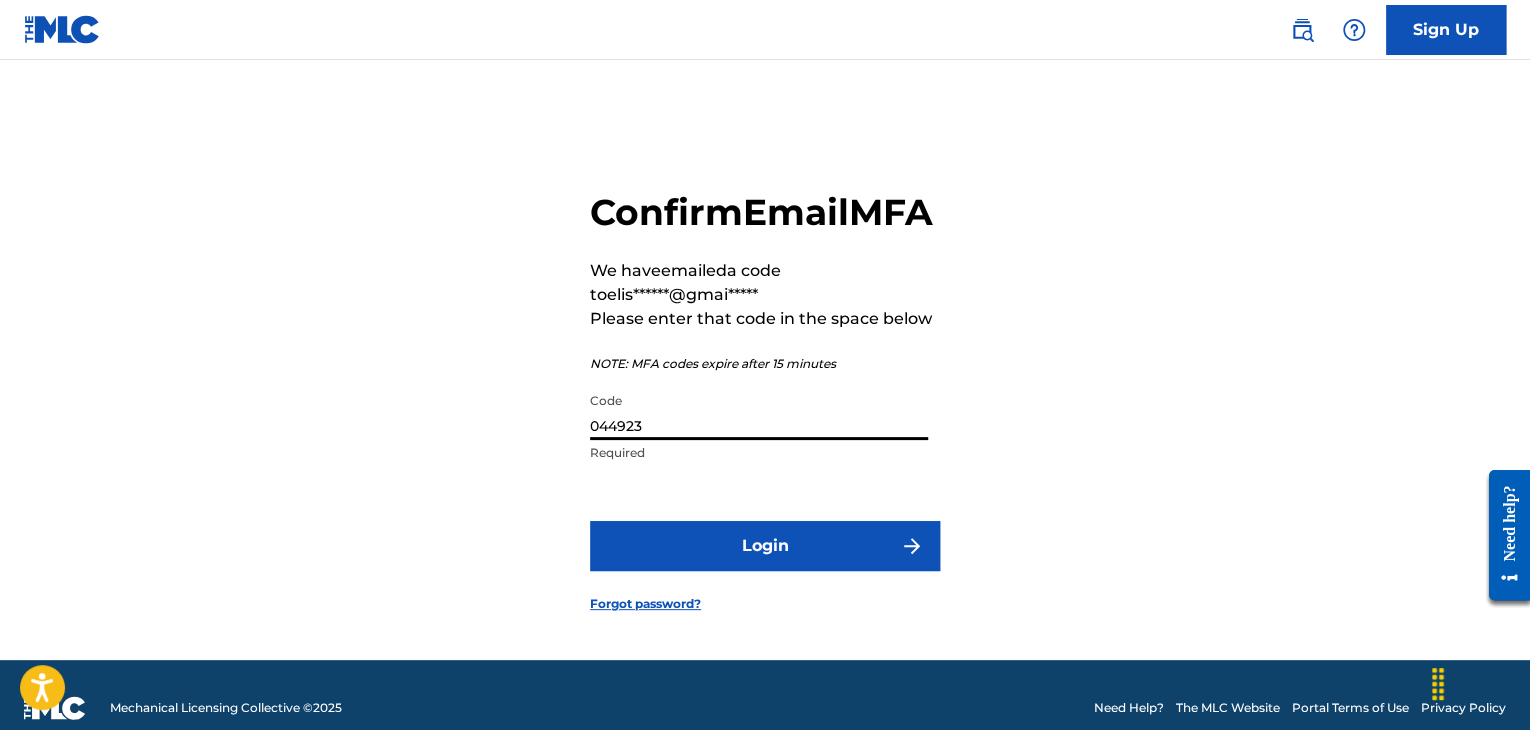 type on "044923" 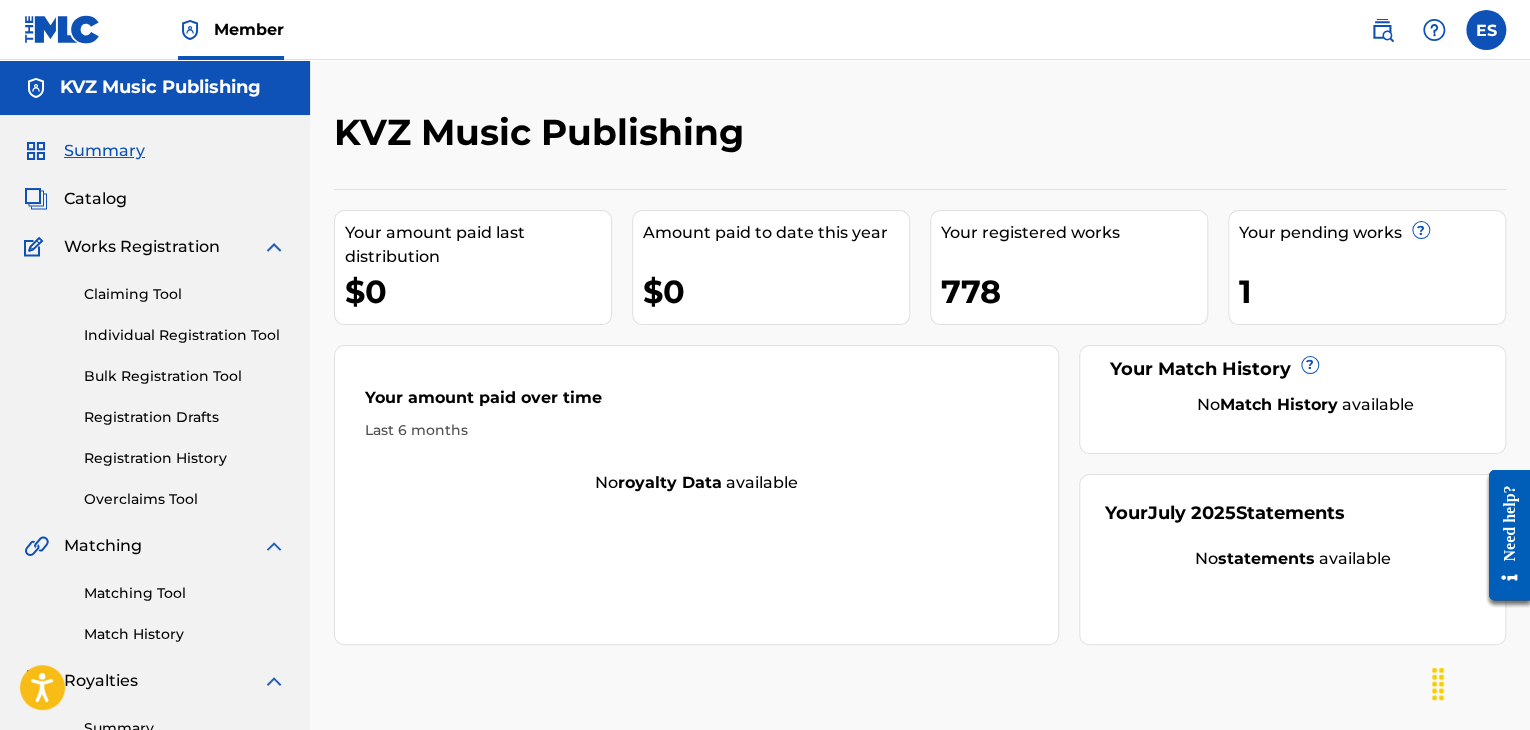 drag, startPoint x: 193, startPoint y: 337, endPoint x: 220, endPoint y: 333, distance: 27.294687 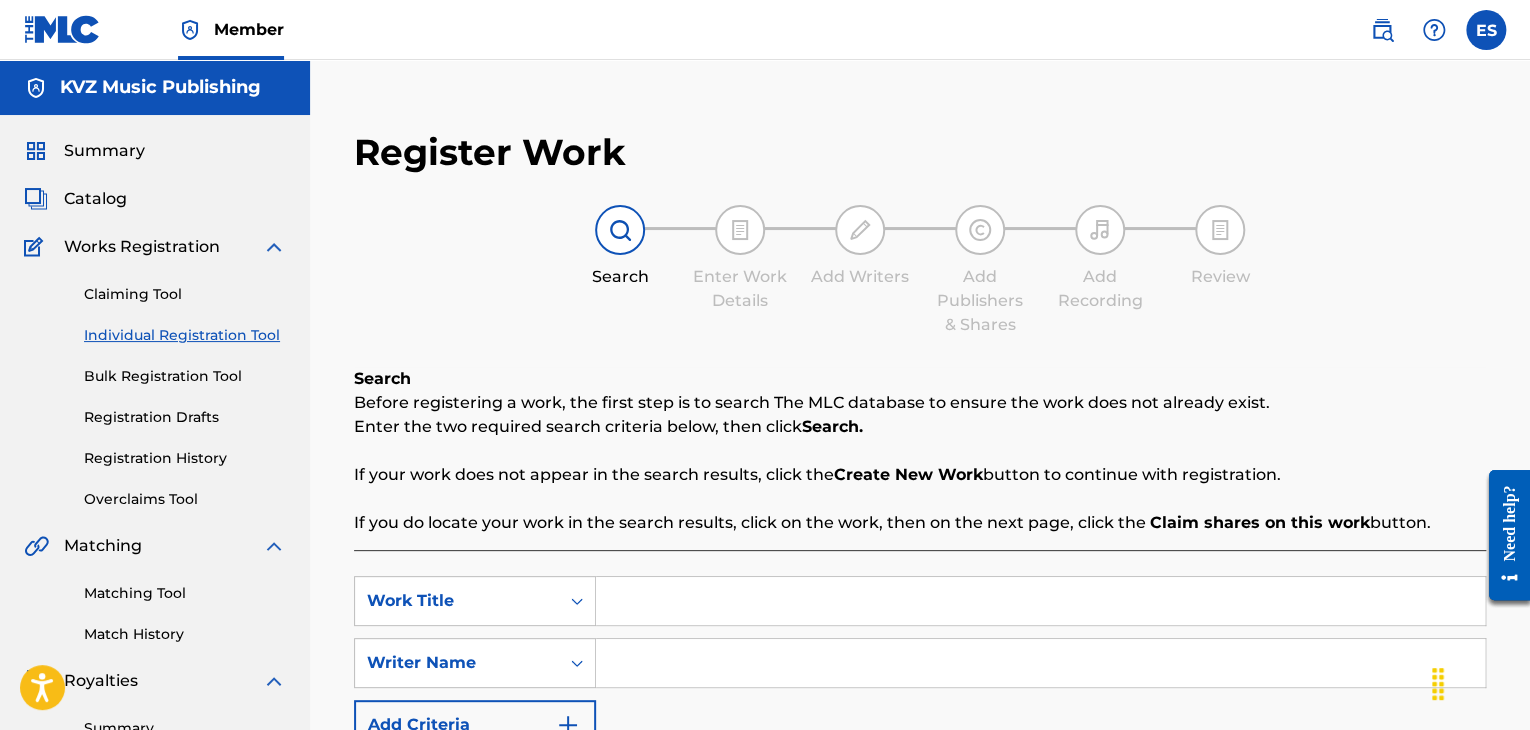 scroll, scrollTop: 469, scrollLeft: 0, axis: vertical 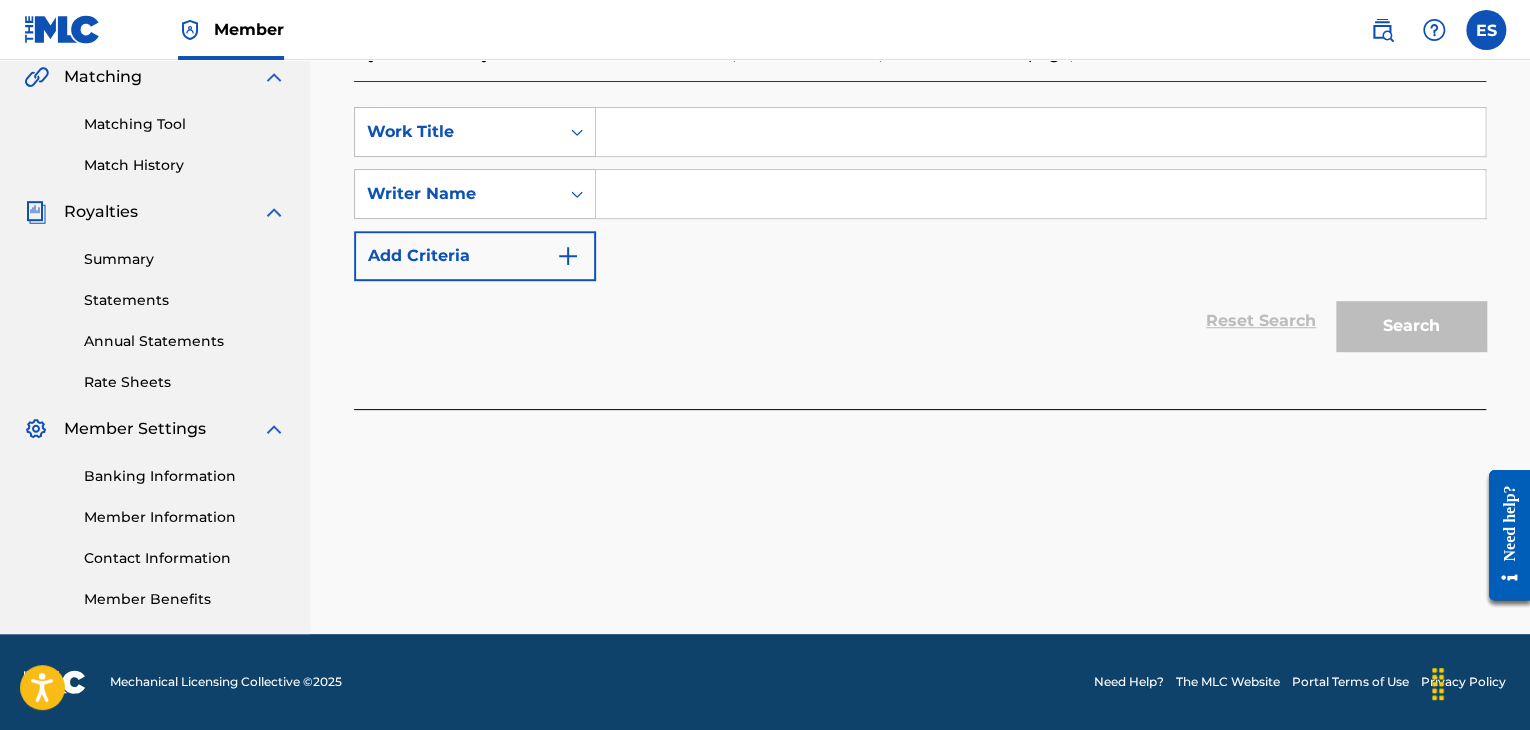 click at bounding box center (1040, 132) 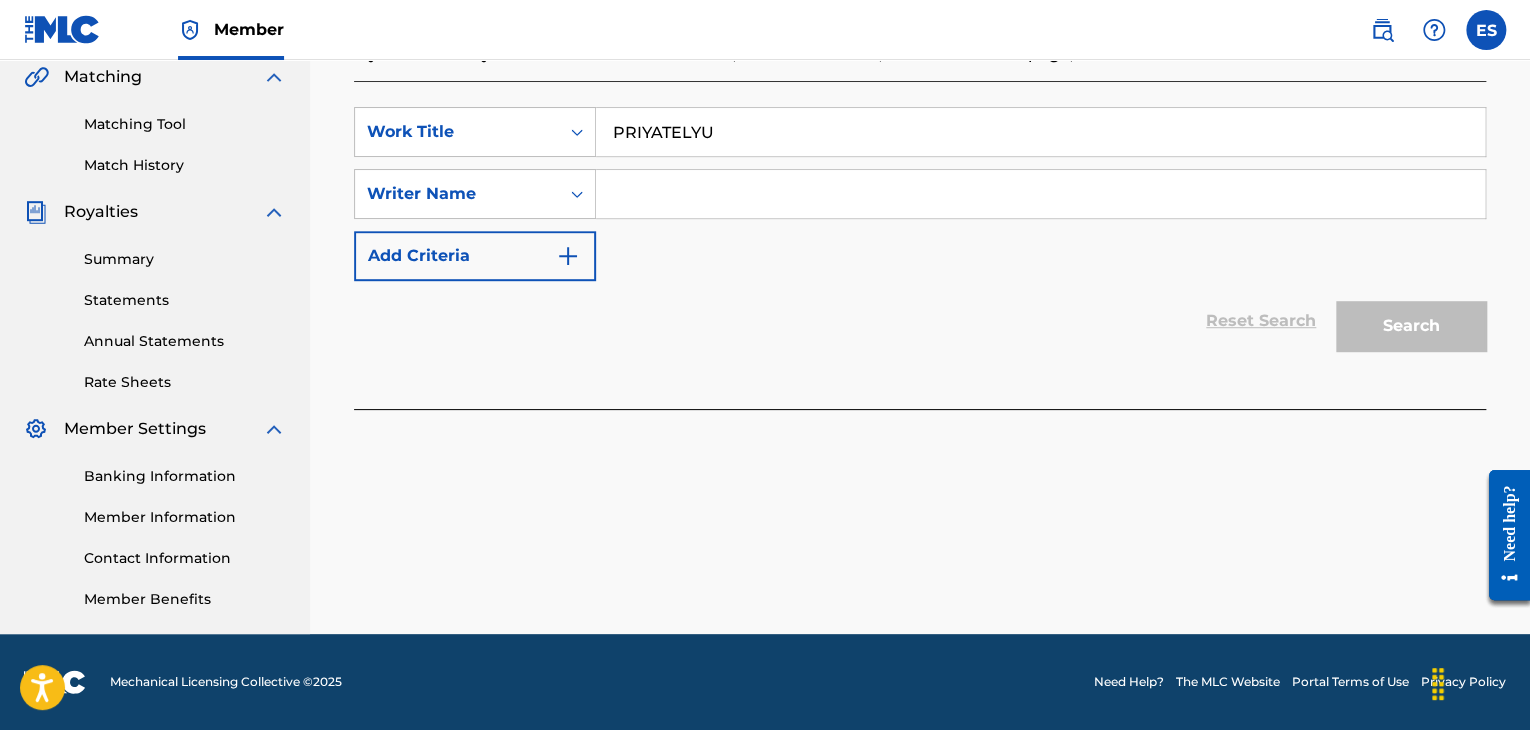 type on "PRIYATELYU" 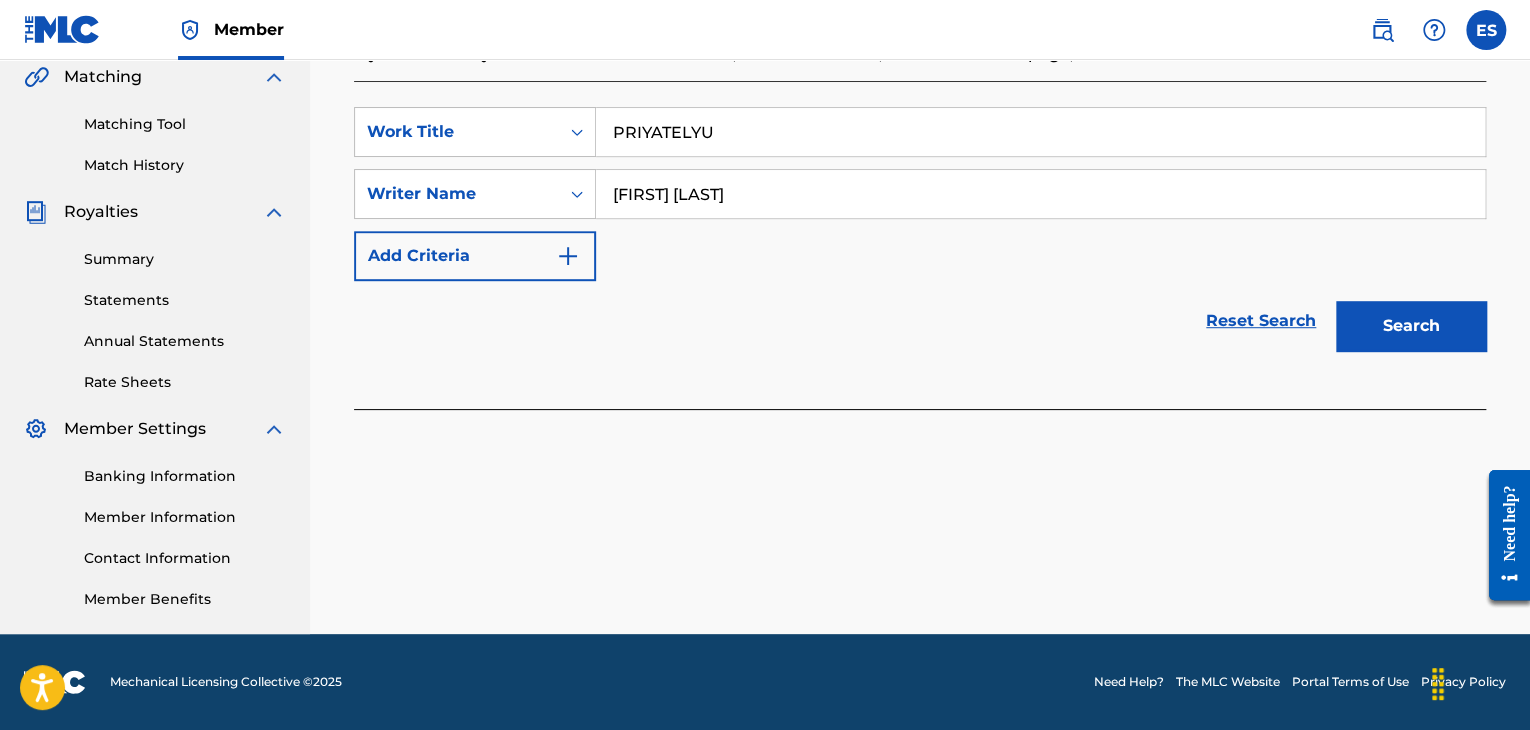 click on "Search" at bounding box center [1411, 326] 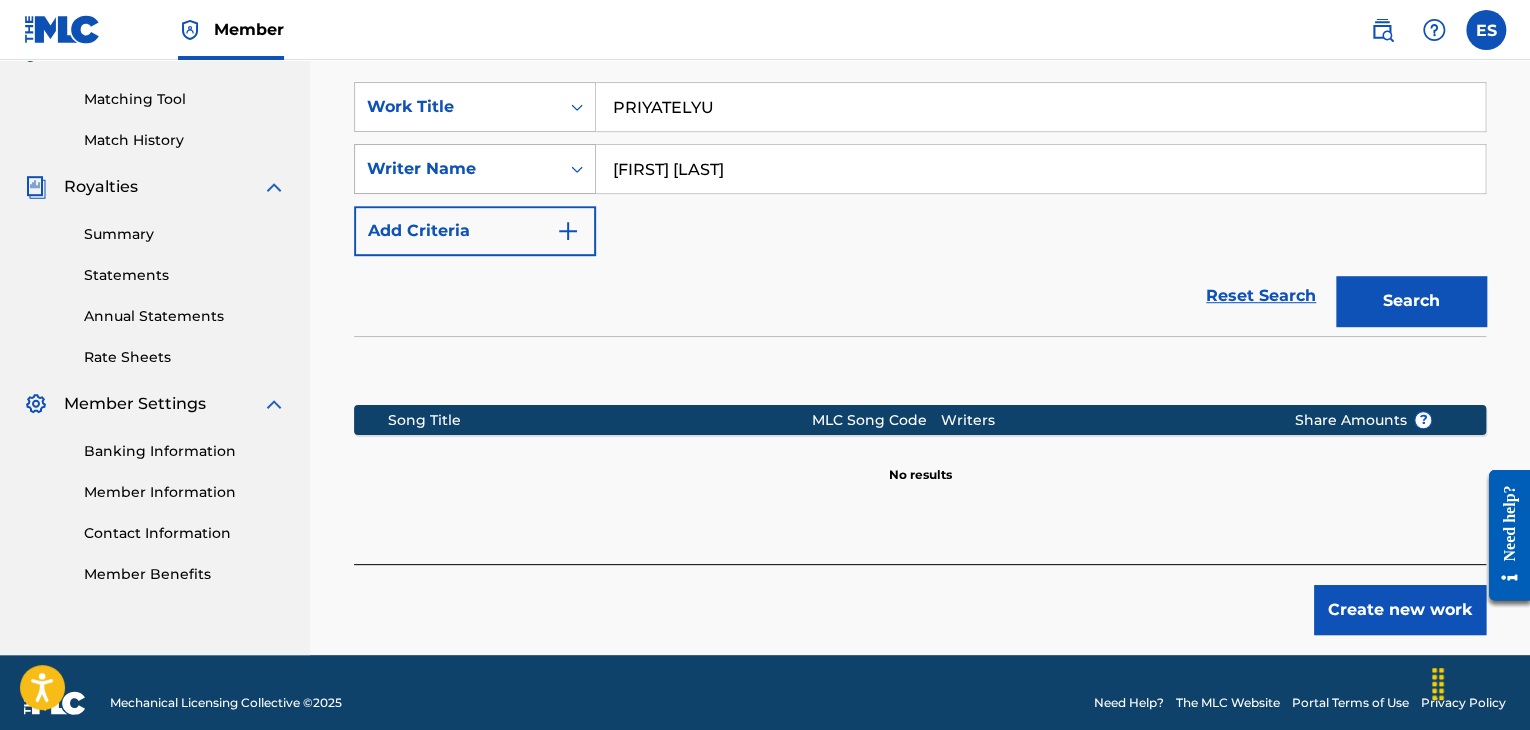 scroll, scrollTop: 515, scrollLeft: 0, axis: vertical 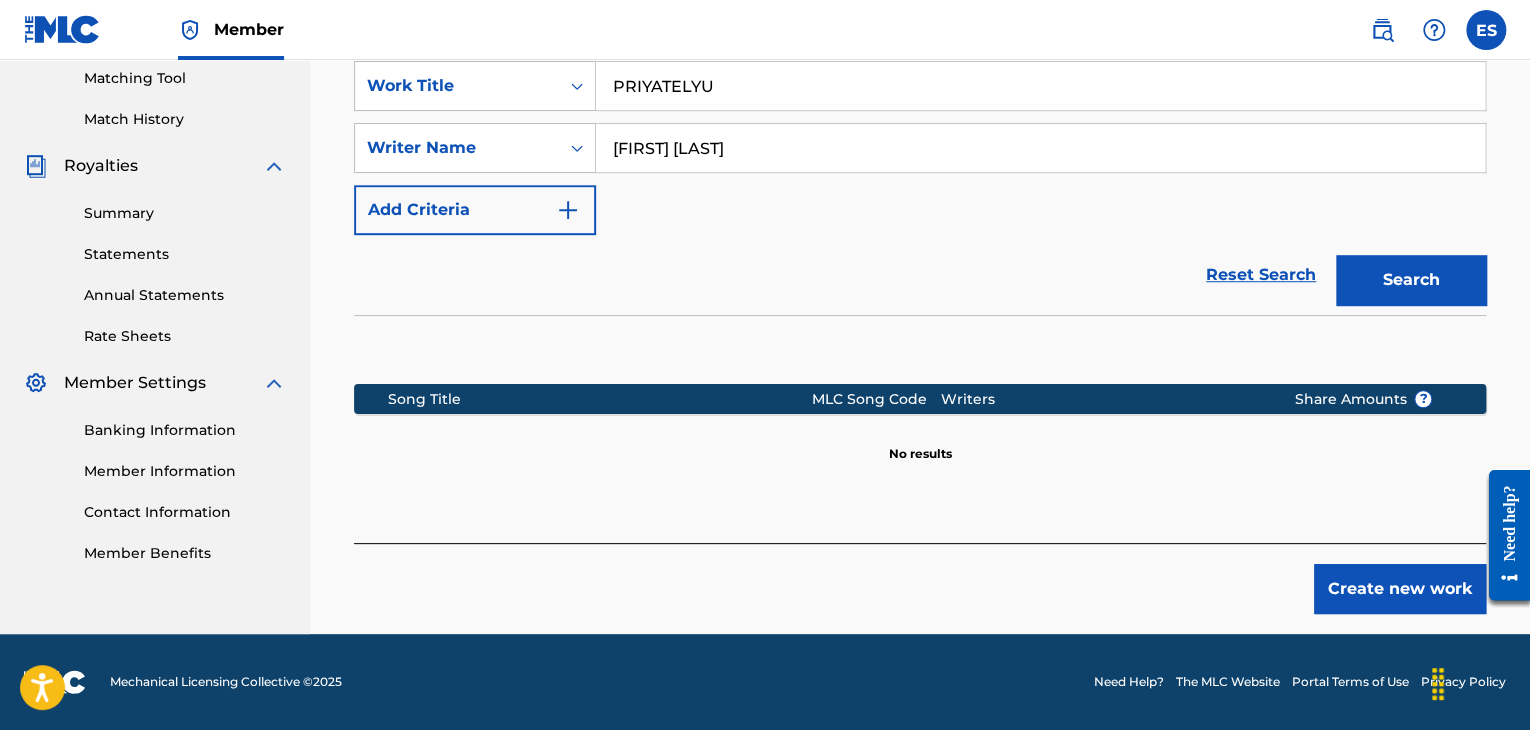 click on "Create new work" at bounding box center (1400, 589) 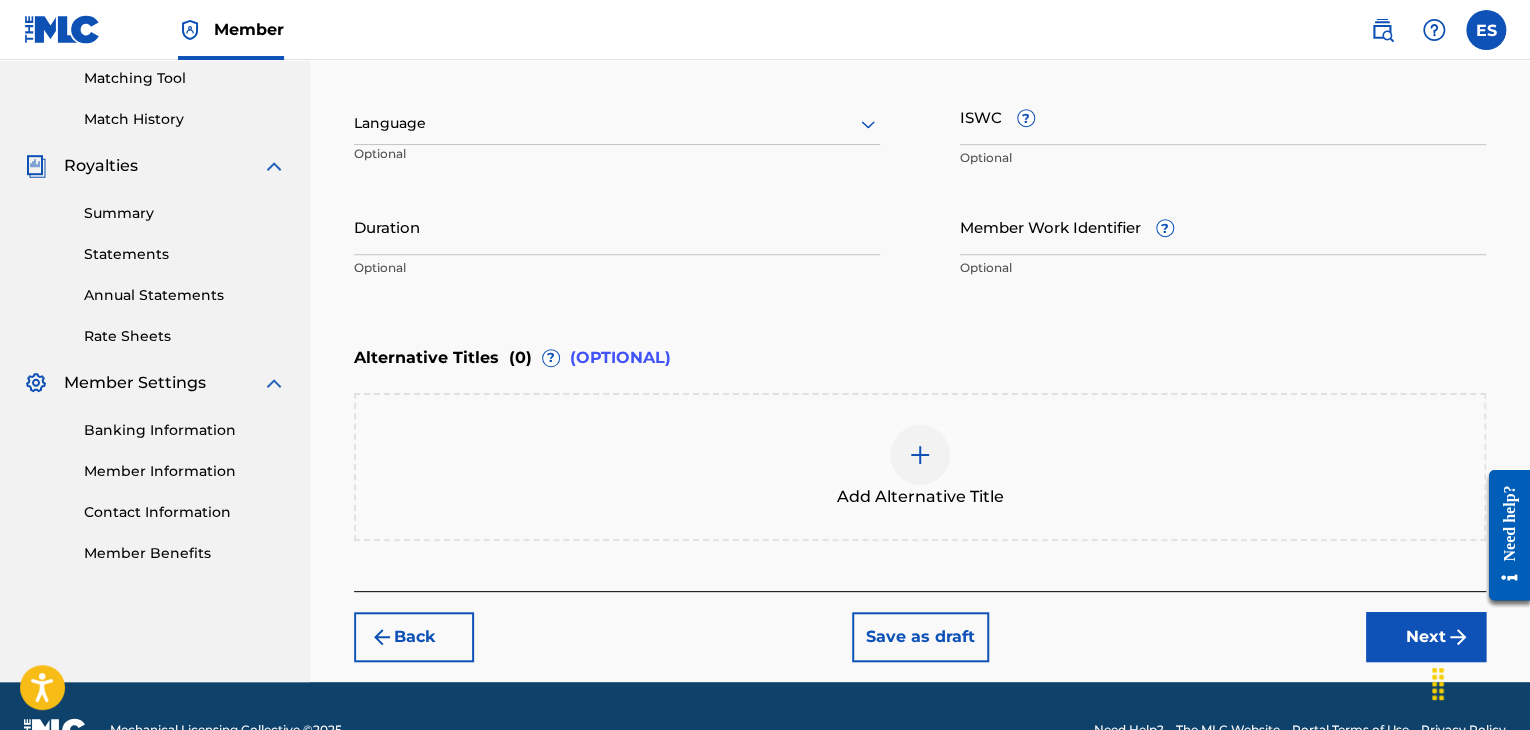 click at bounding box center [617, 123] 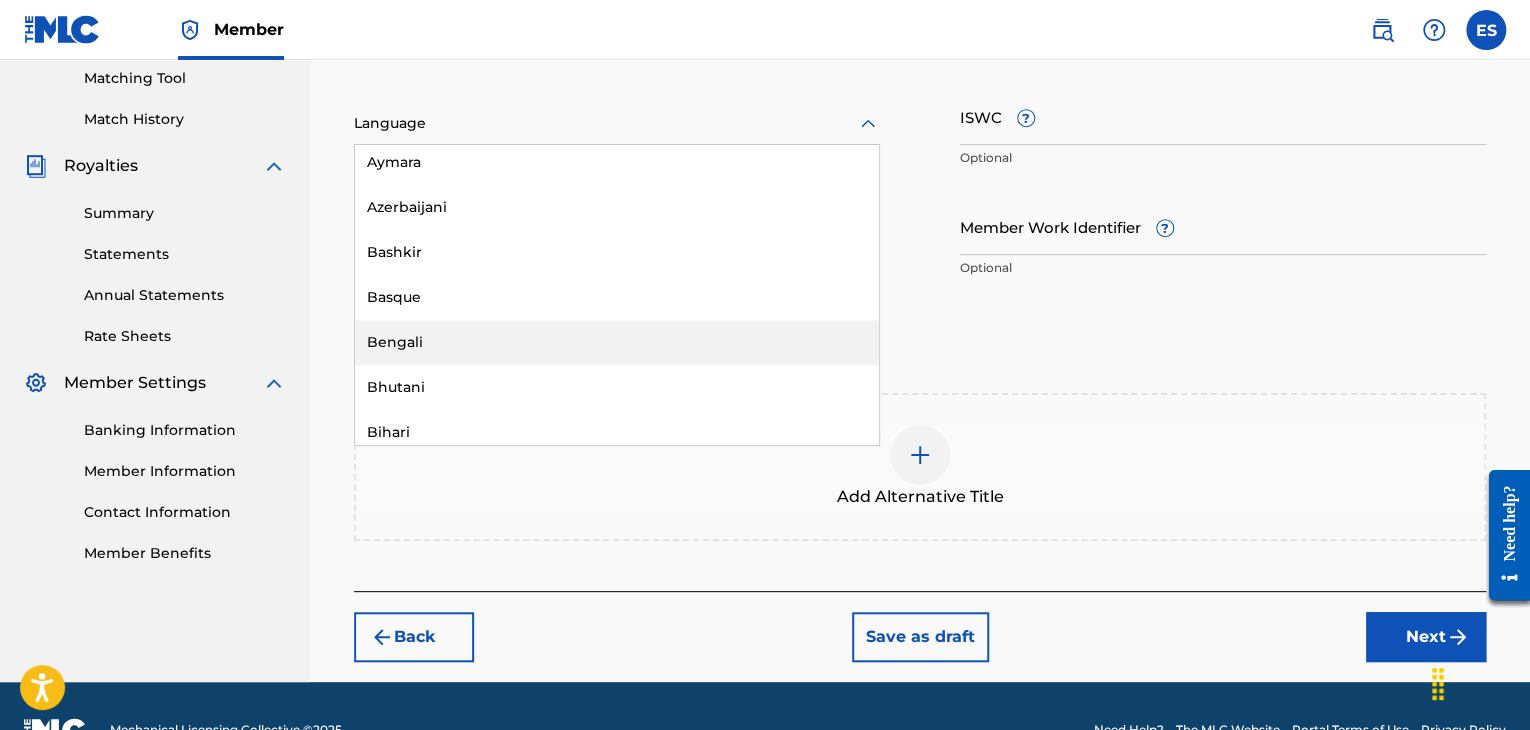 scroll, scrollTop: 900, scrollLeft: 0, axis: vertical 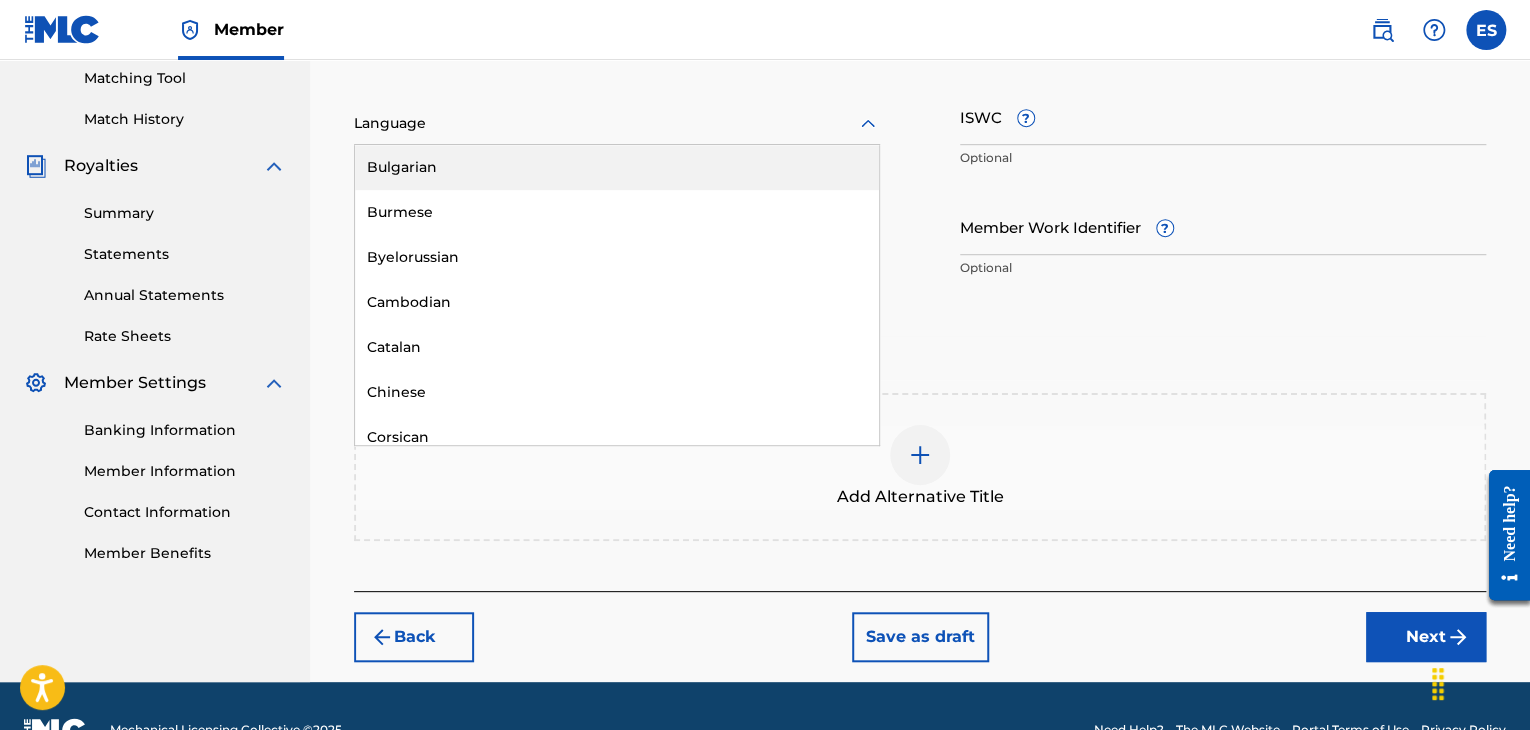 click on "Bulgarian" at bounding box center [617, 167] 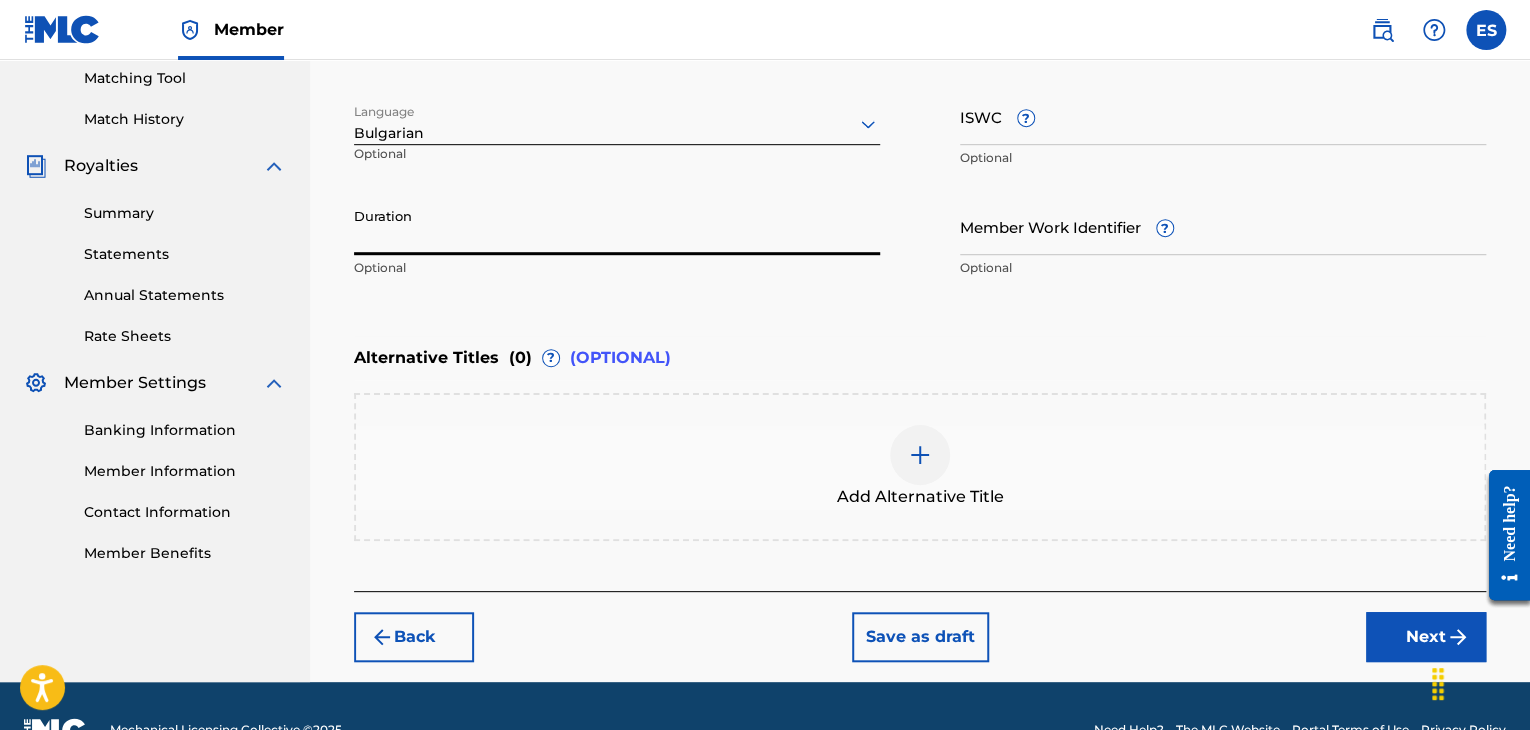 click on "Duration" at bounding box center [617, 226] 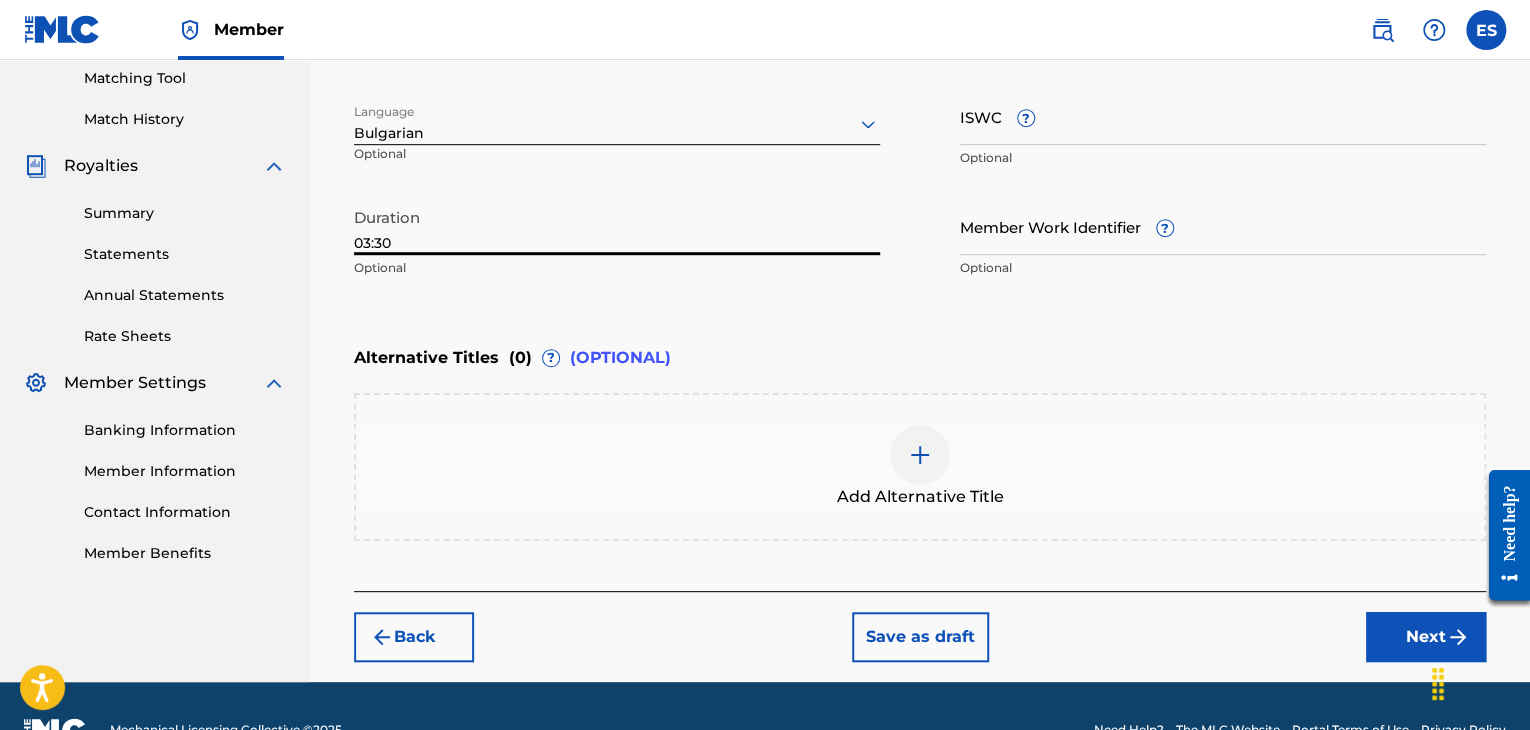 type on "03:30" 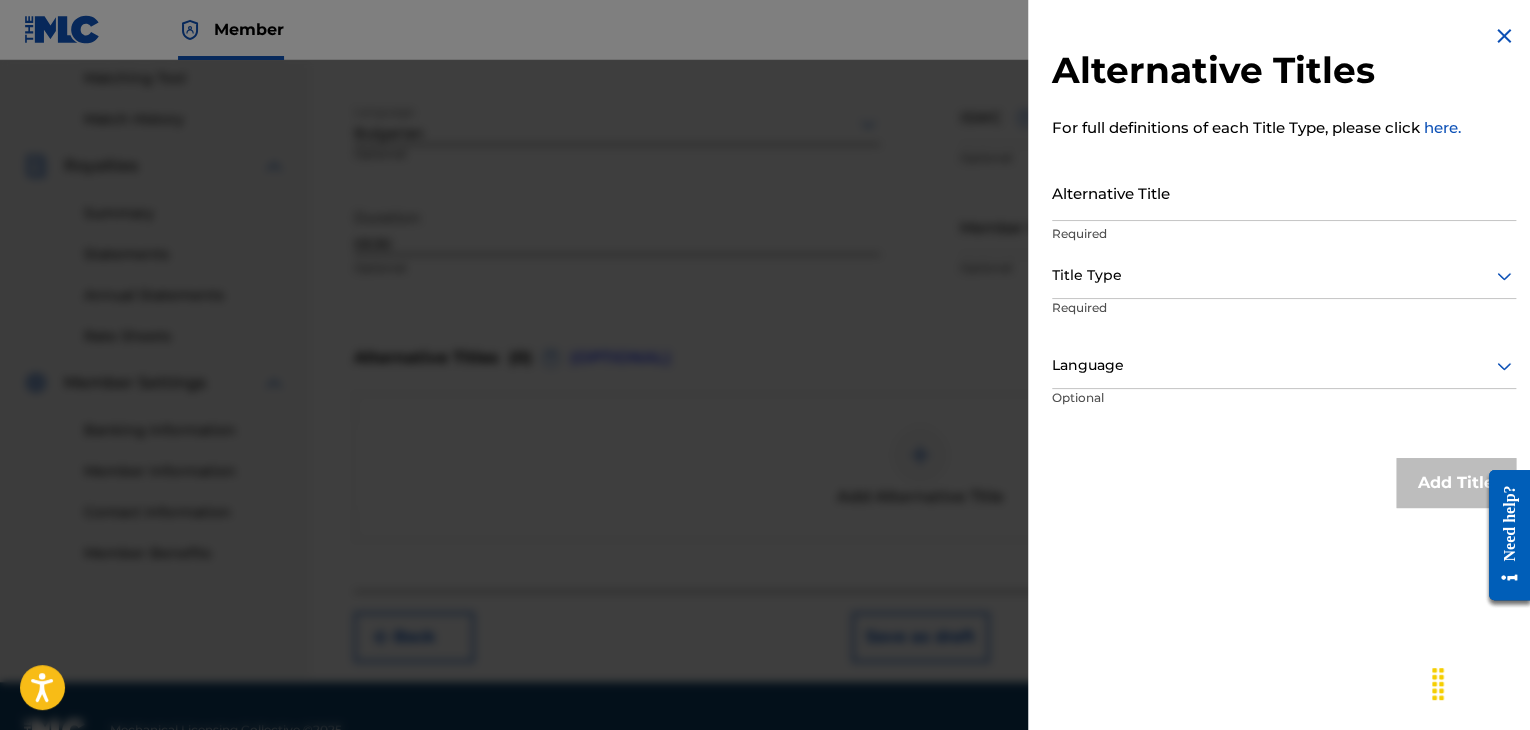 click on "Alternative Title" at bounding box center [1284, 192] 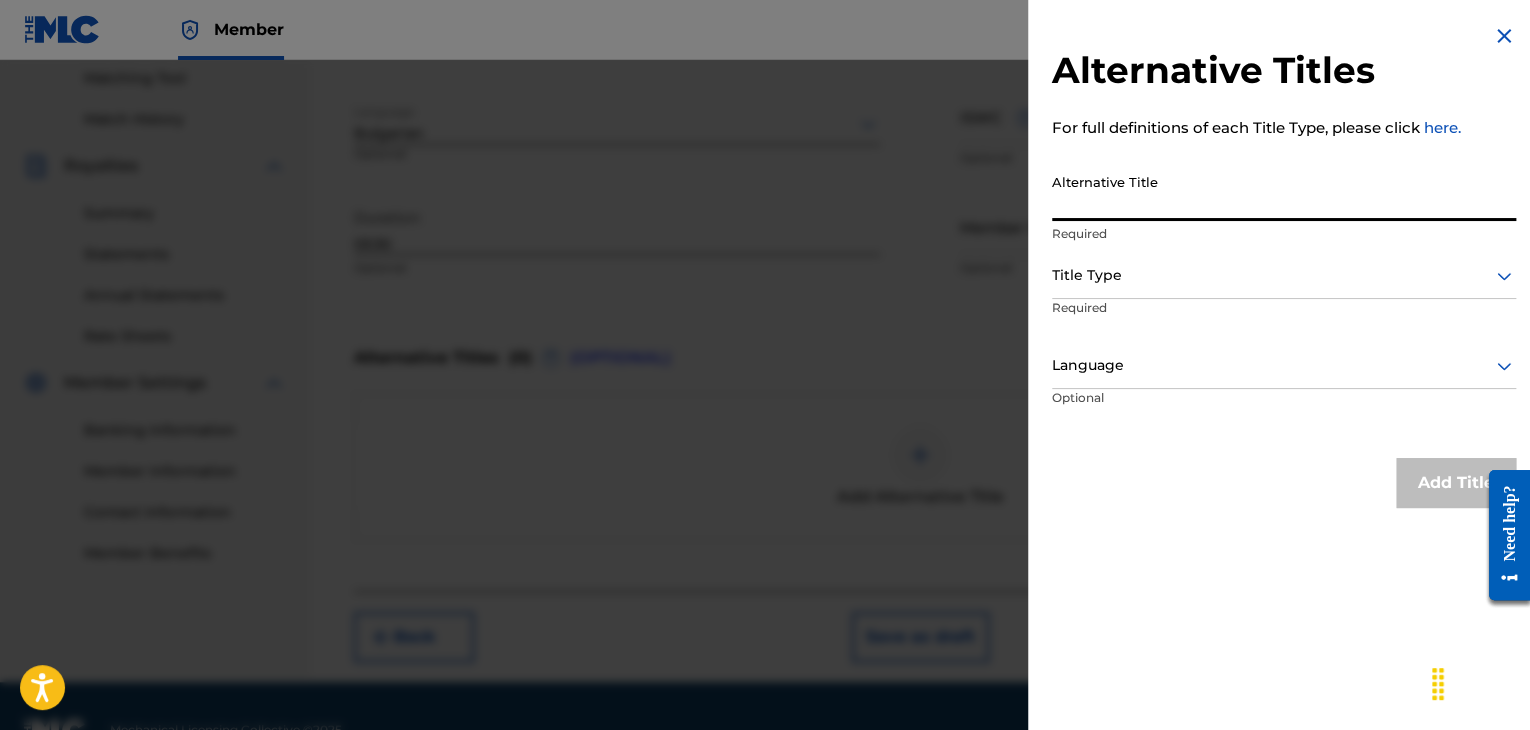 paste on "ПРИЯТЕЛЮ" 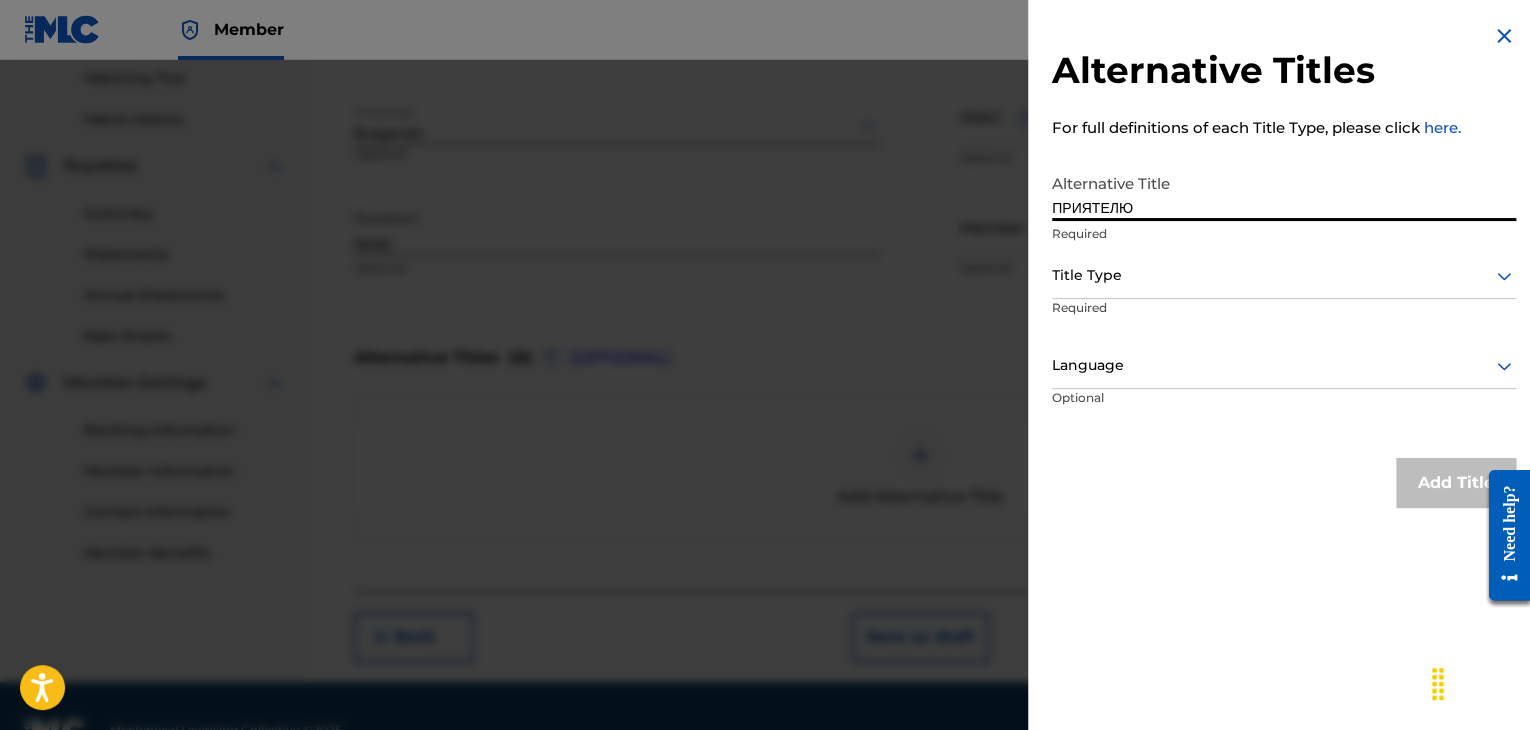 type on "ПРИЯТЕЛЮ" 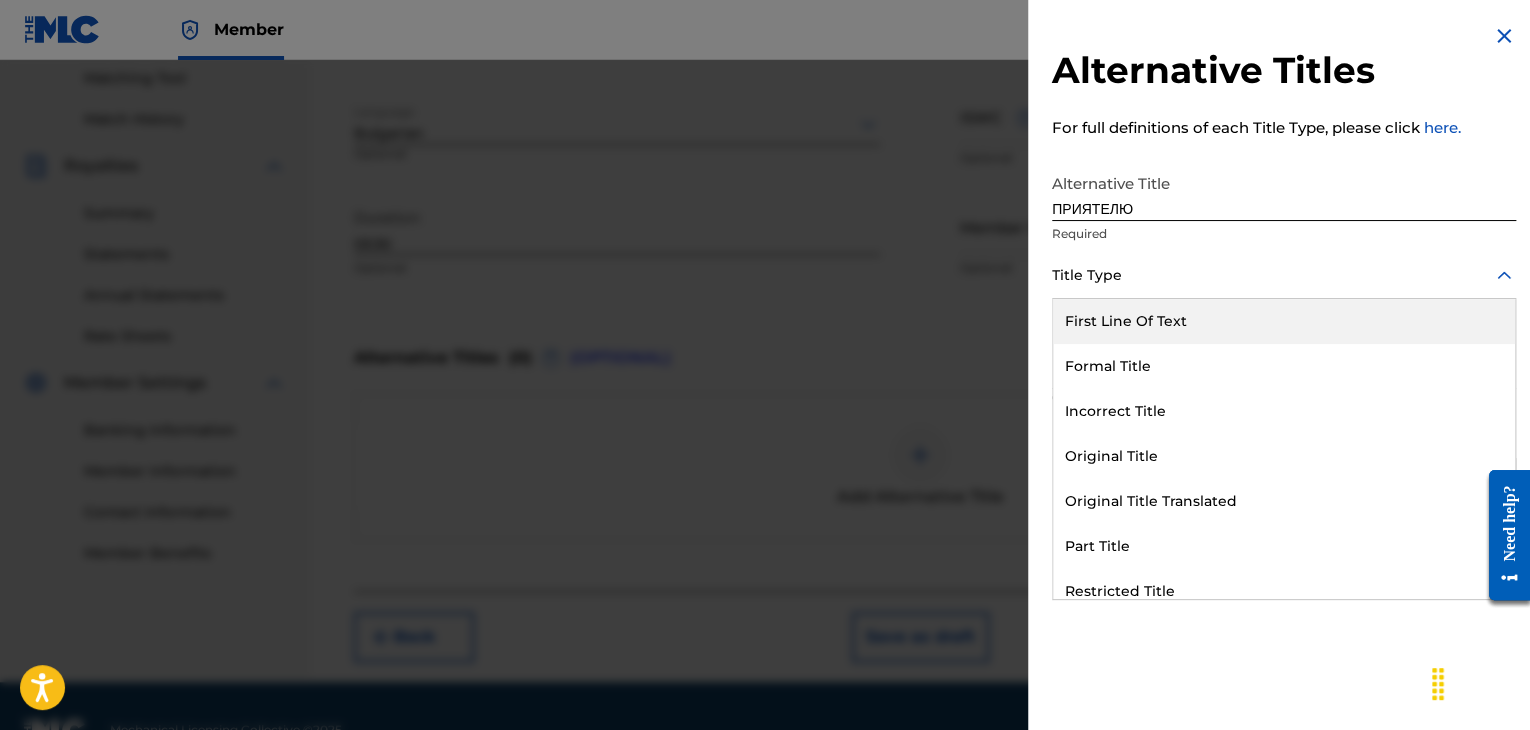 drag, startPoint x: 1184, startPoint y: 273, endPoint x: 1158, endPoint y: 415, distance: 144.36066 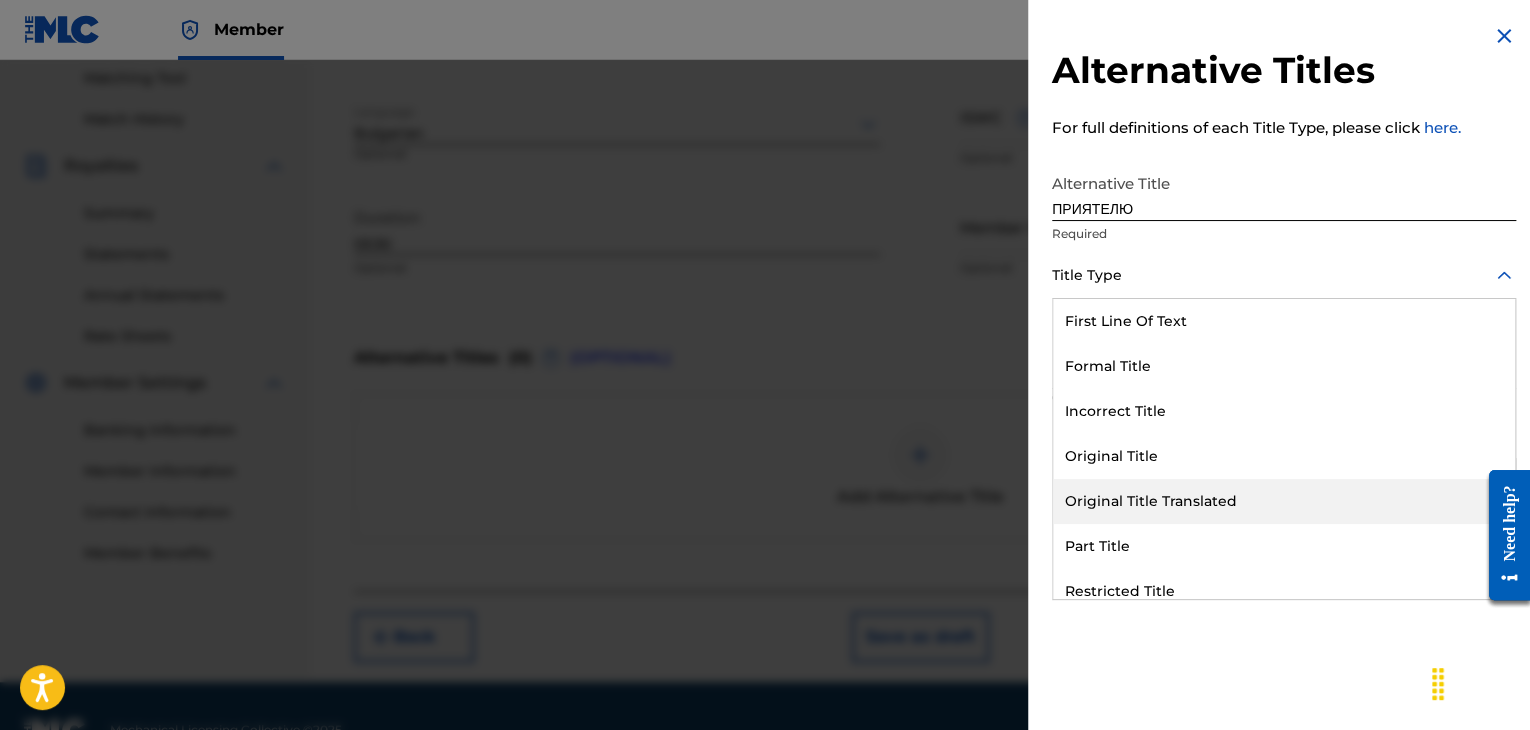 drag, startPoint x: 1165, startPoint y: 503, endPoint x: 1147, endPoint y: 396, distance: 108.503456 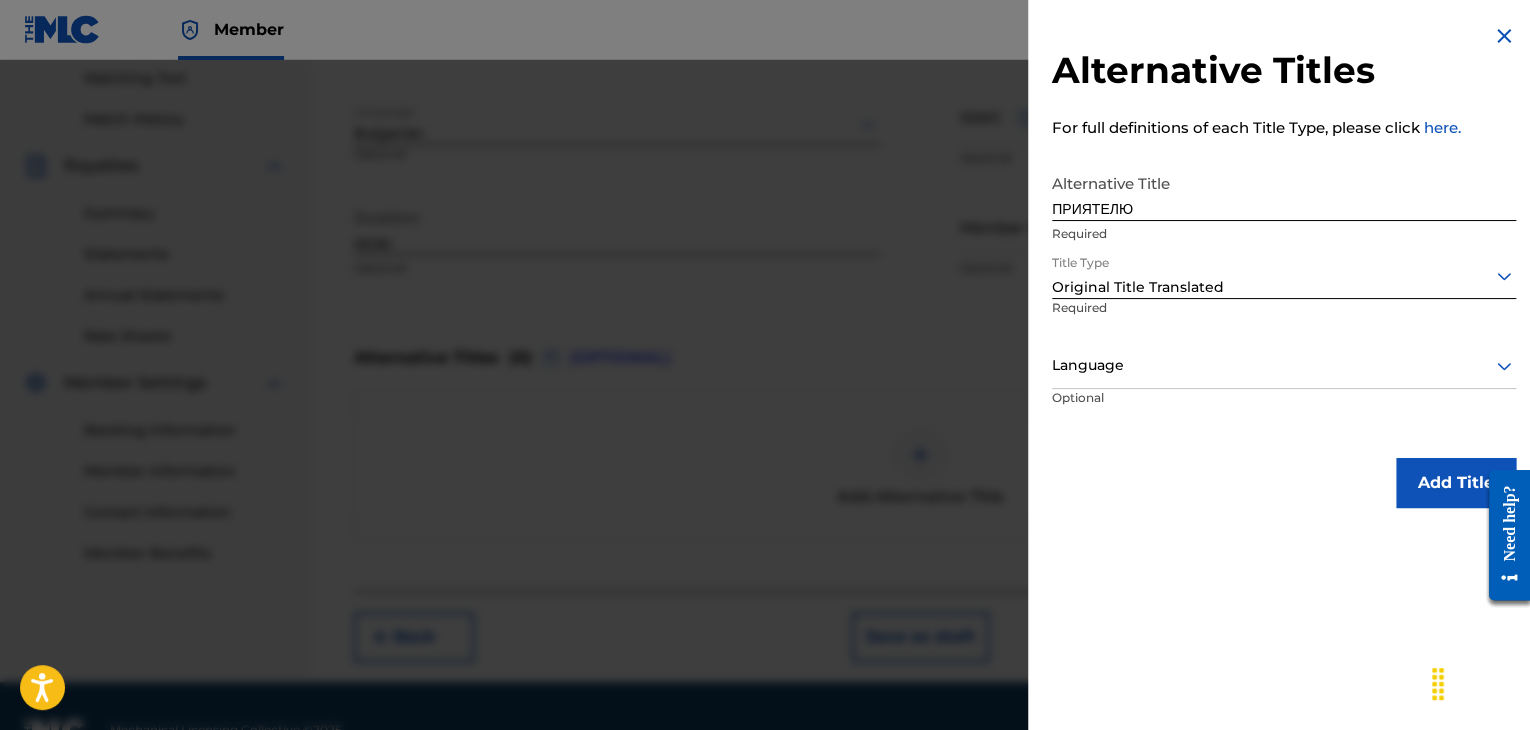 click at bounding box center [1284, 365] 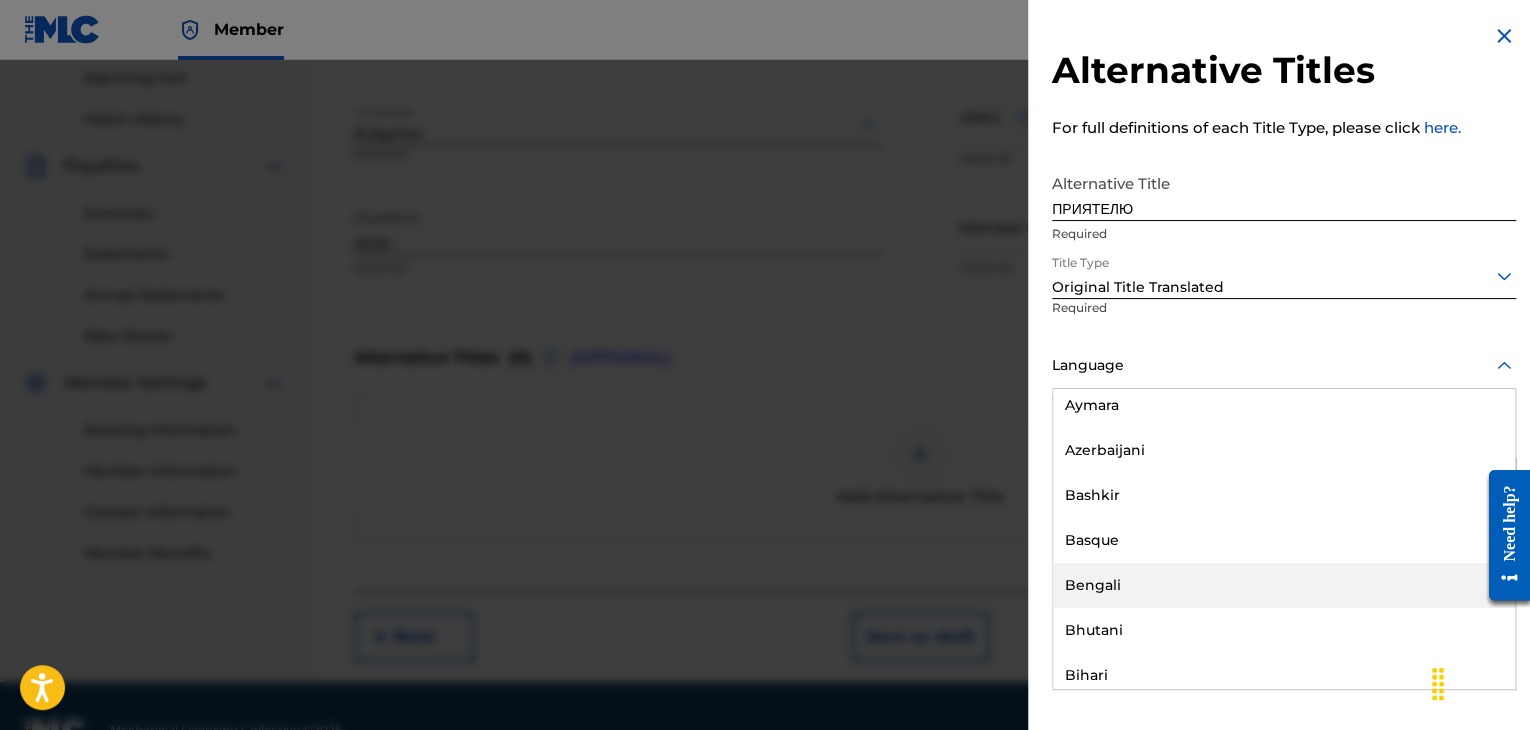 scroll, scrollTop: 900, scrollLeft: 0, axis: vertical 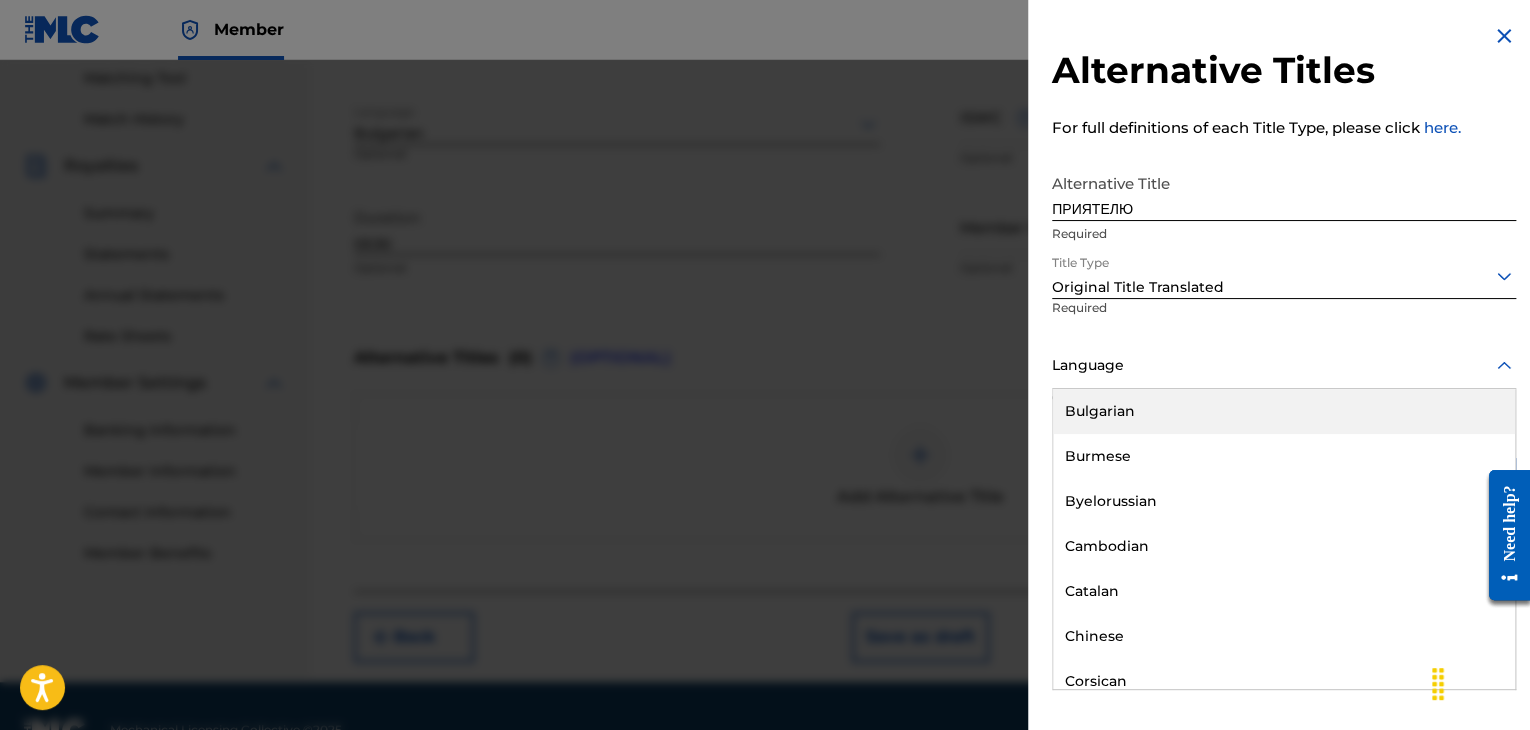 click on "Bulgarian" at bounding box center (1284, 411) 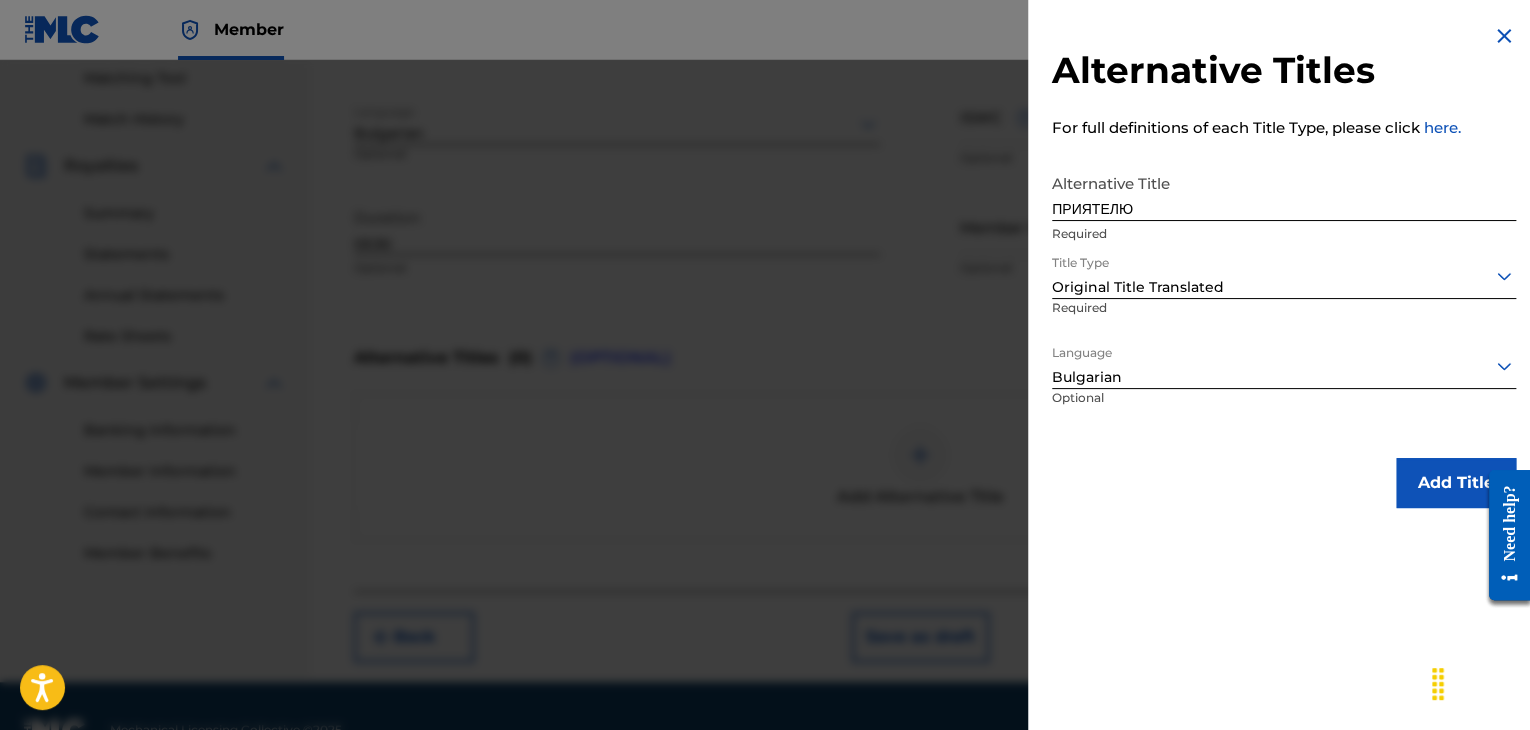 click on "Add Title" at bounding box center (1456, 483) 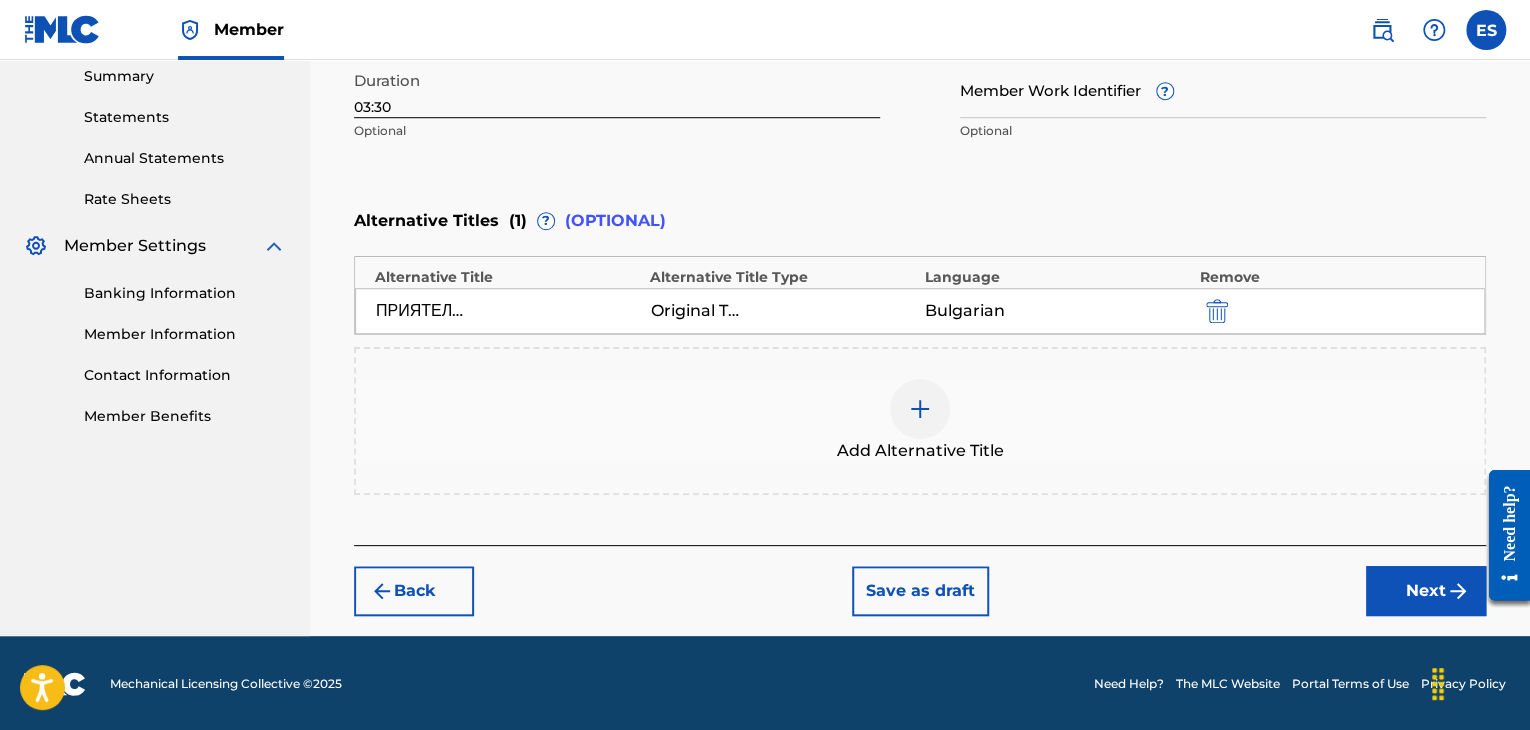 click on "Next" at bounding box center [1426, 591] 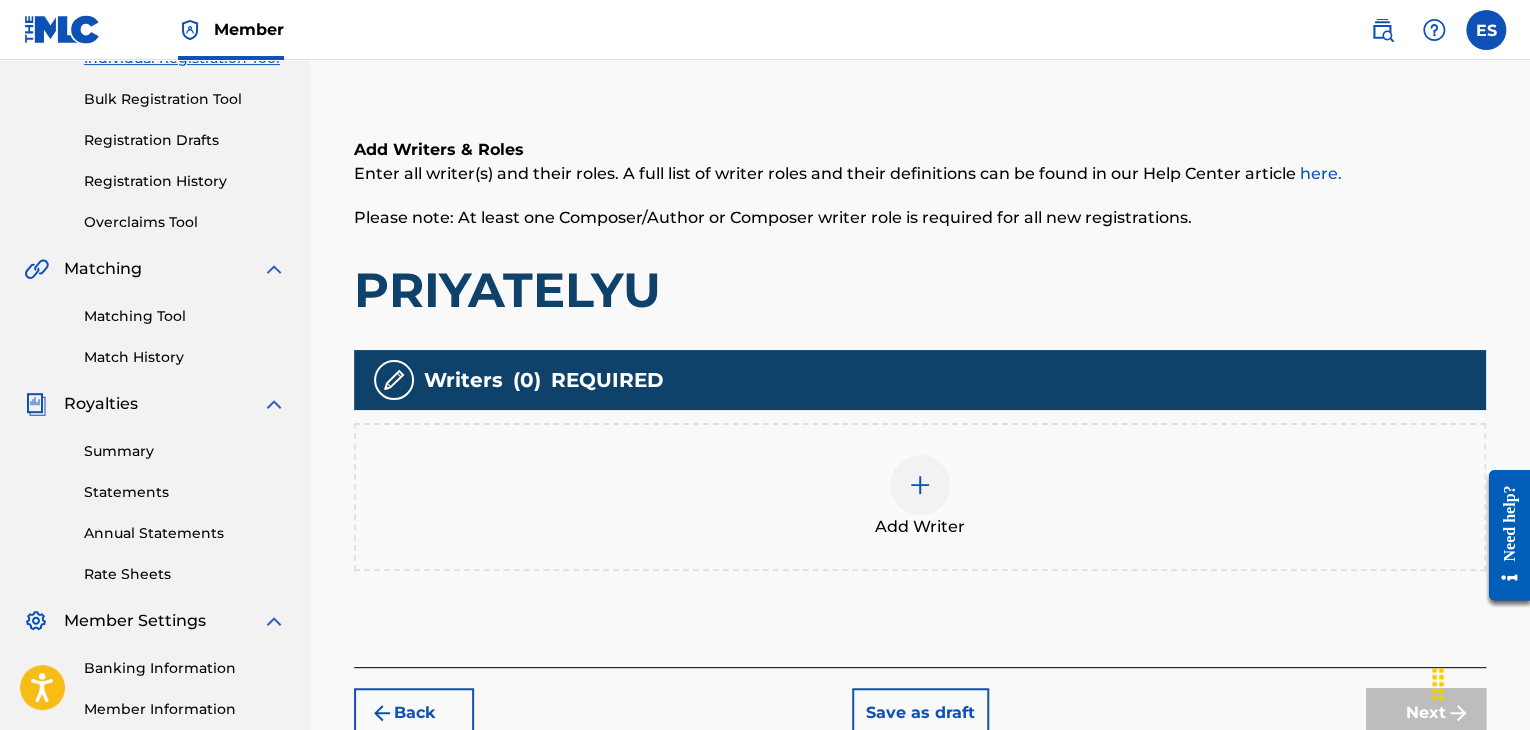 scroll, scrollTop: 290, scrollLeft: 0, axis: vertical 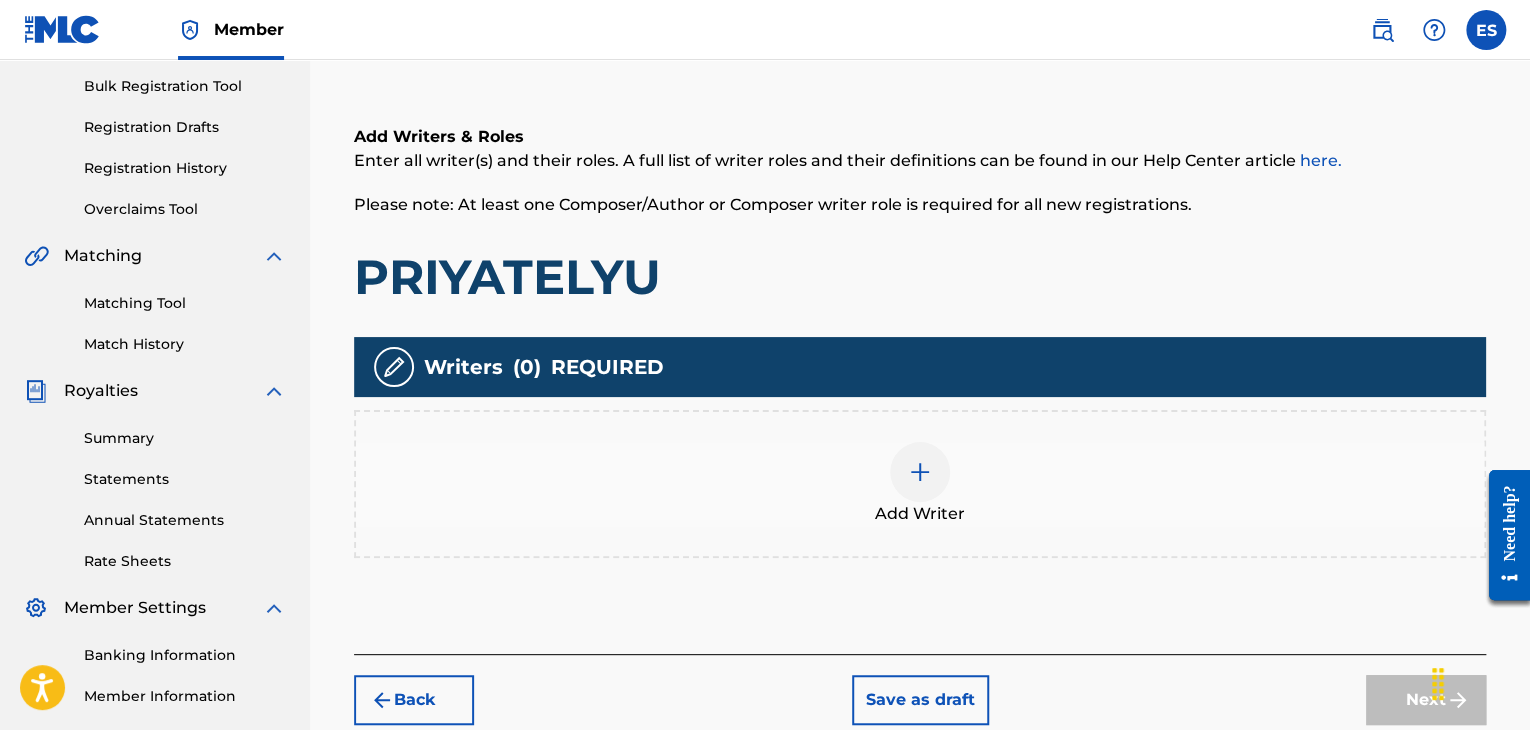 click on "Add Writer" at bounding box center [920, 484] 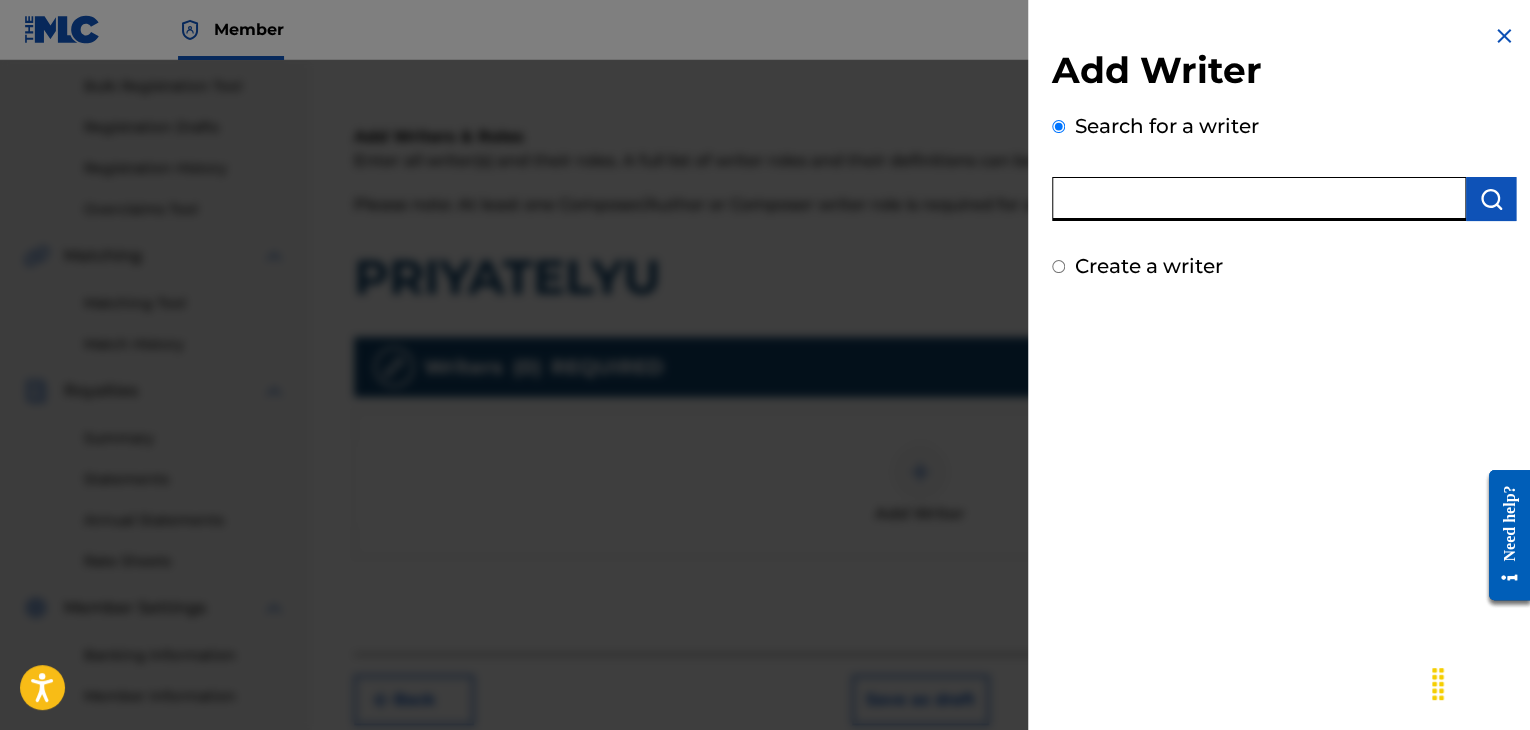 click at bounding box center (1259, 199) 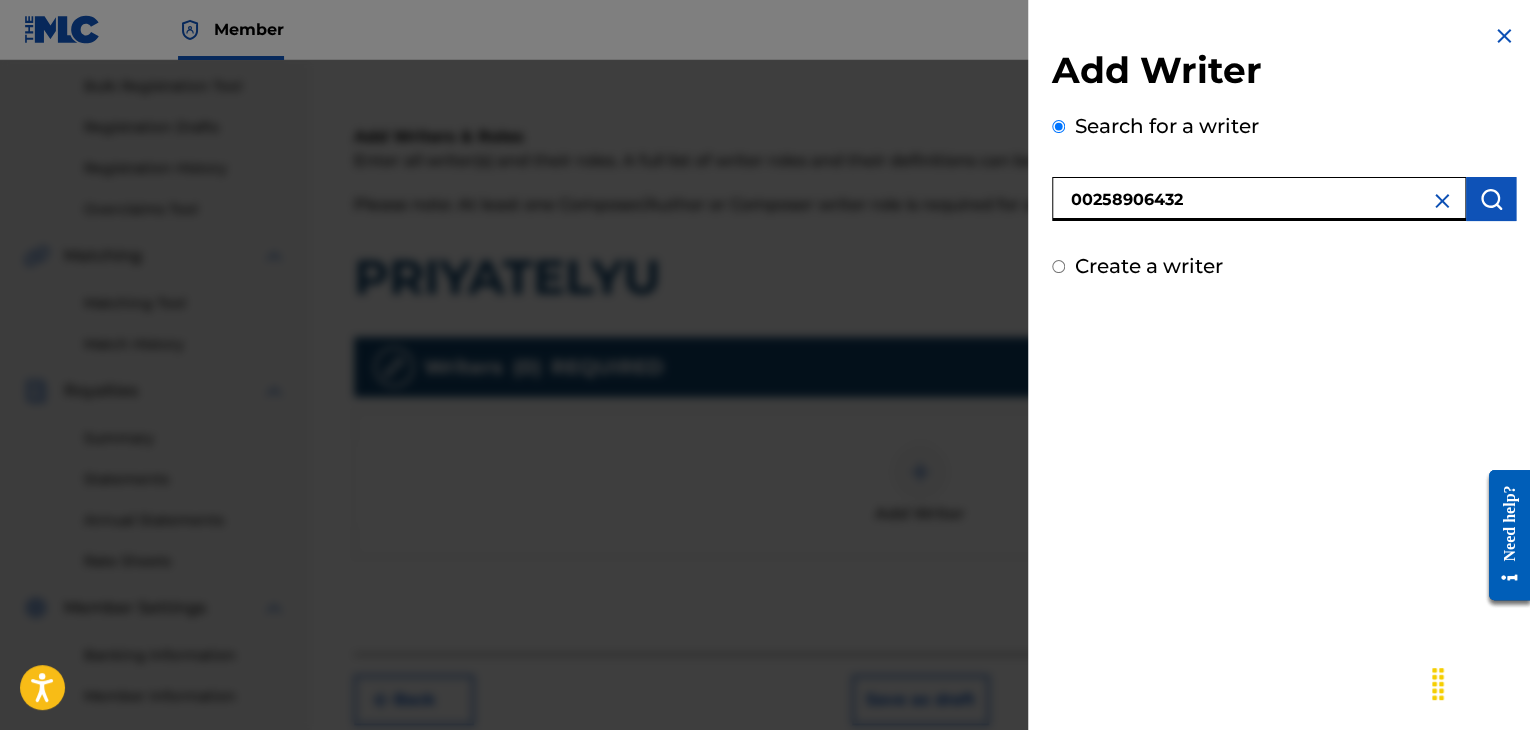 type on "00258906432" 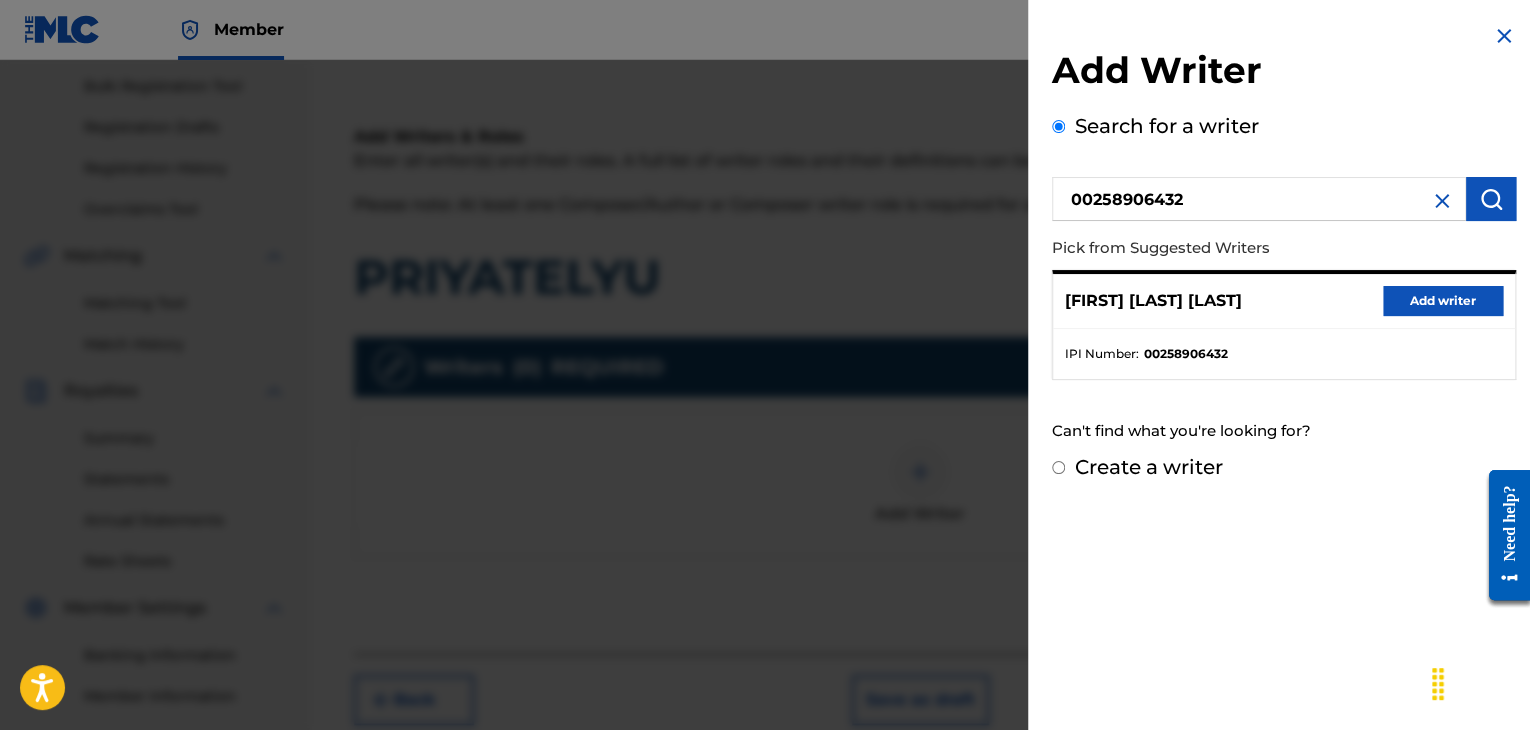 click on "Add writer" at bounding box center [1443, 301] 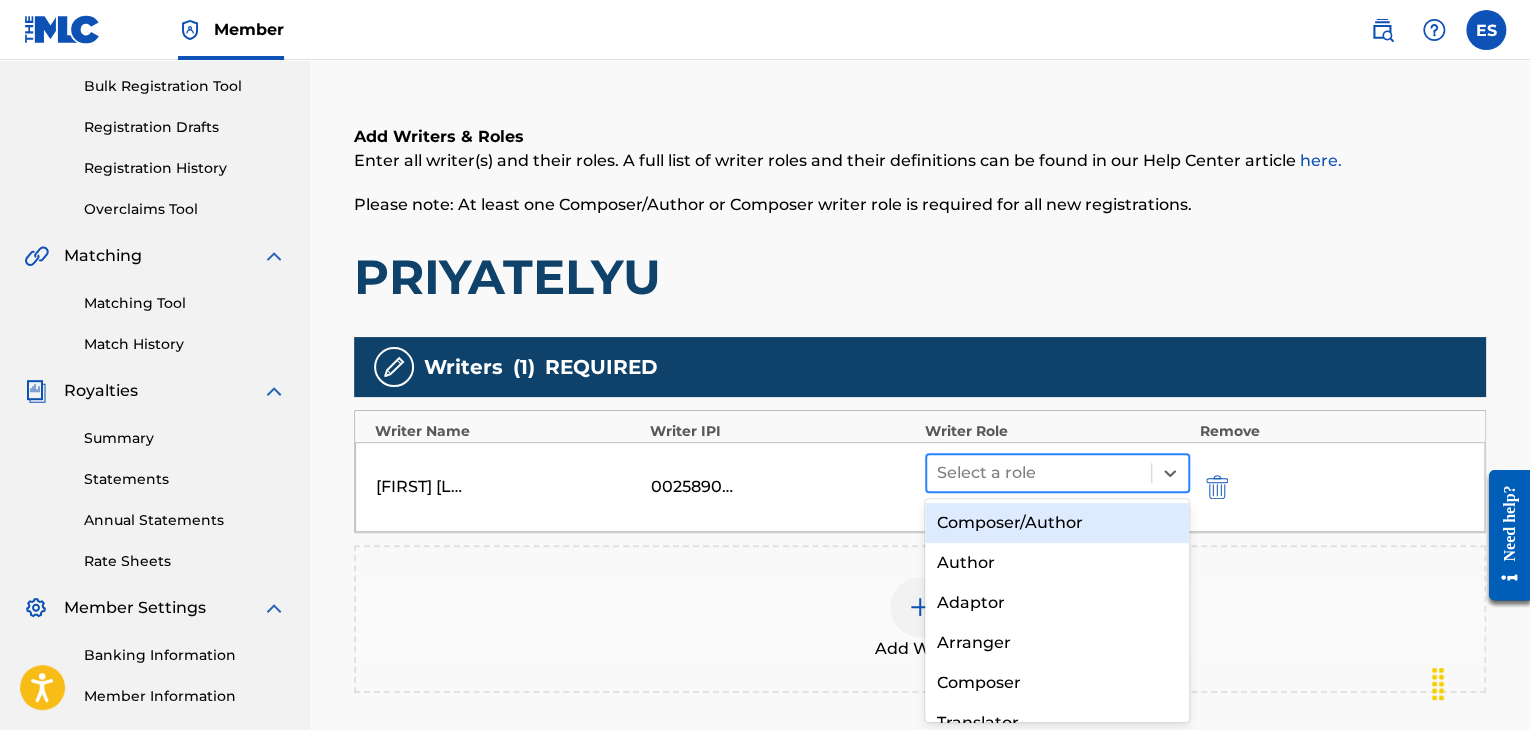 click at bounding box center [1039, 473] 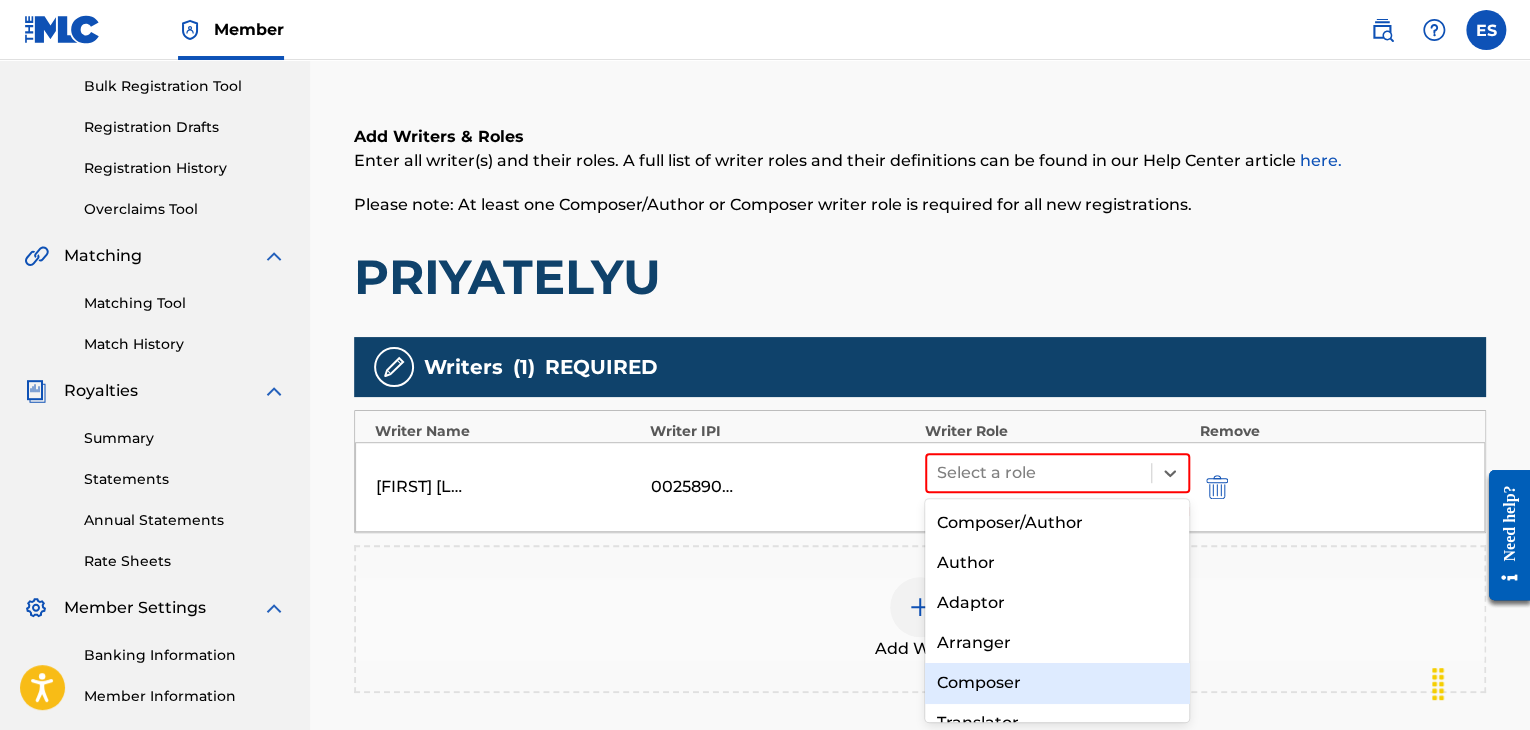 click on "Composer" at bounding box center (1057, 683) 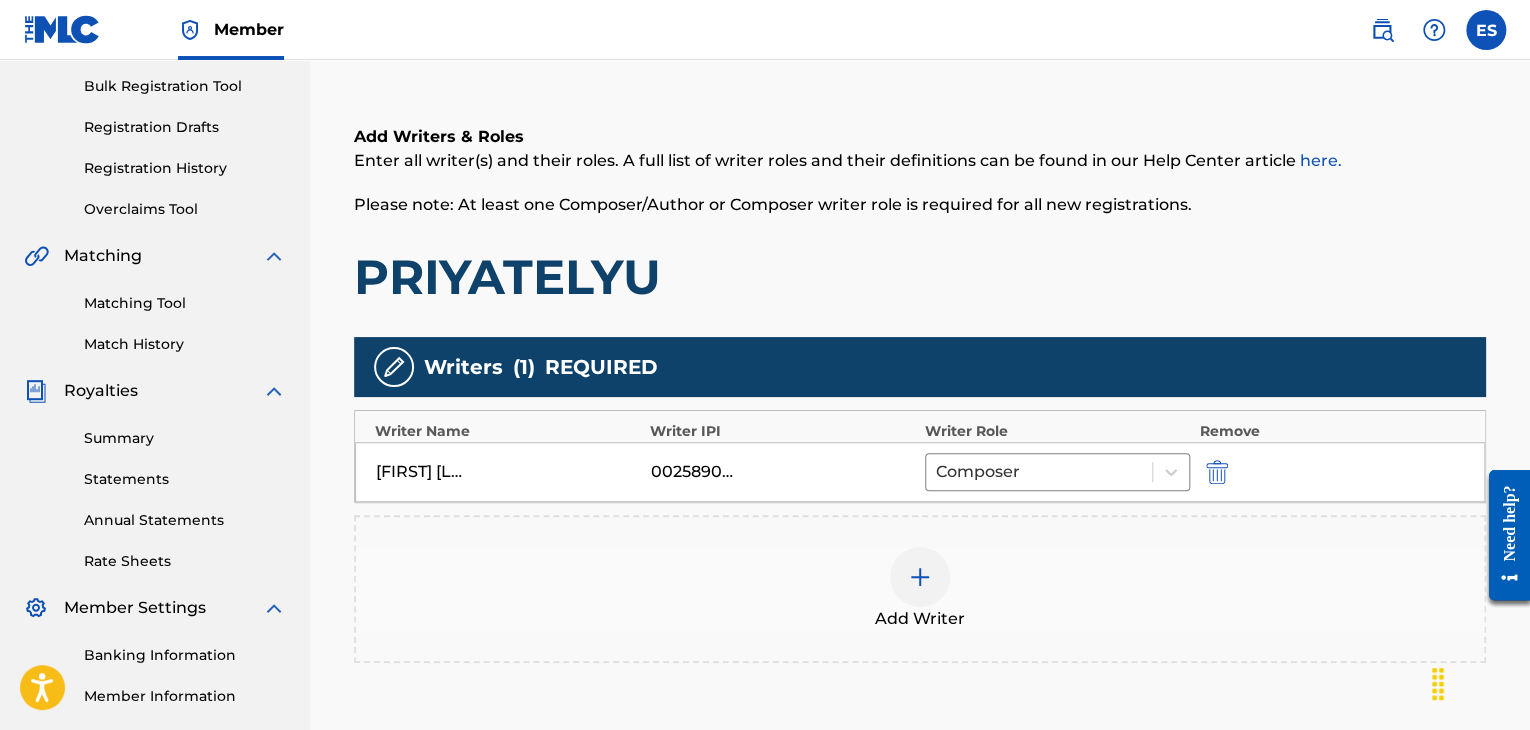 click at bounding box center (920, 577) 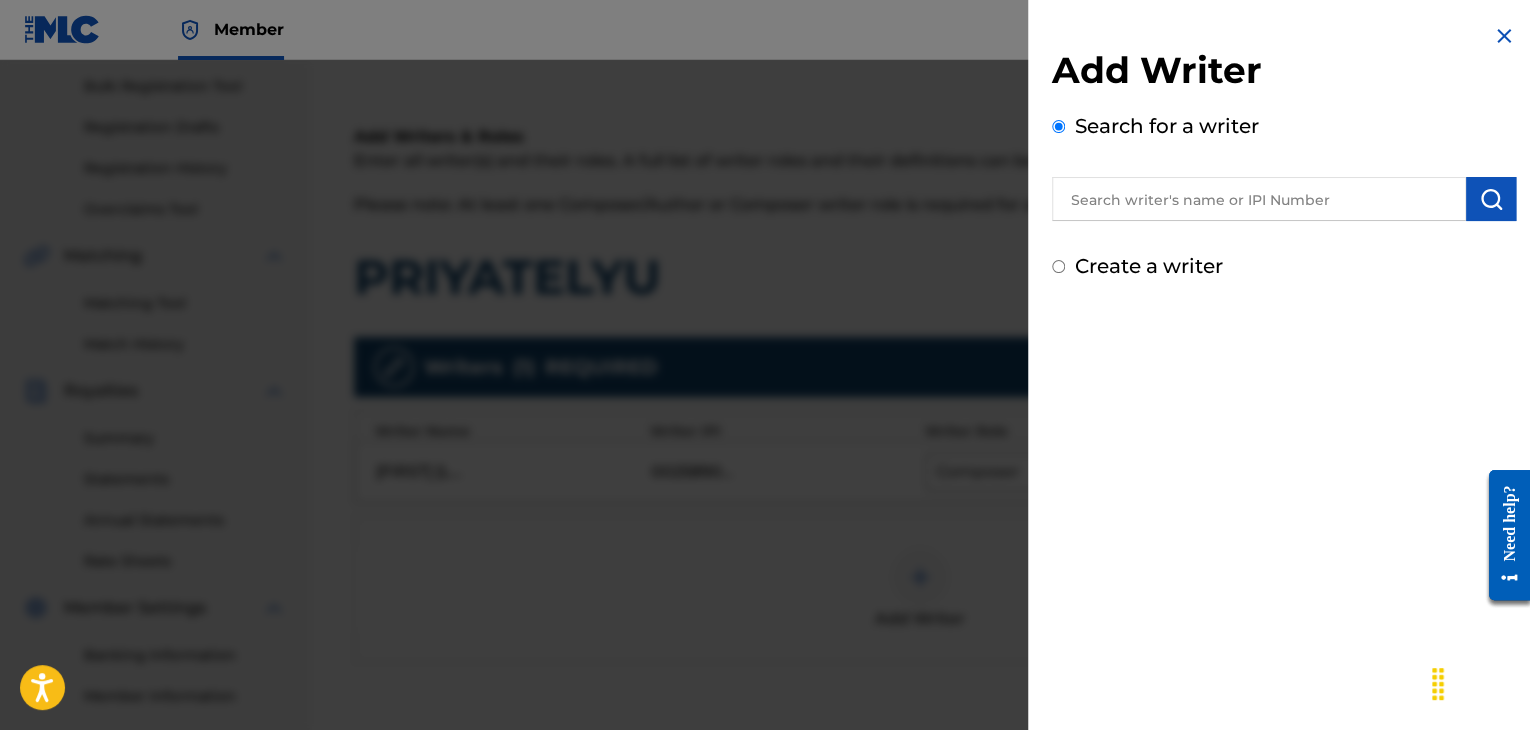 click at bounding box center [1284, 196] 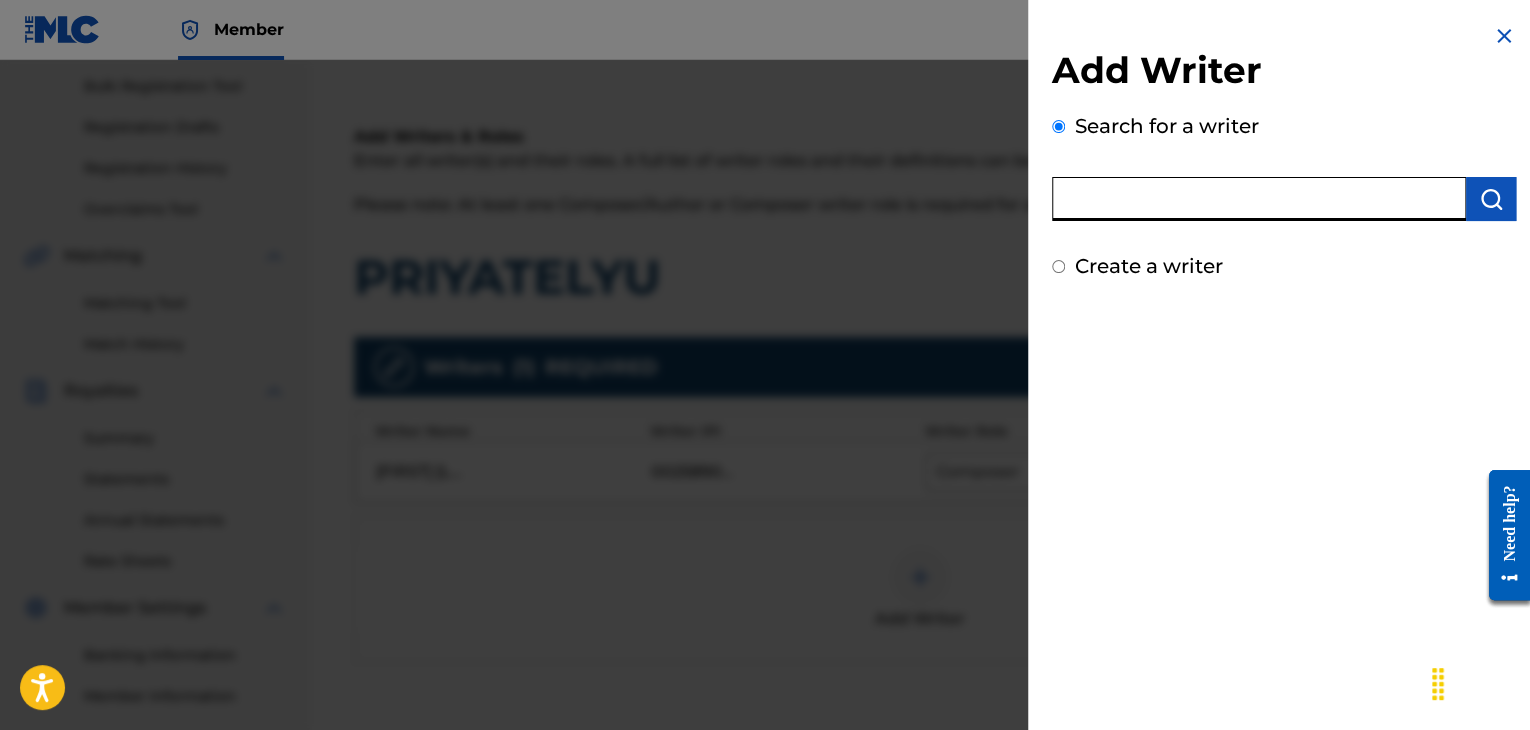 paste on "00121387005" 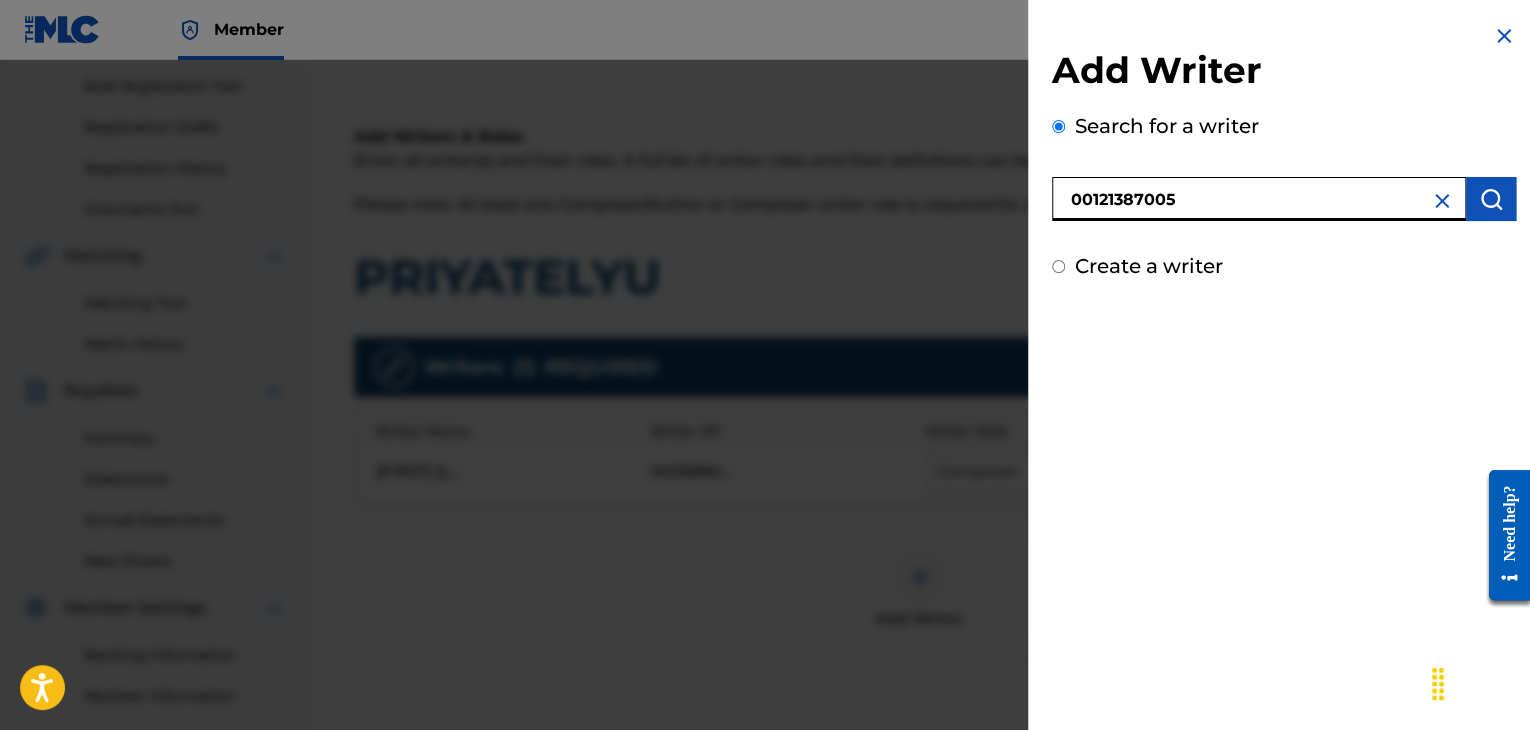 type on "00121387005" 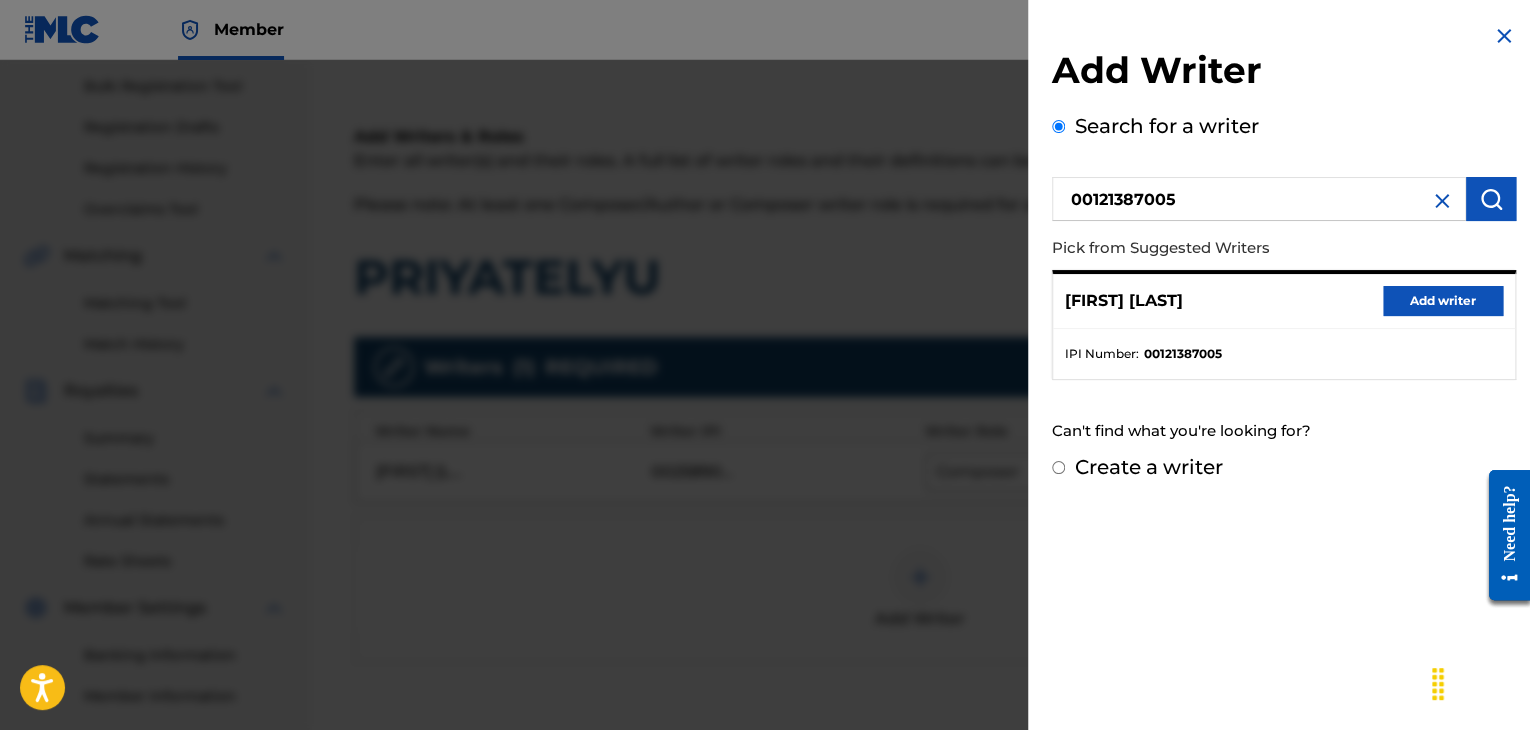 click on "Add writer" at bounding box center (1443, 301) 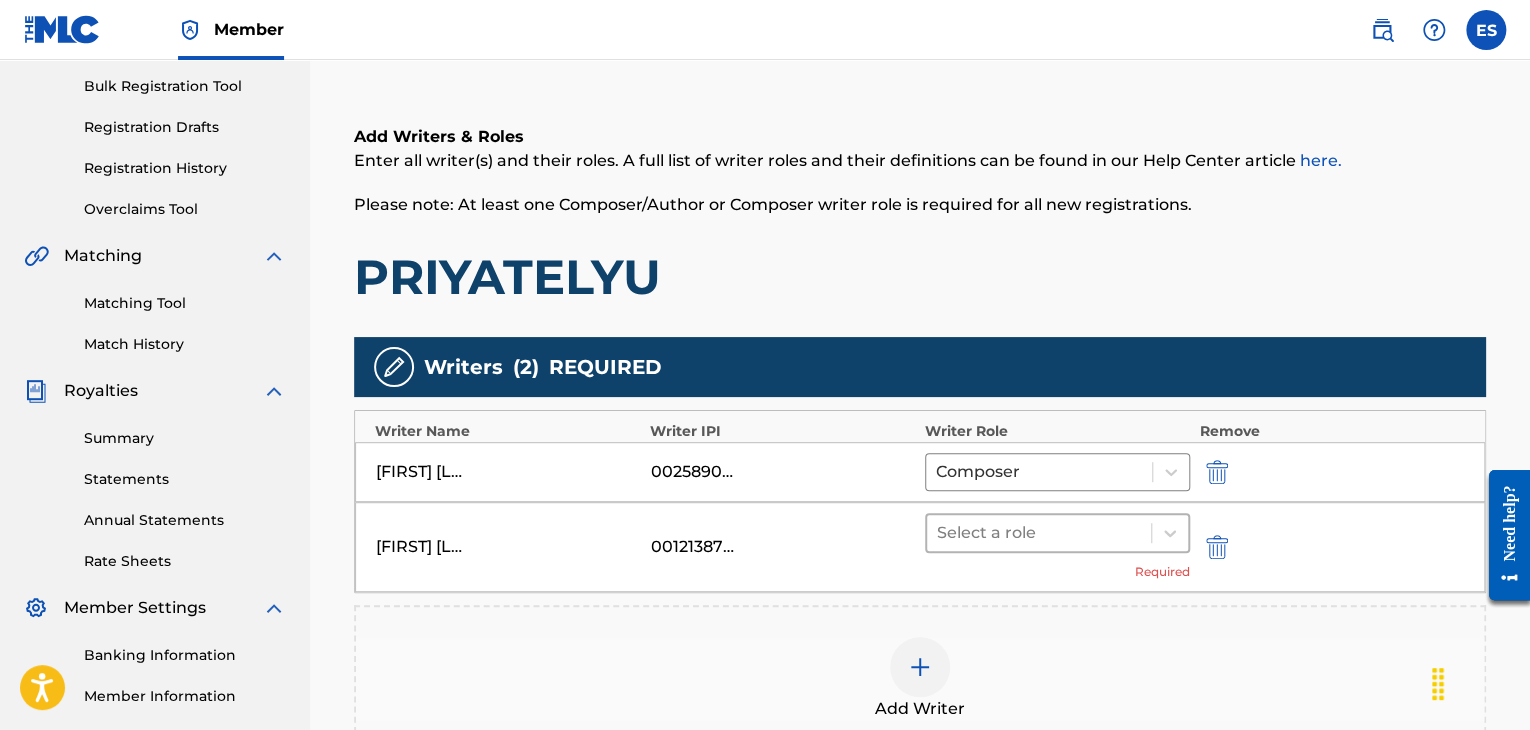 click at bounding box center [1039, 533] 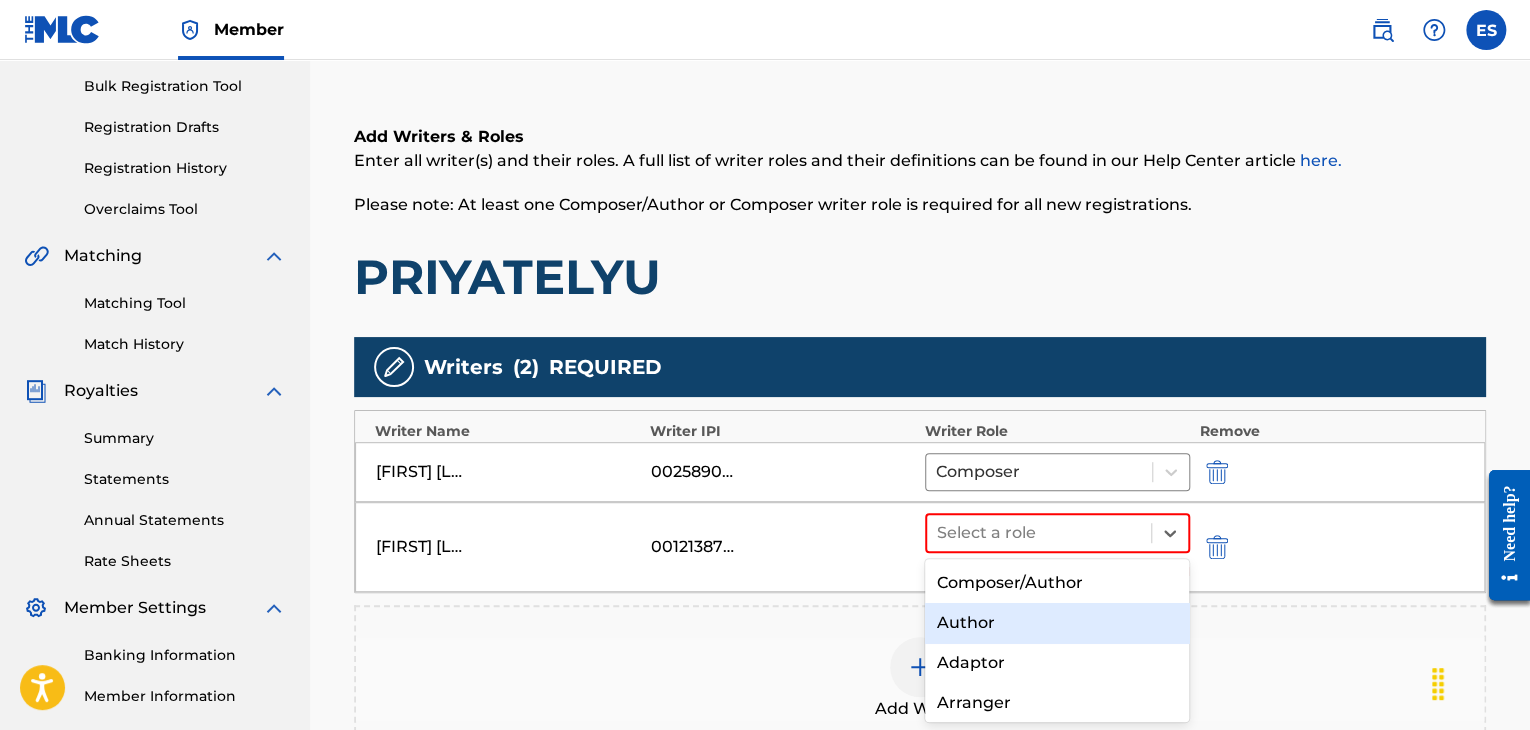 click on "Author" at bounding box center (1057, 623) 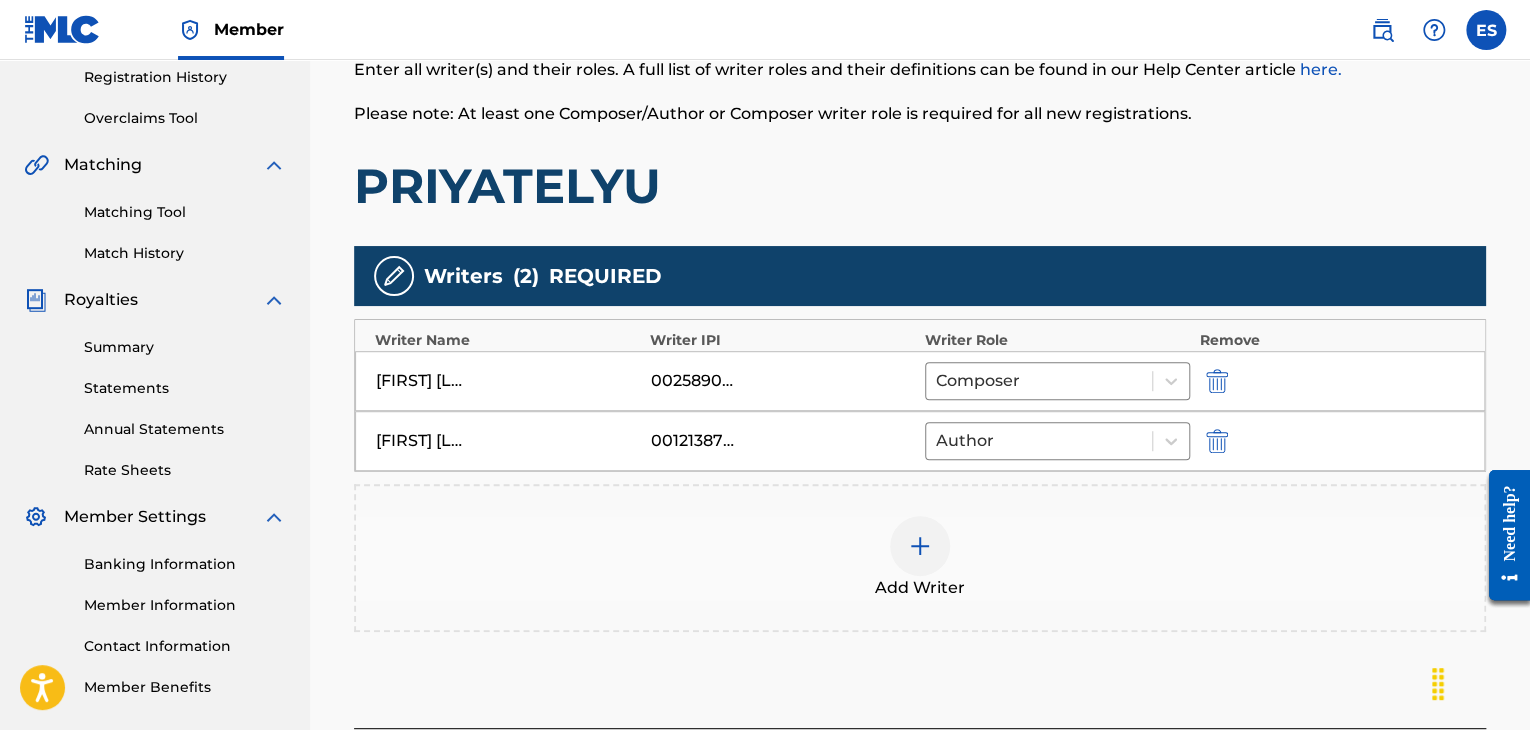 scroll, scrollTop: 564, scrollLeft: 0, axis: vertical 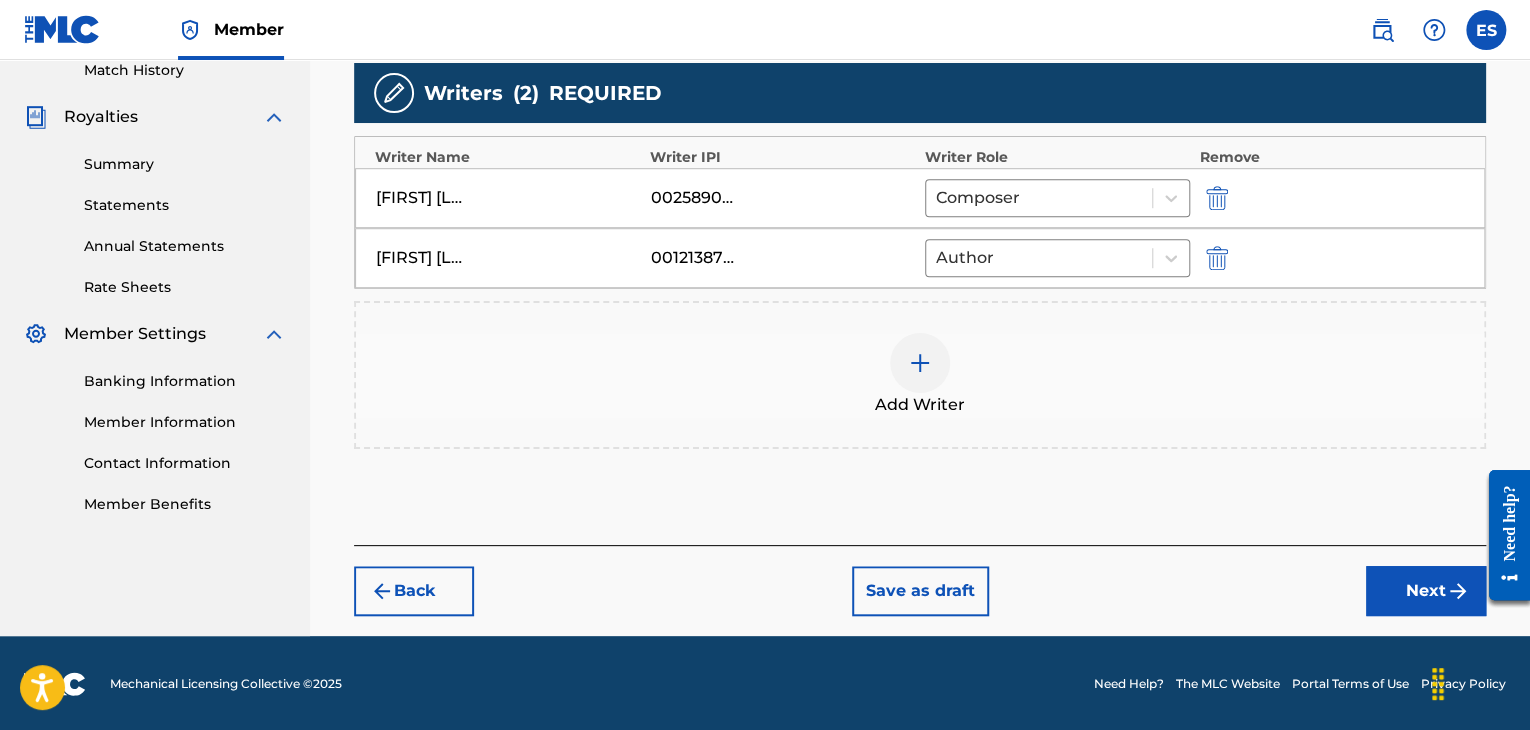 click on "Next" at bounding box center (1426, 591) 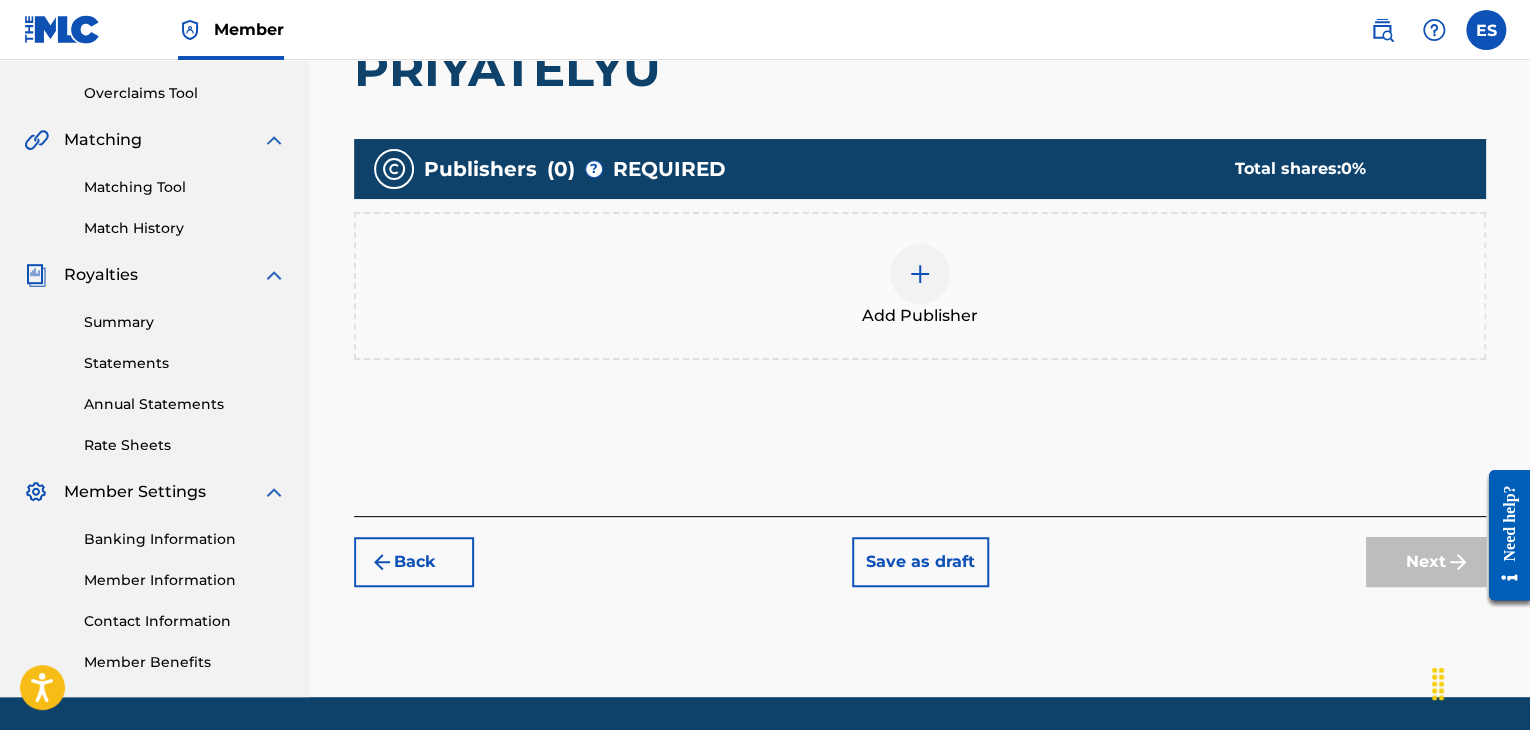scroll, scrollTop: 469, scrollLeft: 0, axis: vertical 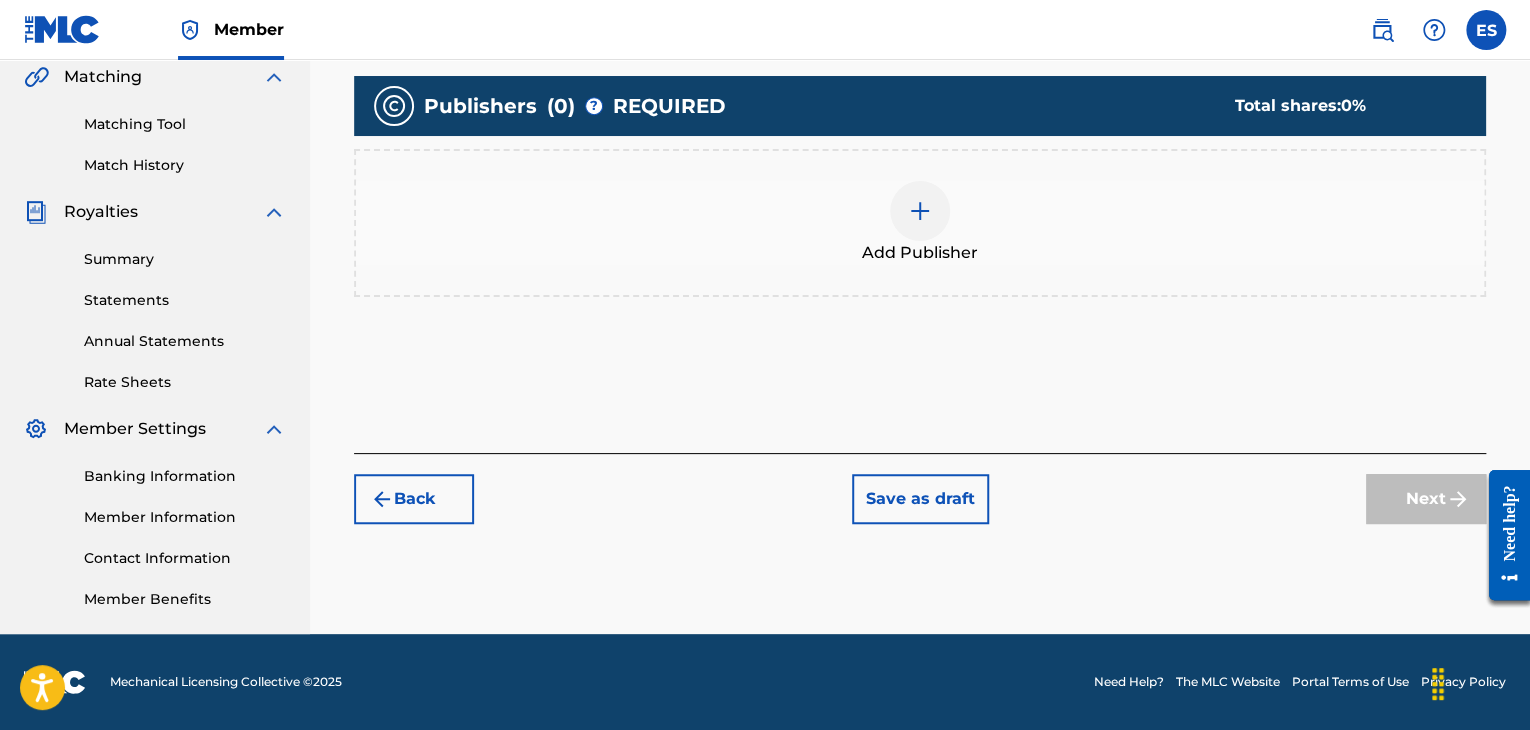 click on "Add Publisher" at bounding box center [920, 223] 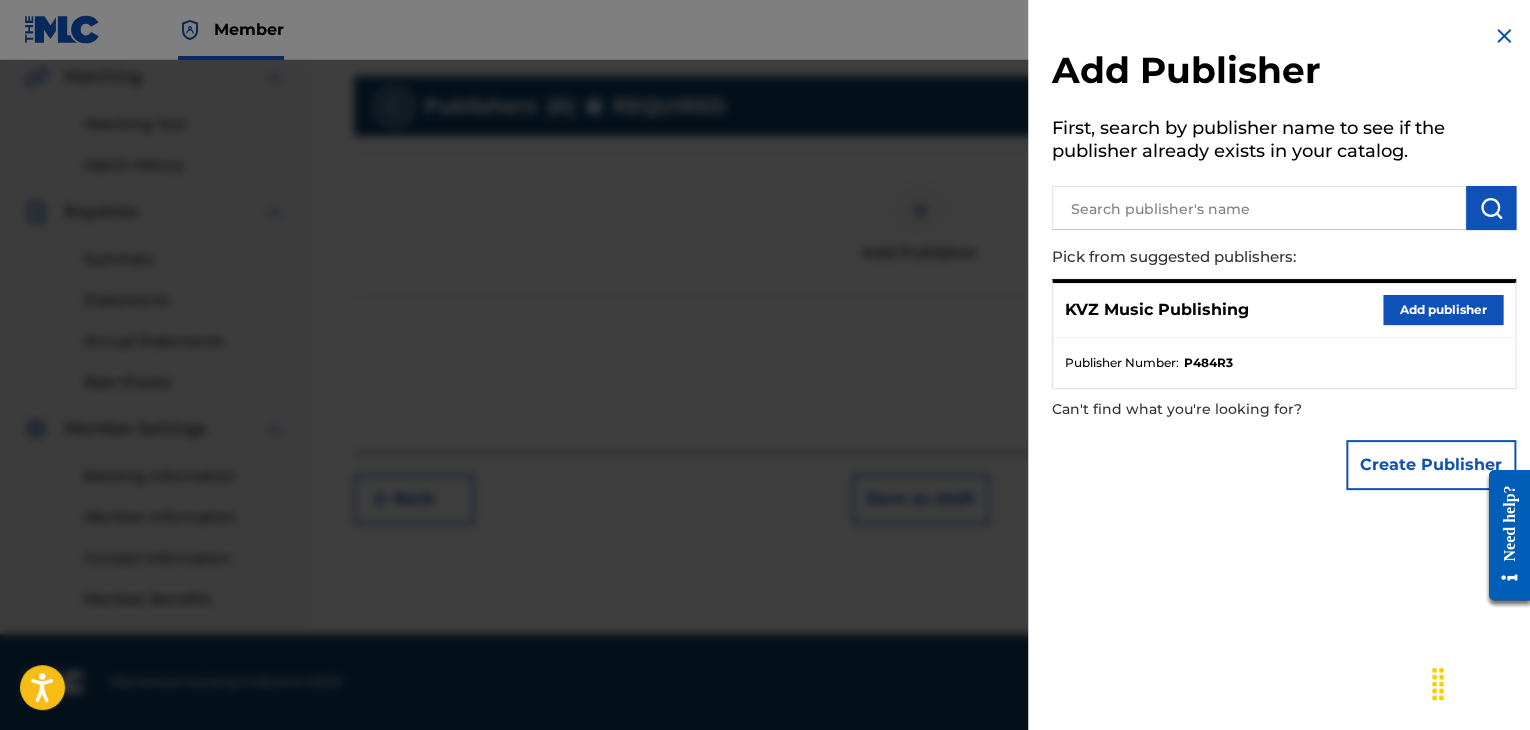click on "Add publisher" at bounding box center (1443, 310) 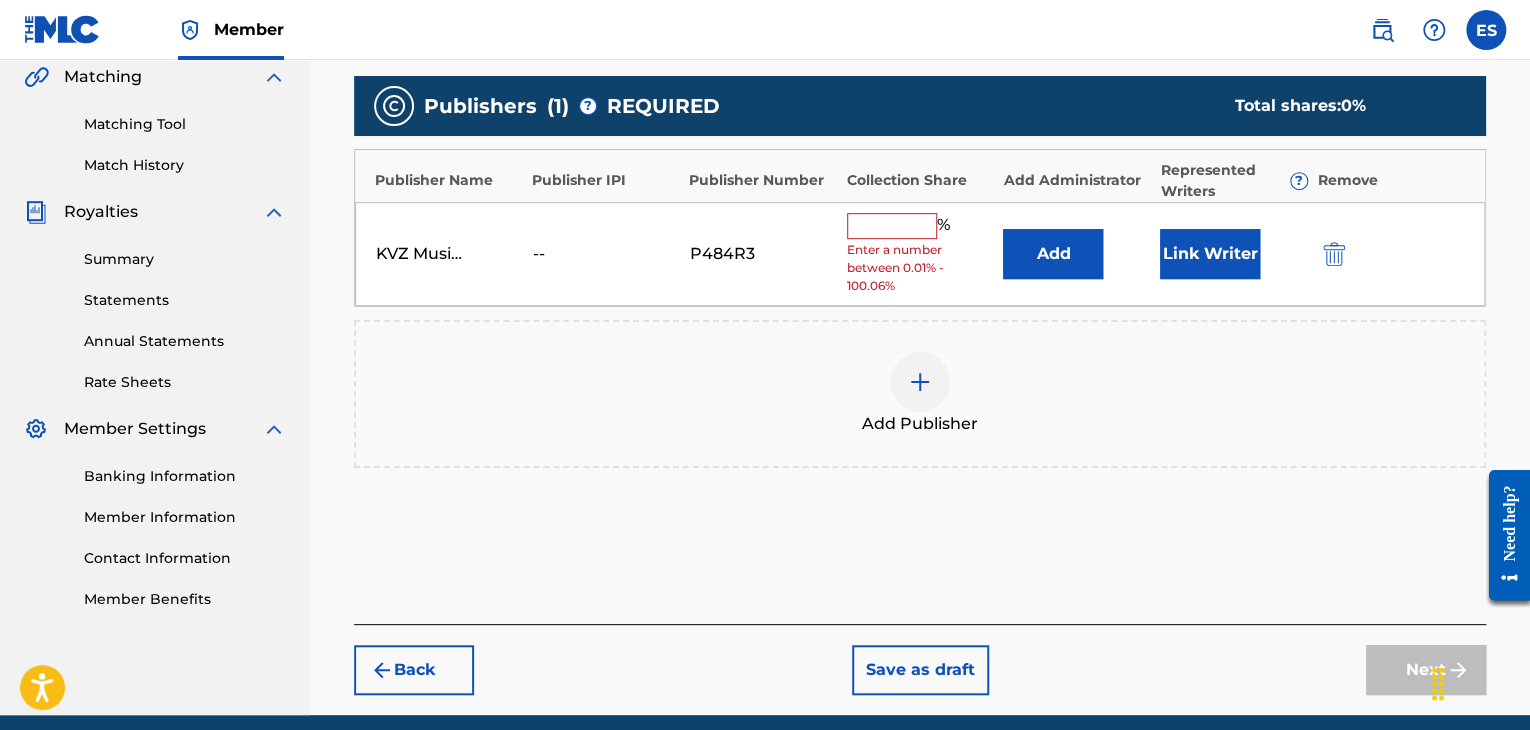 click on "Enter a number between 0.01% - 100.06%" at bounding box center [920, 268] 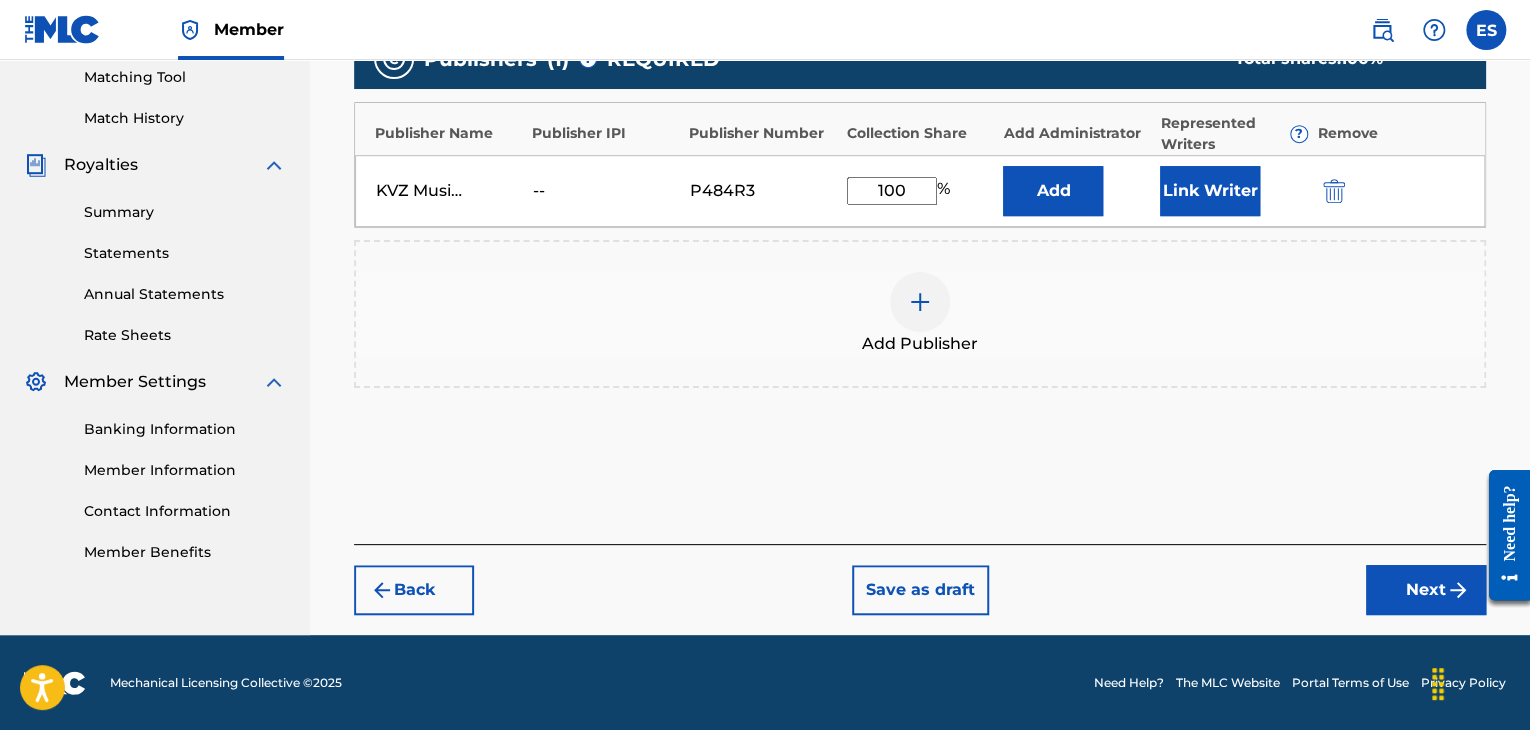 click at bounding box center (1458, 590) 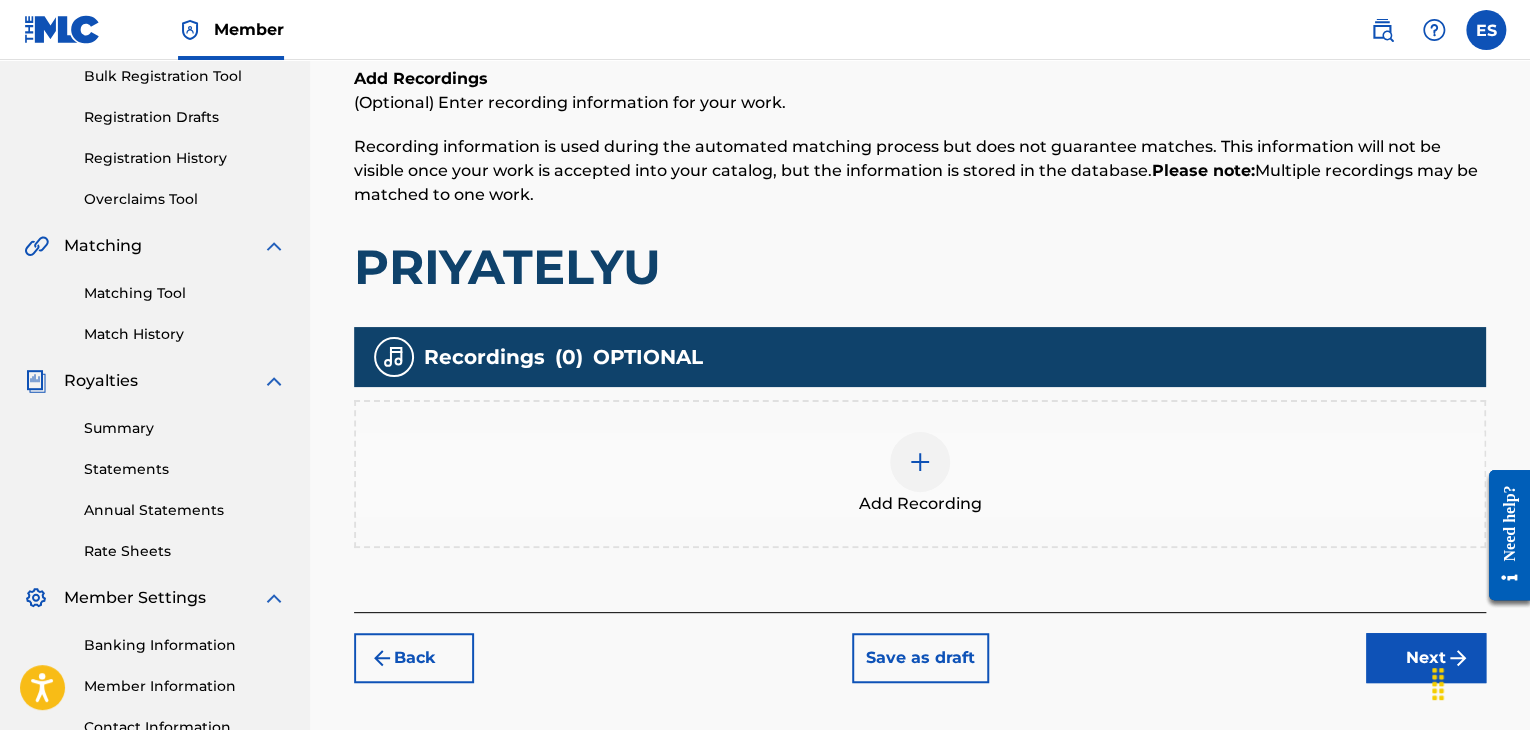 scroll, scrollTop: 469, scrollLeft: 0, axis: vertical 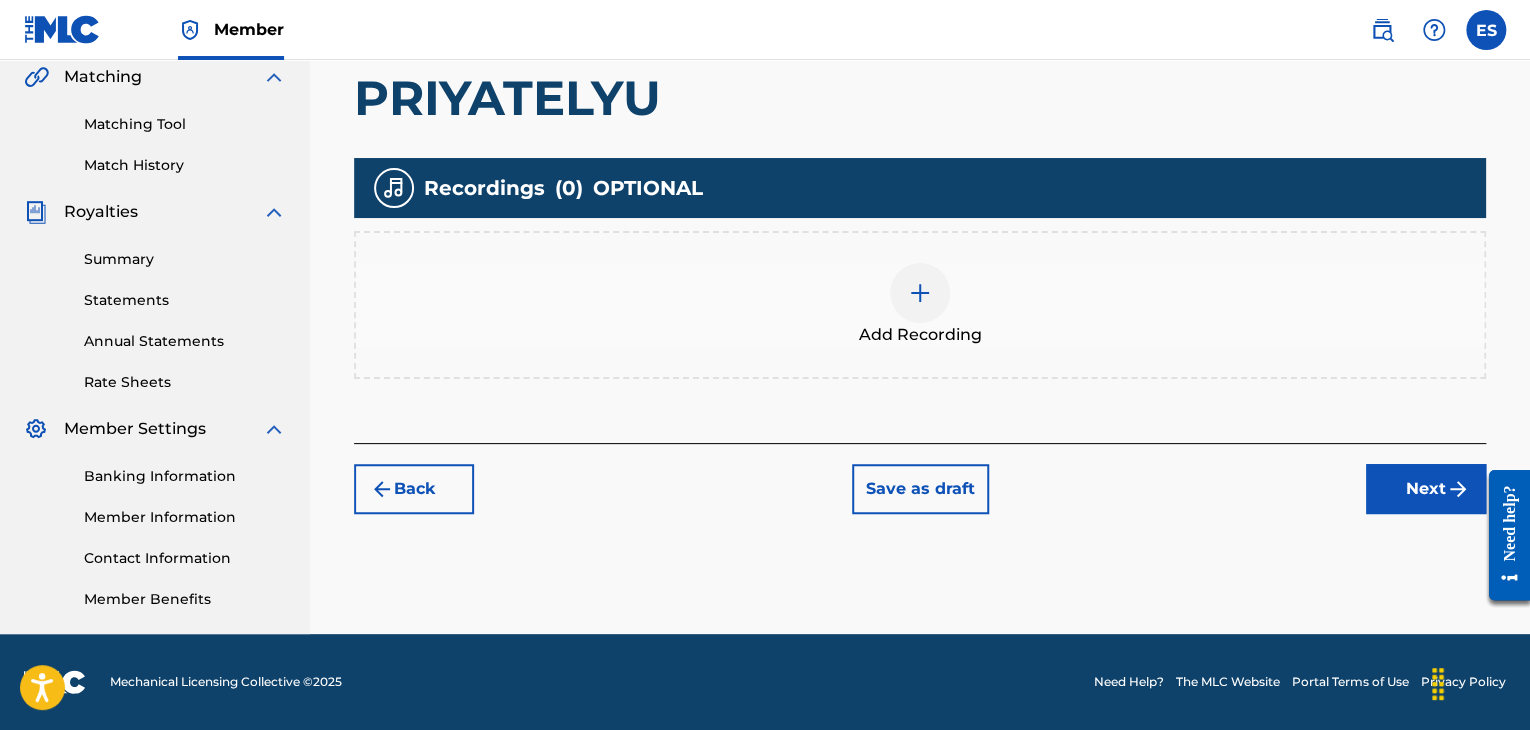 click at bounding box center [920, 293] 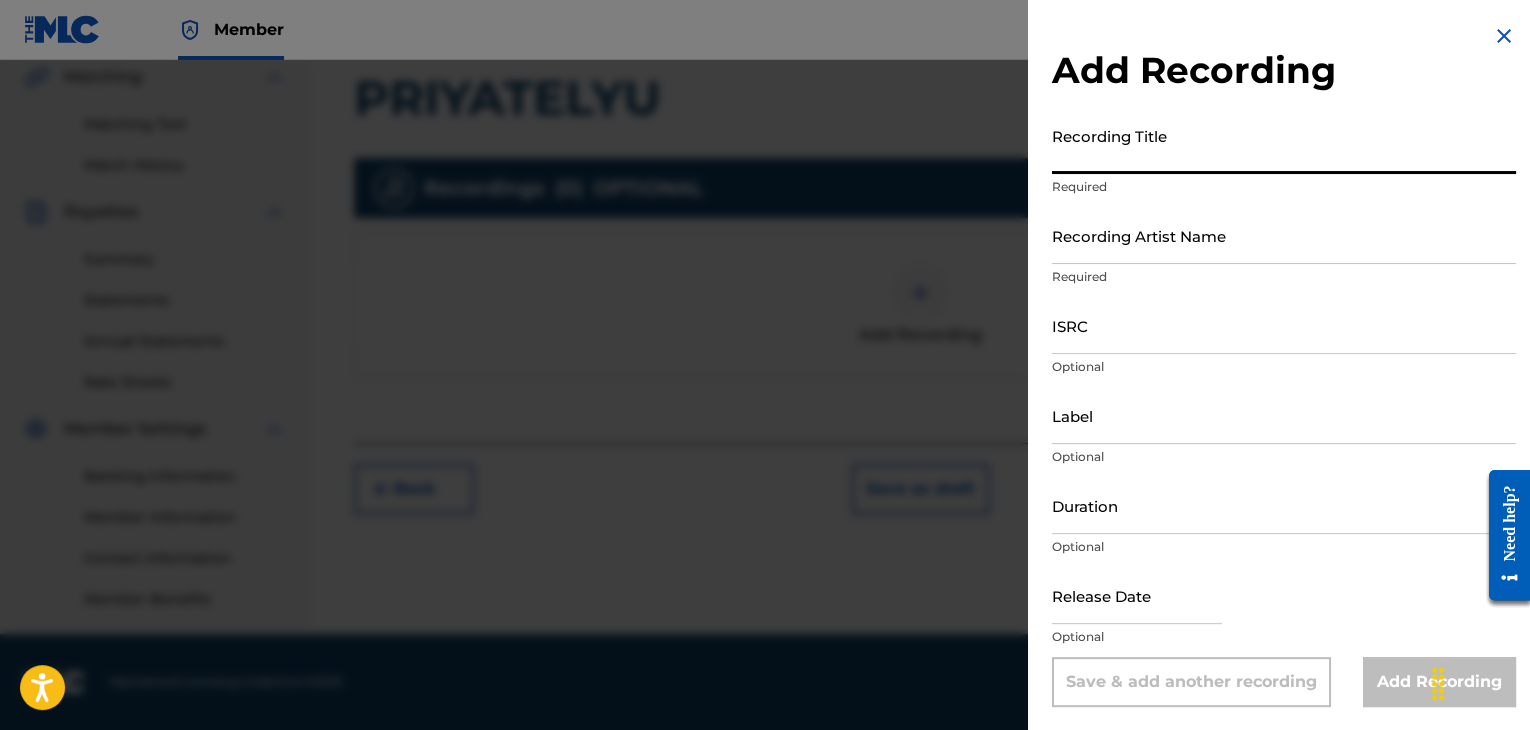click on "Recording Title" at bounding box center [1284, 145] 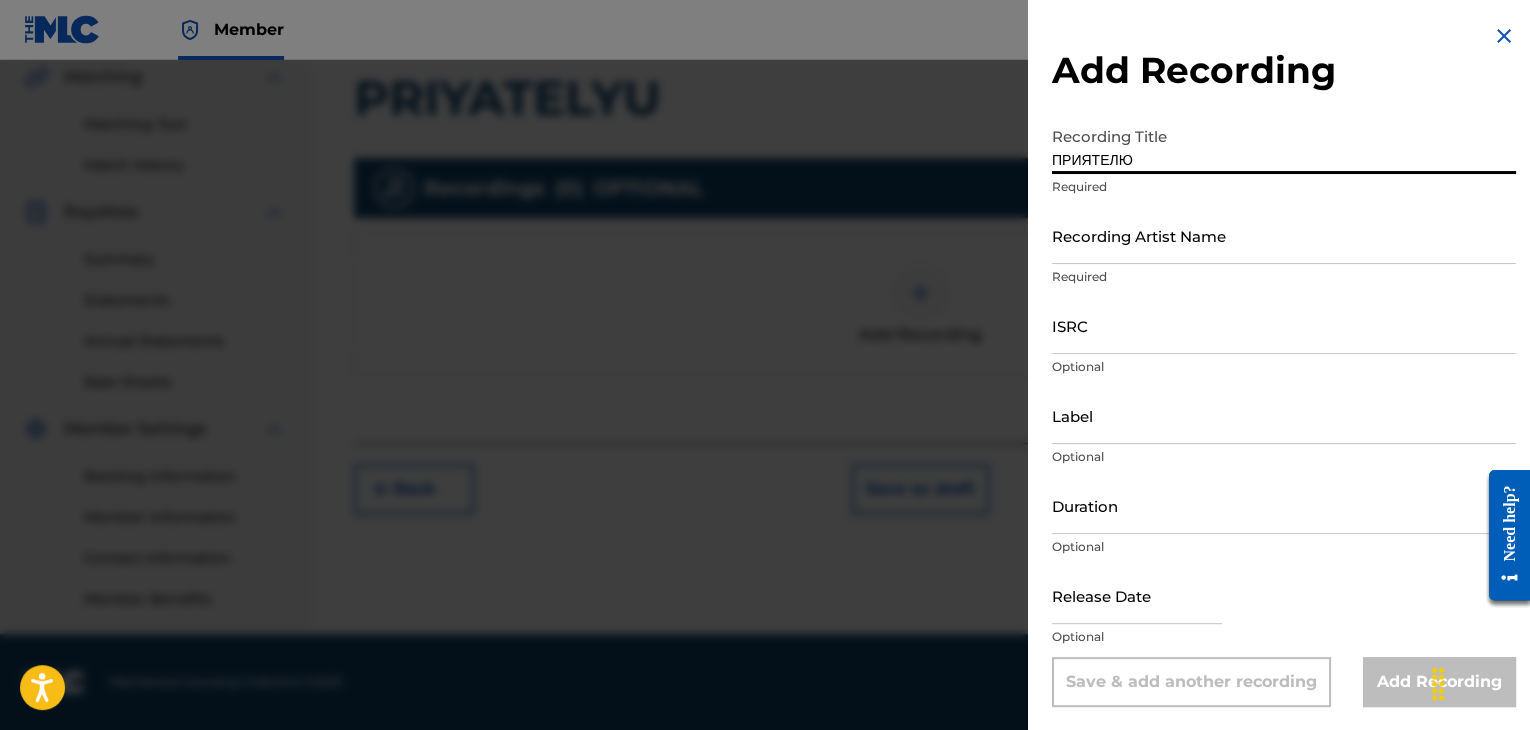 click on "ПРИЯТЕЛЮ" at bounding box center [1284, 145] 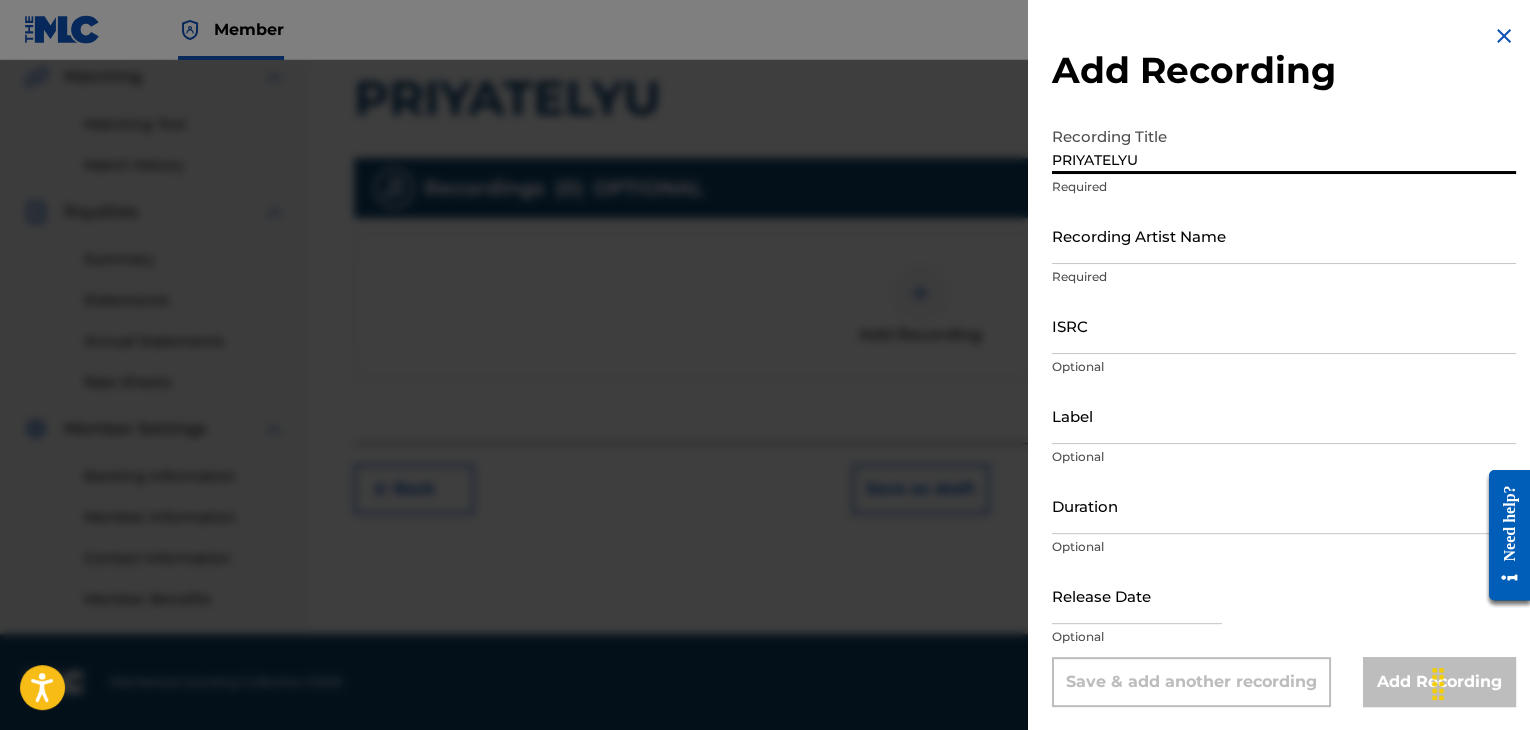 type on "PRIYATELYU" 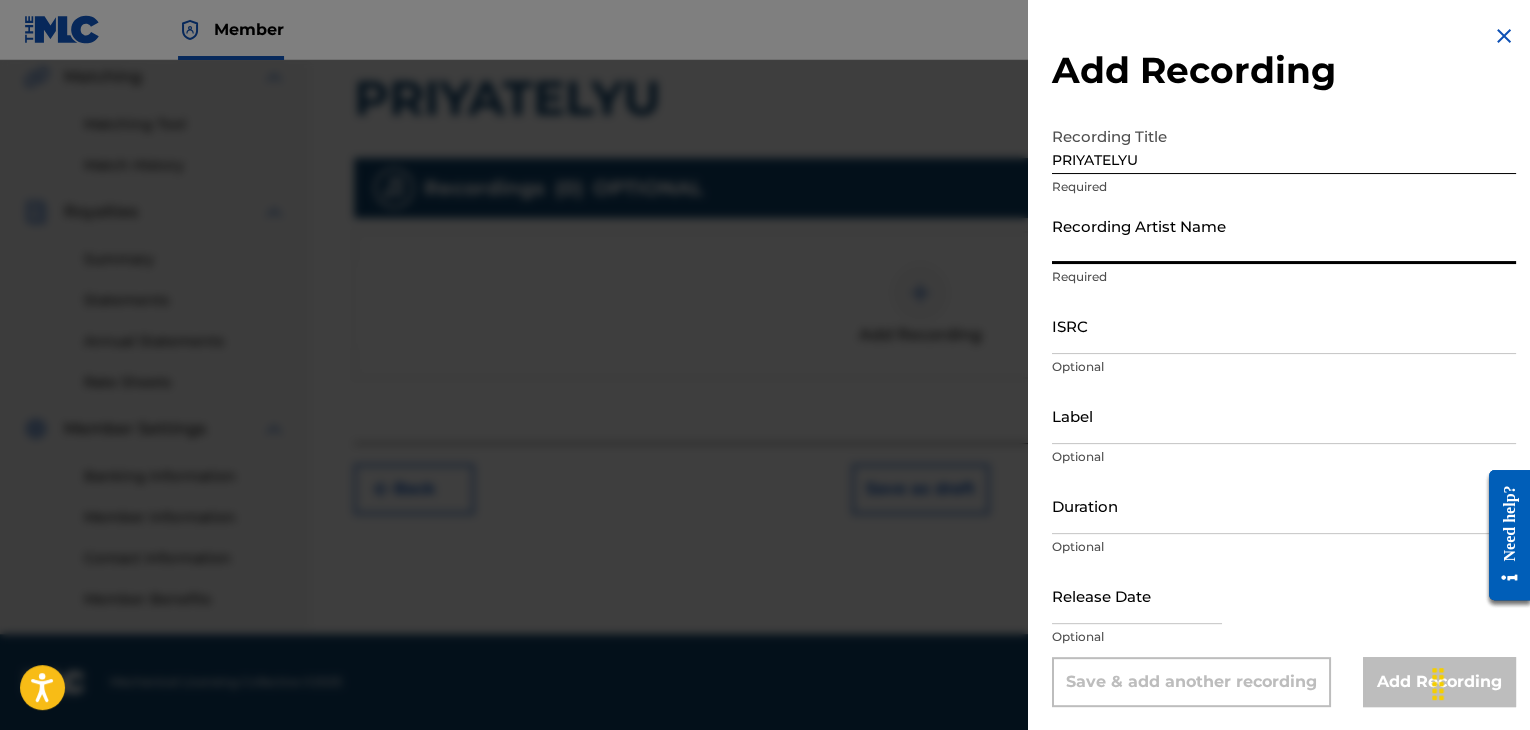 paste on "[FIRST] [LAST]" 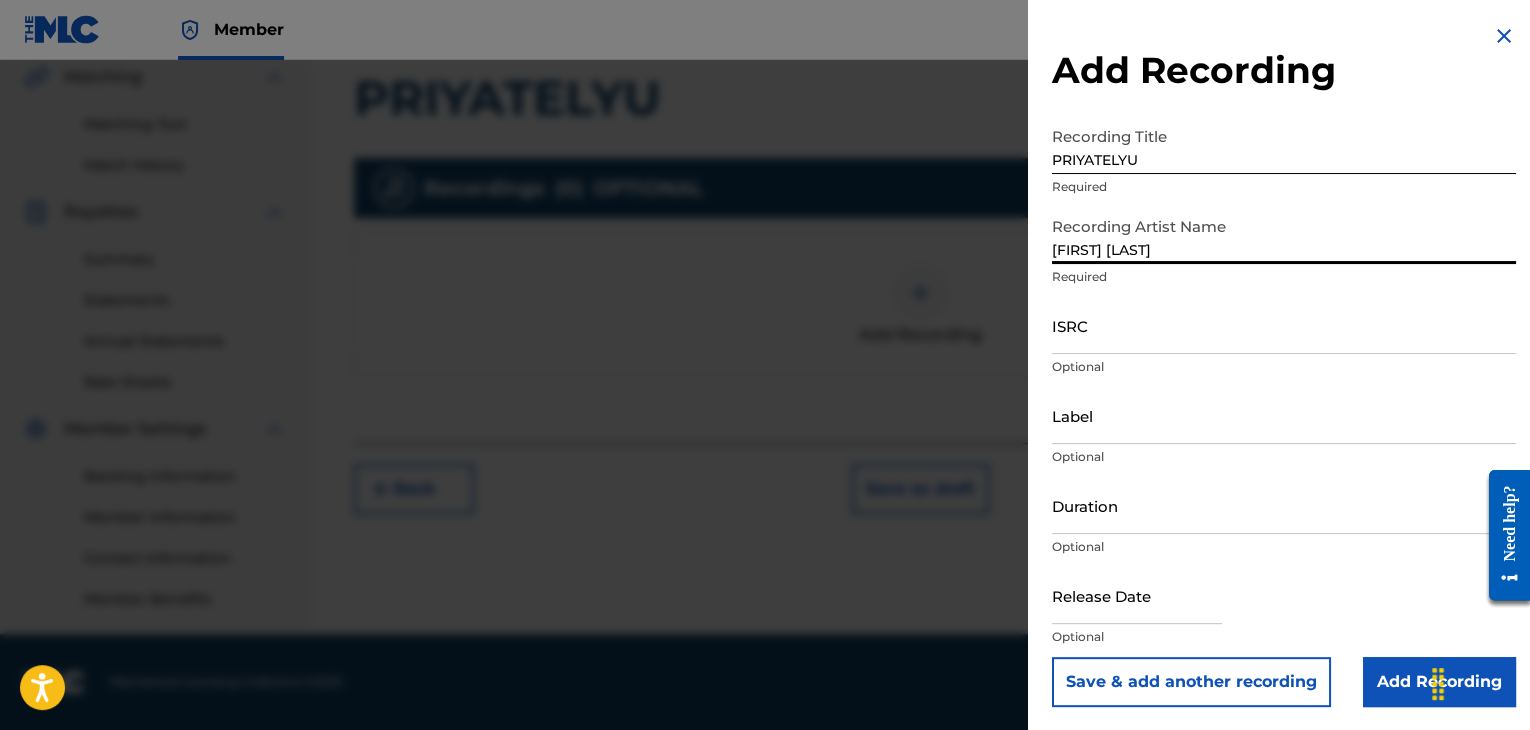 type on "[FIRST] [LAST]" 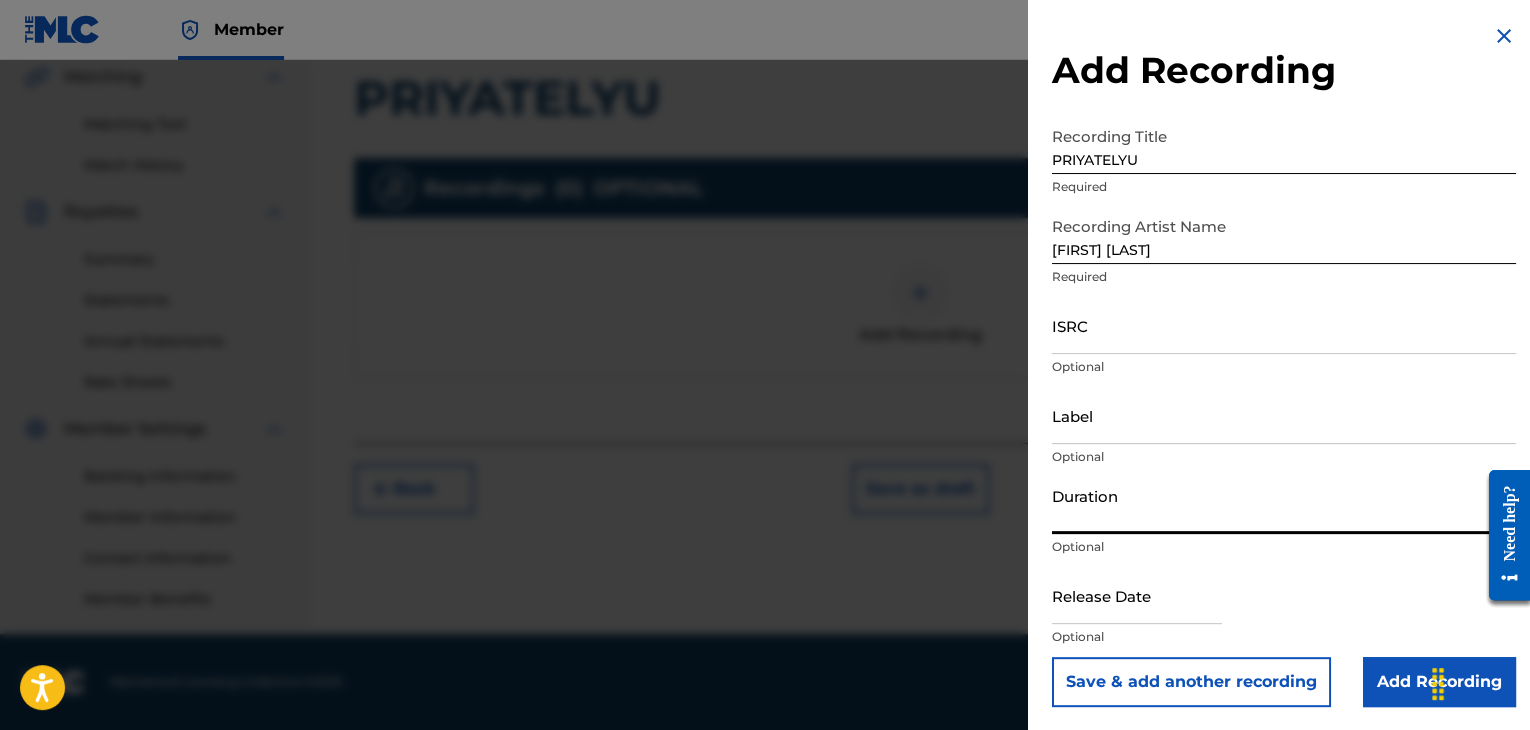 type on "03:30" 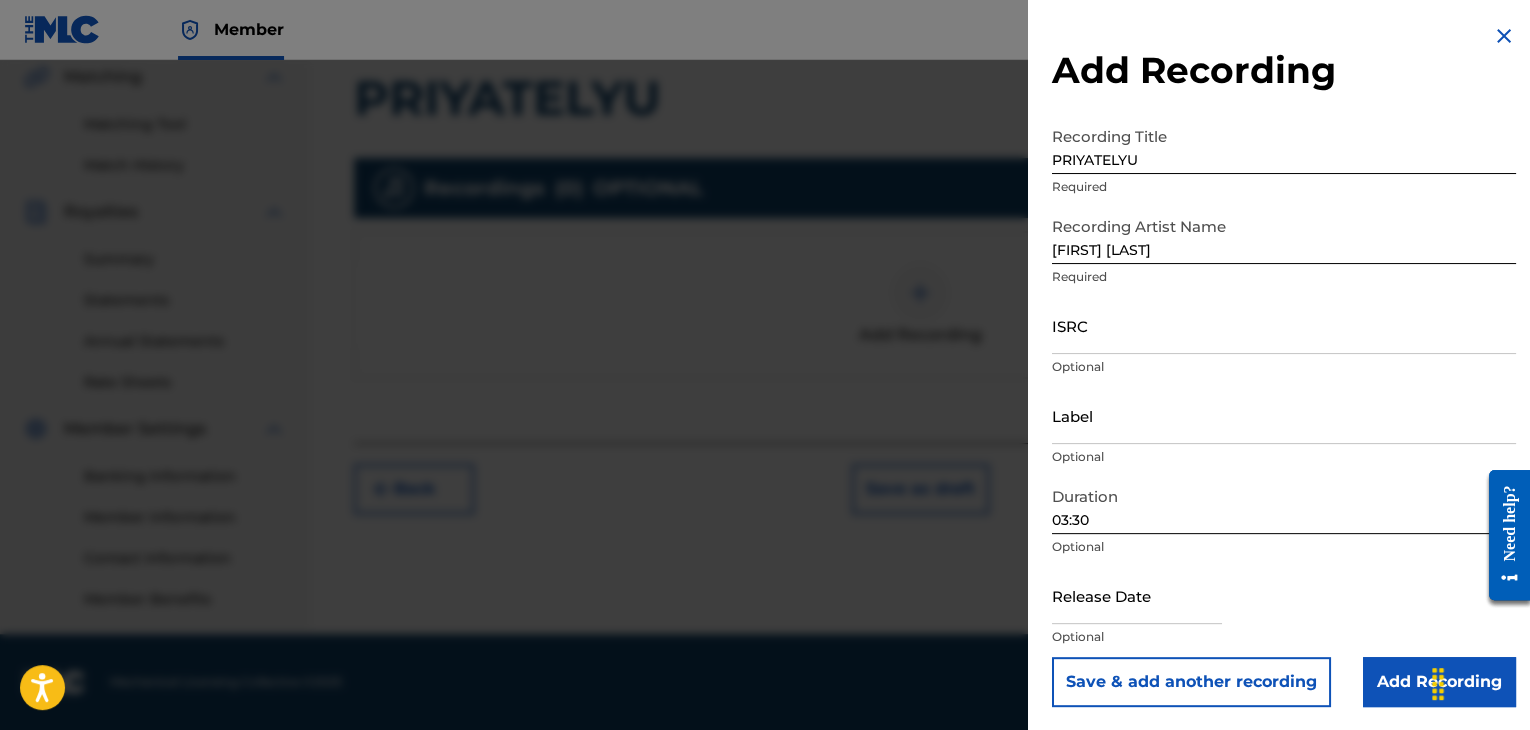 click on "Add Recording" at bounding box center [1439, 682] 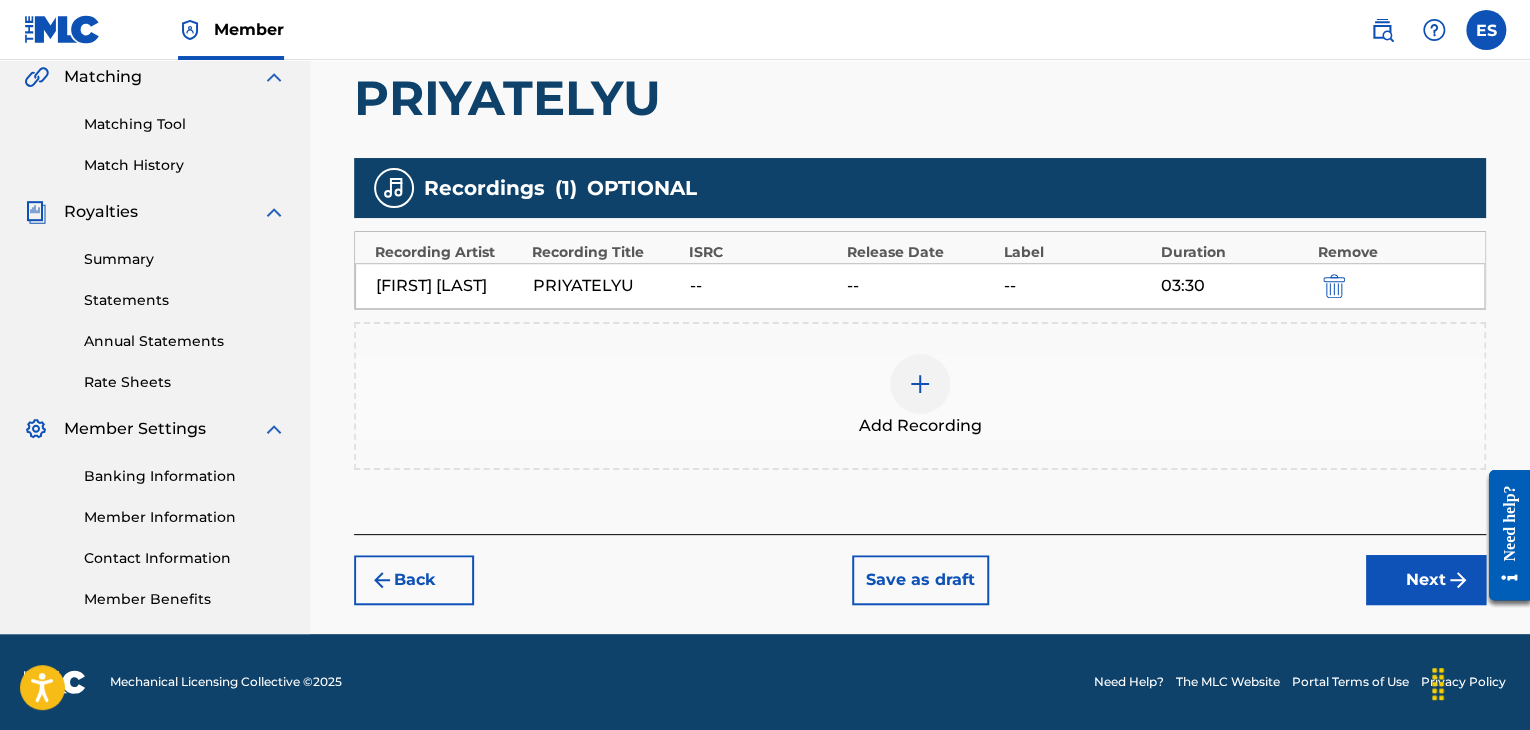 click on "Next" at bounding box center (1426, 580) 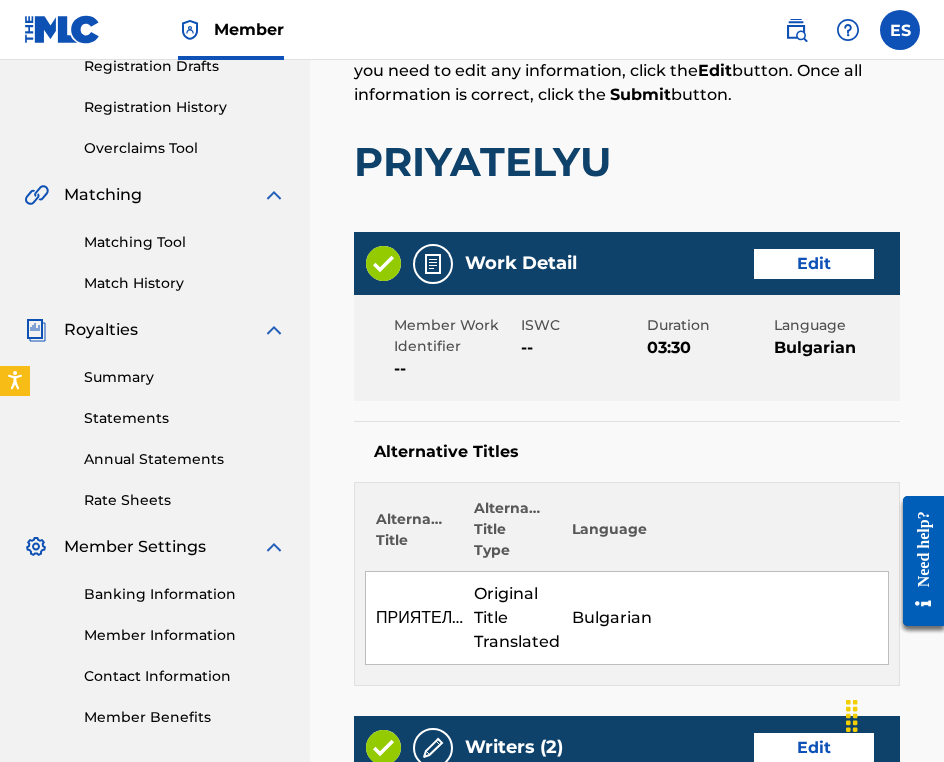 scroll, scrollTop: 490, scrollLeft: 0, axis: vertical 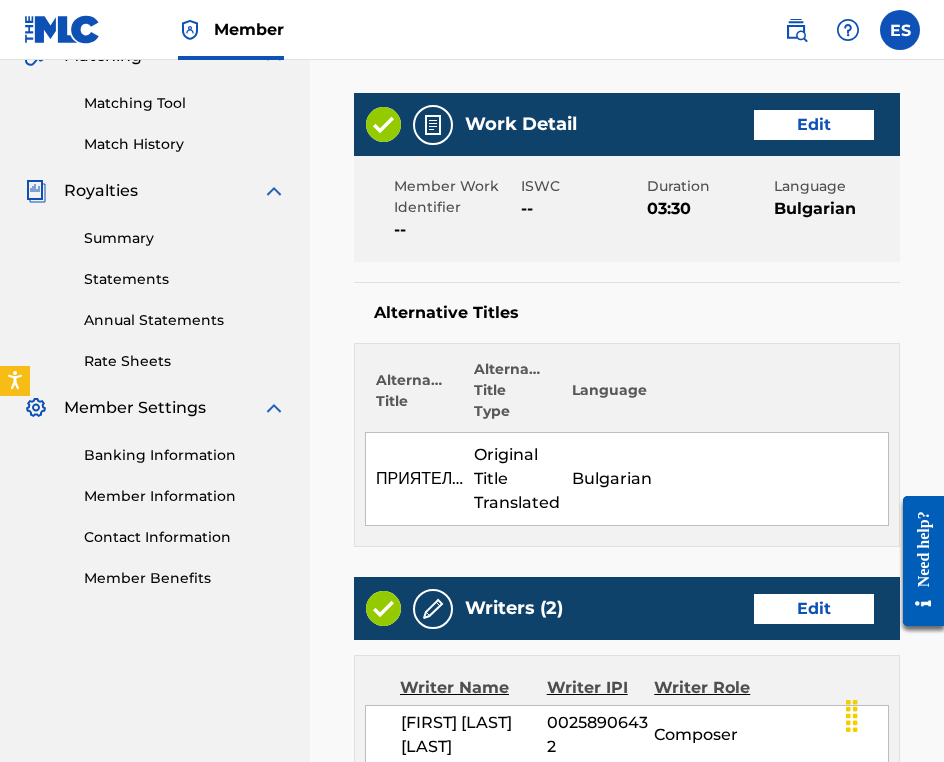 click on "Bulgarian" at bounding box center (725, 479) 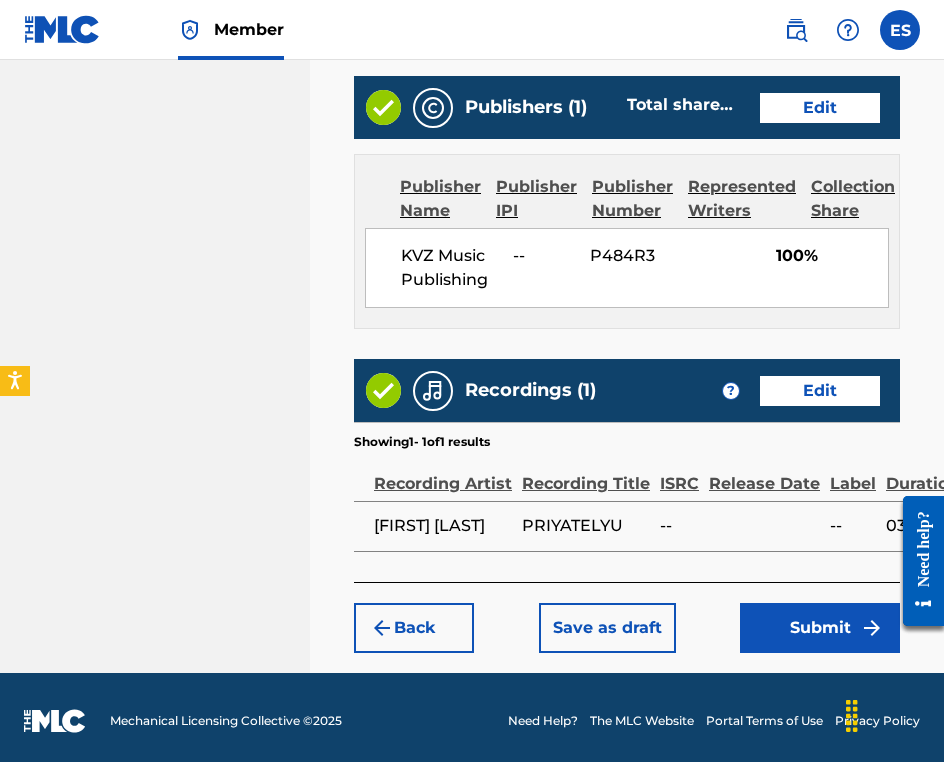 scroll, scrollTop: 1286, scrollLeft: 0, axis: vertical 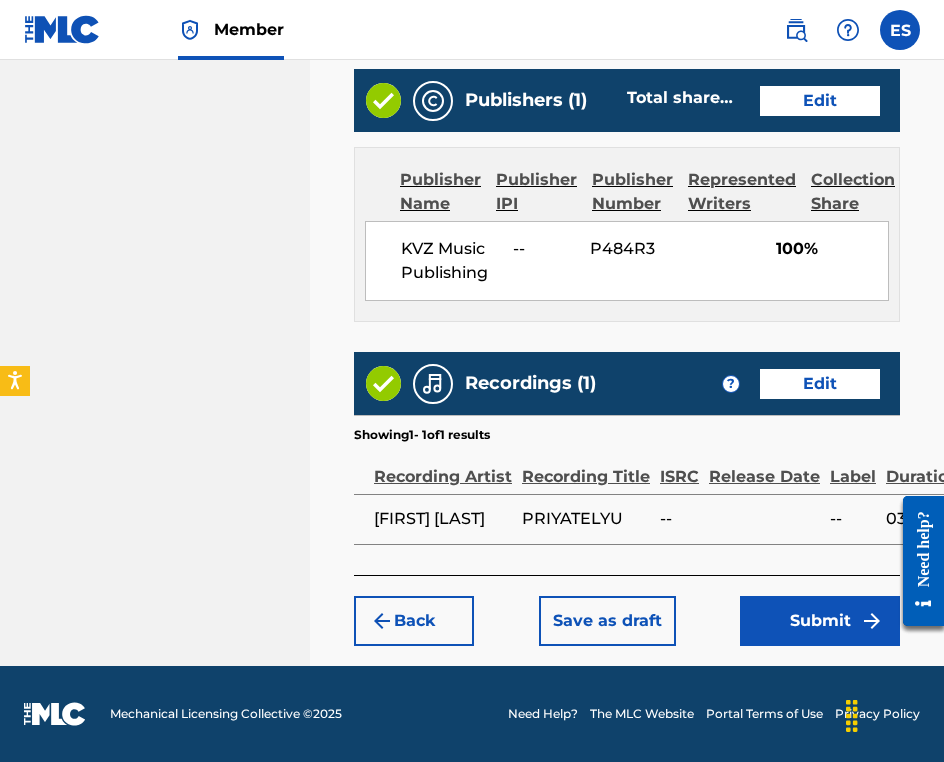click on "Submit" at bounding box center (820, 621) 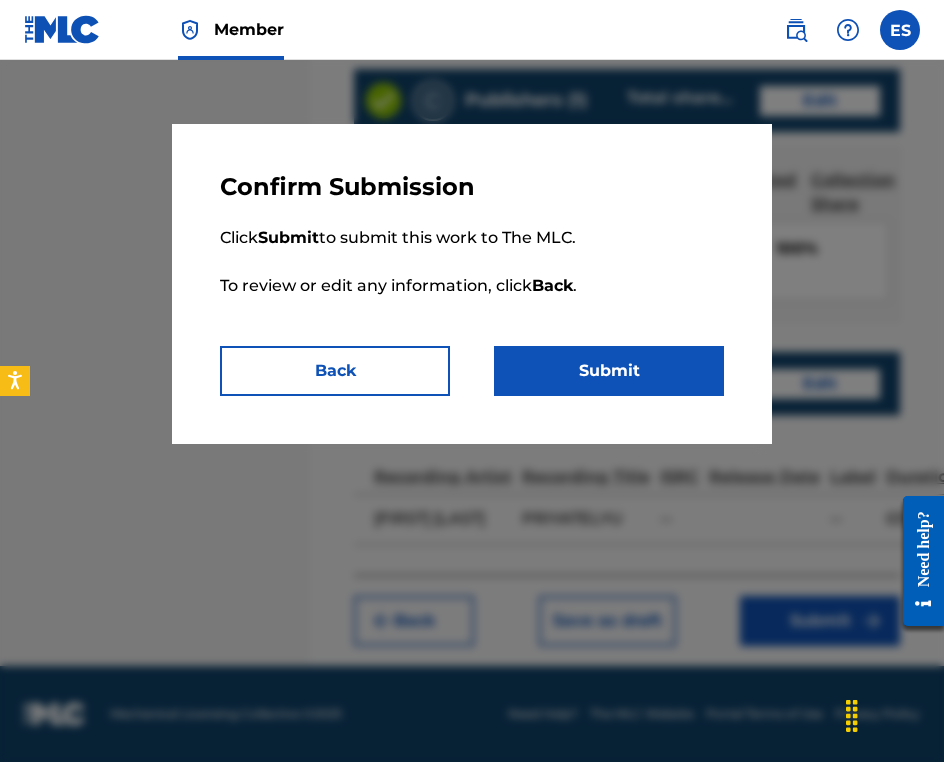 click on "Submit" at bounding box center (609, 371) 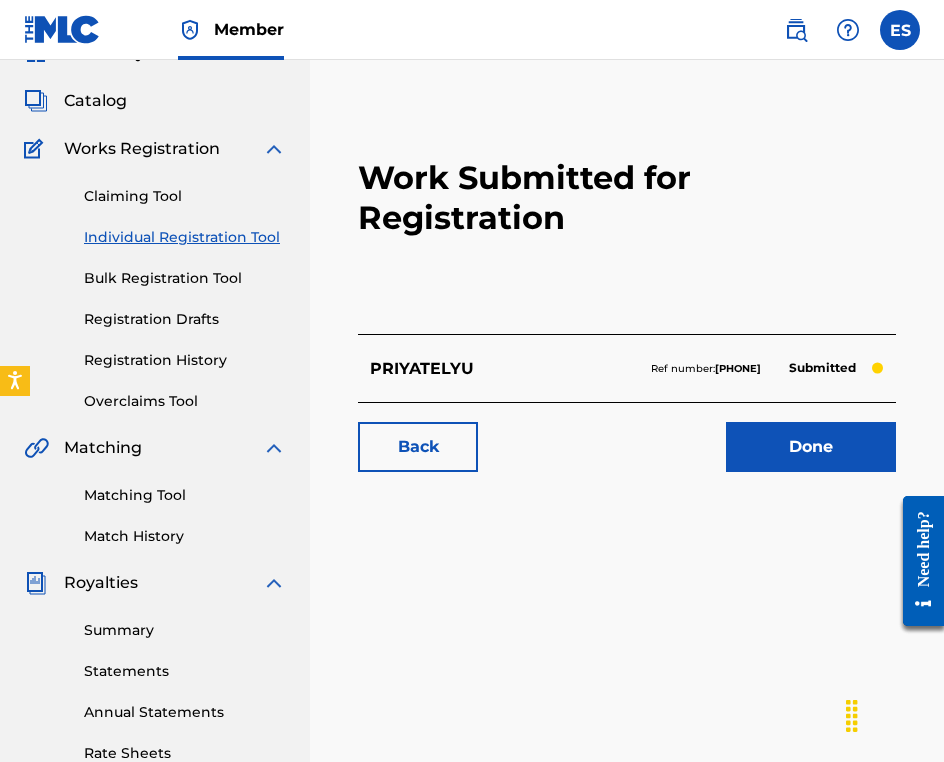 scroll, scrollTop: 200, scrollLeft: 0, axis: vertical 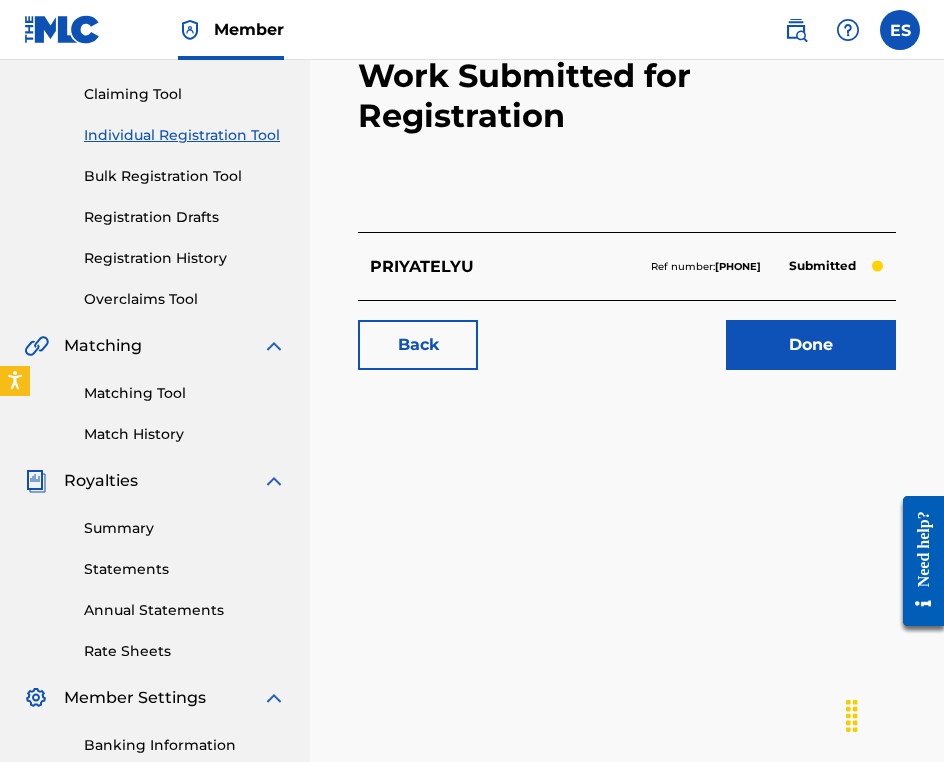 click on "Individual Registration Tool" at bounding box center [185, 135] 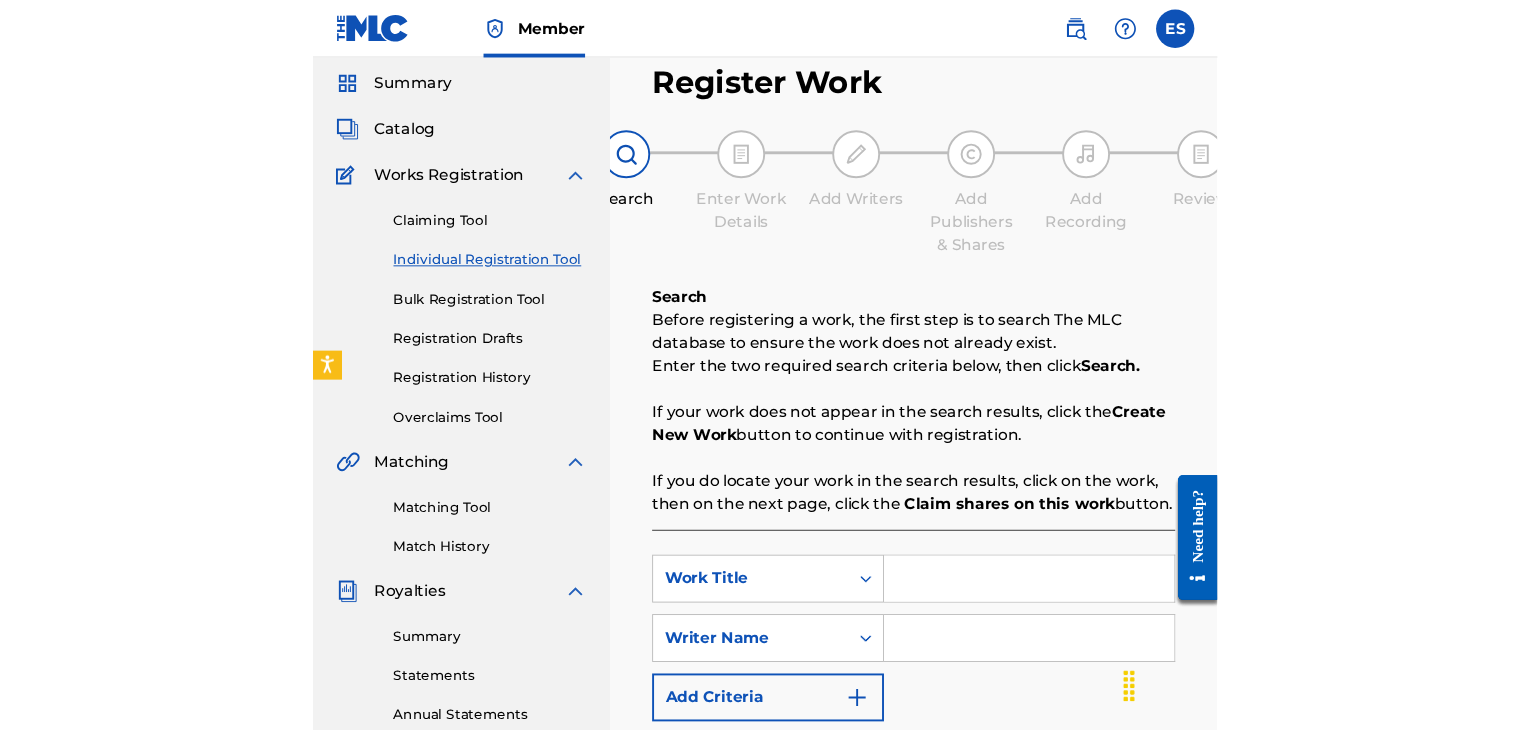 scroll, scrollTop: 200, scrollLeft: 0, axis: vertical 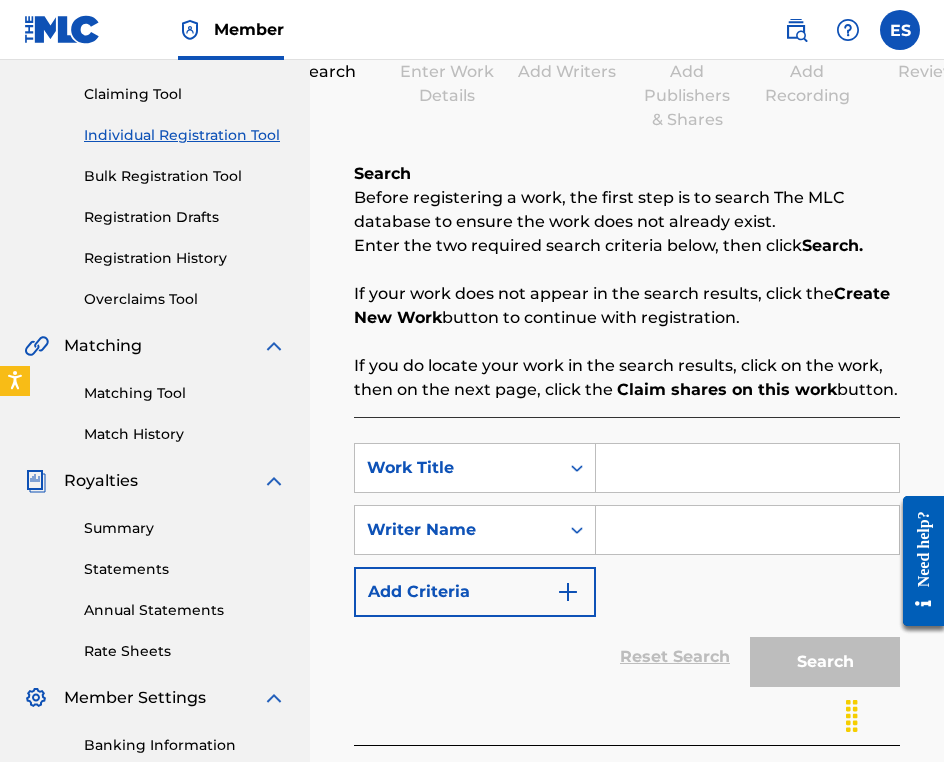 click at bounding box center (747, 468) 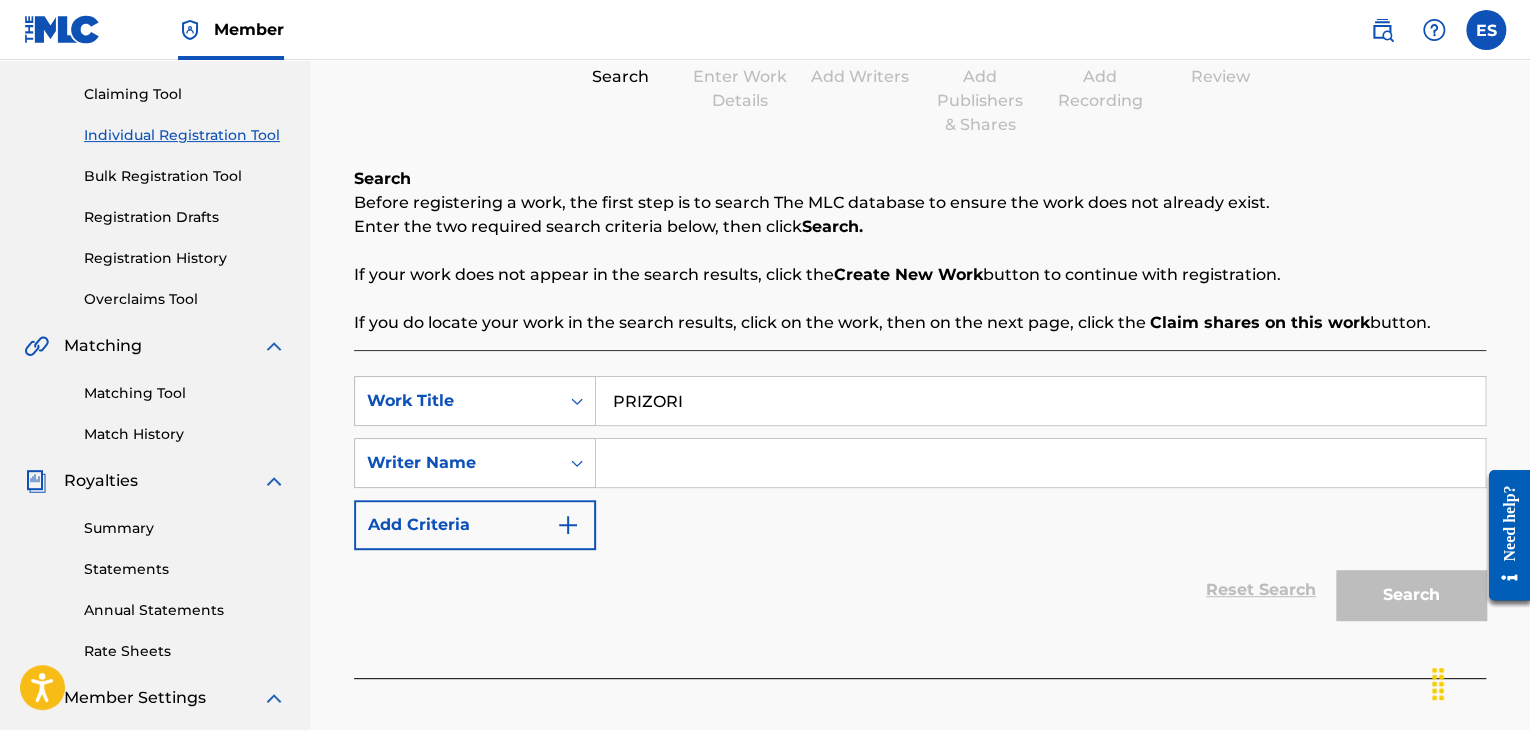 type on "PRIZORI" 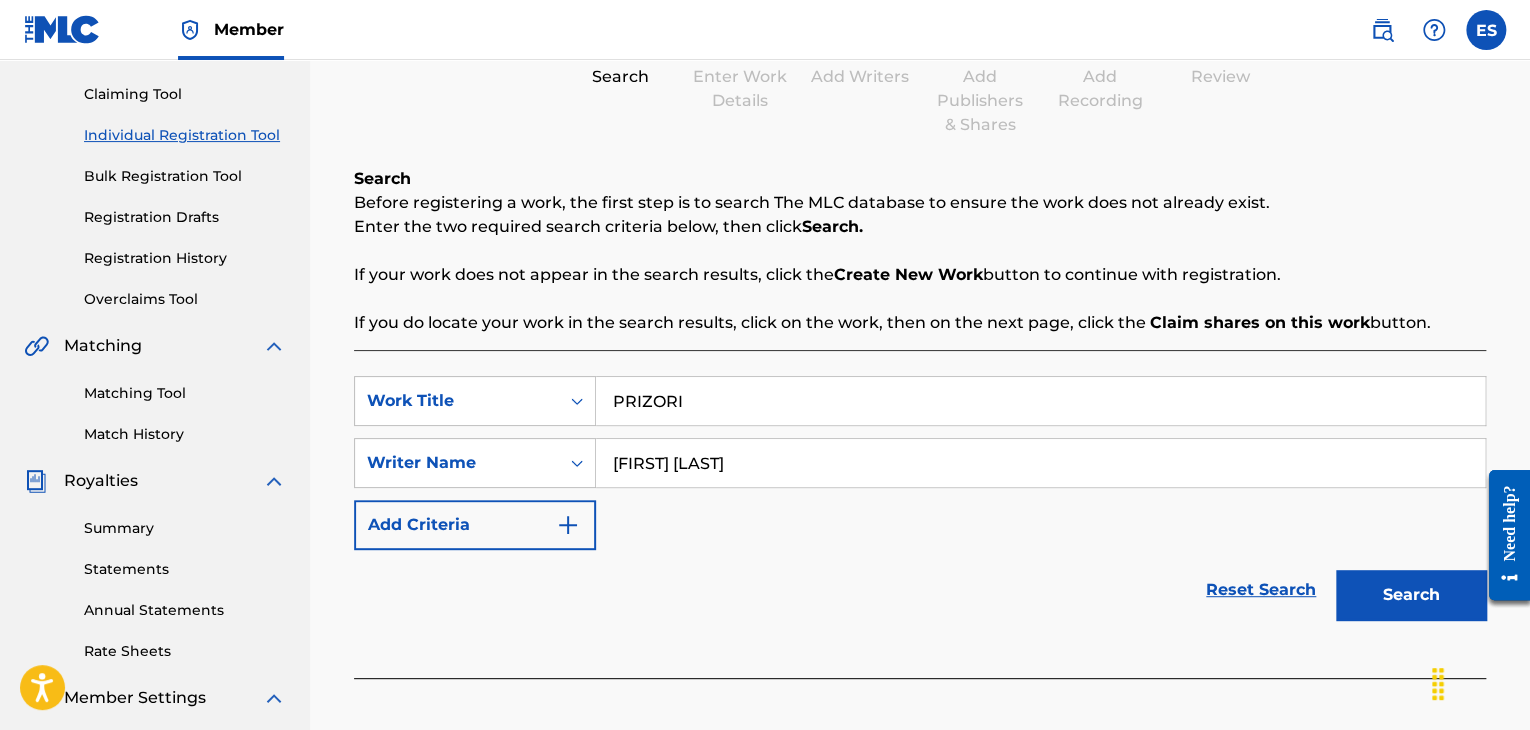 click on "Search" at bounding box center [1411, 595] 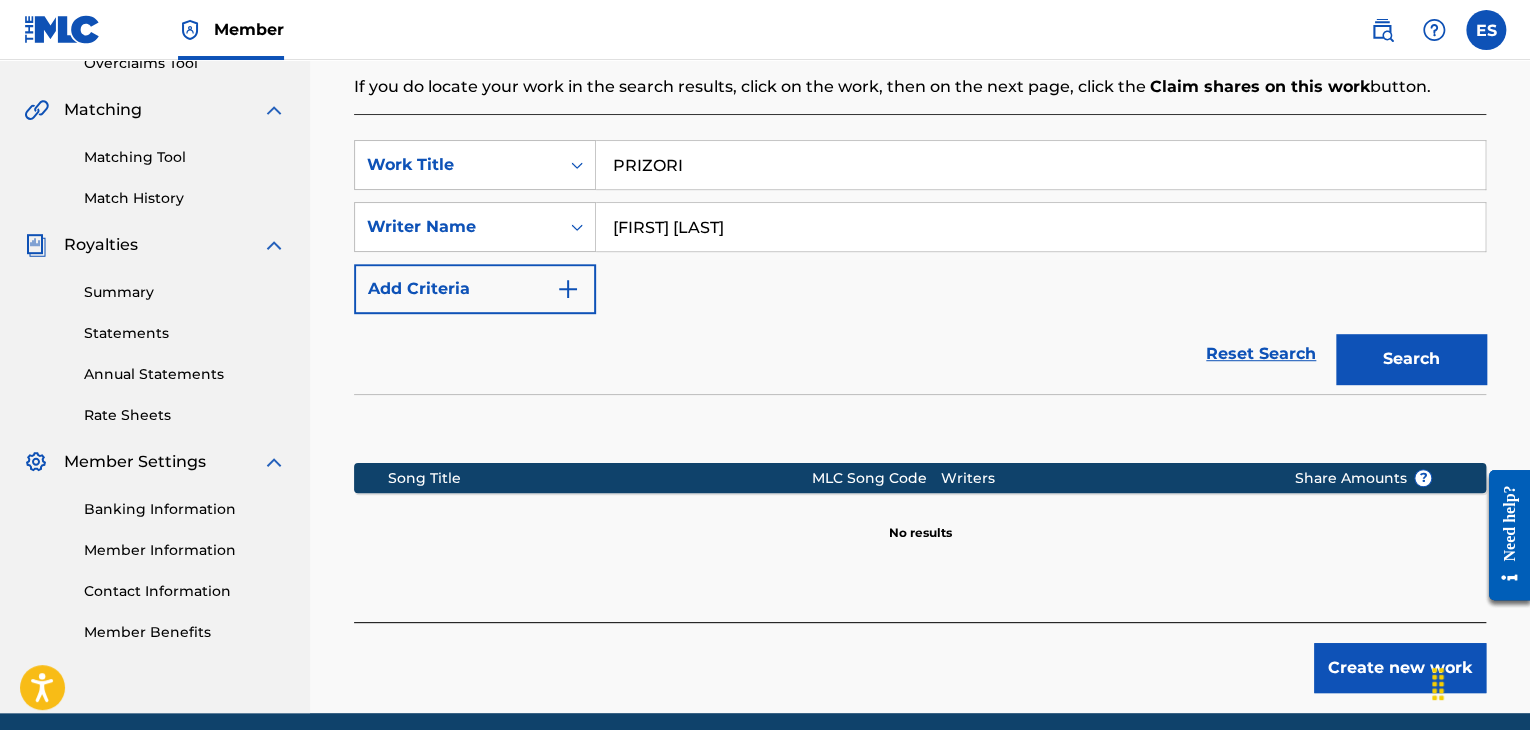 scroll, scrollTop: 500, scrollLeft: 0, axis: vertical 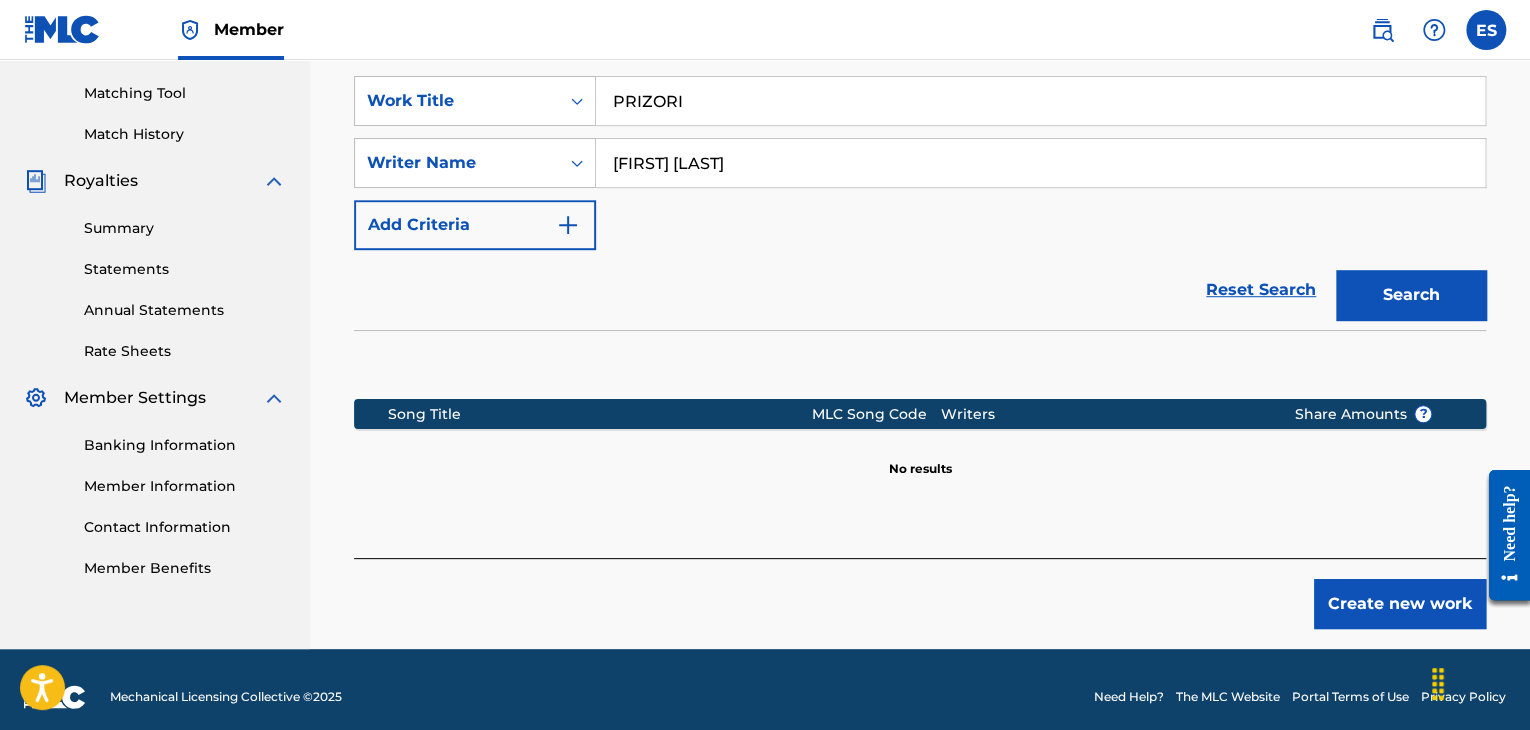 click on "Create new work" at bounding box center (1400, 604) 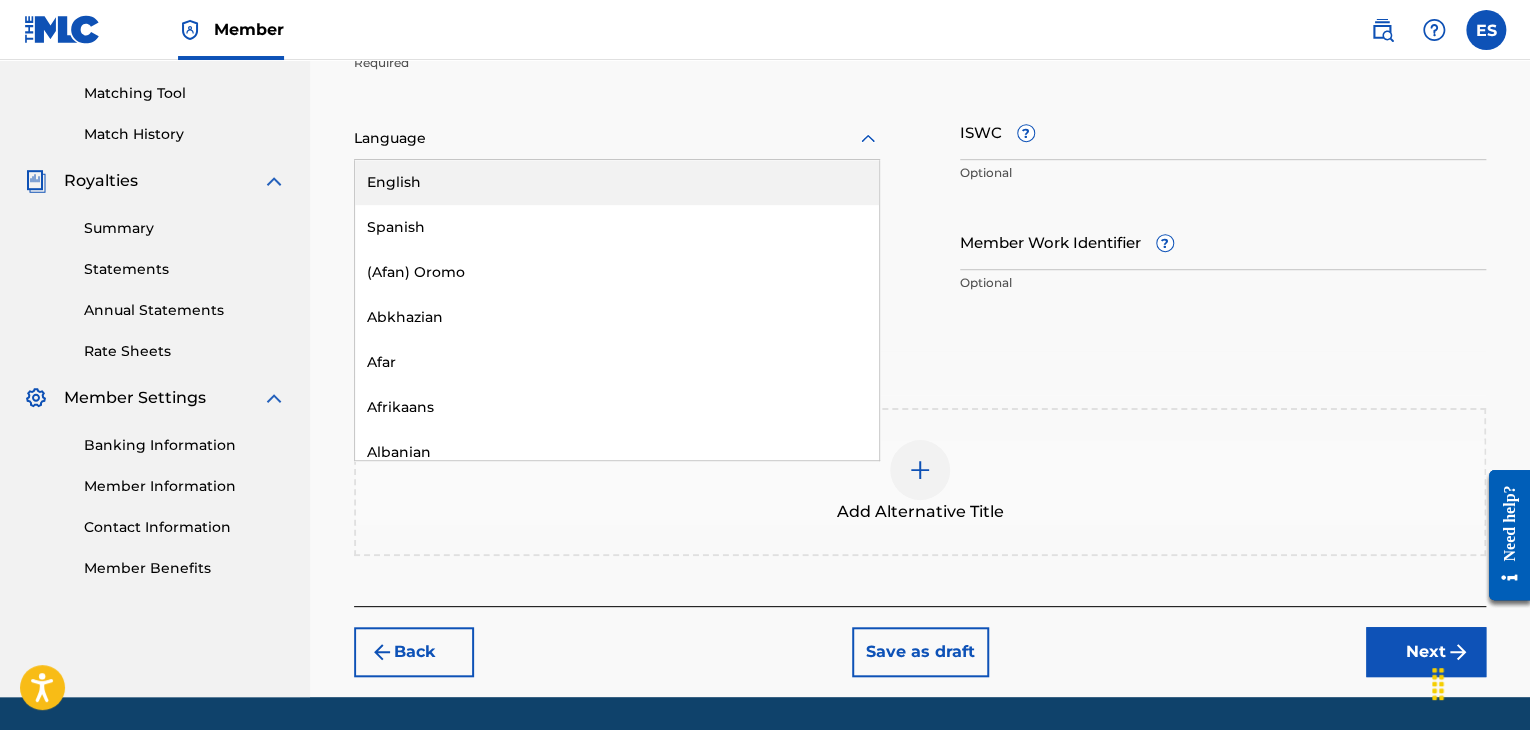 click at bounding box center [617, 138] 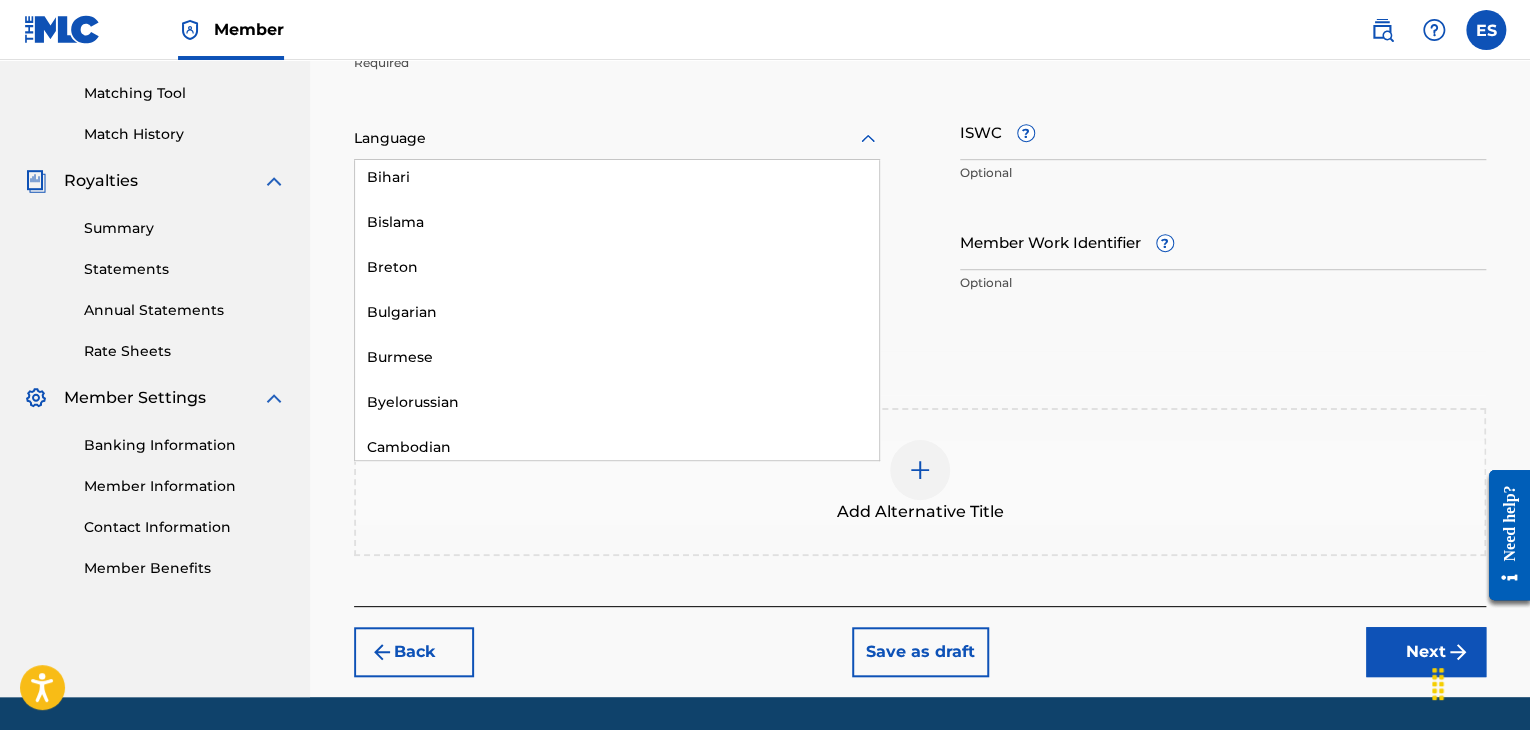 scroll, scrollTop: 800, scrollLeft: 0, axis: vertical 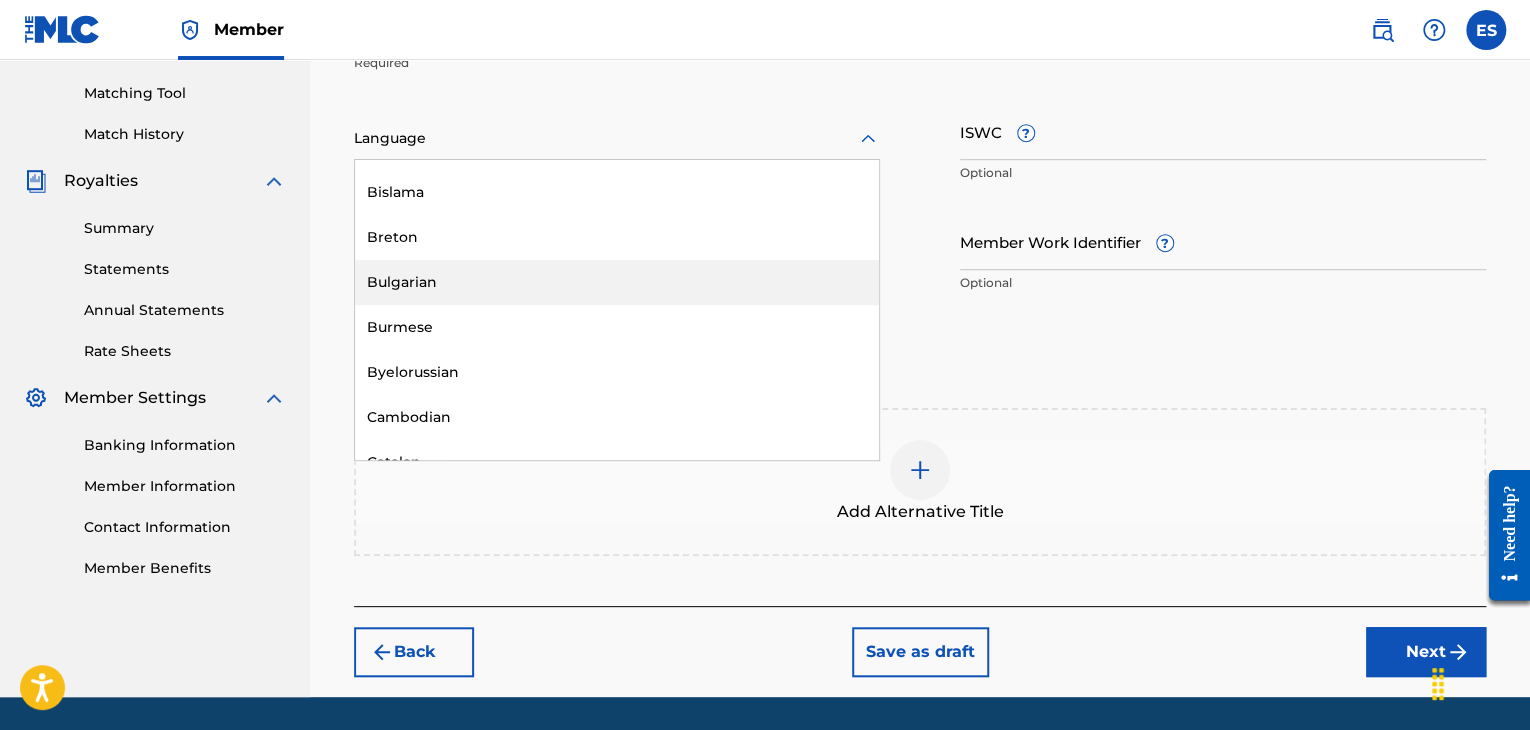 click on "Bulgarian" at bounding box center (617, 282) 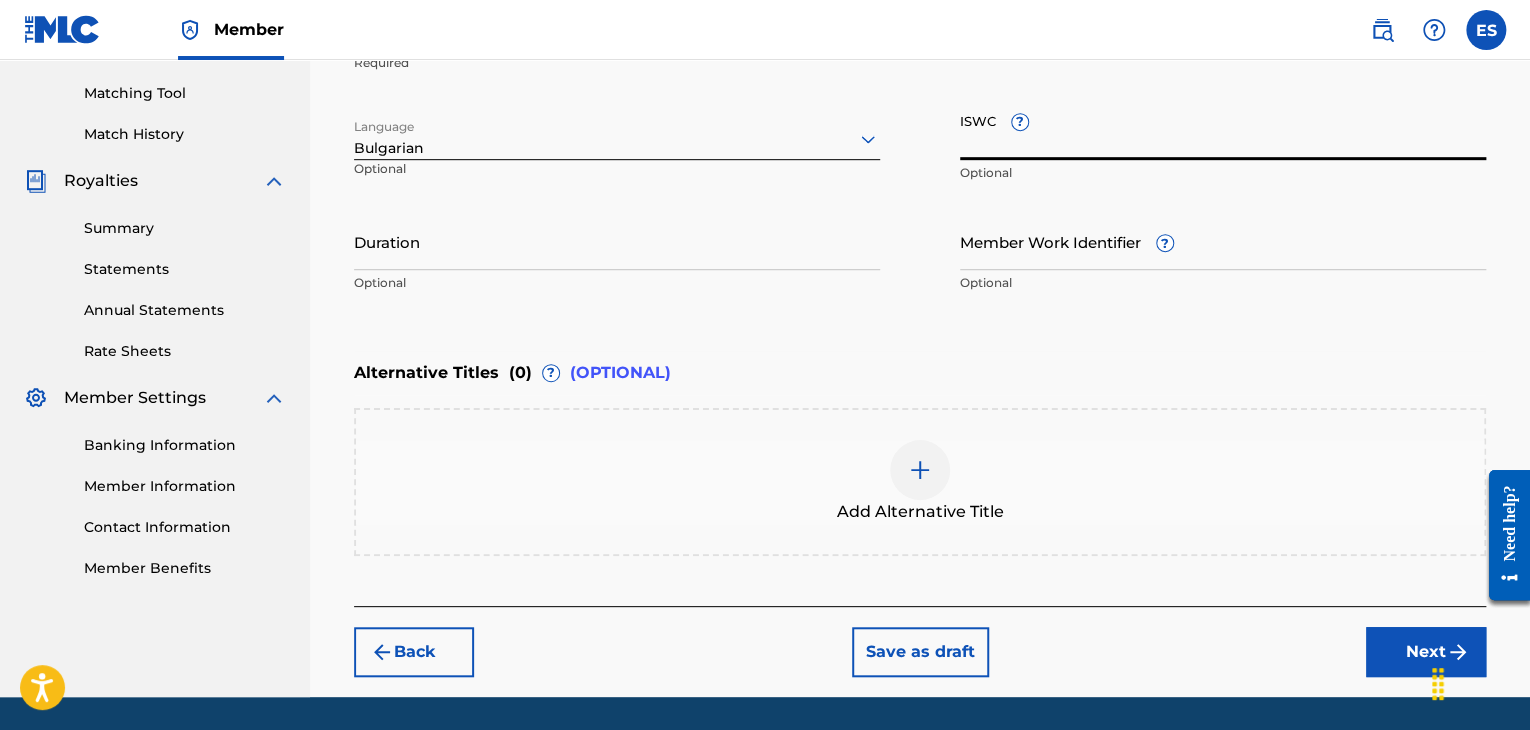 click on "ISWC   ?" at bounding box center (1223, 131) 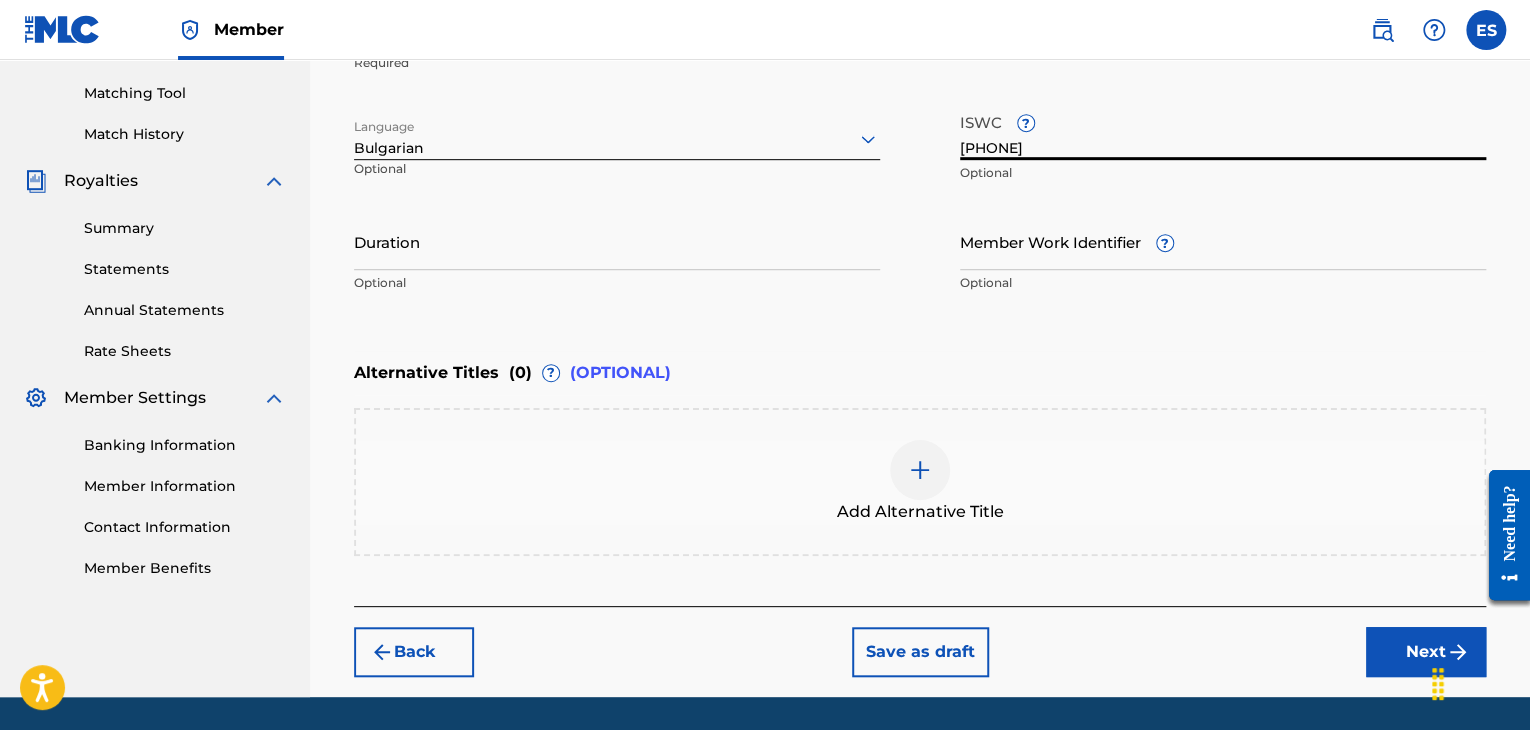 type on "[PHONE]" 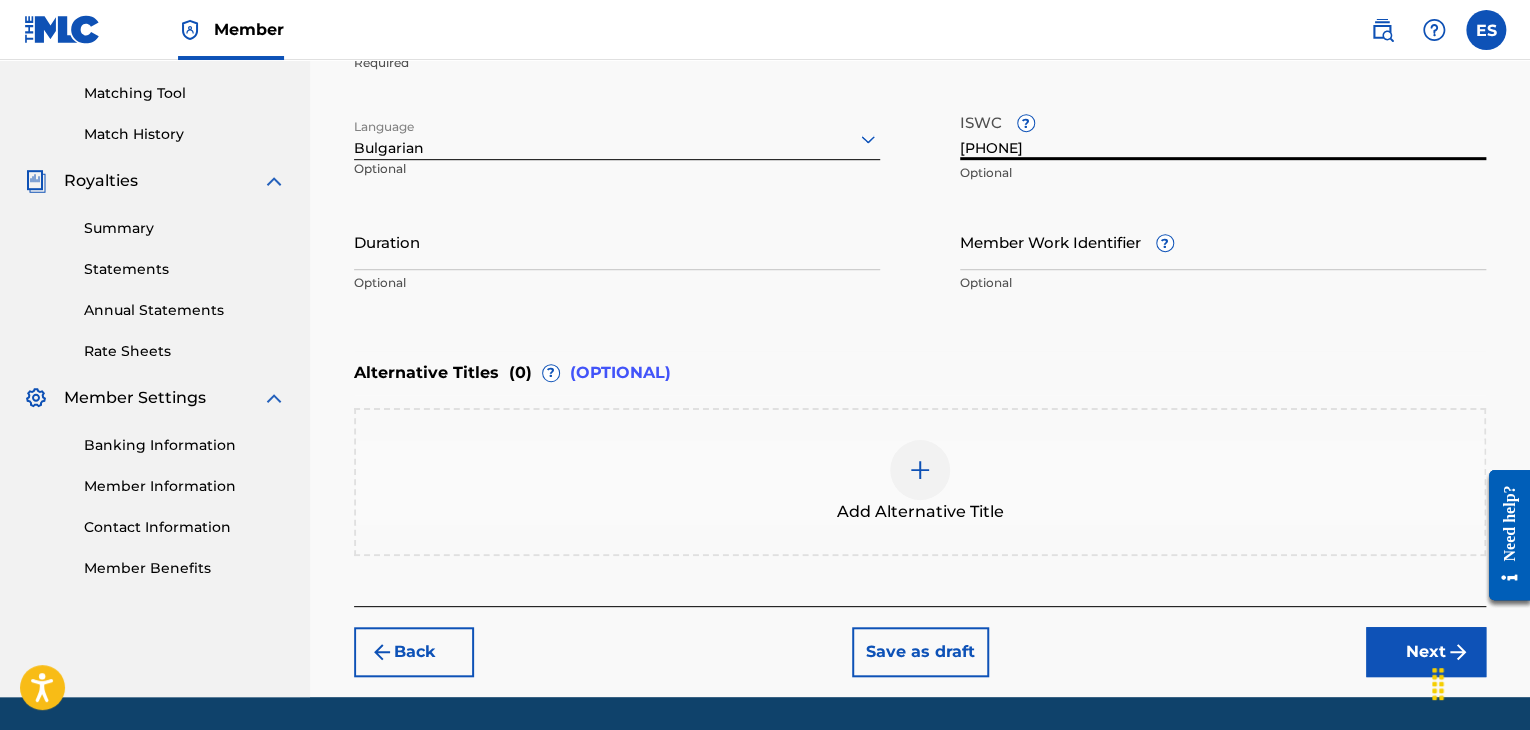 drag, startPoint x: 599, startPoint y: 273, endPoint x: 603, endPoint y: 253, distance: 20.396078 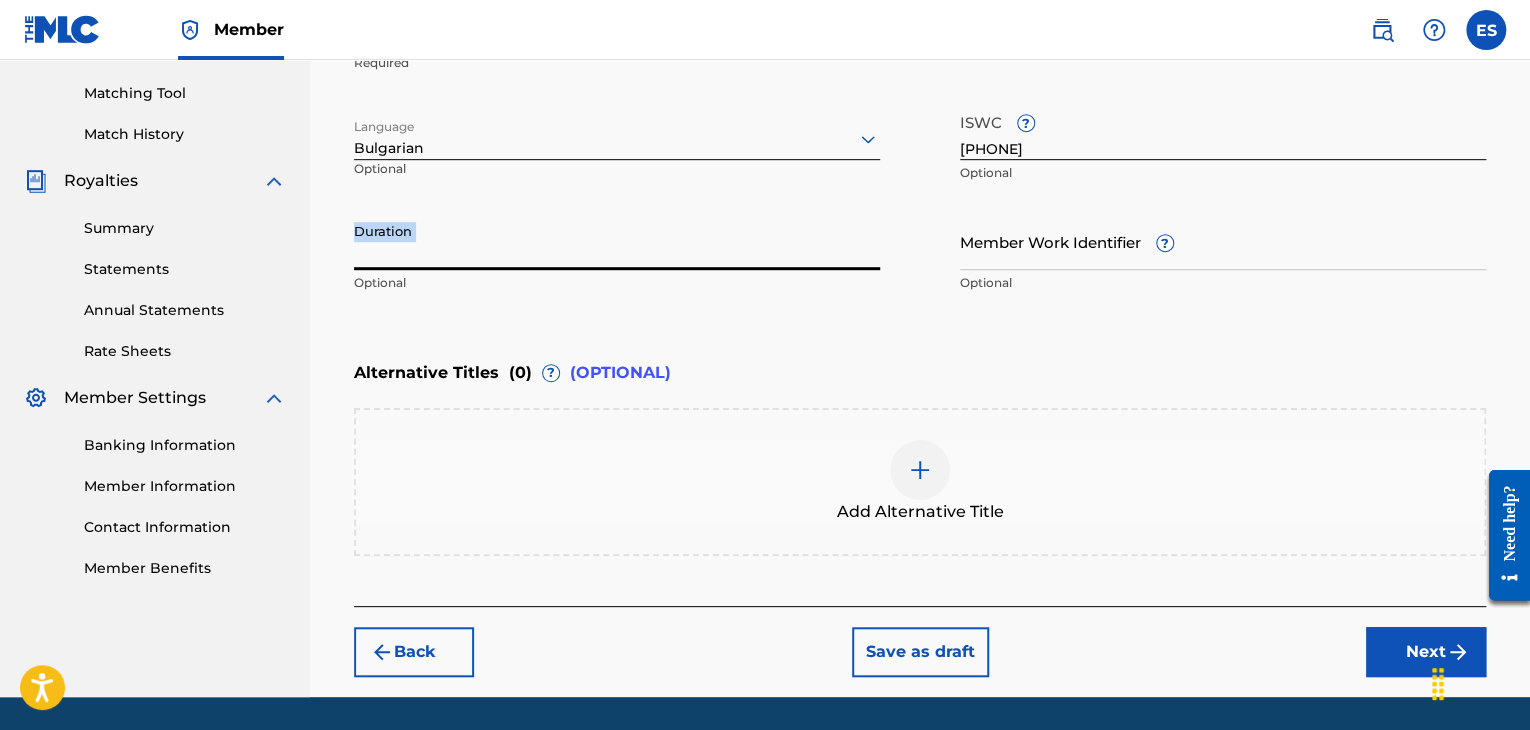 click on "Duration" at bounding box center [617, 241] 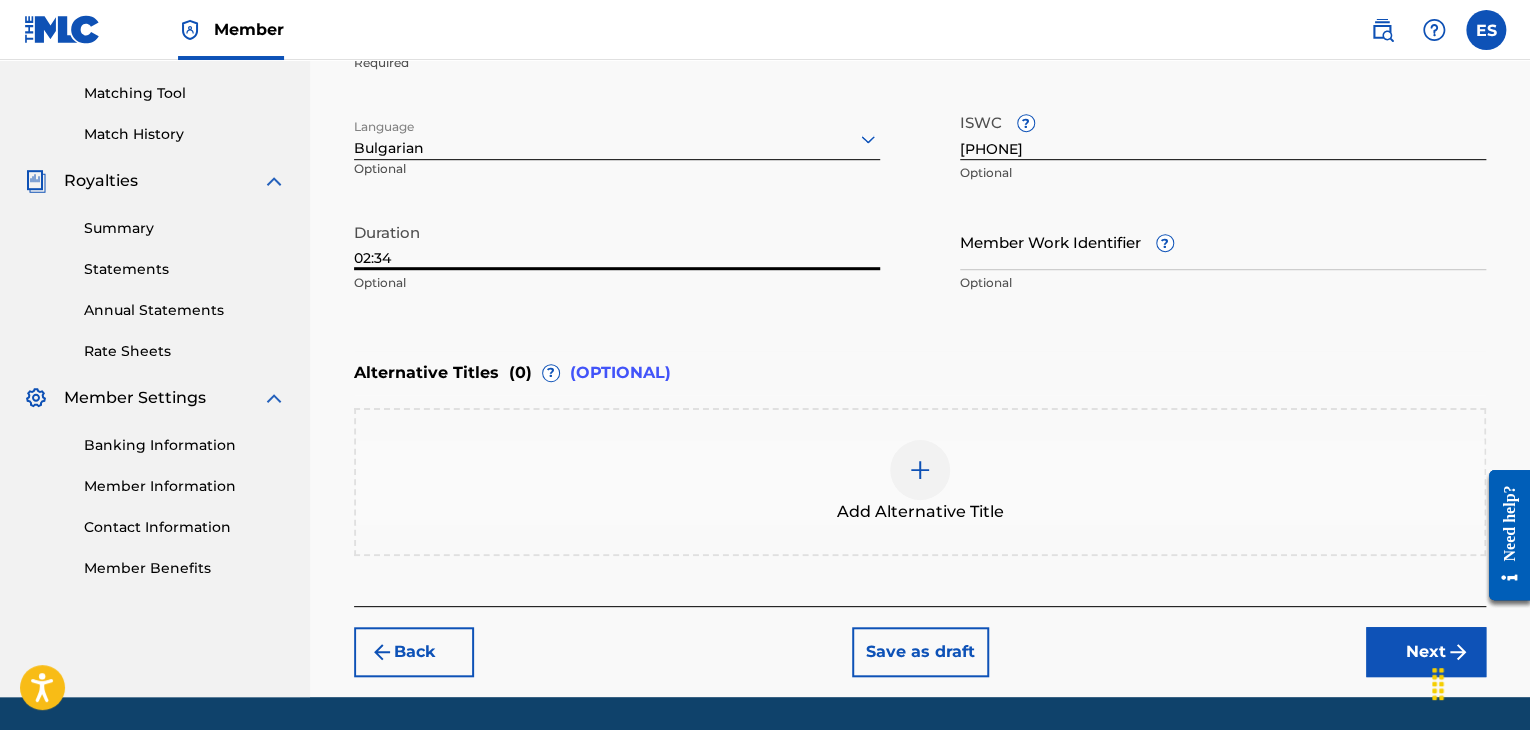 click on "02:34" at bounding box center (617, 241) 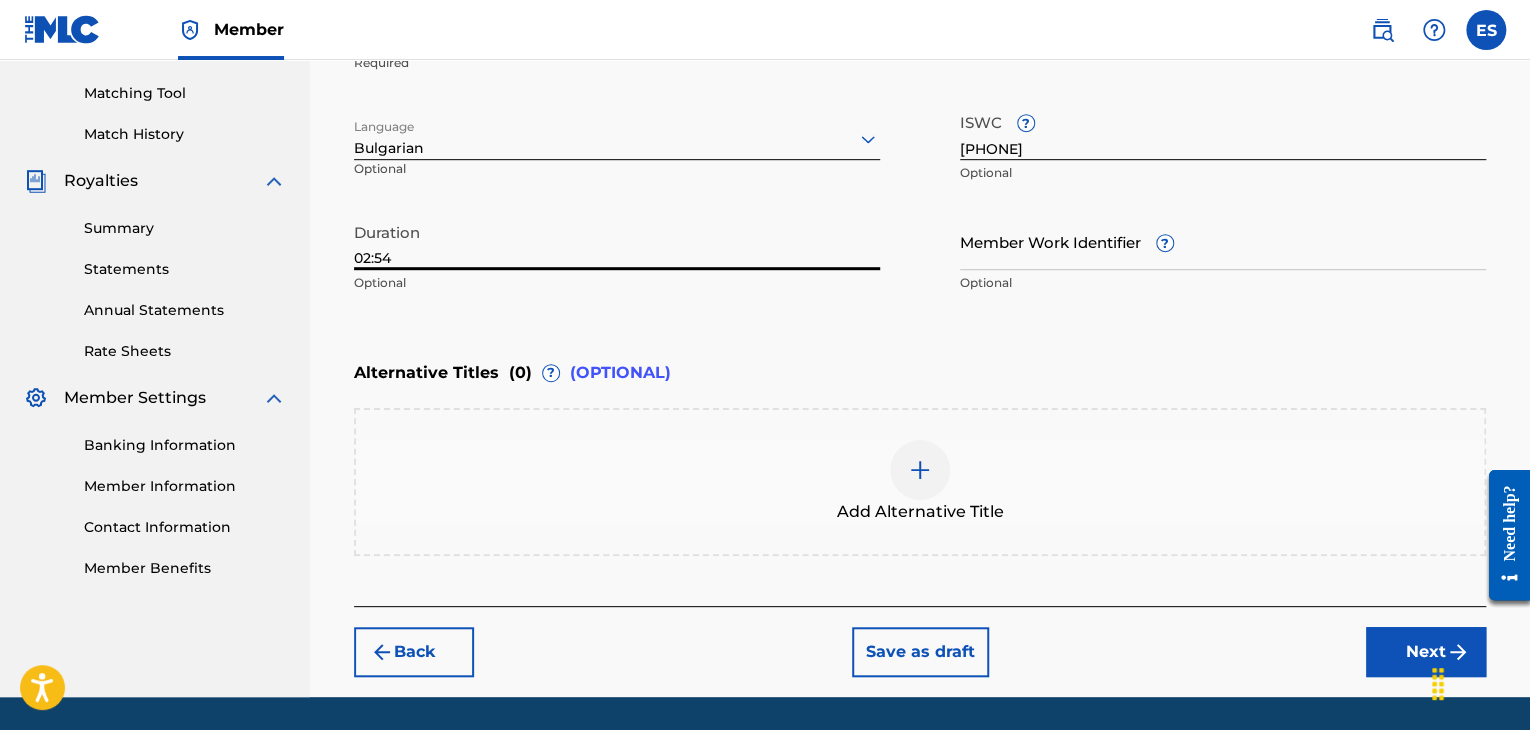type on "02:54" 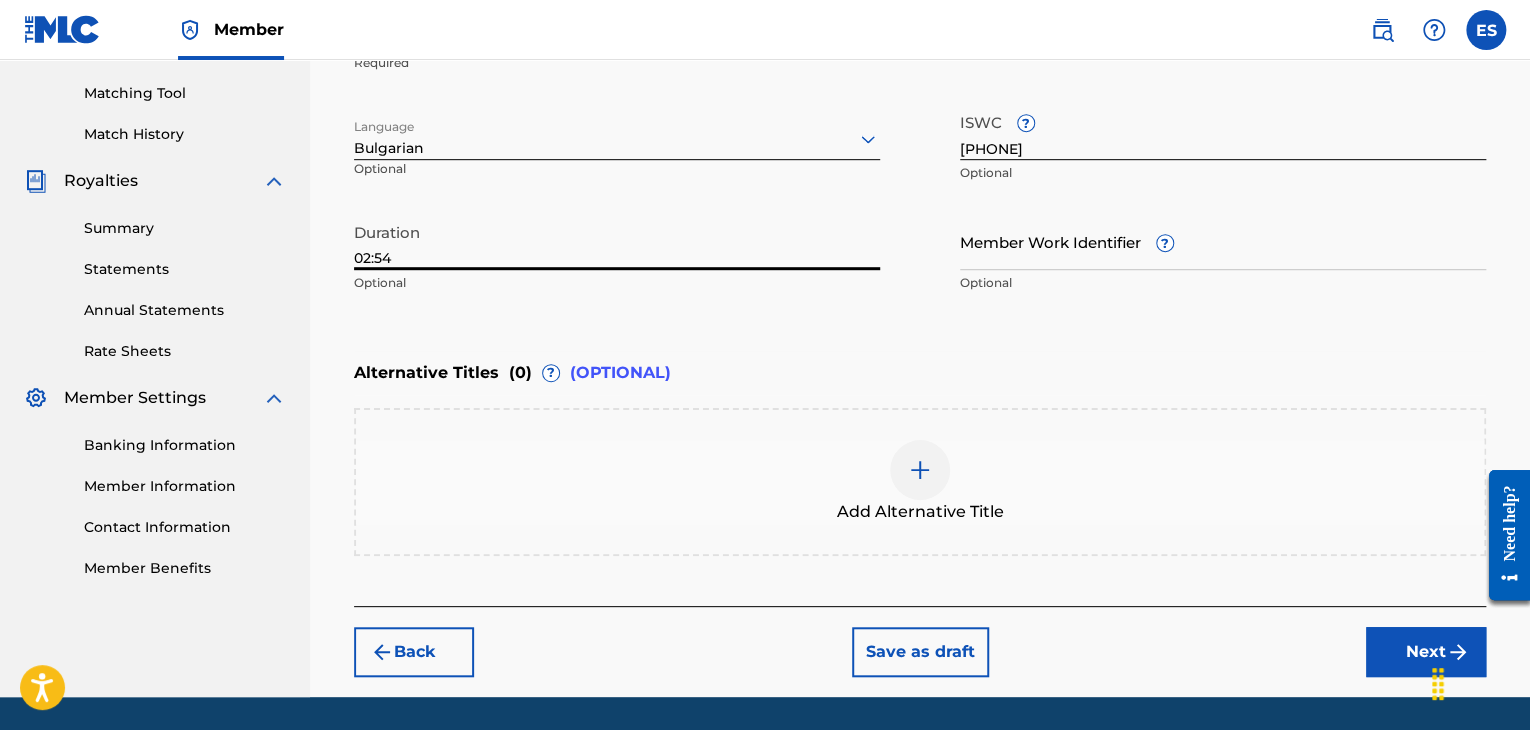 click at bounding box center (920, 470) 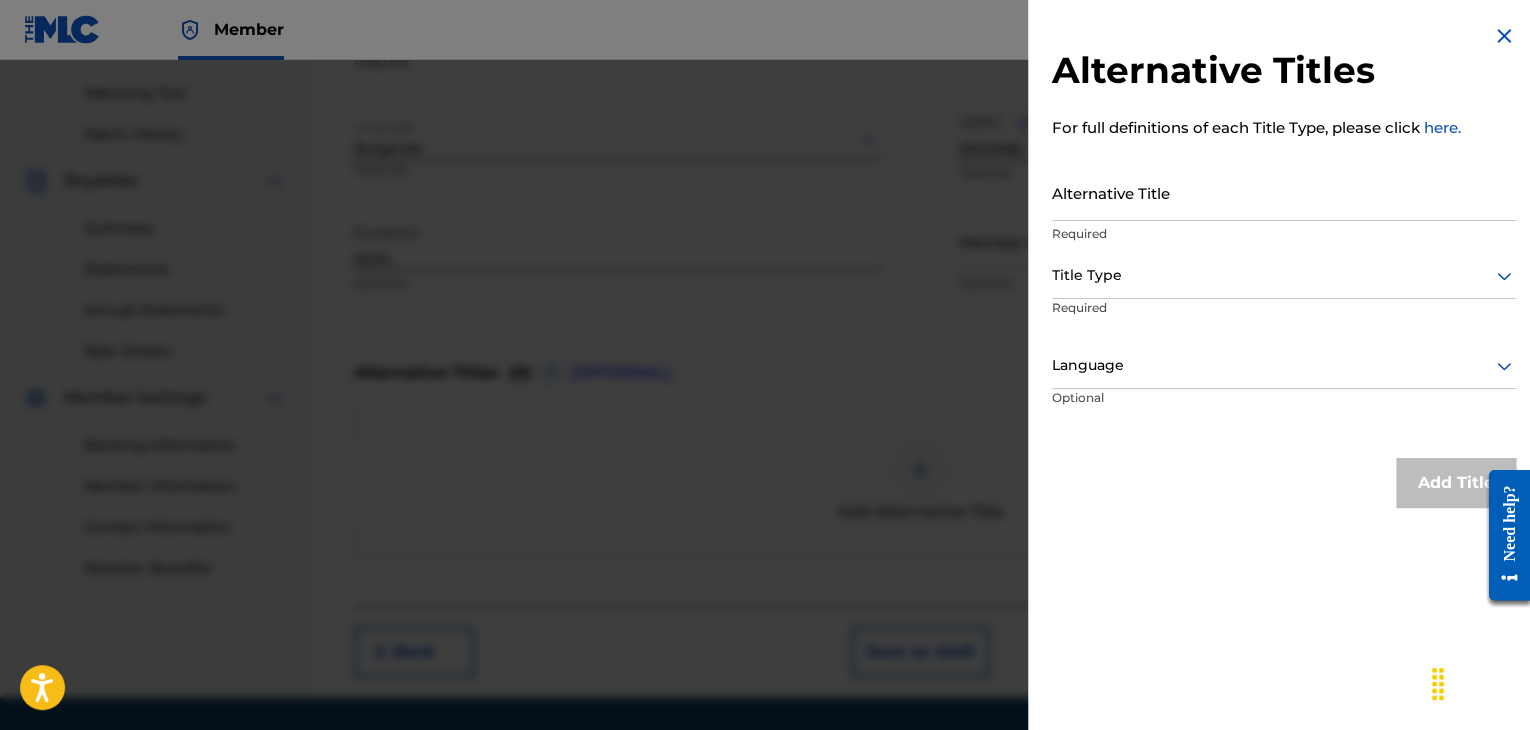 click on "Alternative Title" at bounding box center (1284, 192) 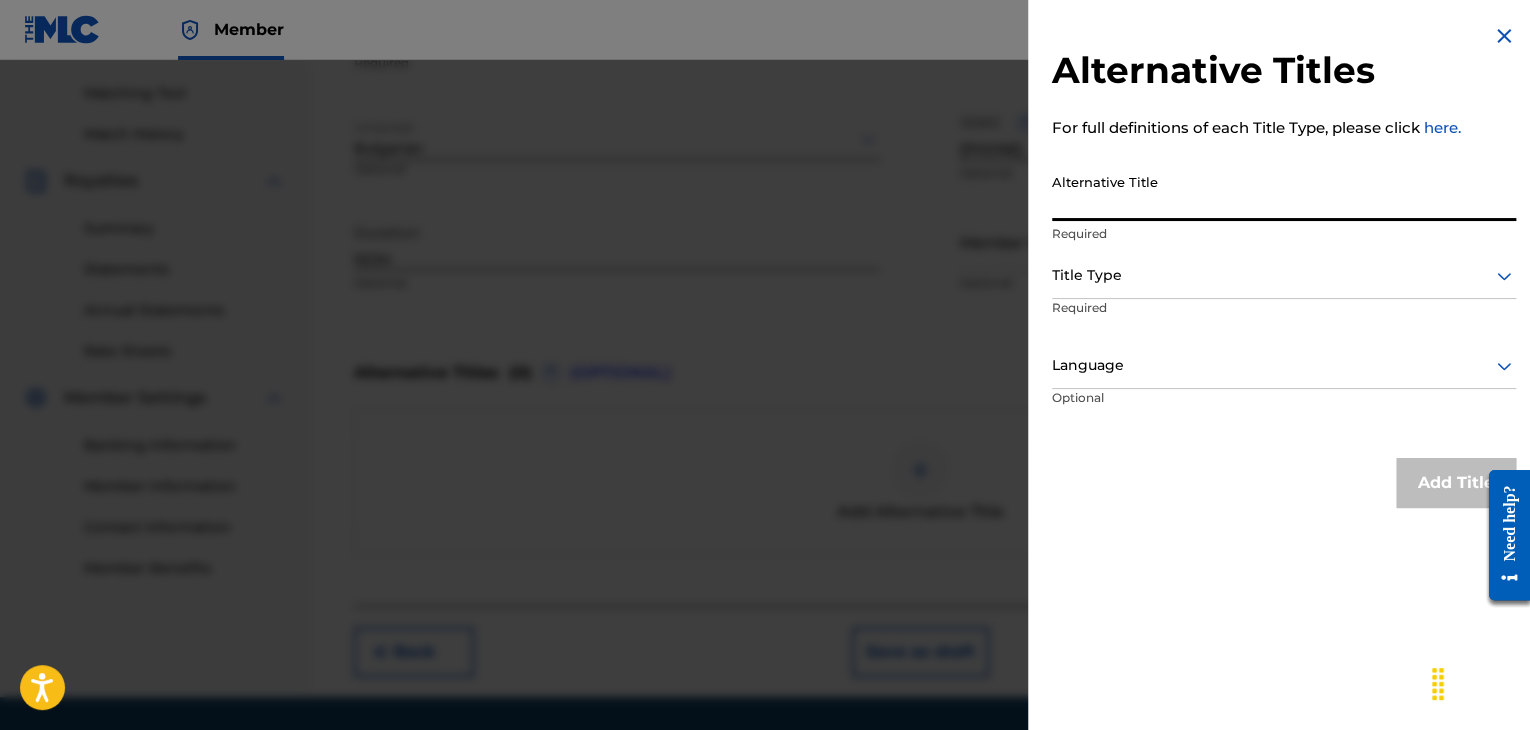 paste on "ПРИЗОРИ" 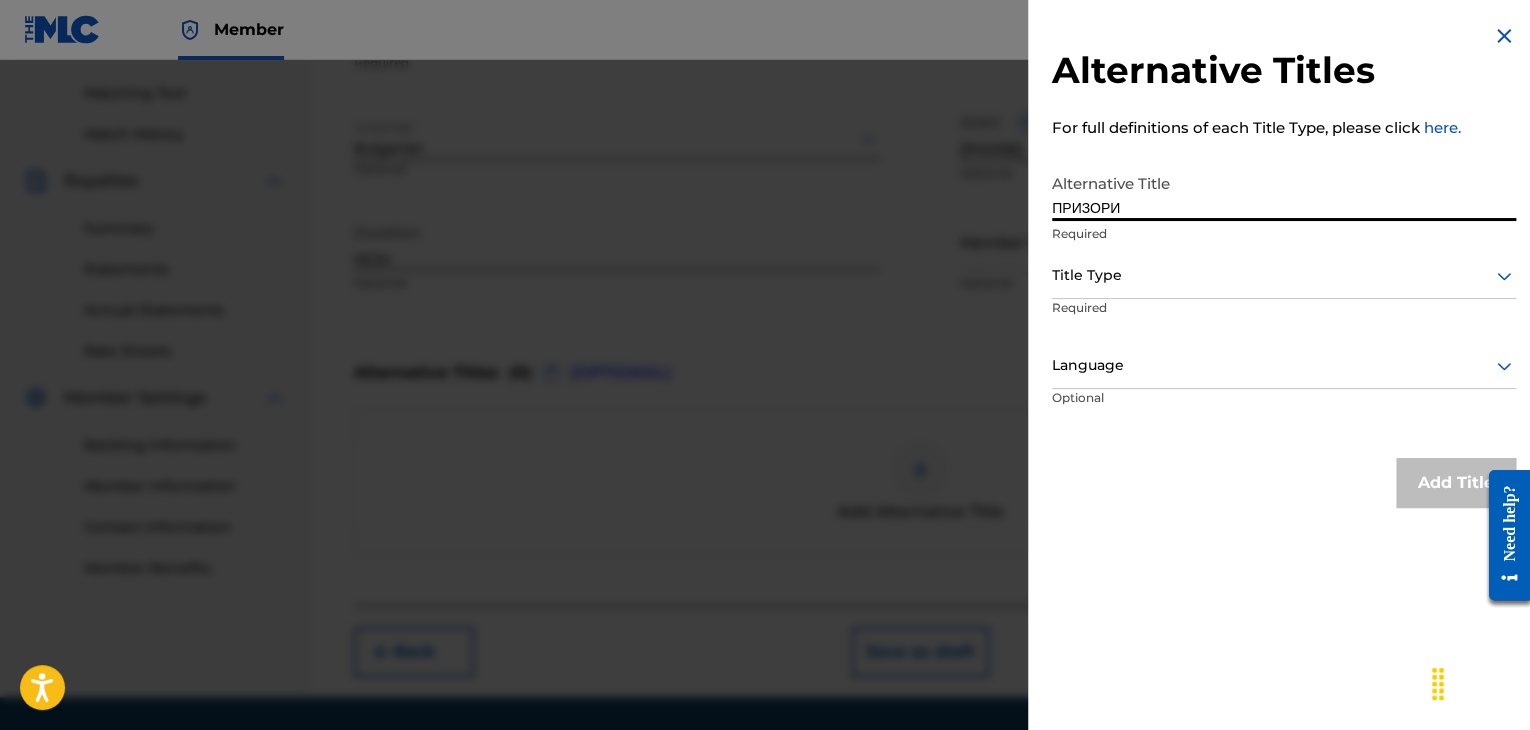 type on "ПРИЗОРИ" 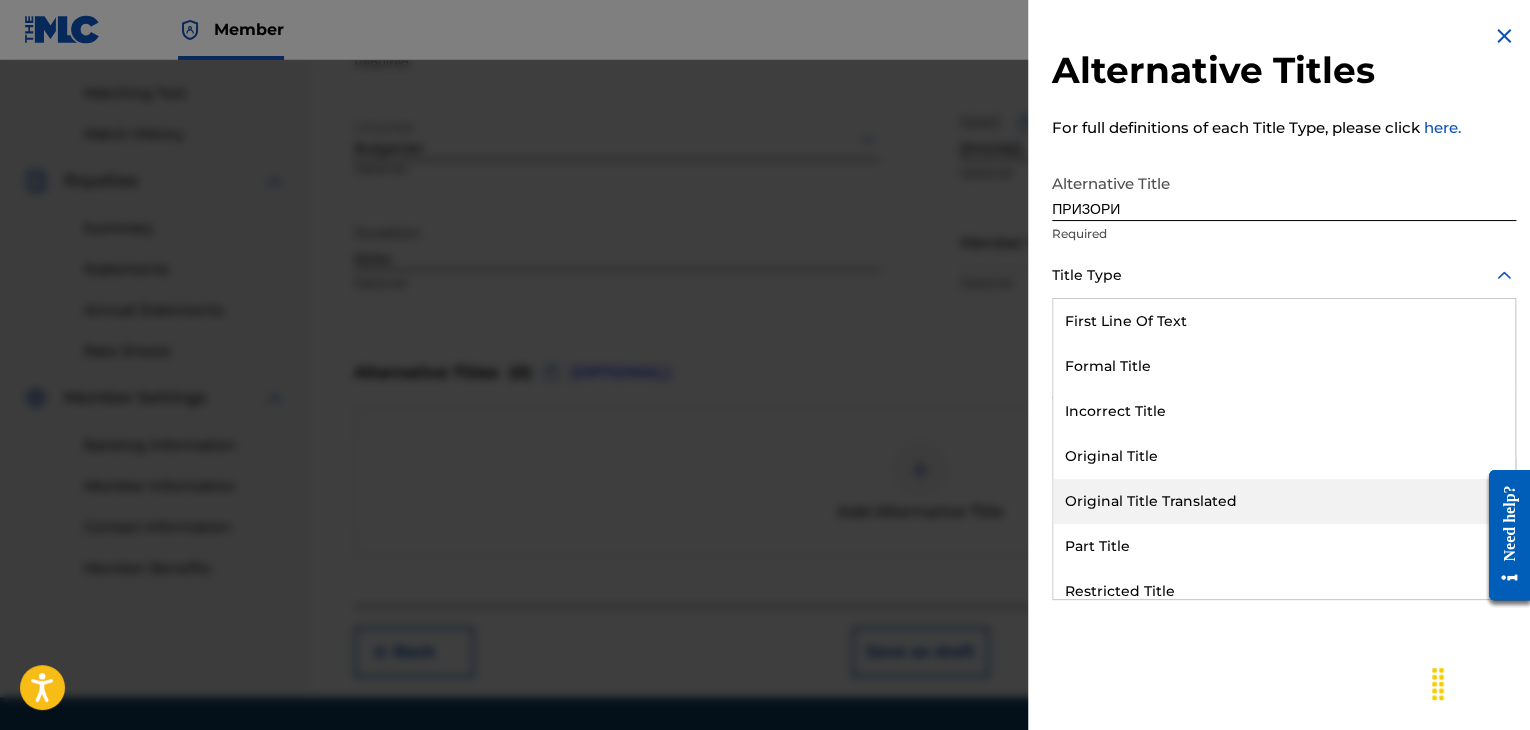 click on "Original Title Translated" at bounding box center [1284, 501] 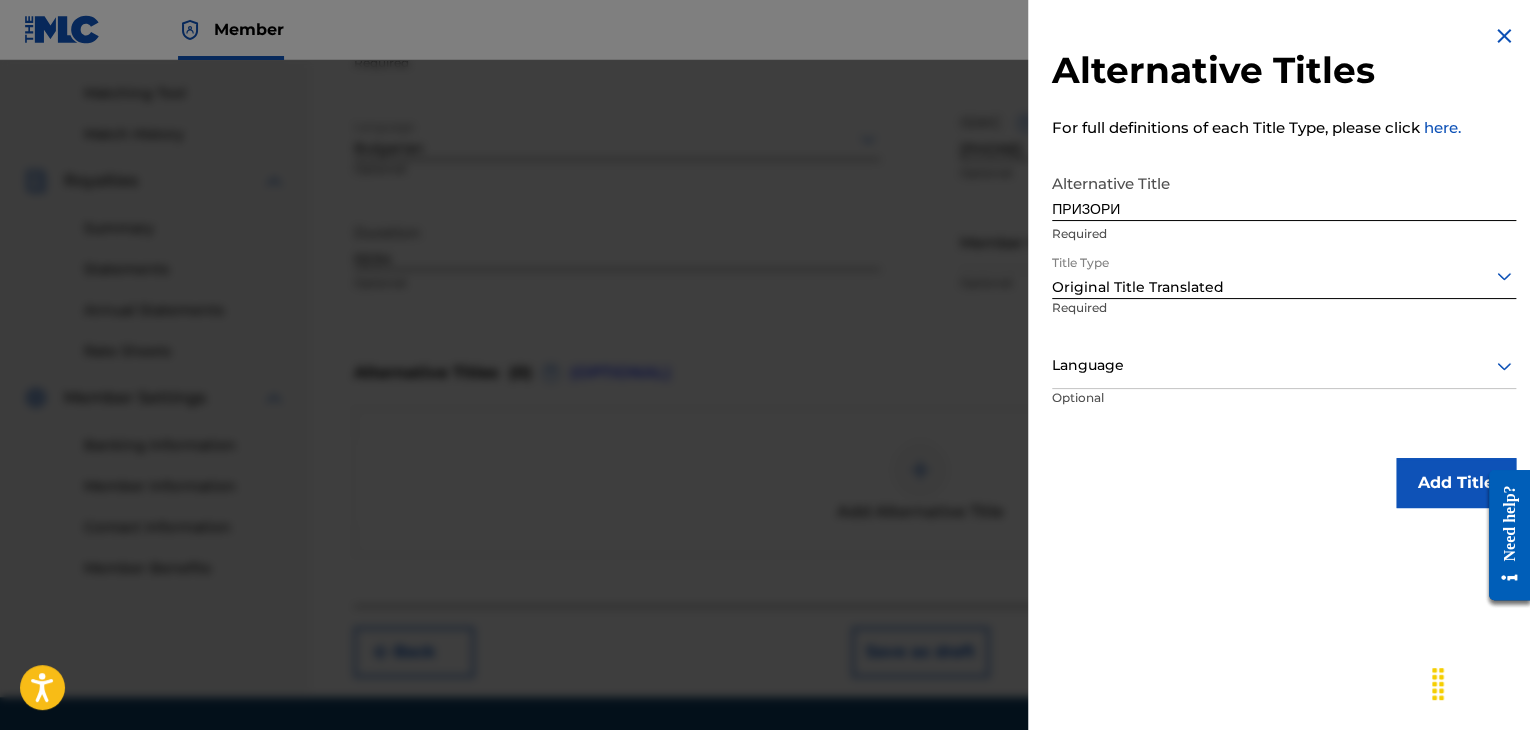 click at bounding box center (1284, 365) 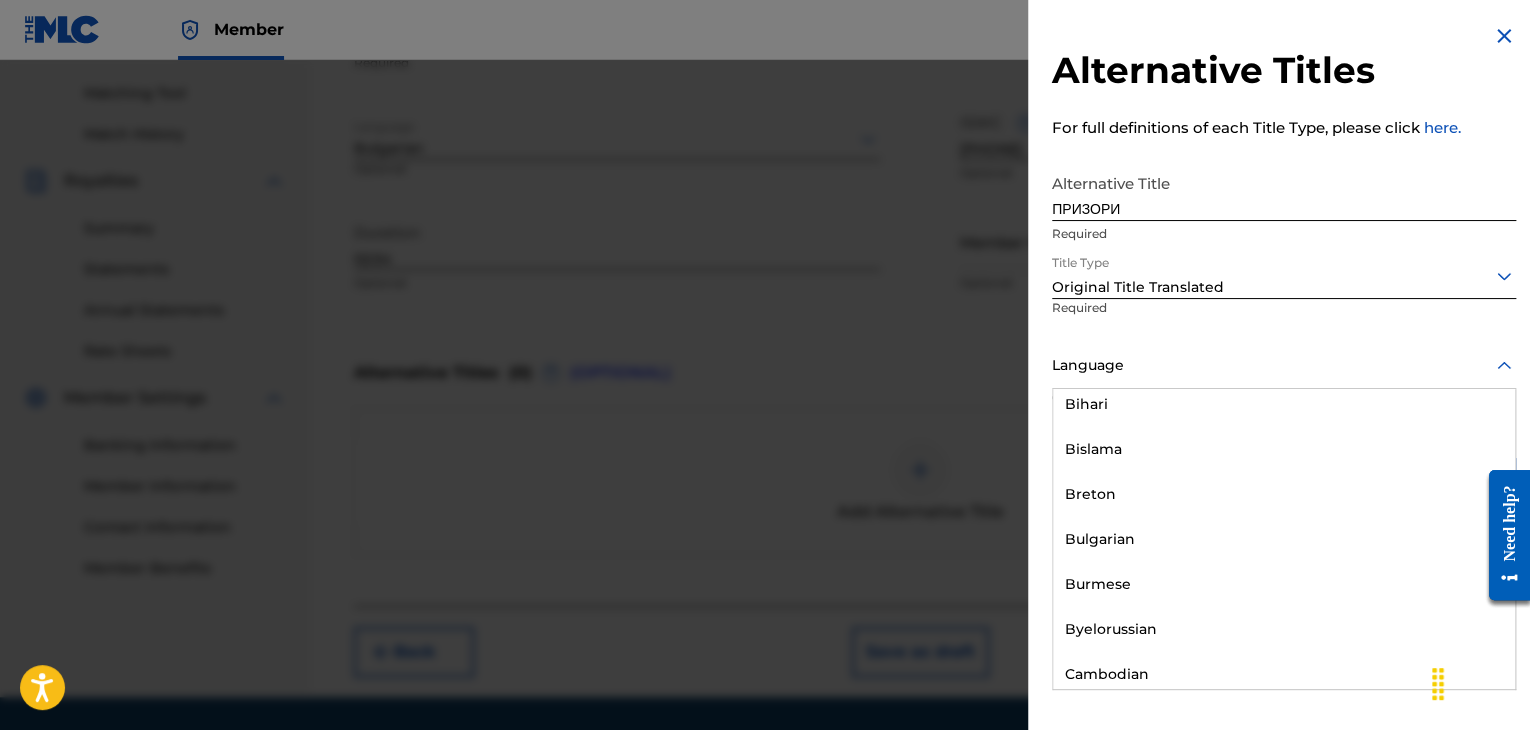 scroll, scrollTop: 800, scrollLeft: 0, axis: vertical 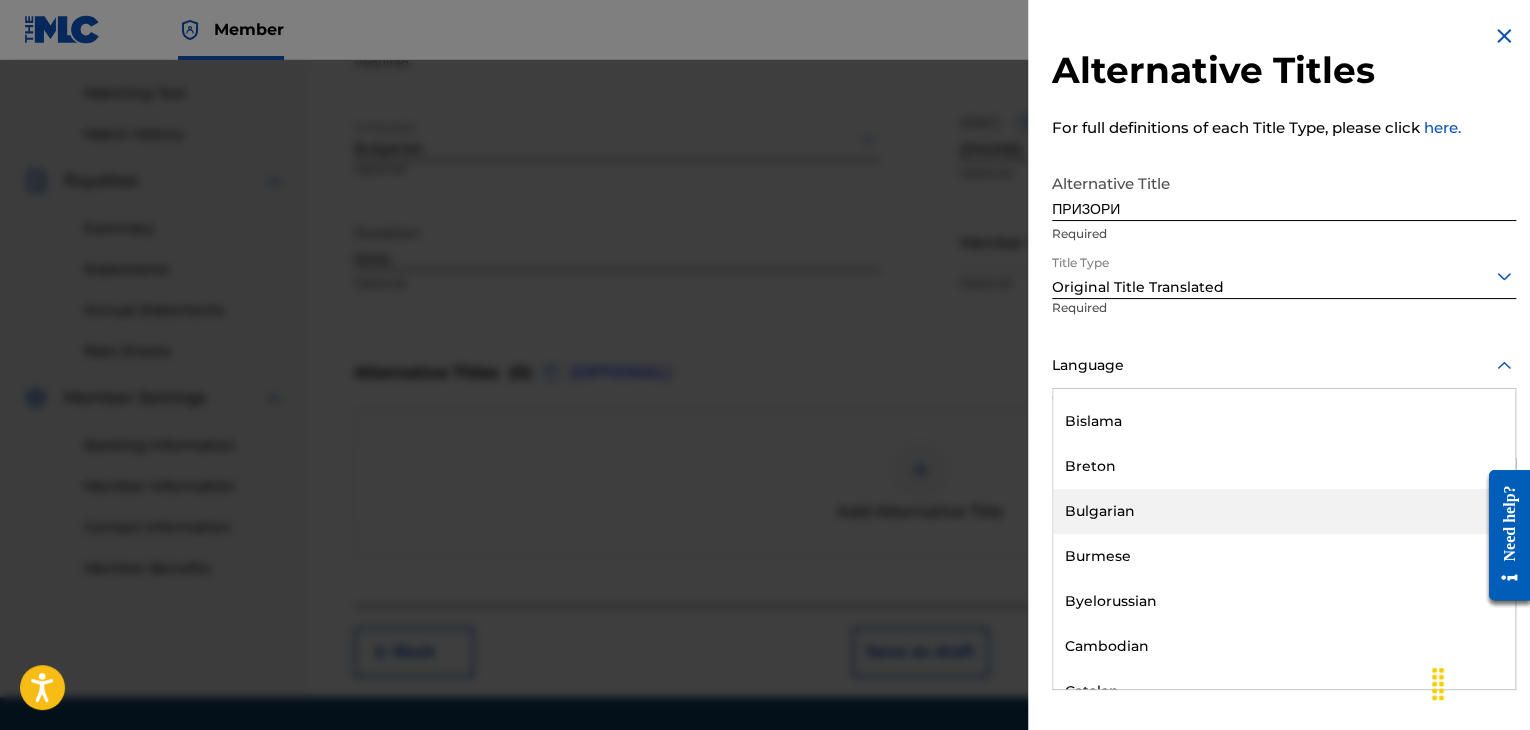 click on "Bulgarian" at bounding box center [1284, 511] 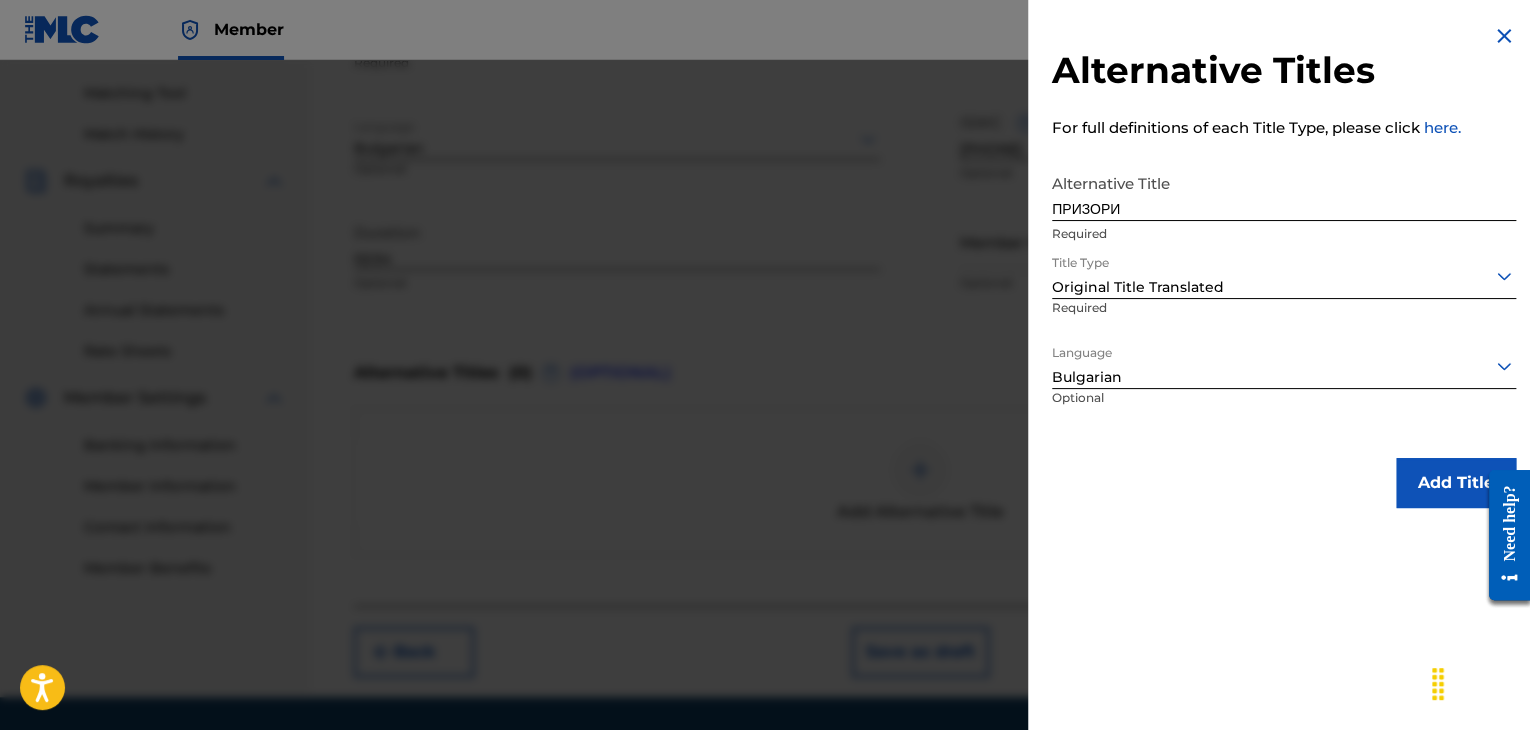 click on "Add Title" at bounding box center (1456, 483) 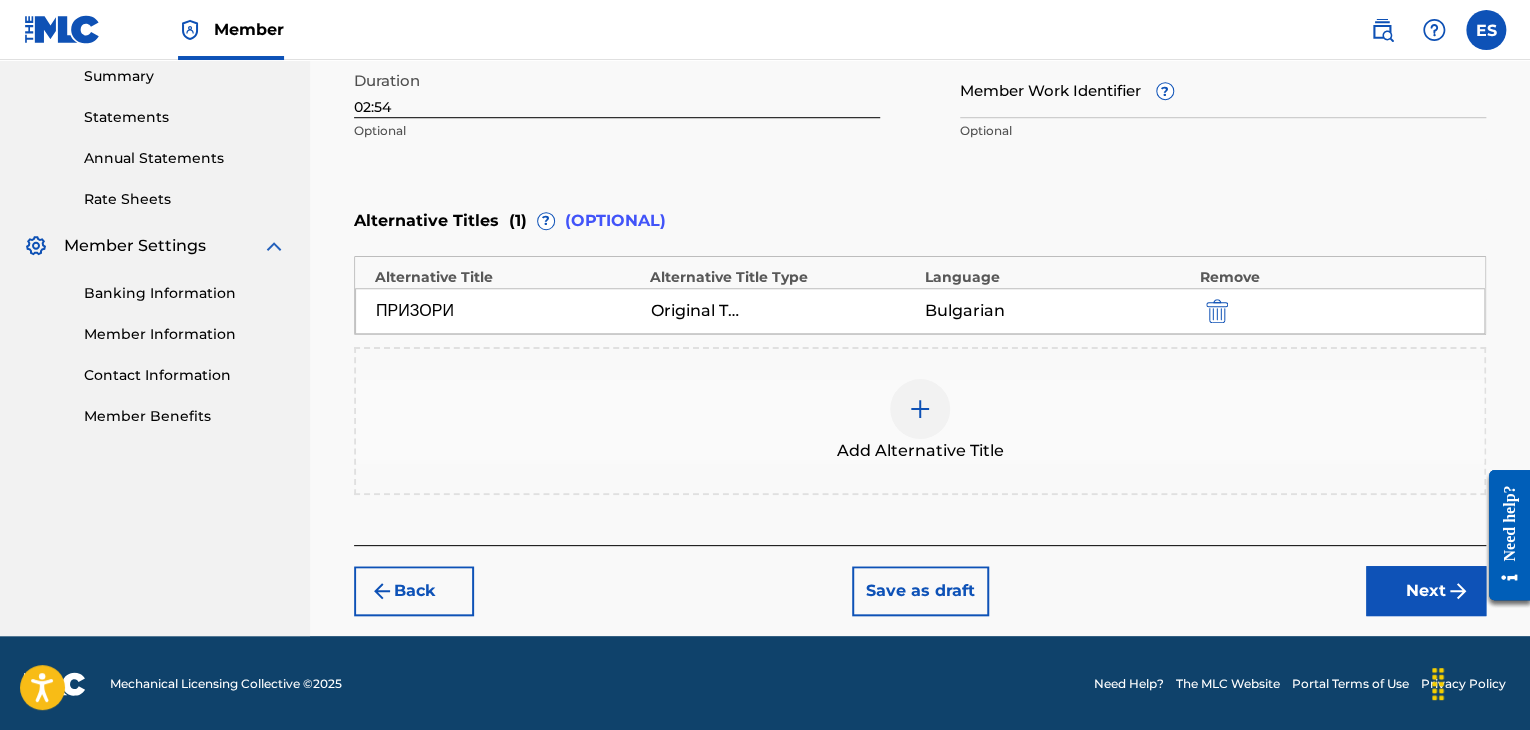 click on "Next" at bounding box center [1426, 591] 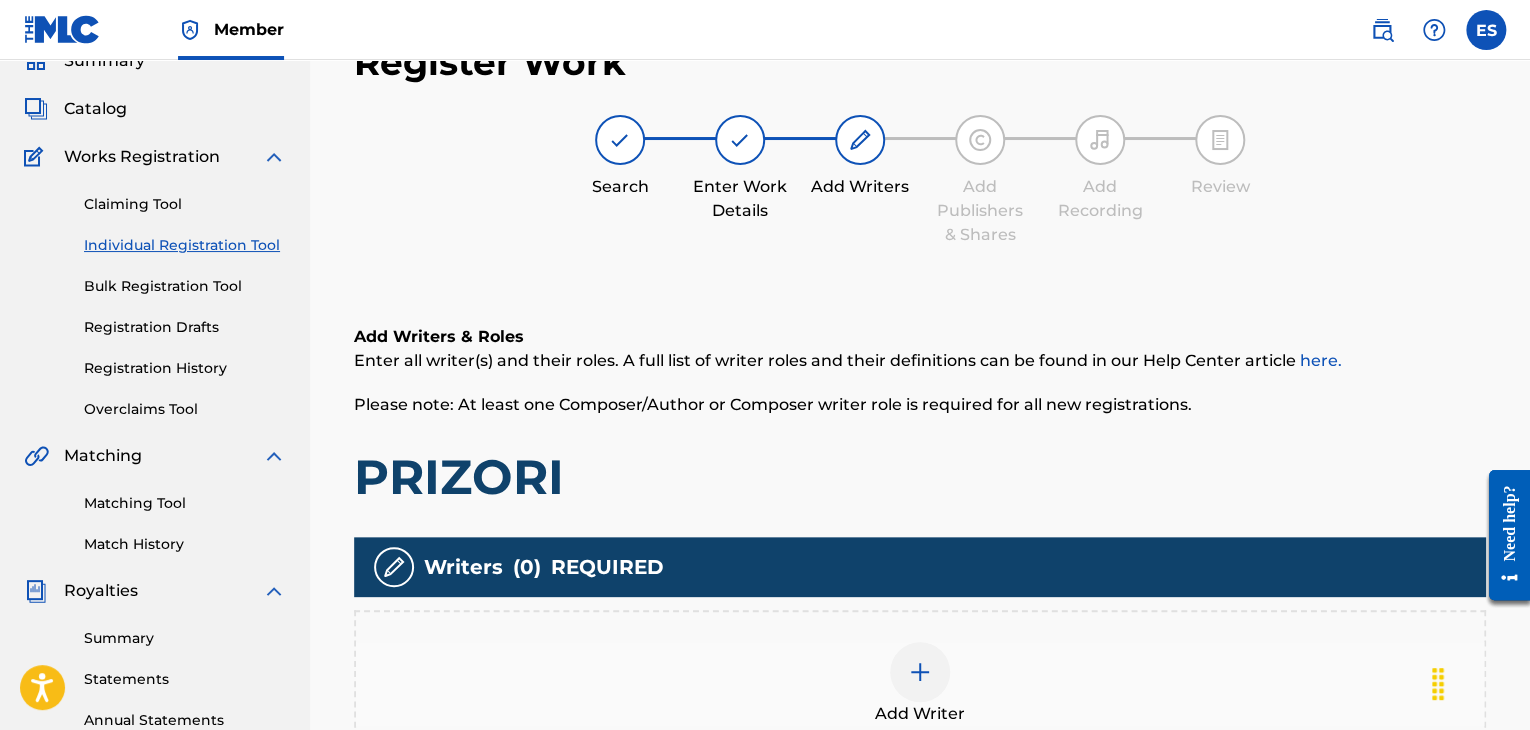 scroll, scrollTop: 469, scrollLeft: 0, axis: vertical 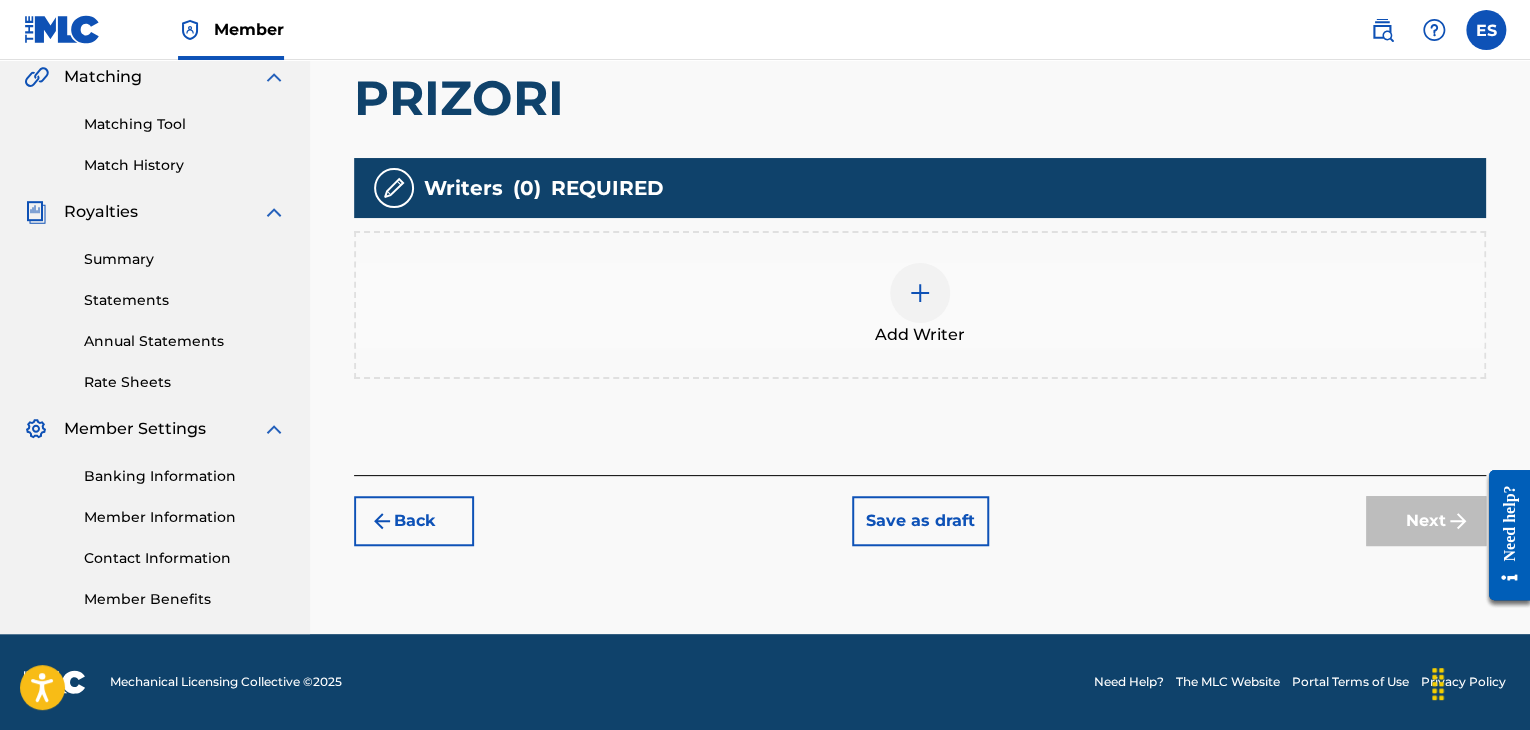 click at bounding box center (920, 293) 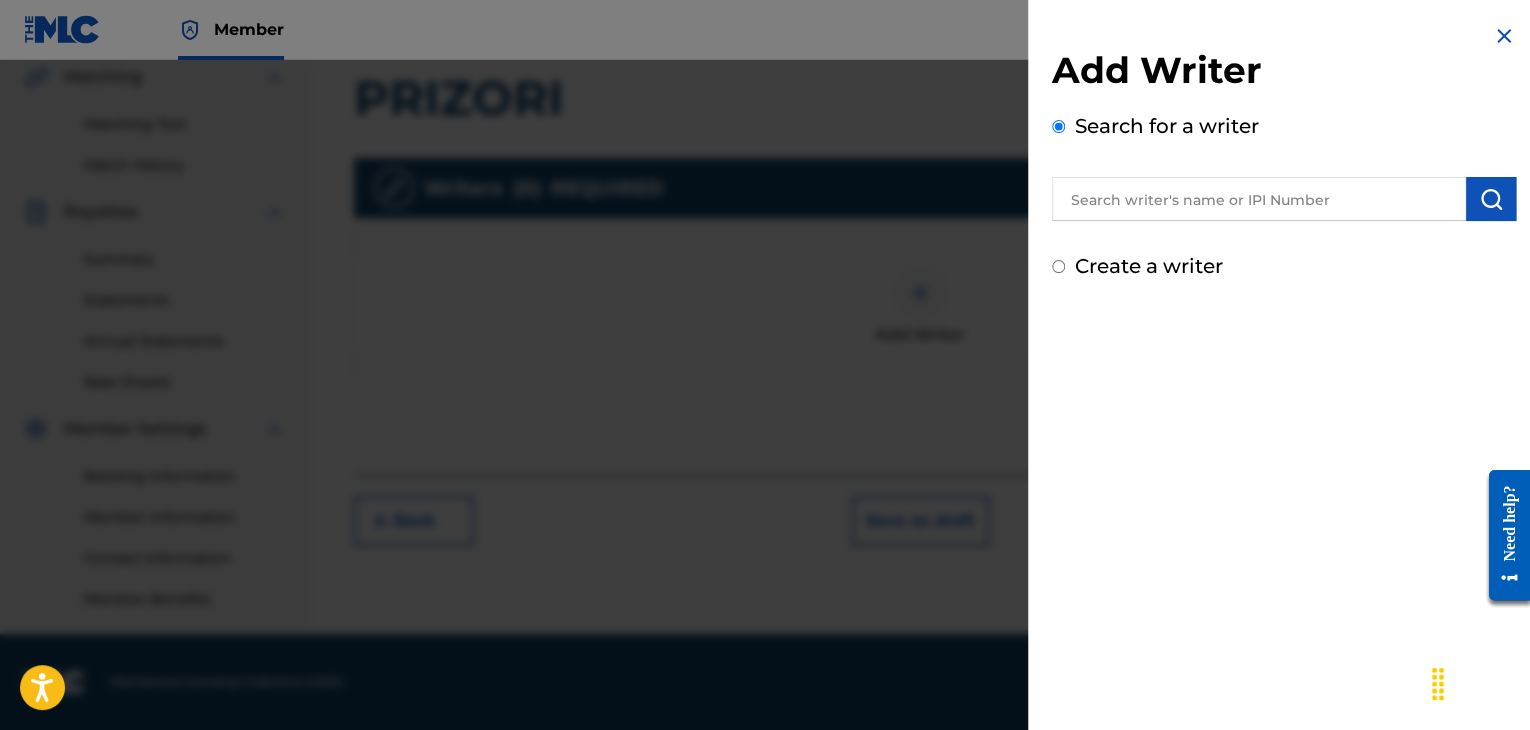 click at bounding box center (1259, 199) 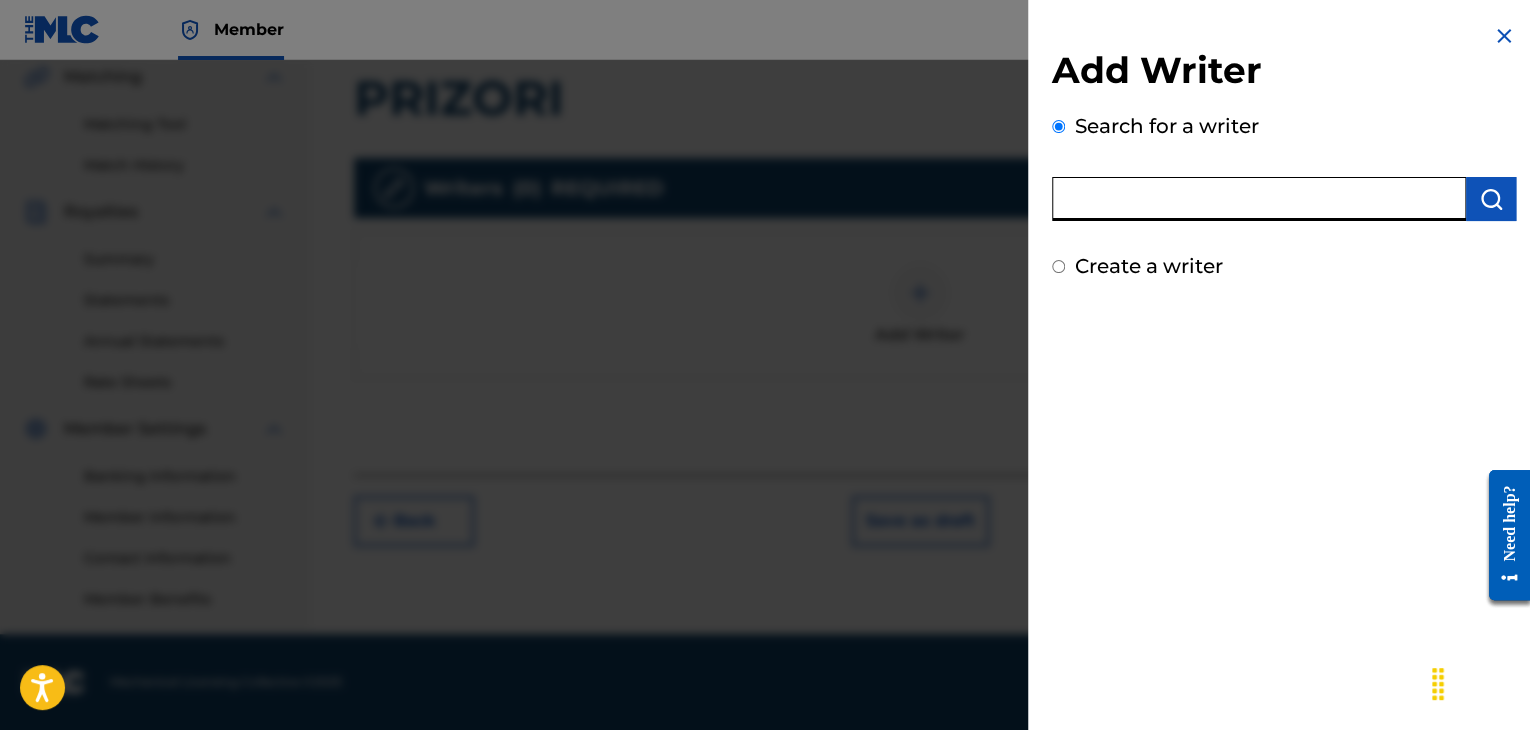 paste on "[PHONE]" 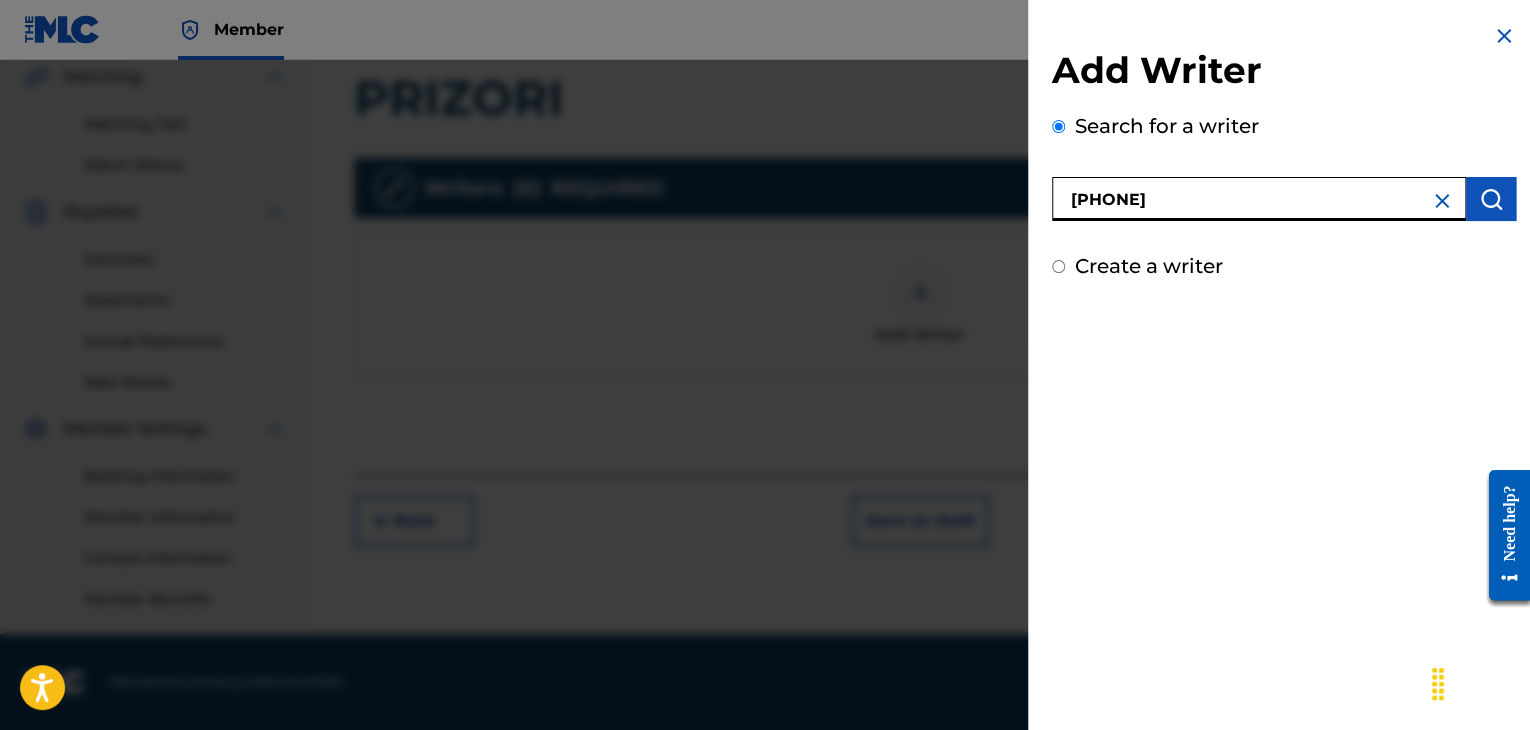 type on "[PHONE]" 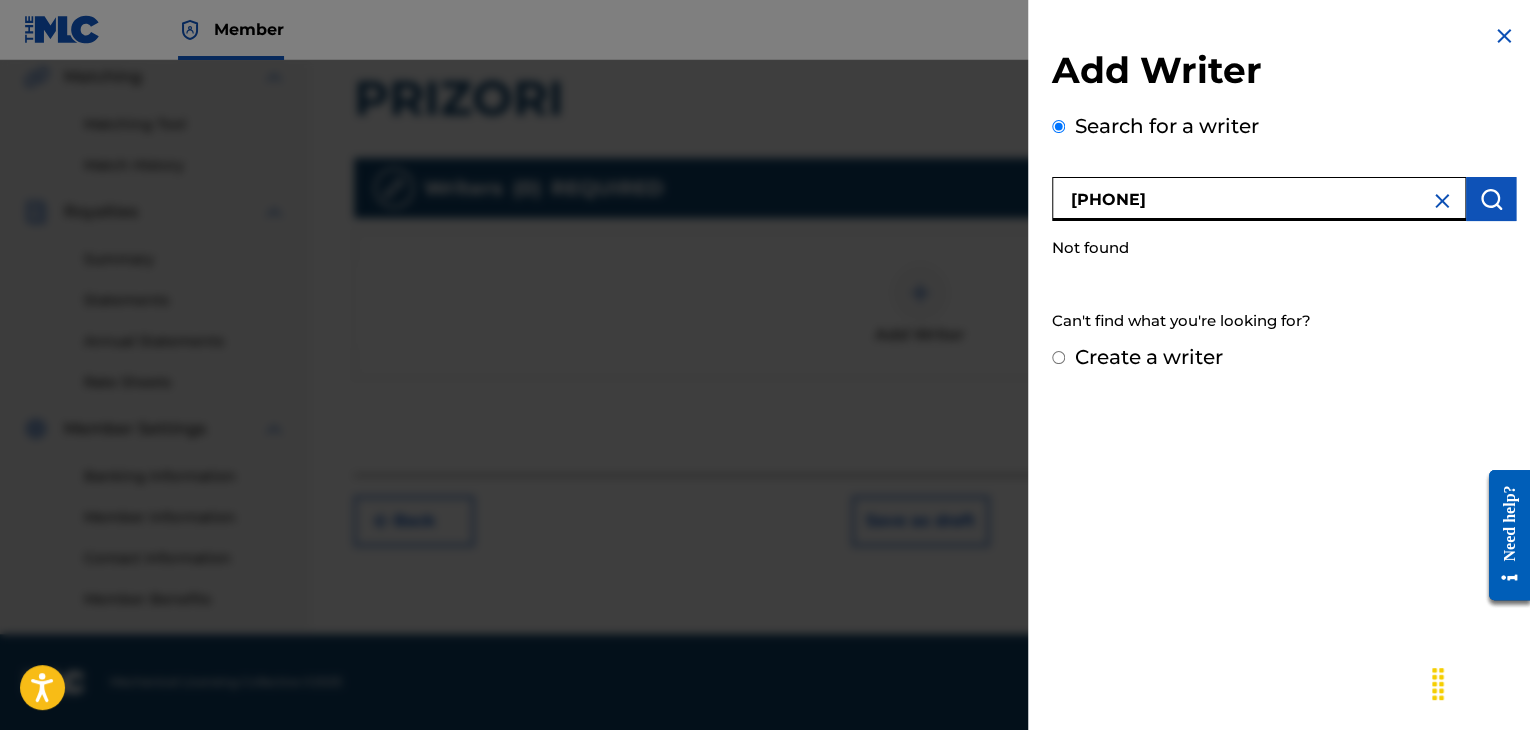 click on "[PHONE]" at bounding box center [1259, 199] 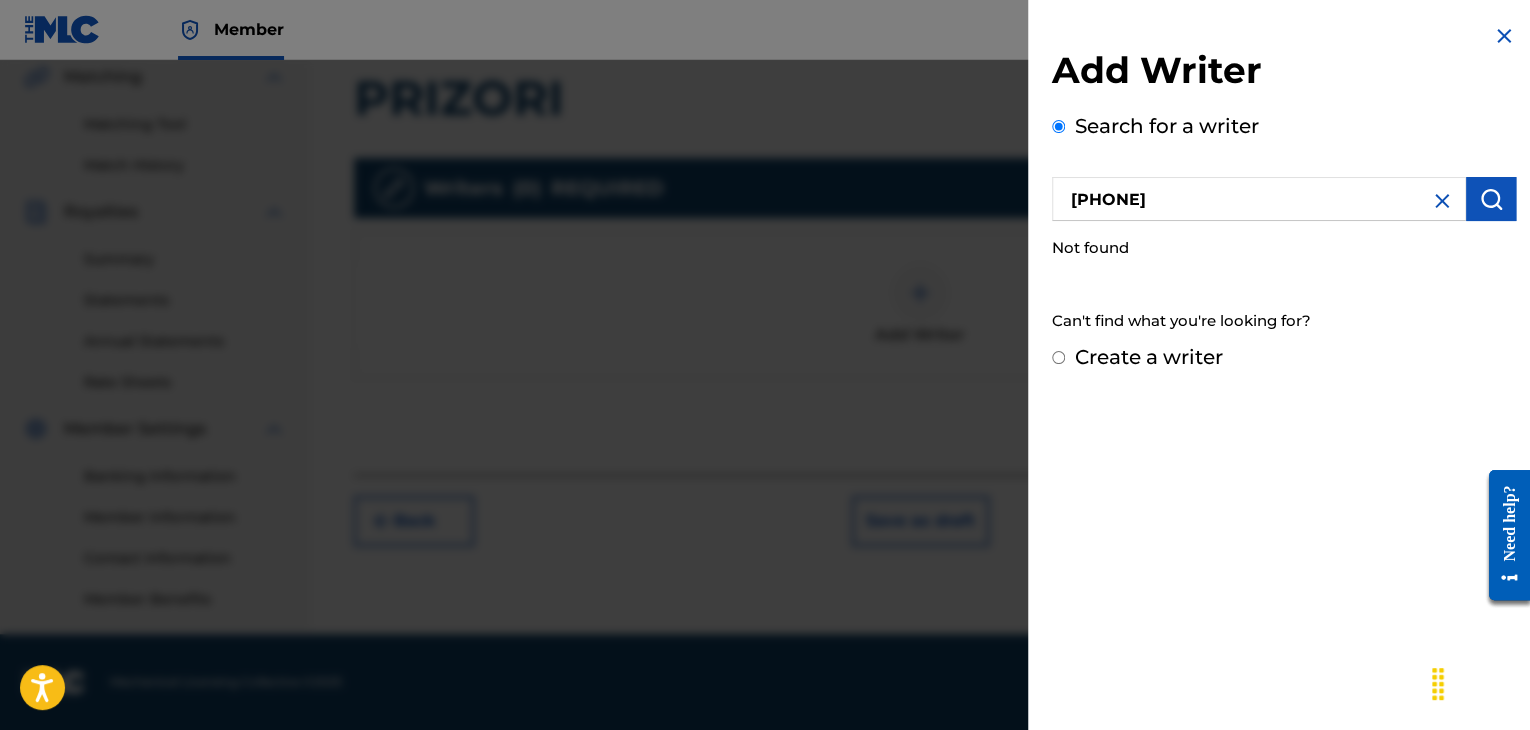 click on "Create a writer" at bounding box center (1149, 357) 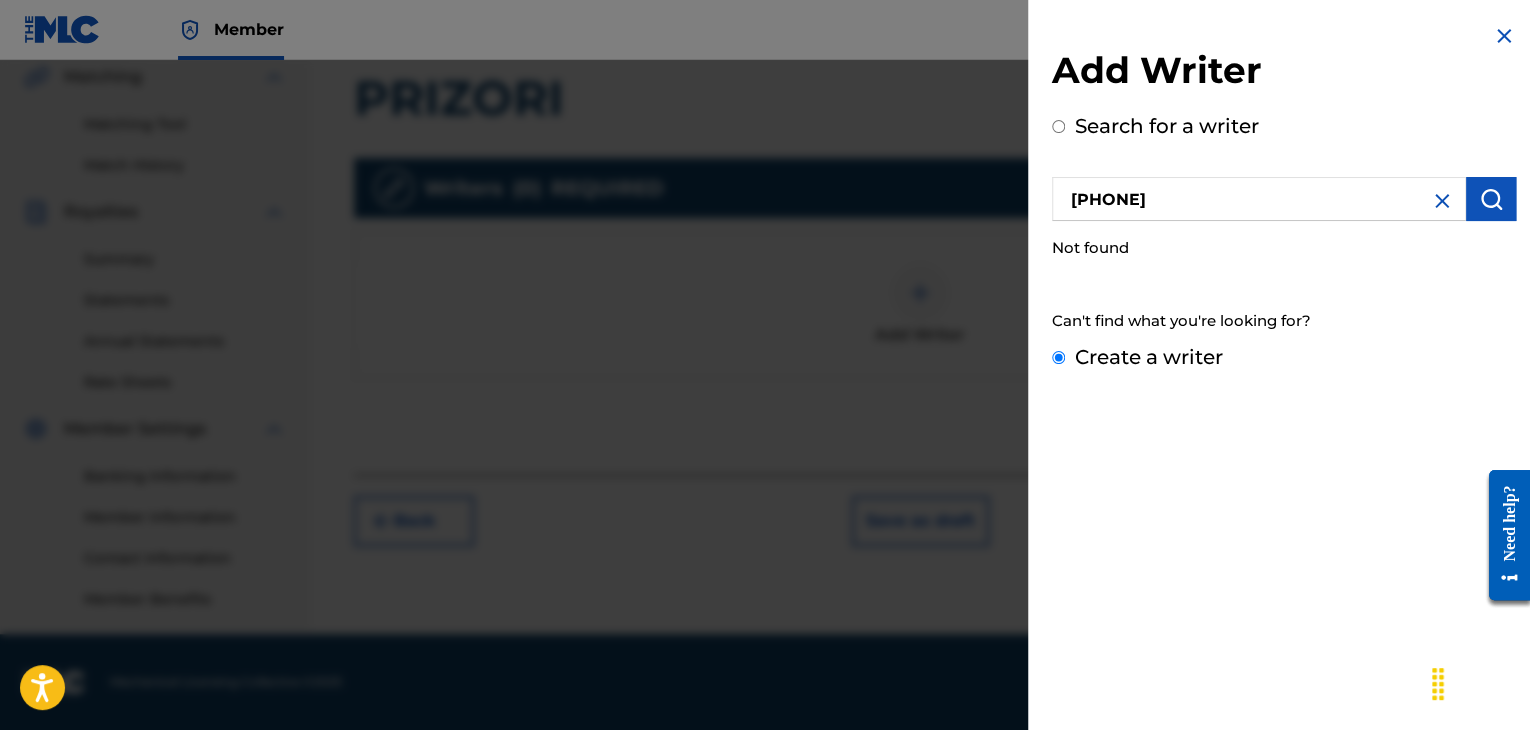 click on "Create a writer" at bounding box center (1058, 357) 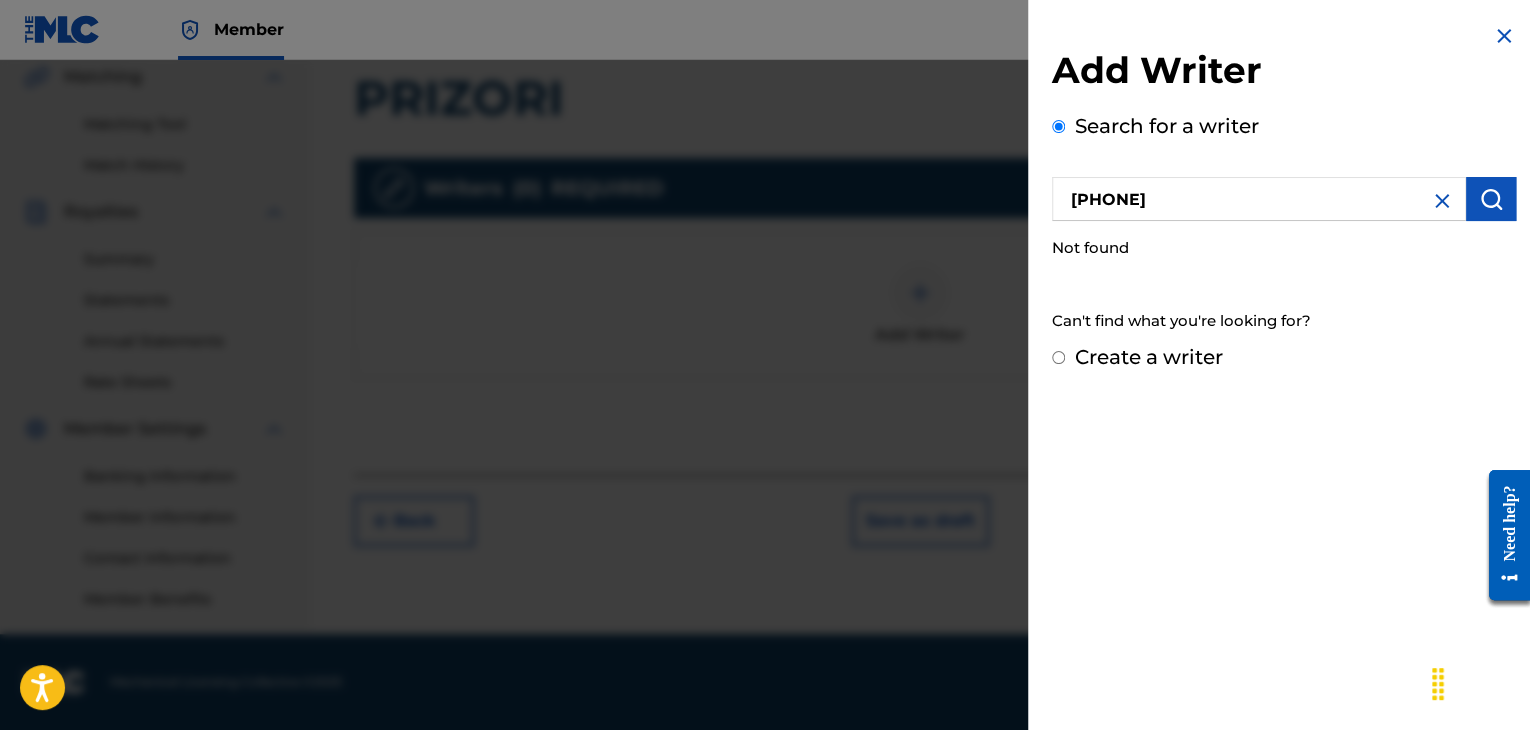 radio on "false" 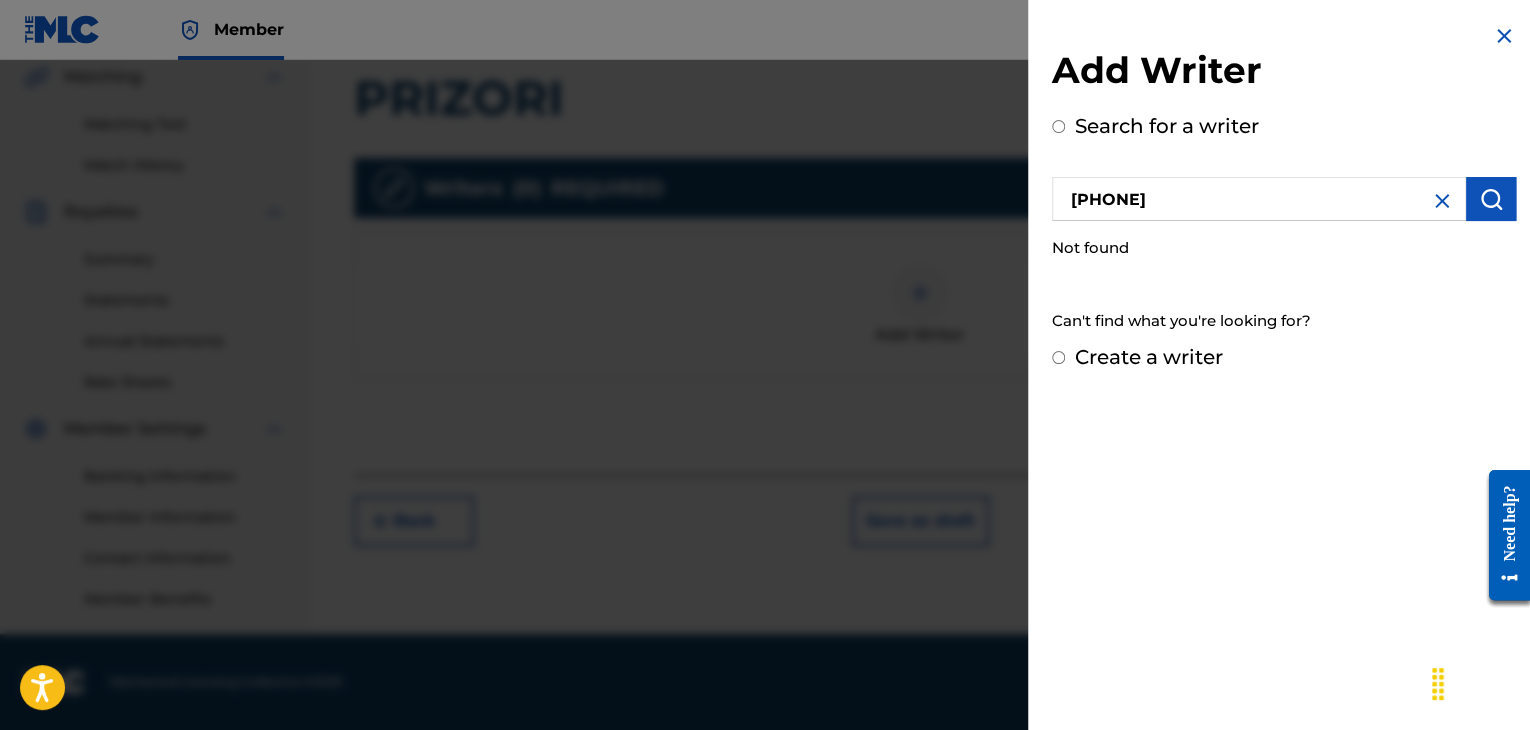 radio on "true" 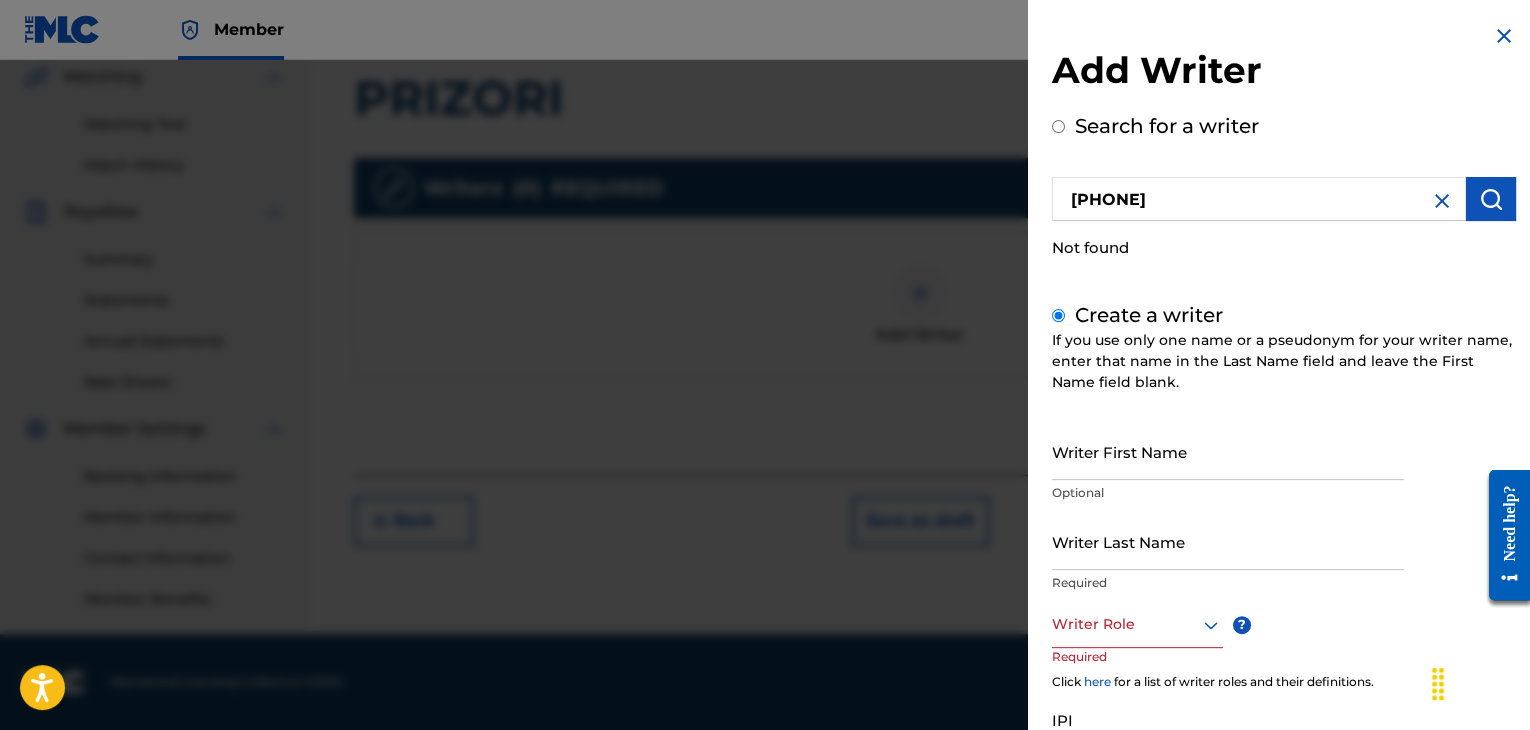scroll, scrollTop: 184, scrollLeft: 0, axis: vertical 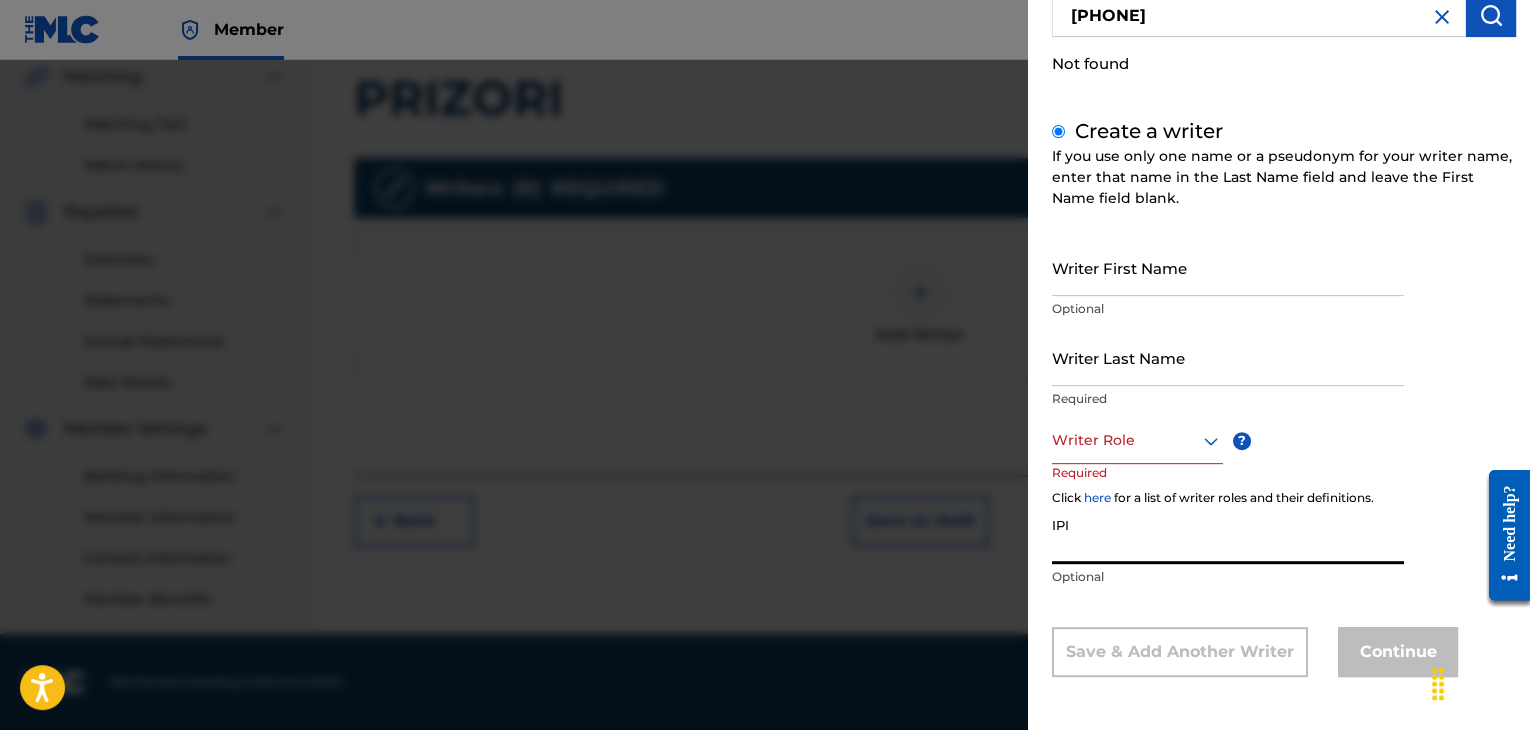 click on "IPI" at bounding box center [1228, 535] 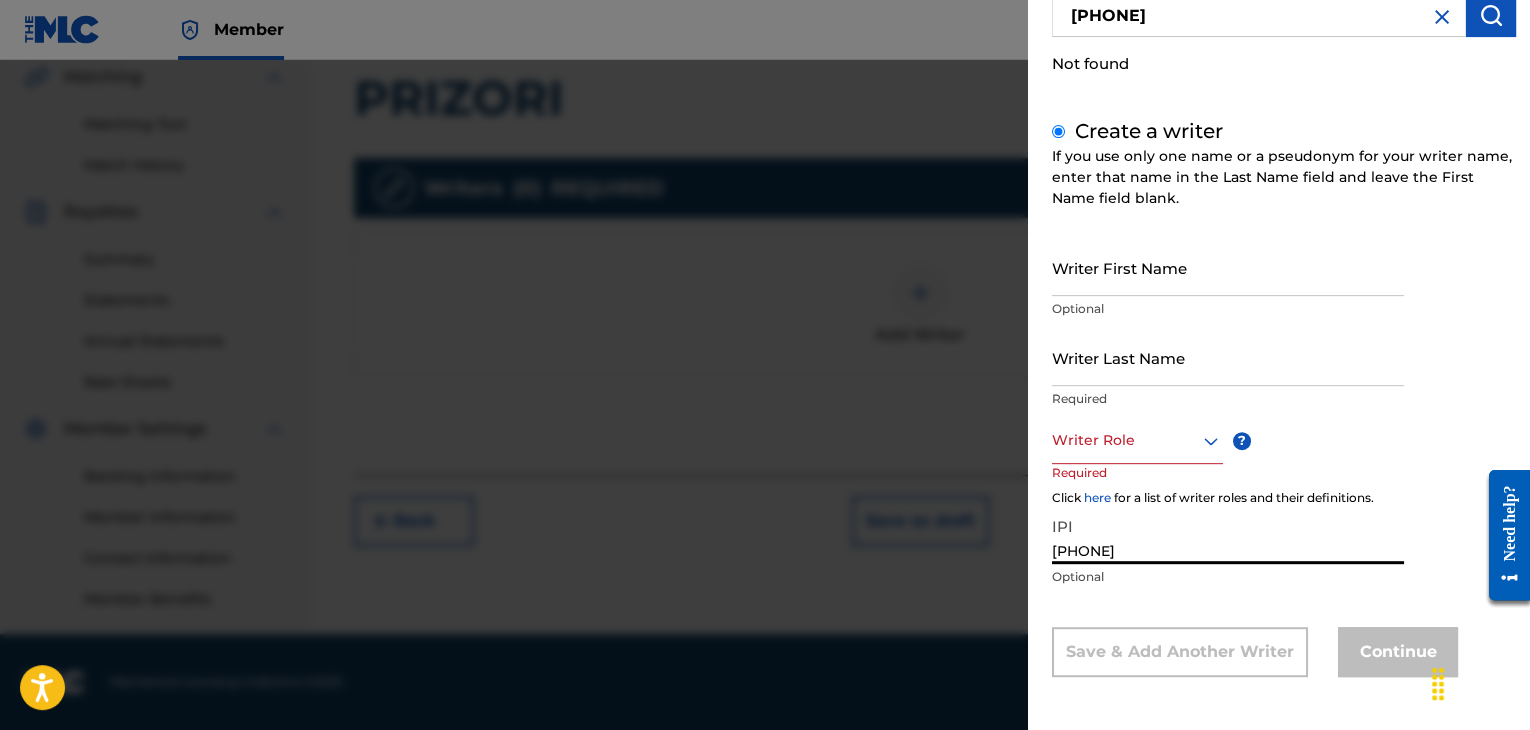 type on "[PHONE]" 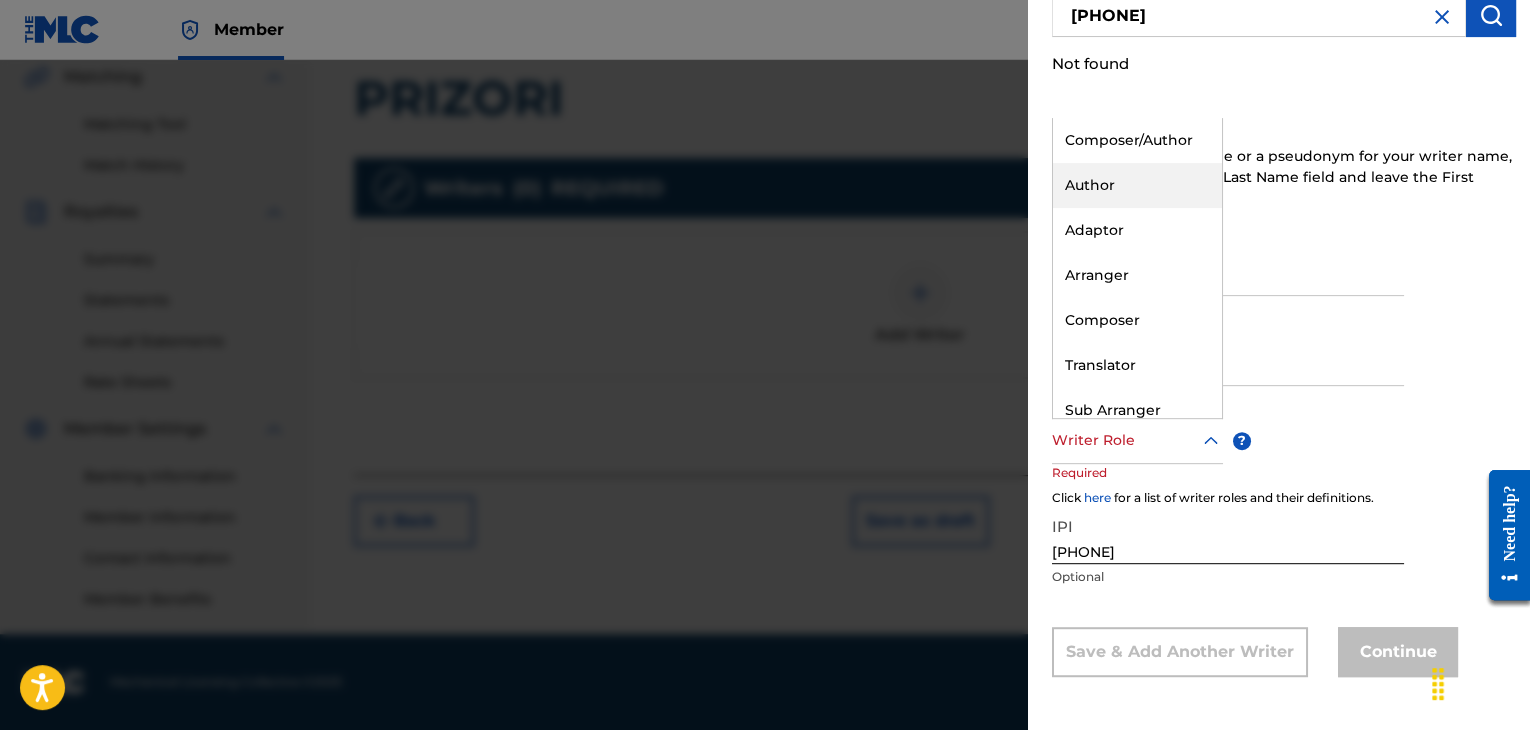 click on "Author" at bounding box center [1137, 185] 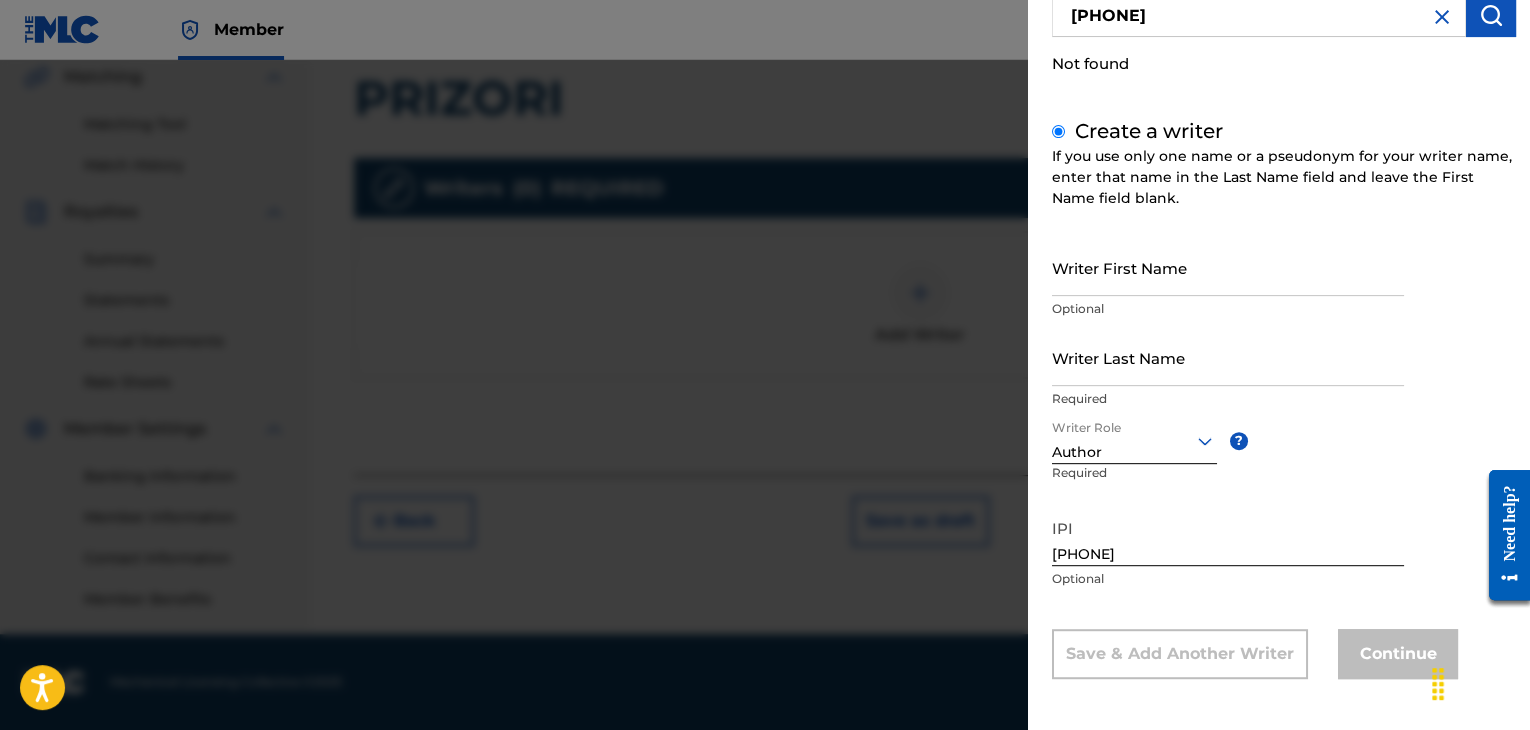 click on "Writer First Name" at bounding box center (1228, 267) 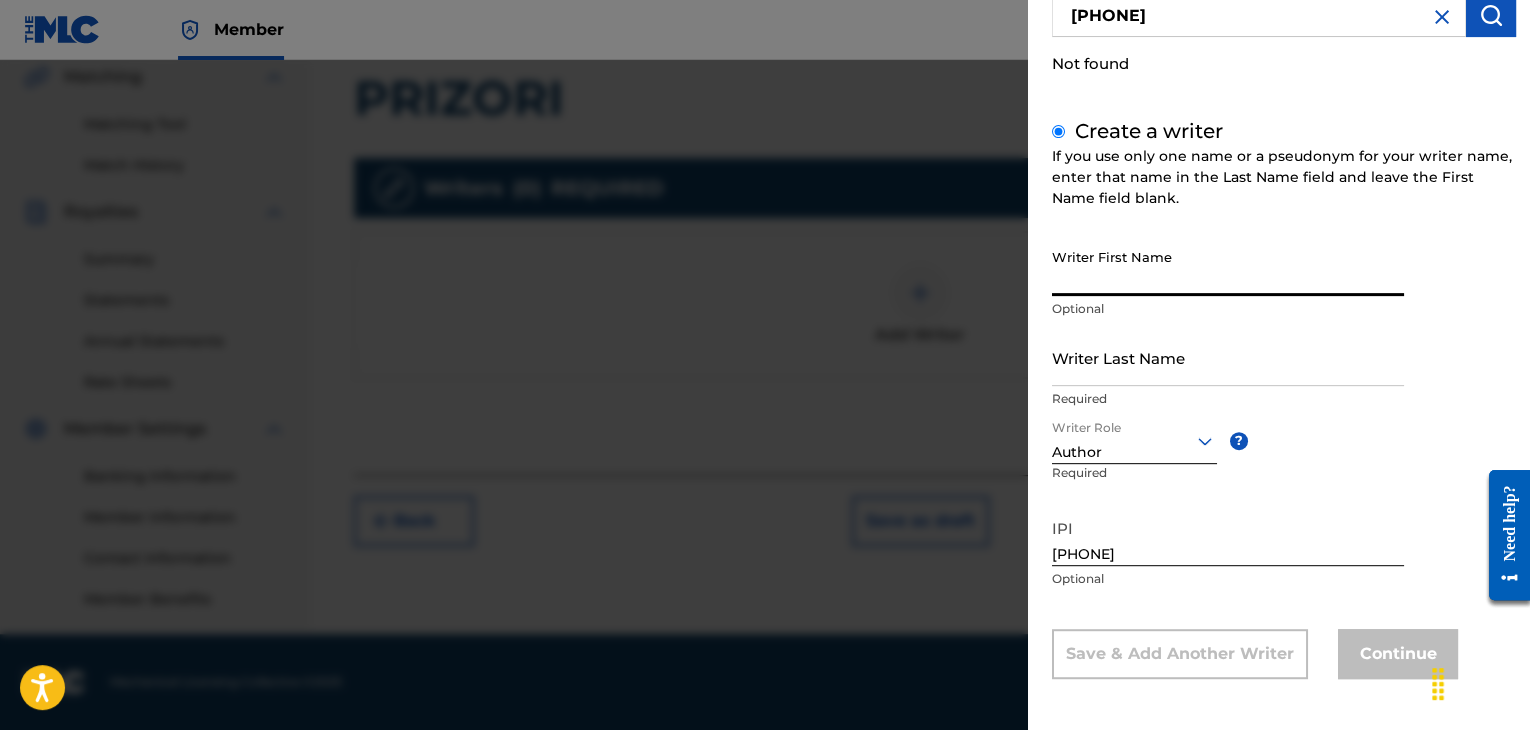 paste on "[FIRST] [LAST] [LAST]" 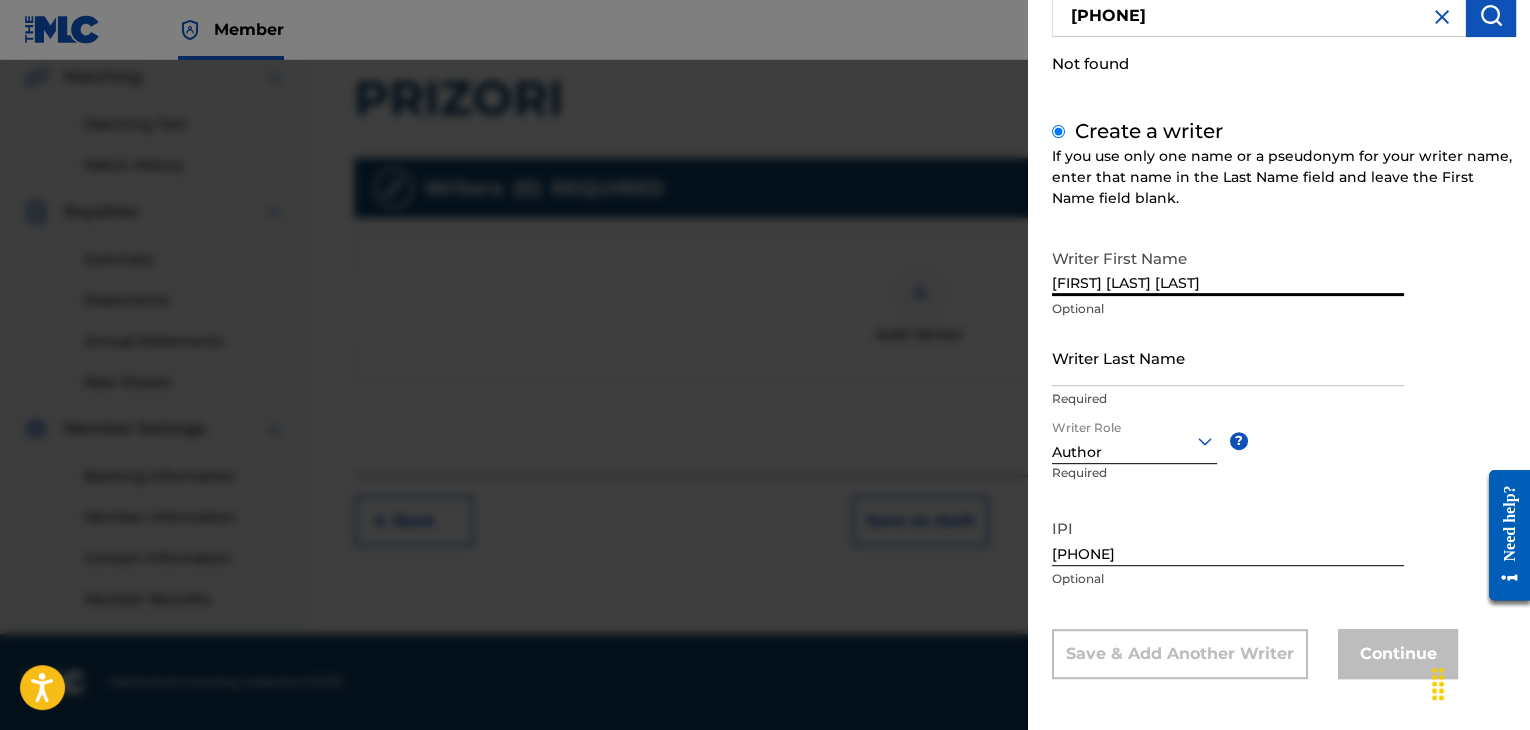 type on "[FIRST] [LAST] [LAST]" 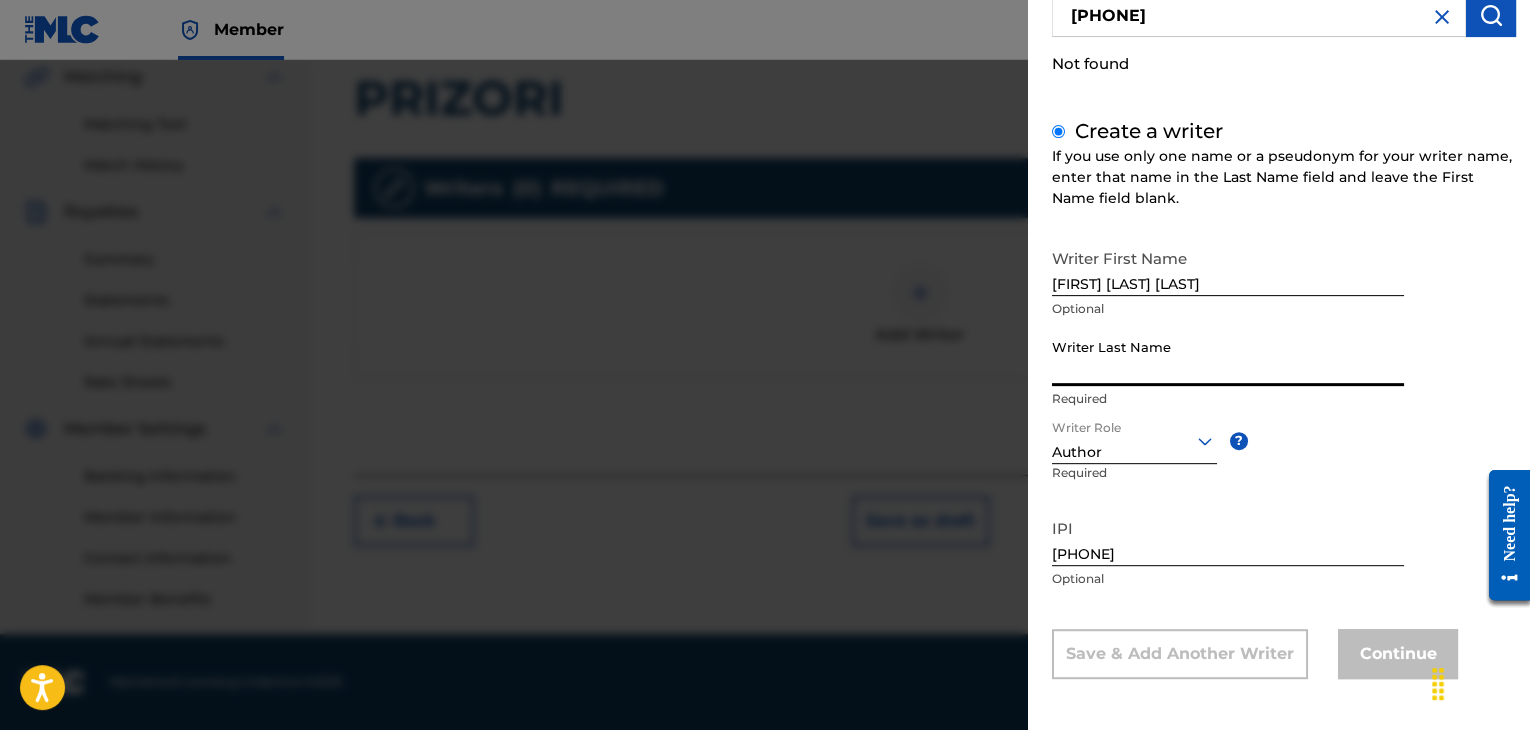 click on "Writer Last Name" at bounding box center (1228, 357) 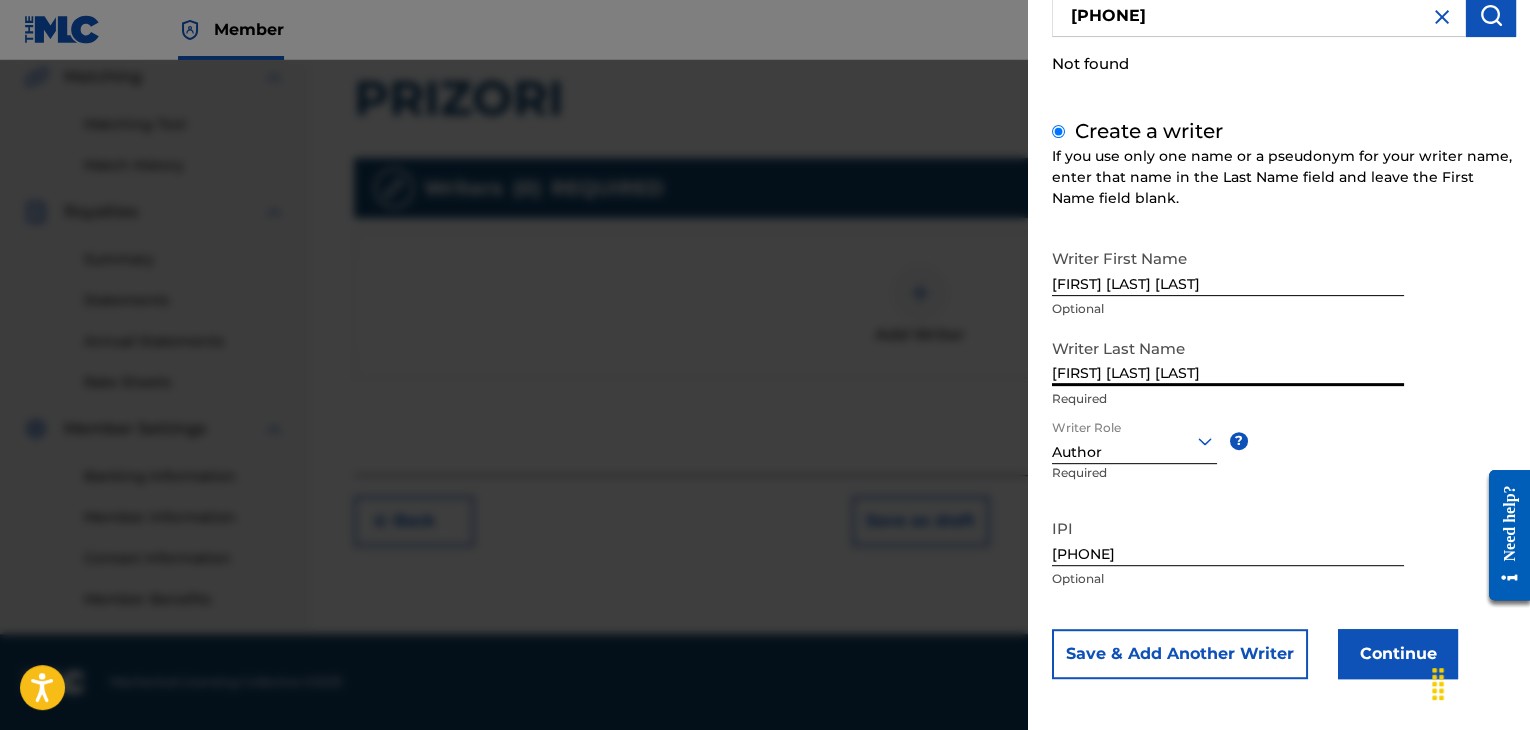 click on "[FIRST] [LAST] [LAST]" at bounding box center [1228, 357] 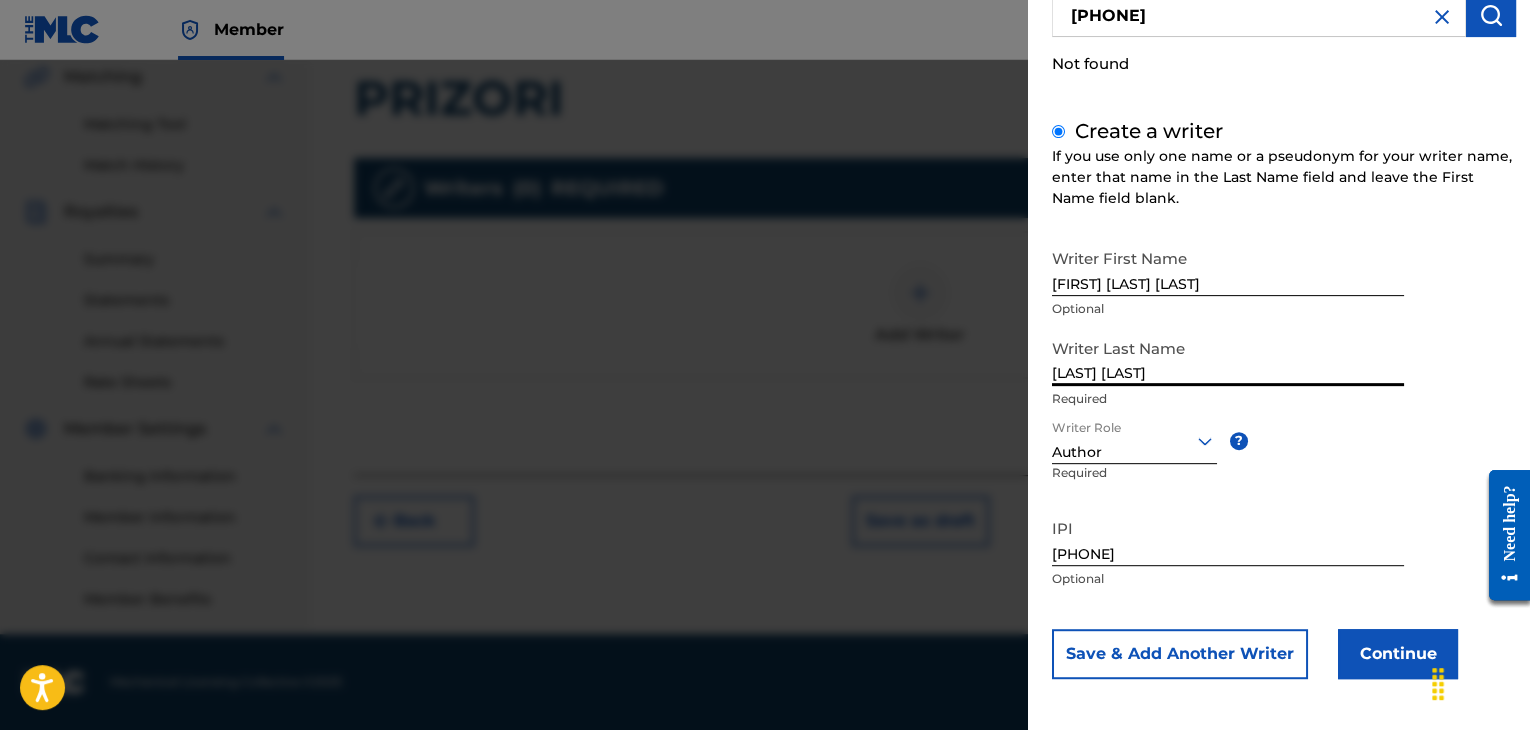 type on "[LAST] [LAST]" 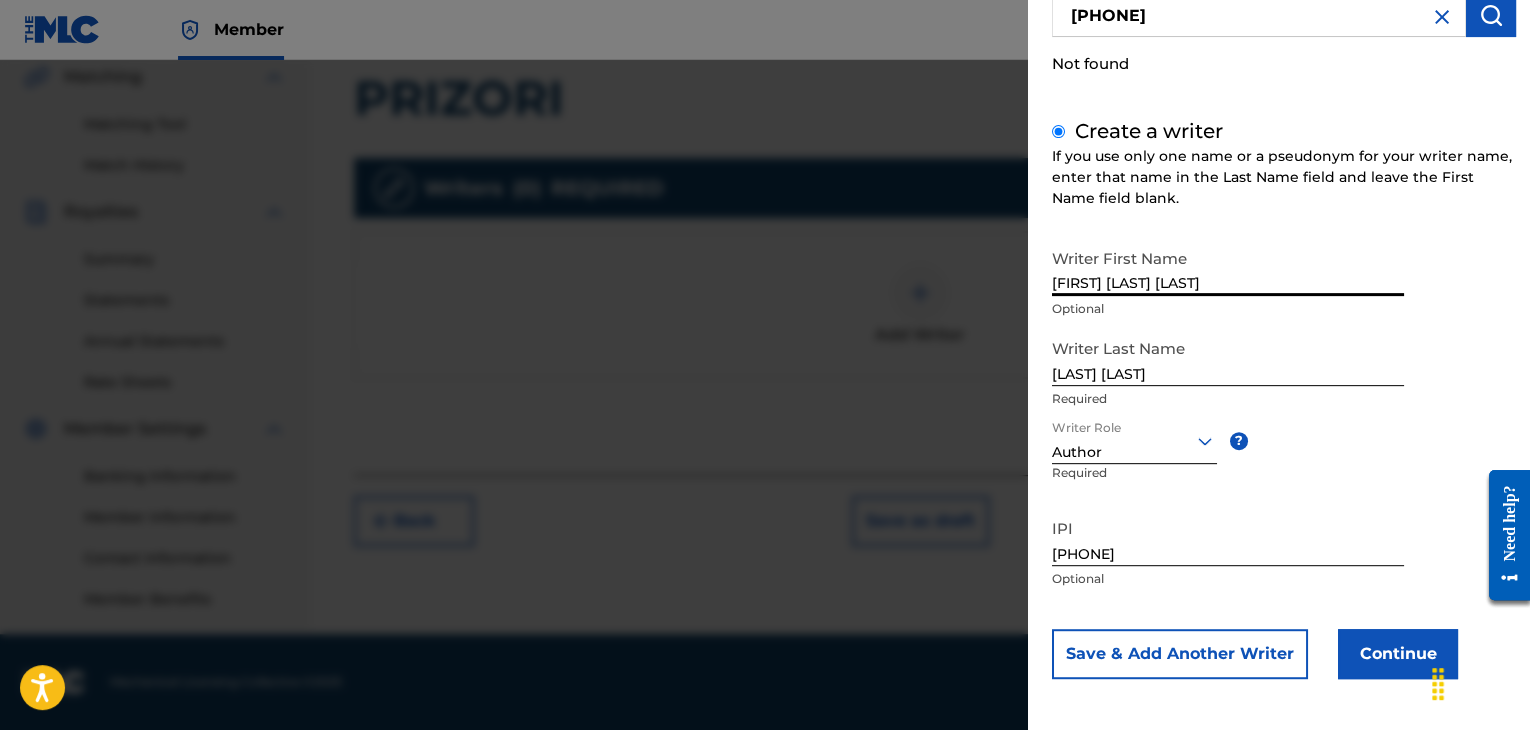 drag, startPoint x: 1128, startPoint y: 279, endPoint x: 1276, endPoint y: 284, distance: 148.08444 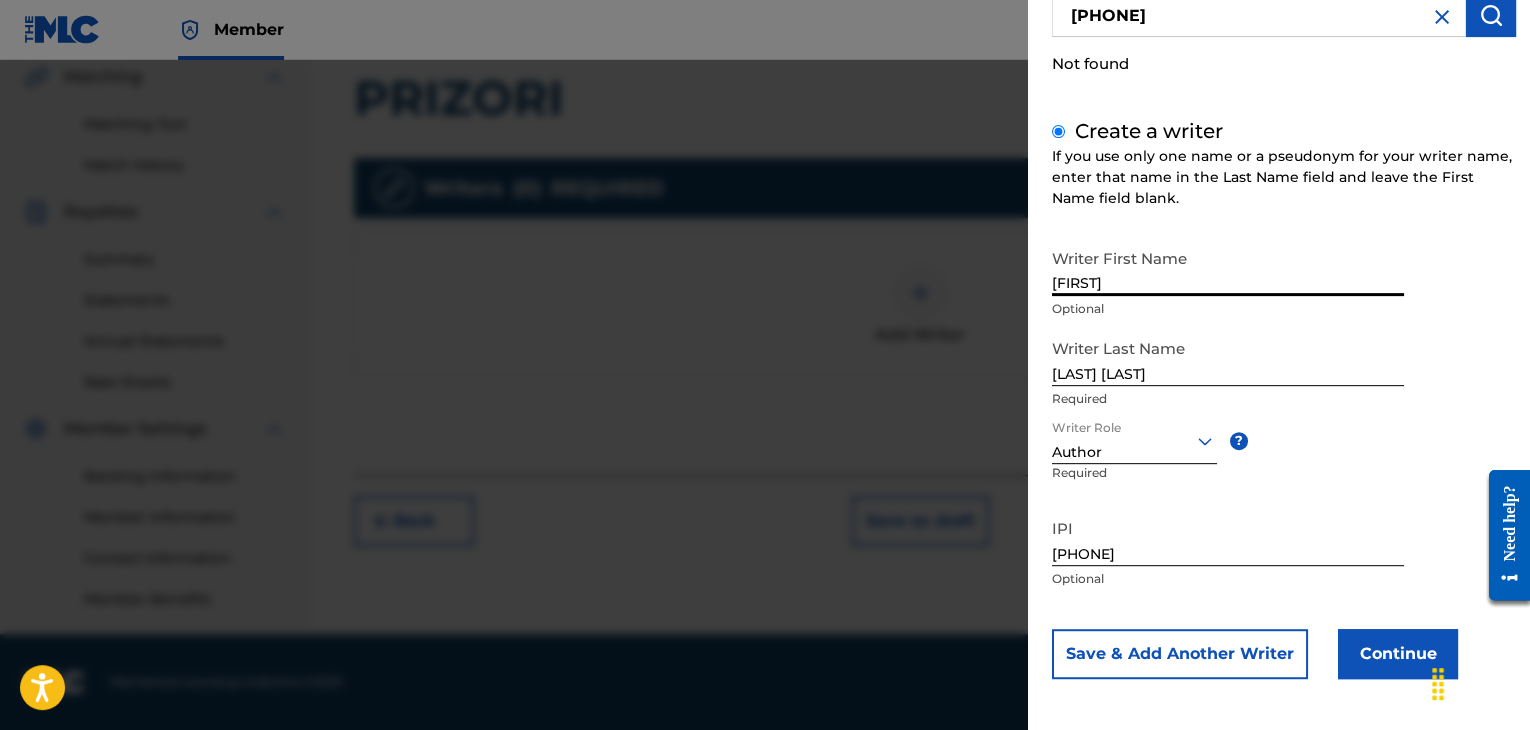 type on "[FIRST]" 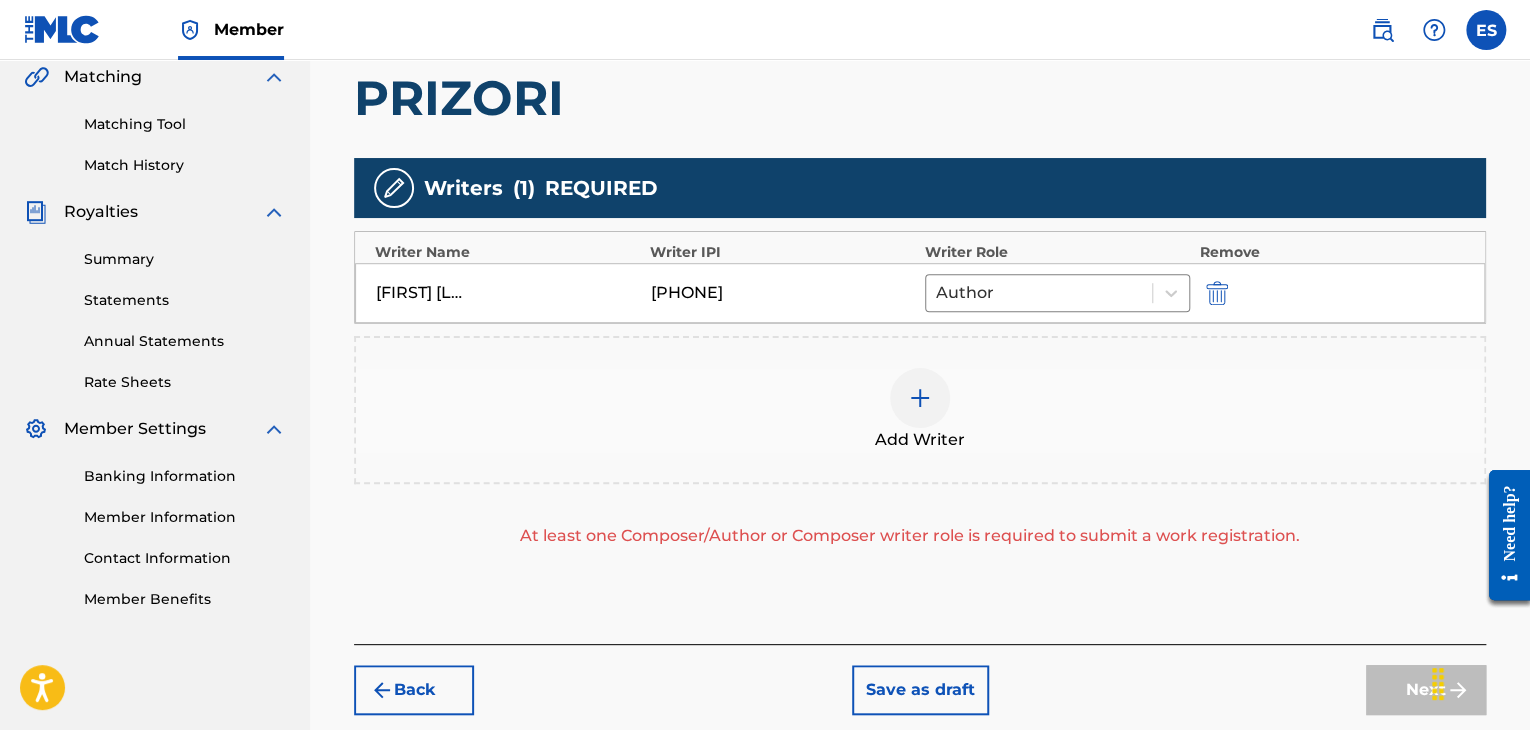click at bounding box center [920, 398] 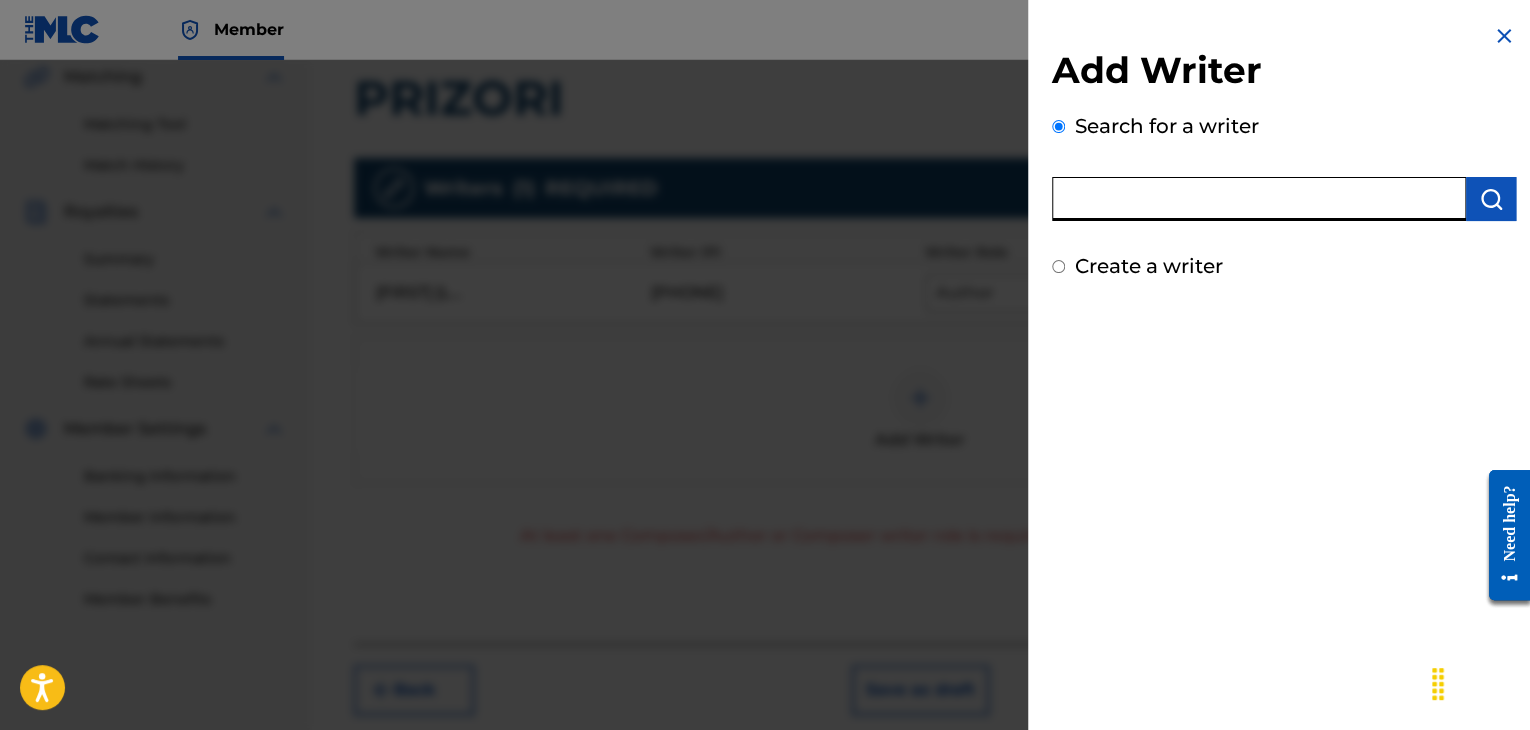 click at bounding box center (1259, 199) 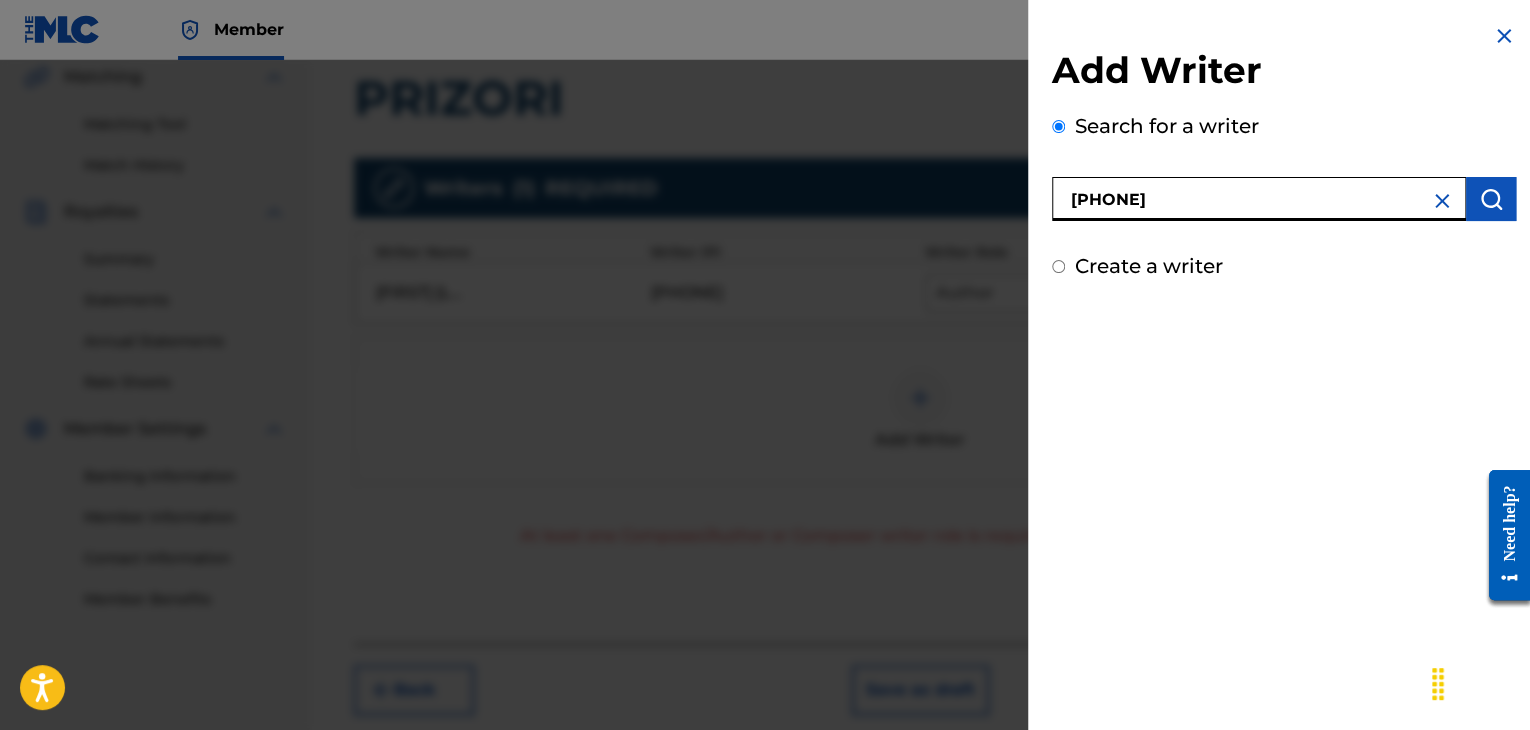 type on "[PHONE]" 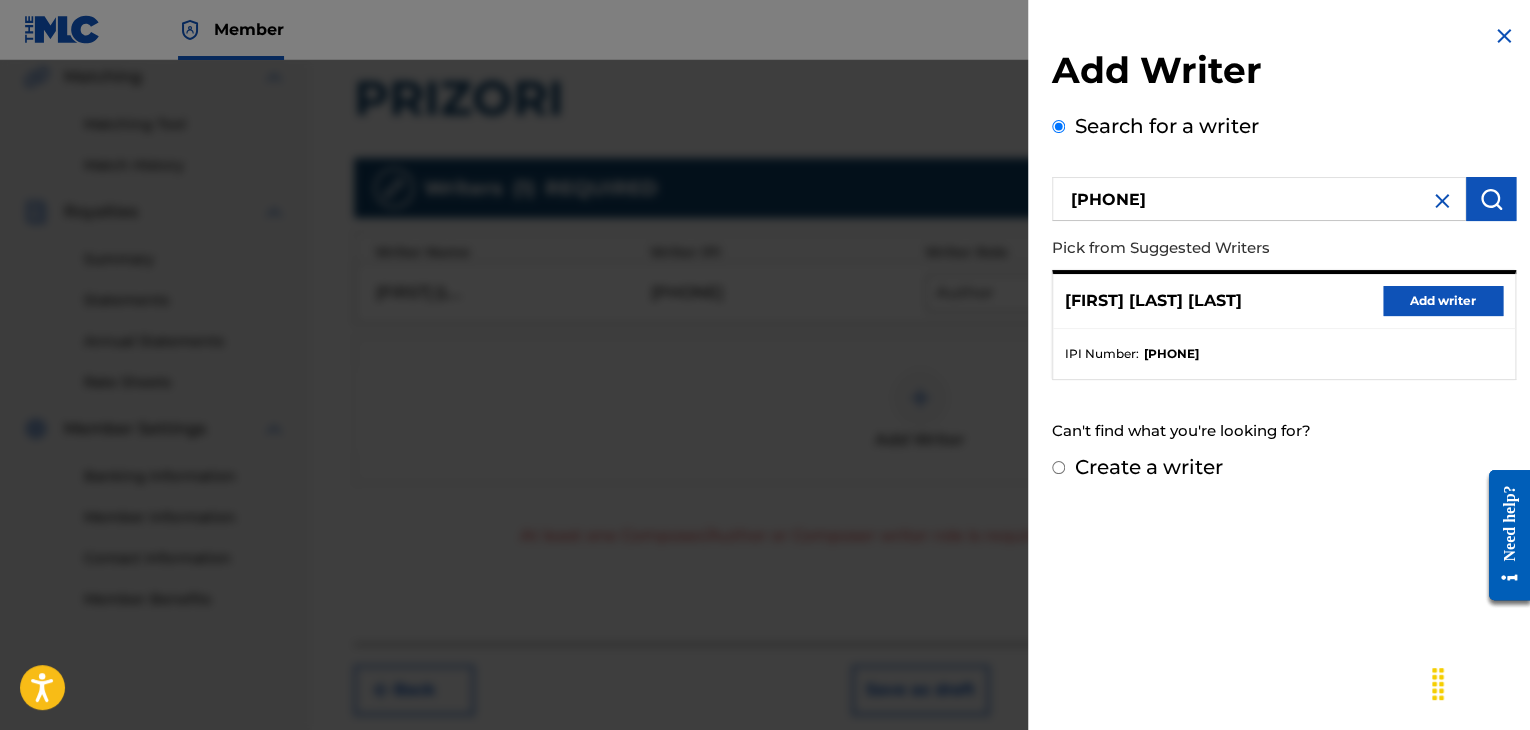 click on "Add writer" at bounding box center (1443, 301) 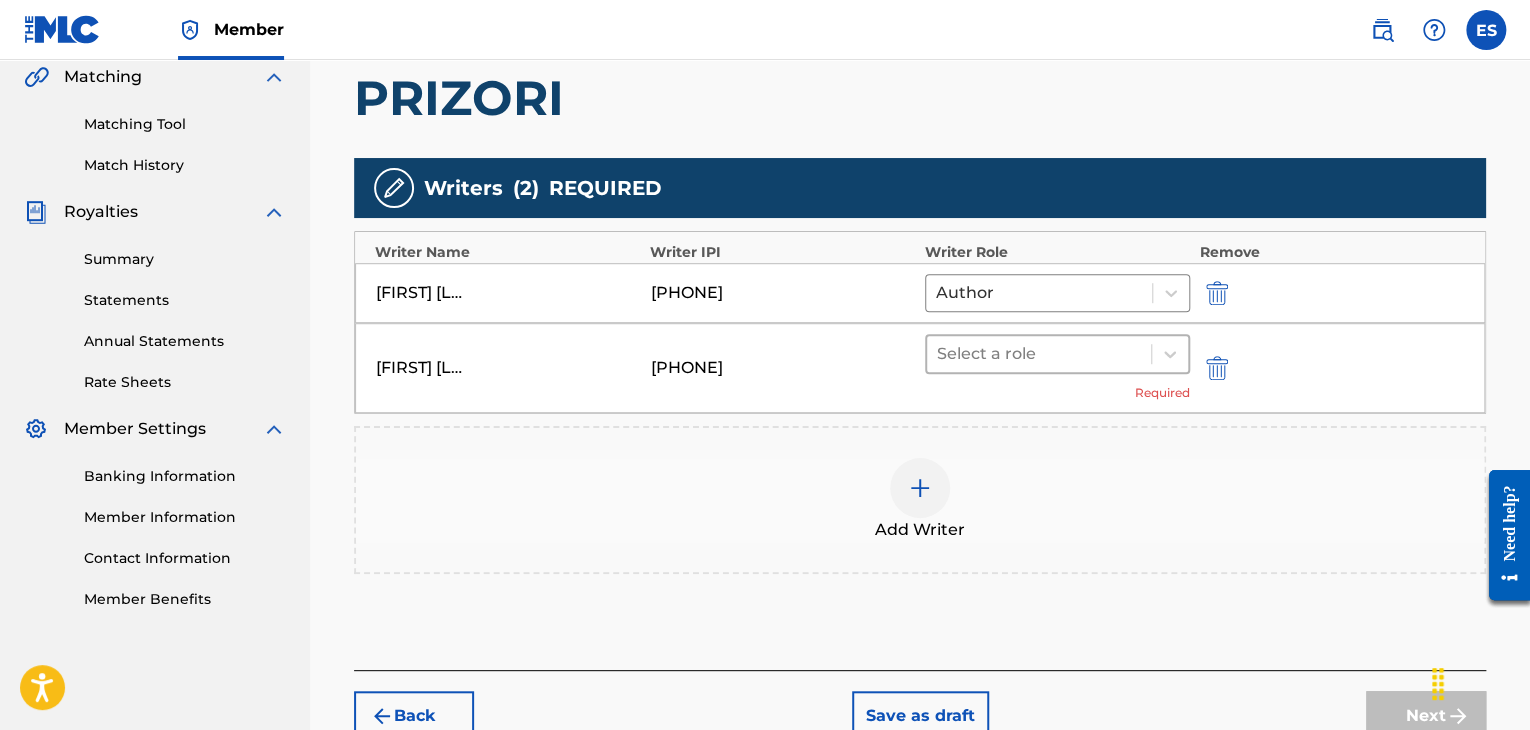 click at bounding box center [1039, 354] 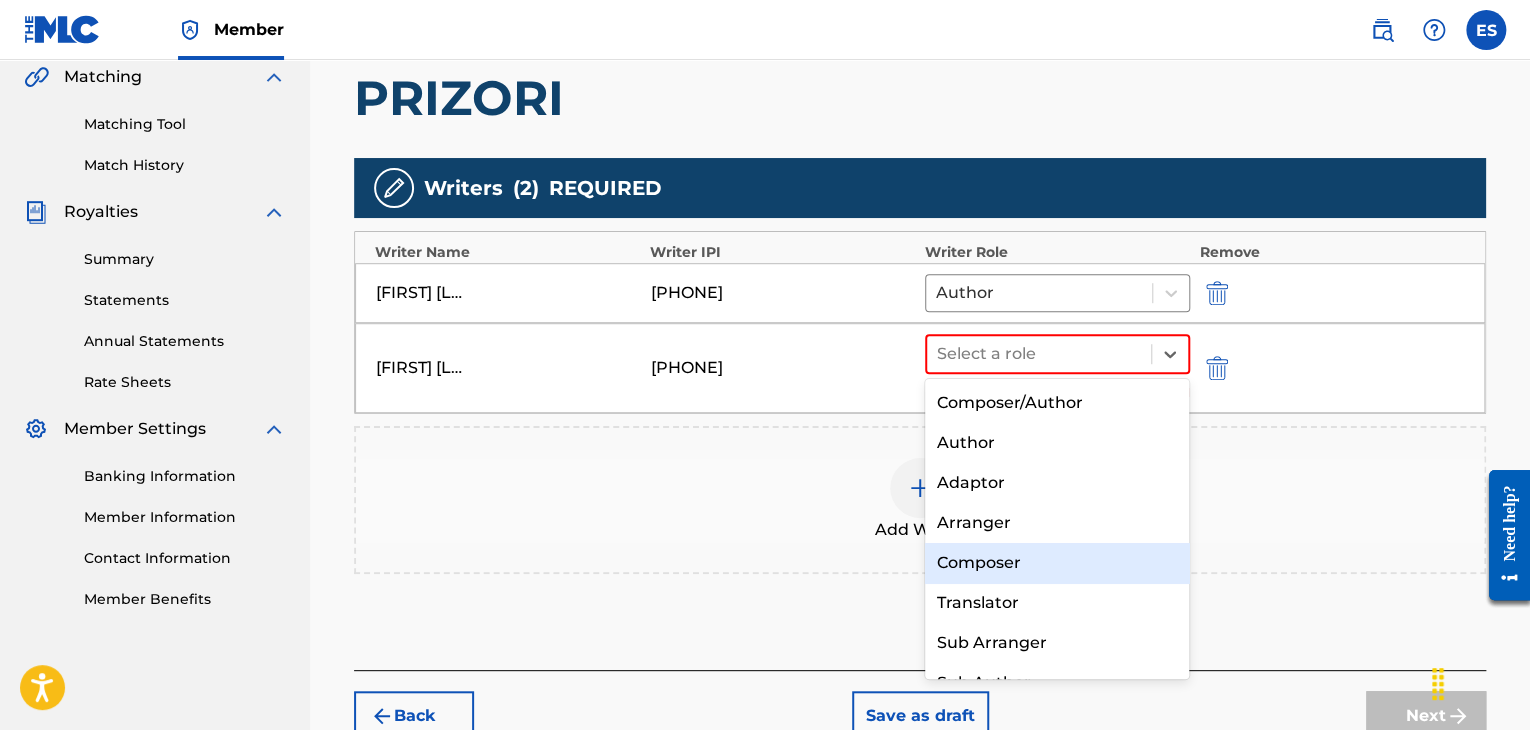 drag, startPoint x: 994, startPoint y: 566, endPoint x: 988, endPoint y: 553, distance: 14.3178215 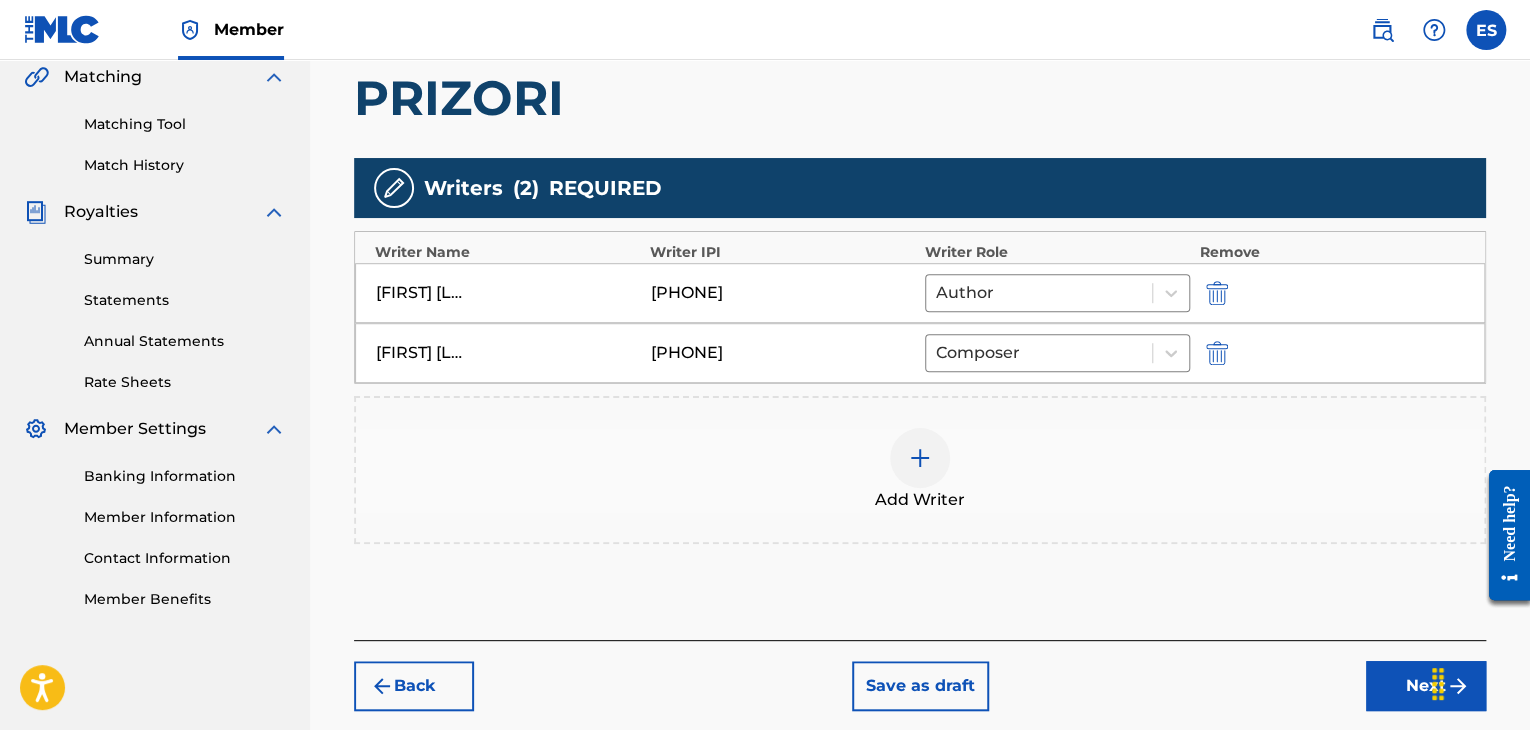 click on "Save as draft" at bounding box center (920, 686) 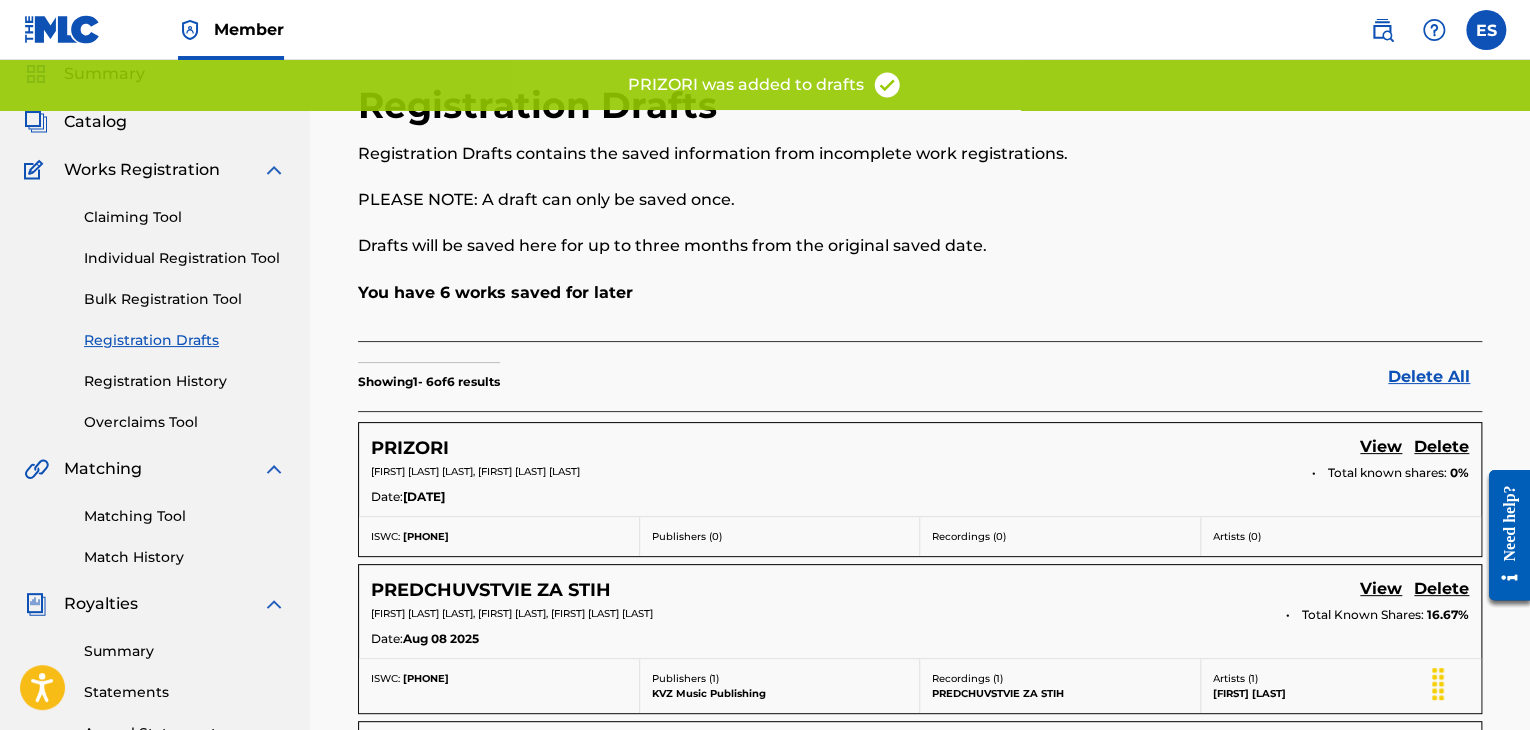 scroll, scrollTop: 100, scrollLeft: 0, axis: vertical 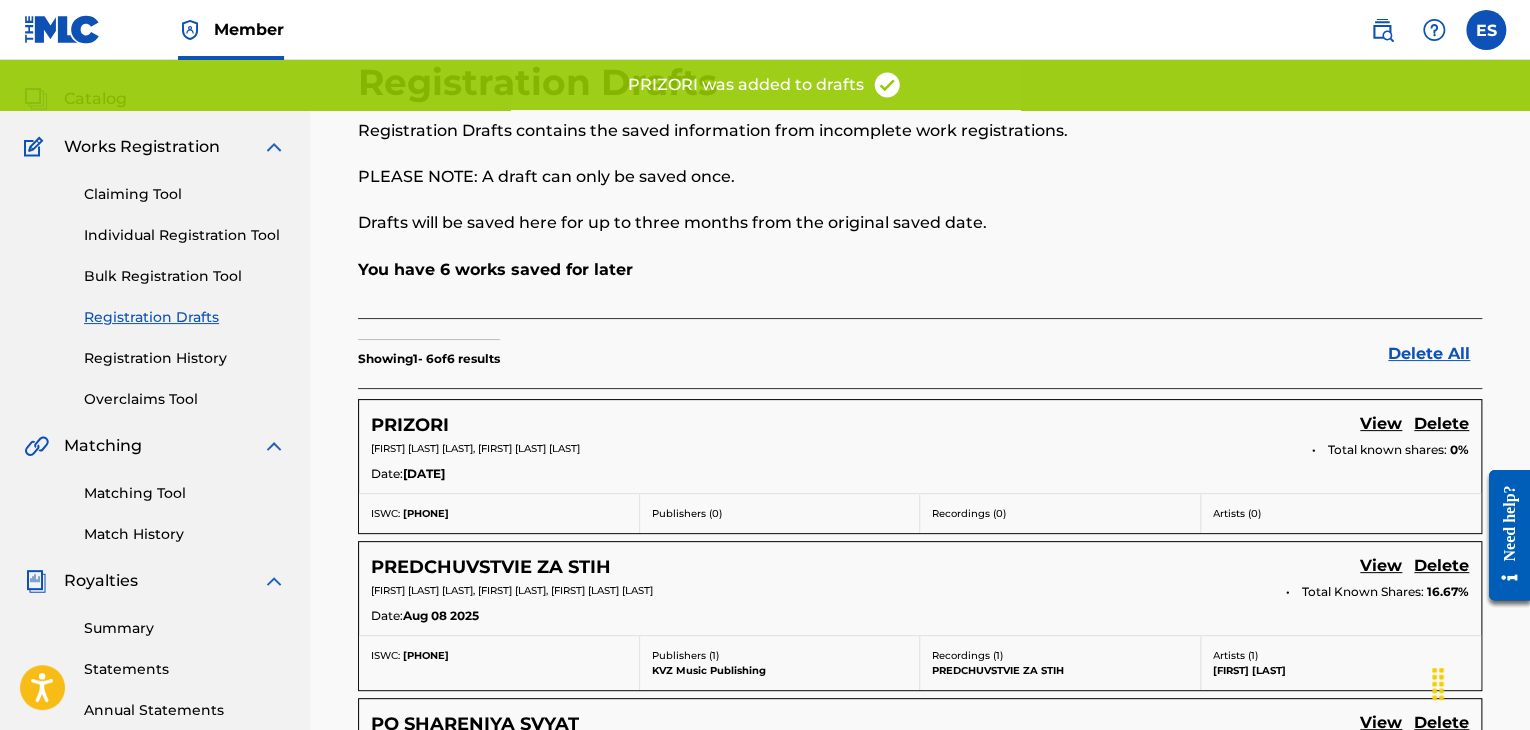 click on "Individual Registration Tool" at bounding box center [185, 235] 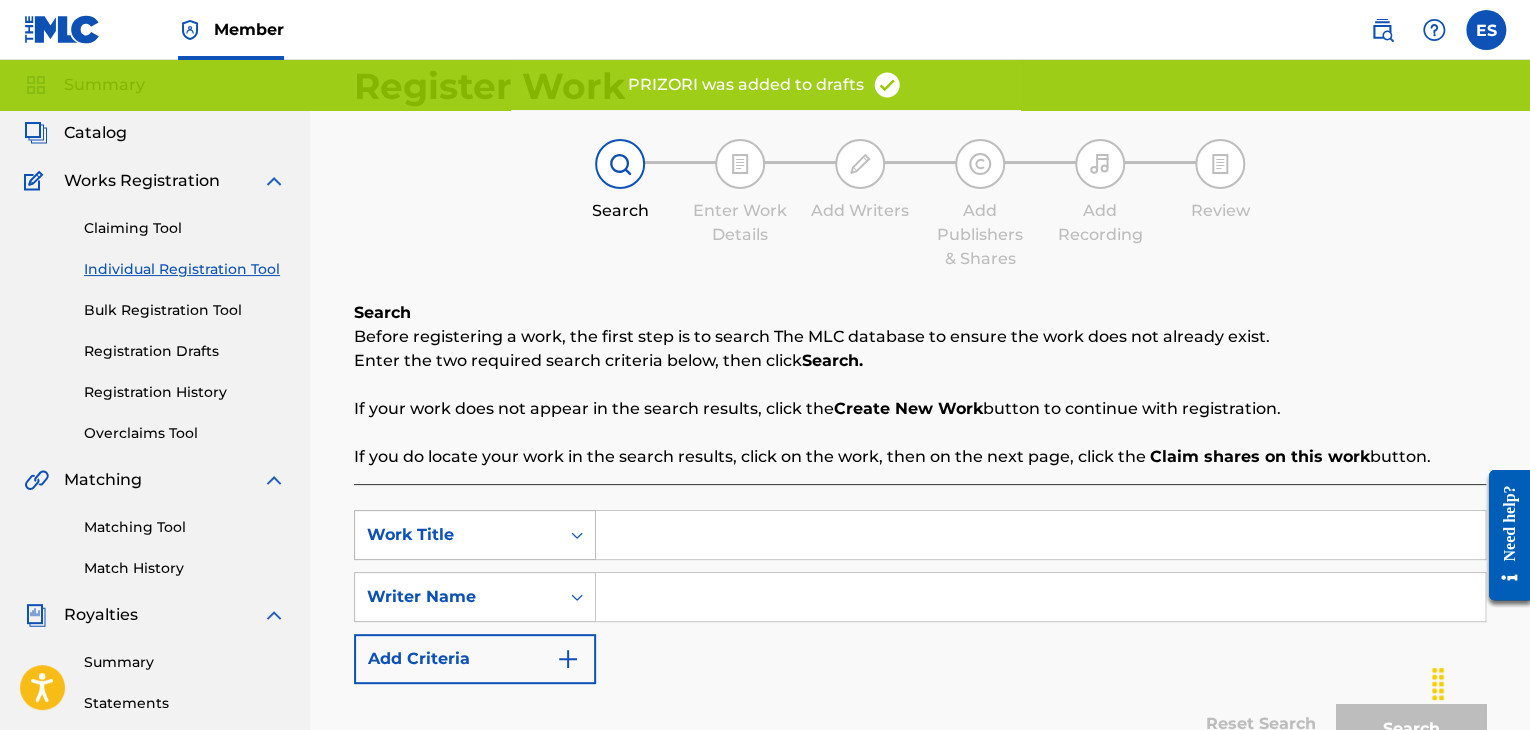scroll, scrollTop: 200, scrollLeft: 0, axis: vertical 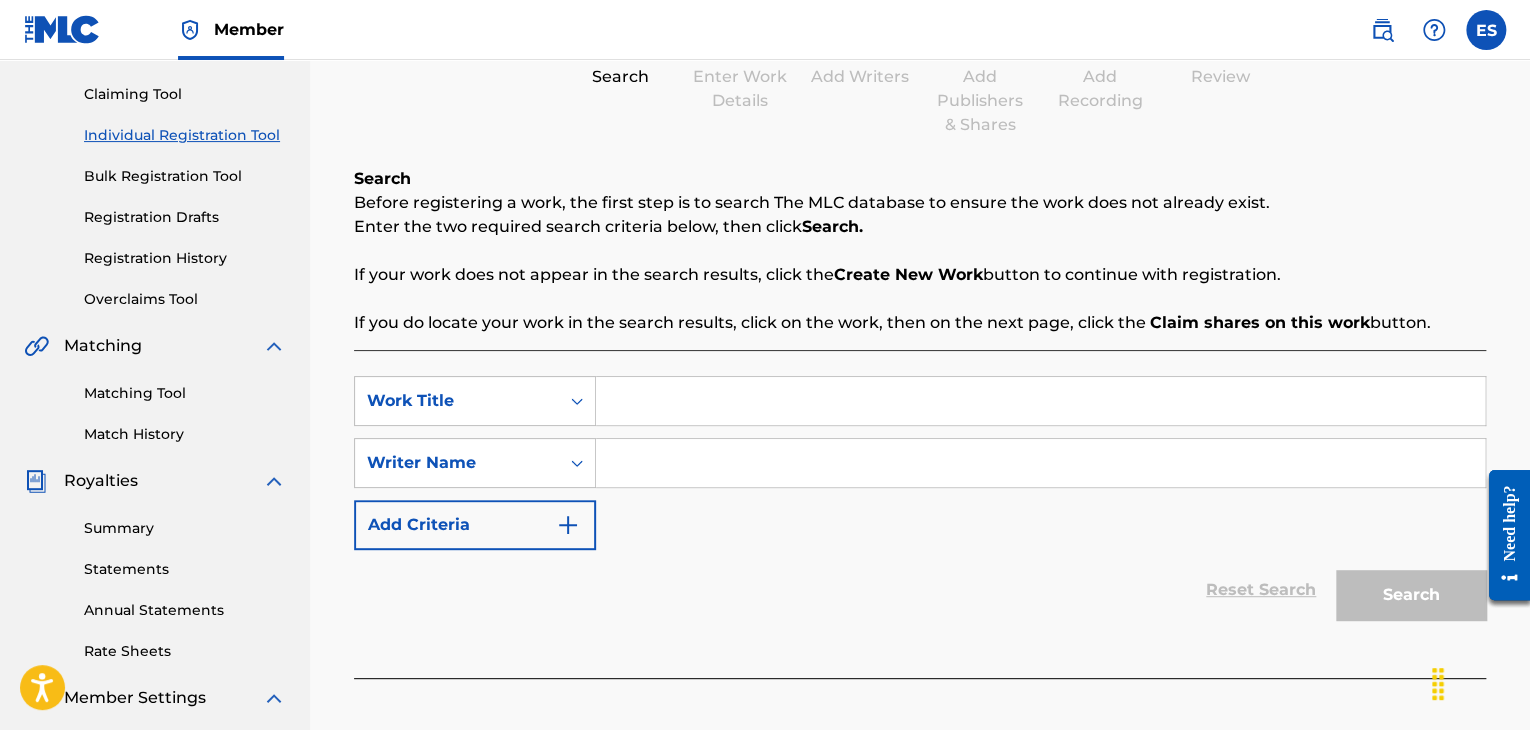 click at bounding box center [1040, 401] 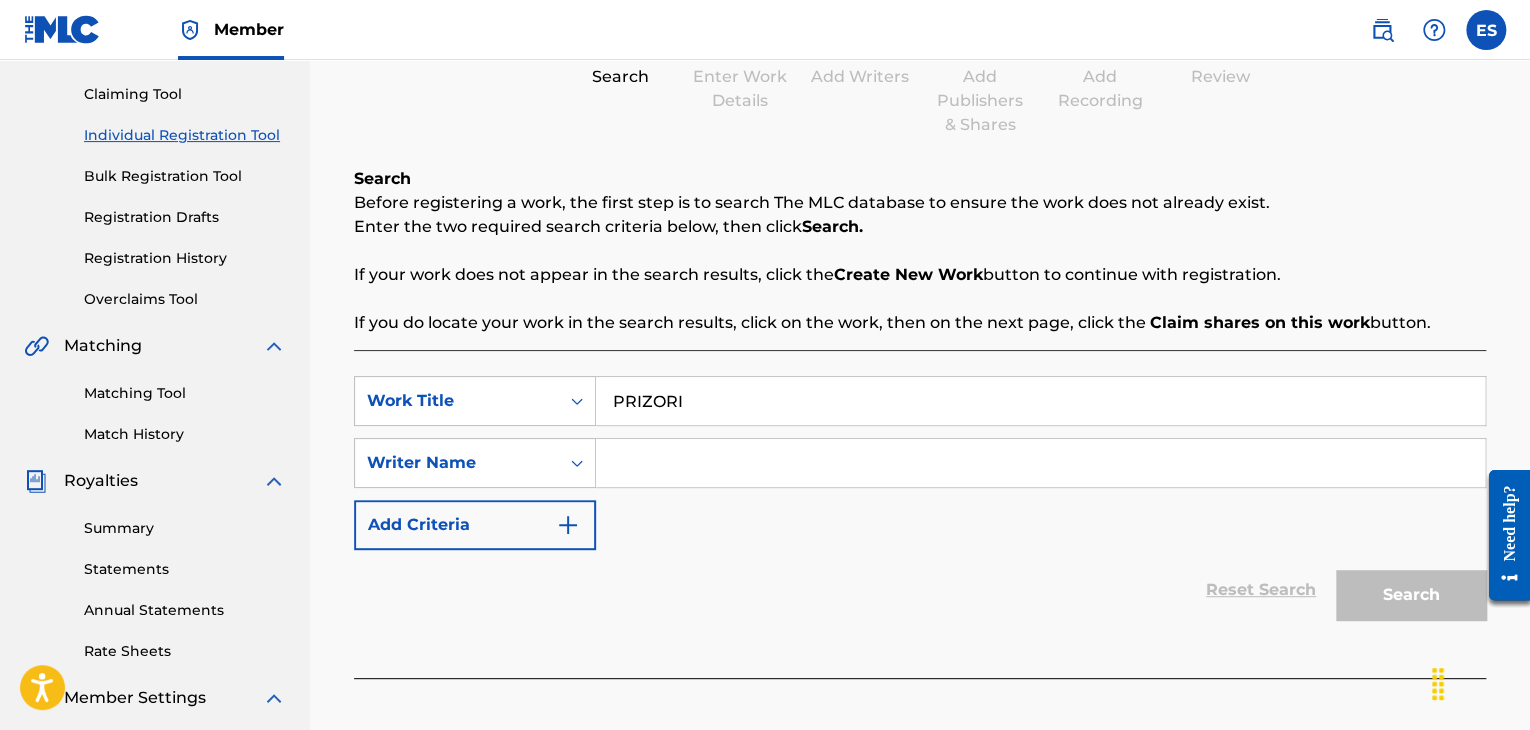 type on "PRIZORI" 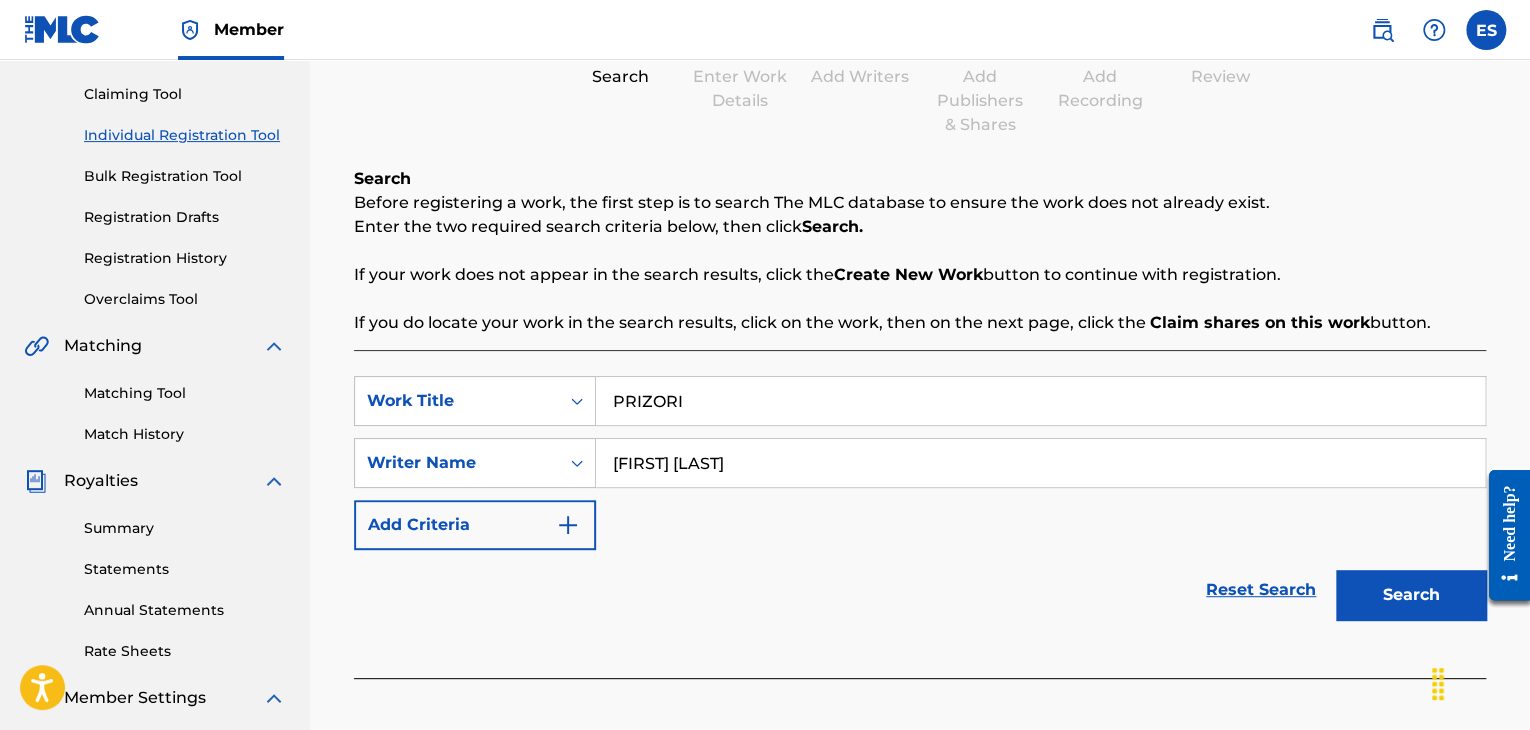 click on "Search" at bounding box center (1411, 595) 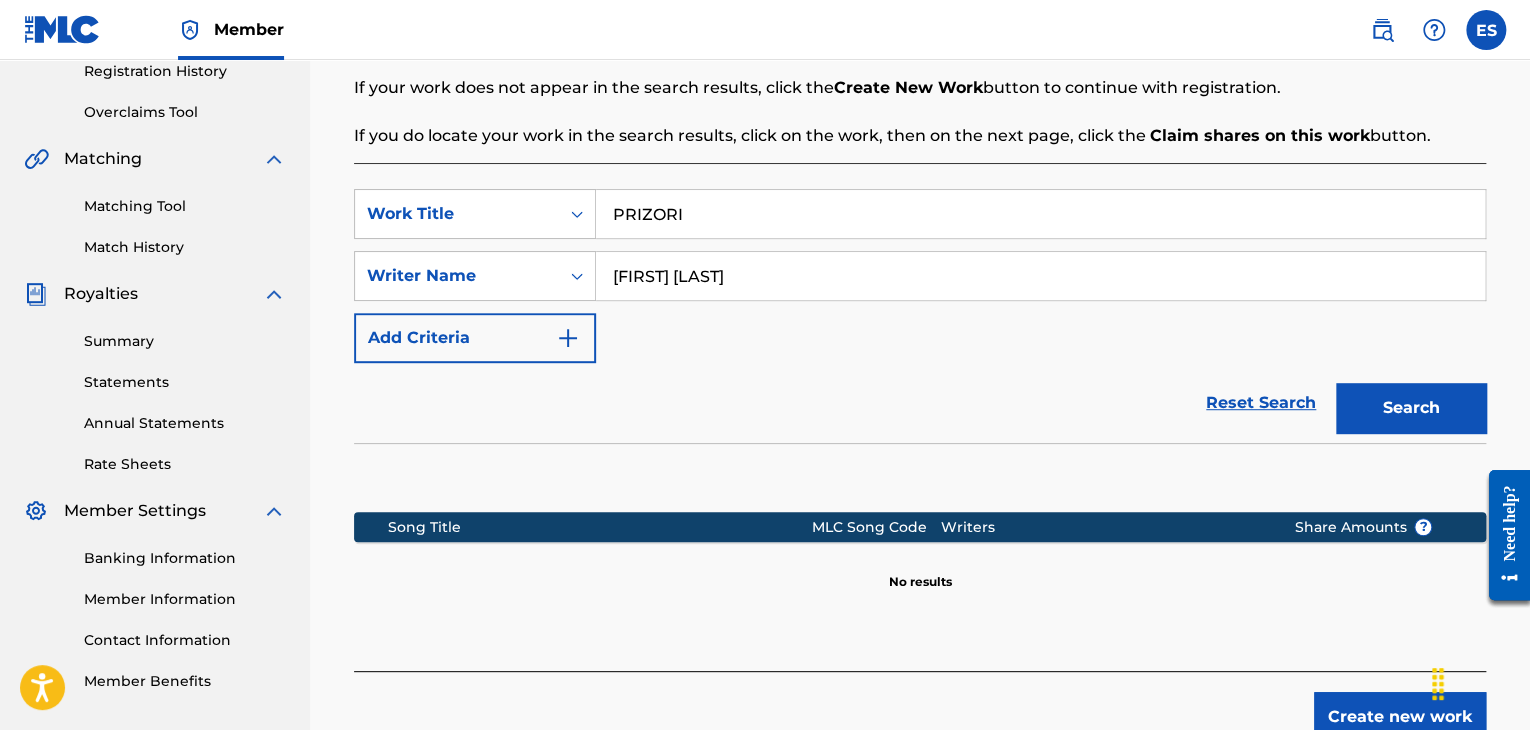 scroll, scrollTop: 515, scrollLeft: 0, axis: vertical 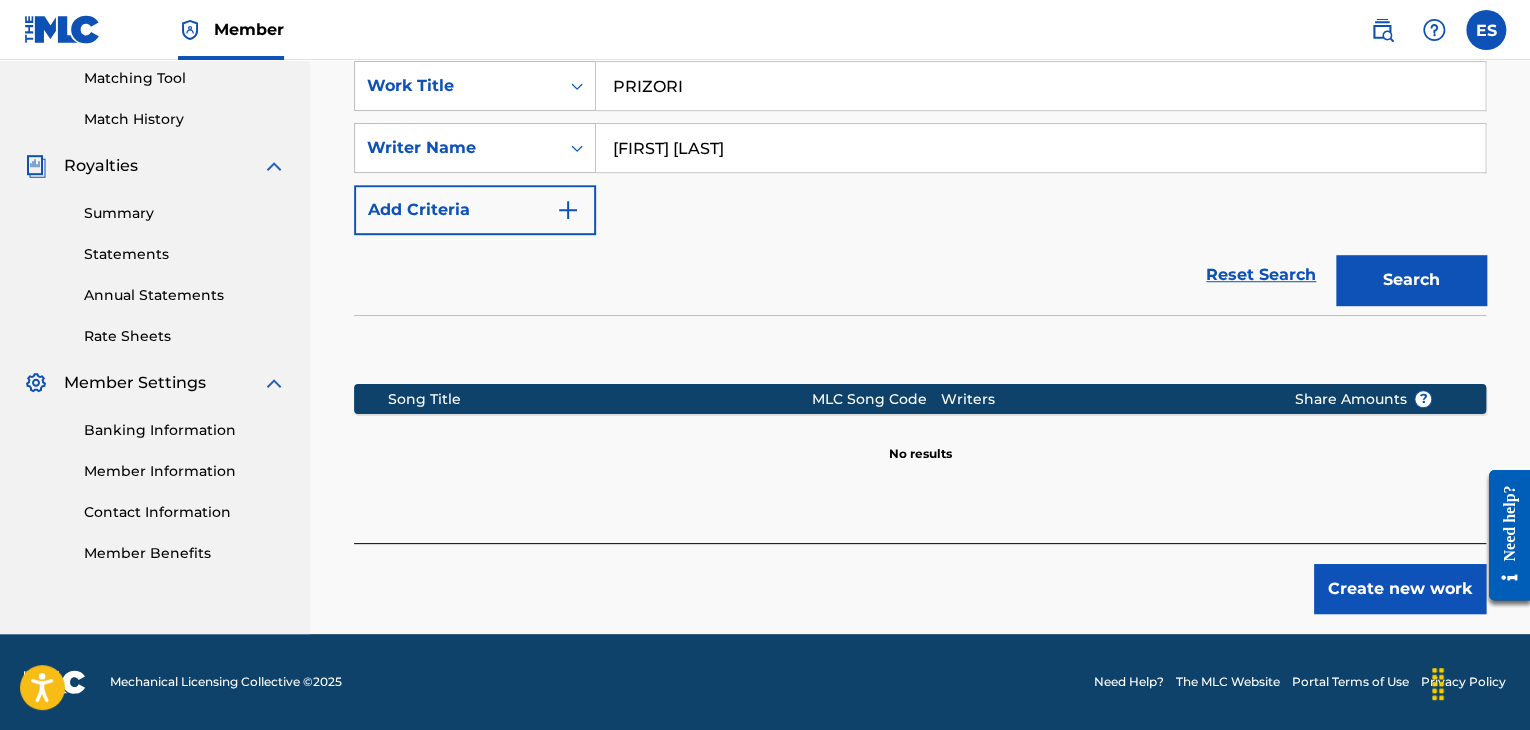 click on "Create new work" at bounding box center [1400, 589] 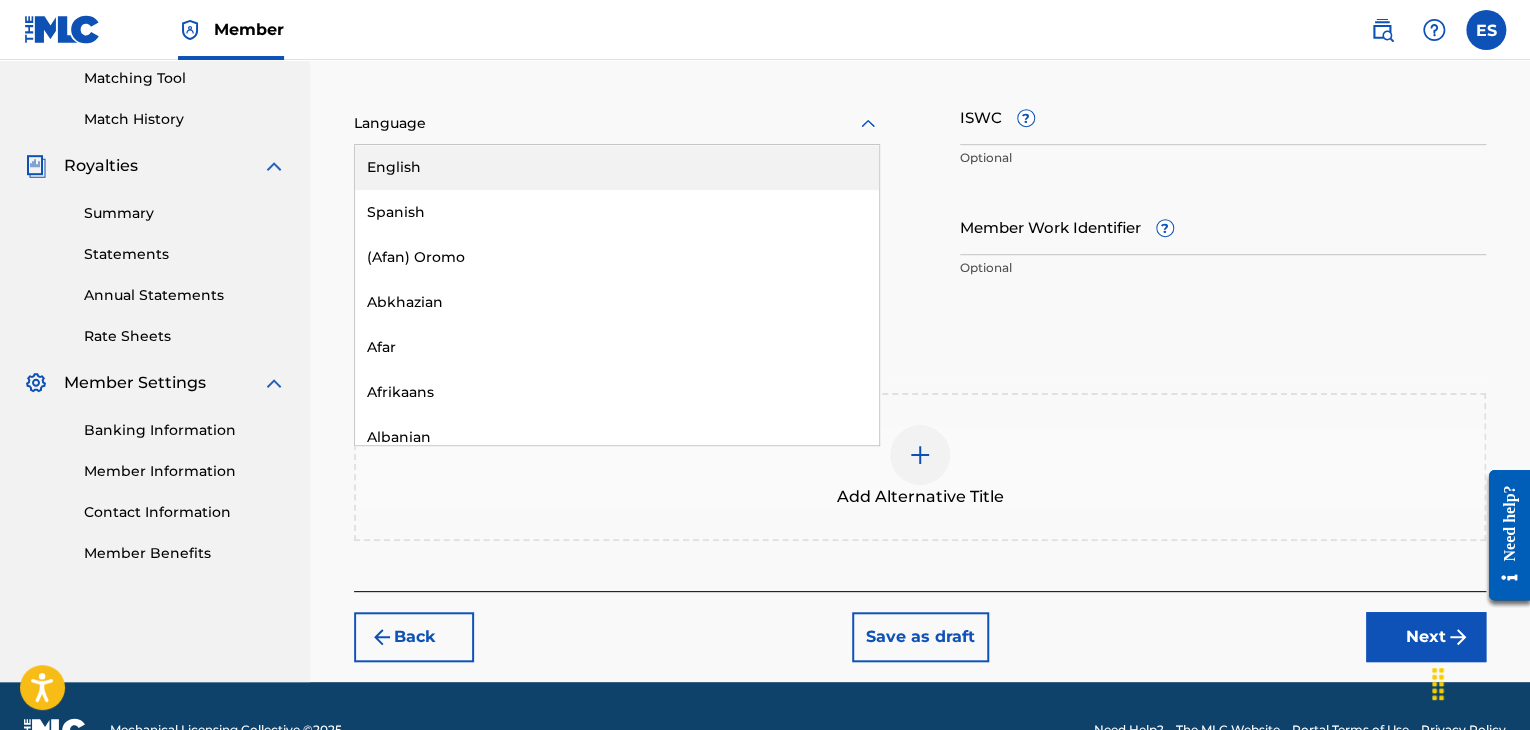 click at bounding box center (617, 123) 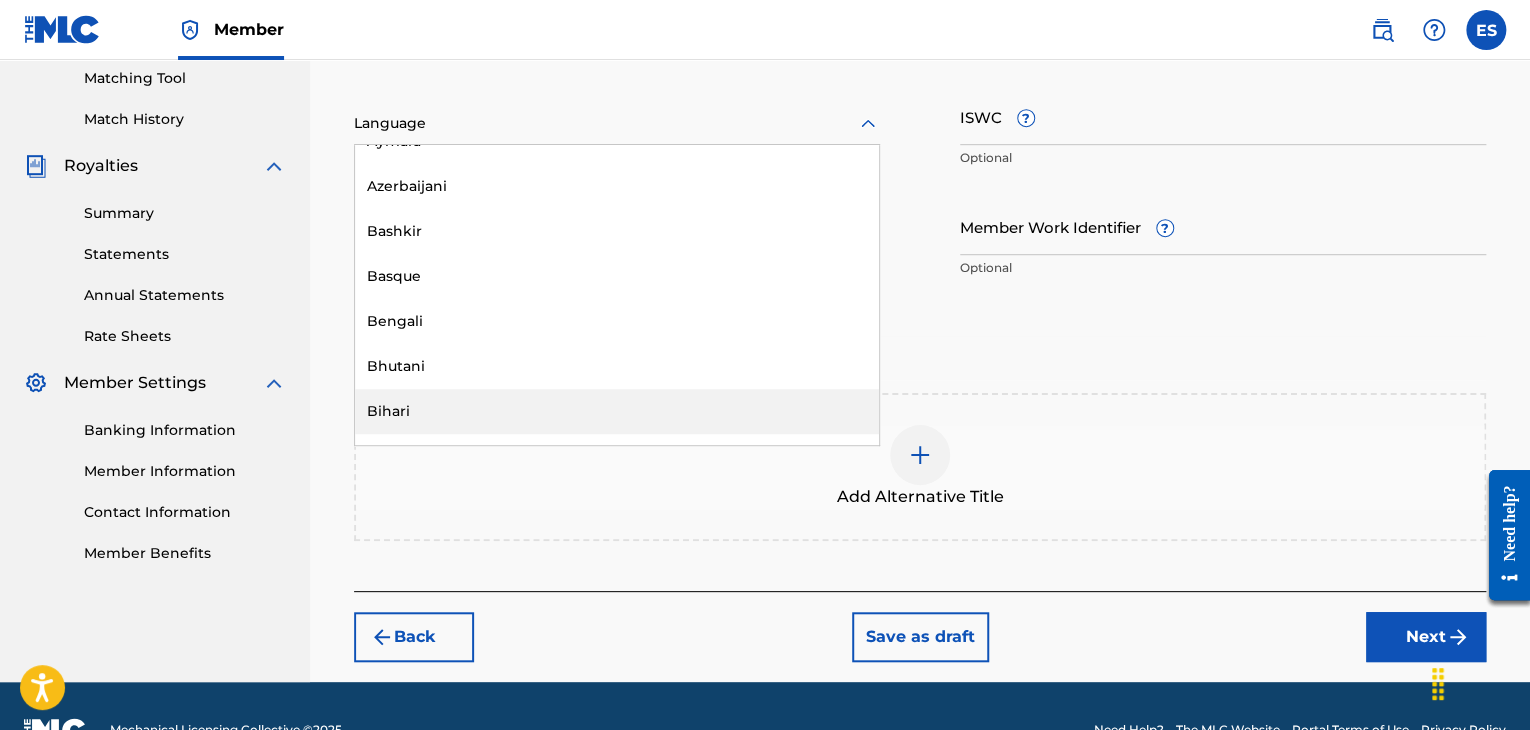 scroll, scrollTop: 400, scrollLeft: 0, axis: vertical 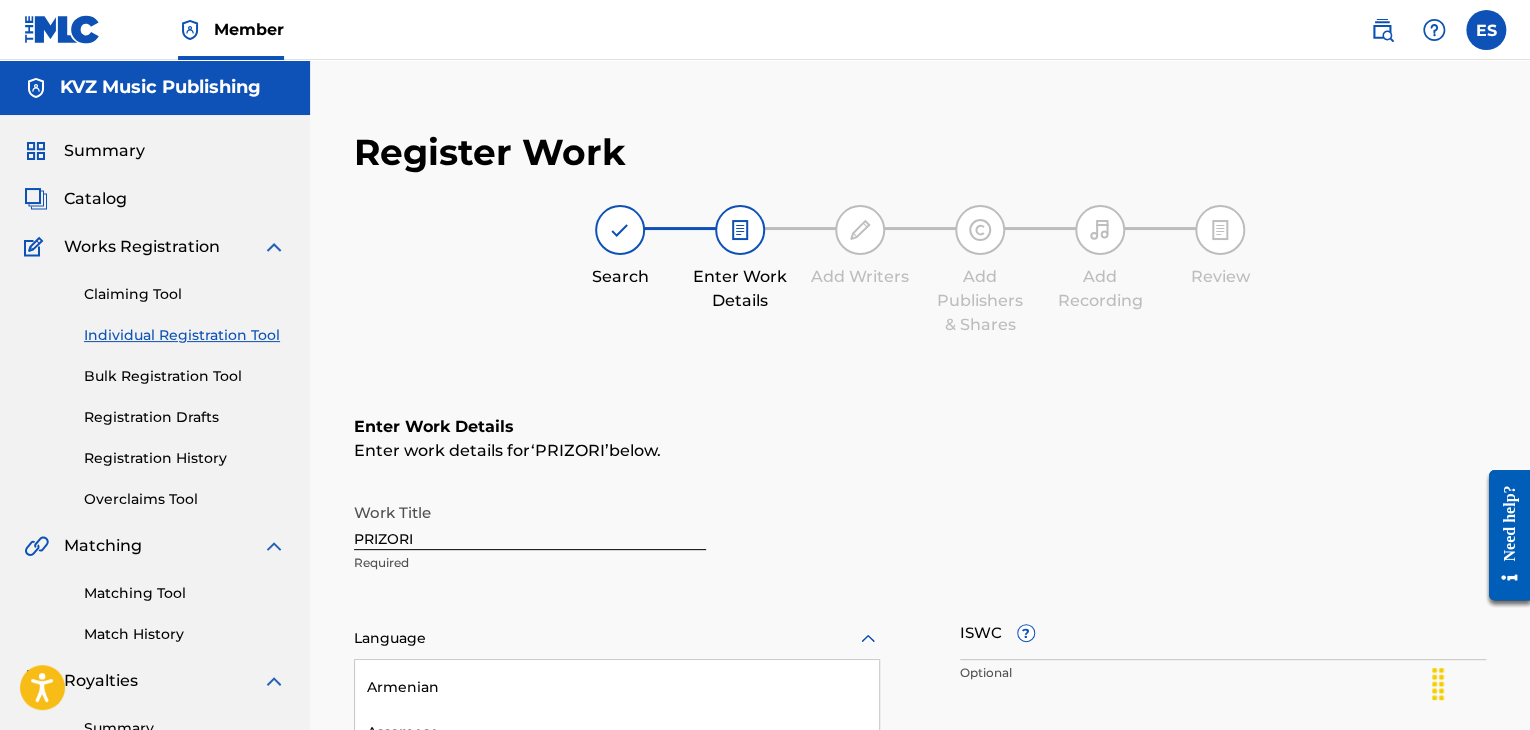 click on "Registration Drafts" at bounding box center (185, 417) 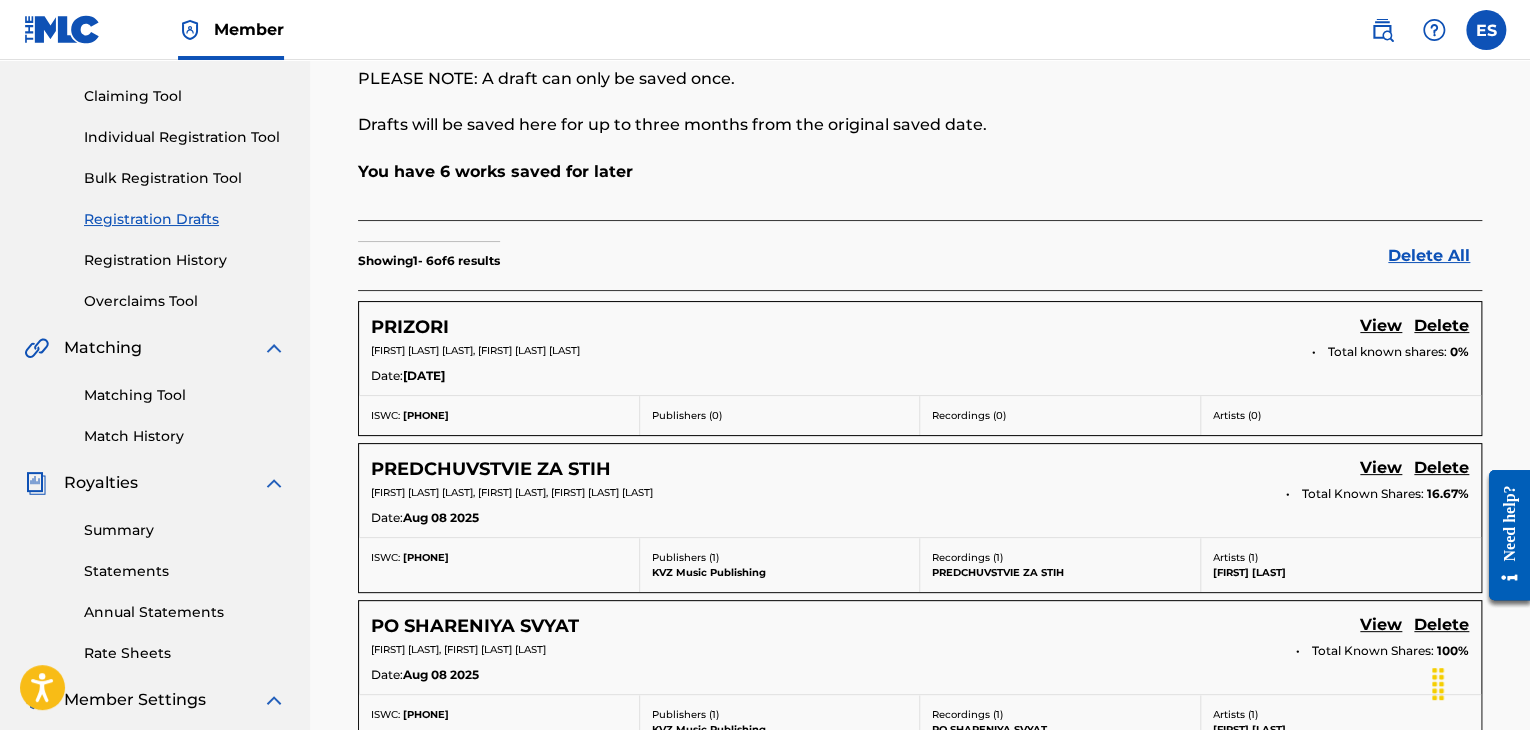 scroll, scrollTop: 200, scrollLeft: 0, axis: vertical 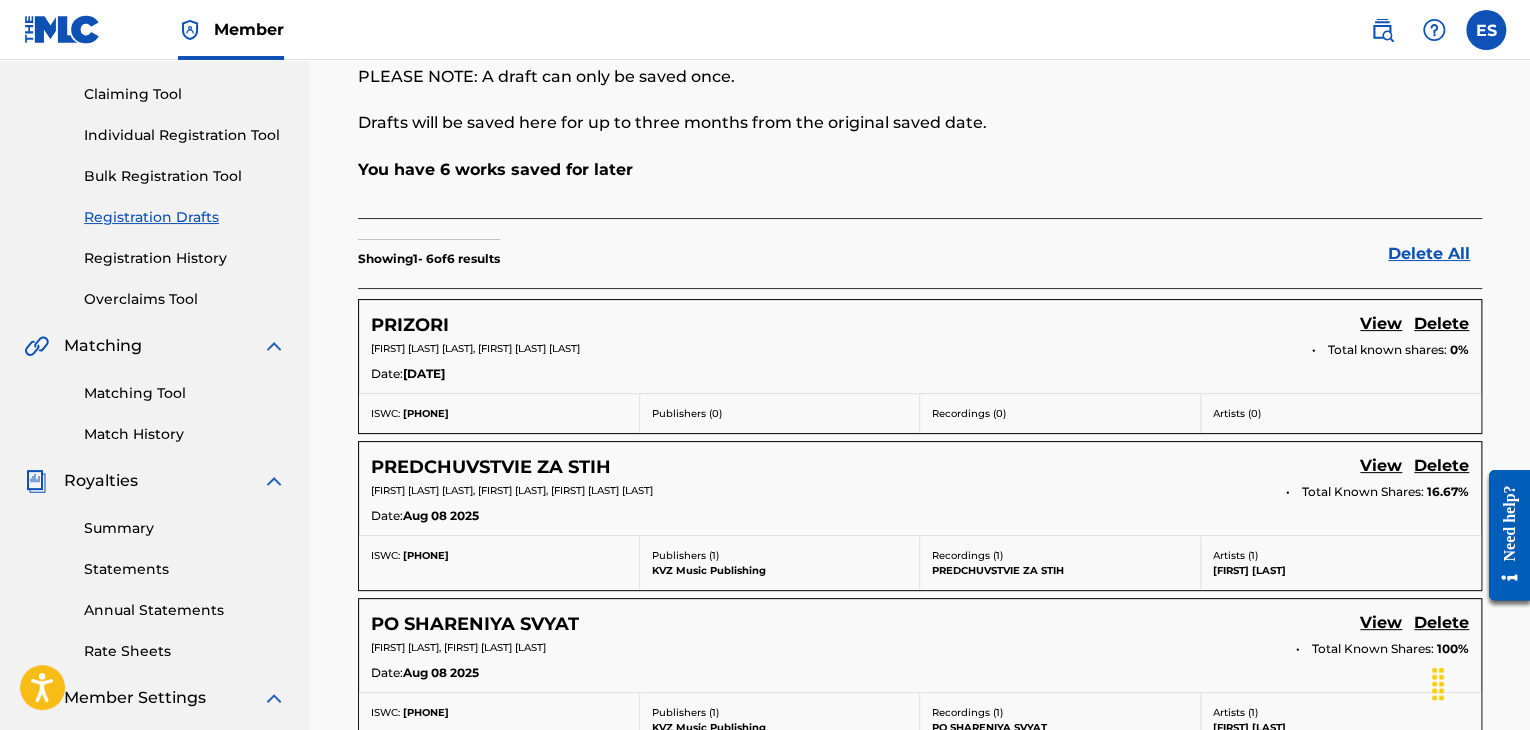 click on "View" at bounding box center [1381, 325] 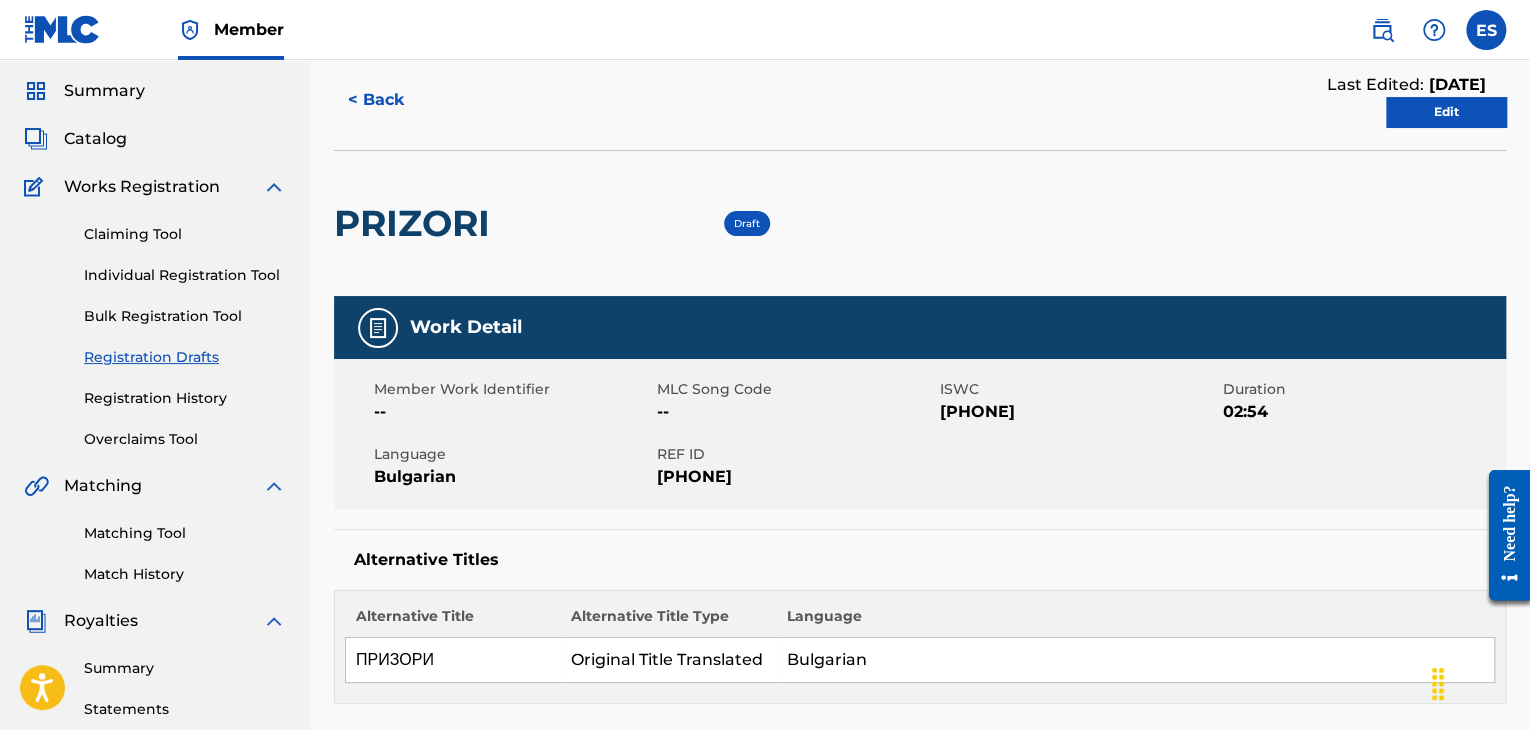 scroll, scrollTop: 0, scrollLeft: 0, axis: both 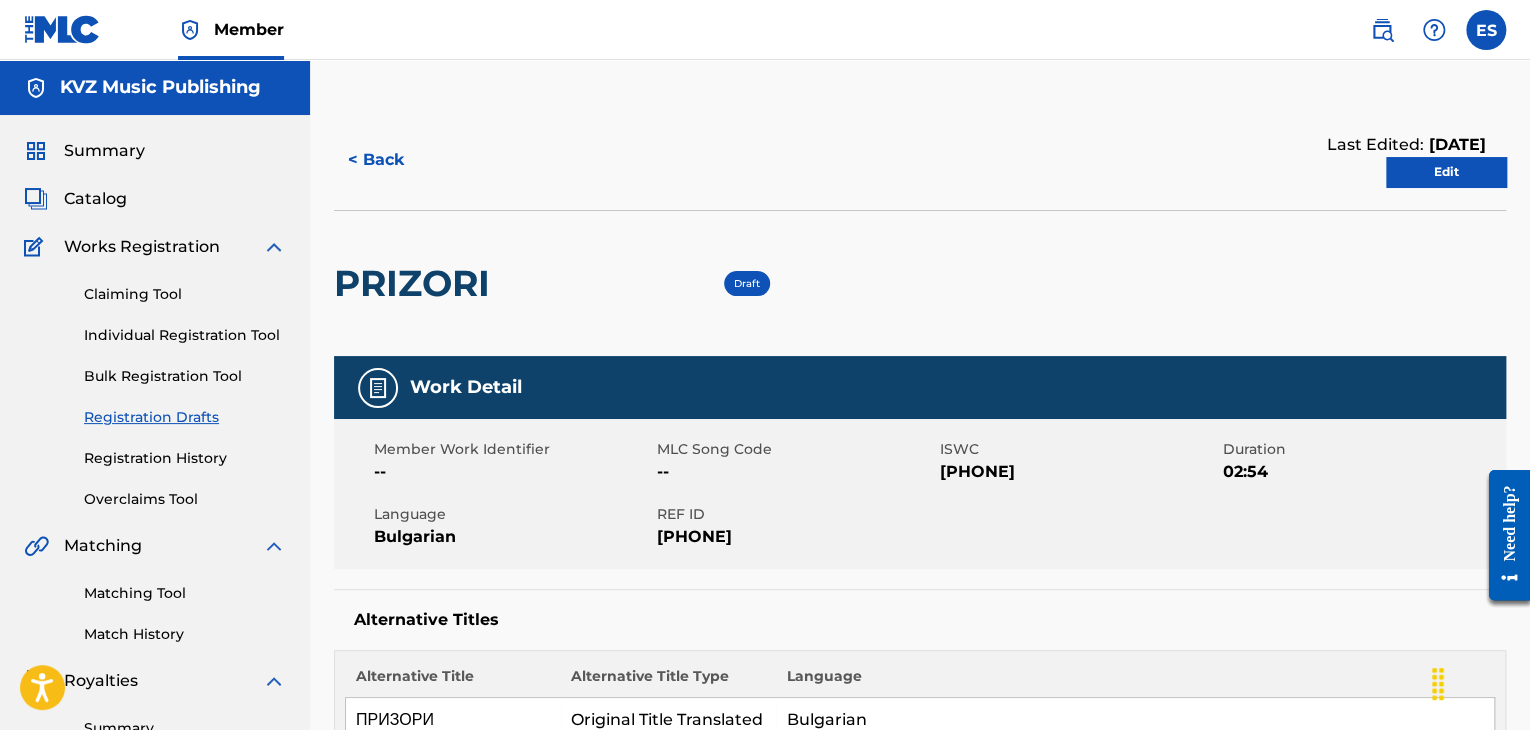 click on "Edit" at bounding box center (1446, 172) 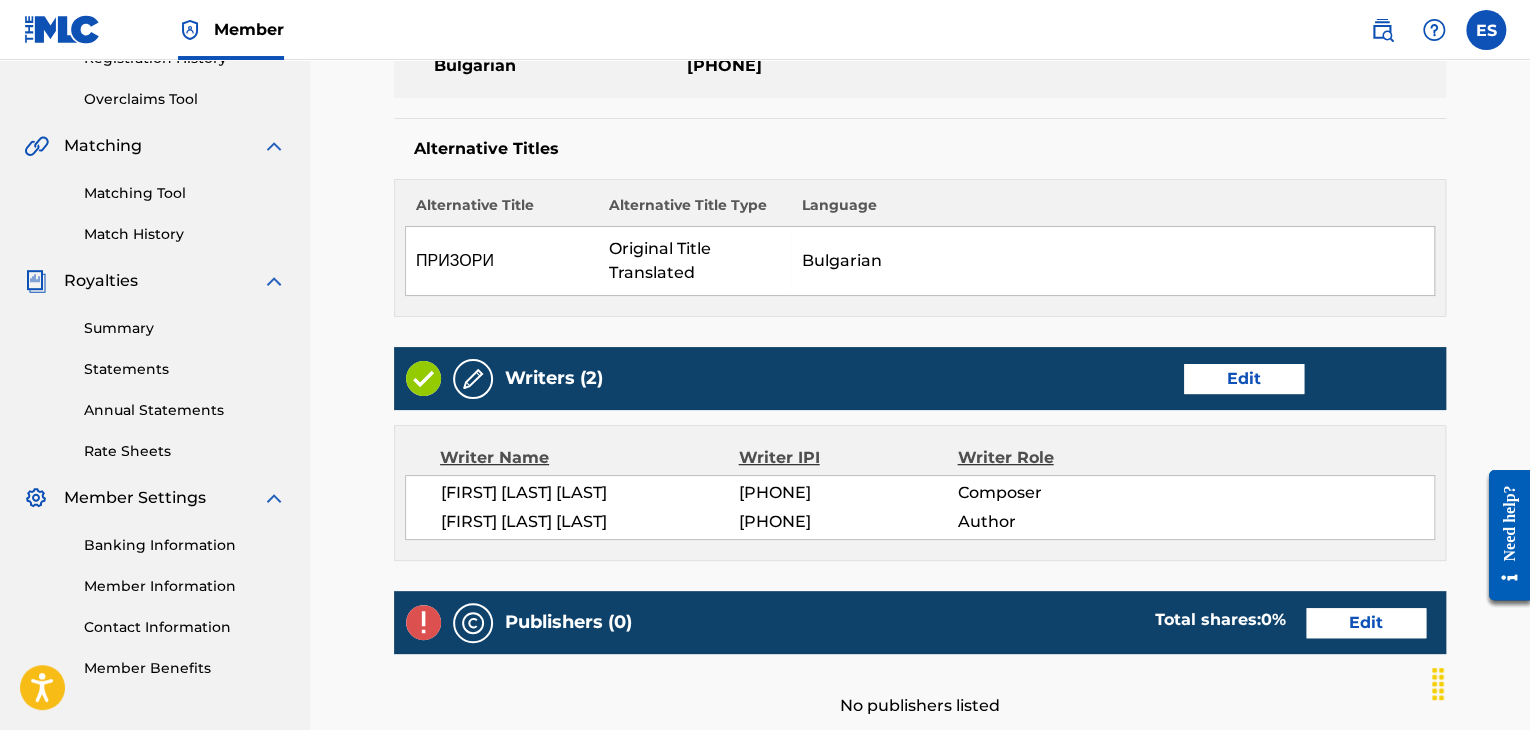 scroll, scrollTop: 500, scrollLeft: 0, axis: vertical 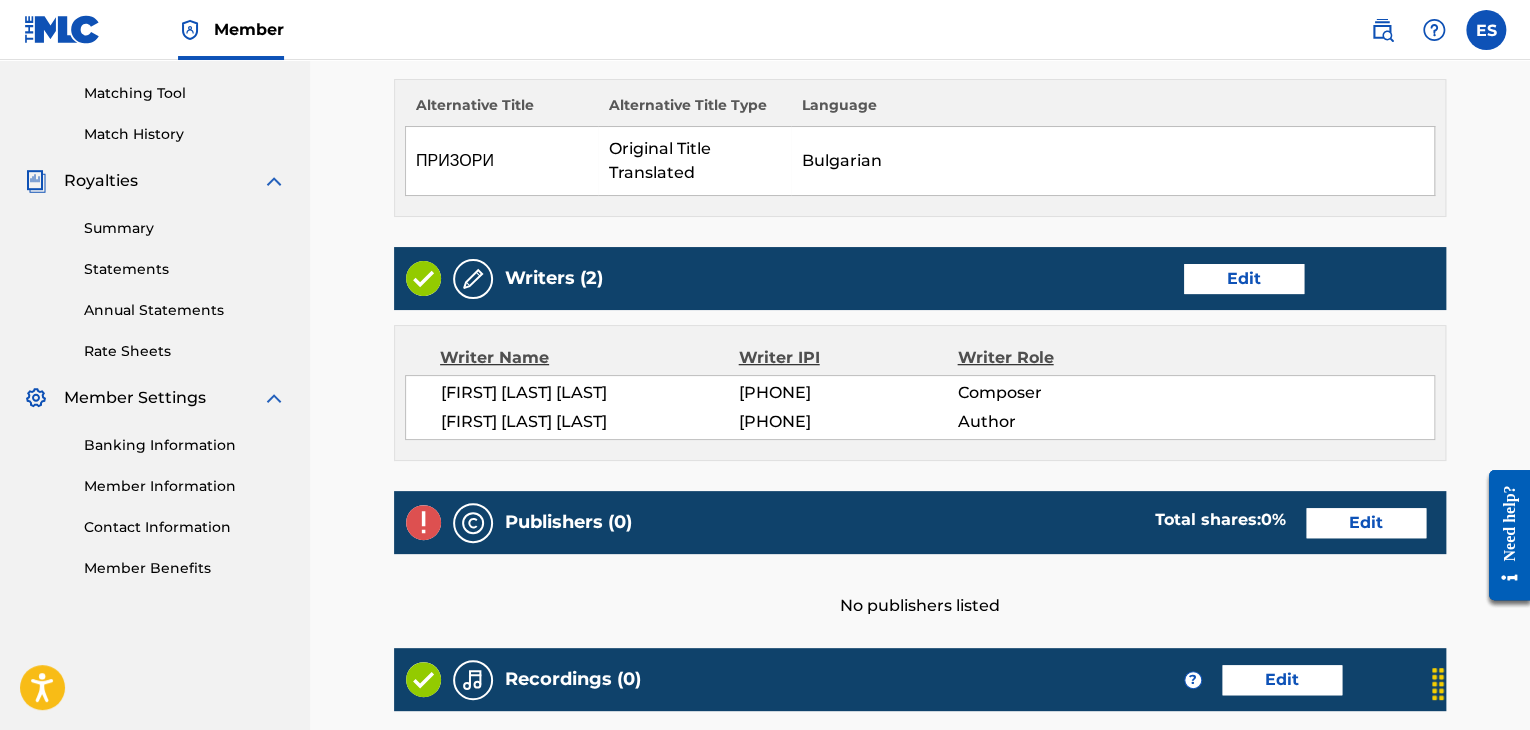 click on "Edit" at bounding box center (1244, 279) 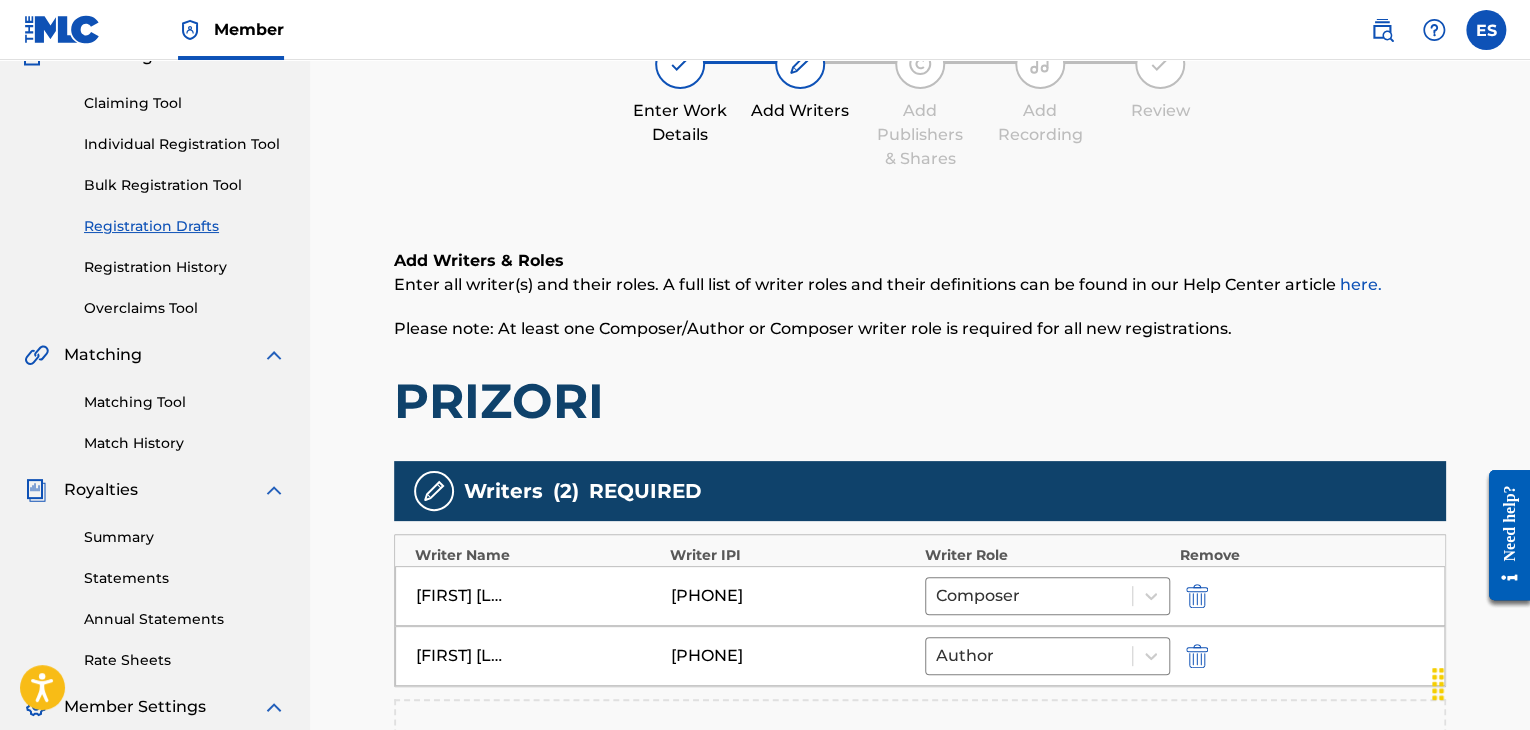 scroll, scrollTop: 400, scrollLeft: 0, axis: vertical 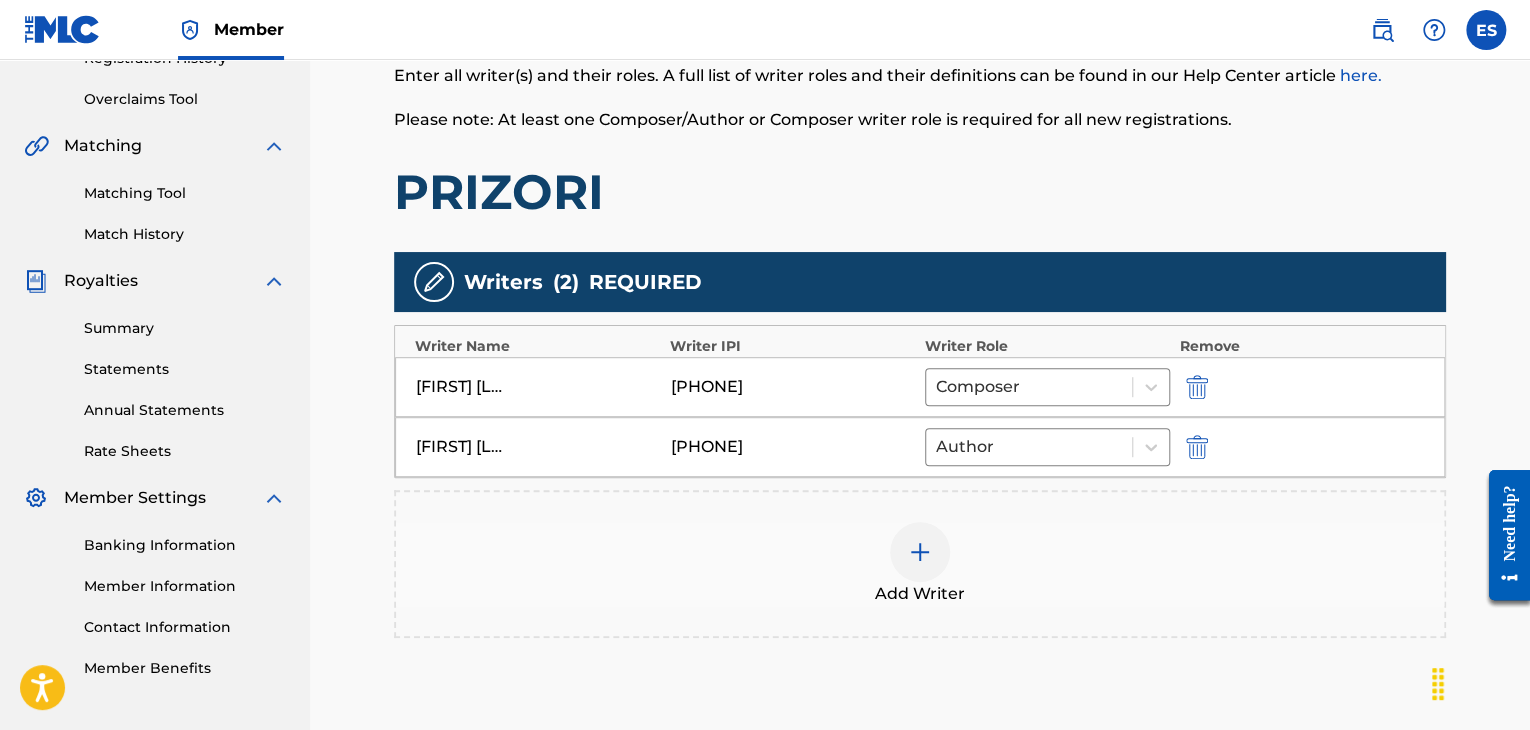 click at bounding box center [920, 552] 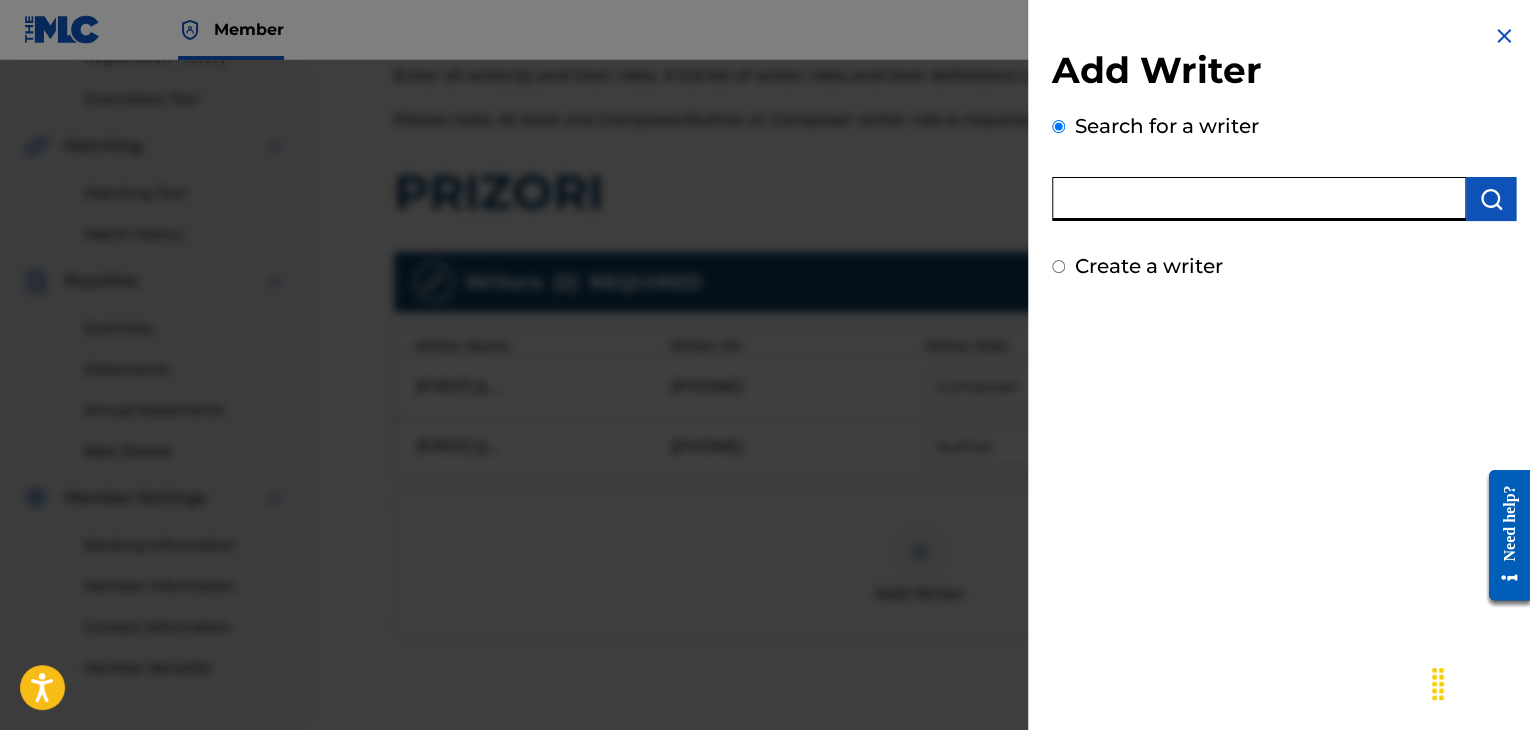 paste on "00258906432" 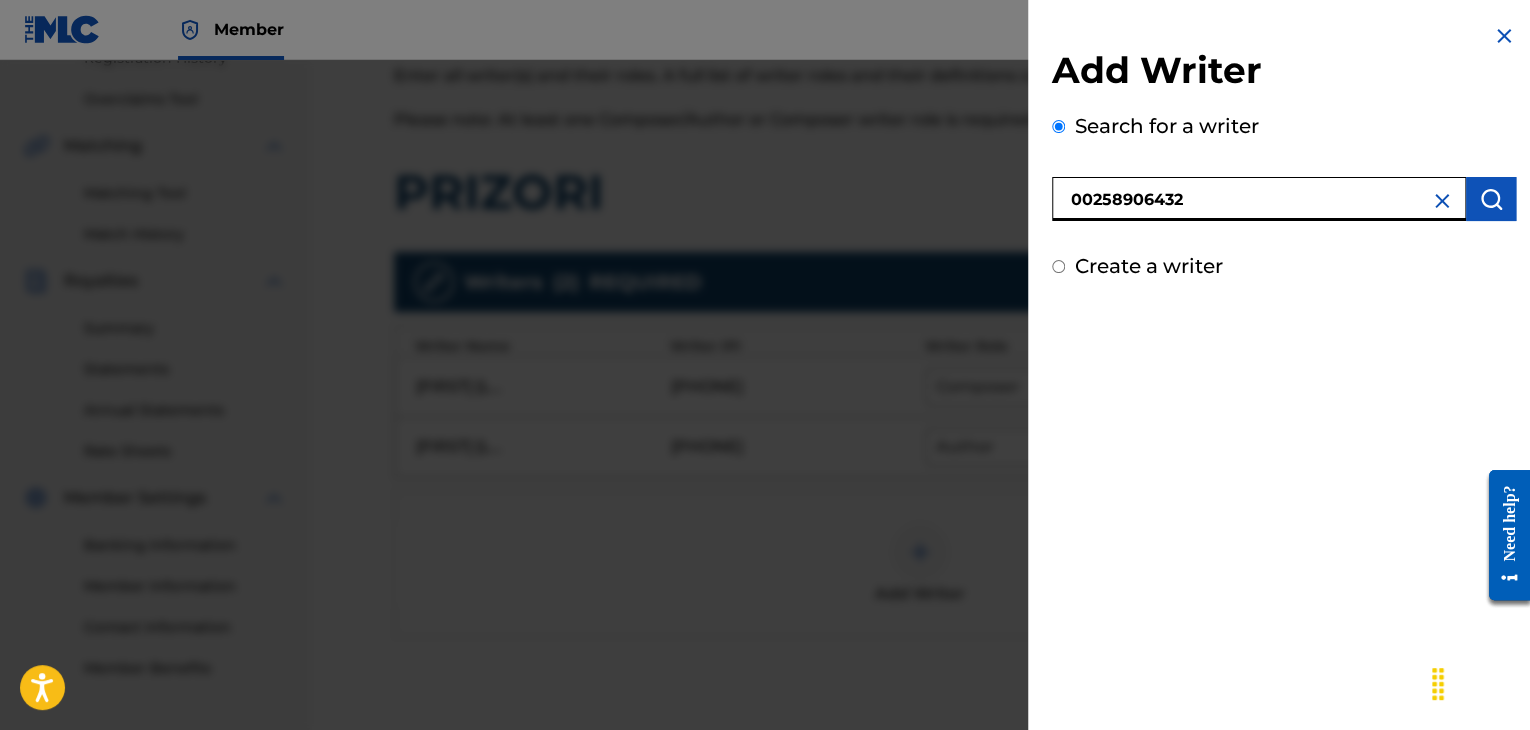 type on "00258906432" 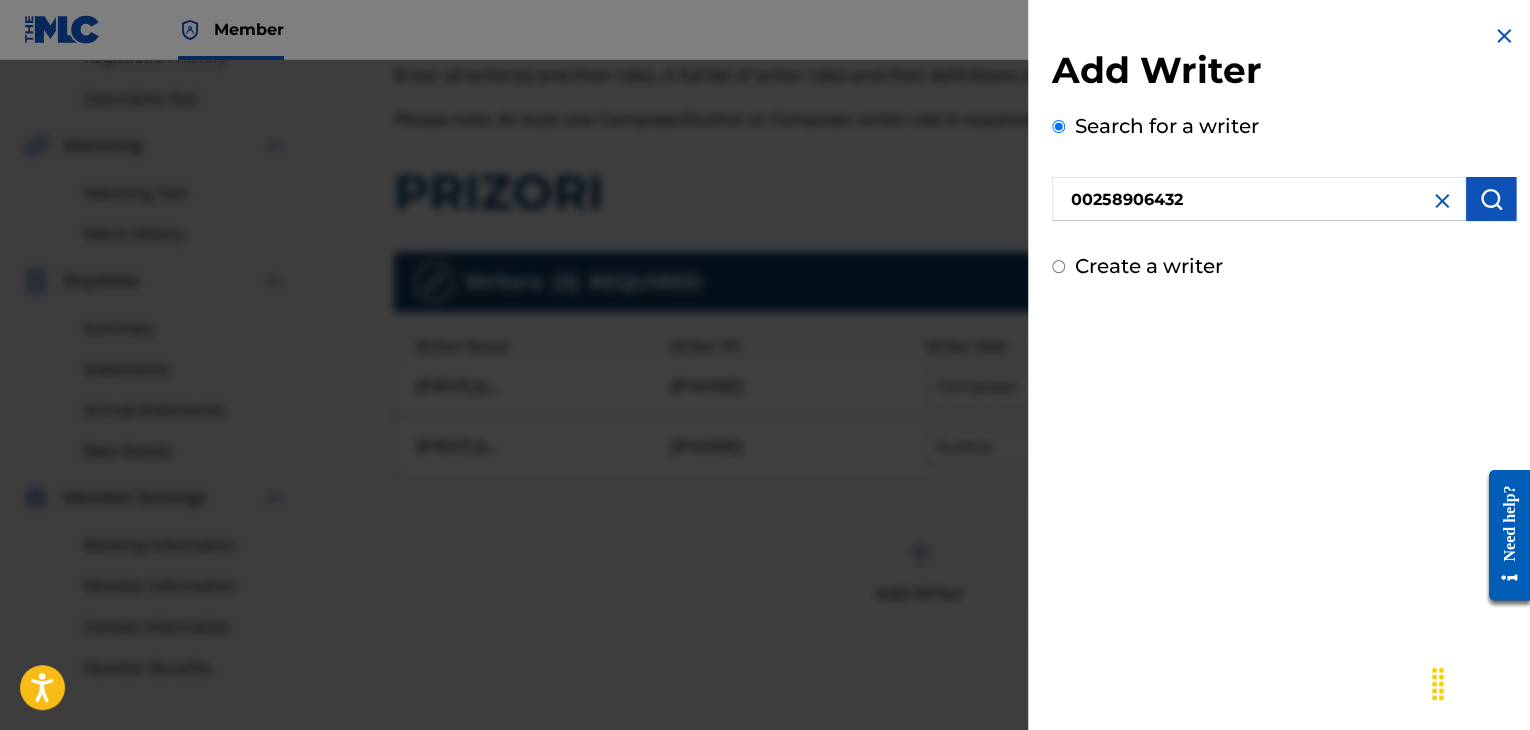 click at bounding box center [1491, 199] 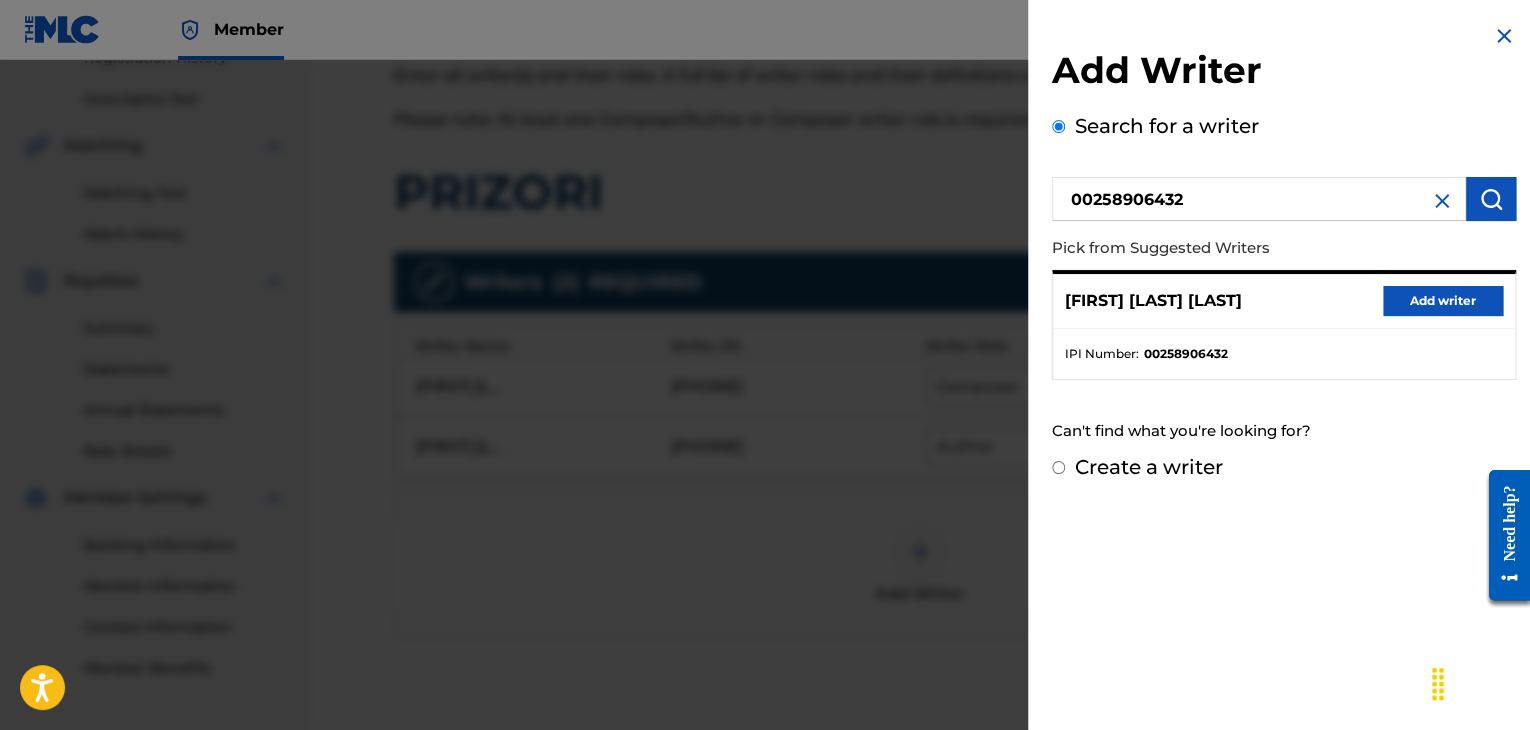click on "Add writer" at bounding box center [1443, 301] 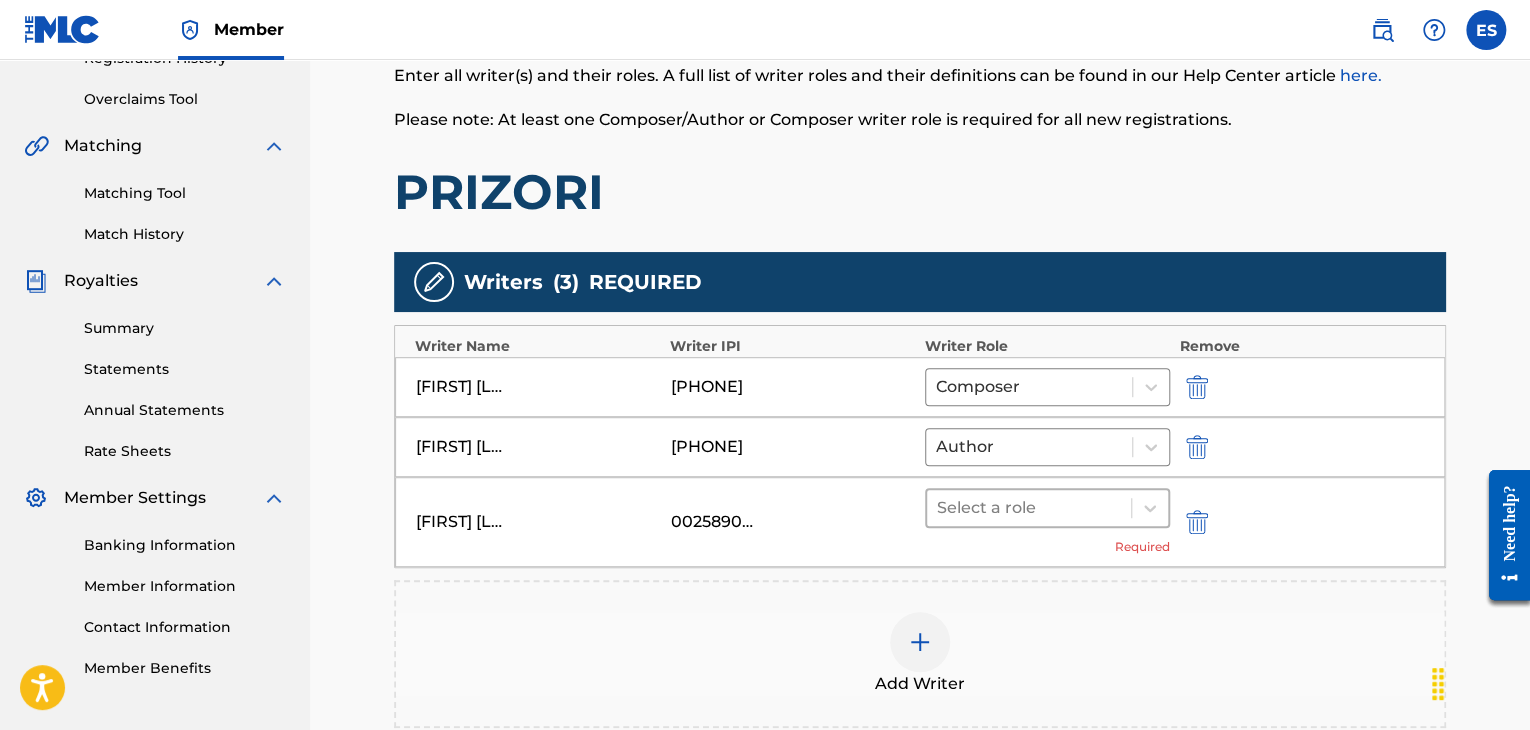 click at bounding box center [1029, 508] 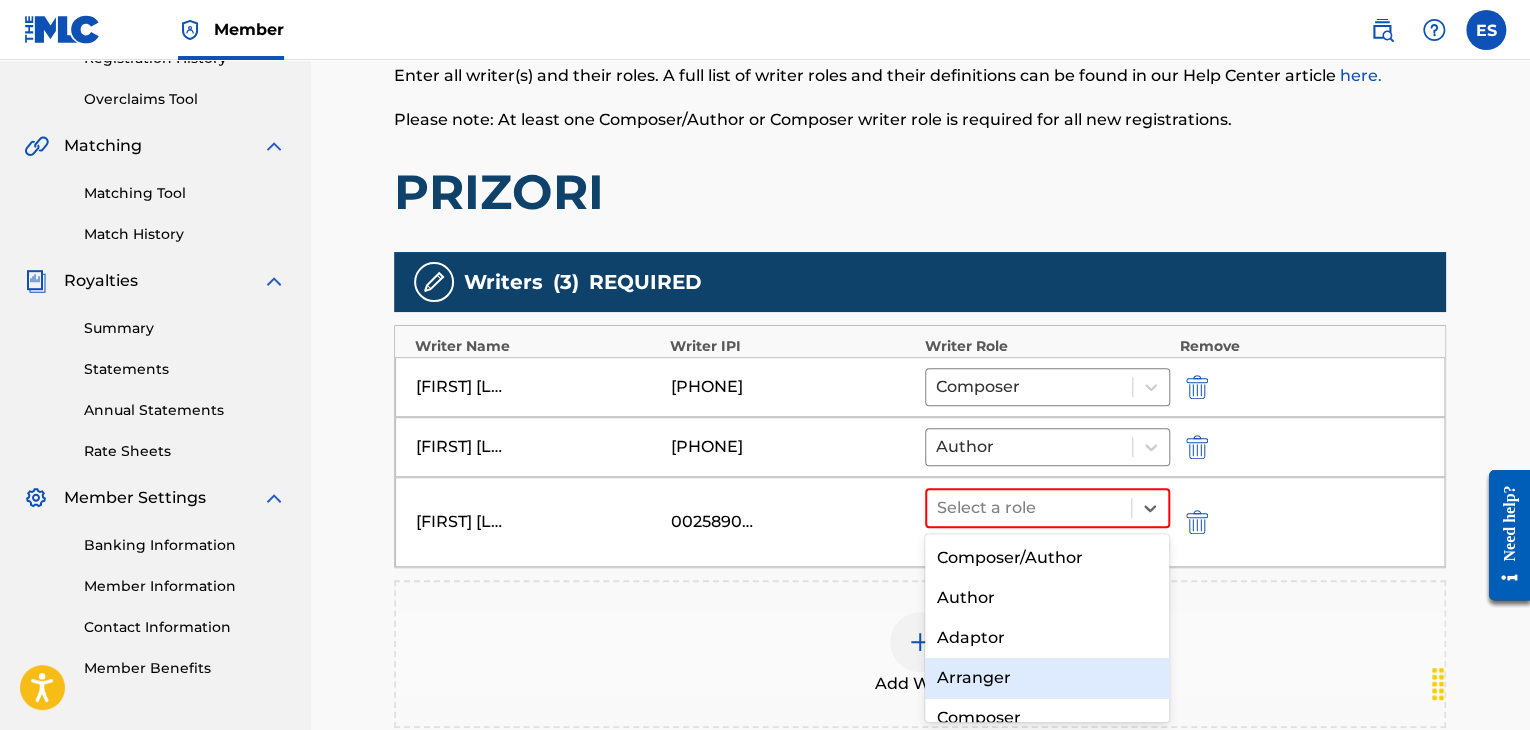 click on "Arranger" at bounding box center [1047, 678] 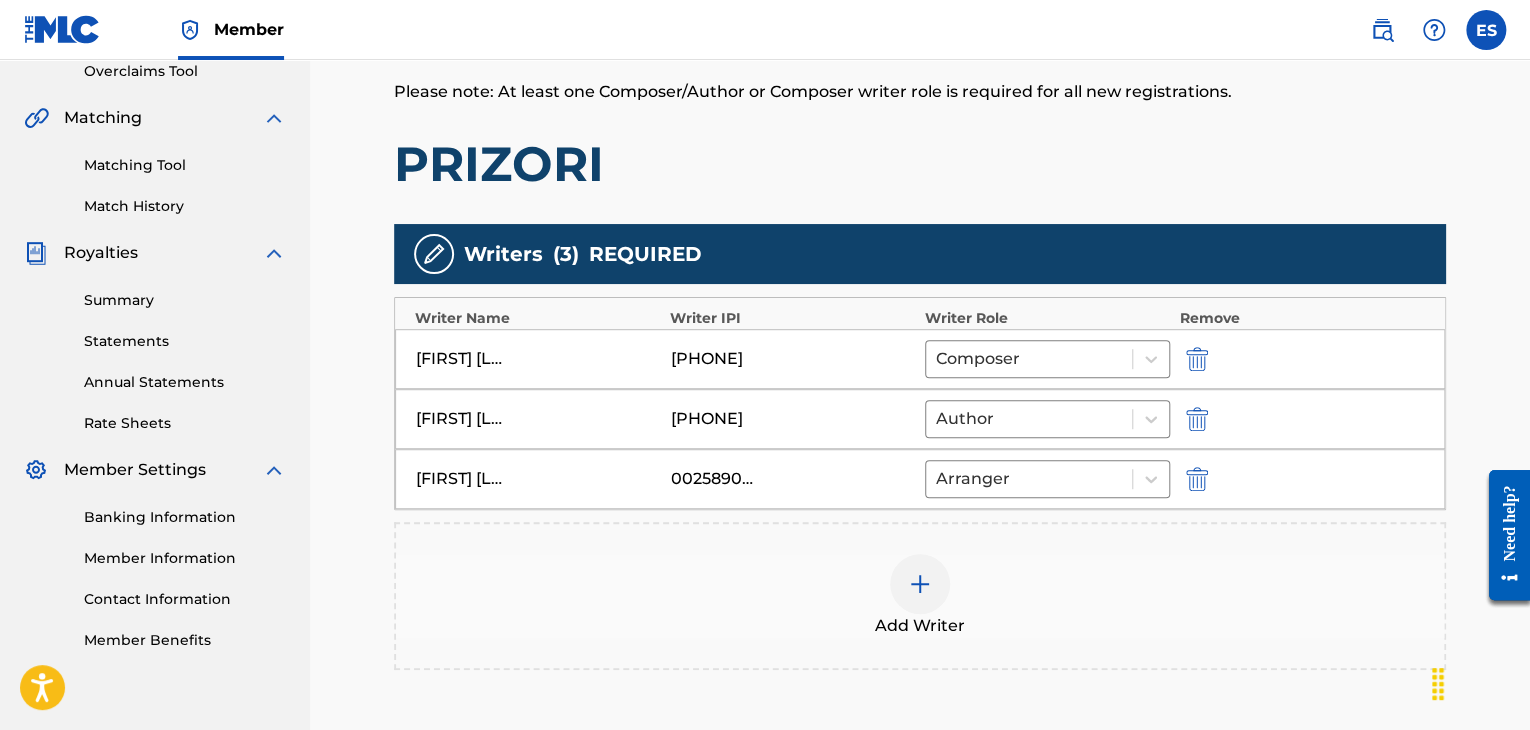 scroll, scrollTop: 658, scrollLeft: 0, axis: vertical 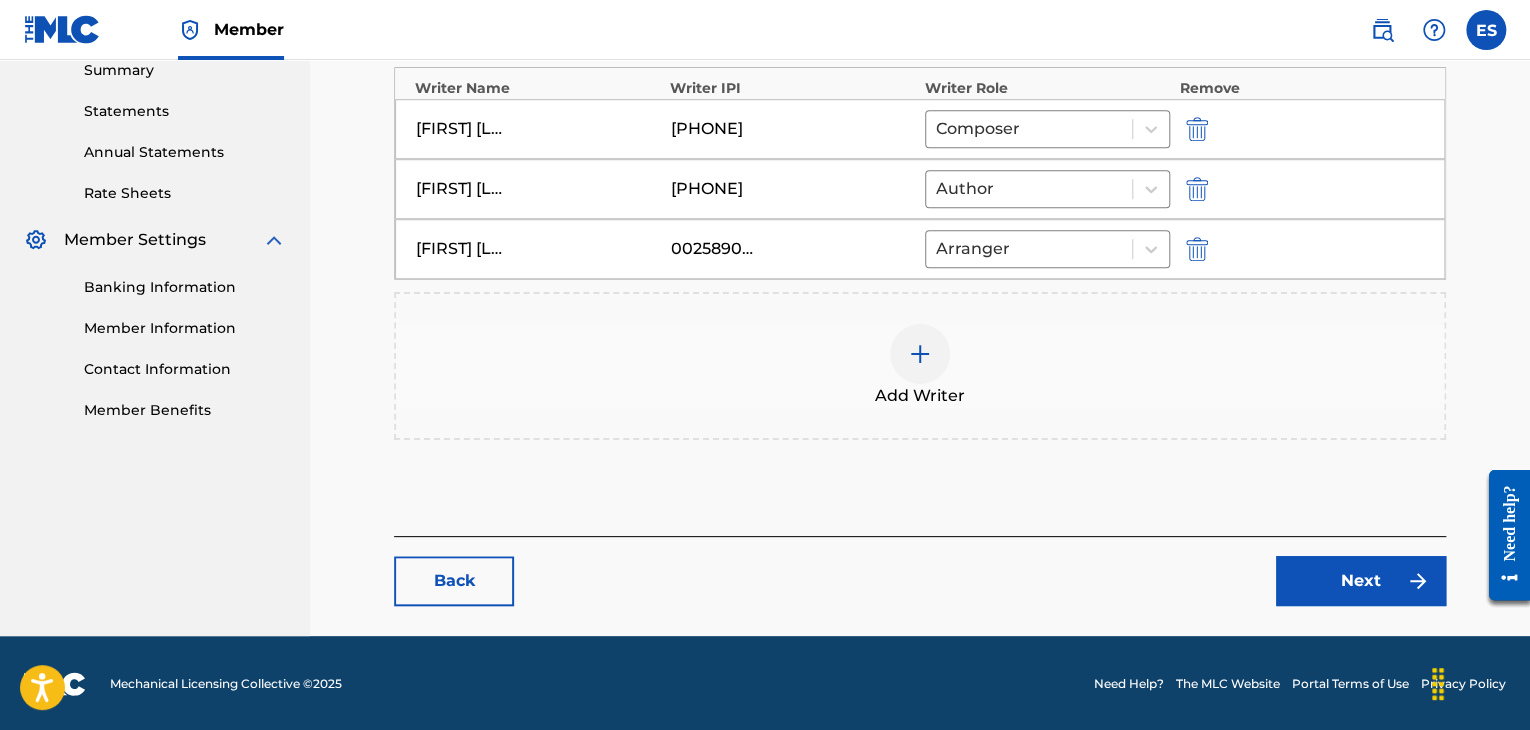 click on "Next" at bounding box center [1361, 581] 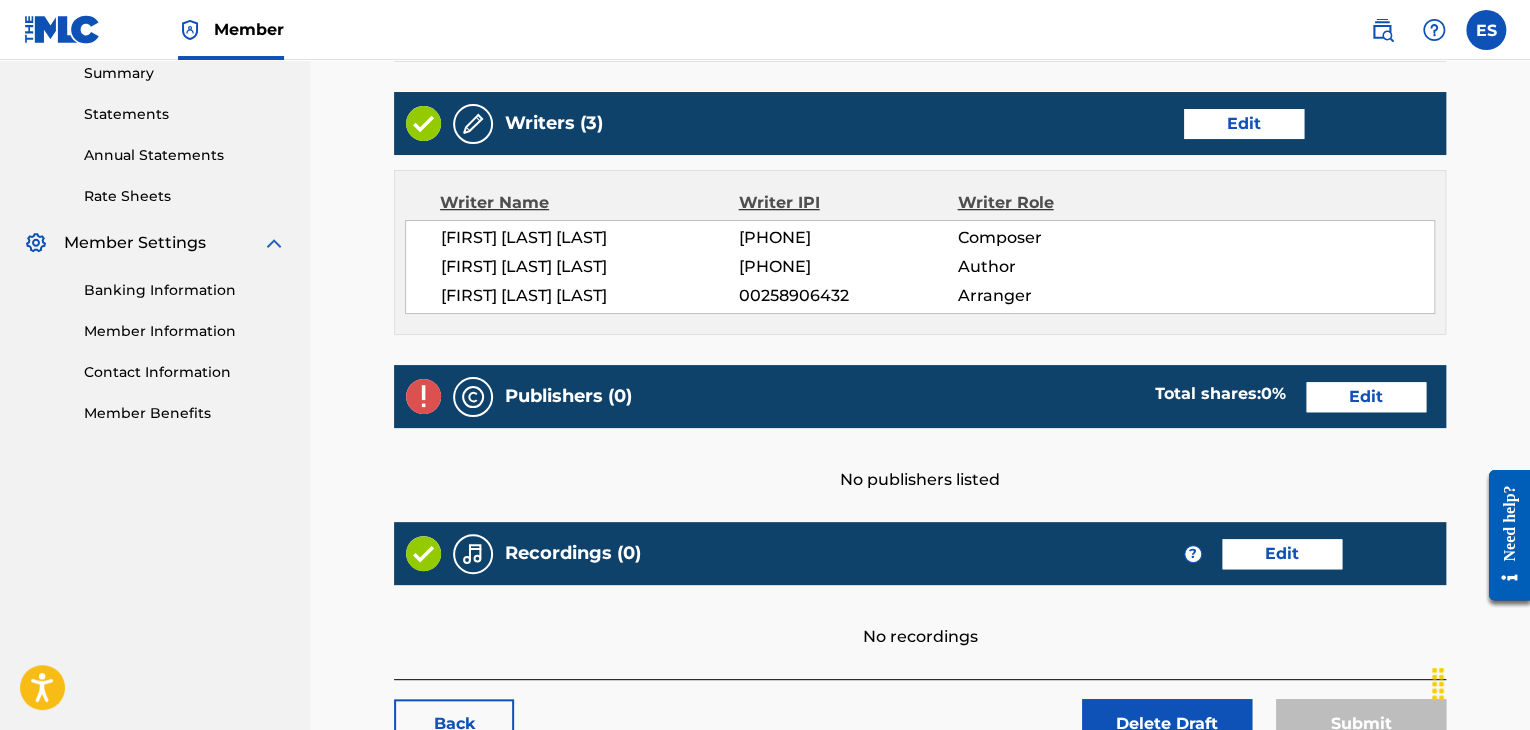 scroll, scrollTop: 700, scrollLeft: 0, axis: vertical 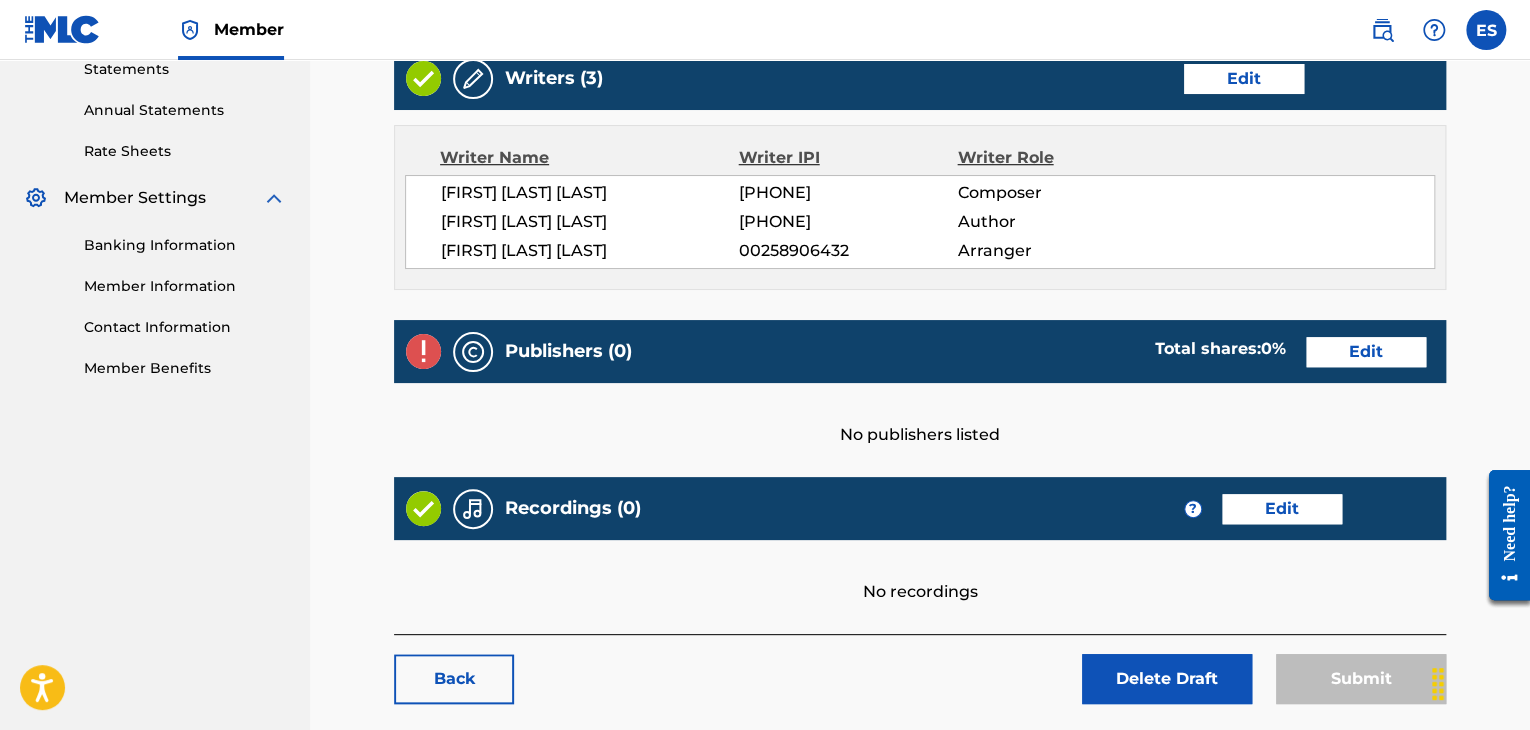 click on "Edit" at bounding box center [1366, 352] 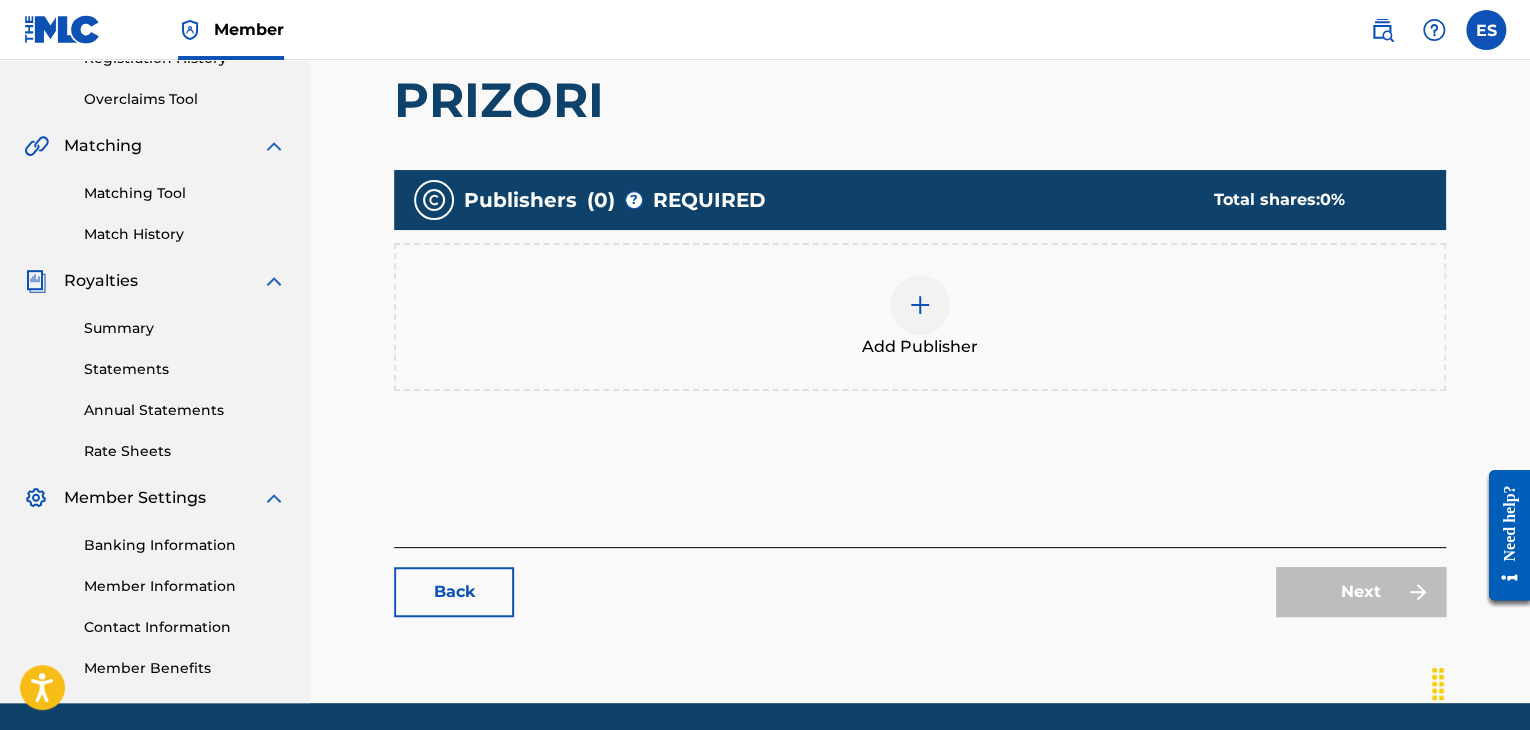 scroll, scrollTop: 469, scrollLeft: 0, axis: vertical 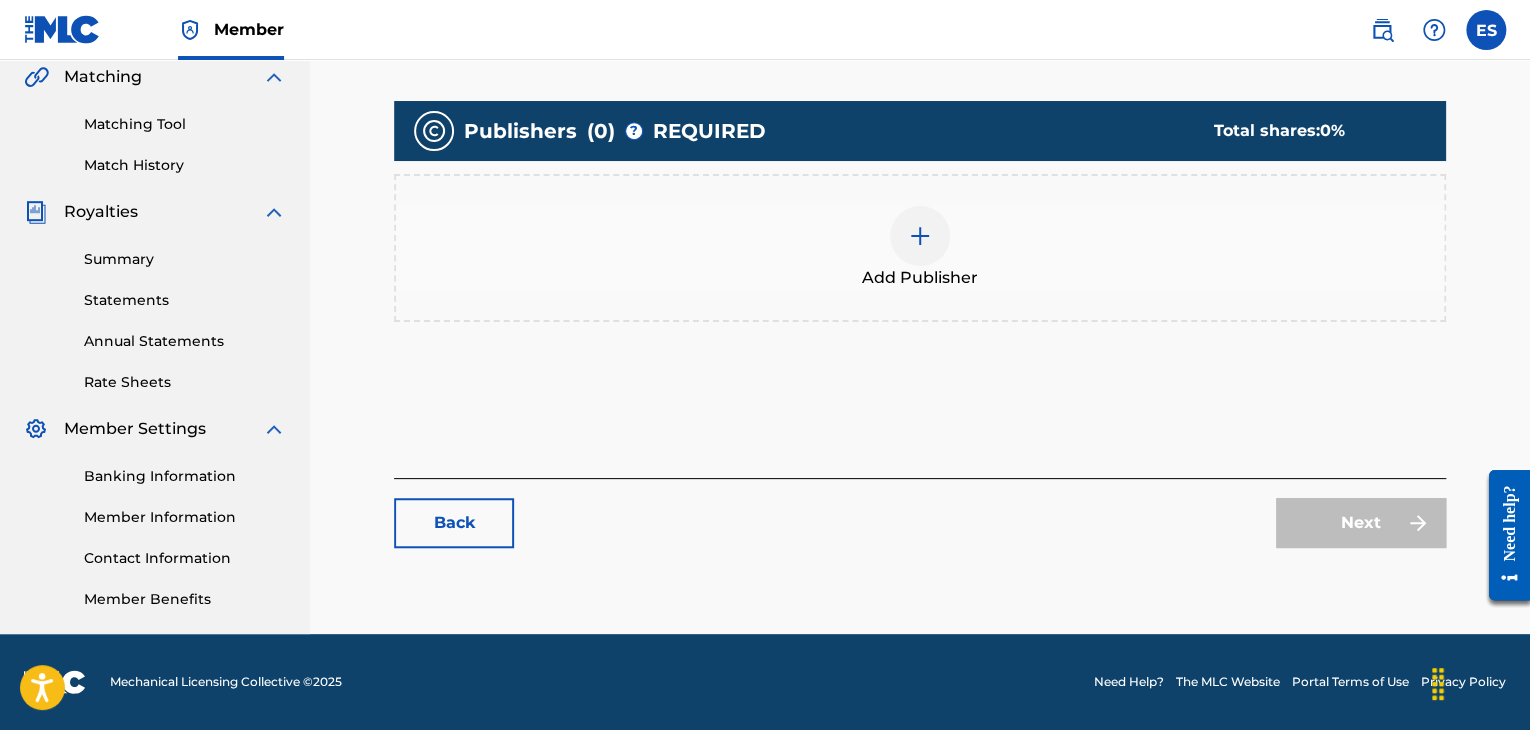 click at bounding box center (920, 236) 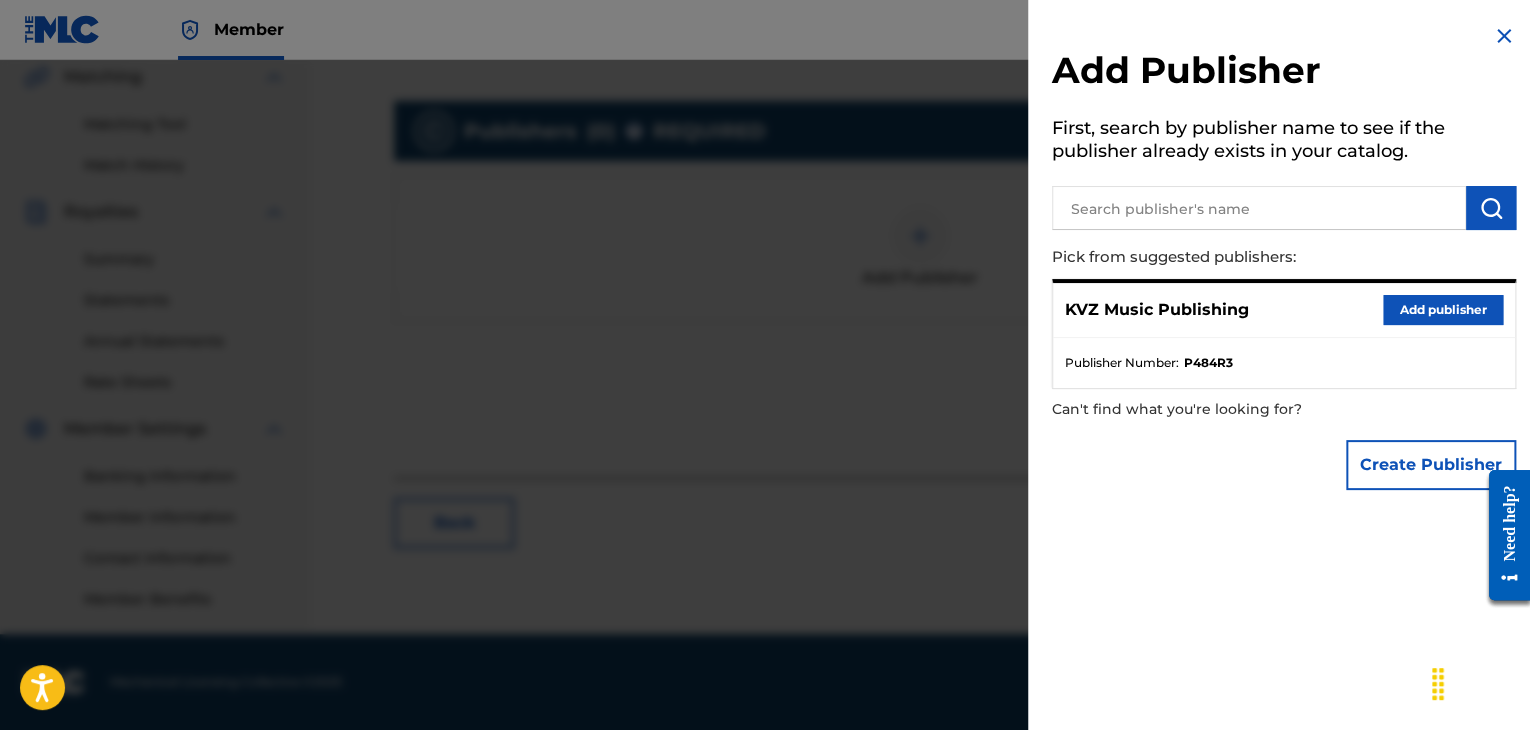 click on "Add publisher" at bounding box center (1443, 310) 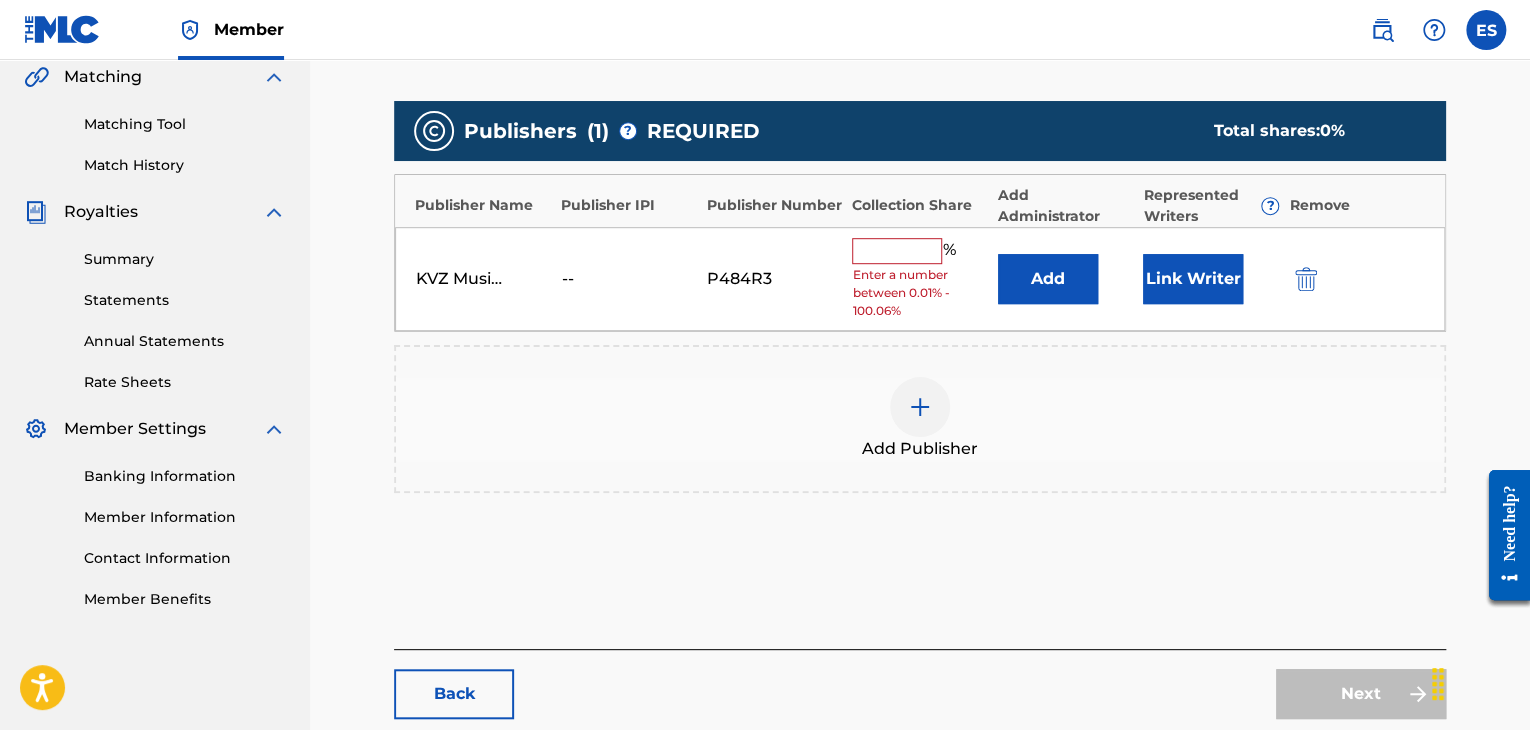 drag, startPoint x: 905, startPoint y: 248, endPoint x: 905, endPoint y: 259, distance: 11 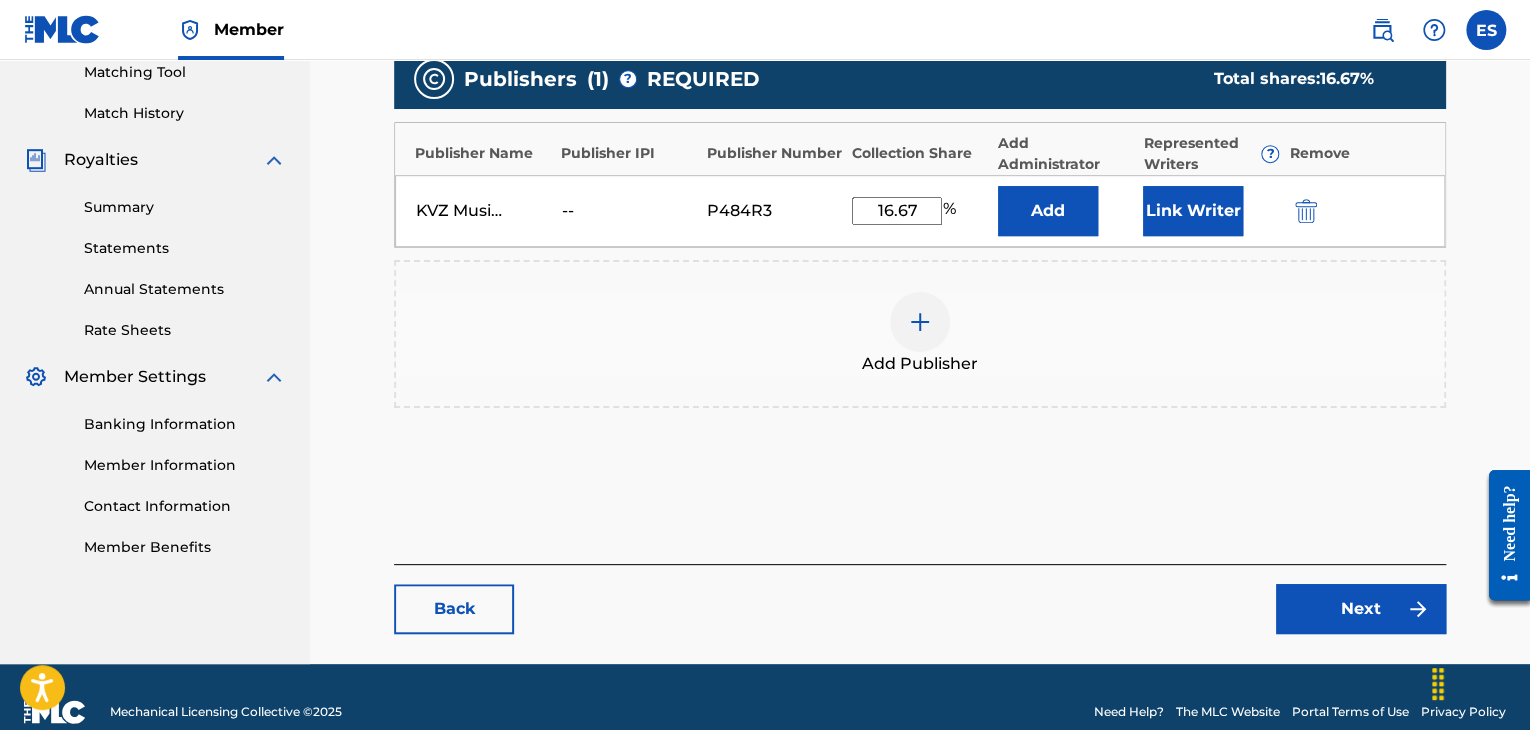 scroll, scrollTop: 549, scrollLeft: 0, axis: vertical 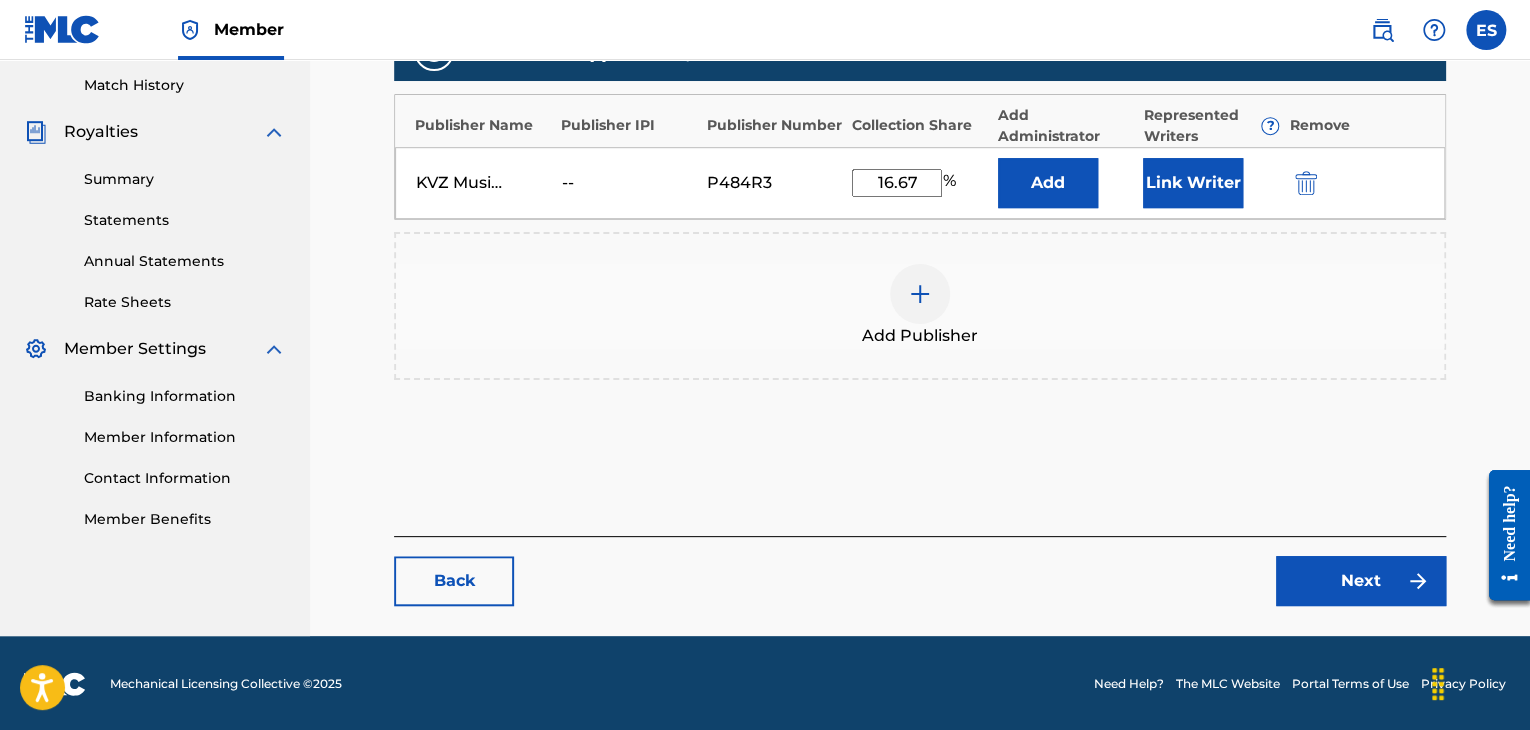 click on "Next" at bounding box center (1361, 581) 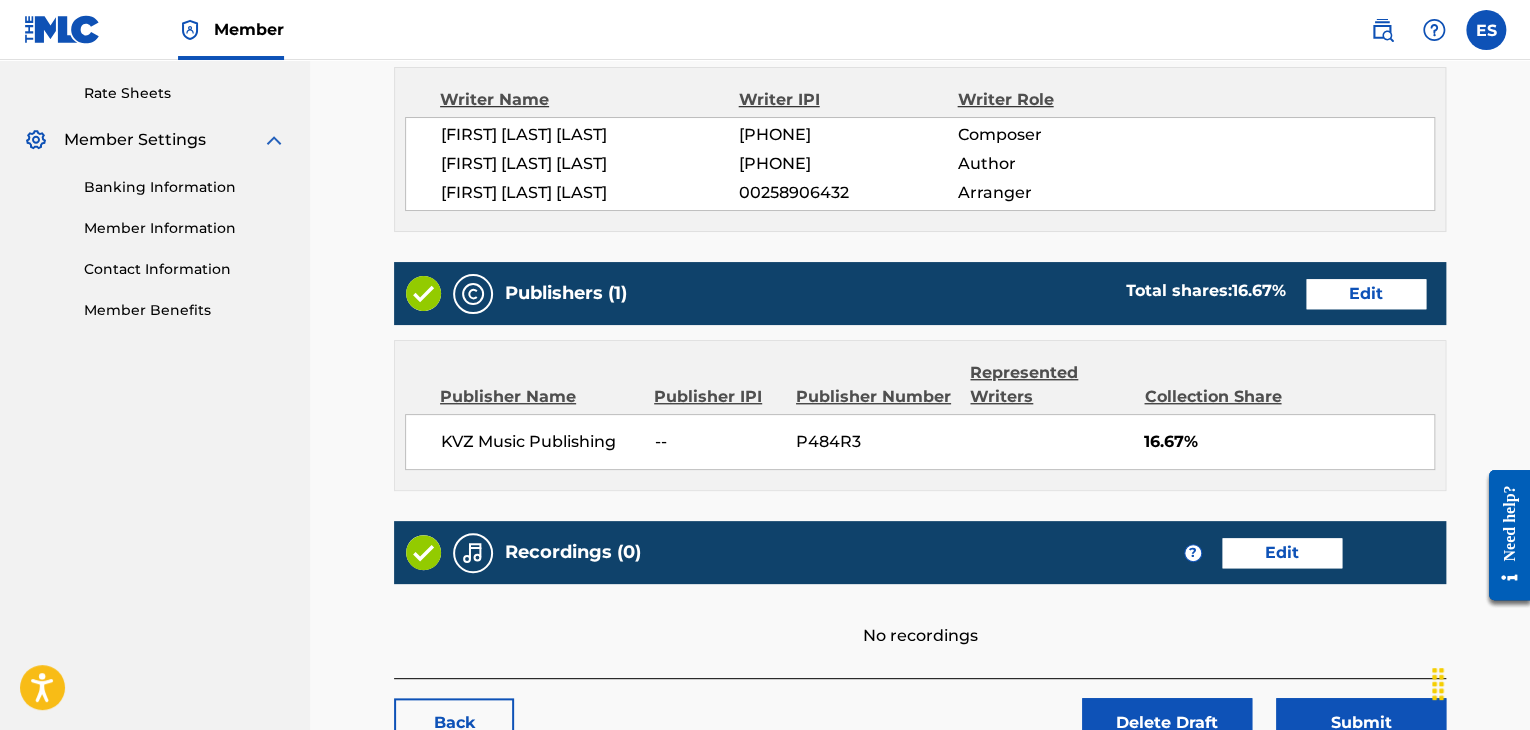 scroll, scrollTop: 900, scrollLeft: 0, axis: vertical 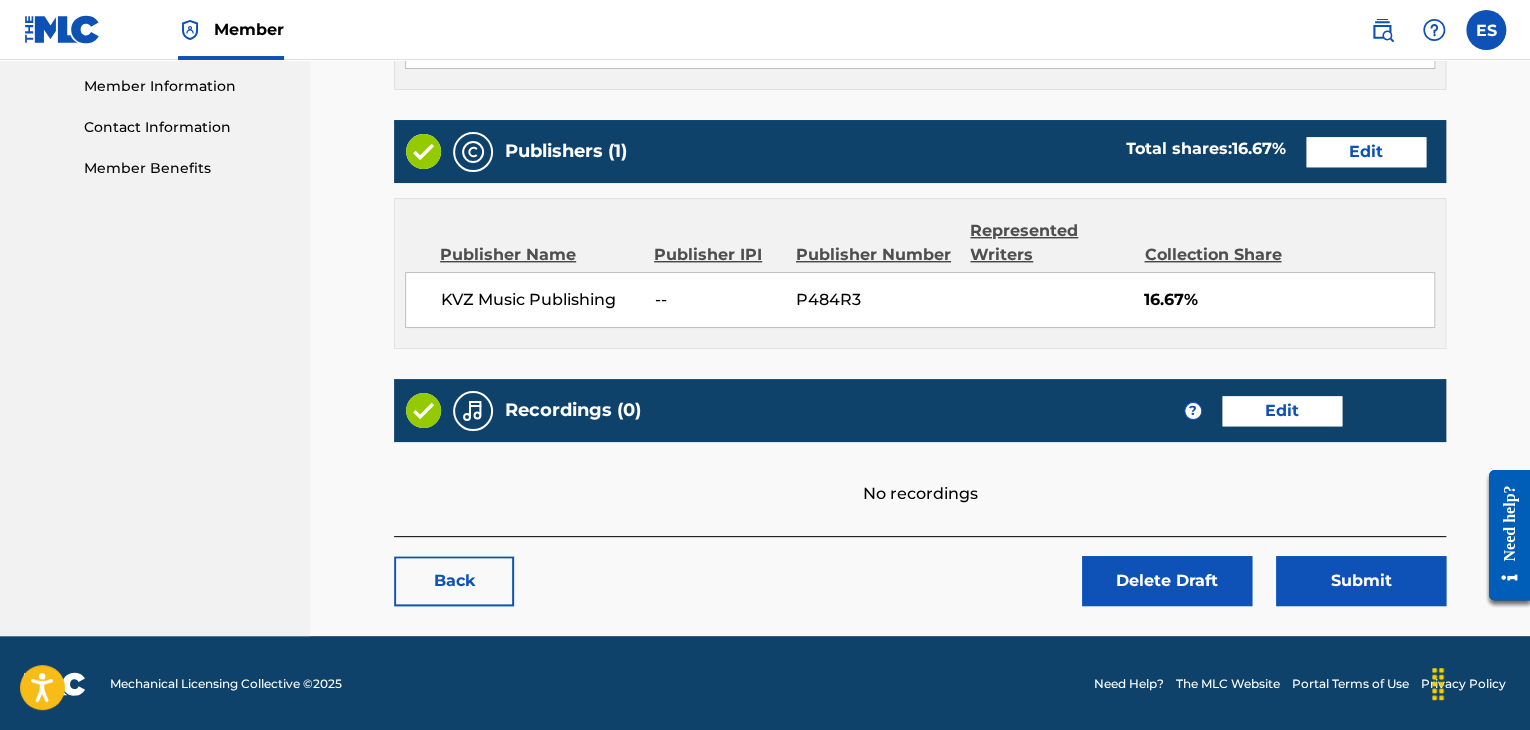 click on "Edit" at bounding box center [1282, 411] 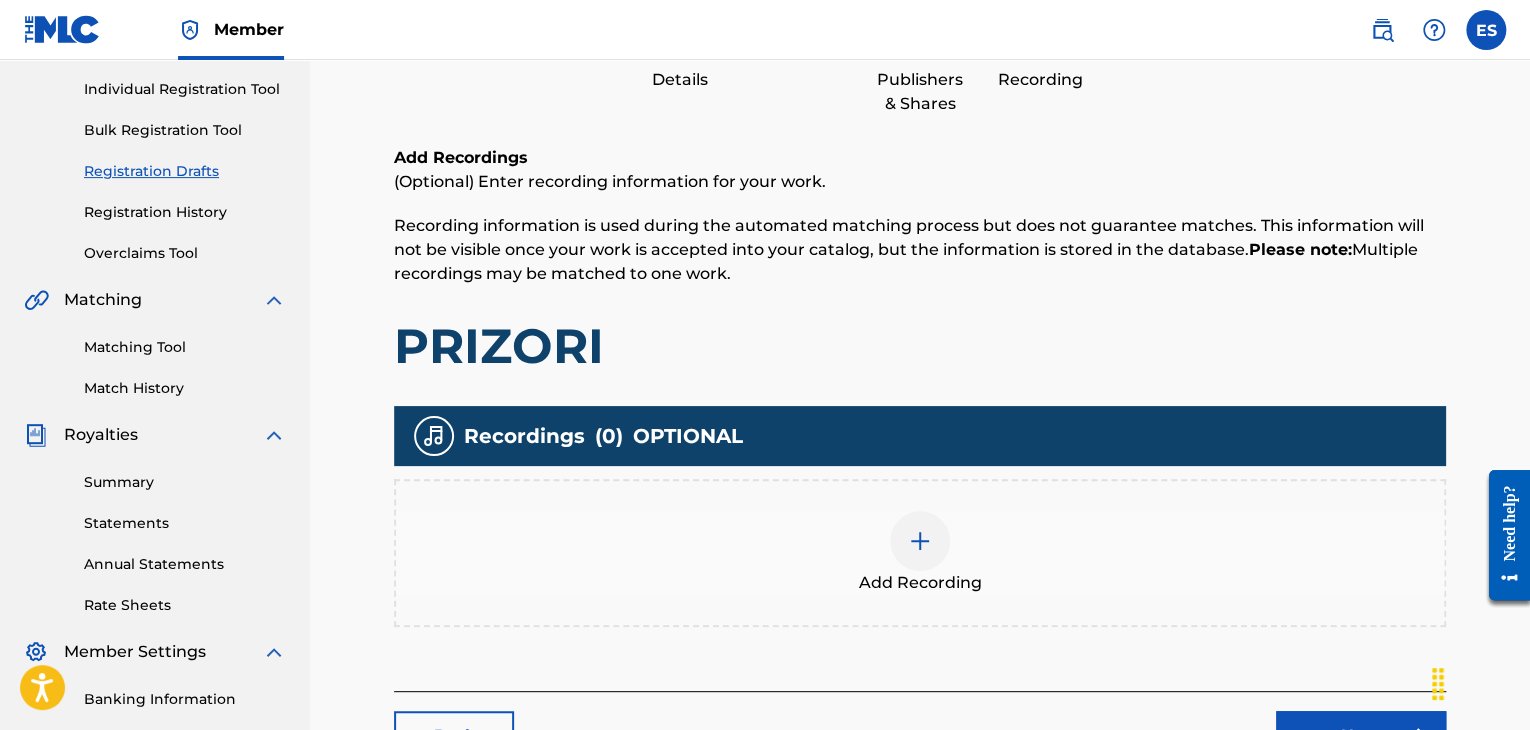 scroll, scrollTop: 400, scrollLeft: 0, axis: vertical 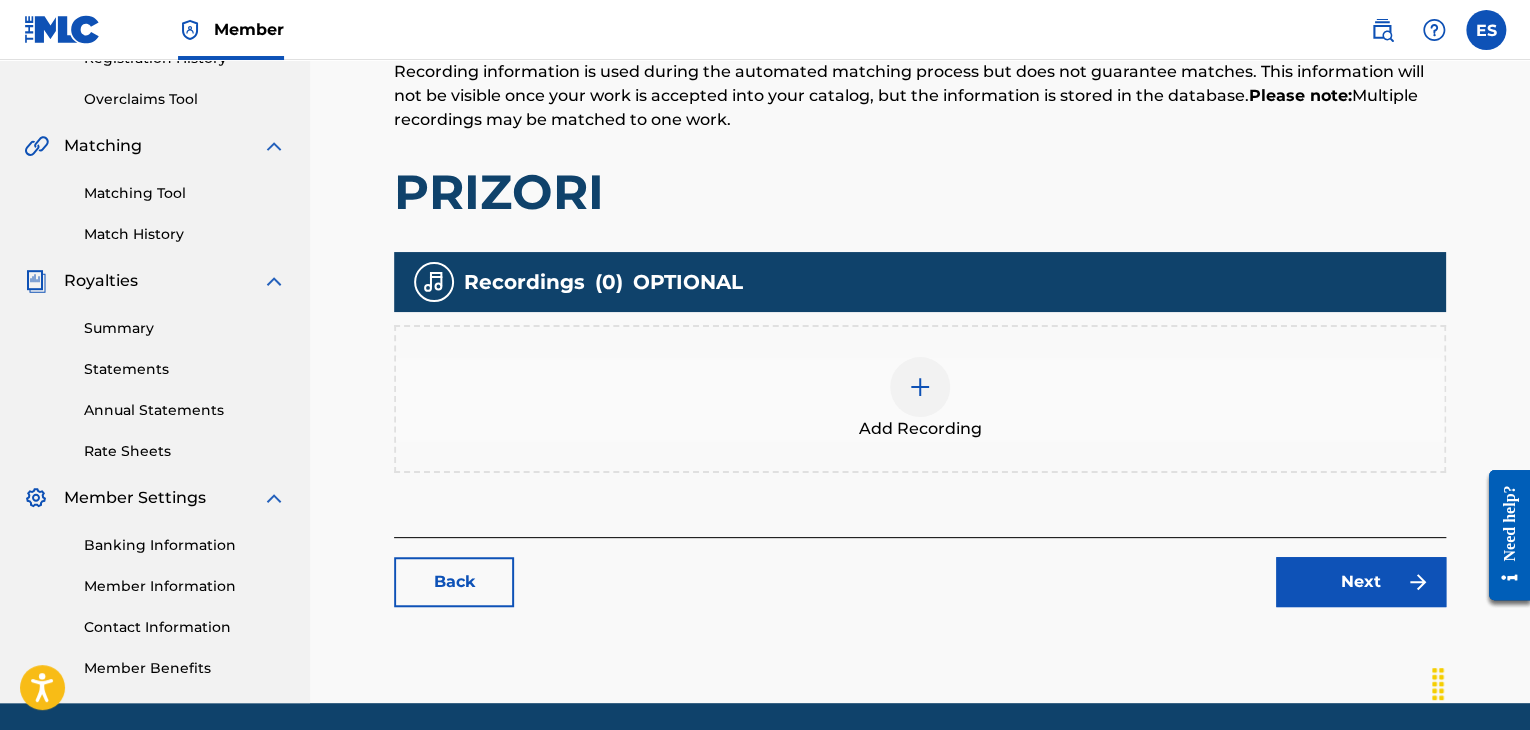 click at bounding box center (920, 387) 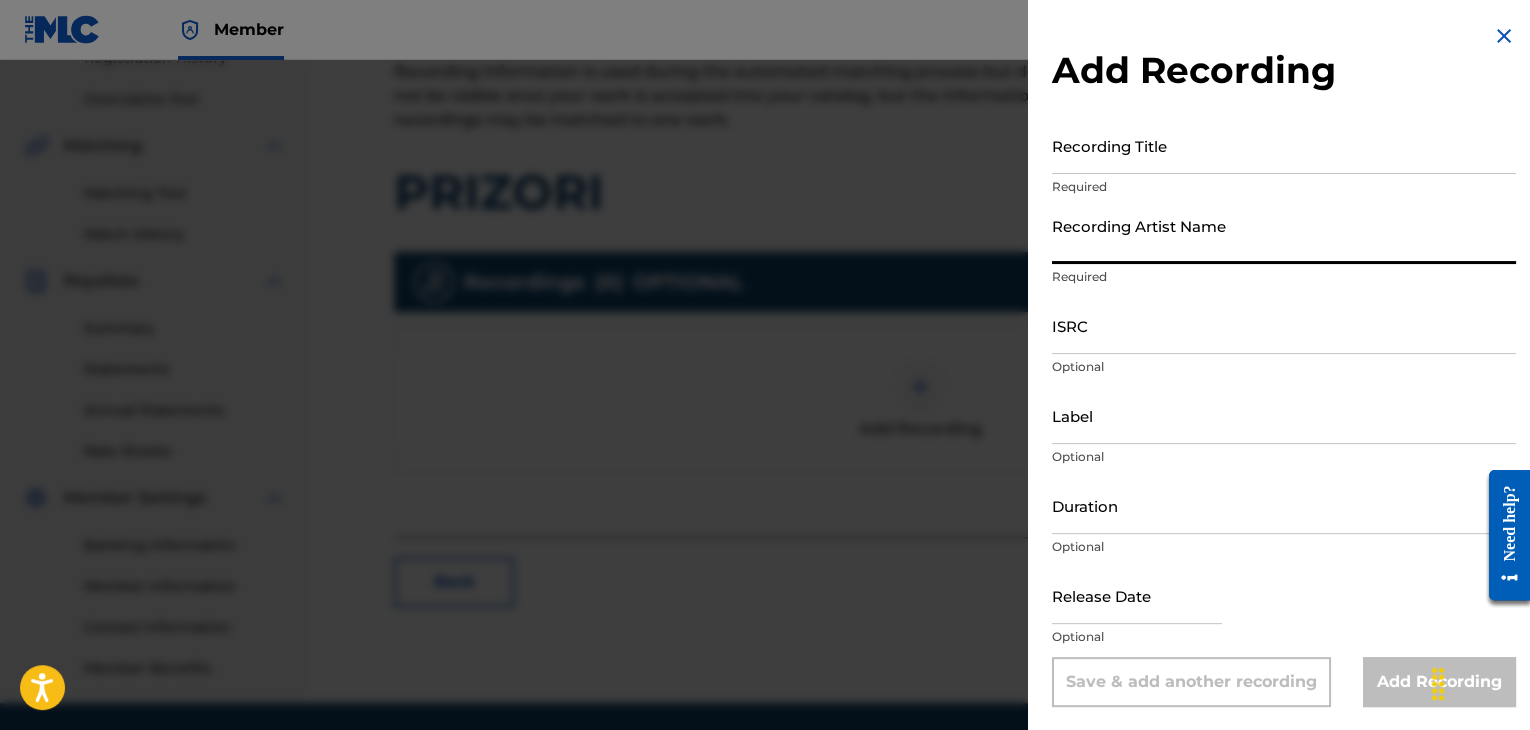 click on "Recording Artist Name" at bounding box center (1284, 235) 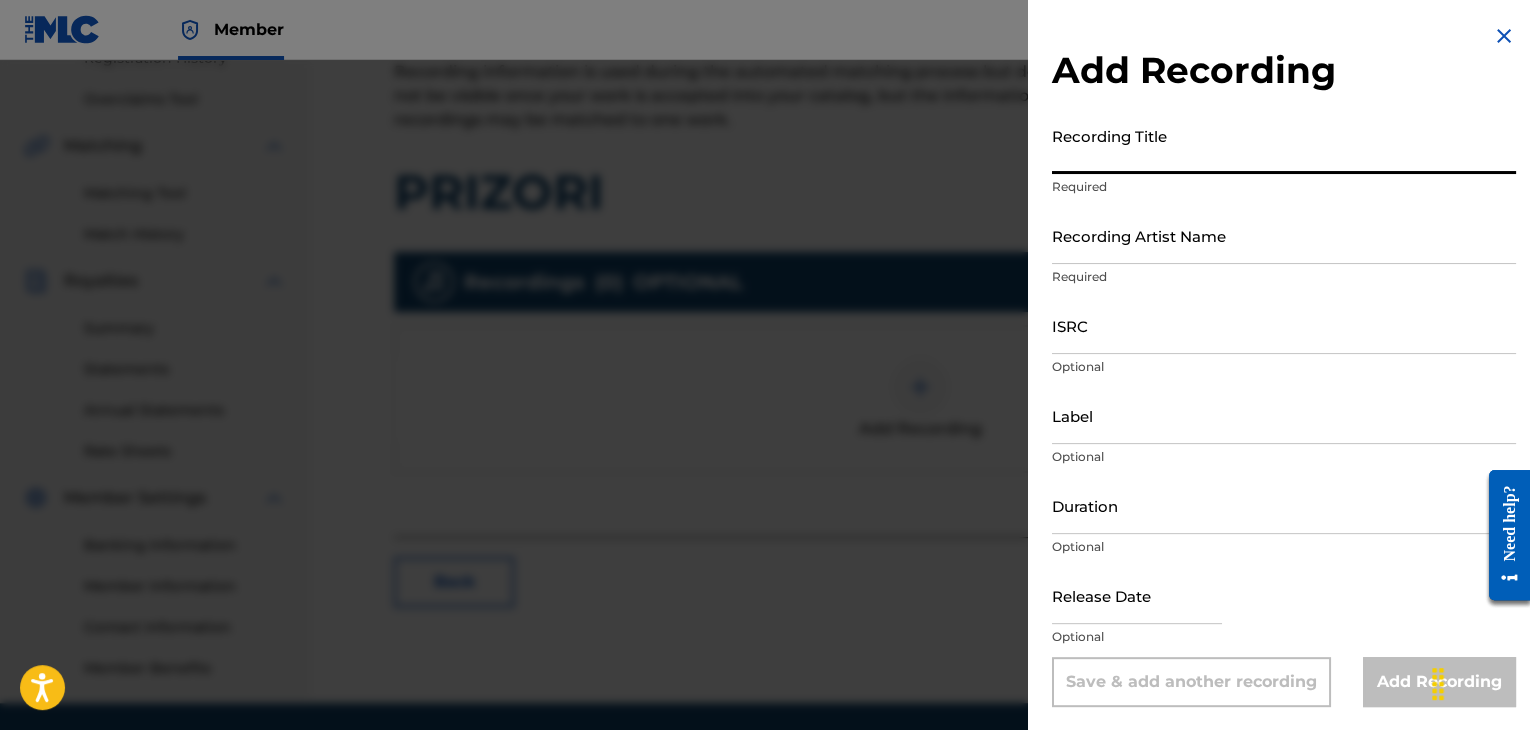 paste on "PRIZORI" 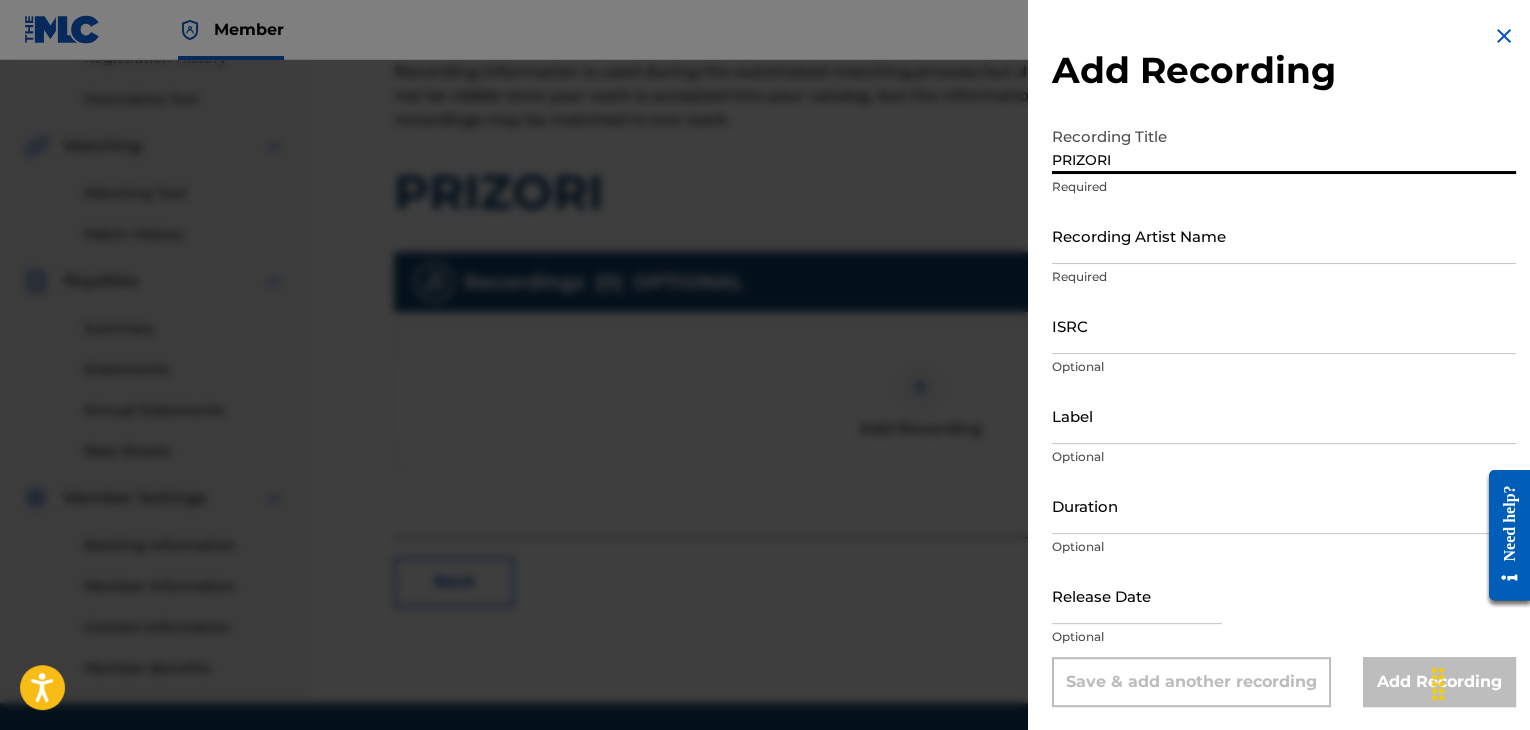 type on "PRIZORI" 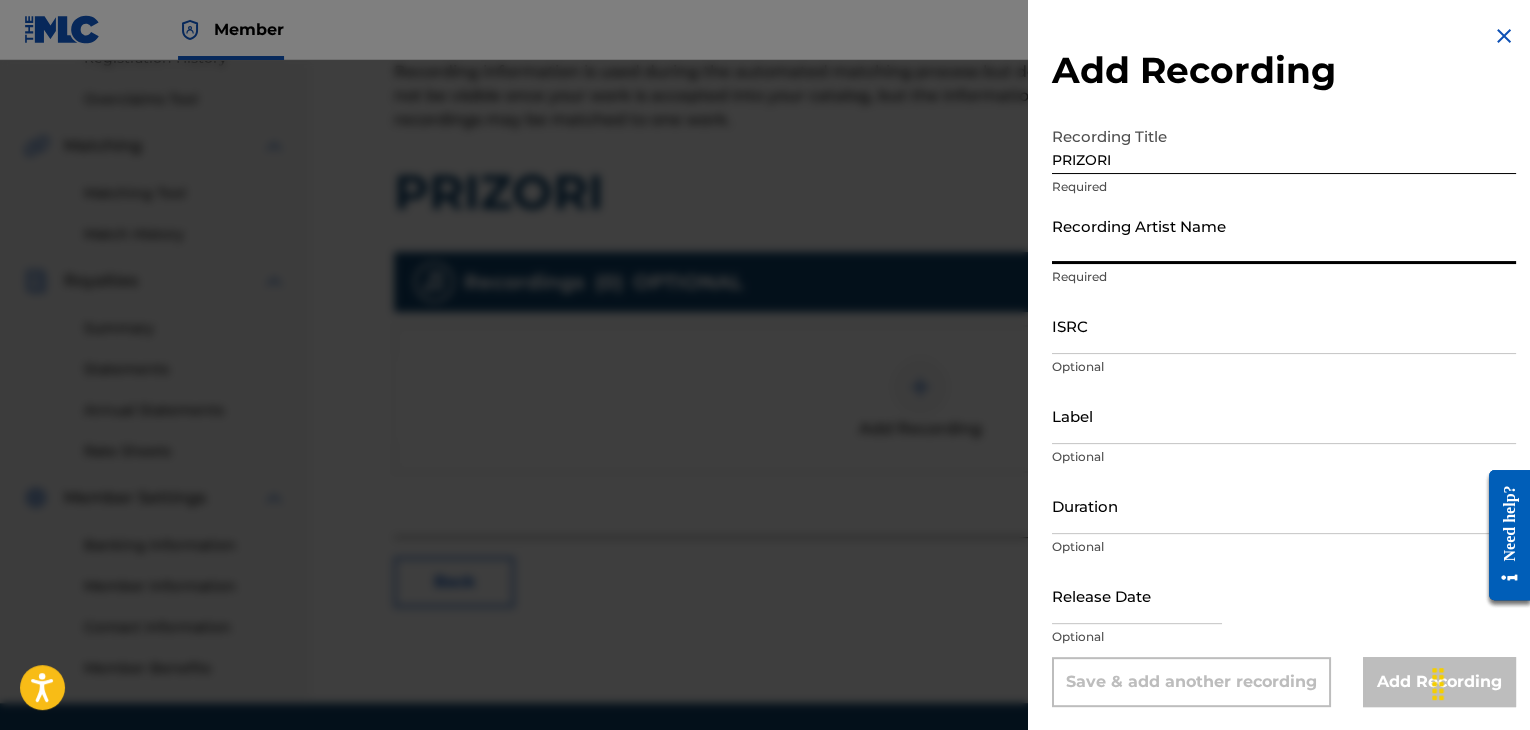 click on "Recording Artist Name" at bounding box center (1284, 235) 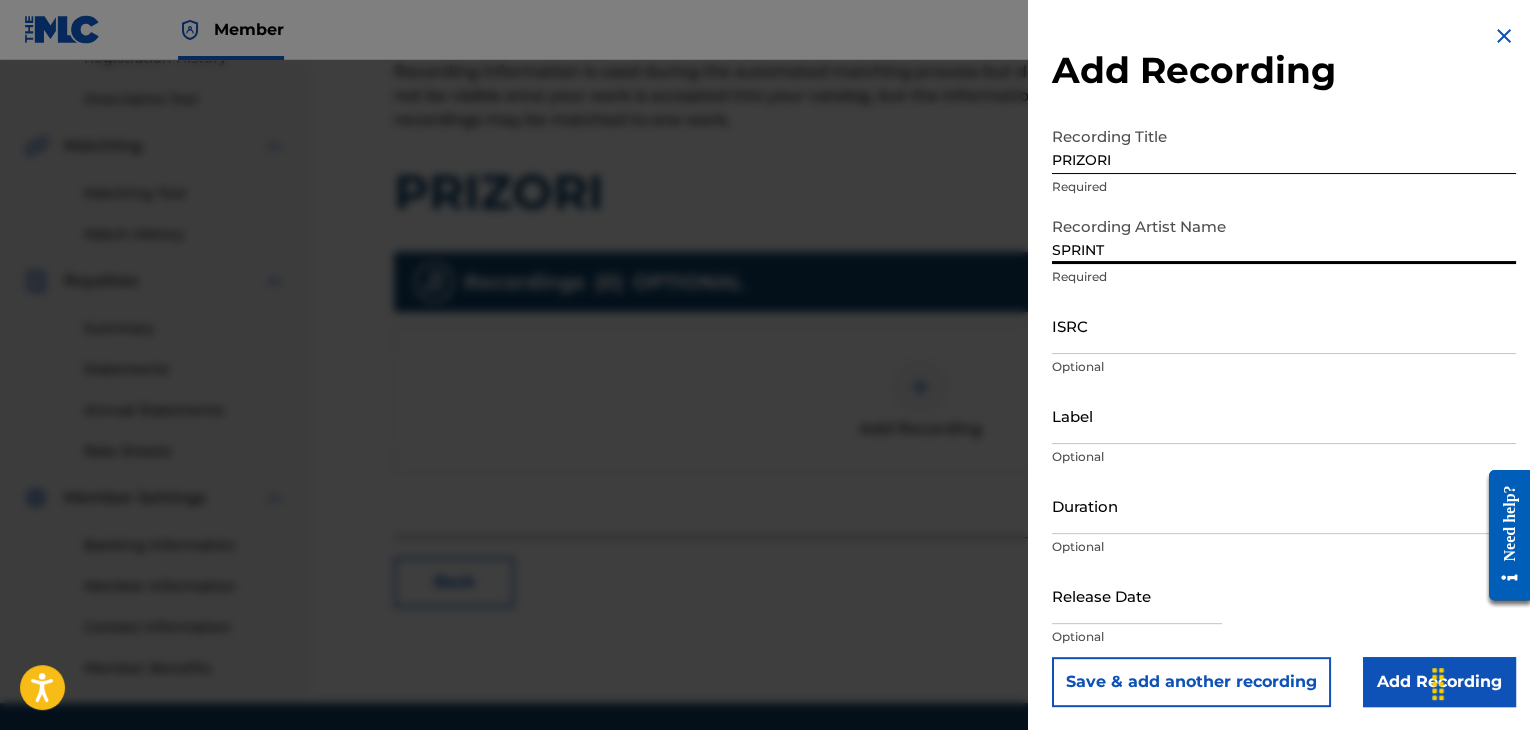 type on "SPRINT" 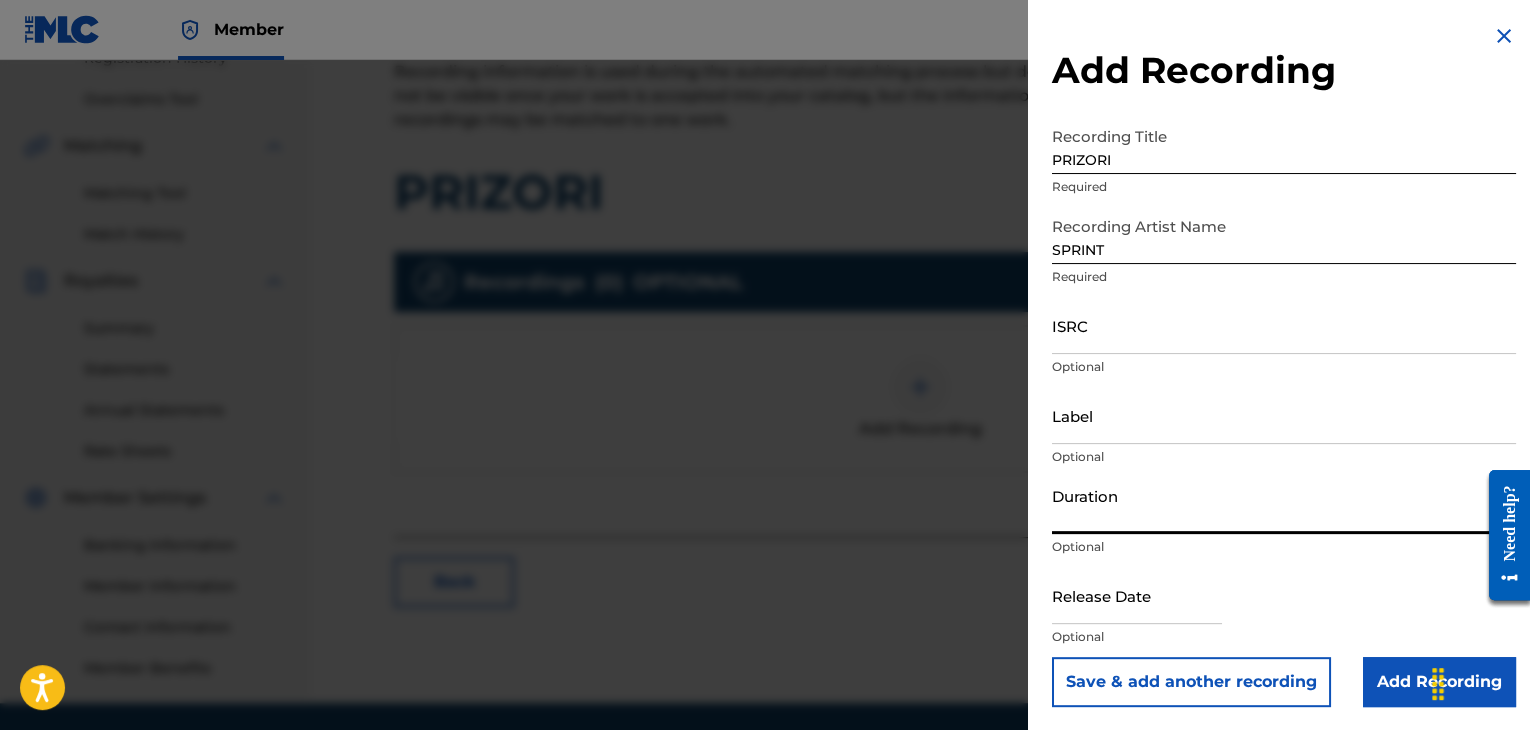 drag, startPoint x: 1120, startPoint y: 523, endPoint x: 1124, endPoint y: 501, distance: 22.36068 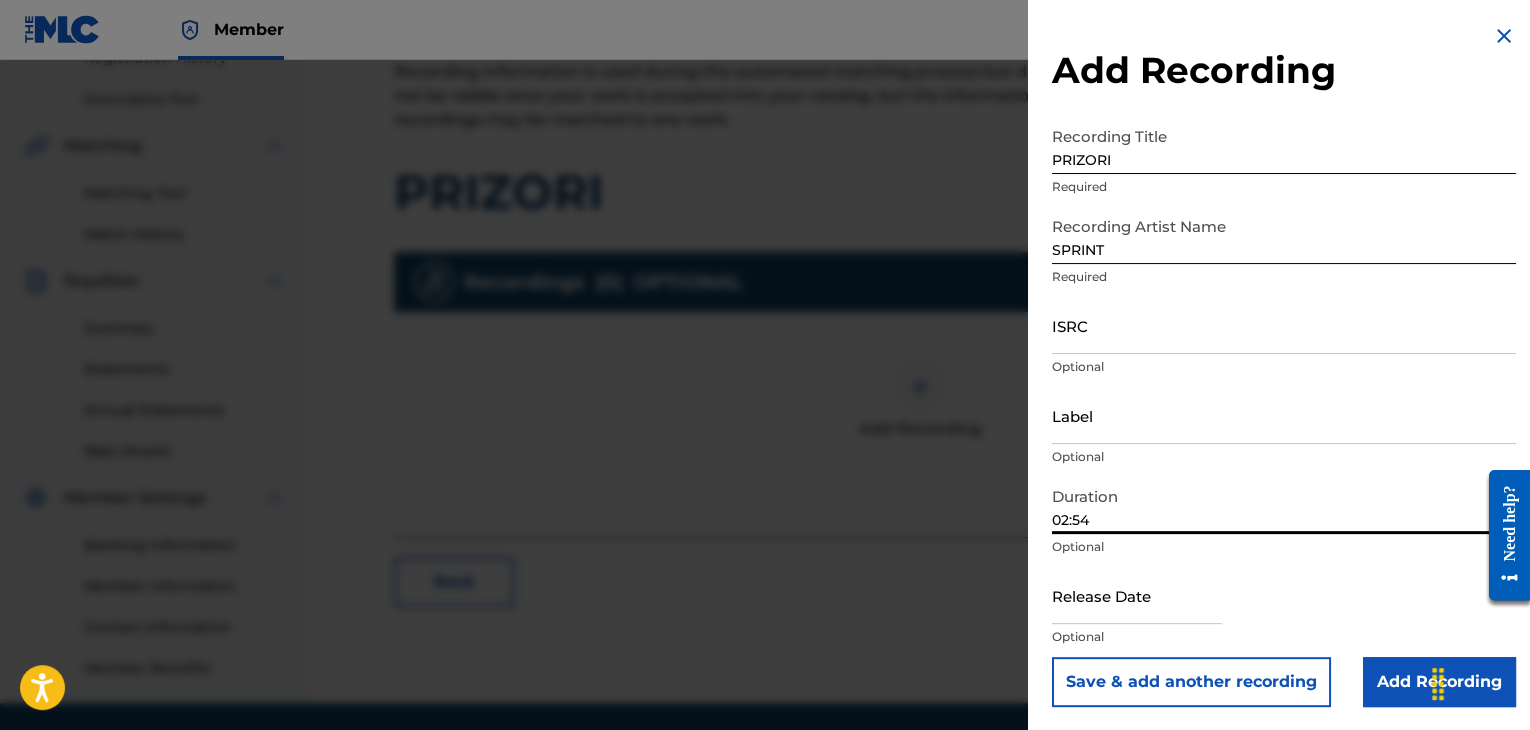 type on "02:54" 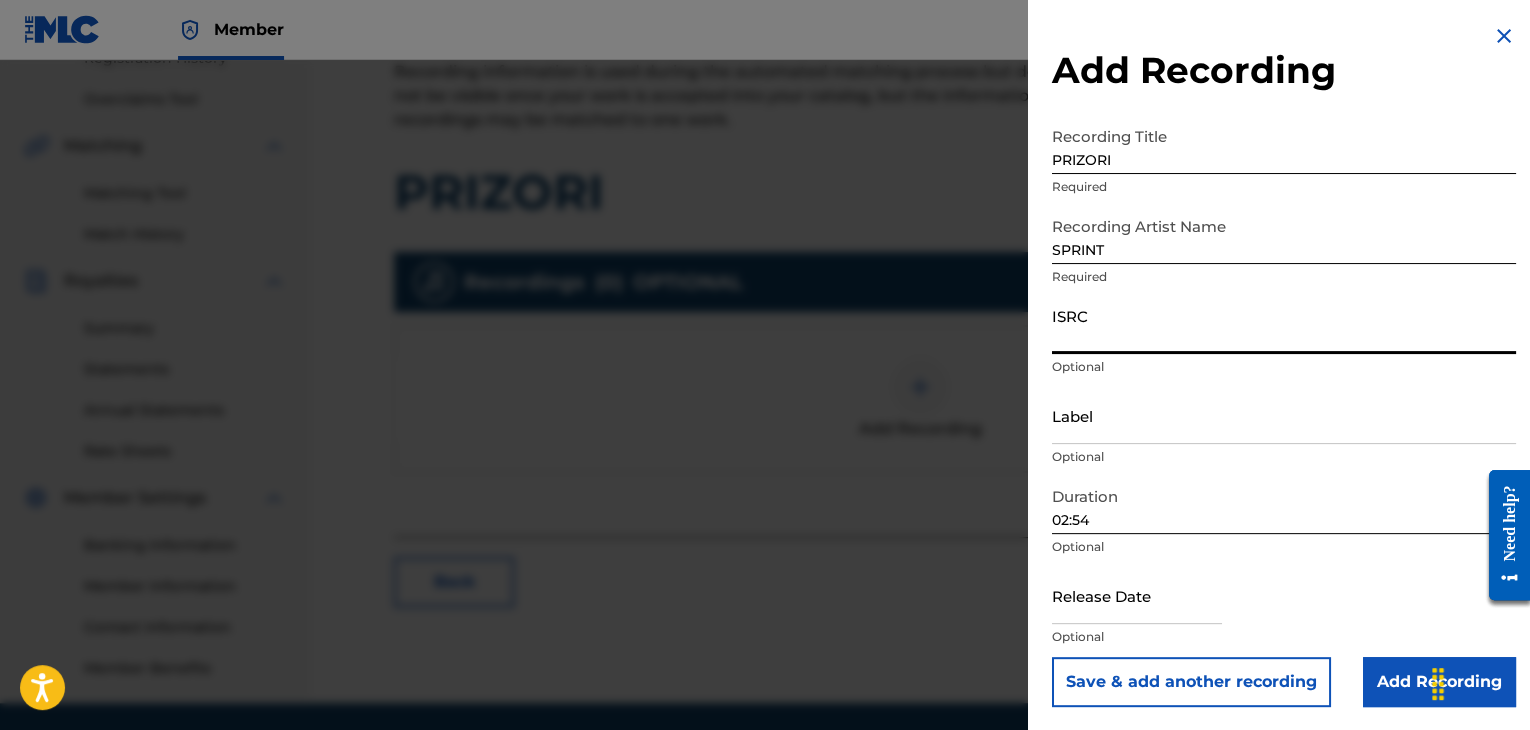 click on "ISRC" at bounding box center (1284, 325) 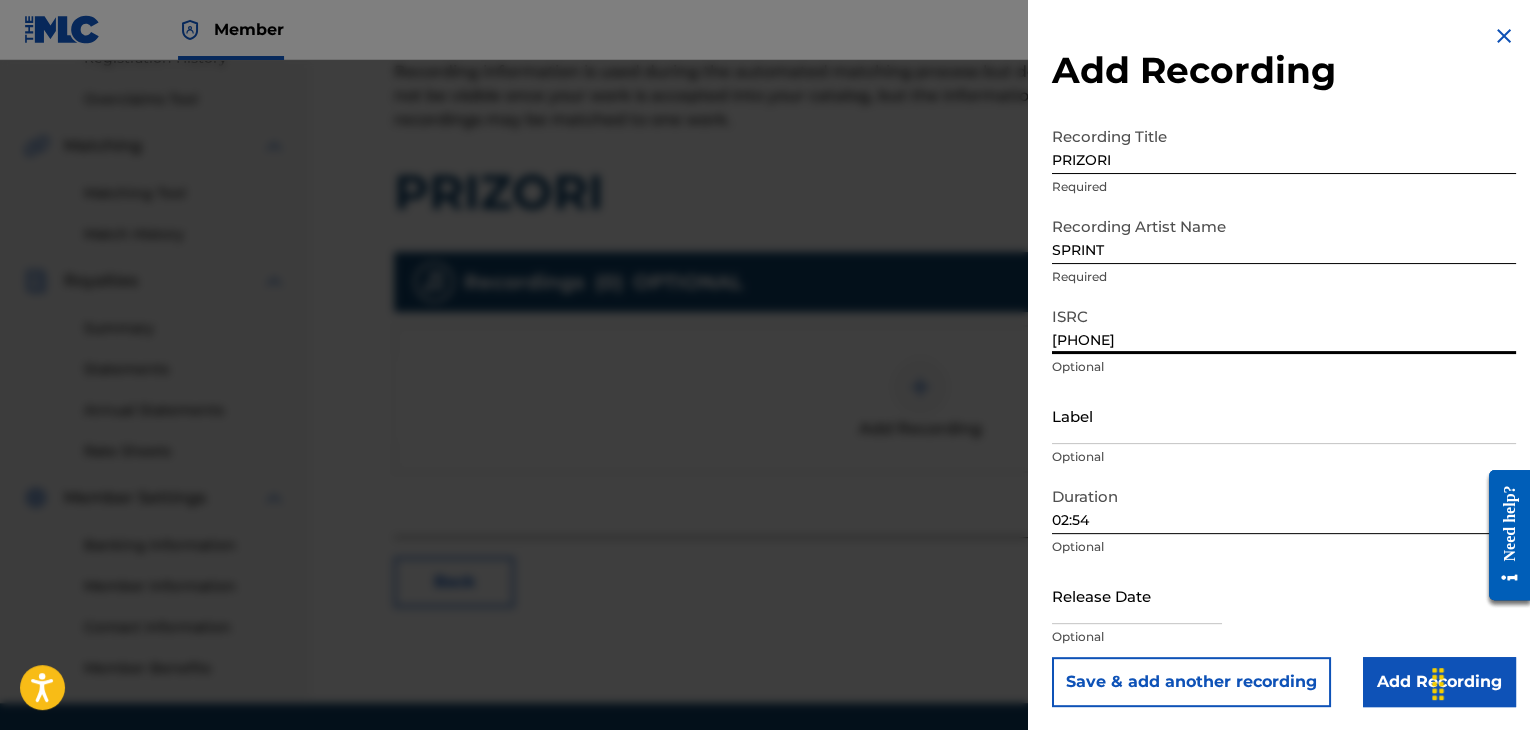 type on "[PHONE]" 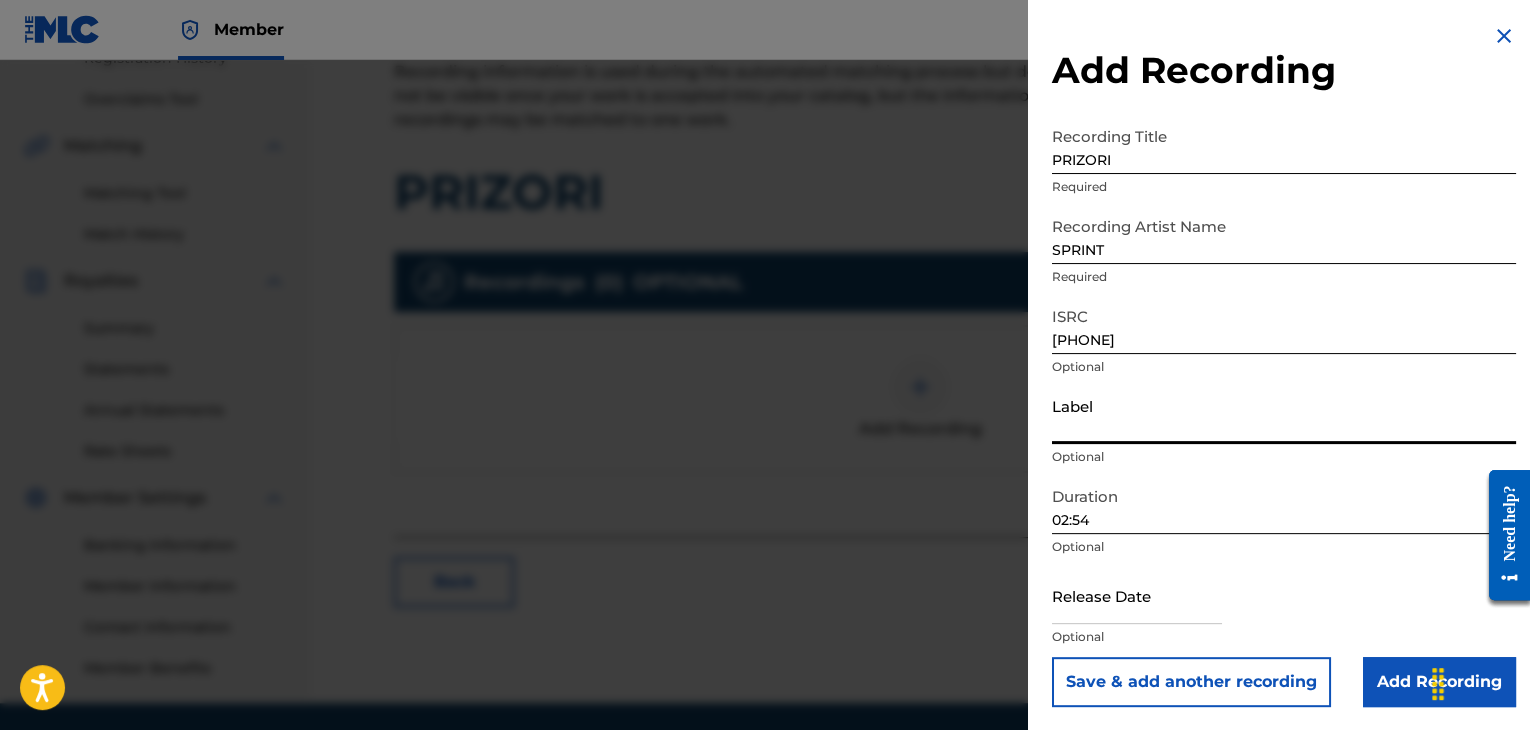 click on "Label" at bounding box center (1284, 415) 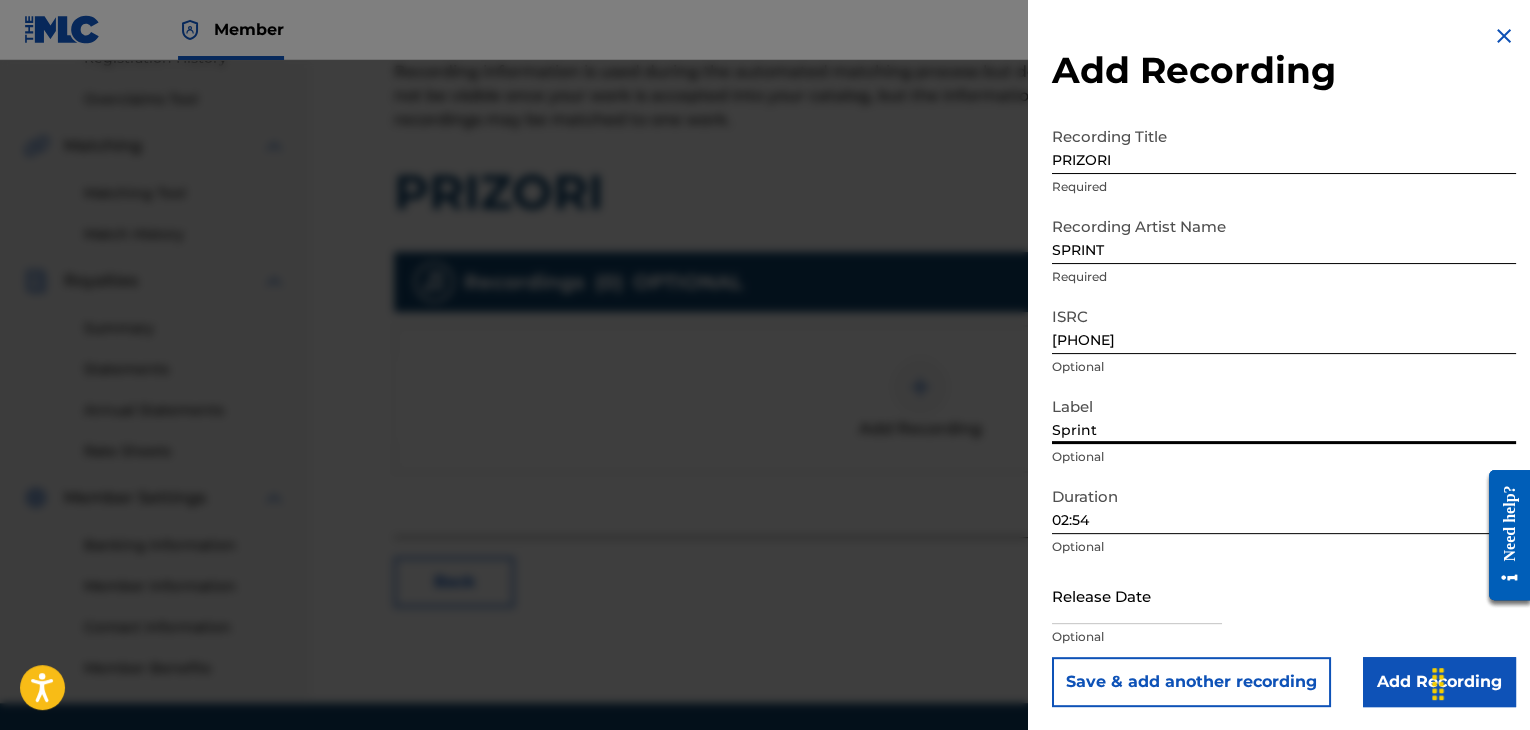 type on "Sprint" 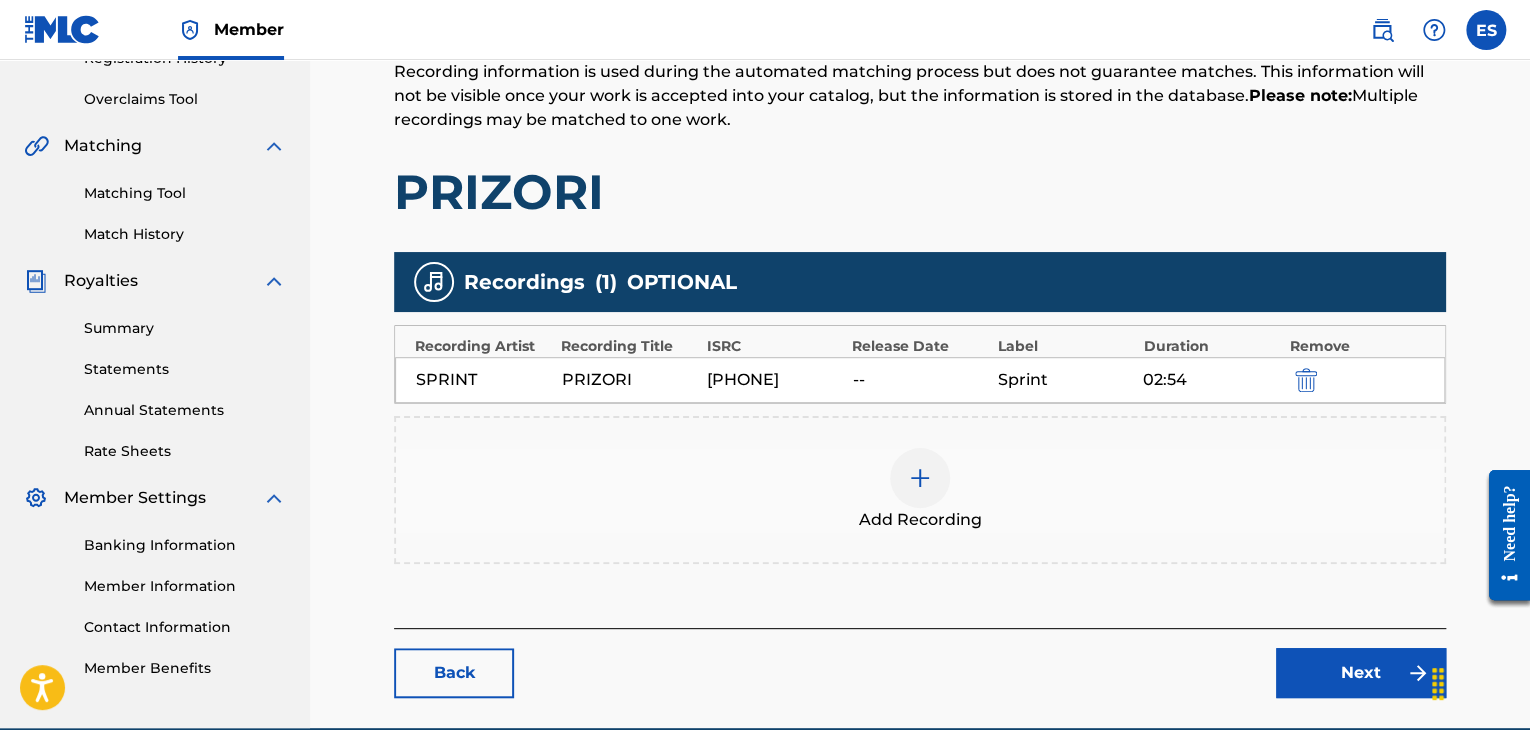 click on "Next" at bounding box center (1361, 673) 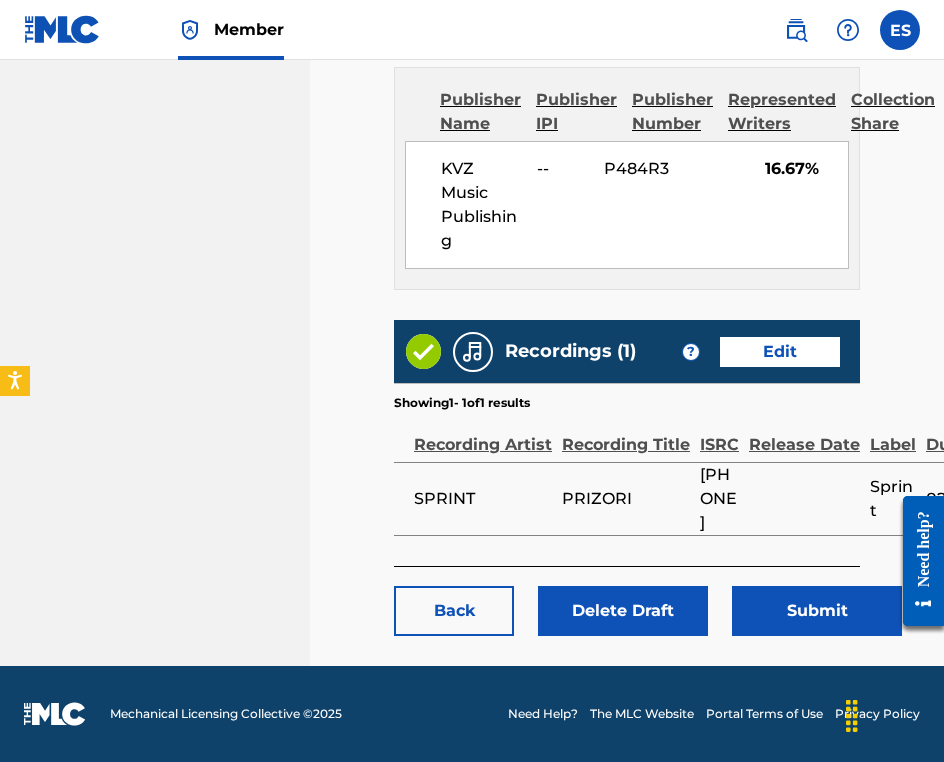 scroll, scrollTop: 1327, scrollLeft: 0, axis: vertical 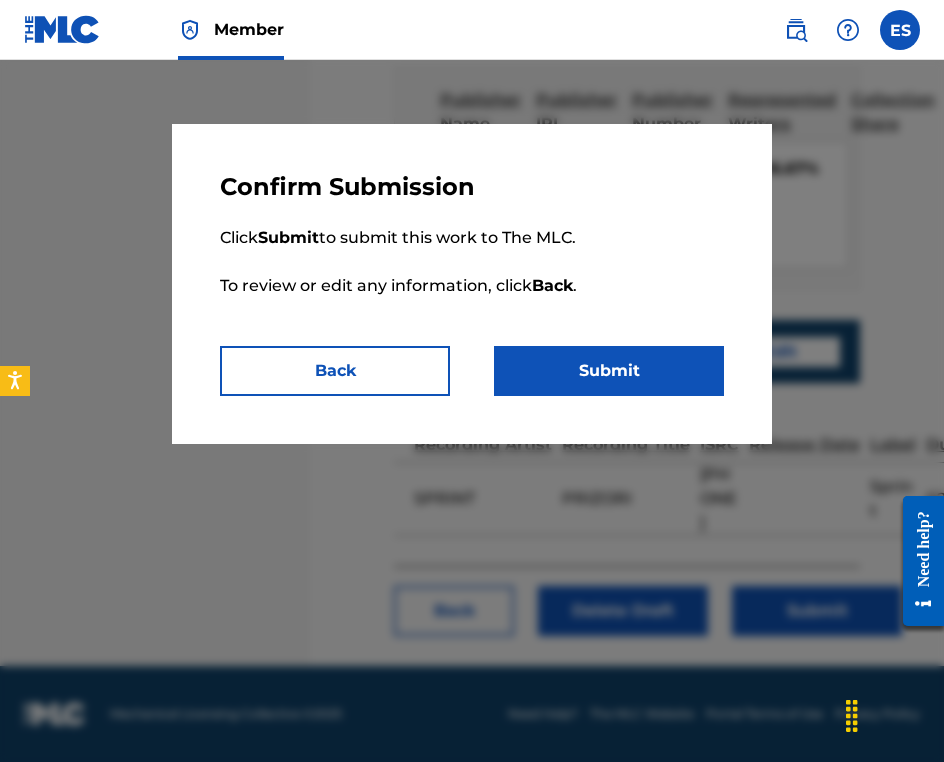 click on "Submit" at bounding box center [609, 371] 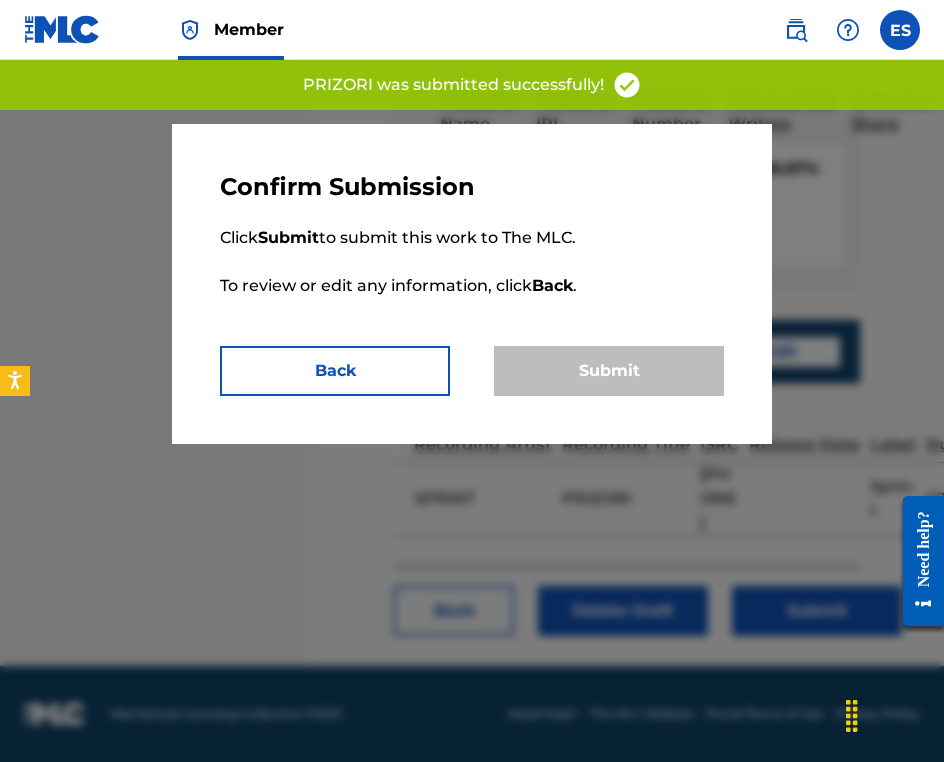 scroll, scrollTop: 0, scrollLeft: 0, axis: both 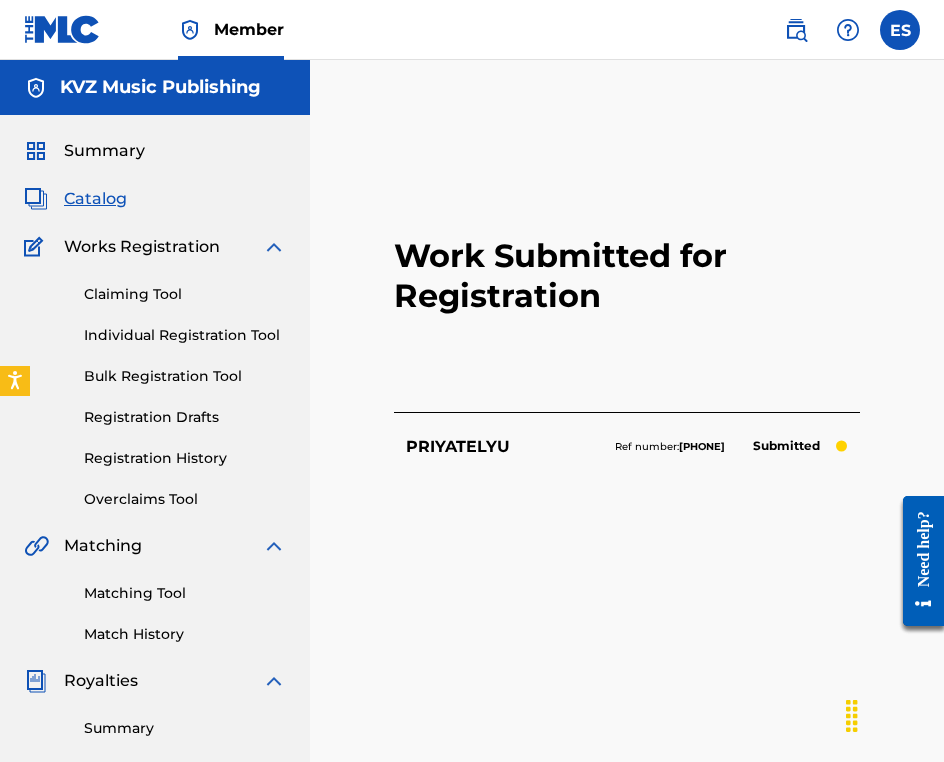 click on "Individual Registration Tool" at bounding box center [185, 335] 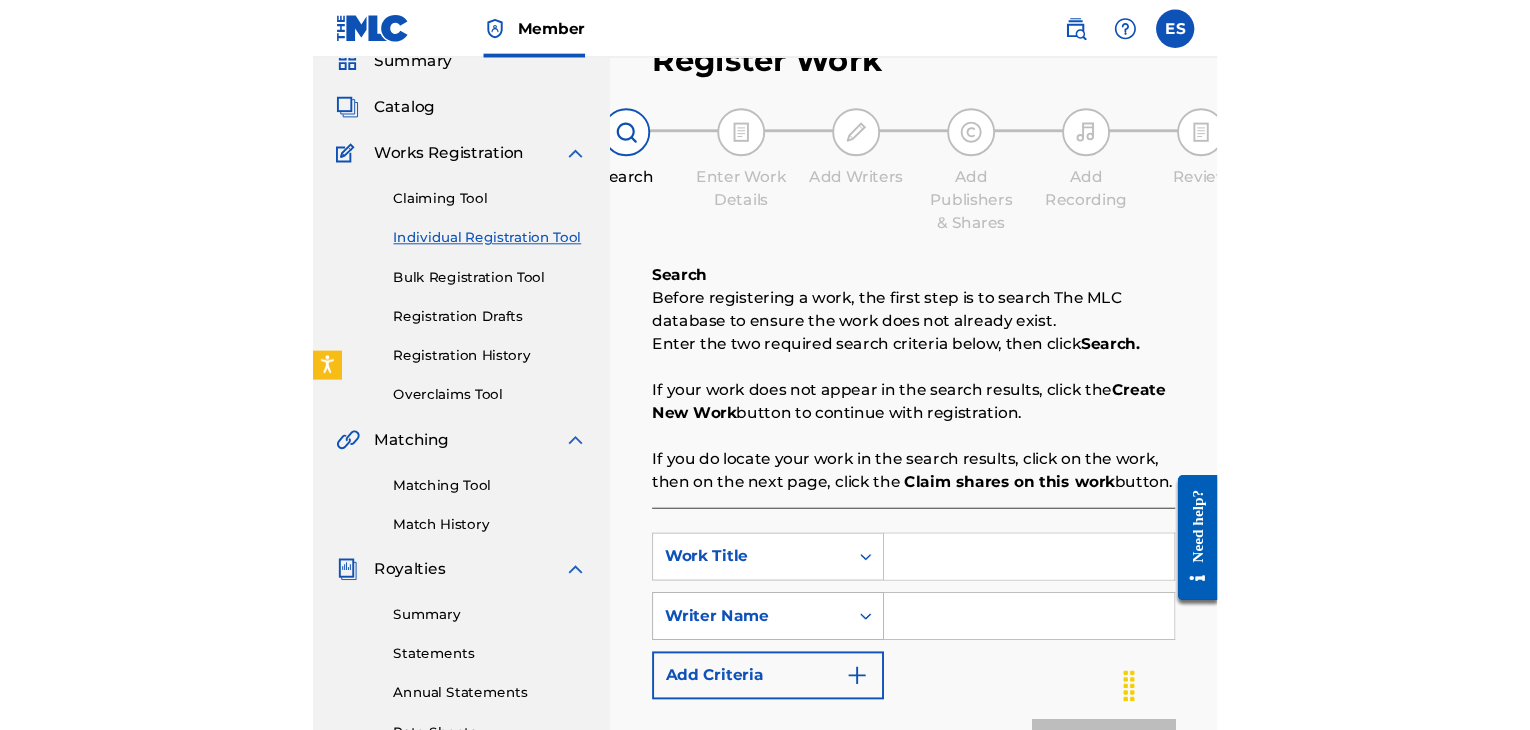 scroll, scrollTop: 300, scrollLeft: 0, axis: vertical 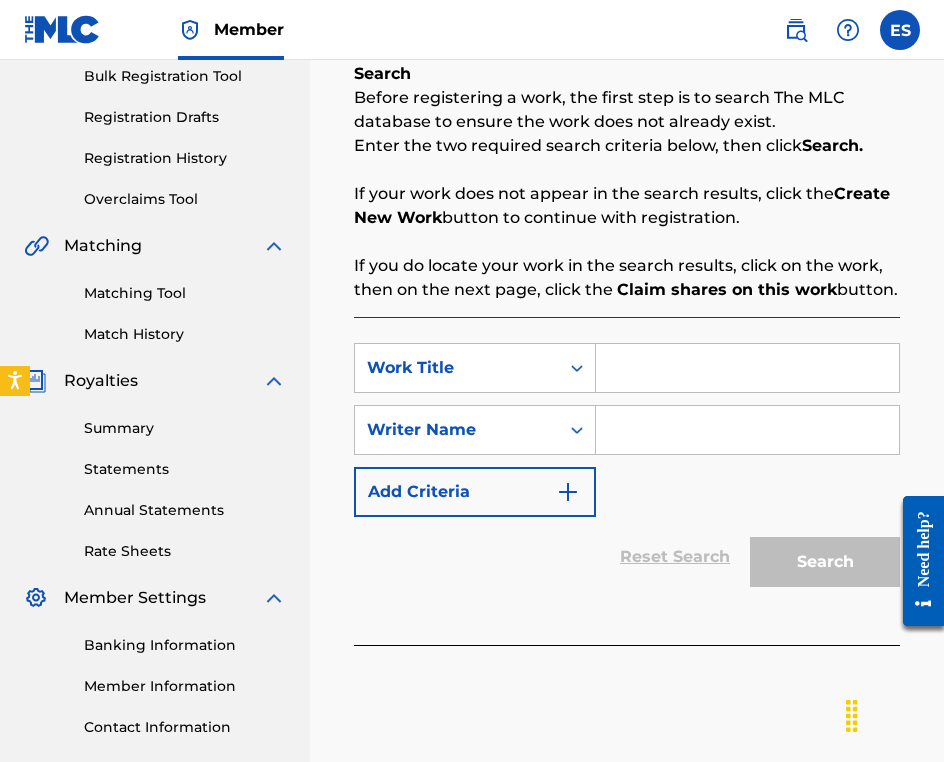 click at bounding box center (747, 368) 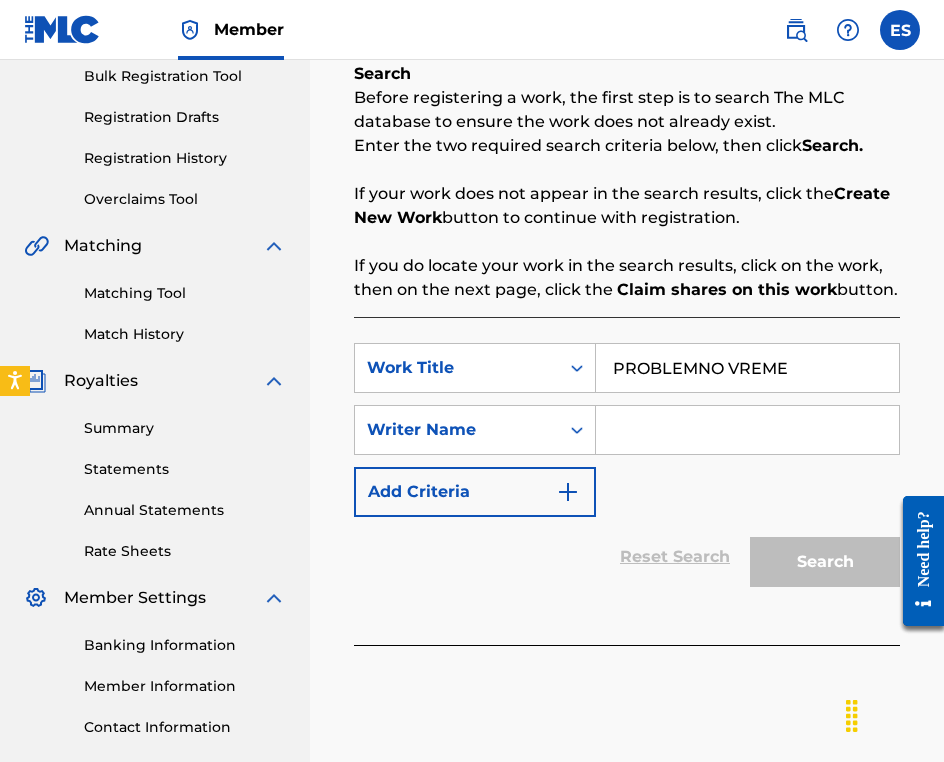 type on "PROBLEMNO VREME" 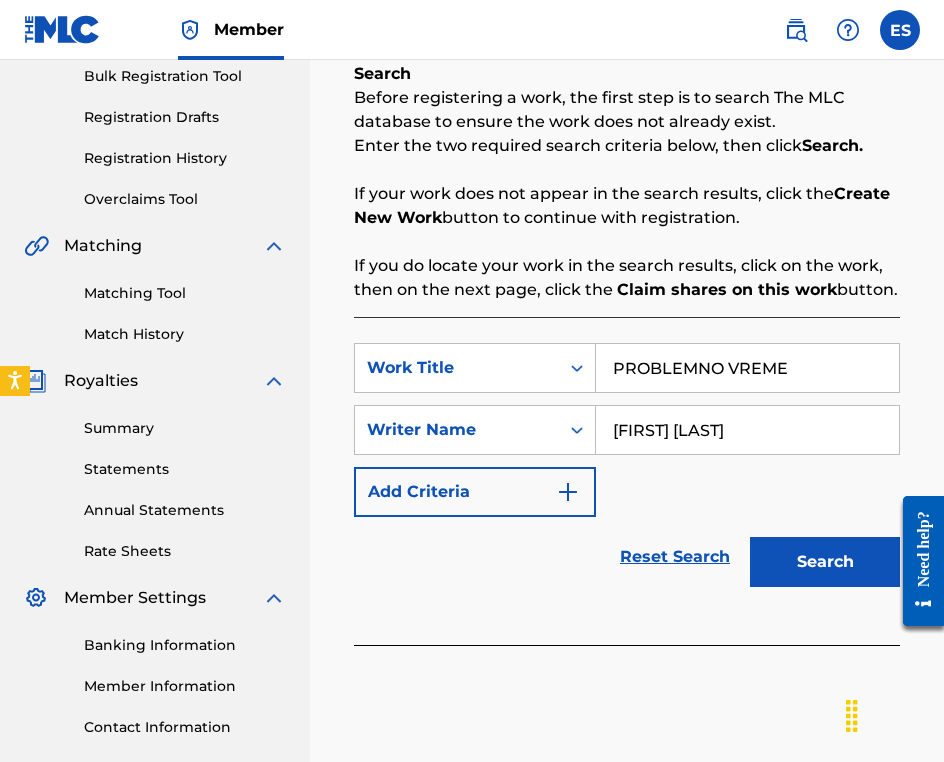 click on "Search" at bounding box center [825, 562] 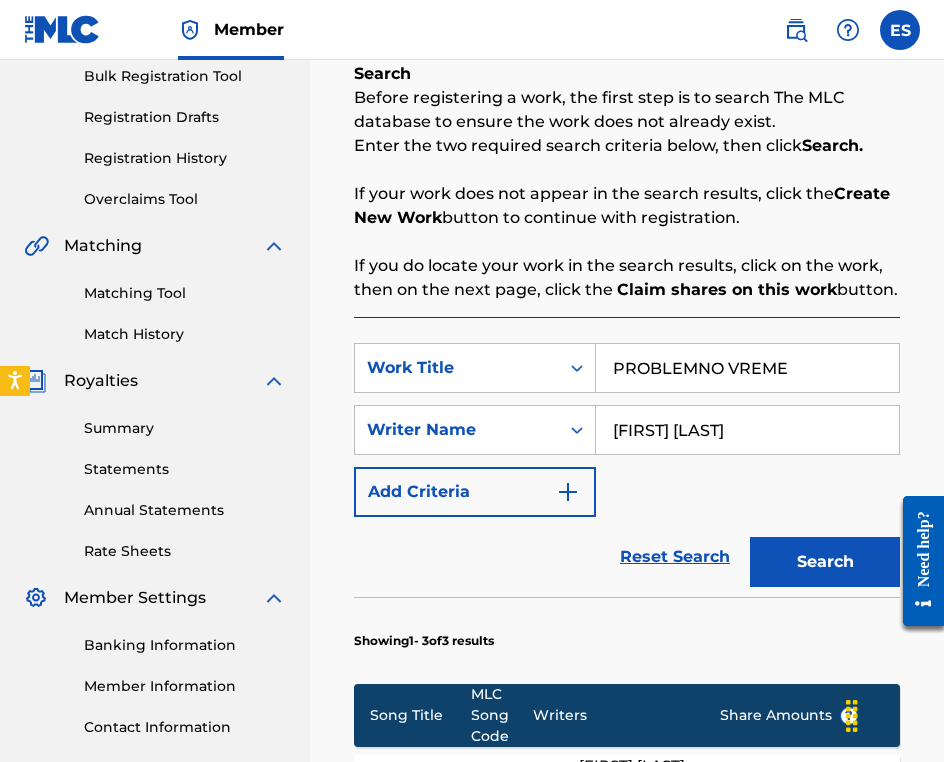 click on "PROBLEMNO VREME" at bounding box center [747, 368] 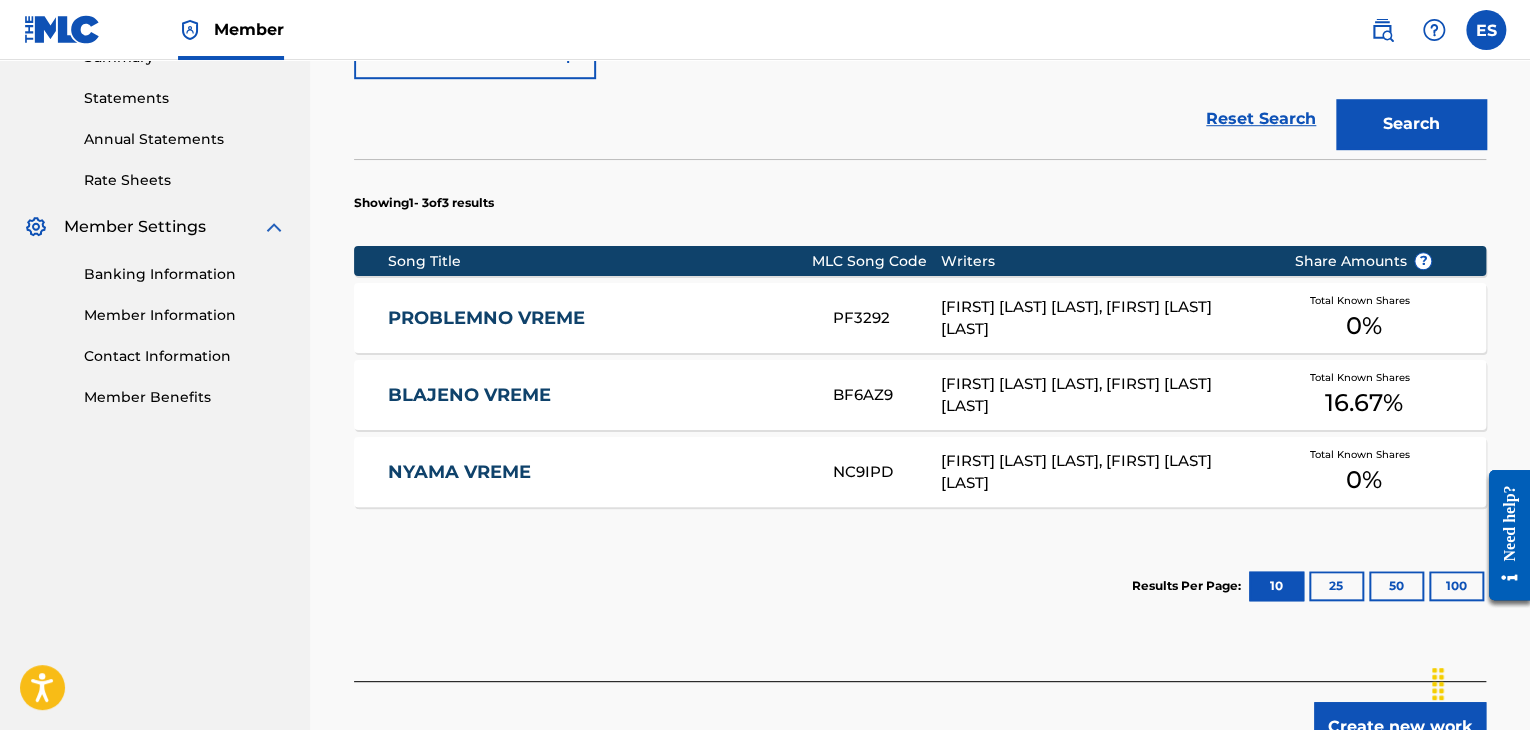 scroll, scrollTop: 700, scrollLeft: 0, axis: vertical 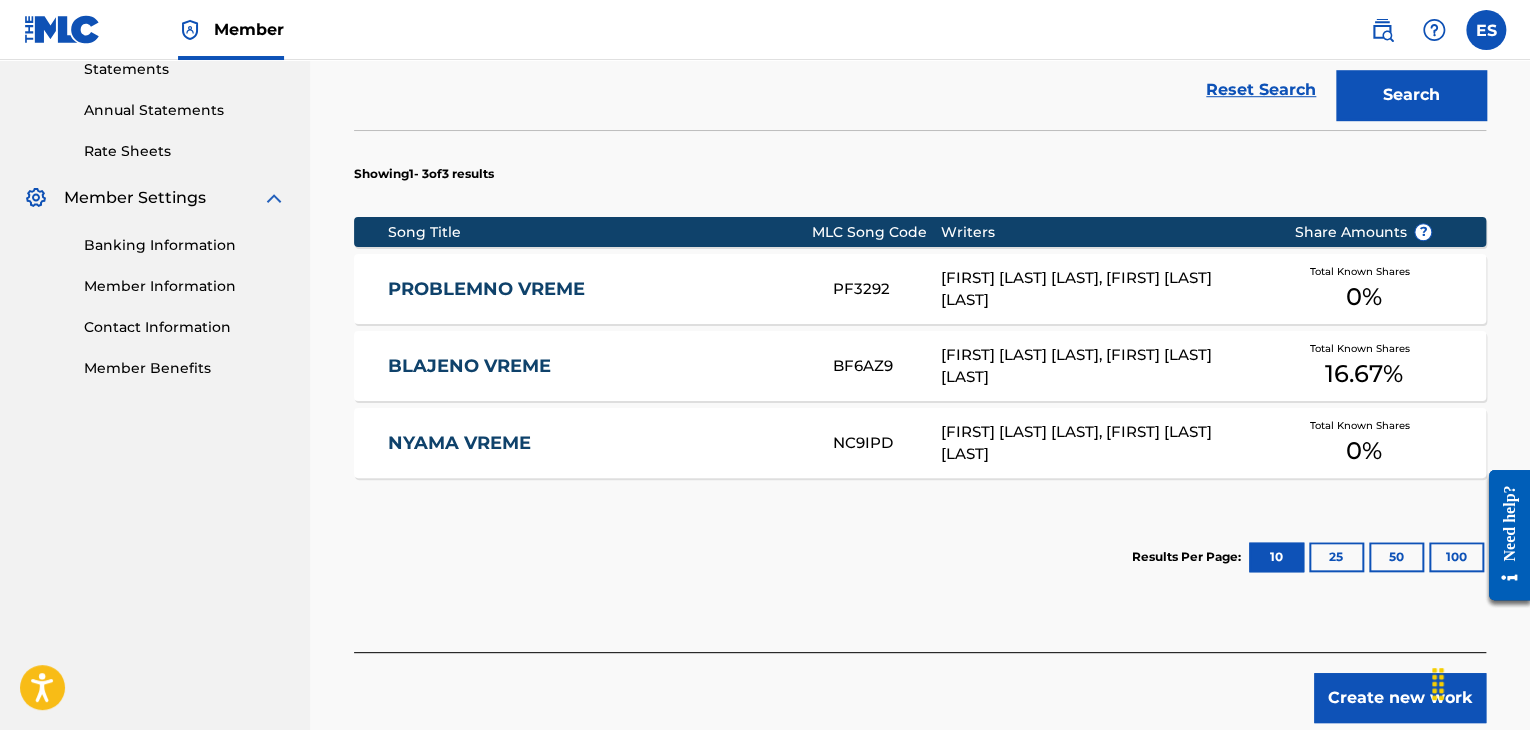 click on "Create new work" at bounding box center (1400, 698) 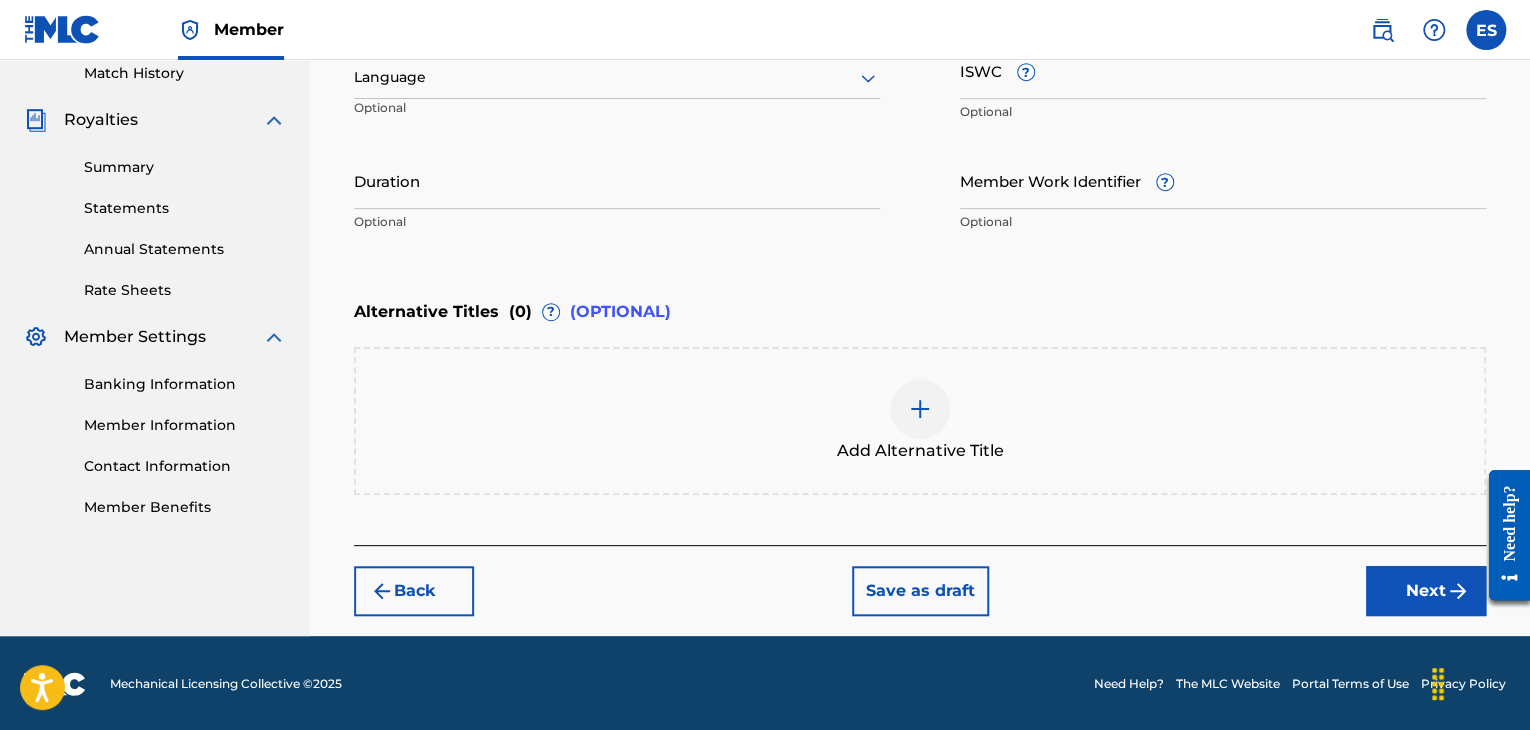 click at bounding box center [617, 77] 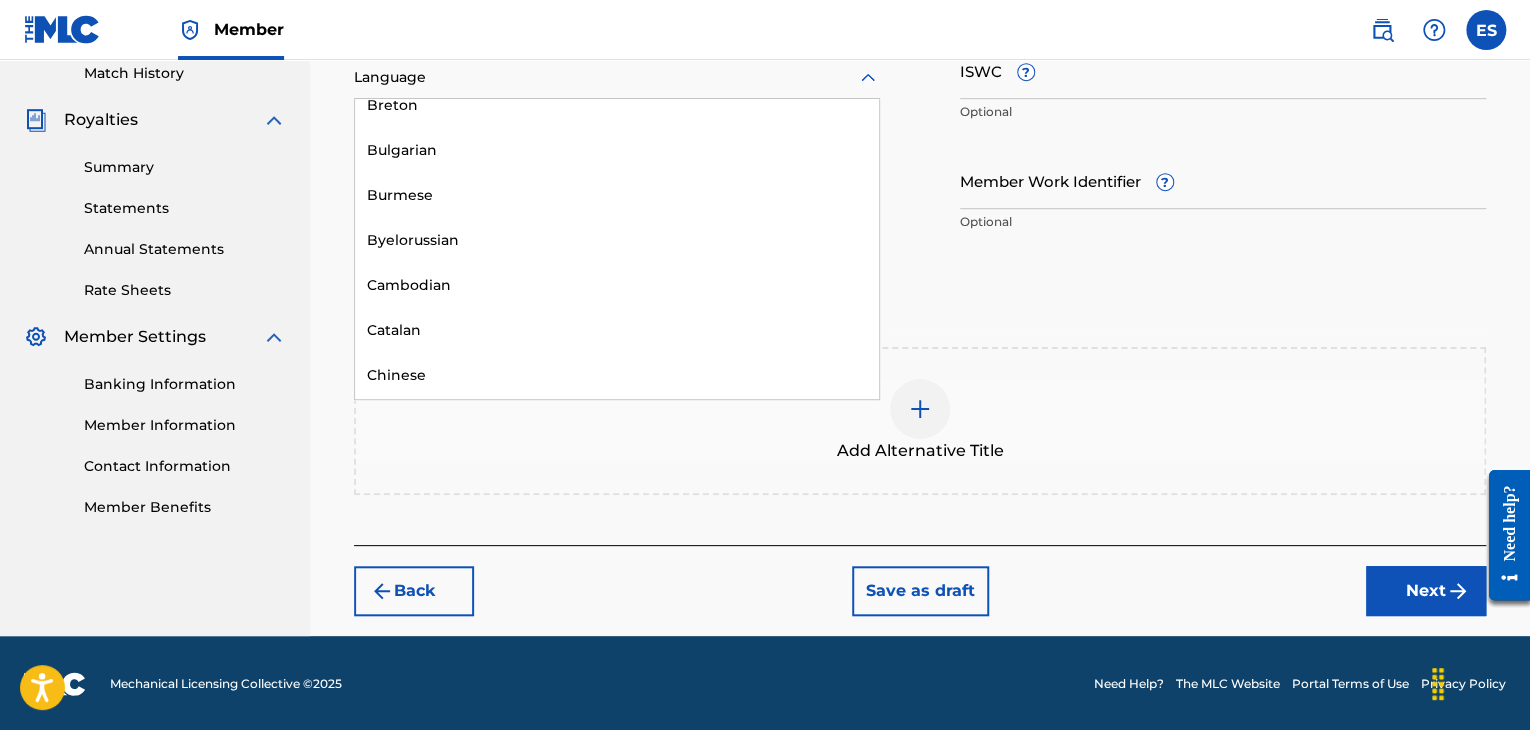 scroll, scrollTop: 900, scrollLeft: 0, axis: vertical 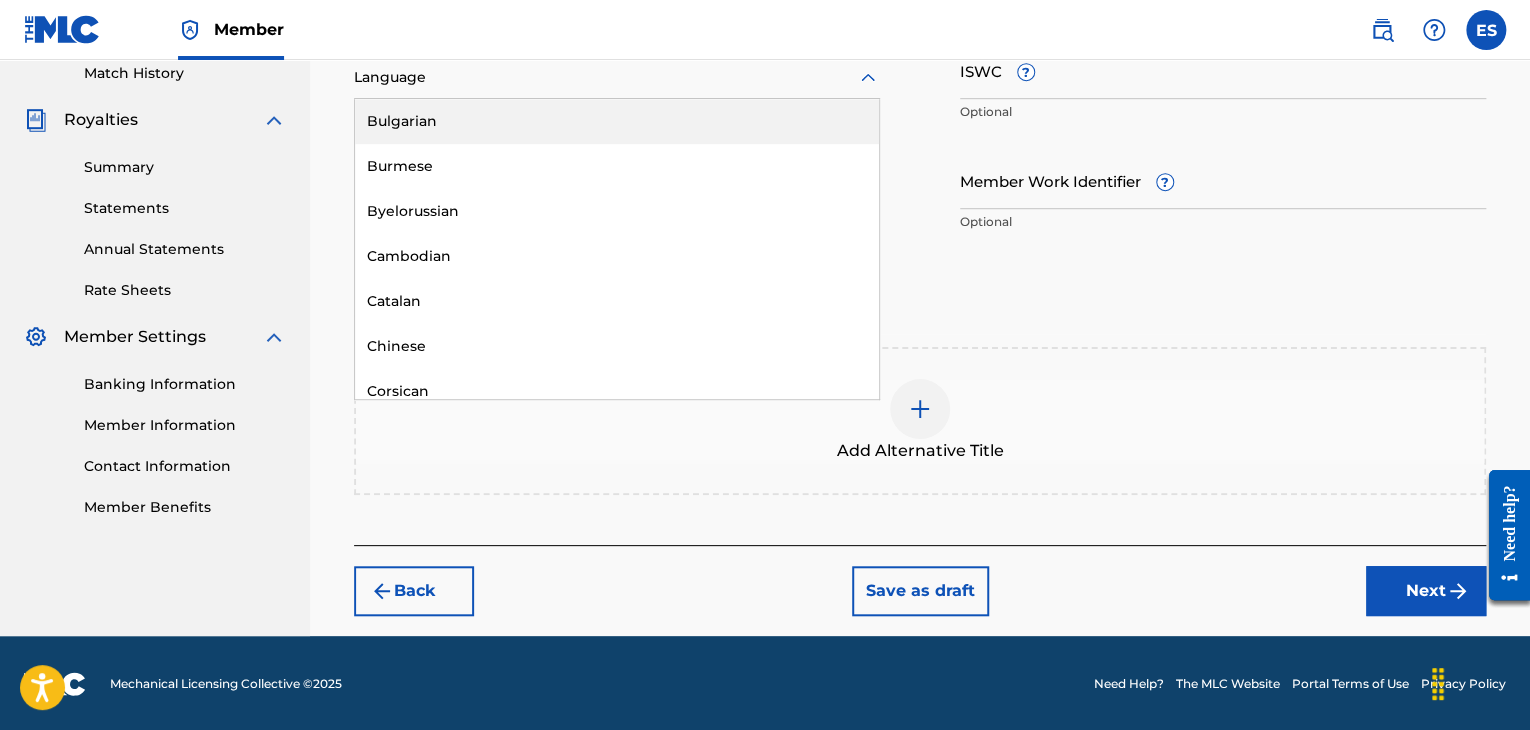 click on "Bulgarian" at bounding box center (617, 121) 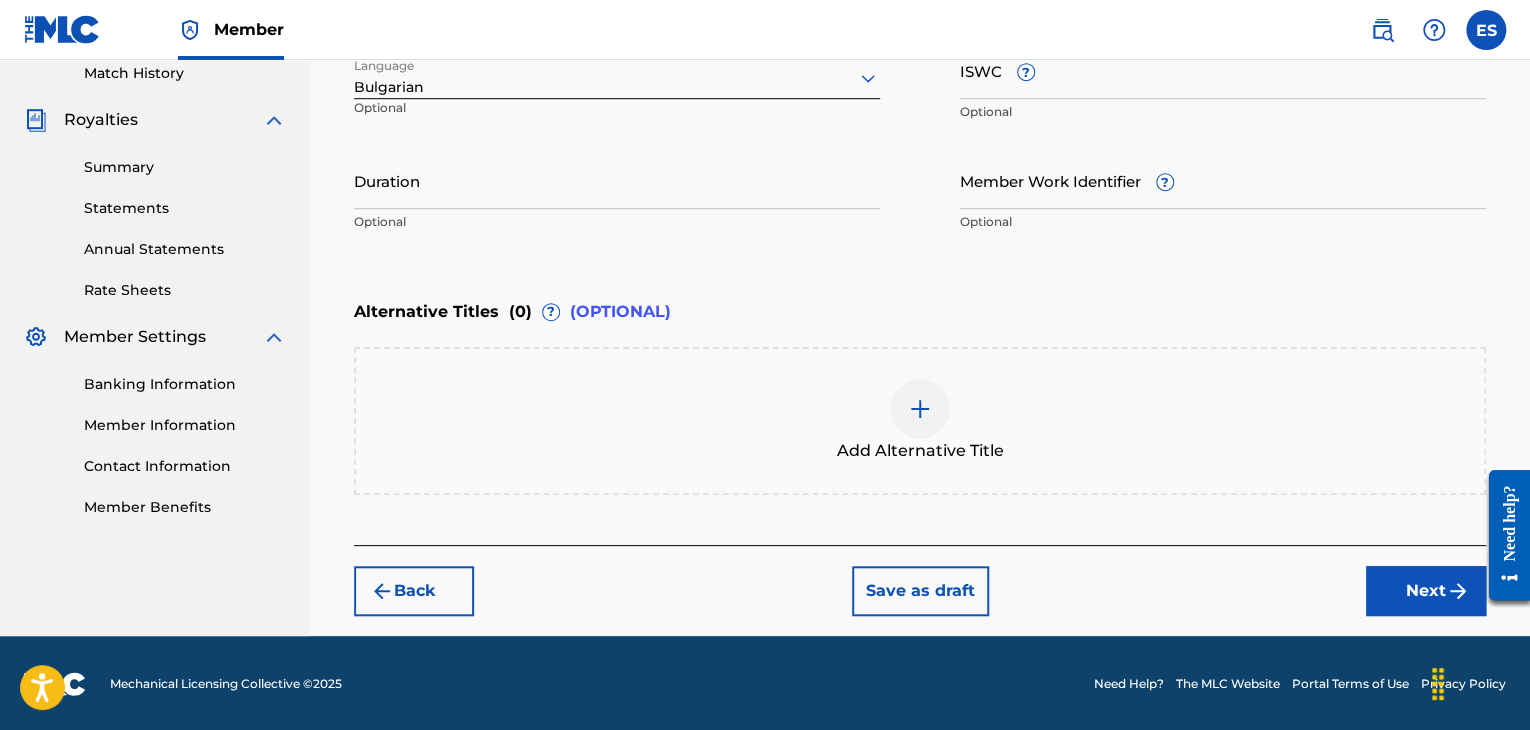 click on "ISWC   ?" at bounding box center (1223, 70) 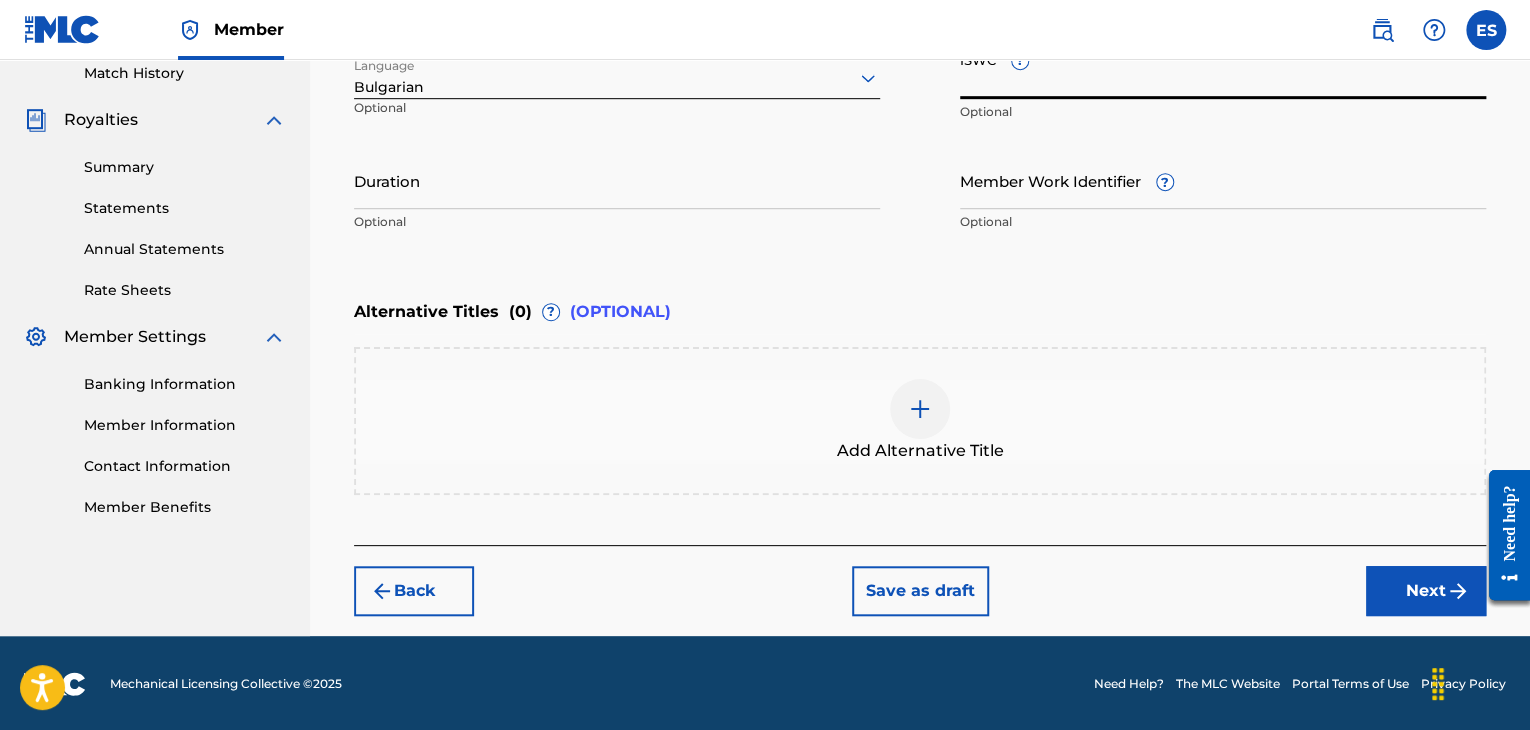 paste on "[PHONE]" 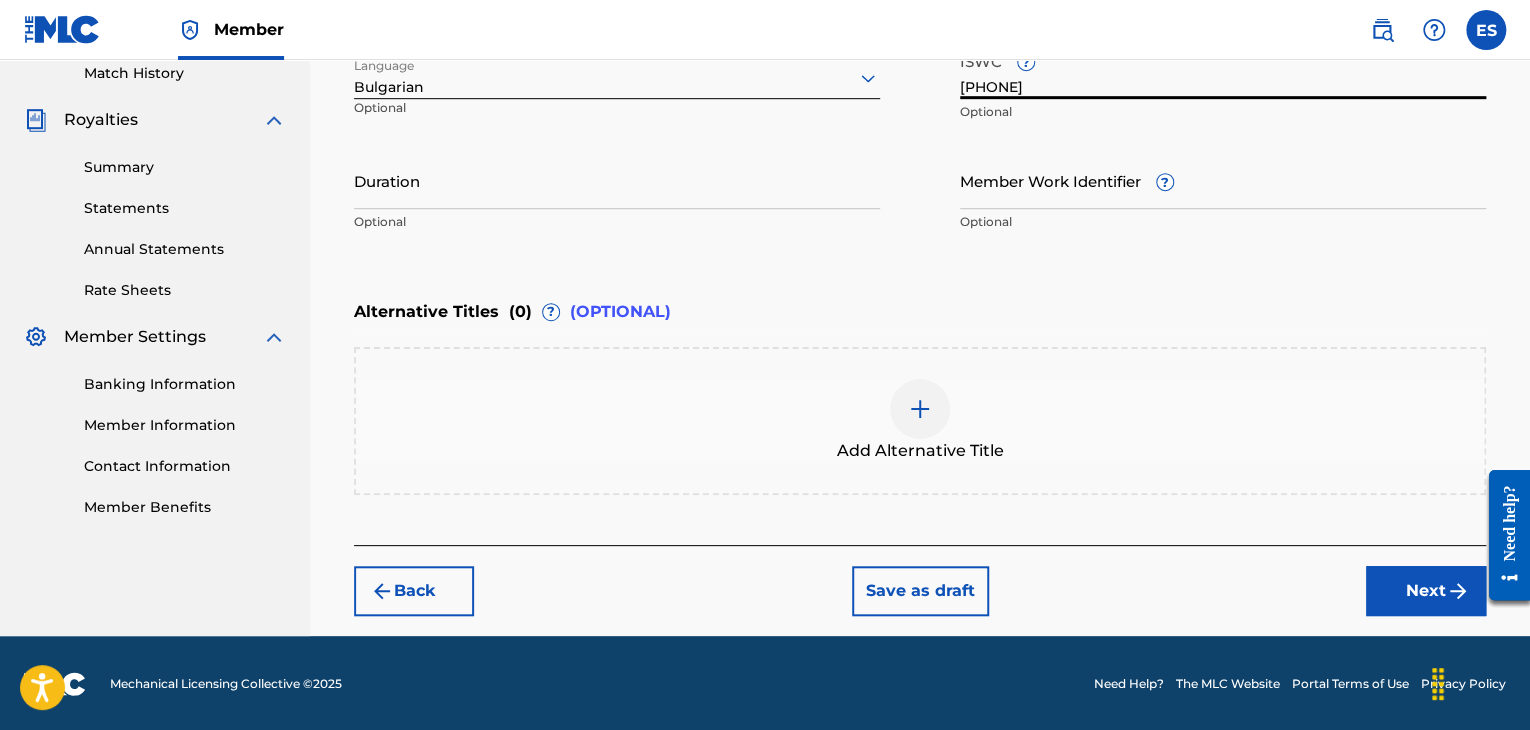 type on "[PHONE]" 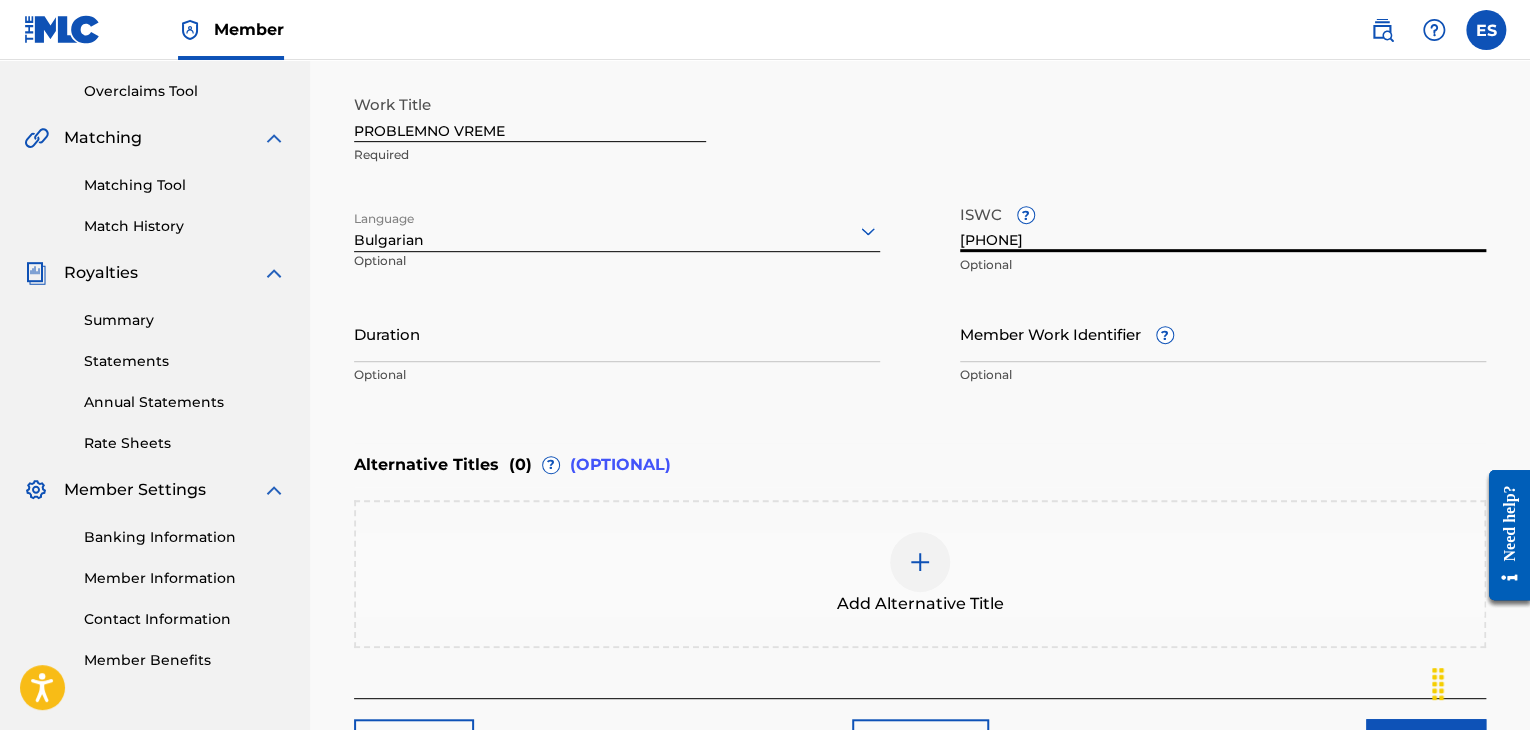 scroll, scrollTop: 361, scrollLeft: 0, axis: vertical 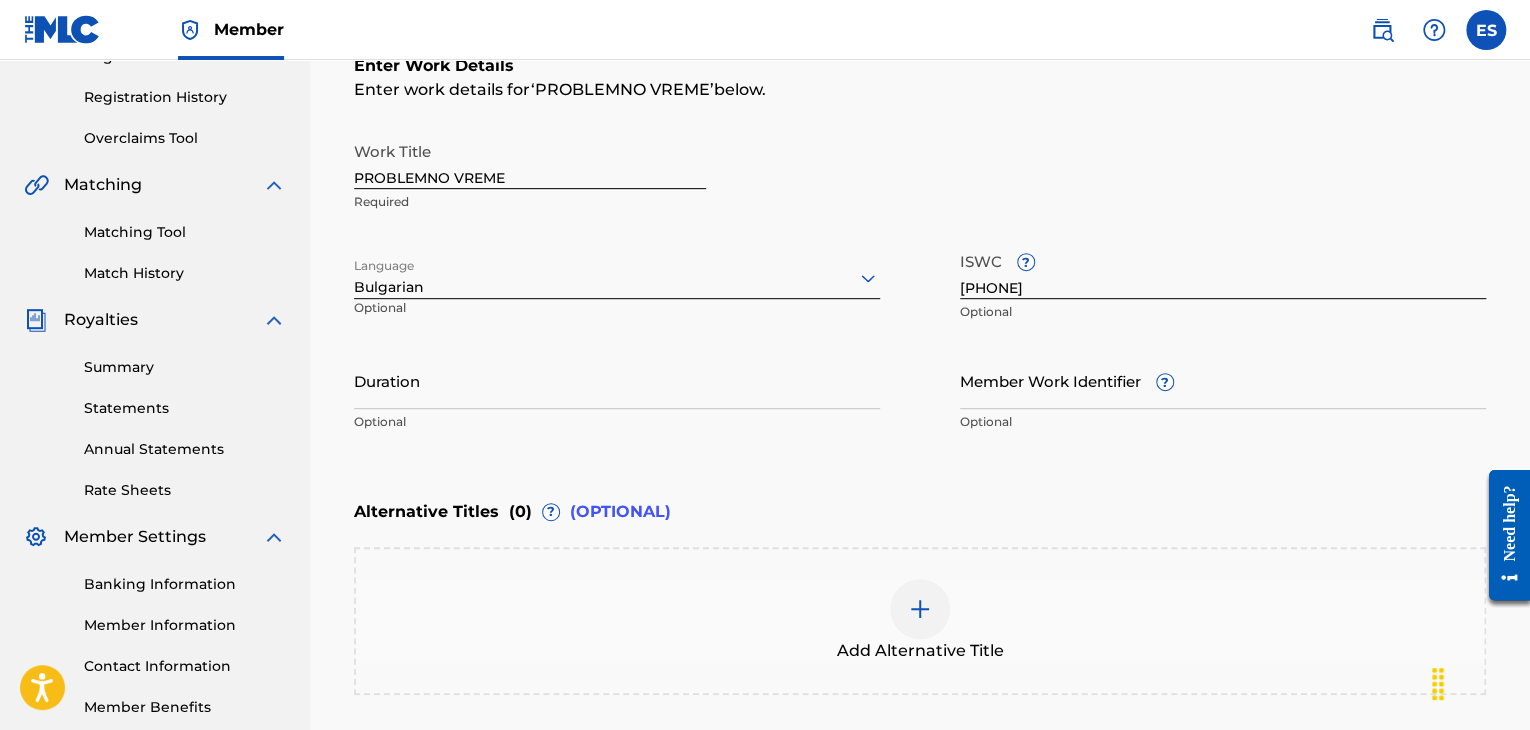 click at bounding box center (920, 609) 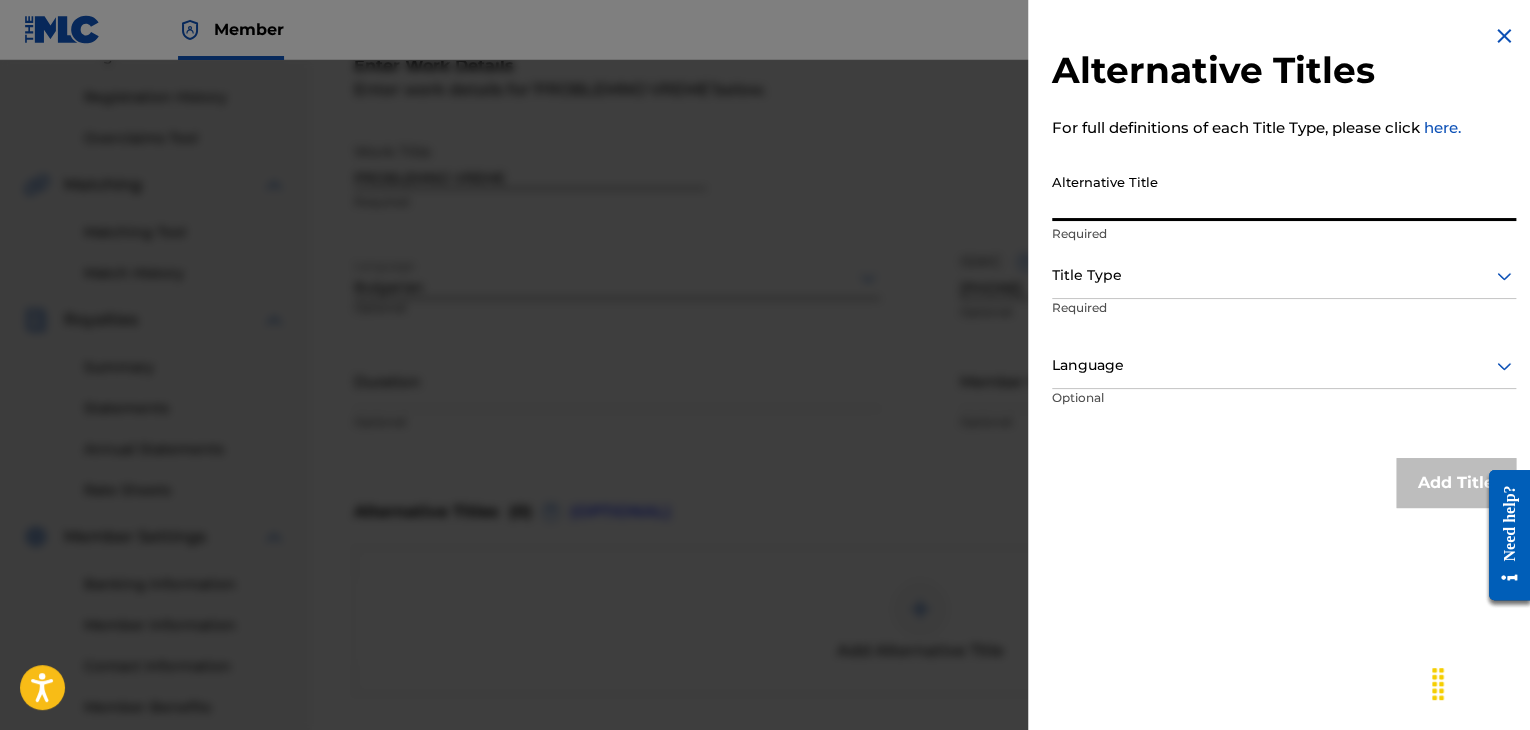 click on "Alternative Title" at bounding box center [1284, 192] 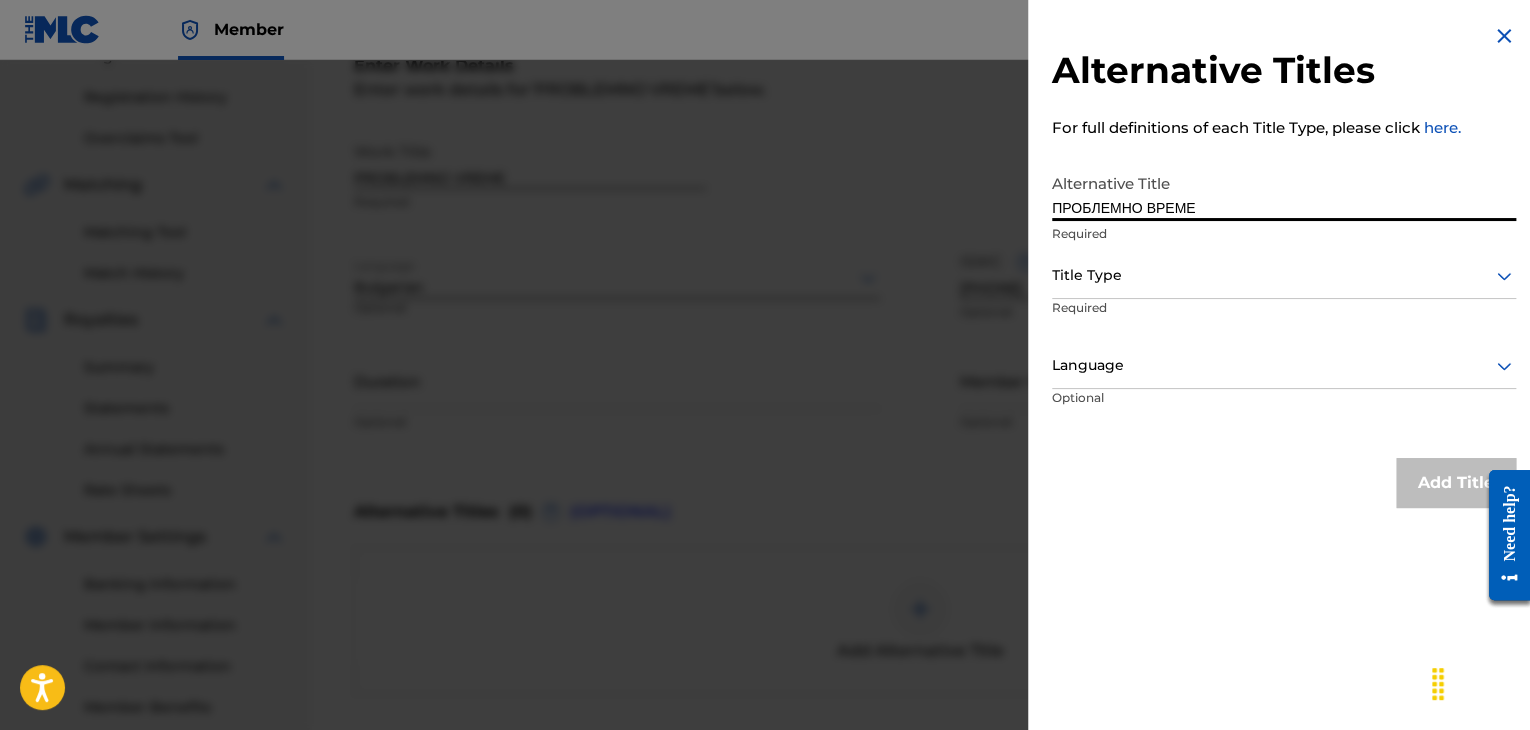 type on "ПРОБЛЕМНО ВРЕМЕ" 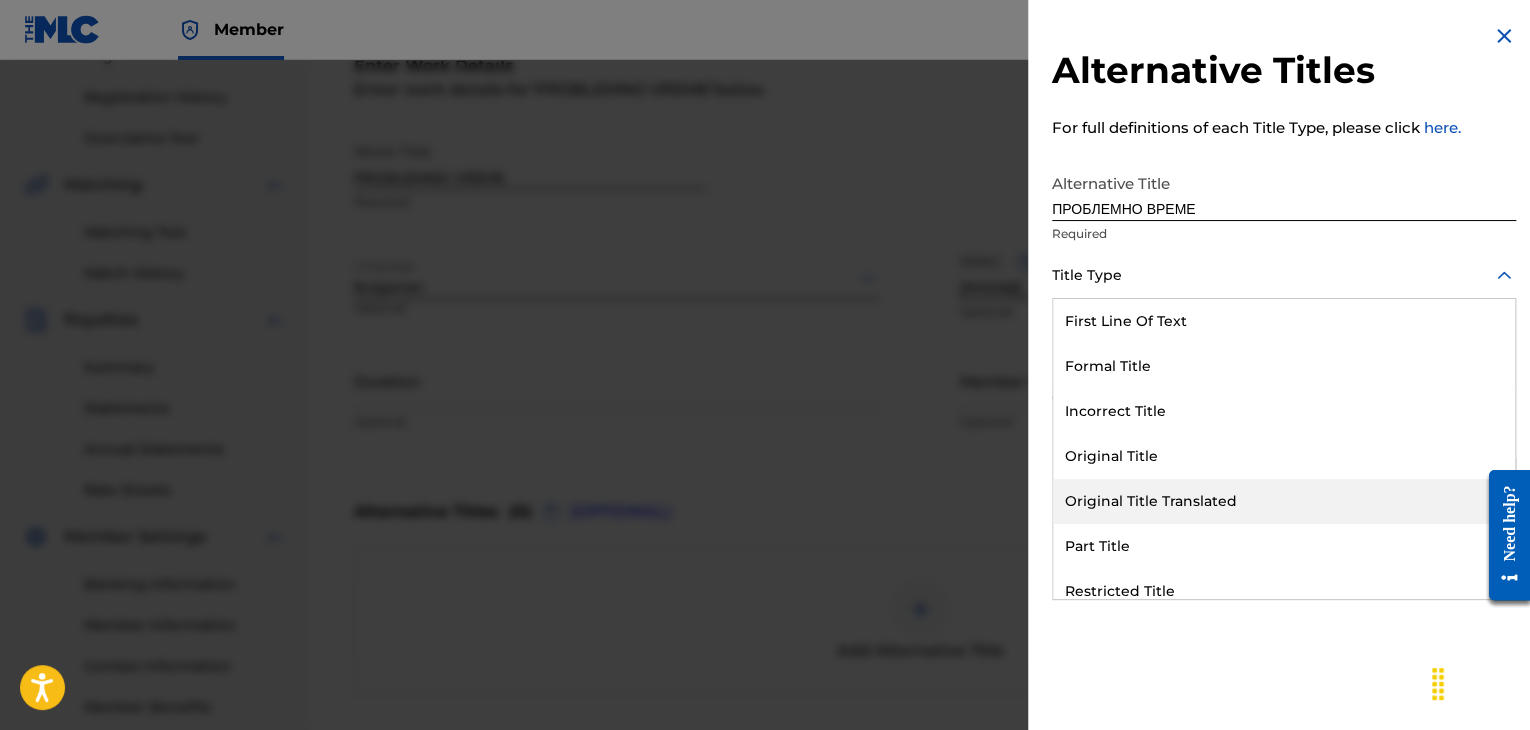 drag, startPoint x: 1160, startPoint y: 510, endPoint x: 1161, endPoint y: 499, distance: 11.045361 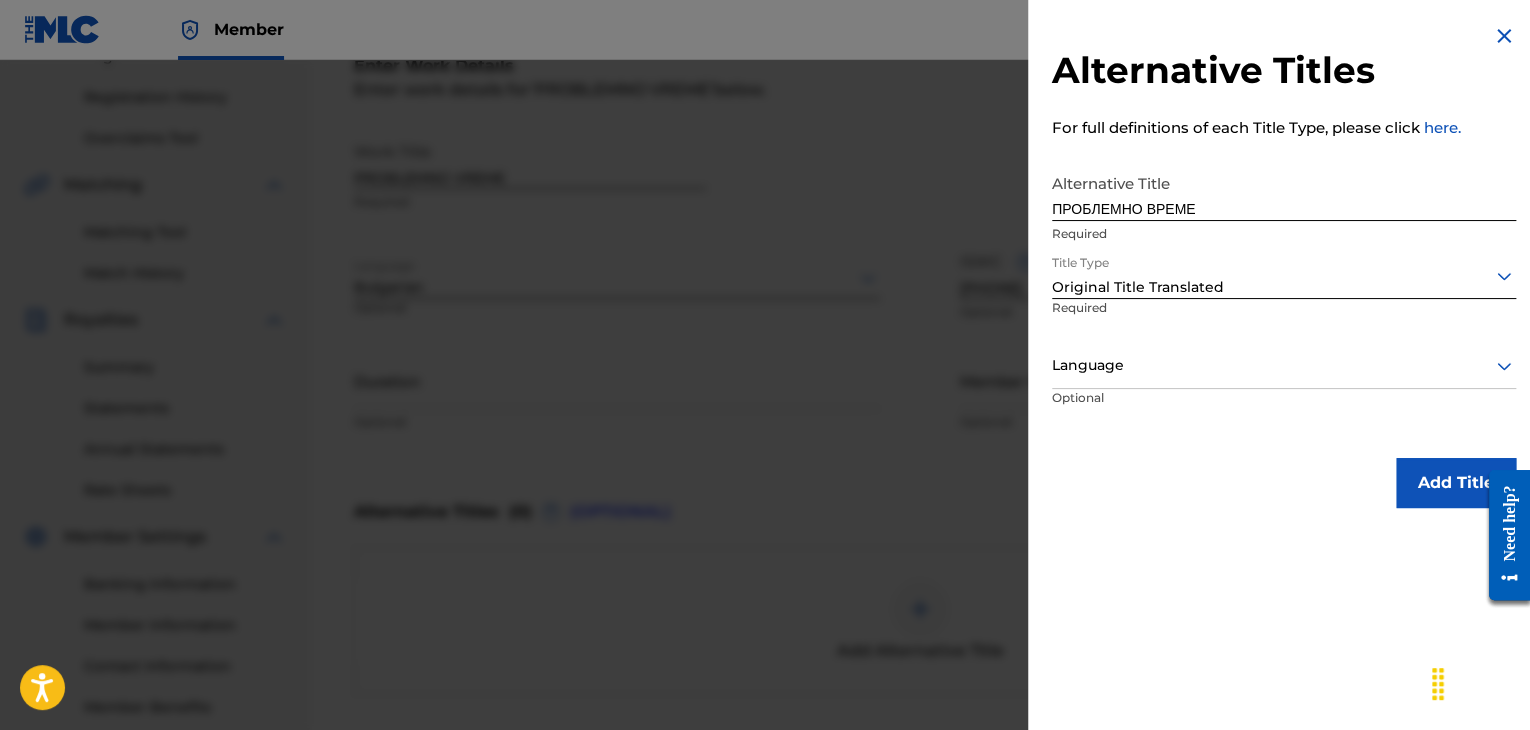 click at bounding box center (1284, 365) 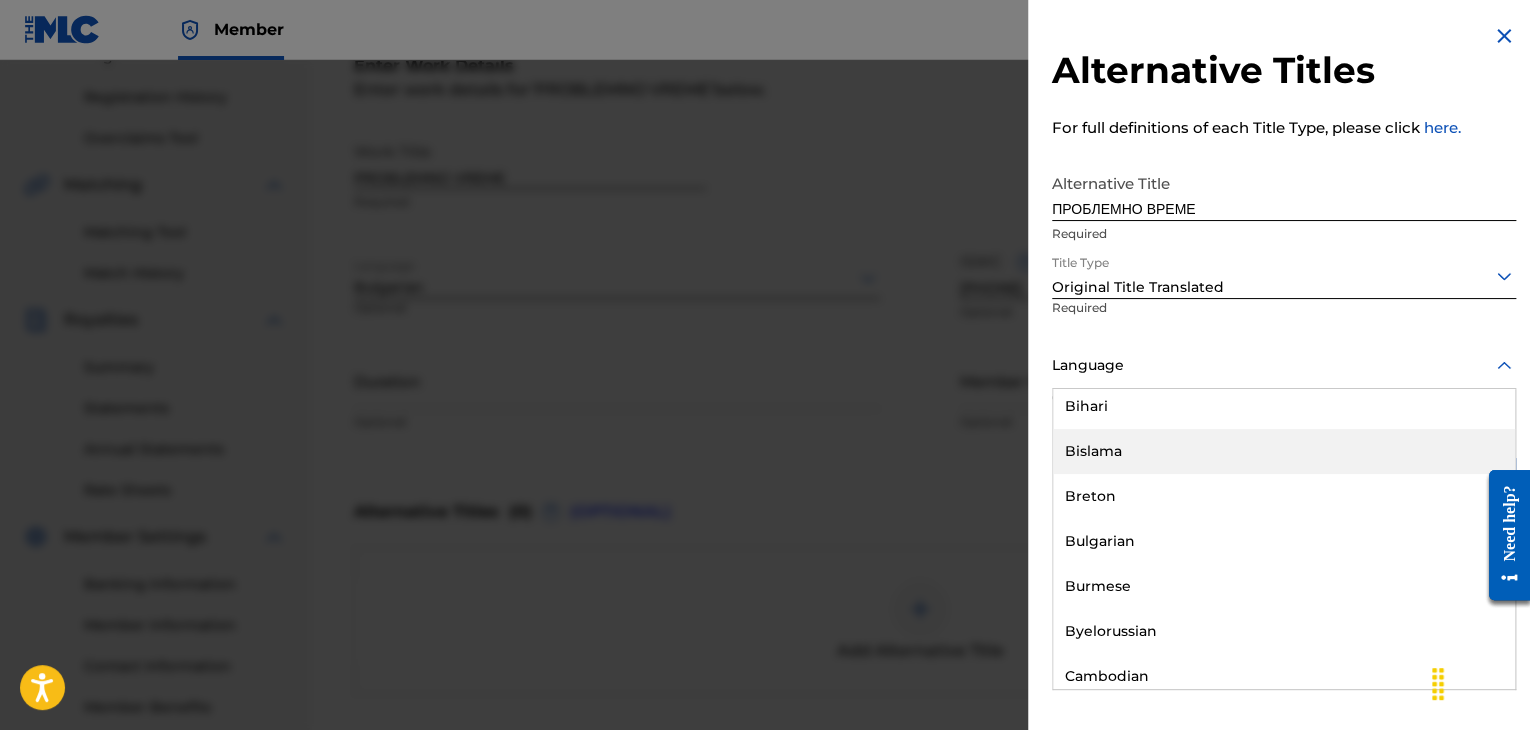 scroll, scrollTop: 800, scrollLeft: 0, axis: vertical 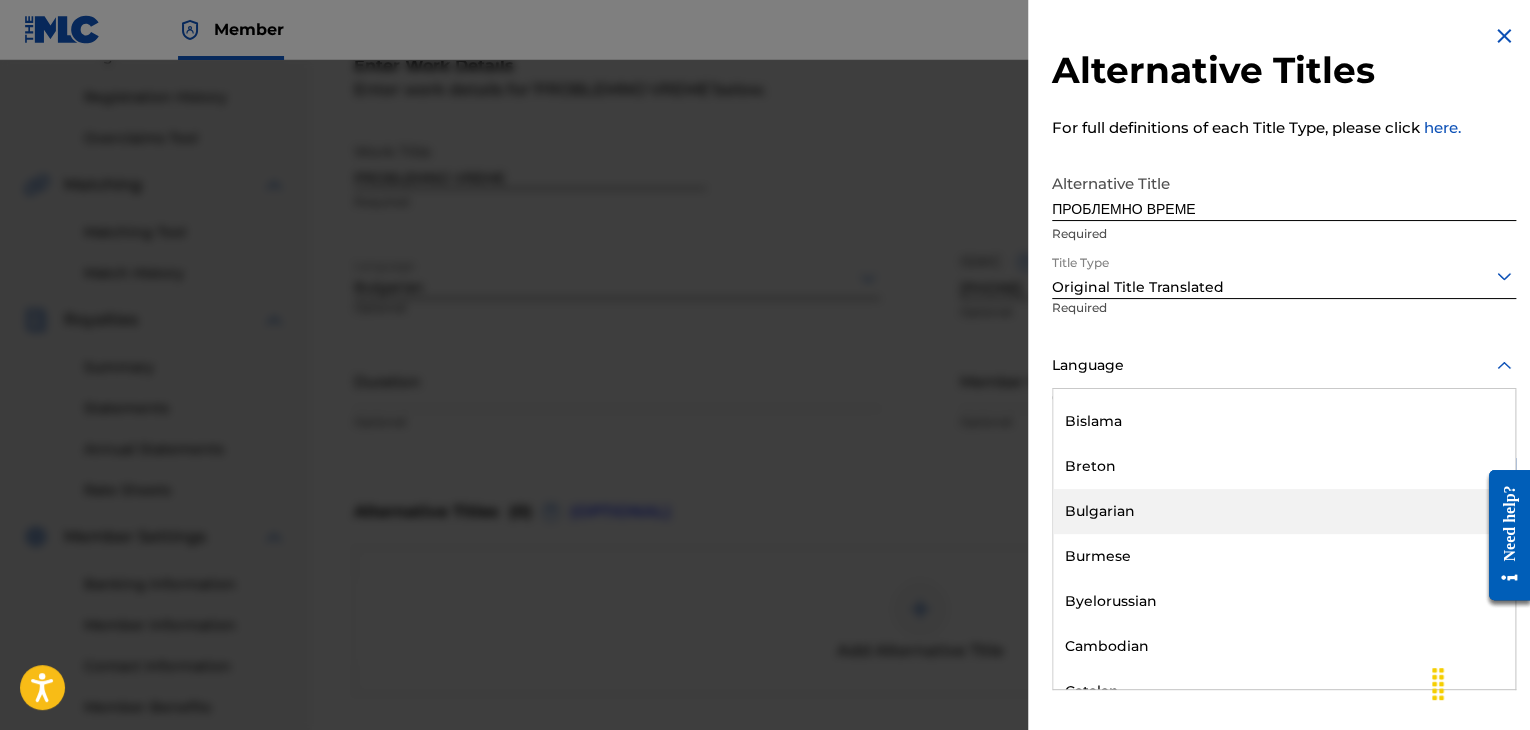 click on "Bulgarian" at bounding box center [1284, 511] 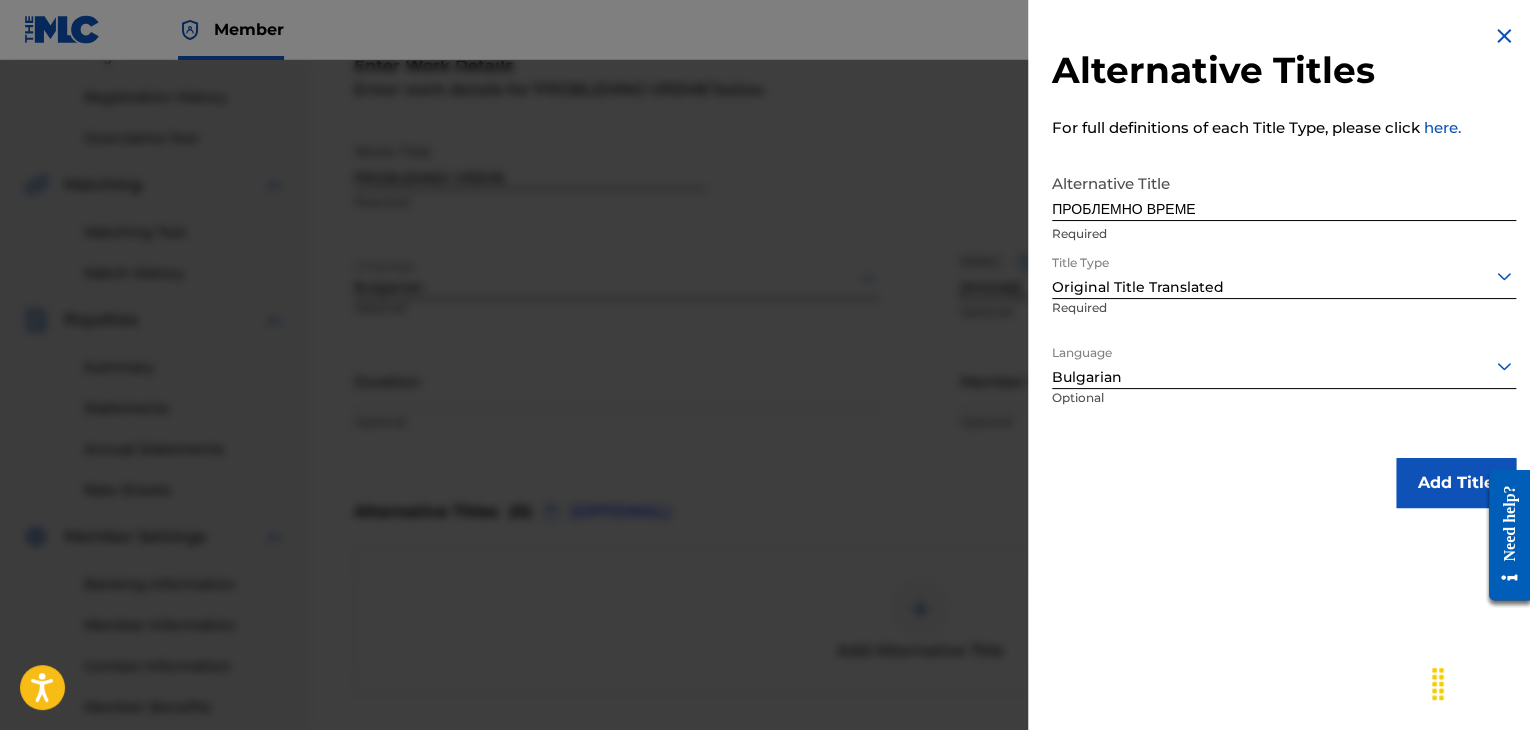 click on "Add Title" at bounding box center (1456, 483) 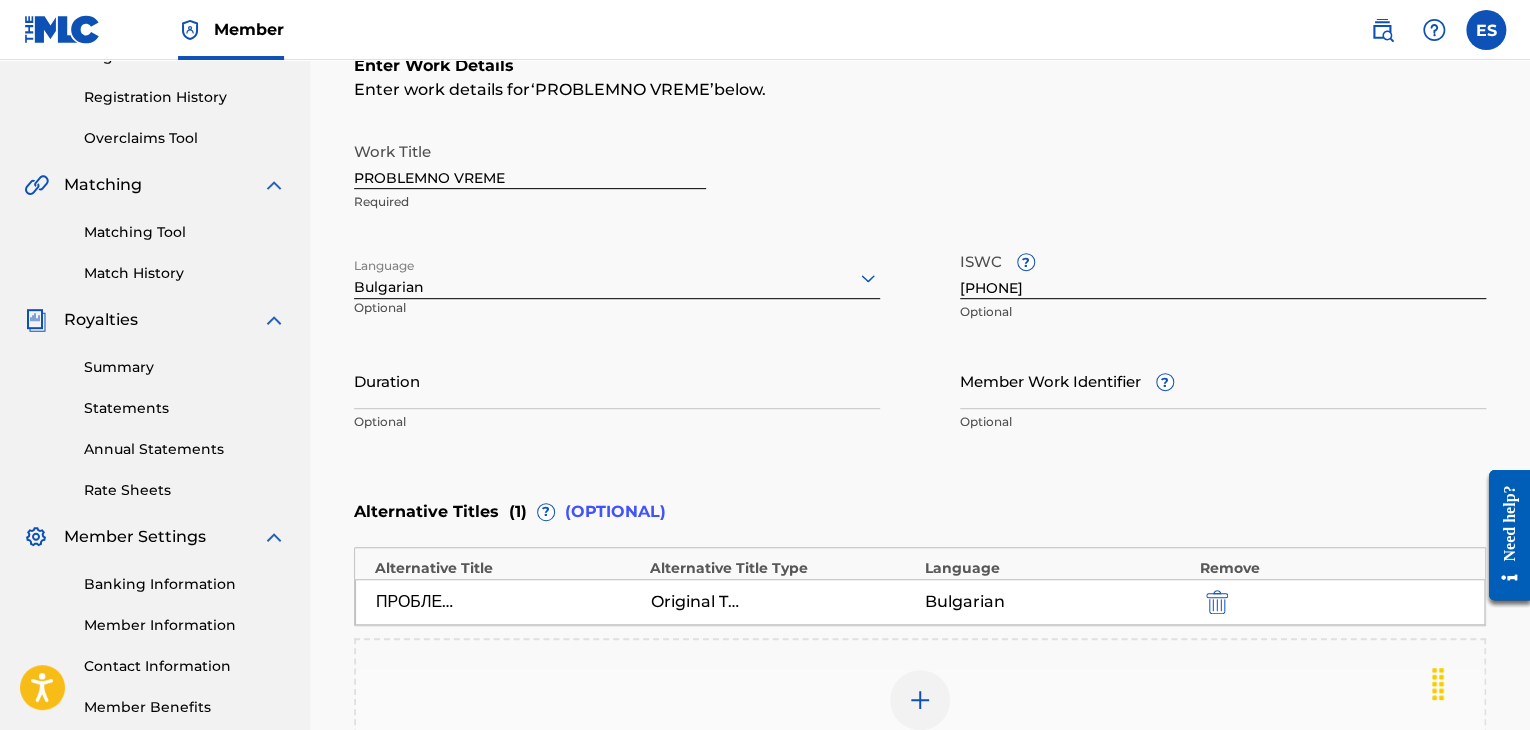 drag, startPoint x: 448, startPoint y: 381, endPoint x: 530, endPoint y: 328, distance: 97.637085 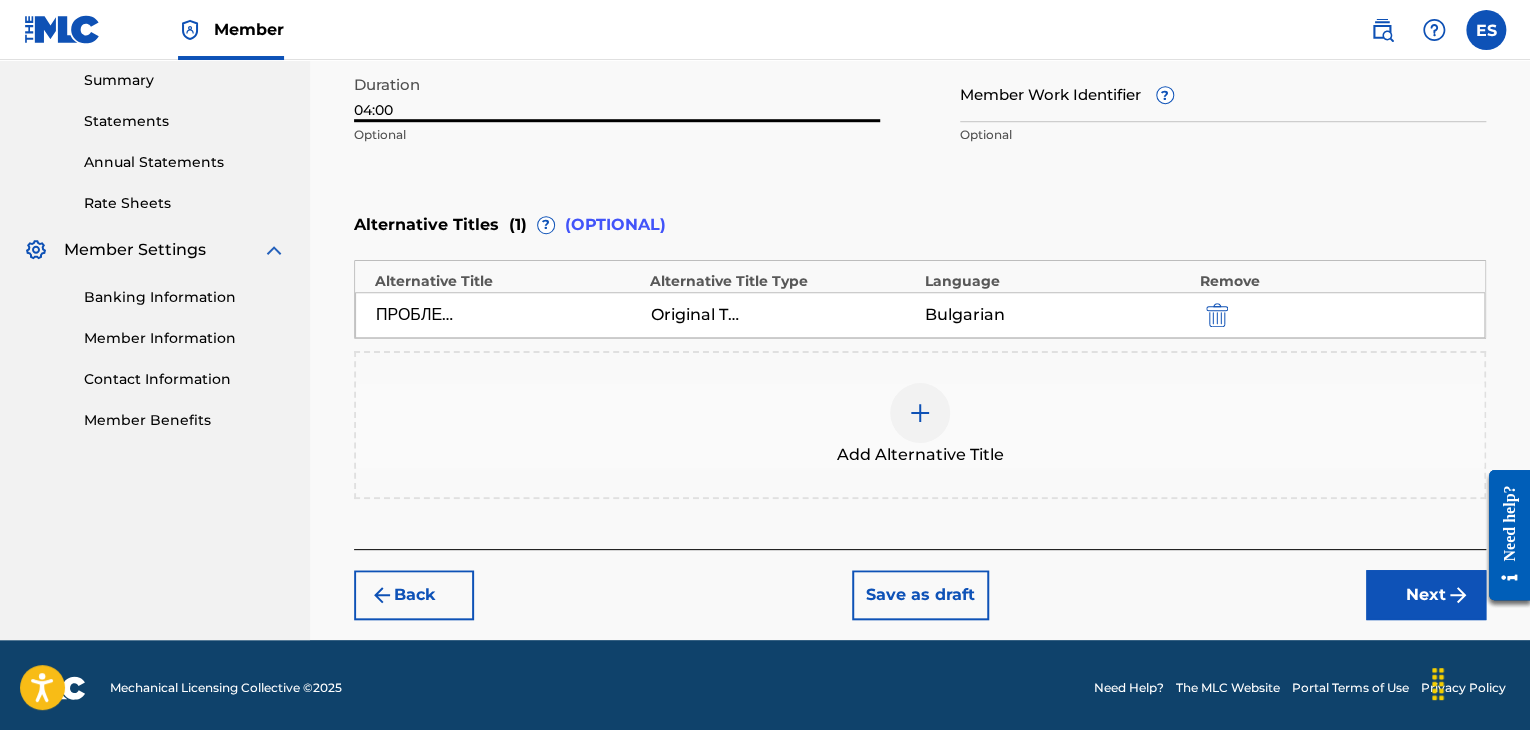 scroll, scrollTop: 652, scrollLeft: 0, axis: vertical 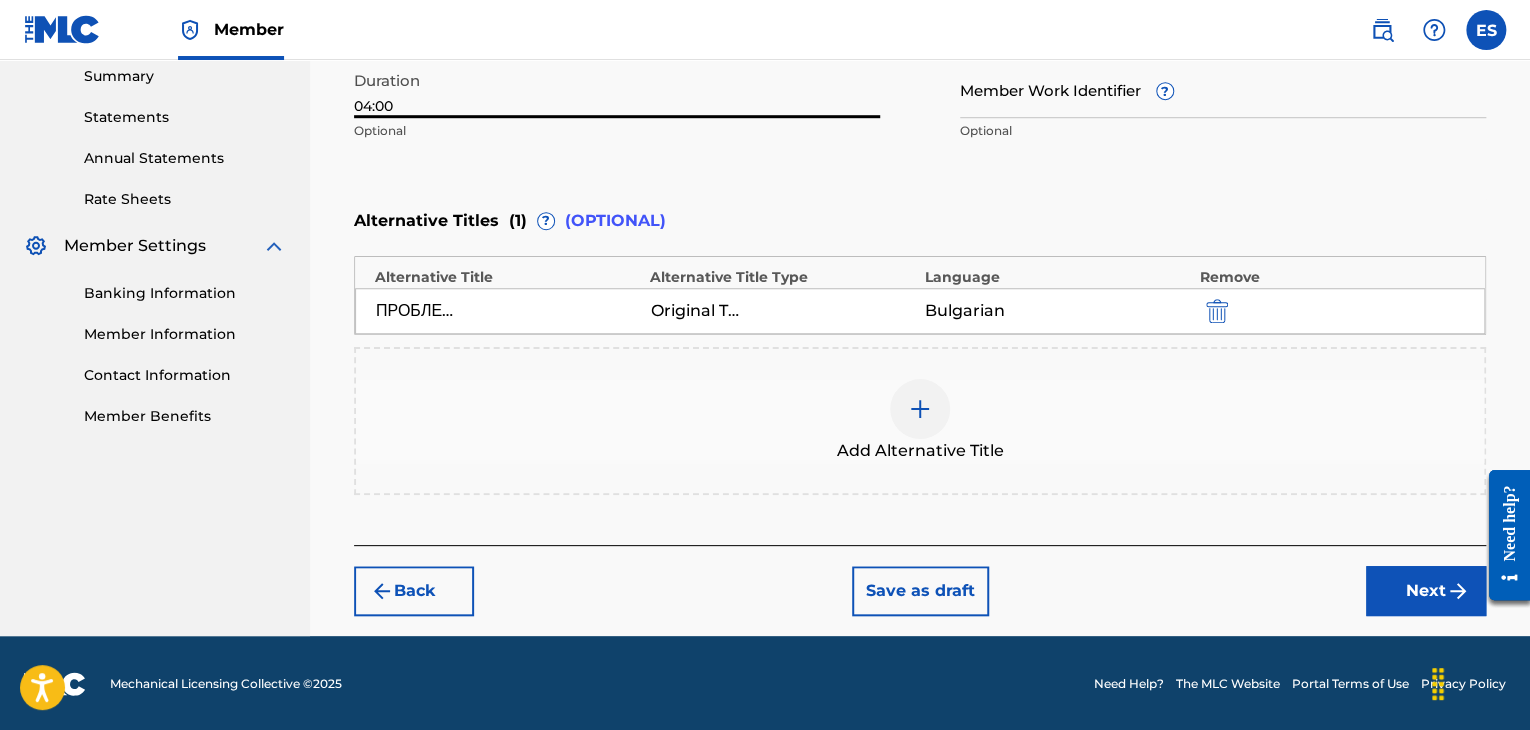 type on "04:00" 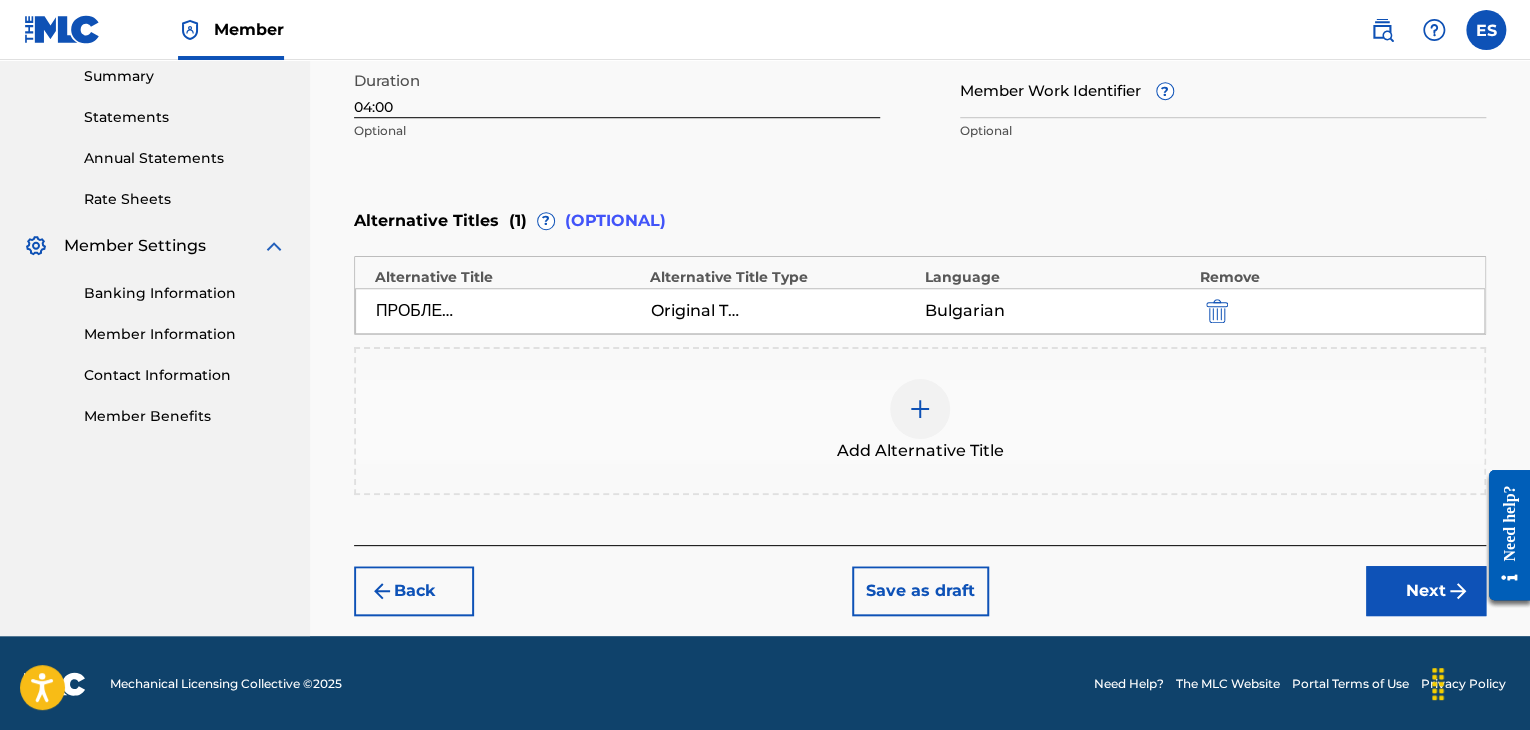 click on "Next" at bounding box center (1426, 591) 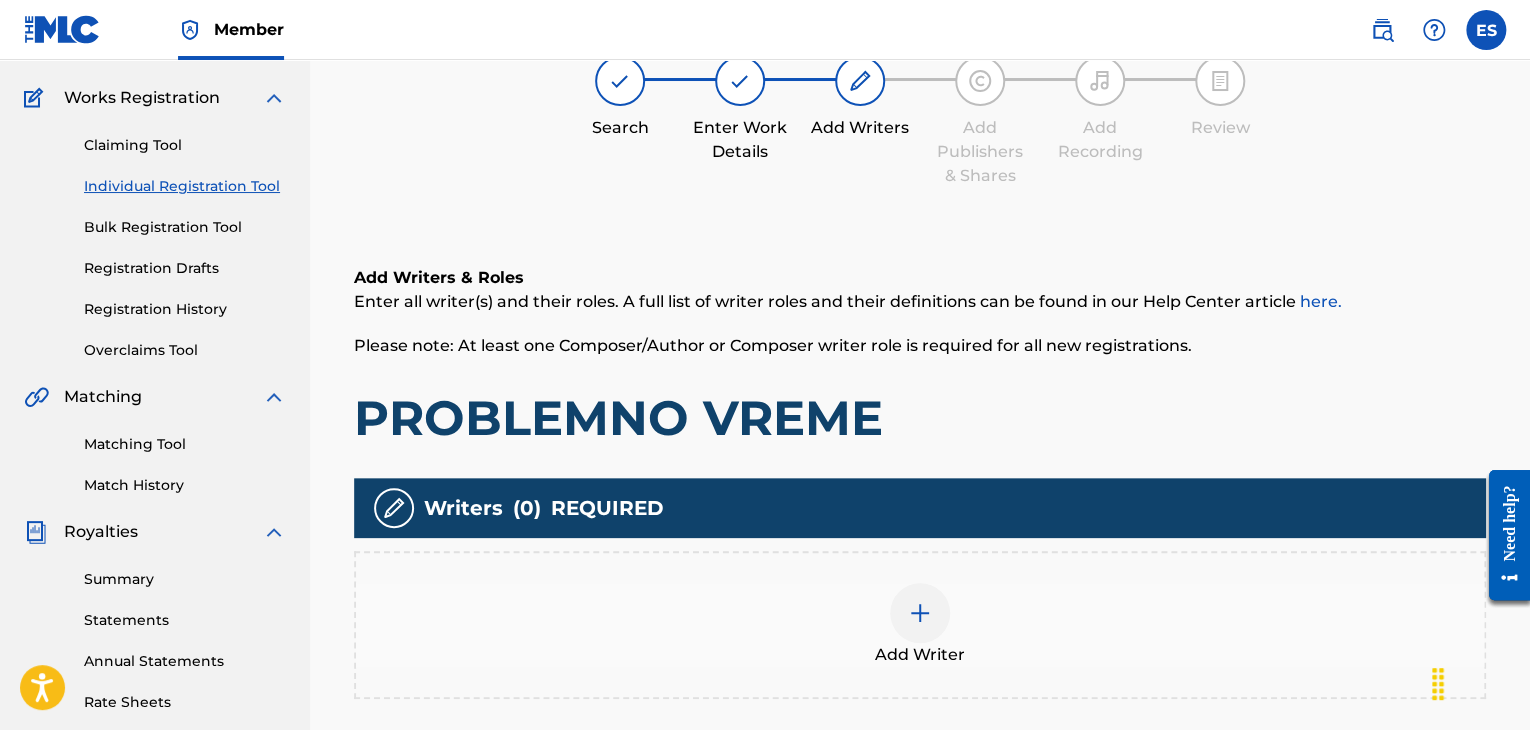 scroll, scrollTop: 390, scrollLeft: 0, axis: vertical 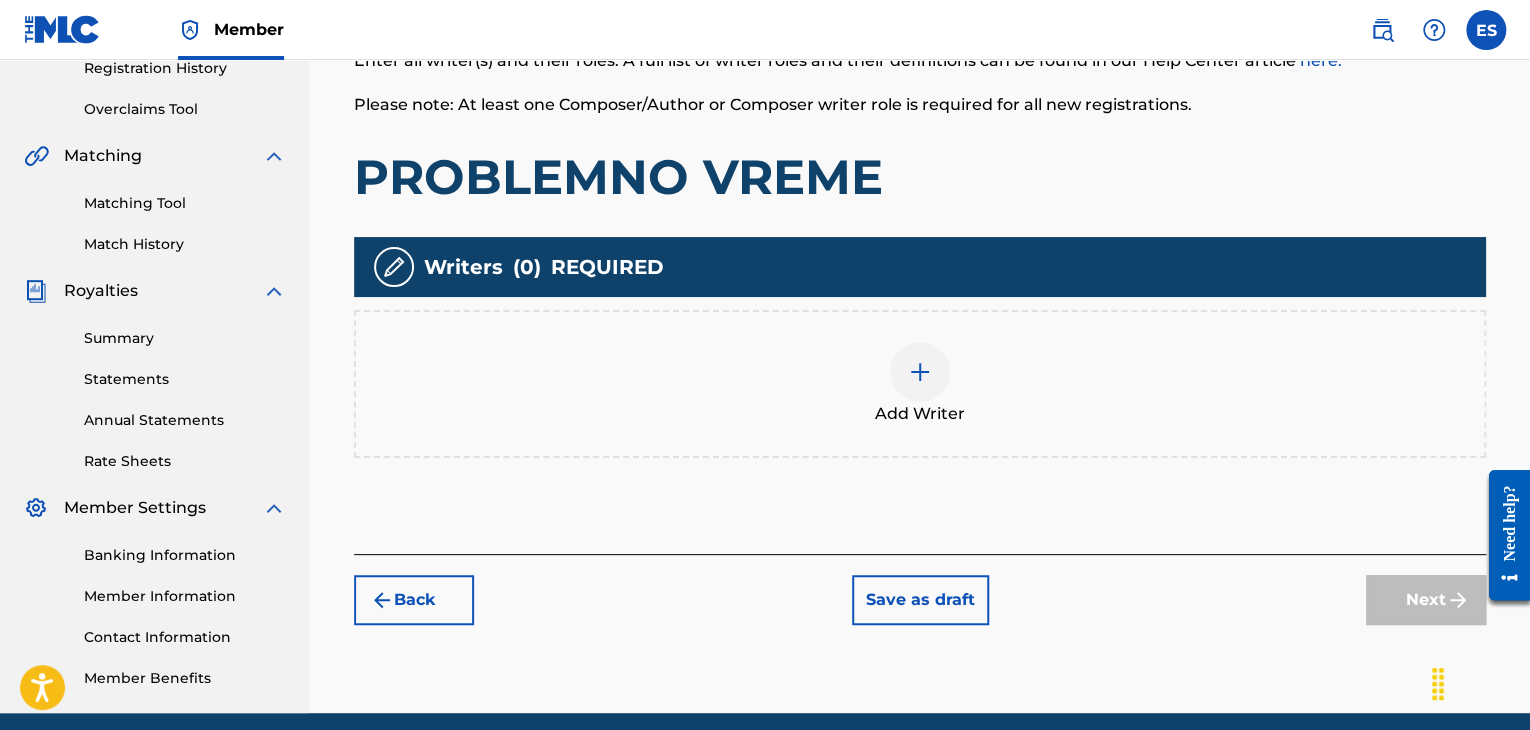 click on "Add Writer" at bounding box center (920, 384) 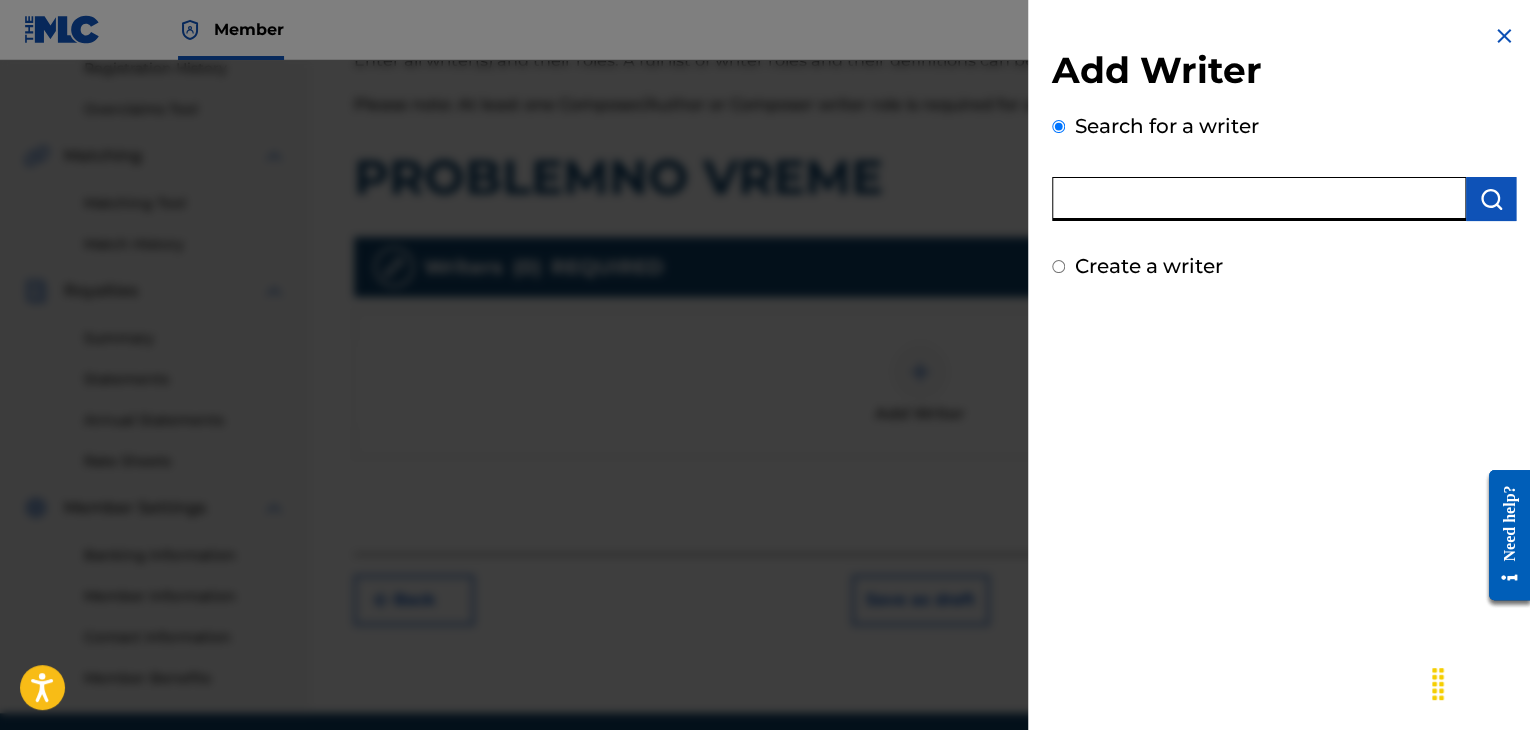 click at bounding box center [1259, 199] 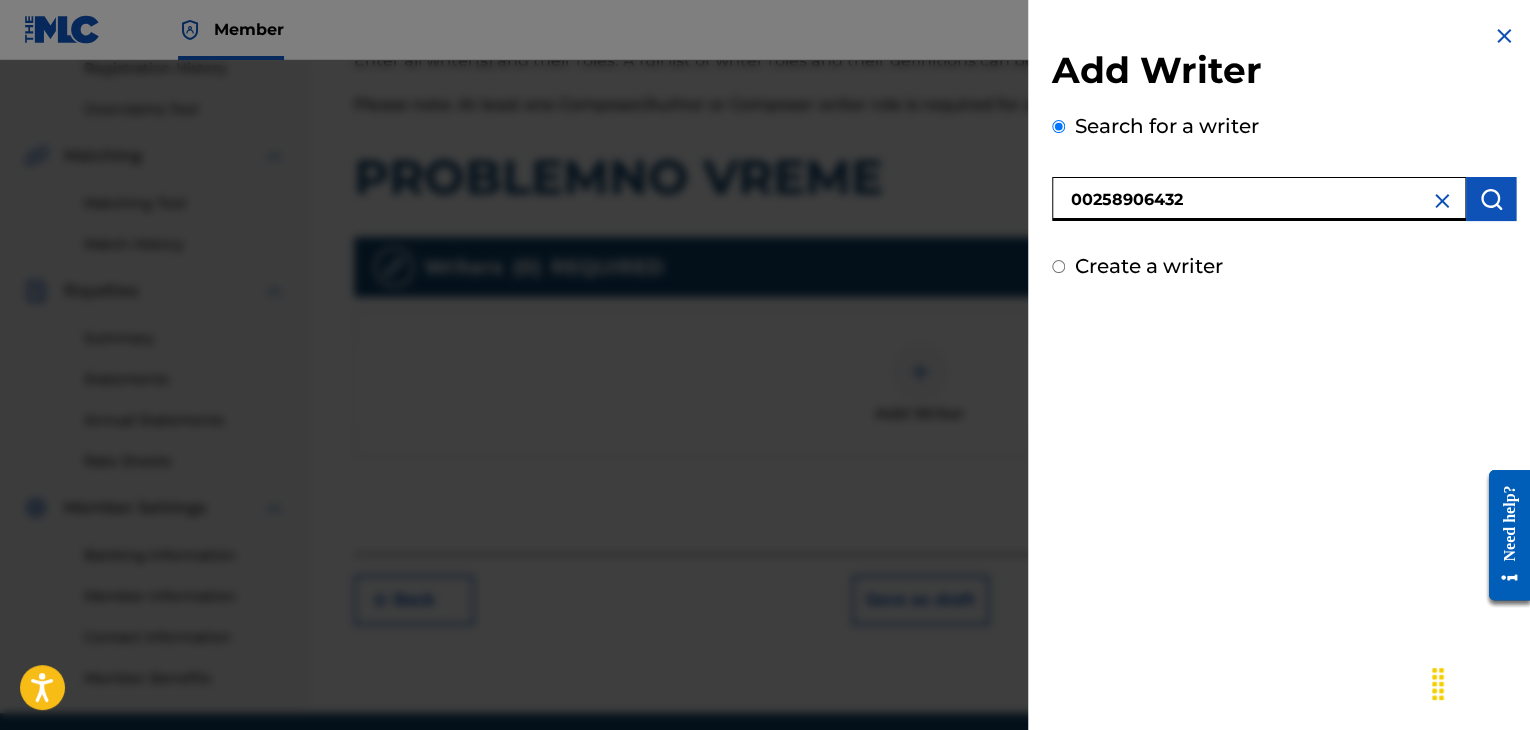 type on "00258906432" 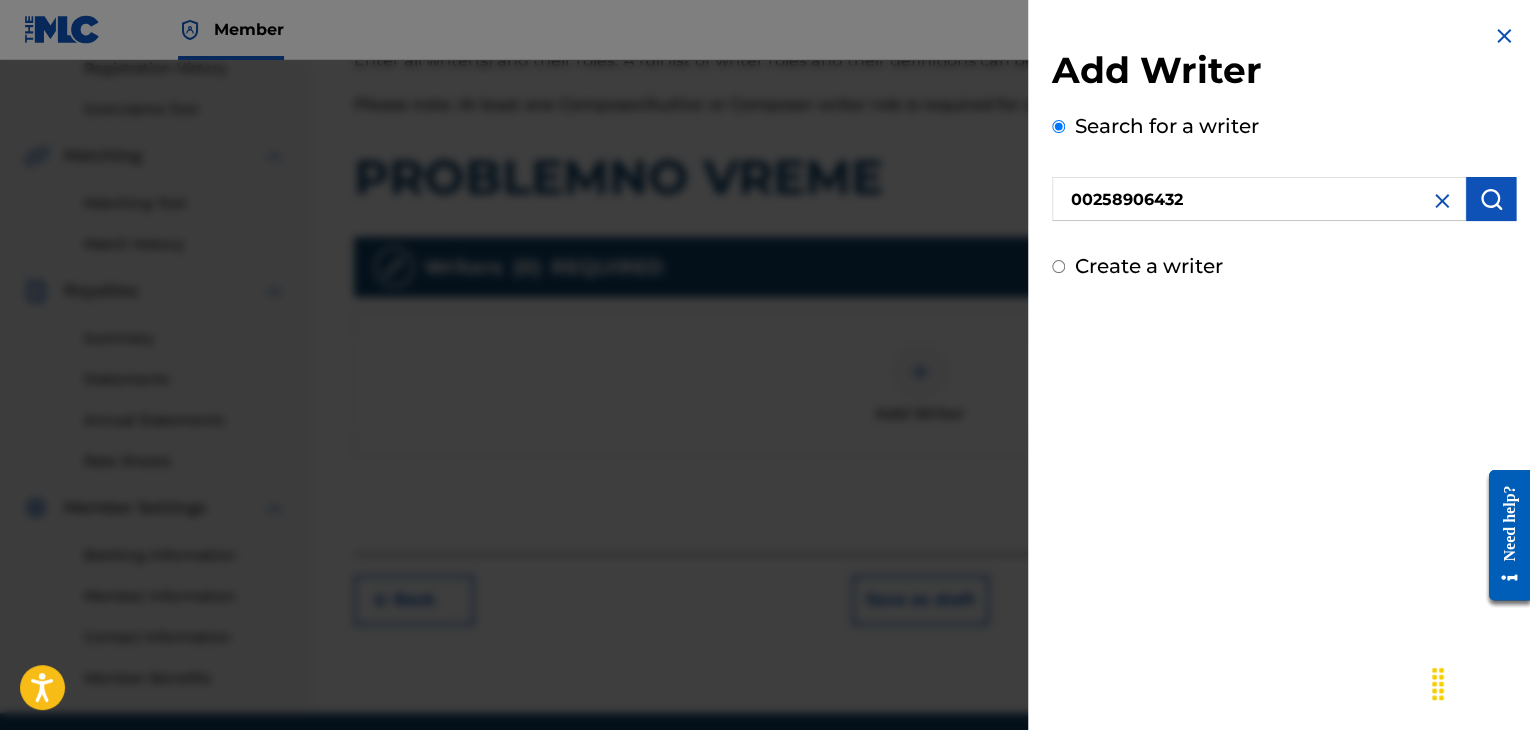 click at bounding box center (1491, 199) 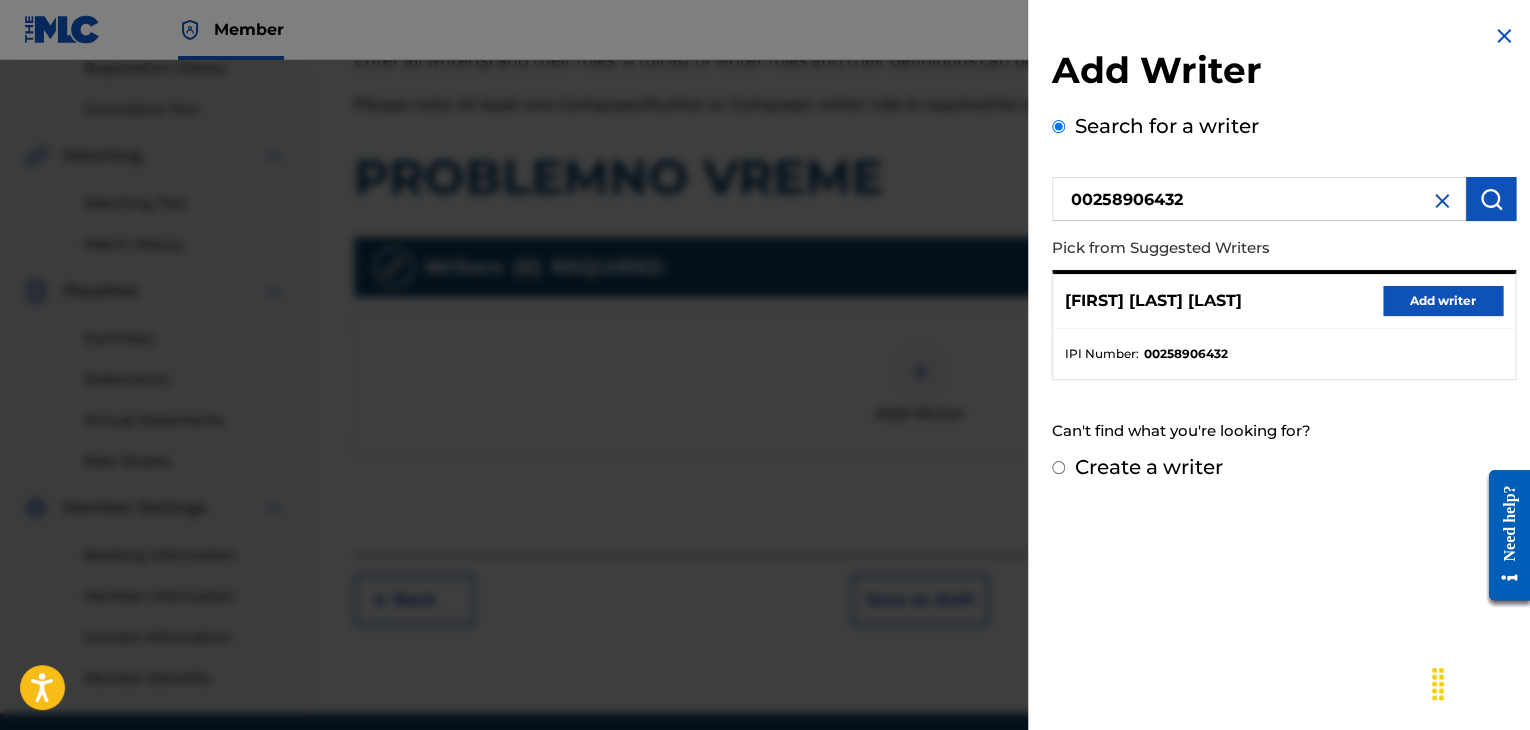 click on "Add writer" at bounding box center (1443, 301) 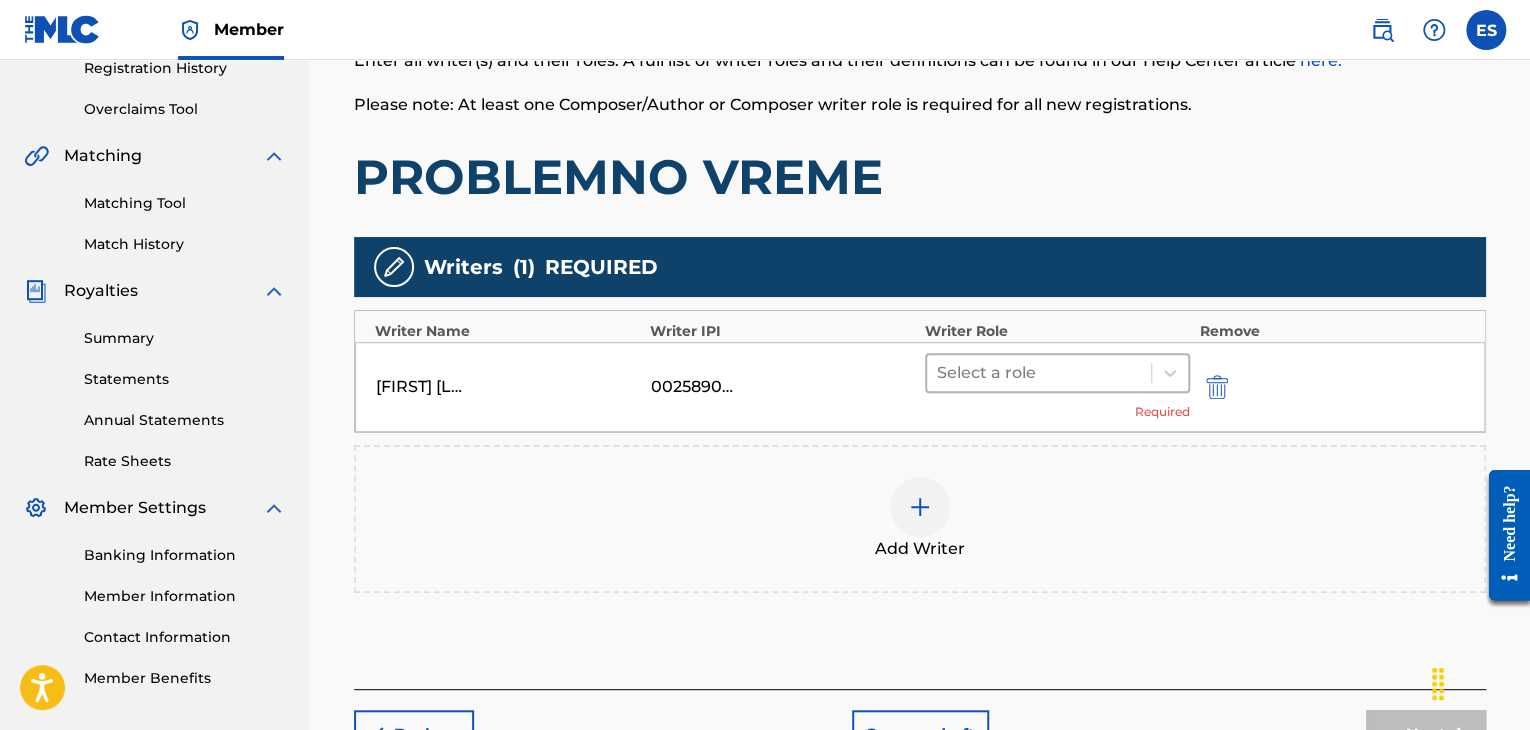click at bounding box center (1039, 373) 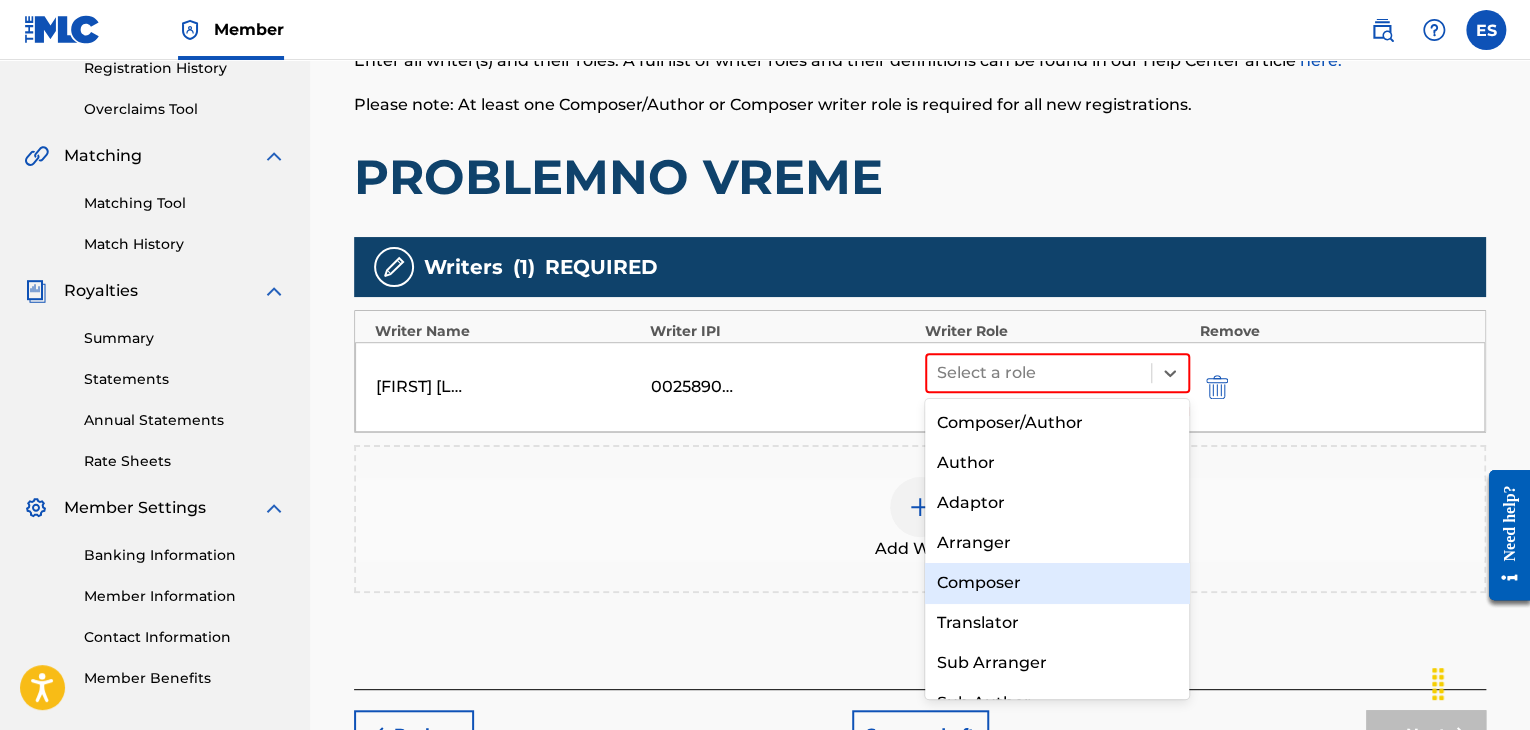 click on "Composer" at bounding box center [1057, 583] 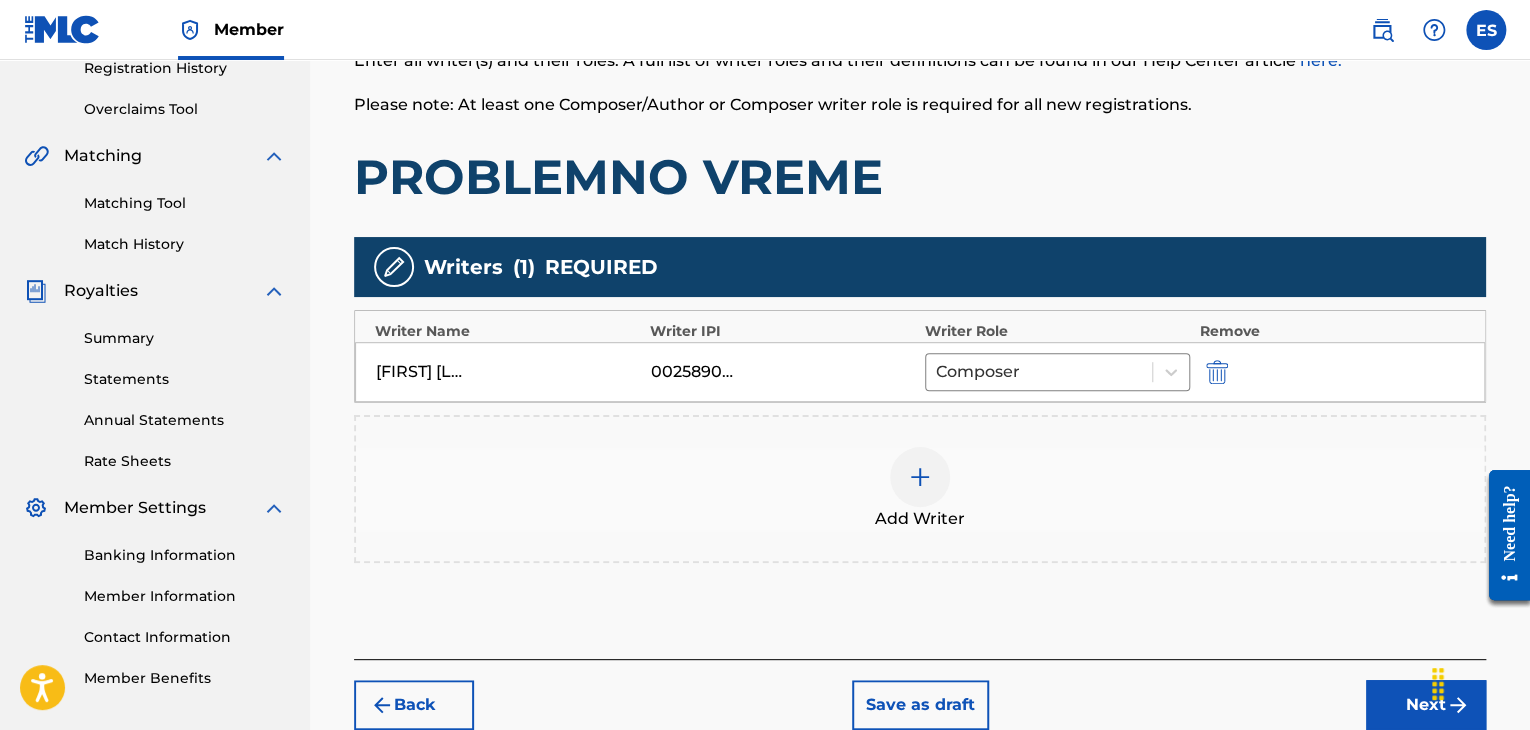 click at bounding box center (920, 477) 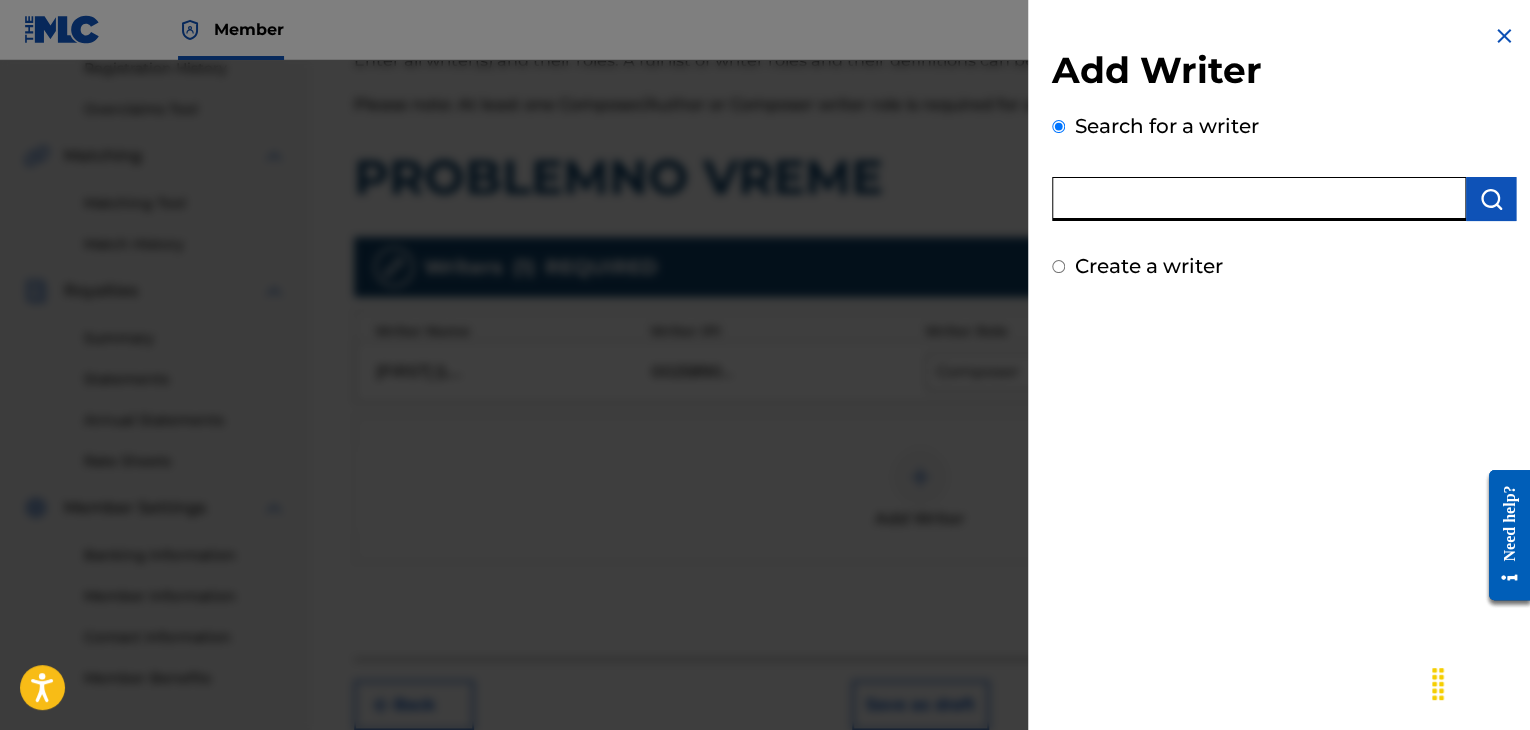 click at bounding box center (1259, 199) 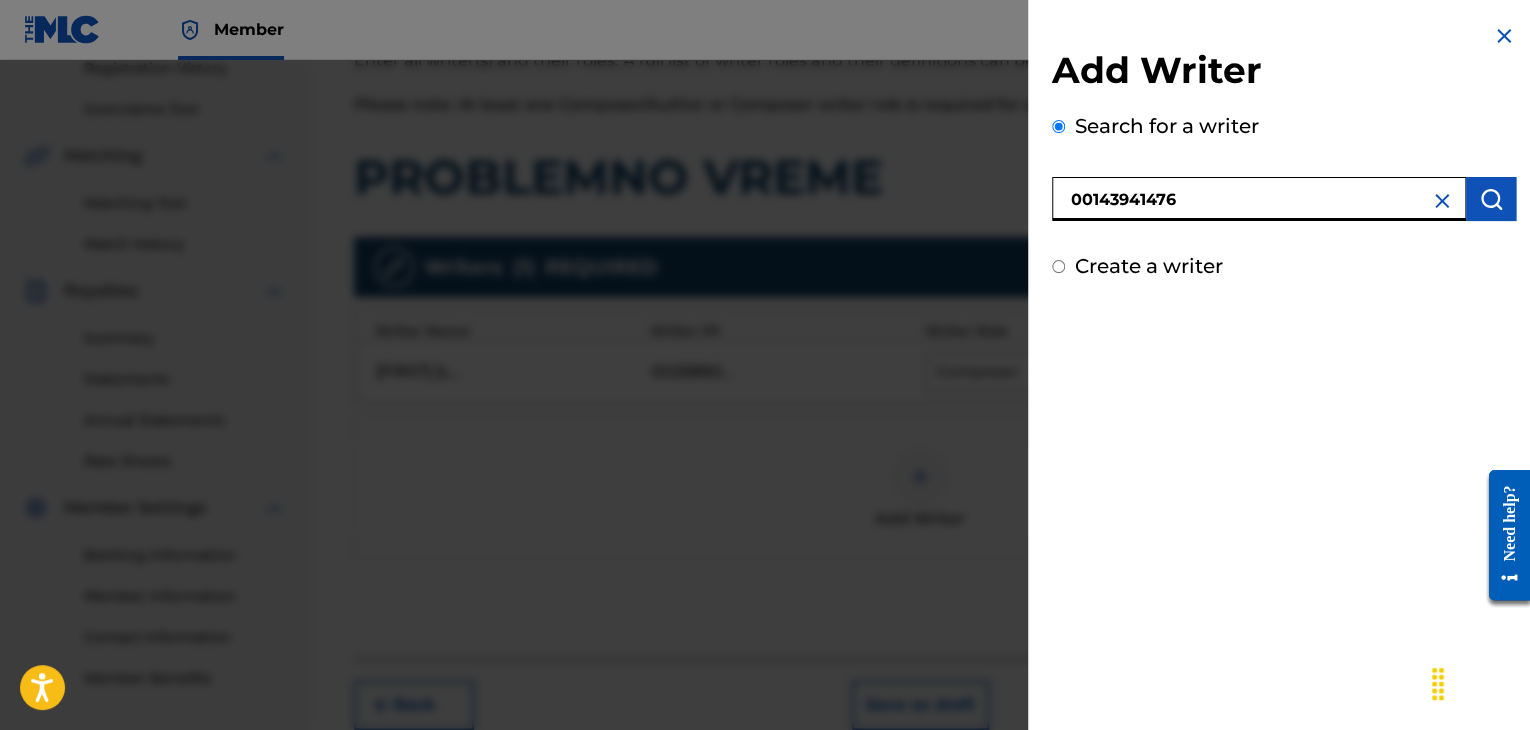 type on "00143941476" 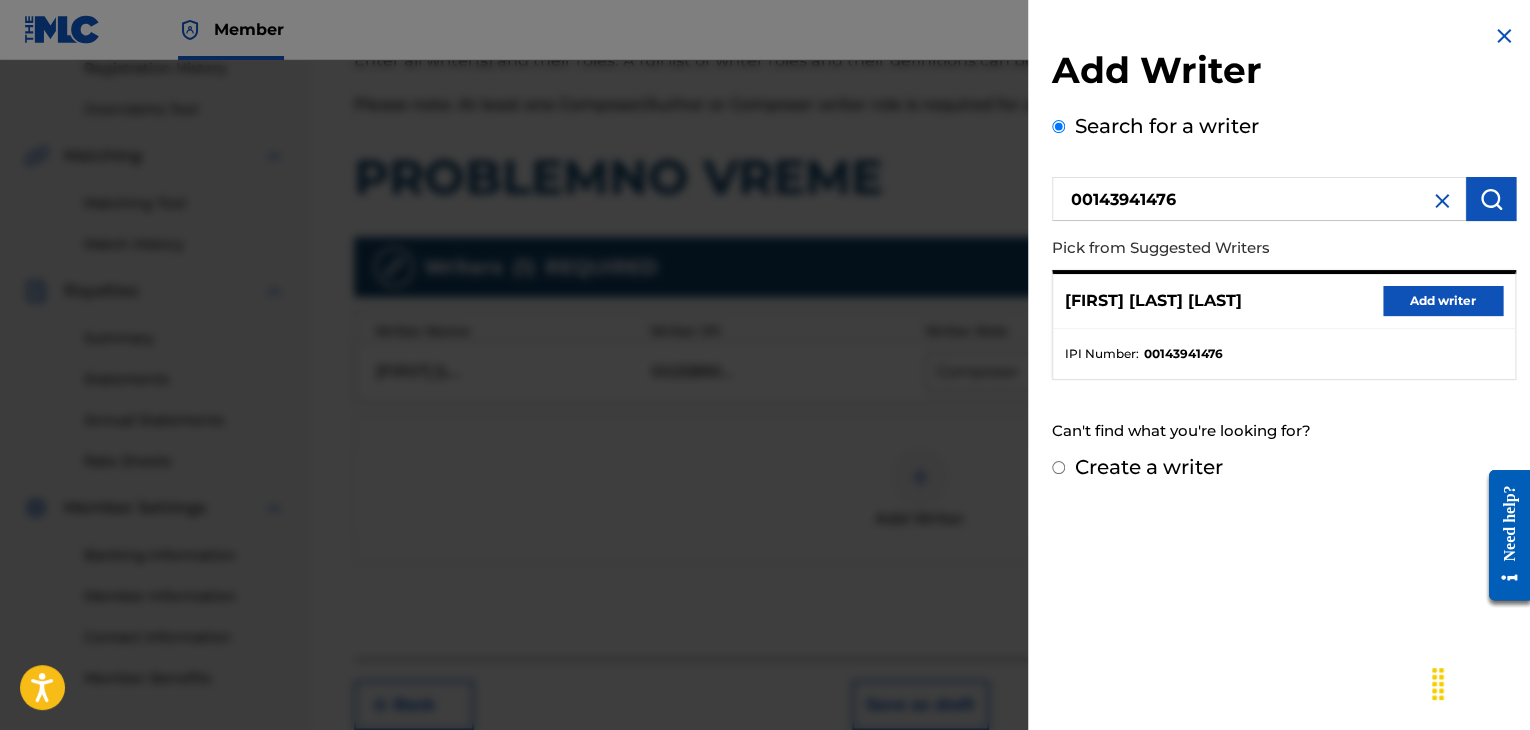 click on "Add writer" at bounding box center [1443, 301] 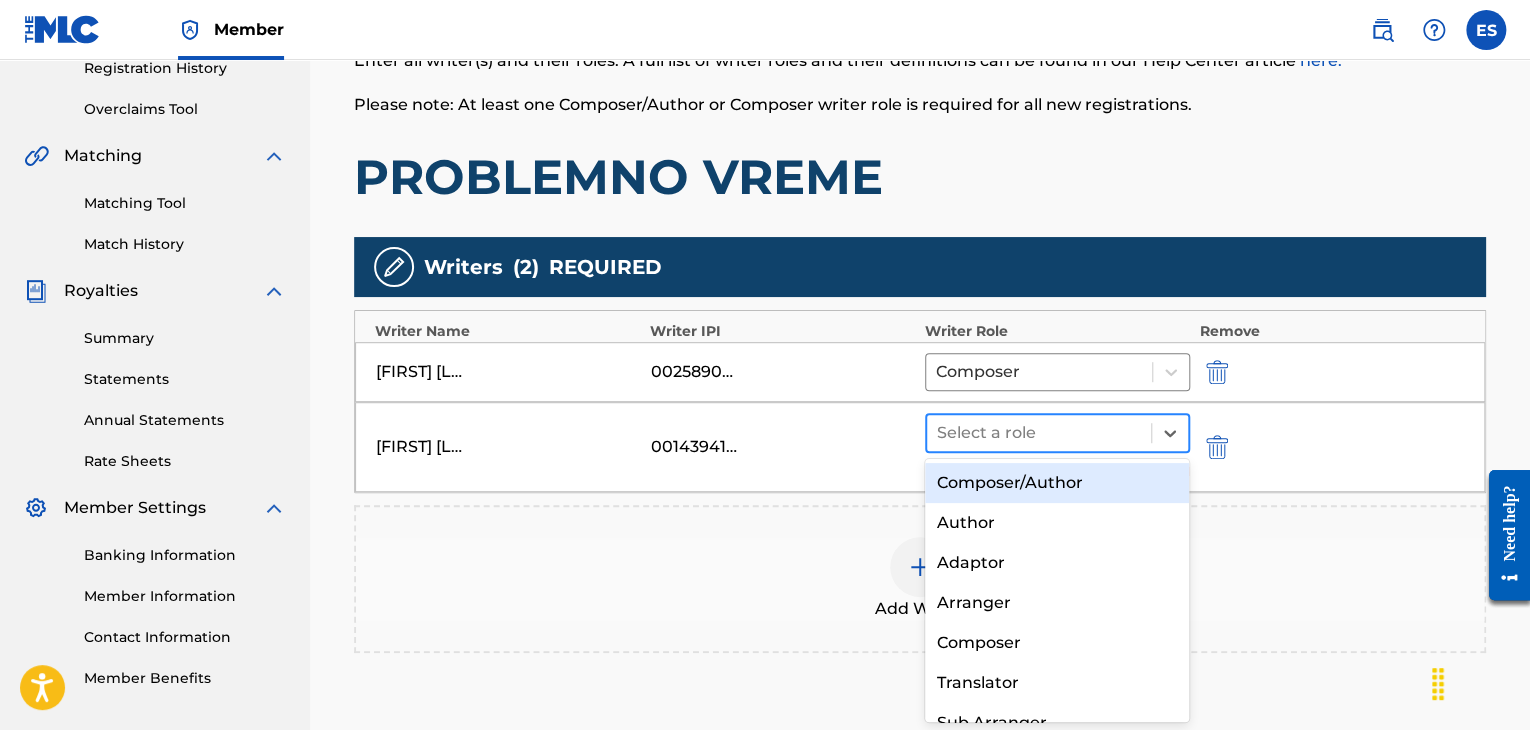 click on "Select a role" at bounding box center [1057, 433] 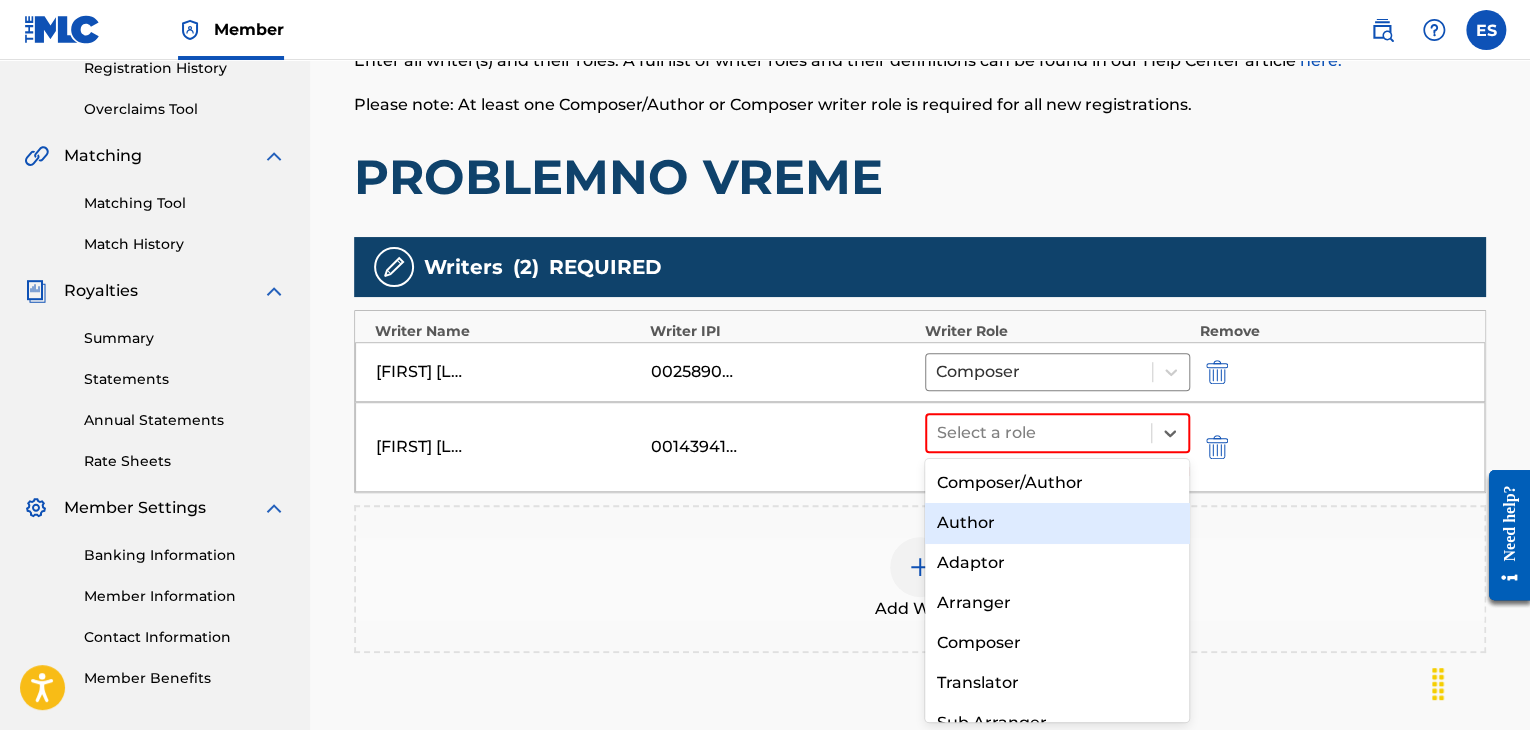 click on "Author" at bounding box center (1057, 523) 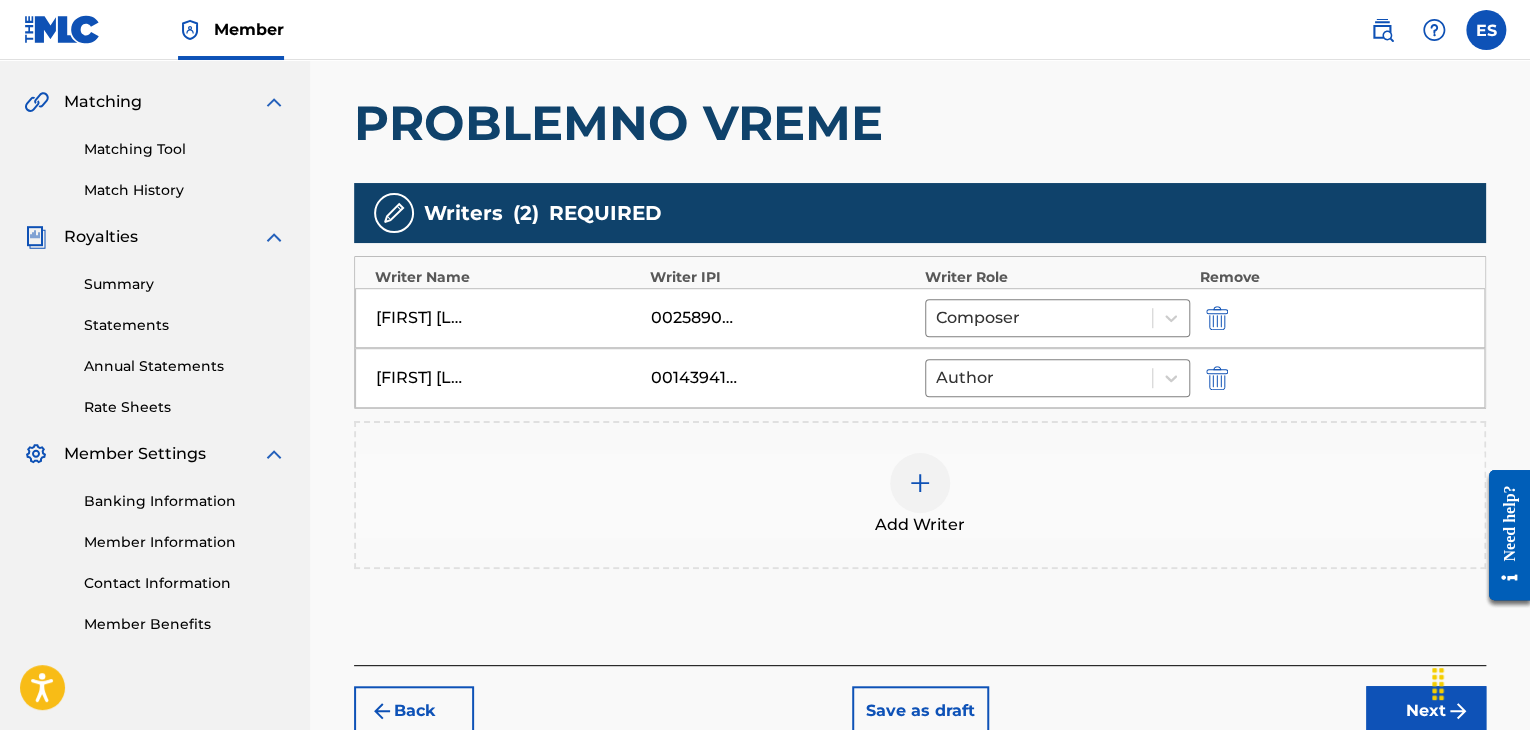 scroll, scrollTop: 490, scrollLeft: 0, axis: vertical 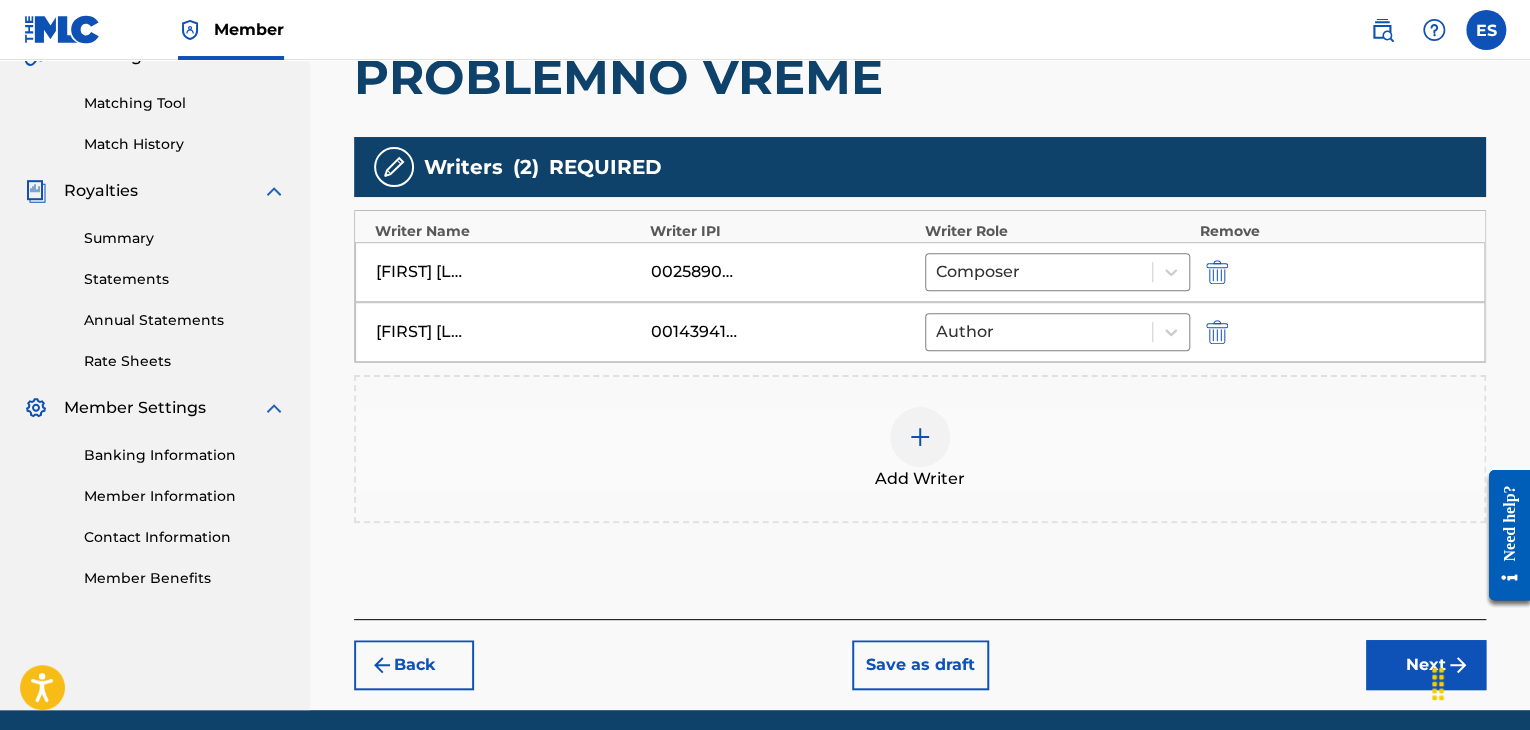 click on "Next" at bounding box center [1426, 665] 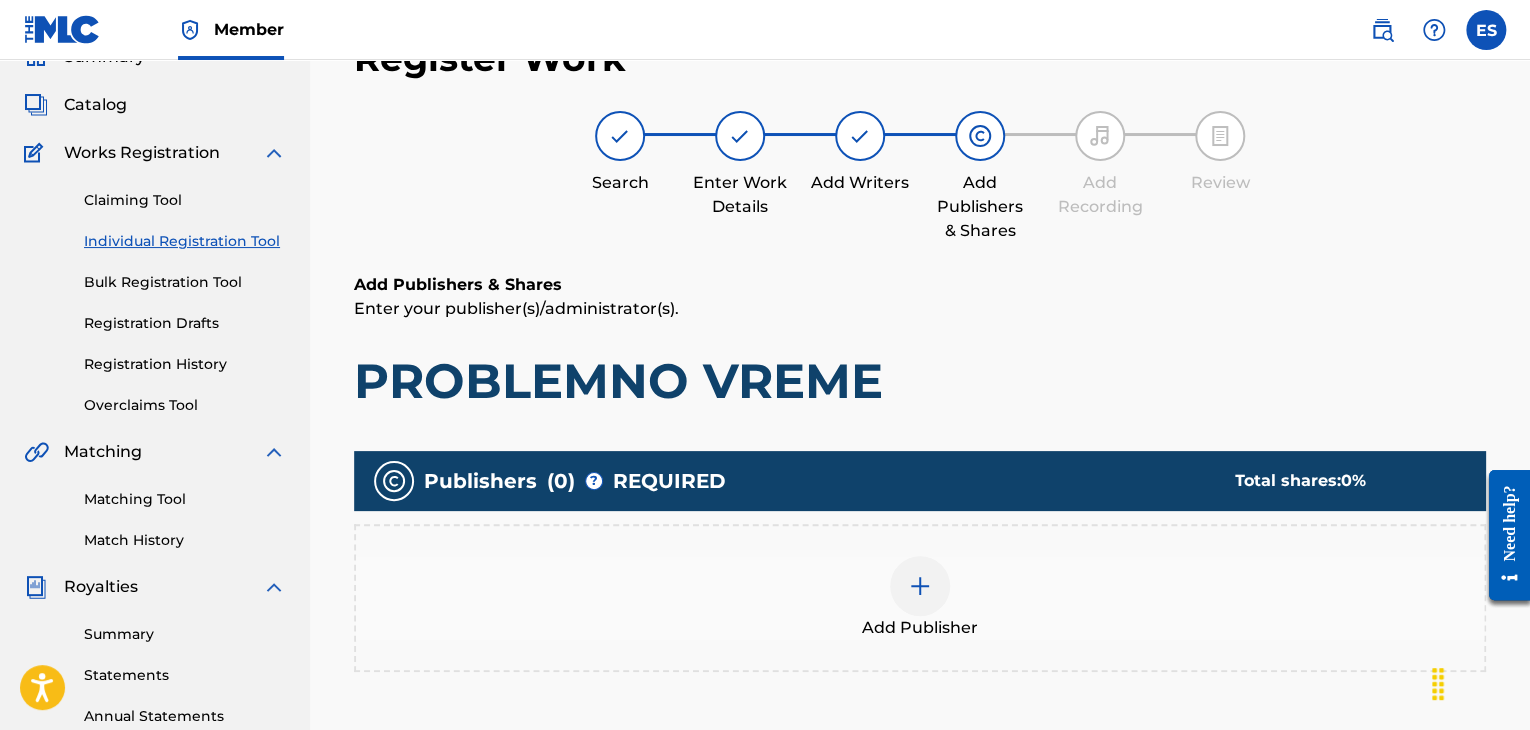 scroll, scrollTop: 406, scrollLeft: 0, axis: vertical 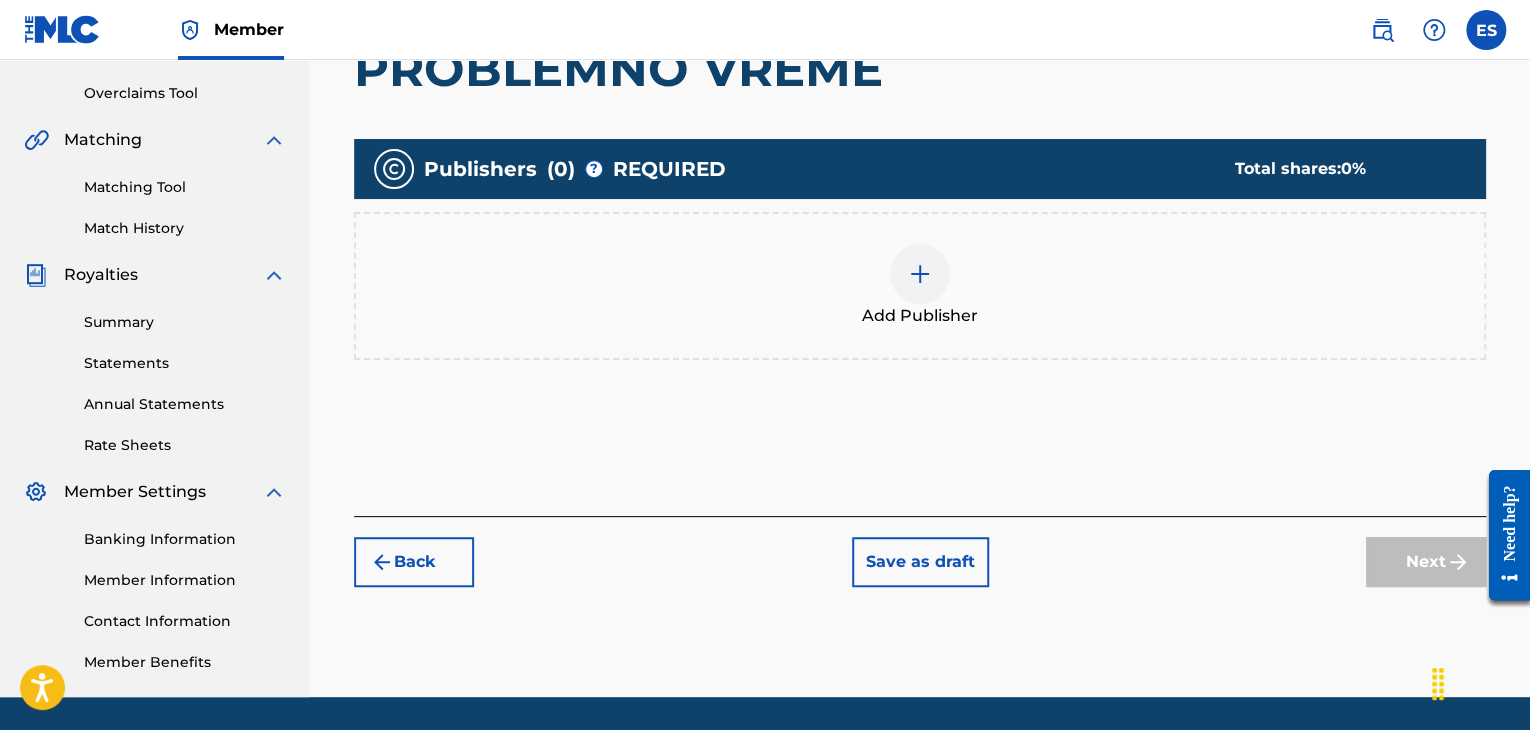 click at bounding box center [920, 274] 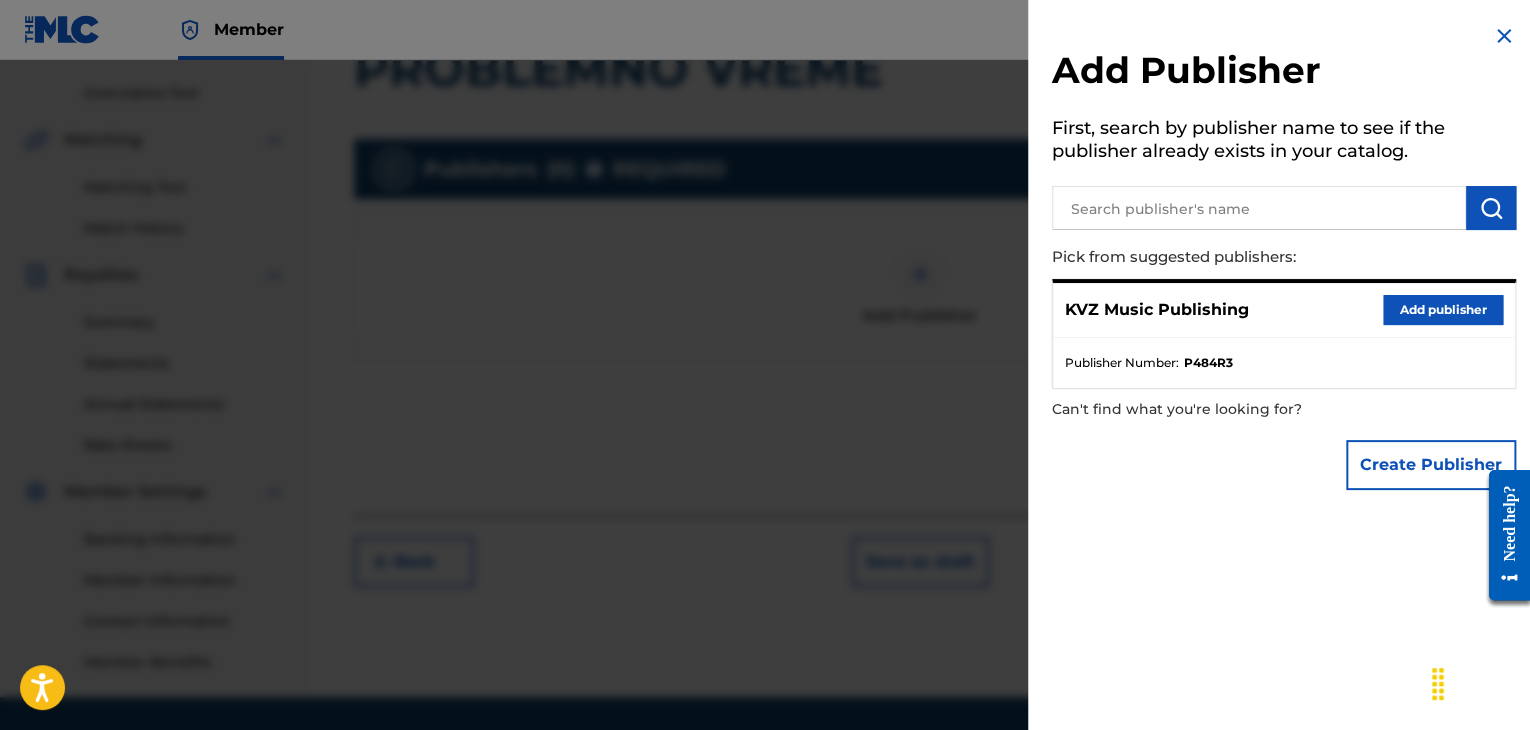 click on "Add publisher" at bounding box center [1443, 310] 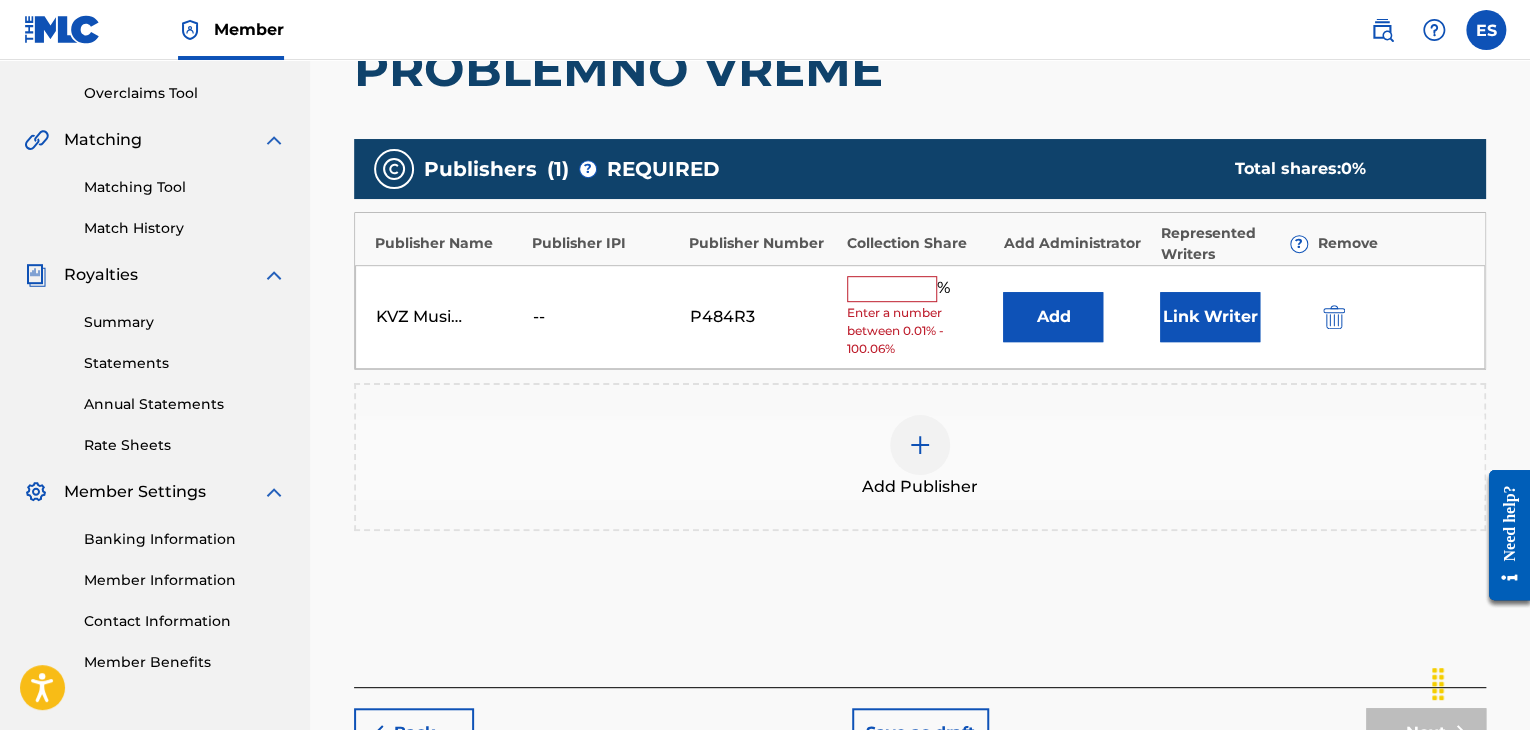 click at bounding box center (892, 289) 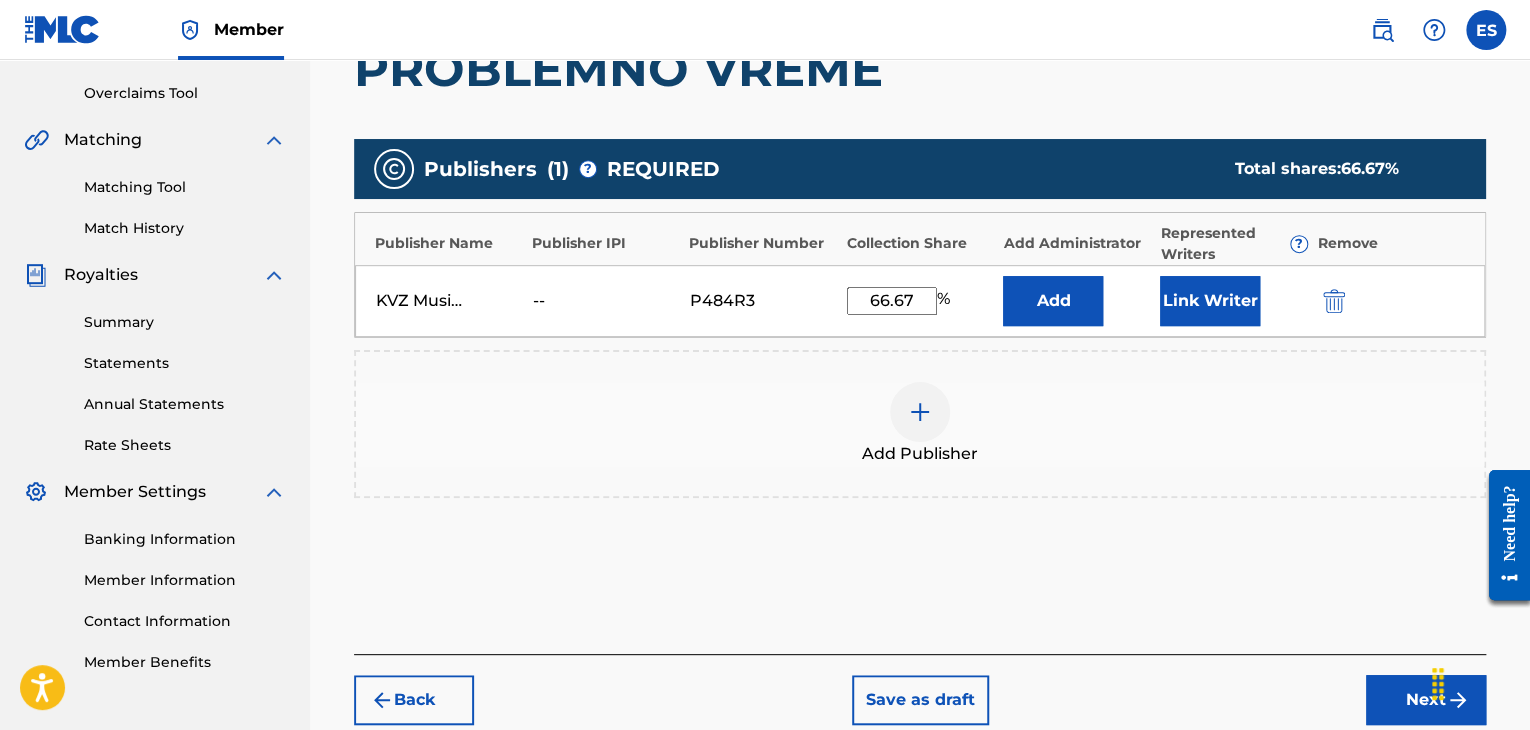 click on "Next" at bounding box center [1426, 700] 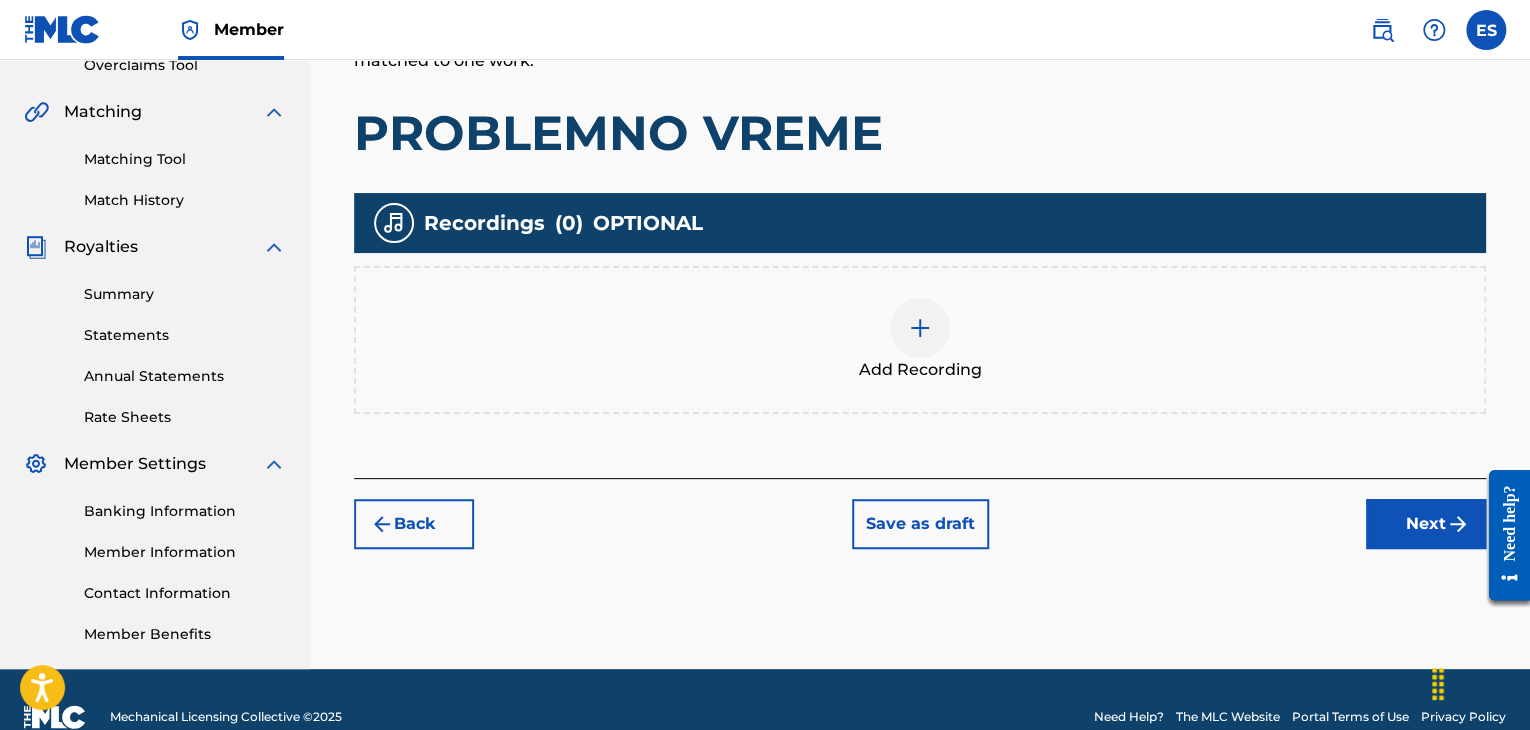 scroll, scrollTop: 469, scrollLeft: 0, axis: vertical 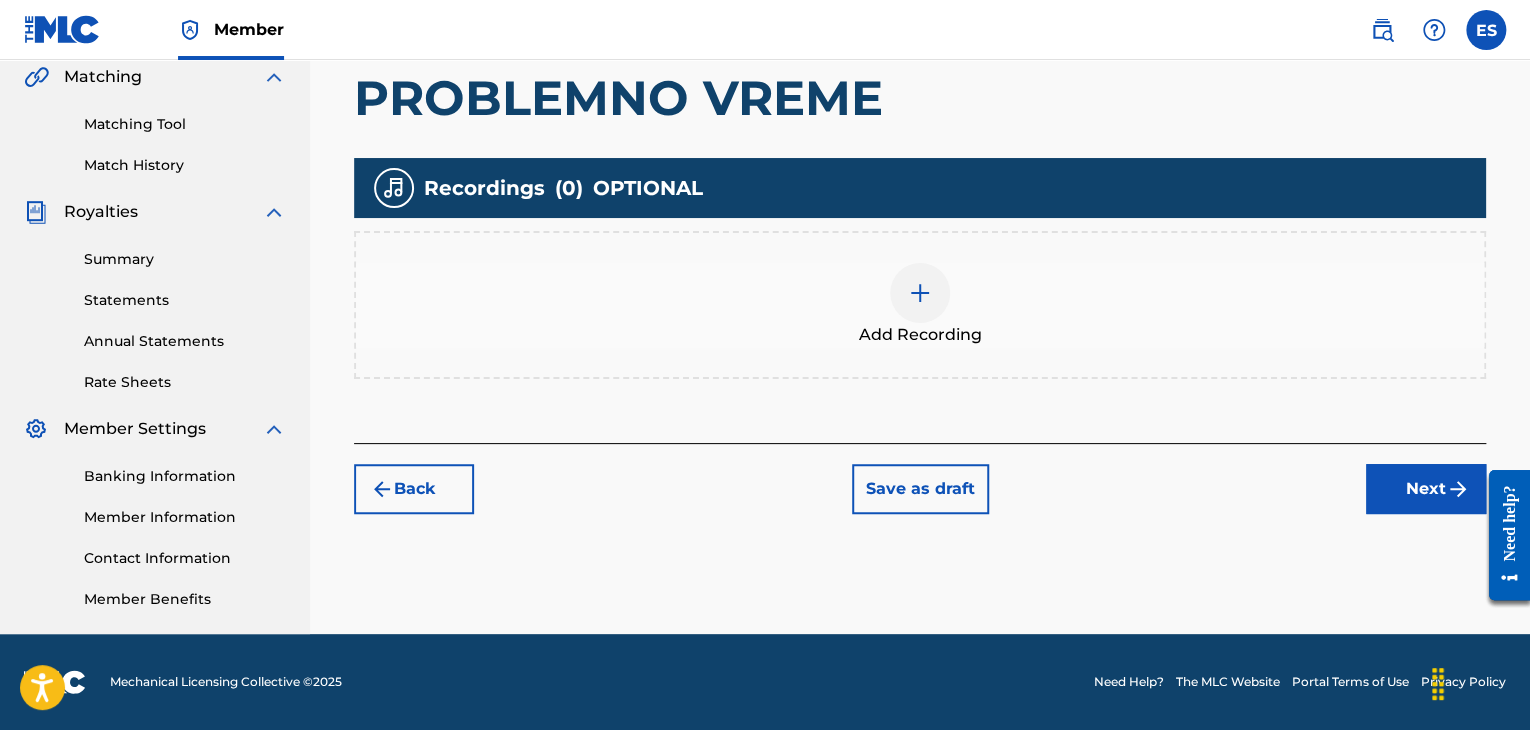click on "Next" at bounding box center [1426, 489] 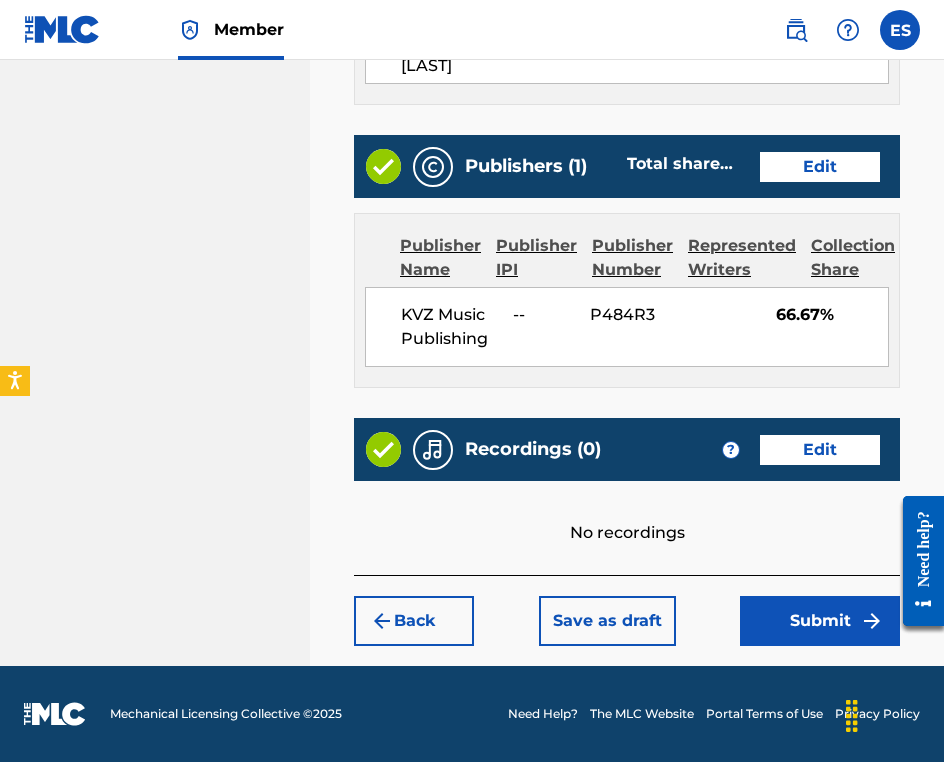 scroll, scrollTop: 1244, scrollLeft: 0, axis: vertical 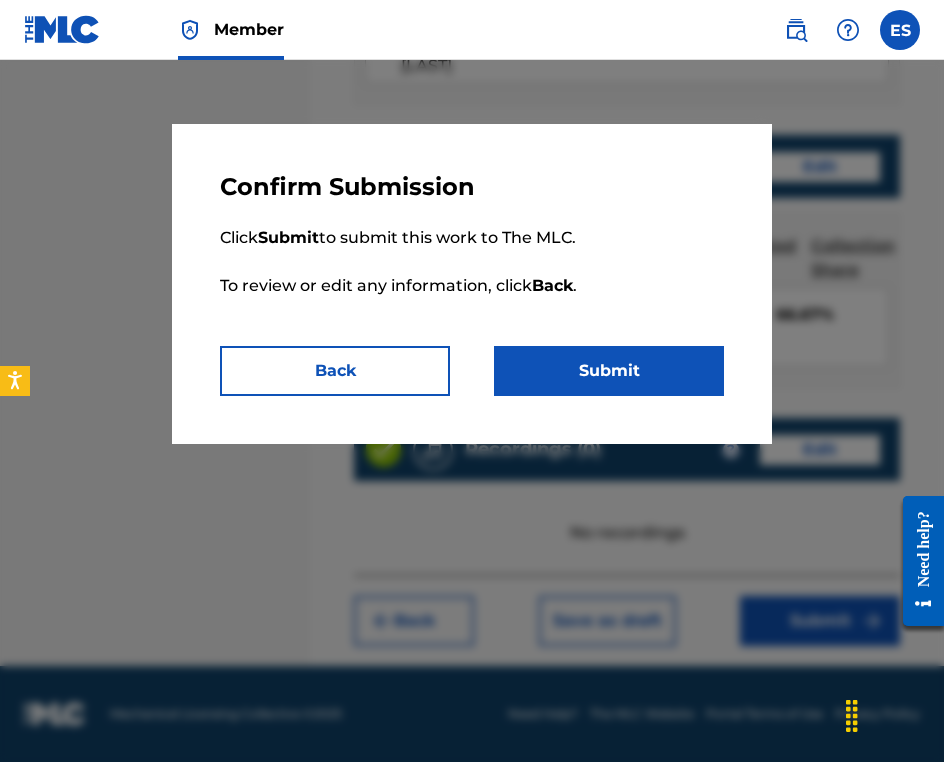 click on "Submit" at bounding box center (609, 371) 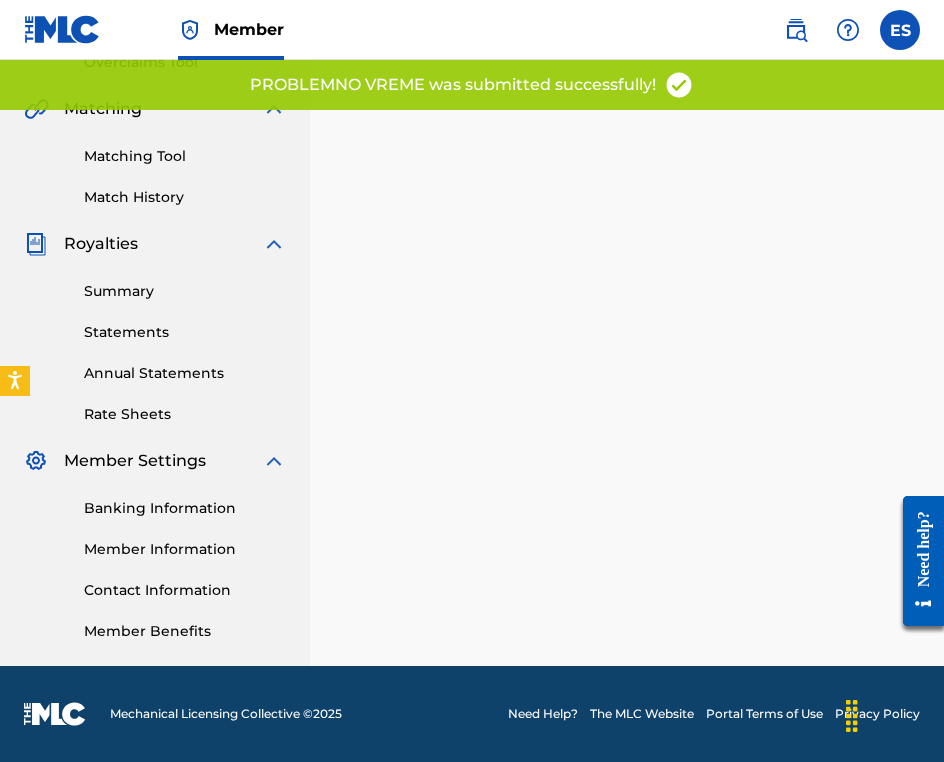 scroll, scrollTop: 0, scrollLeft: 0, axis: both 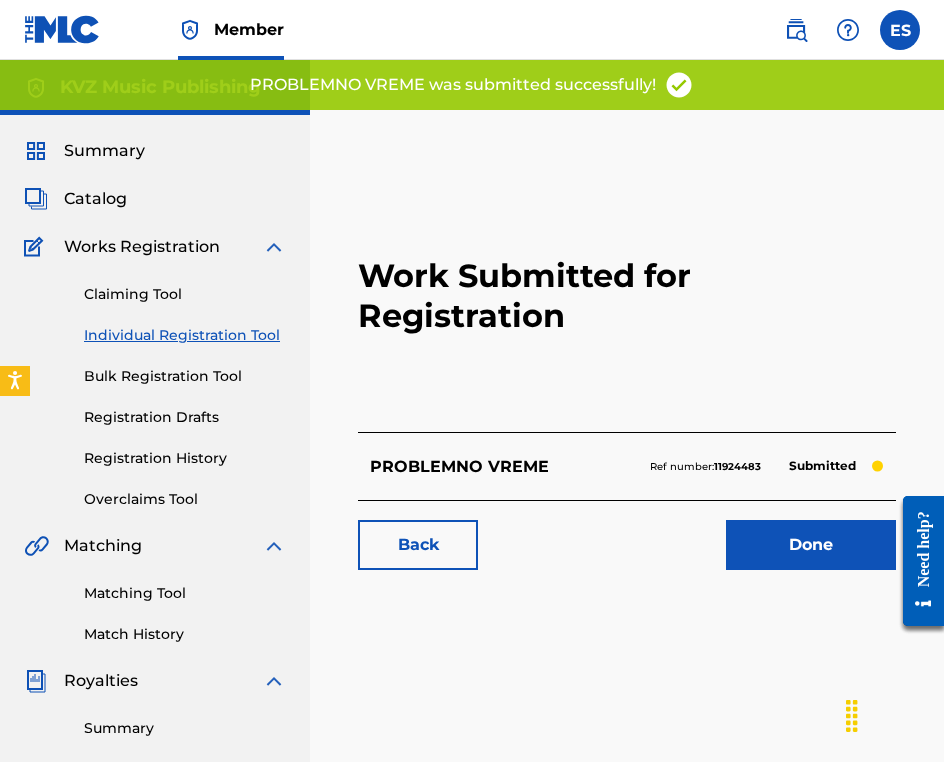 click on "Individual Registration Tool" at bounding box center (185, 335) 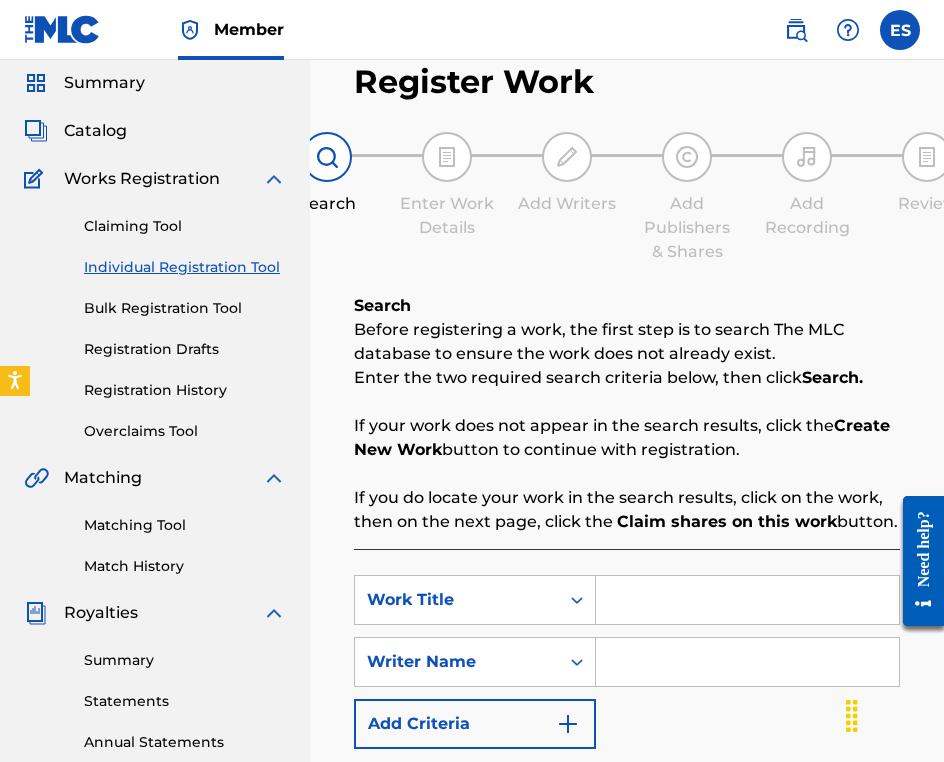 scroll, scrollTop: 200, scrollLeft: 0, axis: vertical 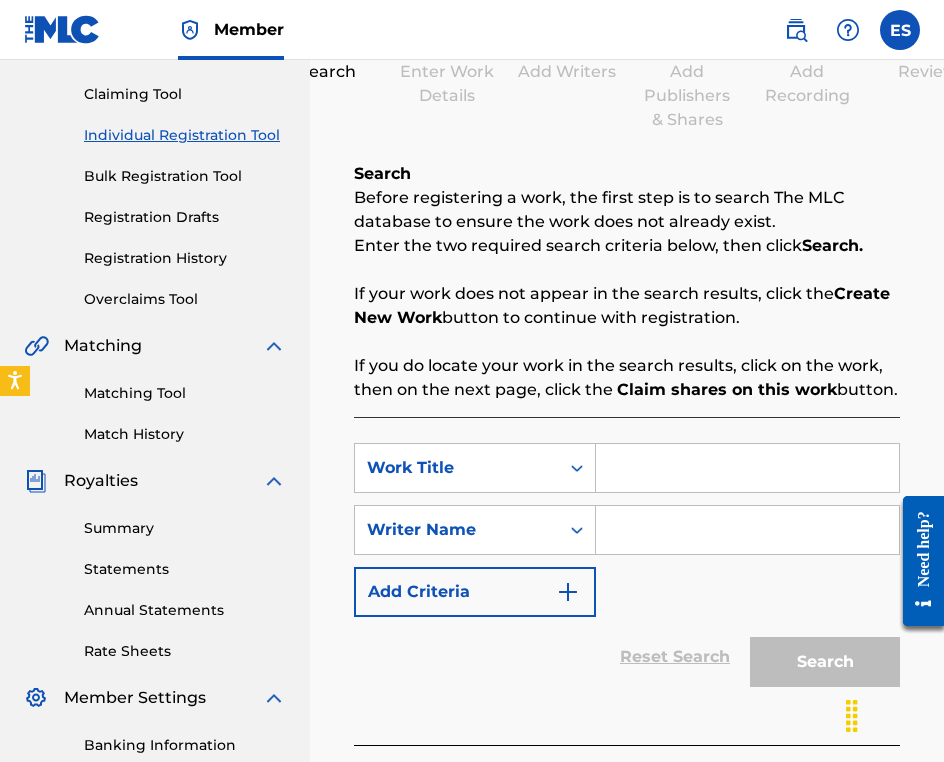 click at bounding box center (747, 468) 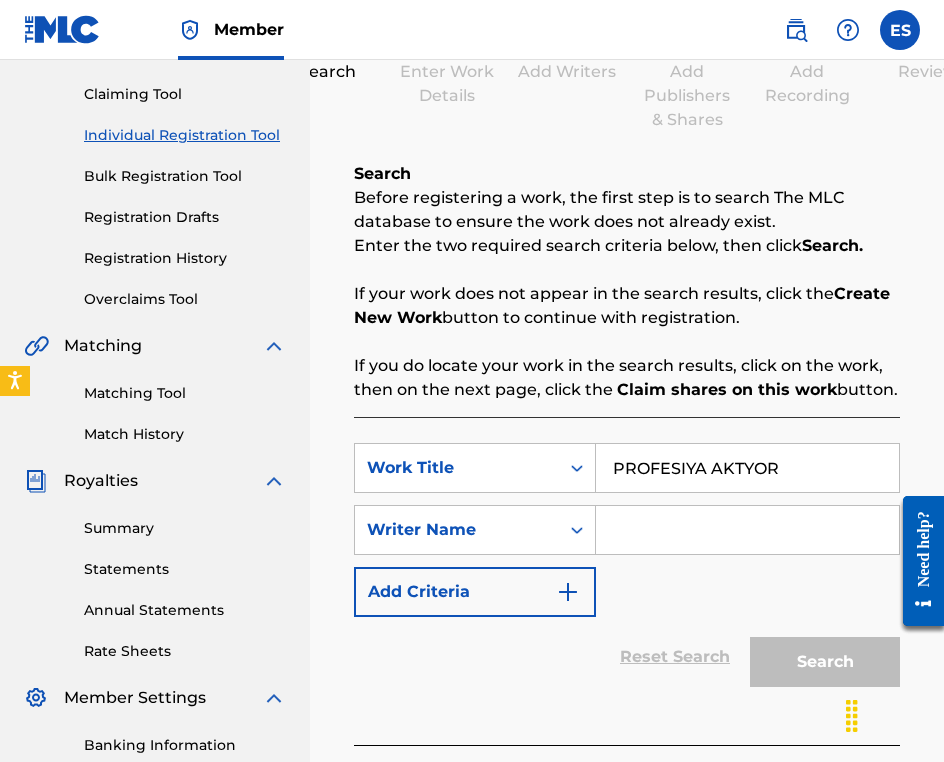 type on "PROFESIYA AKTYOR" 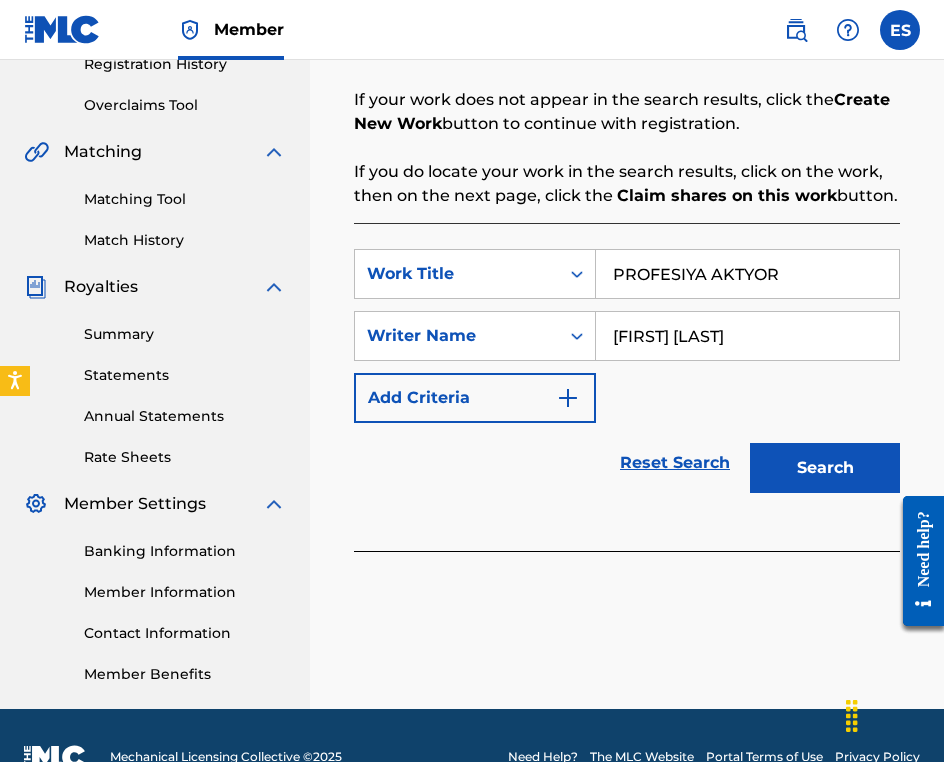scroll, scrollTop: 400, scrollLeft: 0, axis: vertical 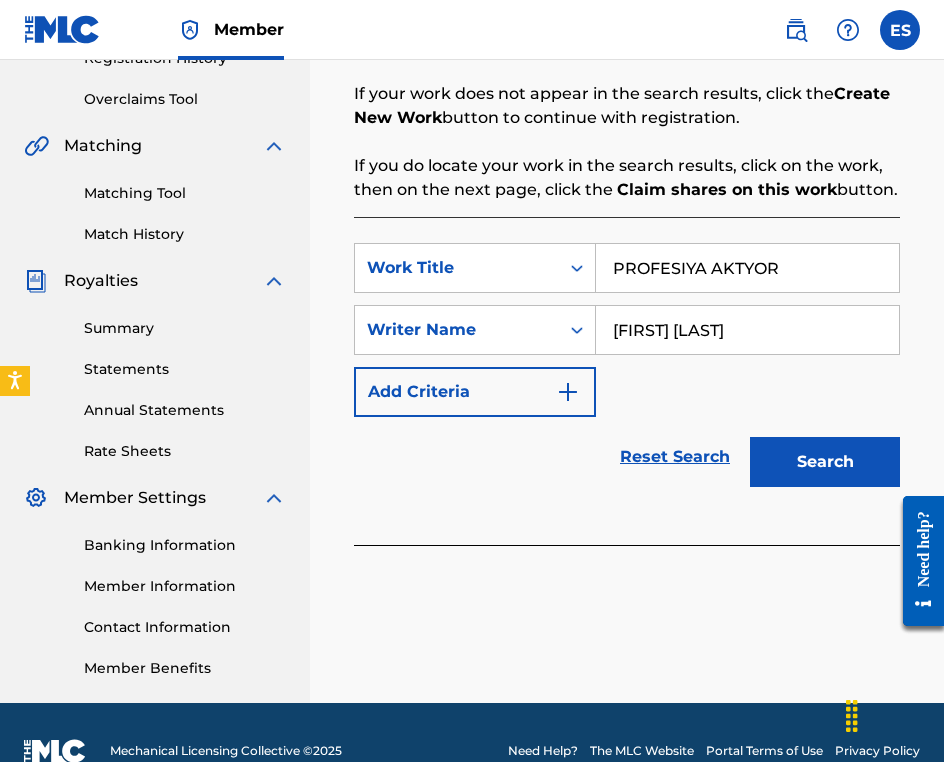 click on "PROFESIYA AKTYOR" at bounding box center [747, 268] 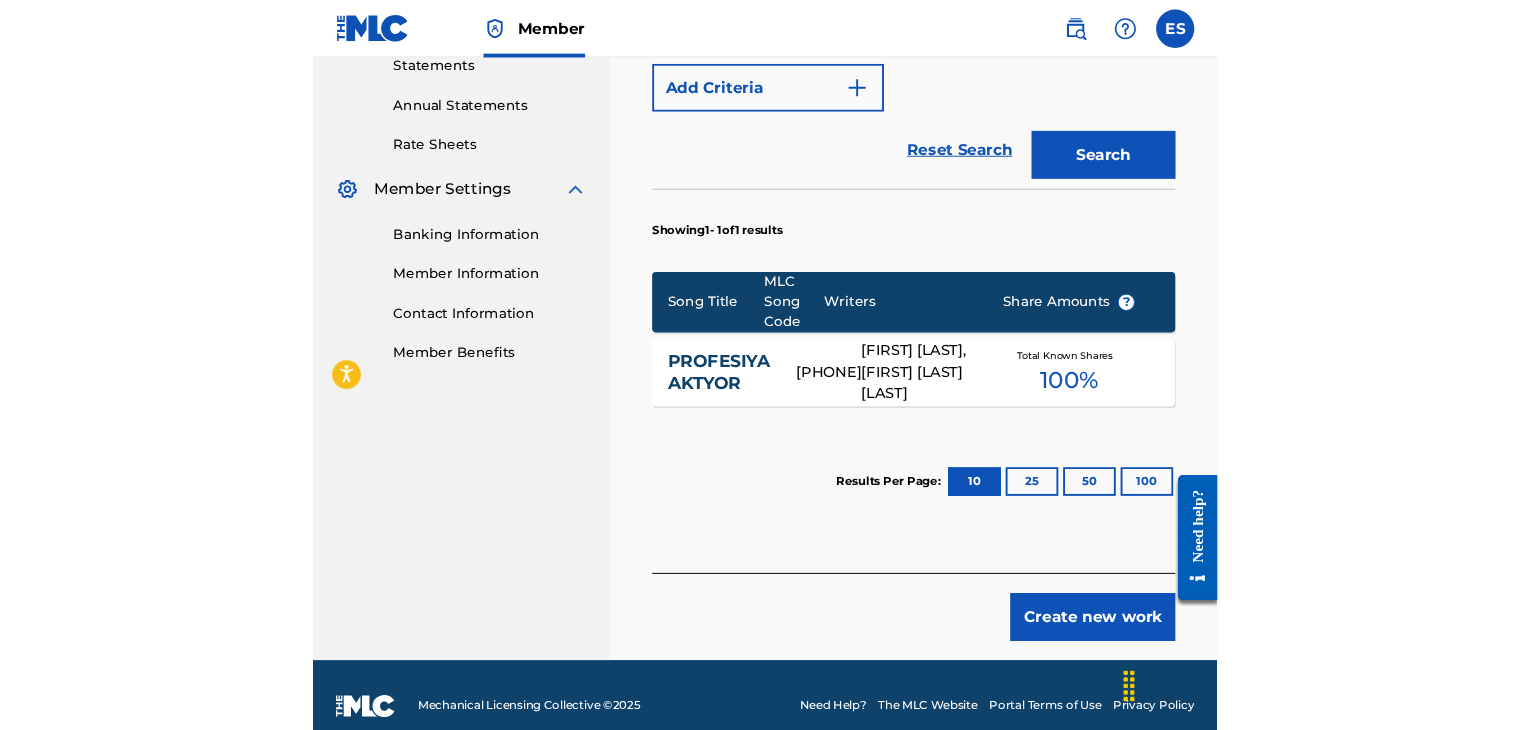 scroll, scrollTop: 655, scrollLeft: 0, axis: vertical 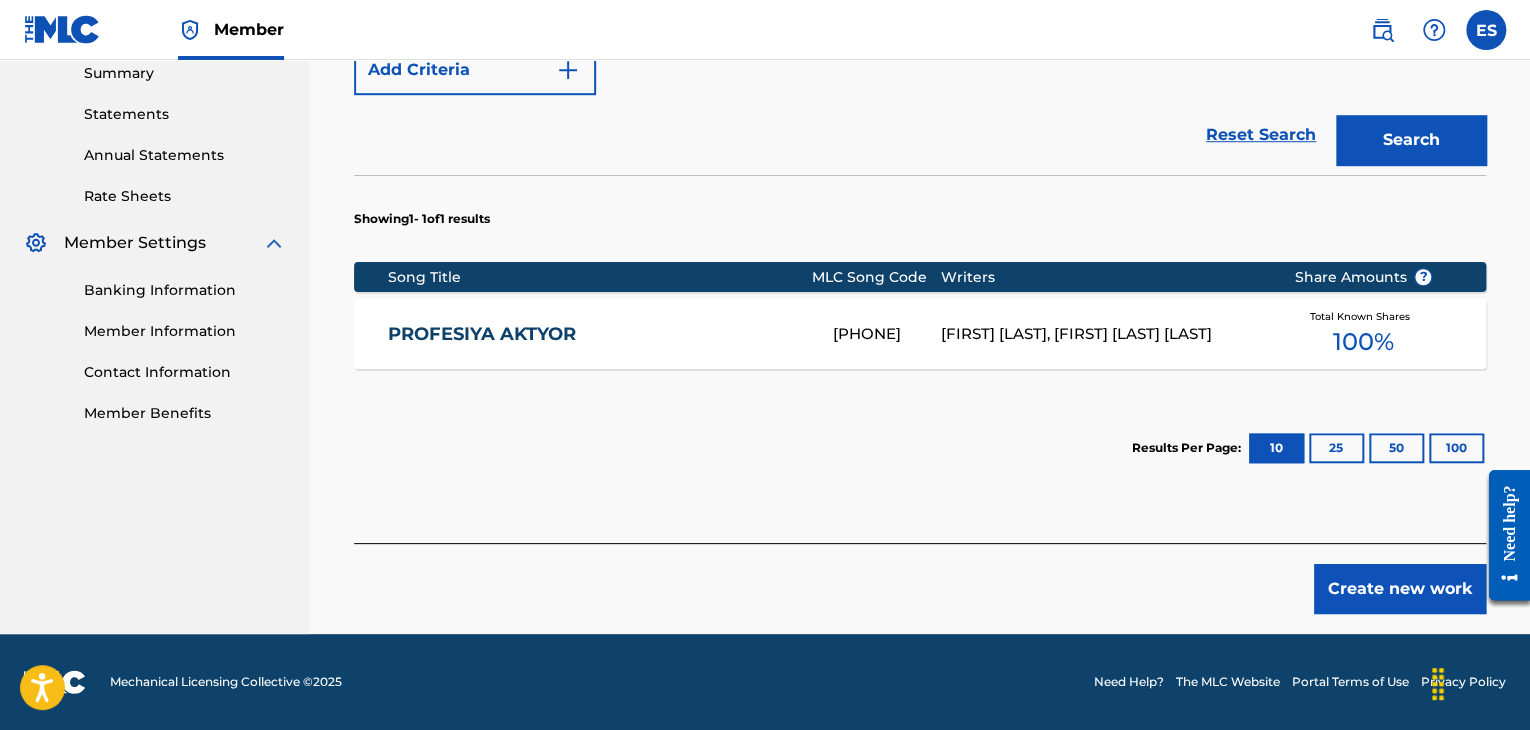 click on "PROFESIYA AKTYOR" at bounding box center (597, 334) 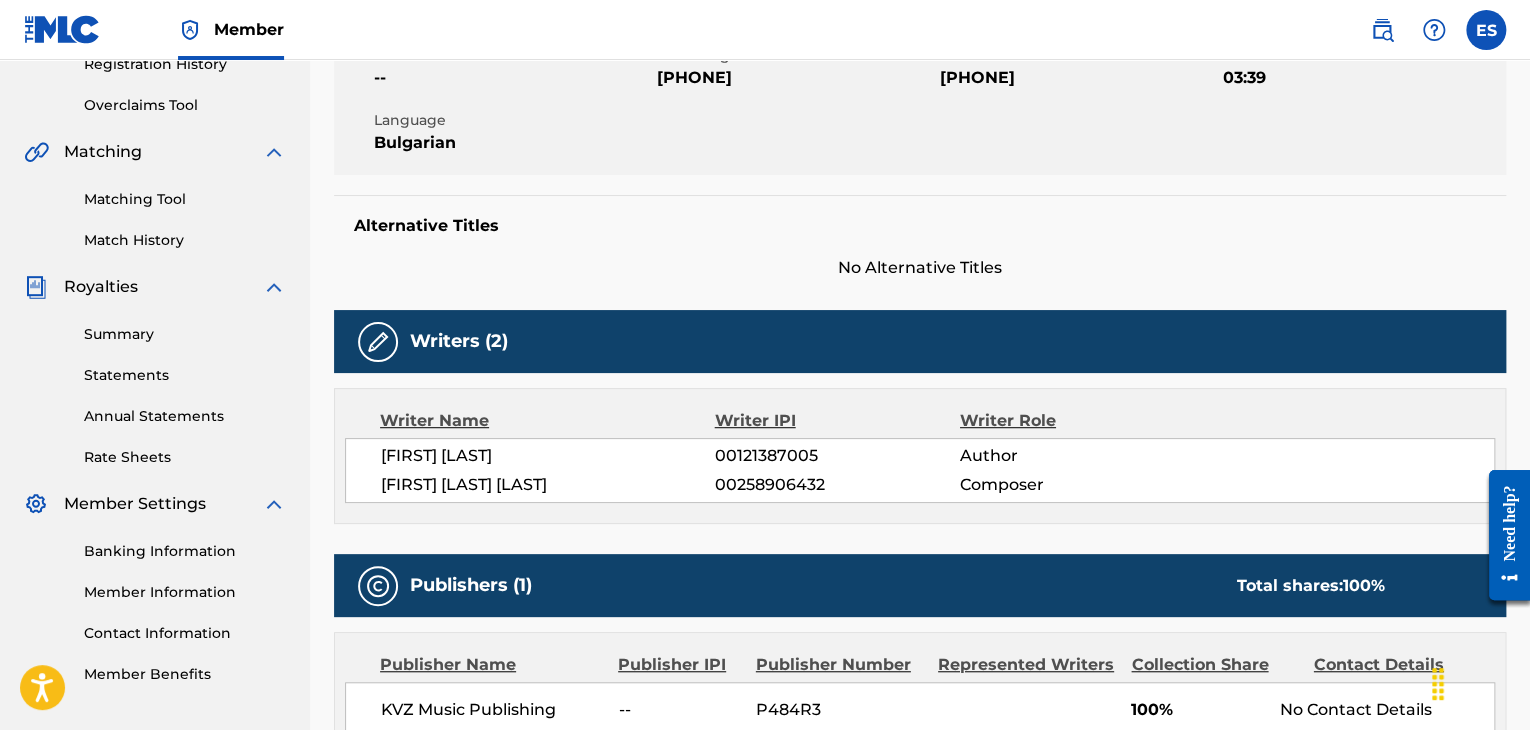 scroll, scrollTop: 500, scrollLeft: 0, axis: vertical 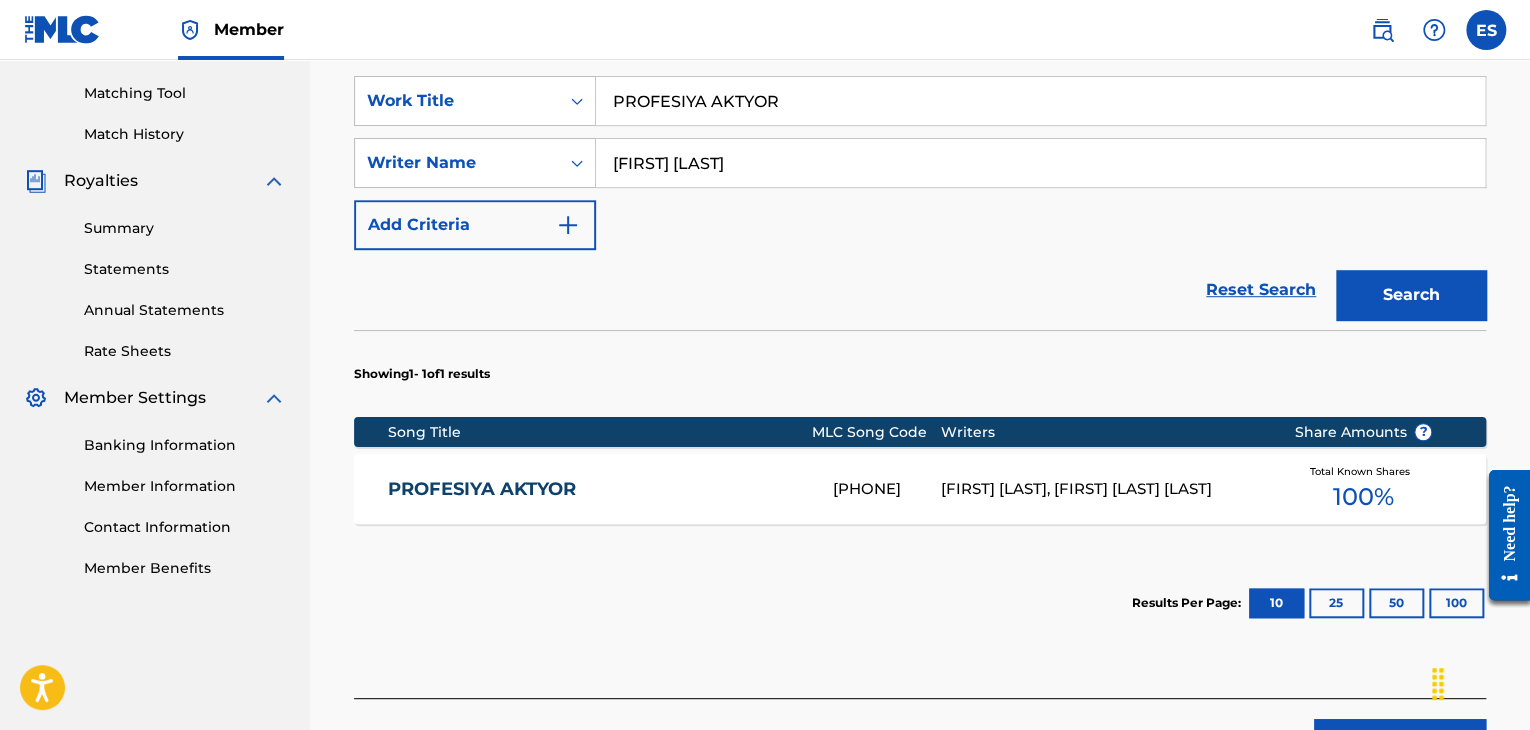click on "Reset Search Search" at bounding box center (920, 290) 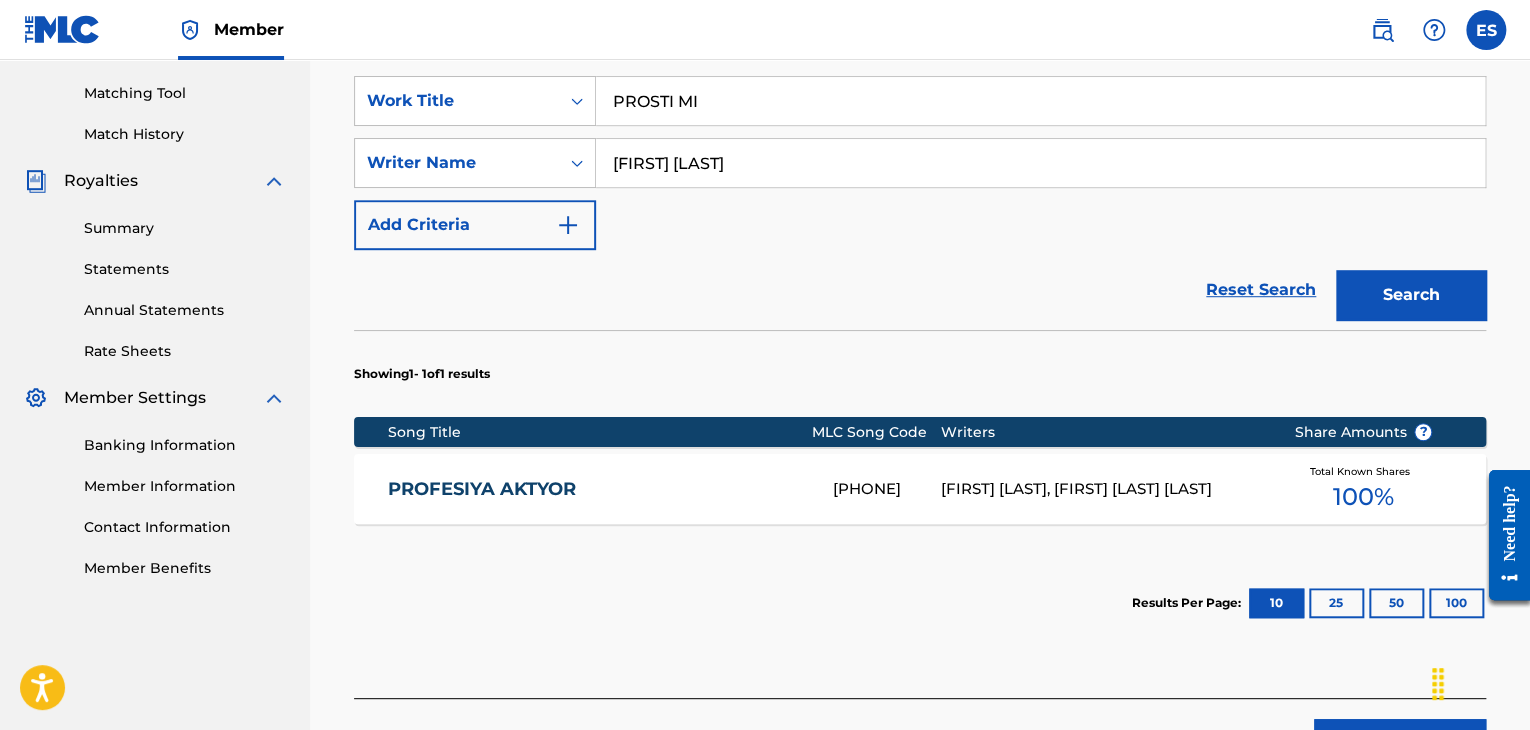 click on "PROSTI MI" at bounding box center (1040, 101) 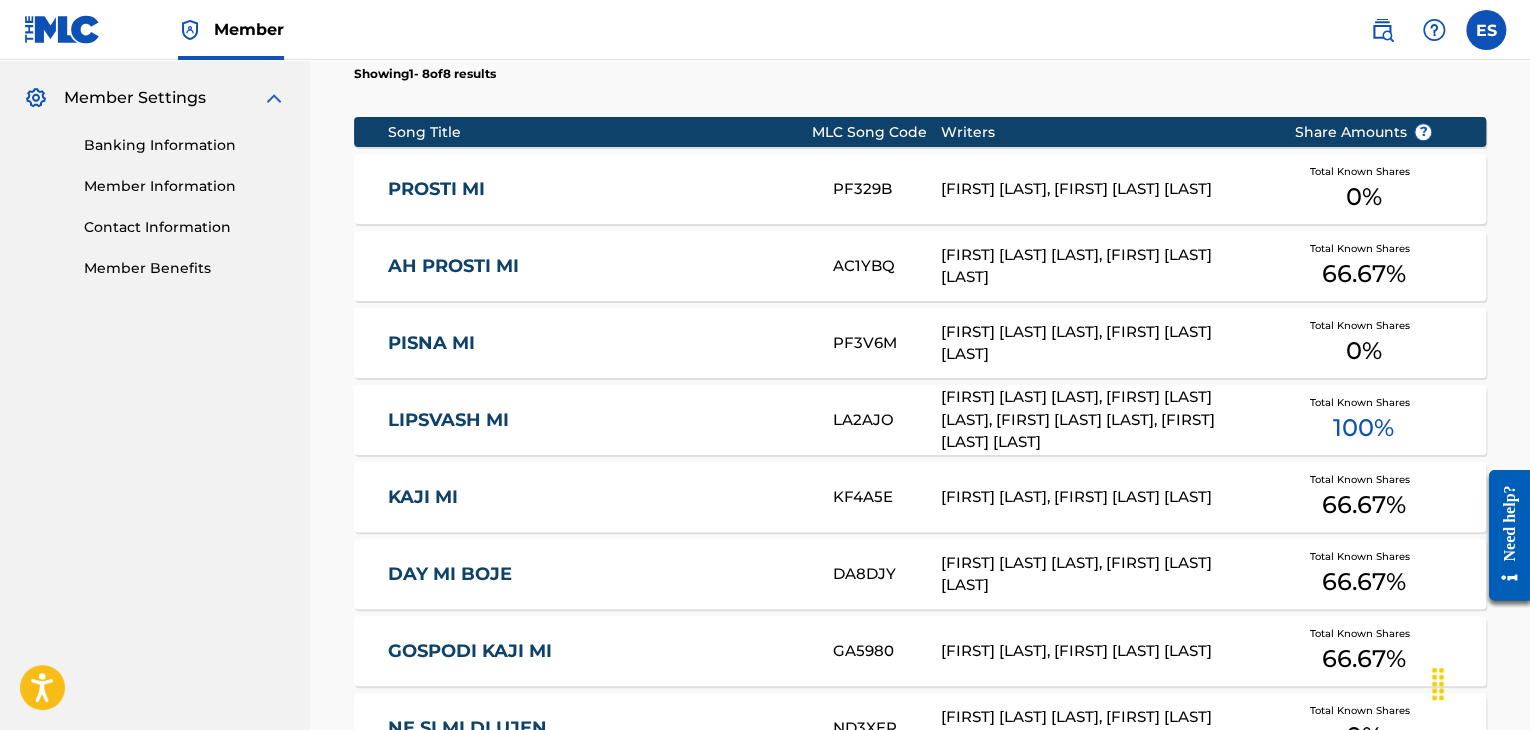 scroll, scrollTop: 1193, scrollLeft: 0, axis: vertical 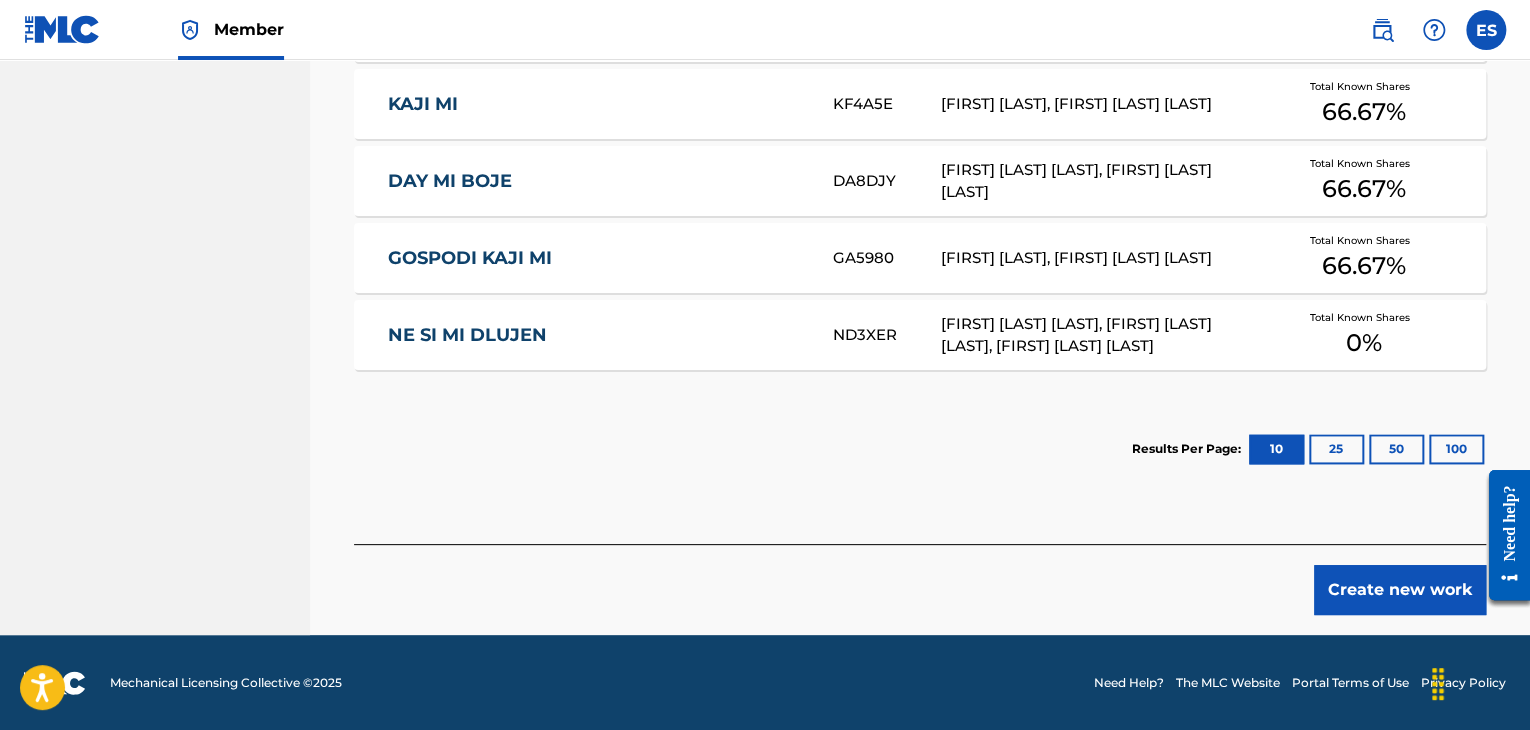 click on "Create new work" at bounding box center (1400, 590) 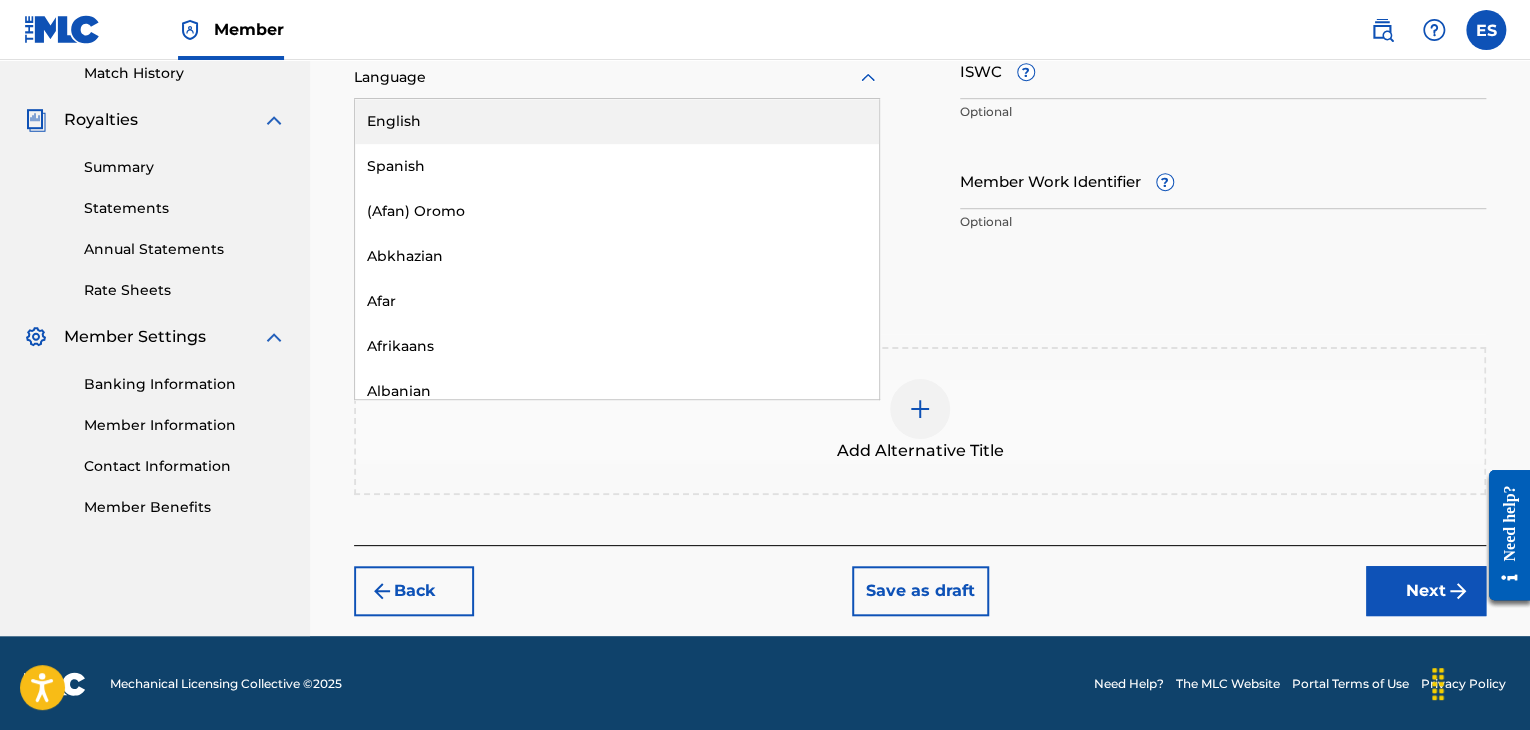 click at bounding box center (617, 77) 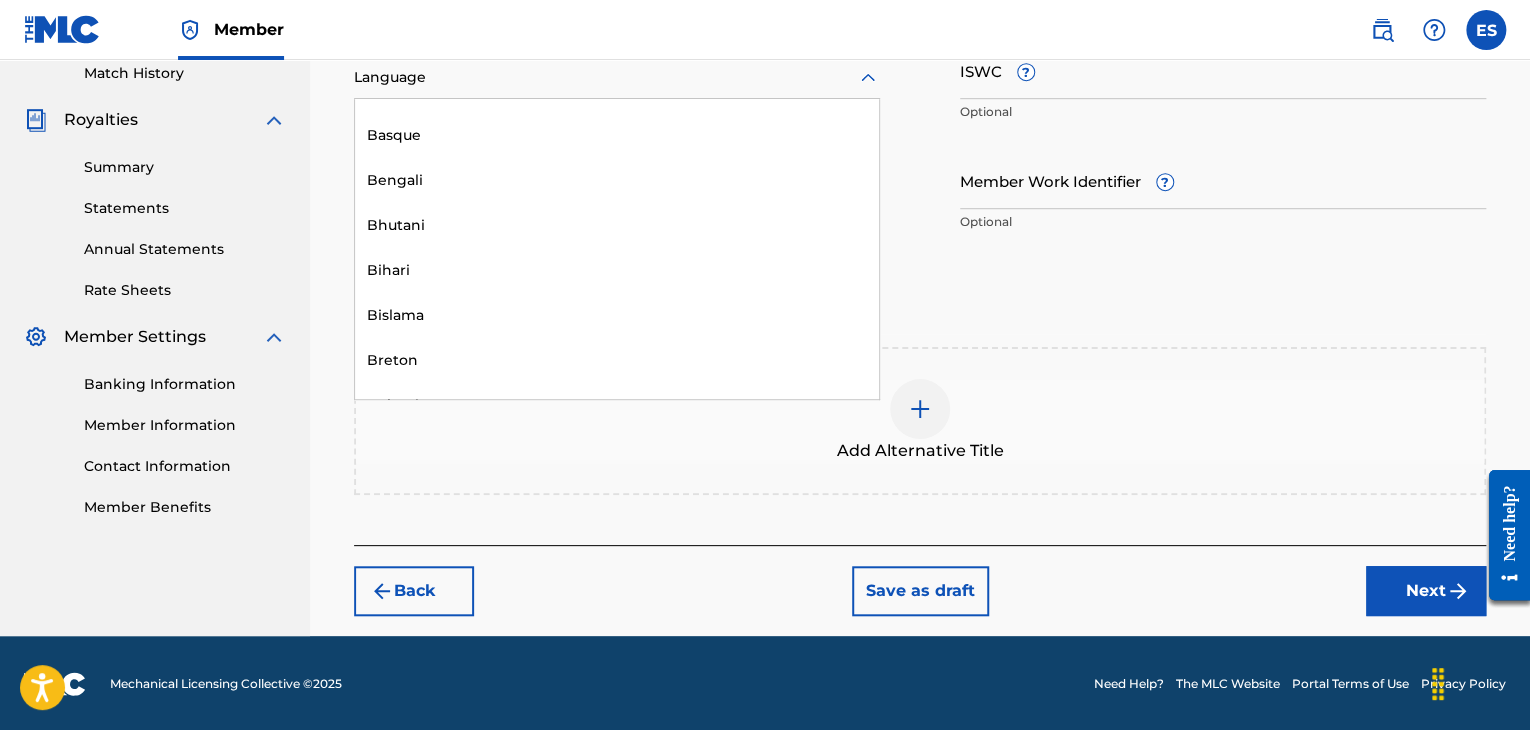 scroll, scrollTop: 700, scrollLeft: 0, axis: vertical 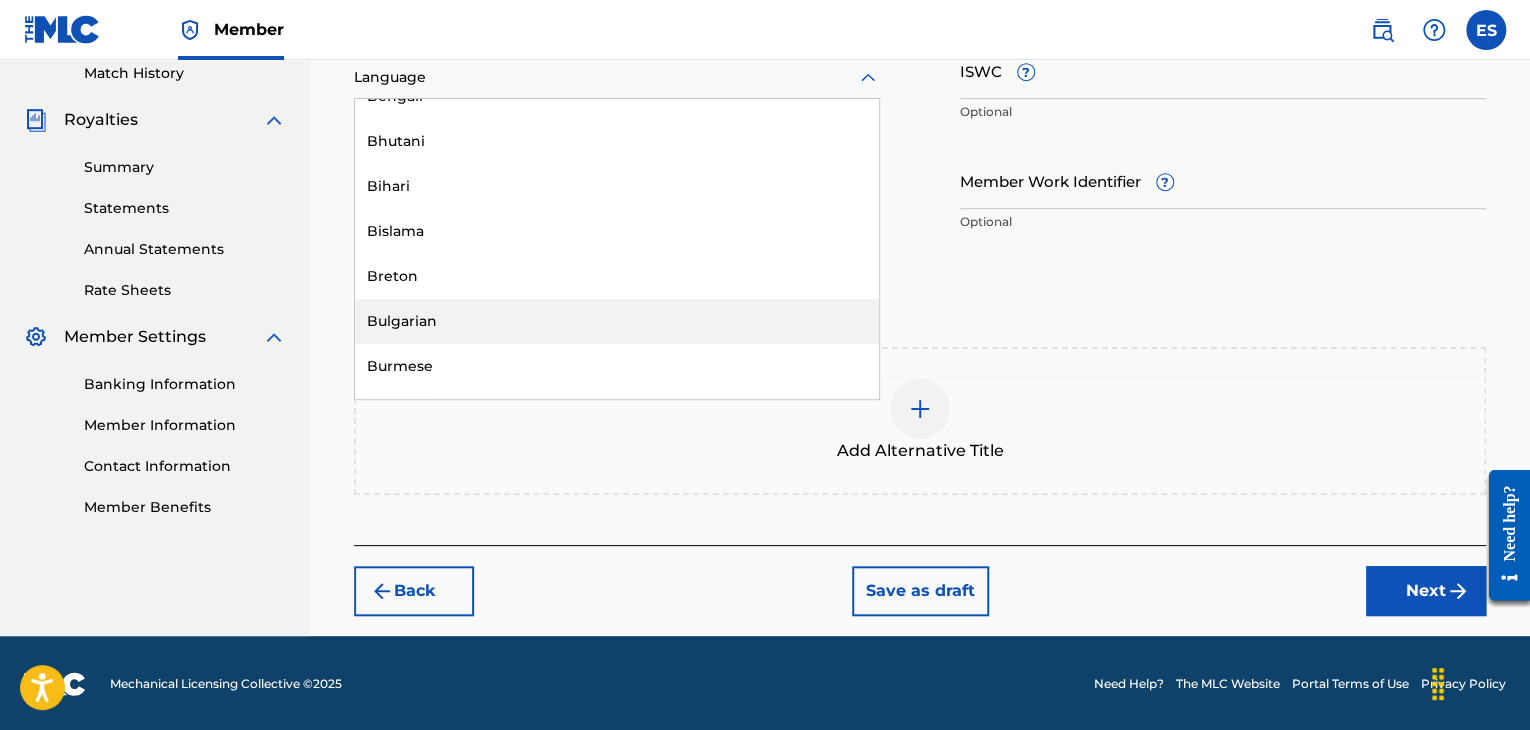 click on "Bulgarian" at bounding box center [617, 321] 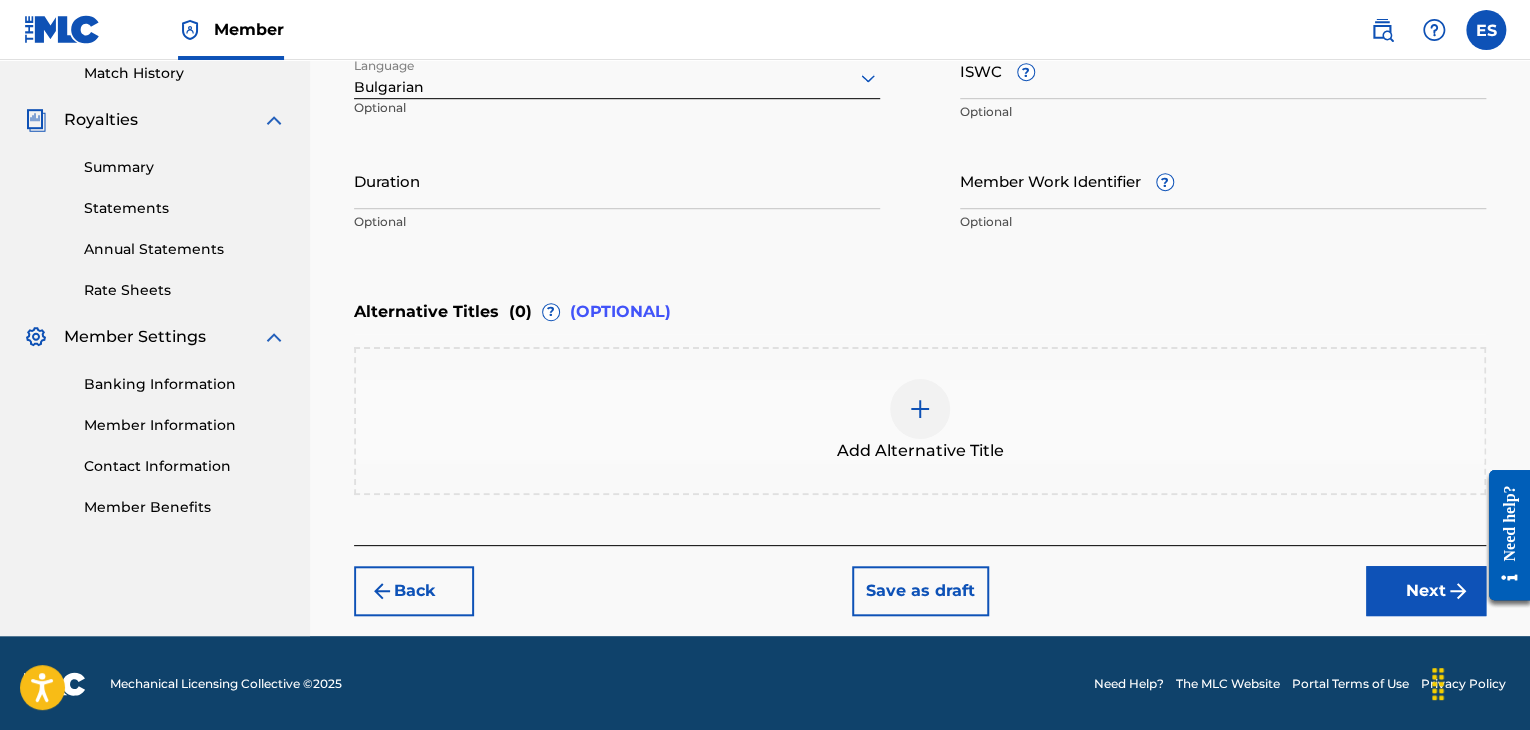 click on "ISWC   ?" at bounding box center [1223, 70] 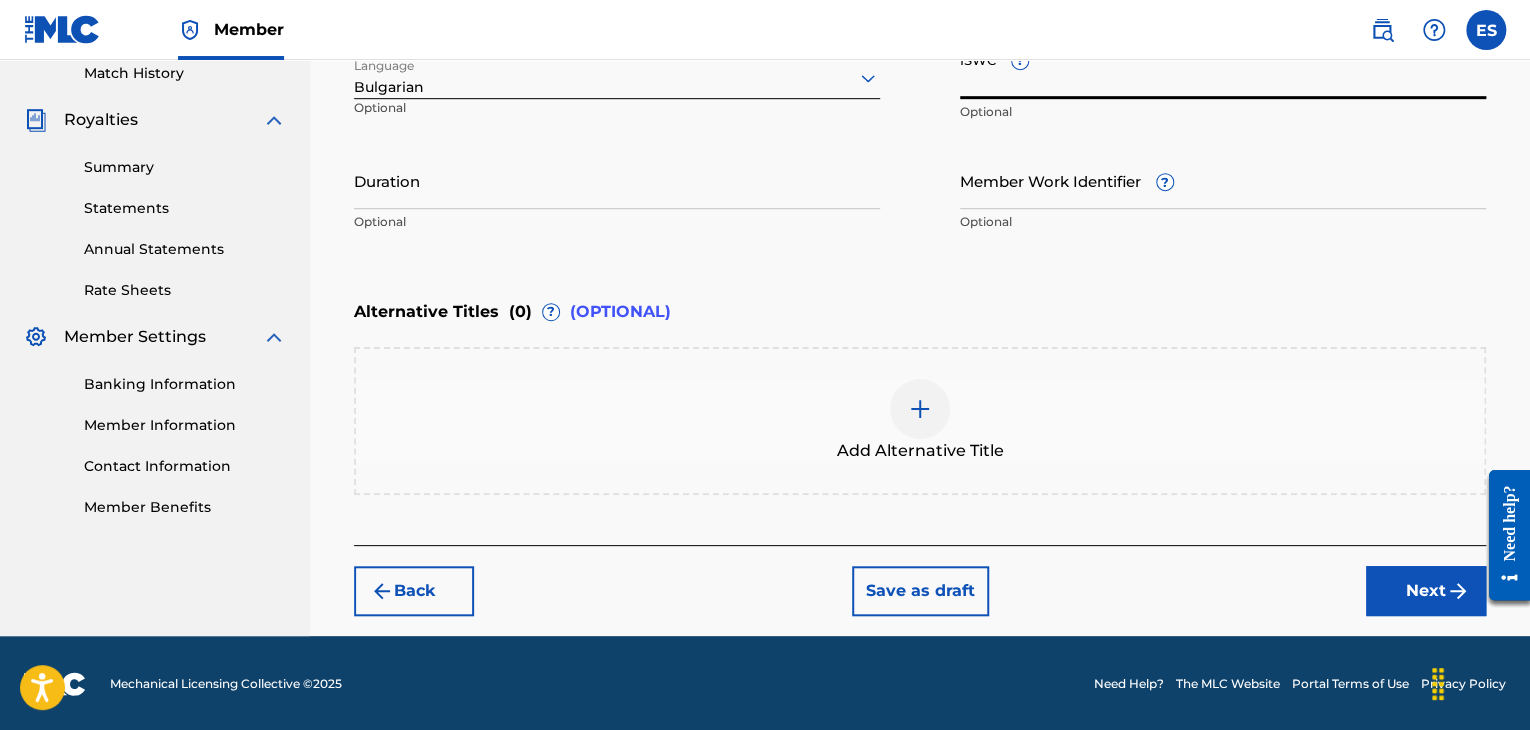 paste on "[PHONE]" 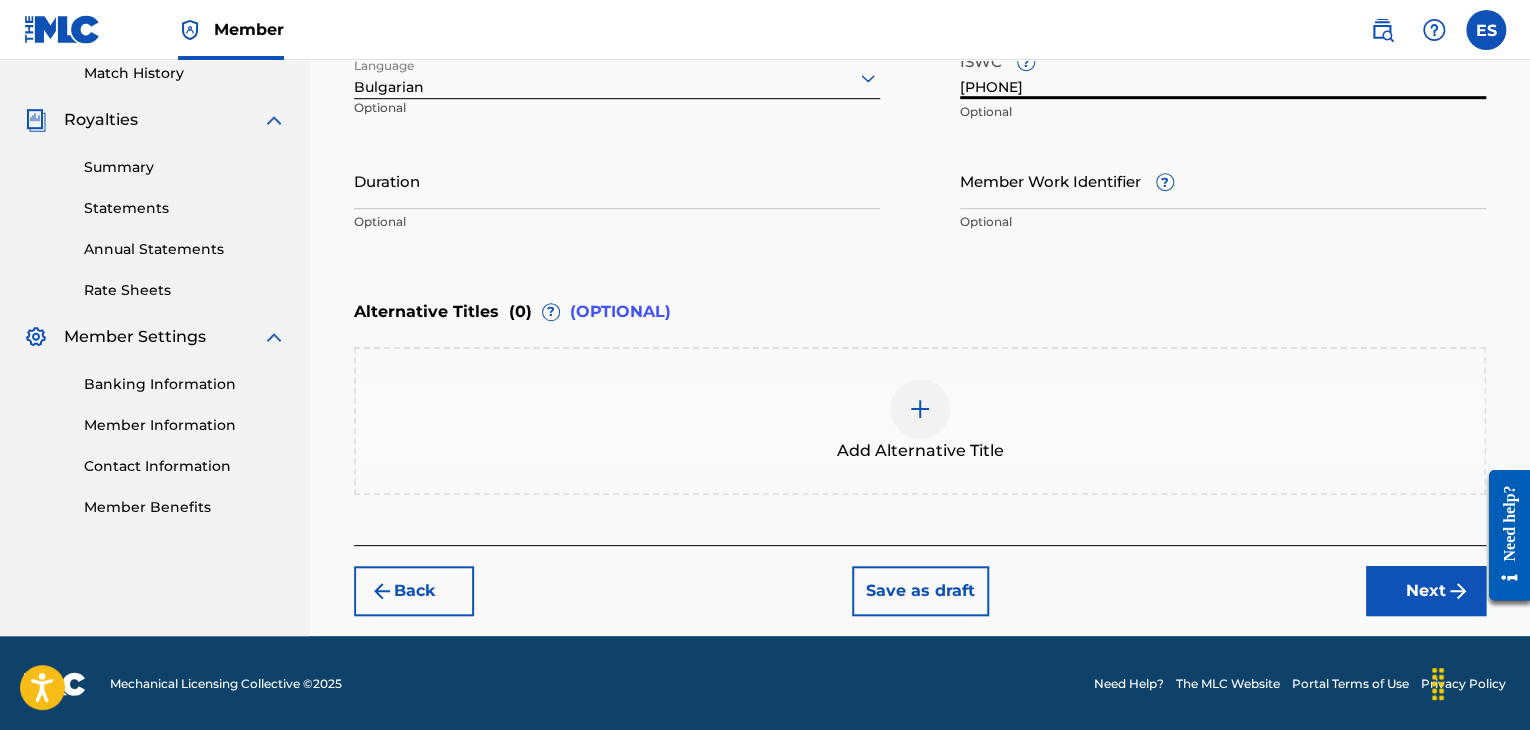 type on "[PHONE]" 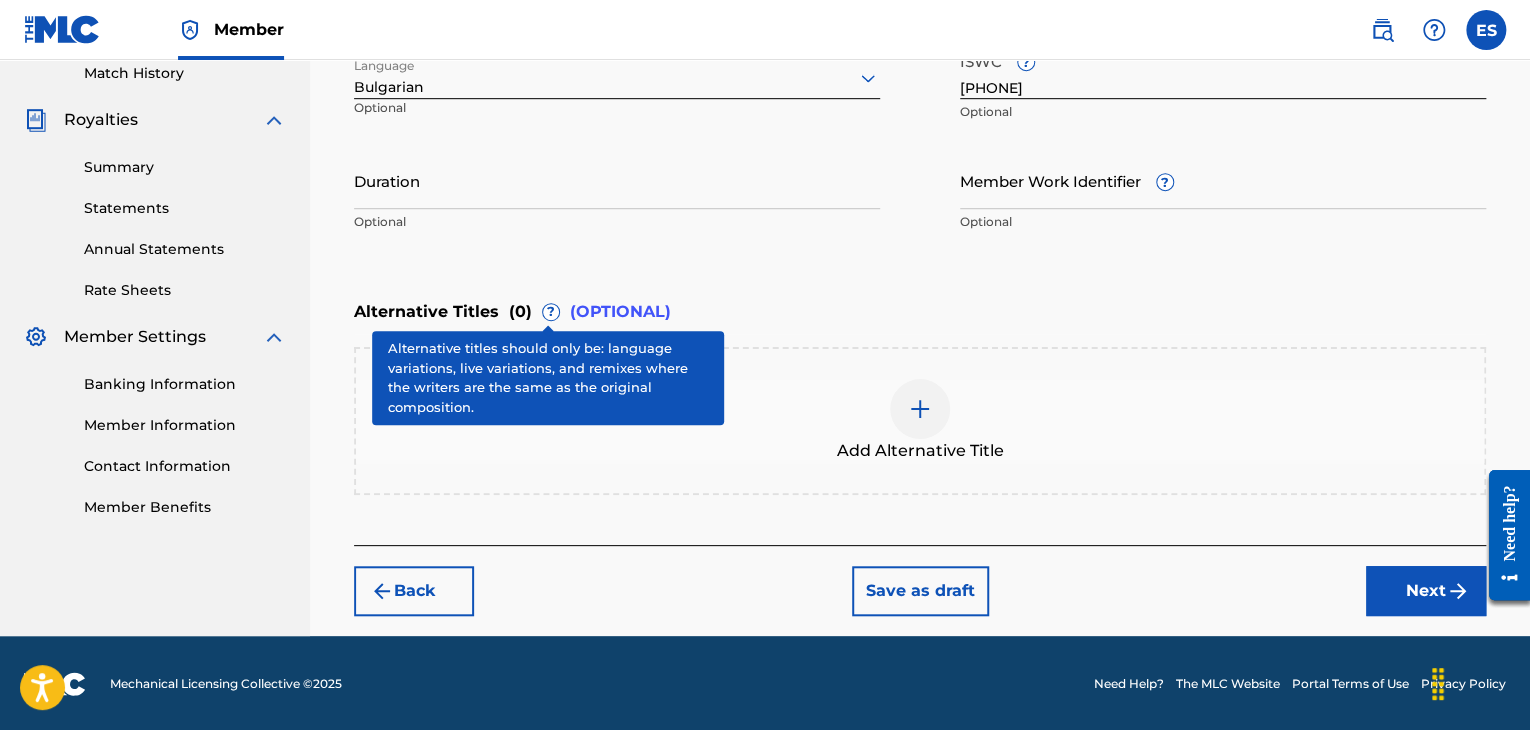 click on "Duration" at bounding box center (617, 180) 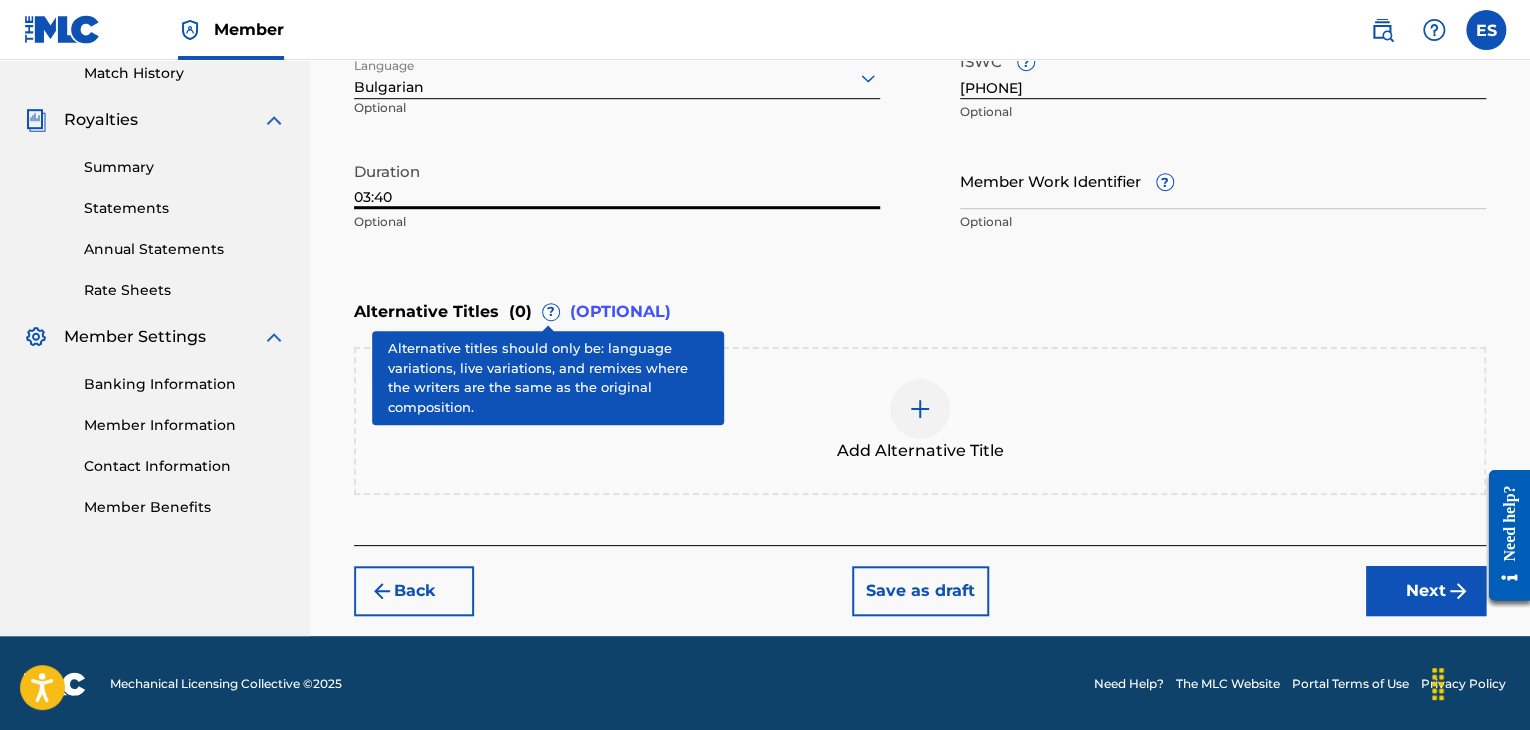 type on "03:40" 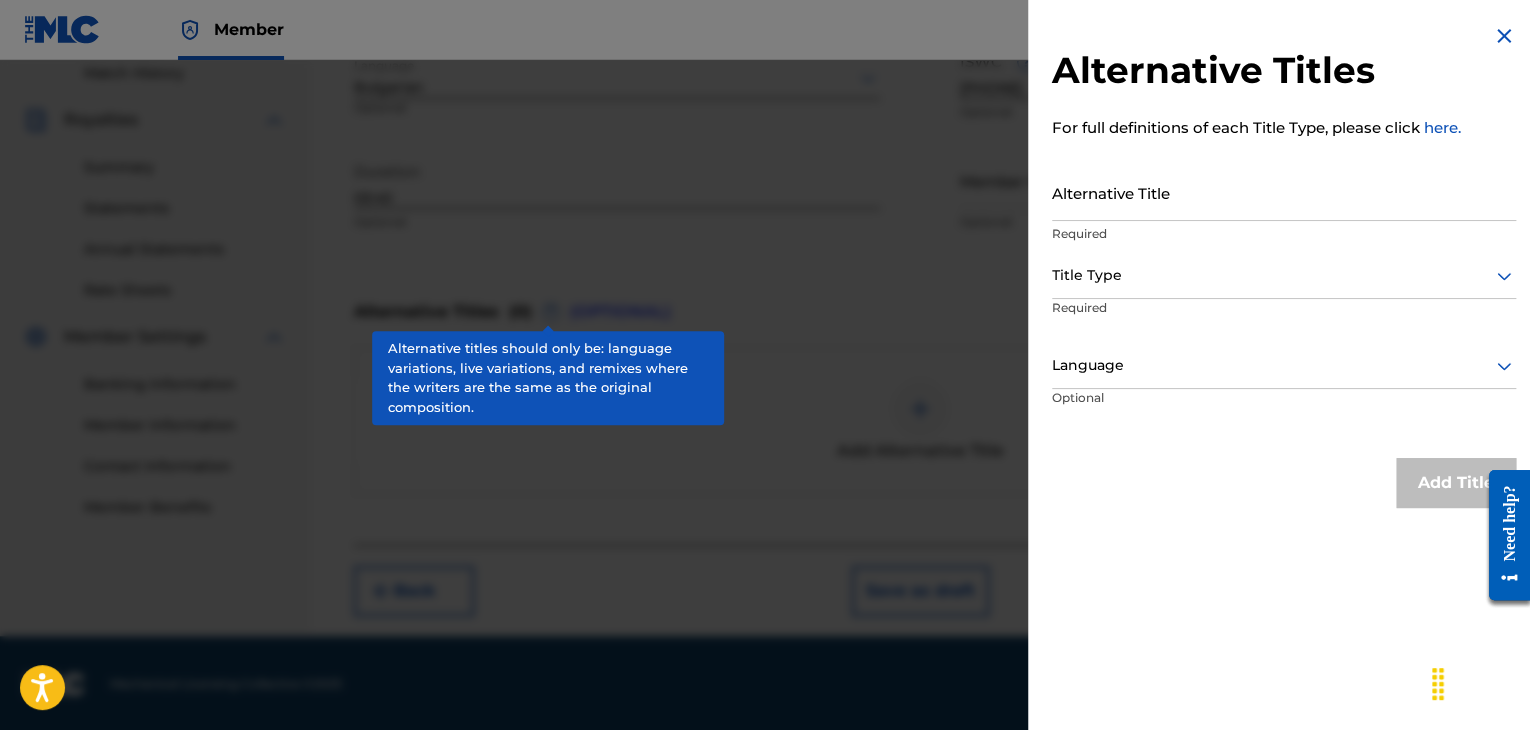 click on "Alternative Title" at bounding box center [1284, 192] 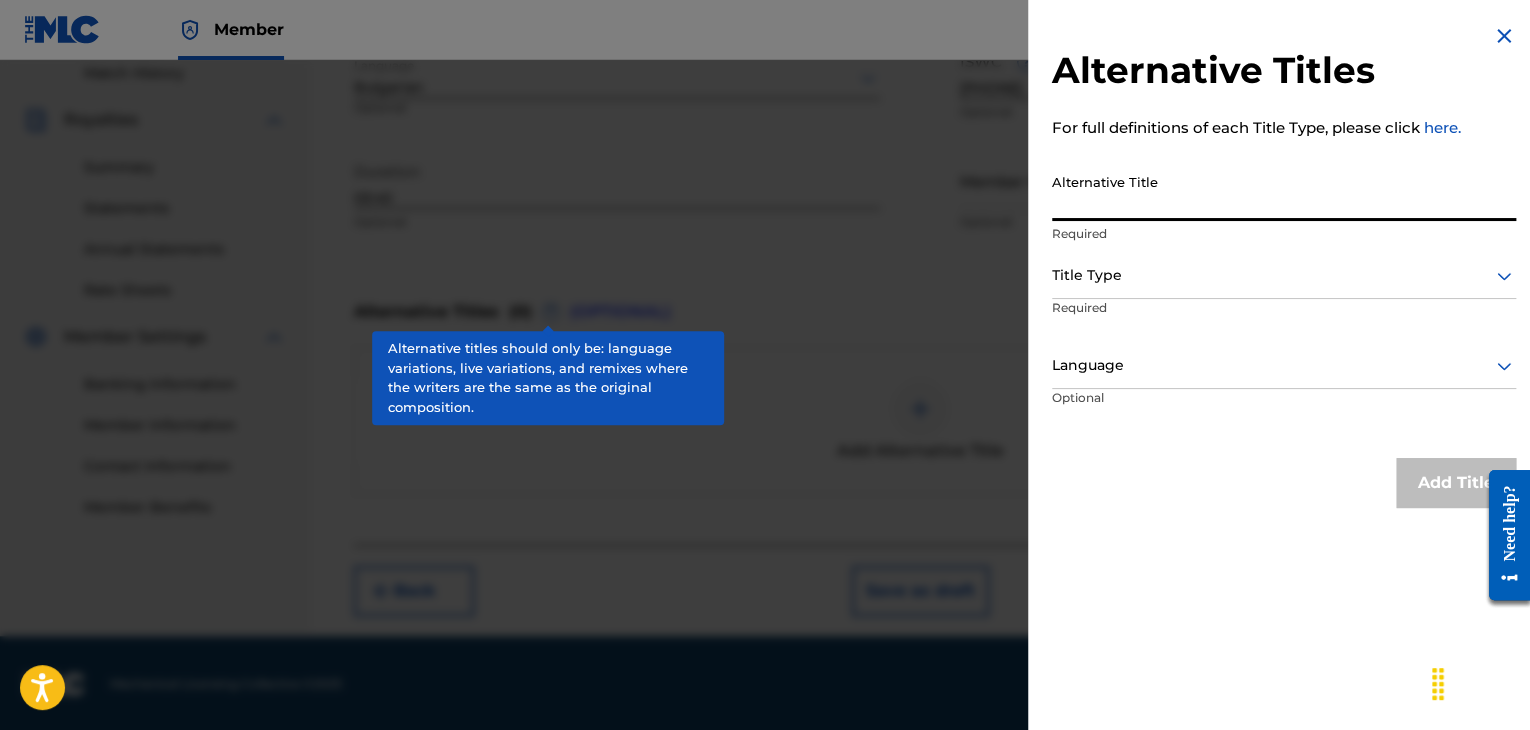 drag, startPoint x: 1144, startPoint y: 208, endPoint x: 1142, endPoint y: 225, distance: 17.117243 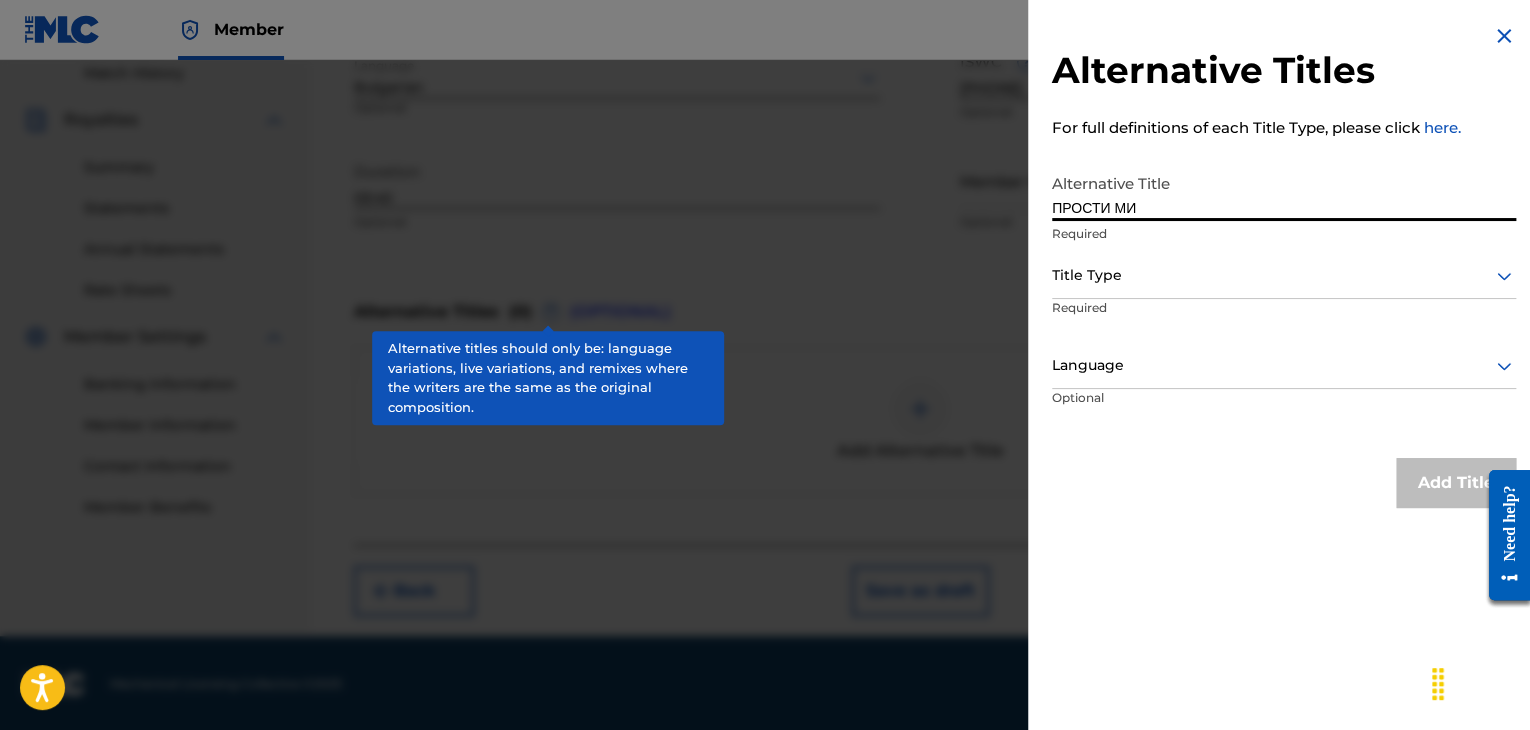type on "ПРОСТИ МИ" 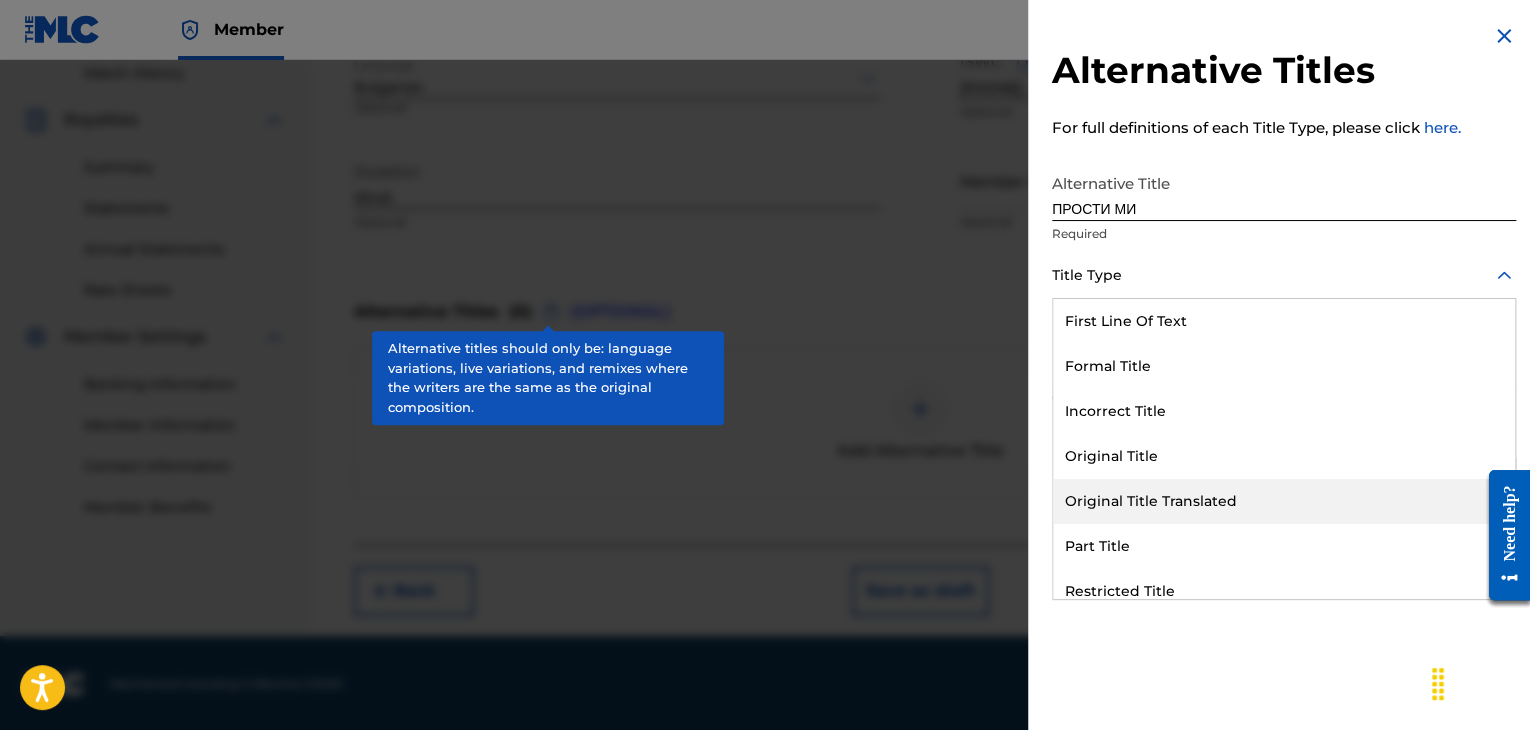 click on "Original Title Translated" at bounding box center [1284, 501] 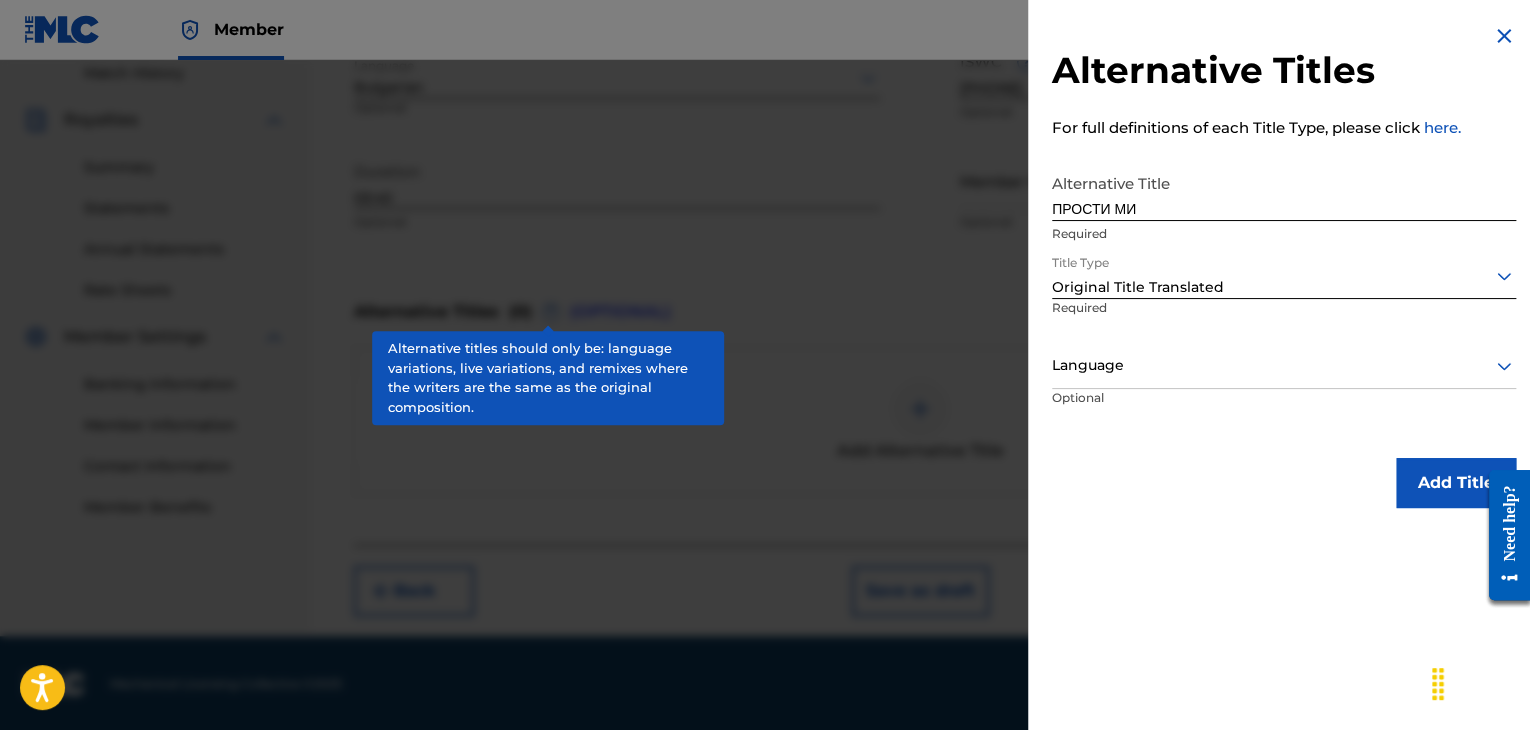 click at bounding box center (1284, 365) 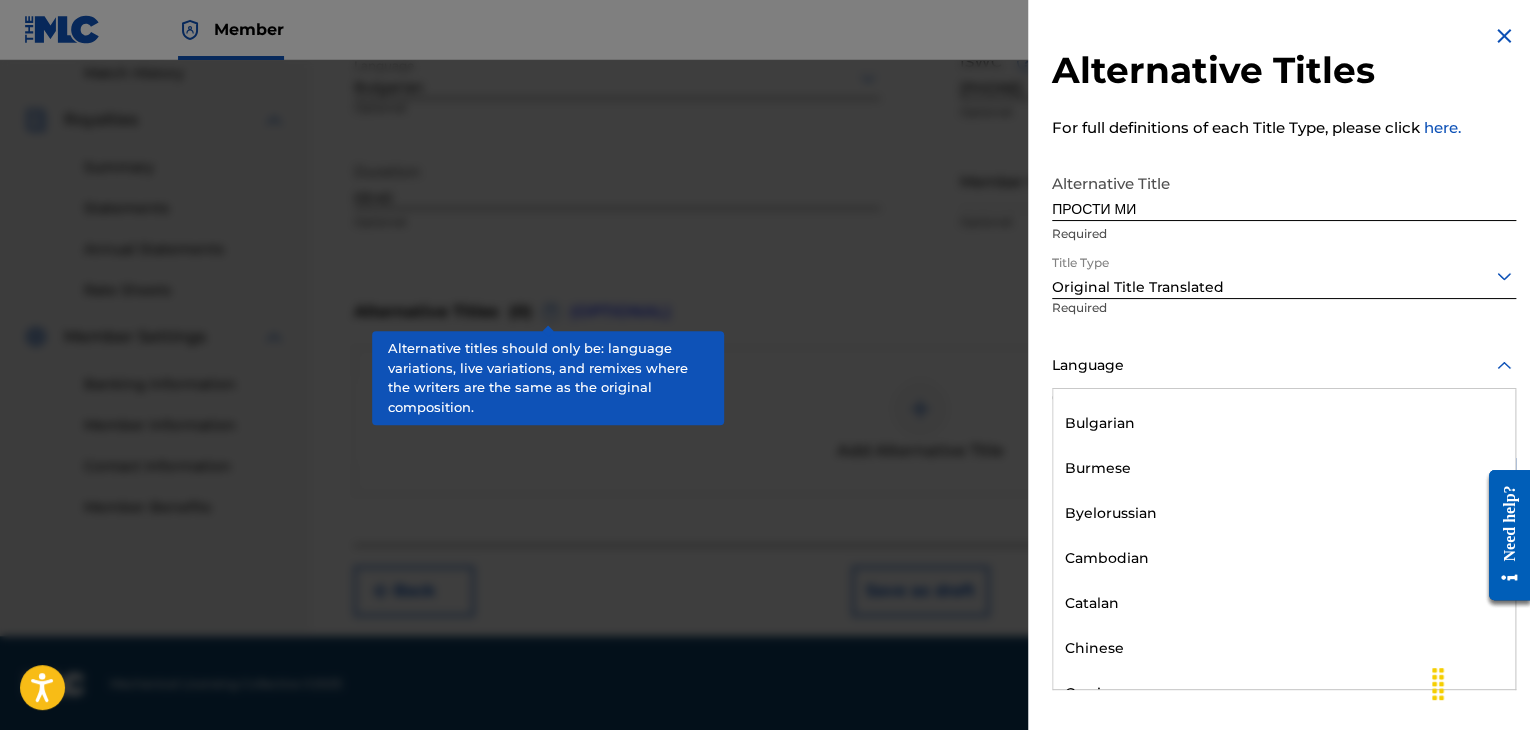 scroll, scrollTop: 900, scrollLeft: 0, axis: vertical 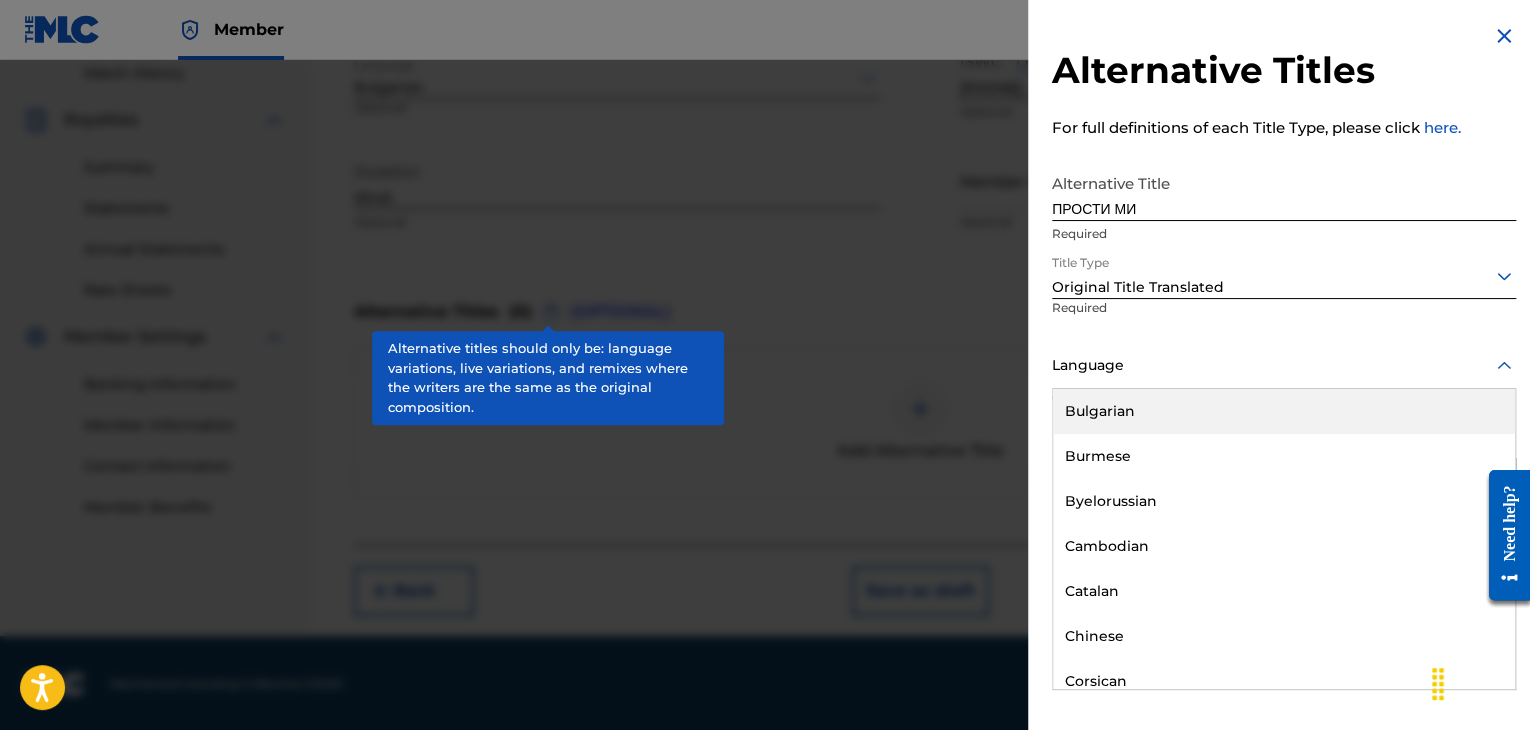 click on "Bulgarian" at bounding box center [1284, 411] 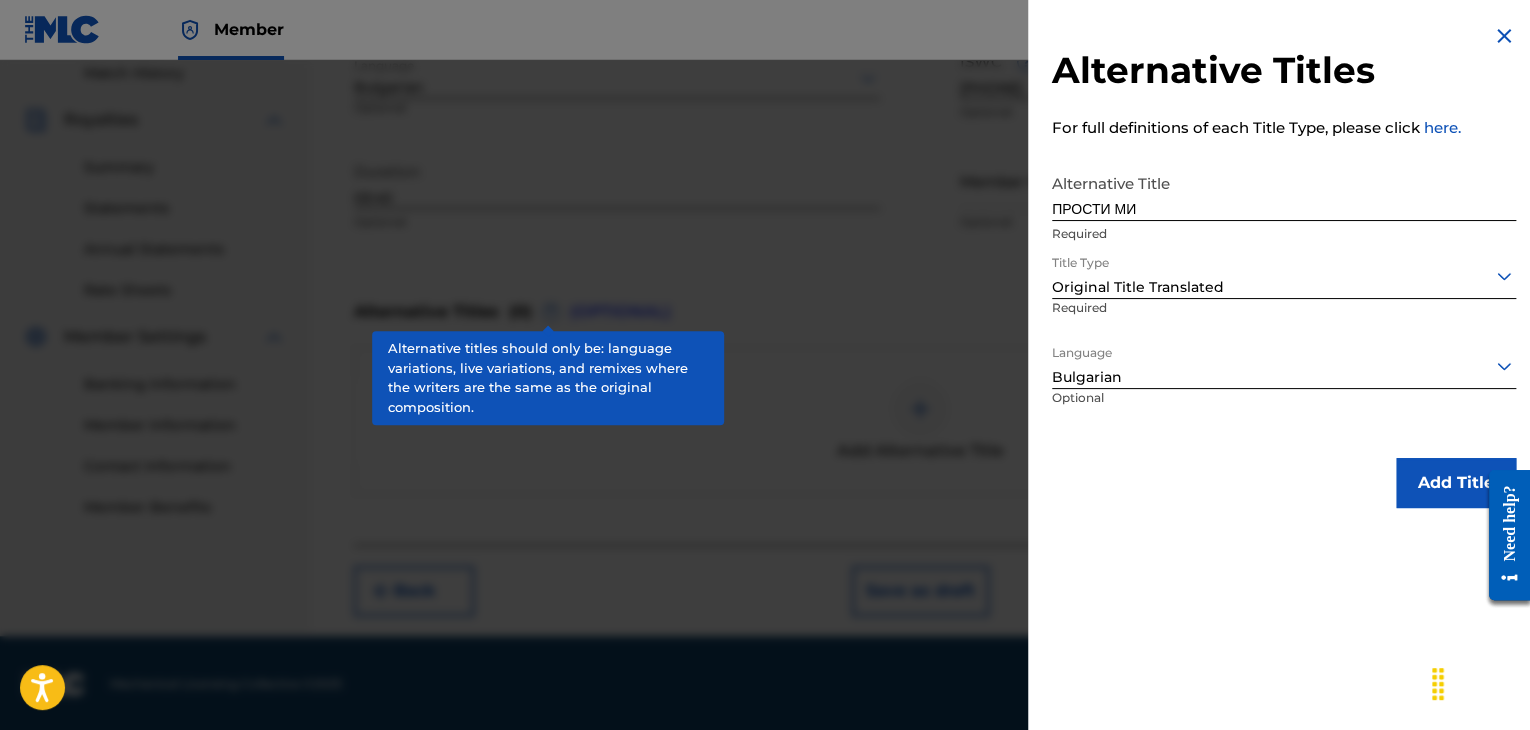 click on "Add Title" at bounding box center (1456, 483) 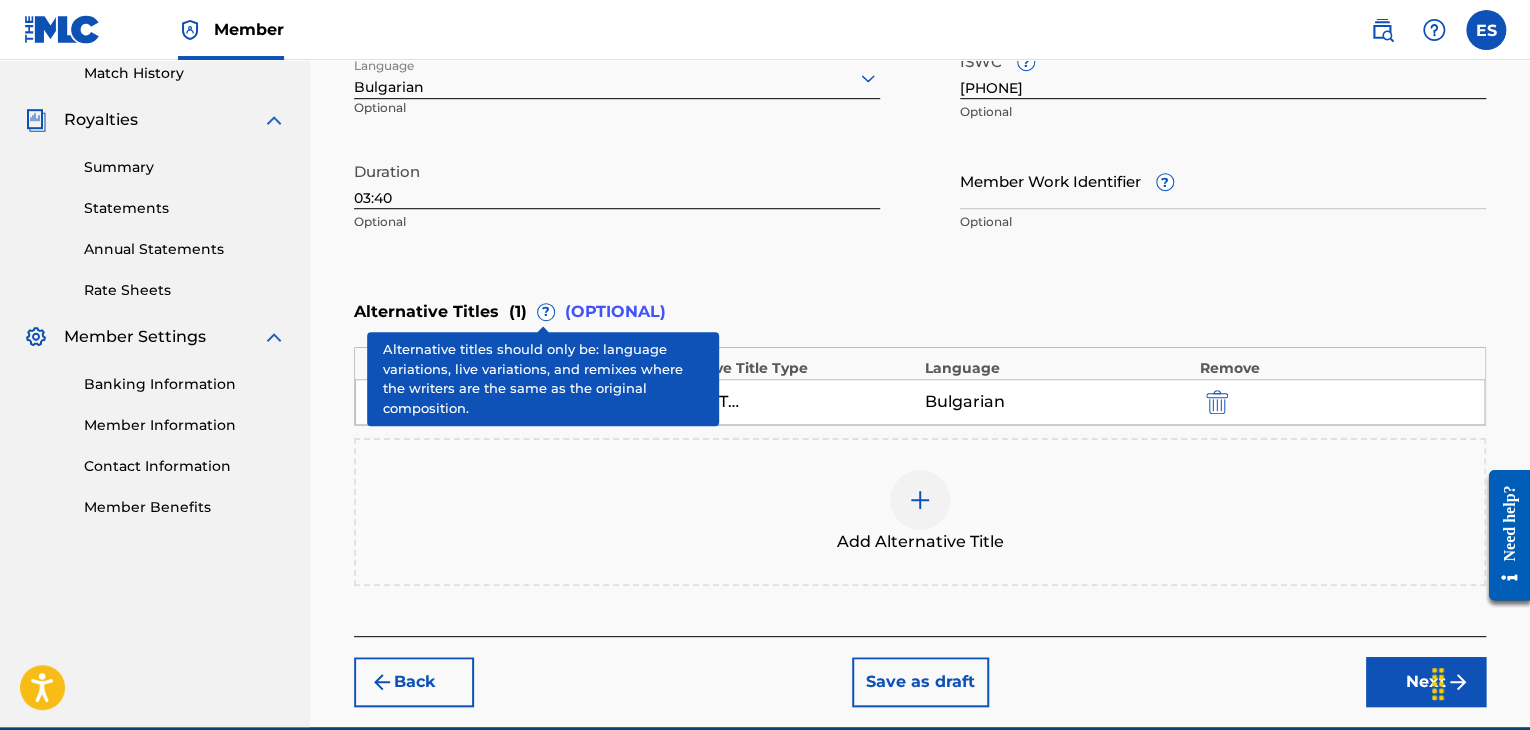 click on "Next" at bounding box center (1426, 682) 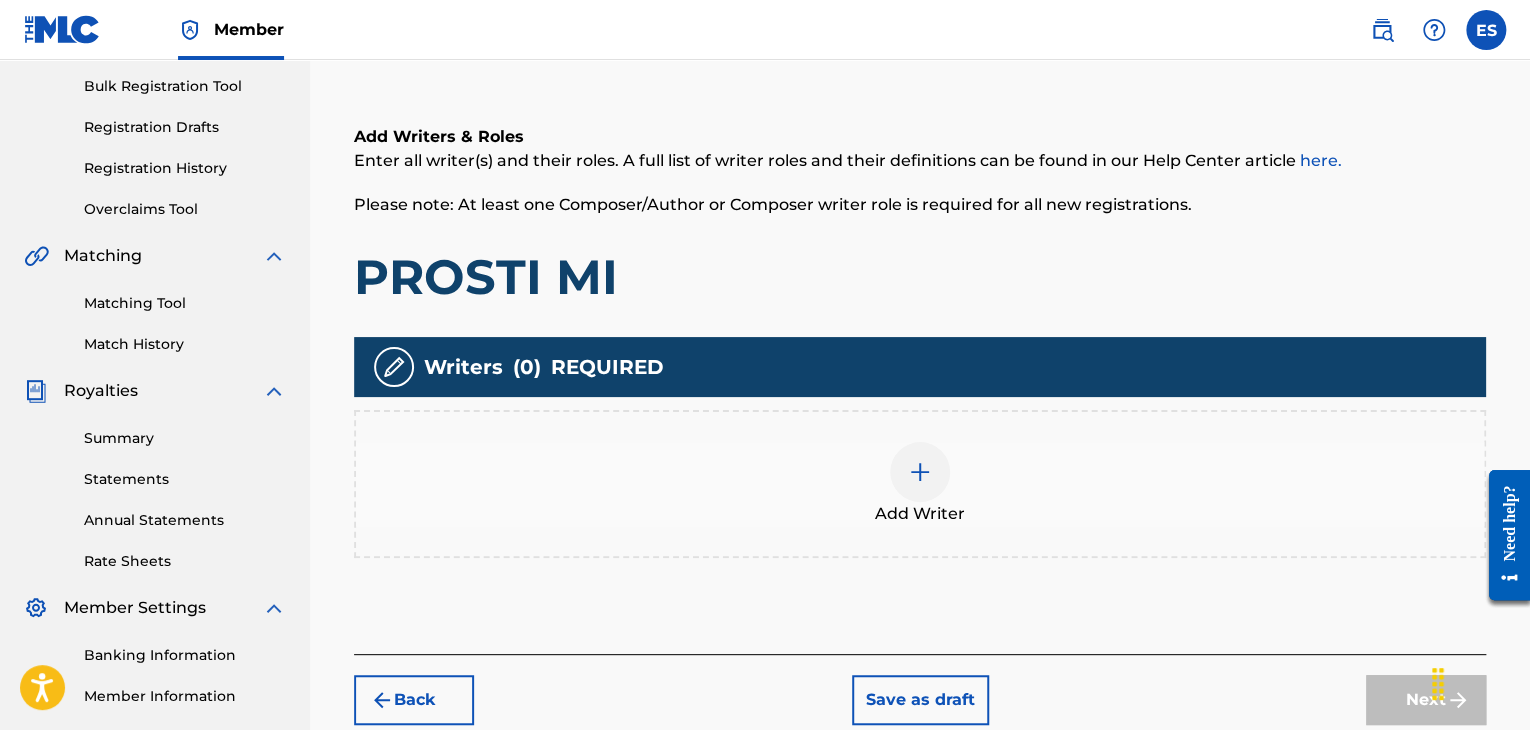scroll, scrollTop: 469, scrollLeft: 0, axis: vertical 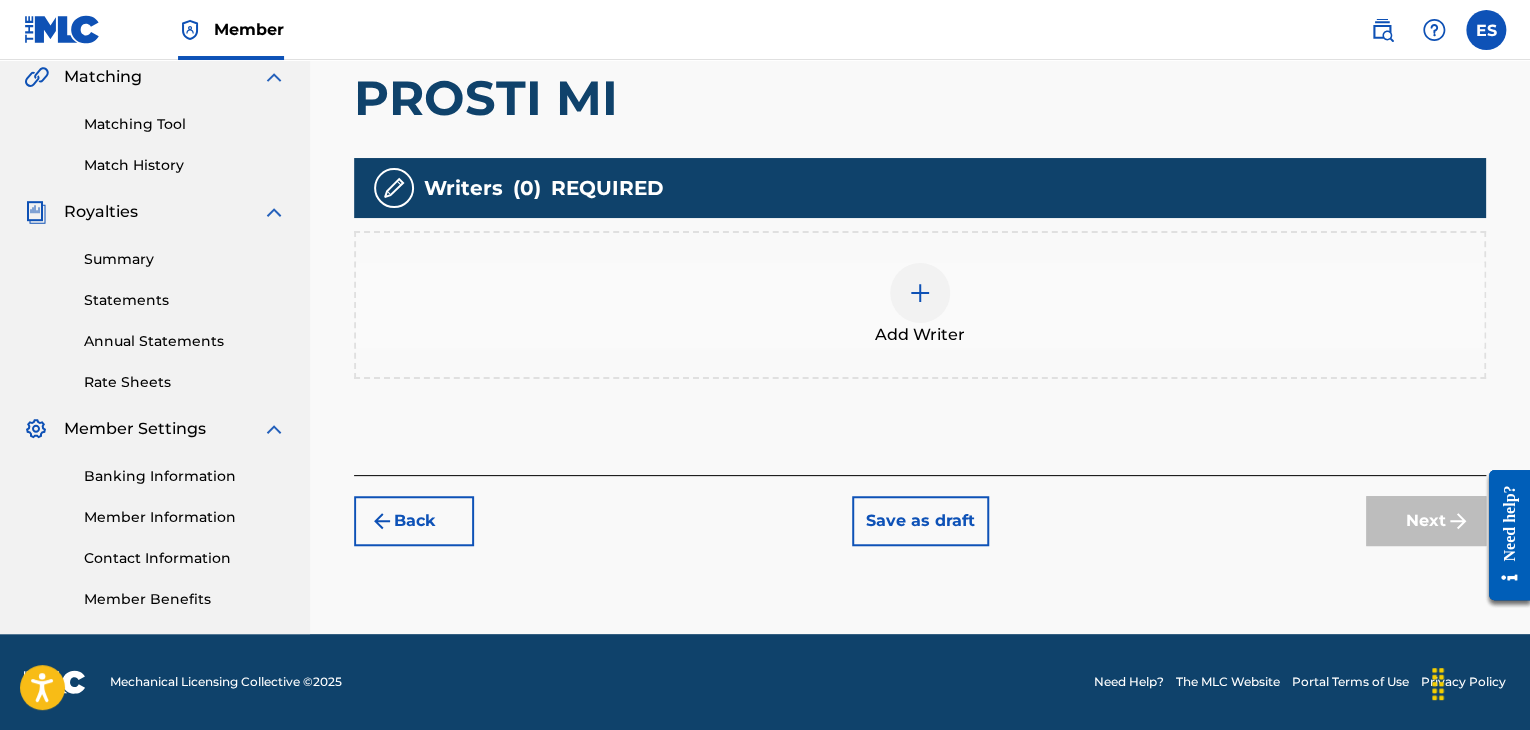 click on "Back" at bounding box center (414, 521) 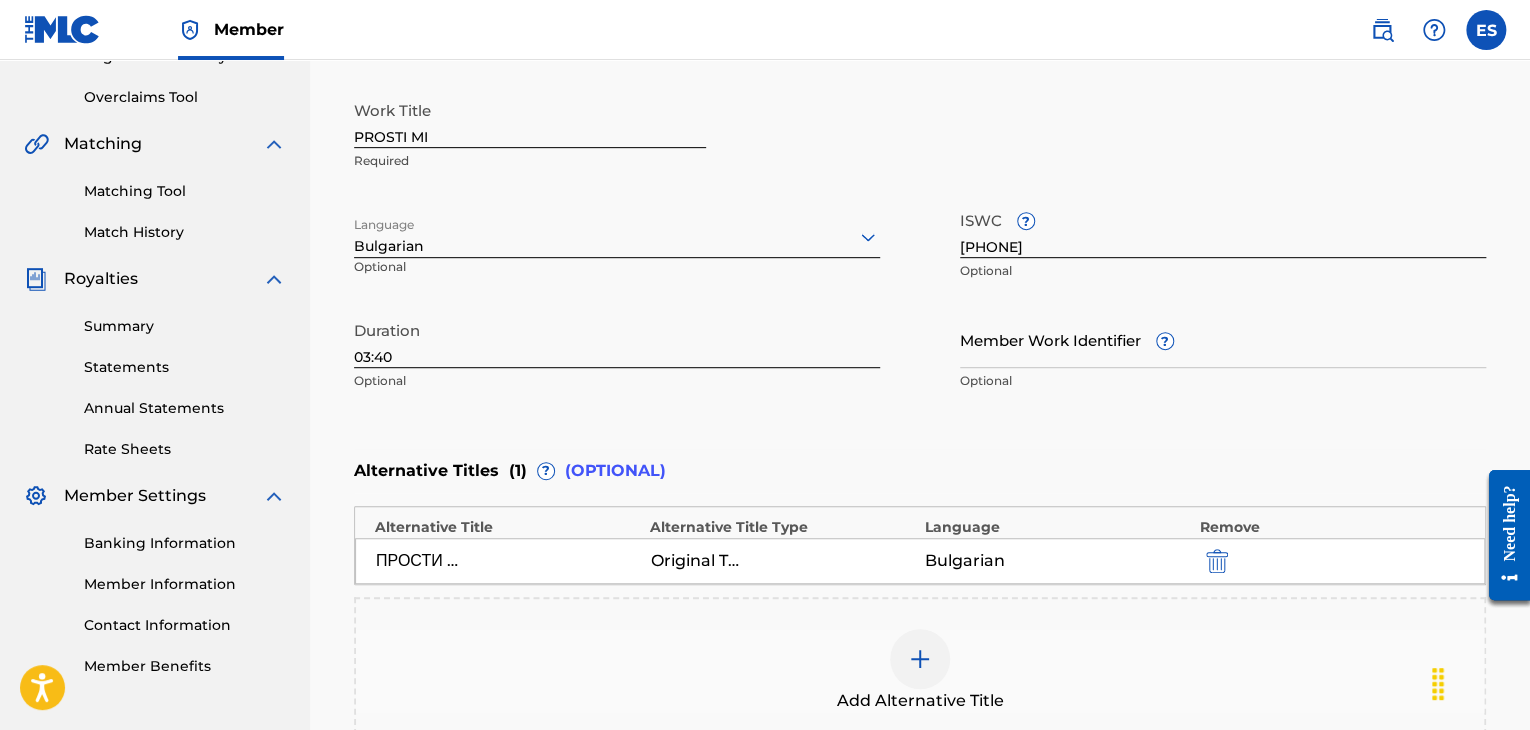 scroll, scrollTop: 369, scrollLeft: 0, axis: vertical 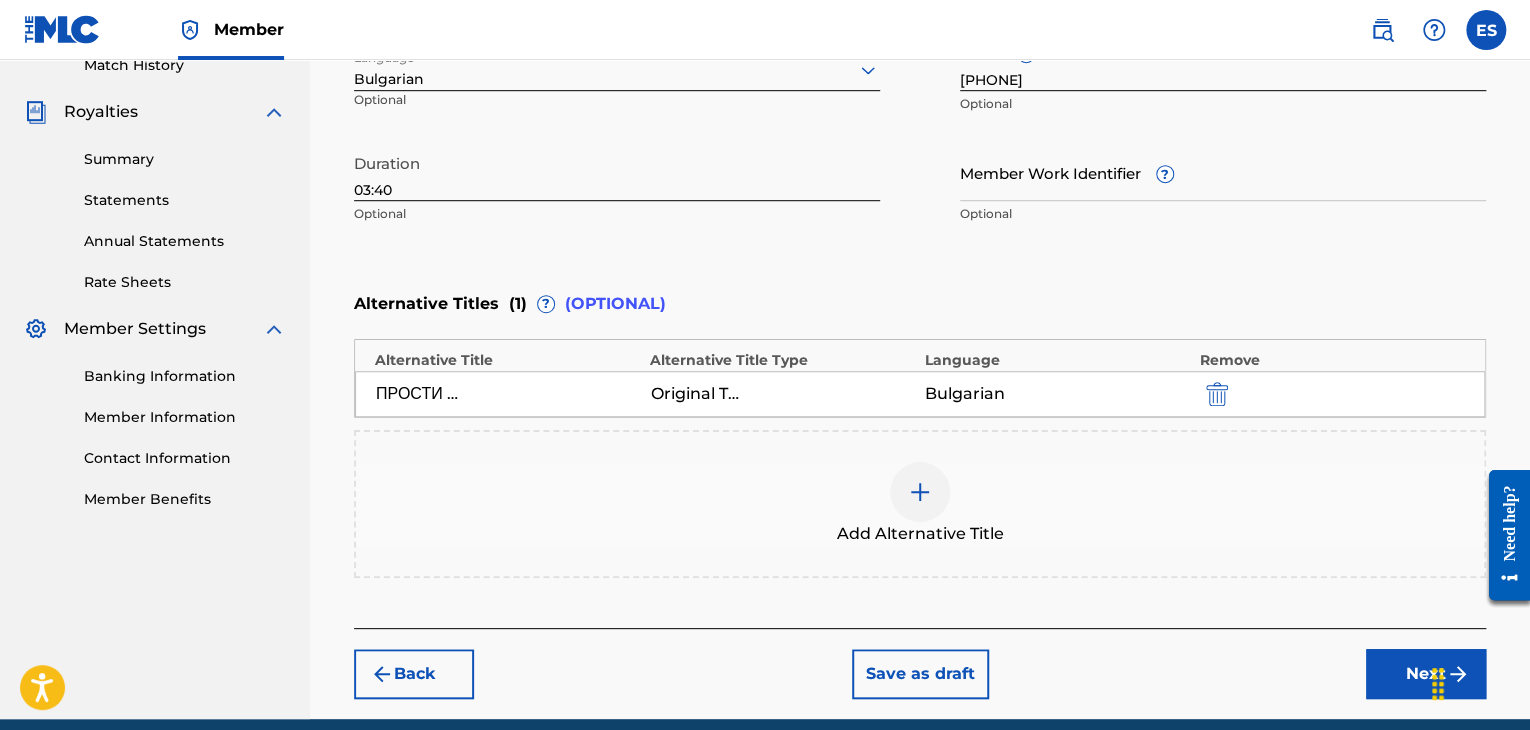 click on "Next" at bounding box center (1426, 674) 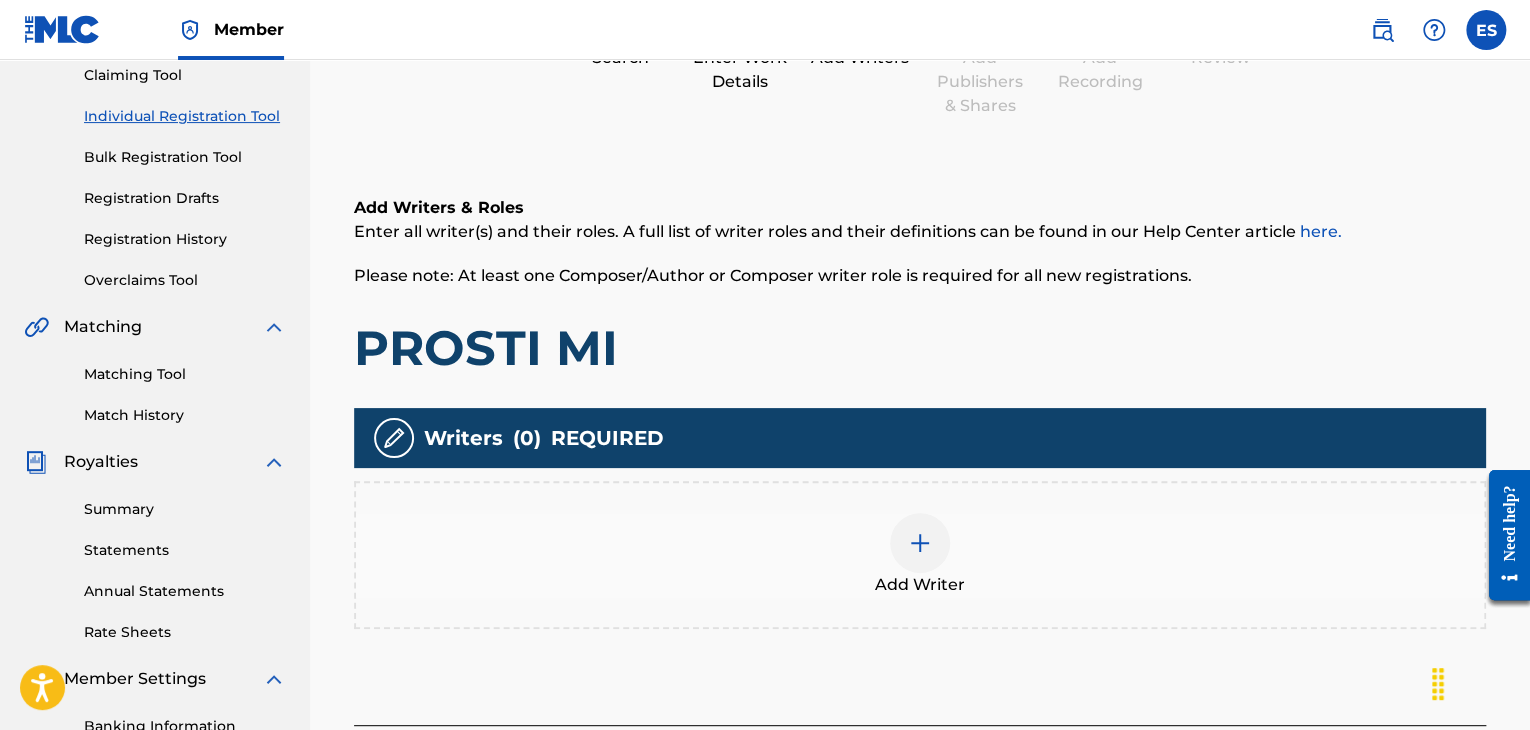 scroll, scrollTop: 390, scrollLeft: 0, axis: vertical 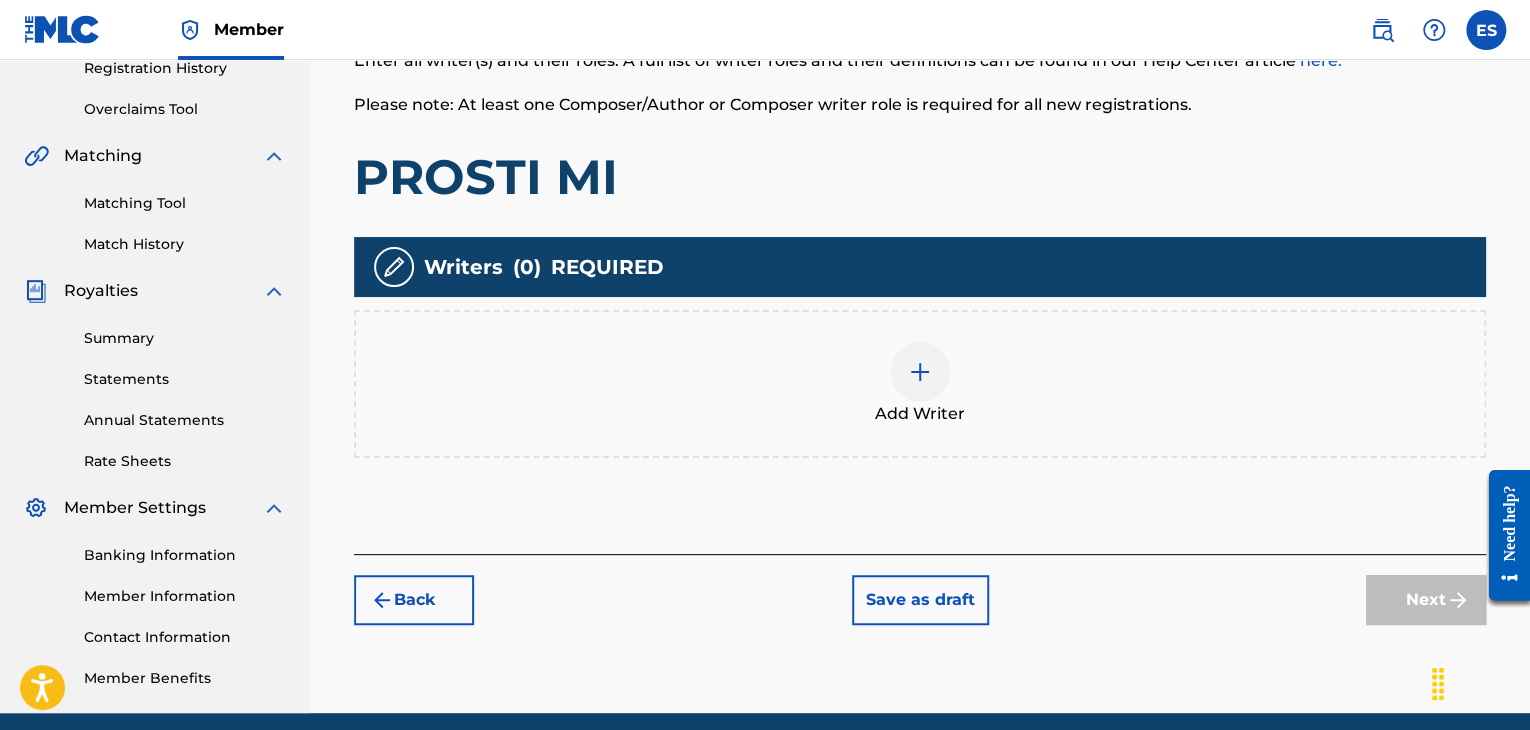 click at bounding box center (920, 372) 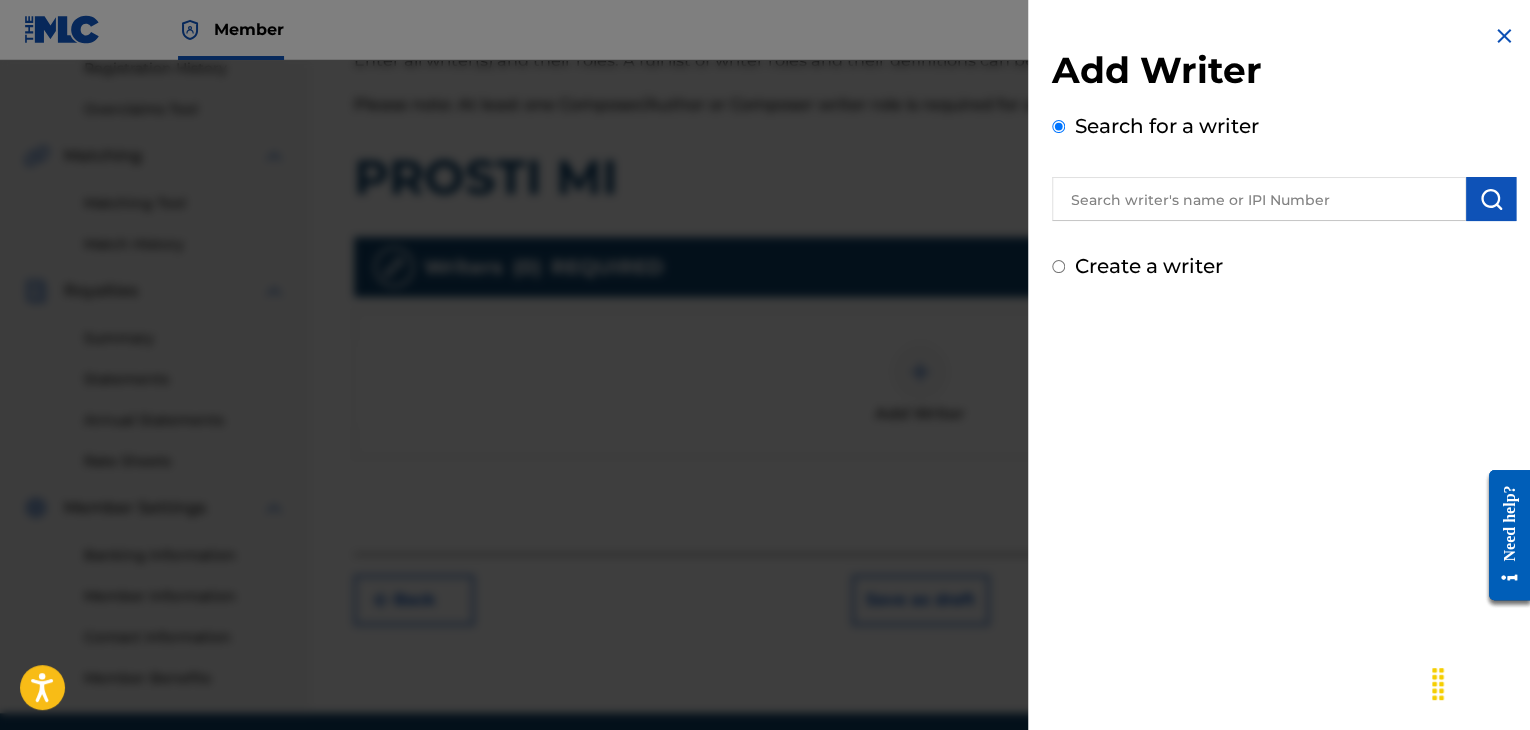drag, startPoint x: 1258, startPoint y: 257, endPoint x: 1247, endPoint y: 214, distance: 44.38468 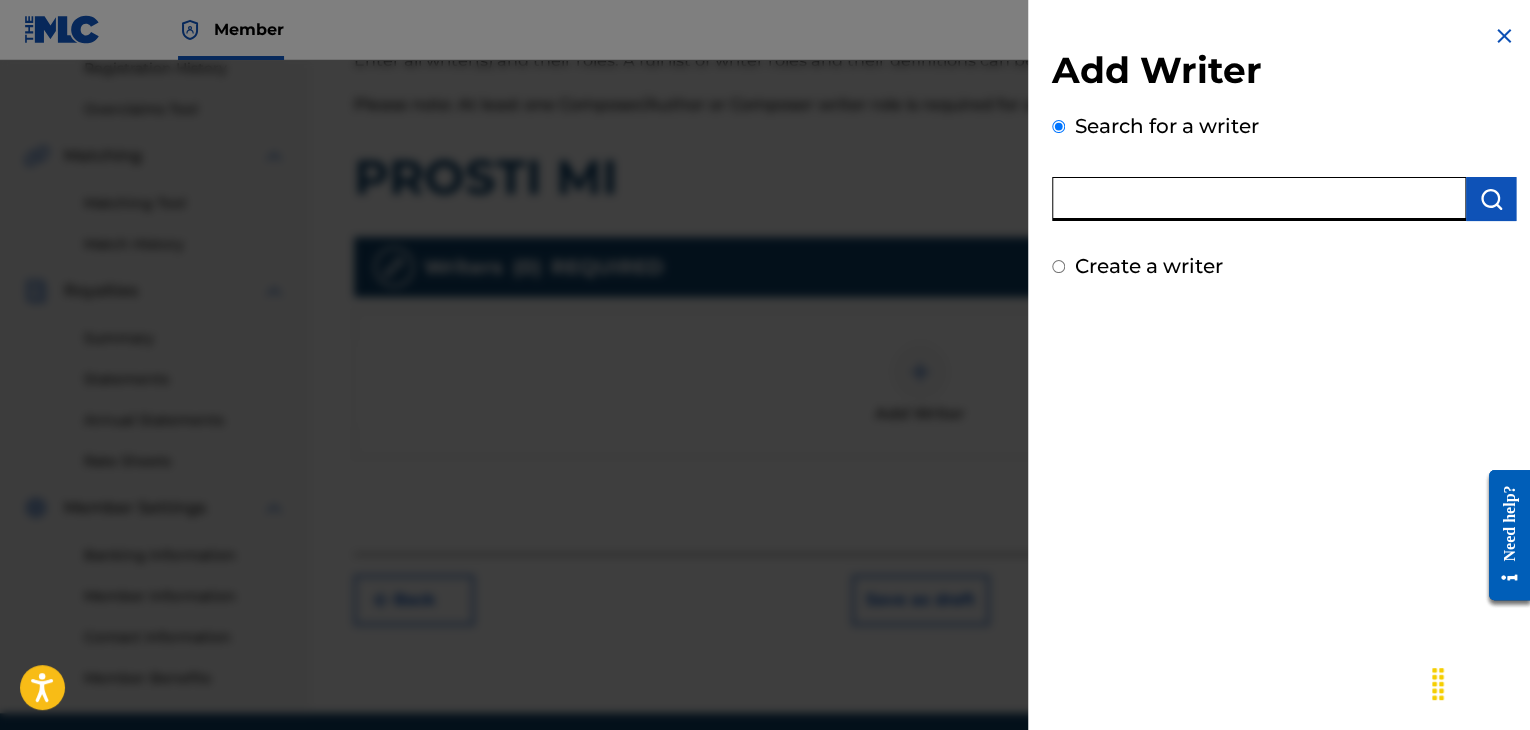 click at bounding box center [1259, 199] 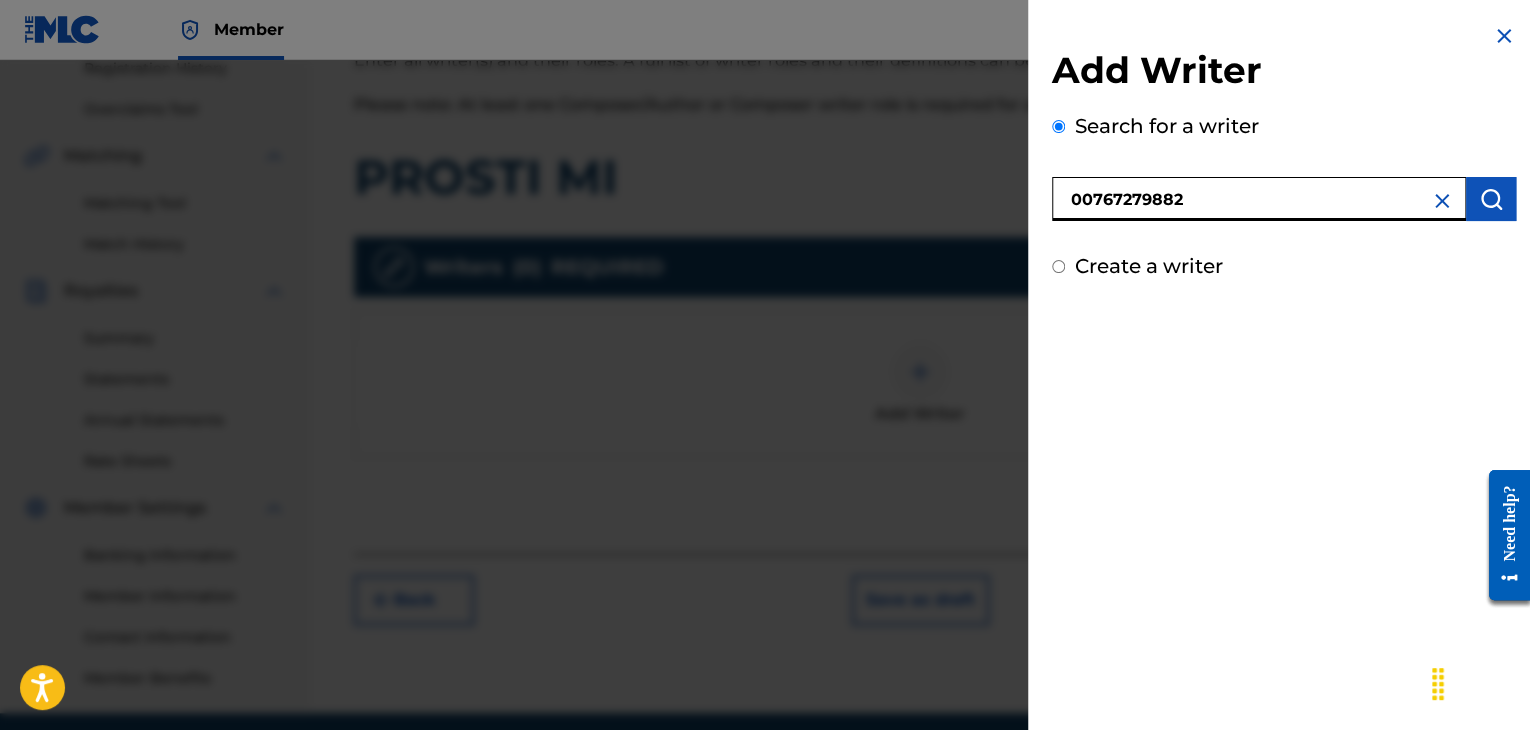 type on "00767279882" 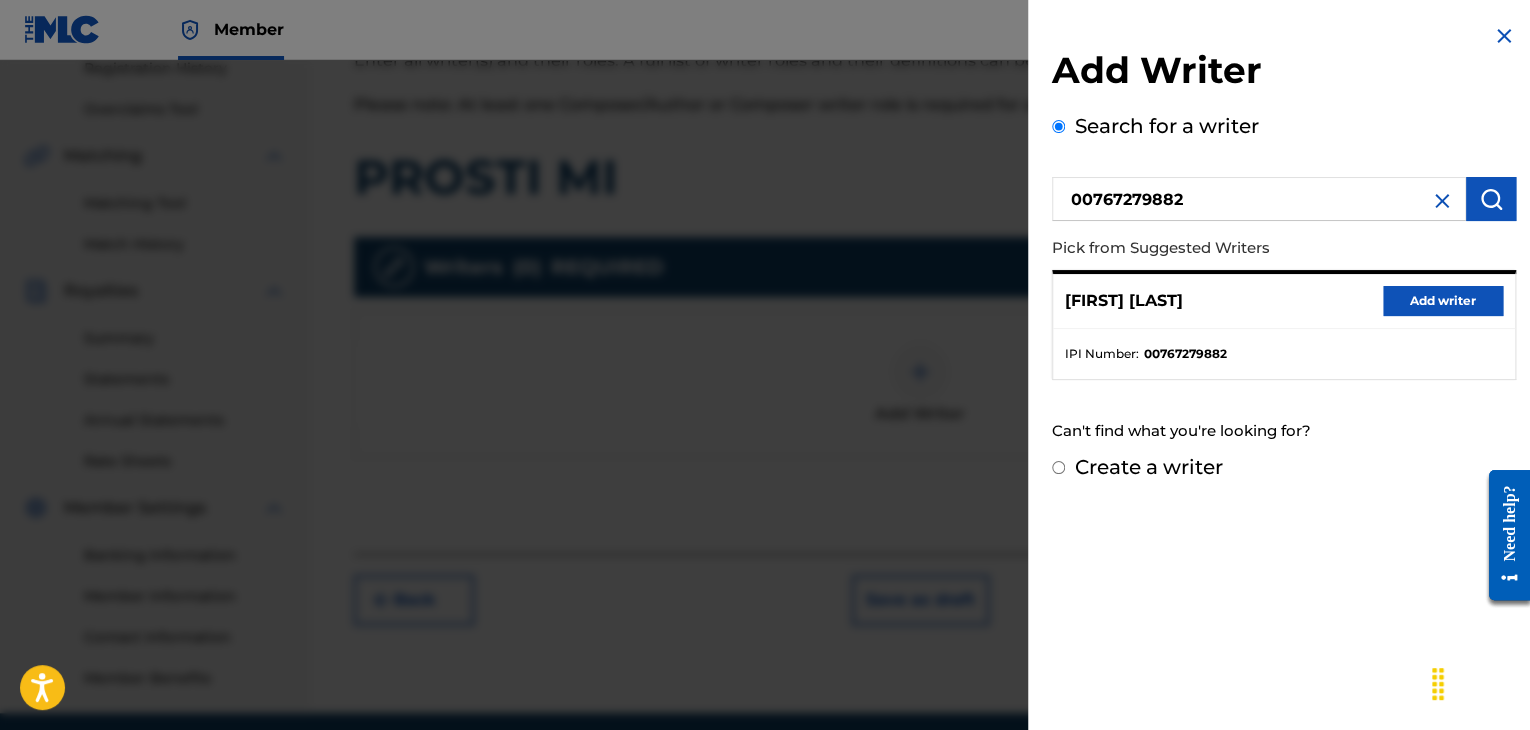 click on "Add writer" at bounding box center (1443, 301) 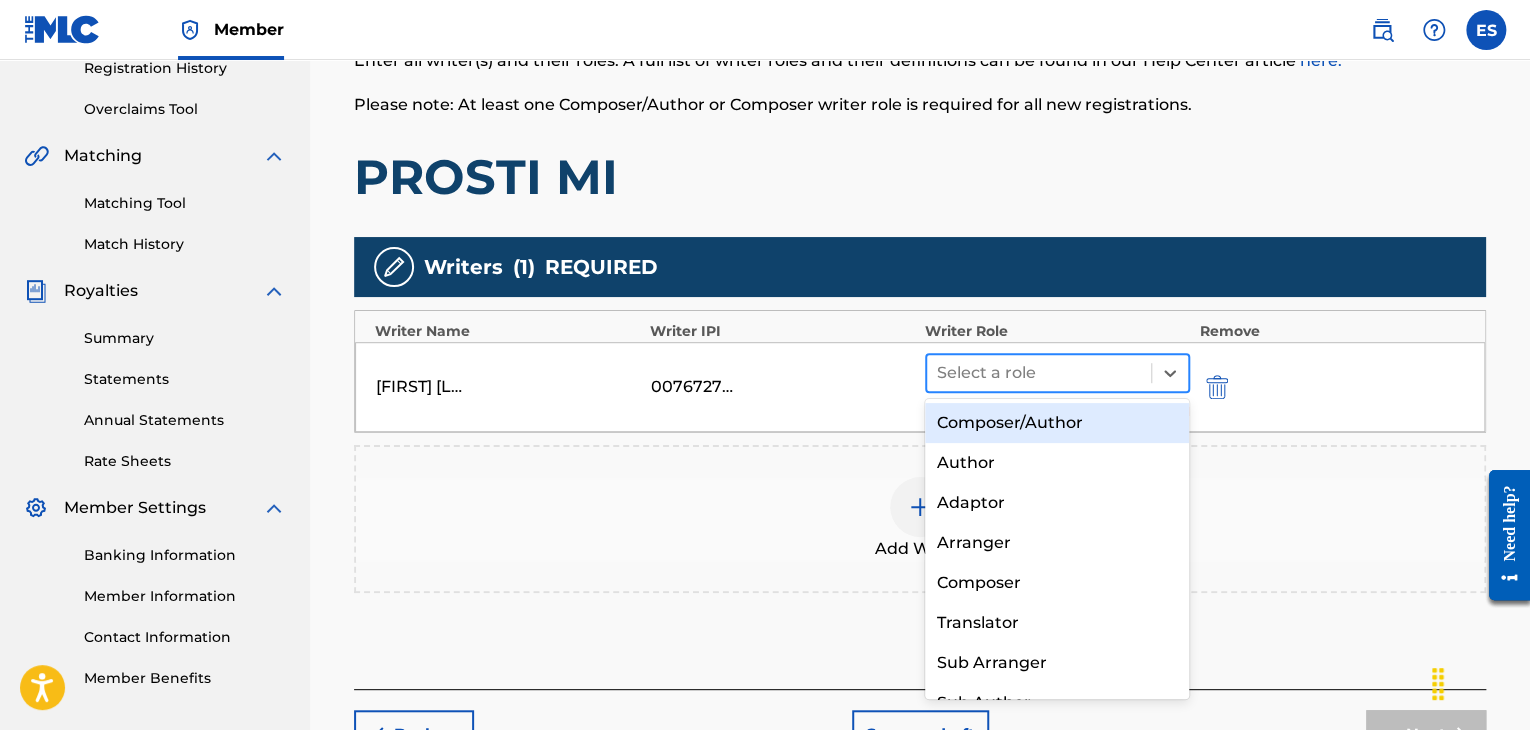 click at bounding box center [1039, 373] 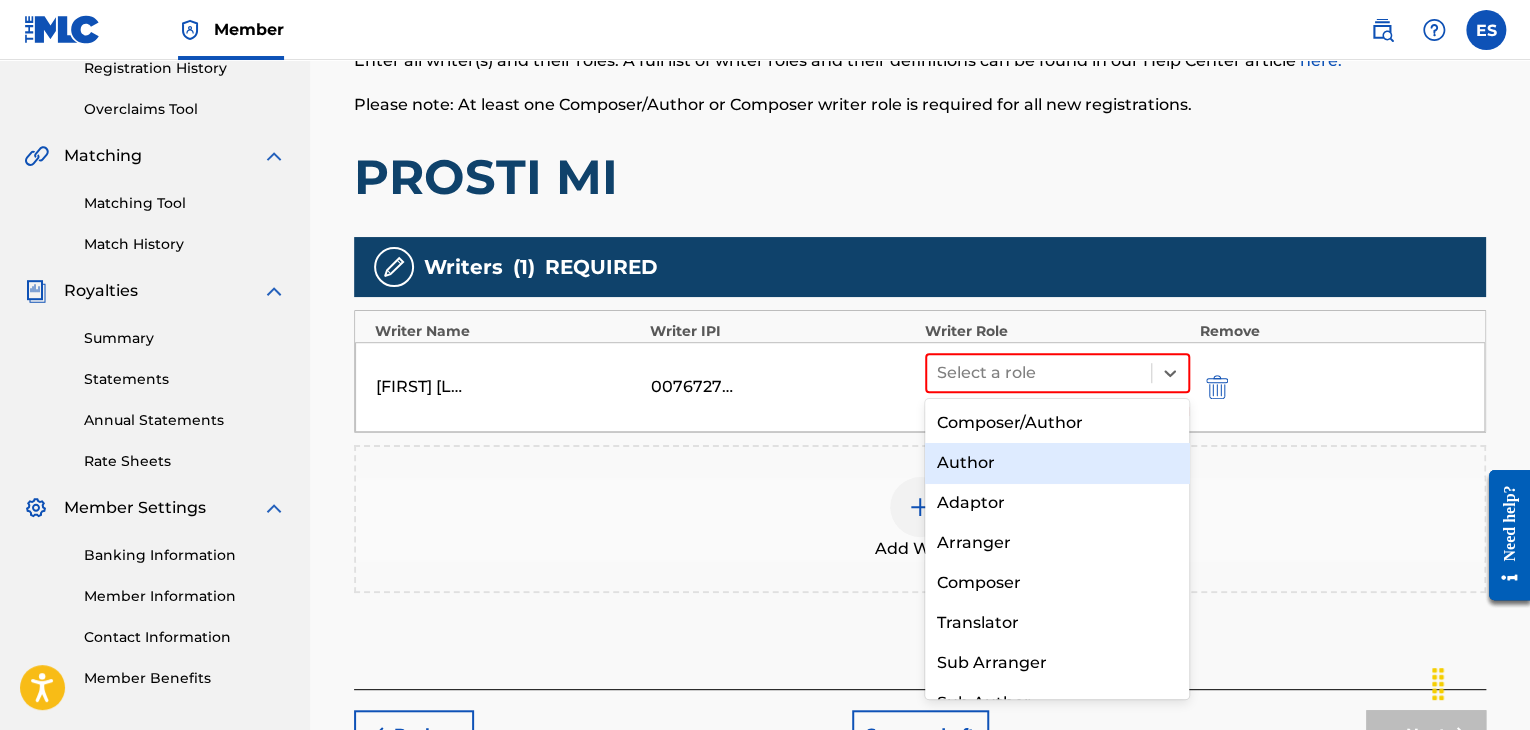 click on "Author" at bounding box center [1057, 463] 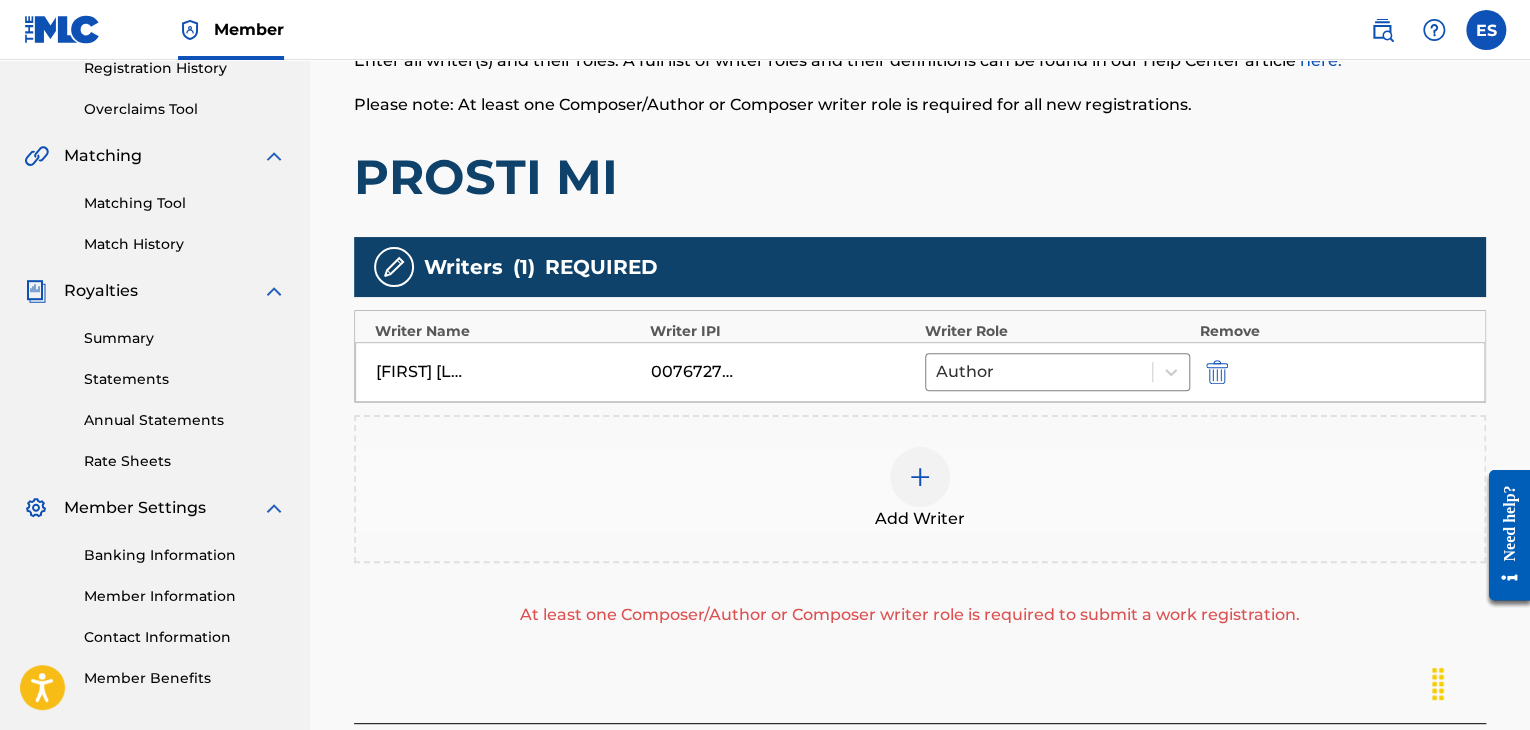 click at bounding box center (920, 477) 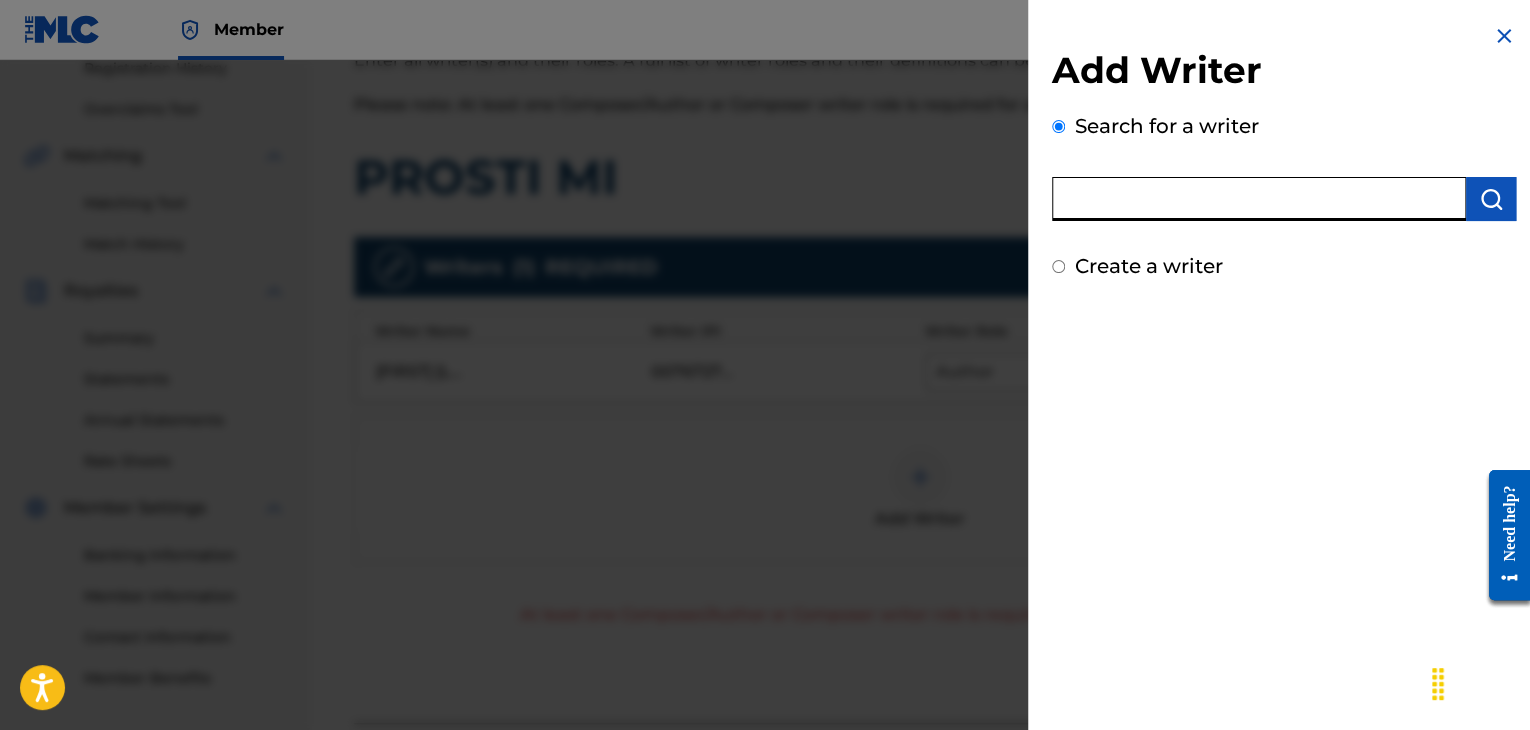 click at bounding box center [1259, 199] 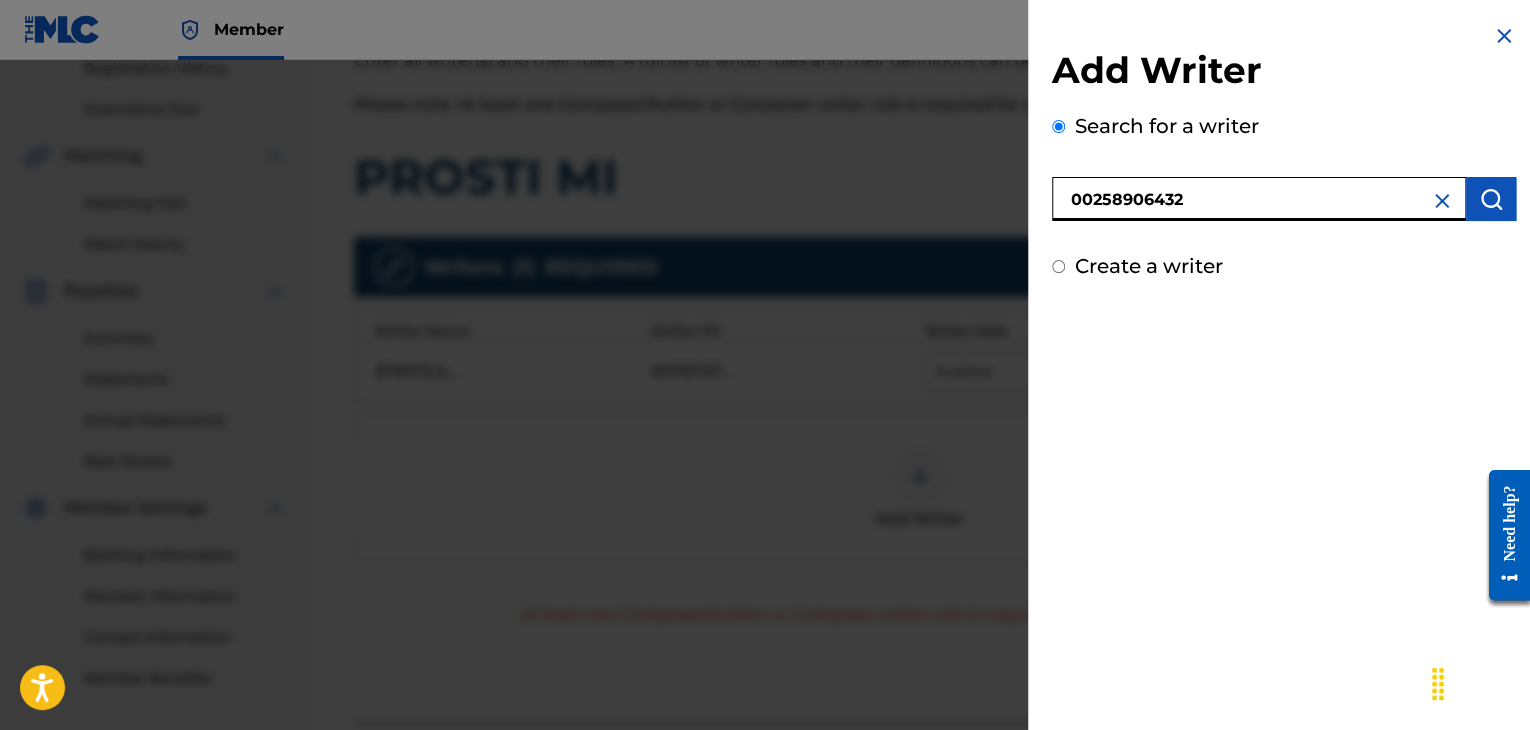 type on "00258906432" 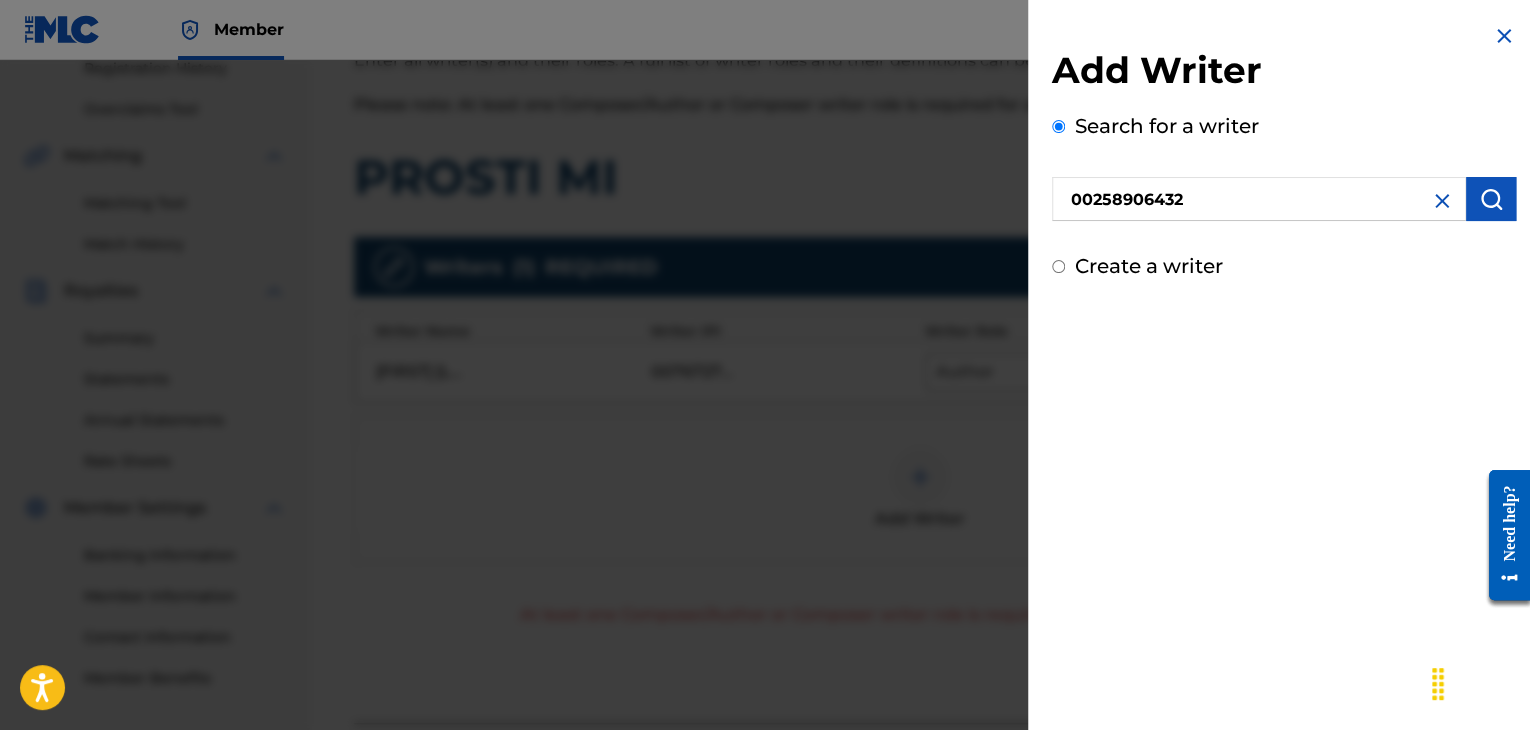 click at bounding box center (1491, 199) 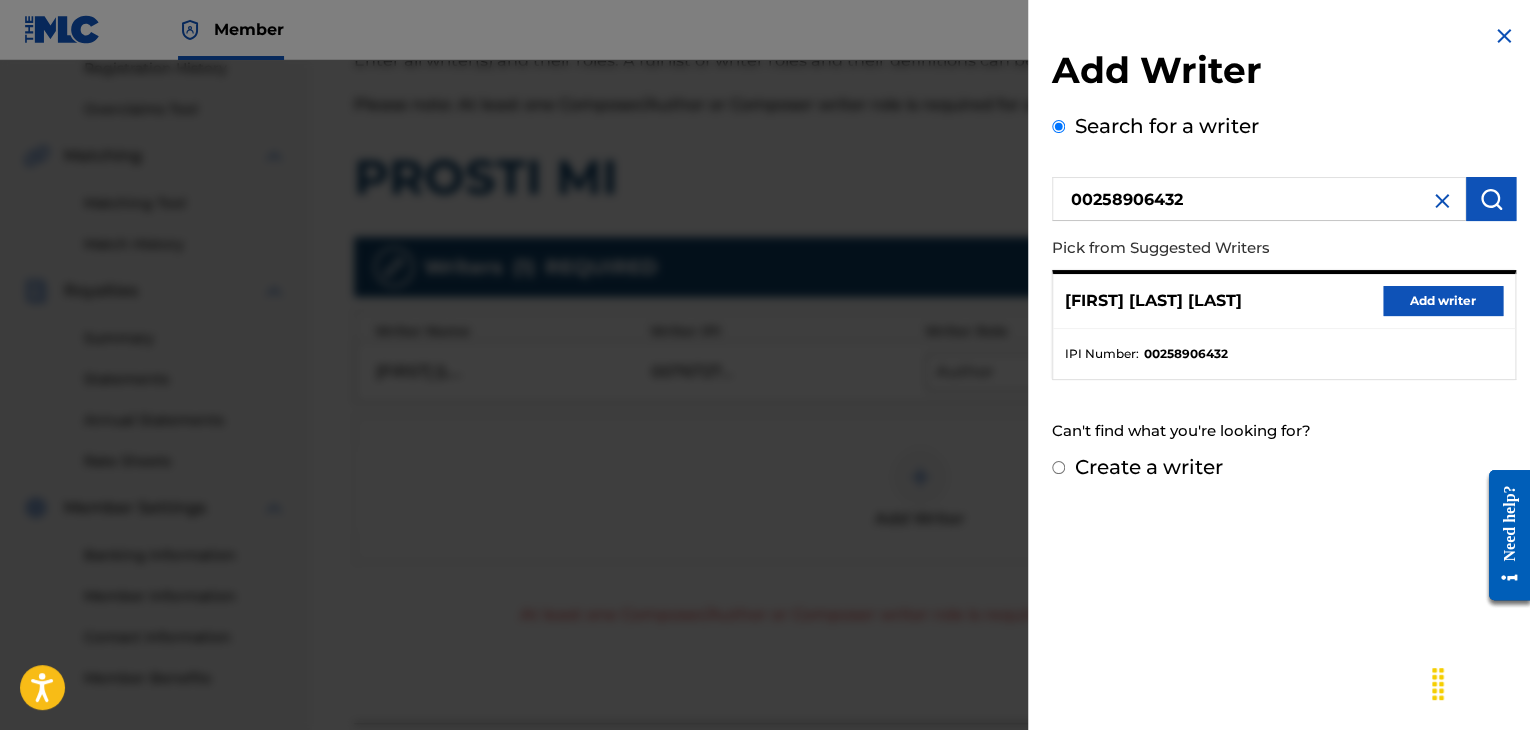 click on "Add writer" at bounding box center (1443, 301) 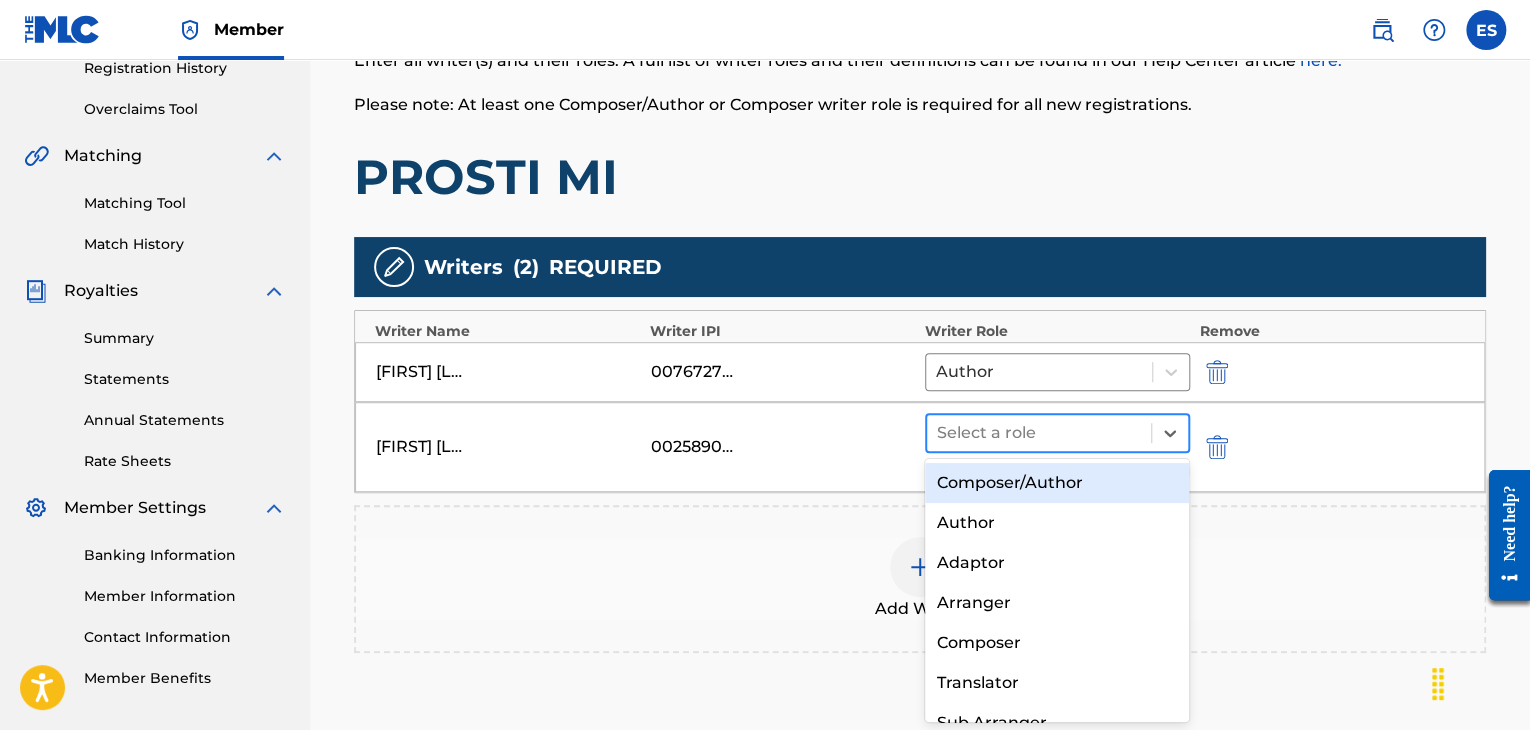 click at bounding box center [1039, 433] 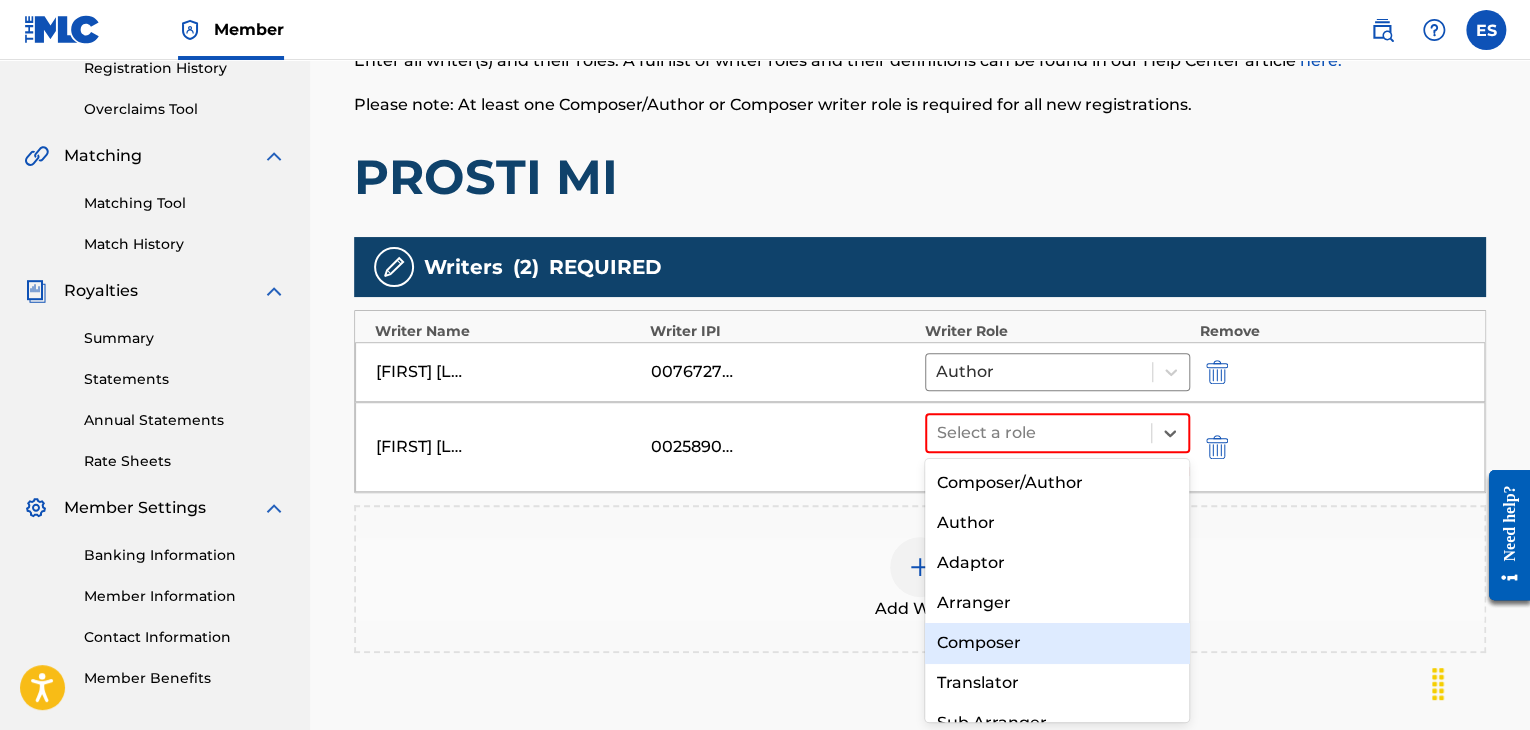 click on "Composer" at bounding box center (1057, 643) 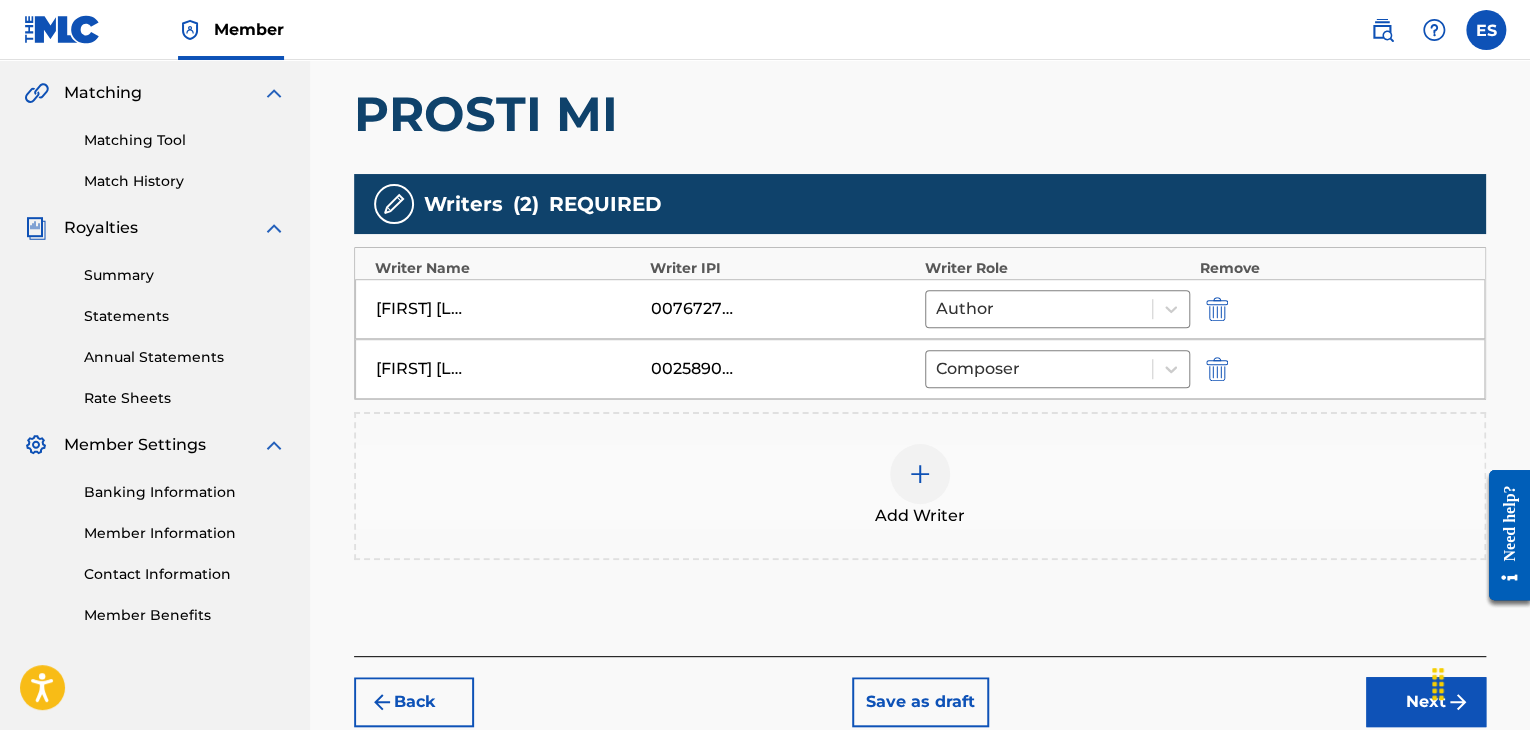 scroll, scrollTop: 564, scrollLeft: 0, axis: vertical 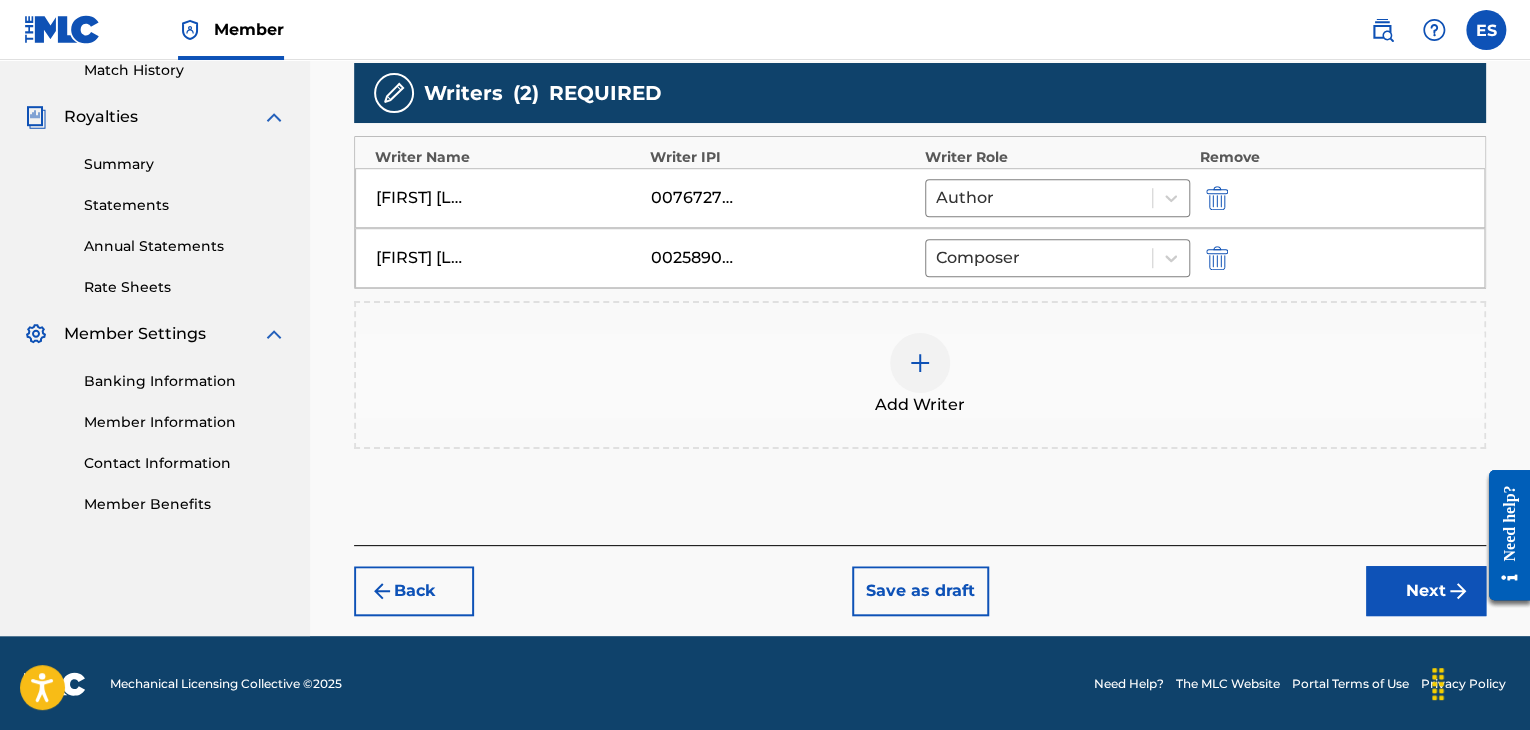 click on "Next" at bounding box center (1426, 591) 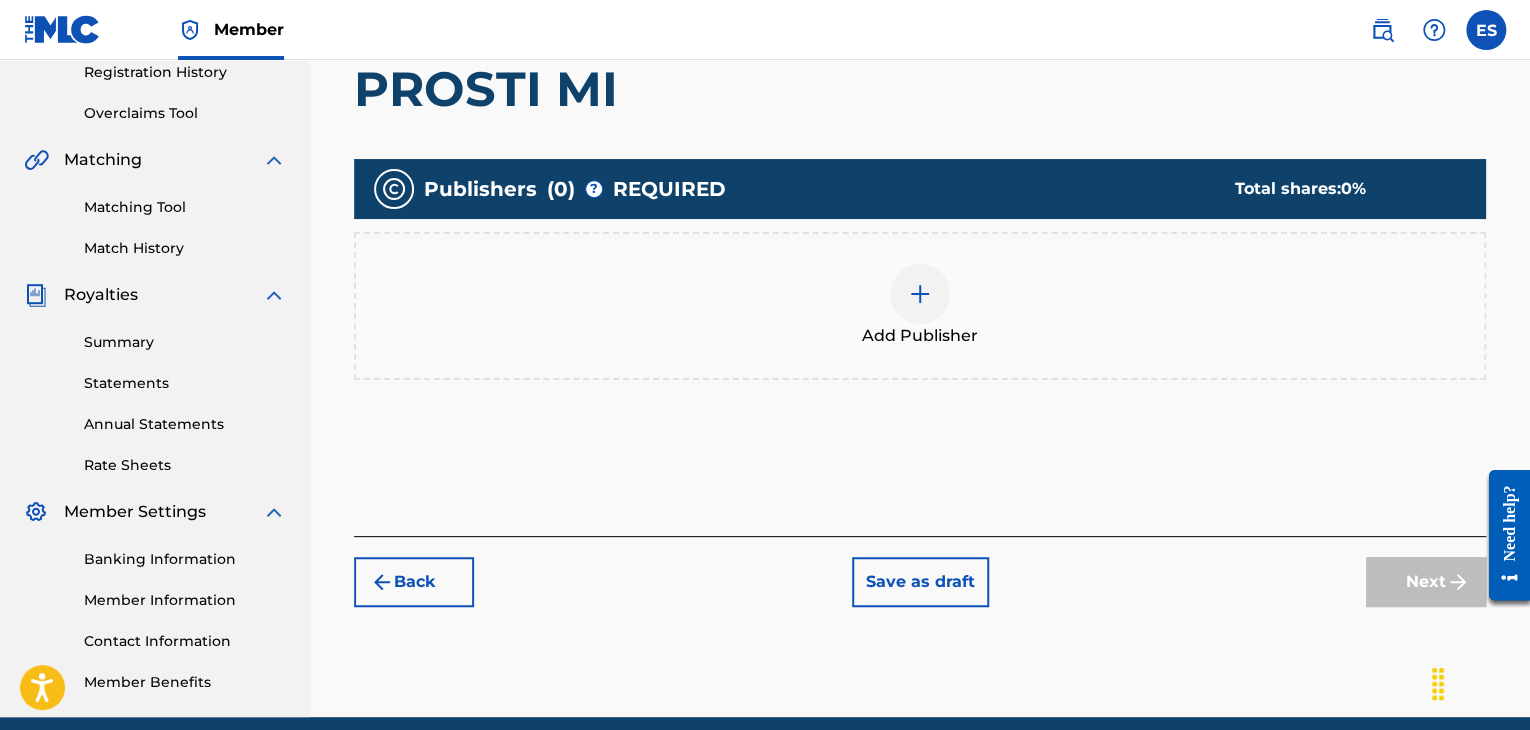 scroll, scrollTop: 390, scrollLeft: 0, axis: vertical 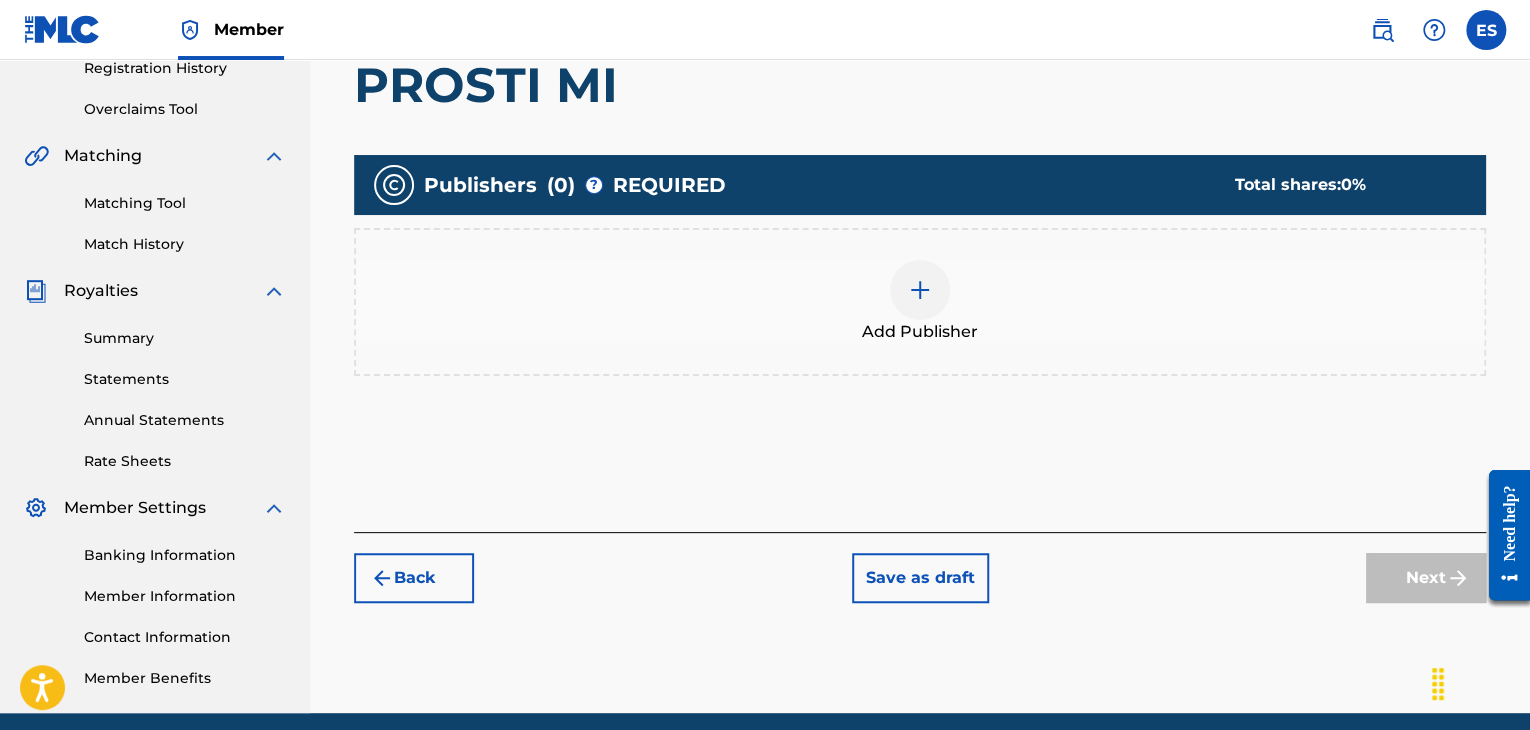 click at bounding box center [920, 290] 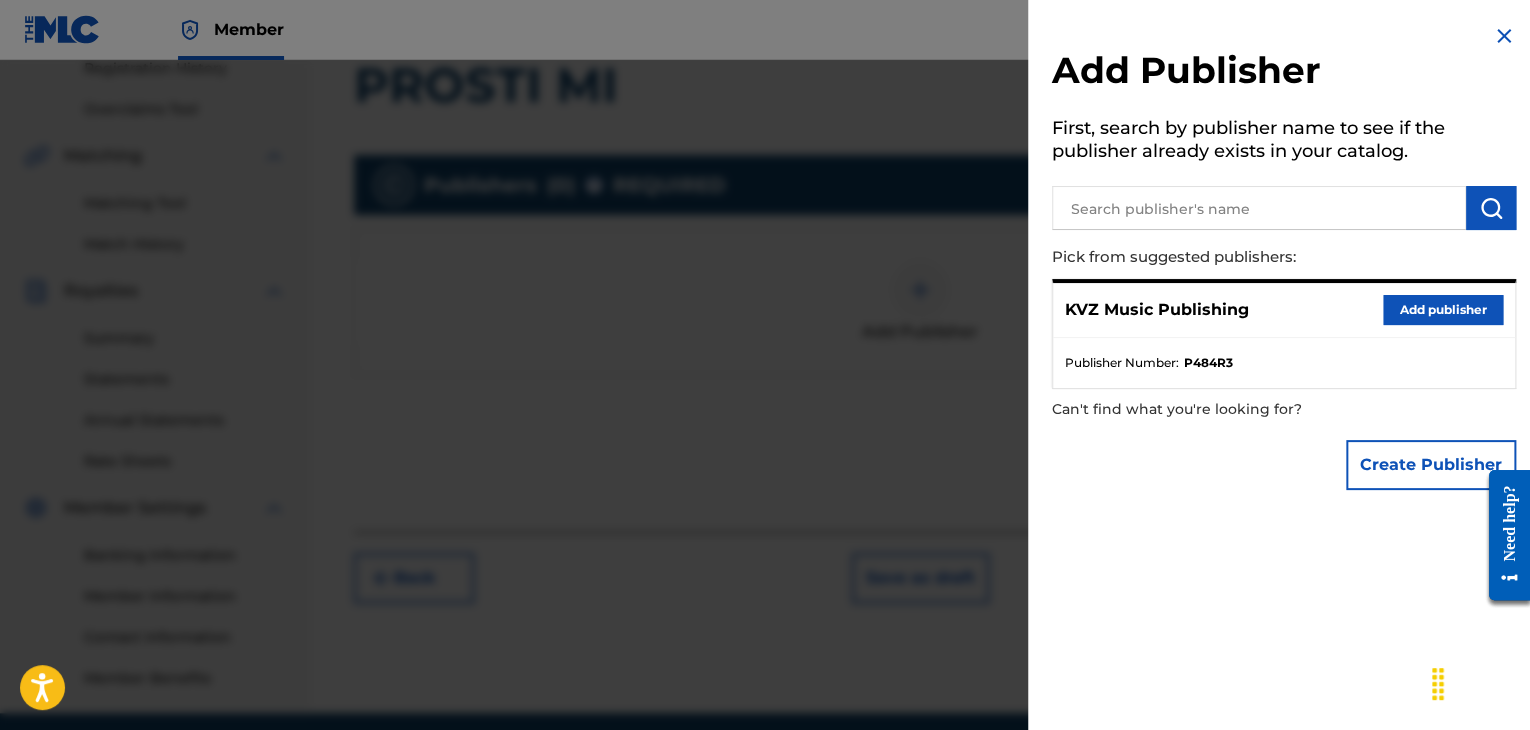 click on "Add publisher" at bounding box center (1443, 310) 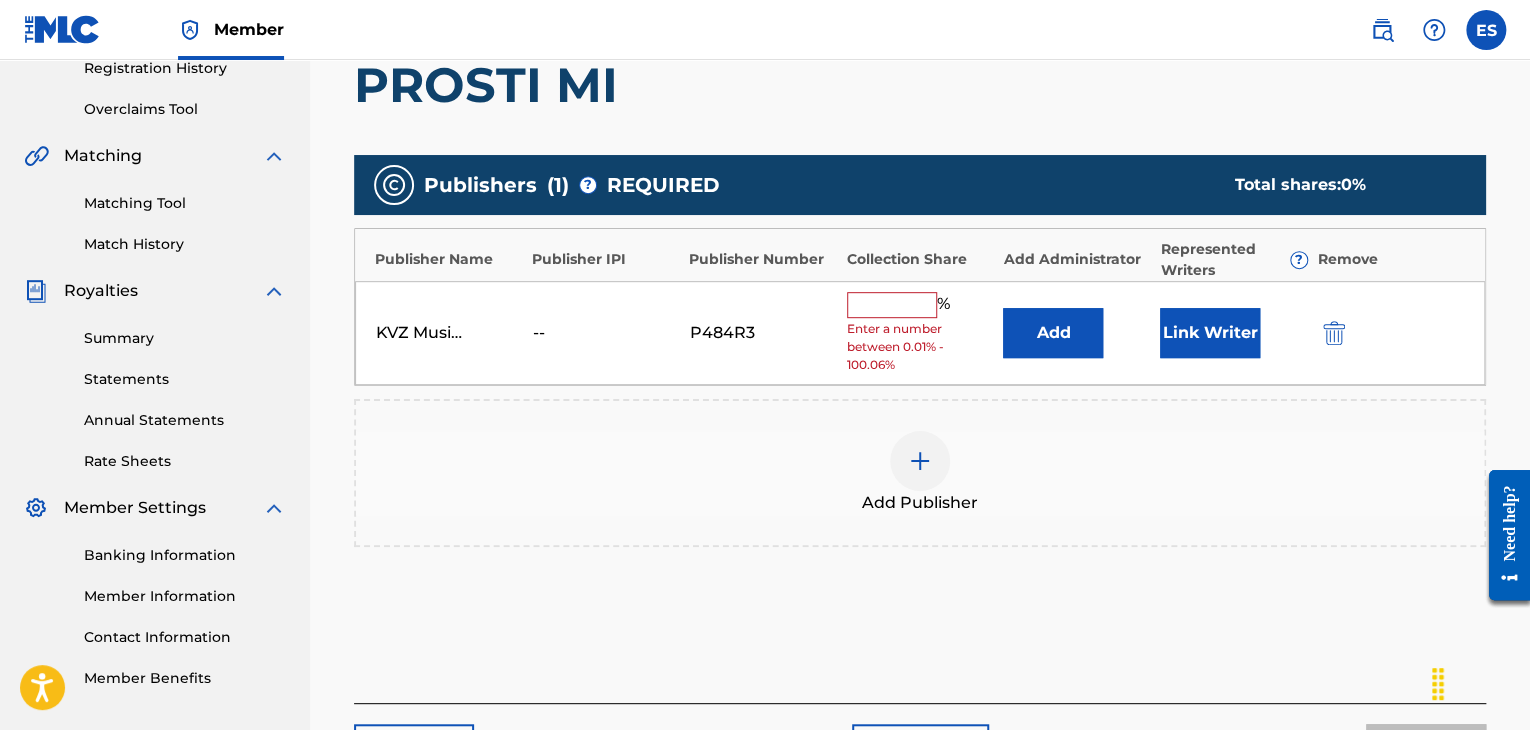 click at bounding box center [892, 305] 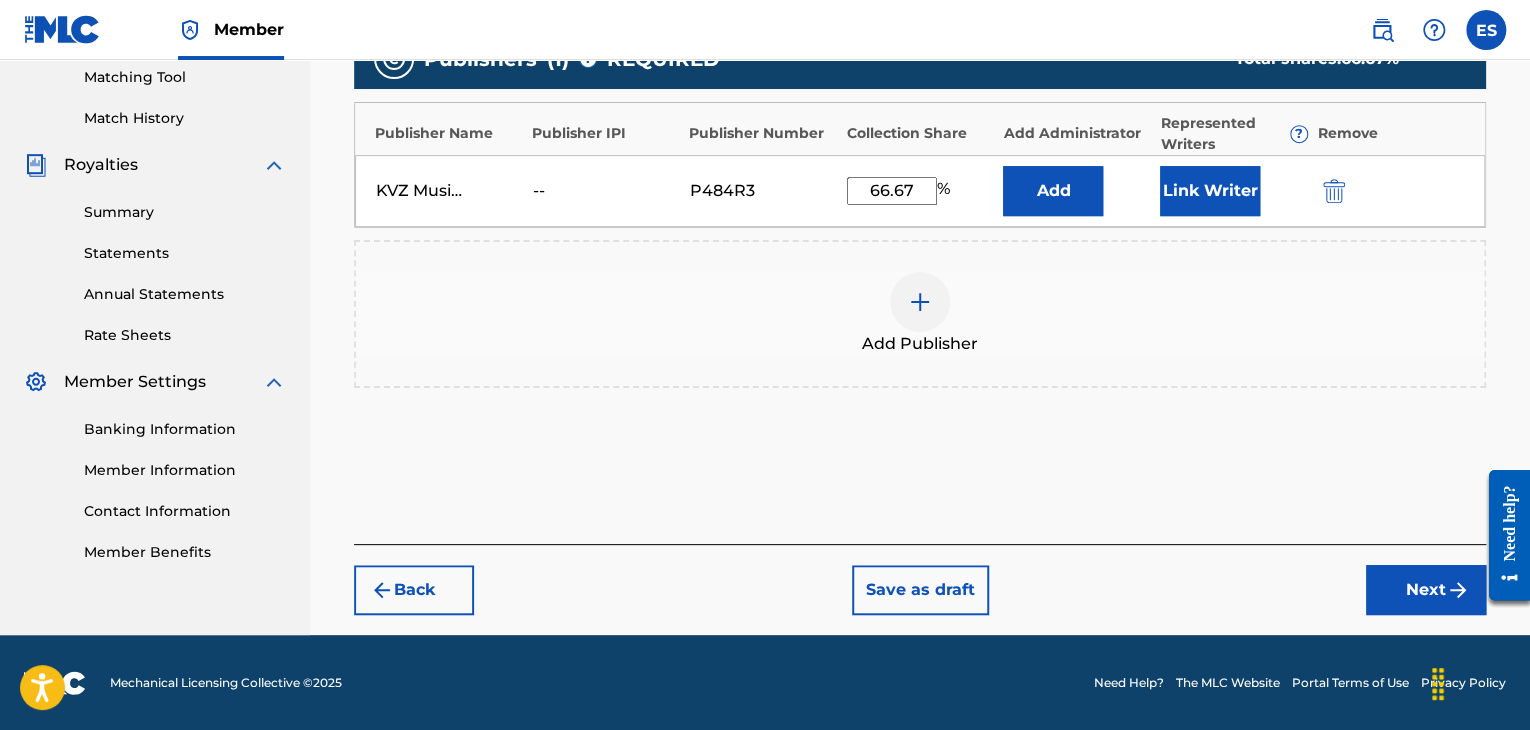 click on "Next" at bounding box center [1426, 590] 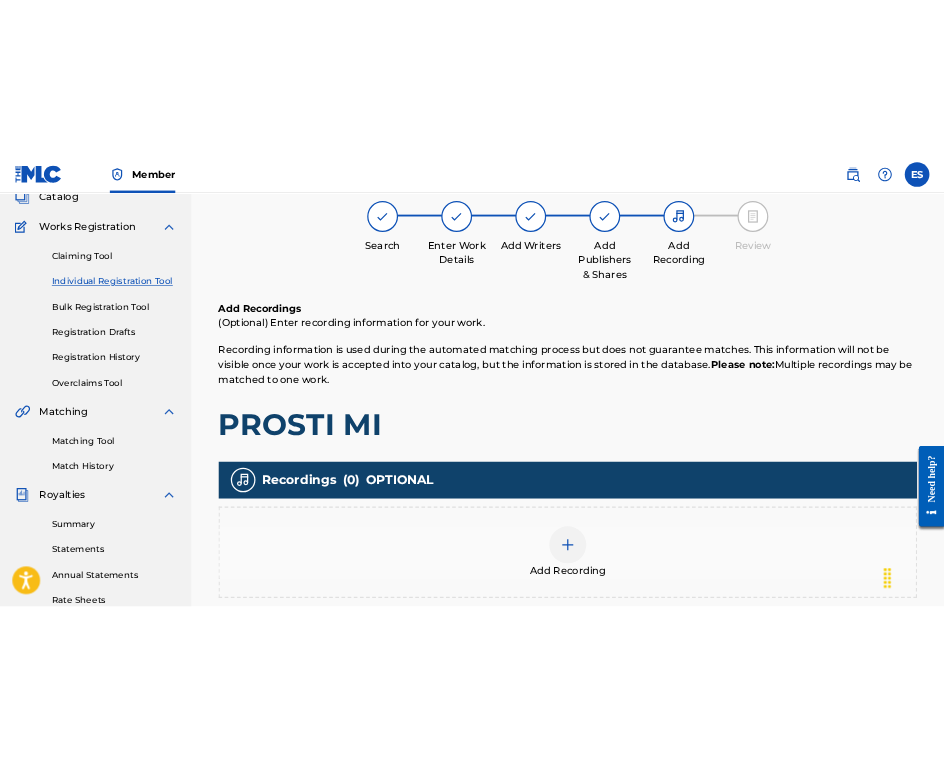 scroll, scrollTop: 390, scrollLeft: 0, axis: vertical 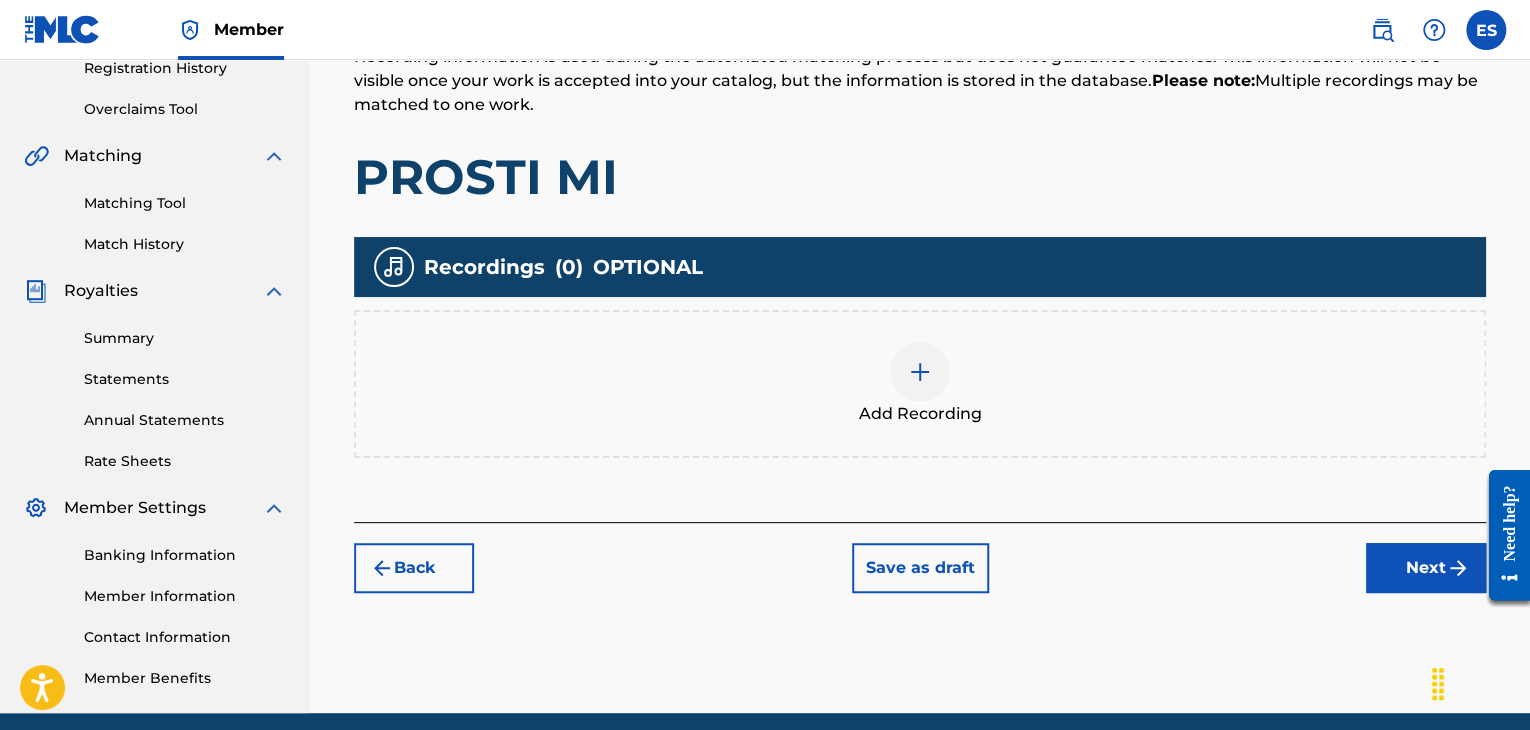 click at bounding box center (920, 372) 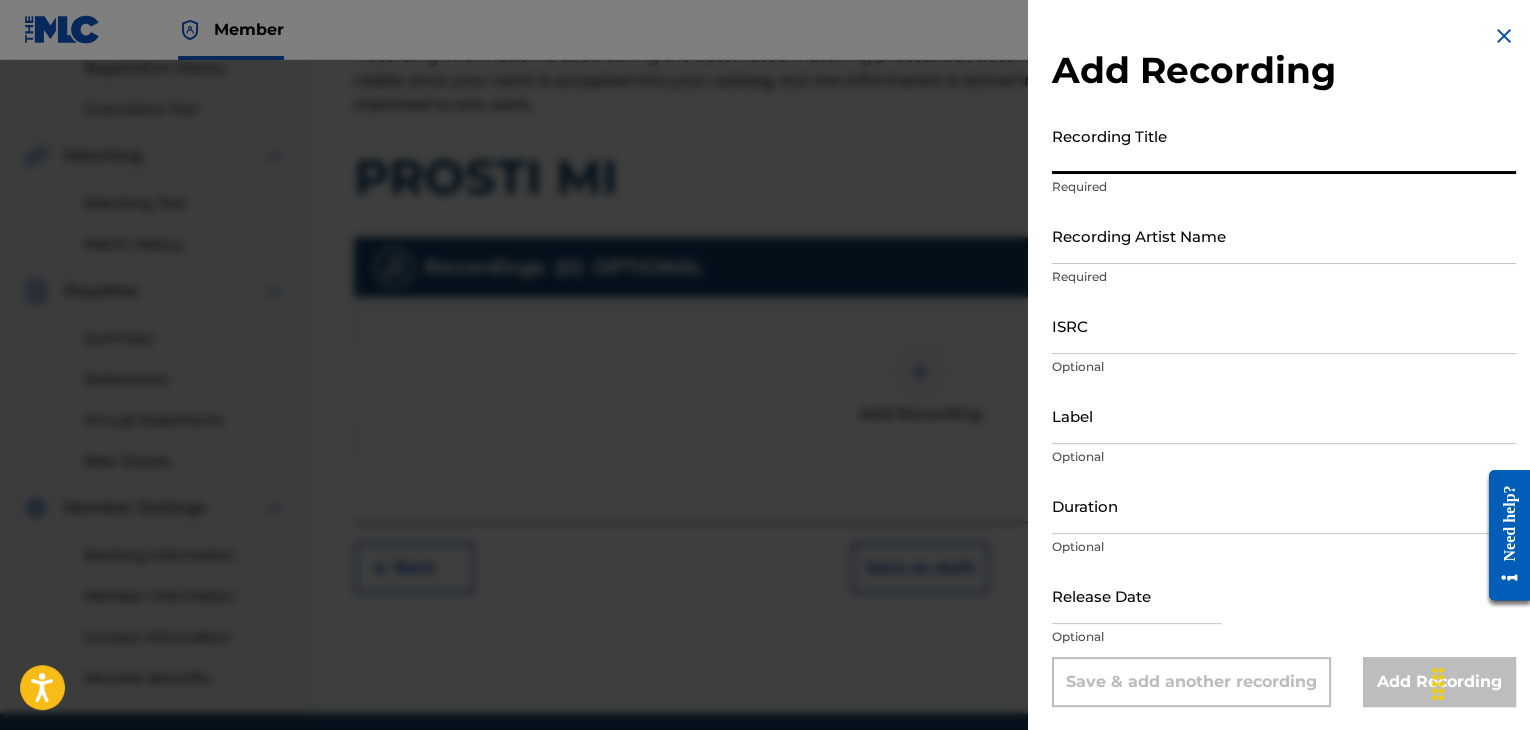 click on "Recording Title" at bounding box center (1284, 145) 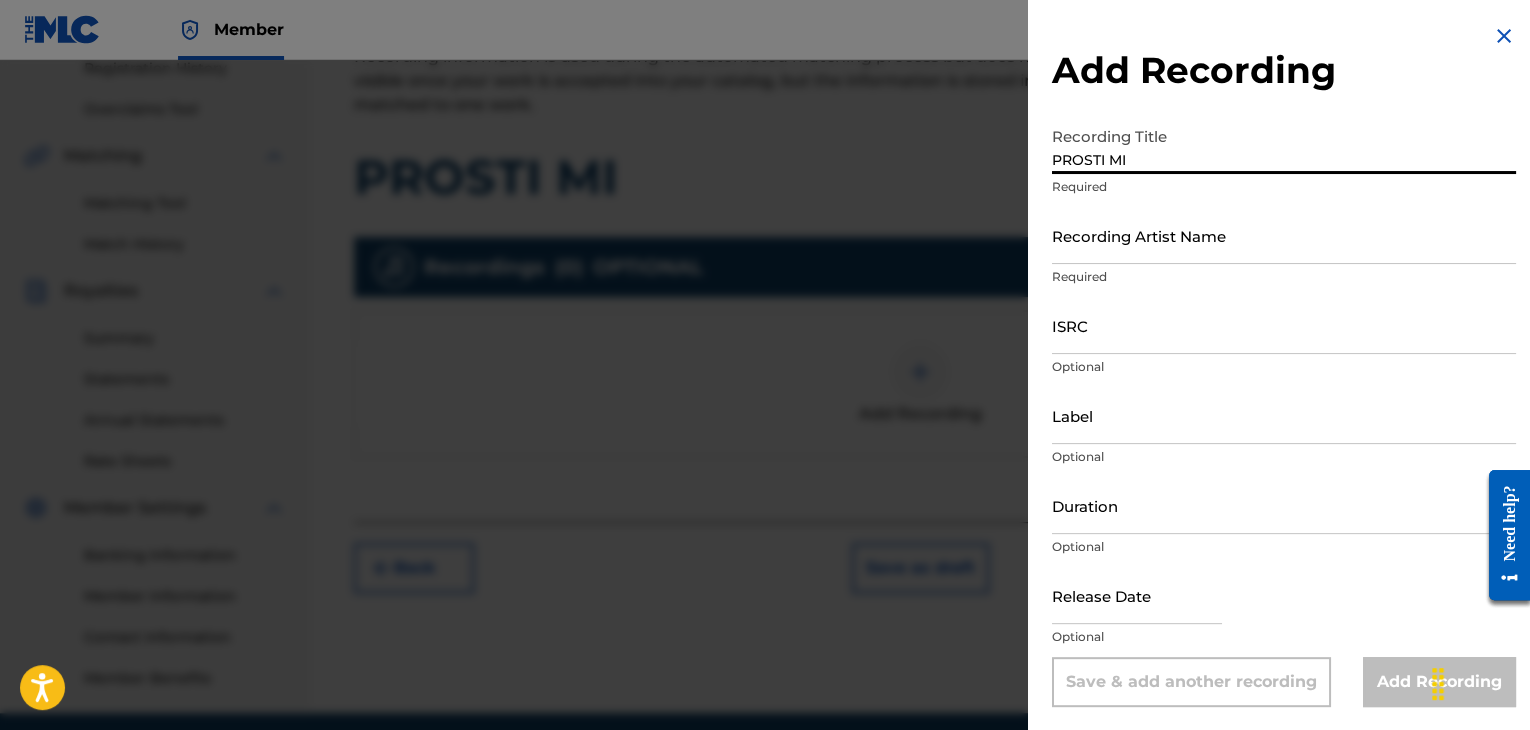 click on "PROSTI MI" at bounding box center (1284, 145) 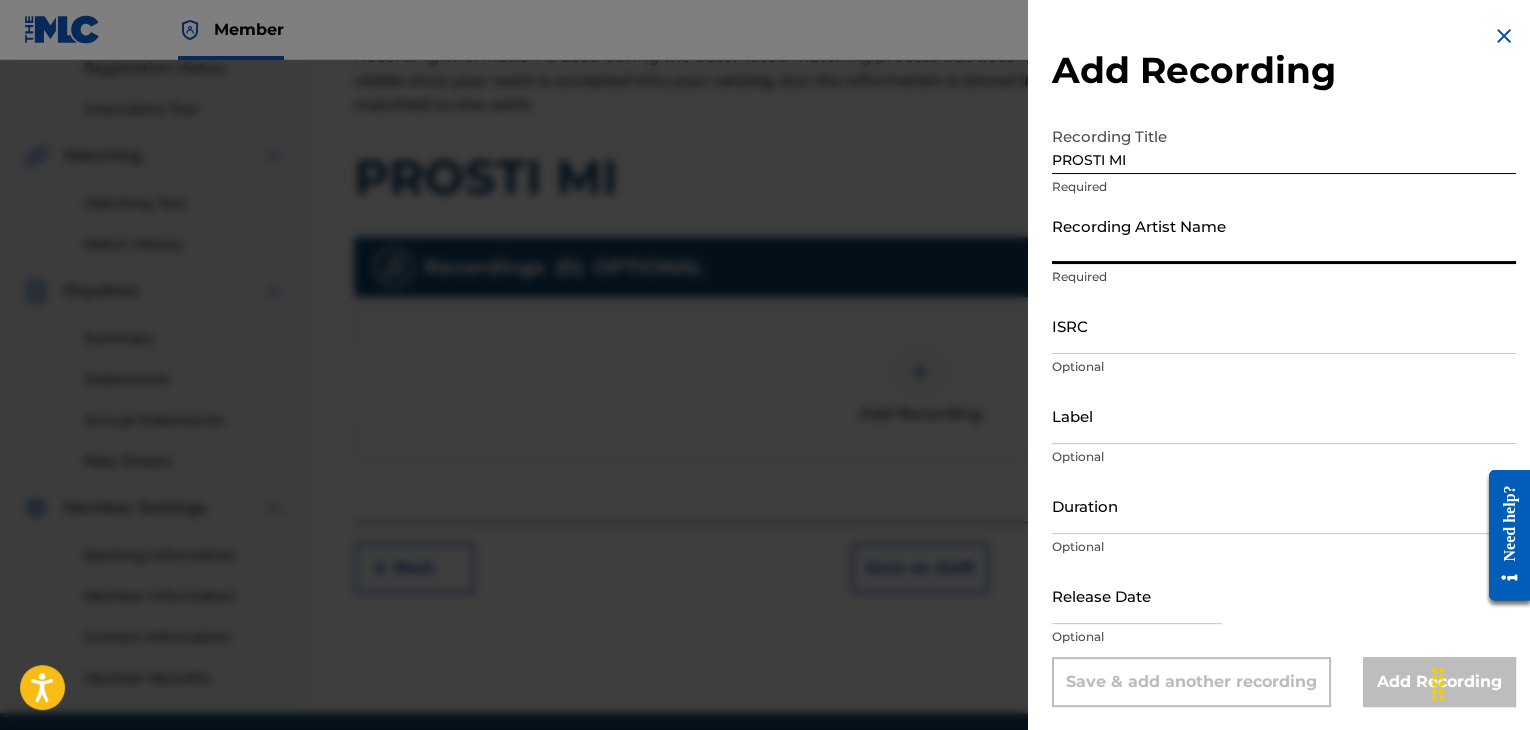 paste on "[FIRST] [LAST]" 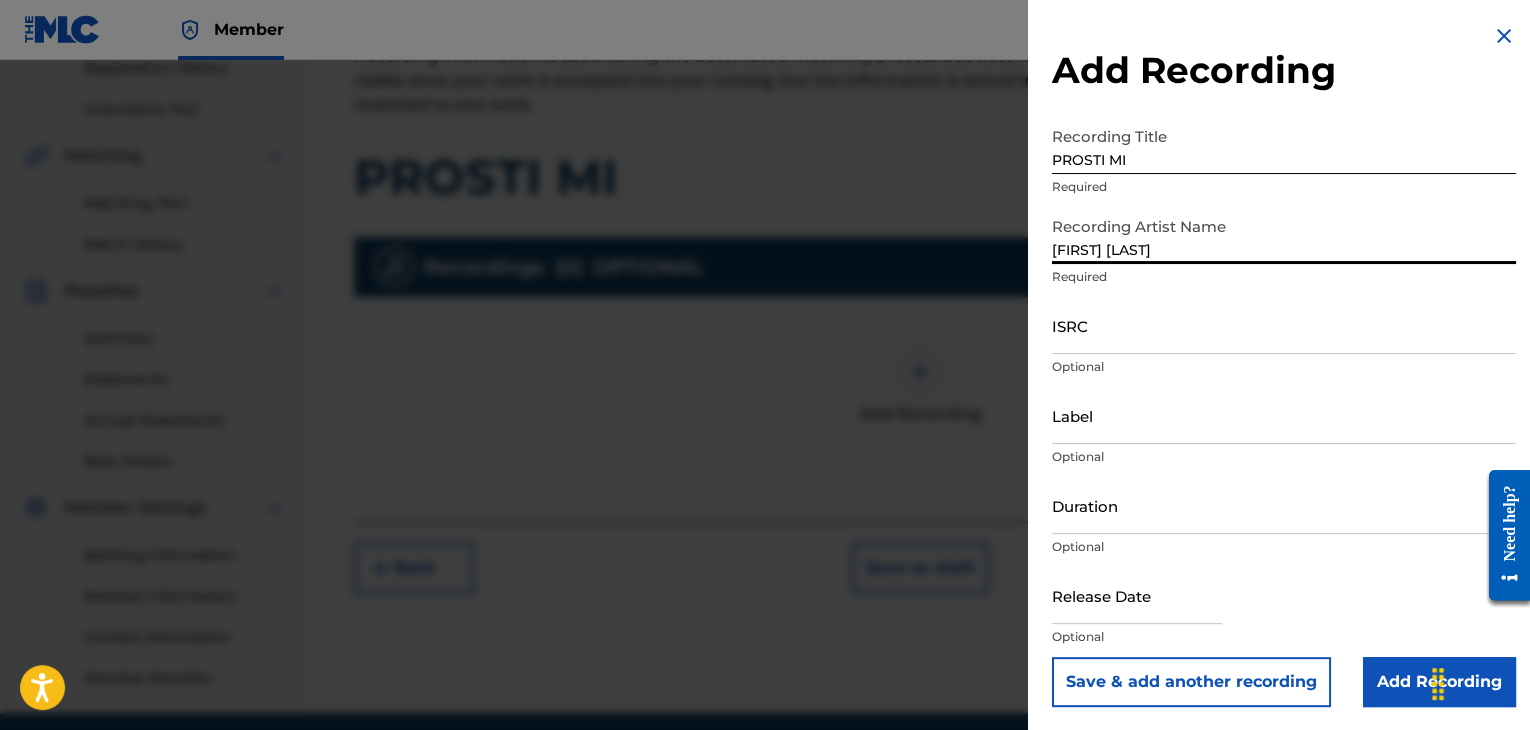 click on "[FIRST] [LAST]" at bounding box center (1284, 235) 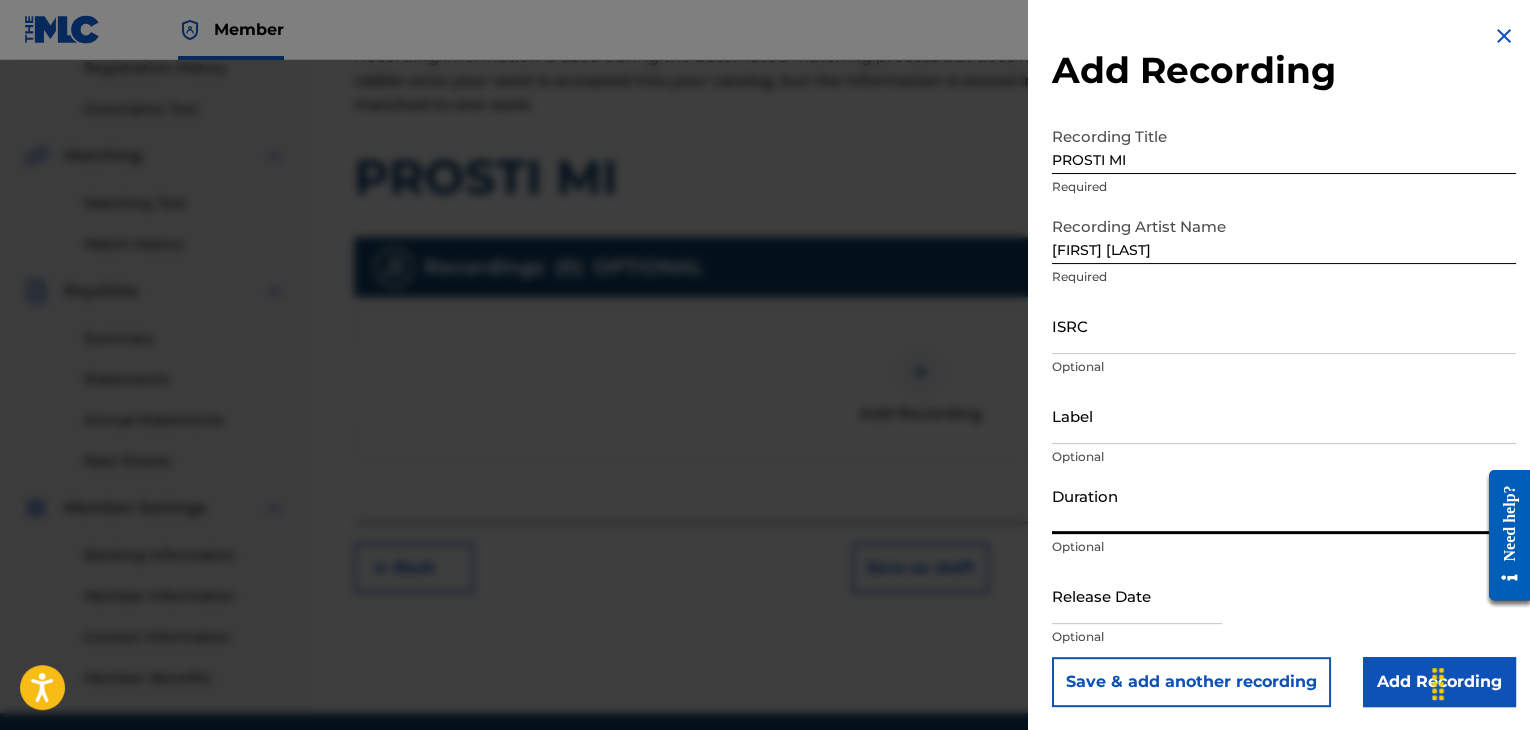 drag, startPoint x: 1131, startPoint y: 517, endPoint x: 1130, endPoint y: 461, distance: 56.008926 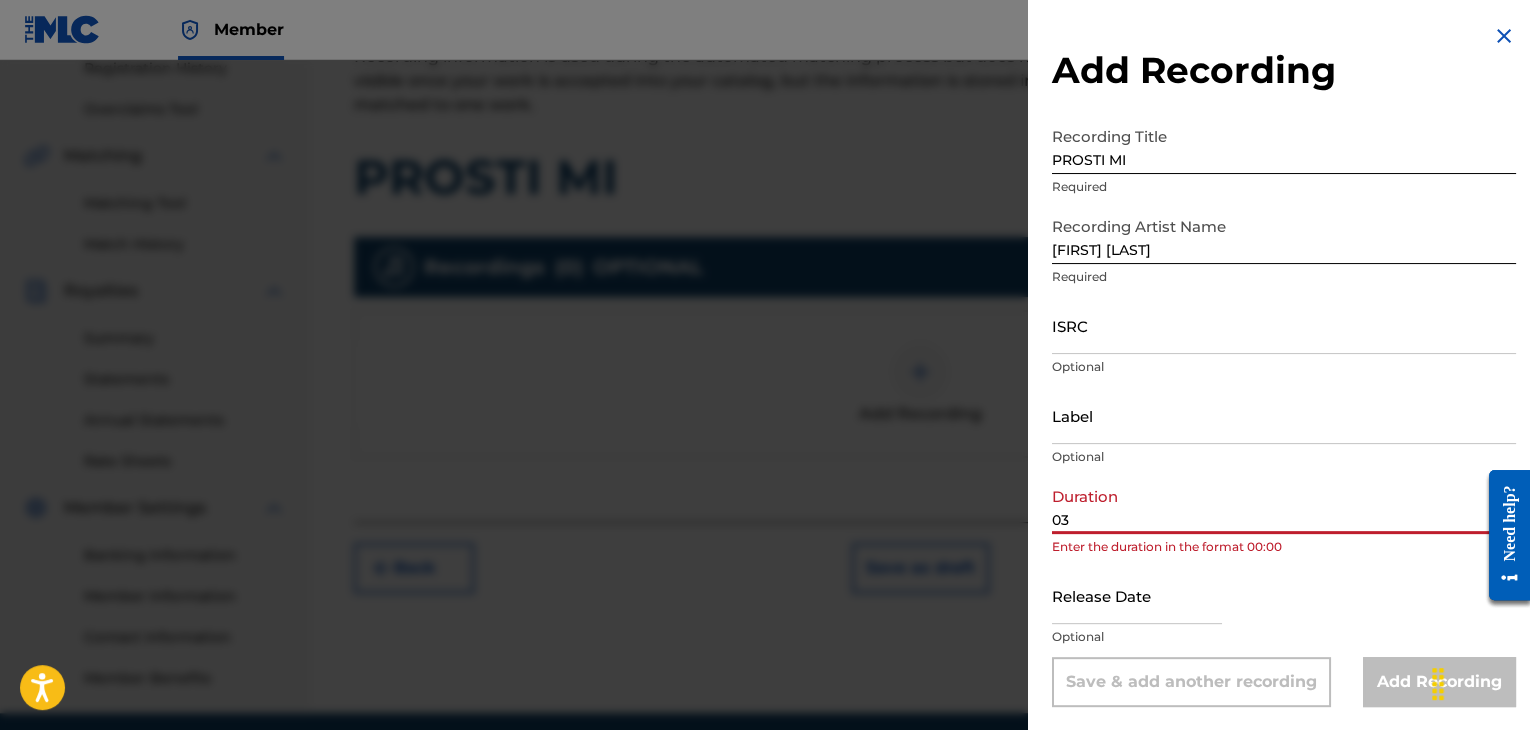type on "03:40" 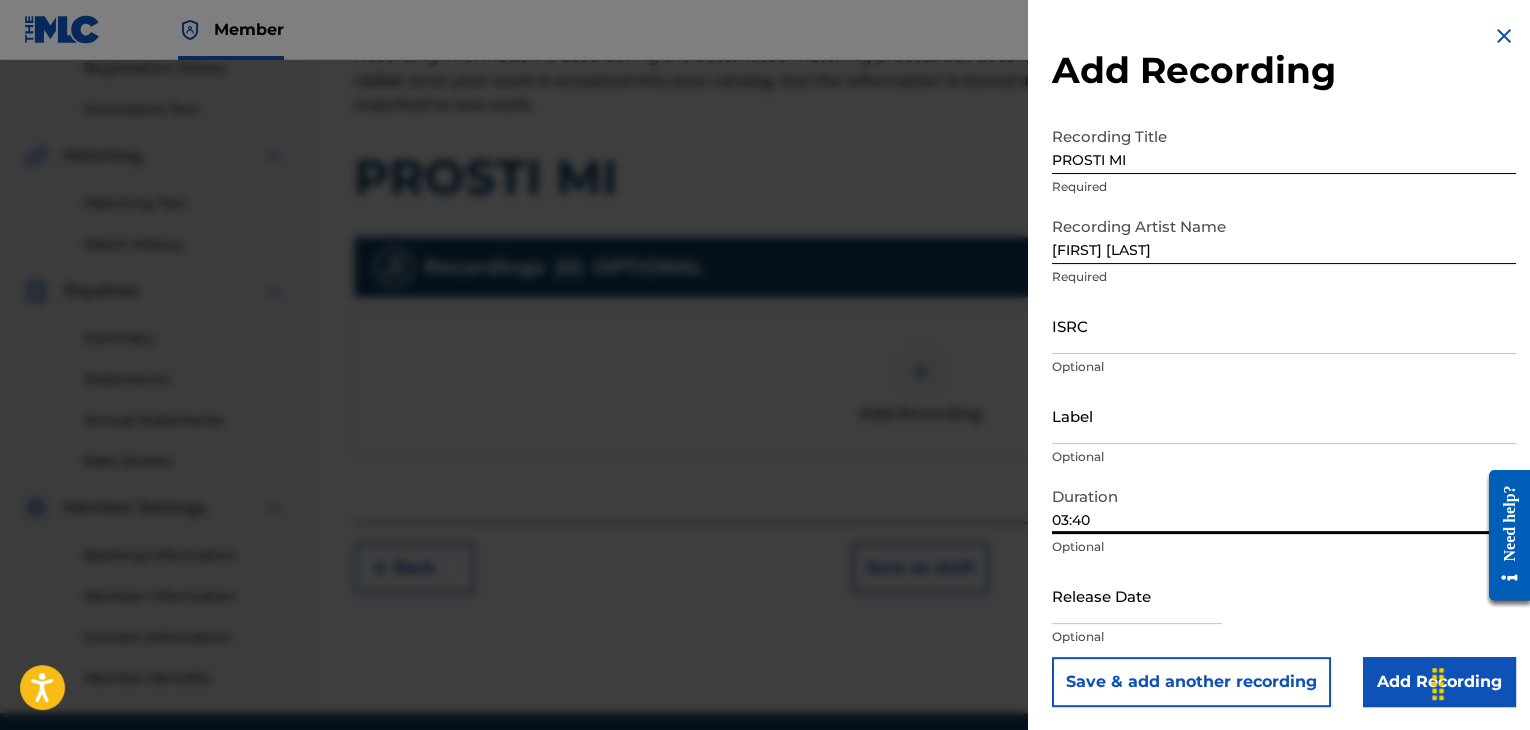 click on "Add Recording" at bounding box center [1439, 682] 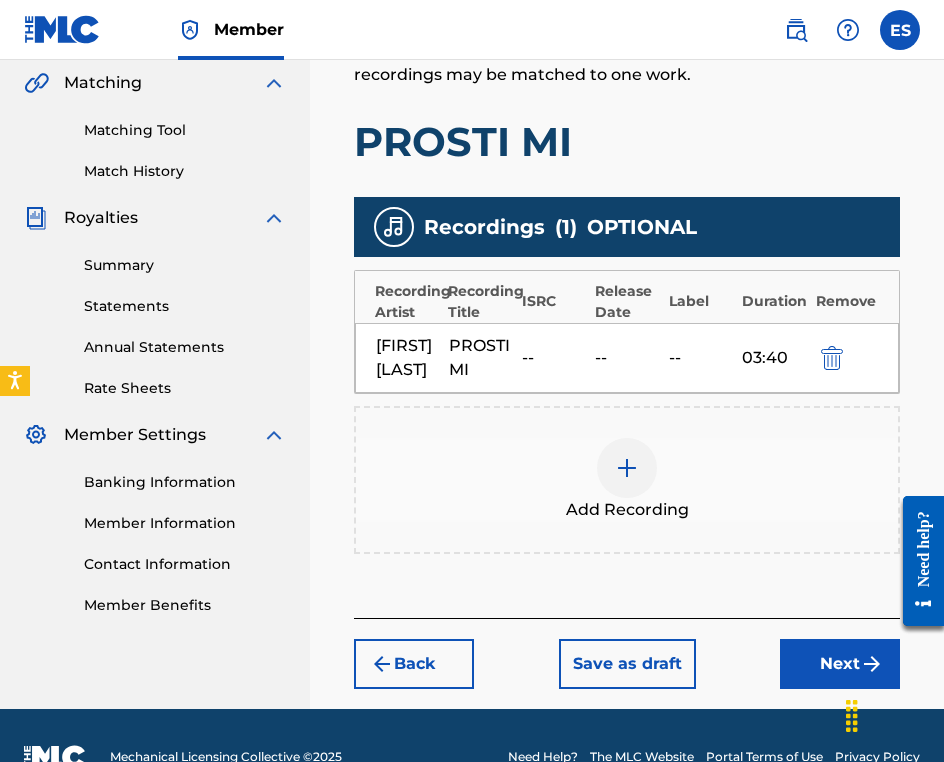 scroll, scrollTop: 543, scrollLeft: 0, axis: vertical 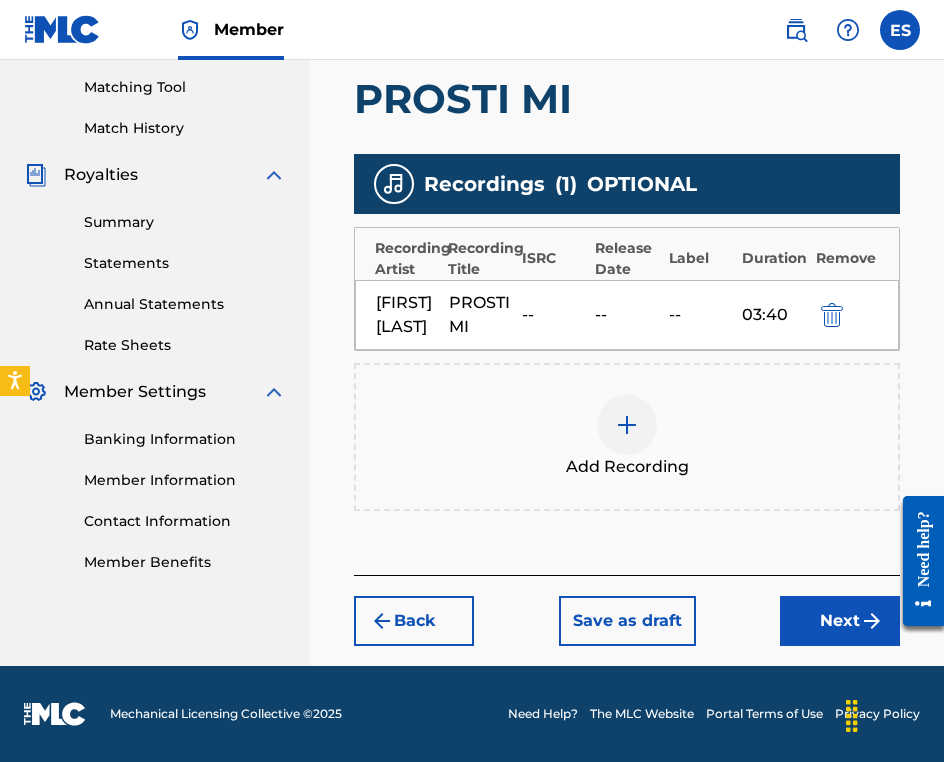 click on "Next" at bounding box center [840, 621] 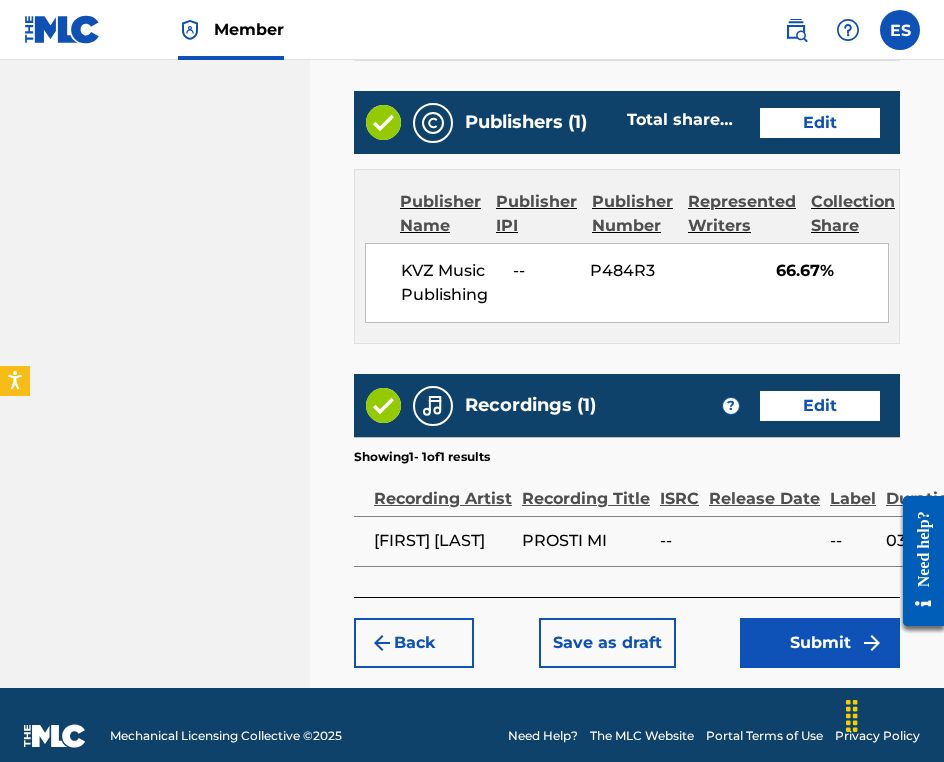 scroll, scrollTop: 1310, scrollLeft: 0, axis: vertical 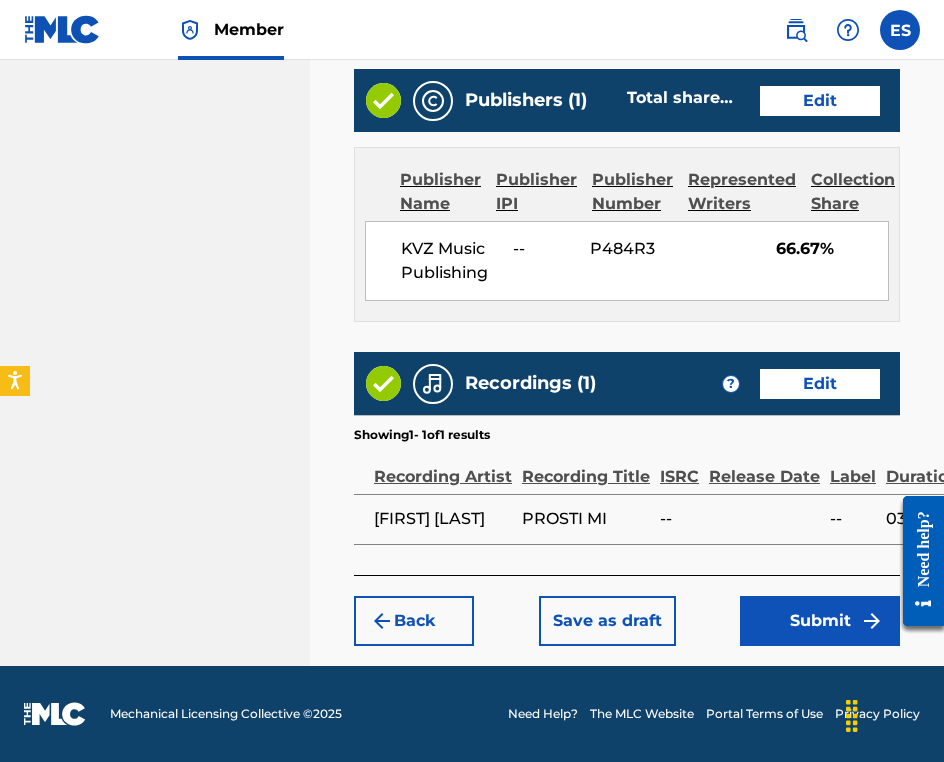 click on "Submit" at bounding box center [820, 621] 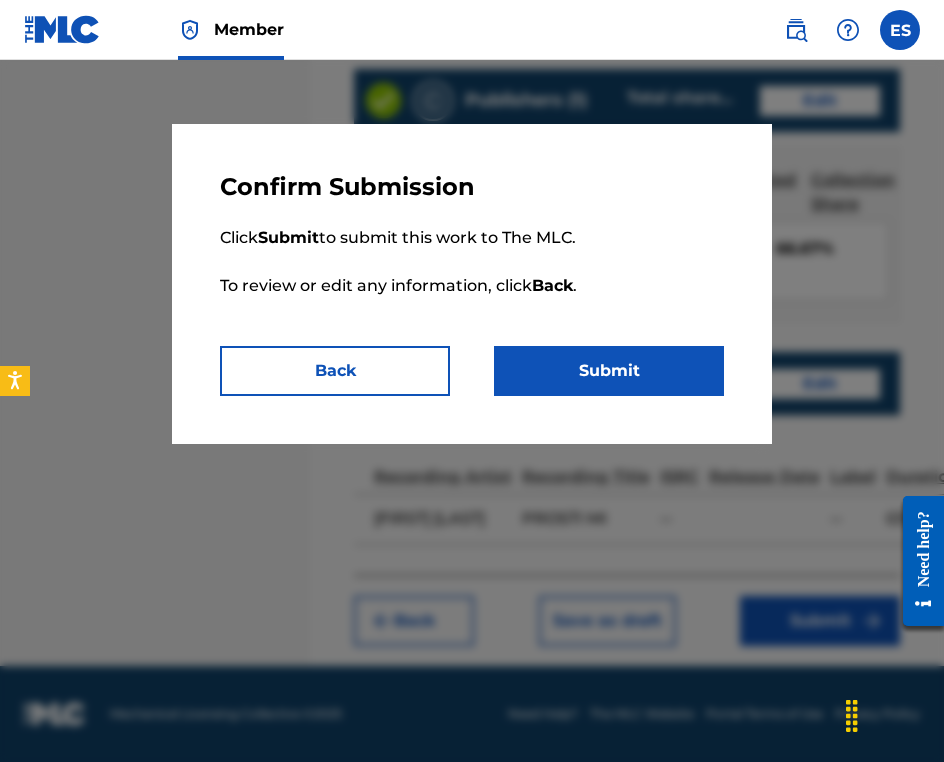 click on "Submit" at bounding box center [609, 371] 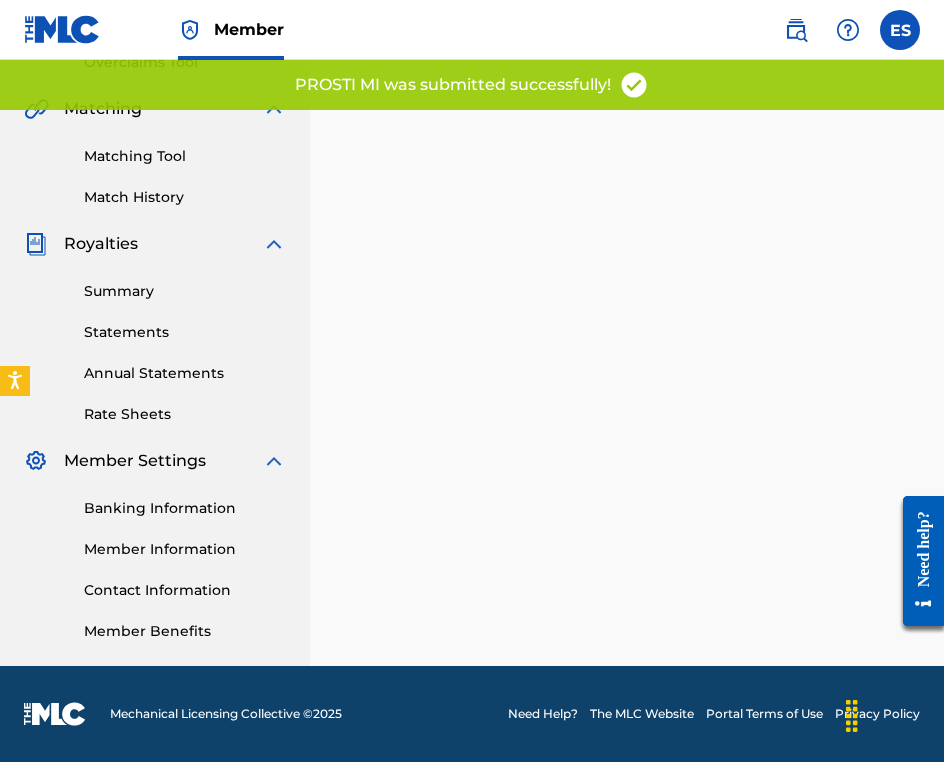 scroll, scrollTop: 0, scrollLeft: 0, axis: both 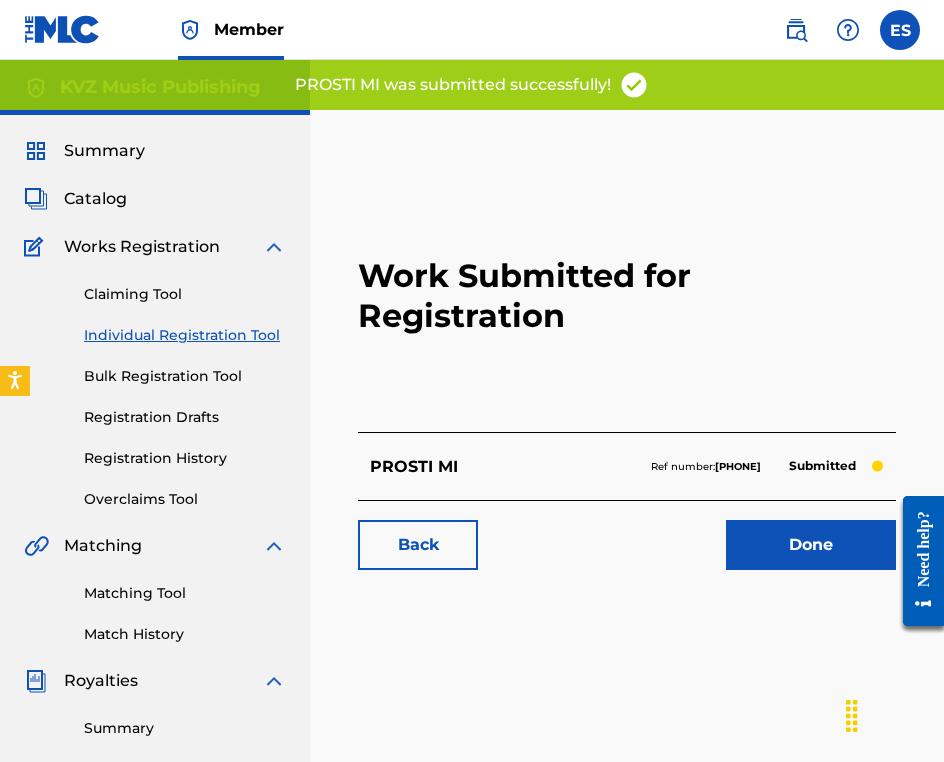 click on "Individual Registration Tool" at bounding box center (185, 335) 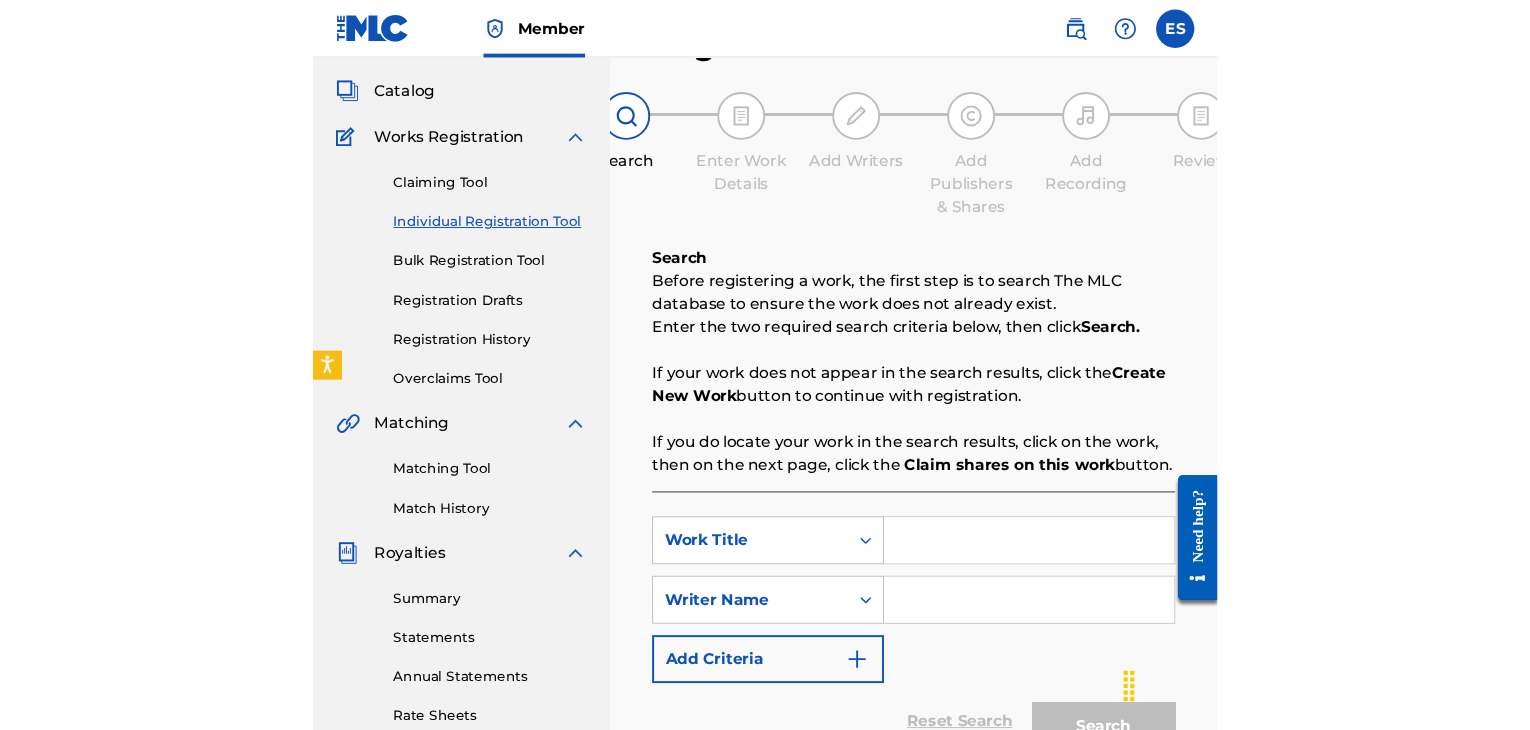 scroll, scrollTop: 200, scrollLeft: 0, axis: vertical 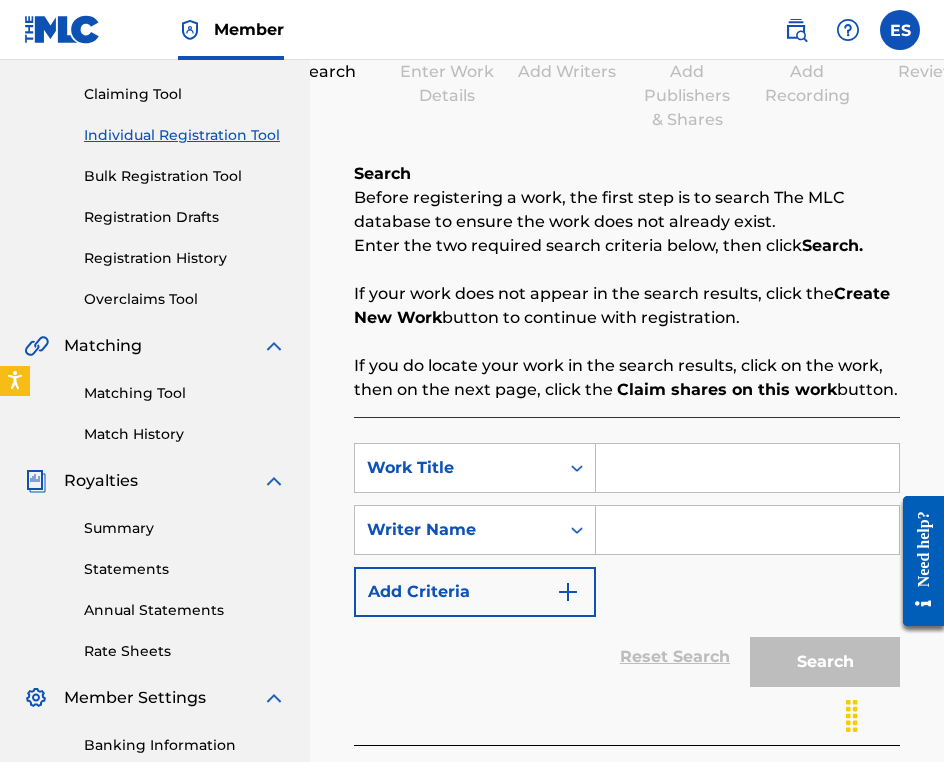 click at bounding box center [747, 468] 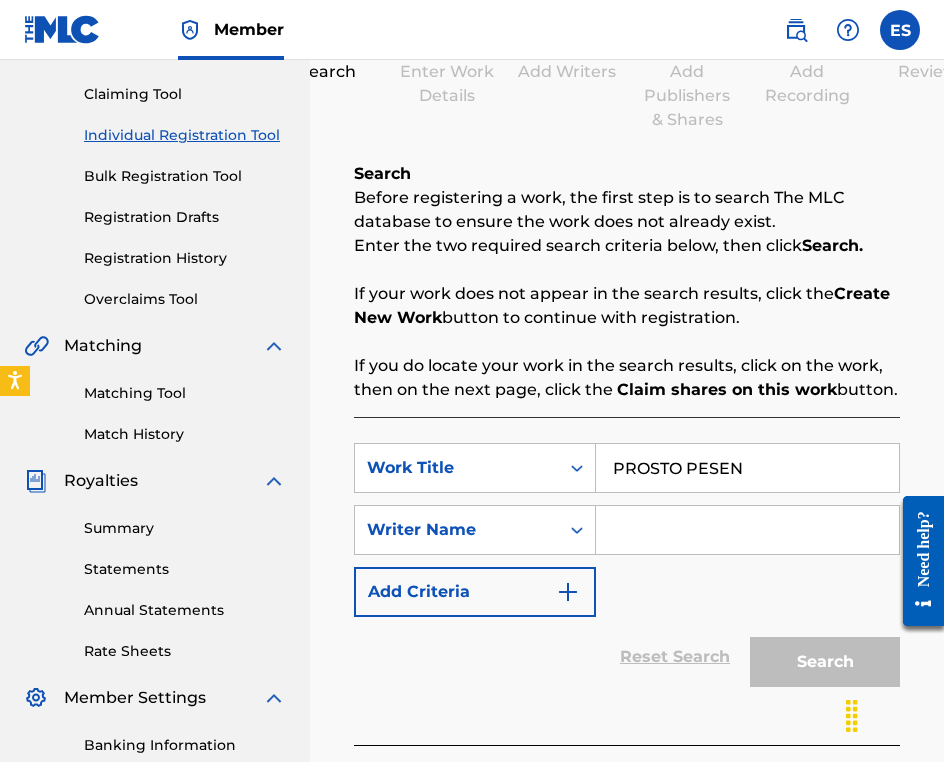 click on "PROSTO PESEN" at bounding box center [747, 468] 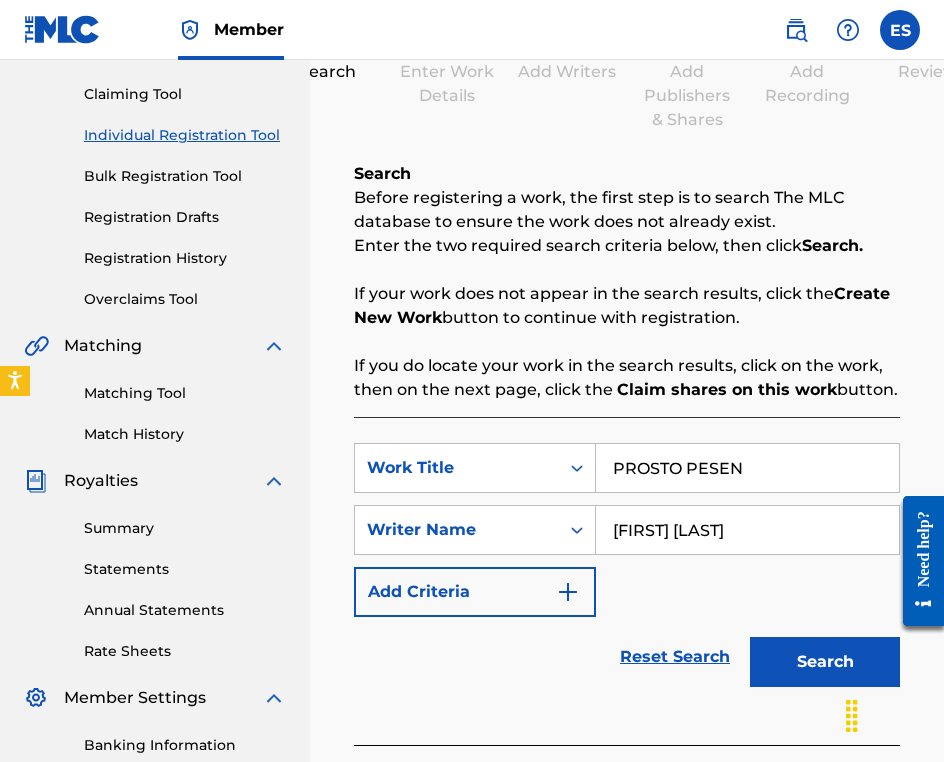 click on "Search" at bounding box center [825, 662] 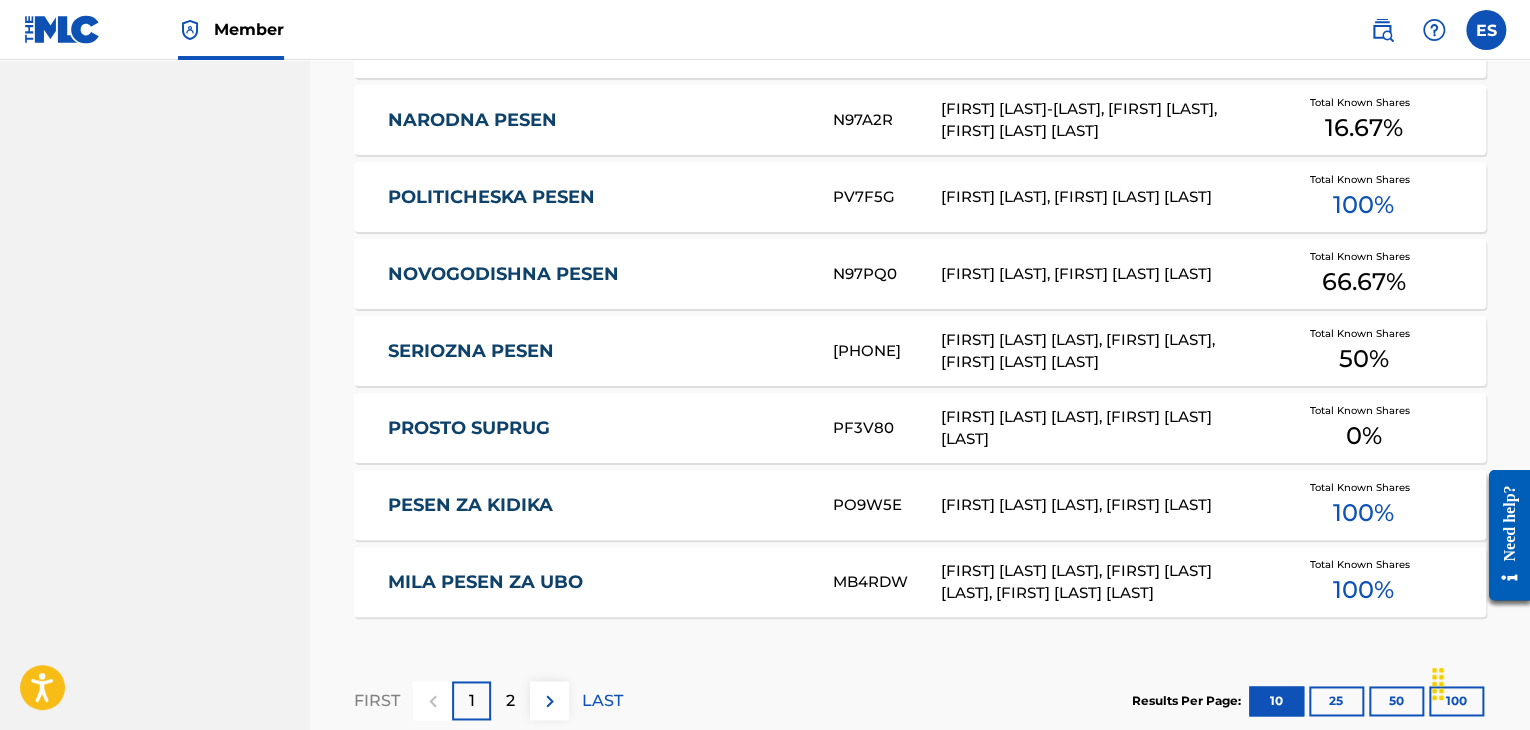 scroll, scrollTop: 1300, scrollLeft: 0, axis: vertical 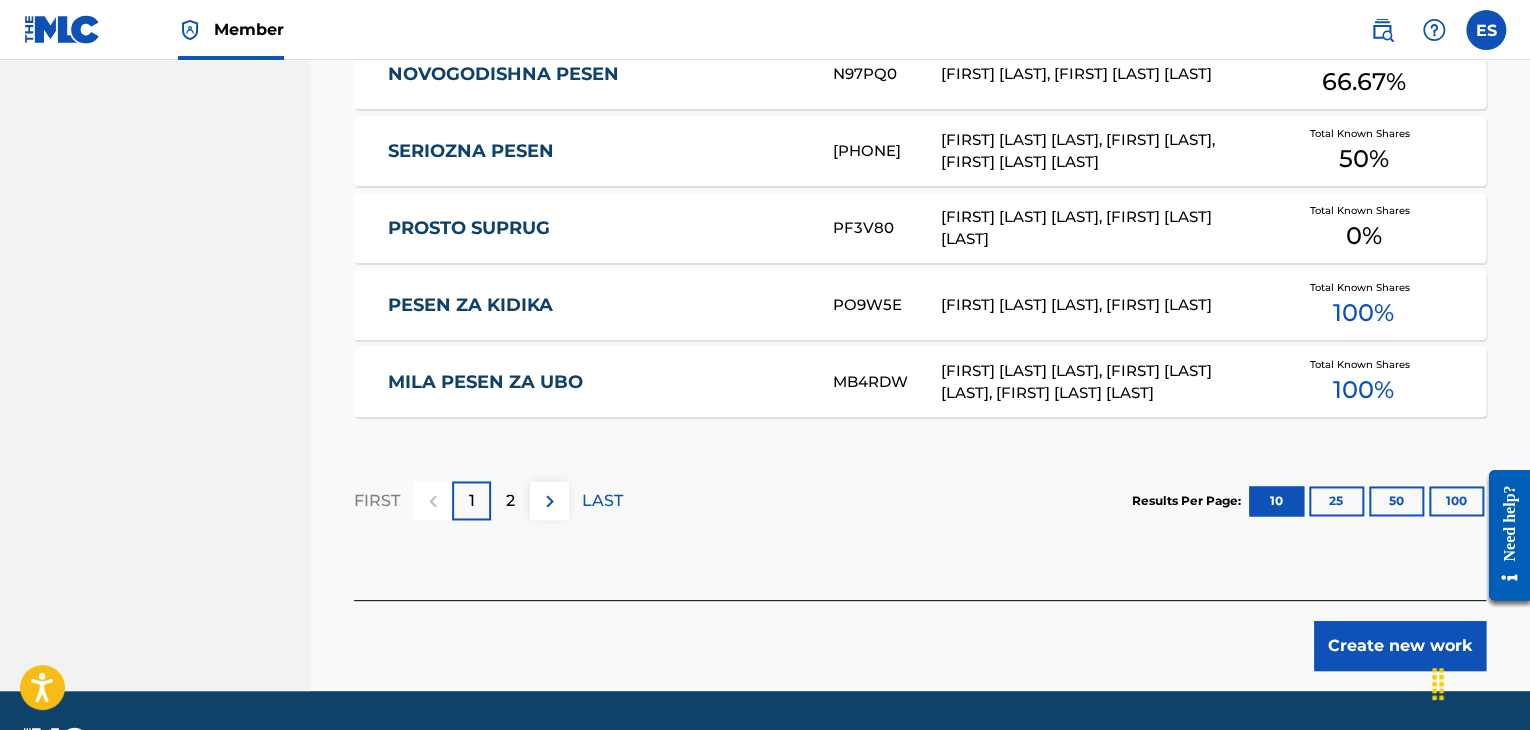 click on "Create new work" at bounding box center (1400, 646) 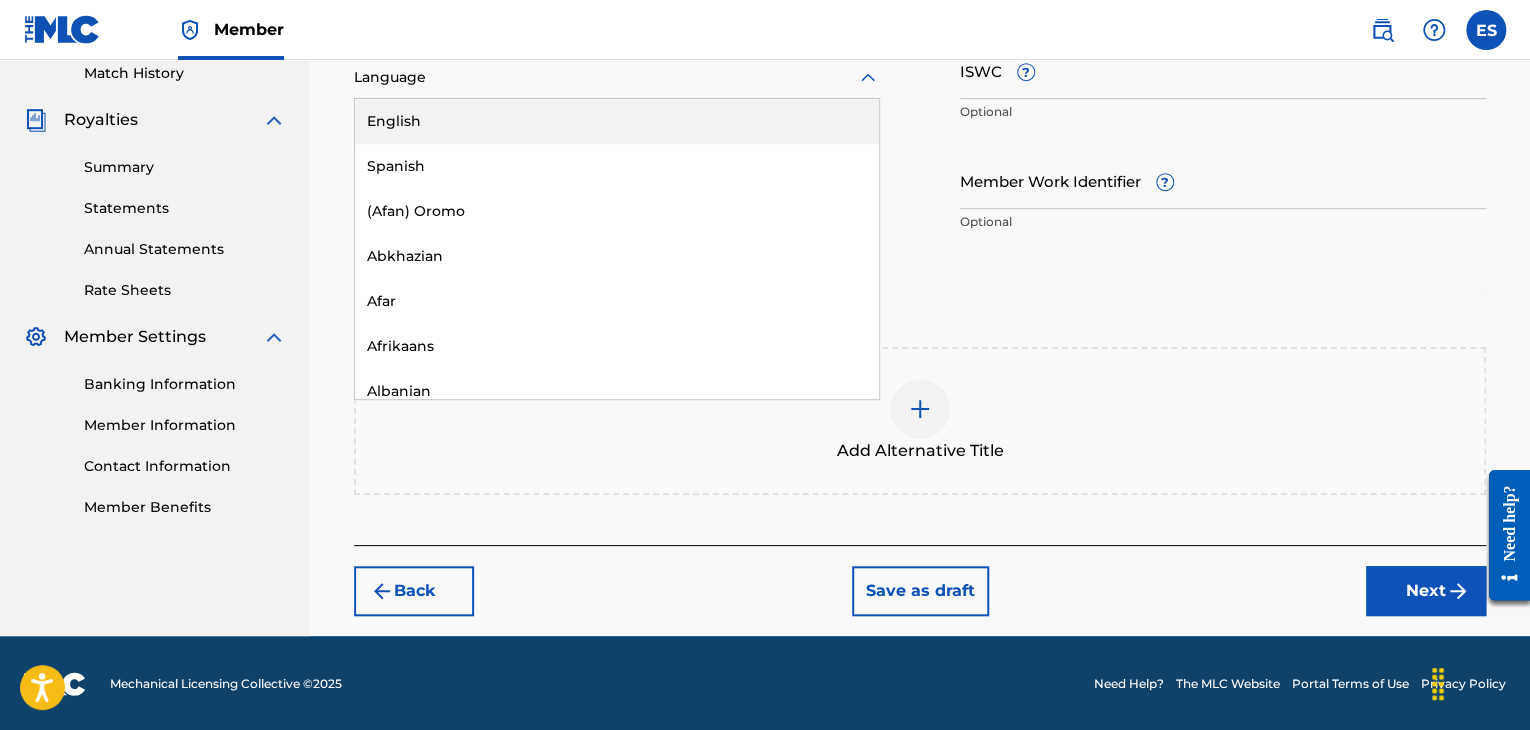click at bounding box center [617, 77] 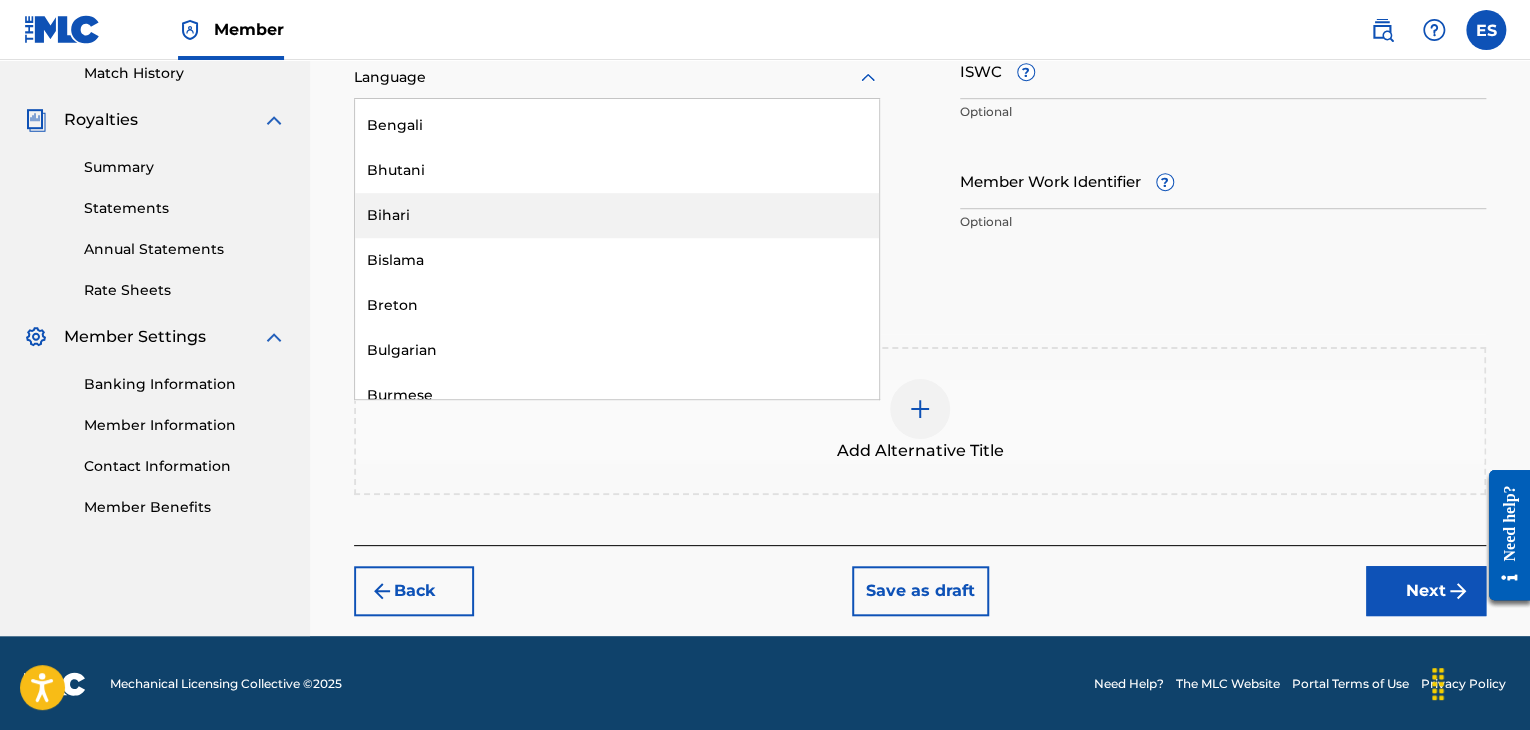 scroll, scrollTop: 700, scrollLeft: 0, axis: vertical 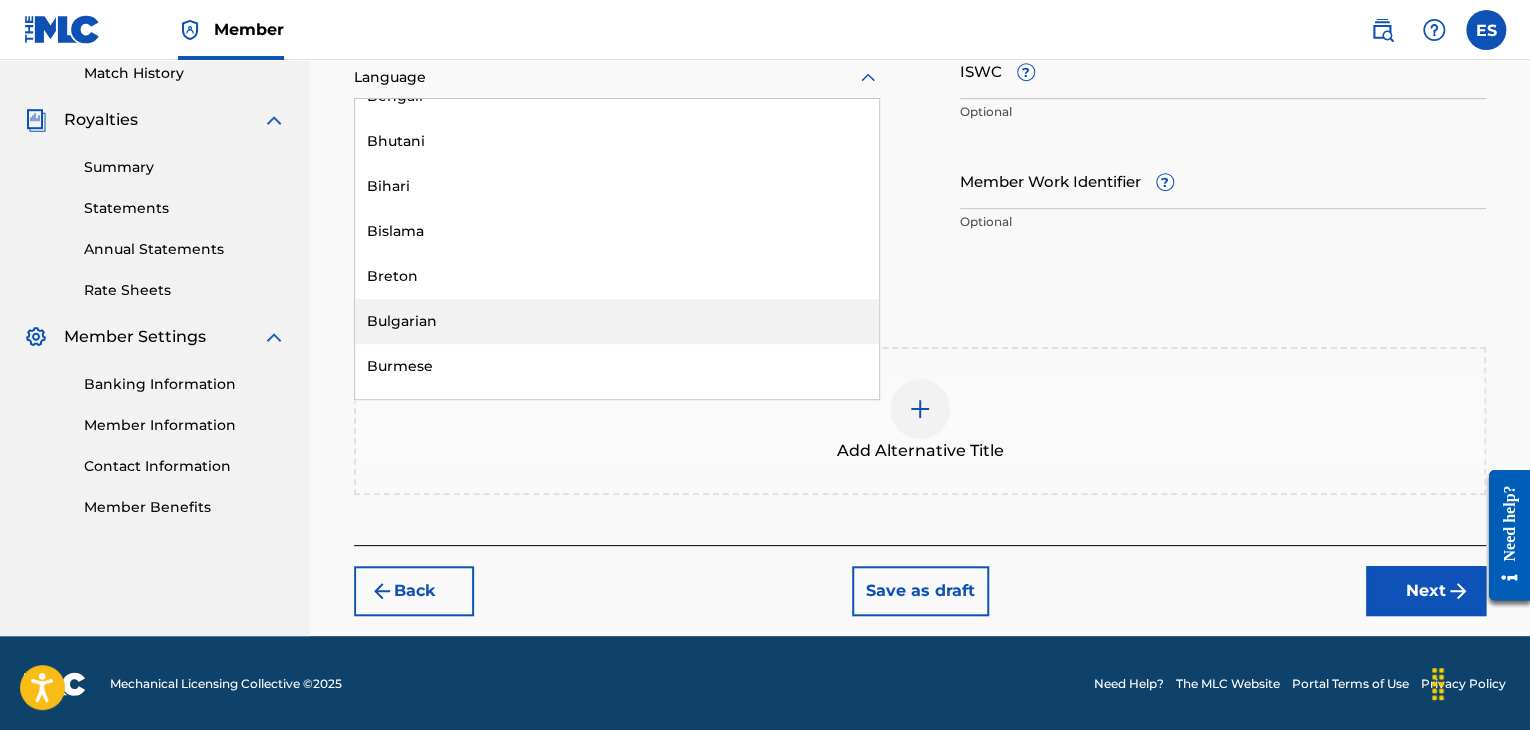 click on "Bulgarian" at bounding box center [617, 321] 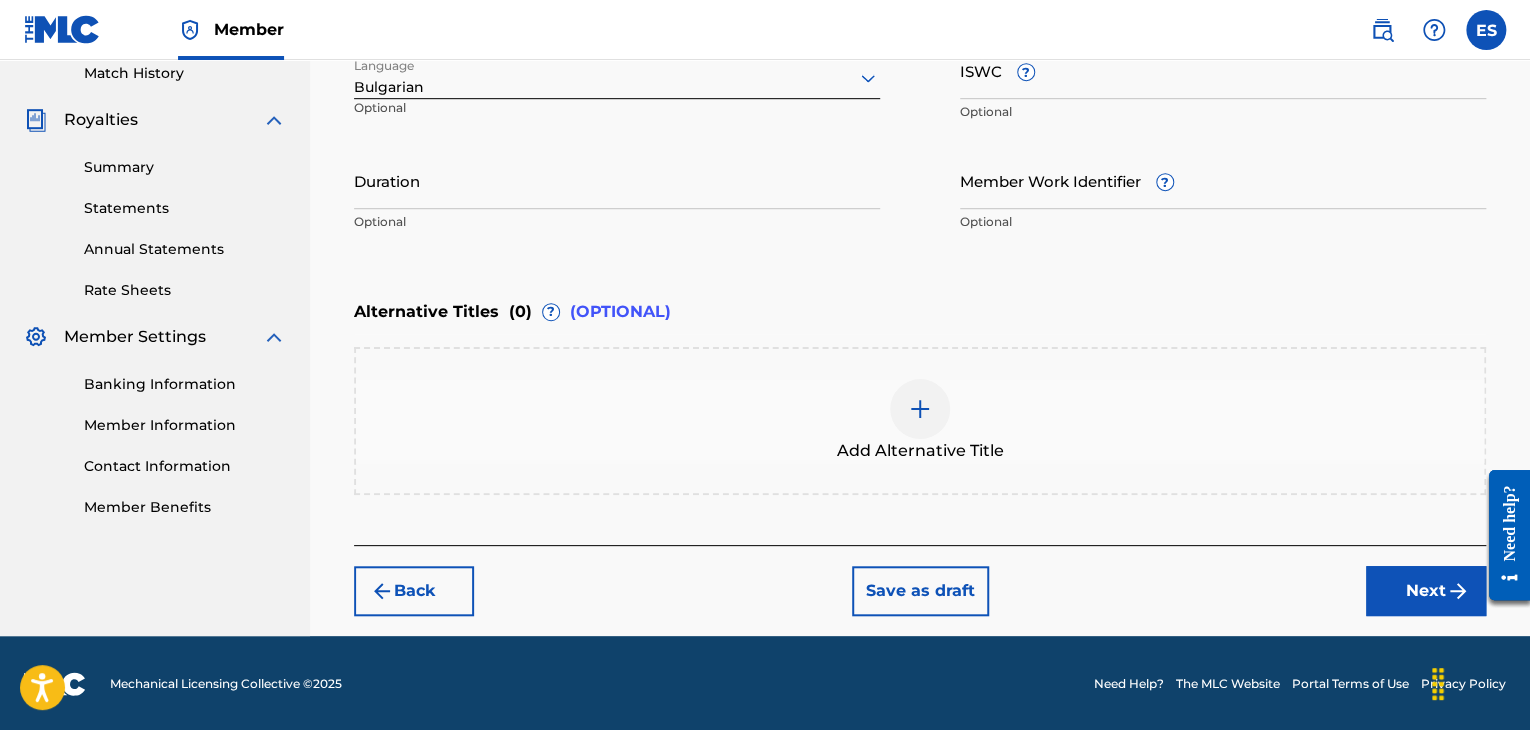click on "ISWC   ?" at bounding box center [1223, 70] 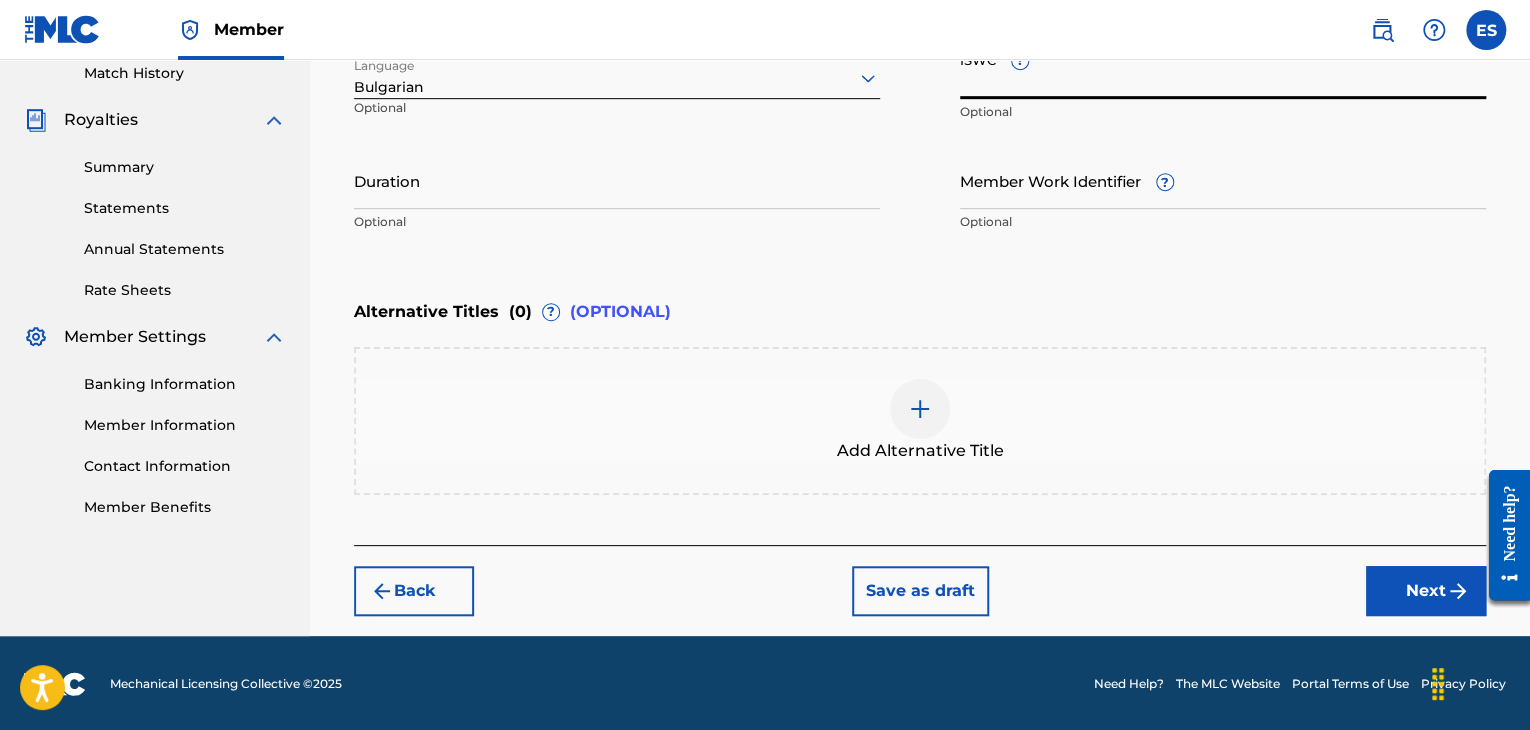 paste on "[PHONE]" 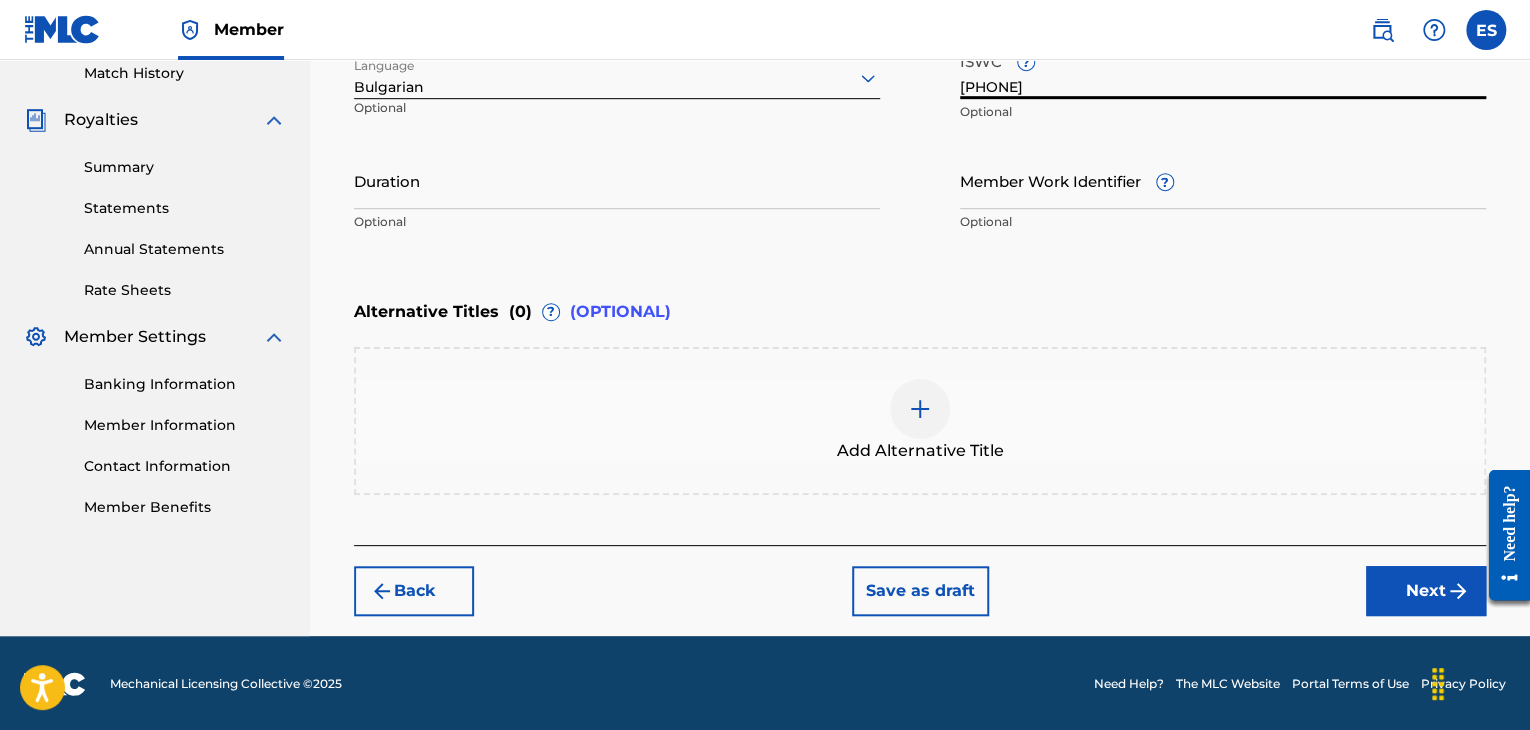 type on "[PHONE]" 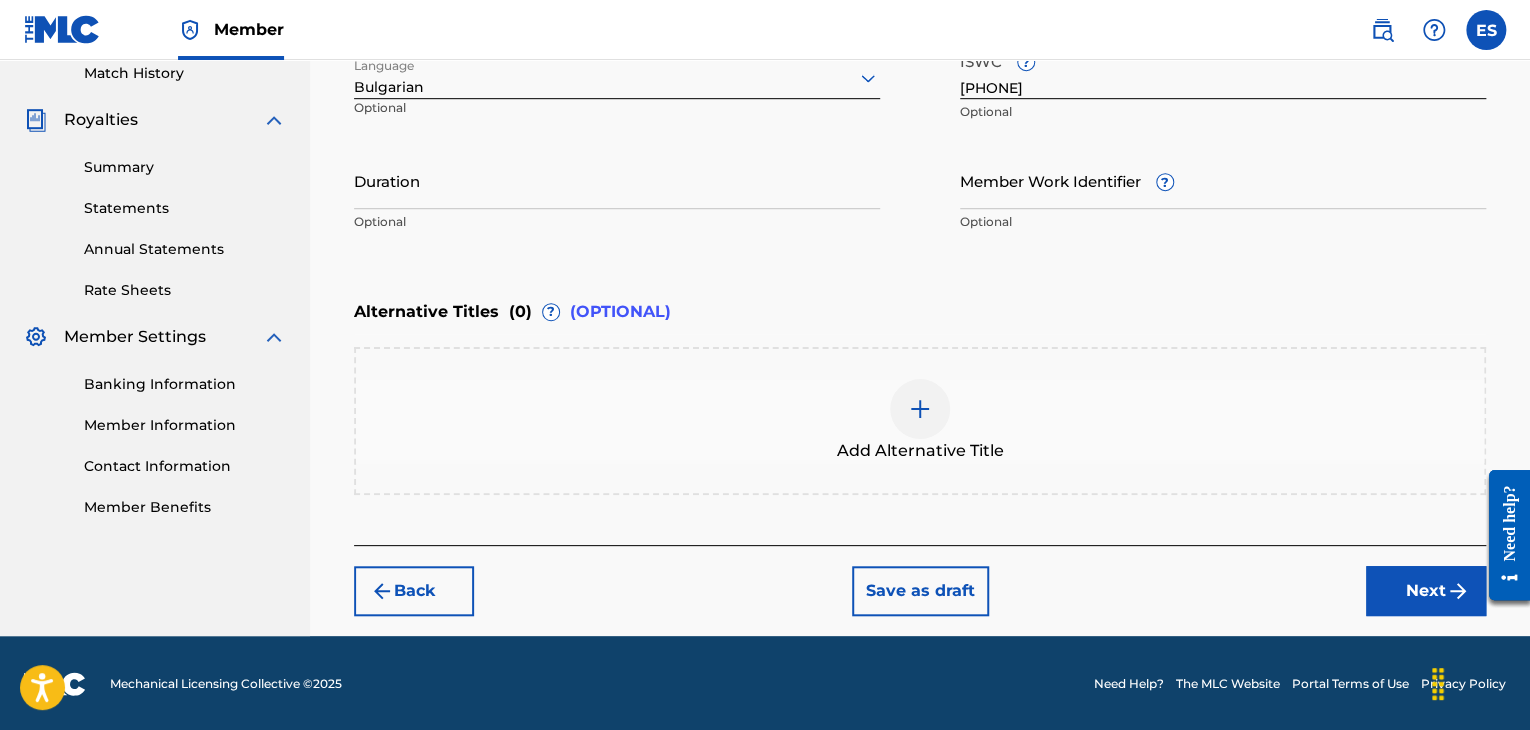 click on "Duration" at bounding box center [617, 180] 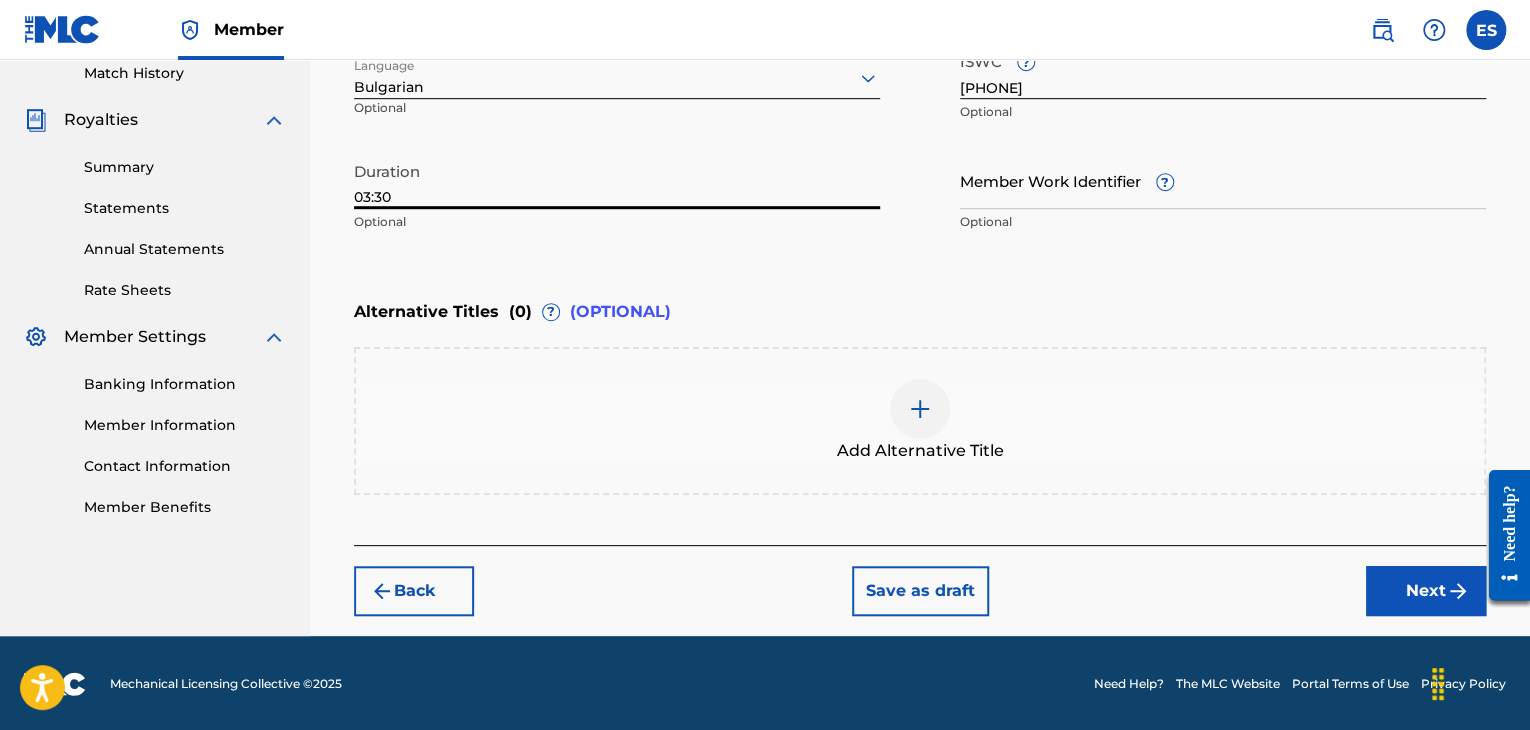 type on "03:30" 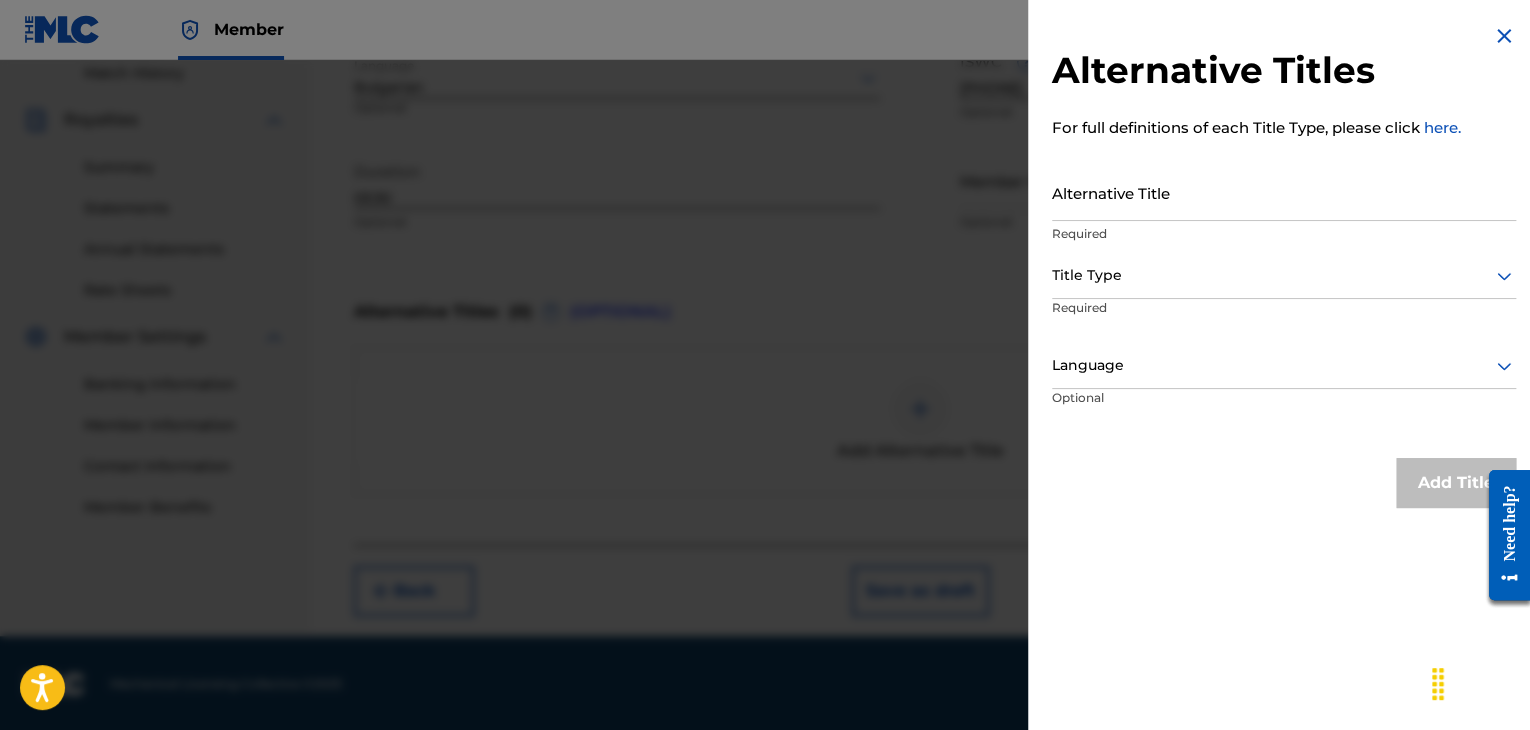 click on "Alternative Title" at bounding box center (1284, 192) 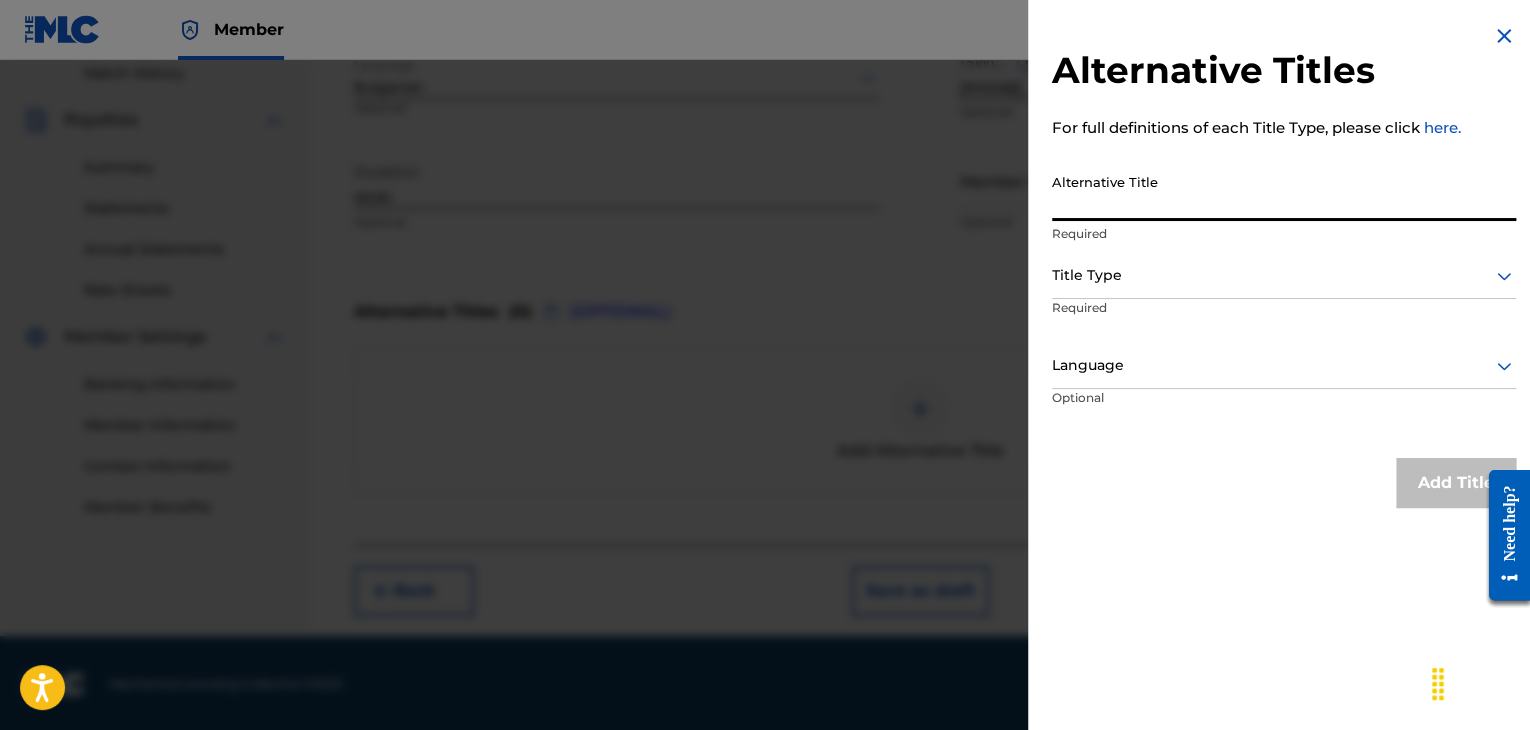 paste on "AT ПРОСТО ПЕСЕН" 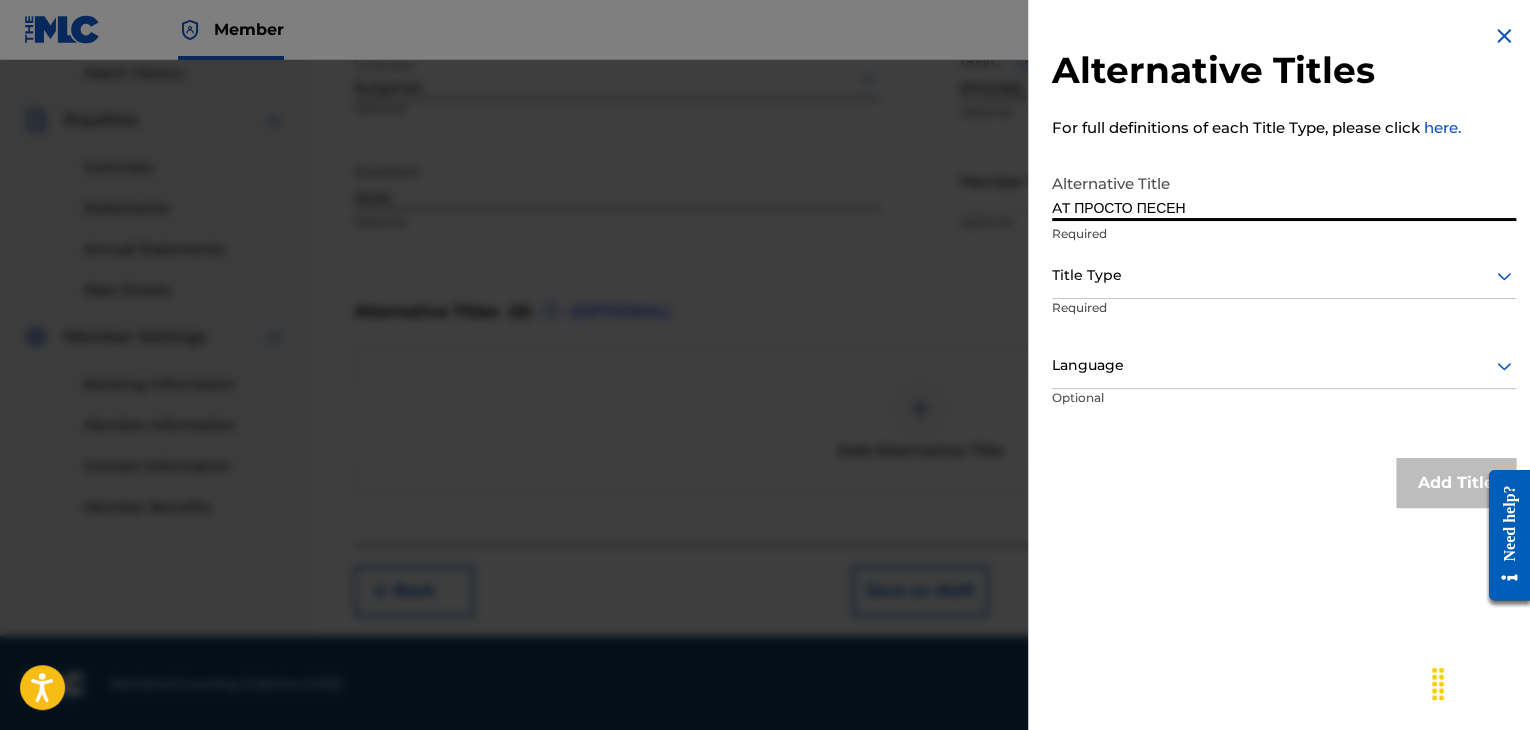 click on "AT ПРОСТО ПЕСЕН" at bounding box center [1284, 192] 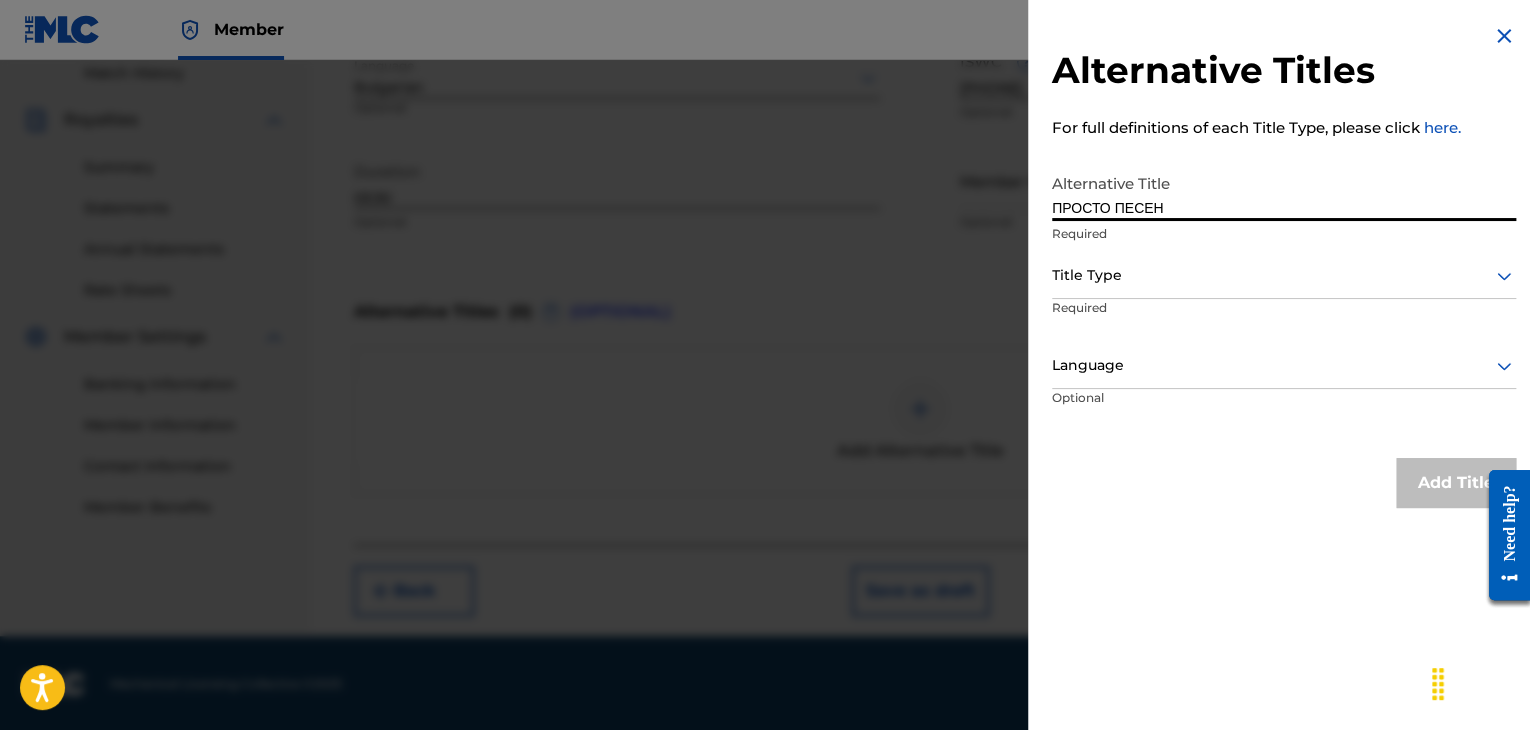type on "ПРОСТО ПЕСЕН" 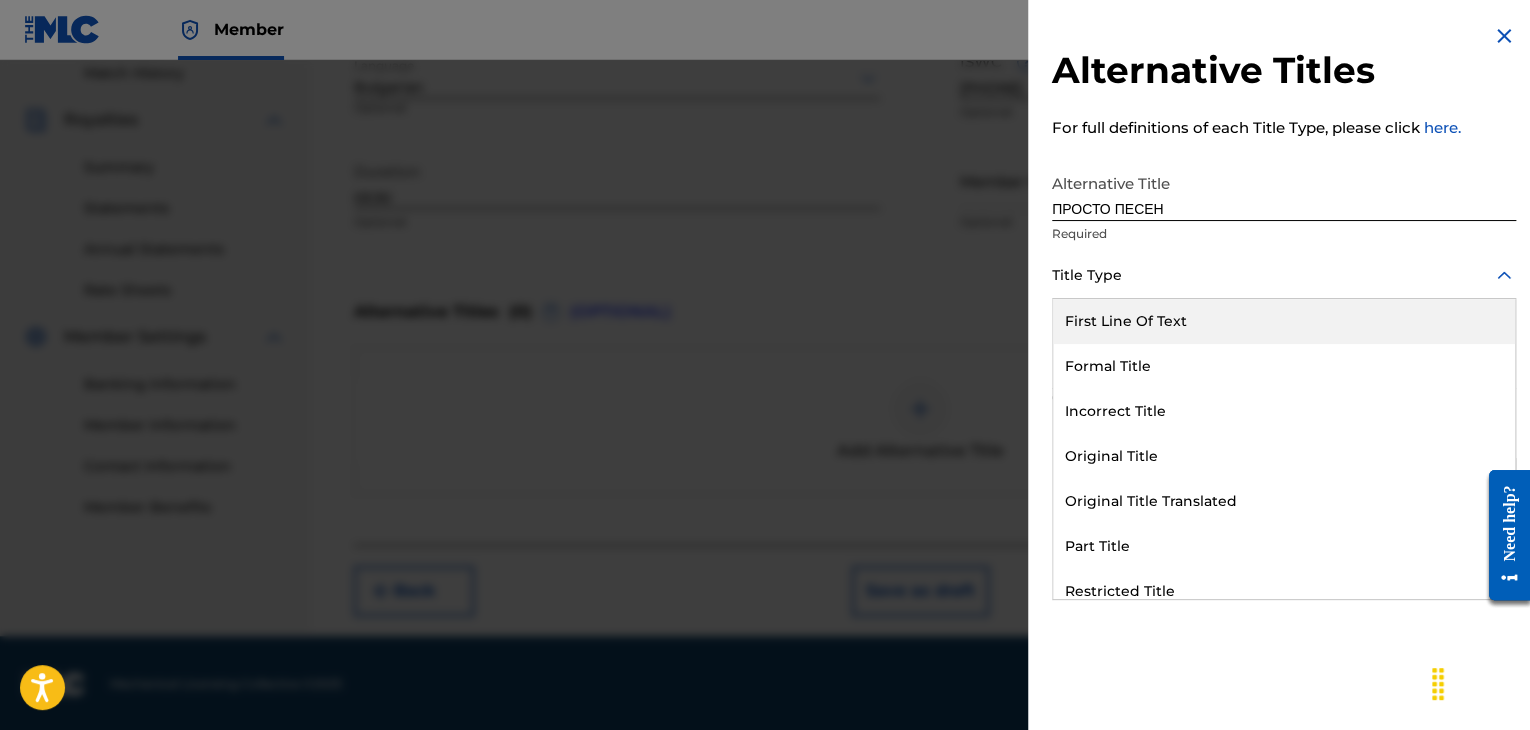 click at bounding box center (1284, 275) 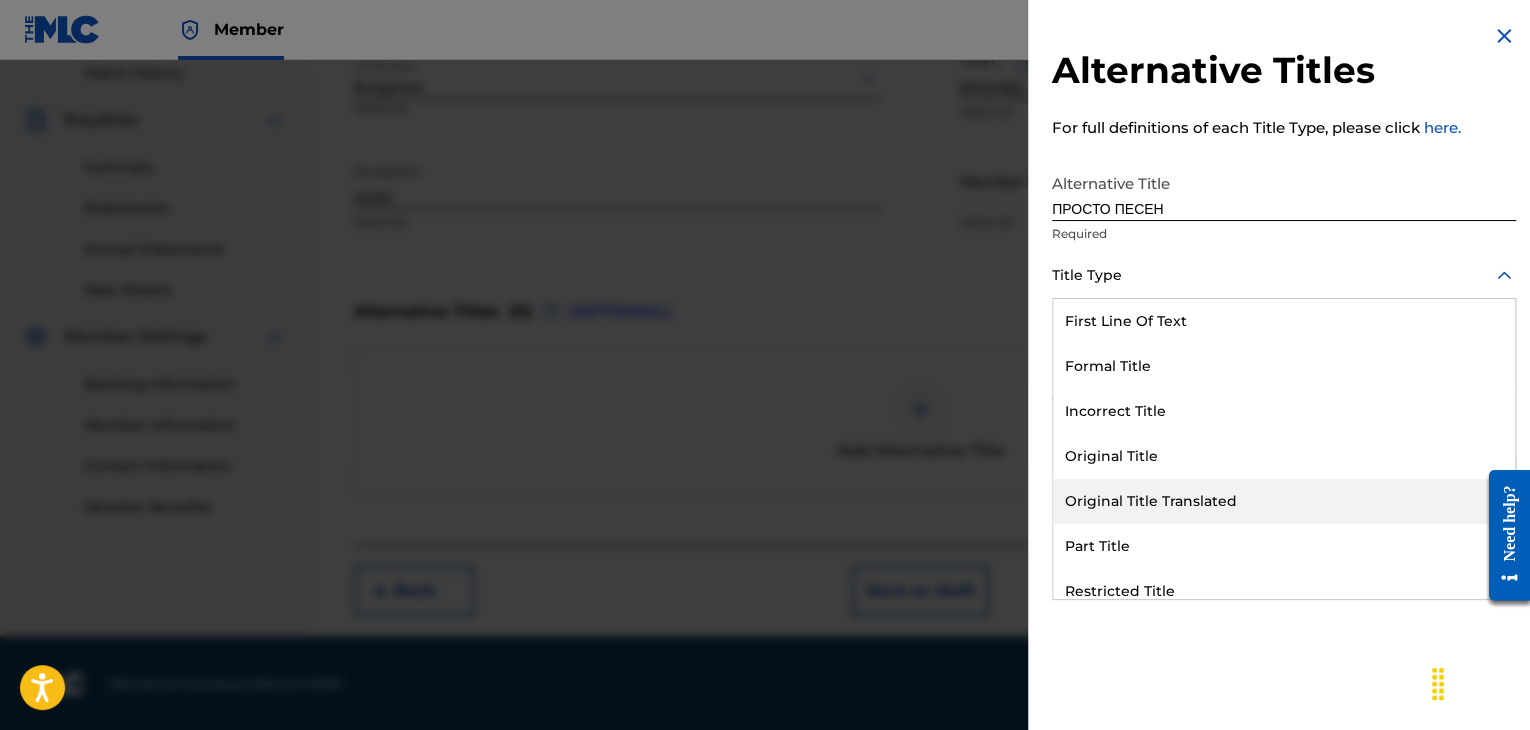 click on "Original Title Translated" at bounding box center (1284, 501) 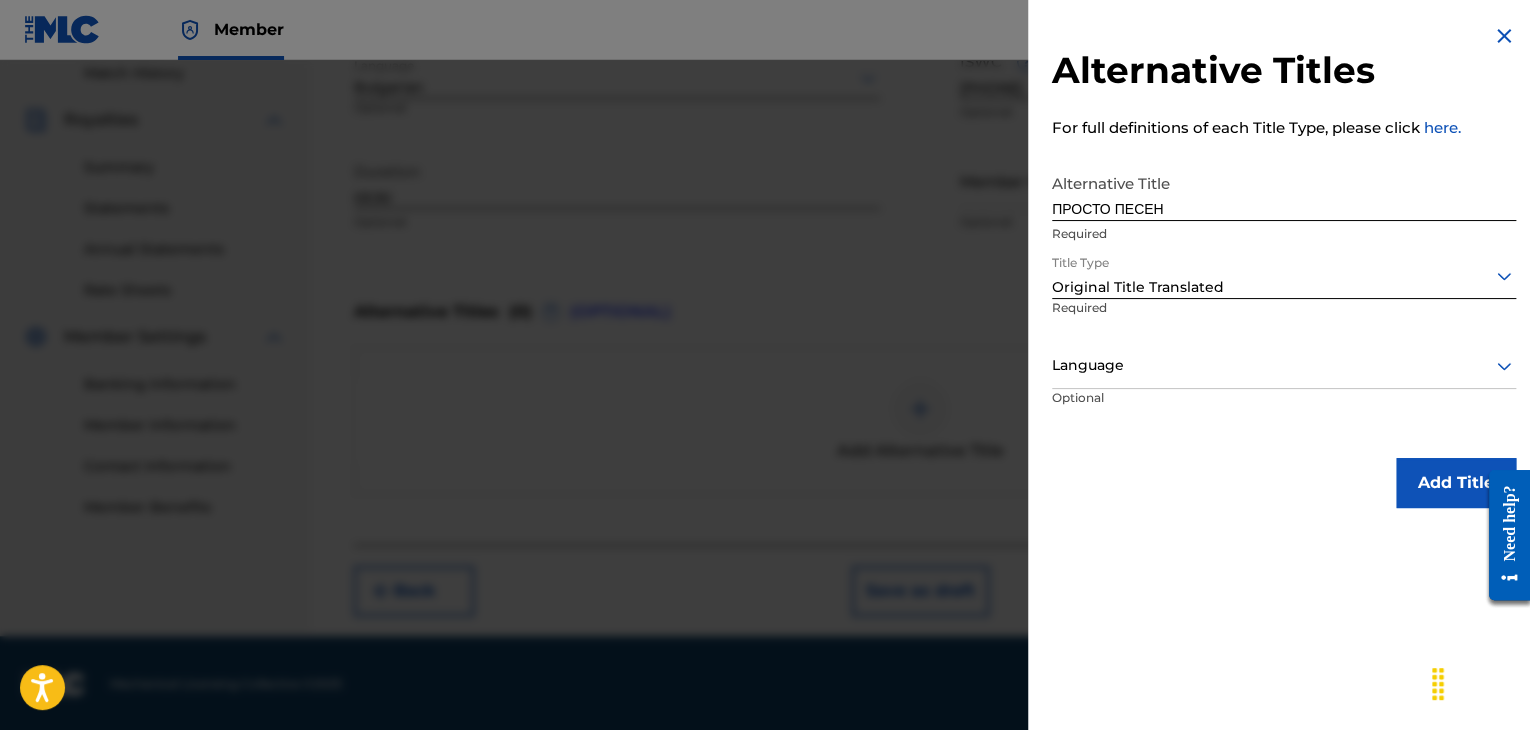 click at bounding box center (1284, 365) 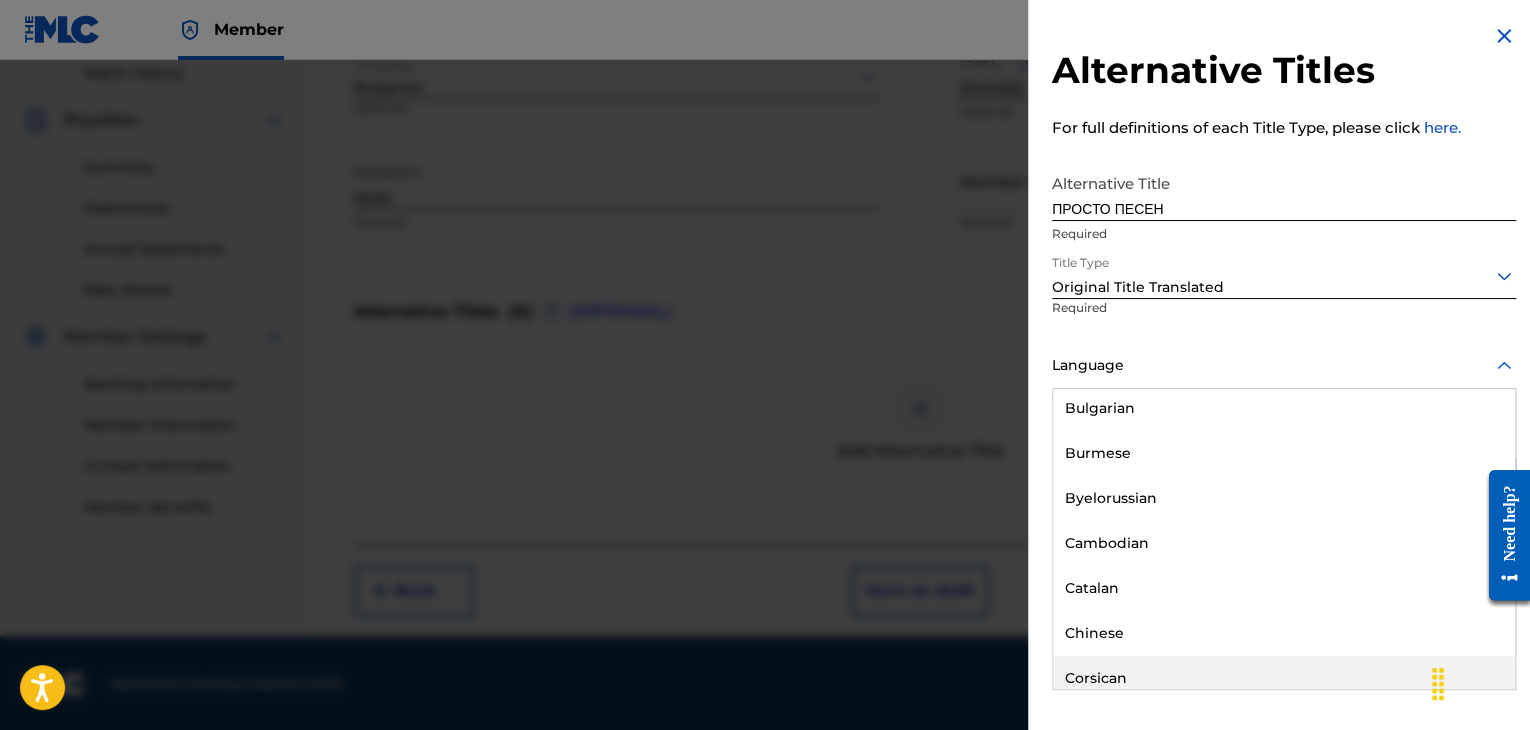 scroll, scrollTop: 900, scrollLeft: 0, axis: vertical 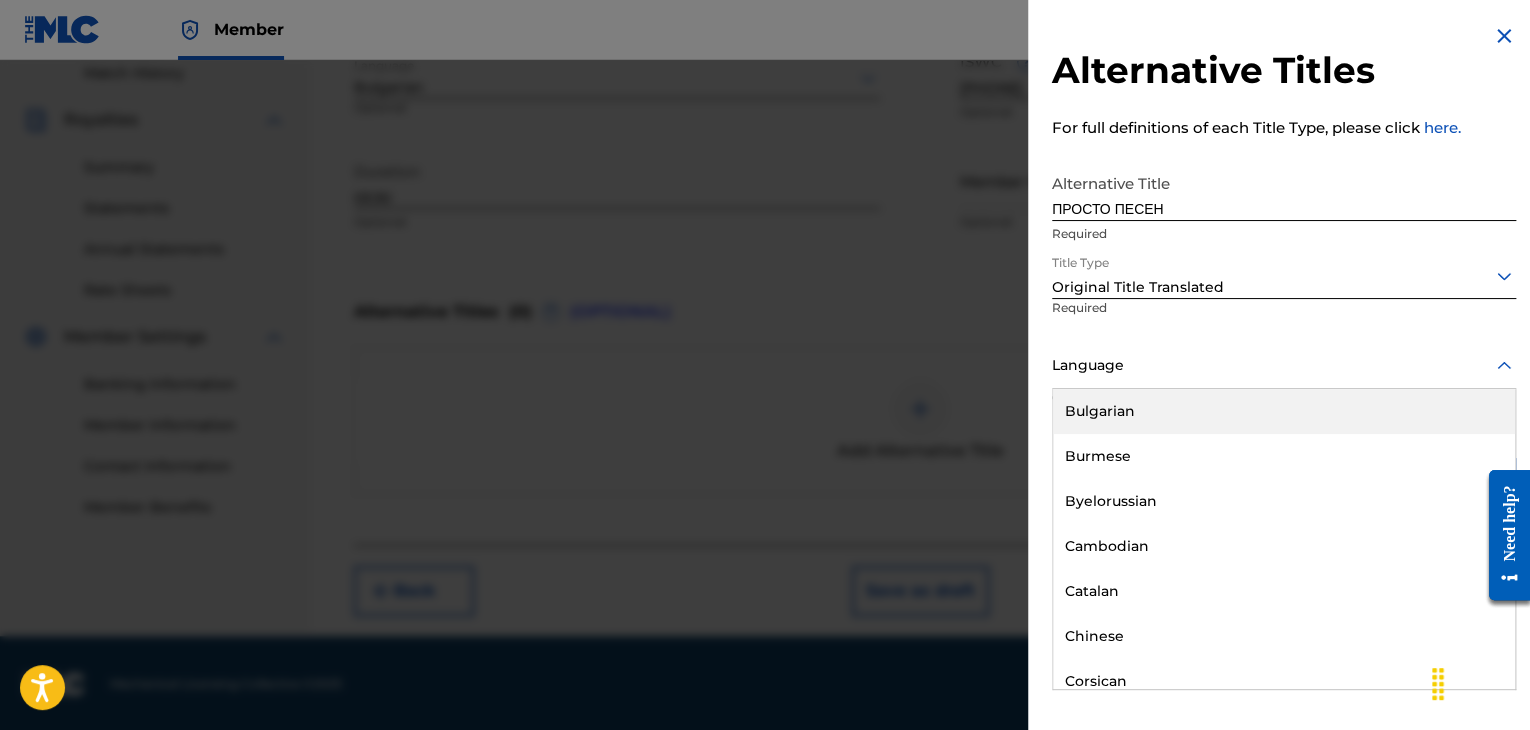 click on "Bulgarian" at bounding box center (1284, 411) 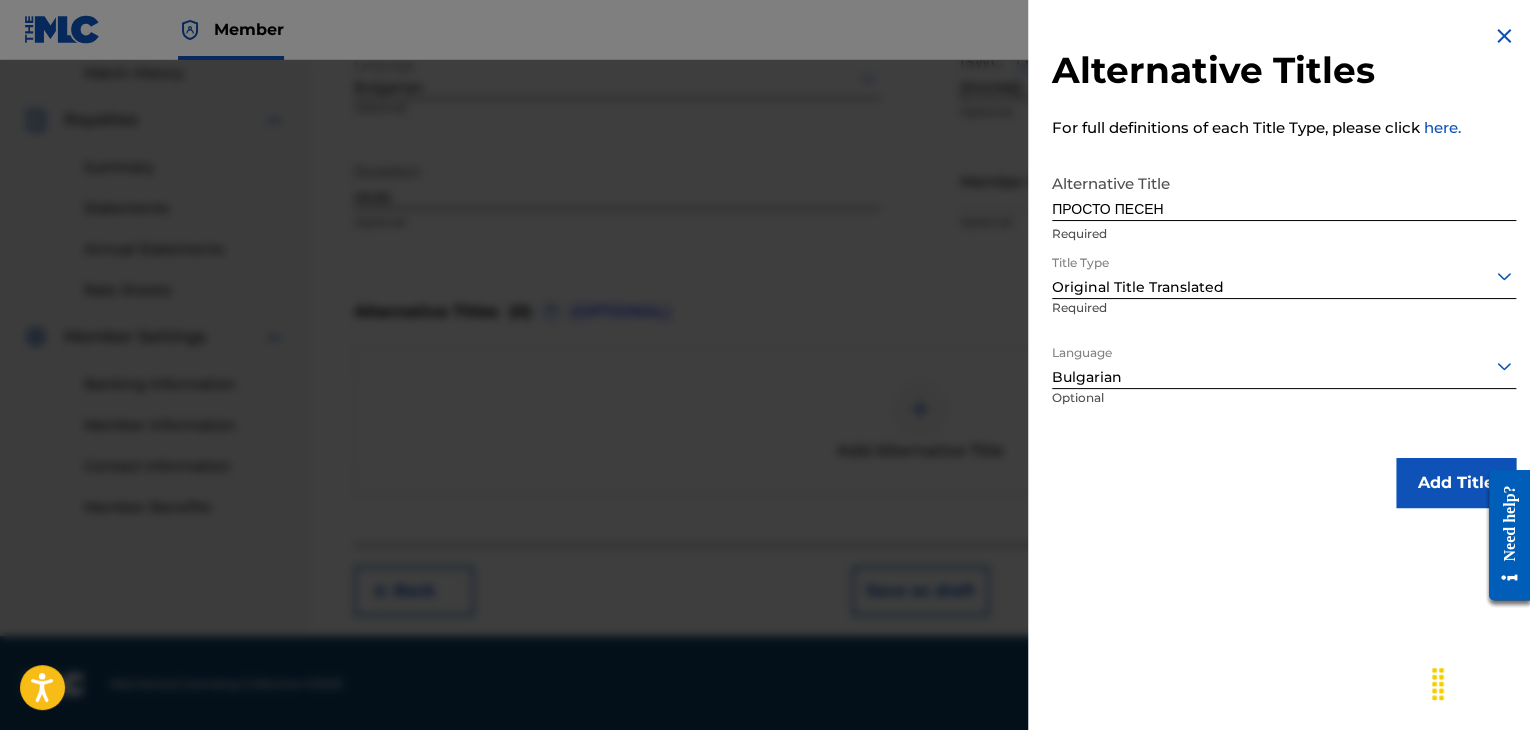 click on "Add Title" at bounding box center [1456, 483] 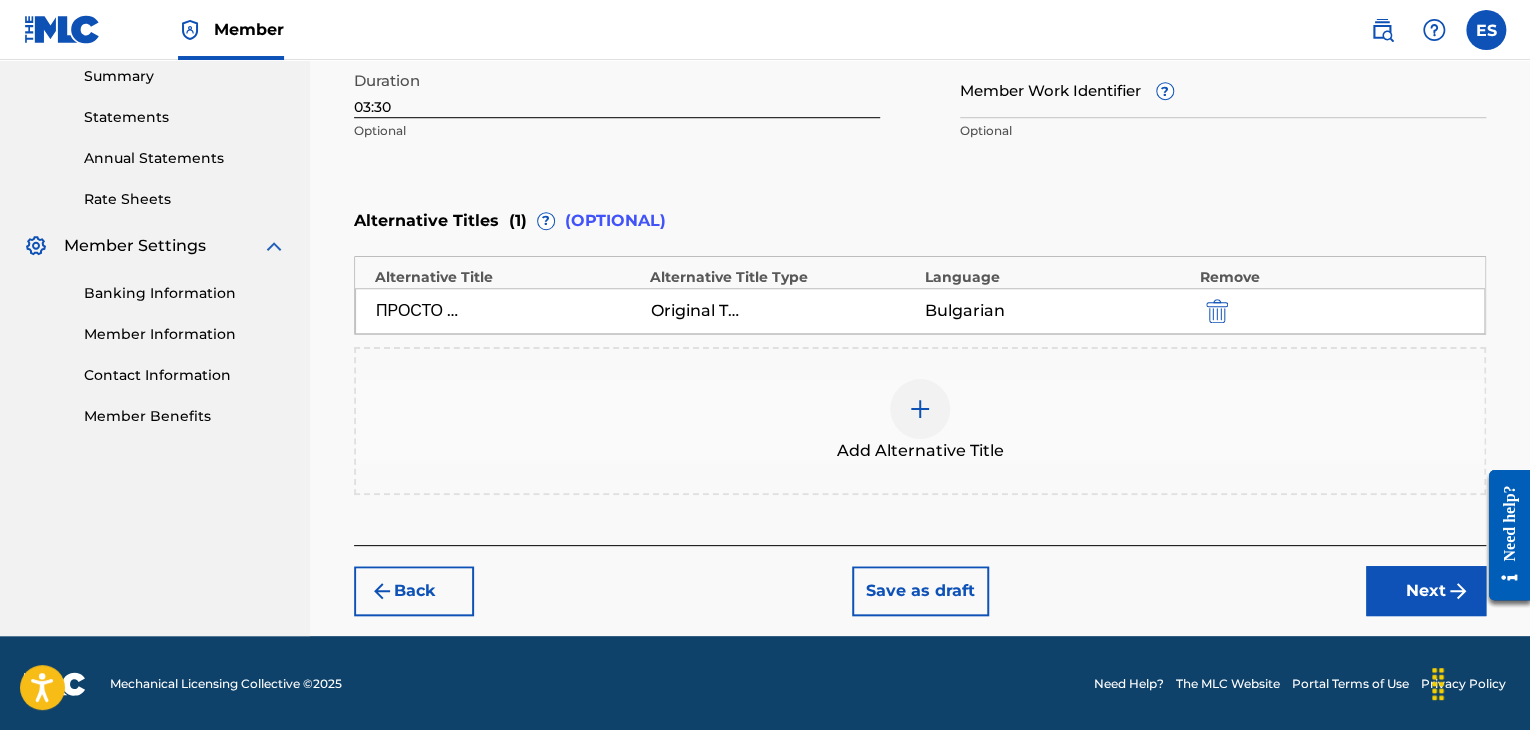 click on "Next" at bounding box center [1426, 591] 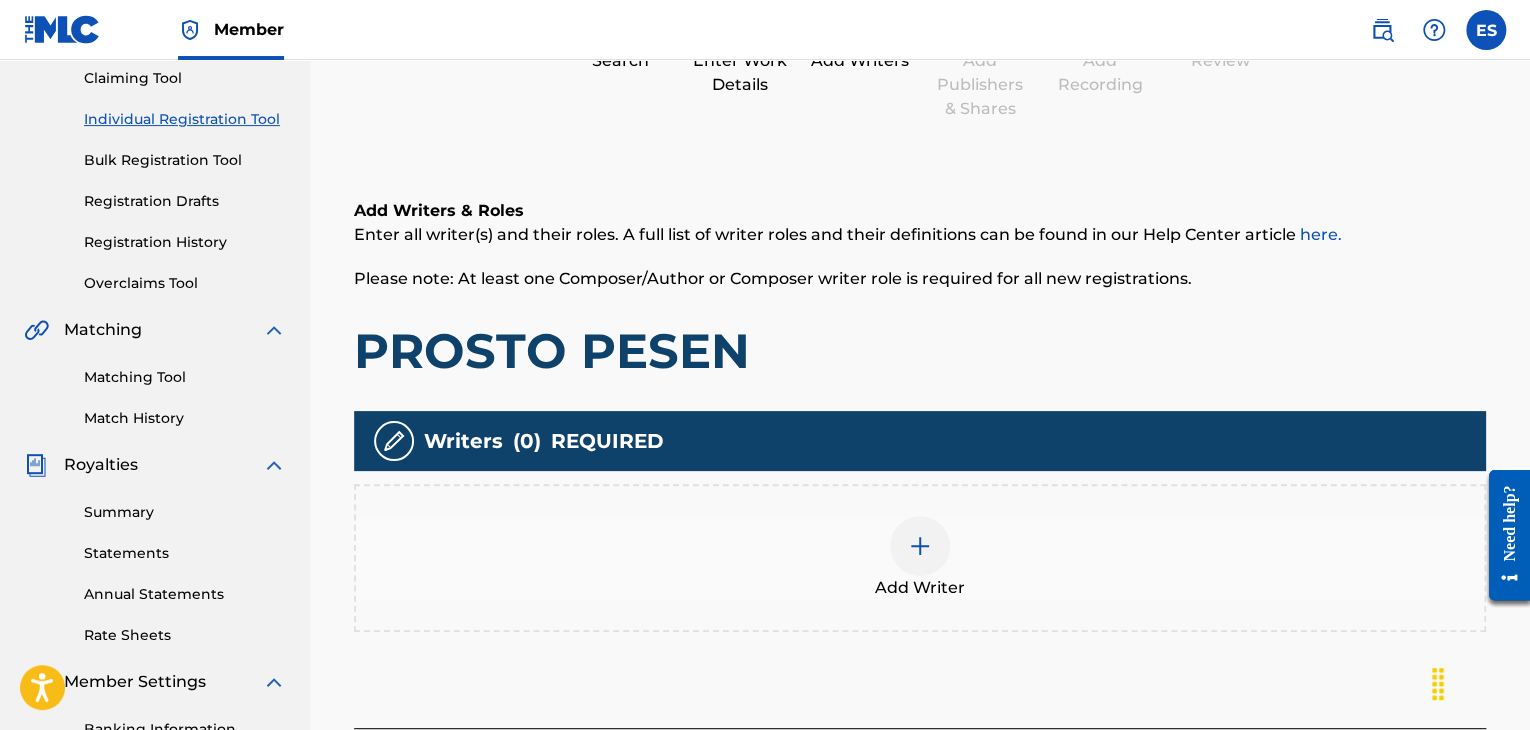 scroll, scrollTop: 390, scrollLeft: 0, axis: vertical 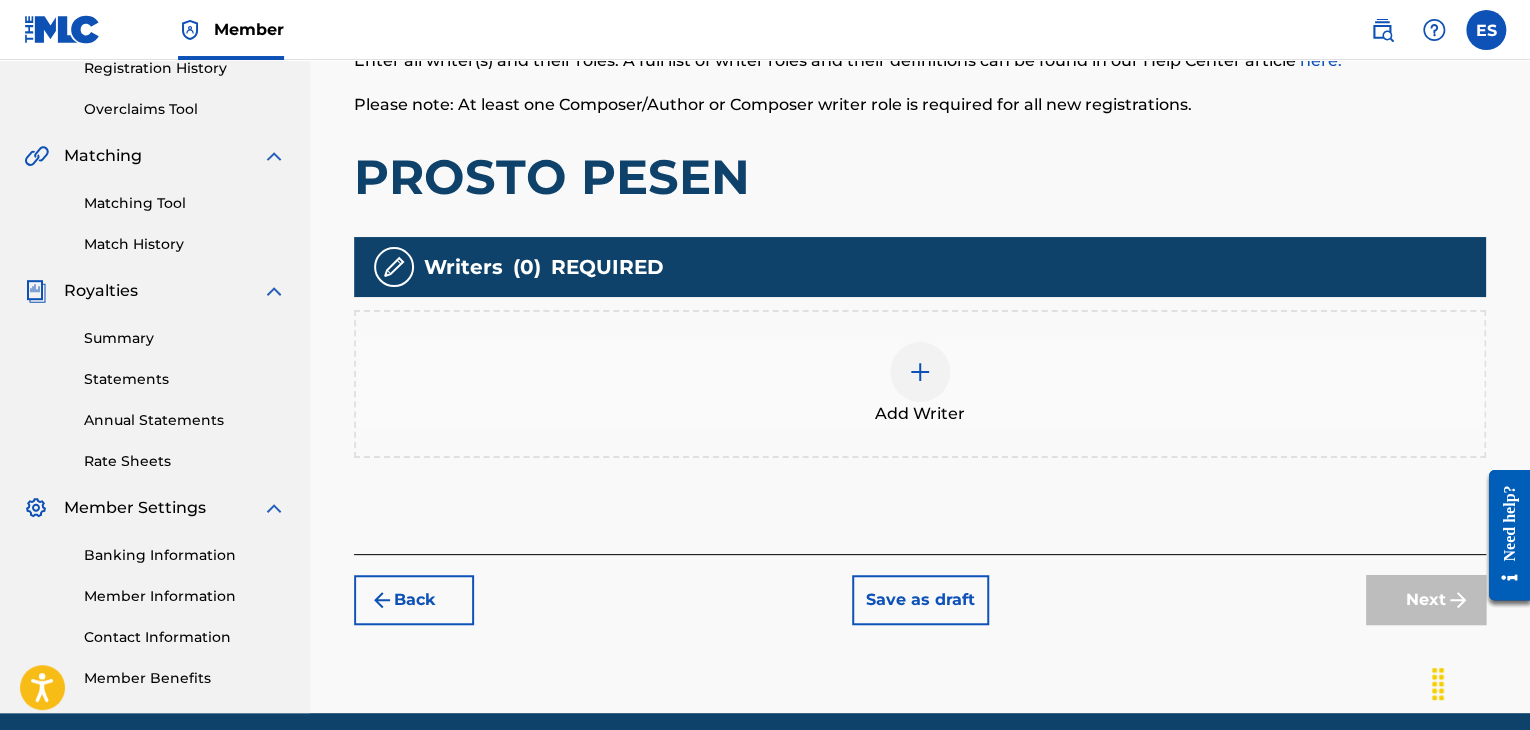 click on "Add Writer" at bounding box center (920, 384) 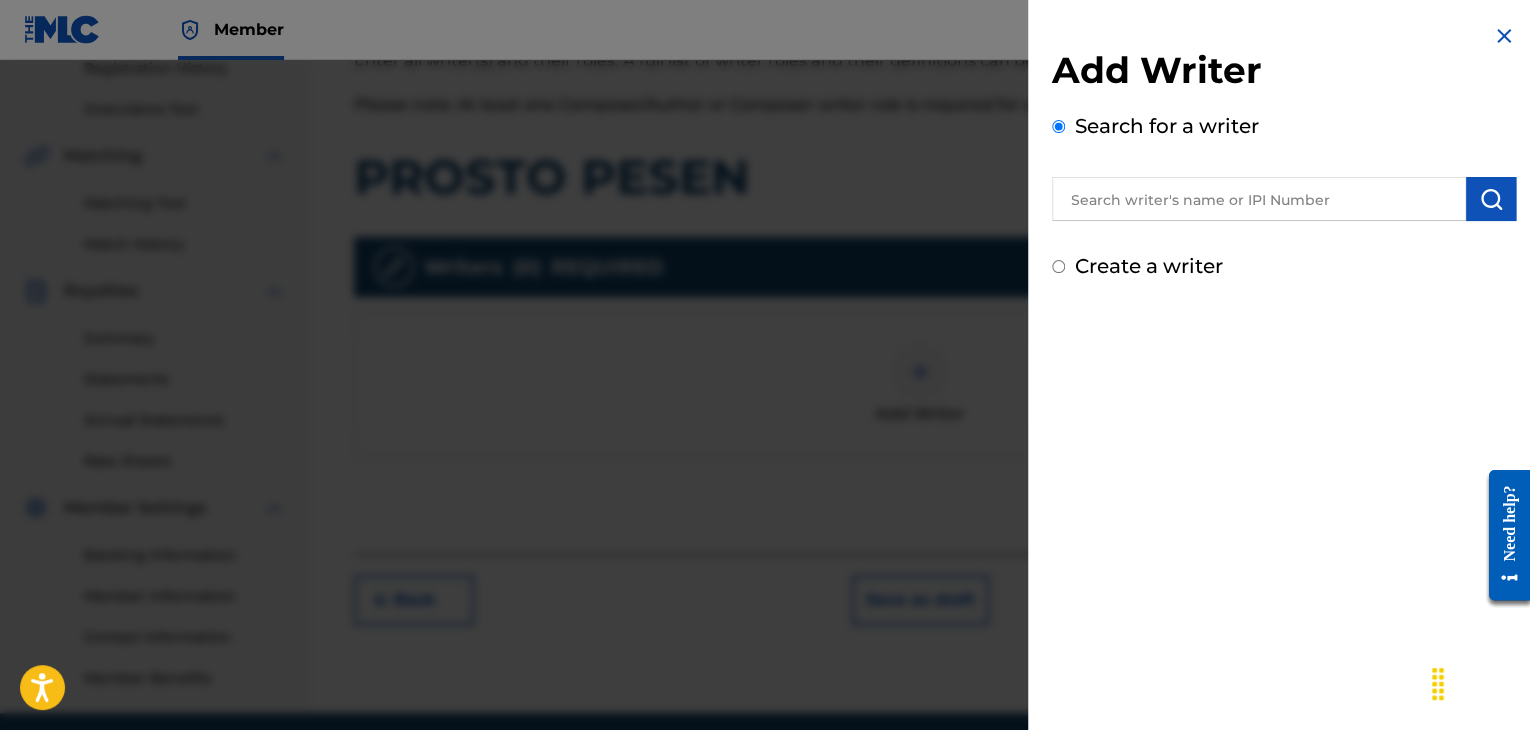 click at bounding box center (1259, 199) 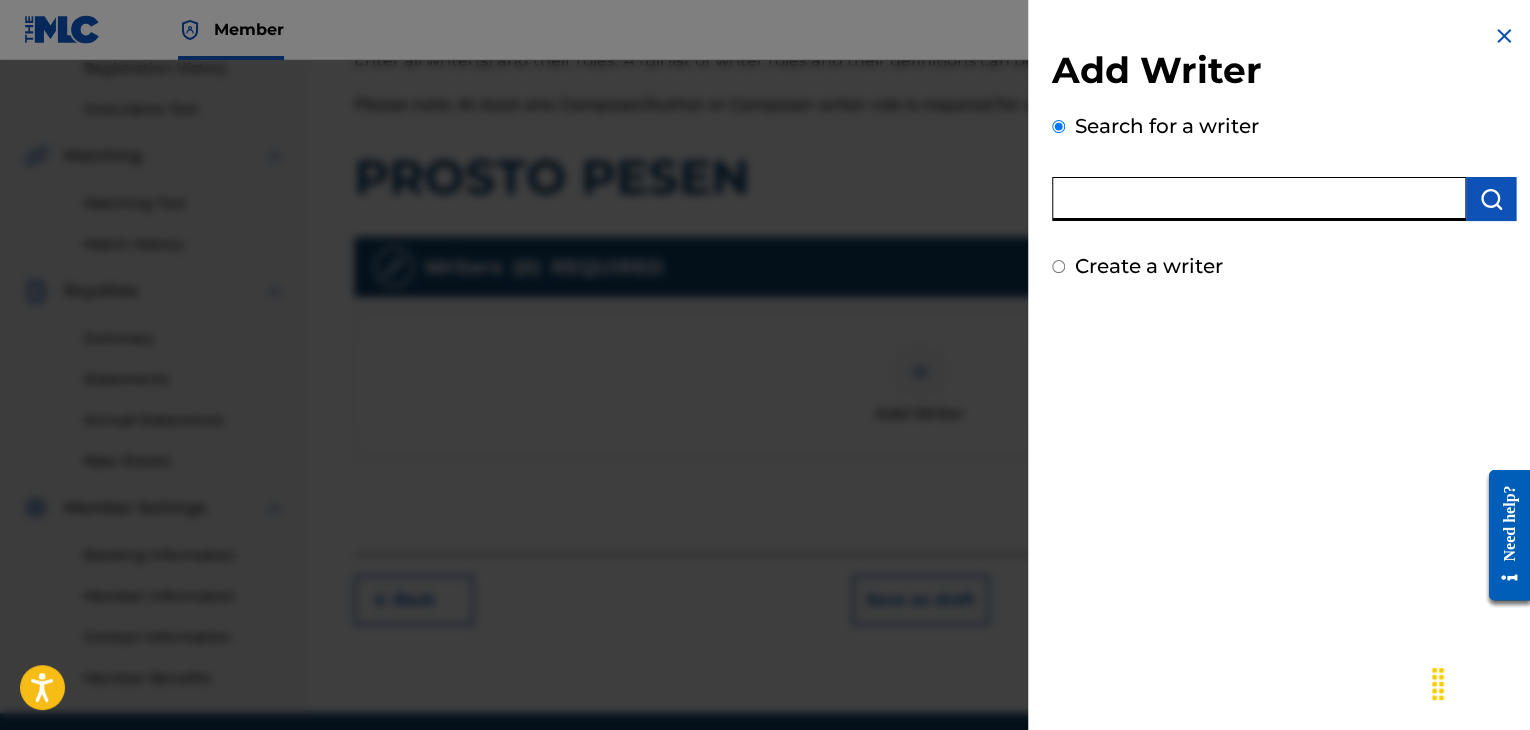 paste on "00143942571" 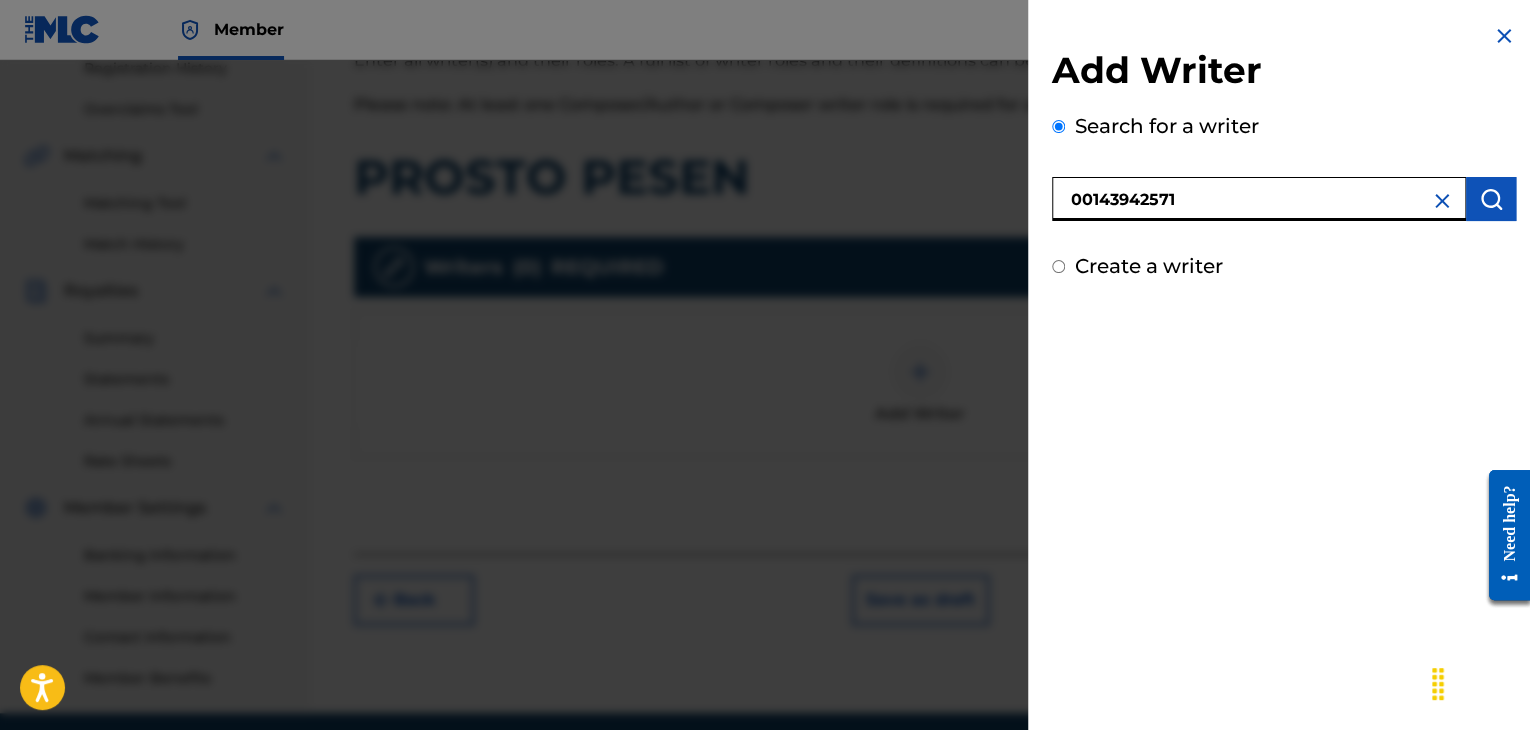 type on "00143942571" 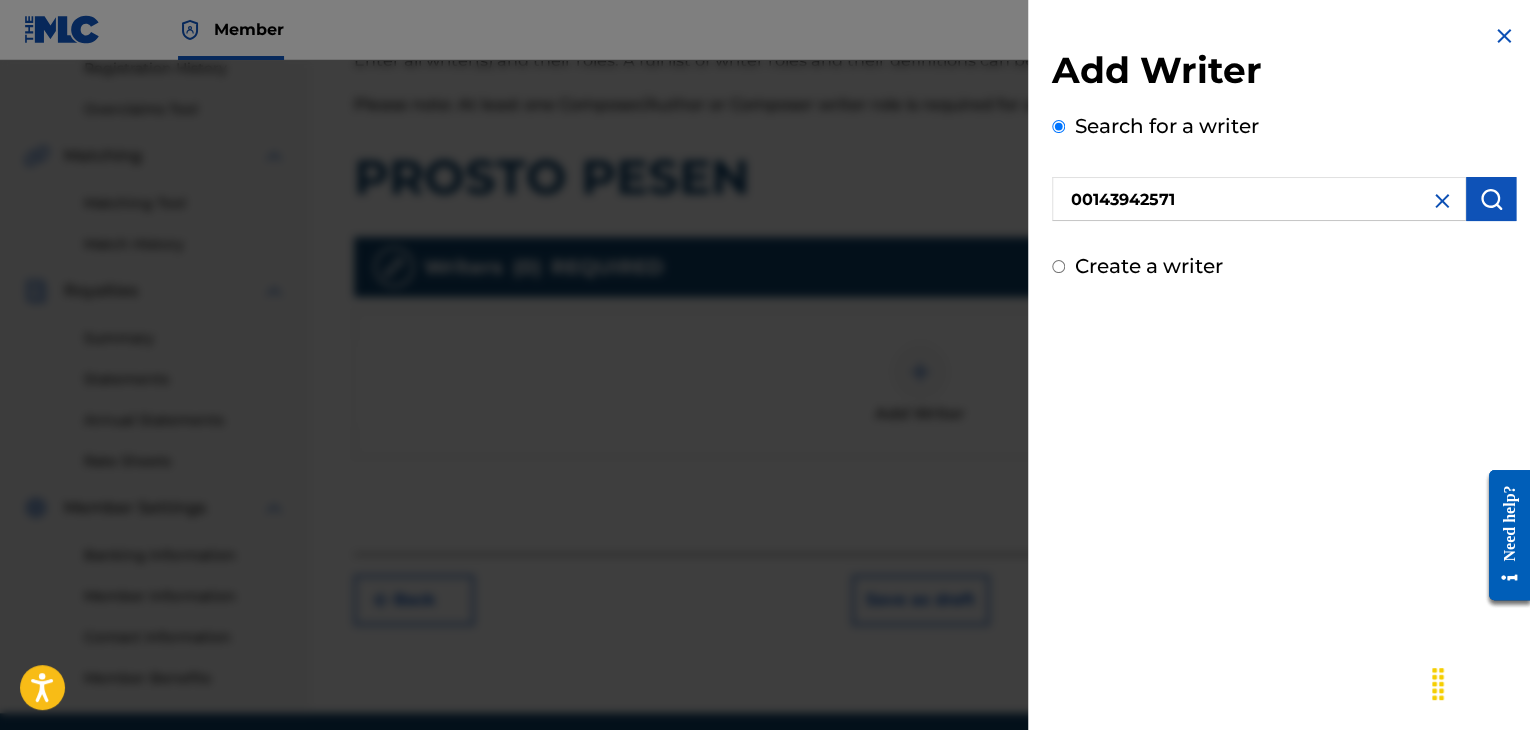 drag, startPoint x: 1485, startPoint y: 197, endPoint x: 1424, endPoint y: 261, distance: 88.4138 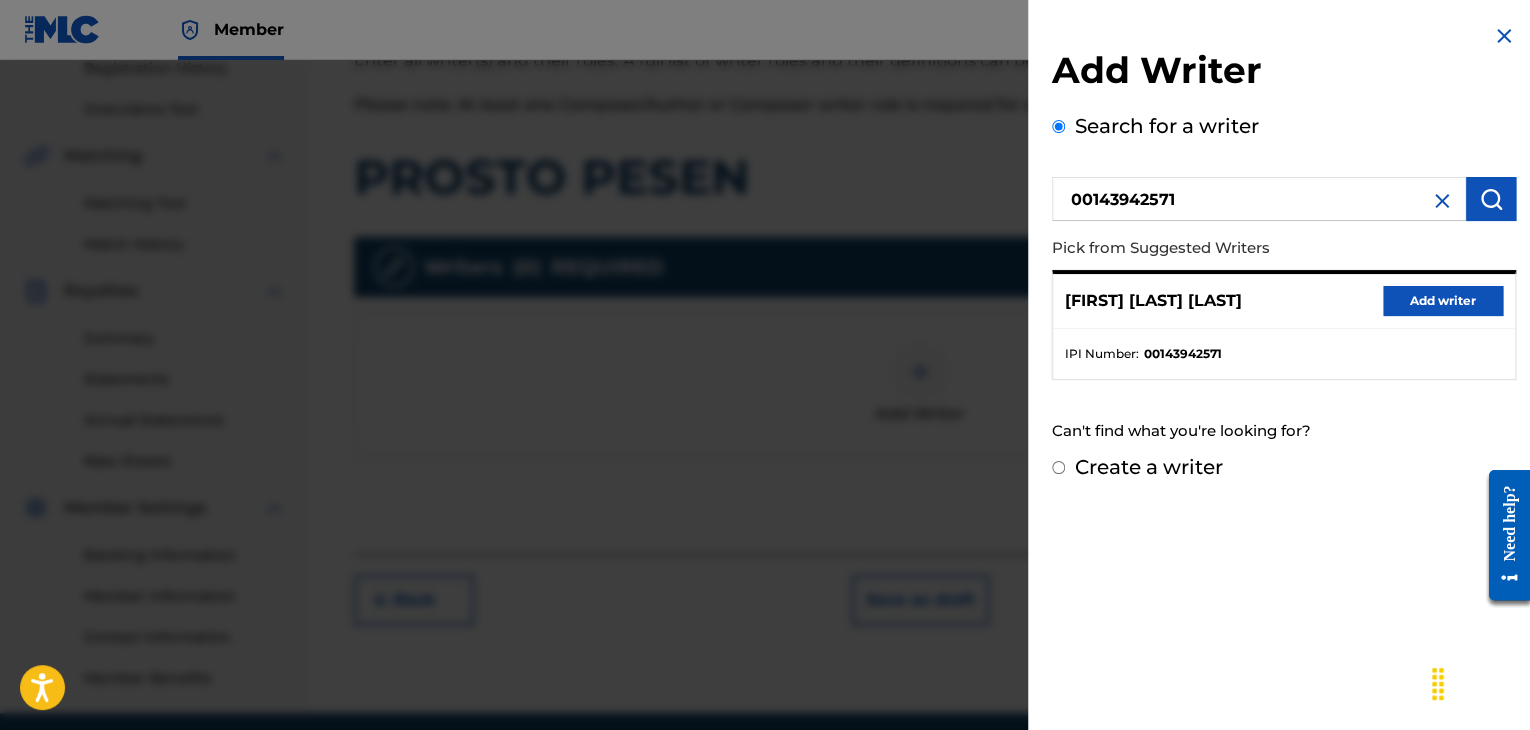 click on "Add writer" at bounding box center (1443, 301) 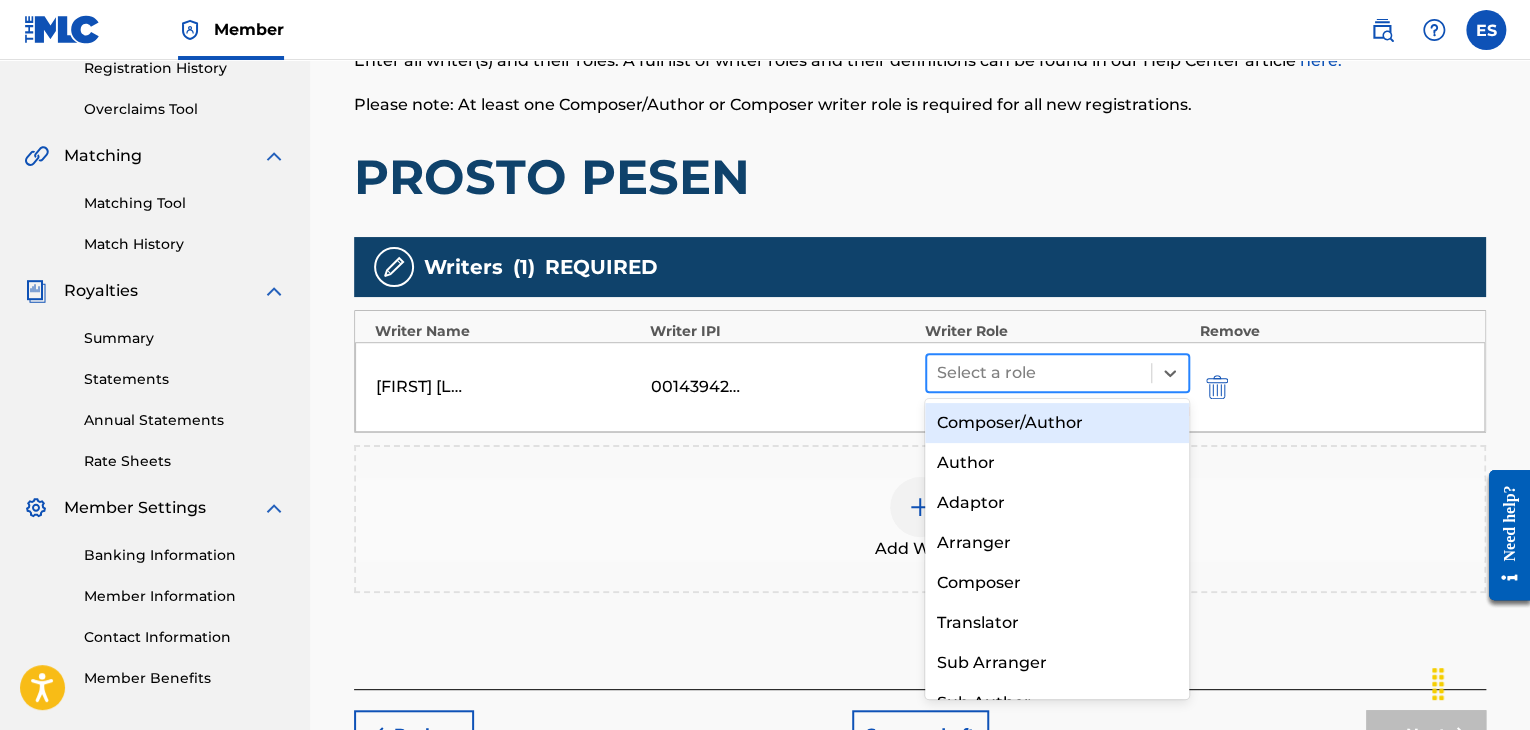 click on "Select a role" at bounding box center [1039, 373] 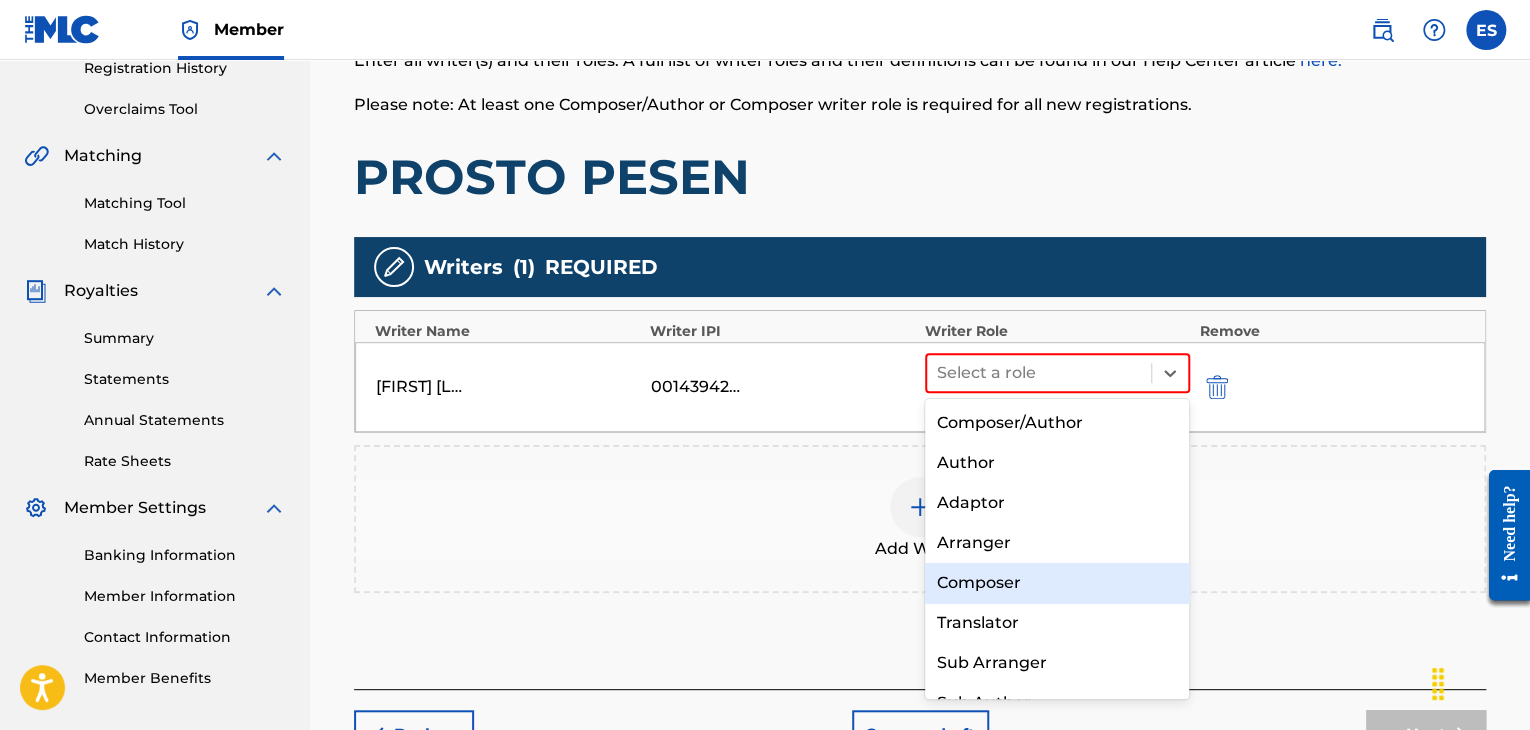 drag, startPoint x: 1008, startPoint y: 585, endPoint x: 980, endPoint y: 511, distance: 79.12016 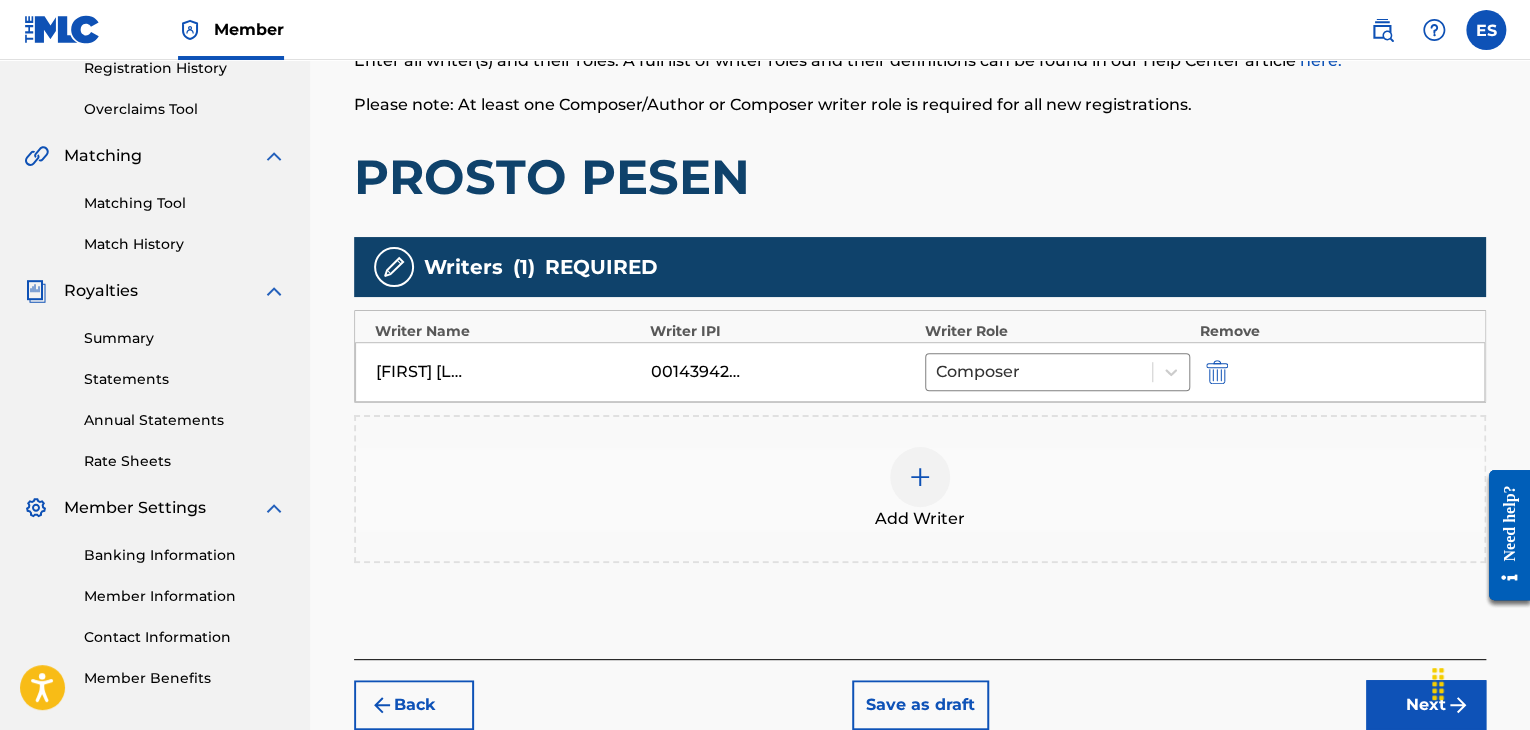 click at bounding box center [920, 477] 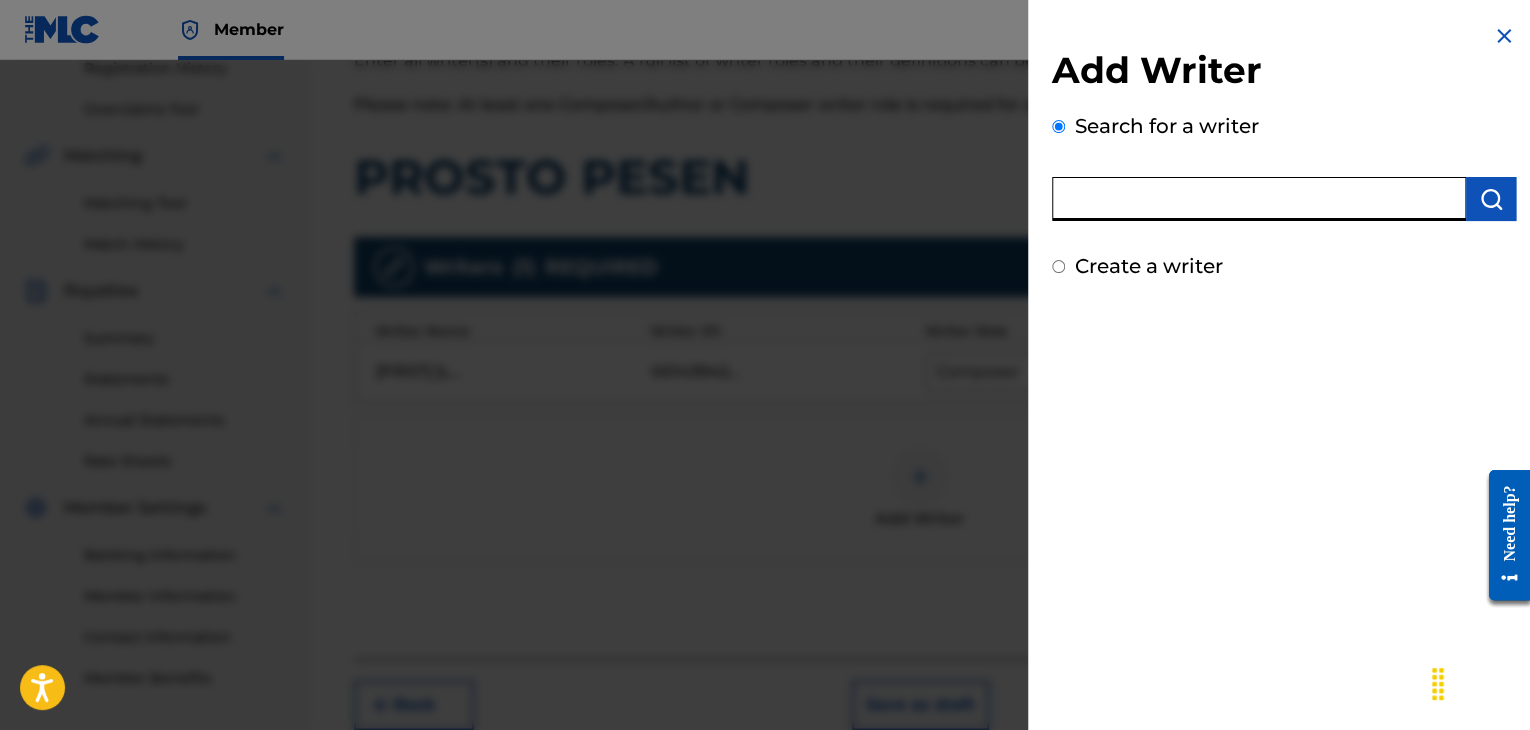 click at bounding box center [1259, 199] 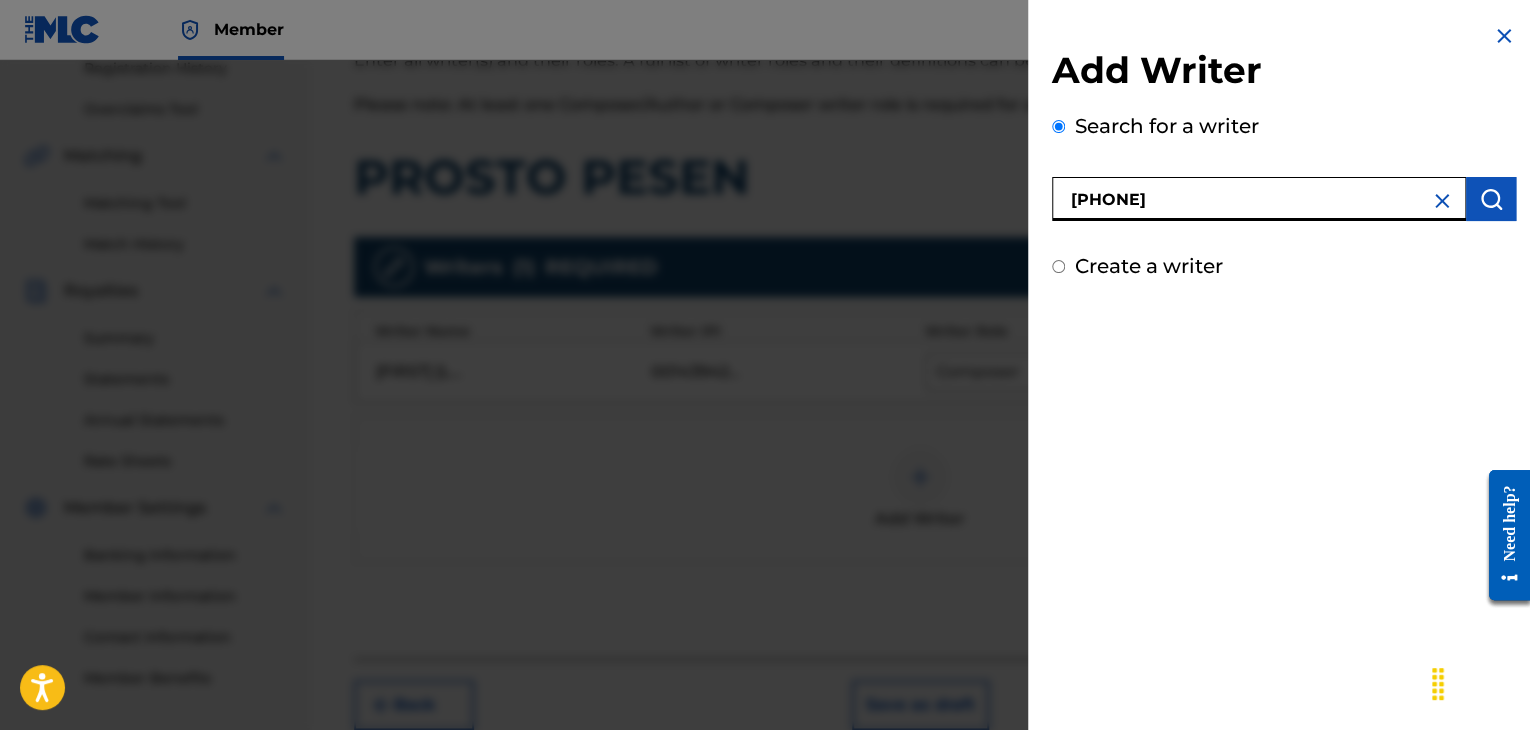 type on "[PHONE]" 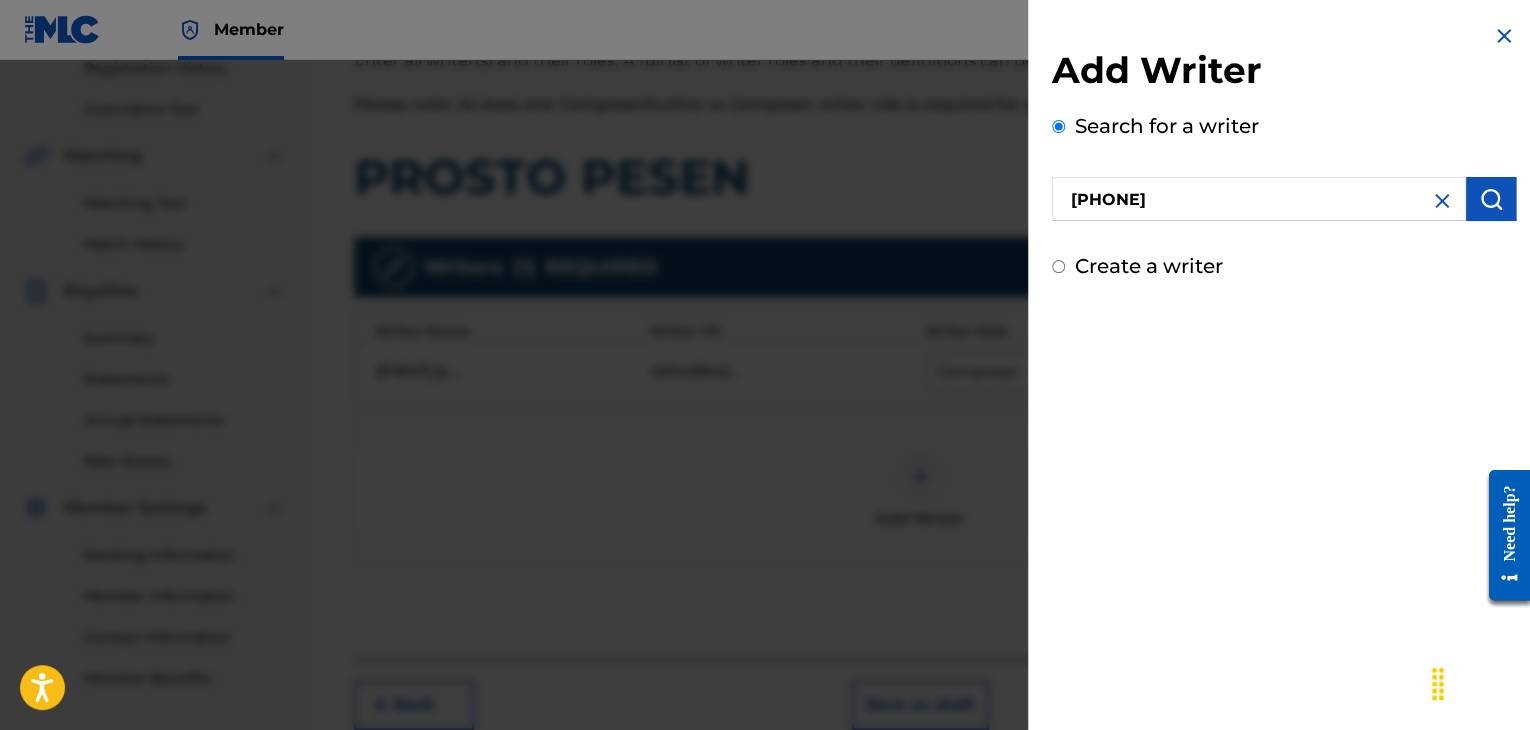 click at bounding box center (1491, 199) 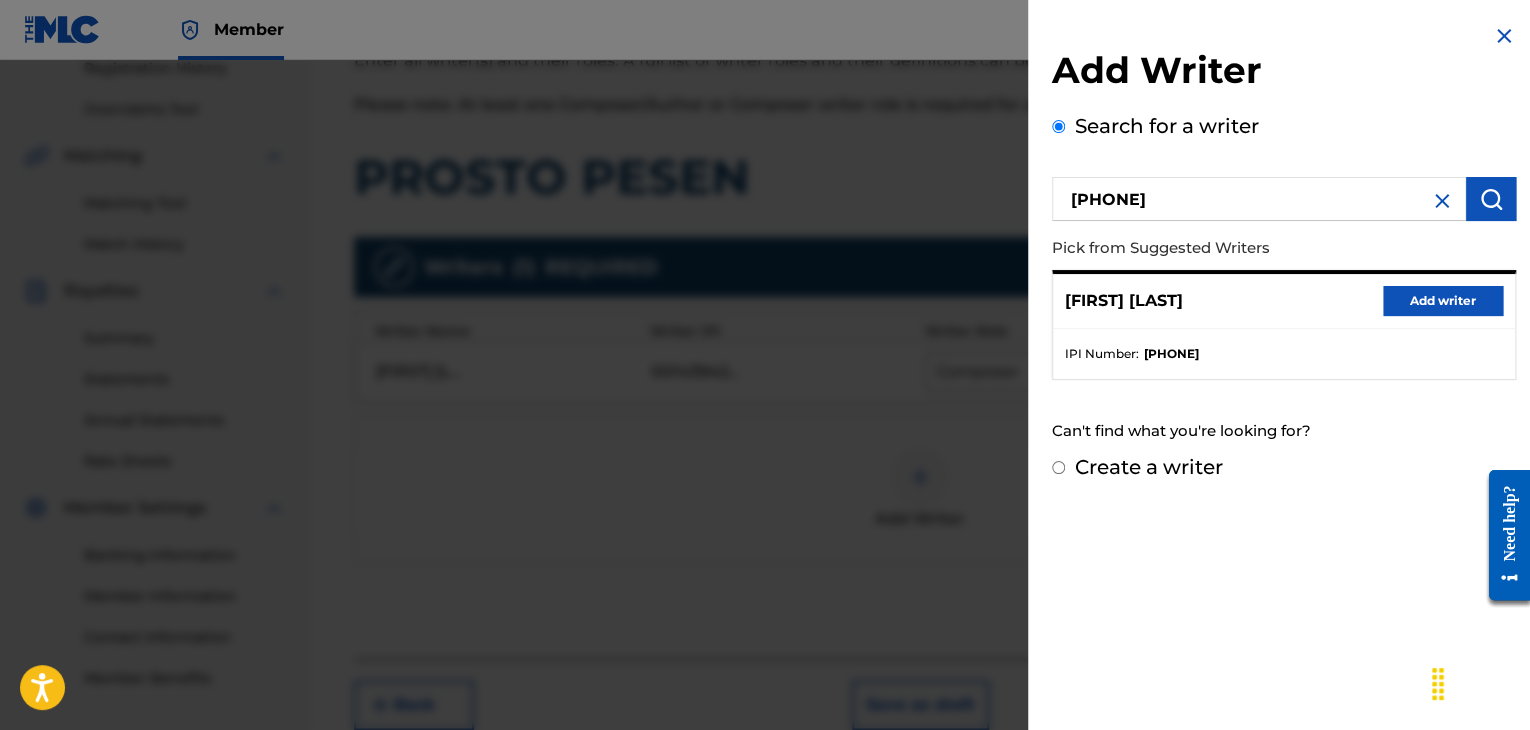click on "Add writer" at bounding box center (1443, 301) 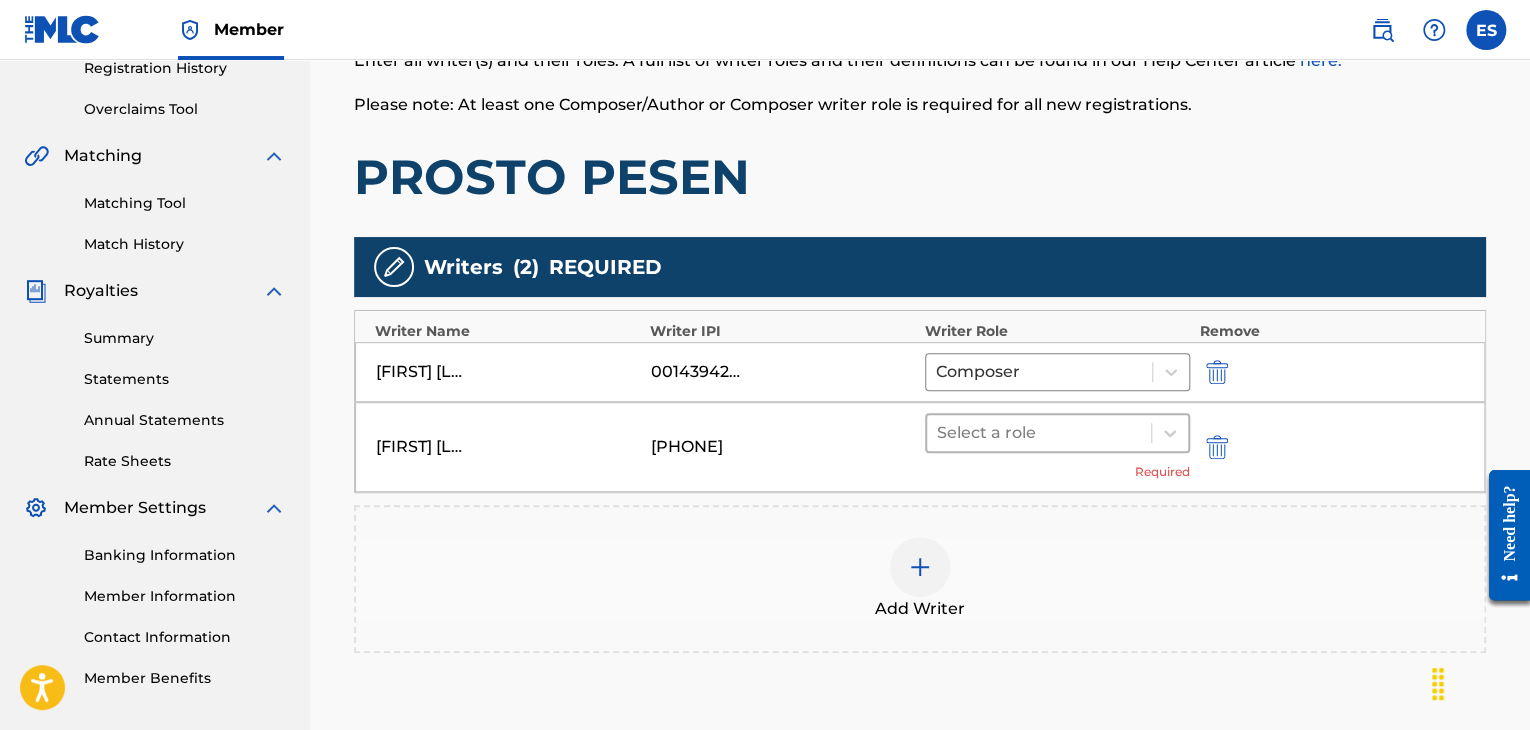 click at bounding box center [1039, 433] 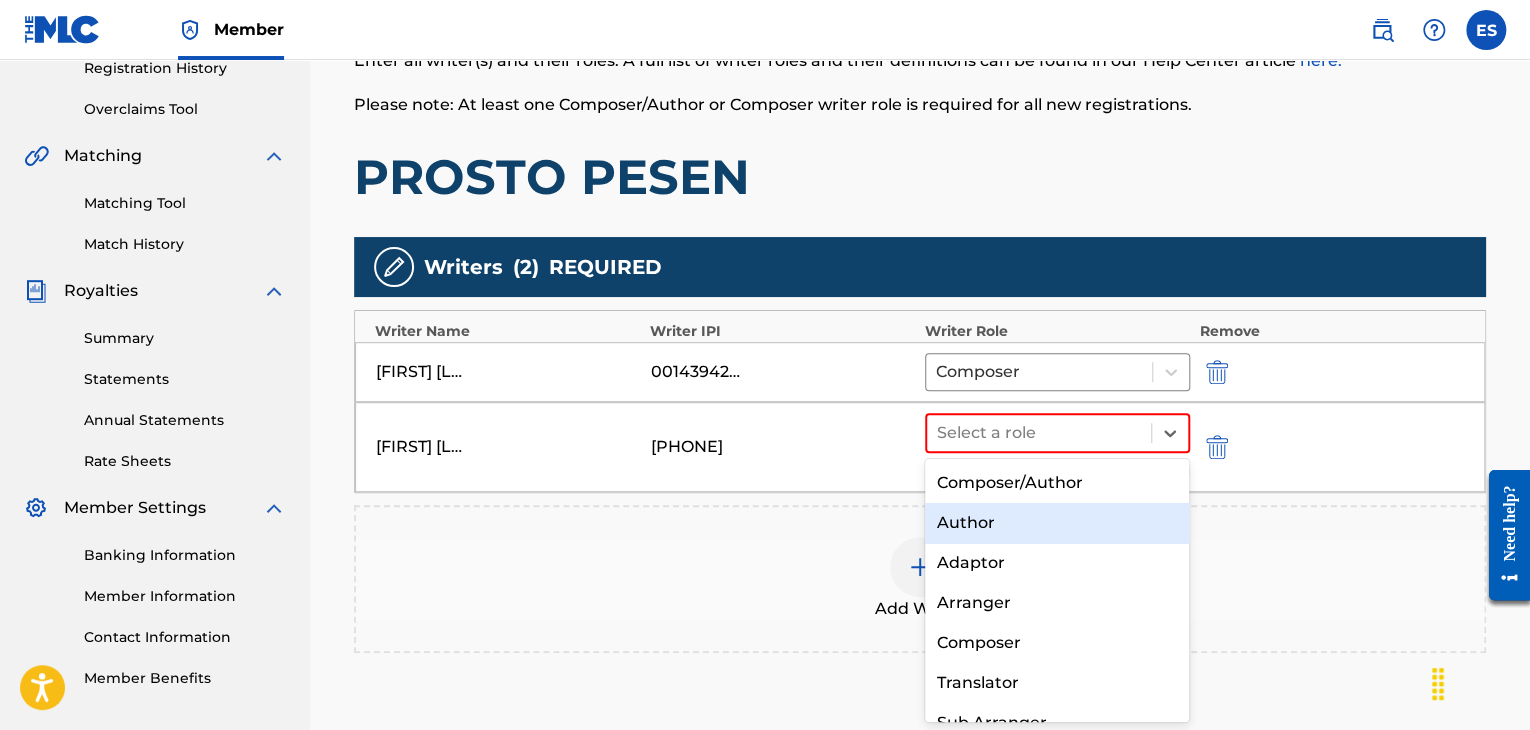 click on "Author" at bounding box center (1057, 523) 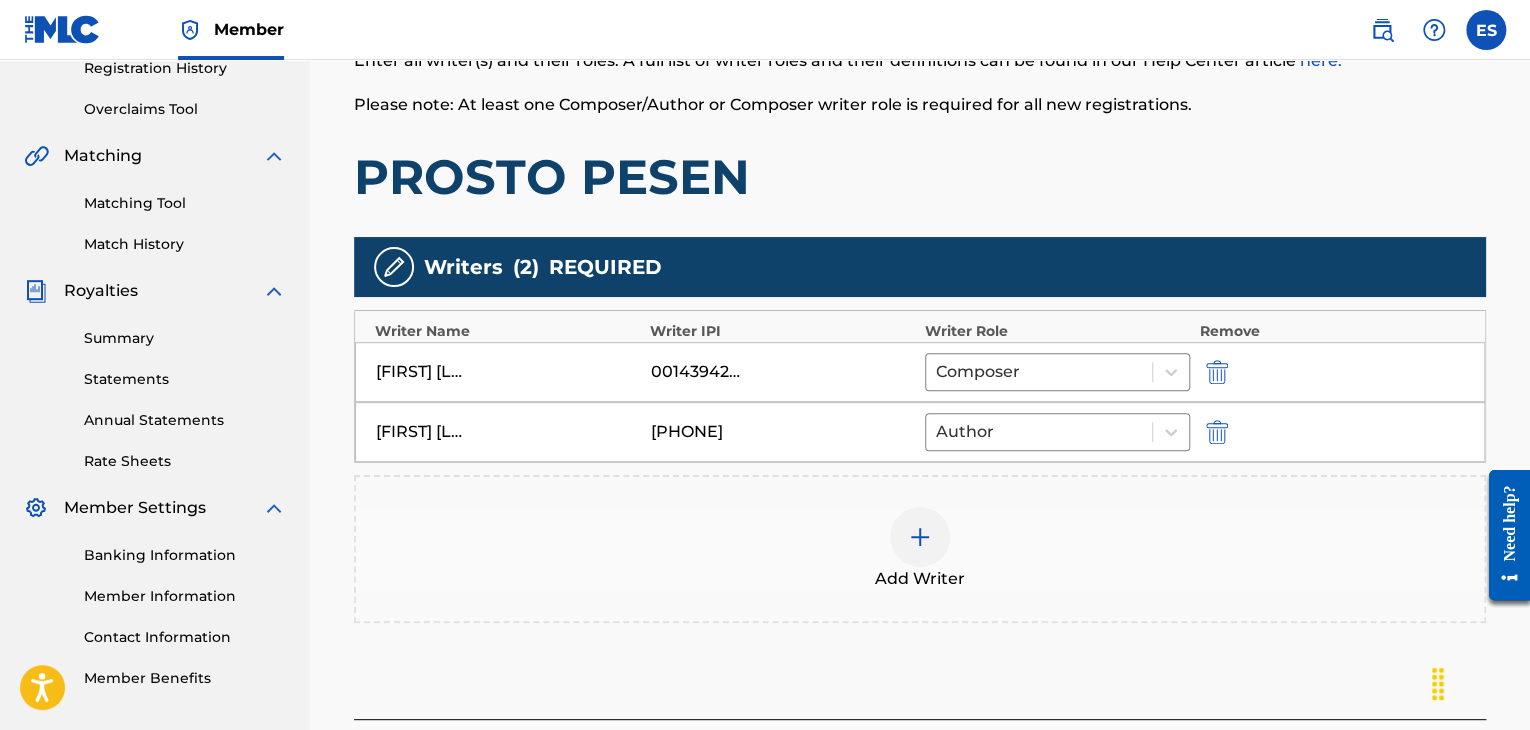 click at bounding box center (920, 537) 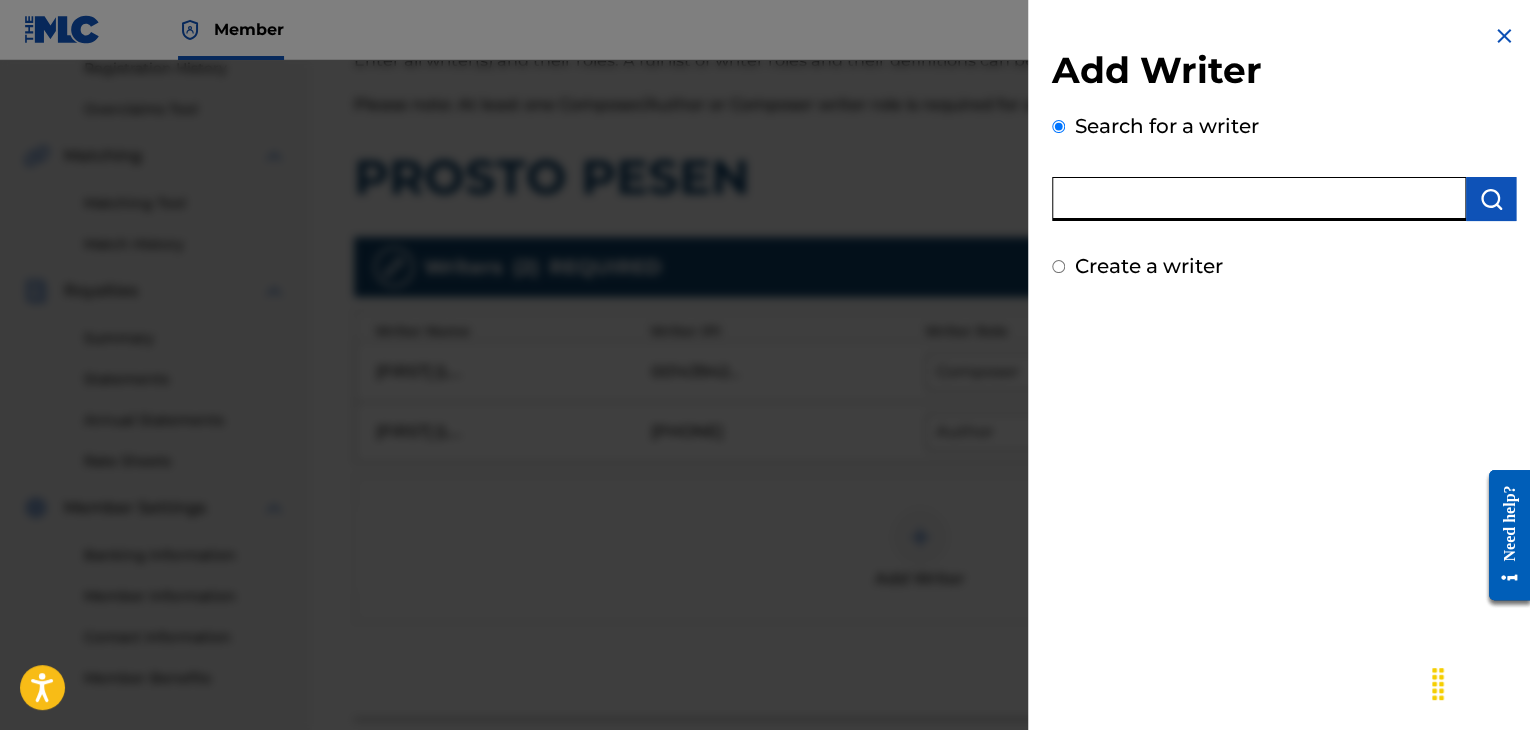 click at bounding box center [1259, 199] 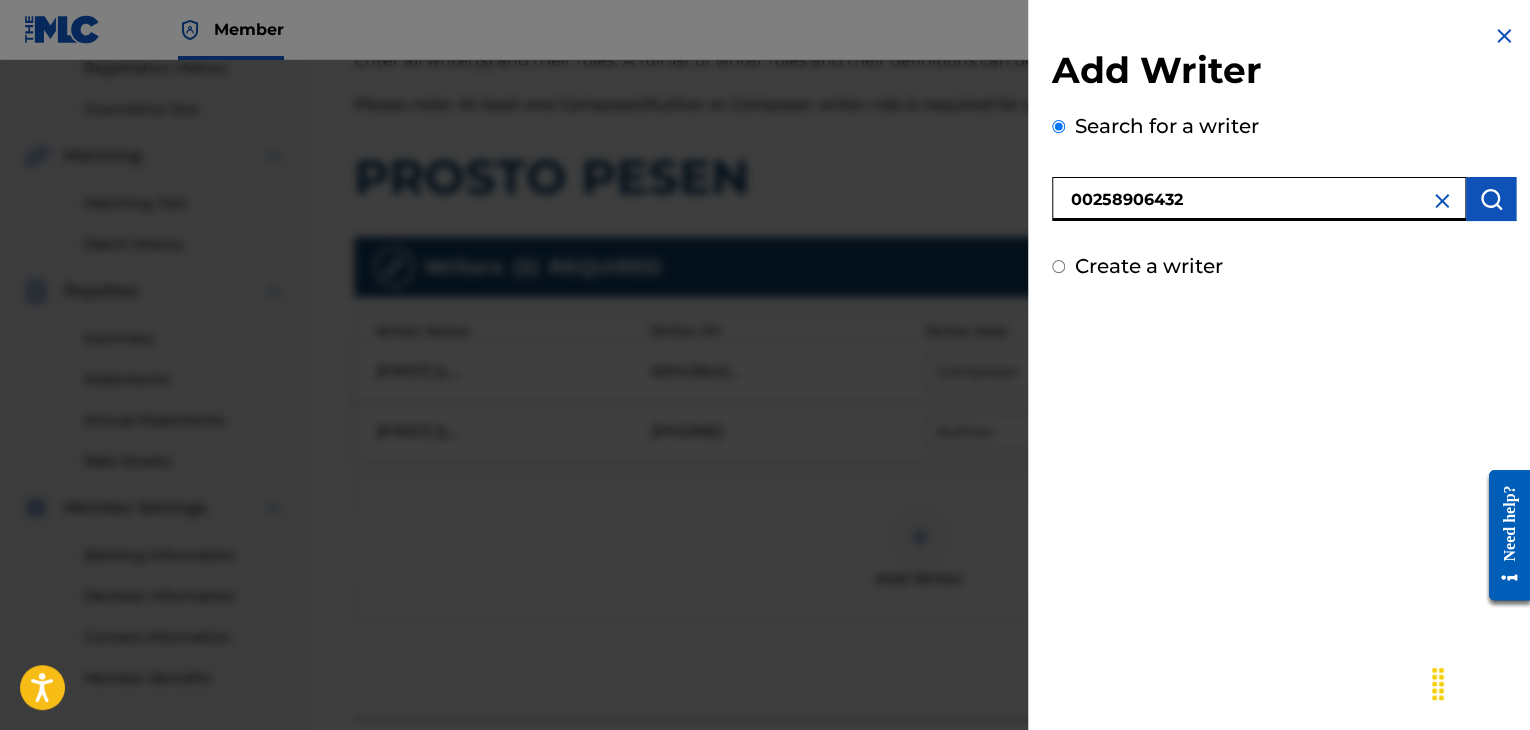 type on "00258906432" 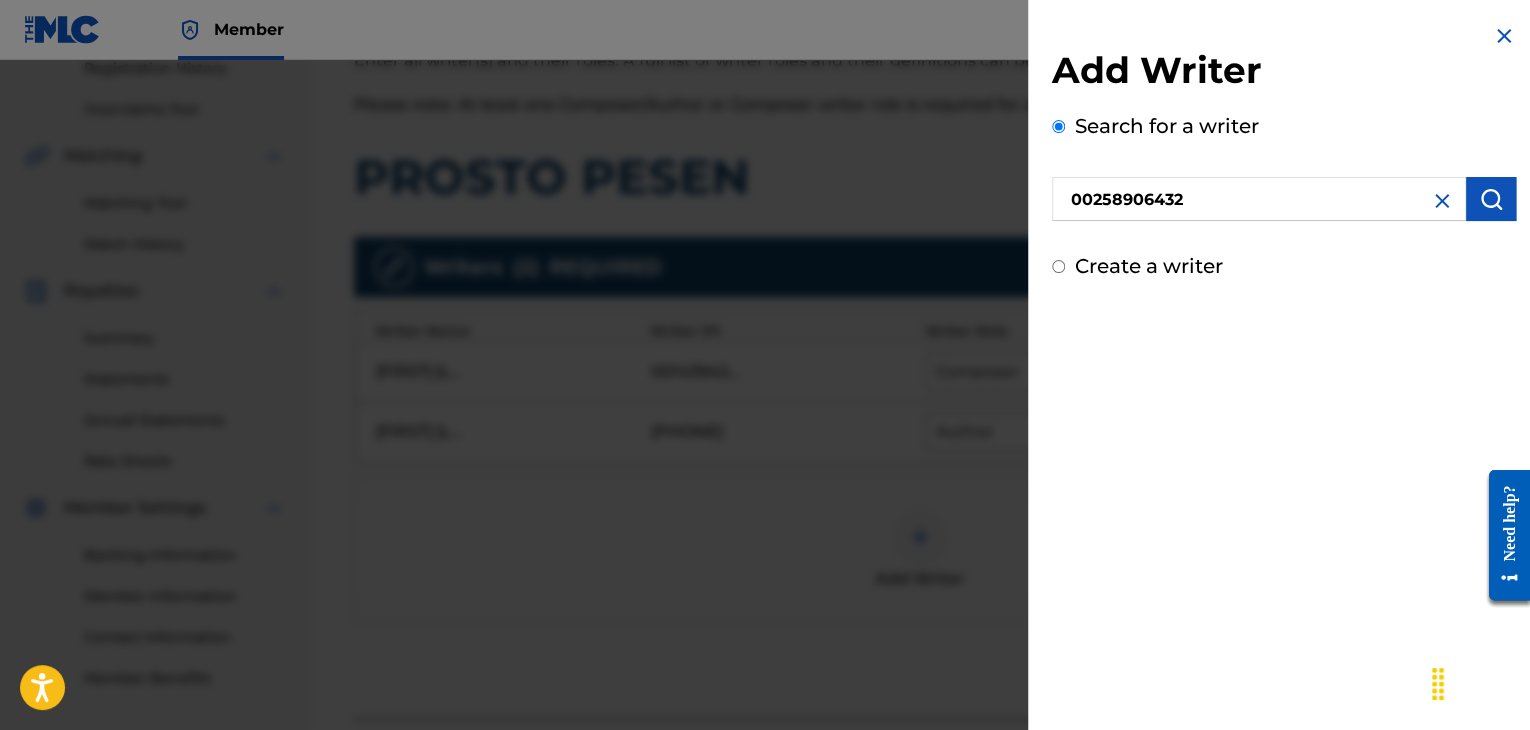 click at bounding box center (1491, 199) 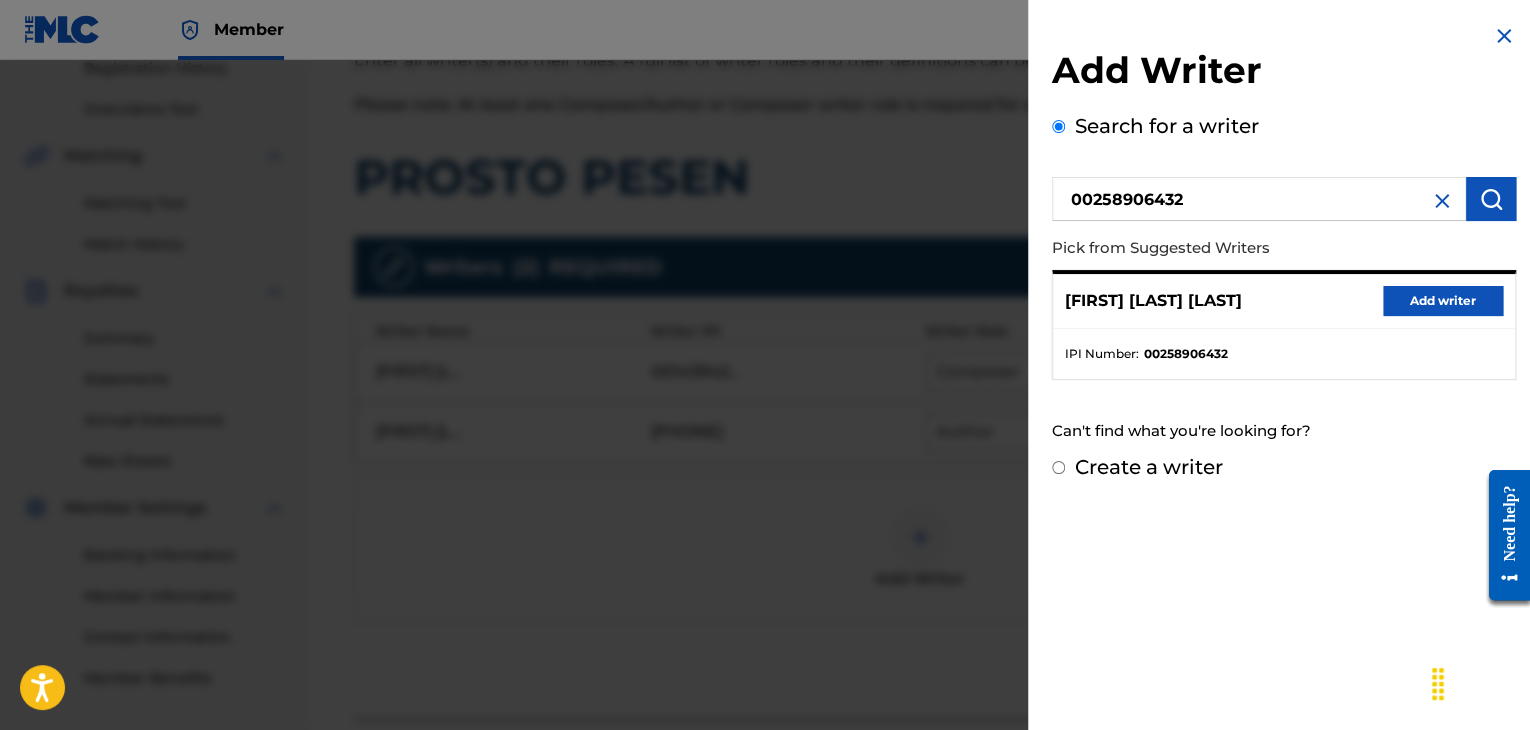 click on "[FIRST] [LAST] Add writer" at bounding box center (1284, 301) 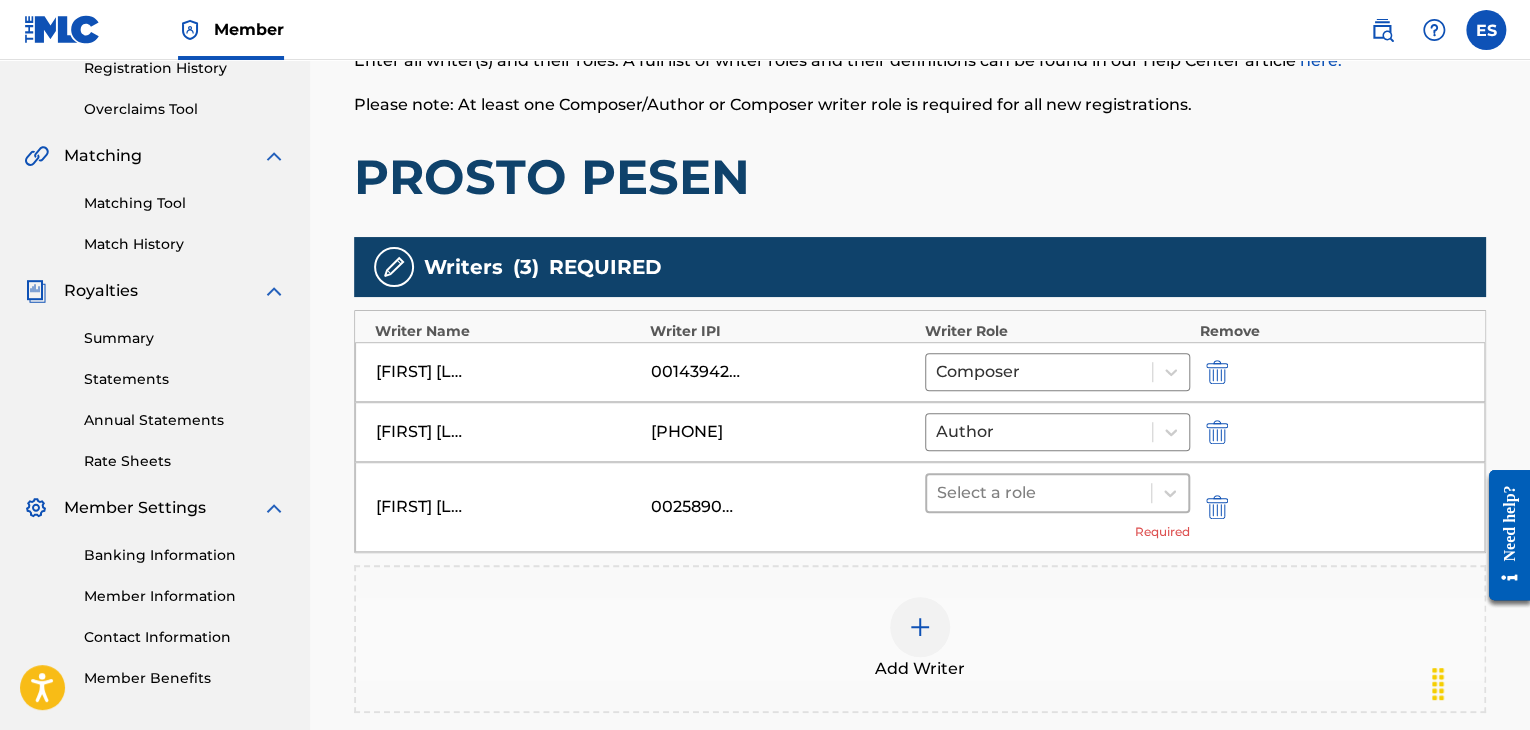click at bounding box center (1039, 493) 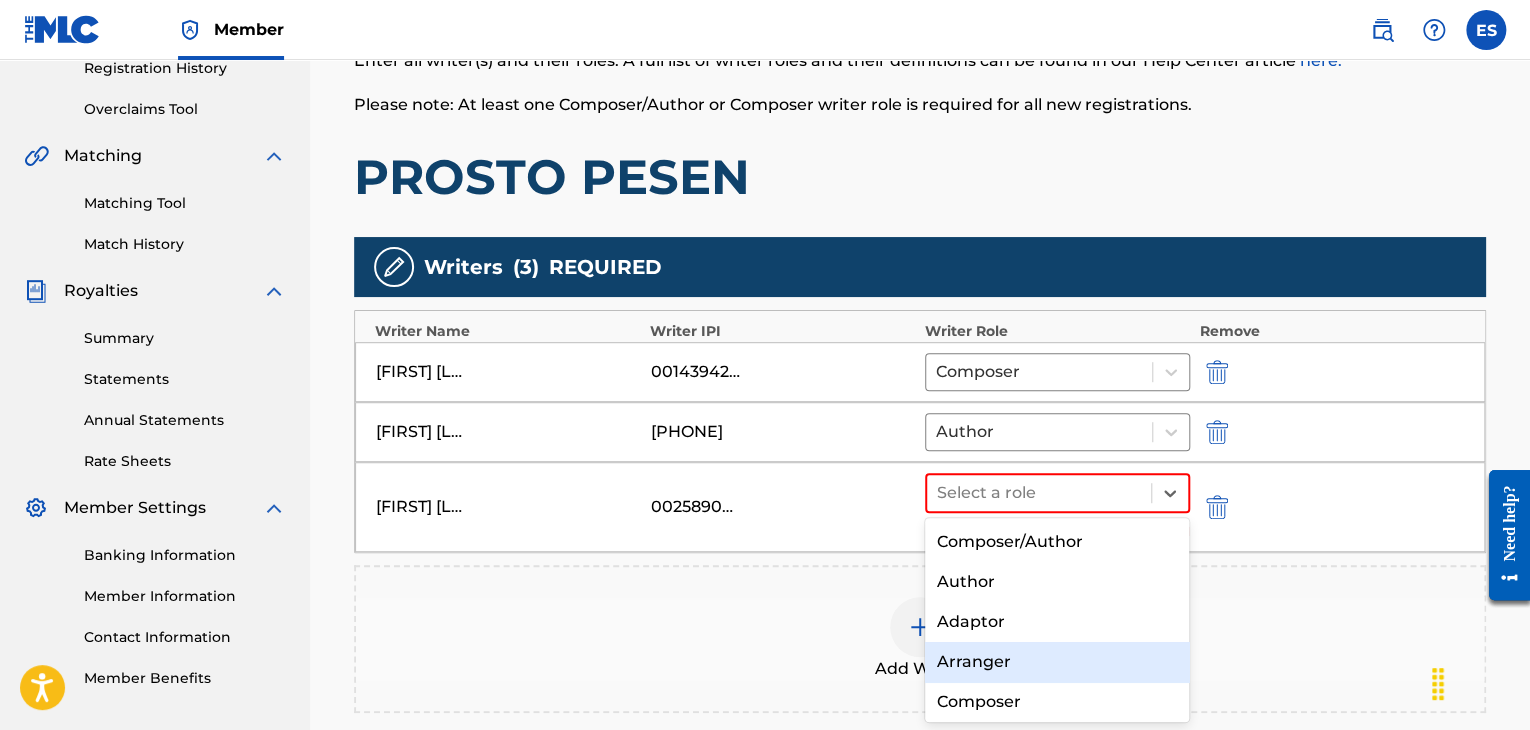 click on "Arranger" at bounding box center [1057, 662] 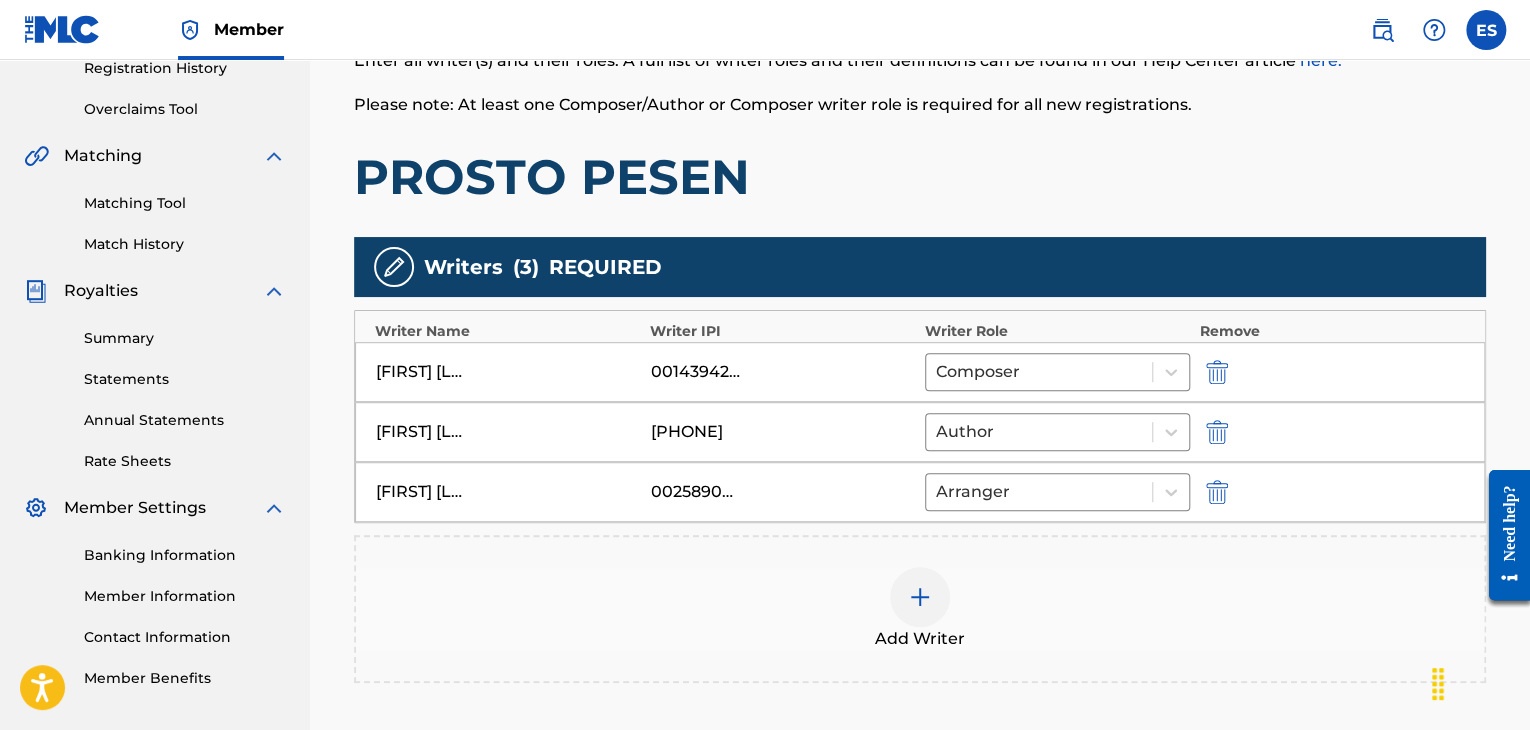 click at bounding box center [920, 597] 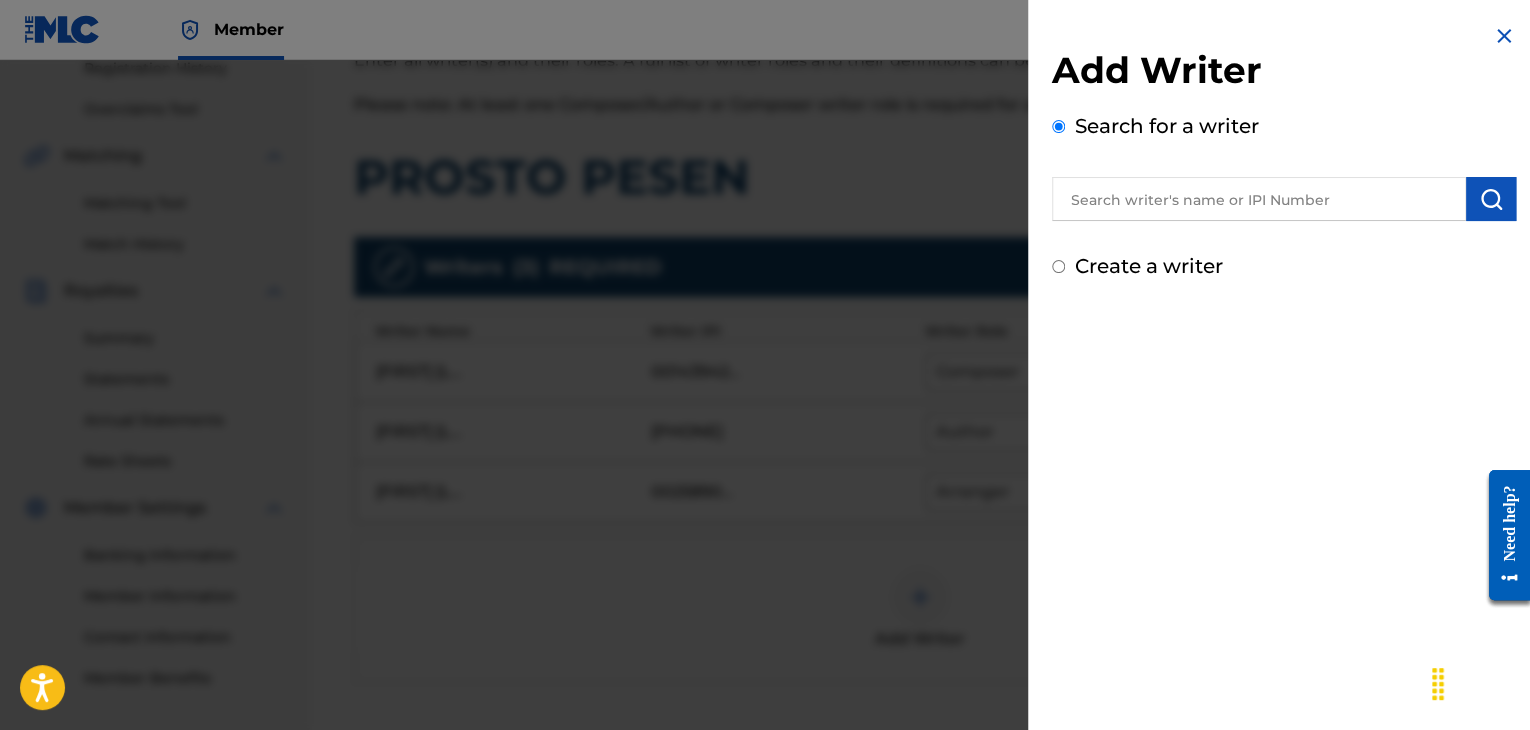 click on "Add Writer Search for a writer" at bounding box center (1284, 134) 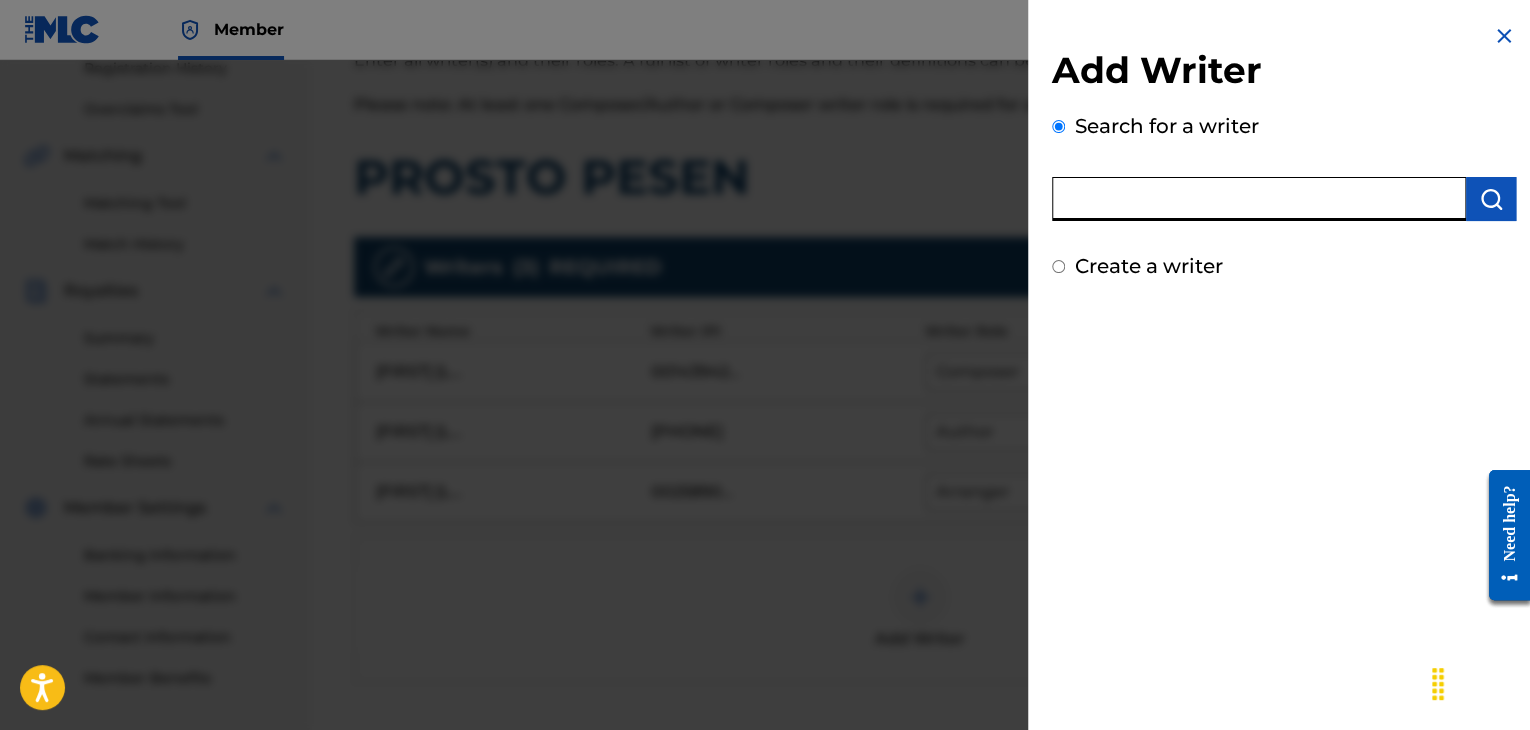 paste on "00295601256" 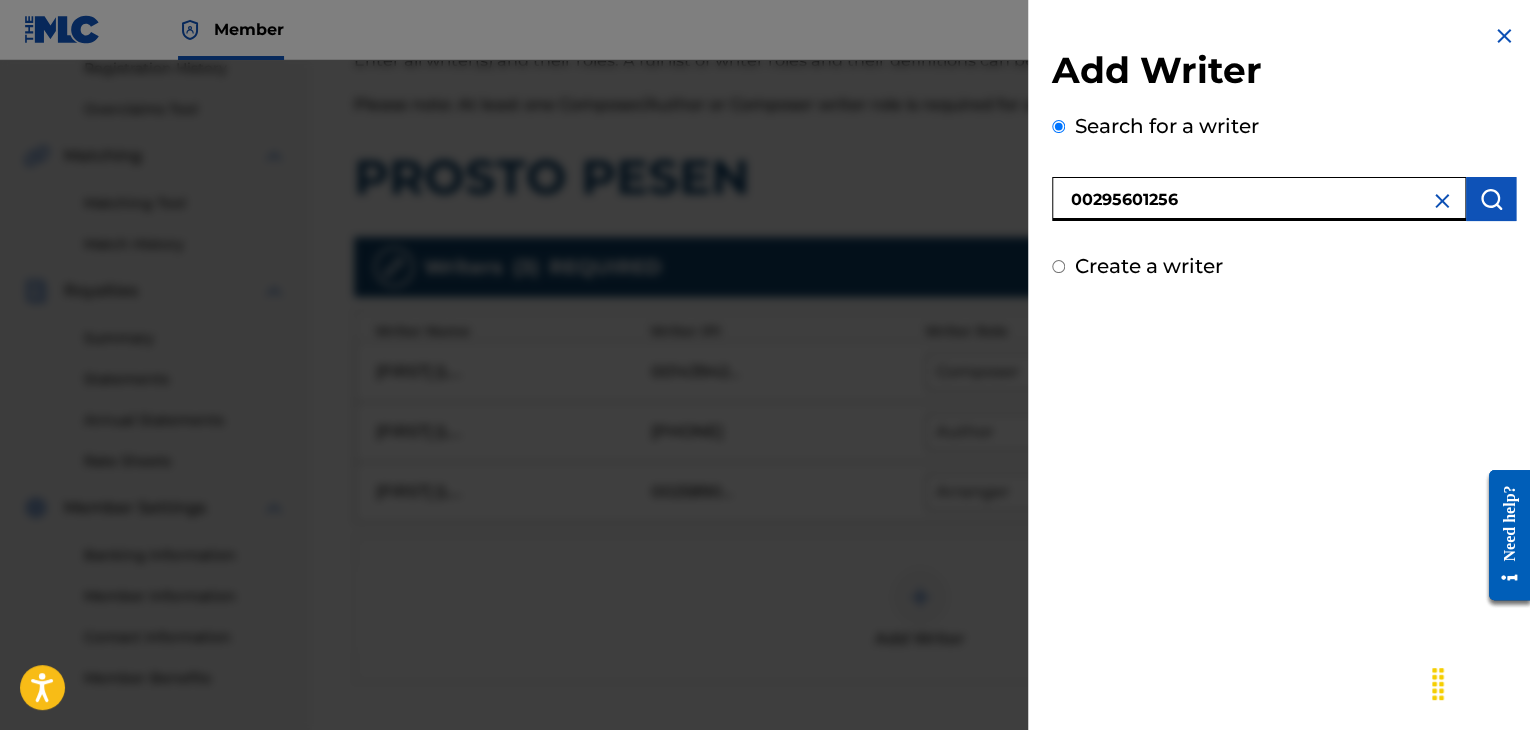 type on "00295601256" 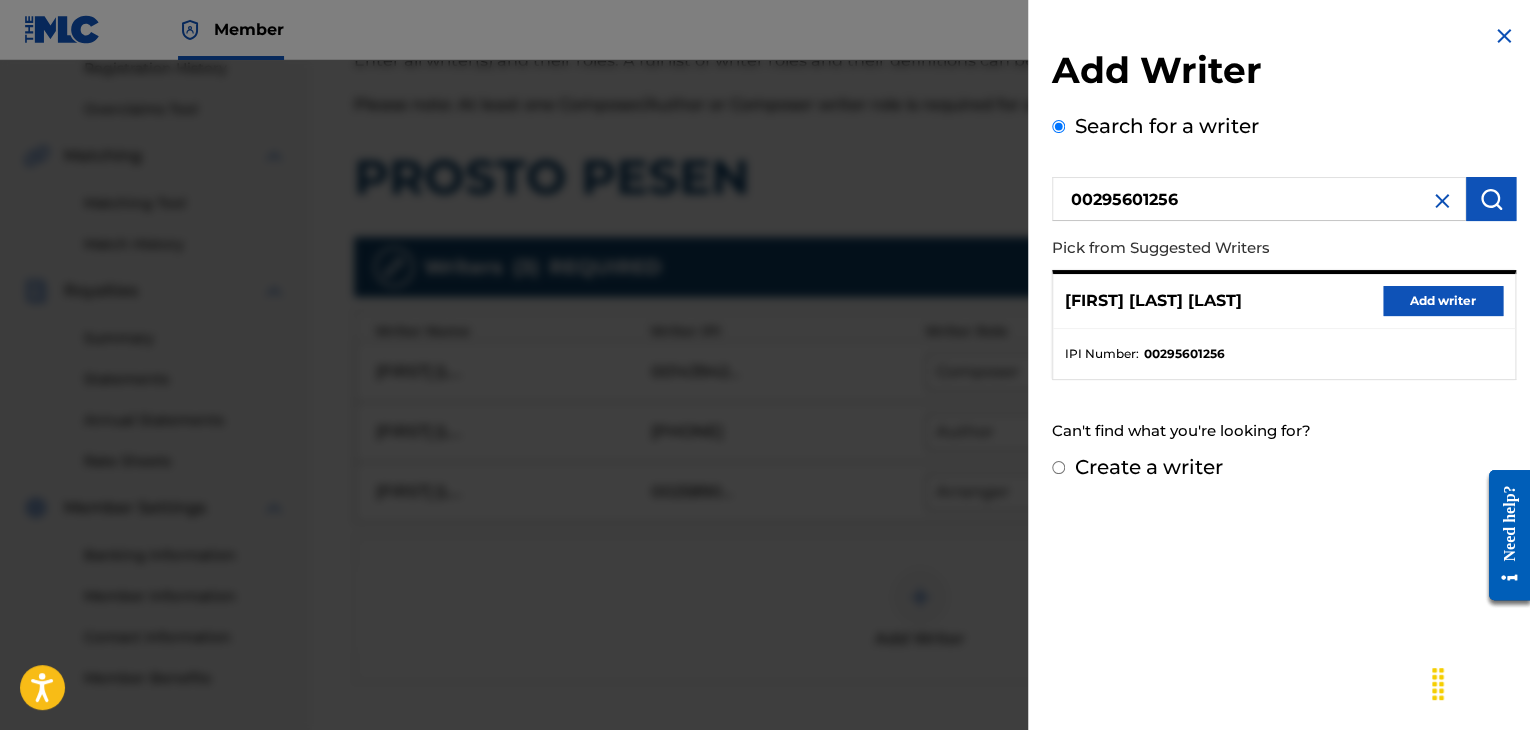 click on "Add writer" at bounding box center (1443, 301) 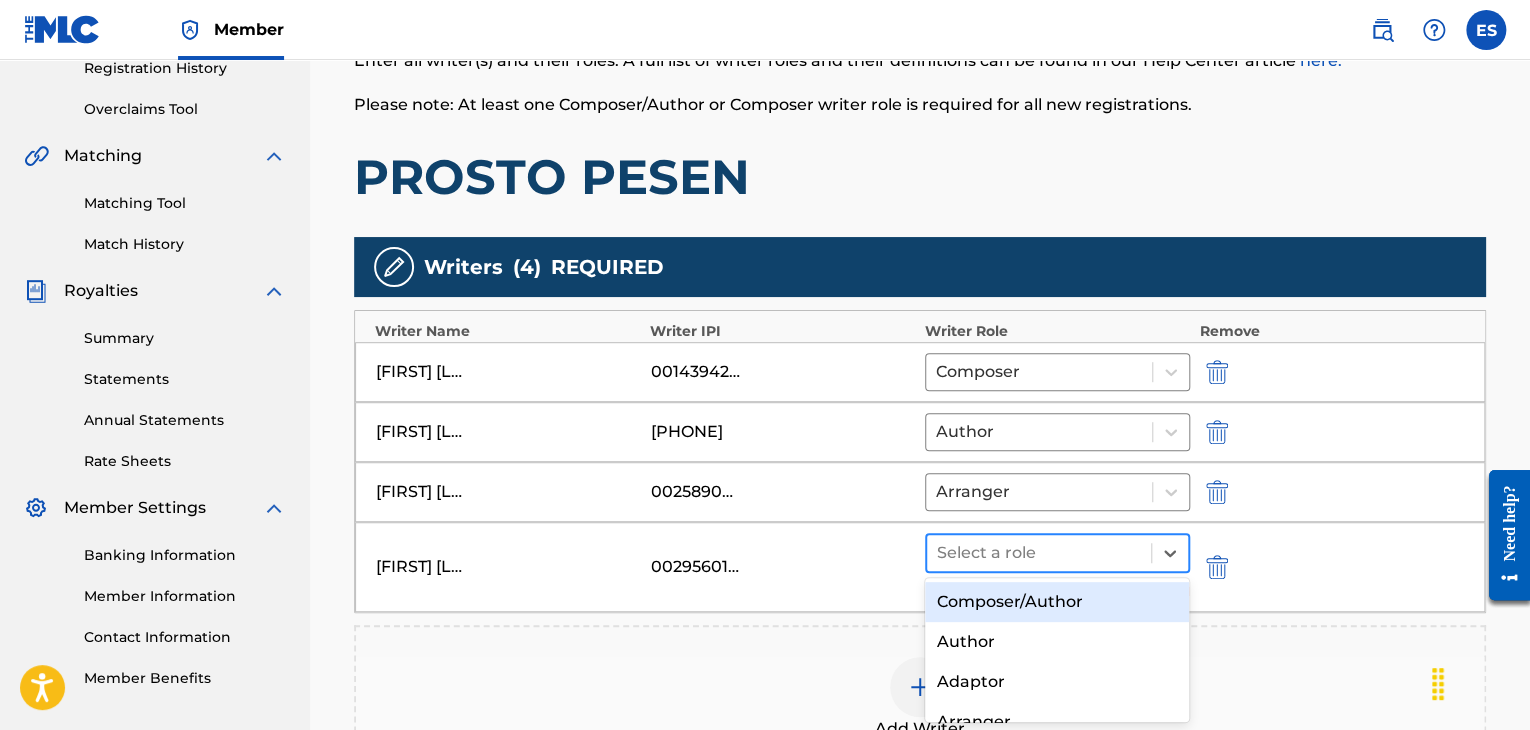 click at bounding box center (1039, 553) 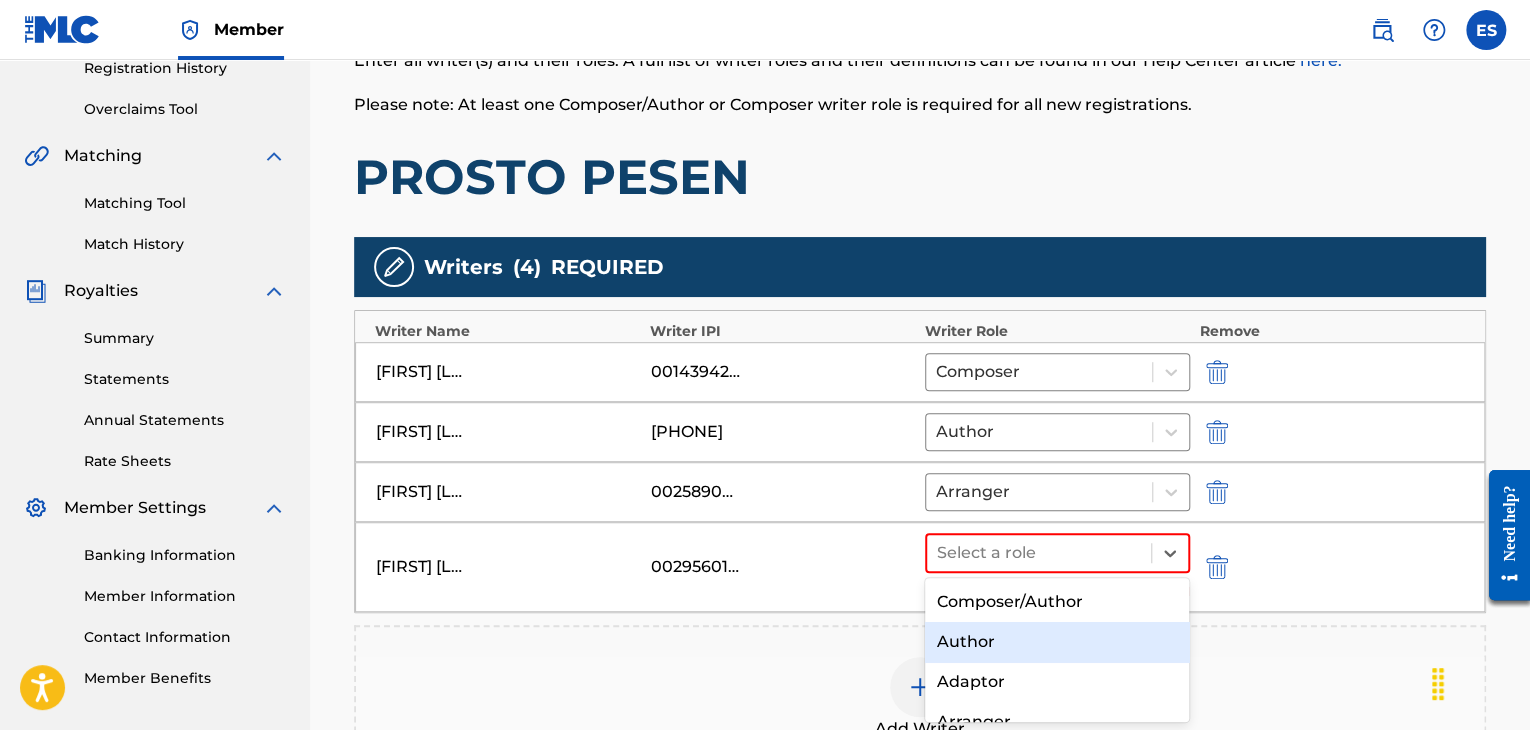 scroll, scrollTop: 100, scrollLeft: 0, axis: vertical 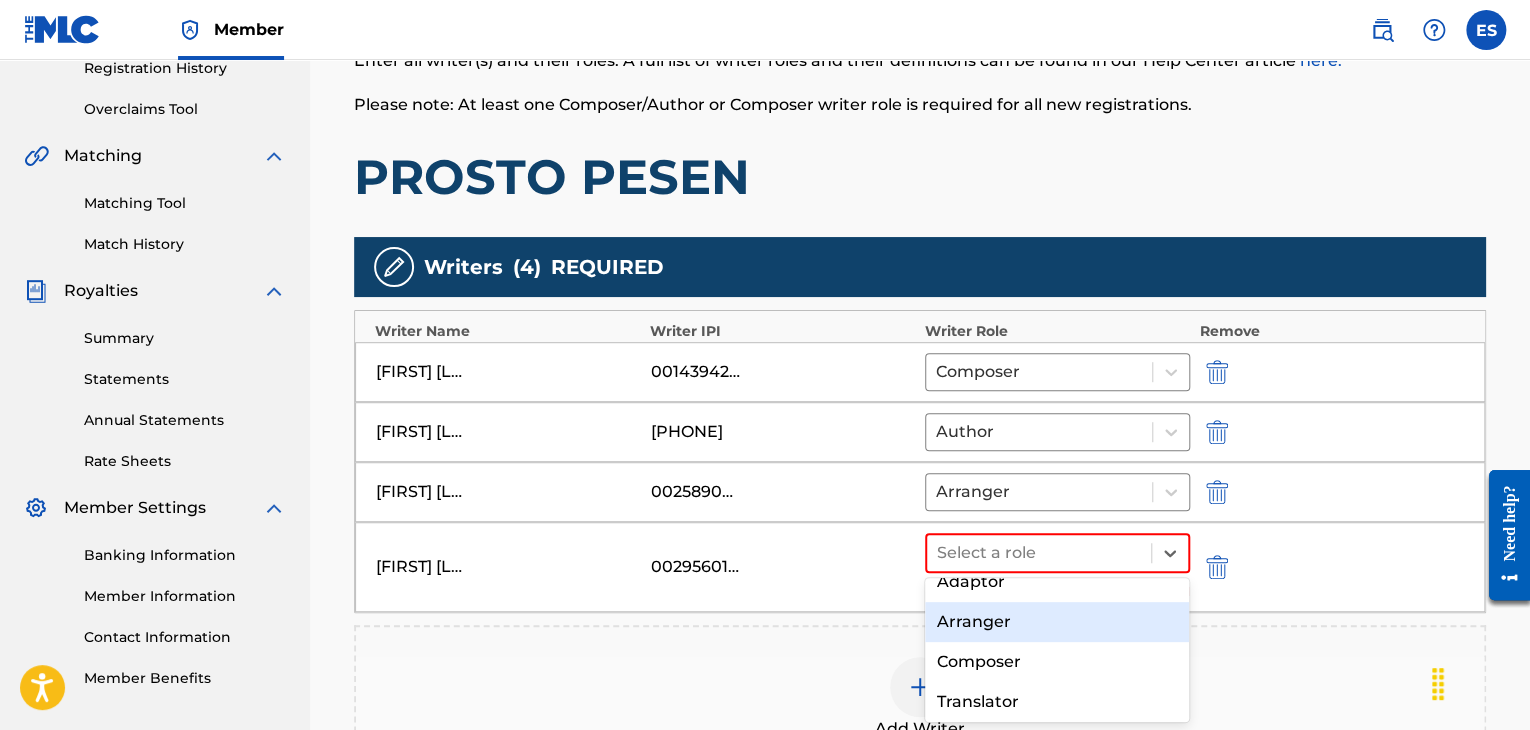 click on "Arranger" at bounding box center (1057, 622) 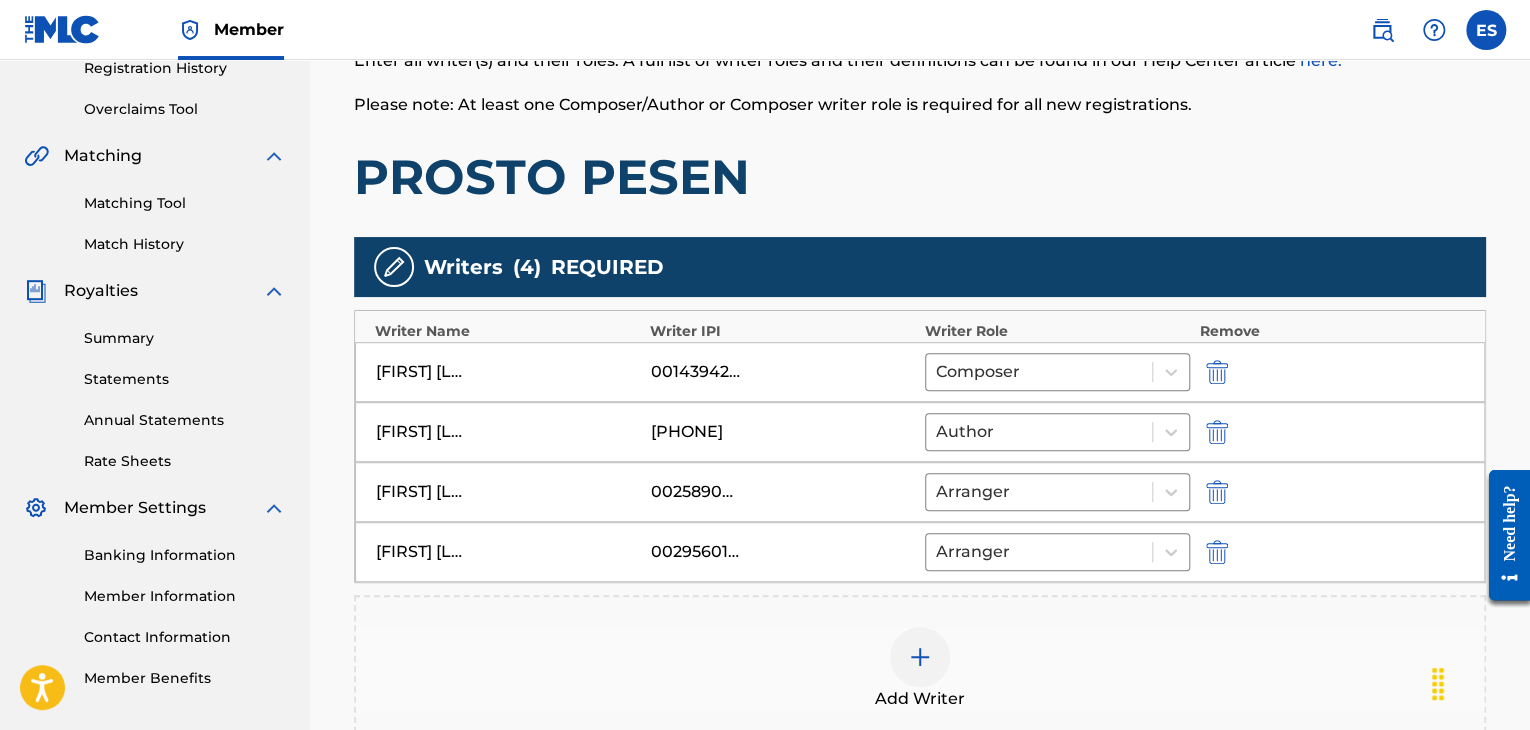 click at bounding box center (920, 657) 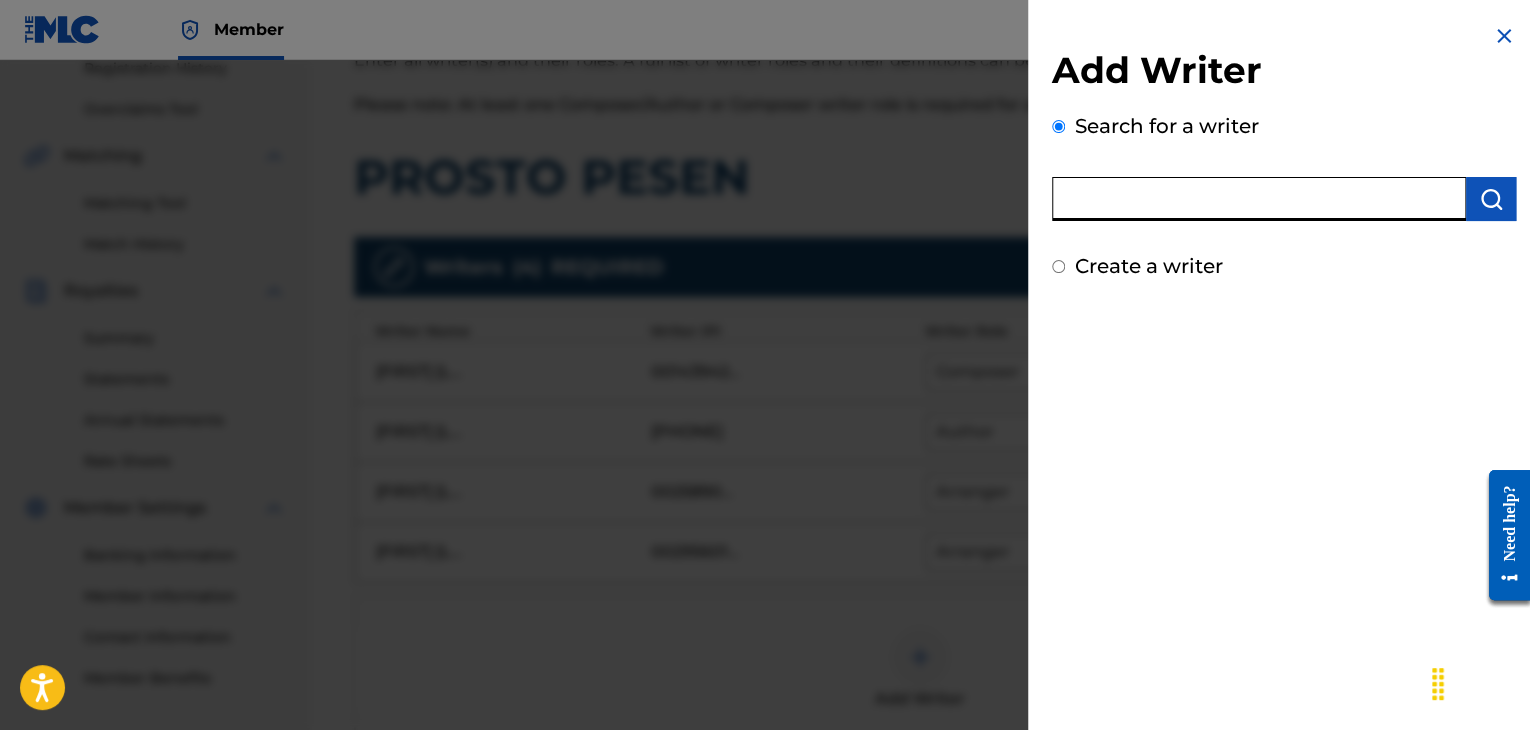 click at bounding box center [1259, 199] 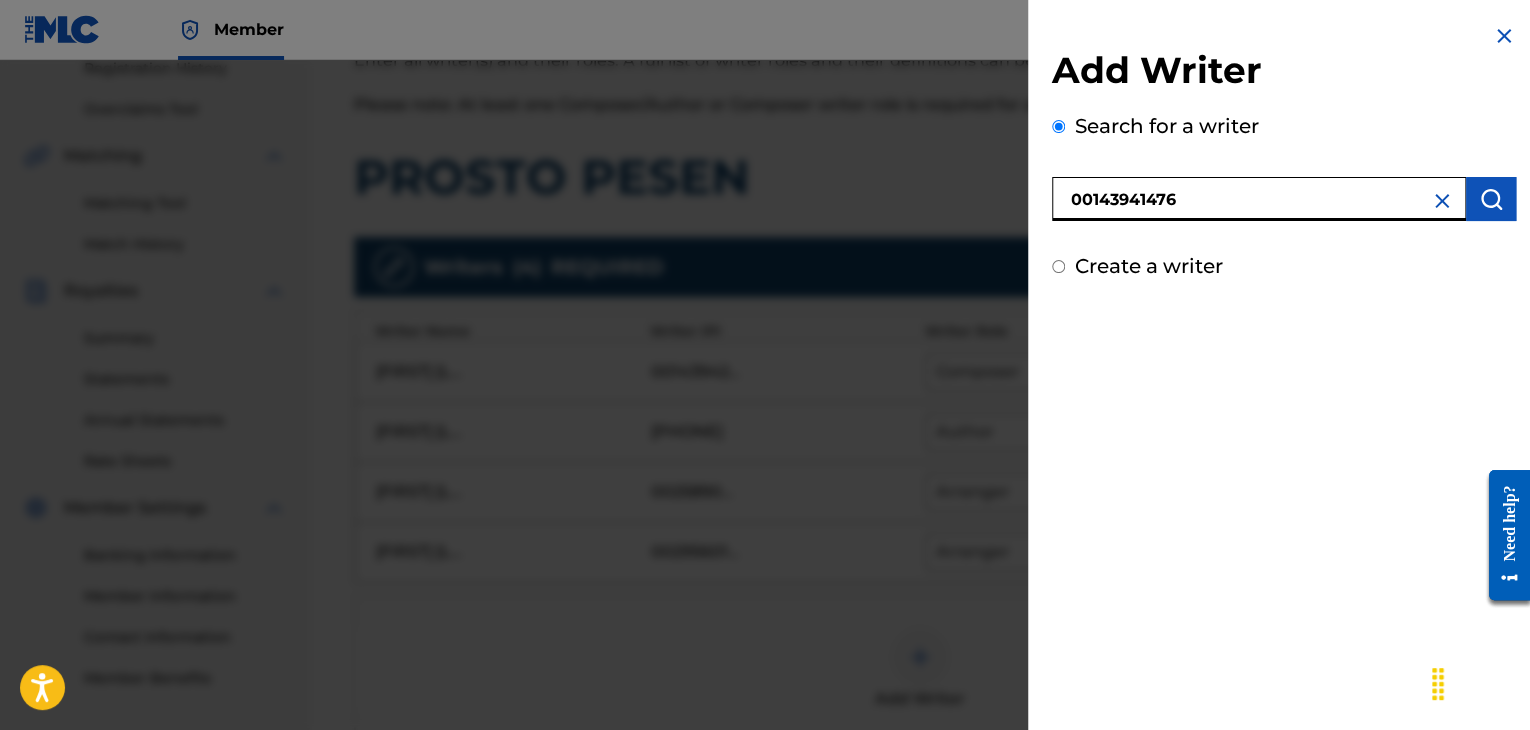type on "00143941476" 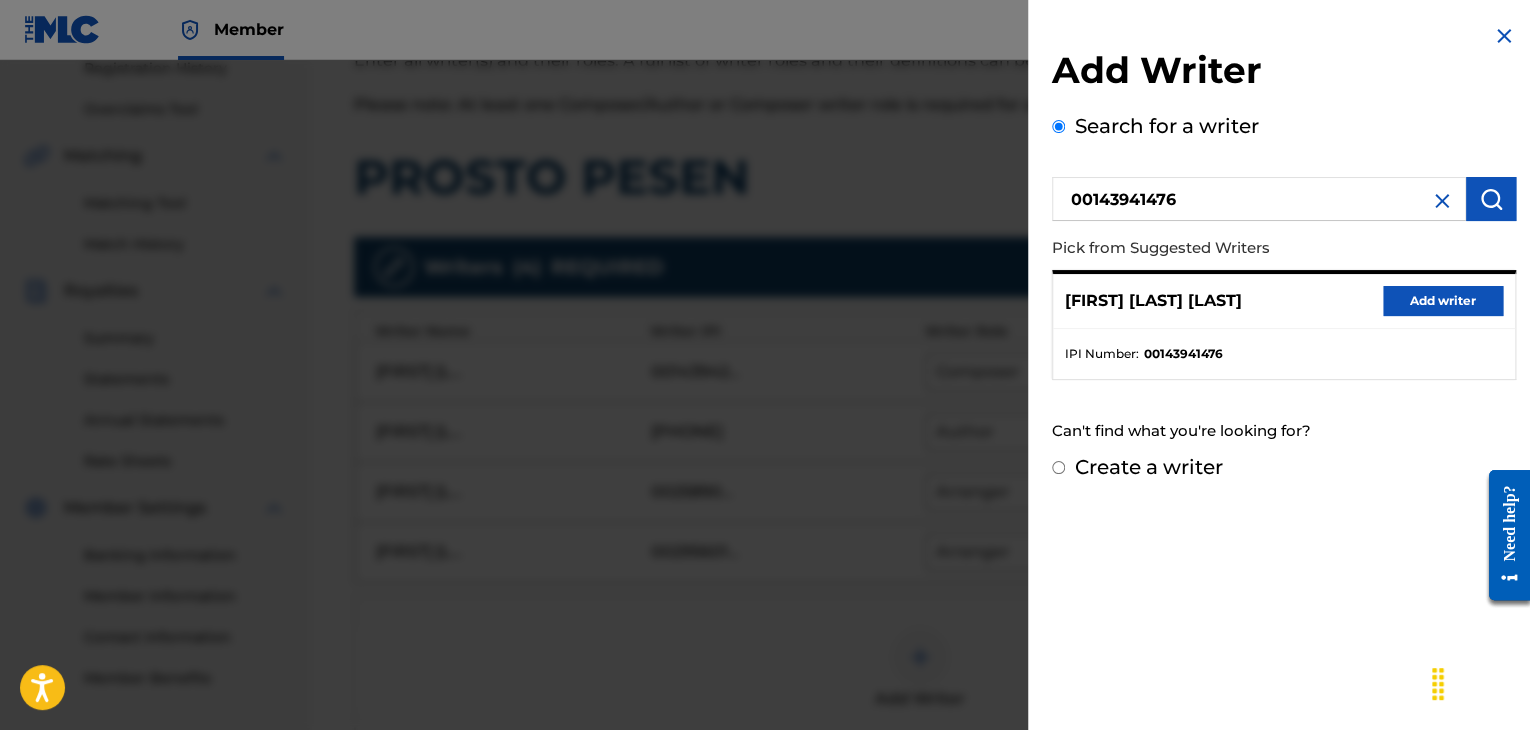 click on "Add writer" at bounding box center [1443, 301] 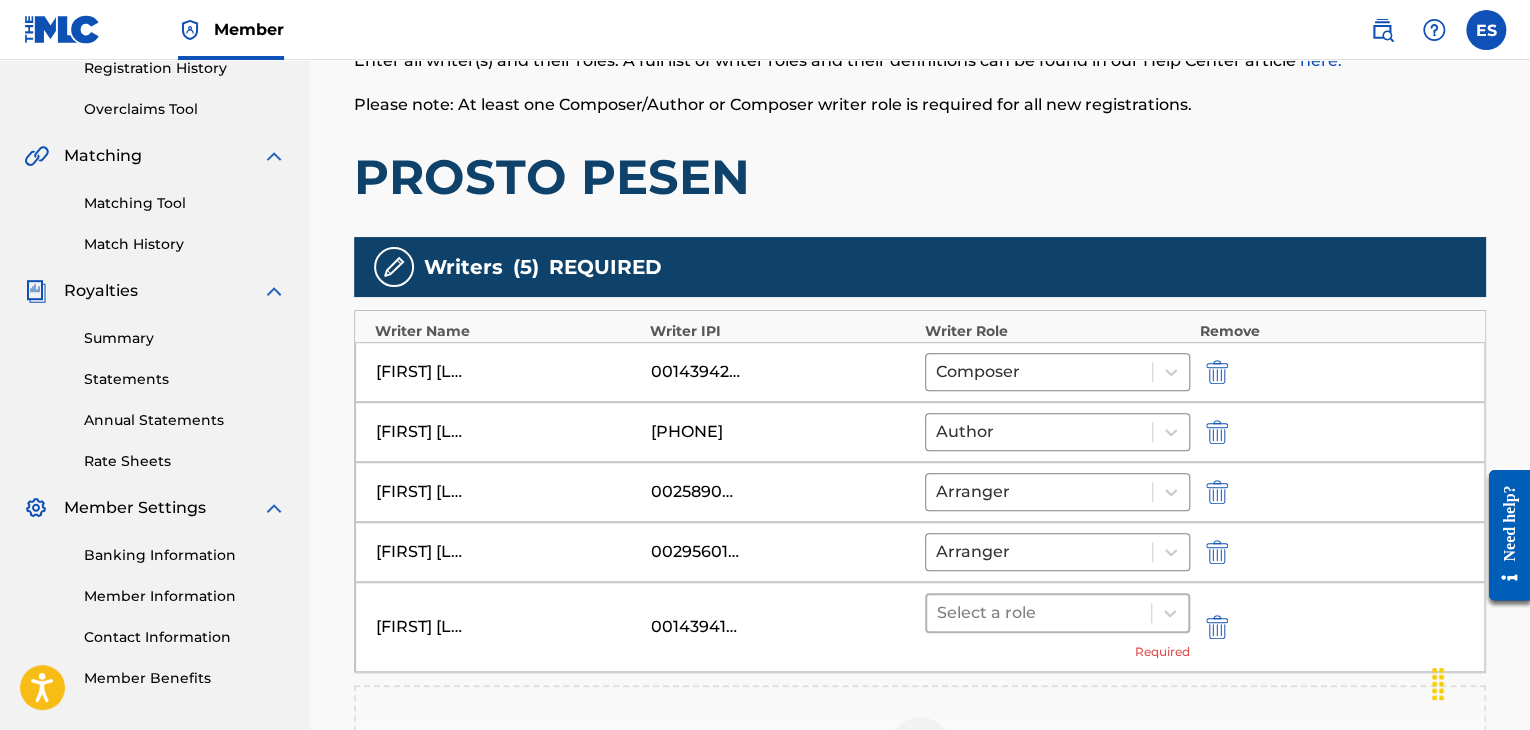 click at bounding box center (1039, 613) 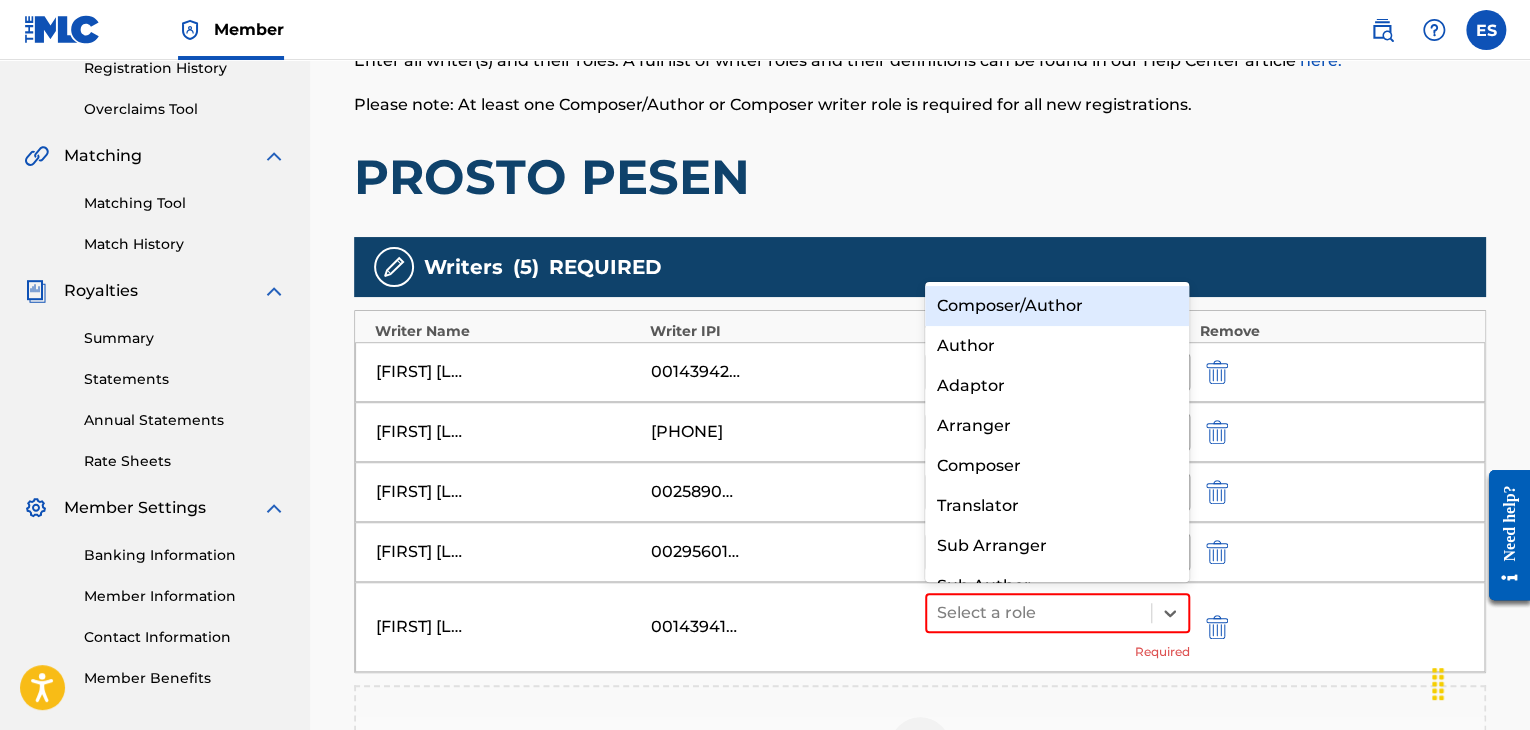 scroll, scrollTop: 28, scrollLeft: 0, axis: vertical 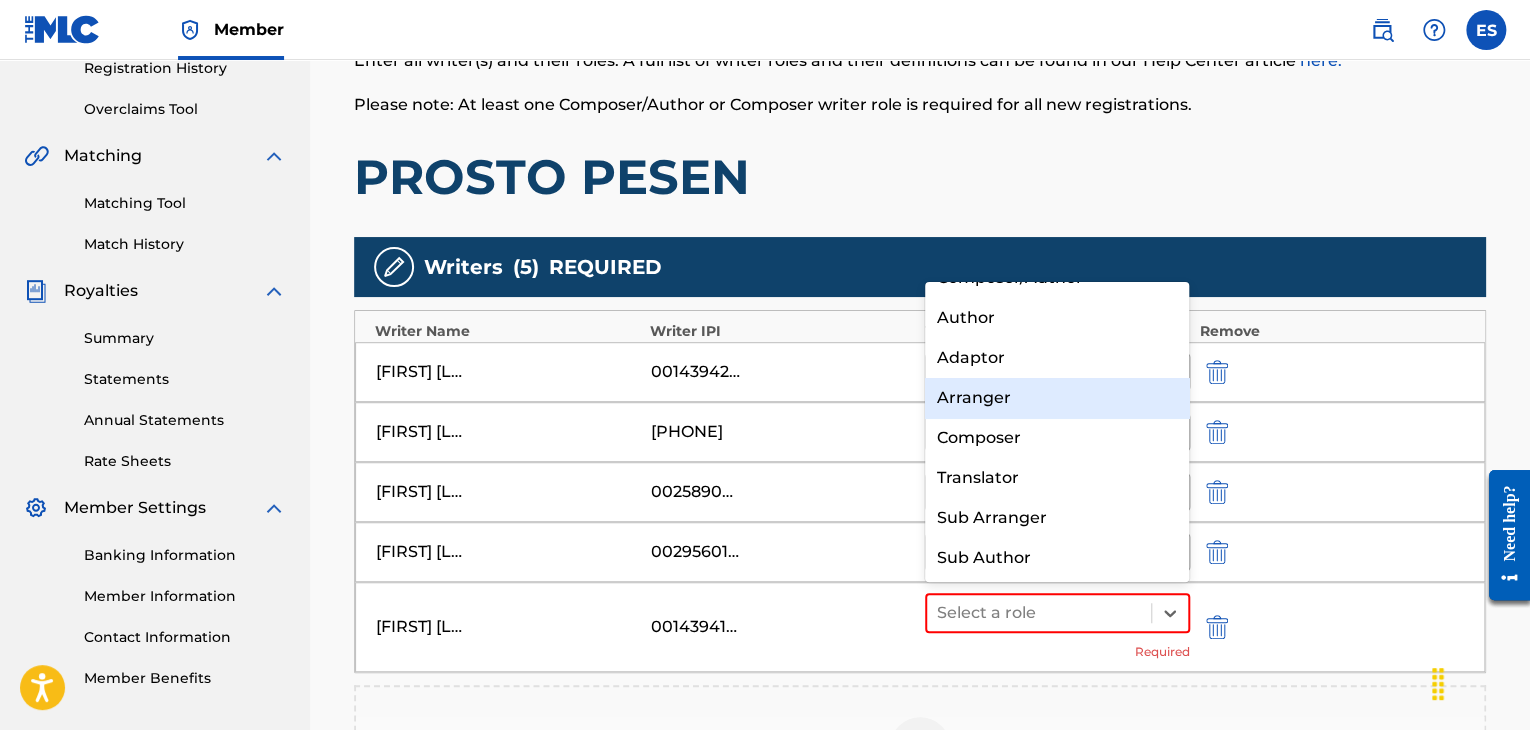 click on "Arranger" at bounding box center (1057, 398) 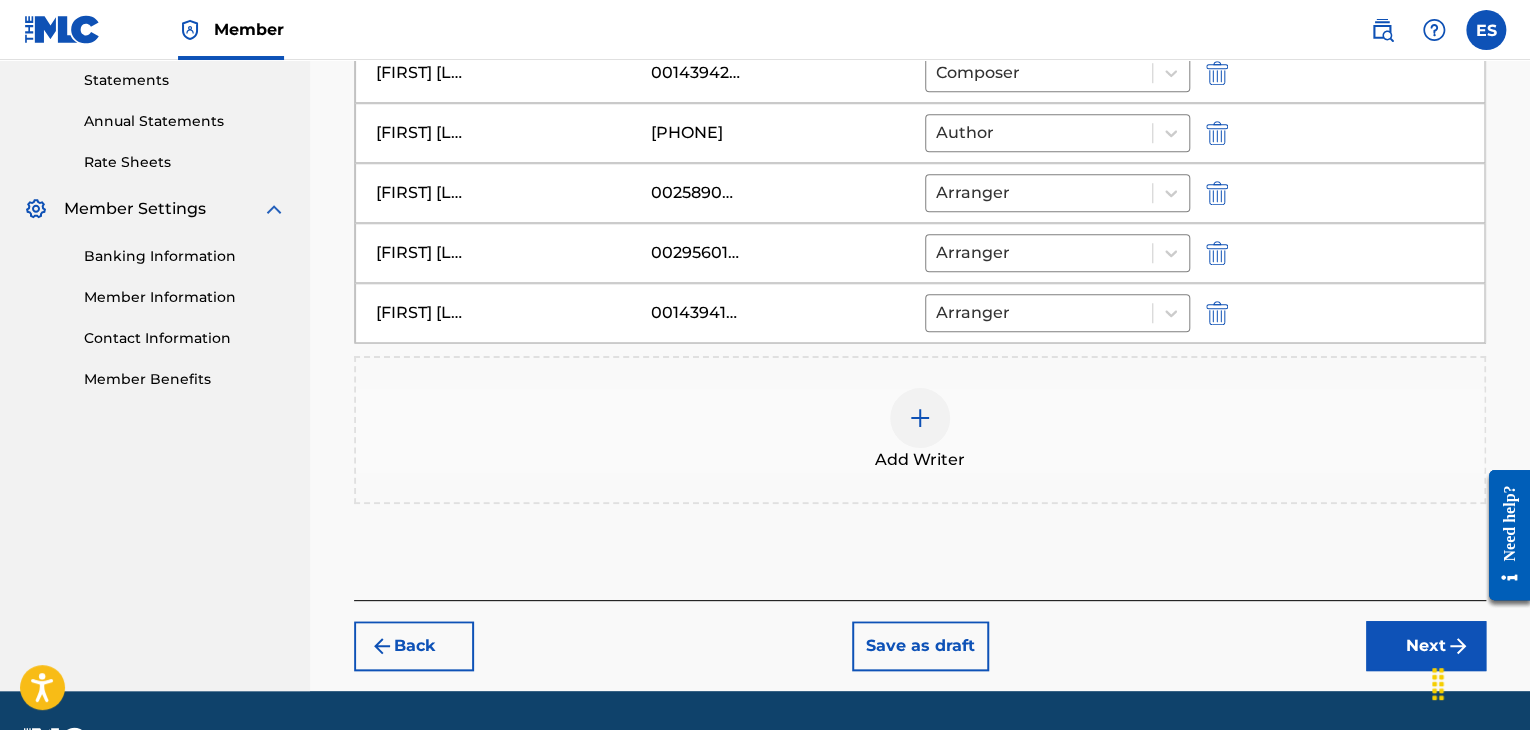 scroll, scrollTop: 690, scrollLeft: 0, axis: vertical 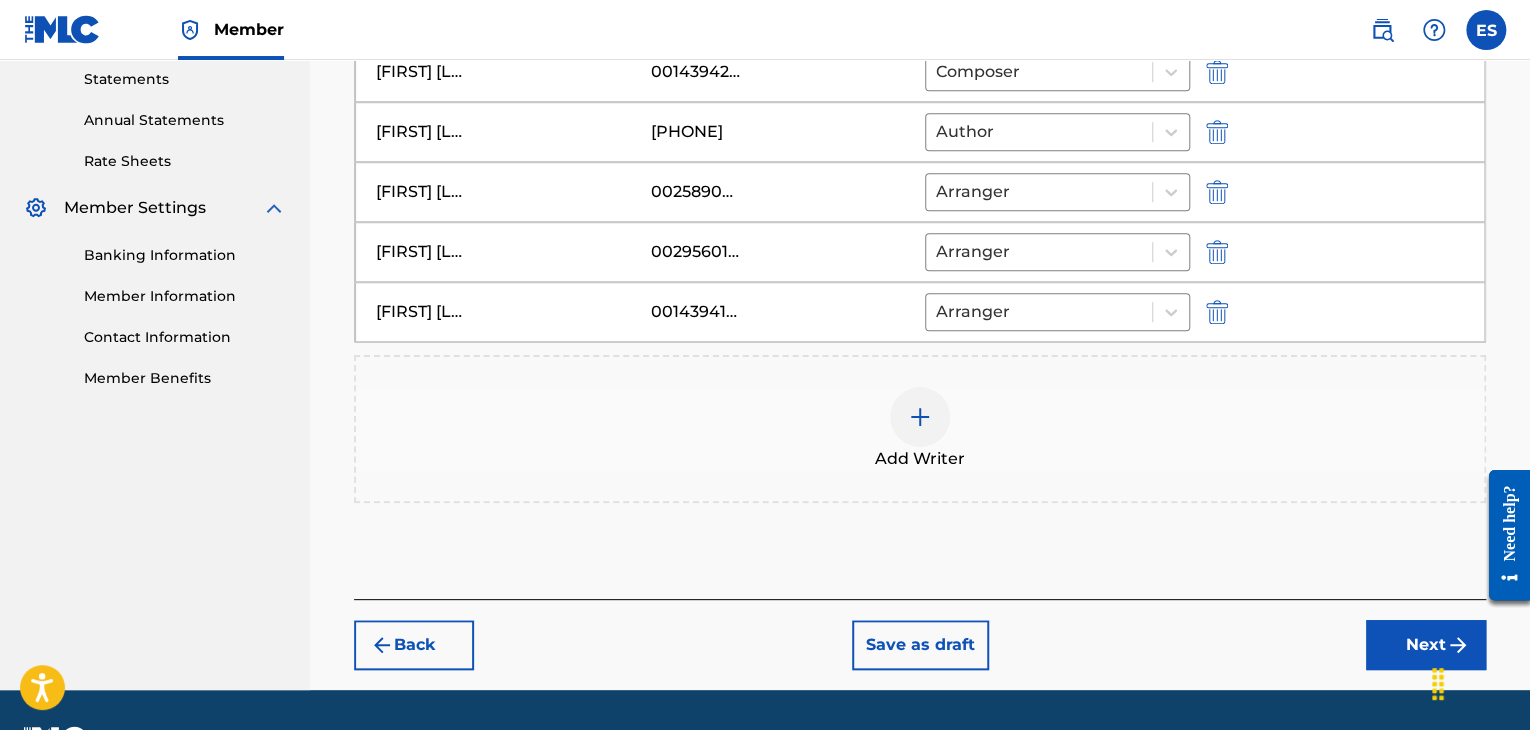 click at bounding box center [920, 417] 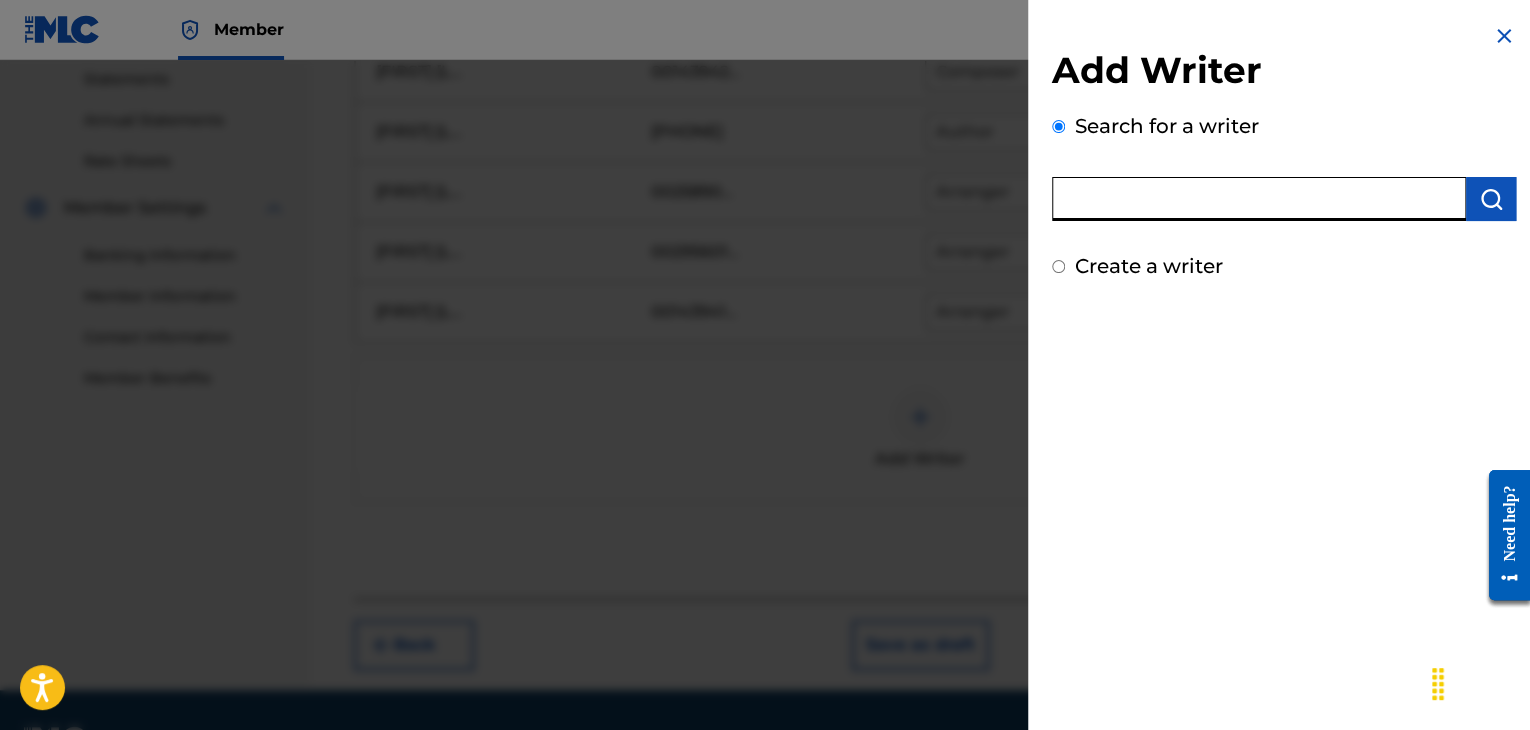click at bounding box center [1259, 199] 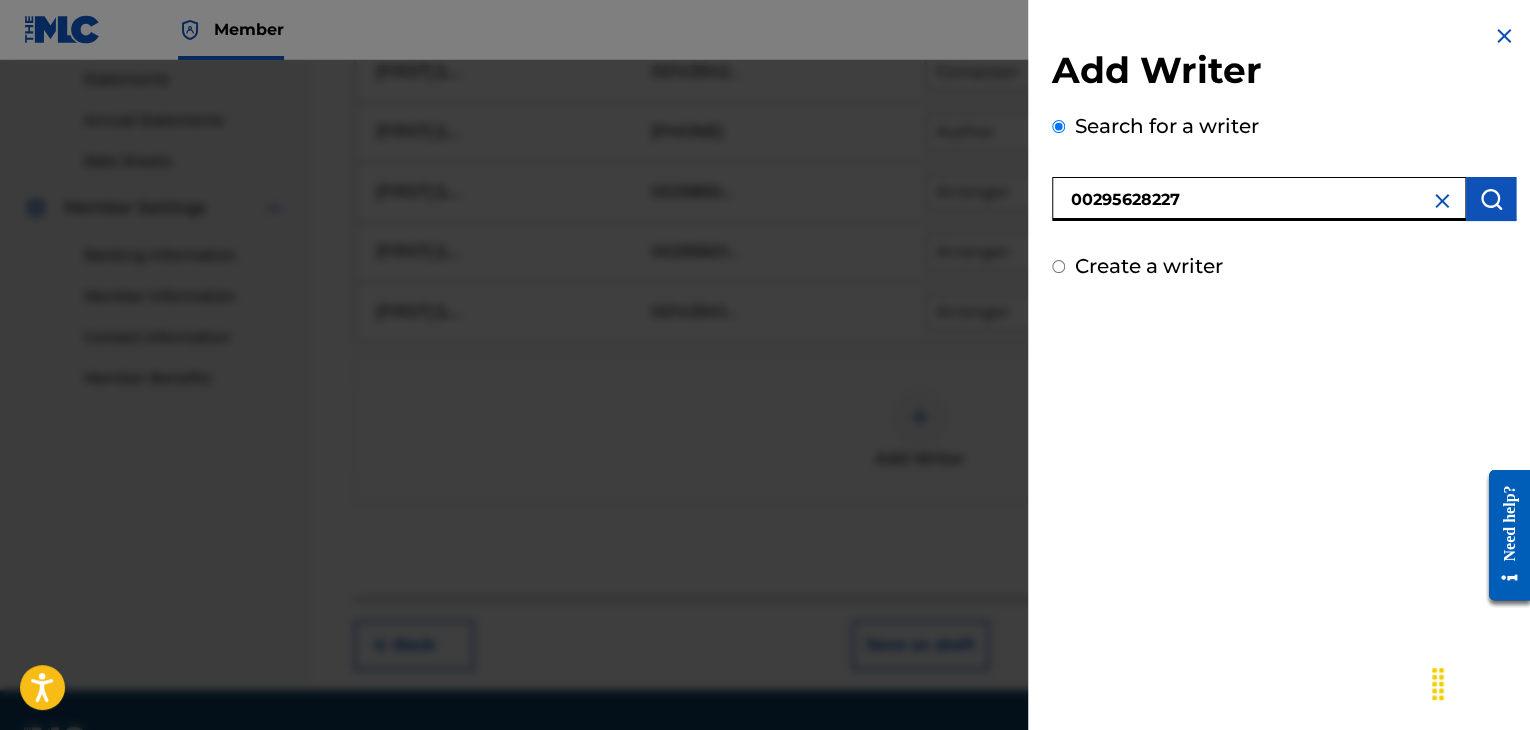 type on "00295628227" 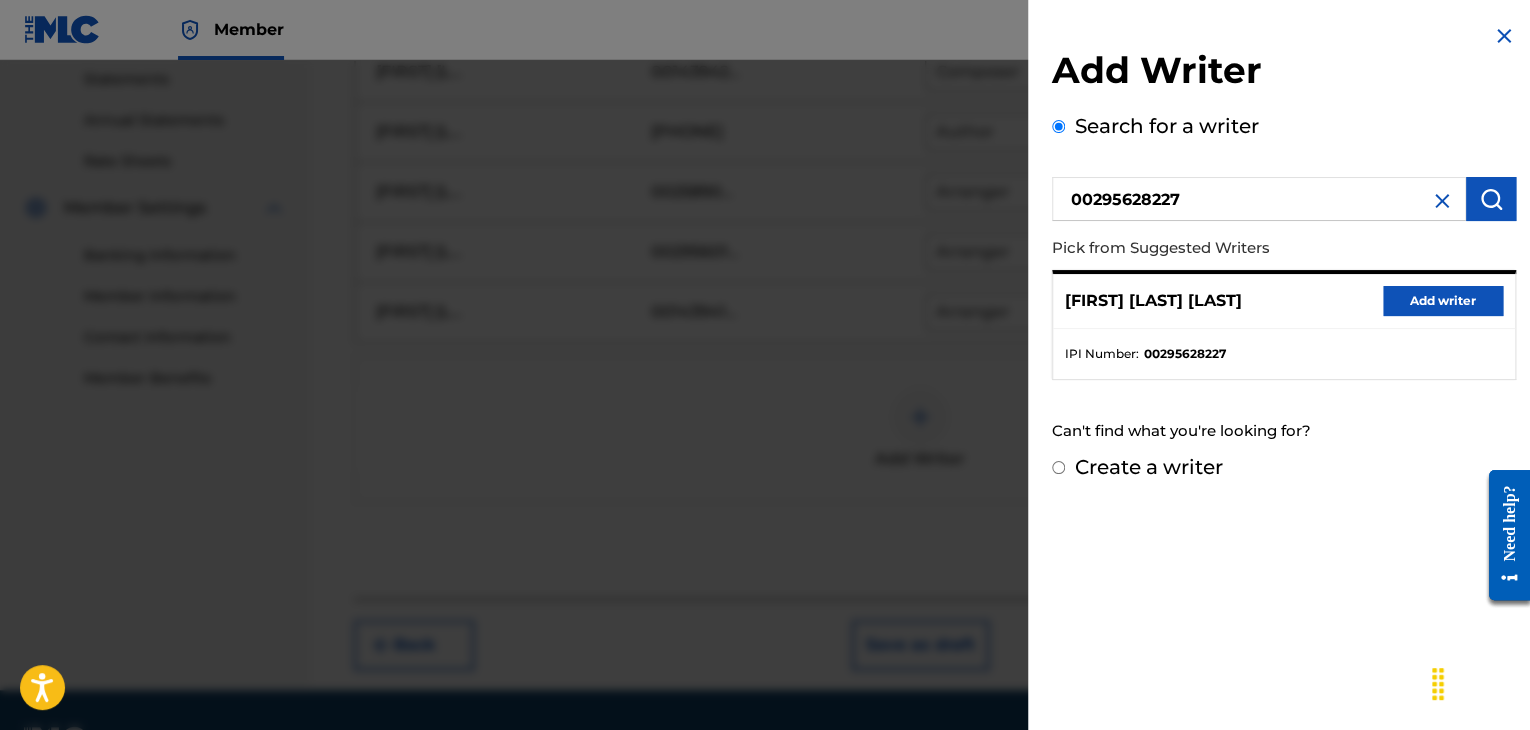 click on "Add writer" at bounding box center (1443, 301) 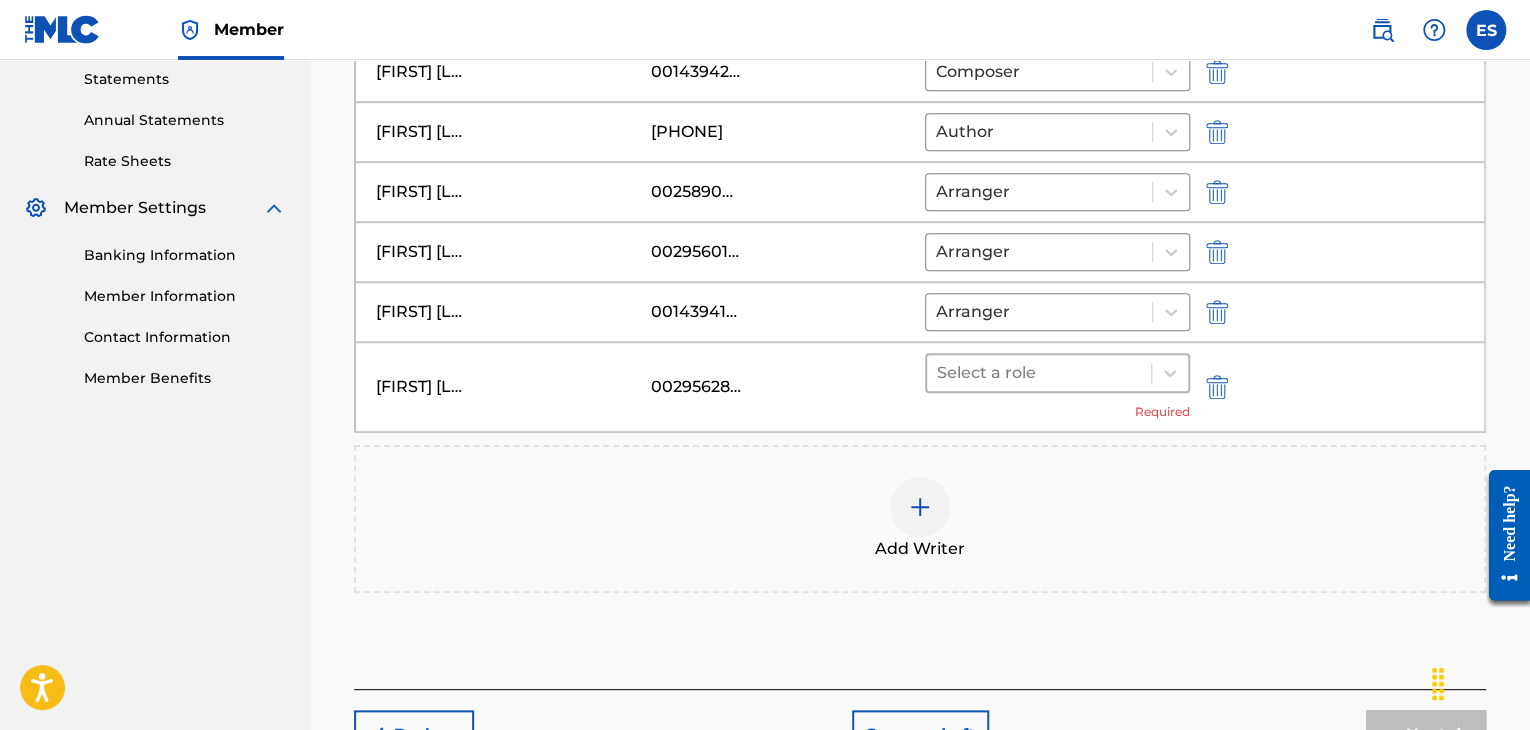 click at bounding box center [1039, 373] 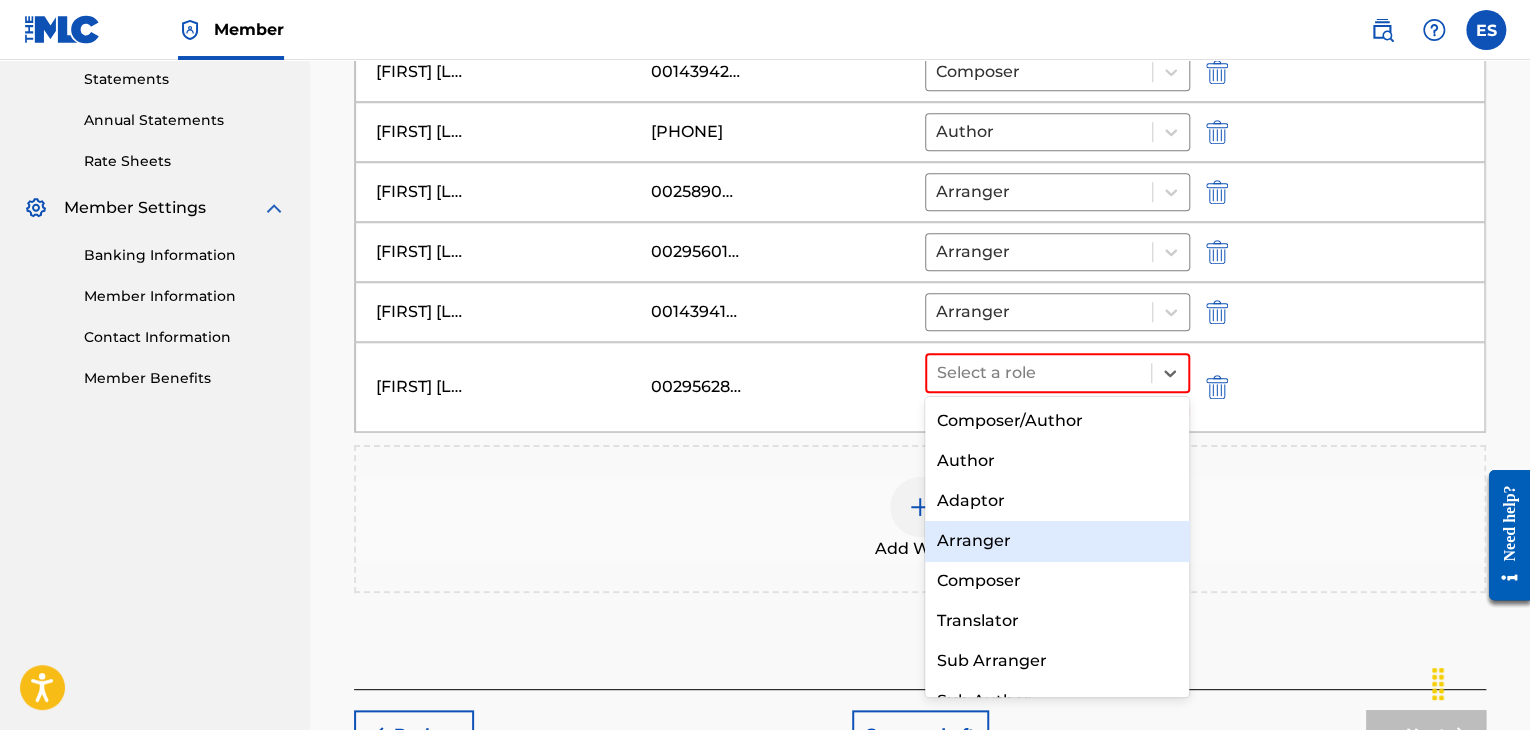 click on "Arranger" at bounding box center (1057, 541) 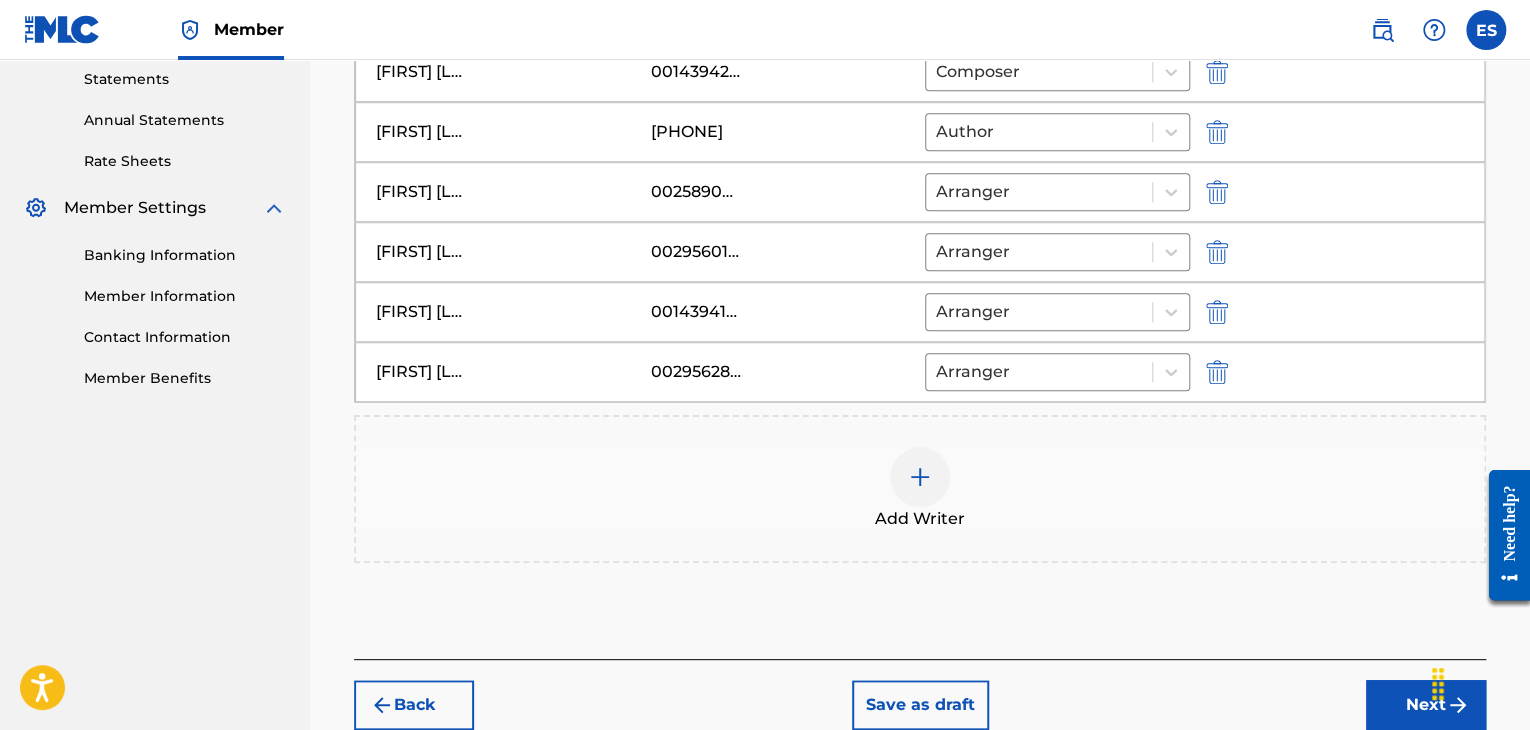 click on "Add Writers & Roles Enter all writer(s) and their roles. A full list of writer roles and their definitions can be found in our Help Center article   here. Please note: At least one Composer/Author or Composer writer role is required for all new registrations. PROSTO PESEN Writers ( 6 ) REQUIRED Writer Name Writer IPI Writer Role Remove [FIRST] [LAST] [PHONE] Composer [FIRST] [LAST] [PHONE] Author [FIRST] [LAST] [LAST] [PHONE] Arranger [FIRST] [LAST] [LAST] [PHONE] Arranger [FIRST] [LAST] [LAST] [PHONE] Arranger [FIRST] [LAST] [LAST] [PHONE] Arranger Add Writer" at bounding box center (920, 168) 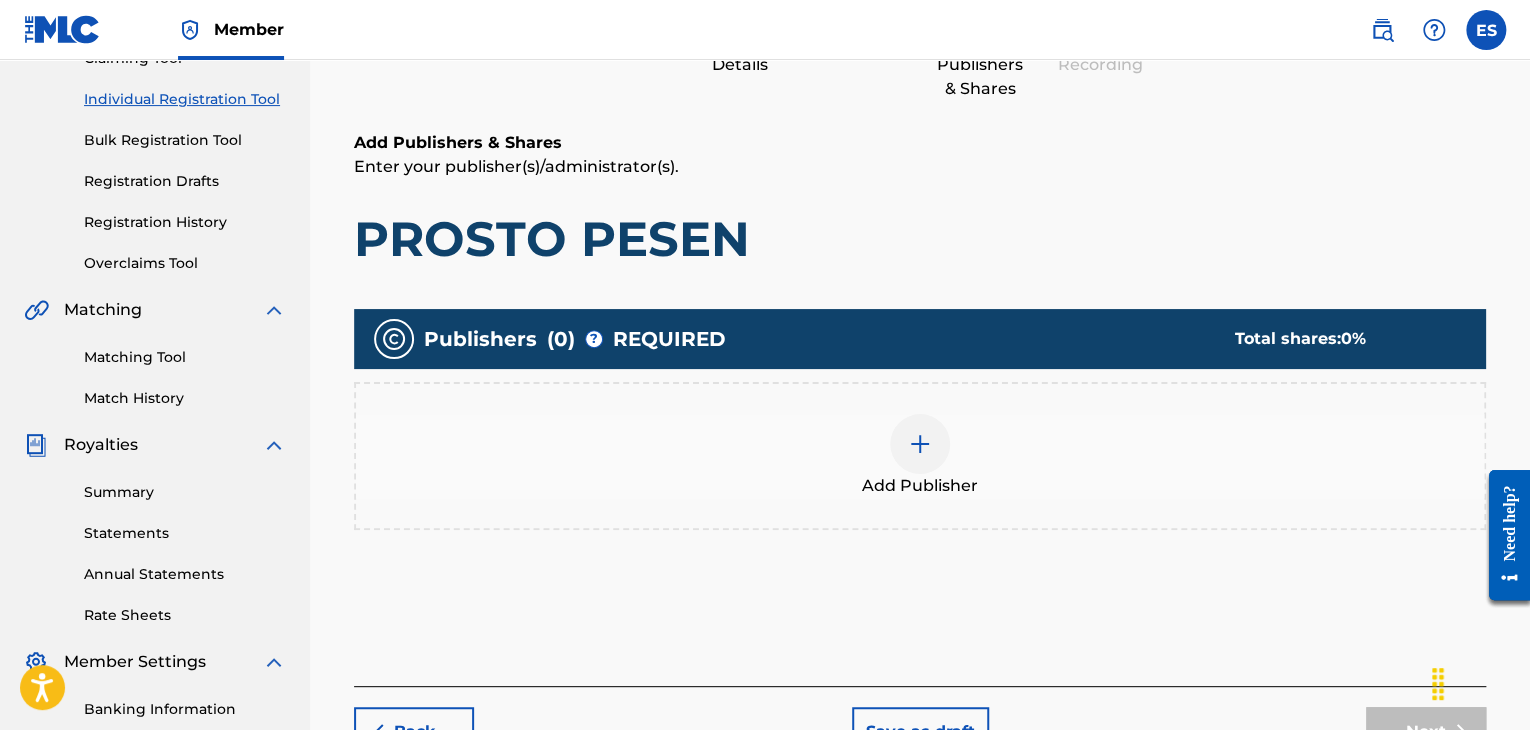 scroll, scrollTop: 469, scrollLeft: 0, axis: vertical 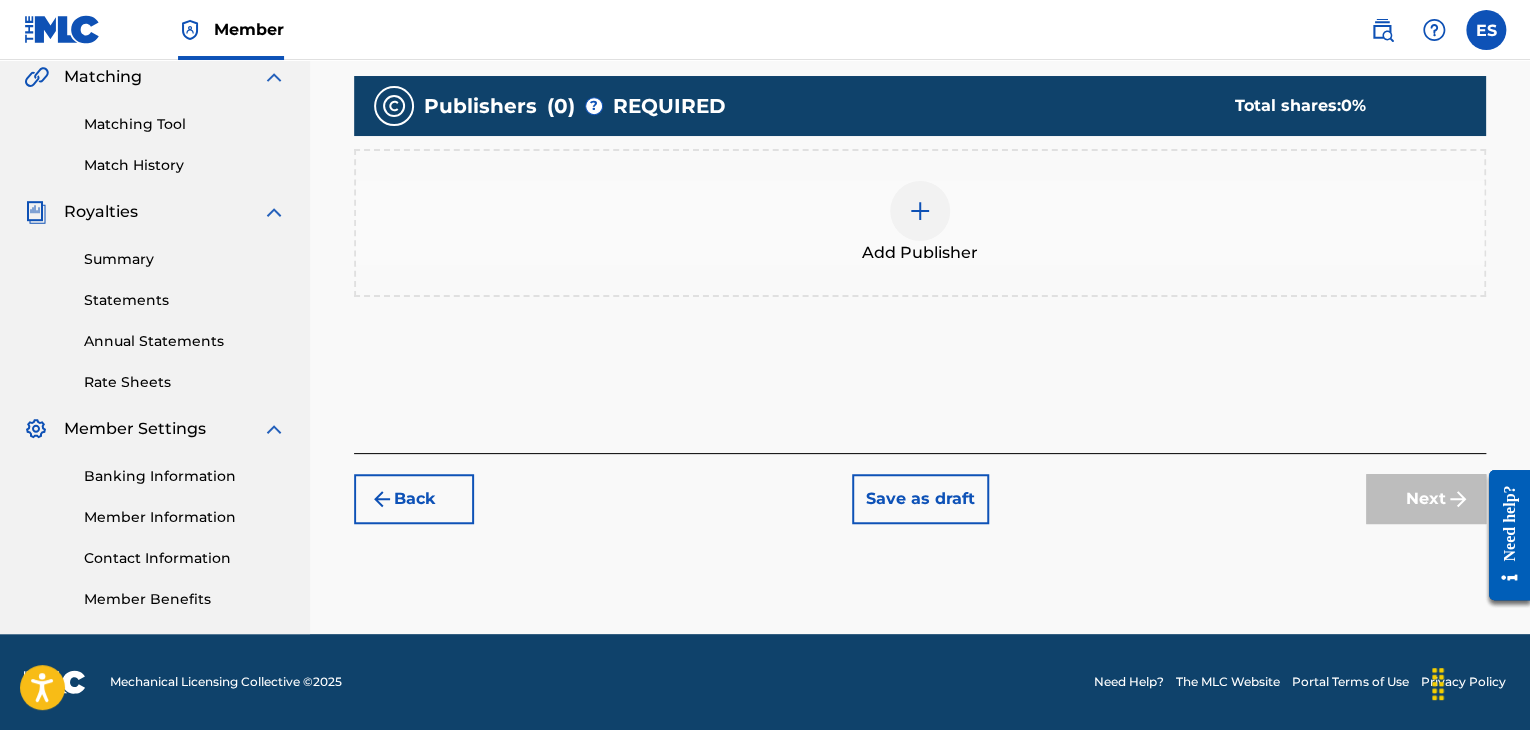 click at bounding box center [920, 211] 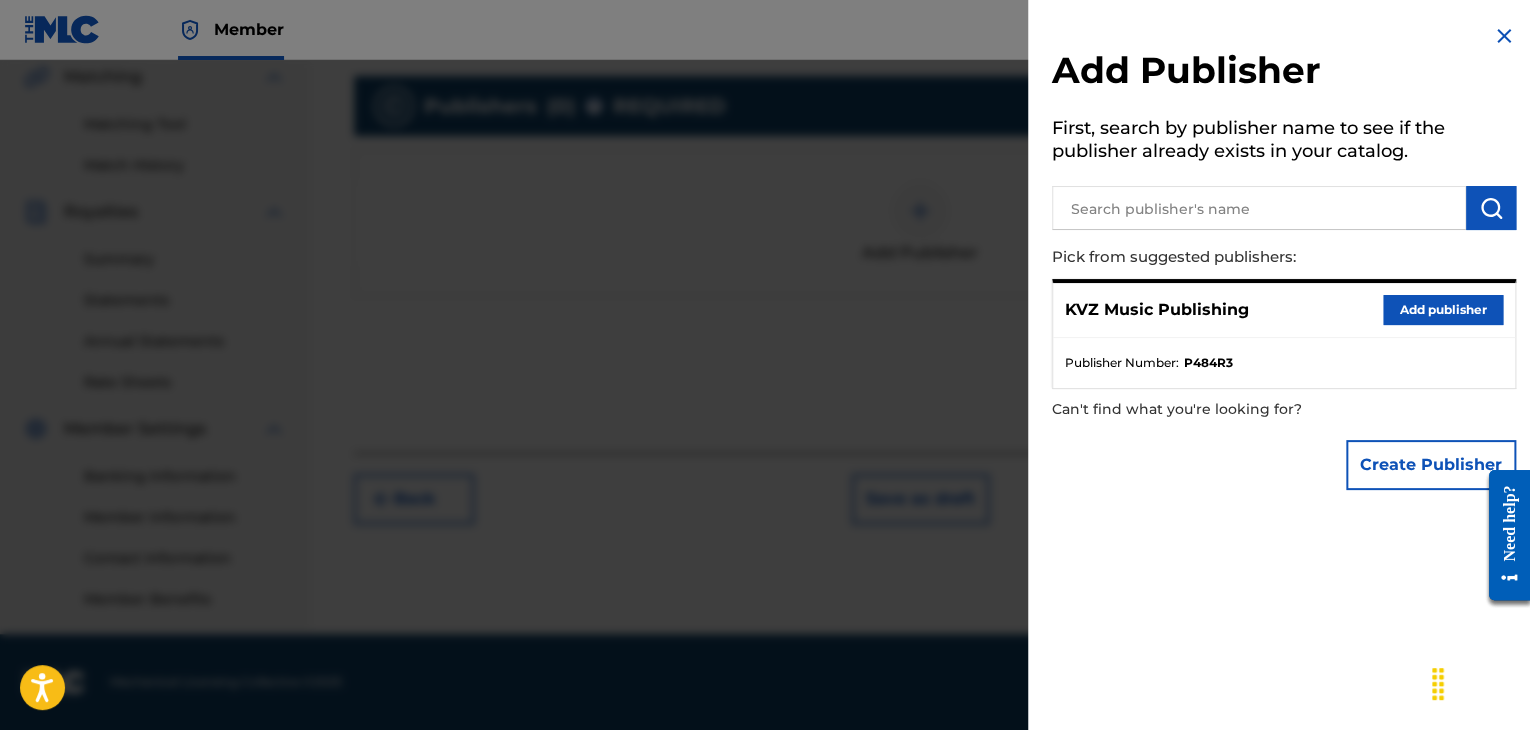 click on "Add publisher" at bounding box center [1443, 310] 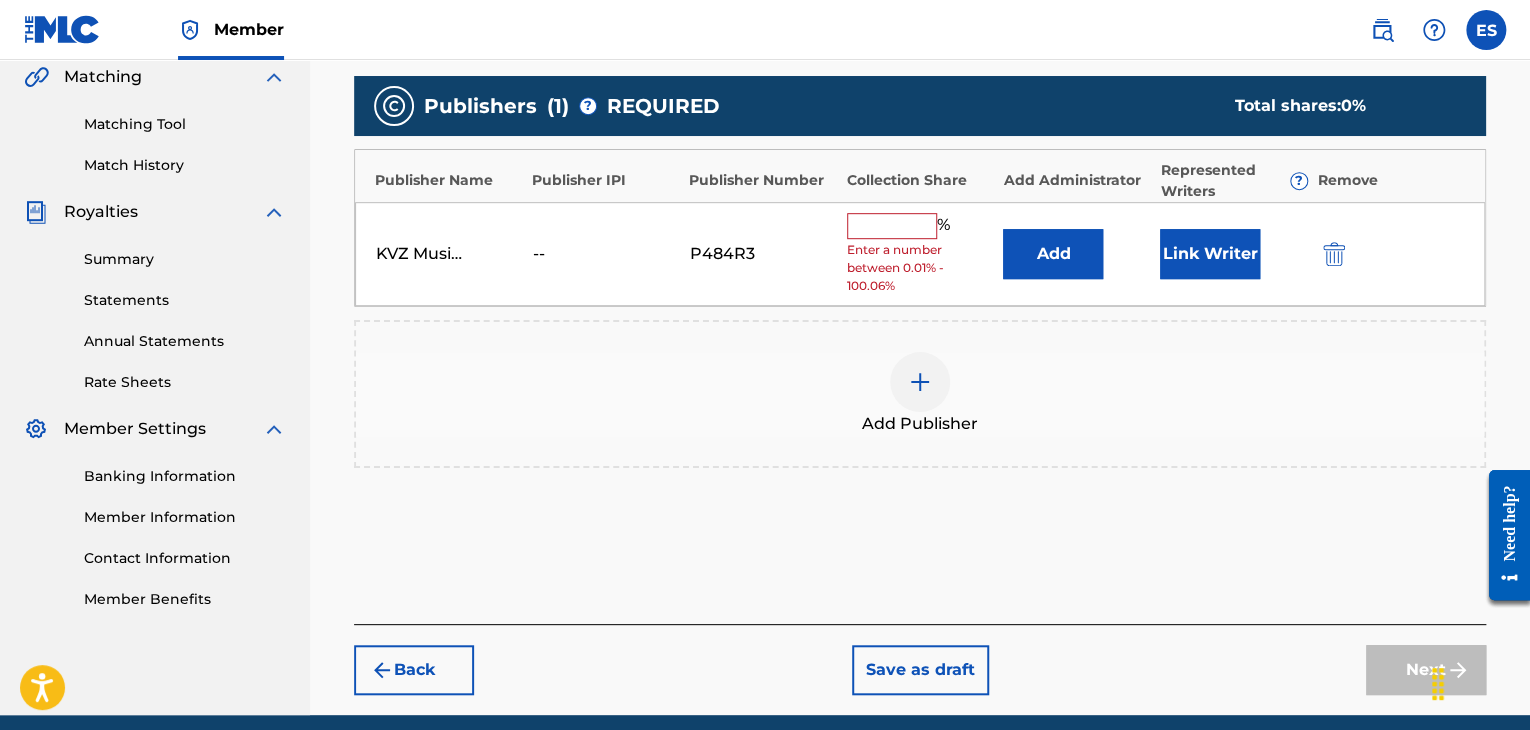 click on "Back" at bounding box center (414, 670) 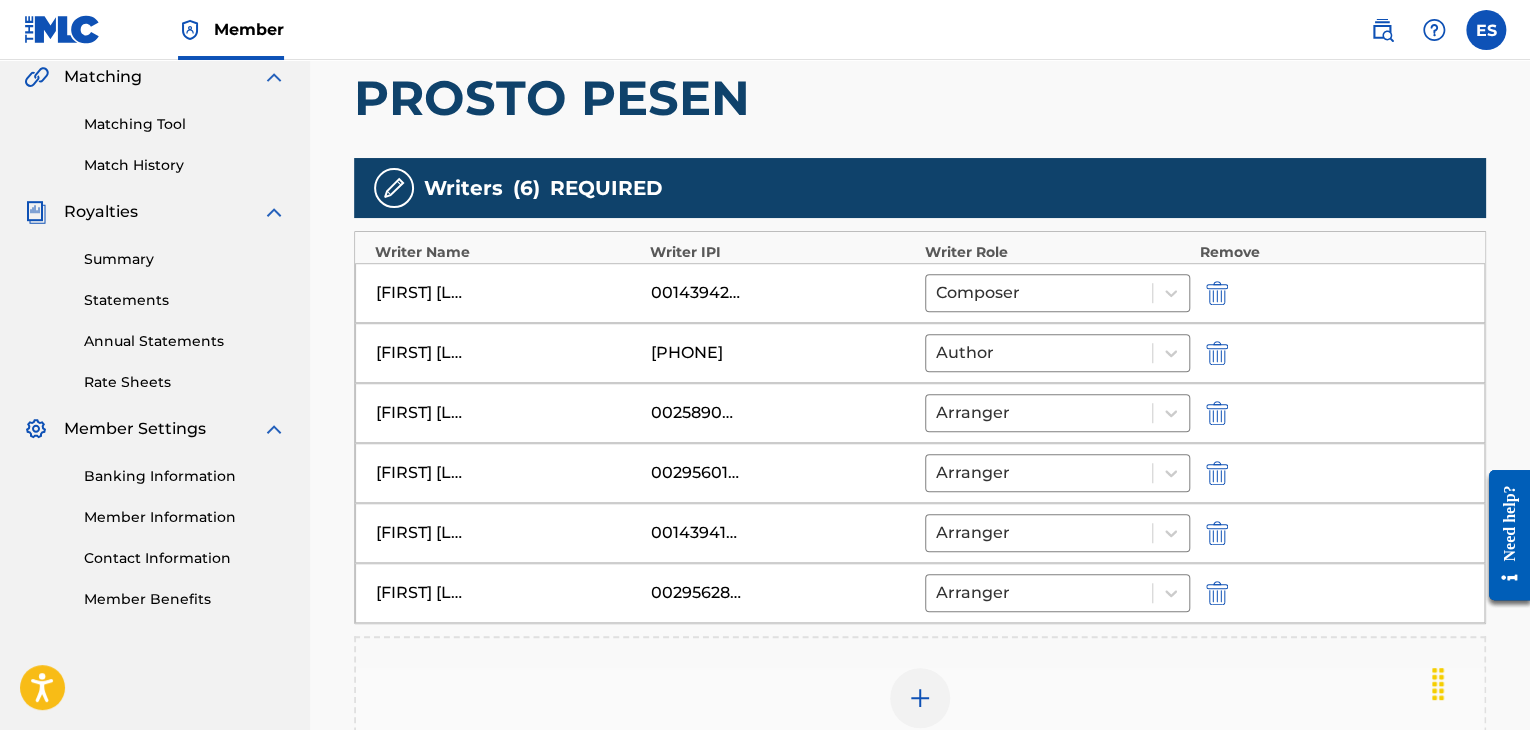 click at bounding box center [920, 698] 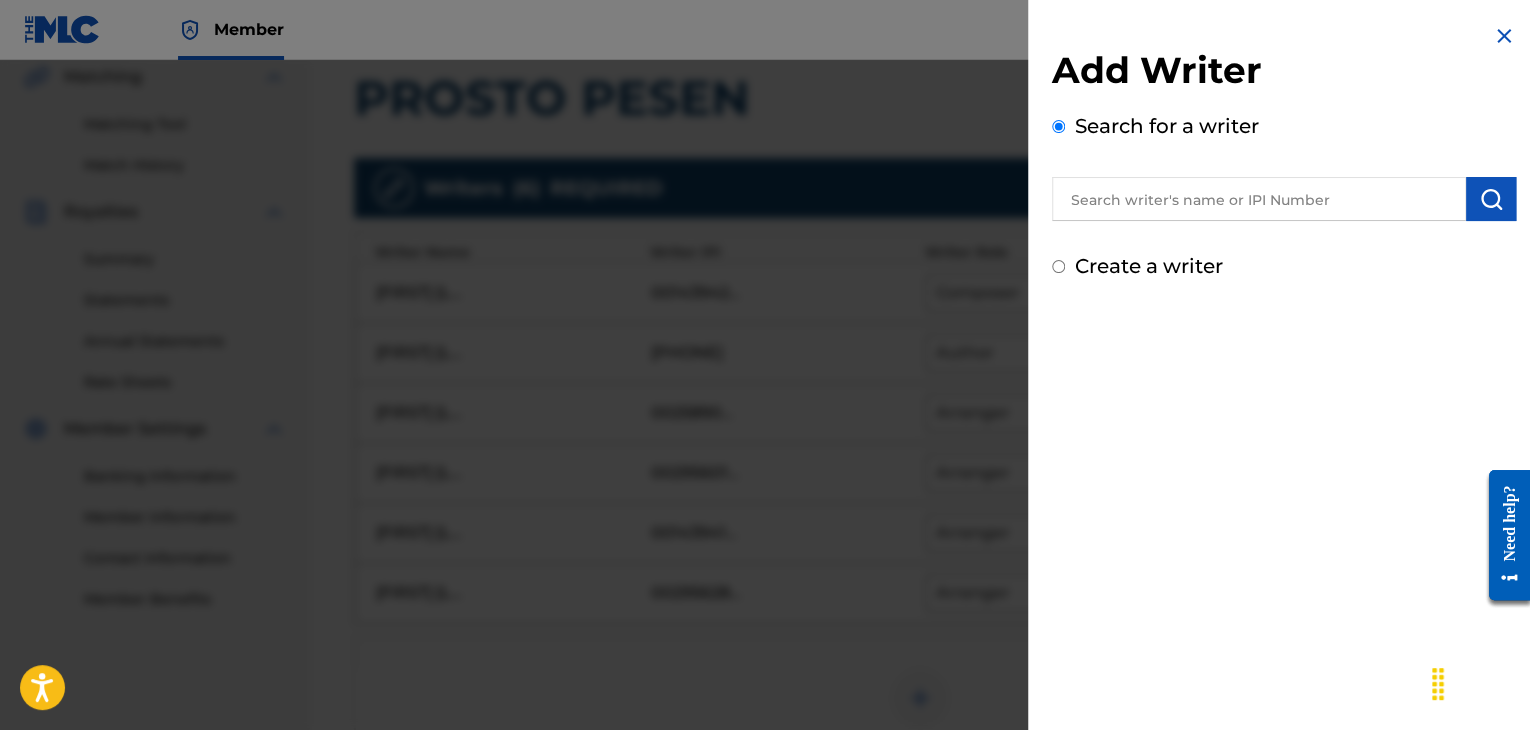 click at bounding box center [1259, 199] 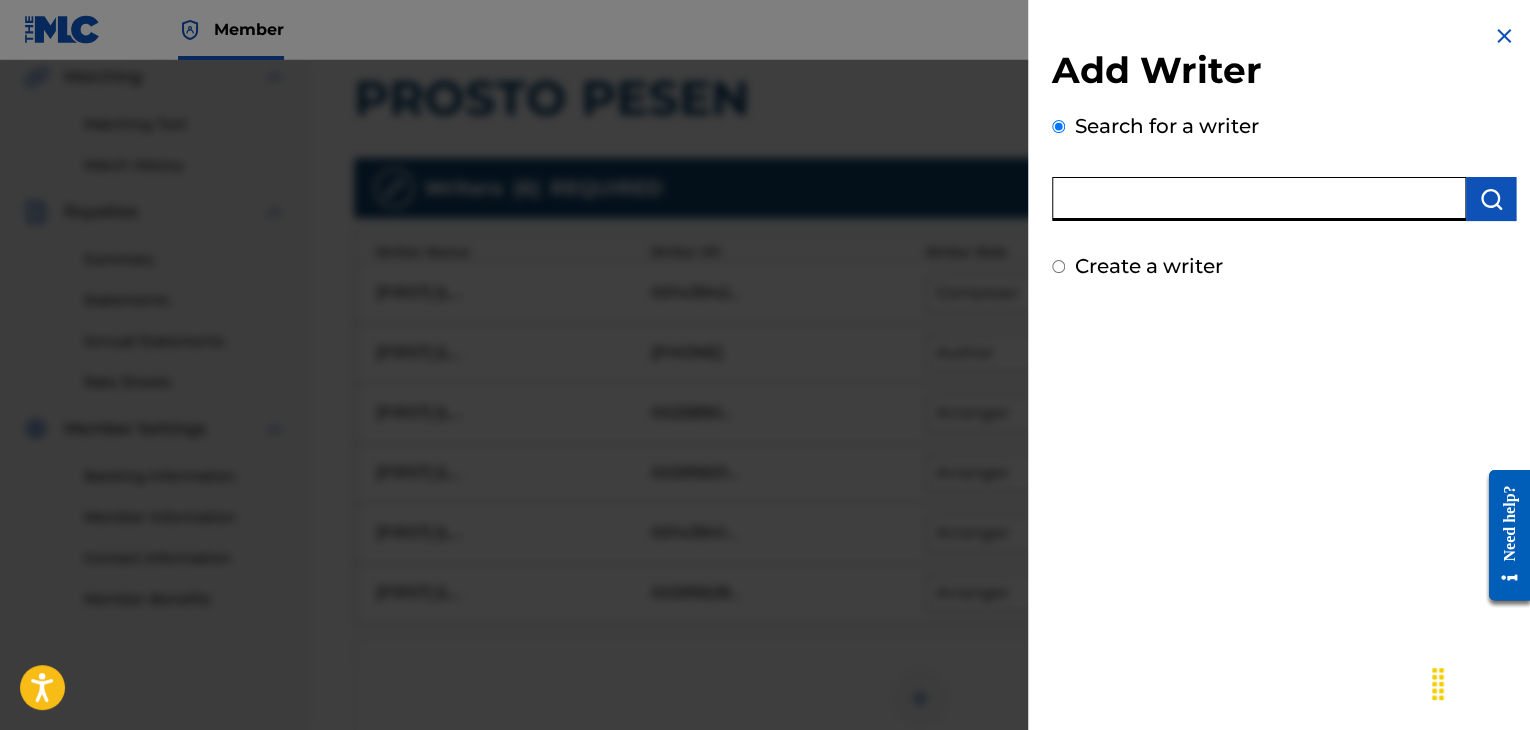 paste on "00143942571" 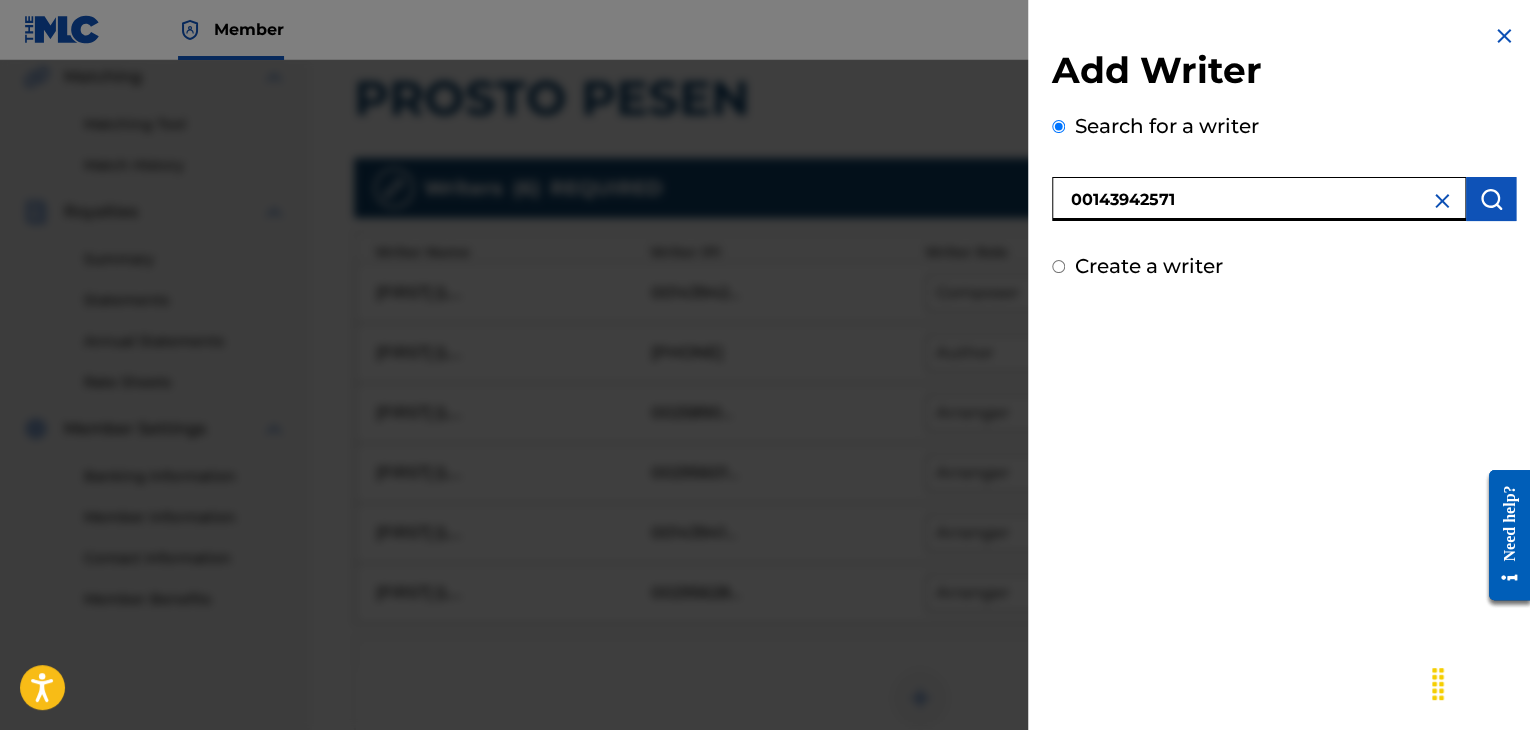type on "00143942571" 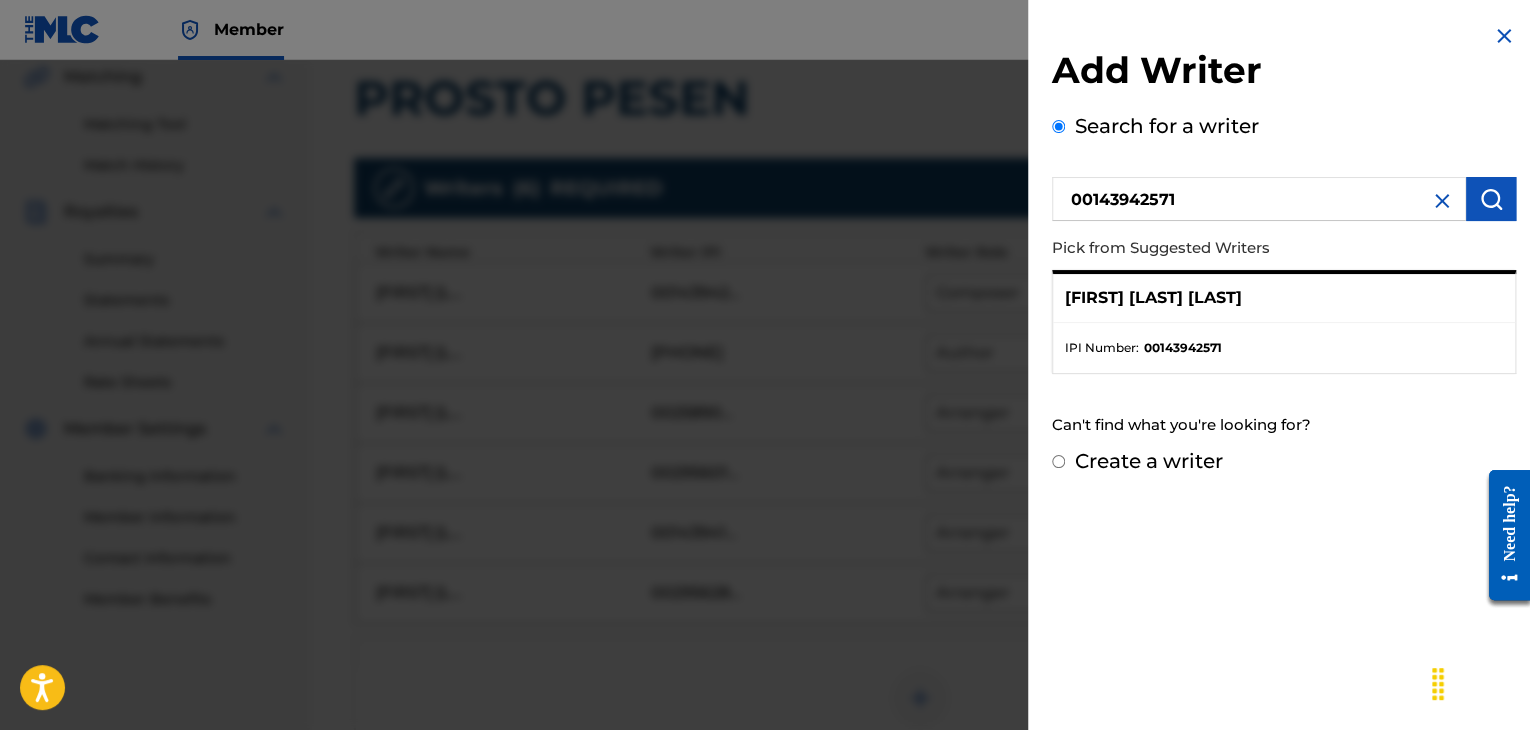 click on "Create a writer" at bounding box center [1149, 461] 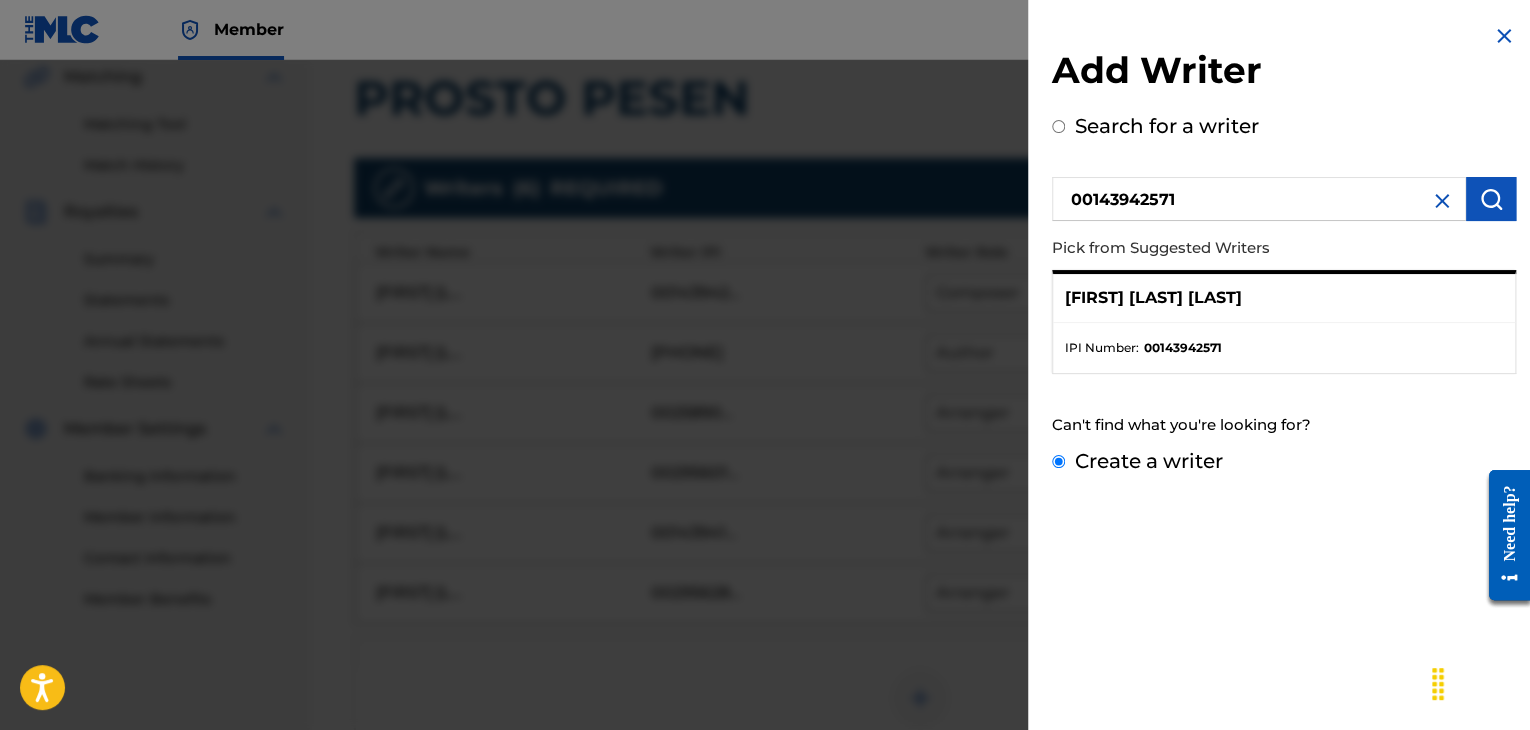 click on "Create a writer" at bounding box center [1058, 461] 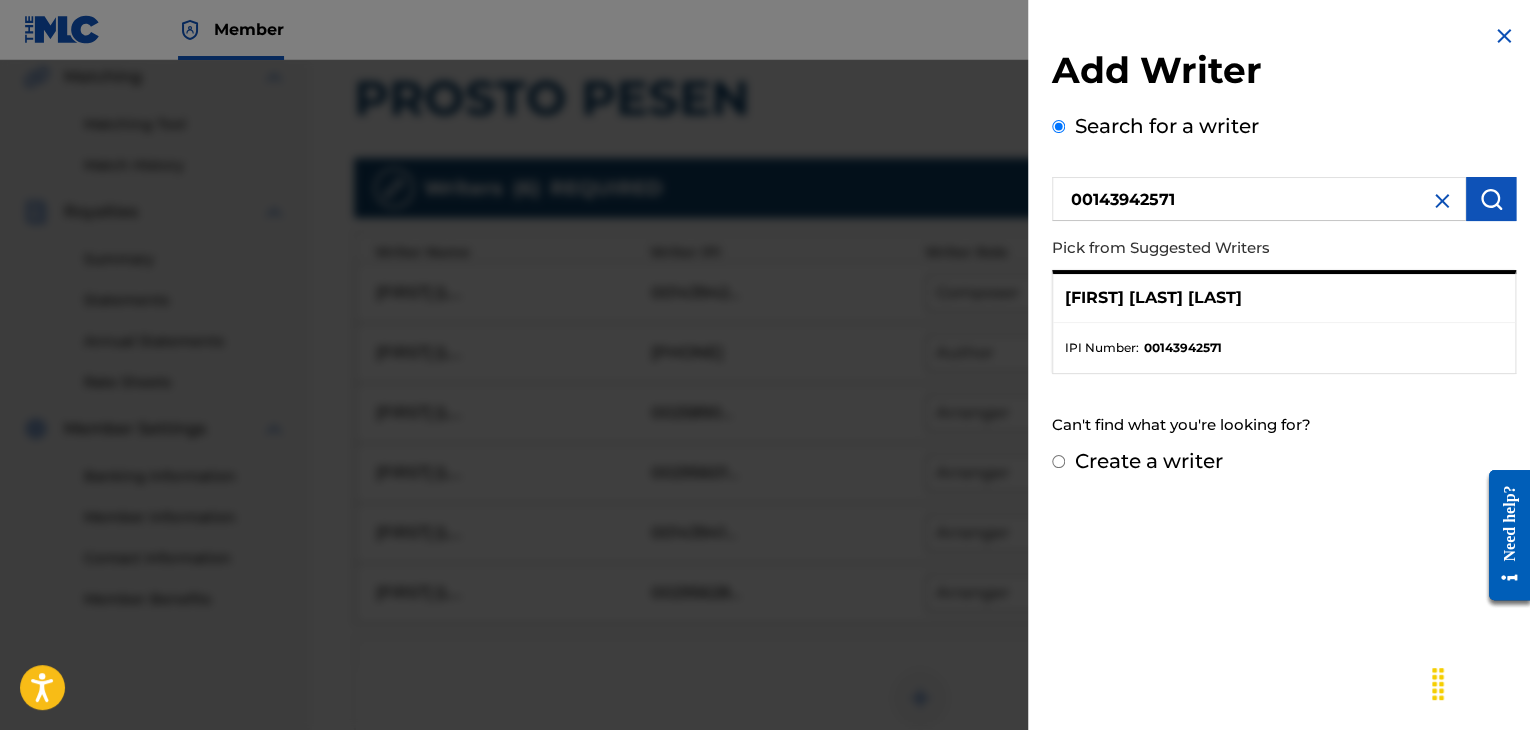 radio on "false" 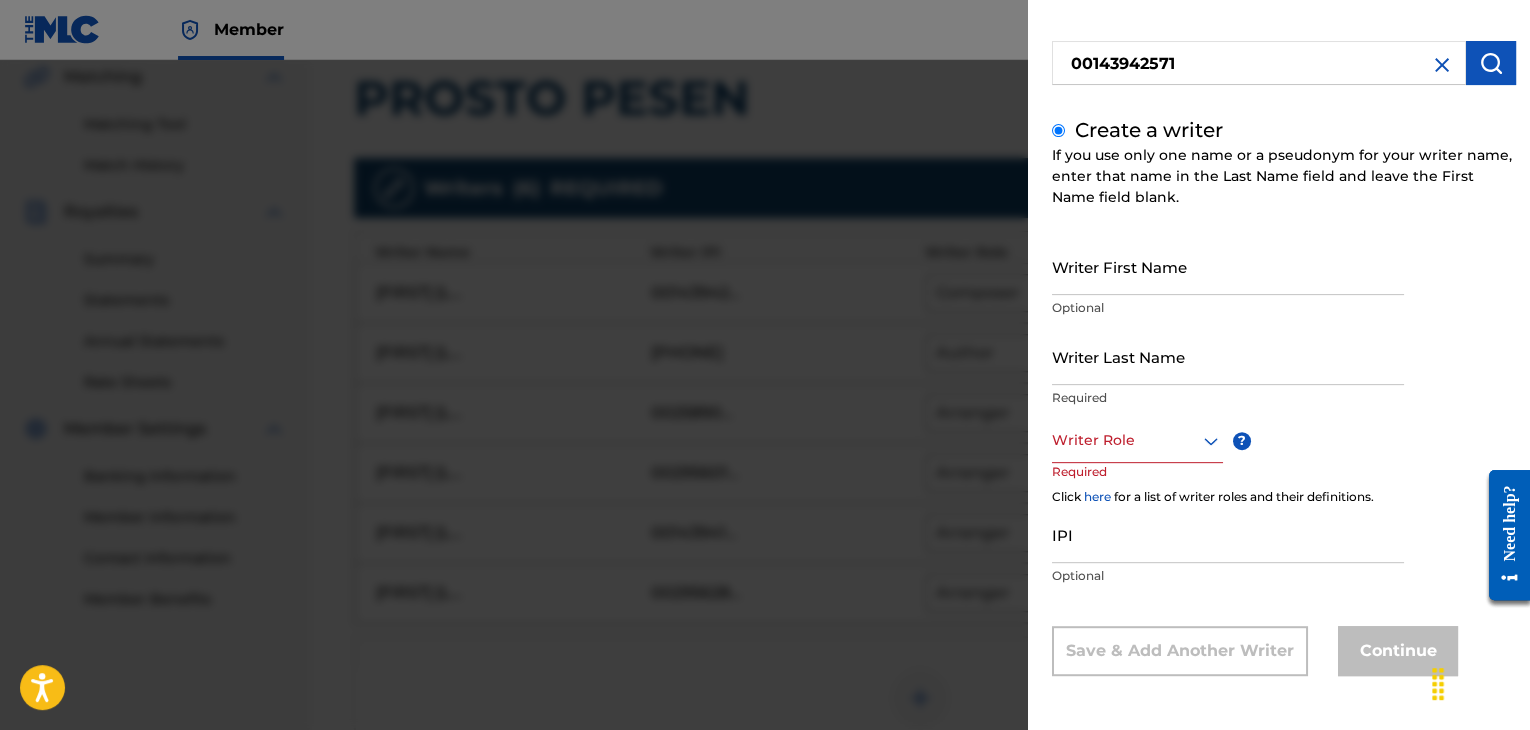 scroll, scrollTop: 136, scrollLeft: 0, axis: vertical 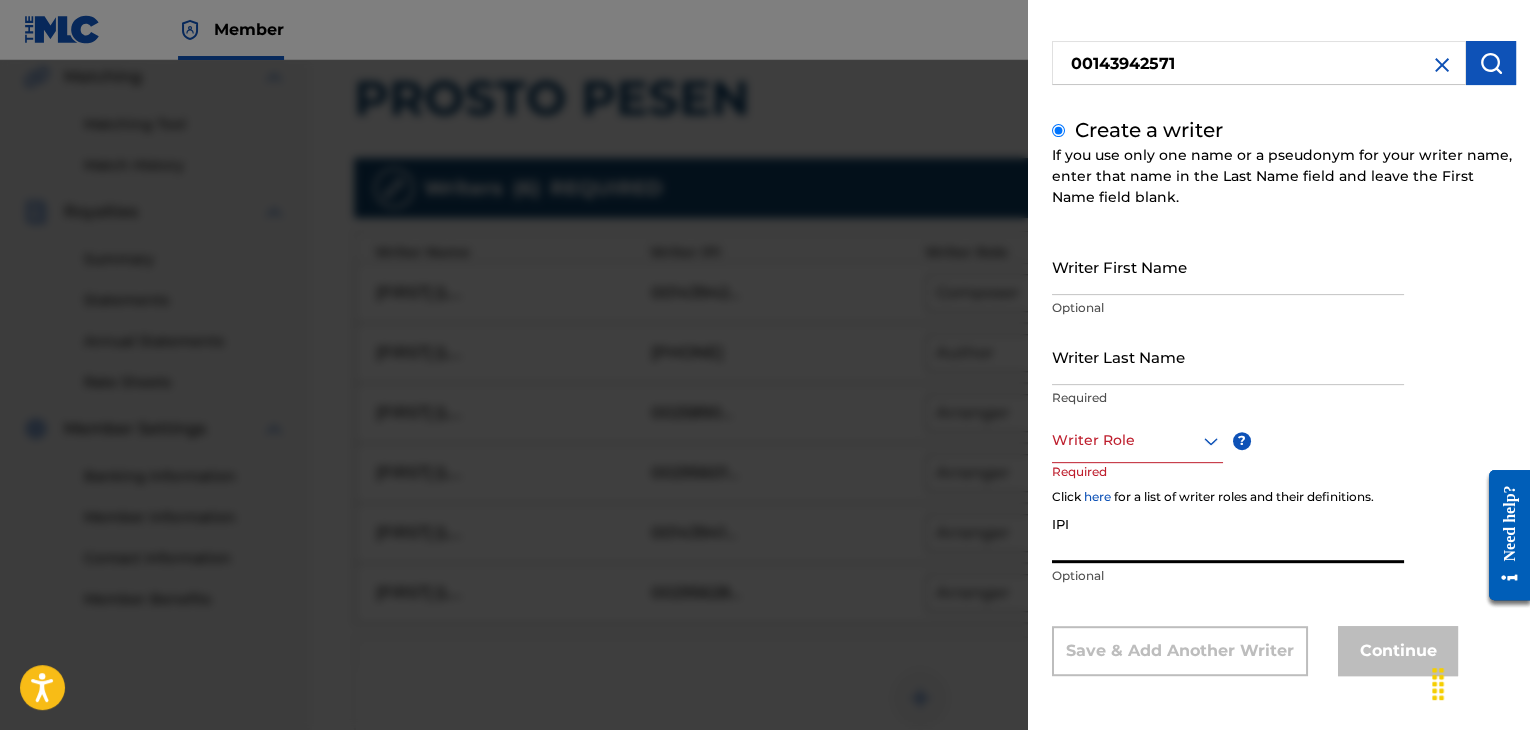 paste on "00143942571" 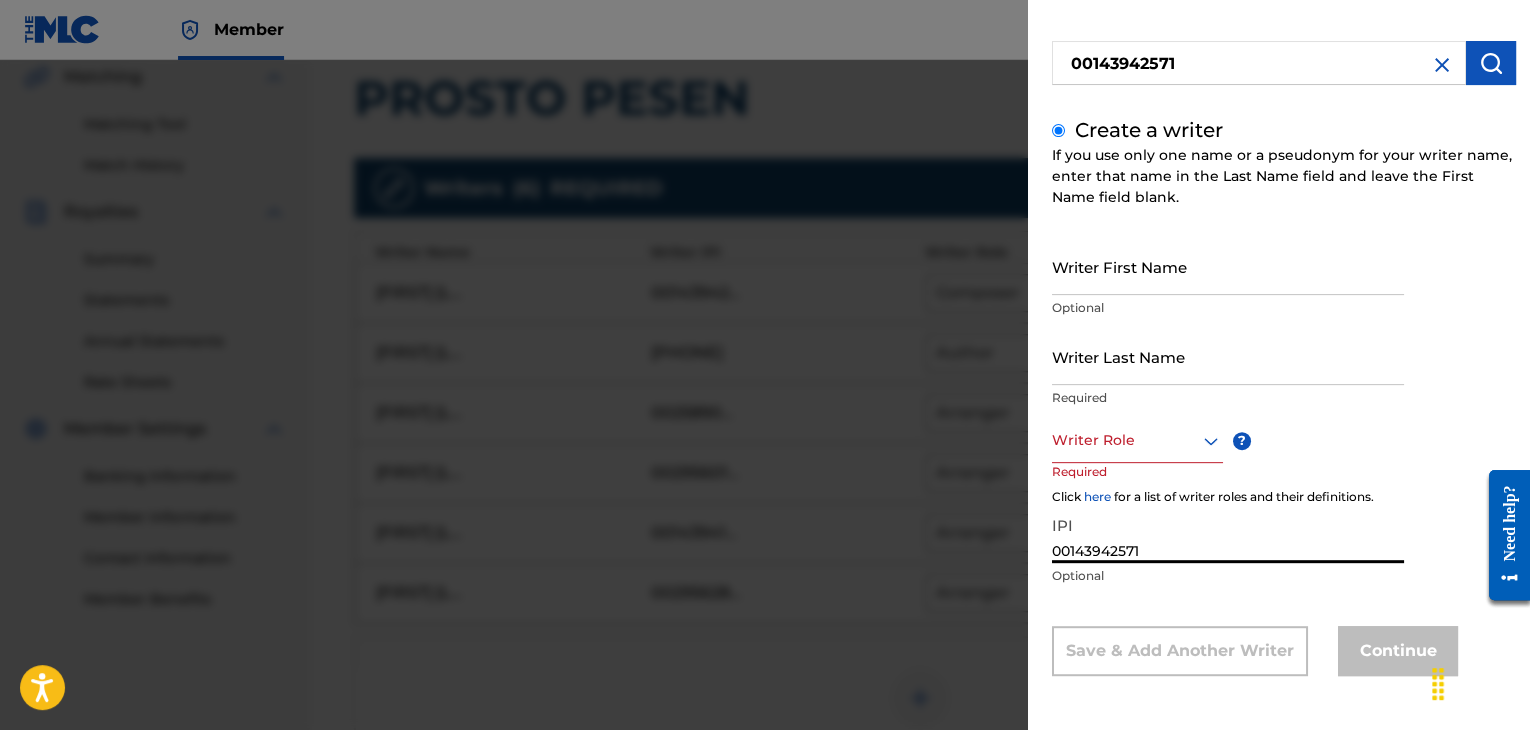 type on "00143942571" 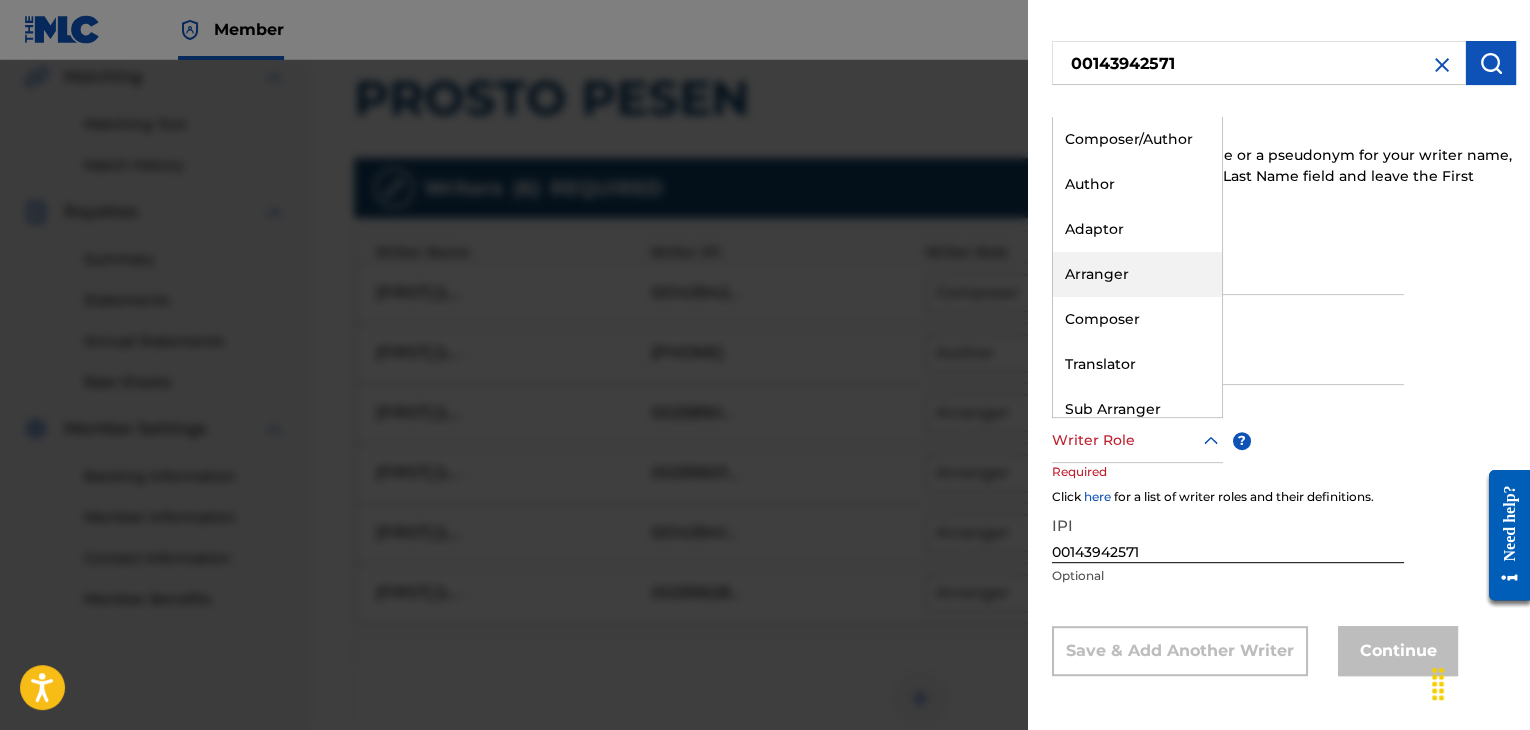 click on "Arranger" at bounding box center [1137, 274] 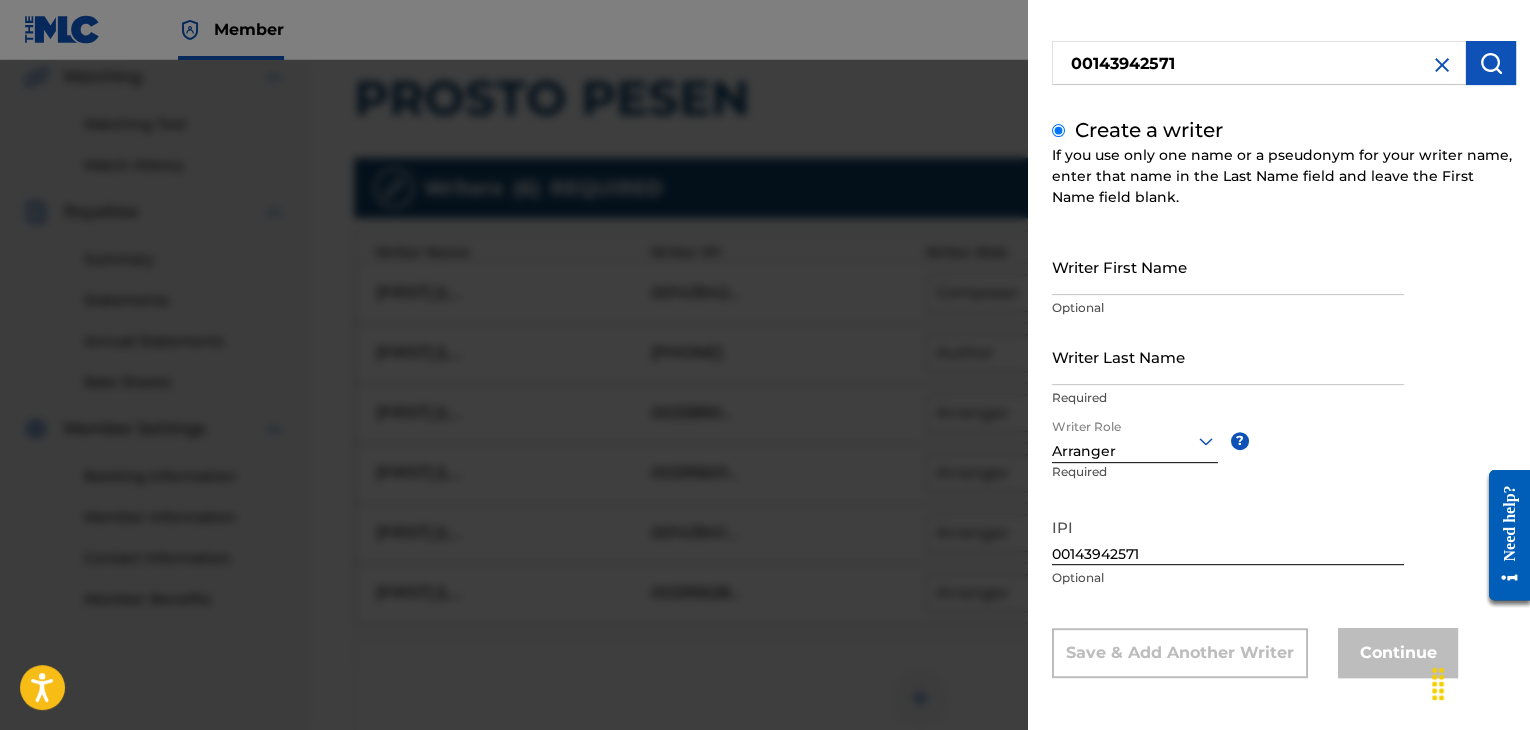 click on "Writer First Name" at bounding box center [1228, 266] 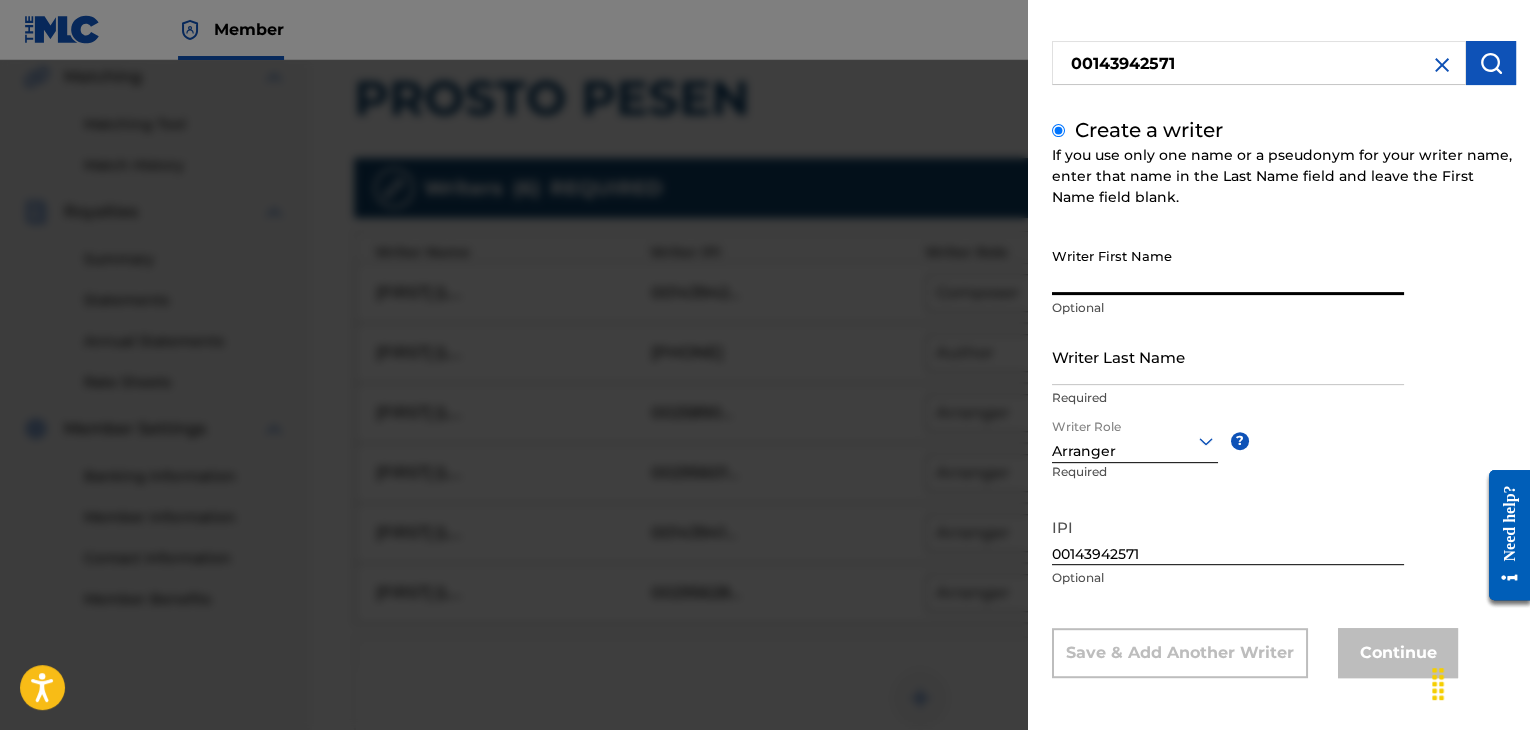 paste on "[FIRST] [LAST] [LAST]" 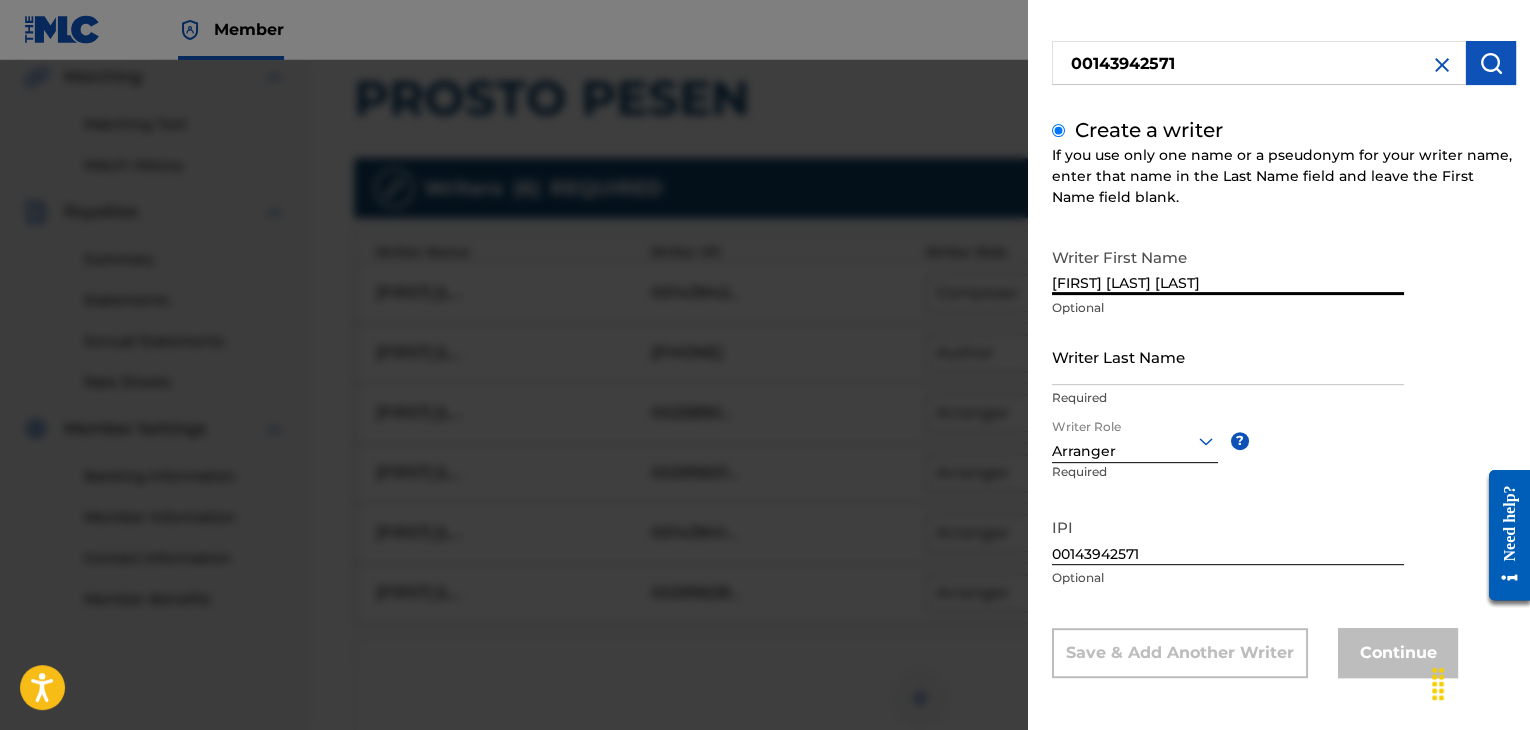 type on "[FIRST] [LAST] [LAST]" 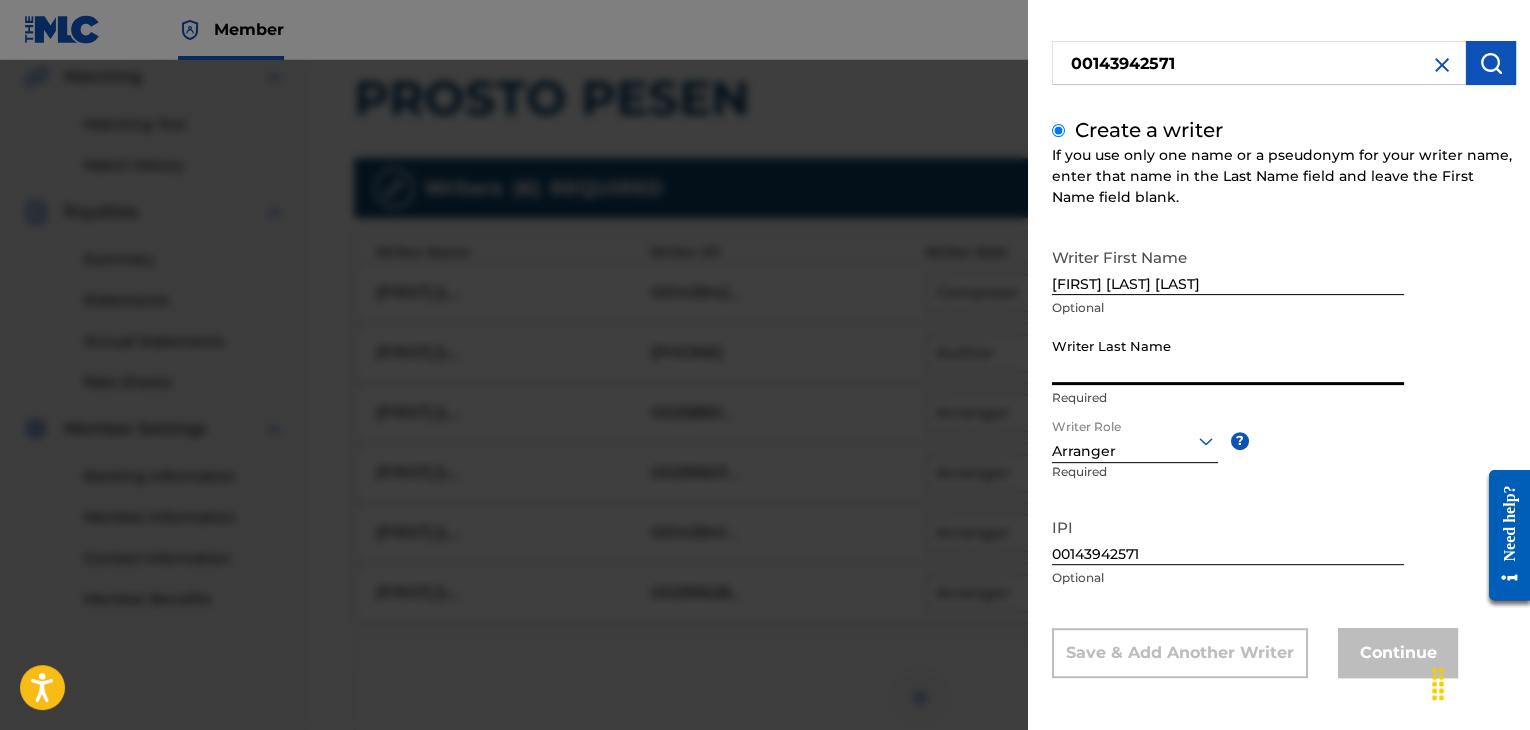 click on "Writer Last Name" at bounding box center [1228, 356] 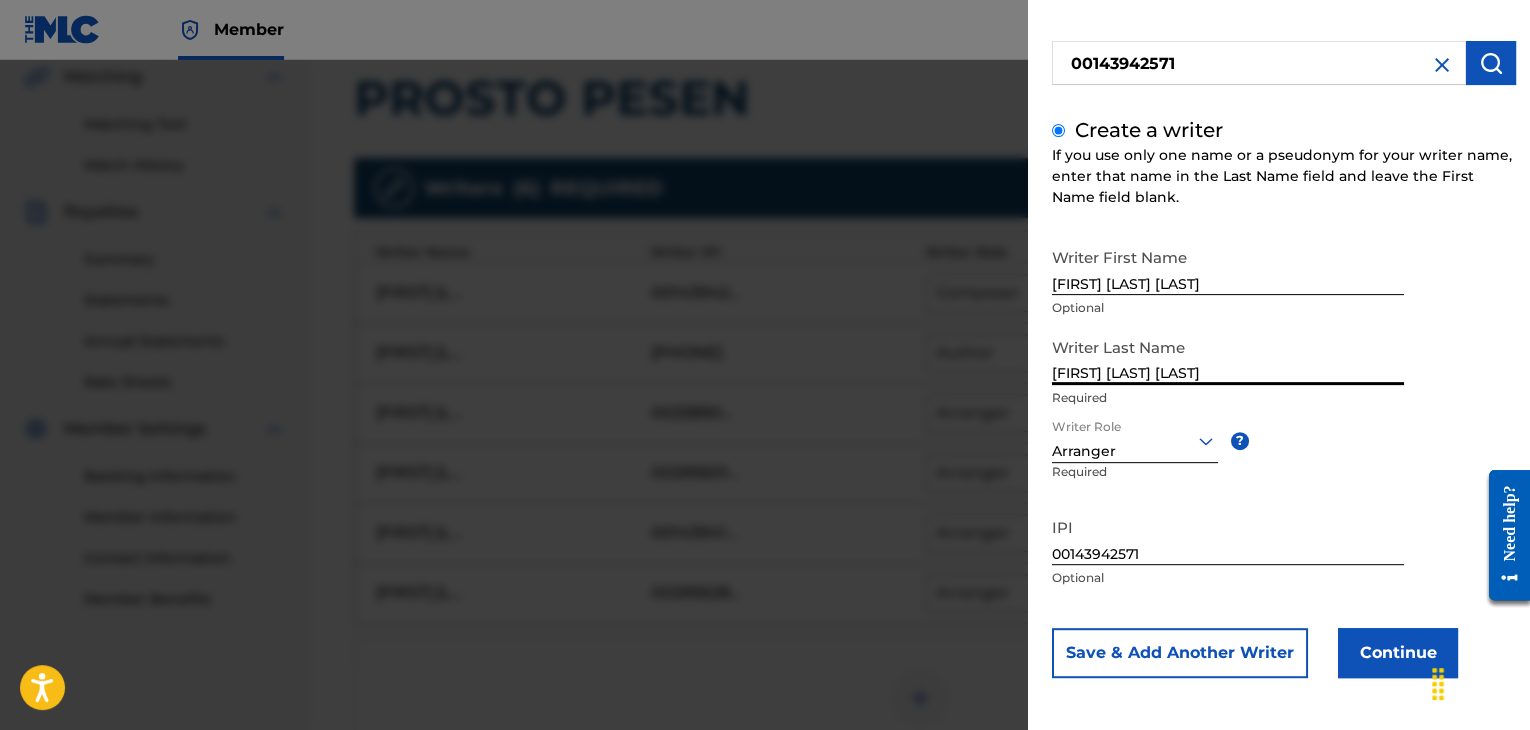 type on "[FIRST] [LAST] [LAST]" 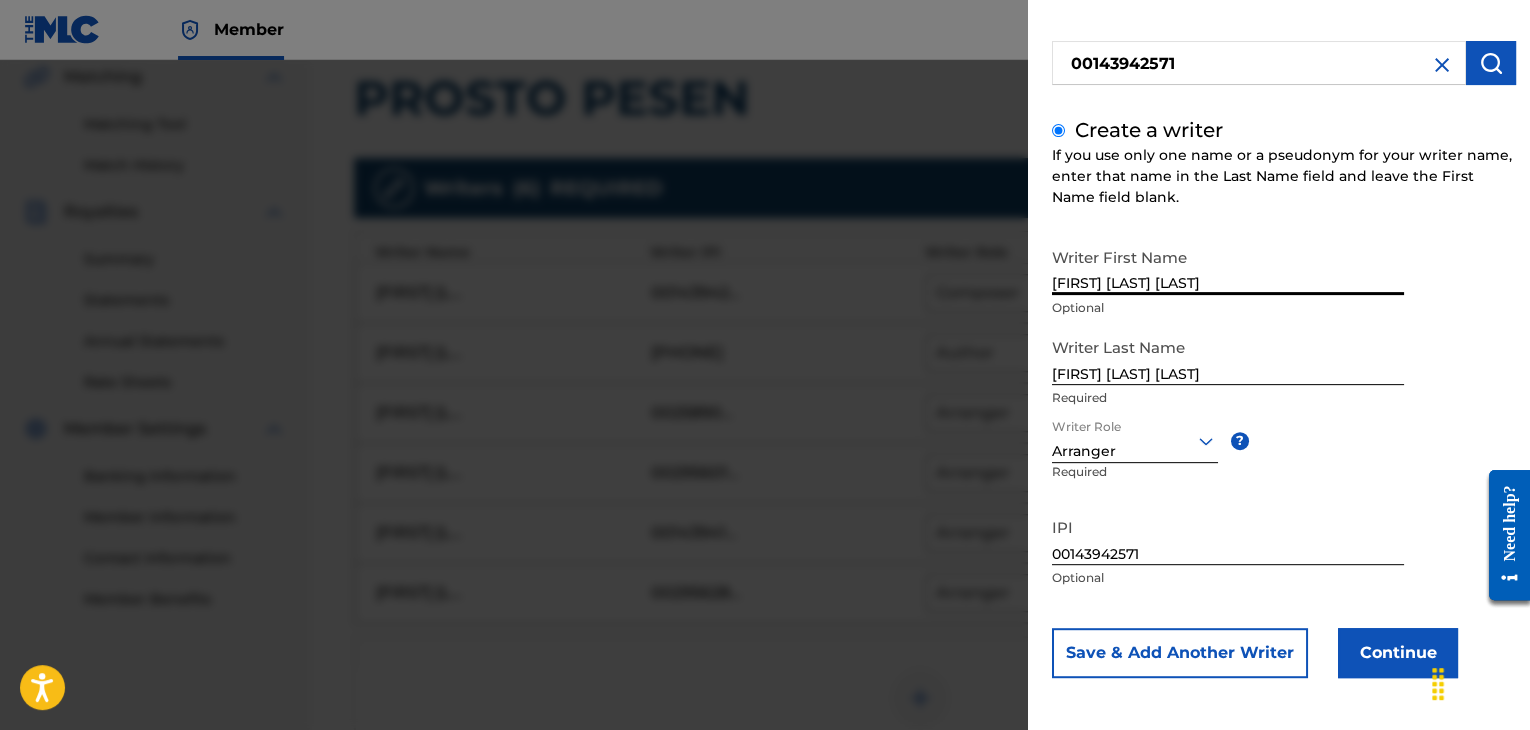 drag, startPoint x: 1096, startPoint y: 285, endPoint x: 1260, endPoint y: 303, distance: 164.98485 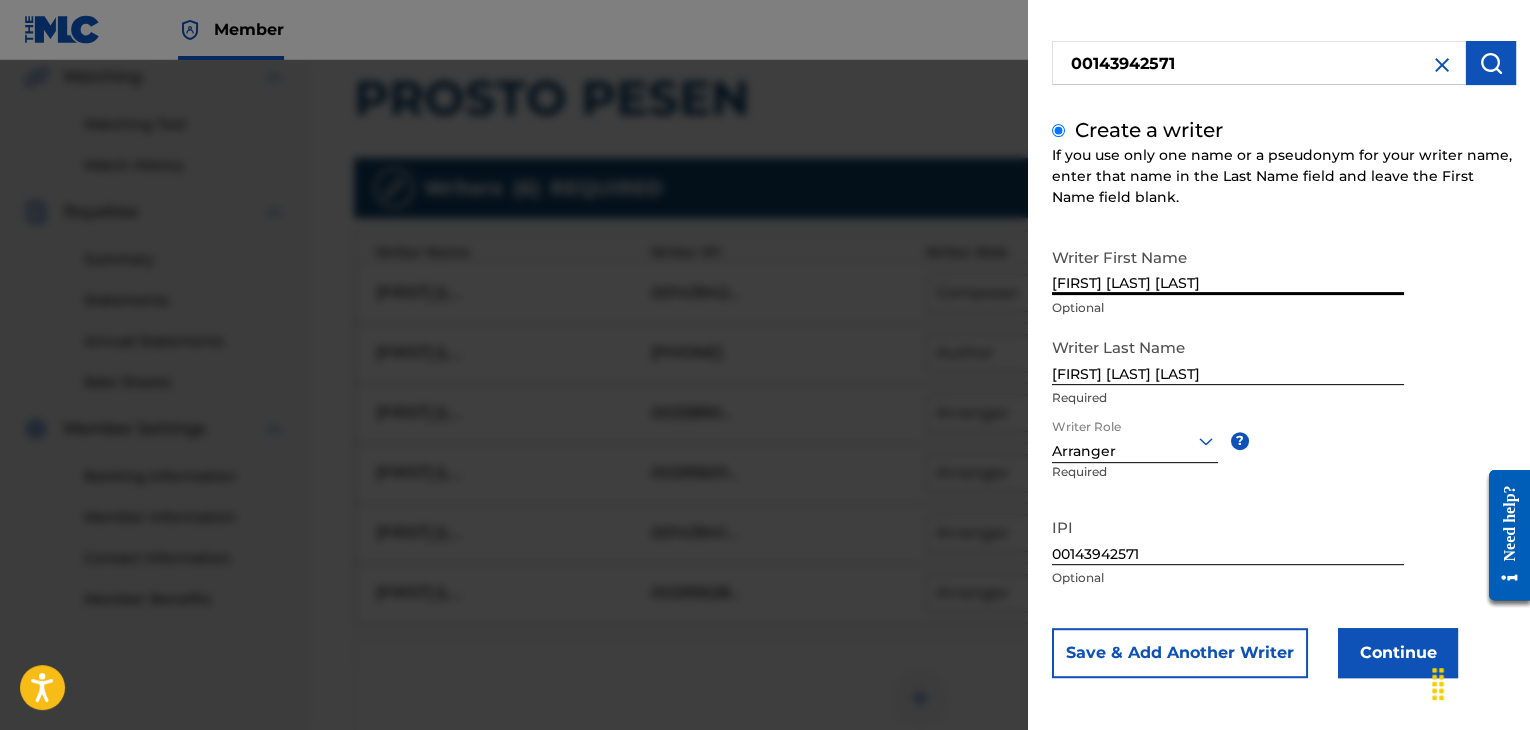 click on "Writer First Name   [FIRST] [LAST] Optional" at bounding box center (1228, 283) 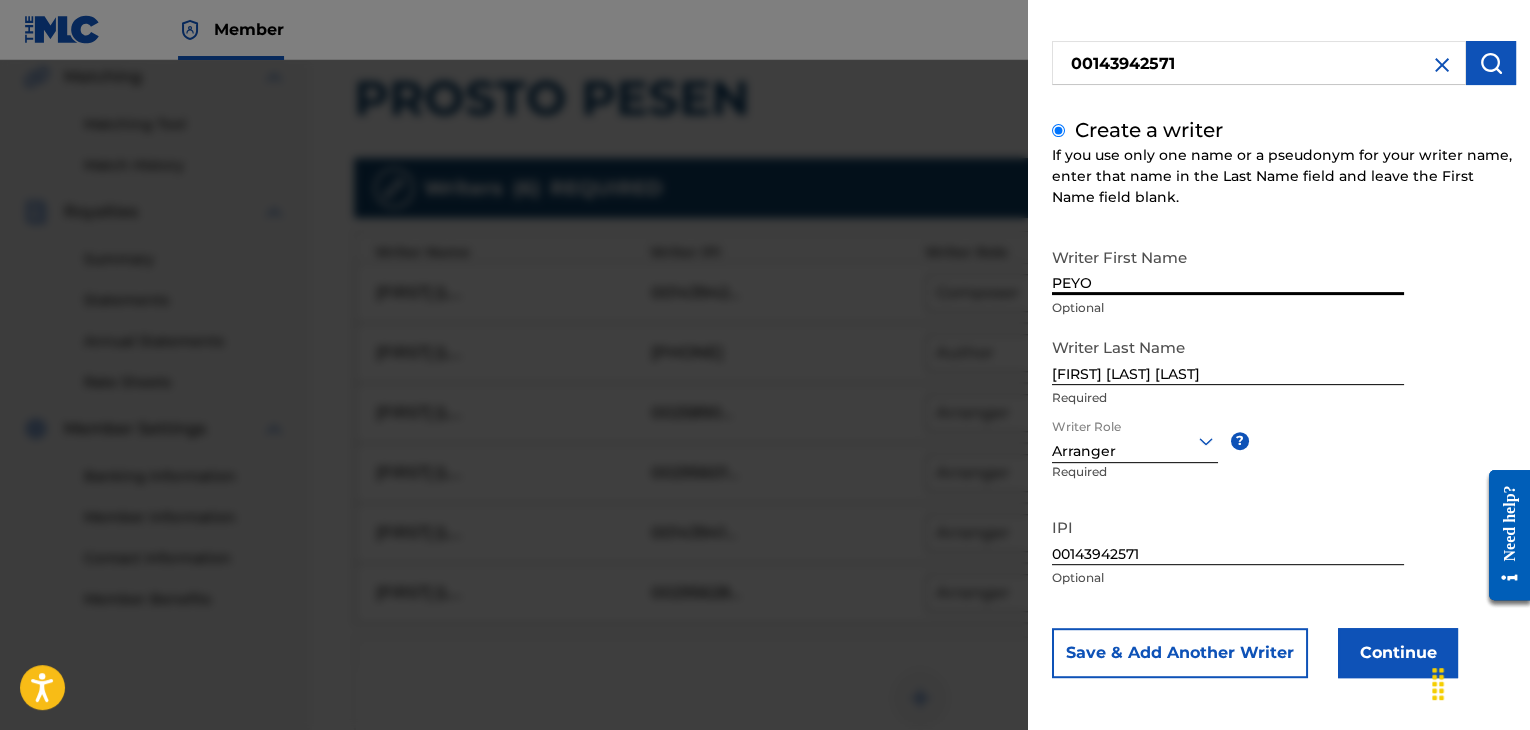 type on "PEYO" 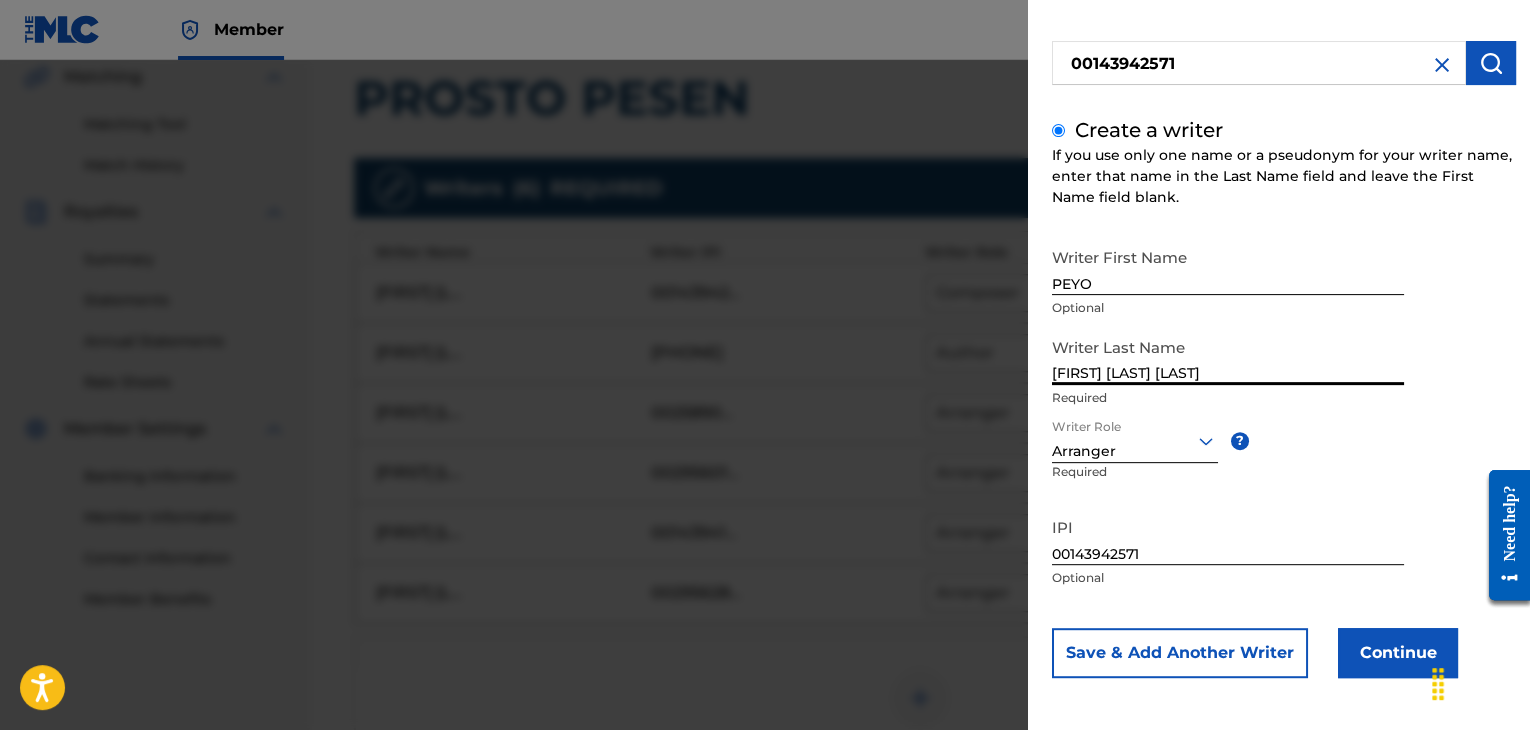 drag, startPoint x: 1096, startPoint y: 373, endPoint x: 972, endPoint y: 375, distance: 124.01613 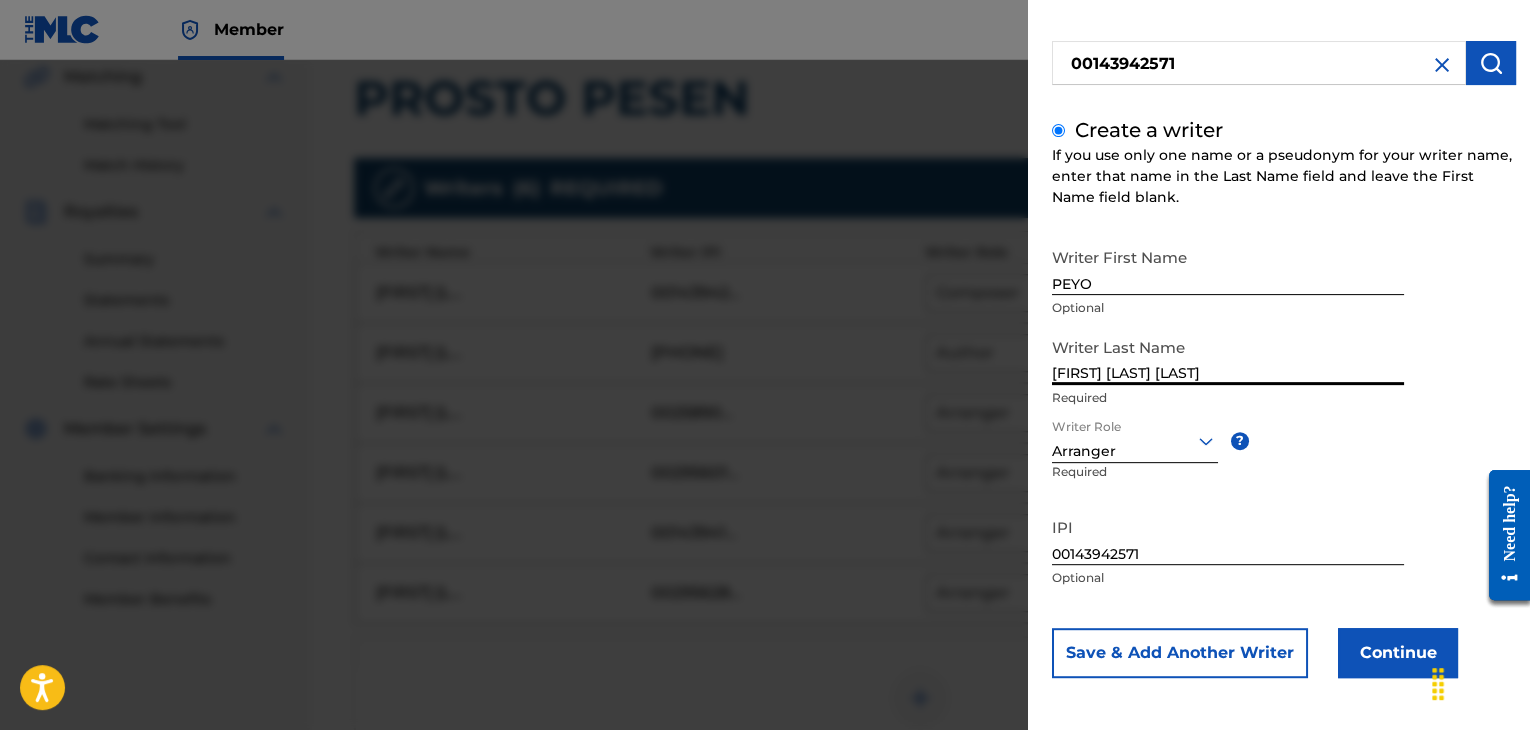 click on "Add Writer Search for a writer [PHONE] Create a writer If you use only one name or a pseudonym for your writer name, enter that name in the Last Name field and leave the First Name field blank. Writer First Name   [FIRST] Optional Writer Last Name   [FIRST] [LAST] [LAST] Required Writer Role Arranger ? Required IPI   [PHONE] Optional Save & Add Another Writer Continue" at bounding box center (765, 395) 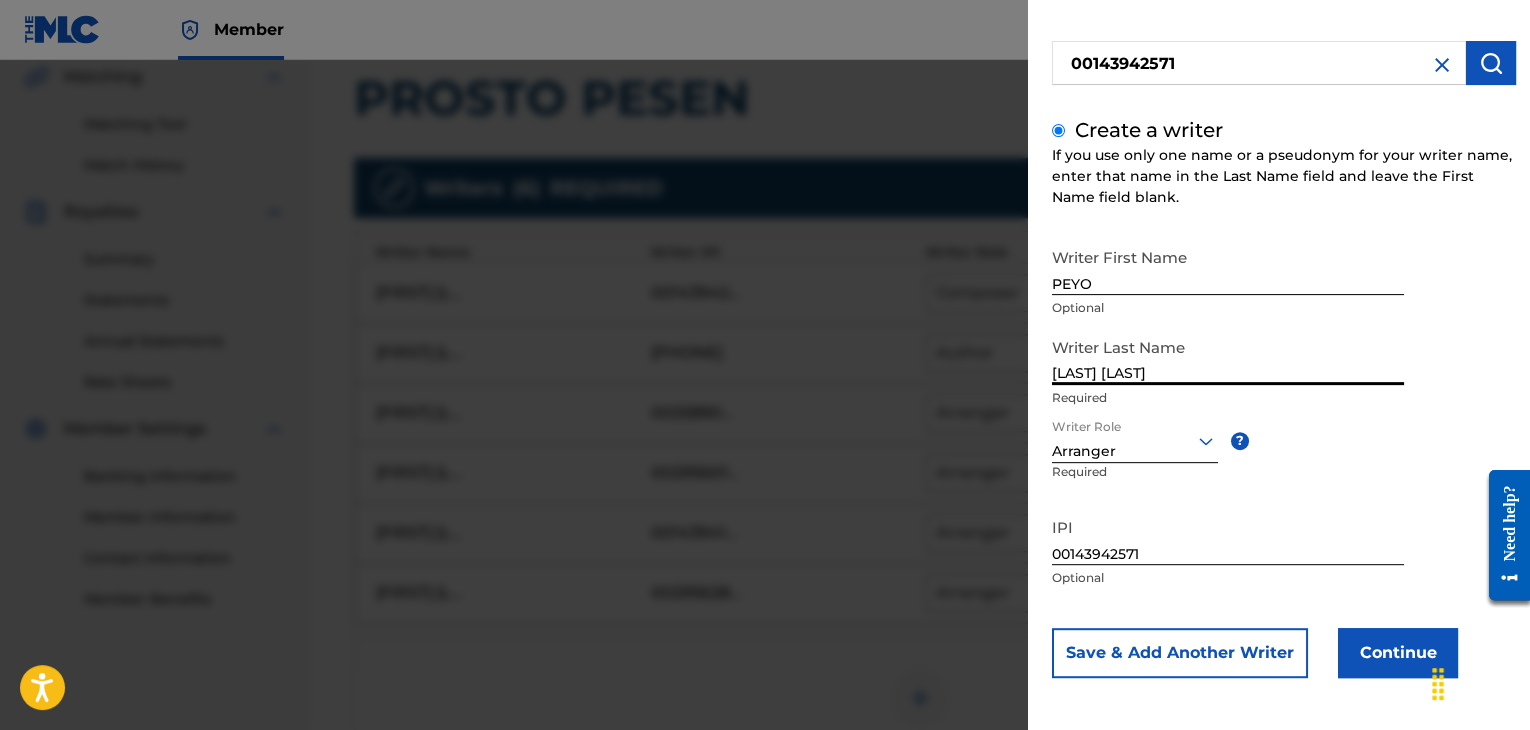 type on "[LAST] [LAST]" 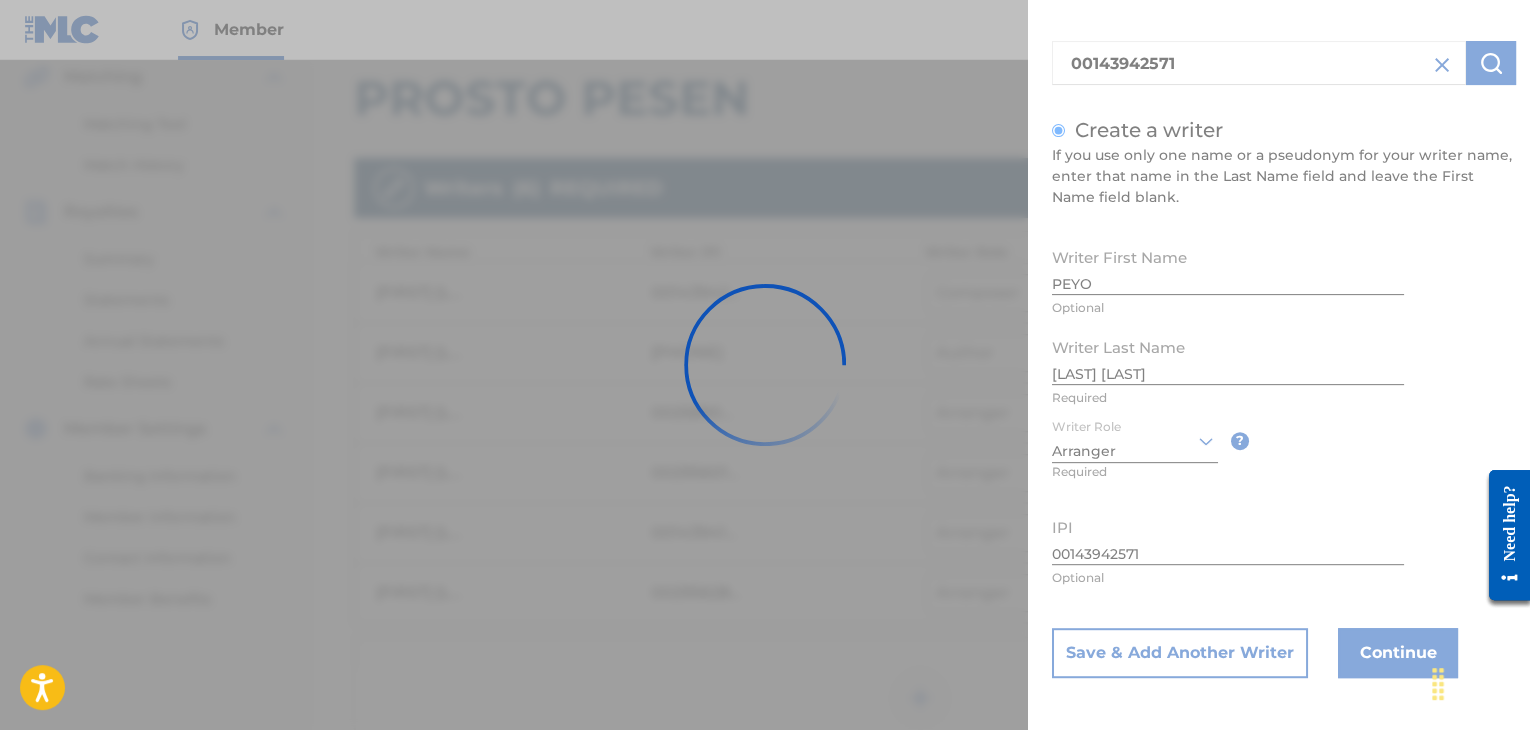 scroll, scrollTop: 0, scrollLeft: 0, axis: both 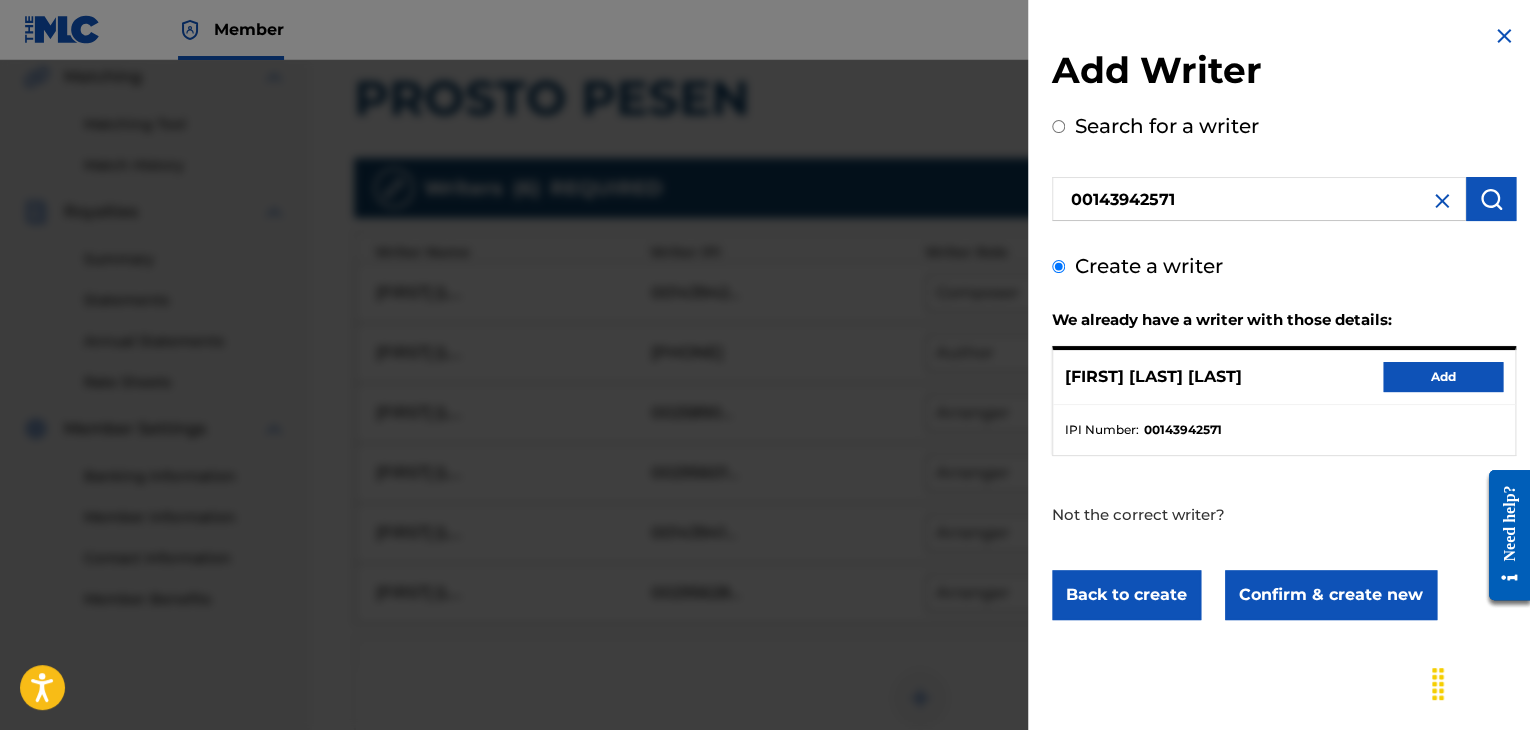 click on "Confirm & create new" at bounding box center (1331, 595) 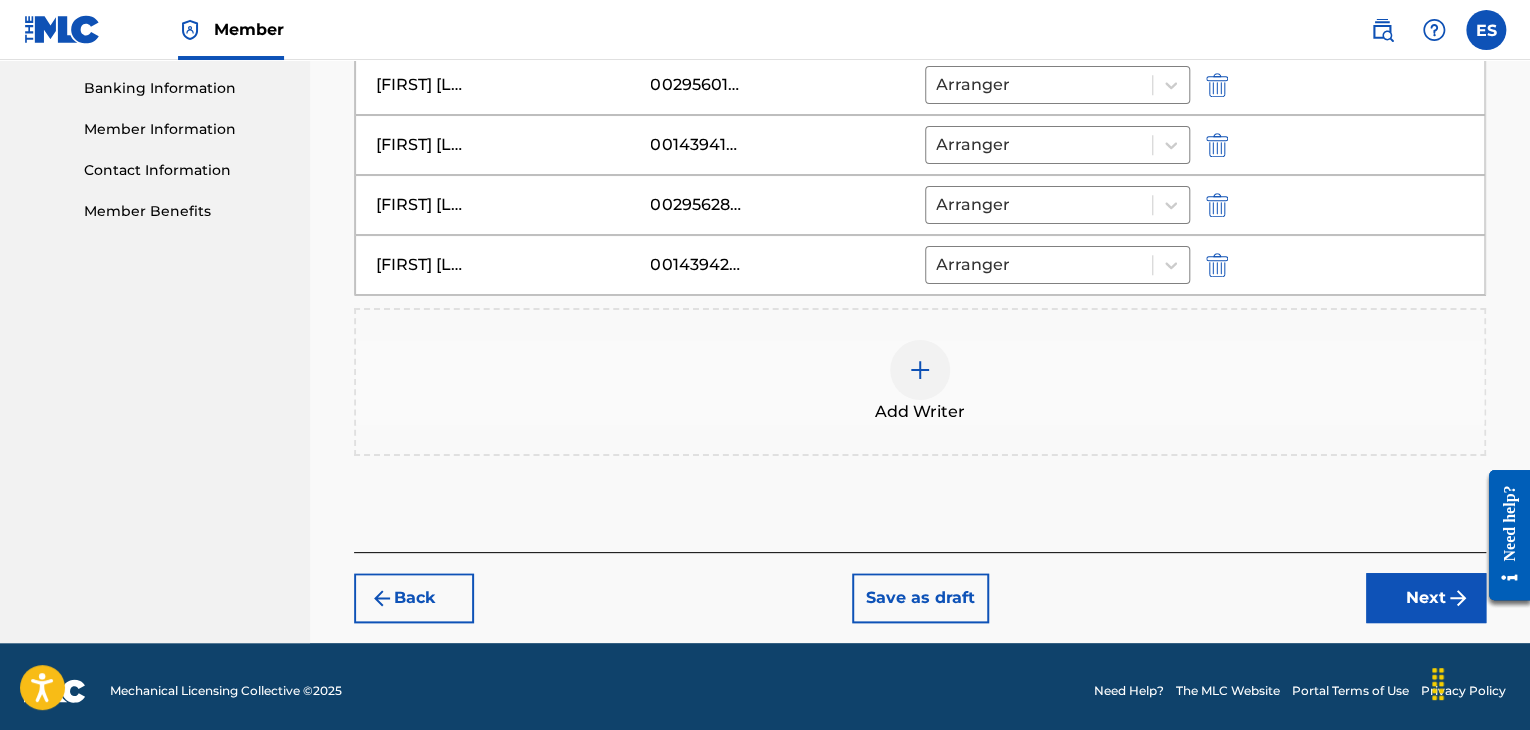 scroll, scrollTop: 862, scrollLeft: 0, axis: vertical 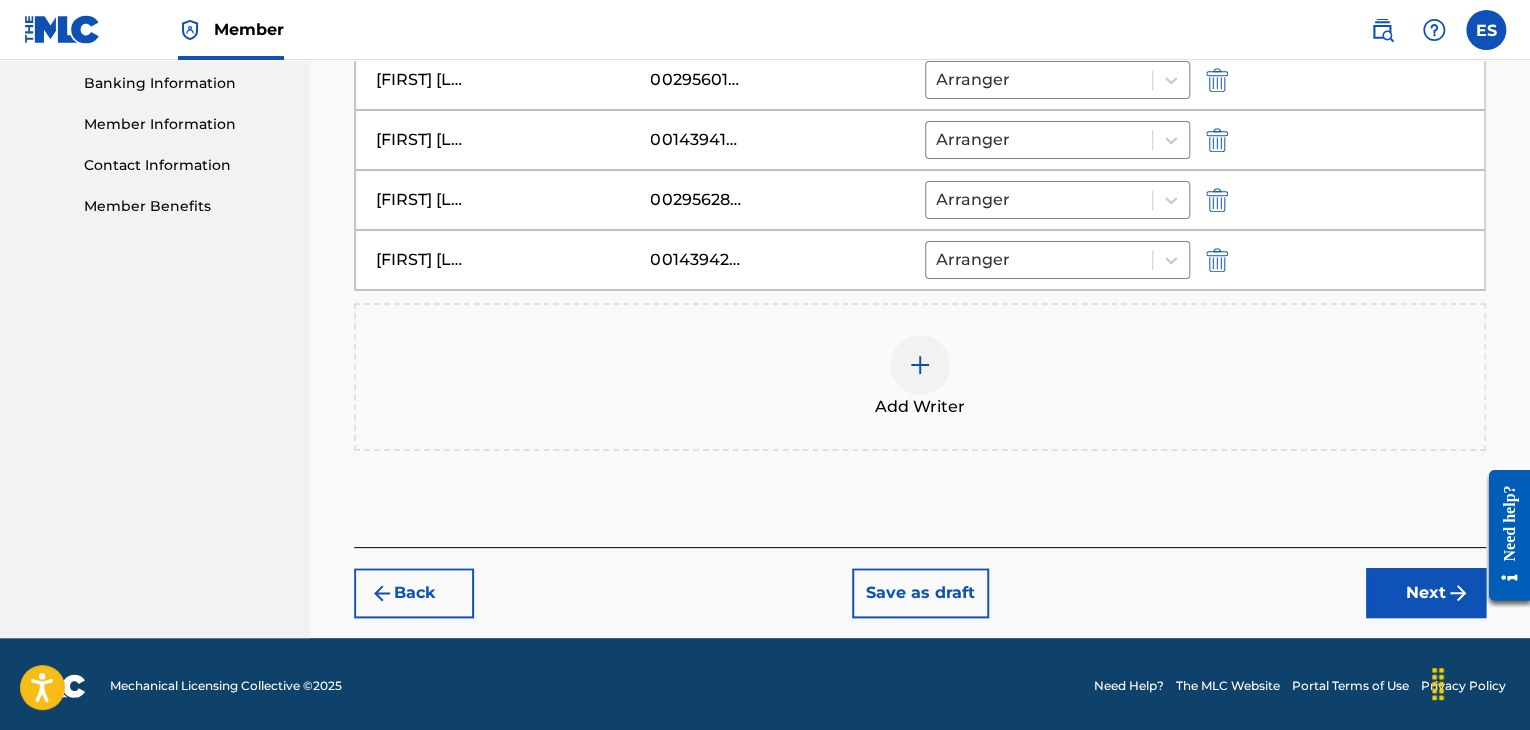 click on "Next" at bounding box center (1426, 593) 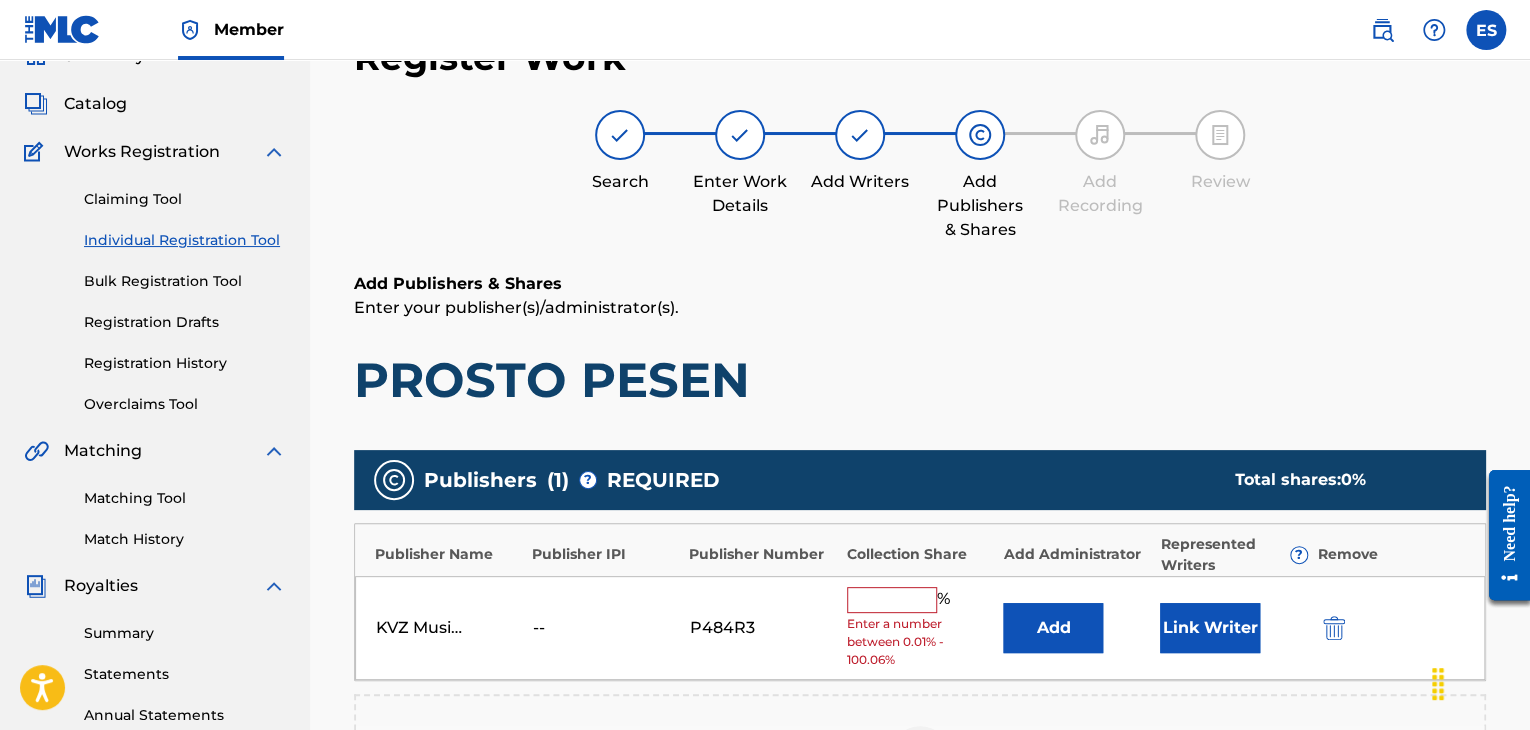 scroll, scrollTop: 90, scrollLeft: 0, axis: vertical 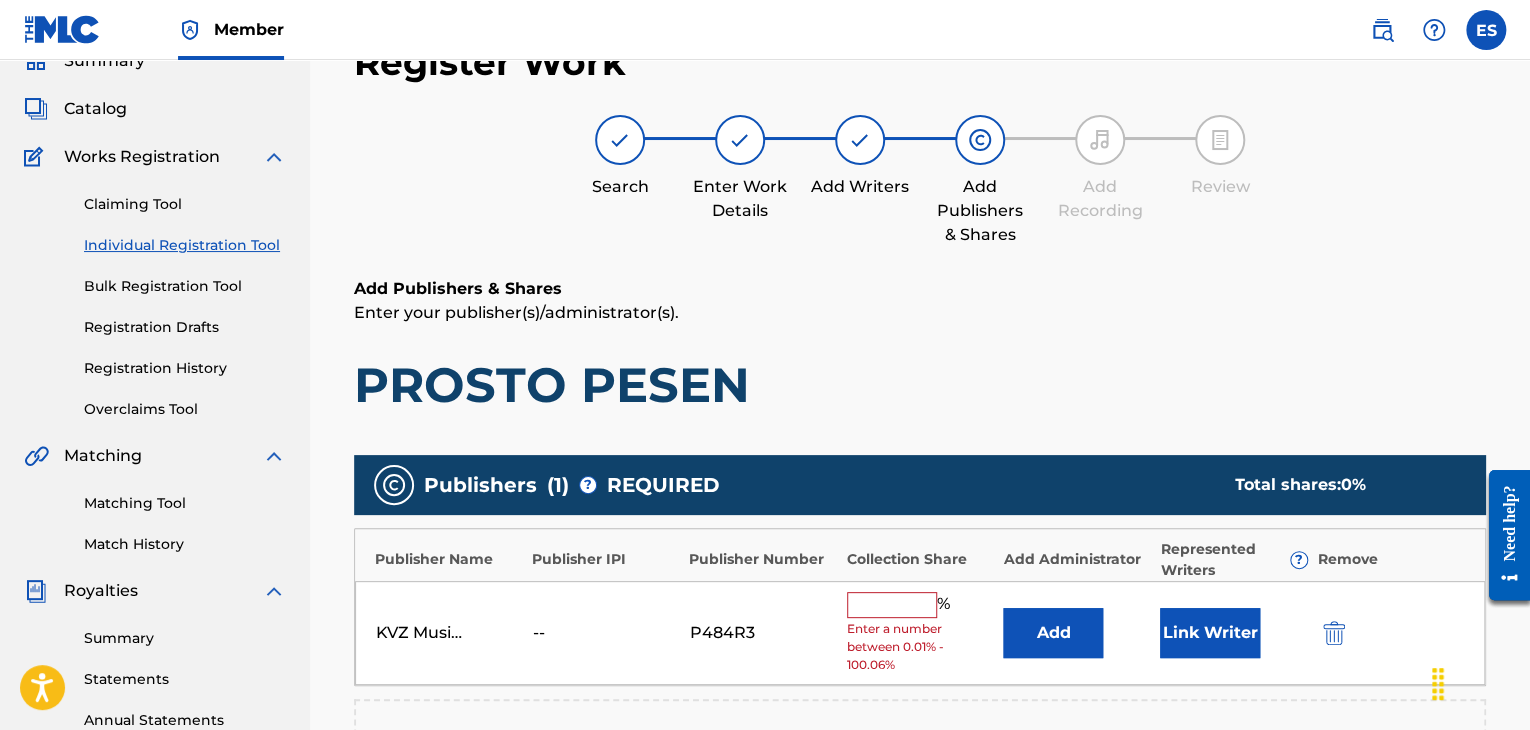 click at bounding box center (892, 605) 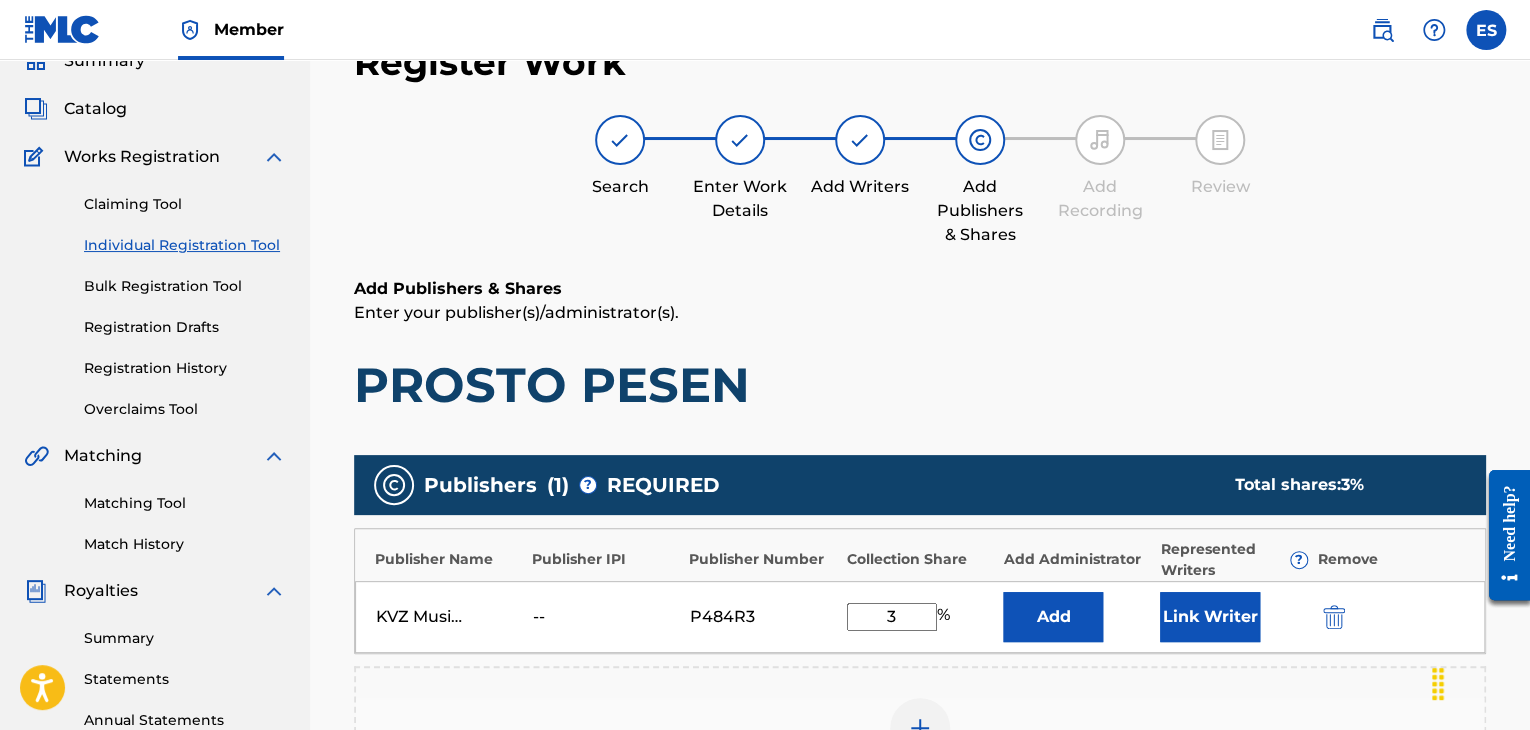 type on "3.34" 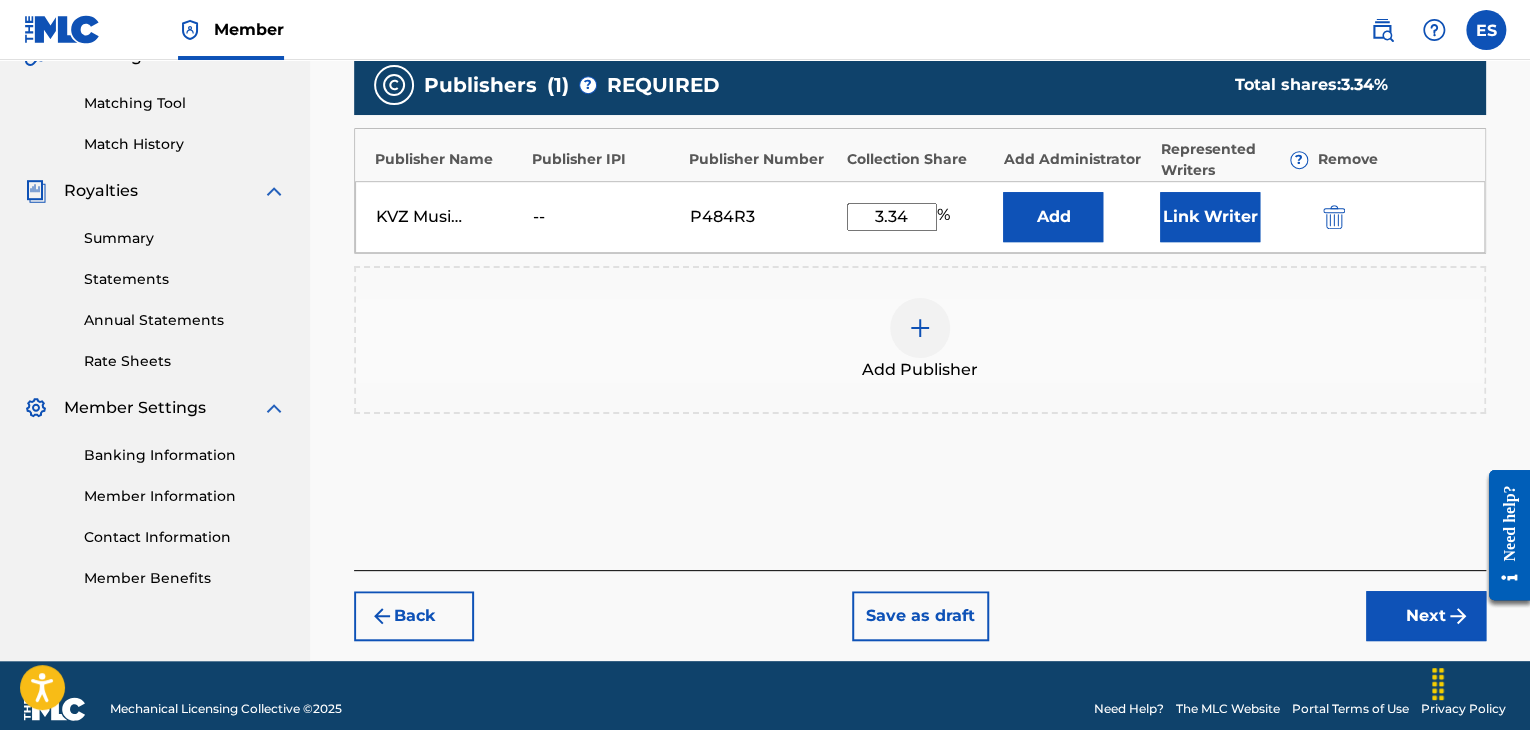 click on "Next" at bounding box center (1426, 616) 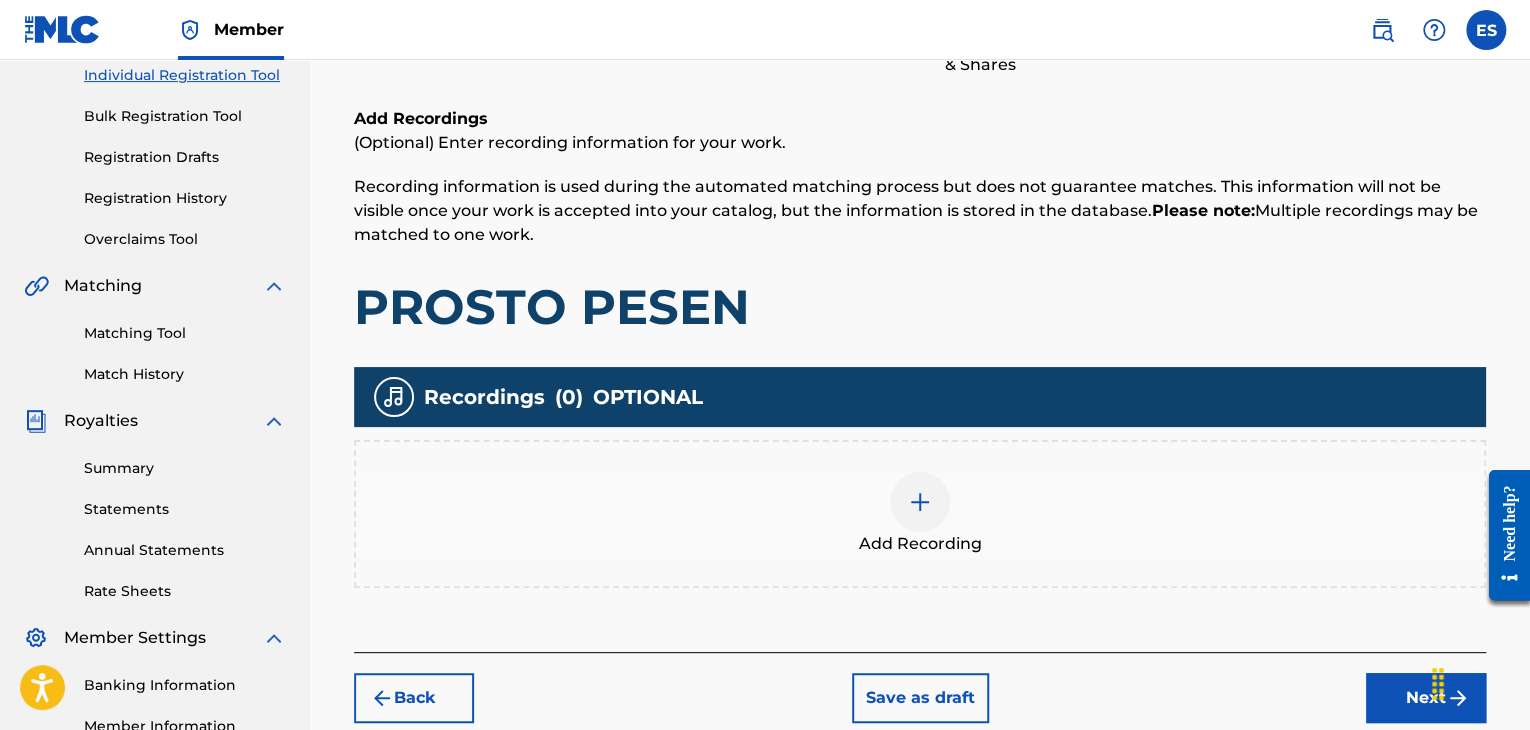 scroll, scrollTop: 290, scrollLeft: 0, axis: vertical 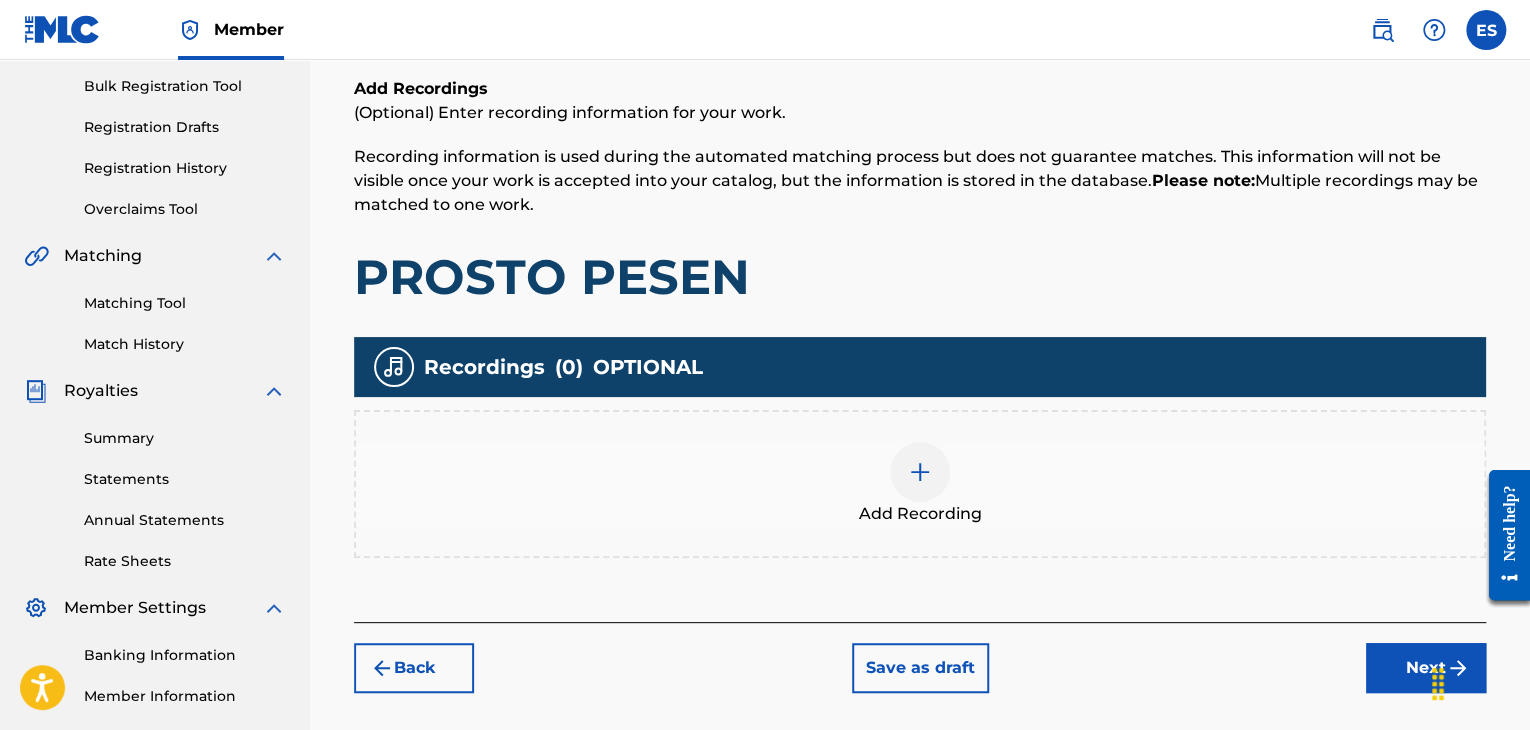 click at bounding box center [920, 472] 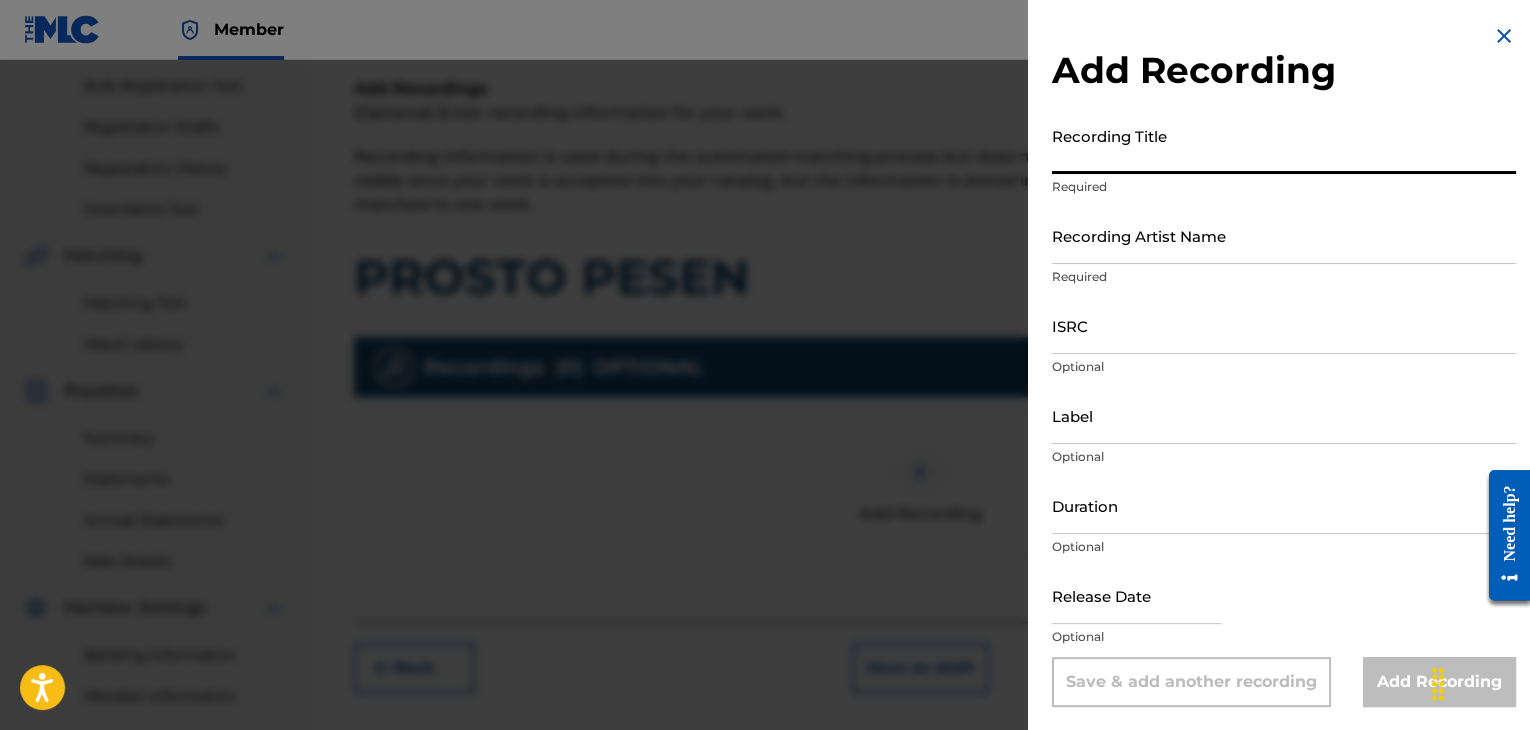 click on "Recording Title" at bounding box center (1284, 145) 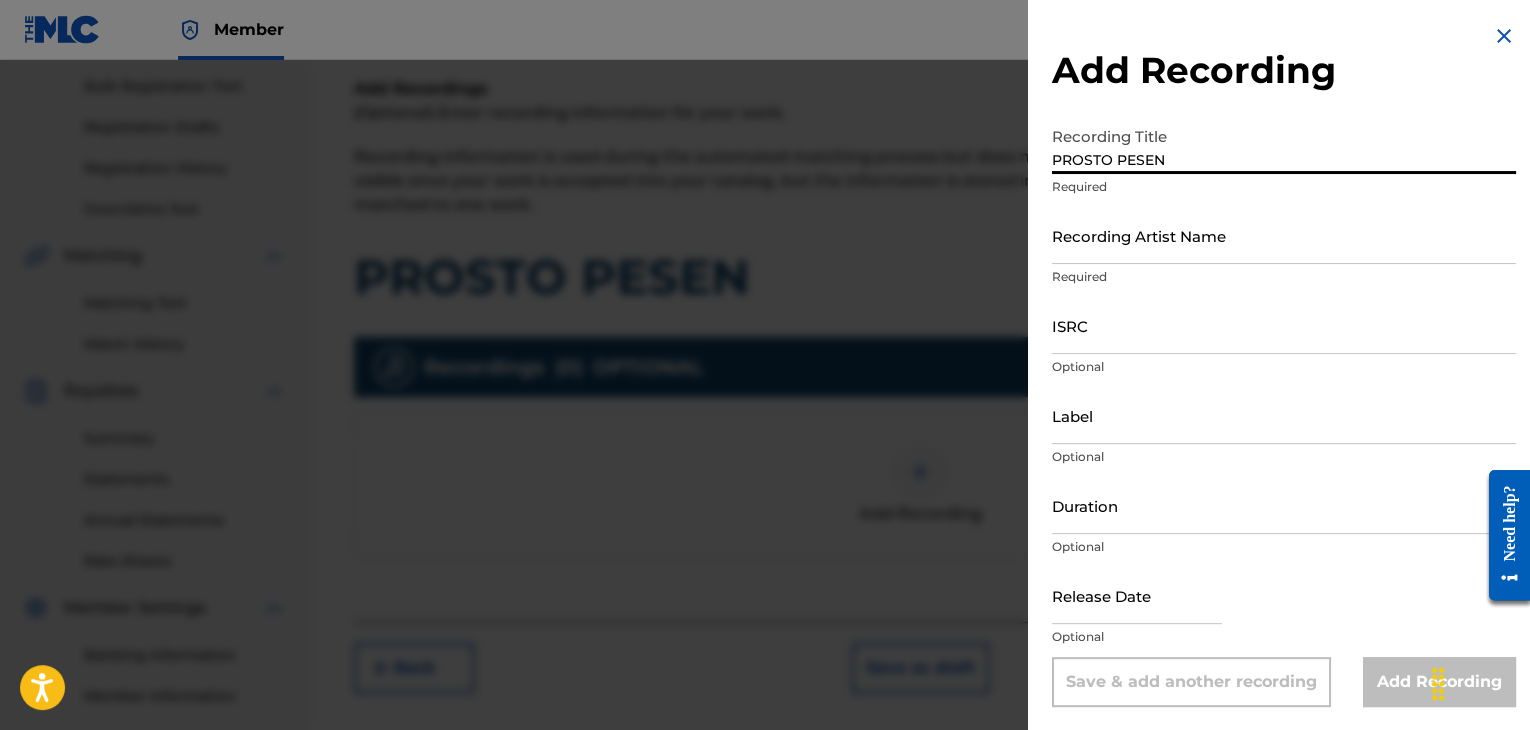 click on "Add Recording Recording Title PROSTO PESEN Required Recording Artist Name Required ISRC Optional Label Optional Duration Optional Release Date Optional Save & add another recording Add Recording" at bounding box center (1284, 365) 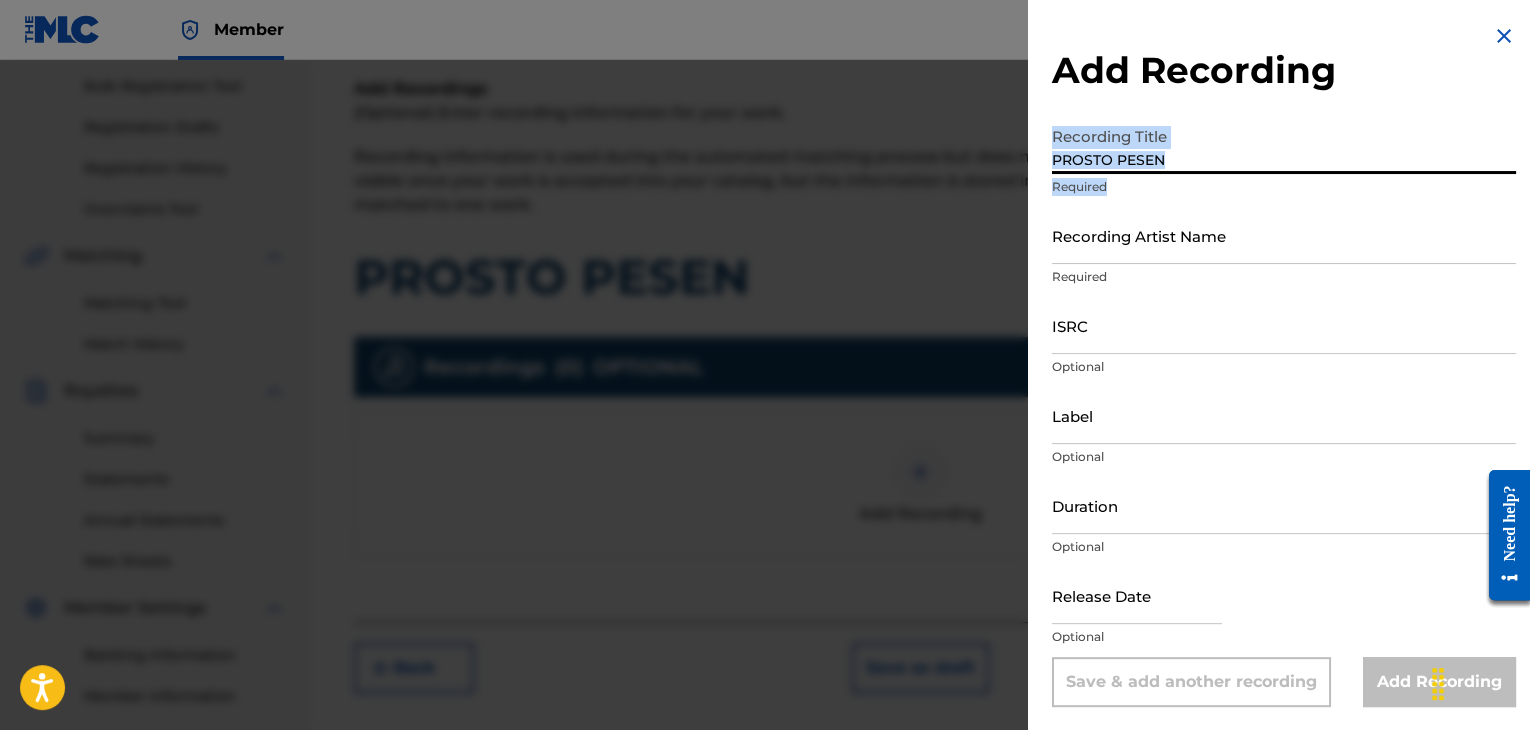 click on "Add Recording Recording Title PROSTO PESEN Required Recording Artist Name Required ISRC Optional Label Optional Duration Optional Release Date Optional Save & add another recording Add Recording" at bounding box center [1284, 365] 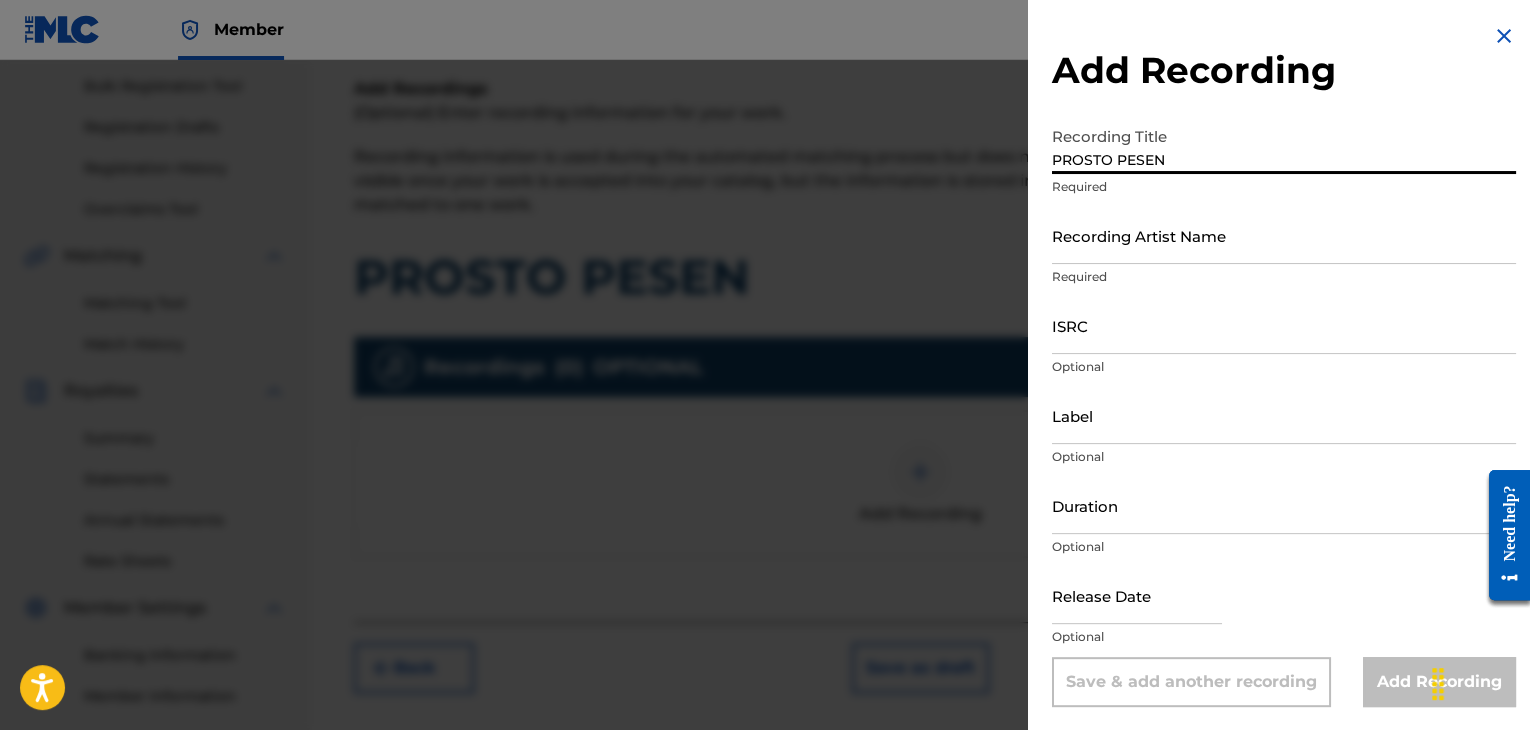 type on "PROSTO PESEN" 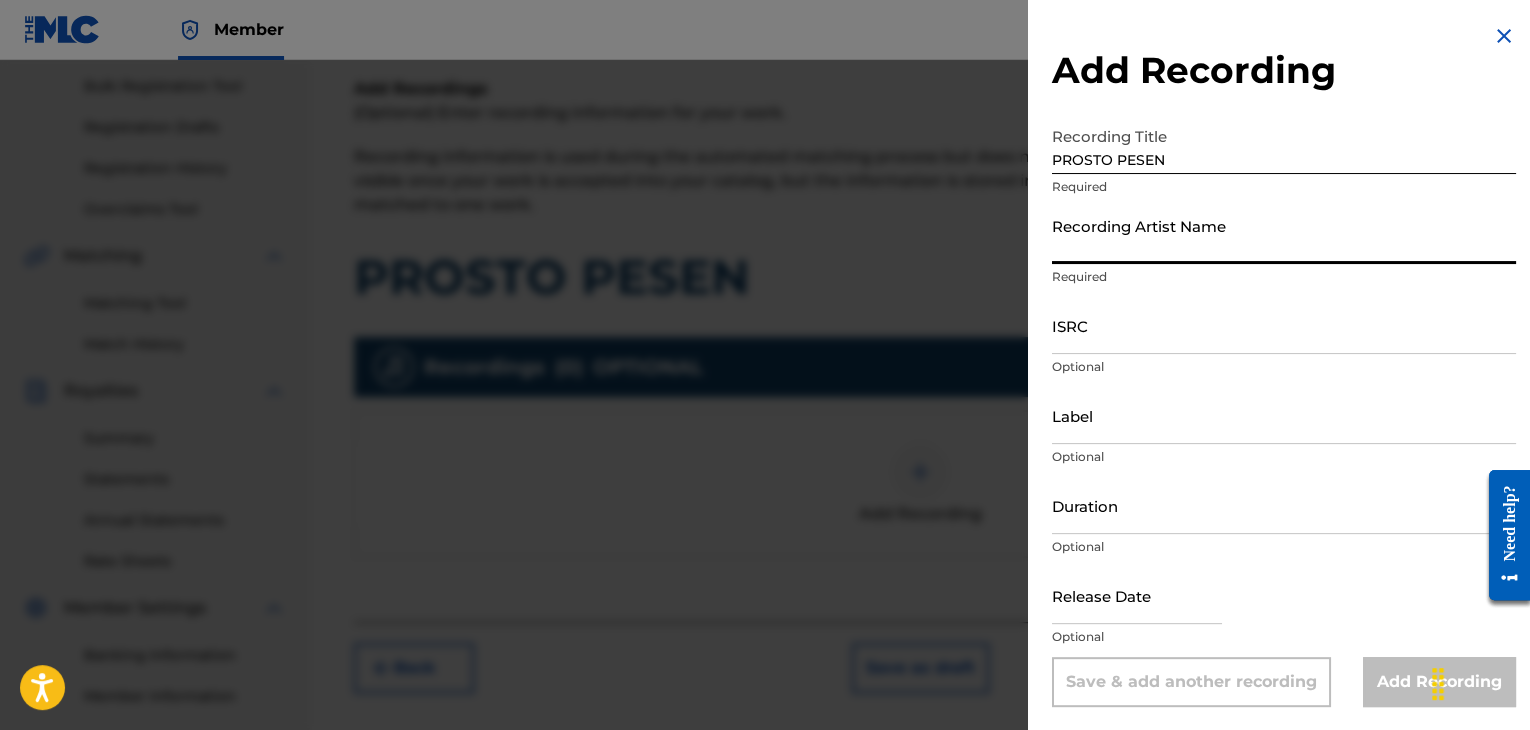 paste on "SPRINT" 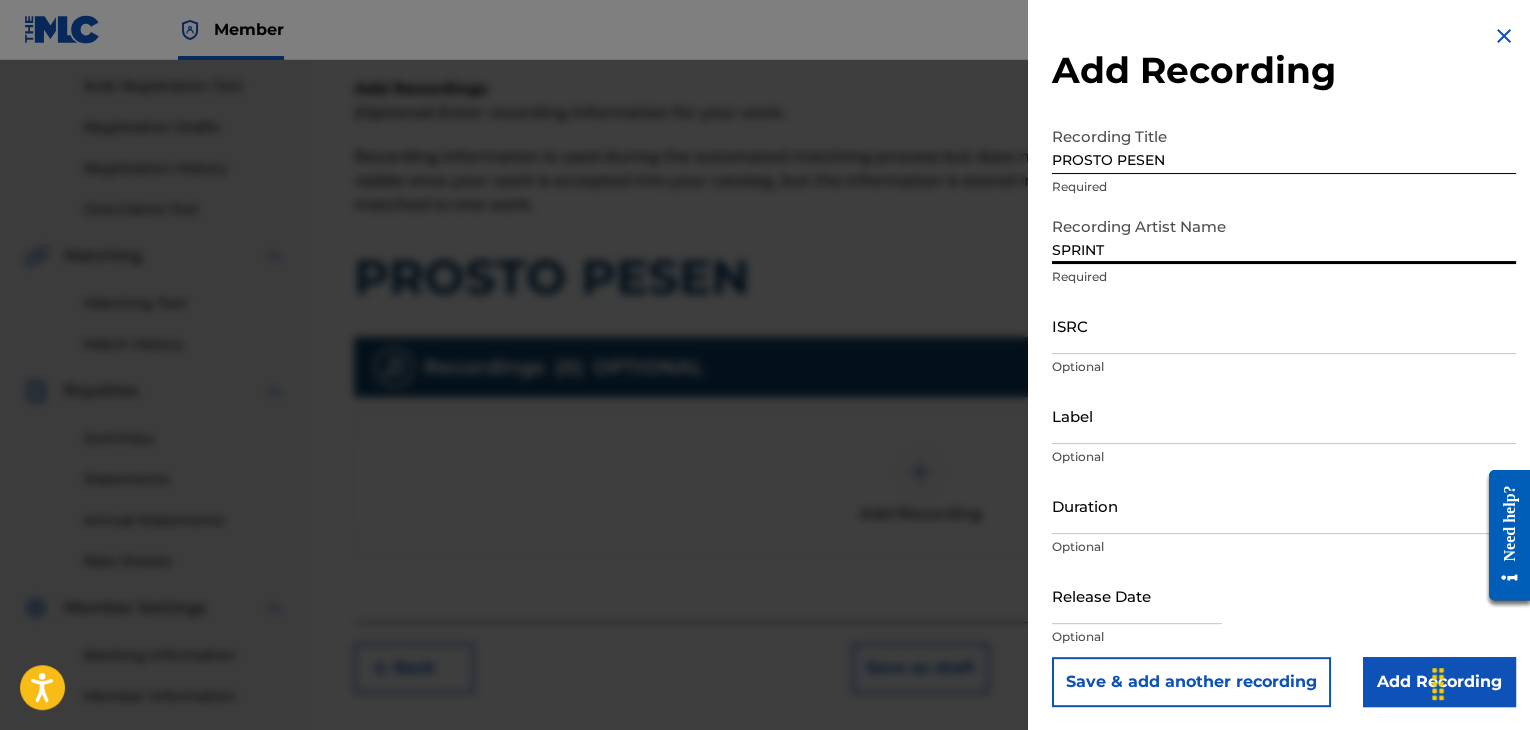 type on "SPRINT" 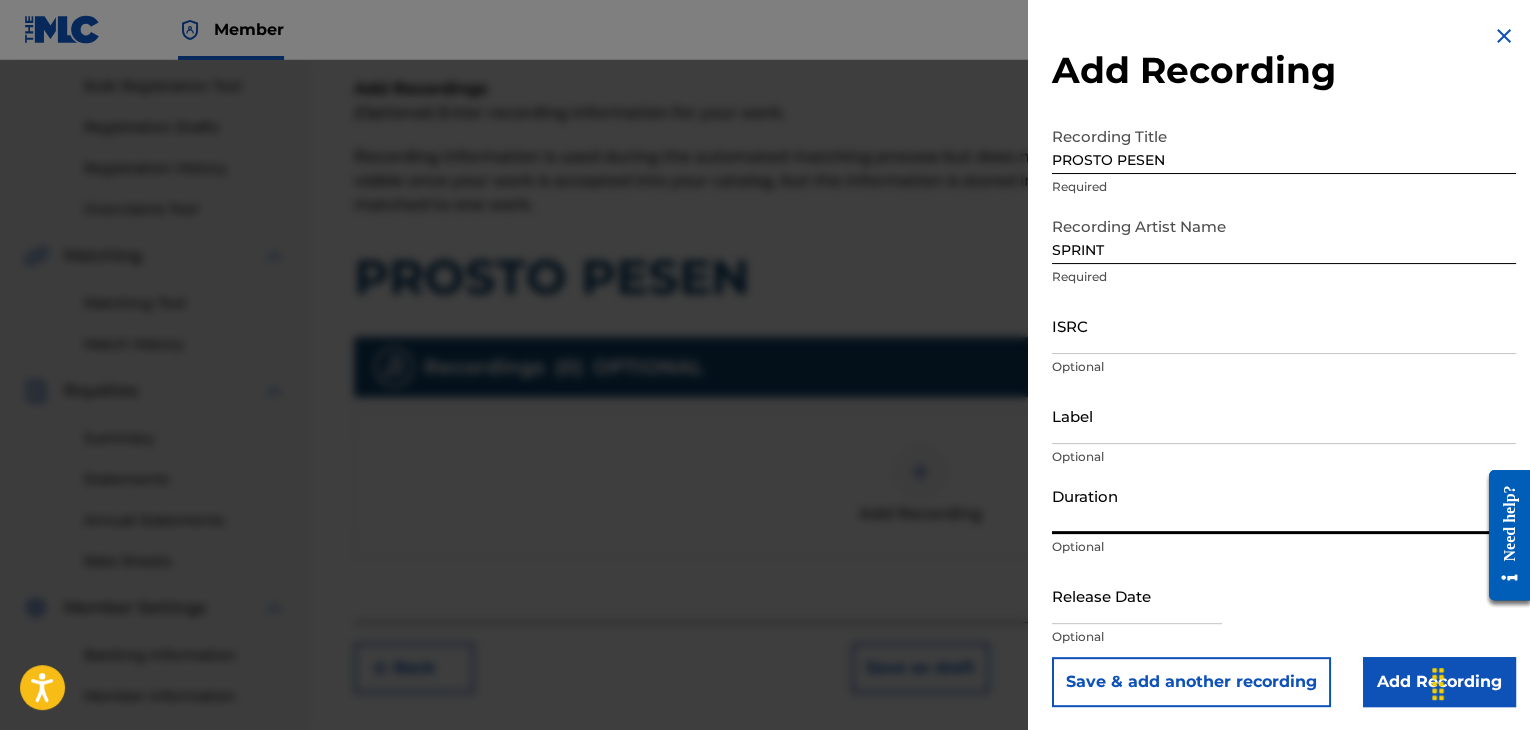 click on "Duration" at bounding box center [1284, 505] 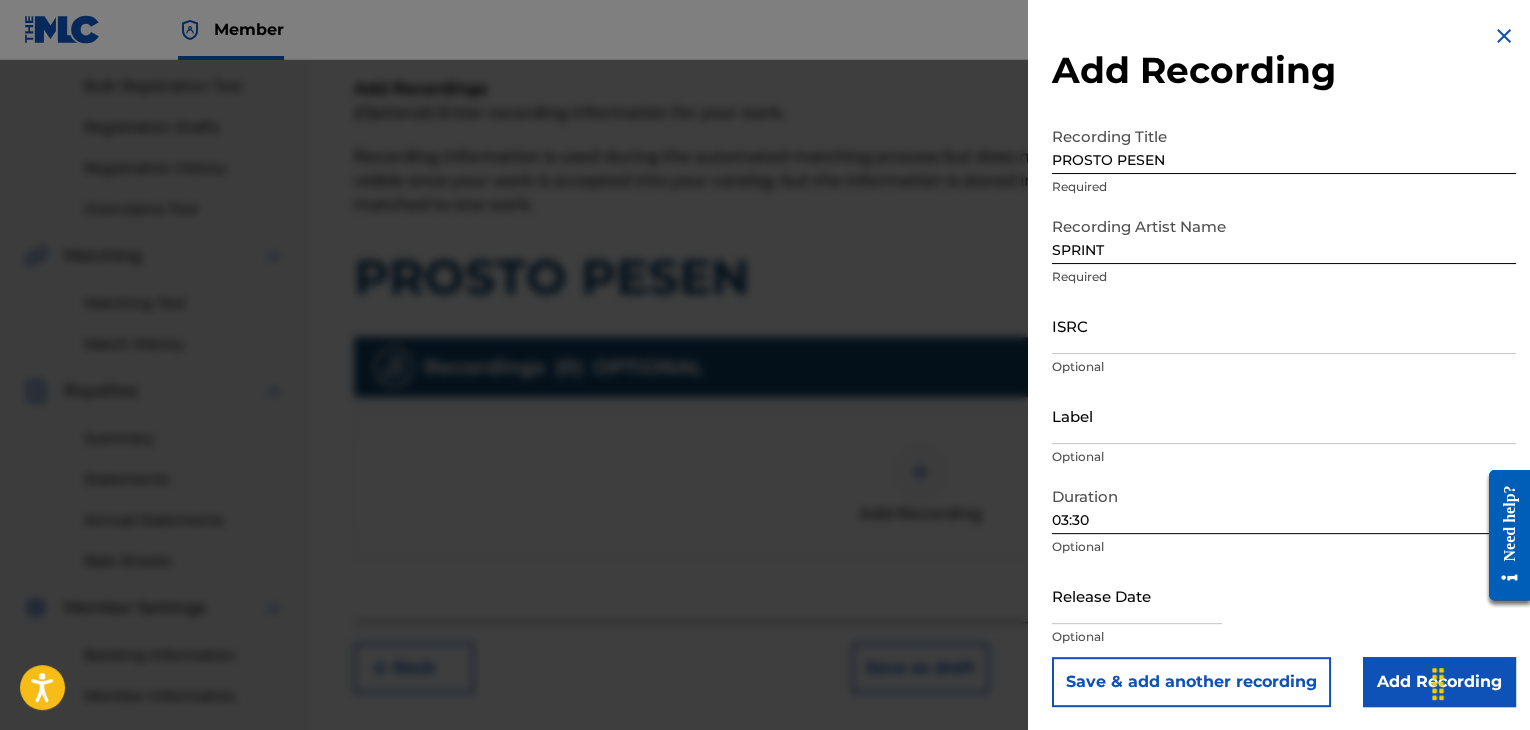 click on "Add Recording" at bounding box center (1439, 682) 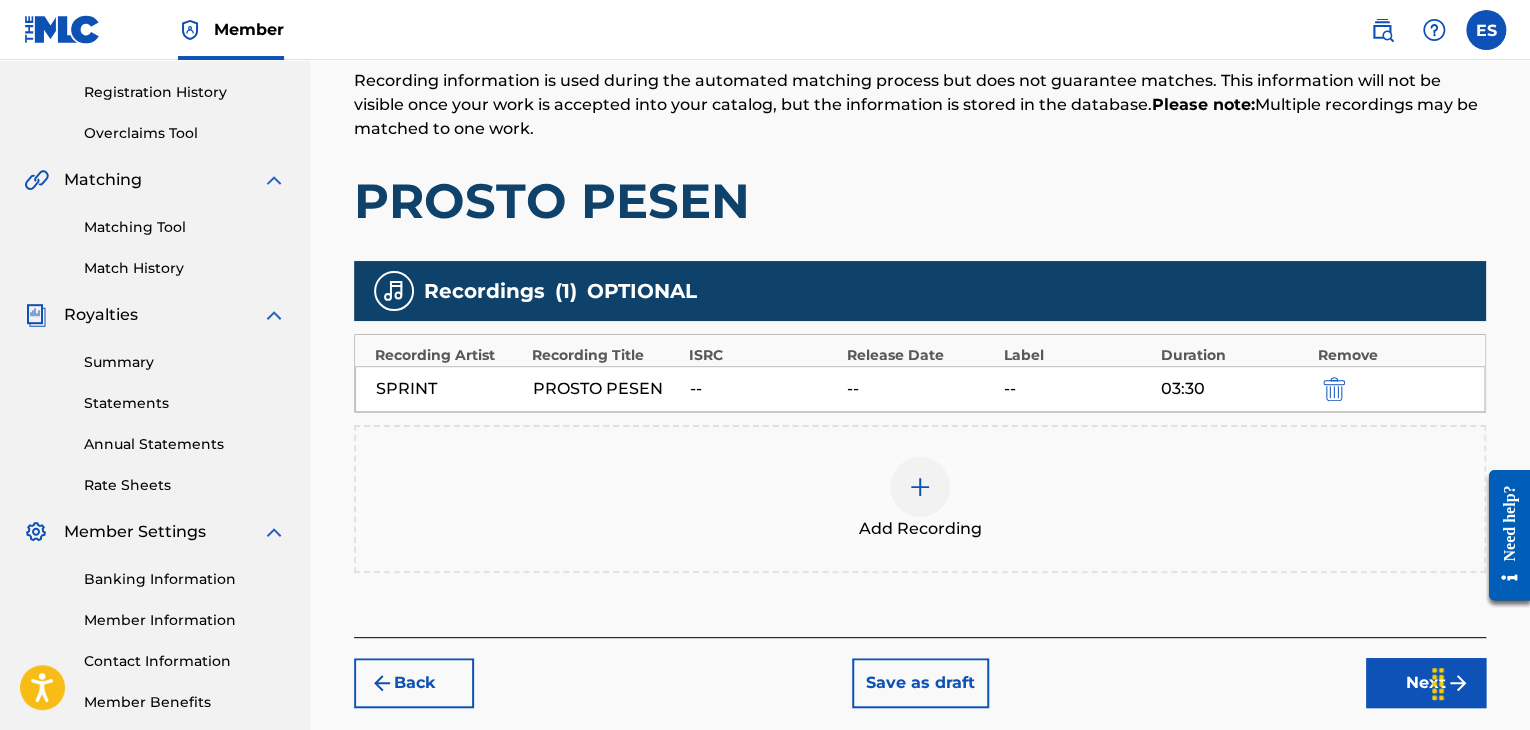 scroll, scrollTop: 469, scrollLeft: 0, axis: vertical 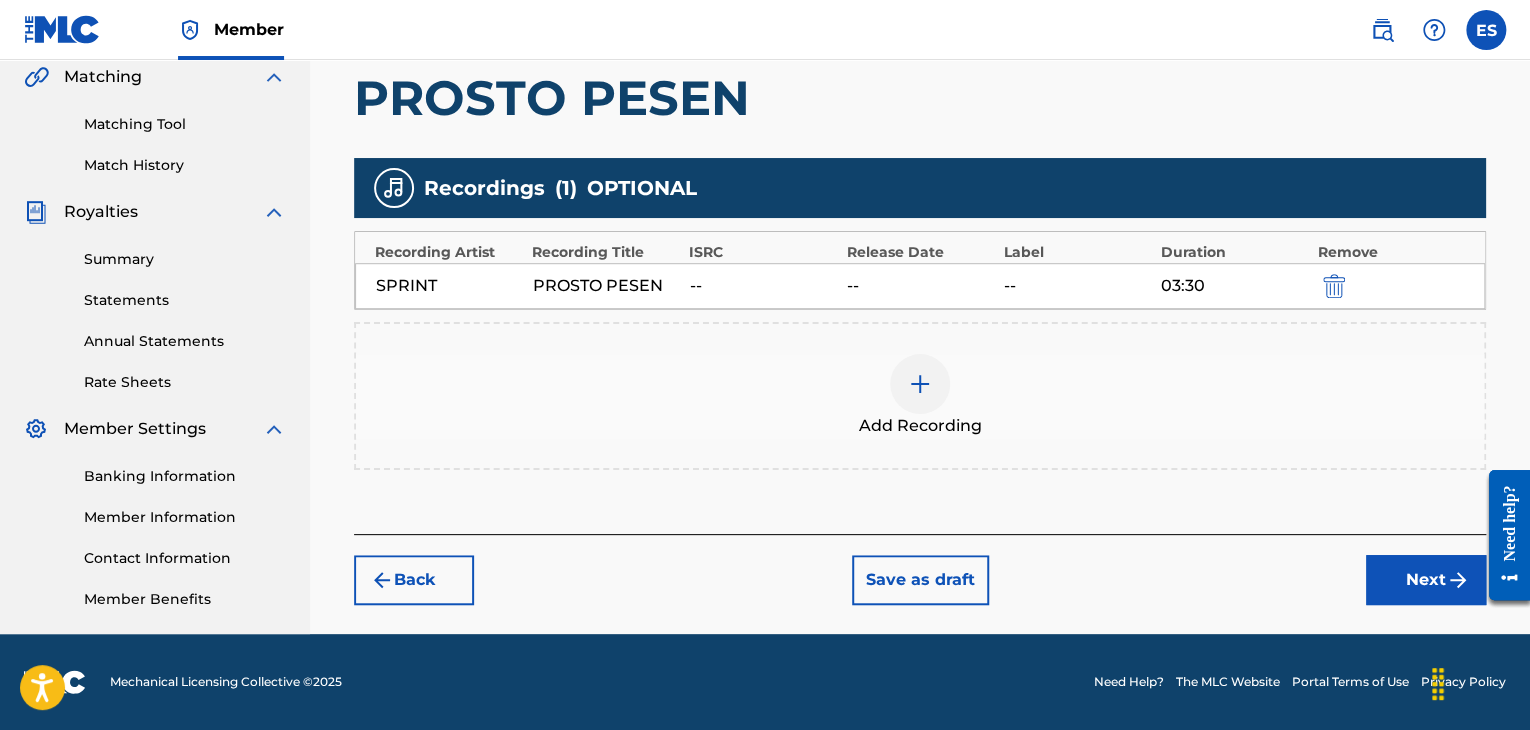 click on "Next" at bounding box center (1426, 580) 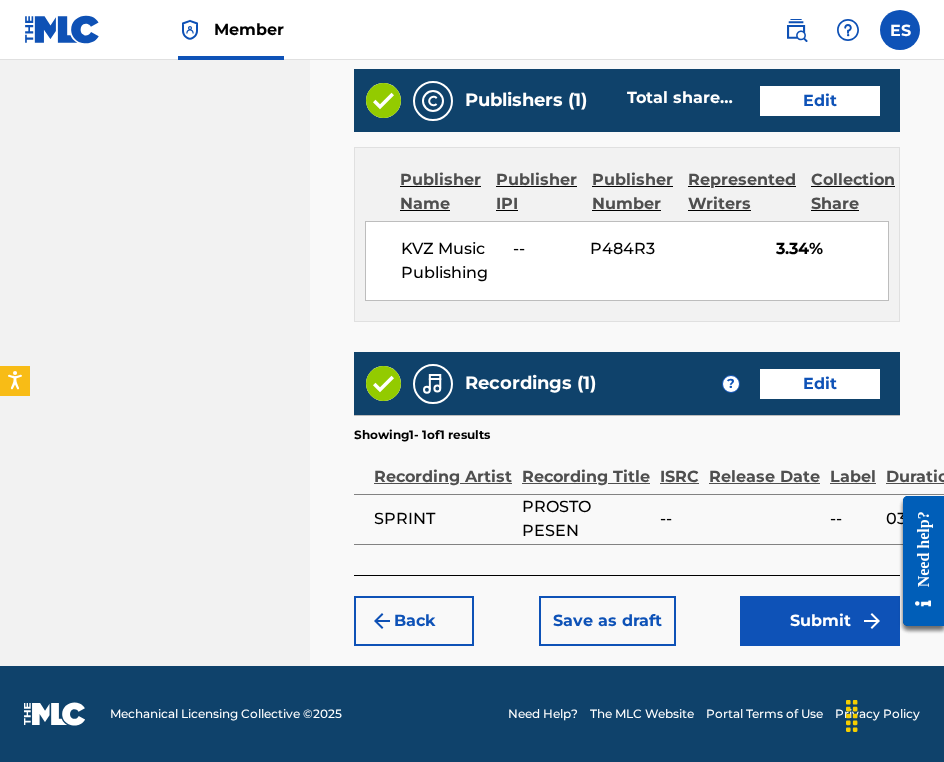 scroll, scrollTop: 1599, scrollLeft: 0, axis: vertical 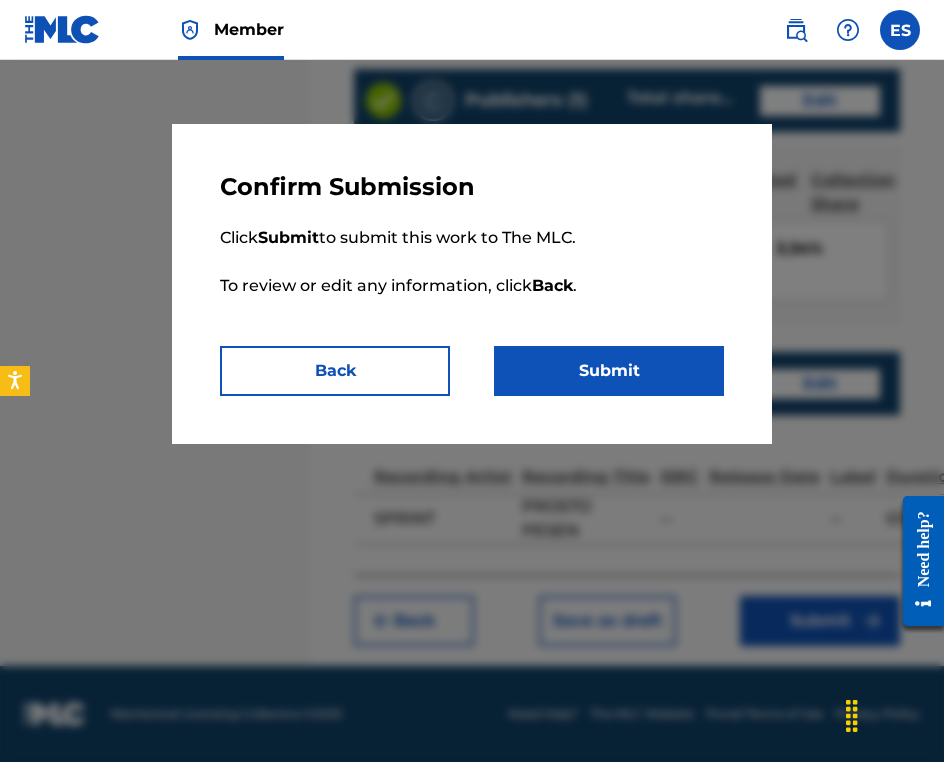 click on "Submit" at bounding box center (609, 371) 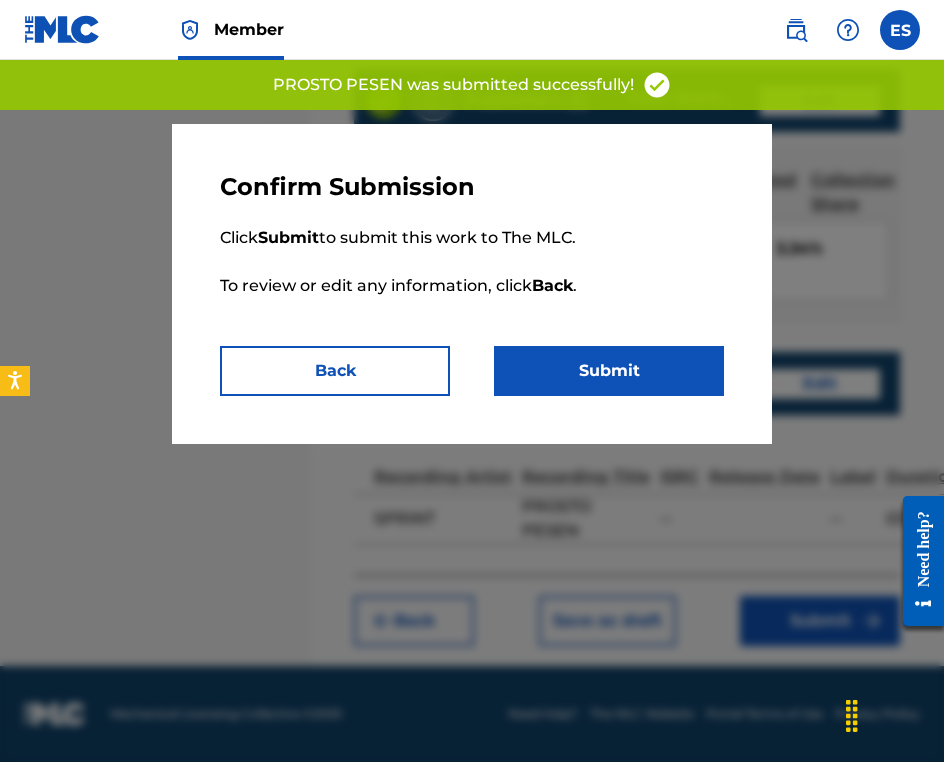 scroll, scrollTop: 0, scrollLeft: 0, axis: both 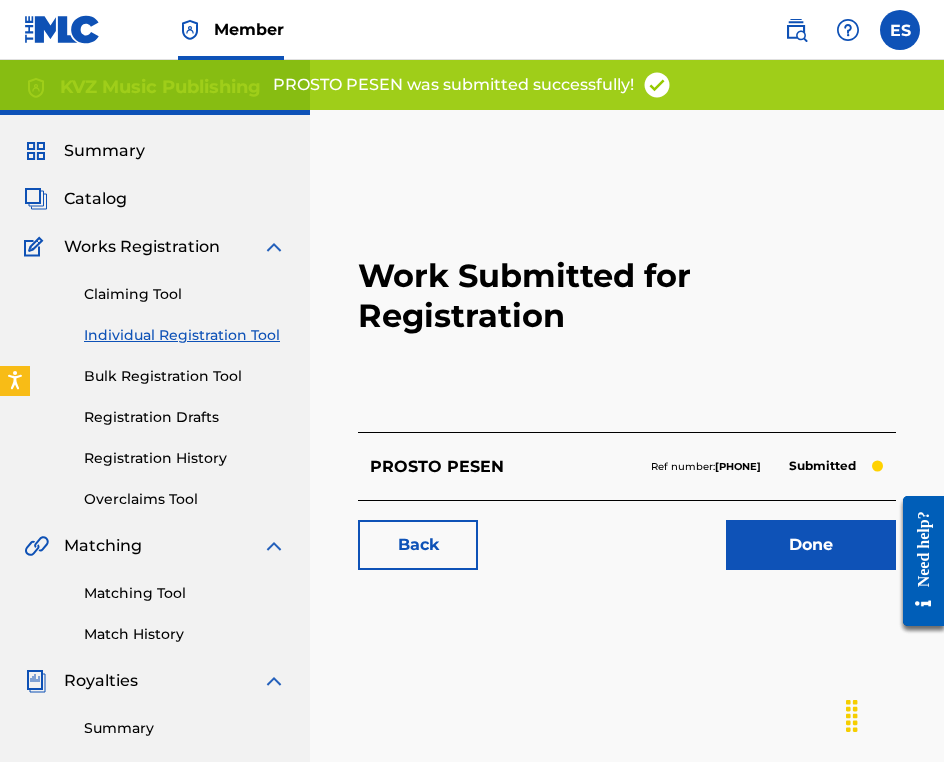 click on "Individual Registration Tool" at bounding box center [185, 335] 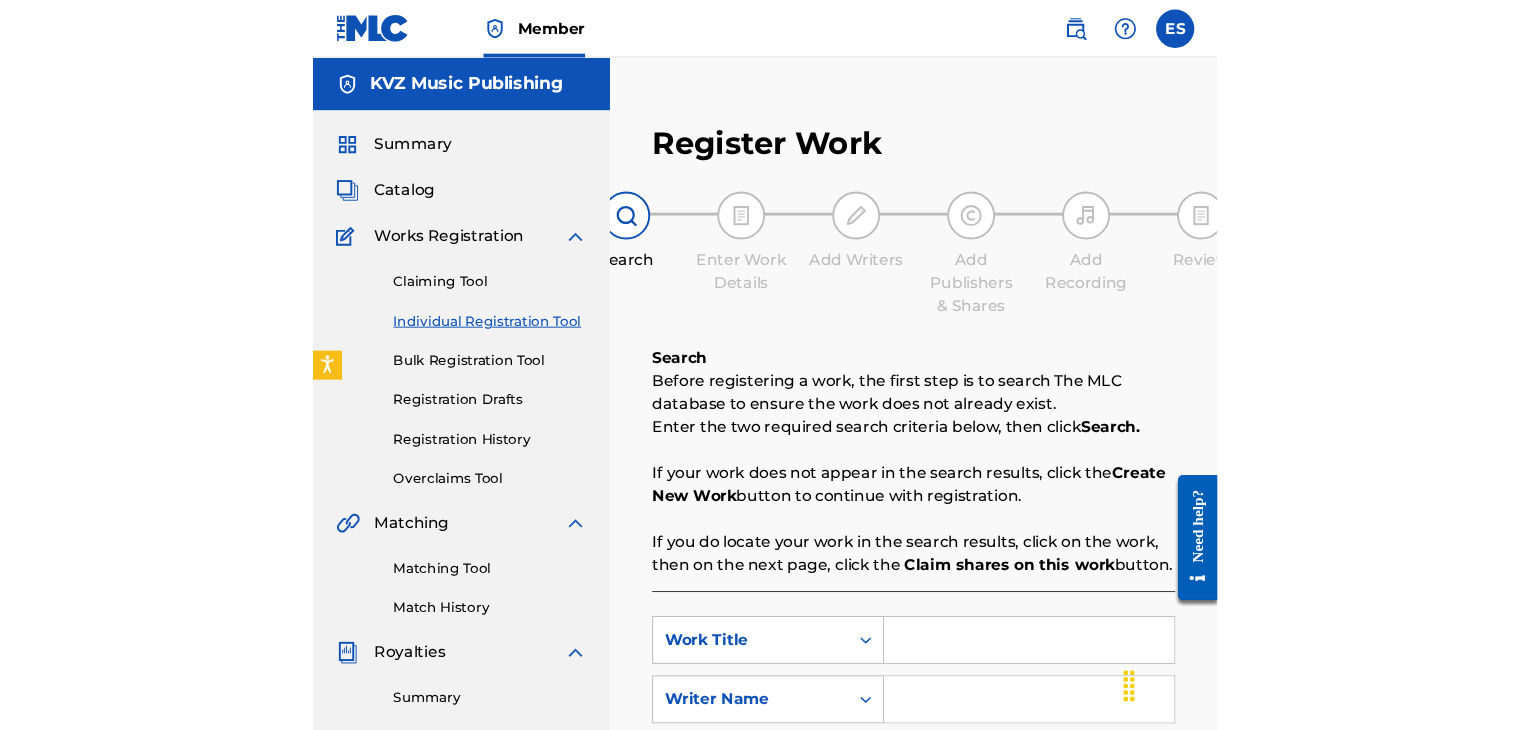 scroll, scrollTop: 300, scrollLeft: 0, axis: vertical 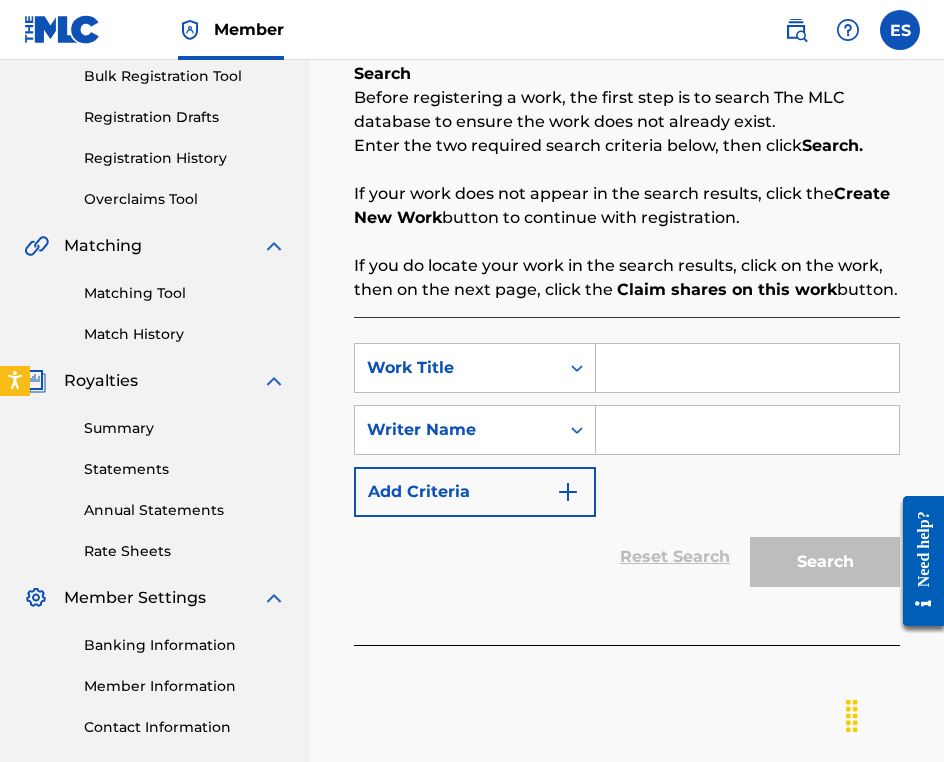 click at bounding box center (747, 368) 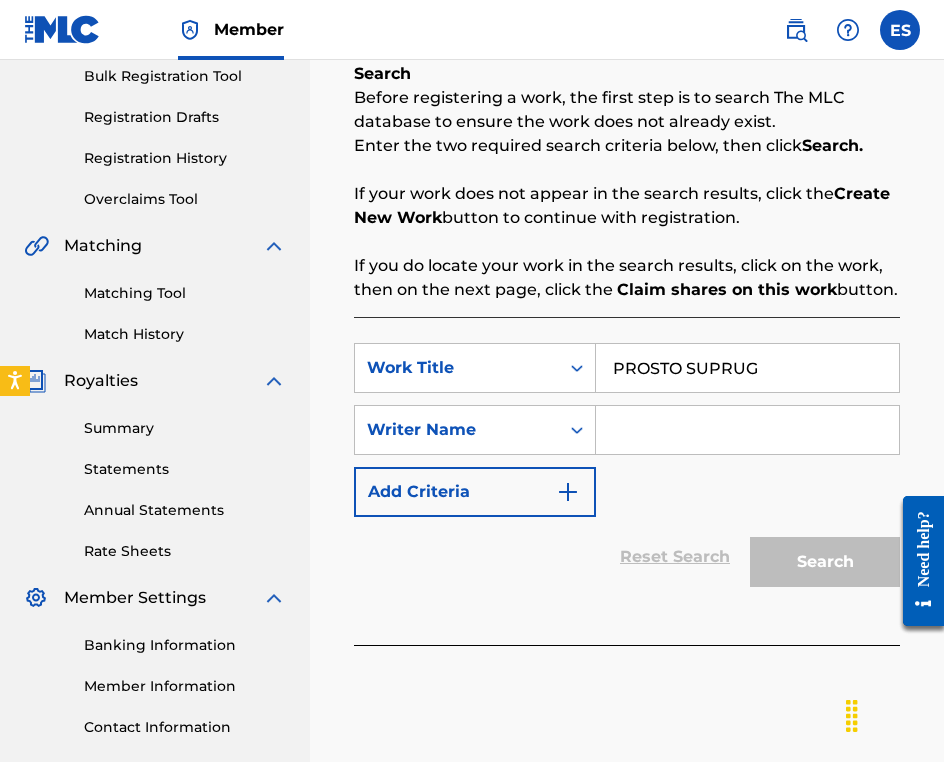 click on "PROSTO SUPRUG" at bounding box center (747, 368) 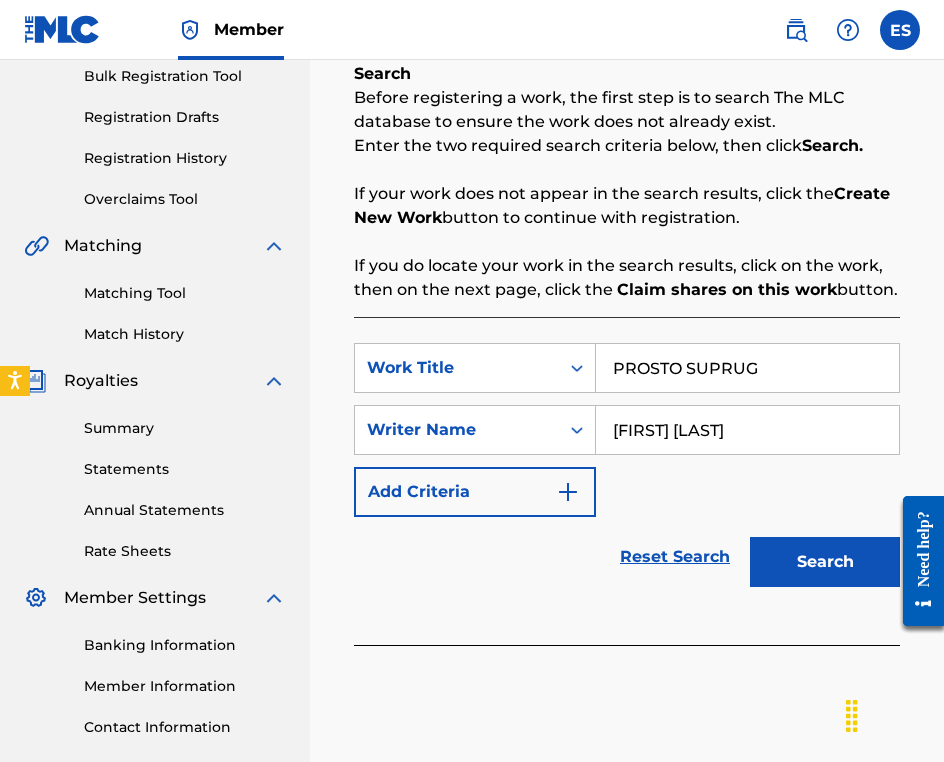 click on "Search" at bounding box center (825, 562) 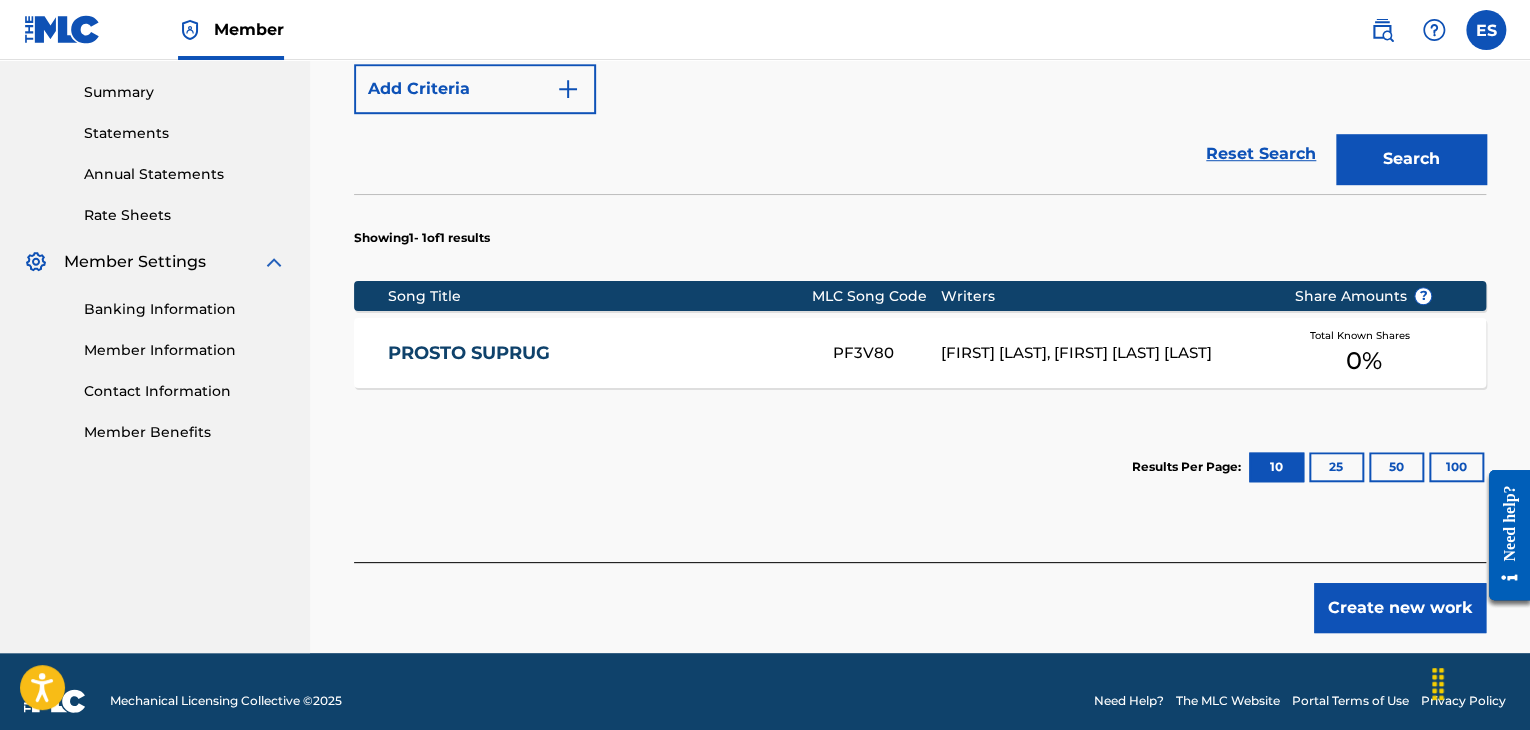 scroll, scrollTop: 655, scrollLeft: 0, axis: vertical 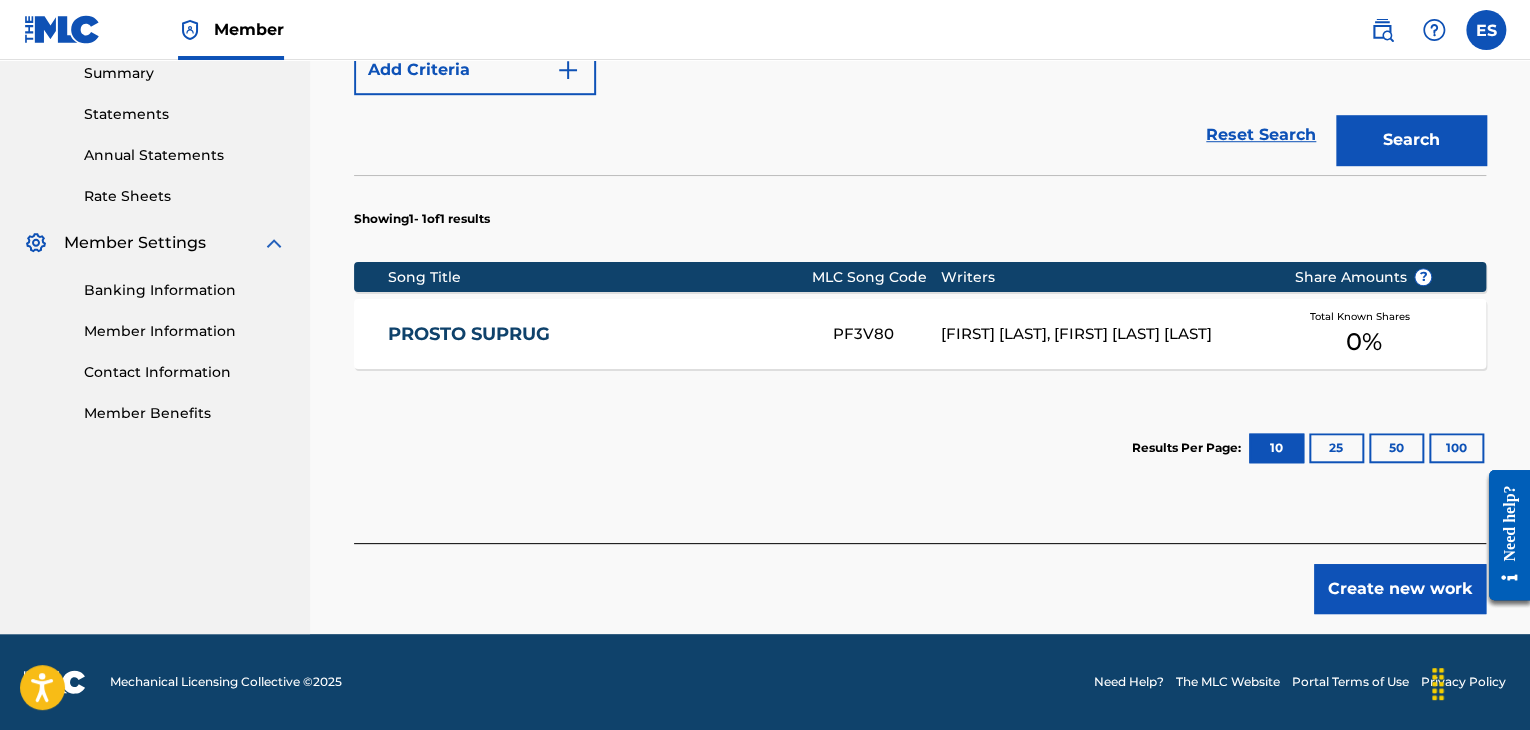 click on "Create new work" at bounding box center (1400, 589) 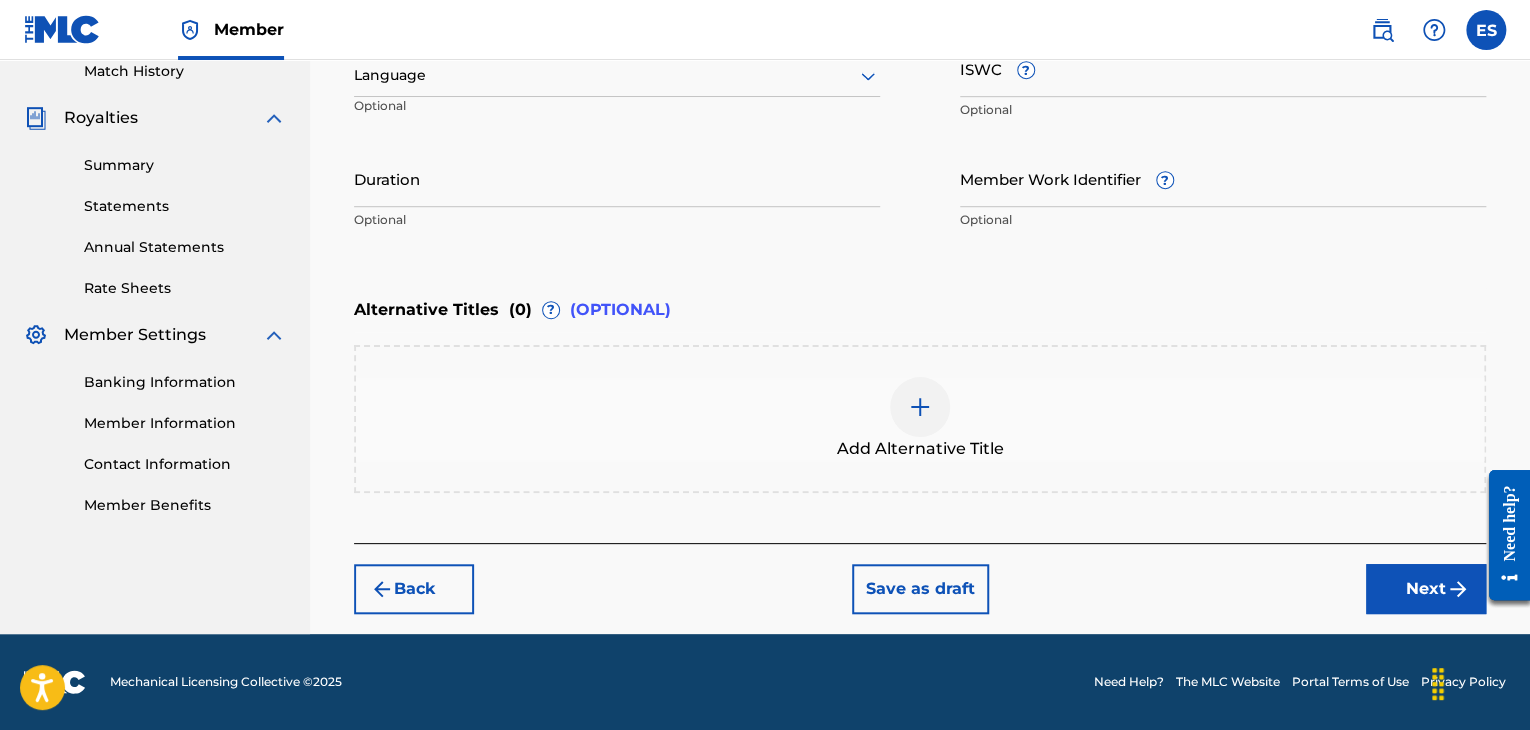 scroll, scrollTop: 561, scrollLeft: 0, axis: vertical 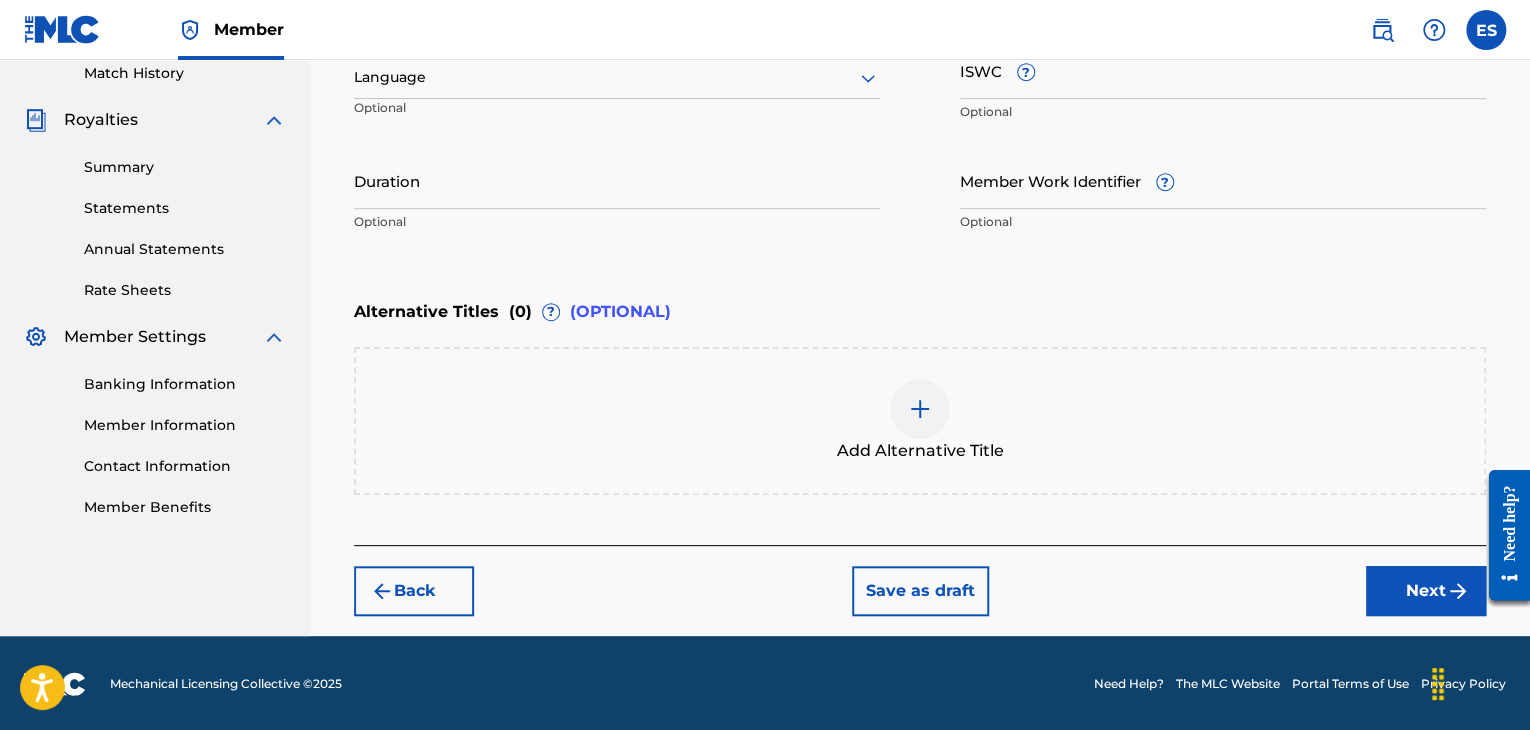 click at bounding box center (617, 77) 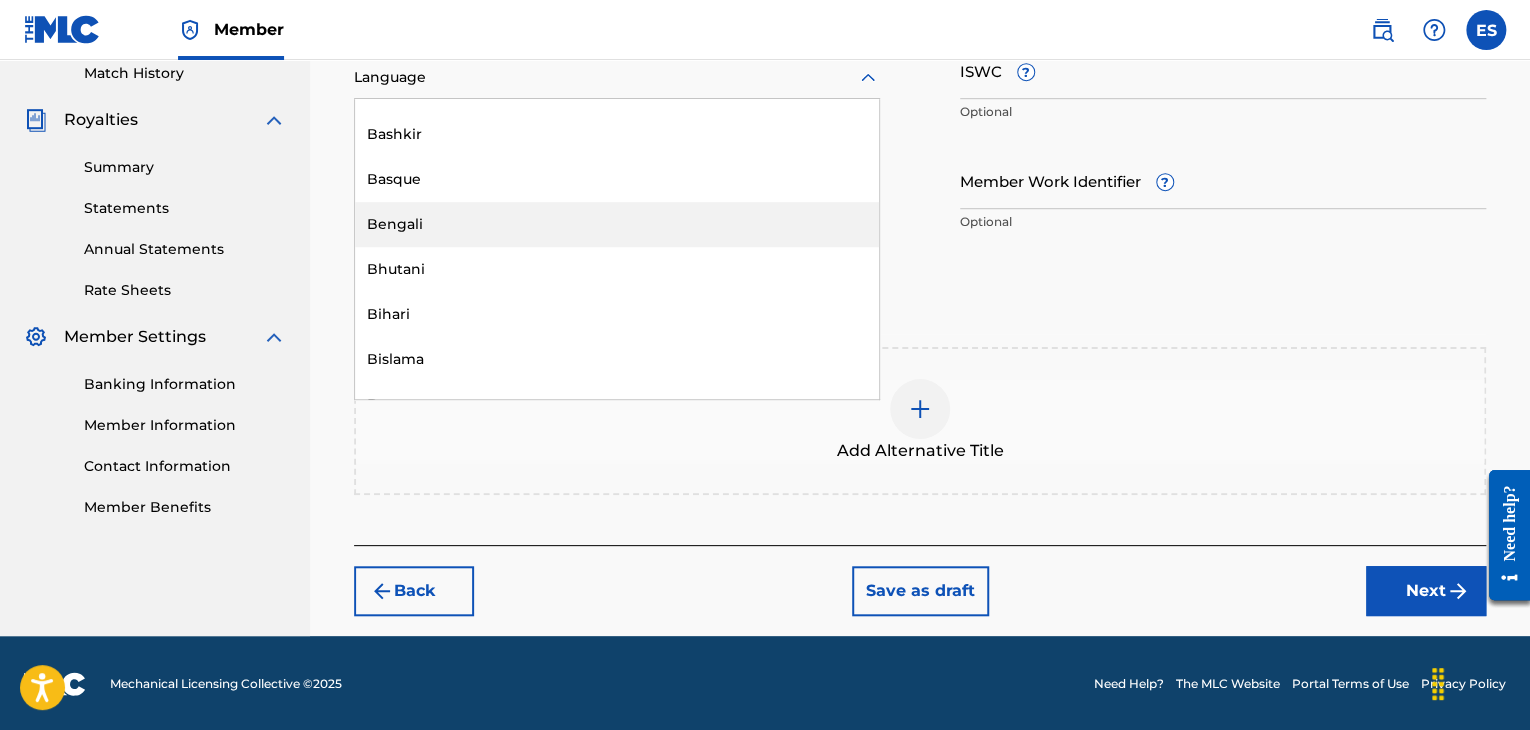 scroll, scrollTop: 900, scrollLeft: 0, axis: vertical 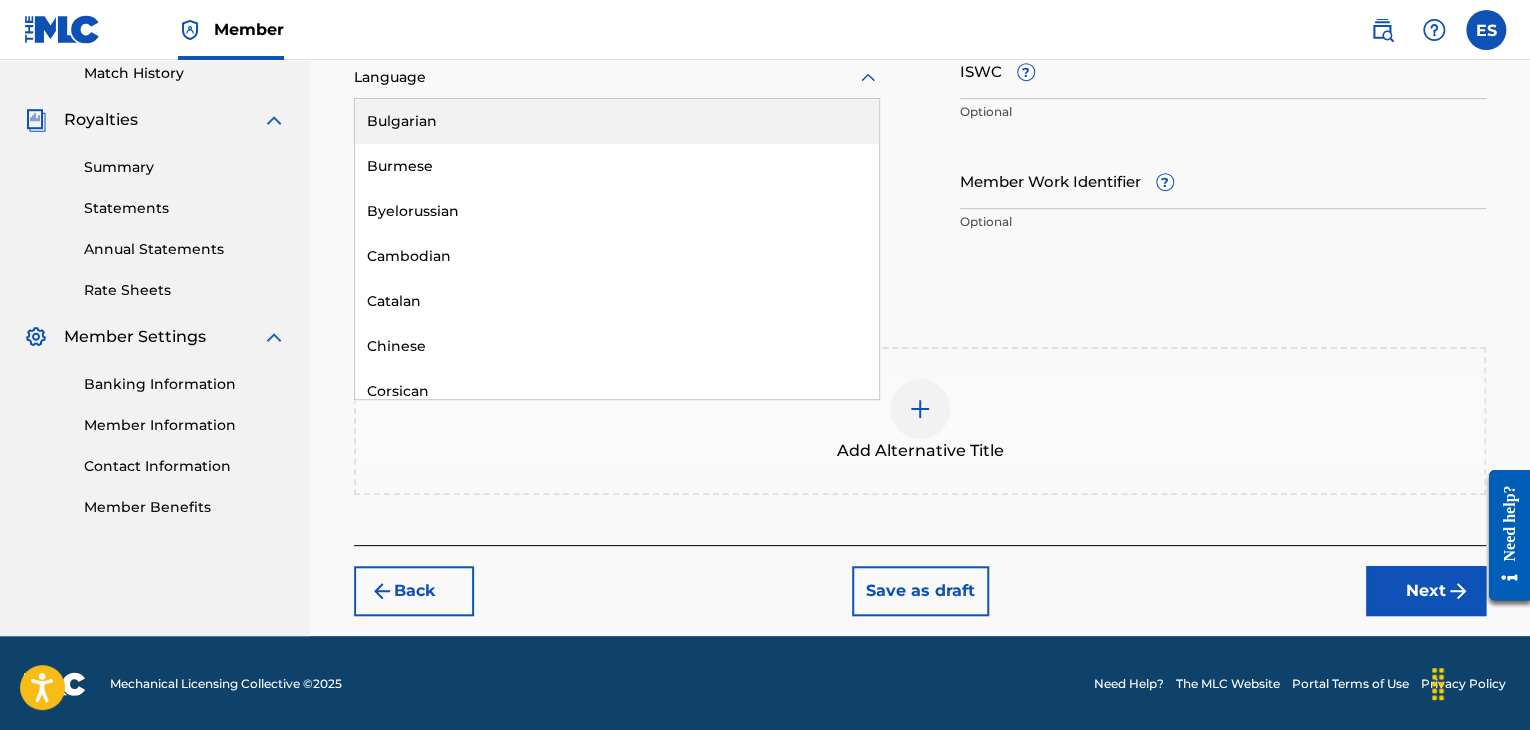 click on "Bulgarian" at bounding box center [617, 121] 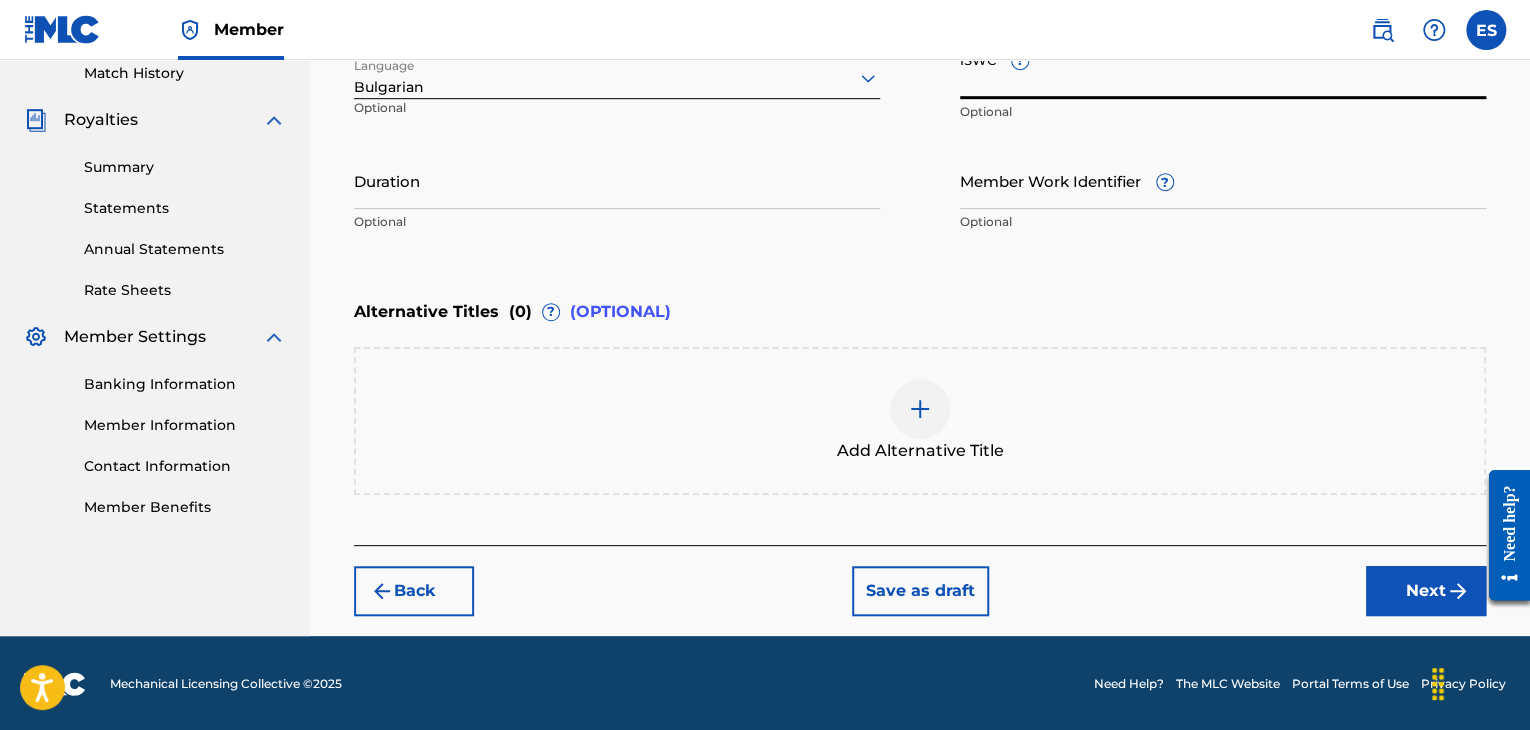 click on "ISWC   ?" at bounding box center [1223, 70] 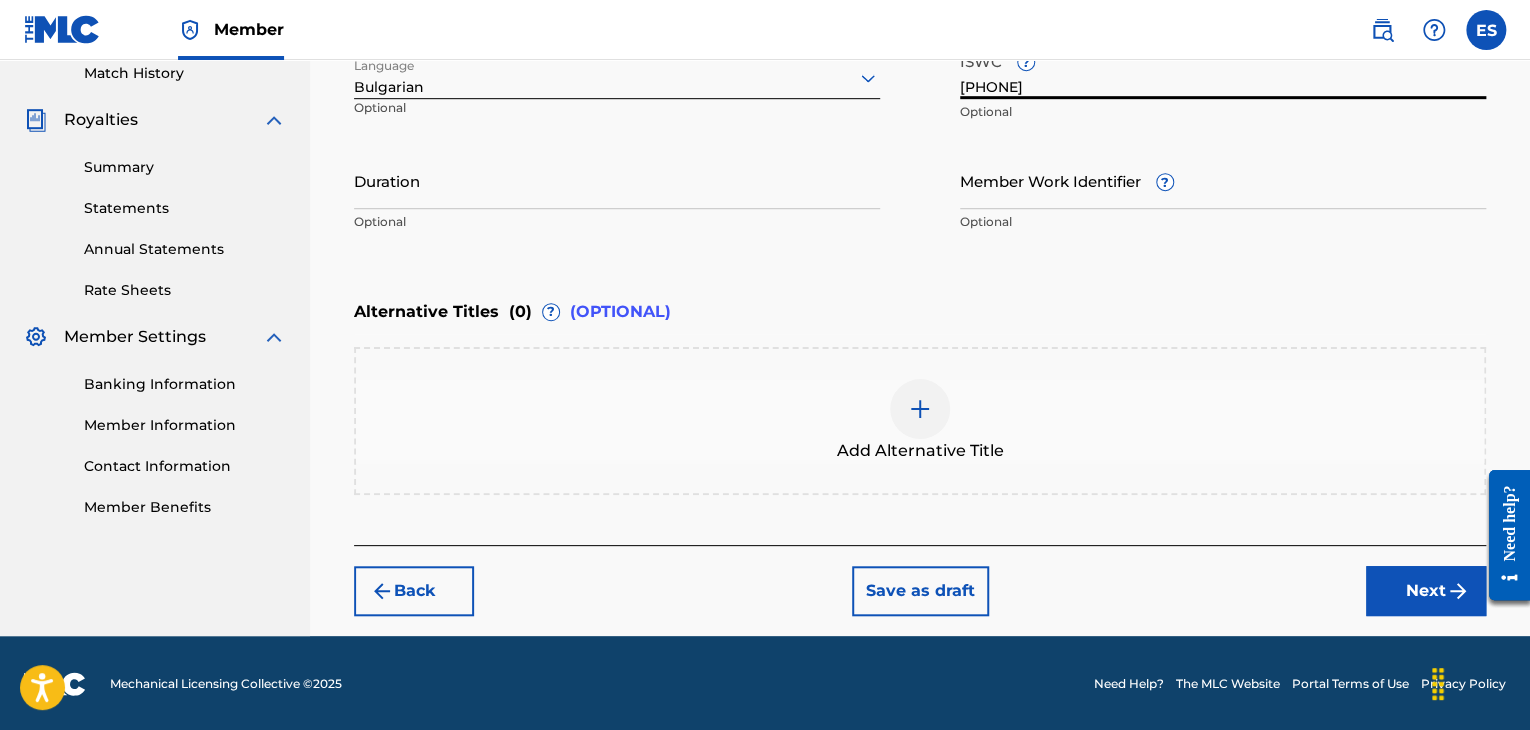 type on "[PHONE]" 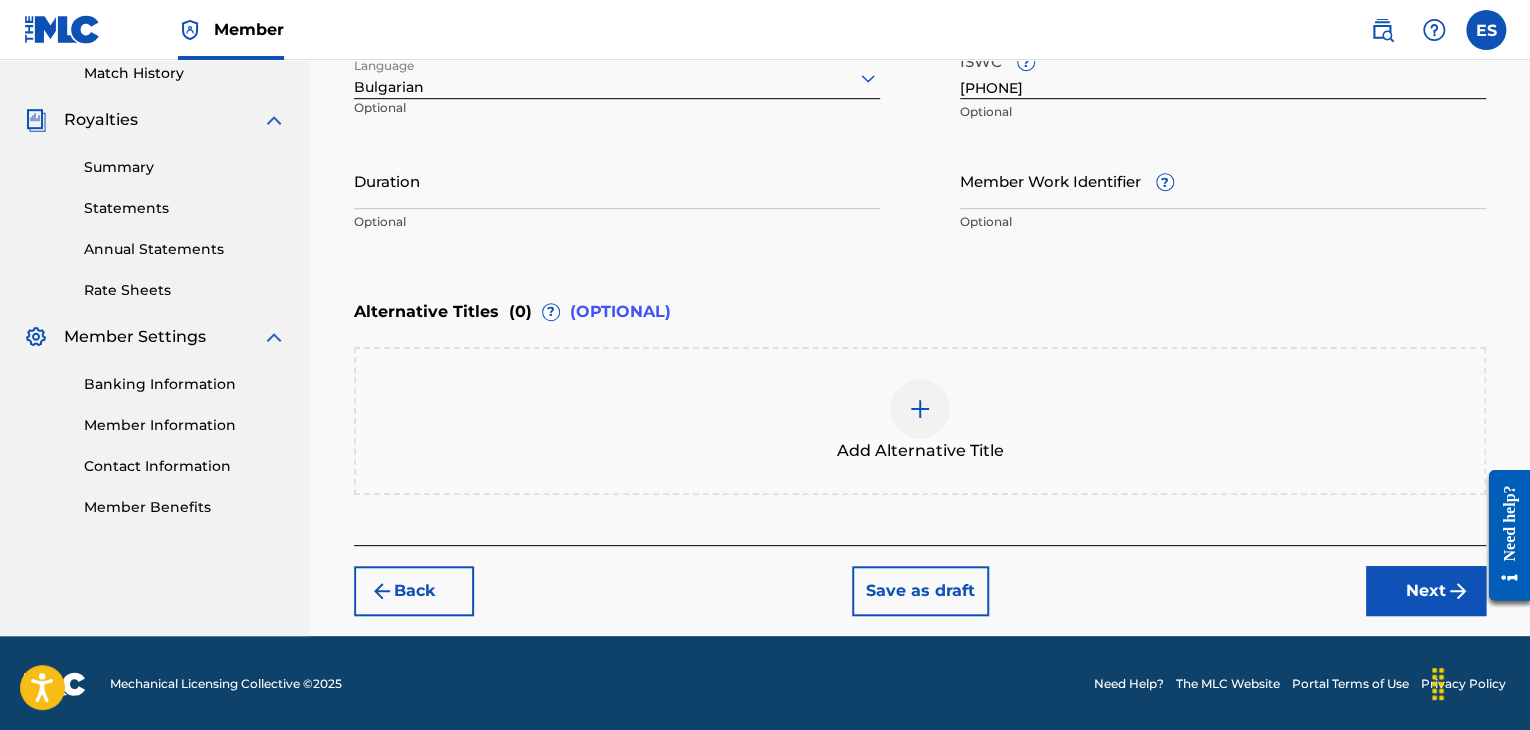 drag, startPoint x: 467, startPoint y: 196, endPoint x: 468, endPoint y: 185, distance: 11.045361 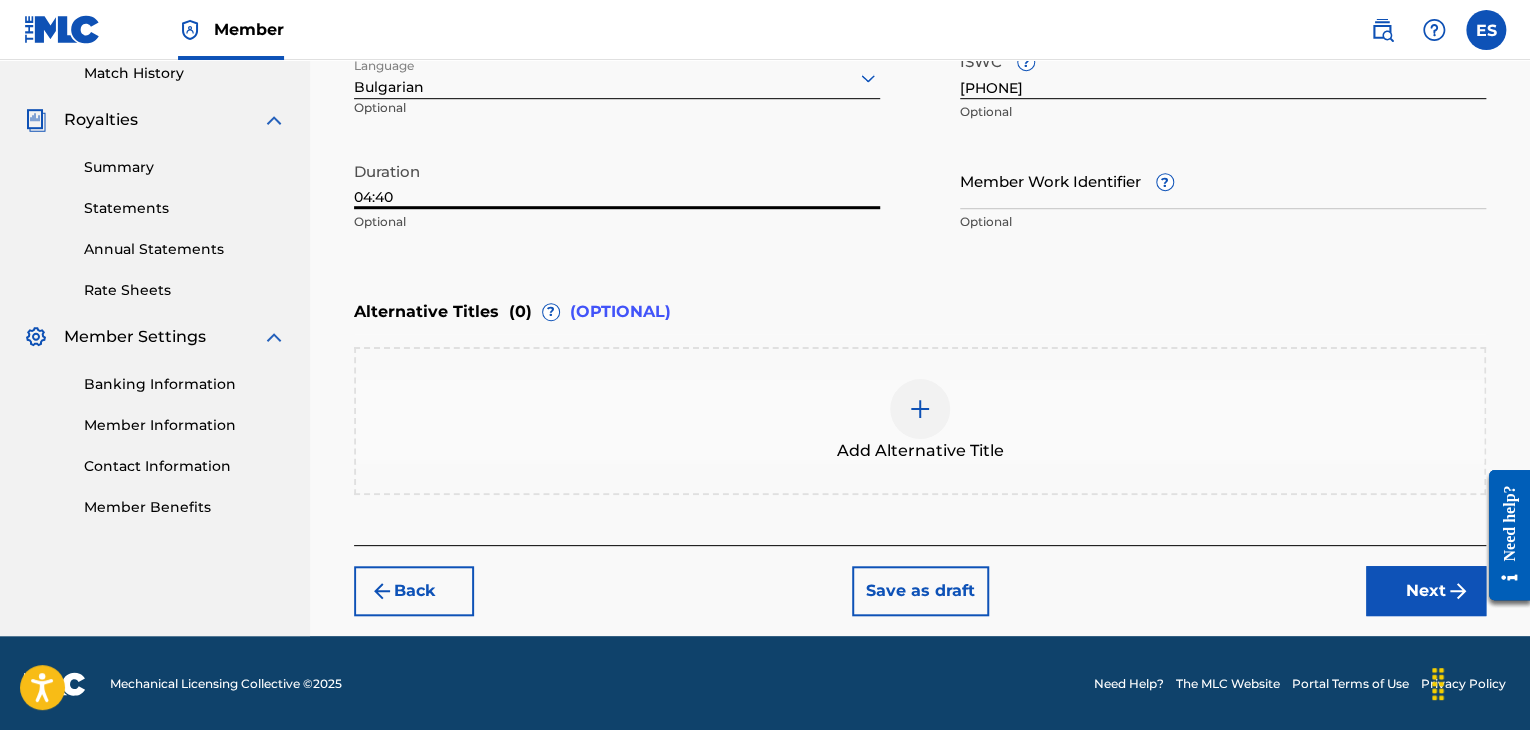 type on "04:40" 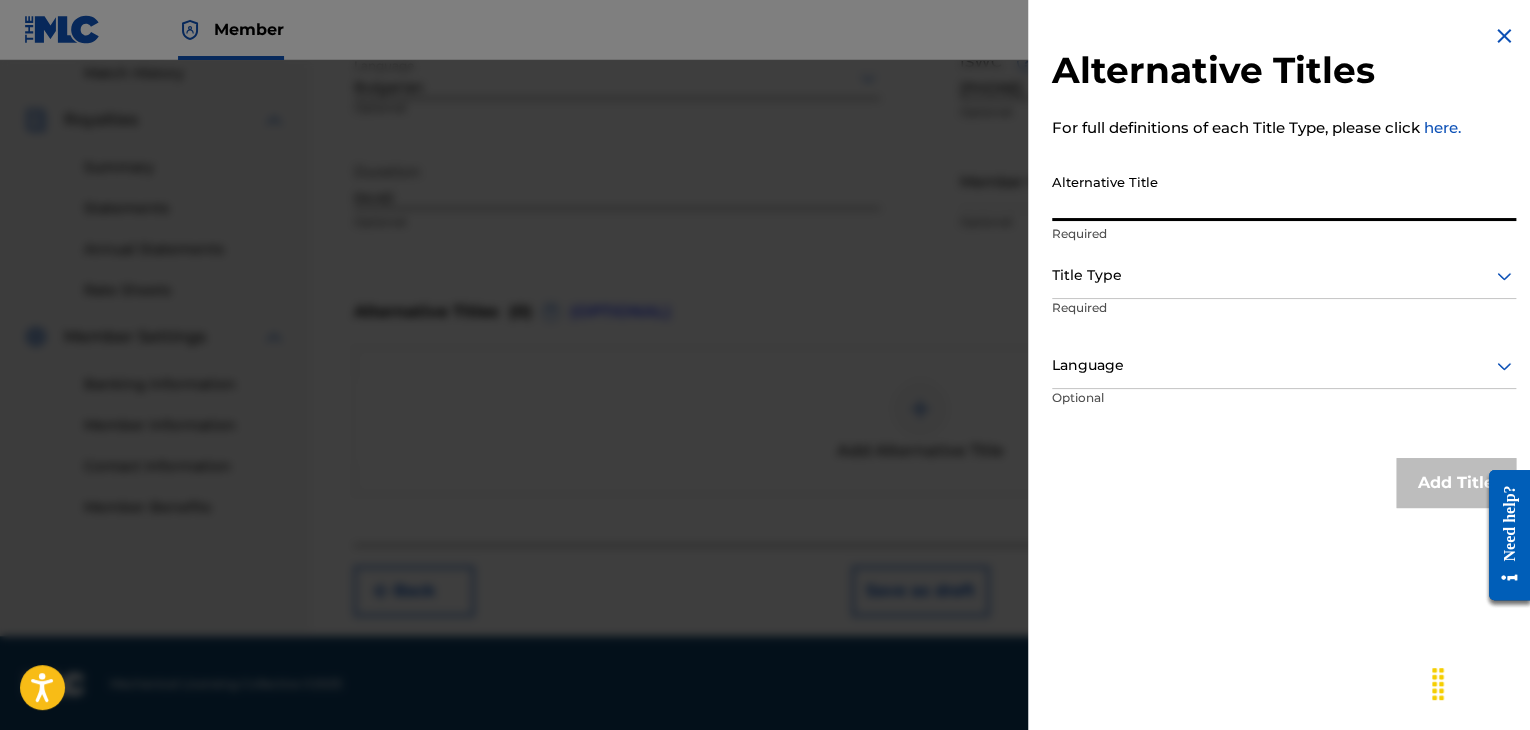click on "Alternative Title" at bounding box center (1284, 192) 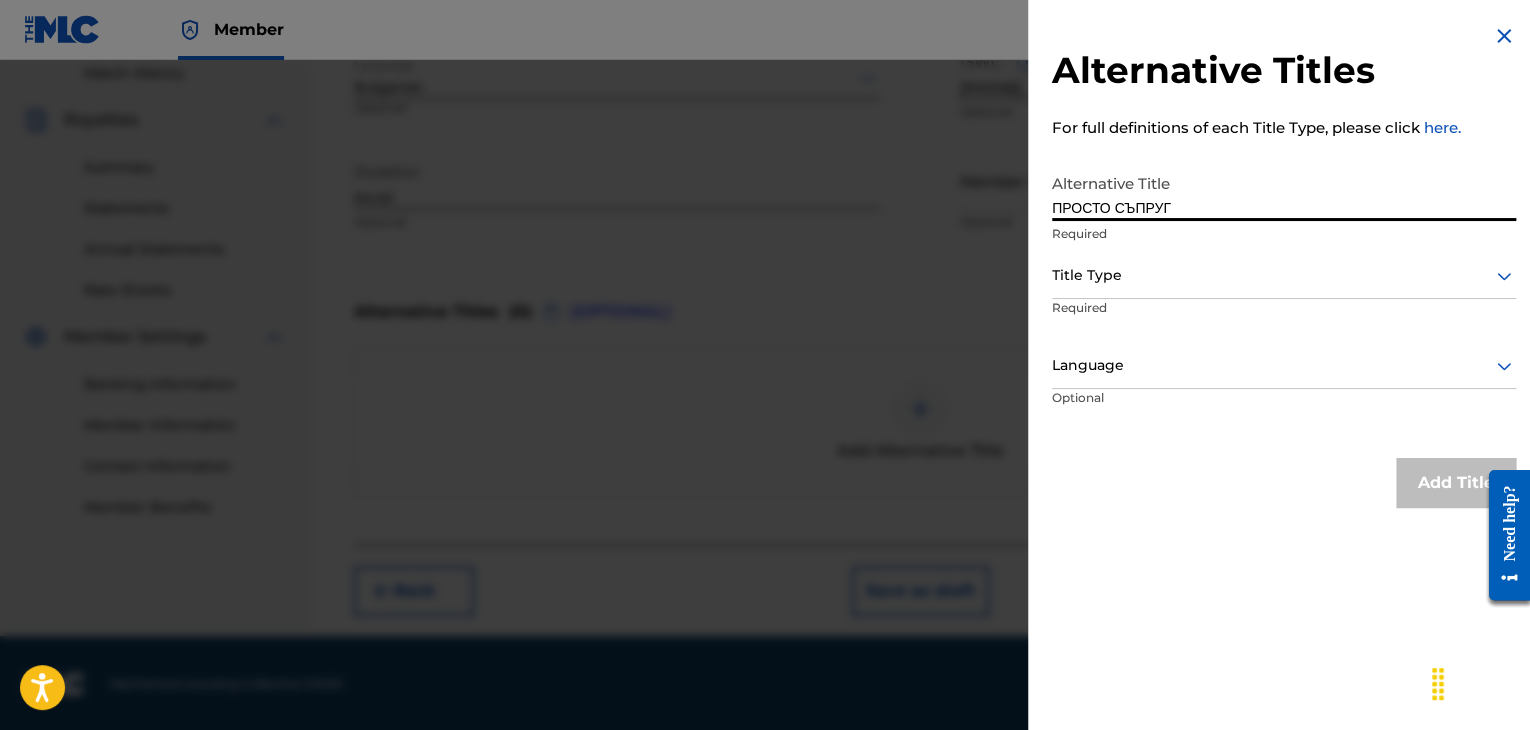 type on "ПРОСТО СЪПРУГ" 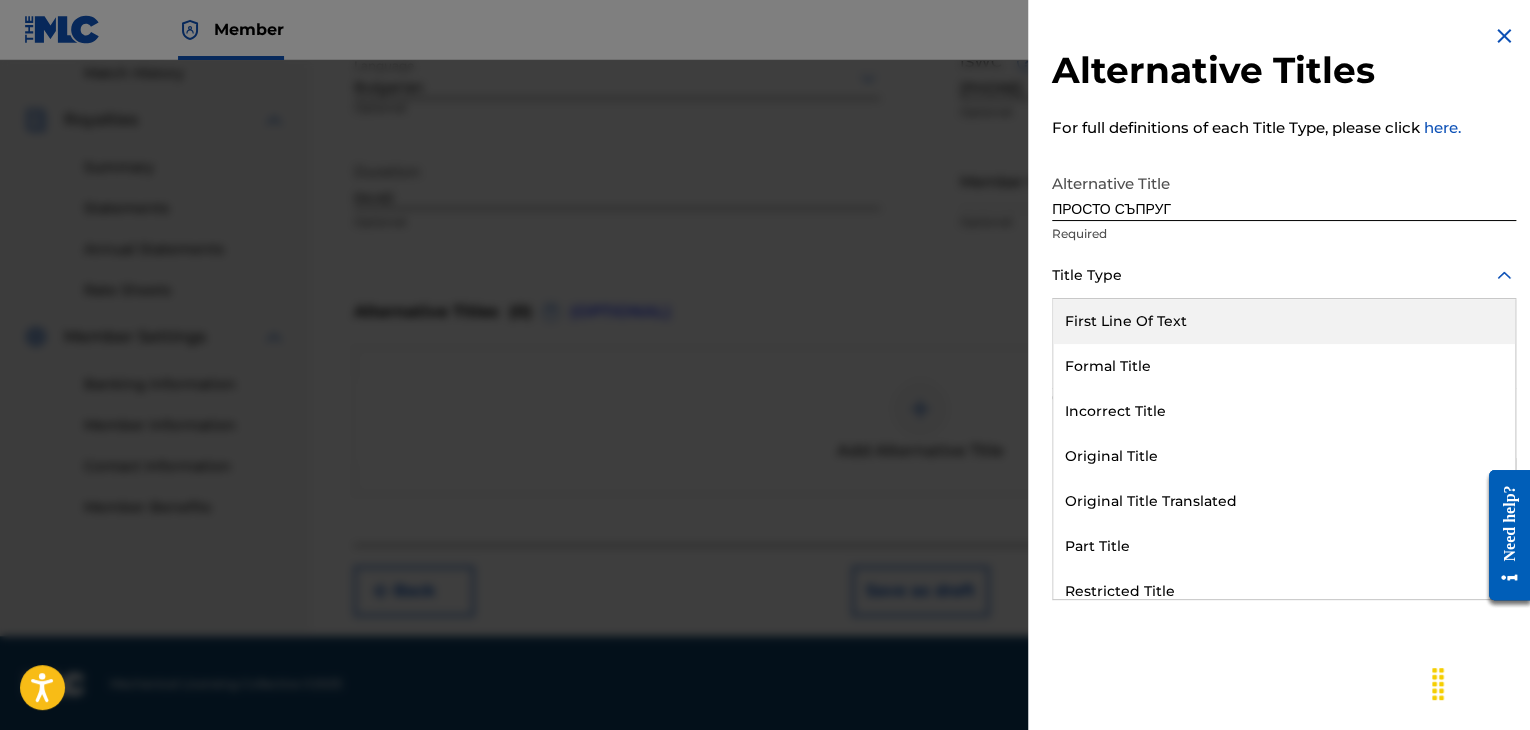 click at bounding box center [1284, 275] 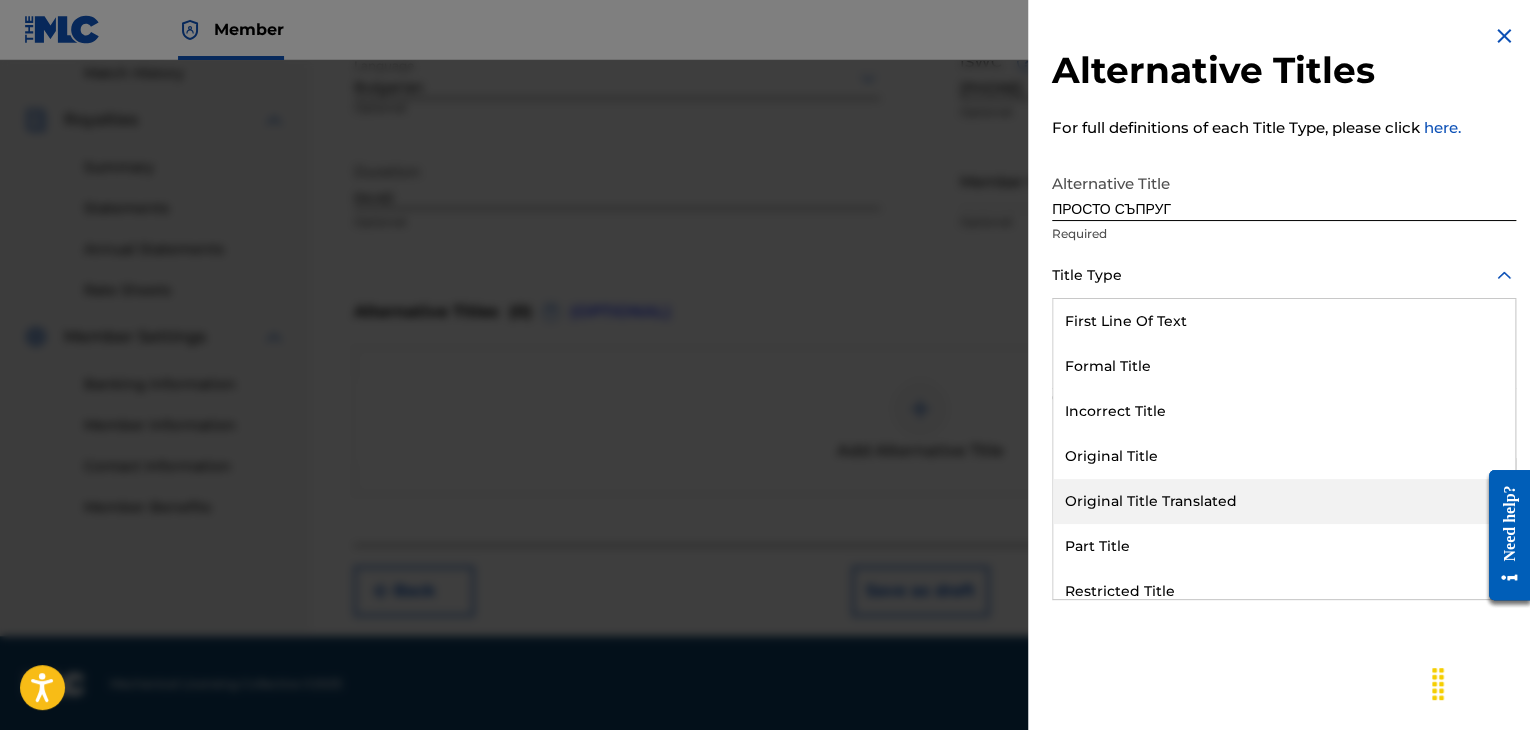 click on "Original Title Translated" at bounding box center (1284, 501) 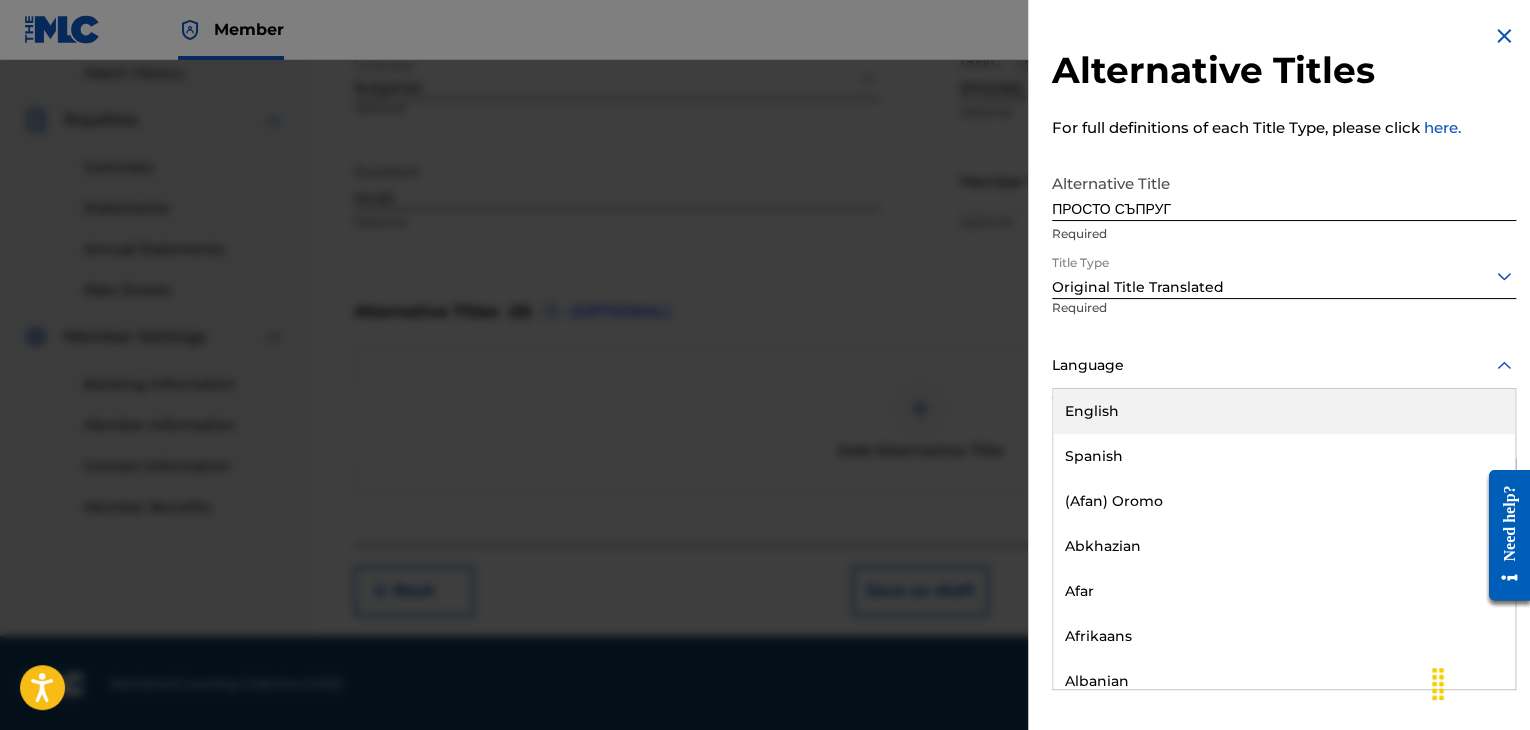 click on "Language" at bounding box center [1284, 366] 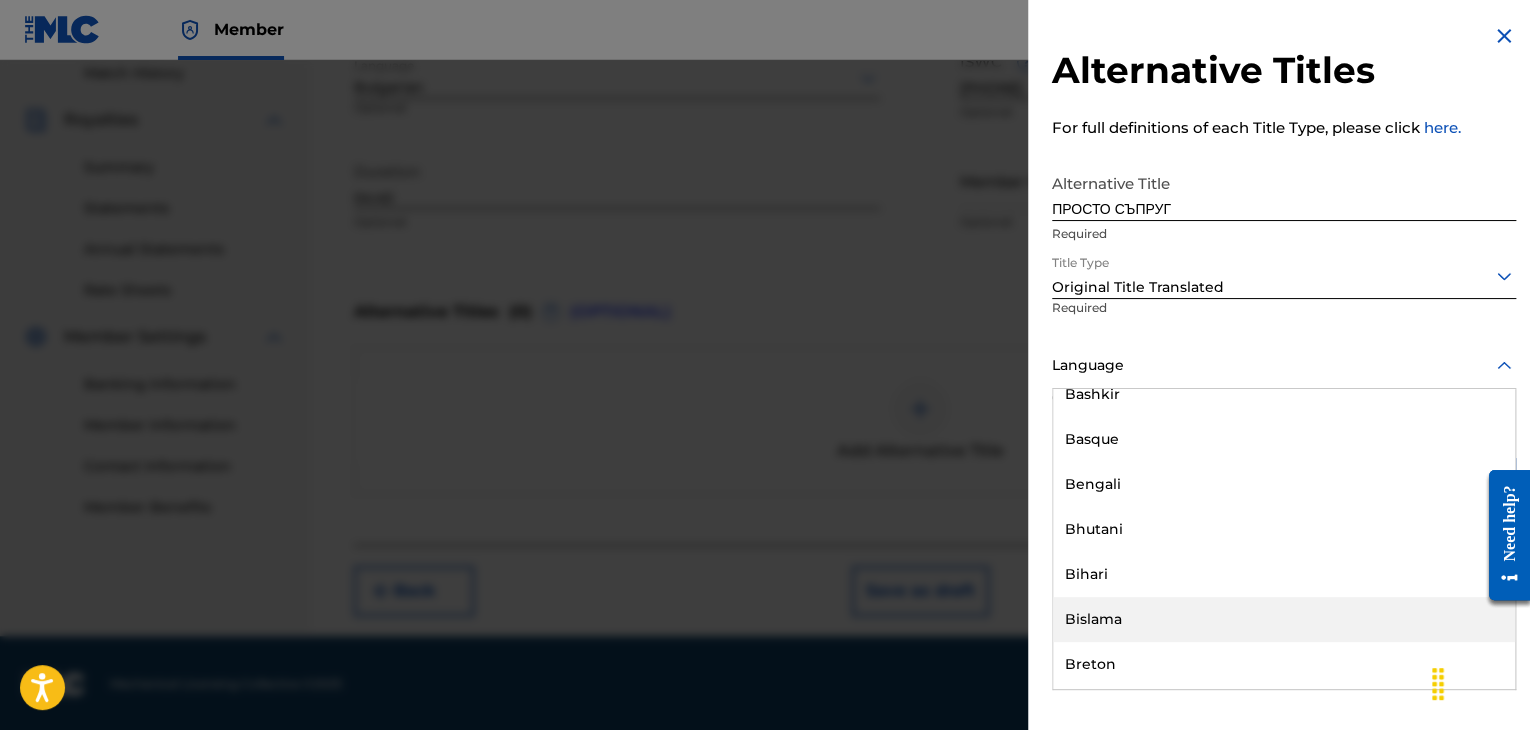 scroll, scrollTop: 700, scrollLeft: 0, axis: vertical 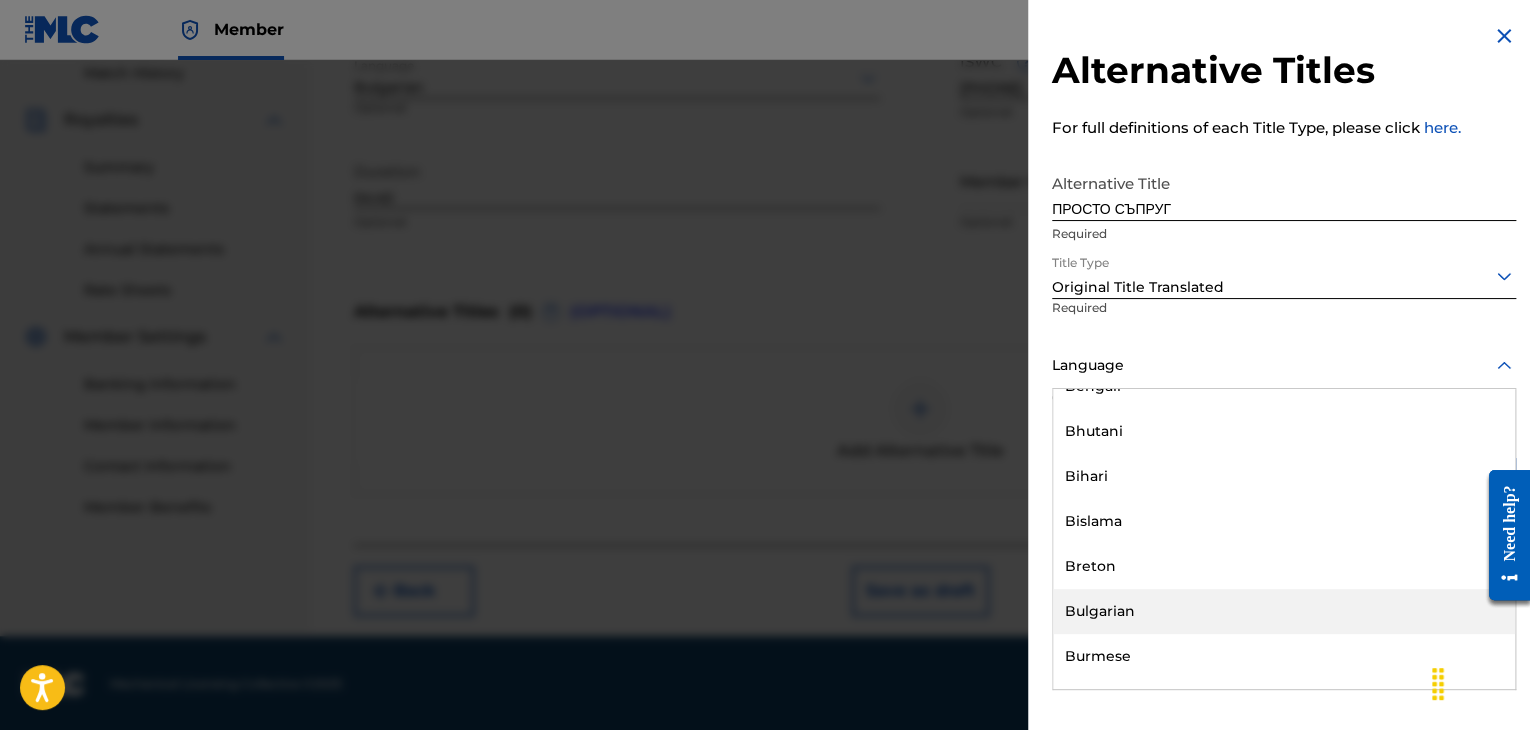 click on "Bulgarian" at bounding box center [1284, 611] 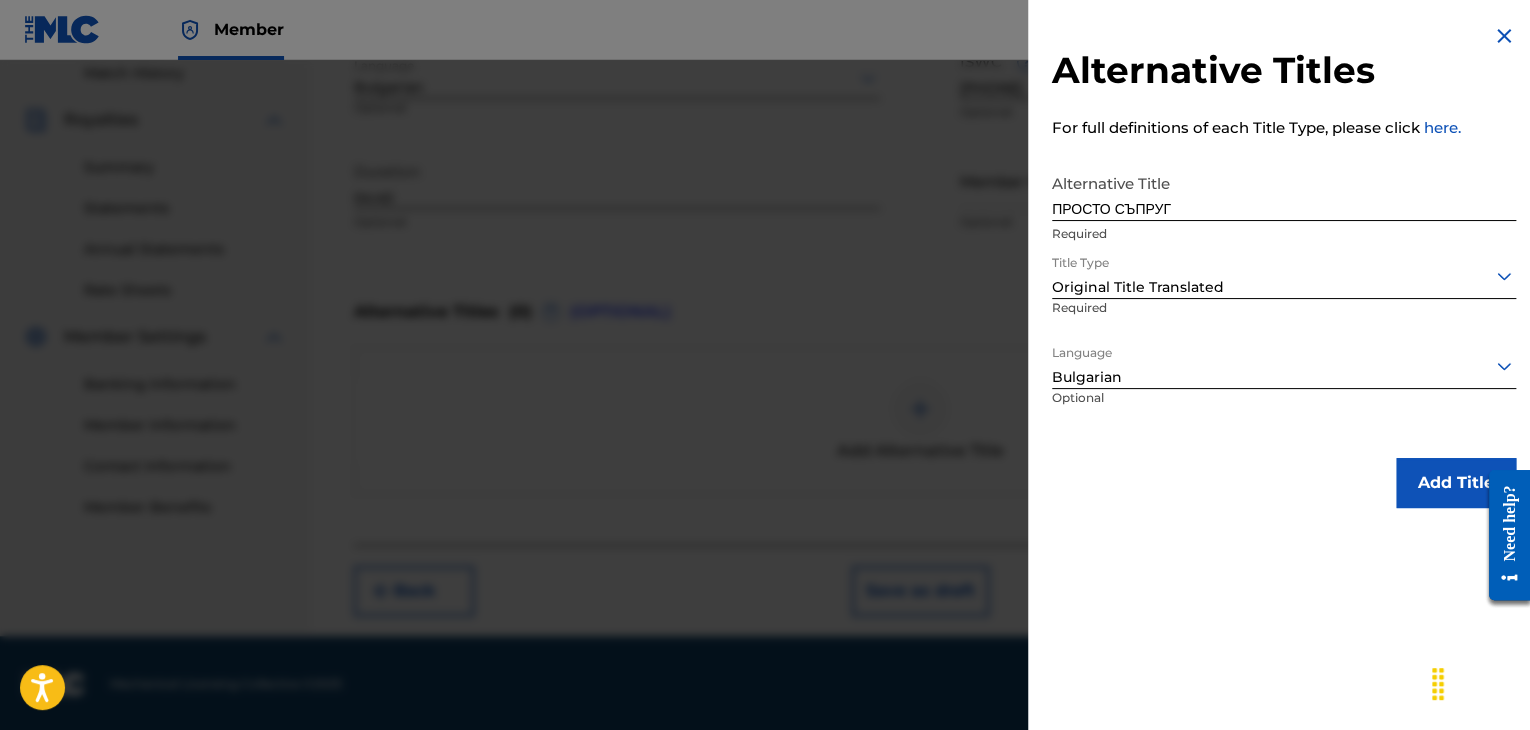 click on "Add Title" at bounding box center [1456, 483] 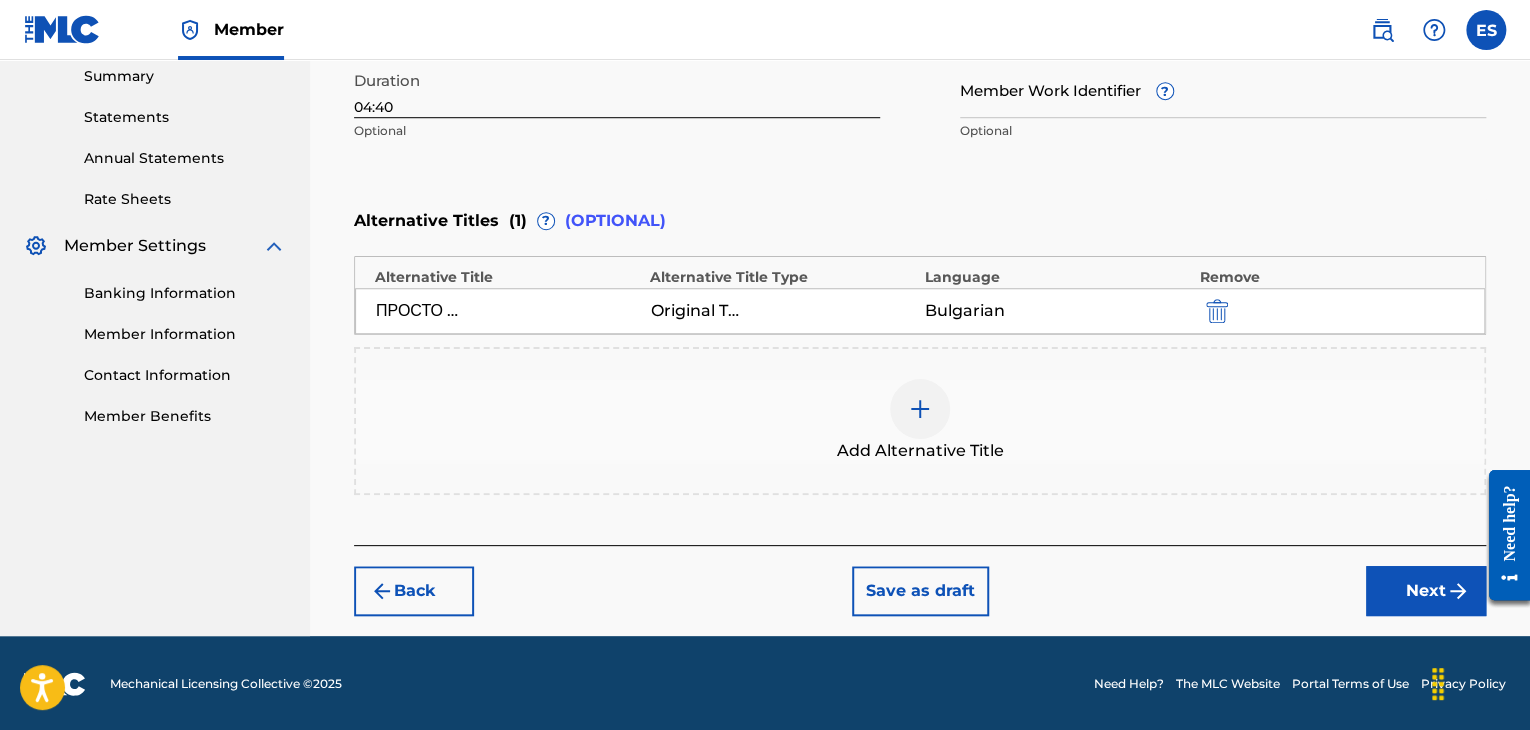 click on "Next" at bounding box center [1426, 591] 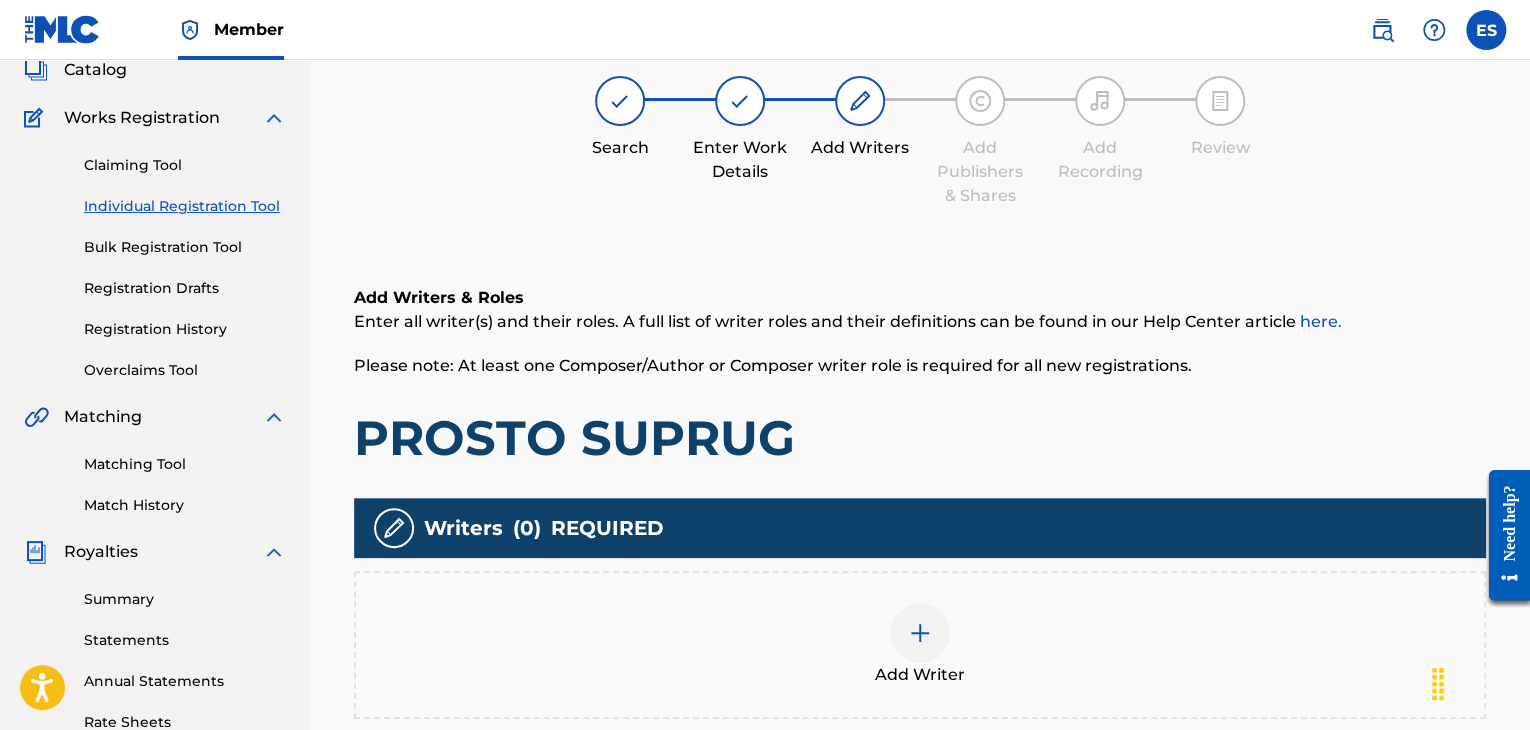 scroll, scrollTop: 420, scrollLeft: 0, axis: vertical 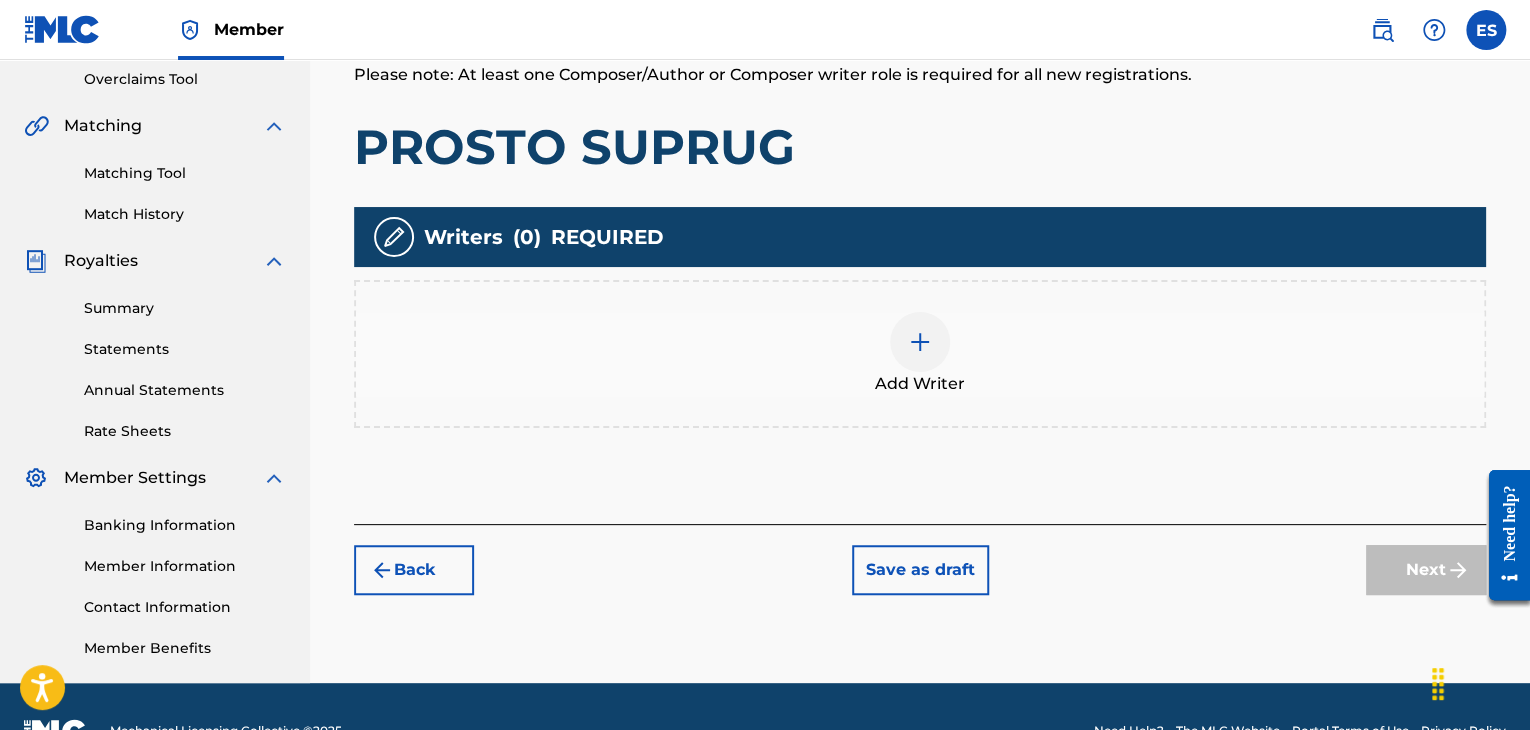 click at bounding box center (920, 342) 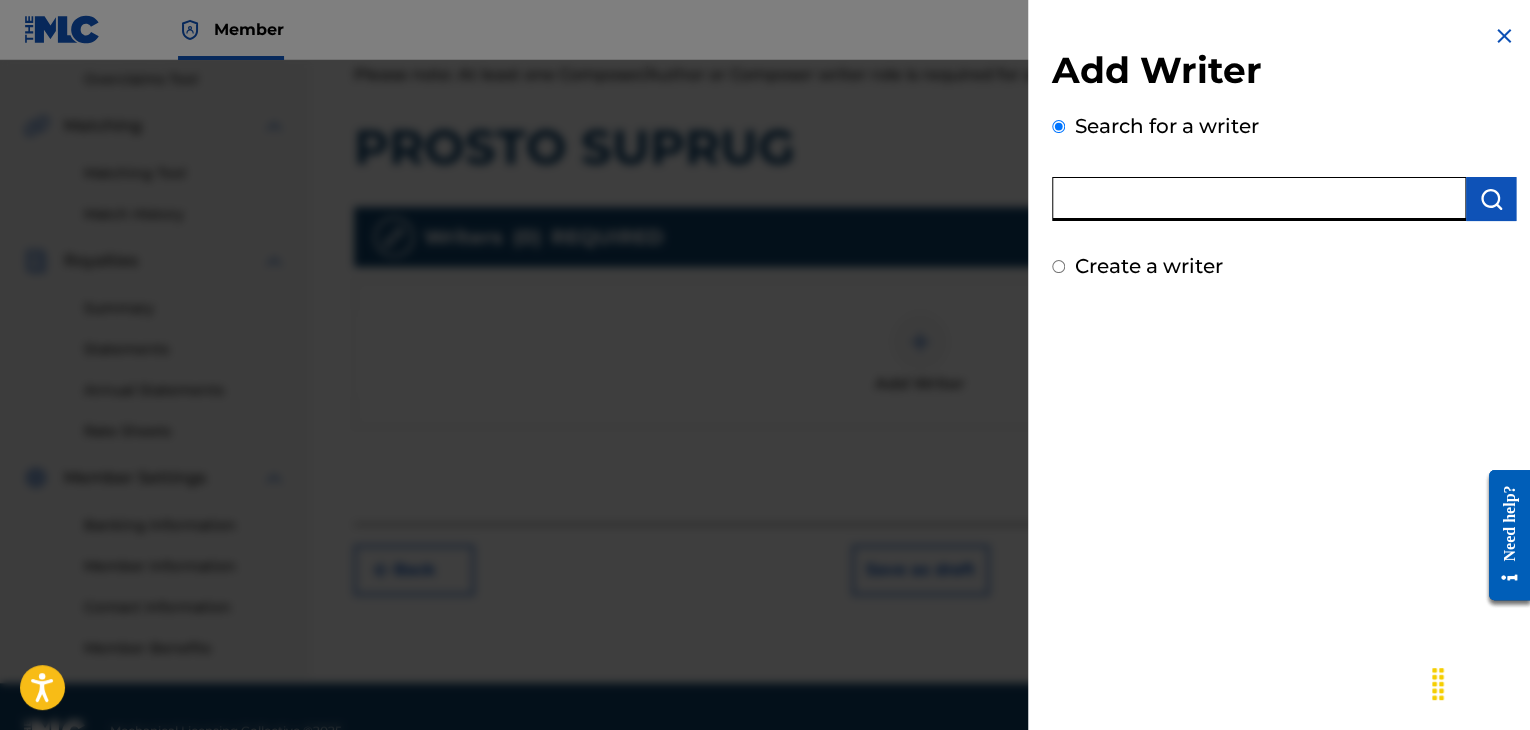 click at bounding box center [1259, 199] 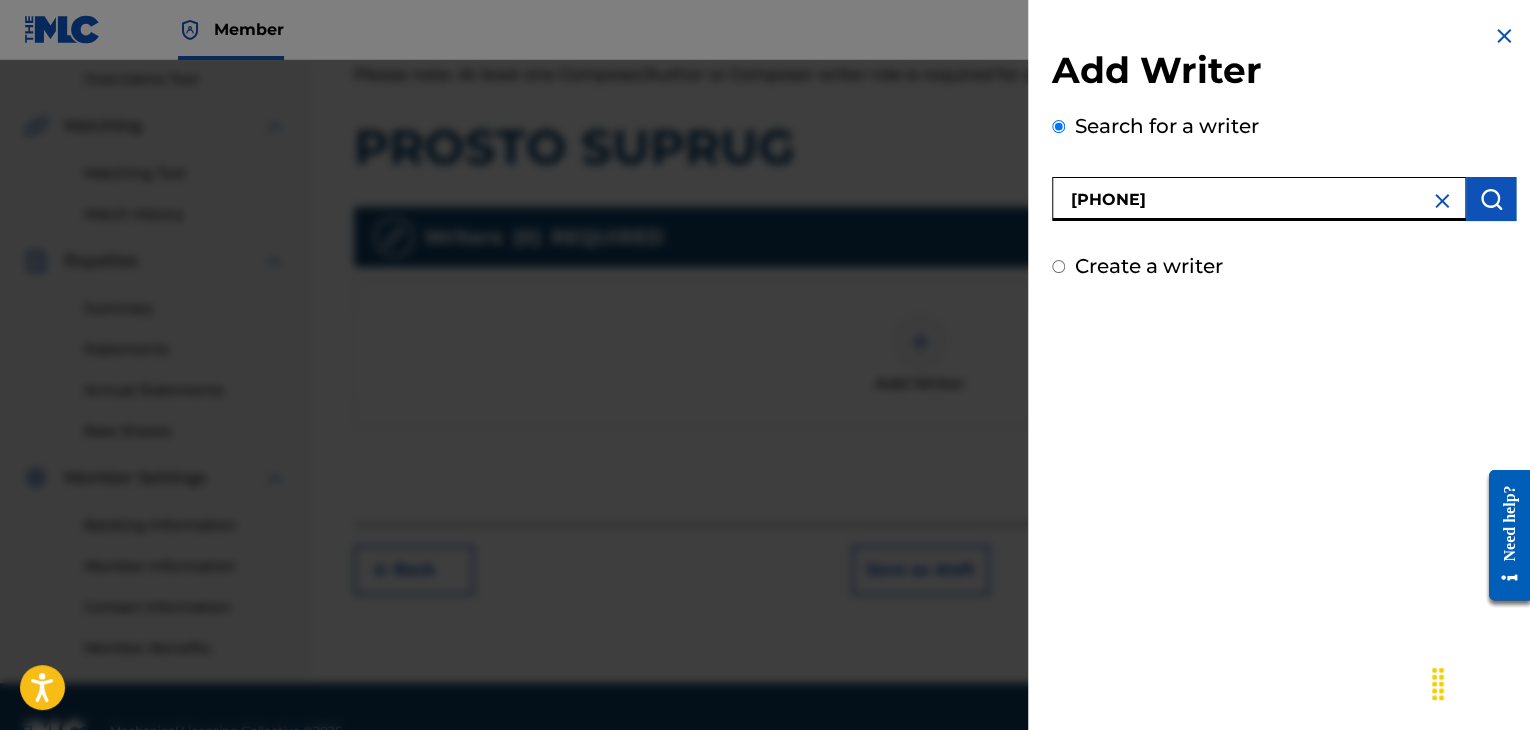 type on "[PHONE]" 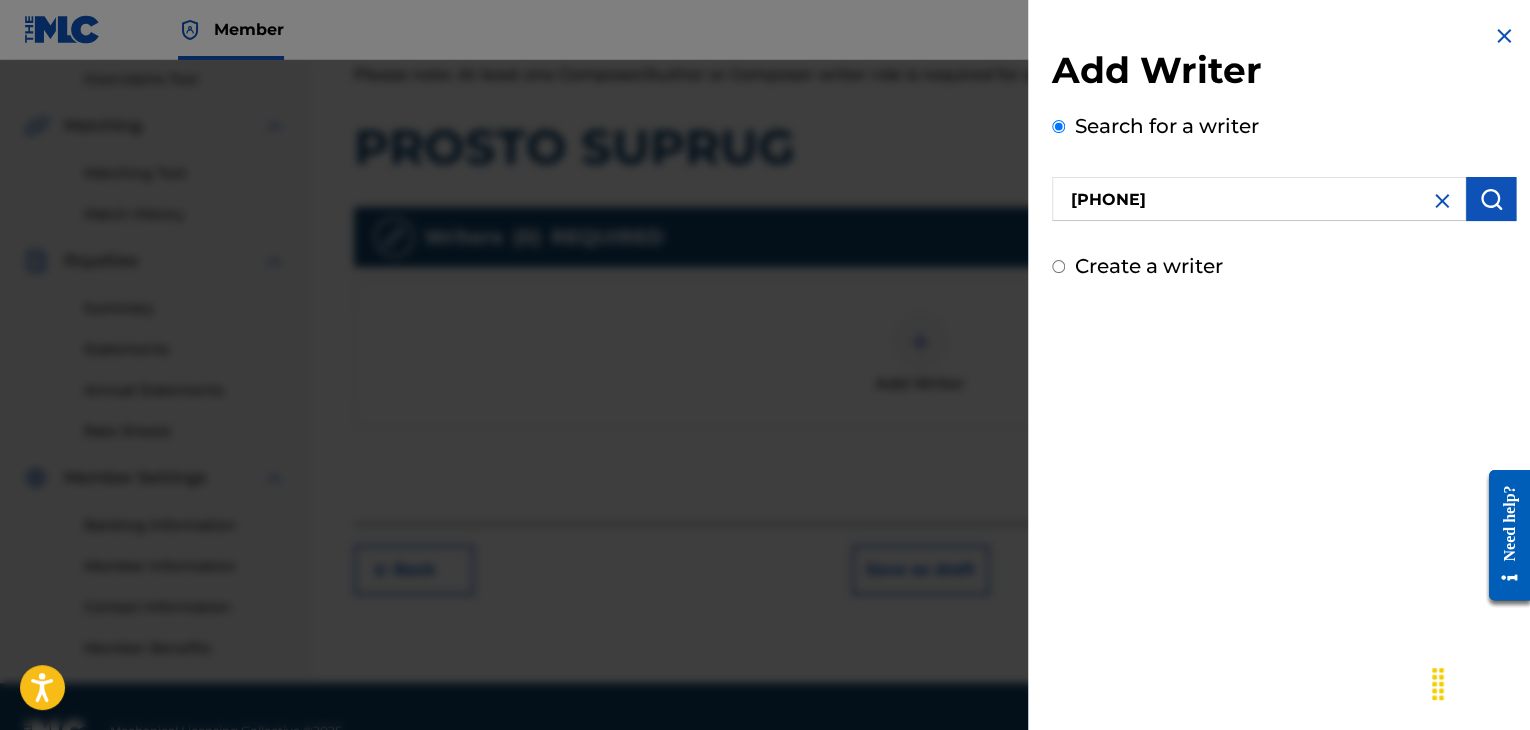 click at bounding box center [1491, 199] 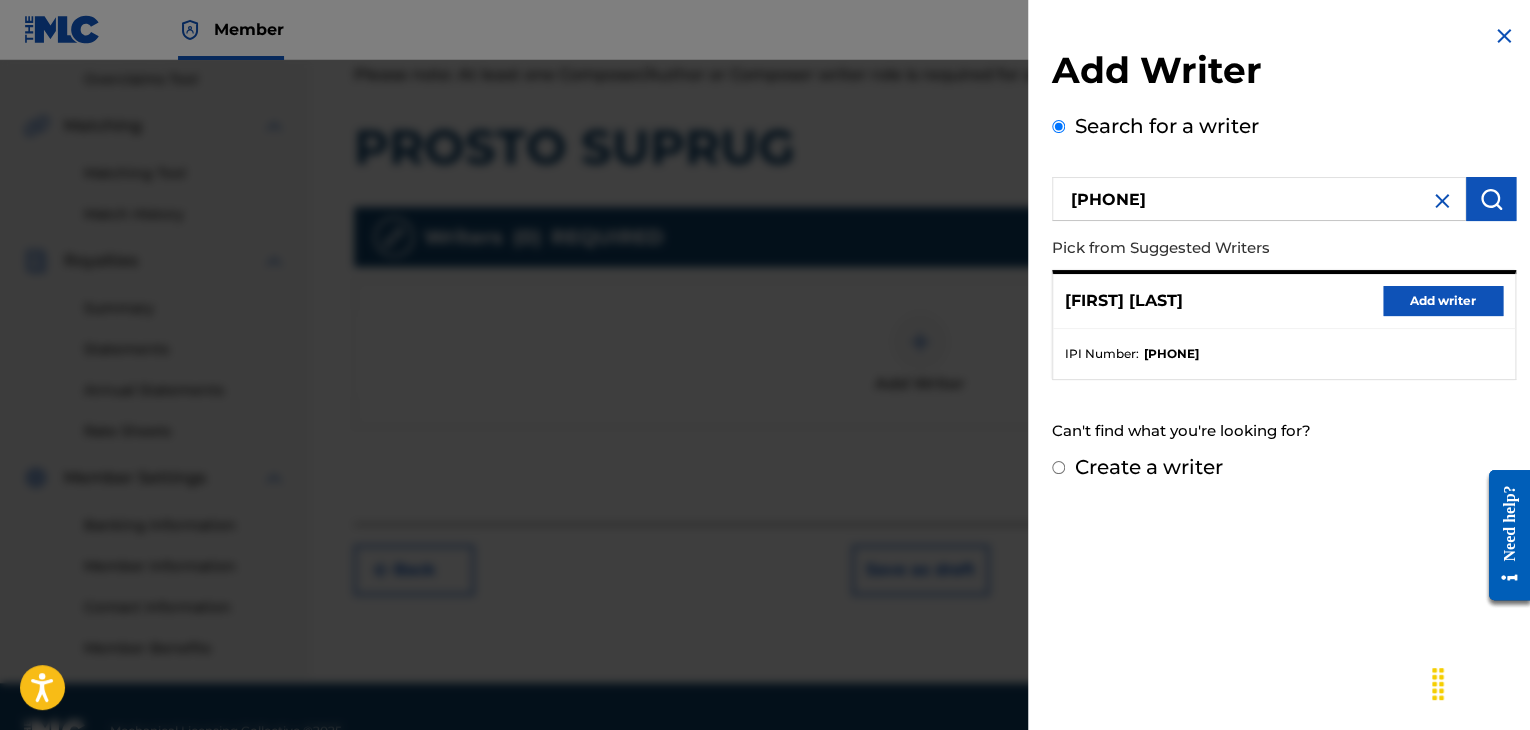 click on "Add writer" at bounding box center (1443, 301) 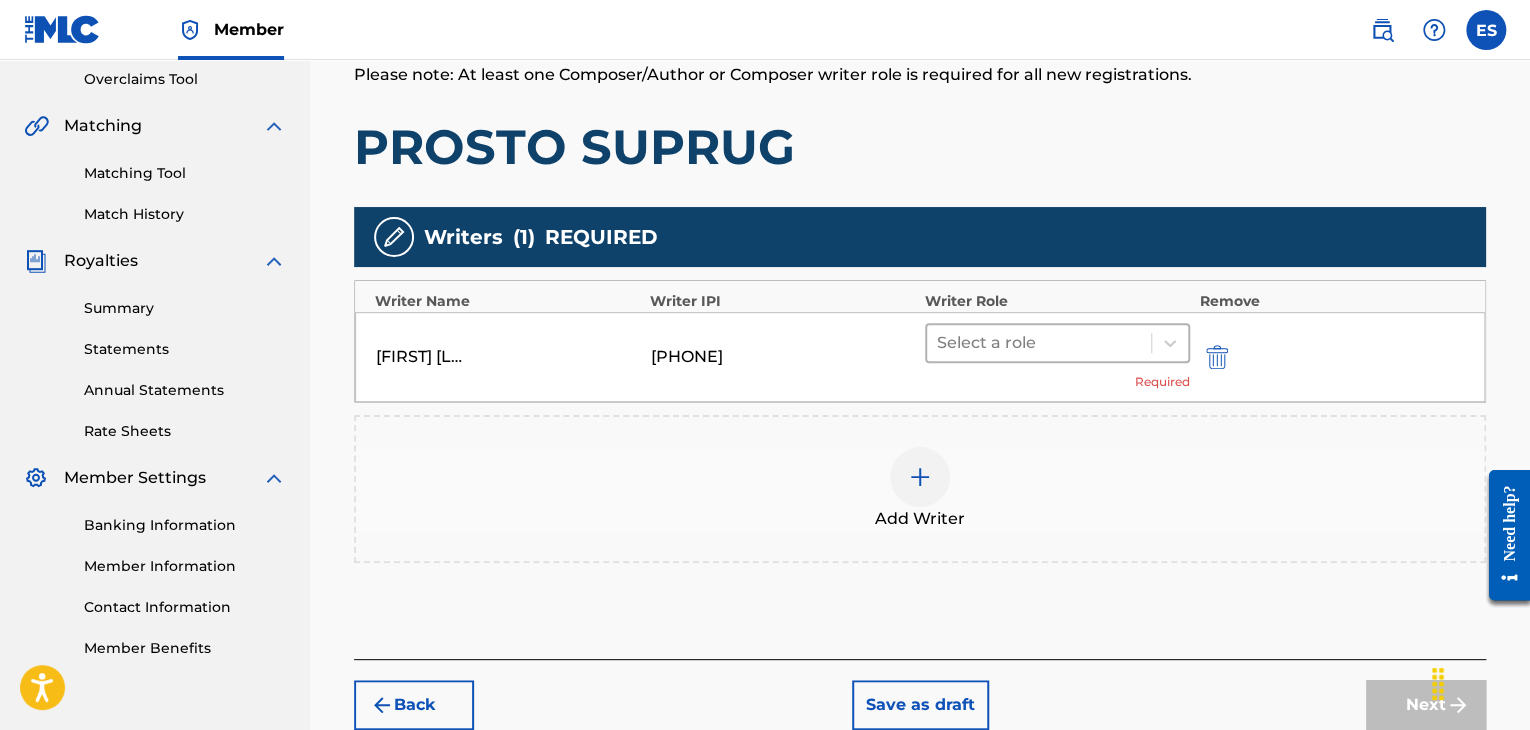 click at bounding box center [1039, 343] 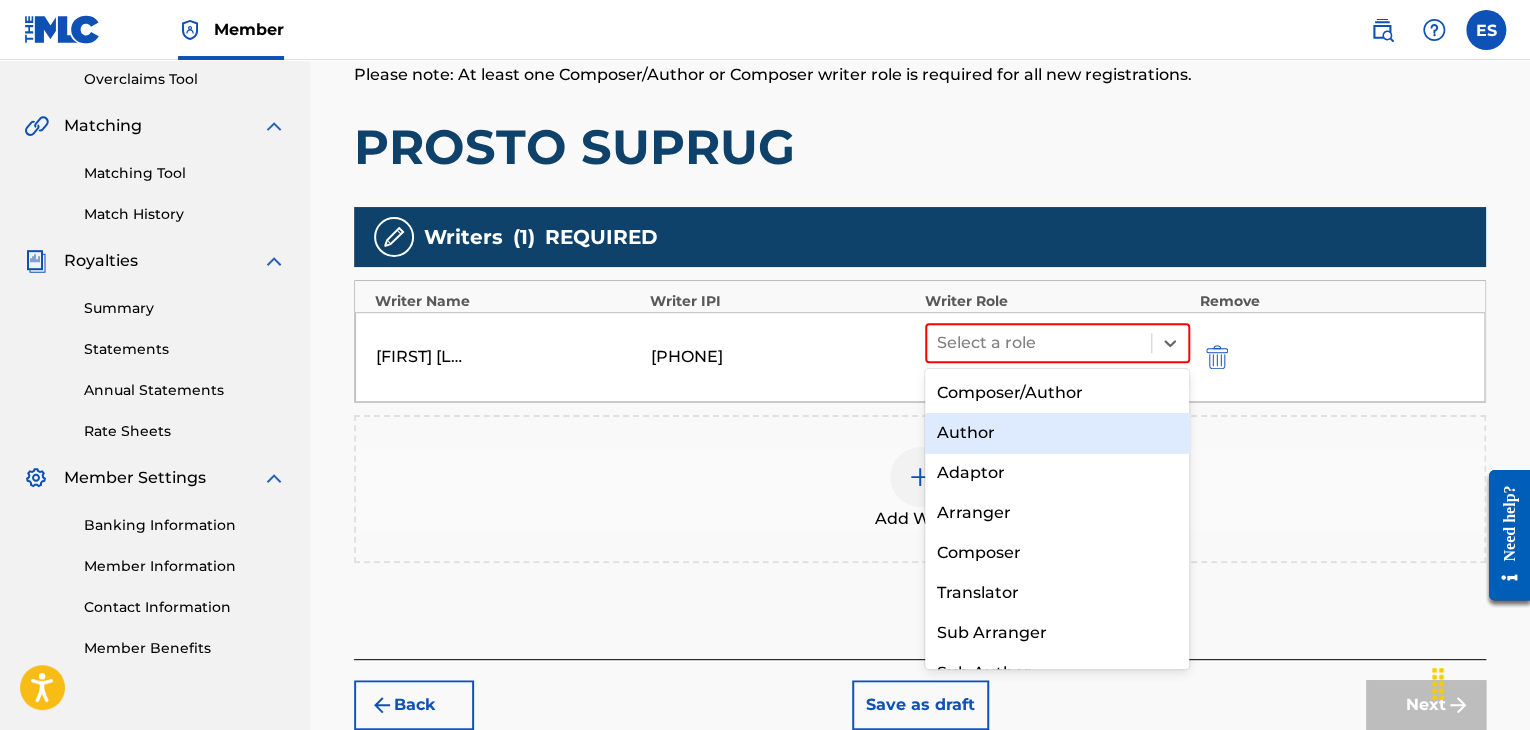 click on "Author" at bounding box center (1057, 433) 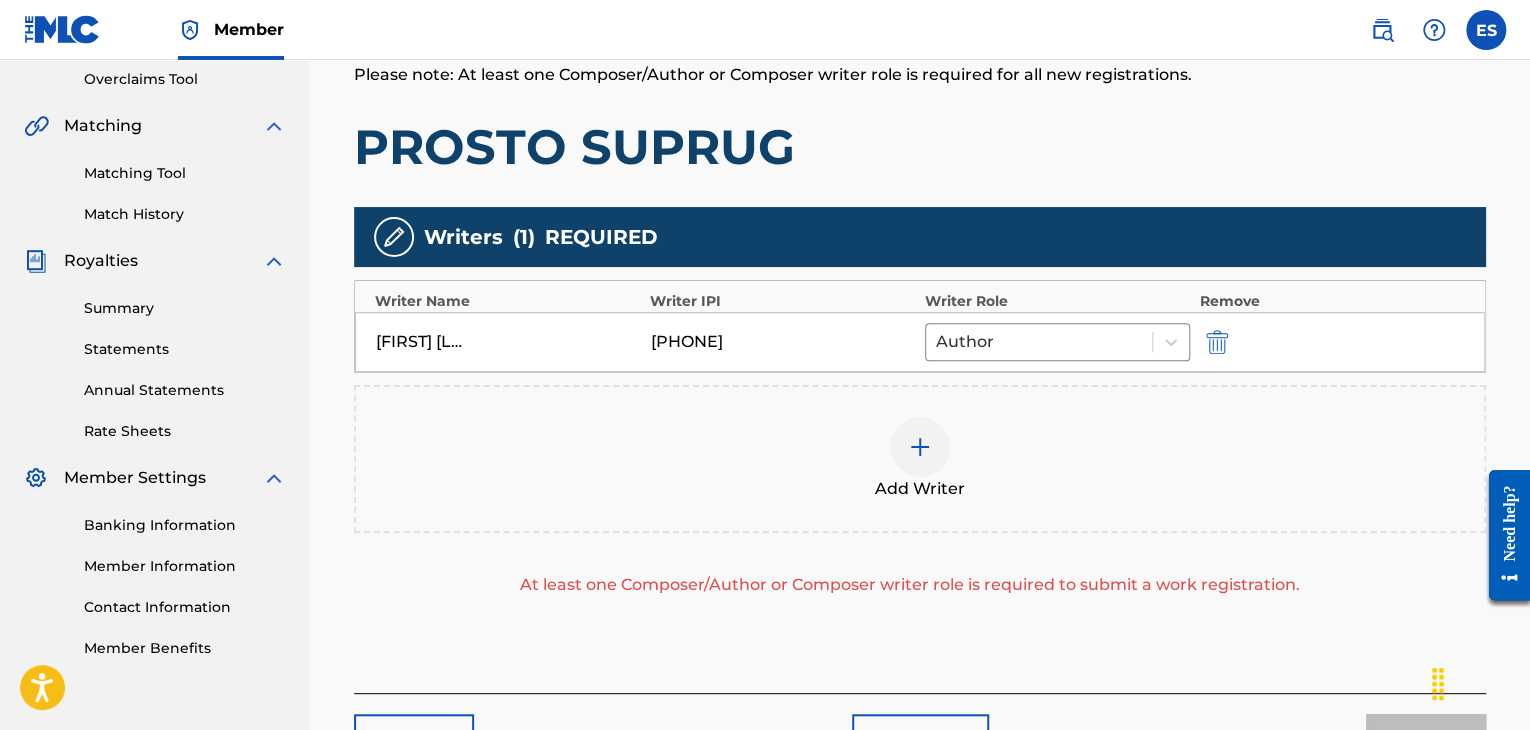 click on "Add Writer" at bounding box center [920, 489] 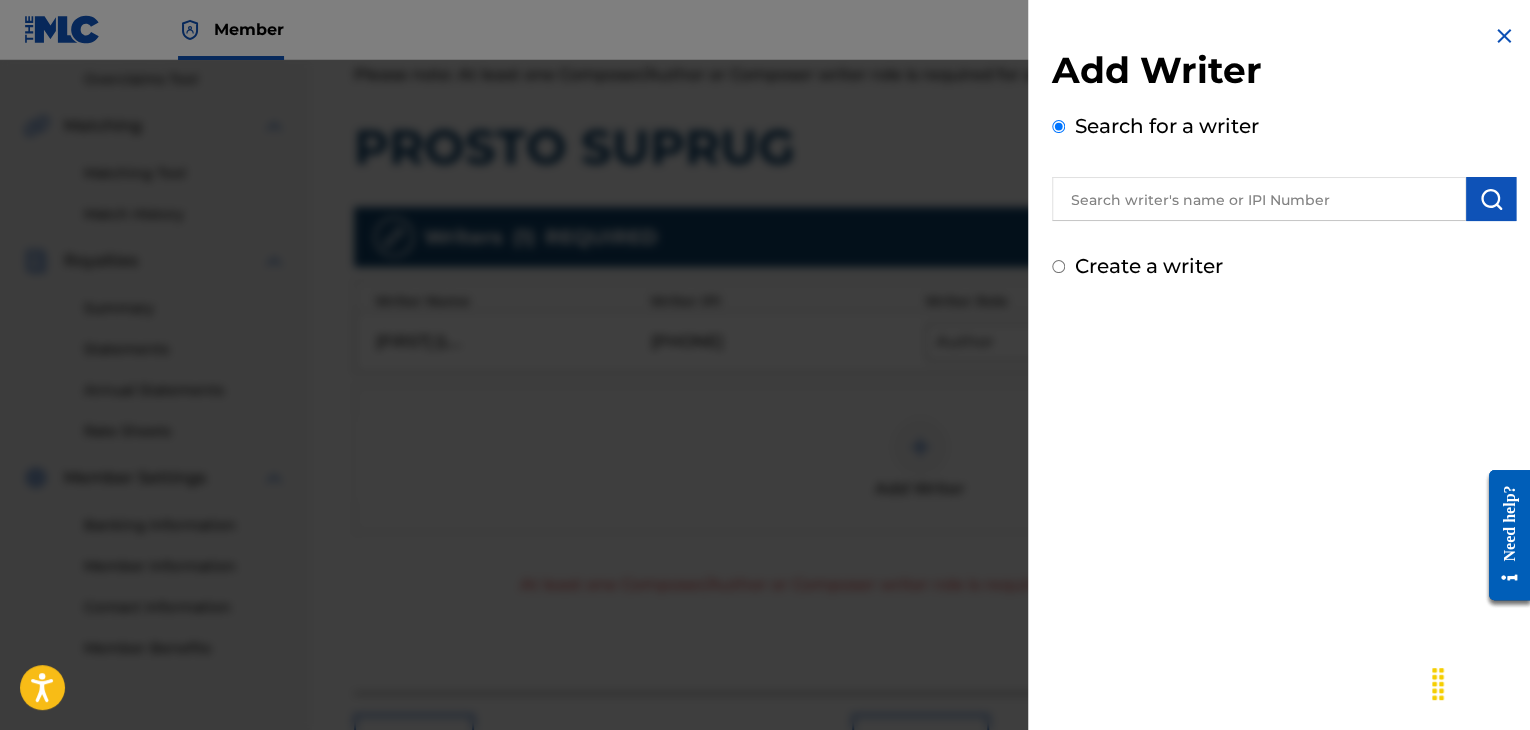 click at bounding box center [1259, 199] 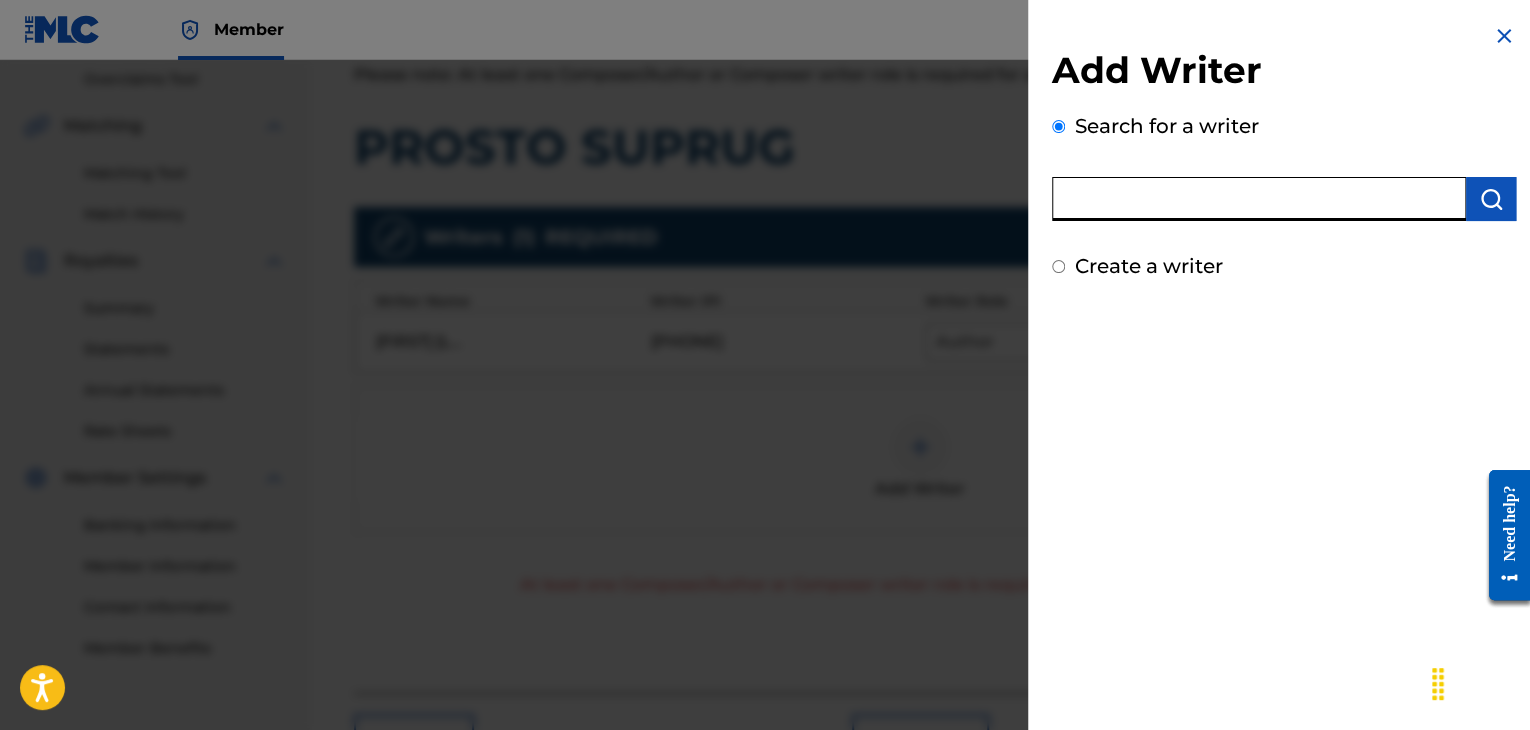 paste on "00258906432" 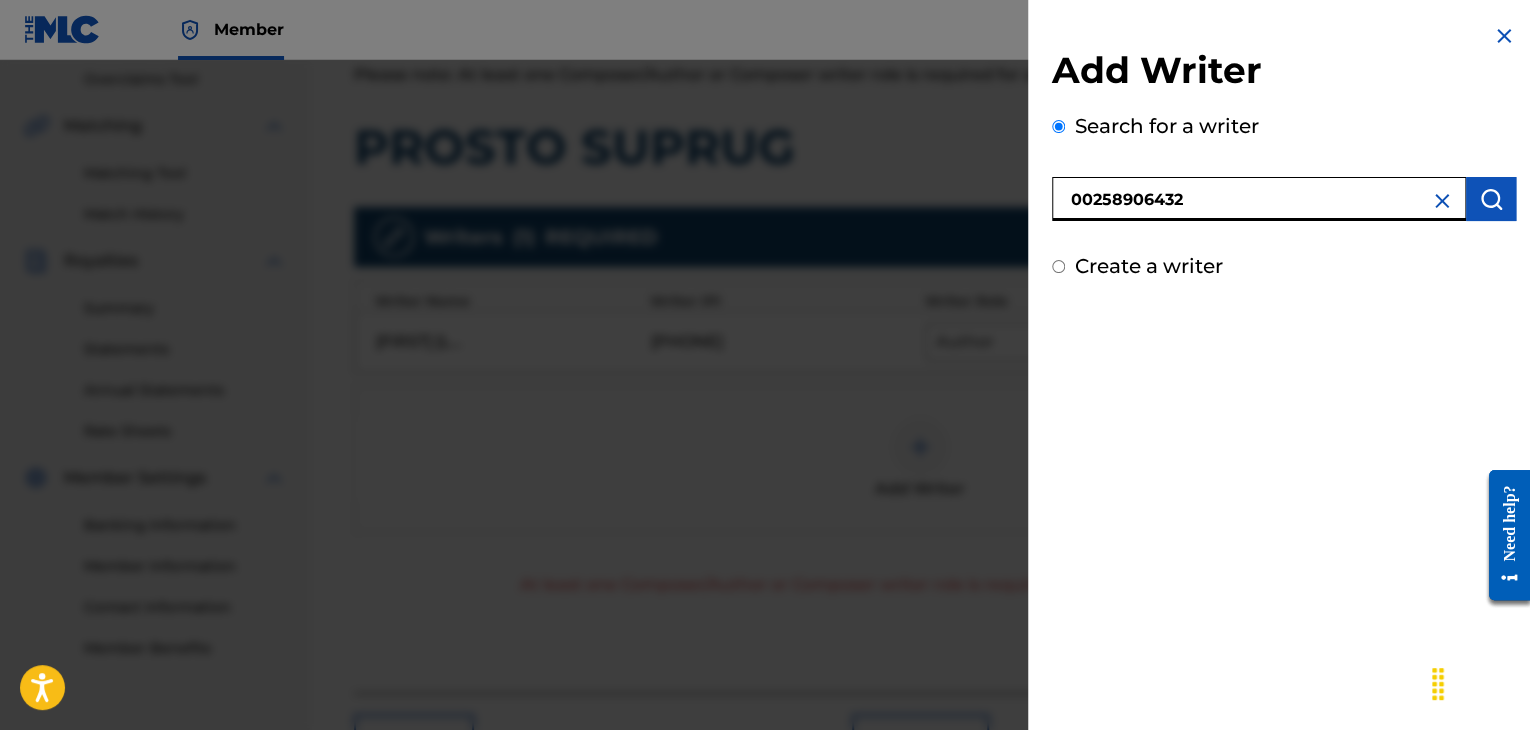 type on "00258906432" 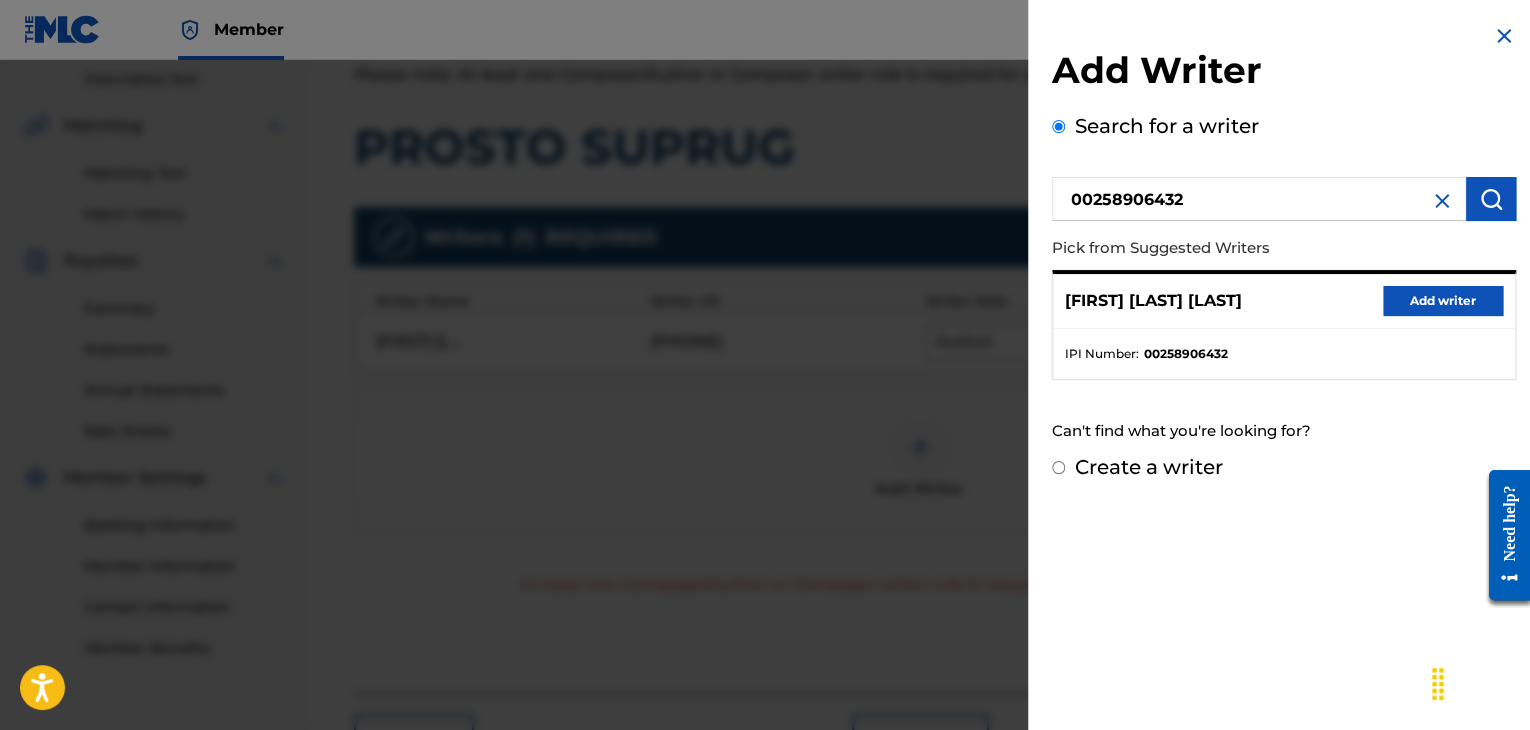 click on "Add writer" at bounding box center [1443, 301] 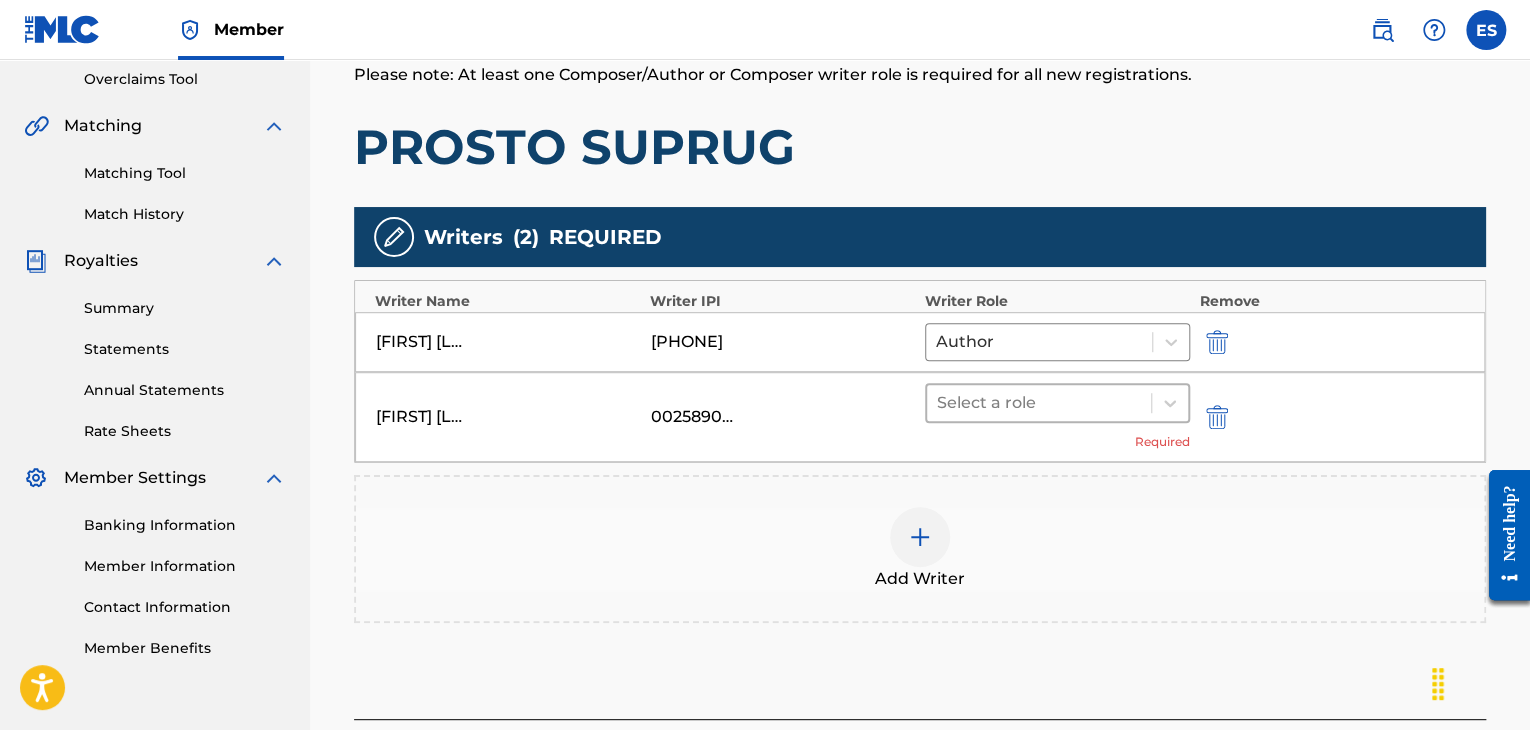 click at bounding box center (1039, 403) 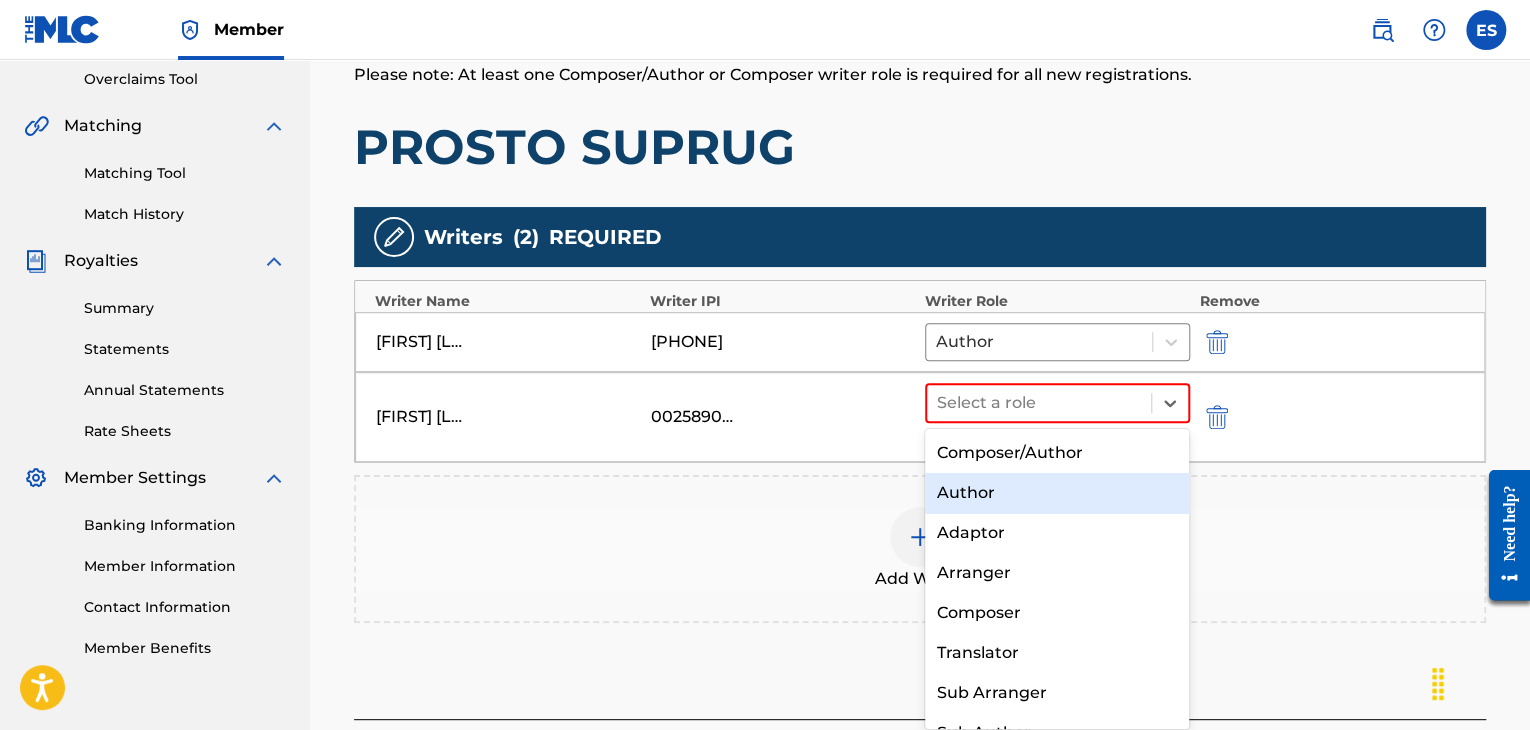 click on "Author" at bounding box center (1057, 493) 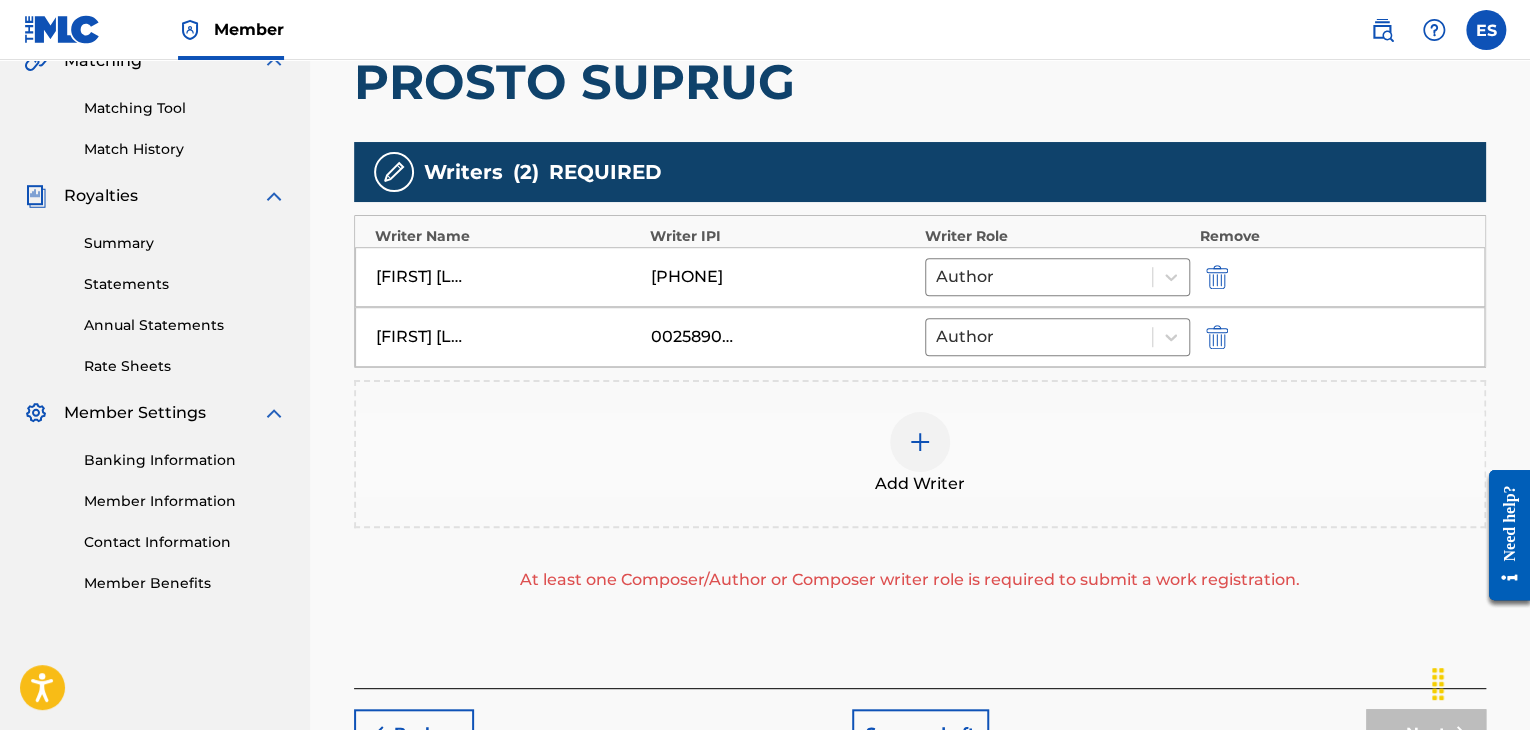 scroll, scrollTop: 520, scrollLeft: 0, axis: vertical 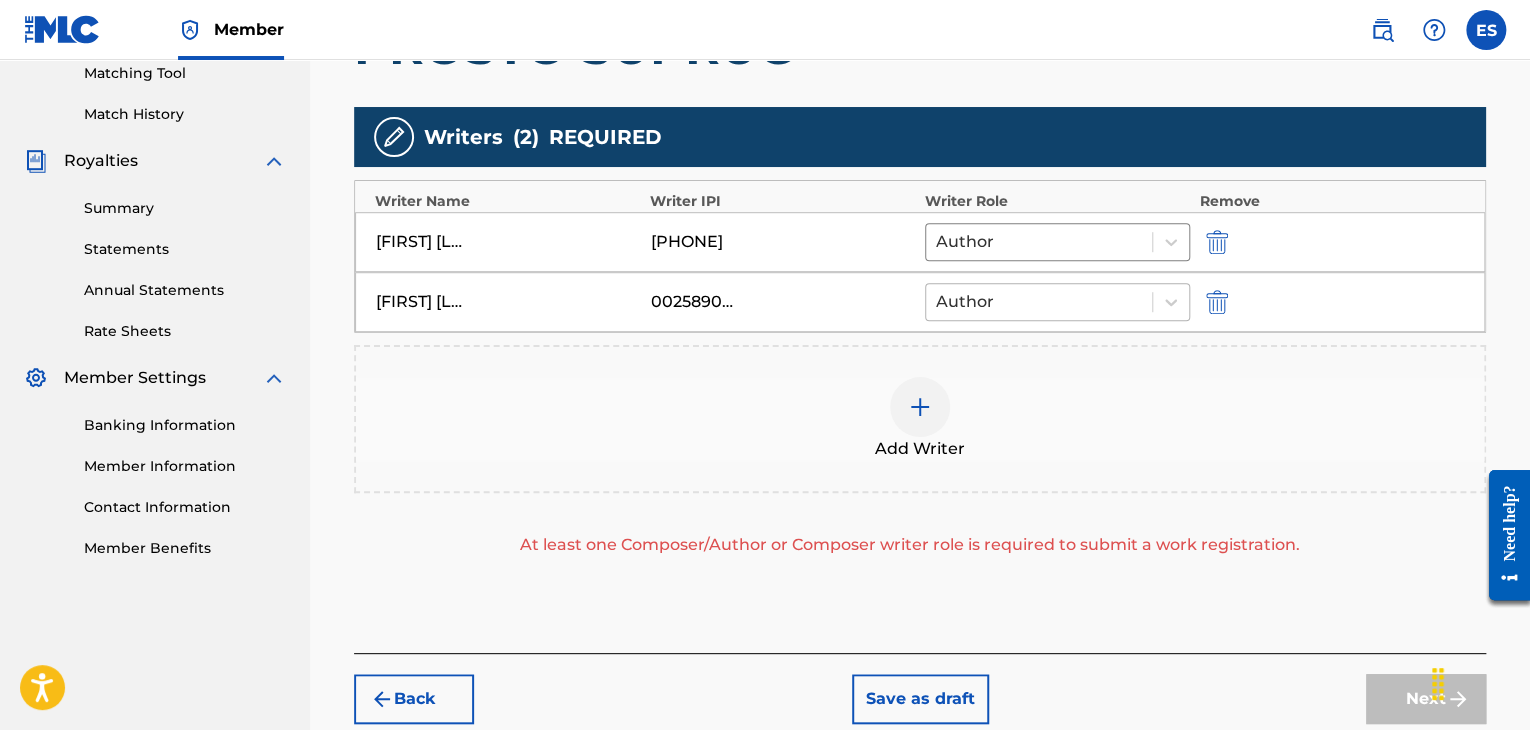 click at bounding box center (1039, 302) 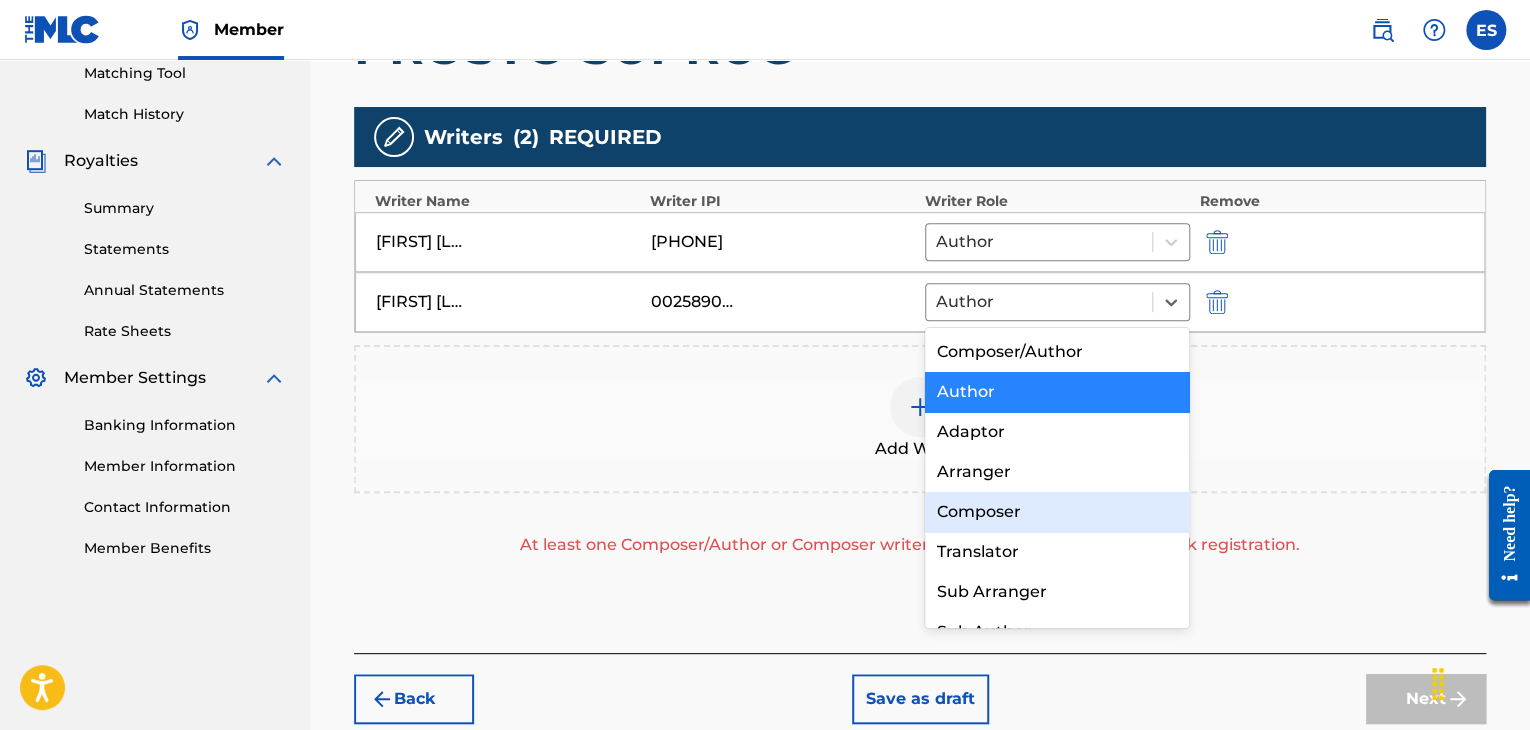 click on "Composer" at bounding box center [1057, 512] 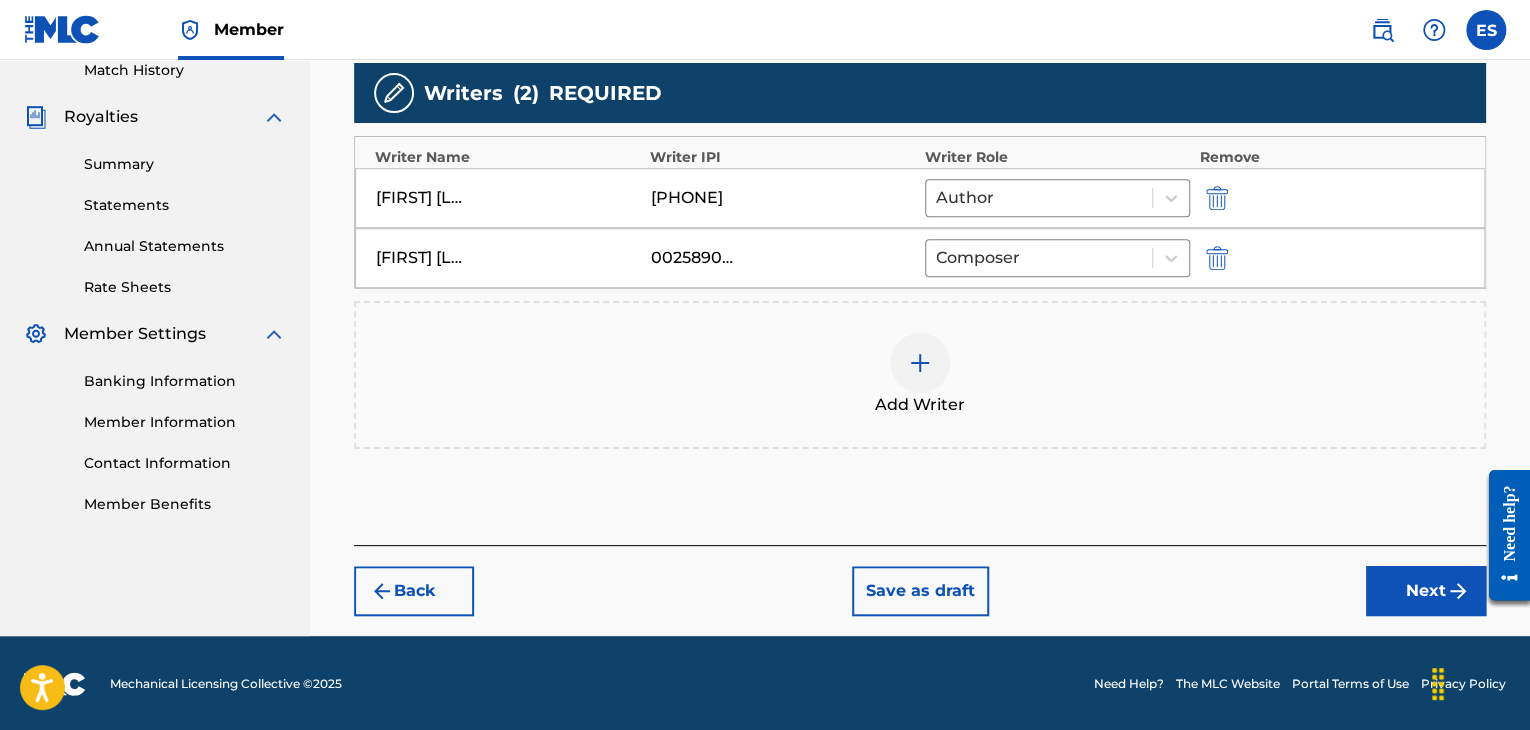 drag, startPoint x: 1388, startPoint y: 597, endPoint x: 1375, endPoint y: 561, distance: 38.27532 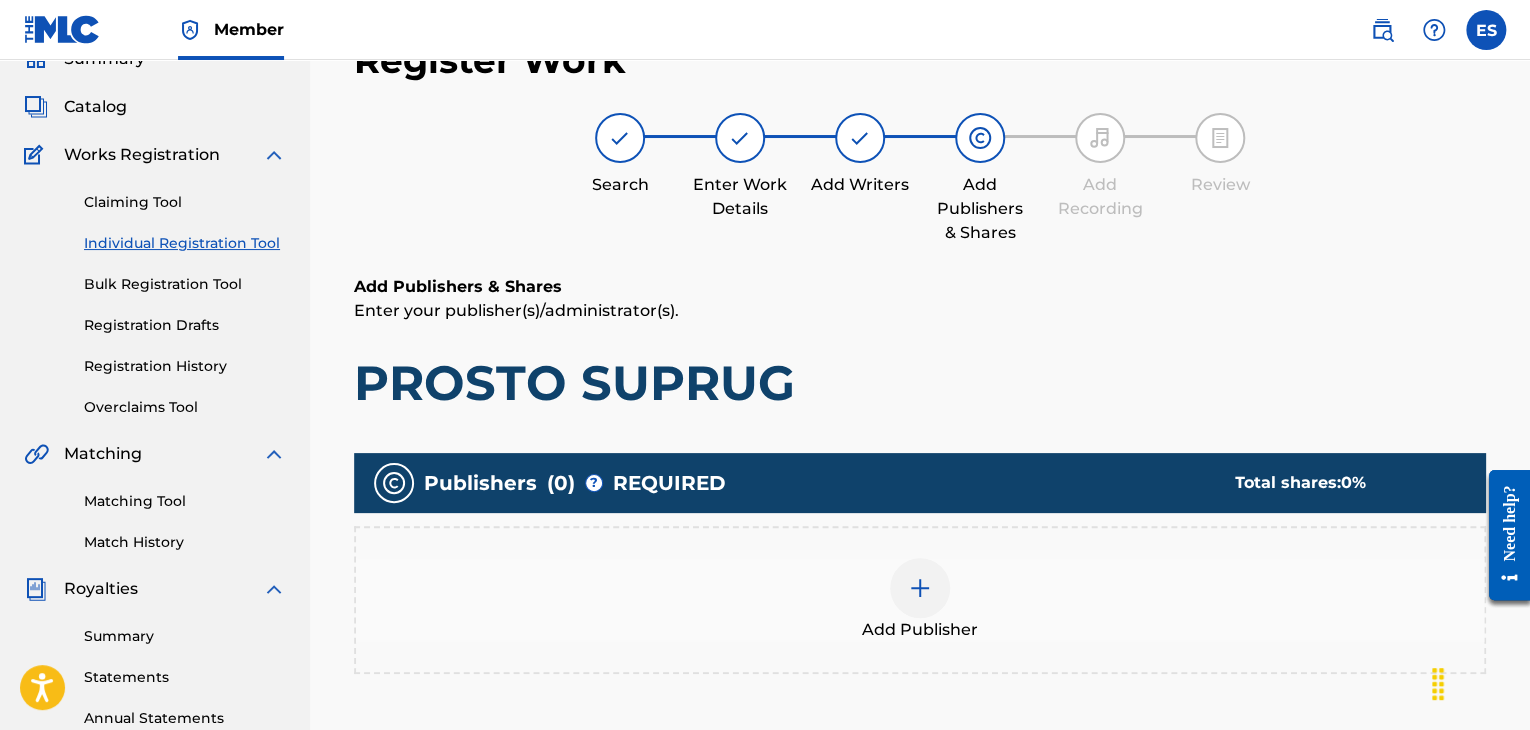 scroll, scrollTop: 469, scrollLeft: 0, axis: vertical 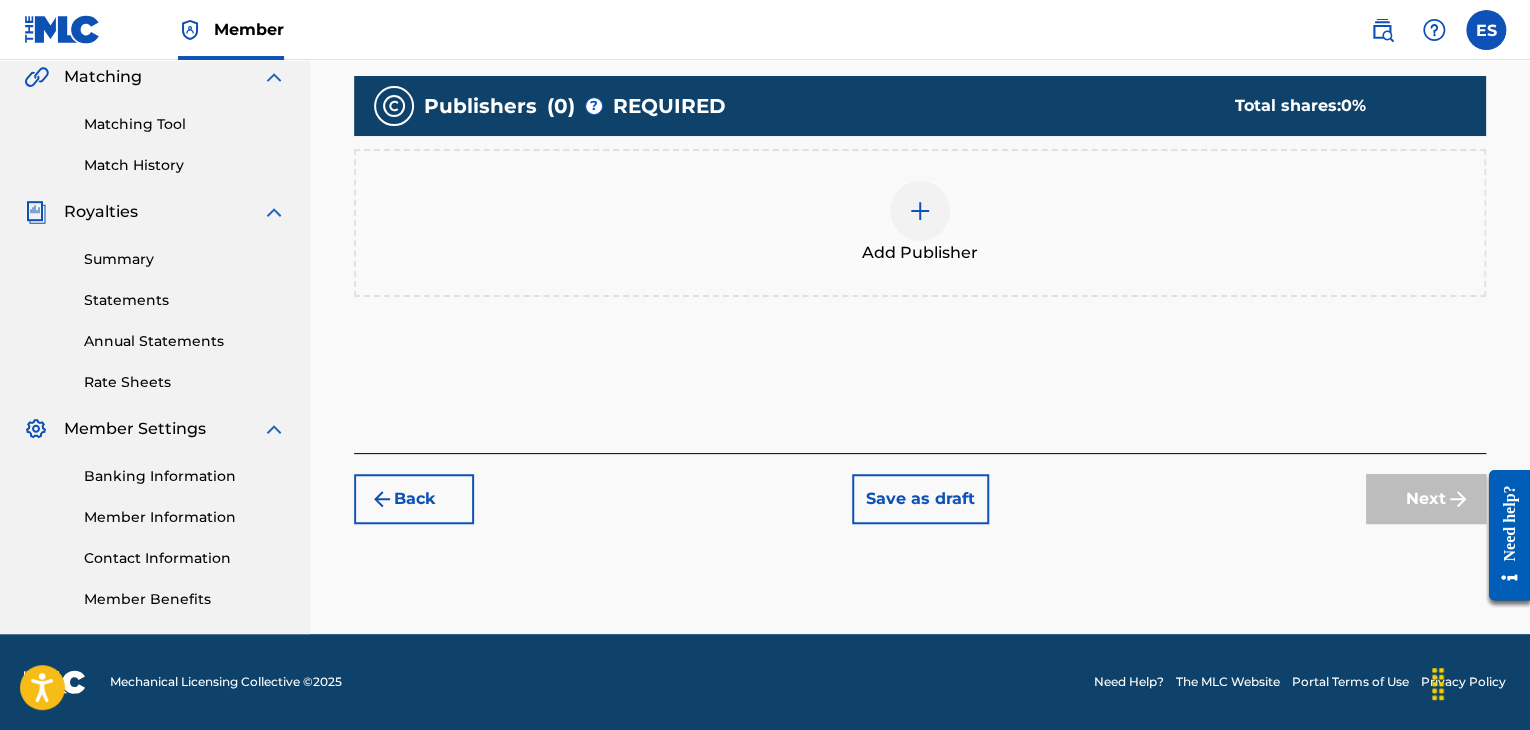 click at bounding box center [920, 211] 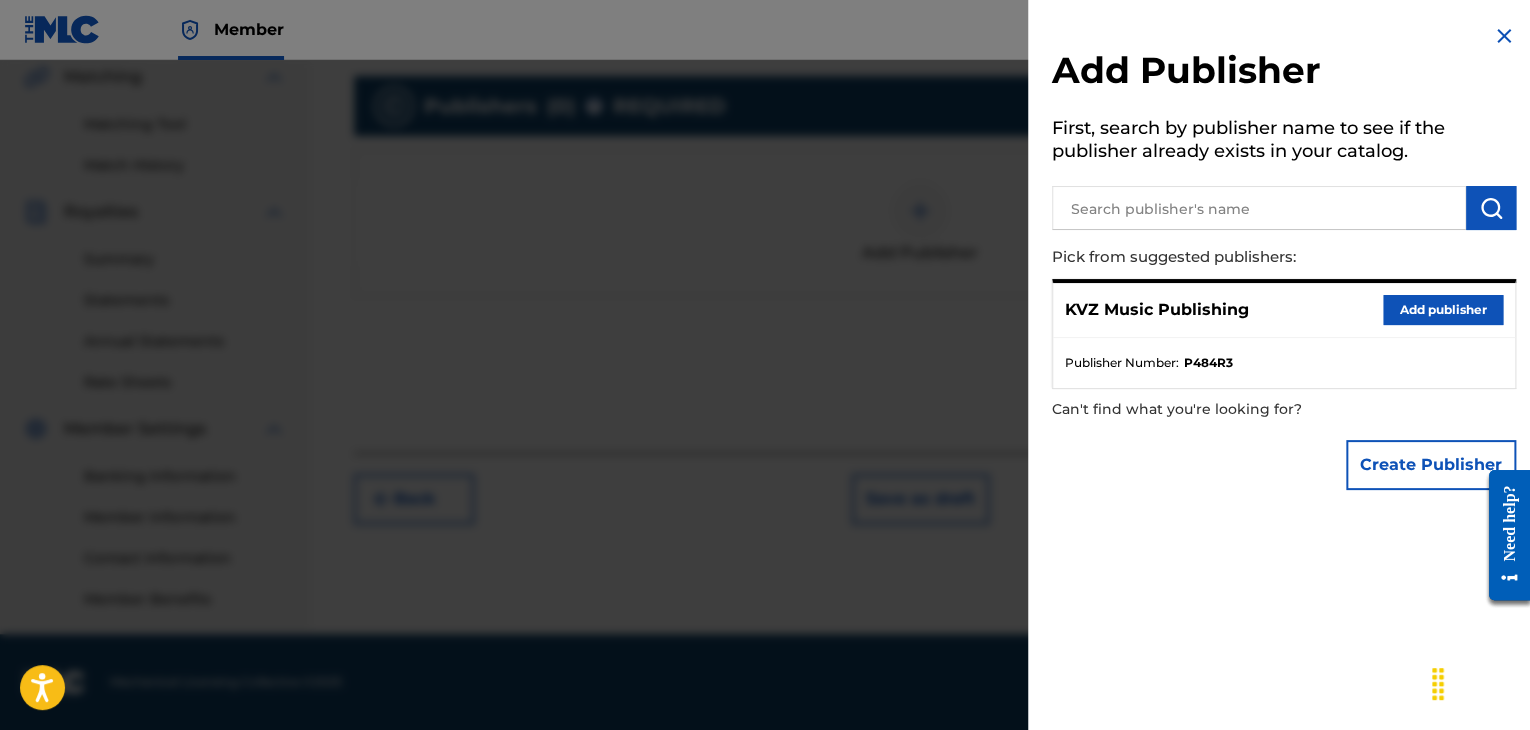 click on "Add publisher" at bounding box center [1443, 310] 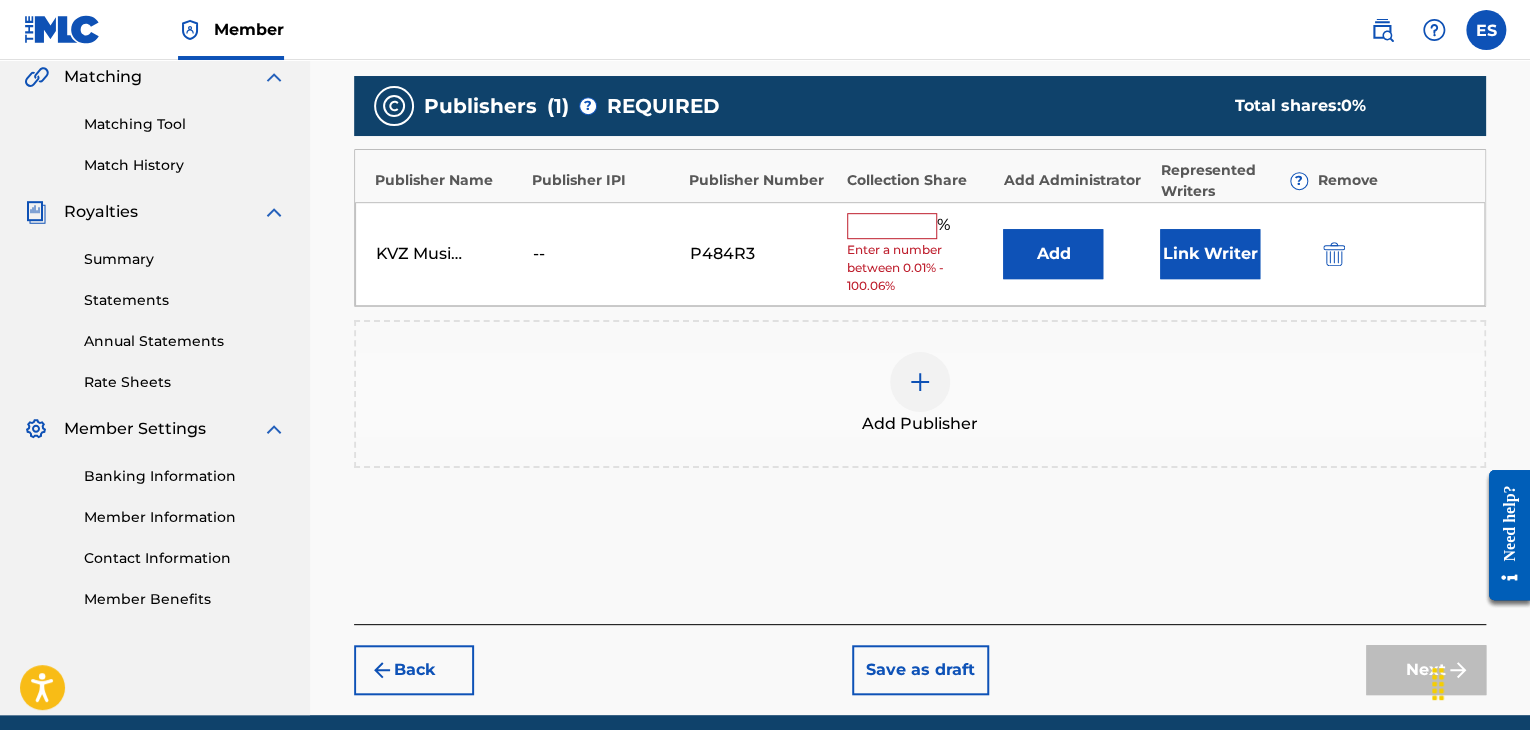 click at bounding box center (892, 226) 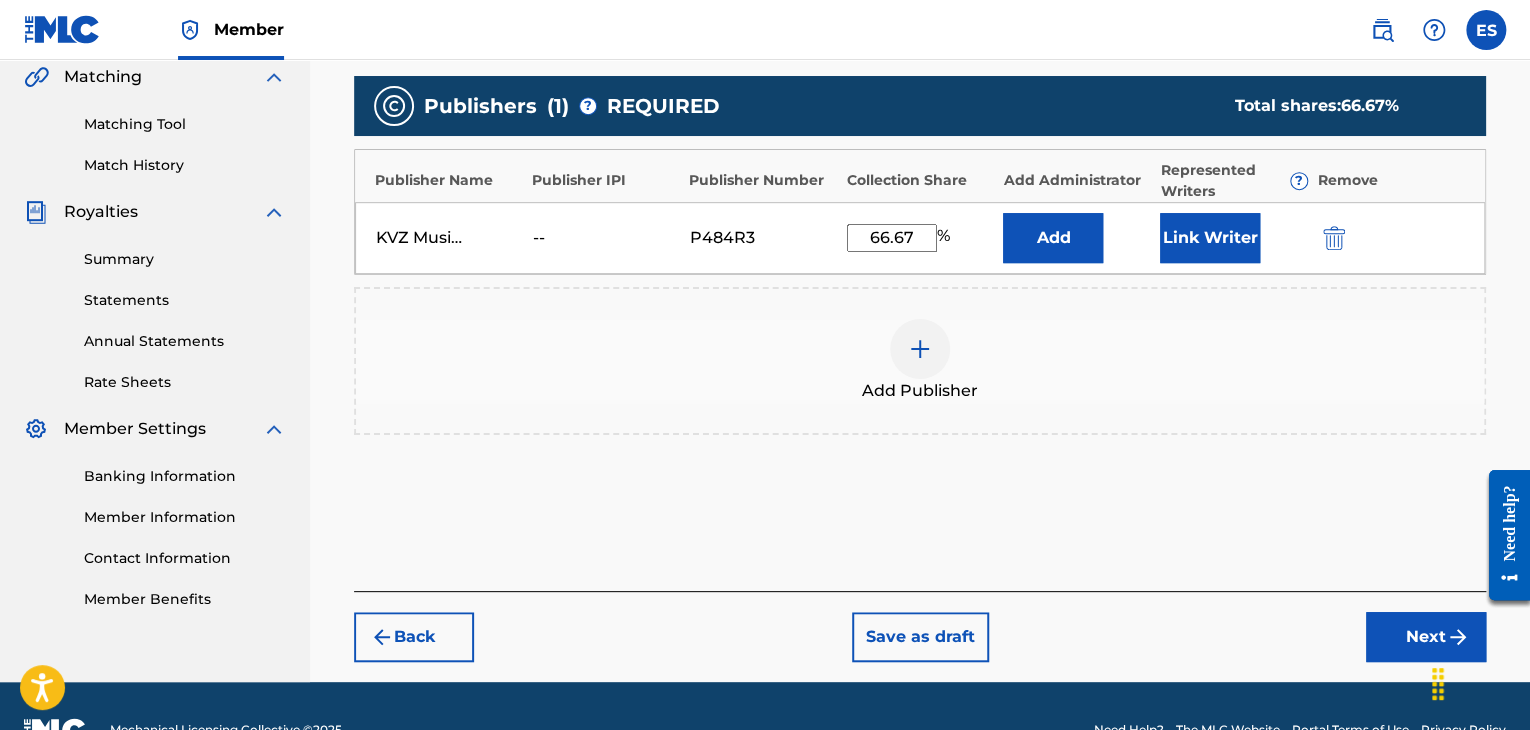 click on "Back Save as draft Next" at bounding box center [920, 626] 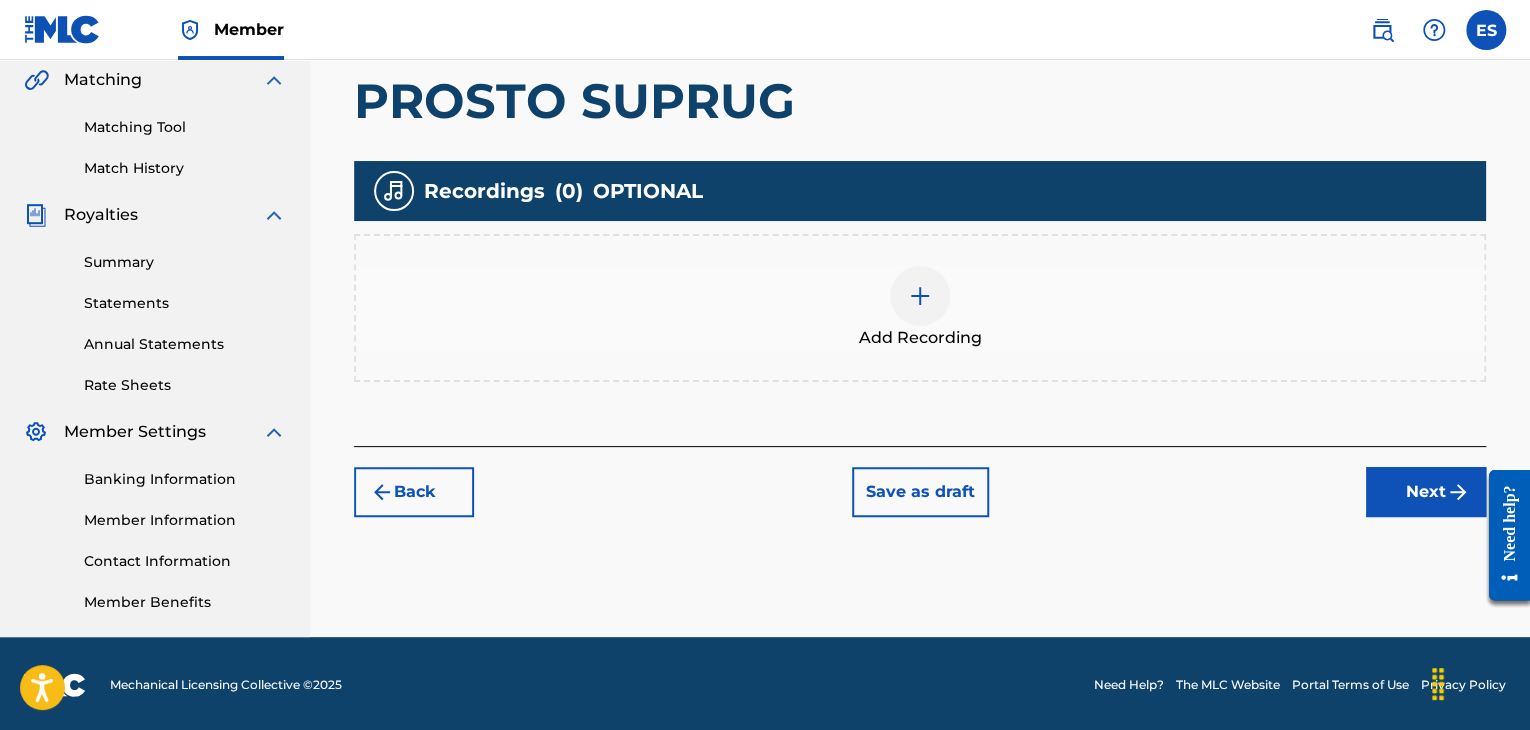 scroll, scrollTop: 469, scrollLeft: 0, axis: vertical 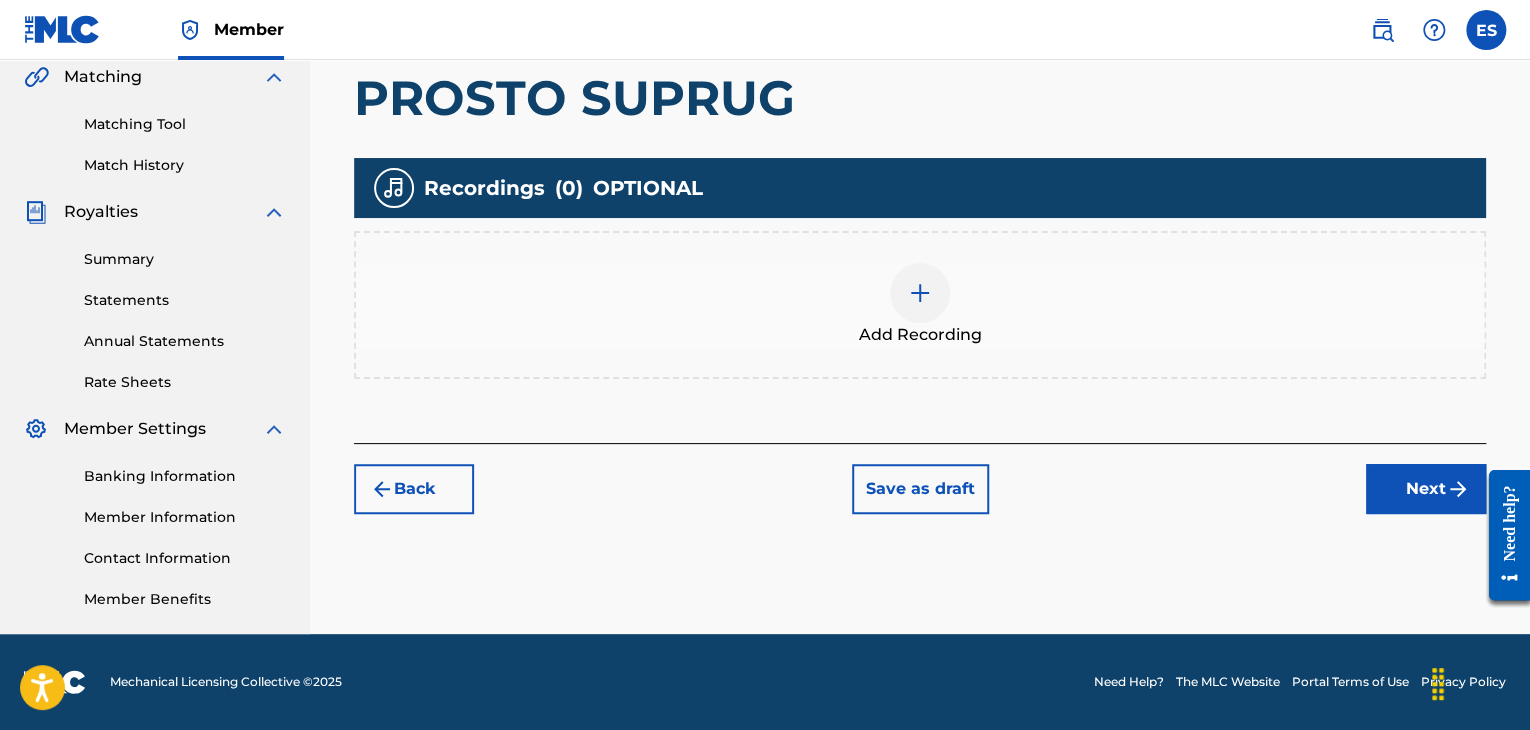 click at bounding box center [920, 293] 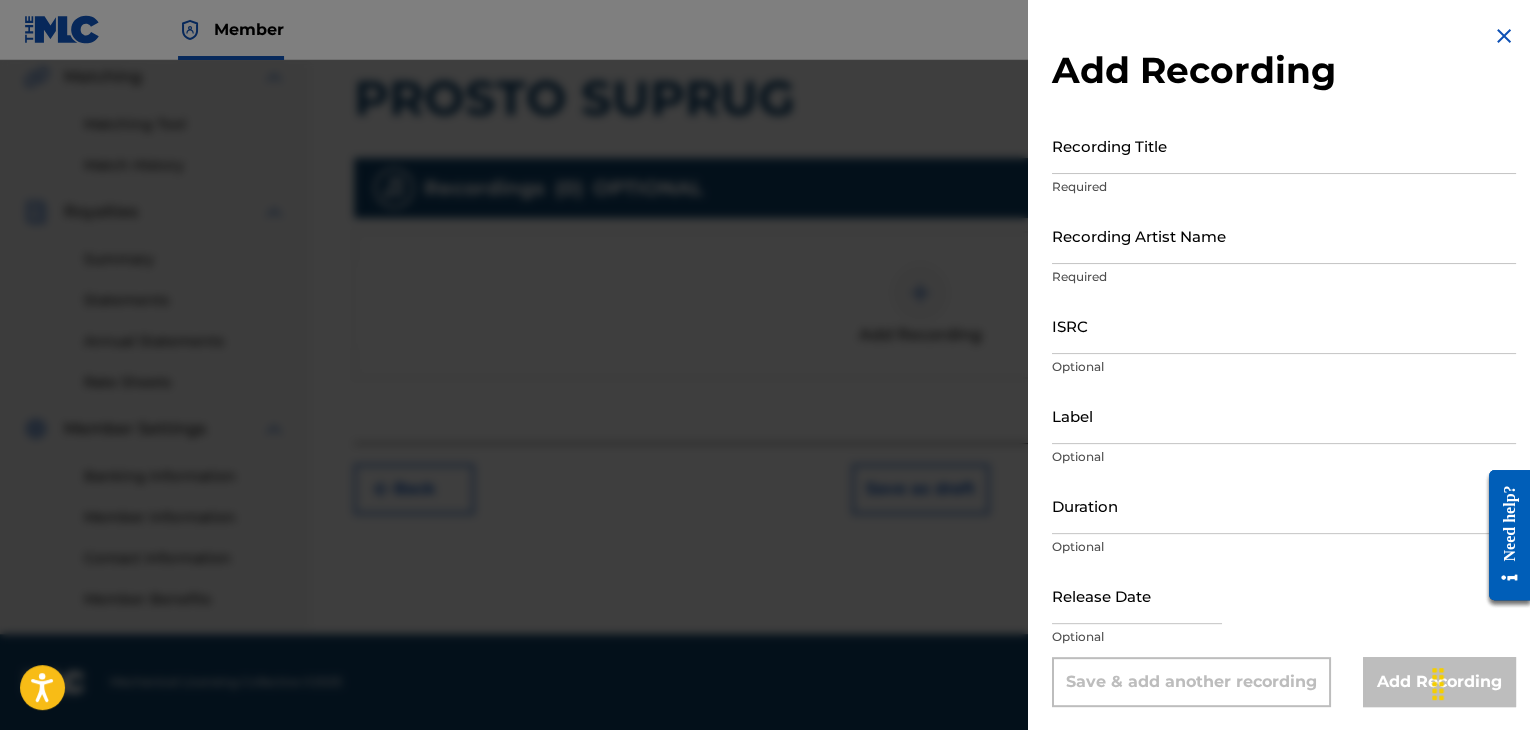 click on "Add Recording Recording Title Required Recording Artist Name Required ISRC Optional Label Optional Duration Optional Release Date Optional Save & add another recording Add Recording" at bounding box center [1284, 365] 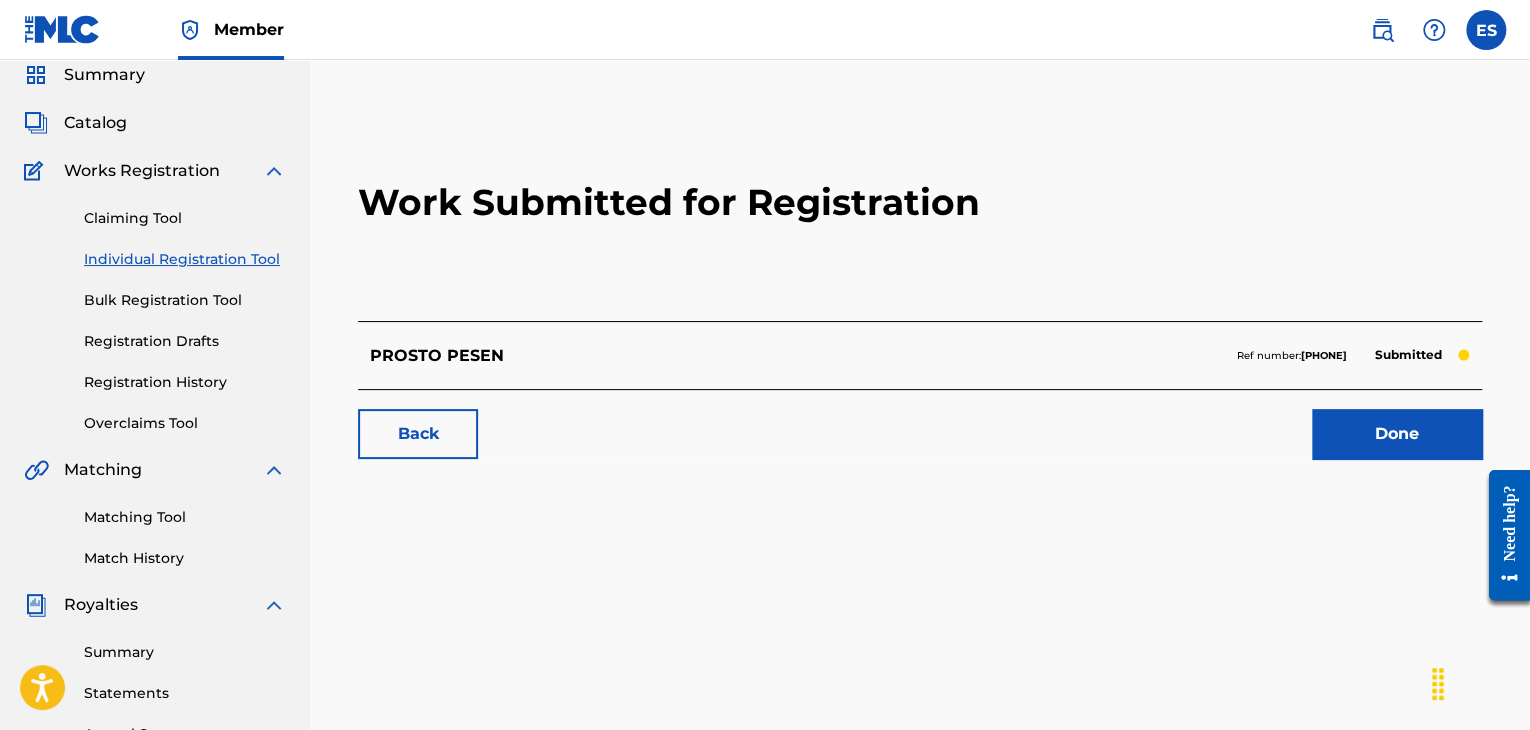 scroll, scrollTop: 300, scrollLeft: 0, axis: vertical 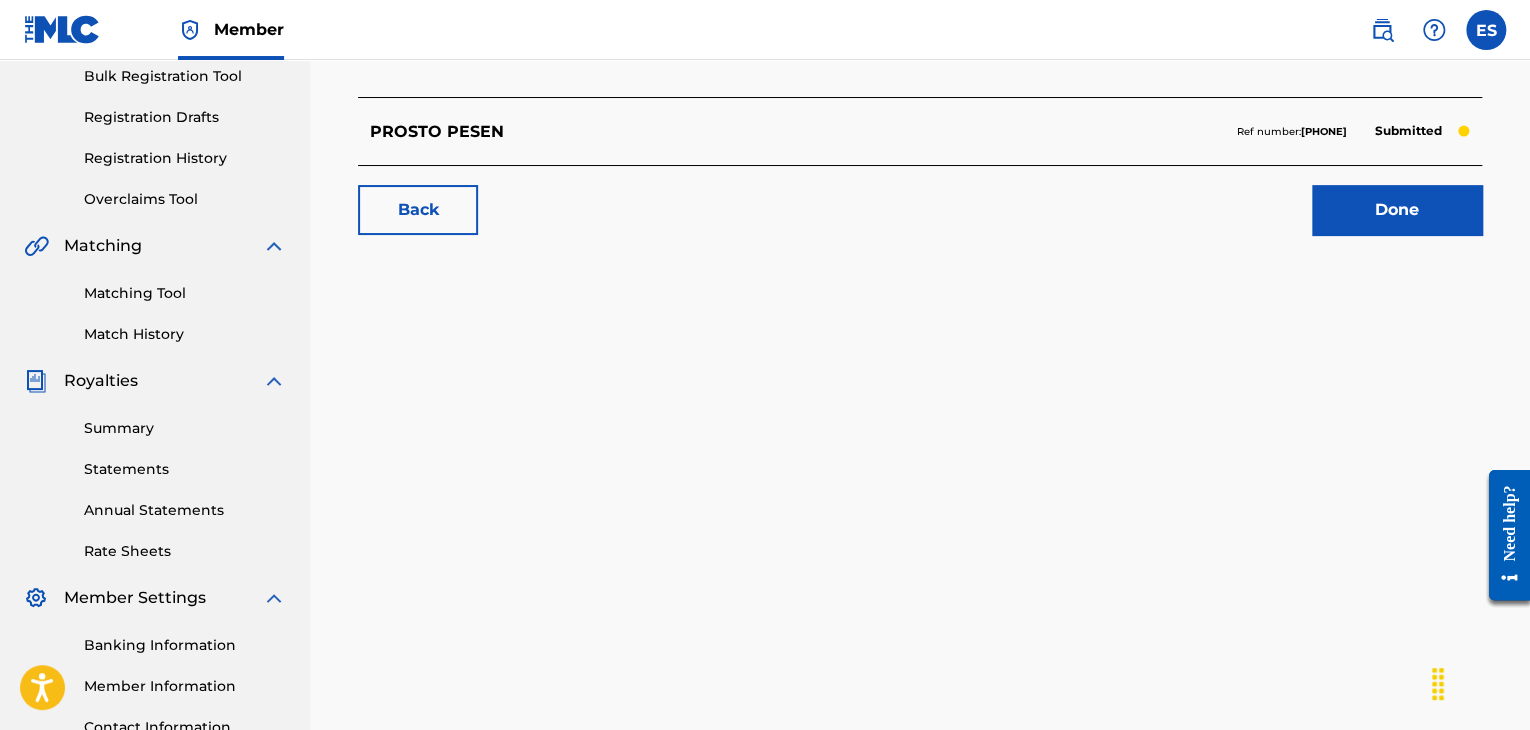 click on "Registration Drafts" at bounding box center [185, 117] 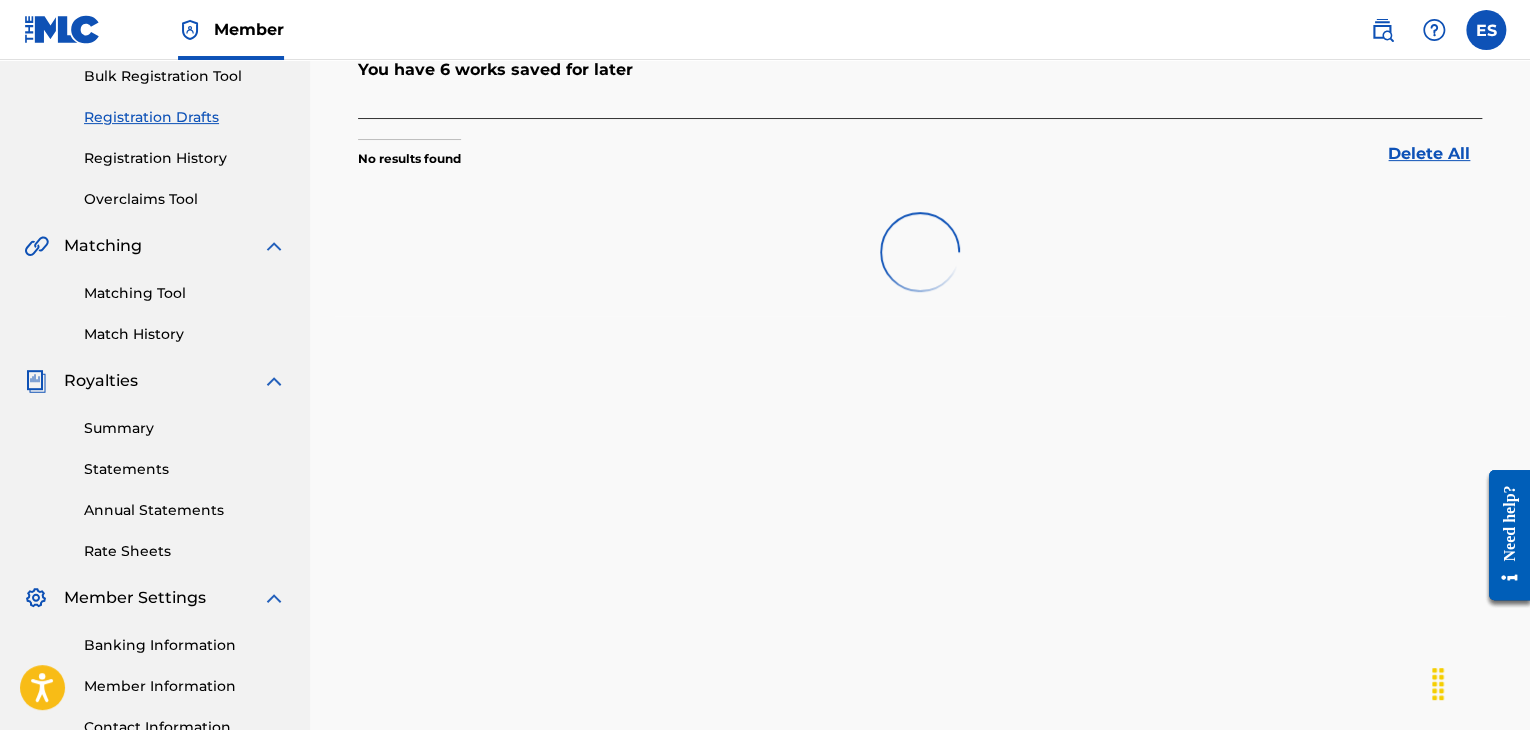 scroll, scrollTop: 0, scrollLeft: 0, axis: both 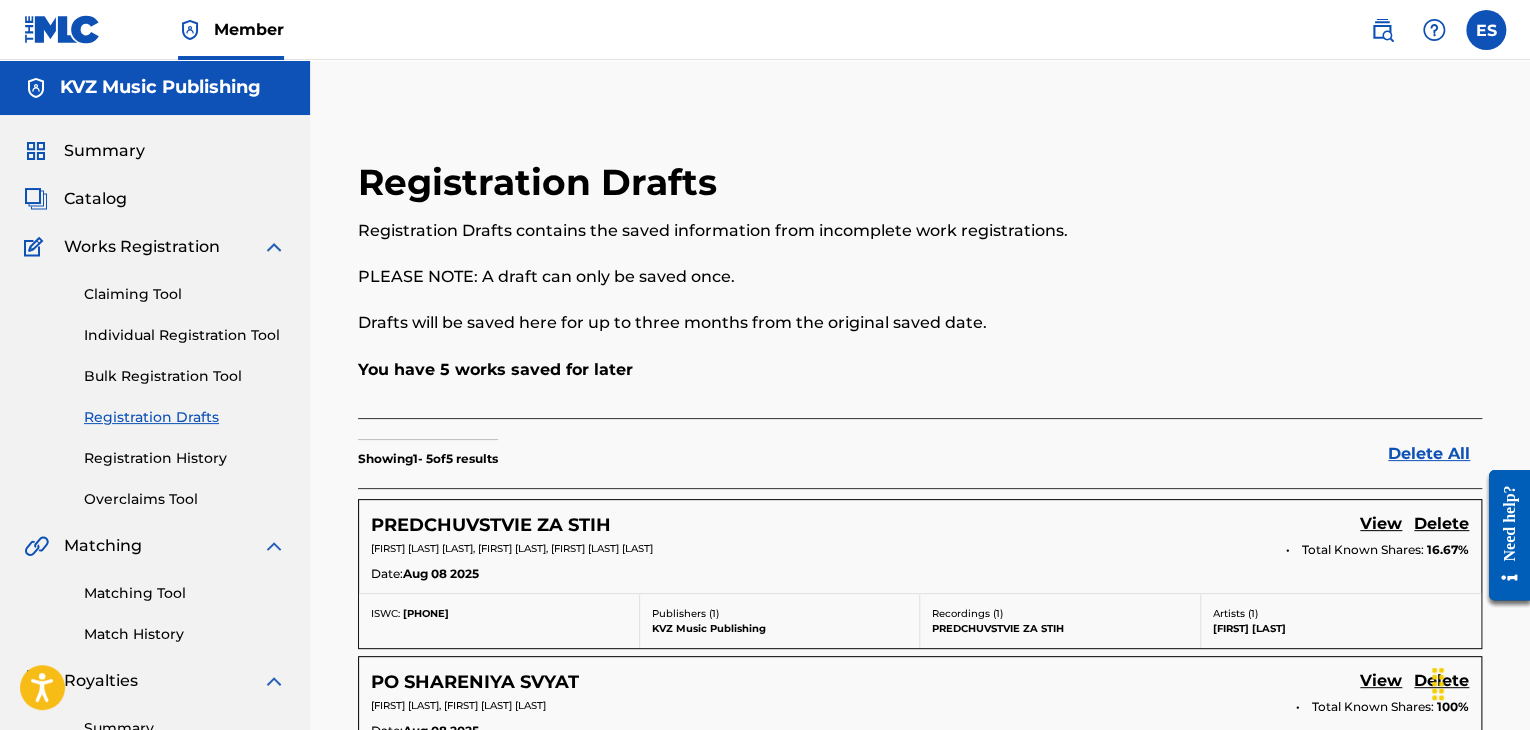 click on "Individual Registration Tool" at bounding box center [185, 335] 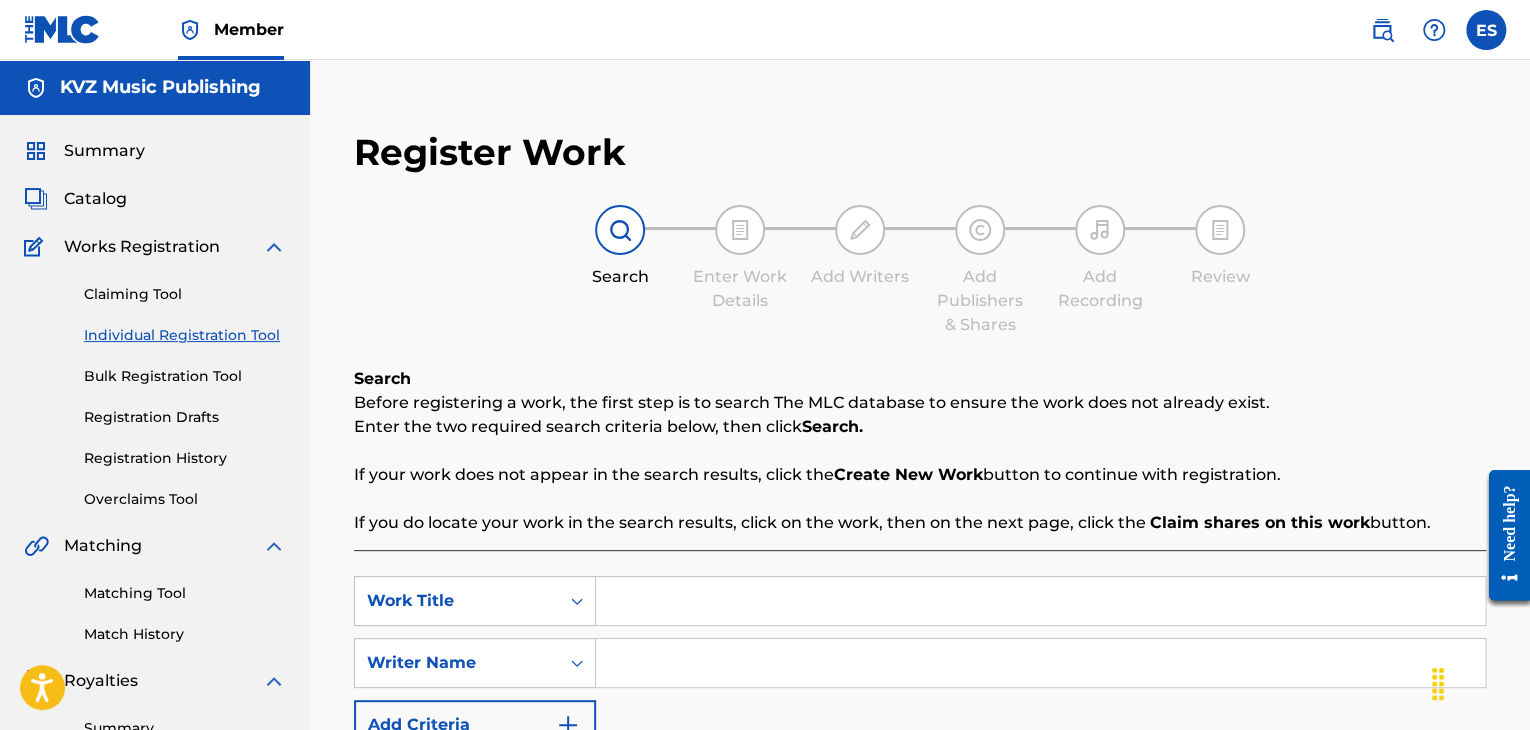 click on "Registration History" at bounding box center (185, 458) 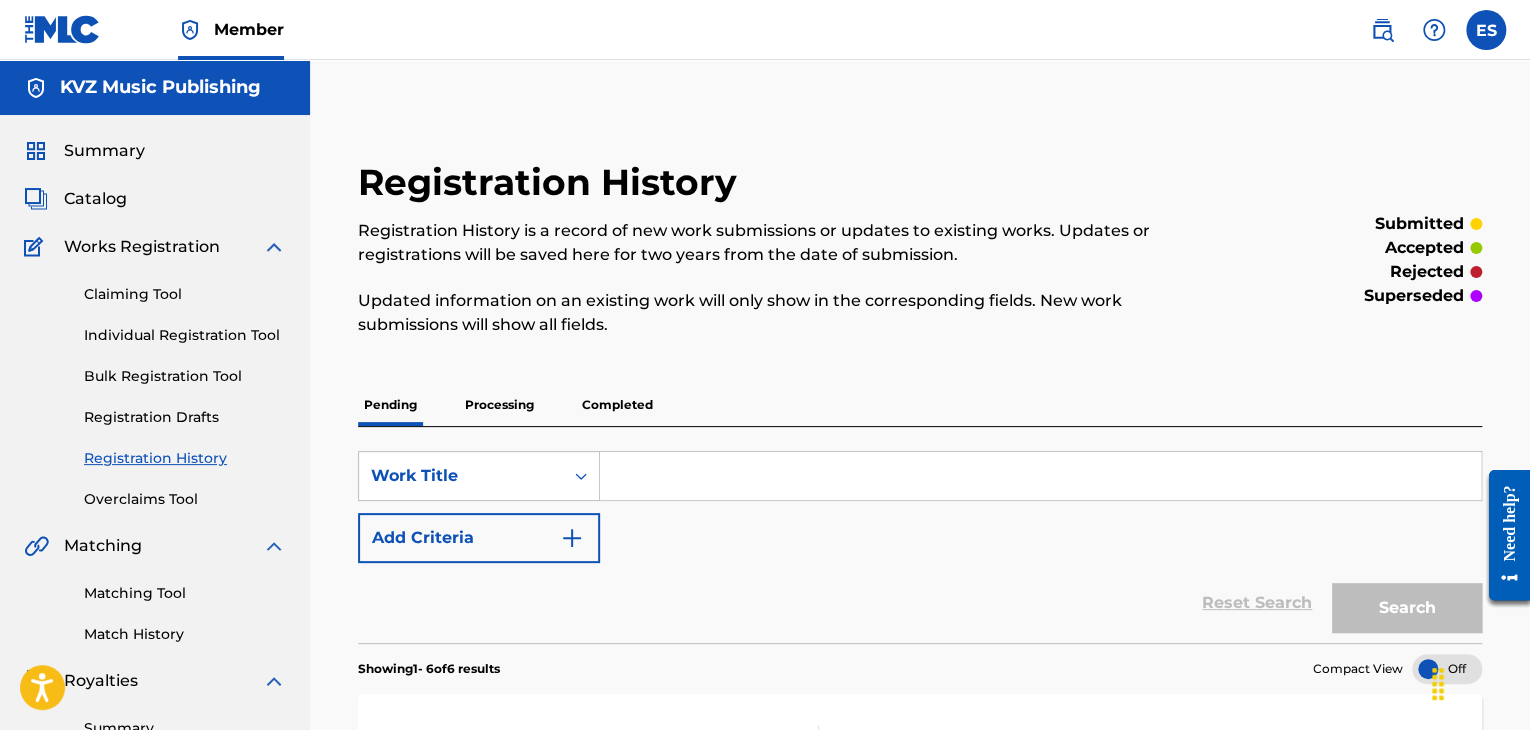 scroll, scrollTop: 200, scrollLeft: 0, axis: vertical 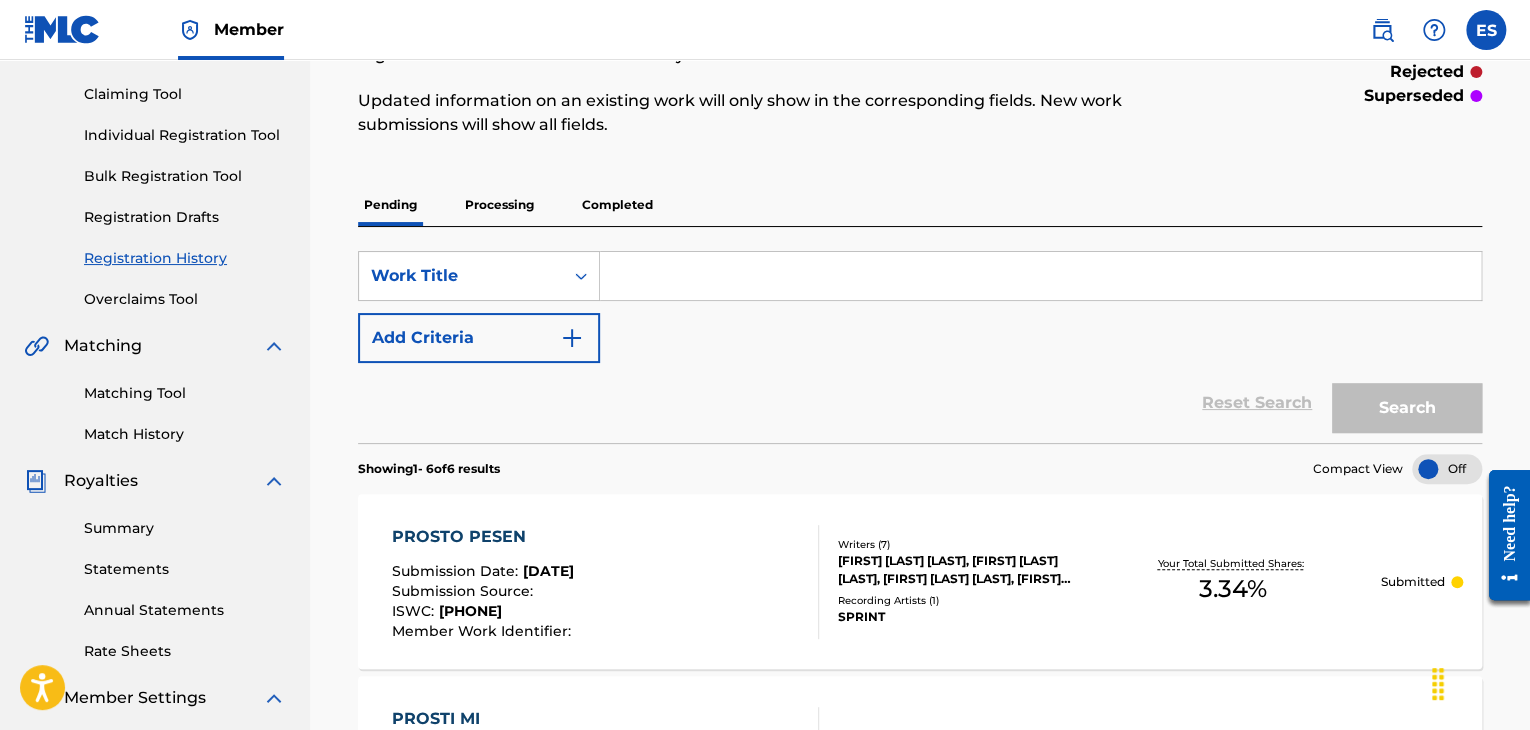 click on "Individual Registration Tool" at bounding box center [185, 135] 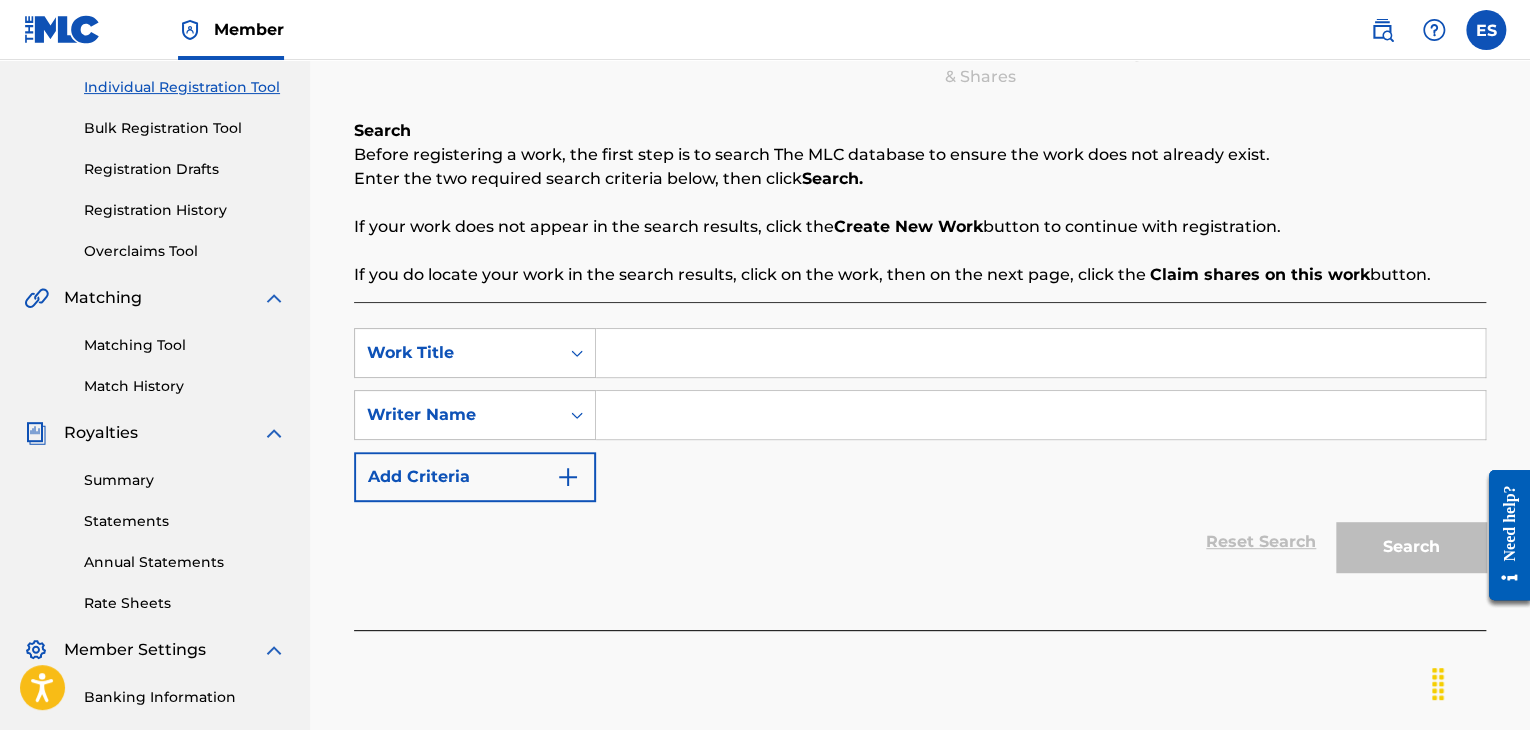scroll, scrollTop: 300, scrollLeft: 0, axis: vertical 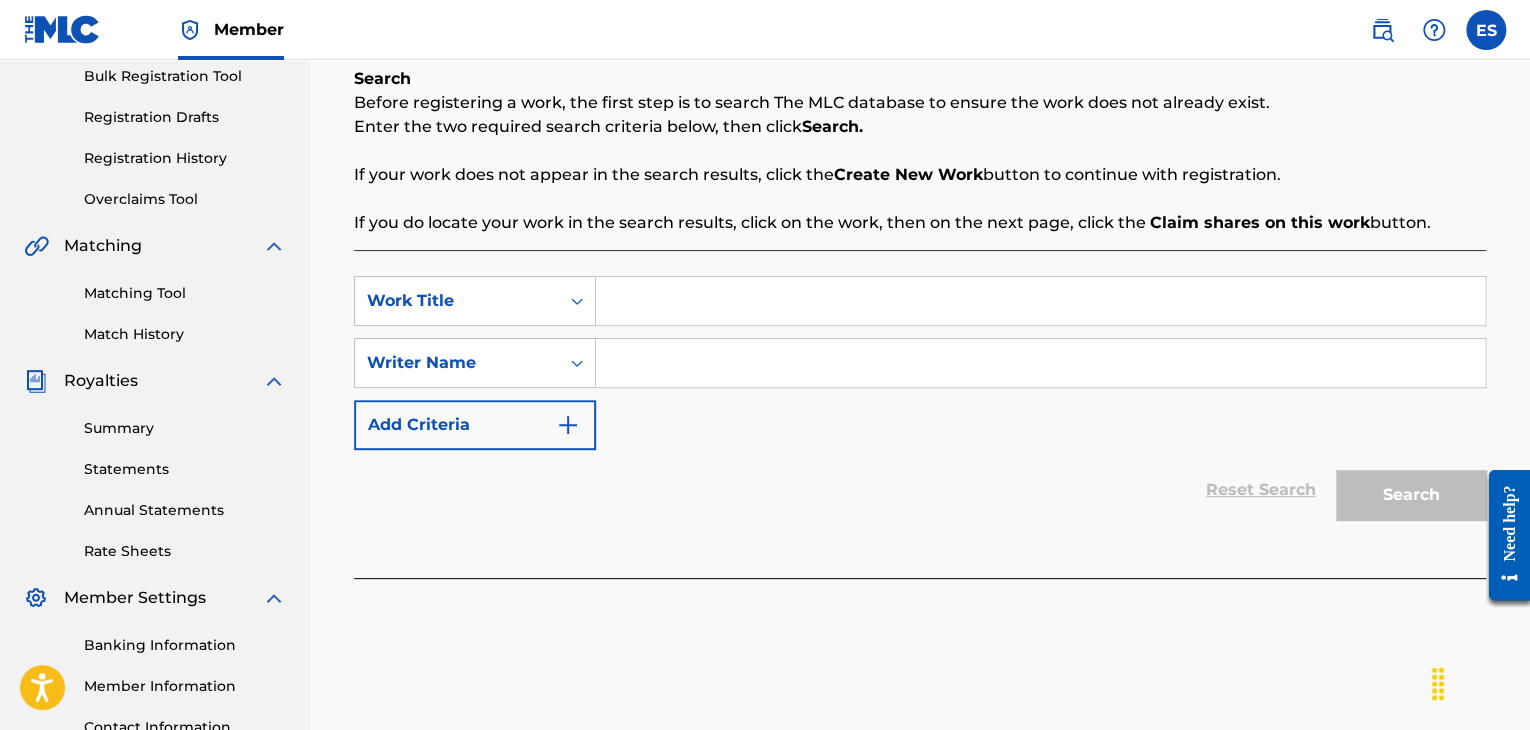 click at bounding box center [1040, 301] 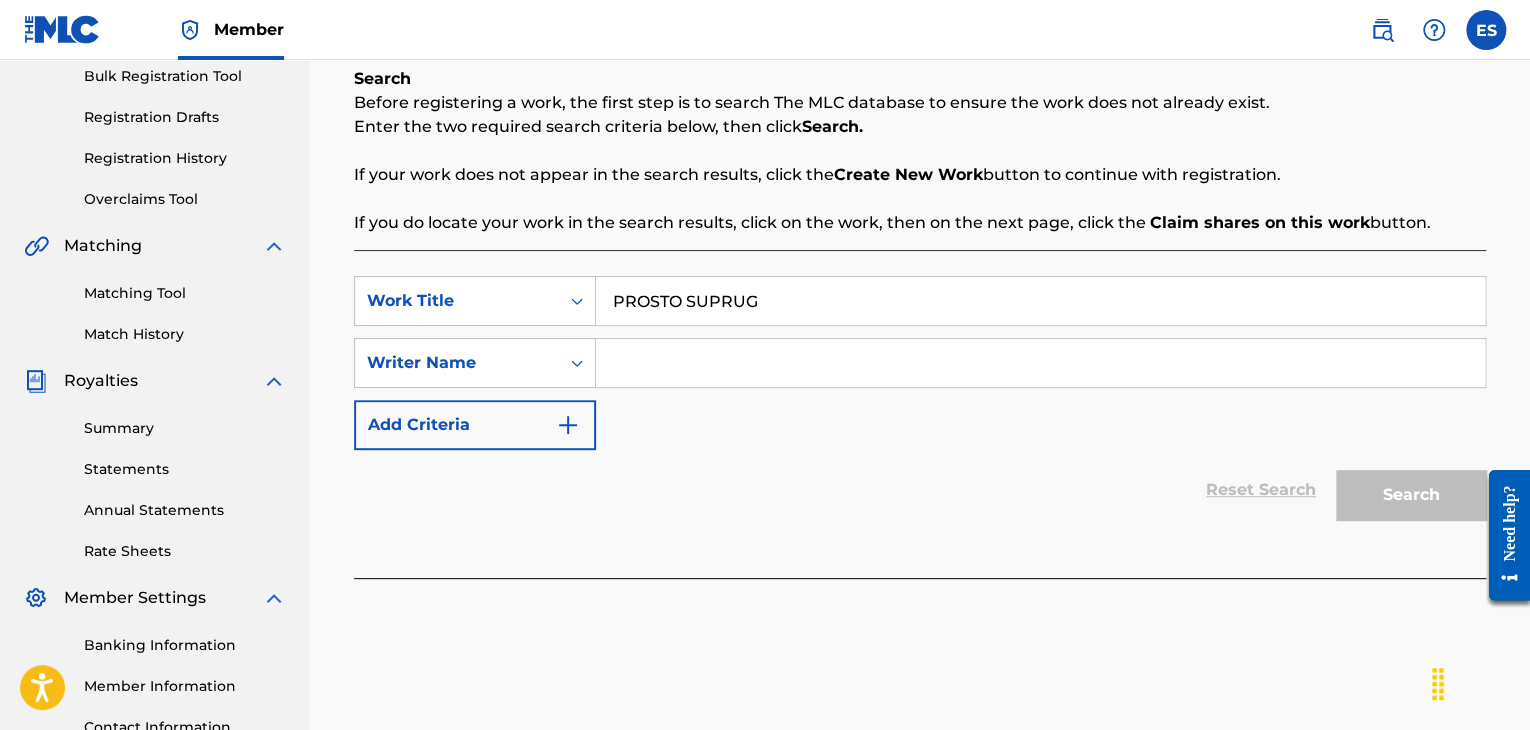 type on "PROSTO SUPRUG" 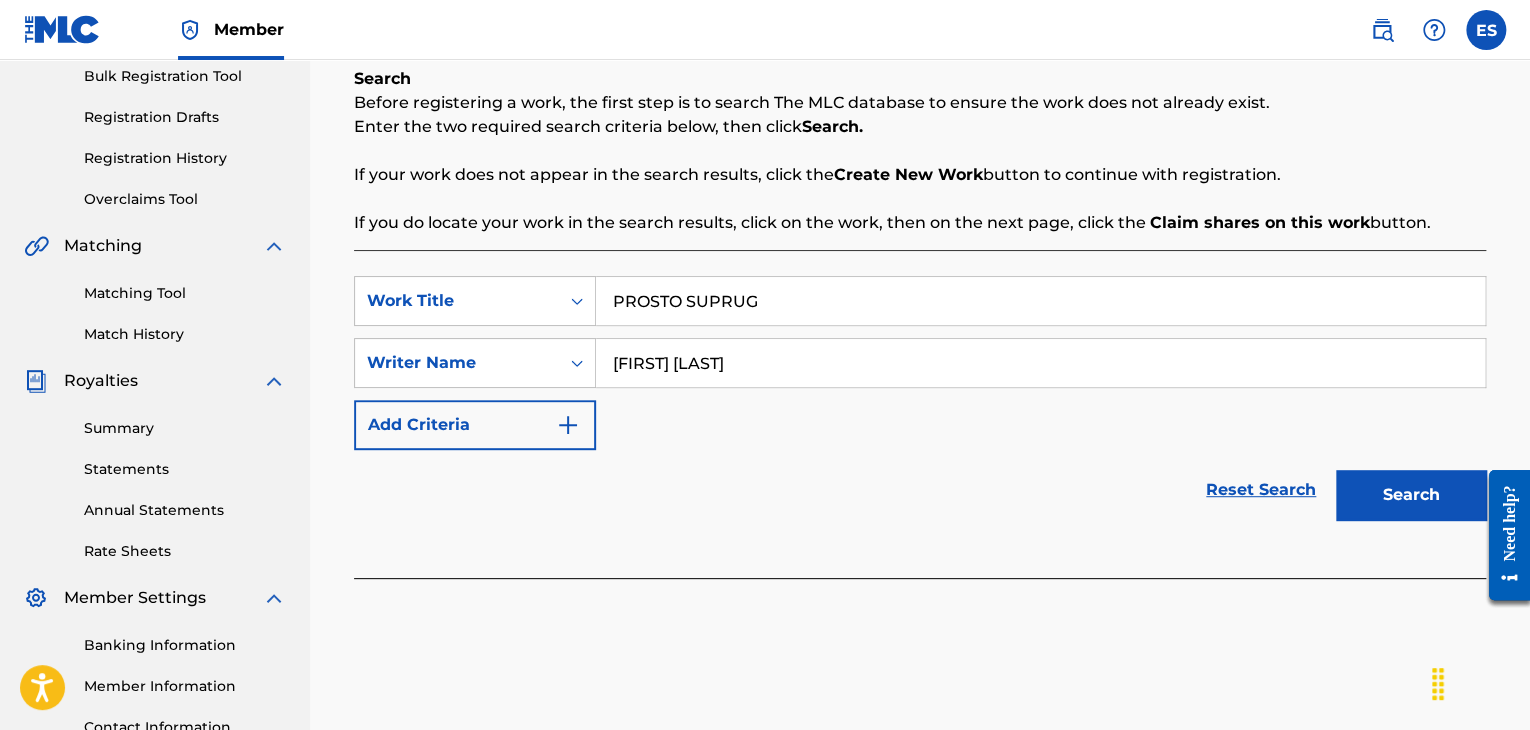 click on "PROSTO SUPRUG" at bounding box center [1040, 301] 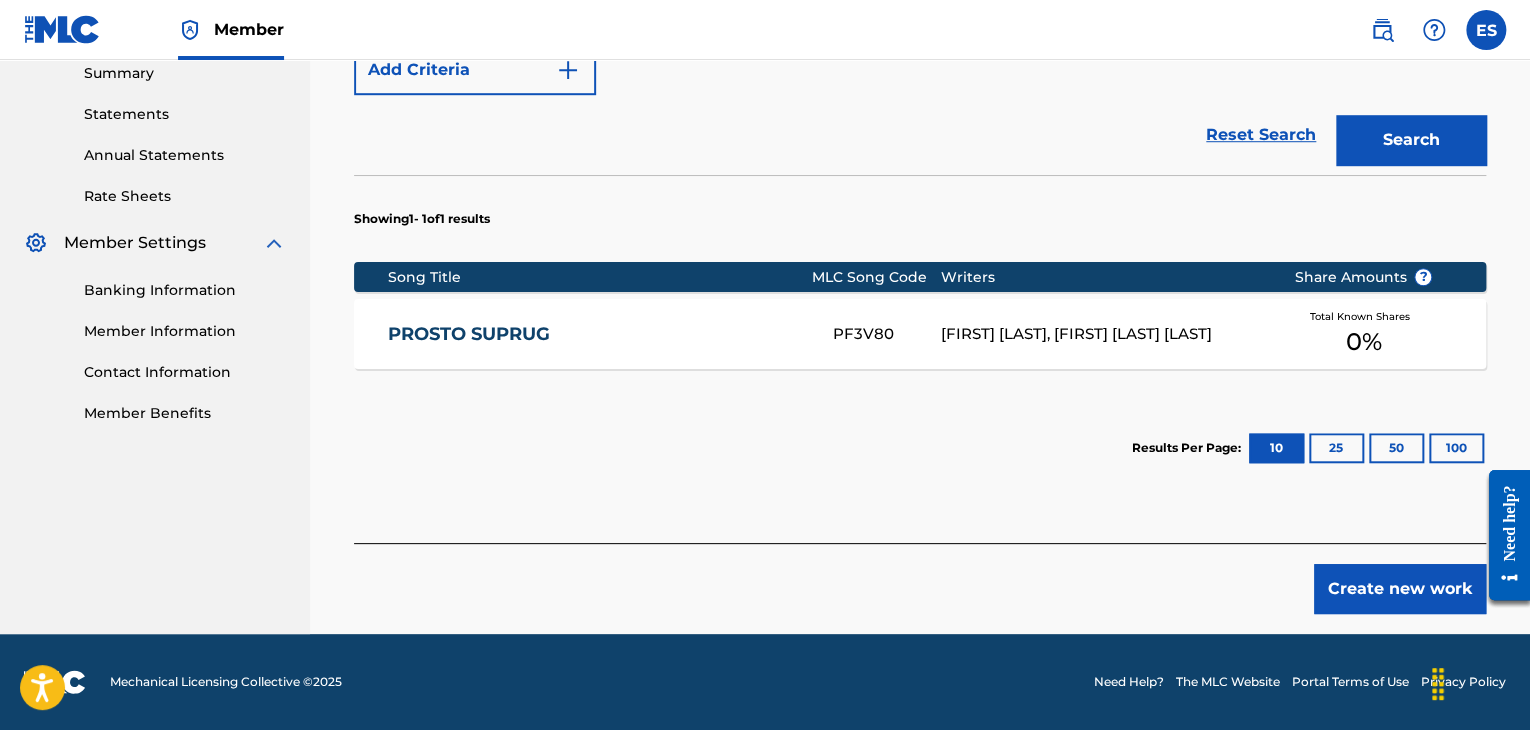 click on "Create new work" at bounding box center (1400, 589) 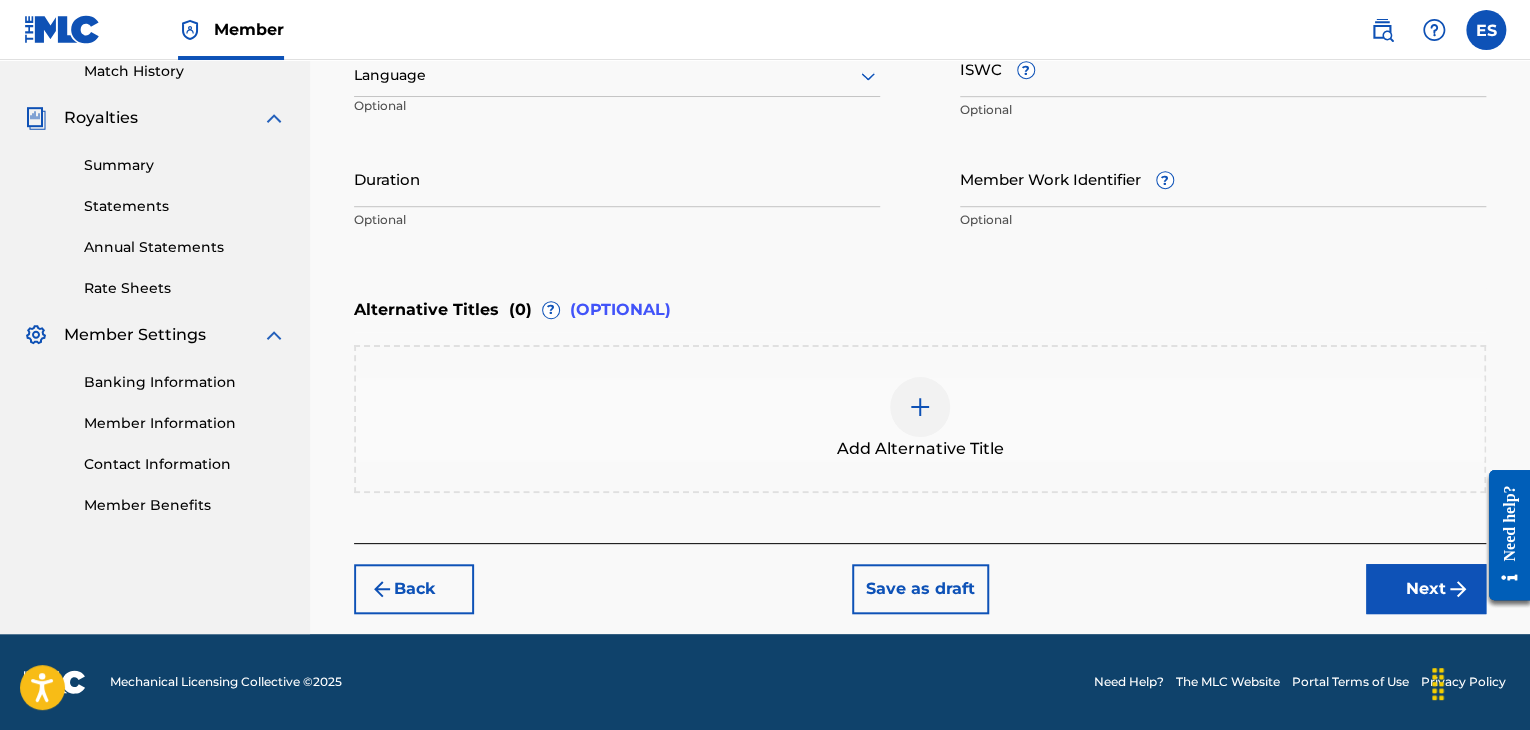 scroll, scrollTop: 561, scrollLeft: 0, axis: vertical 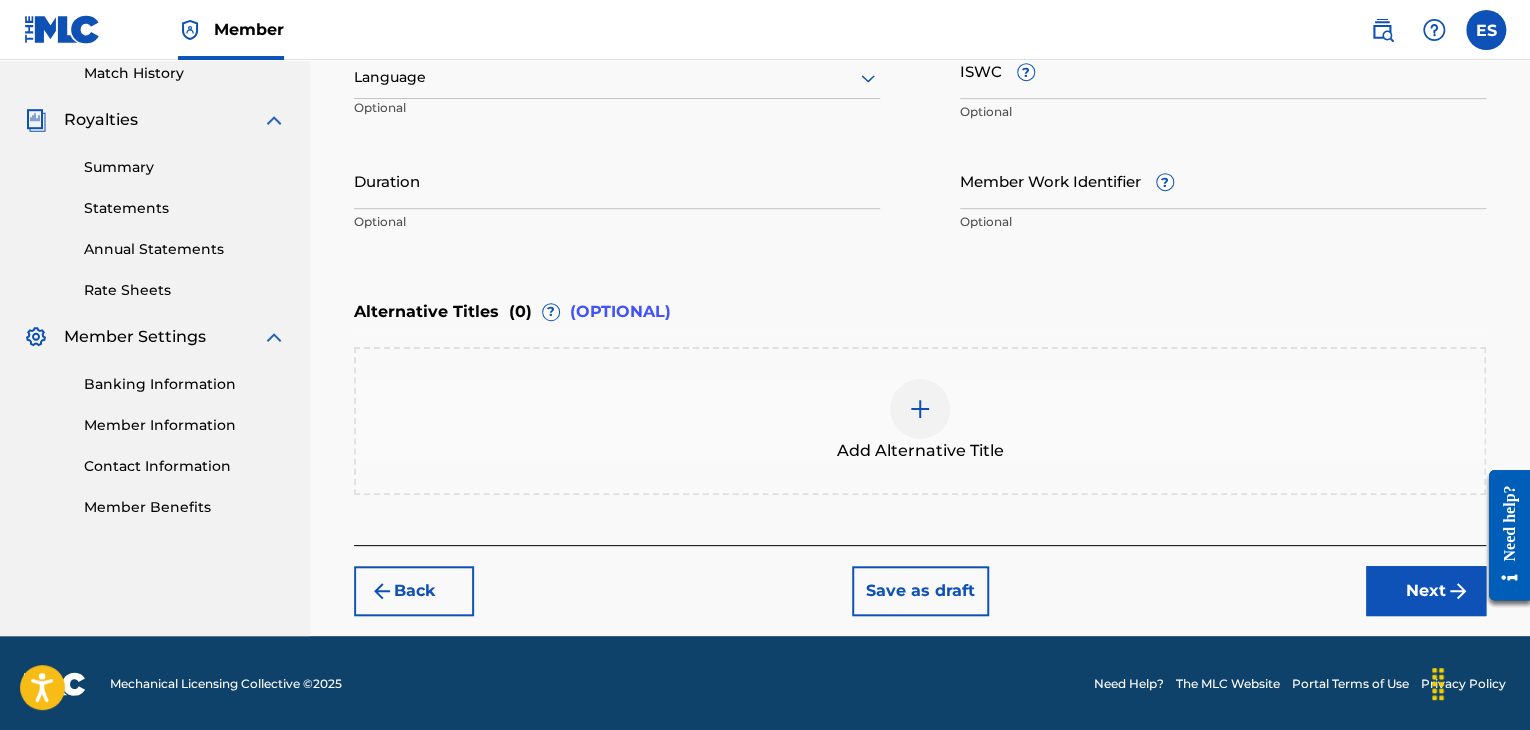 click at bounding box center (617, 77) 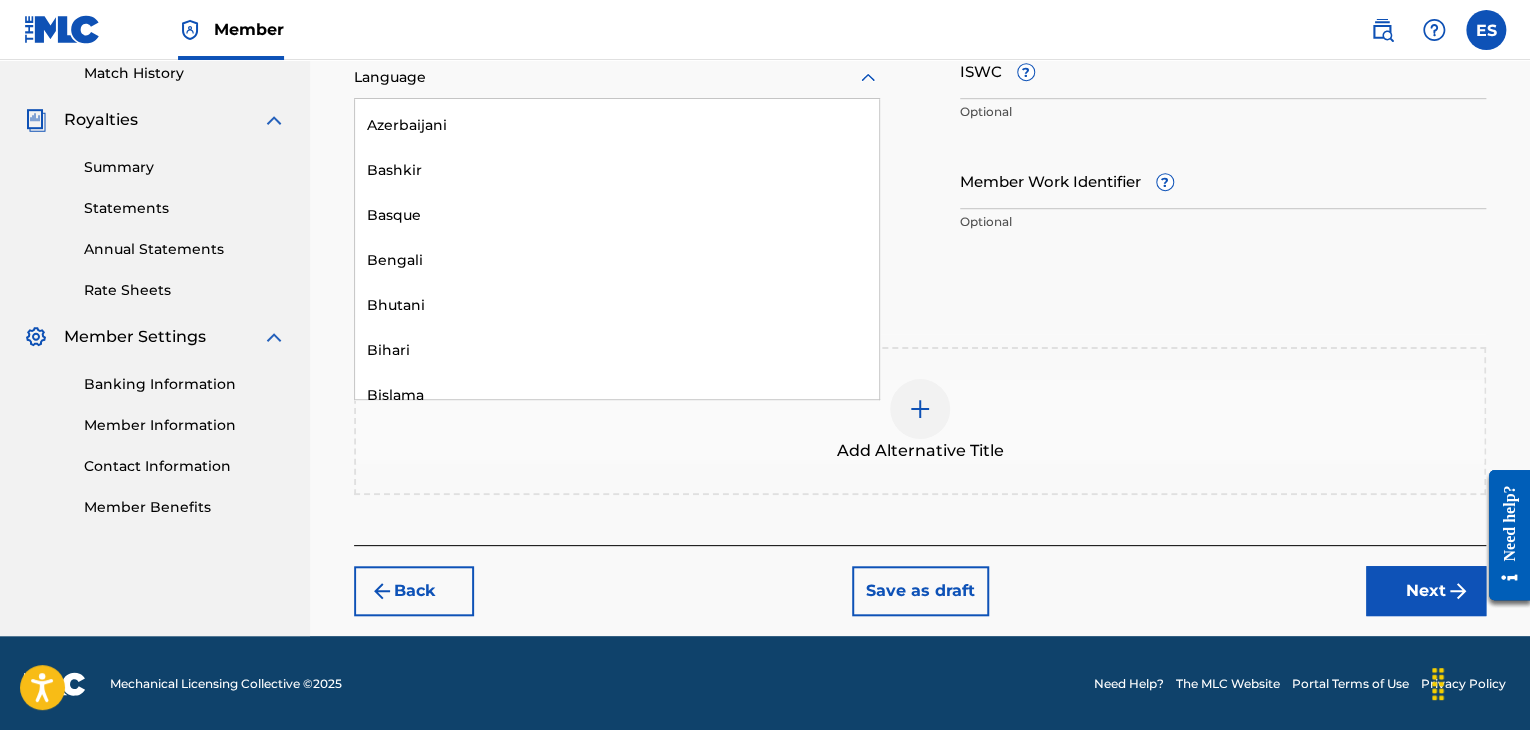 scroll, scrollTop: 700, scrollLeft: 0, axis: vertical 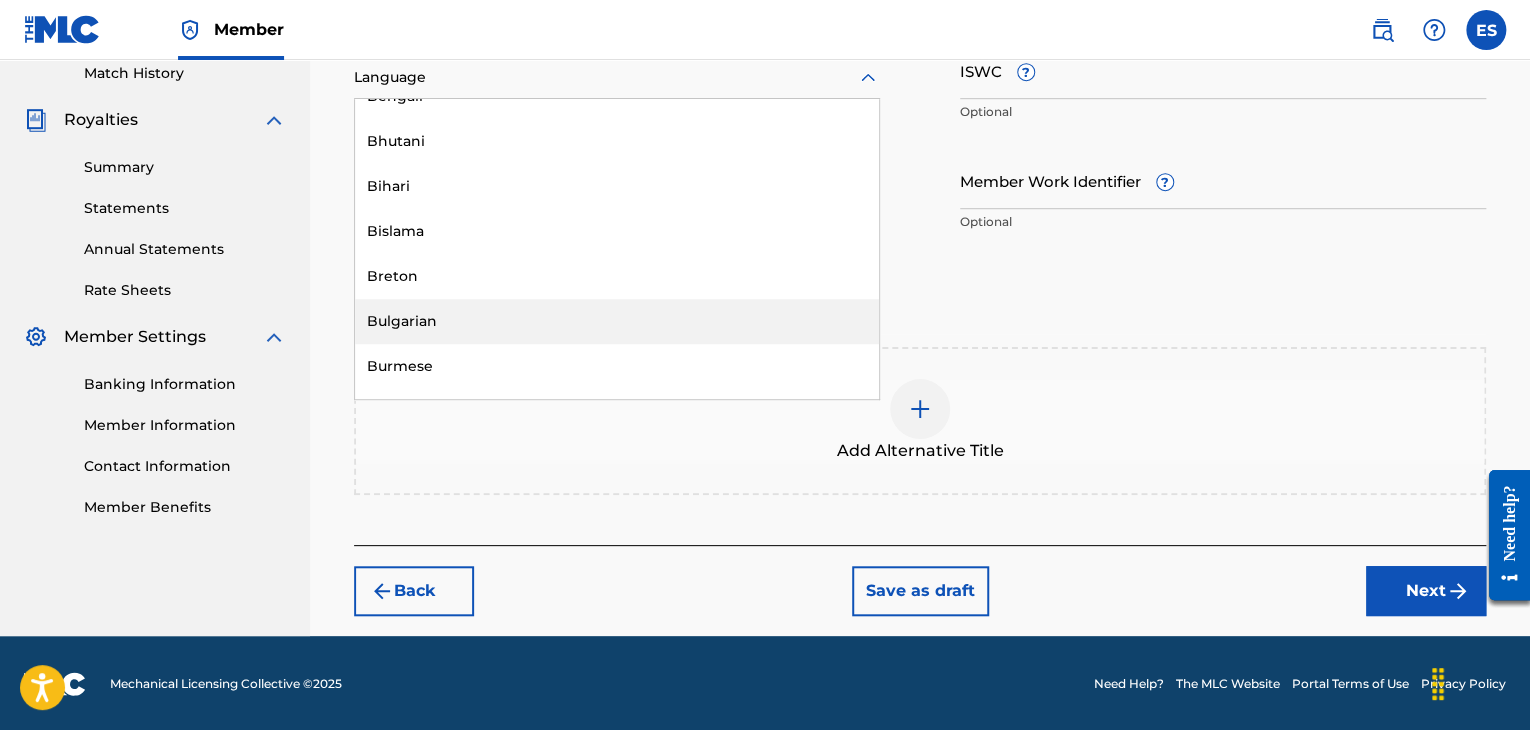 click on "Bulgarian" at bounding box center (617, 321) 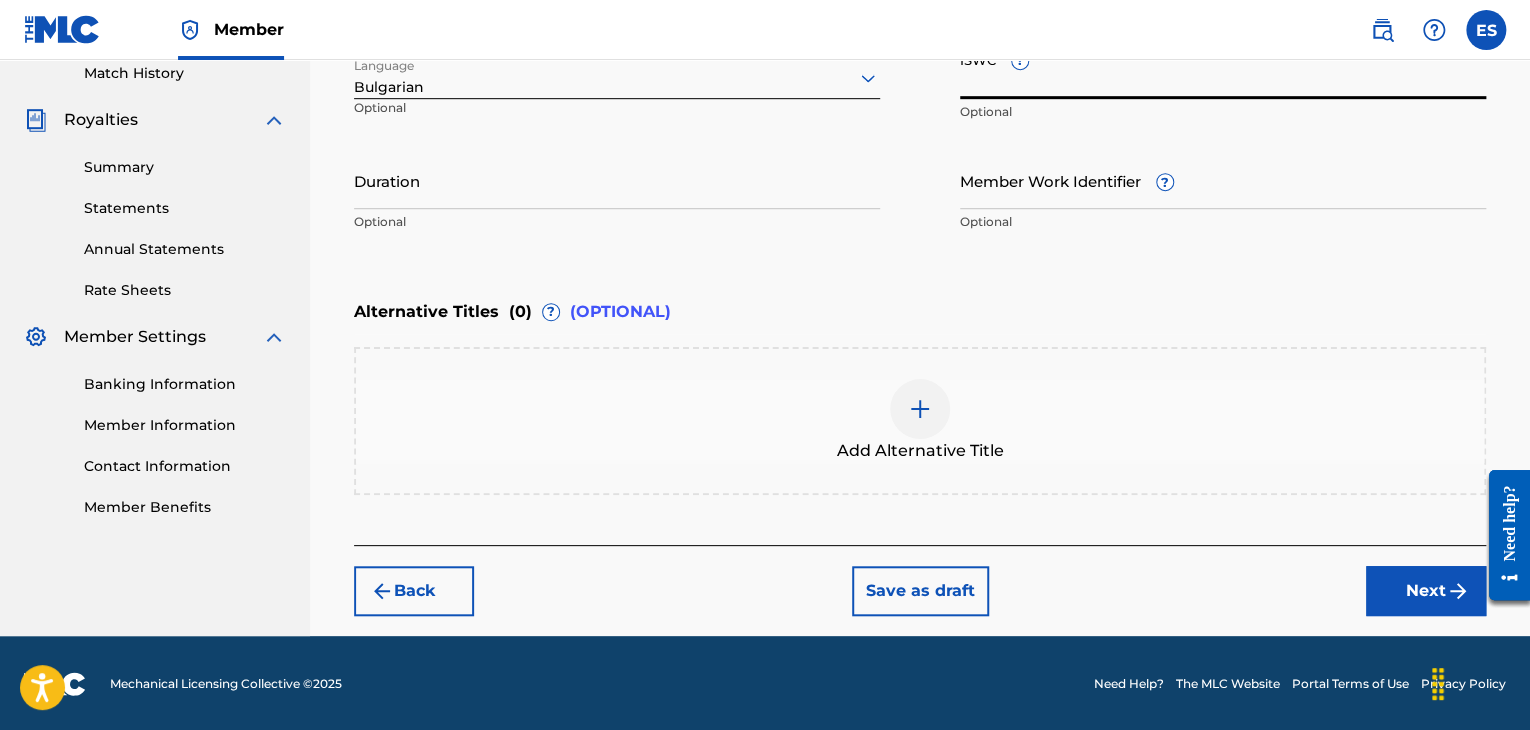 click on "ISWC   ?" at bounding box center [1223, 70] 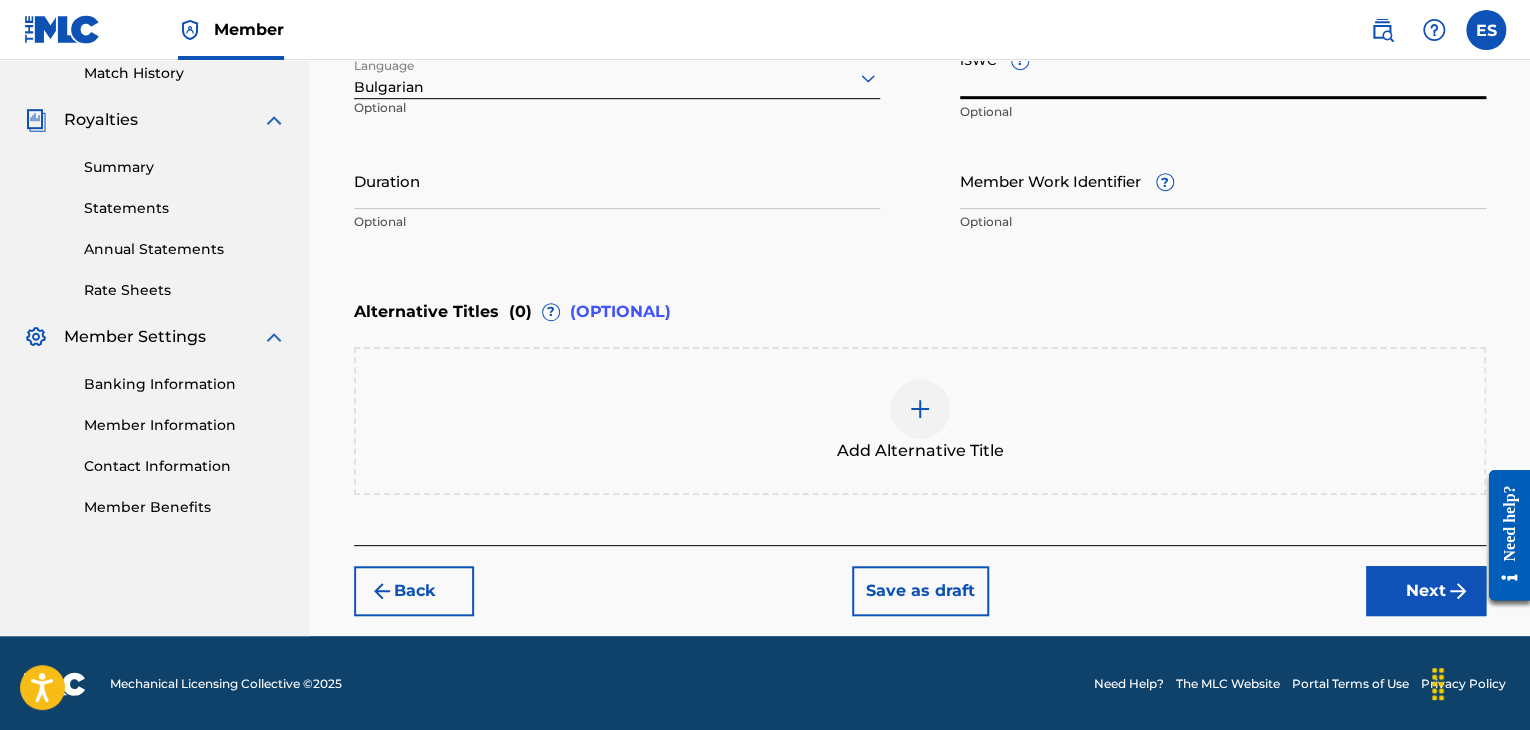 paste on "[PHONE]" 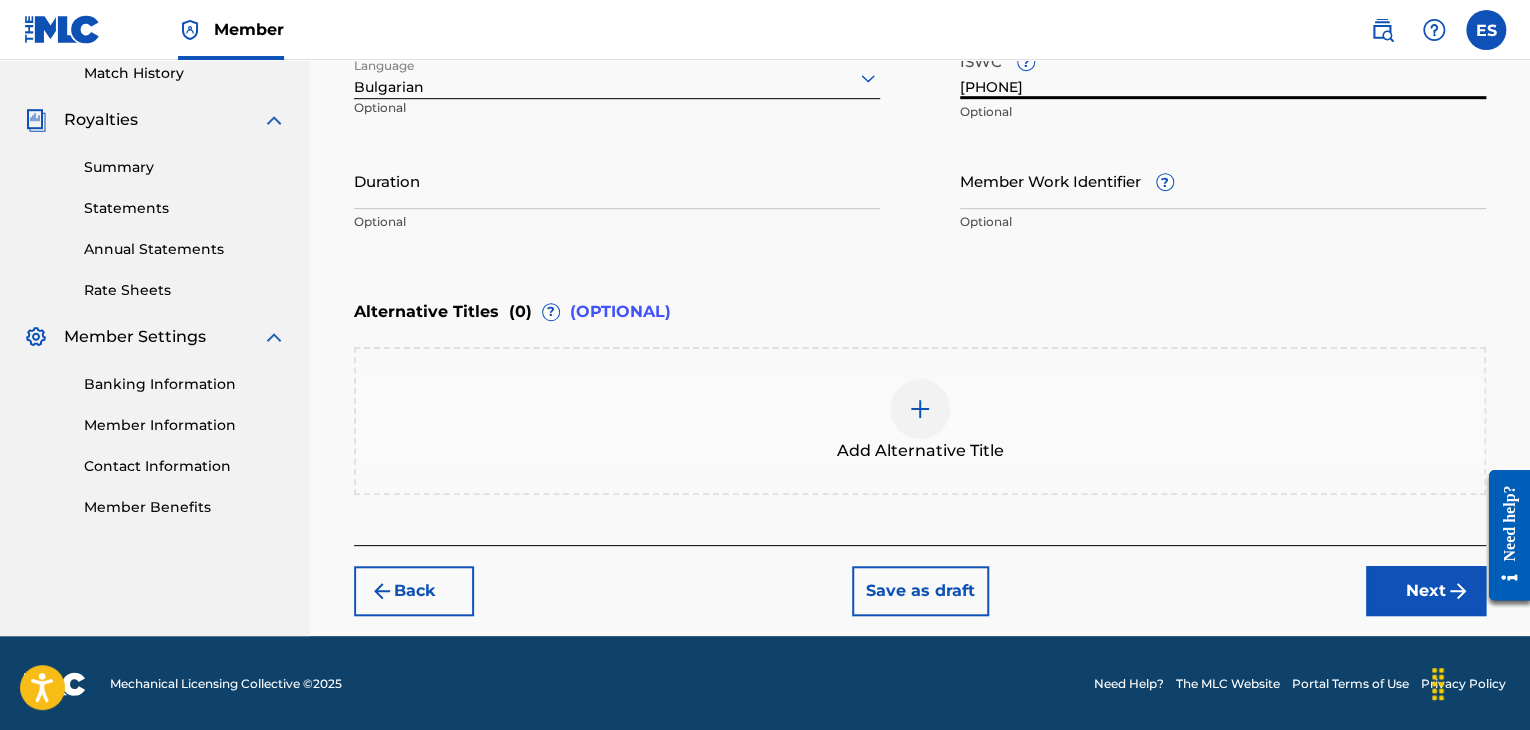 type on "[PHONE]" 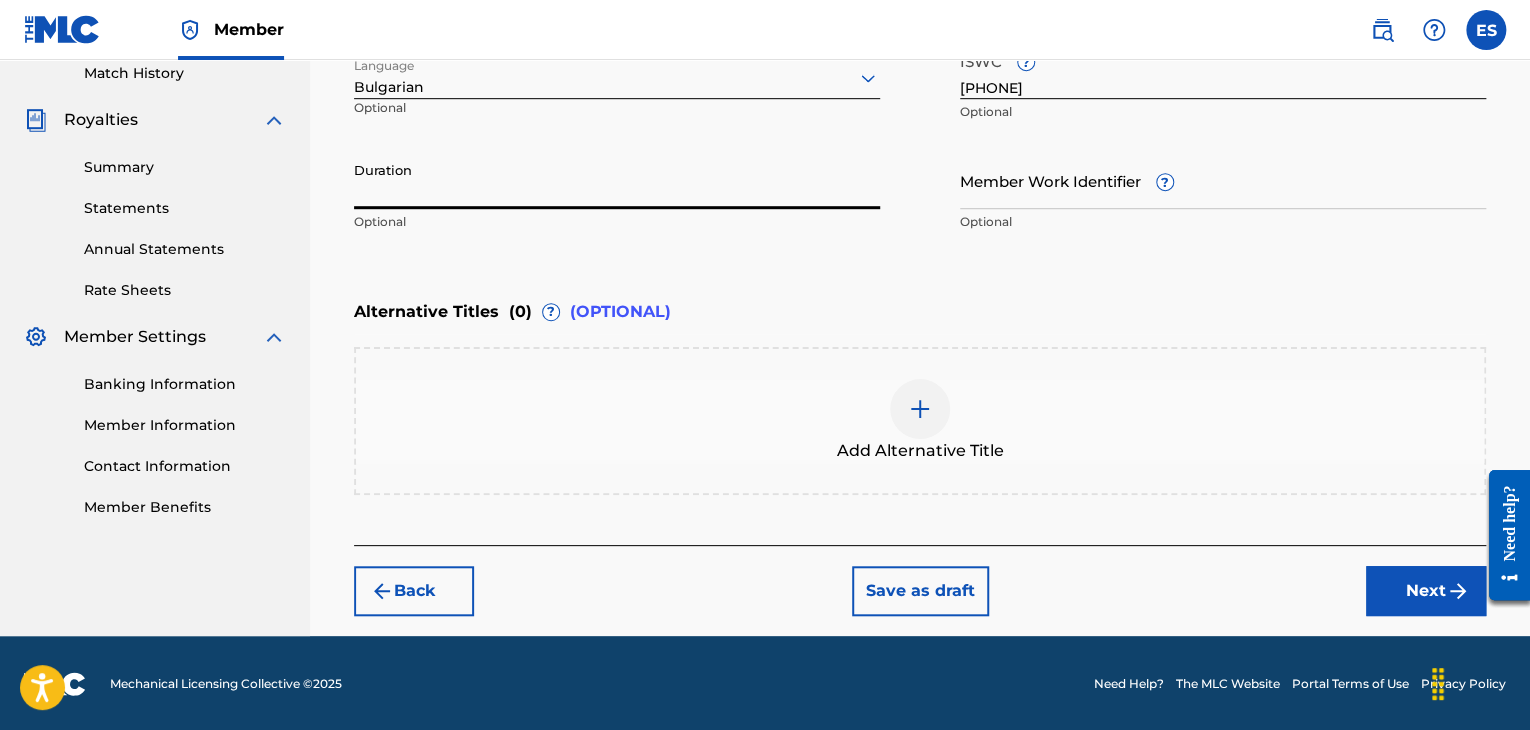 click on "Duration" at bounding box center (617, 180) 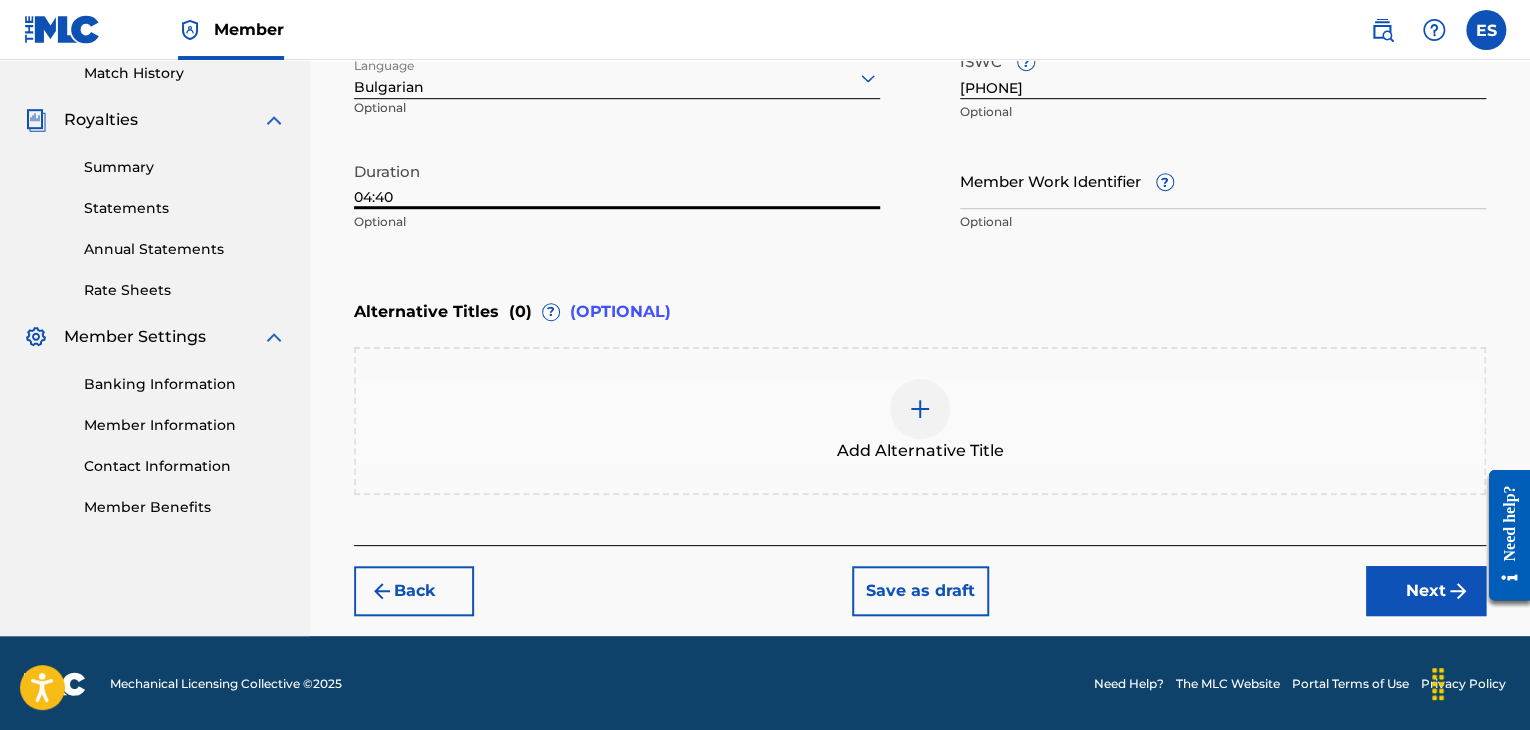 type on "04:40" 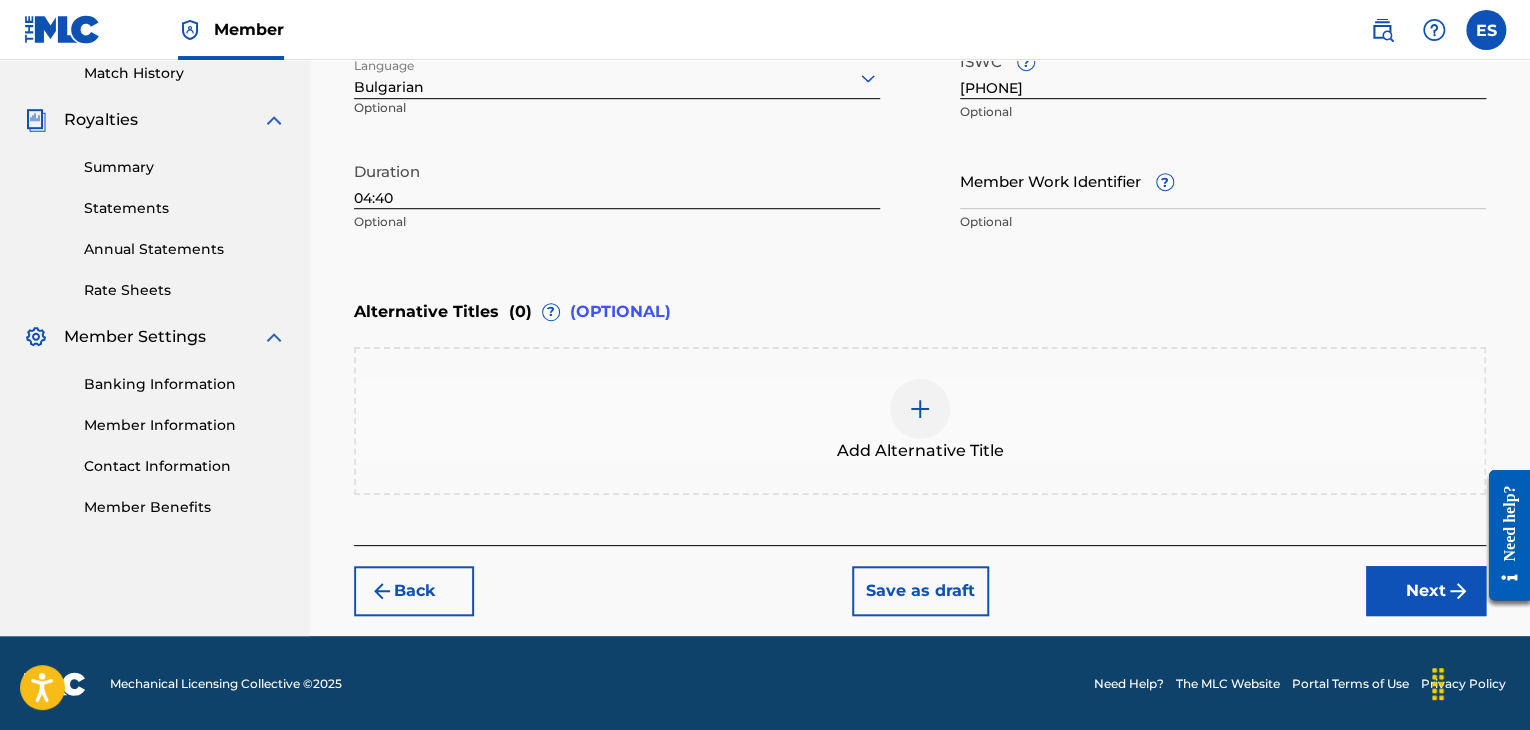 click on "Add Alternative Title" at bounding box center [920, 421] 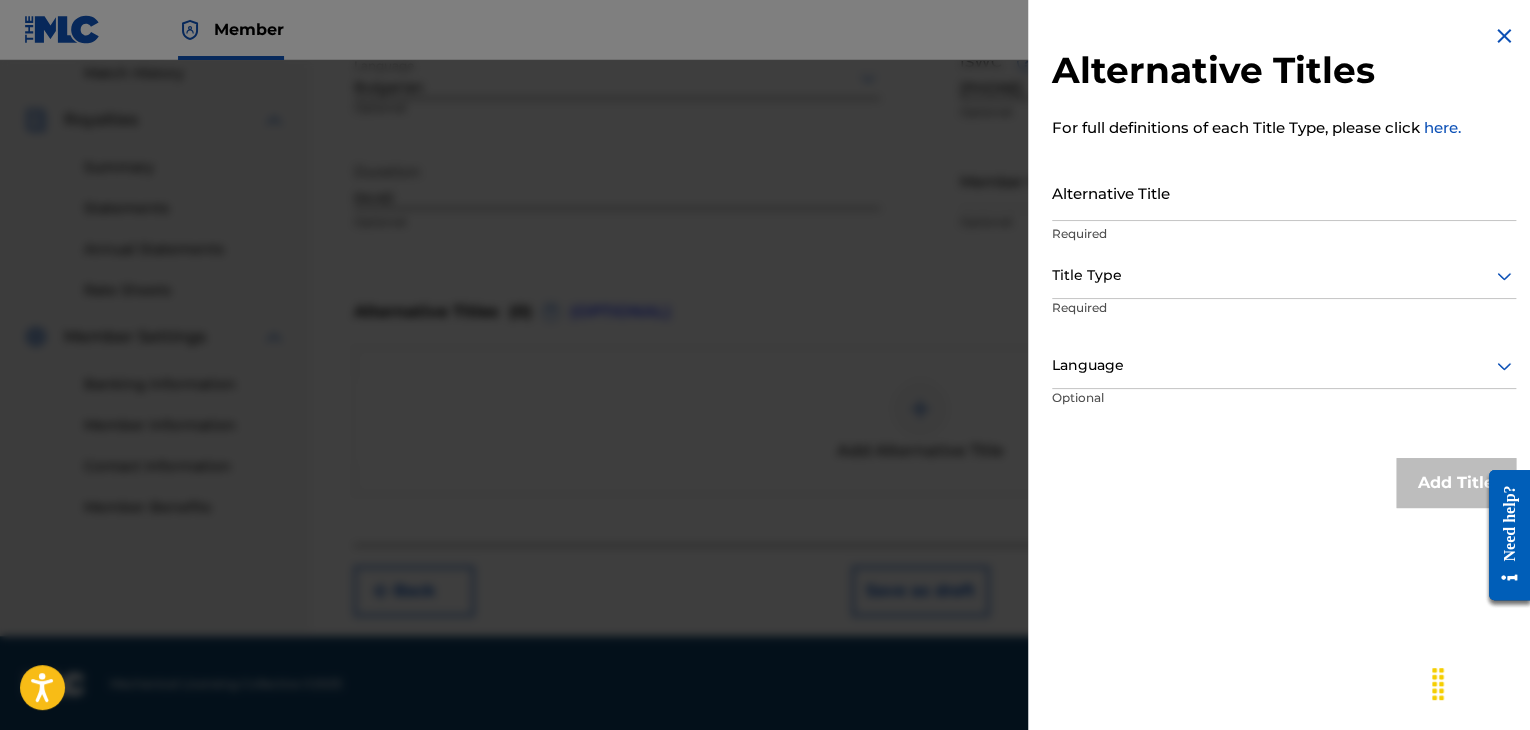 click on "Alternative Title" at bounding box center [1284, 192] 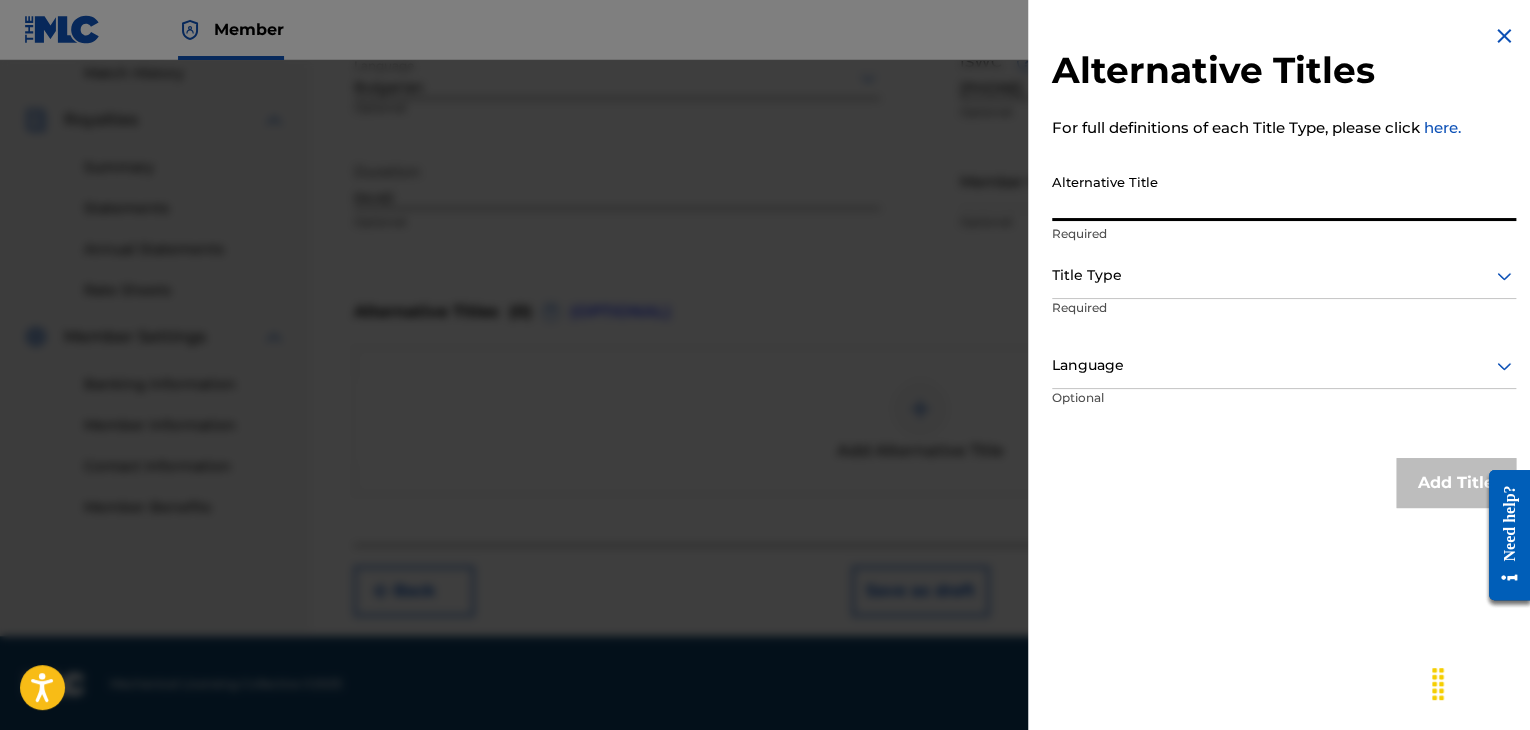paste on "ПРОСТО СЪПРУГ" 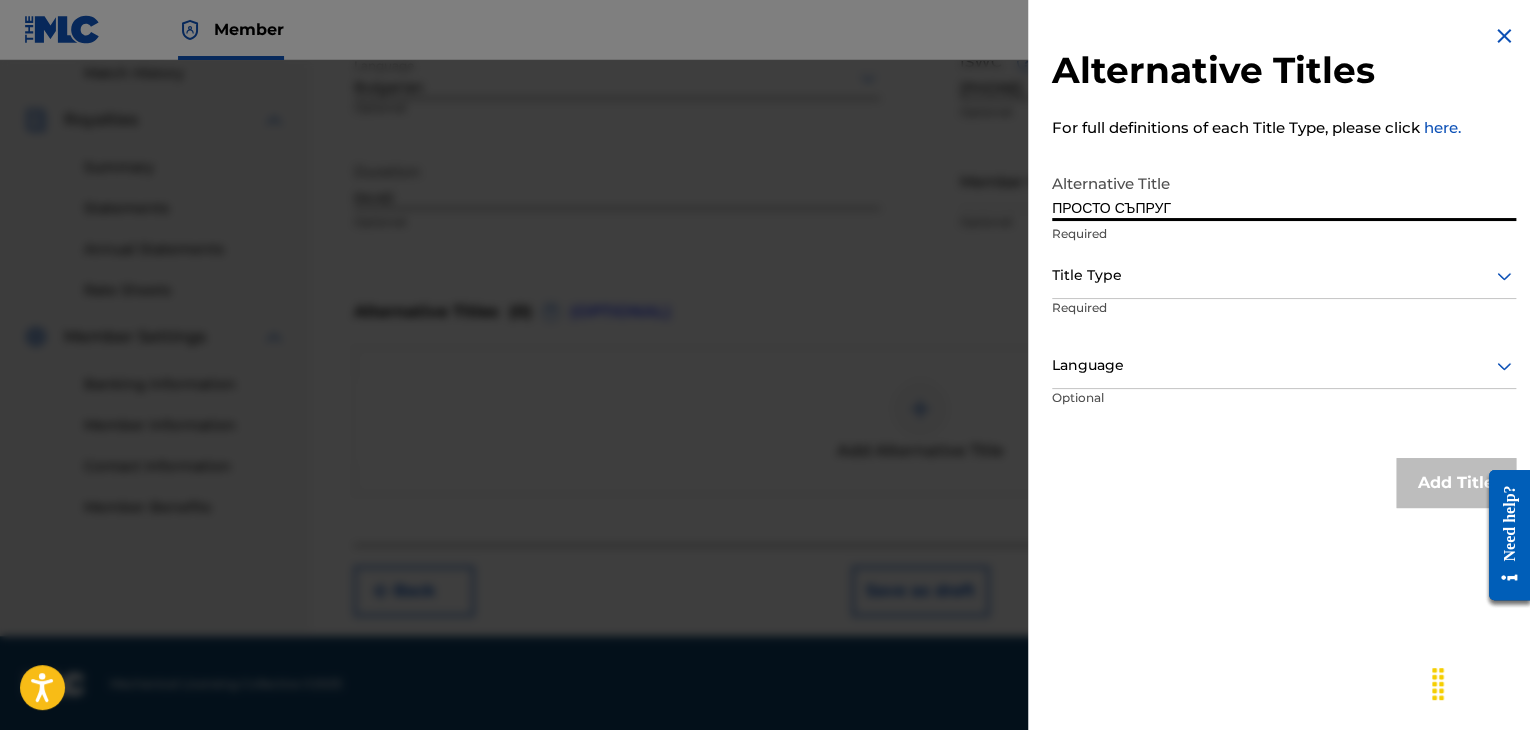 type on "ПРОСТО СЪПРУГ" 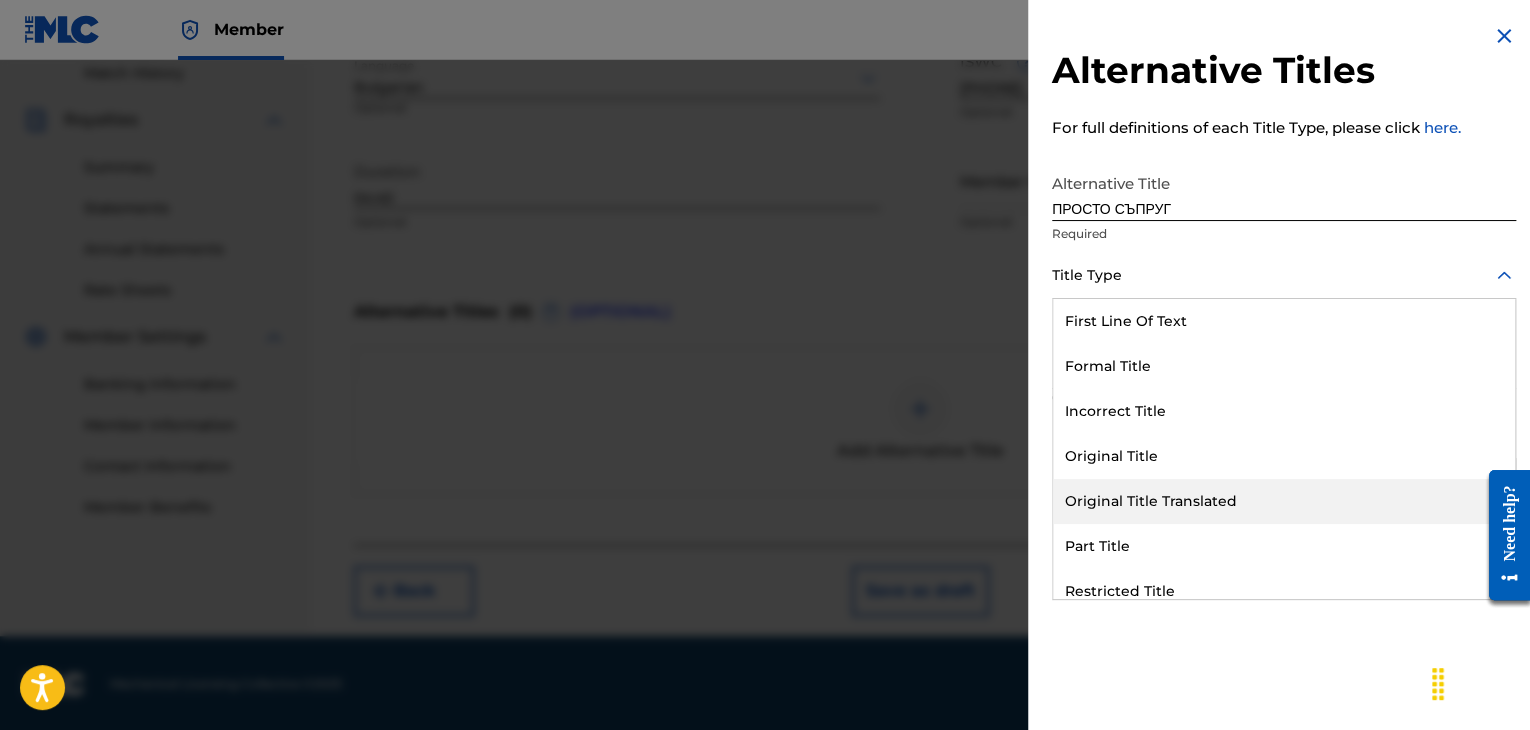 drag, startPoint x: 1128, startPoint y: 509, endPoint x: 1130, endPoint y: 407, distance: 102.01961 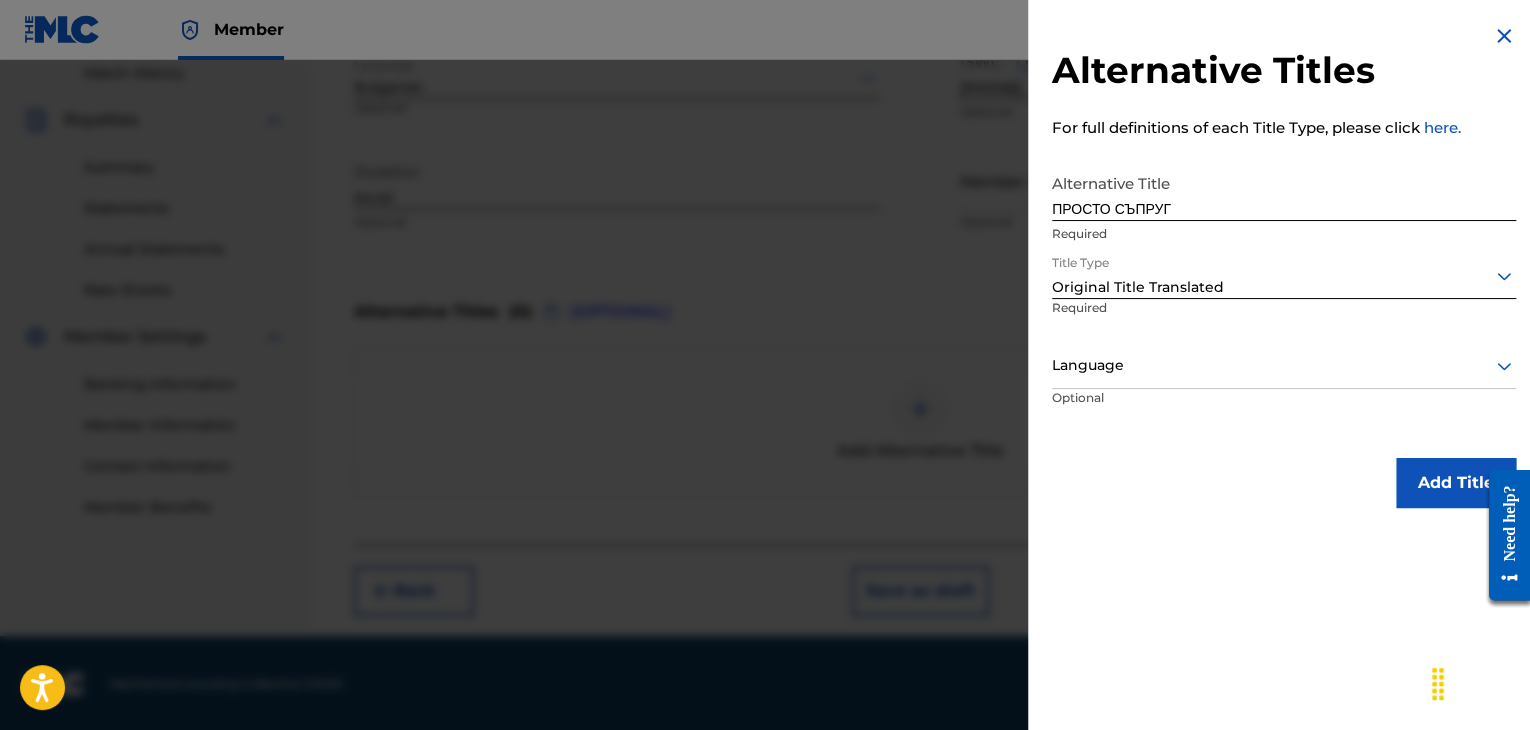 click at bounding box center [1284, 365] 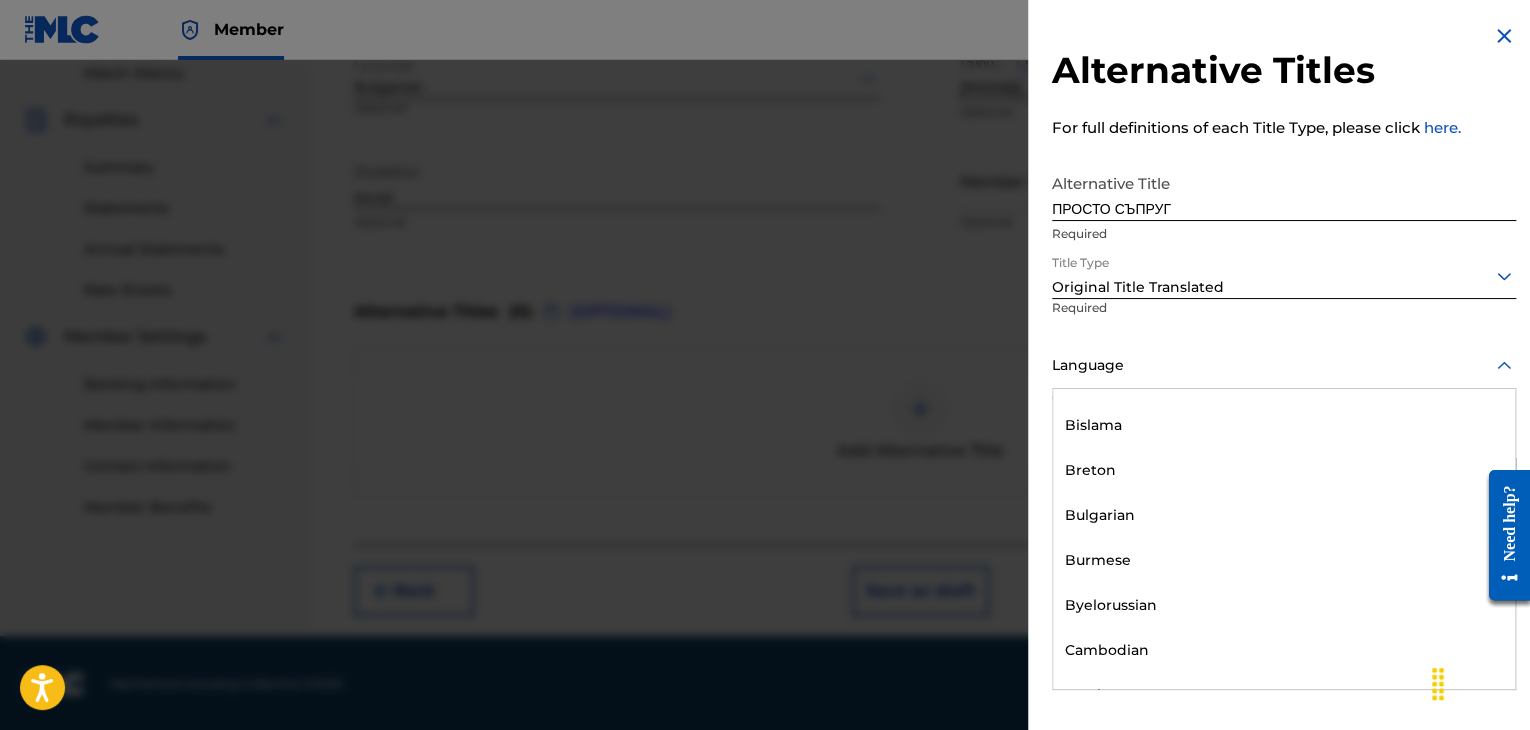 scroll, scrollTop: 800, scrollLeft: 0, axis: vertical 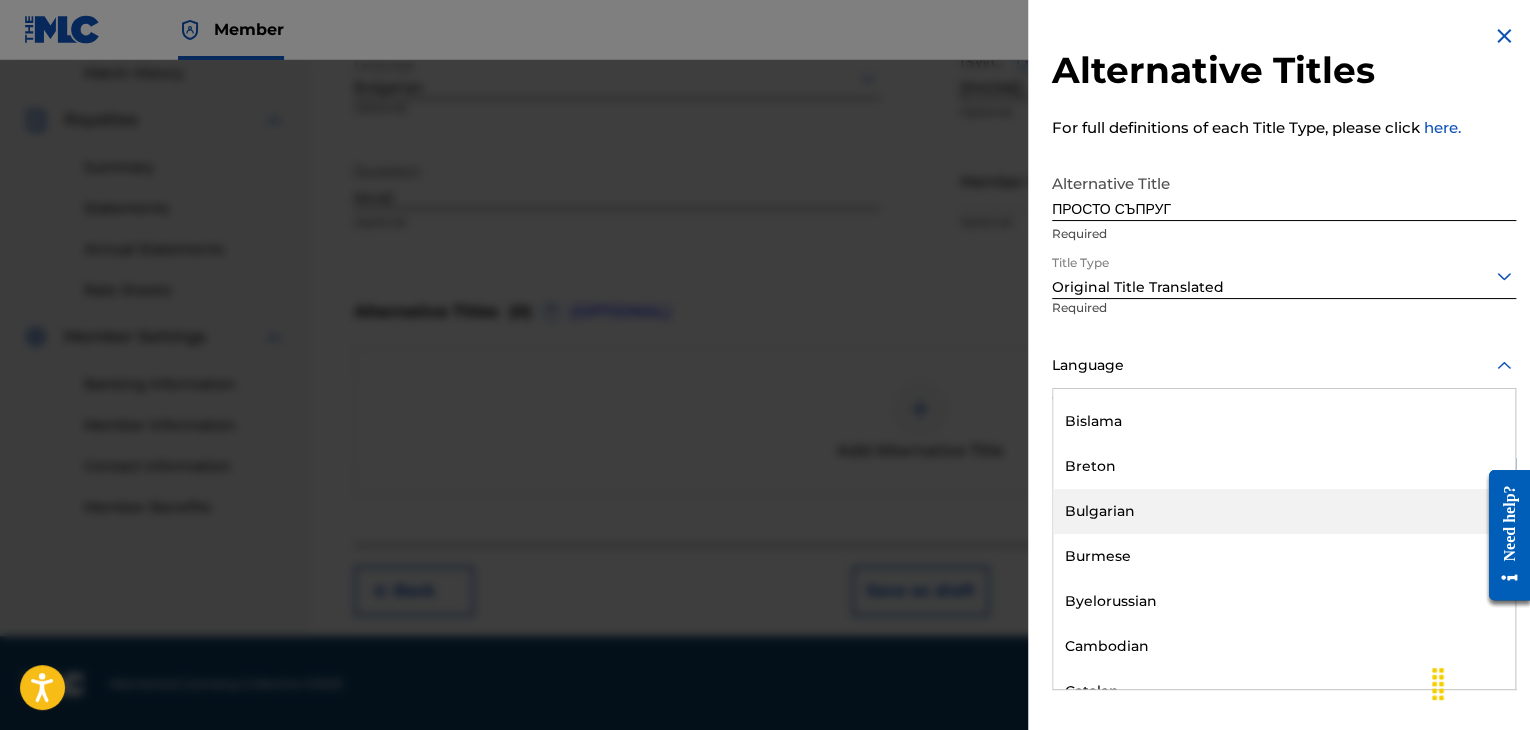 click on "Bulgarian" at bounding box center [1284, 511] 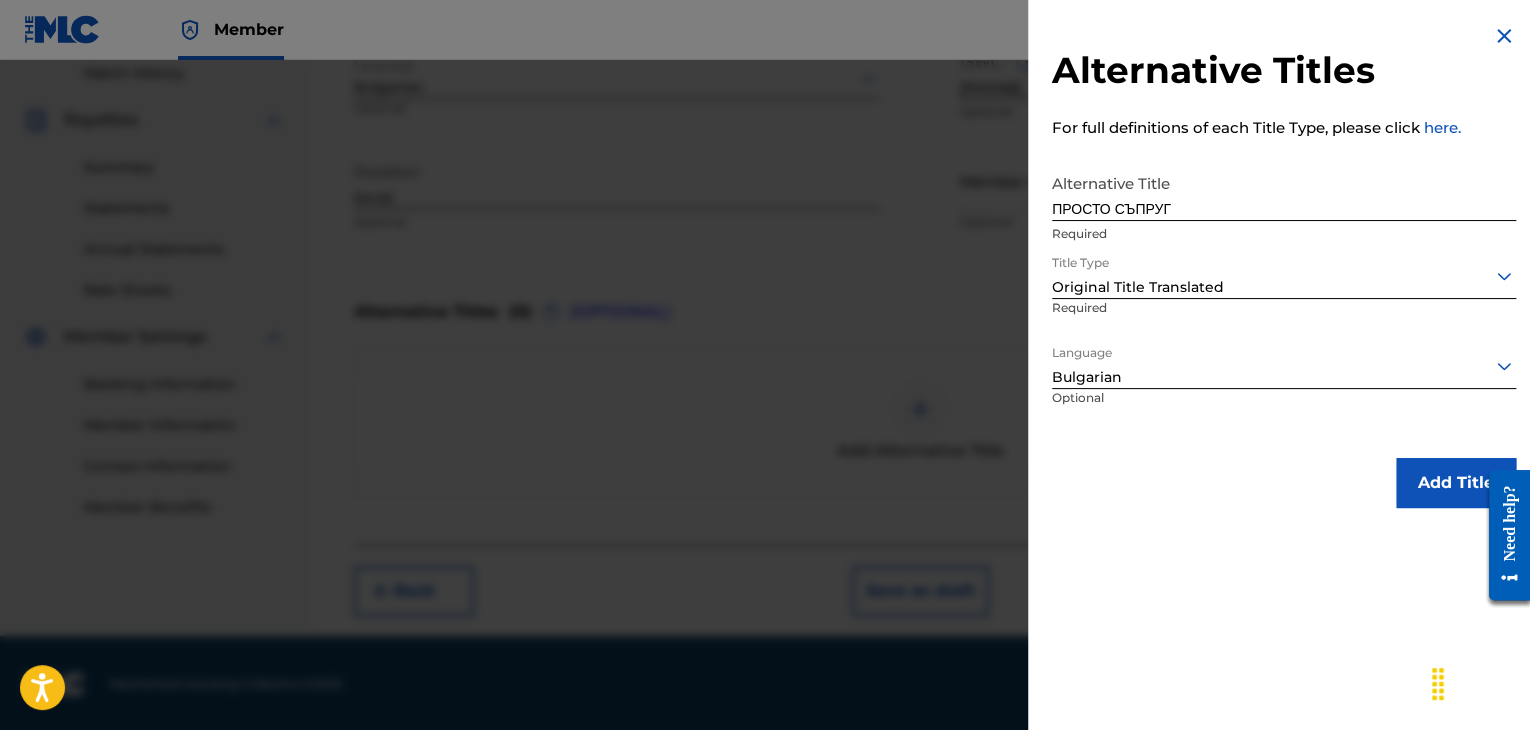 click on "Add Title" at bounding box center (1456, 483) 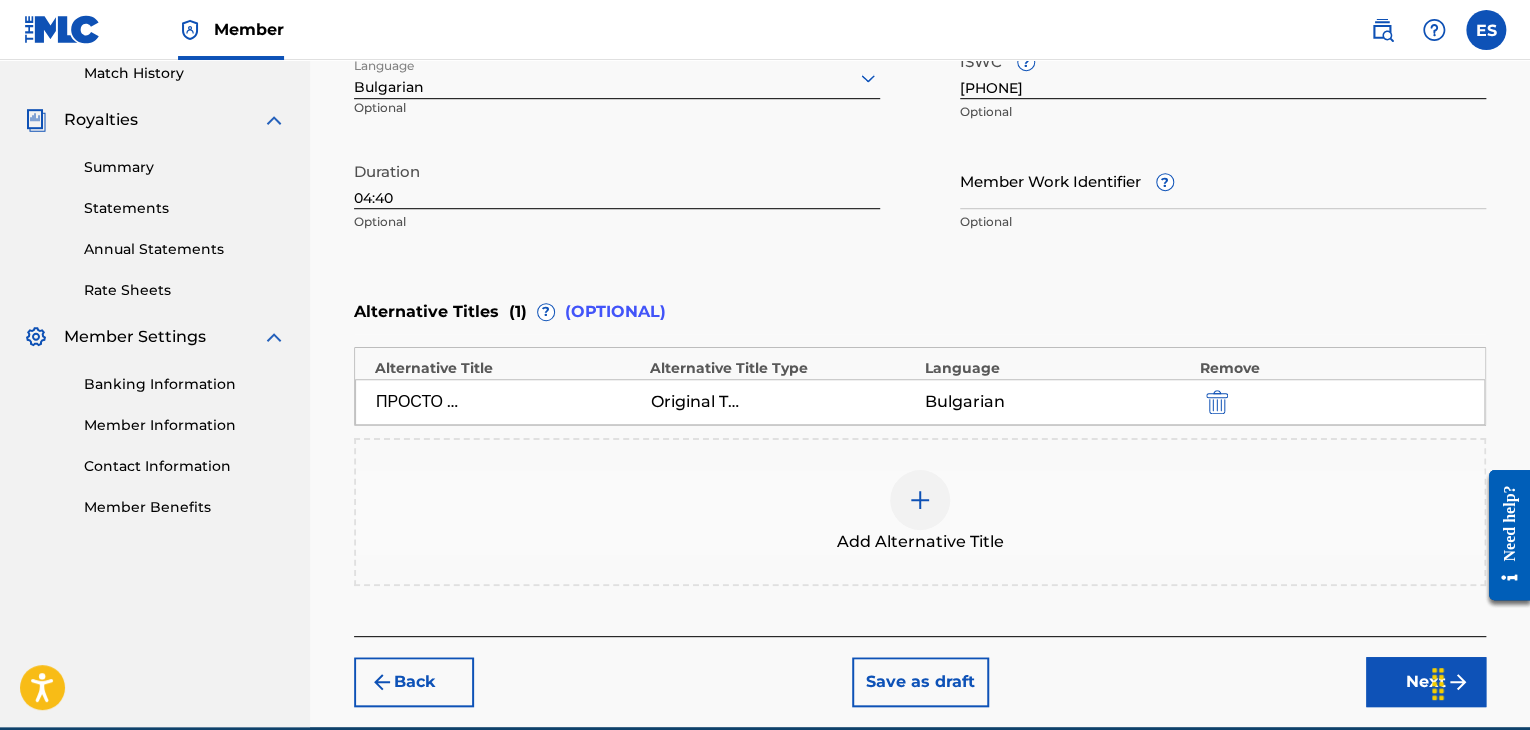 click on "Back Save as draft Next" at bounding box center (920, 671) 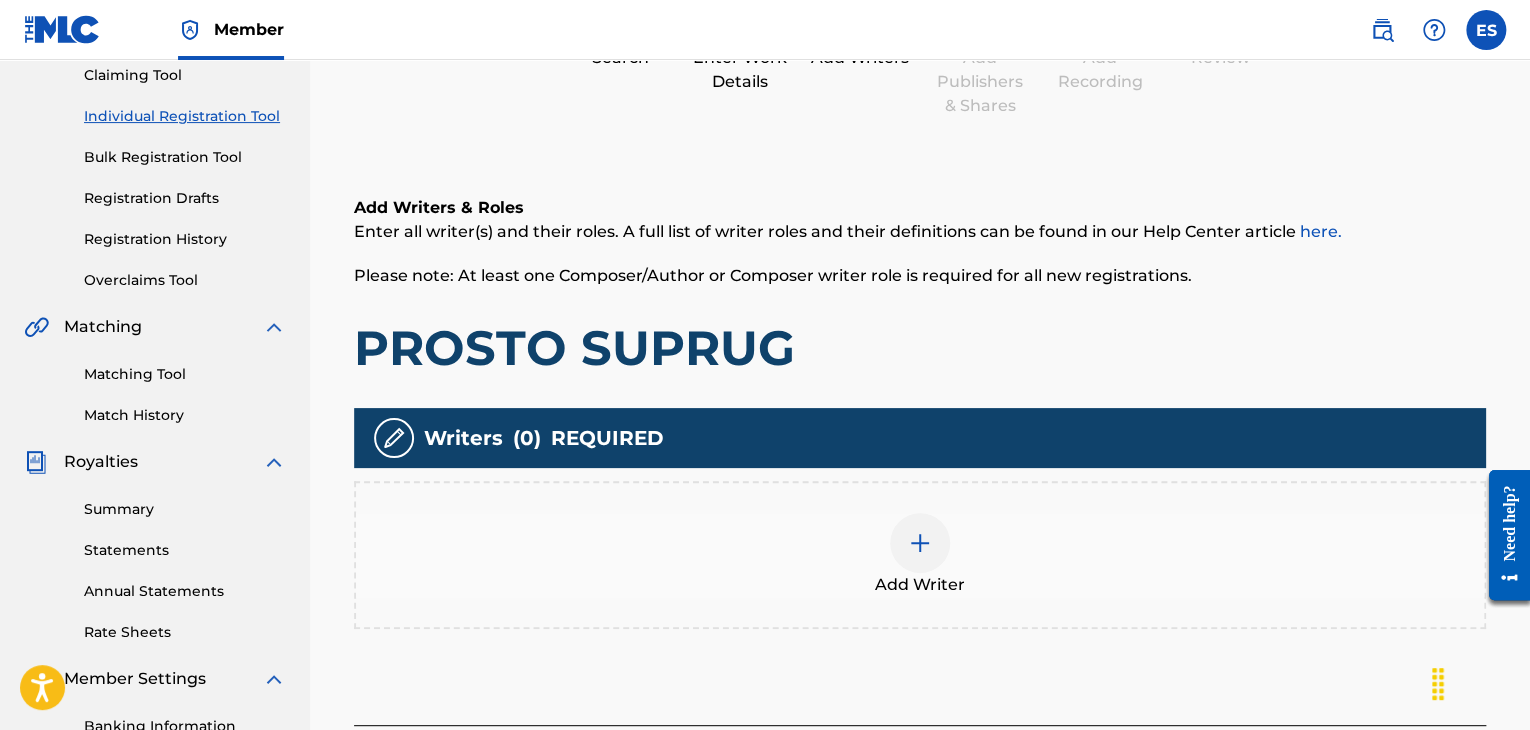 scroll, scrollTop: 390, scrollLeft: 0, axis: vertical 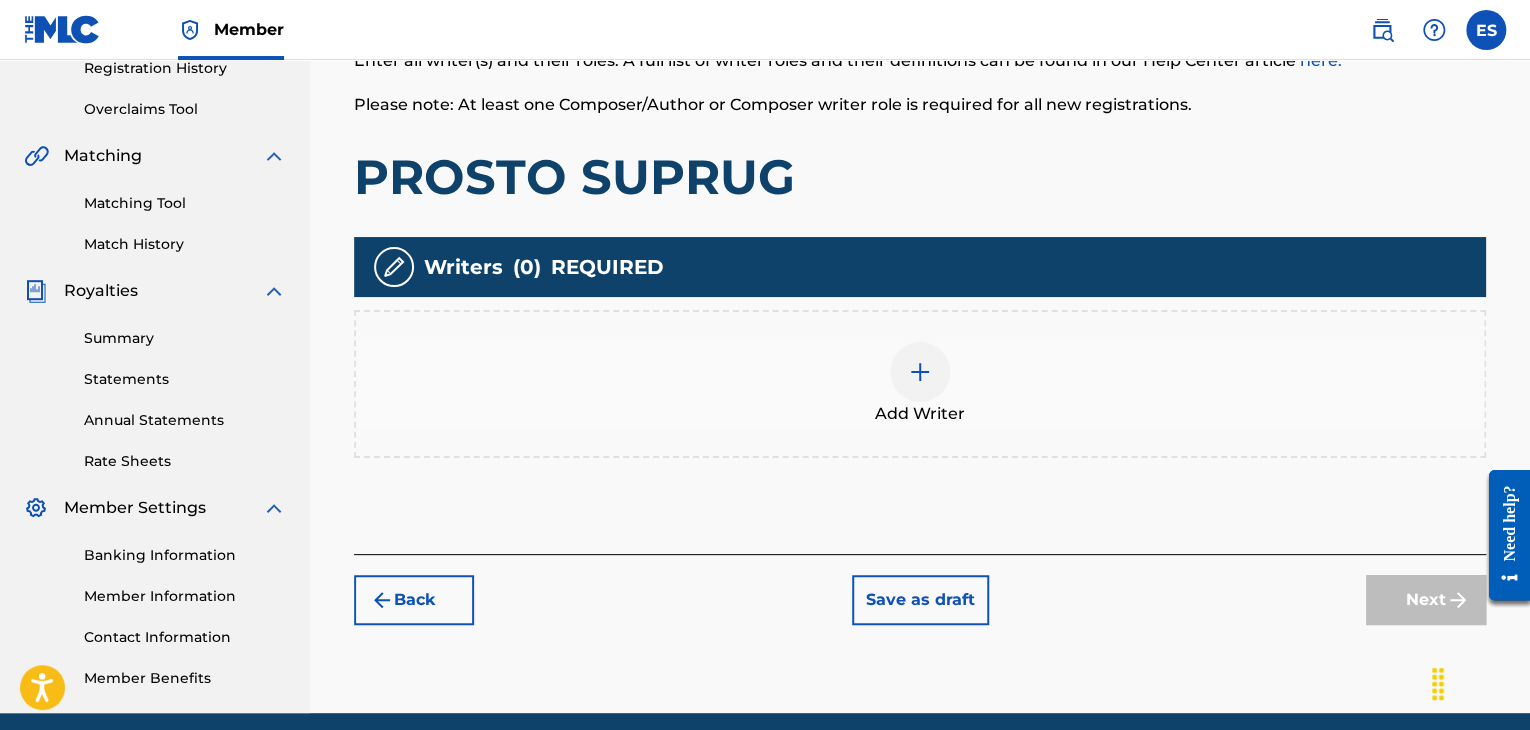 click at bounding box center [920, 372] 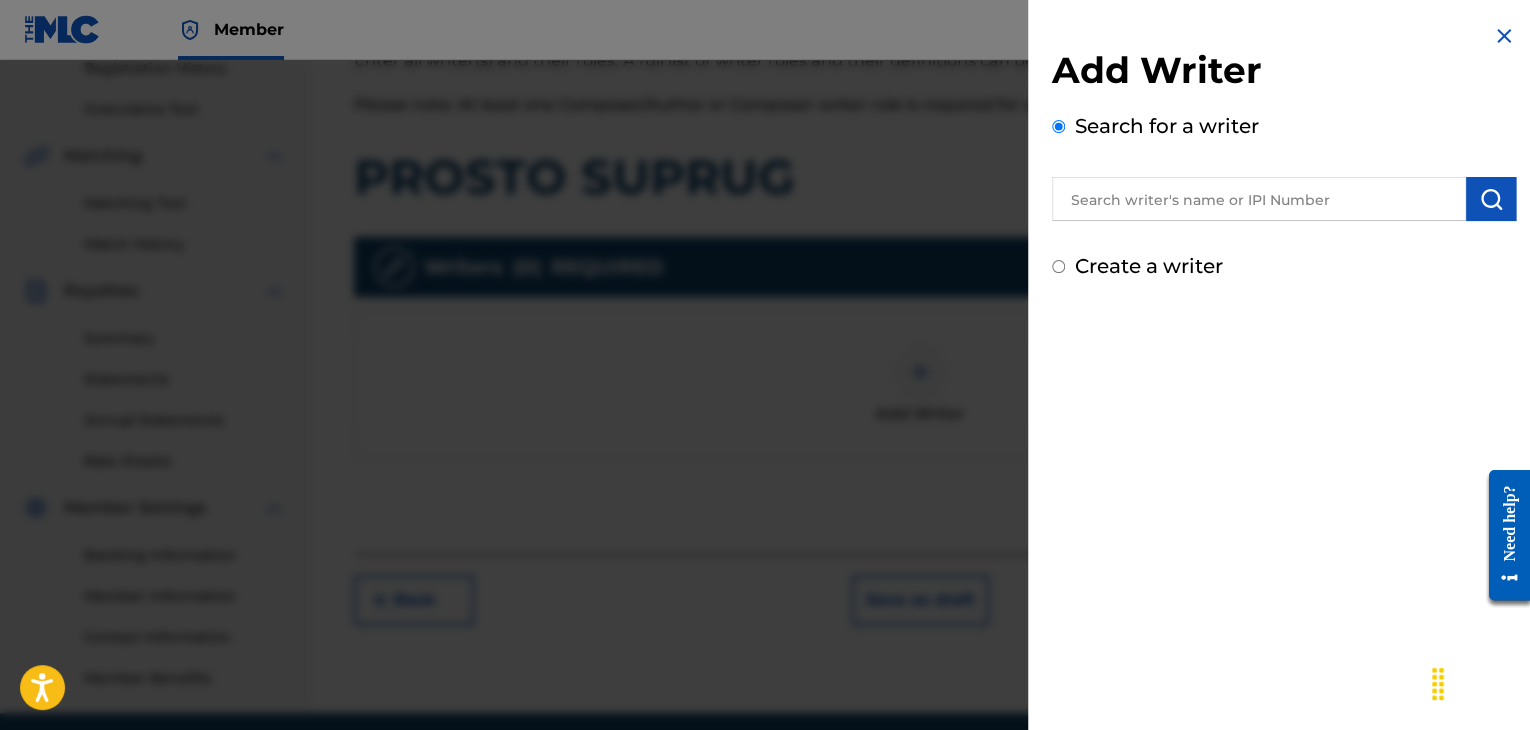 click at bounding box center [1259, 199] 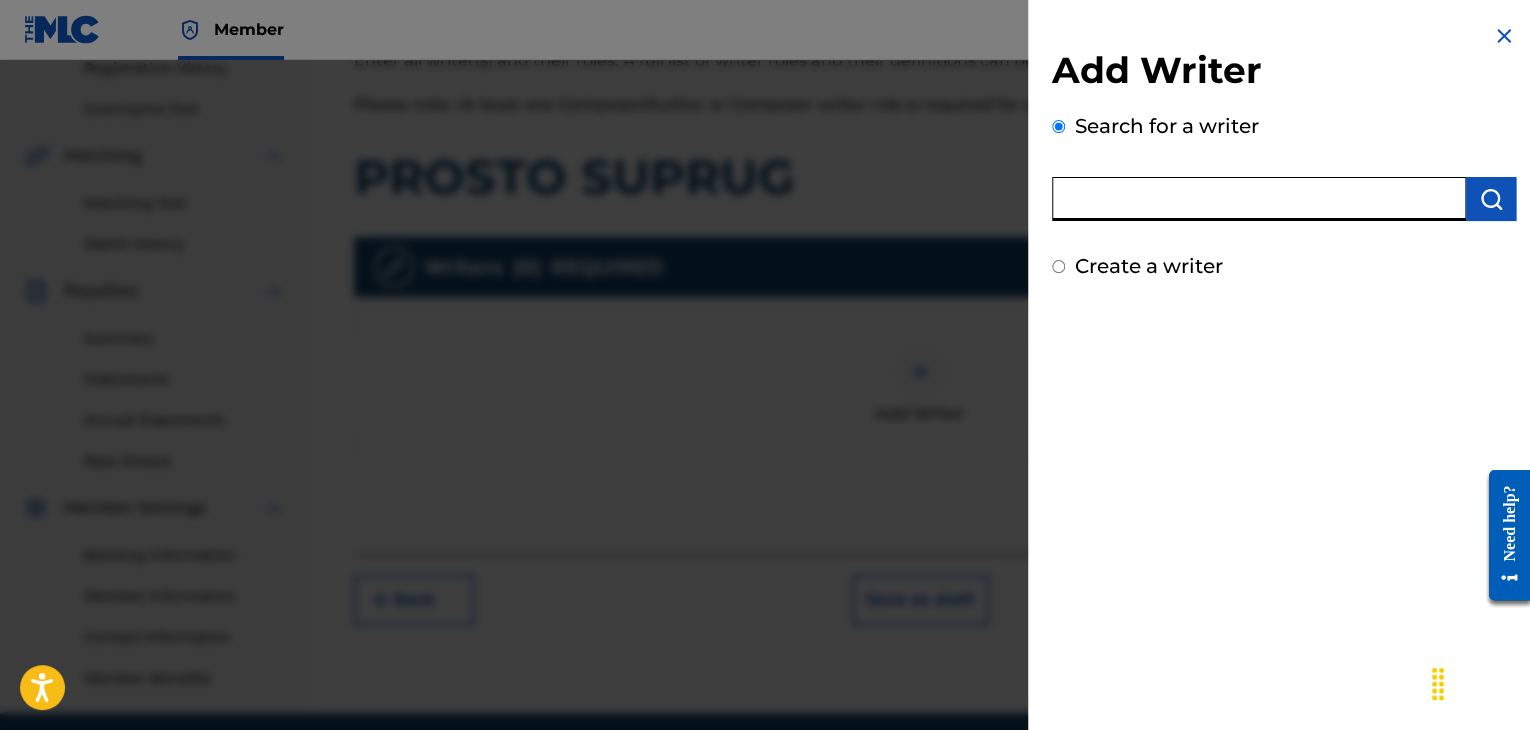 paste on "[PHONE]" 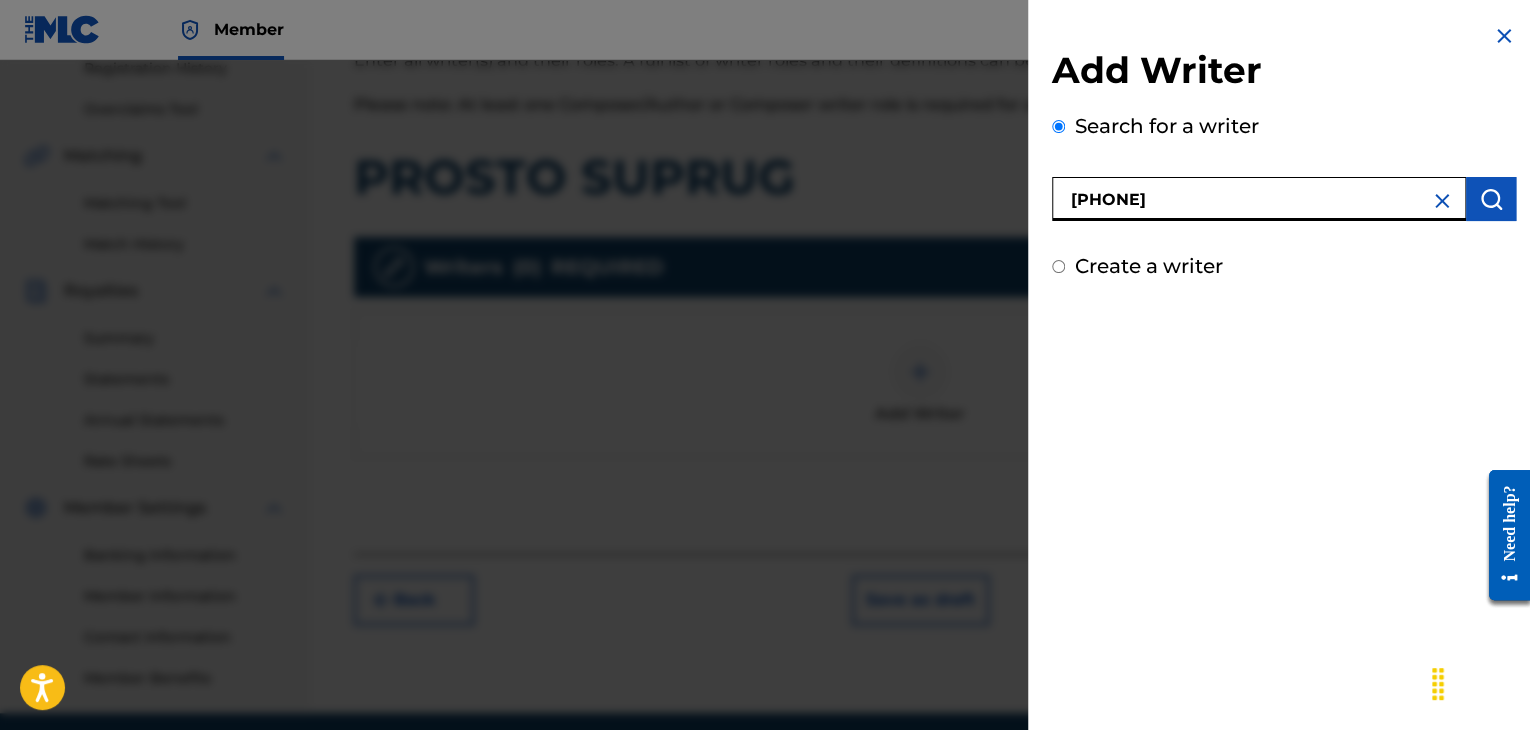 type on "[PHONE]" 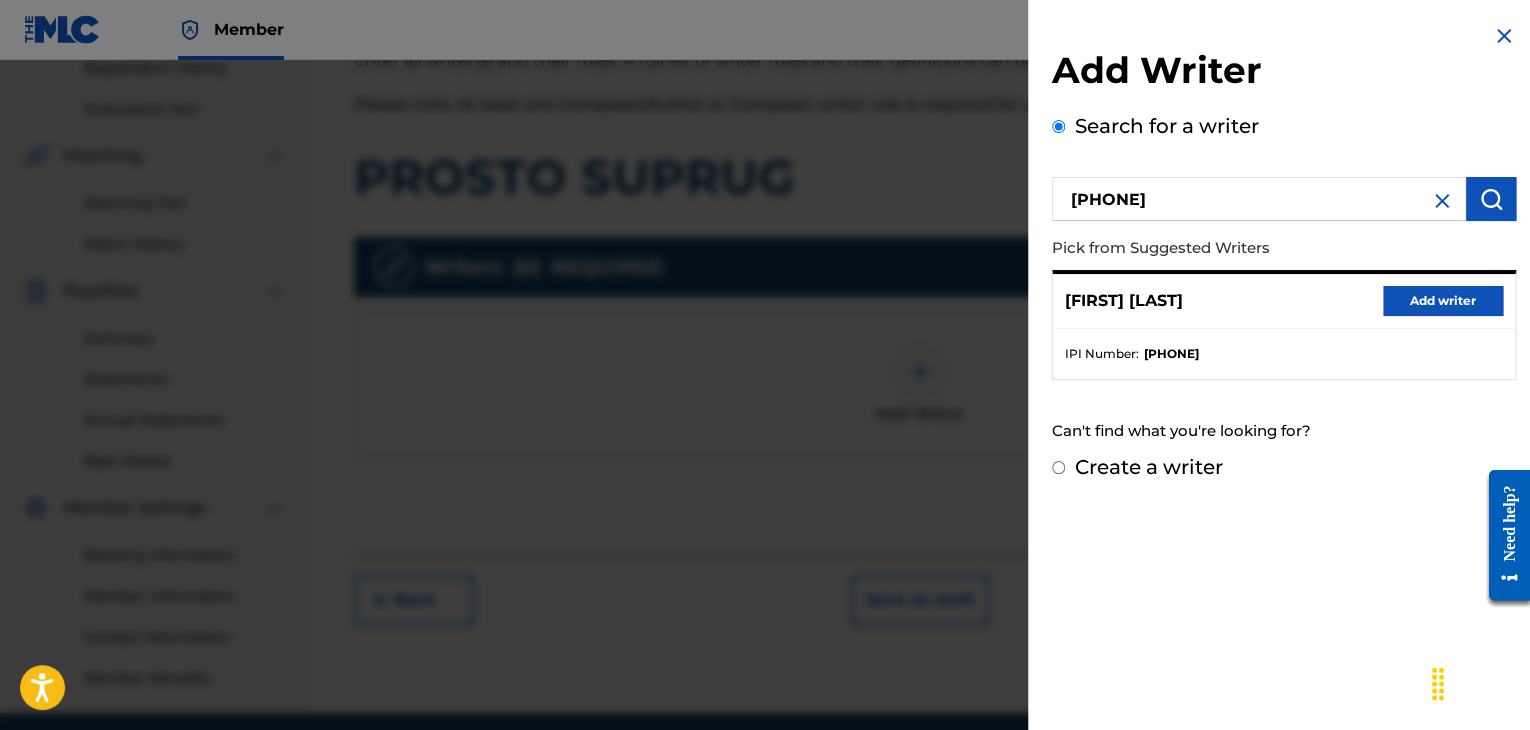 click on "Add writer" at bounding box center [1443, 301] 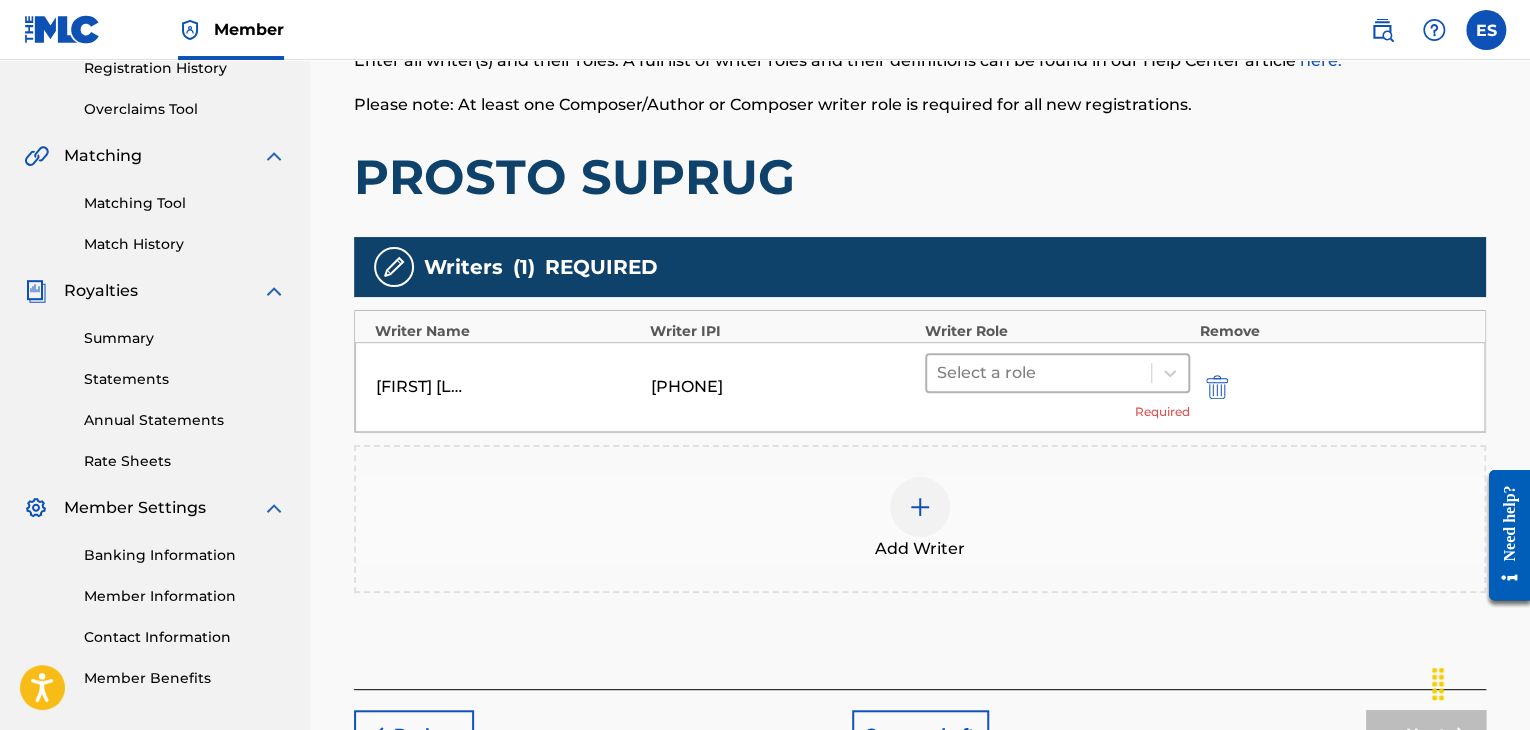 click at bounding box center [1039, 373] 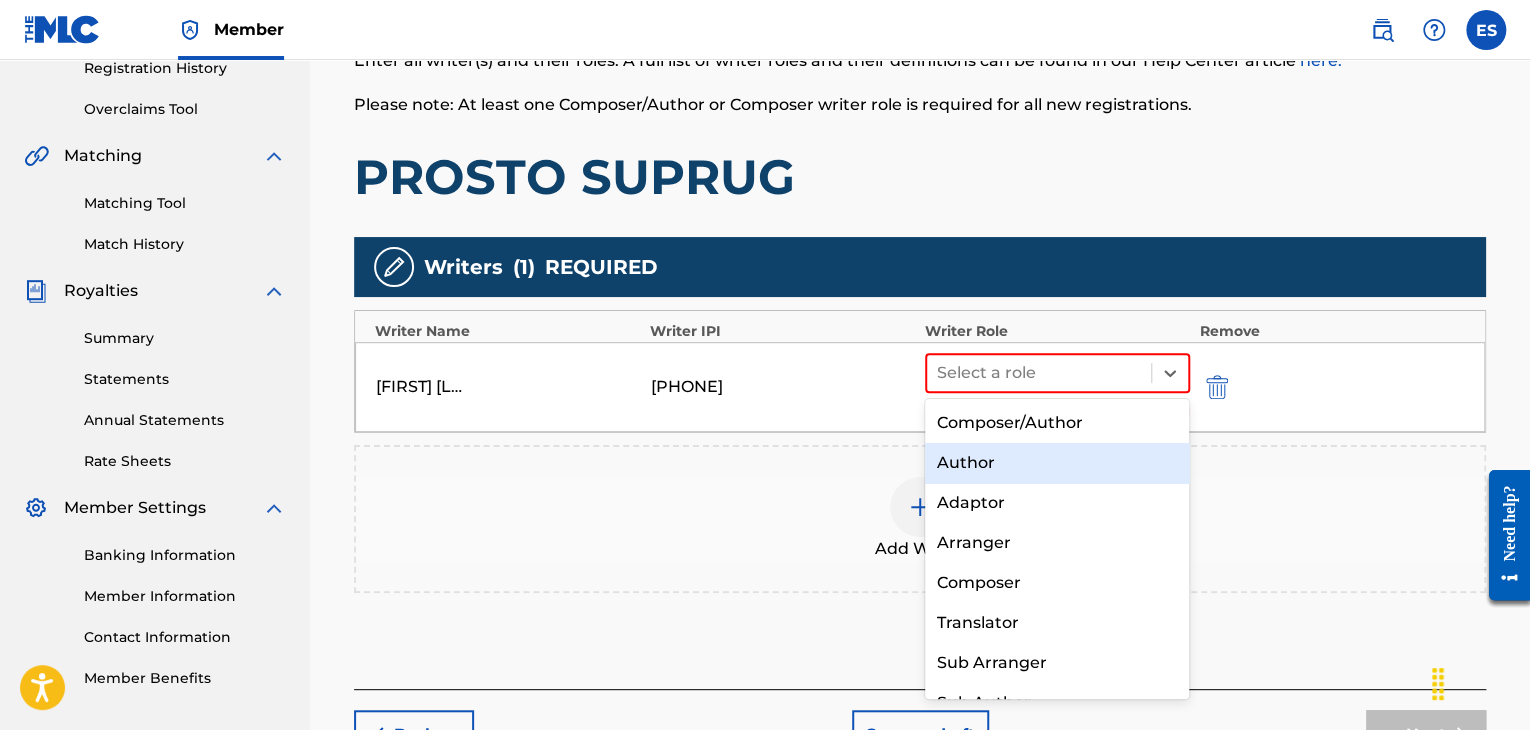 click on "Author" at bounding box center [1057, 463] 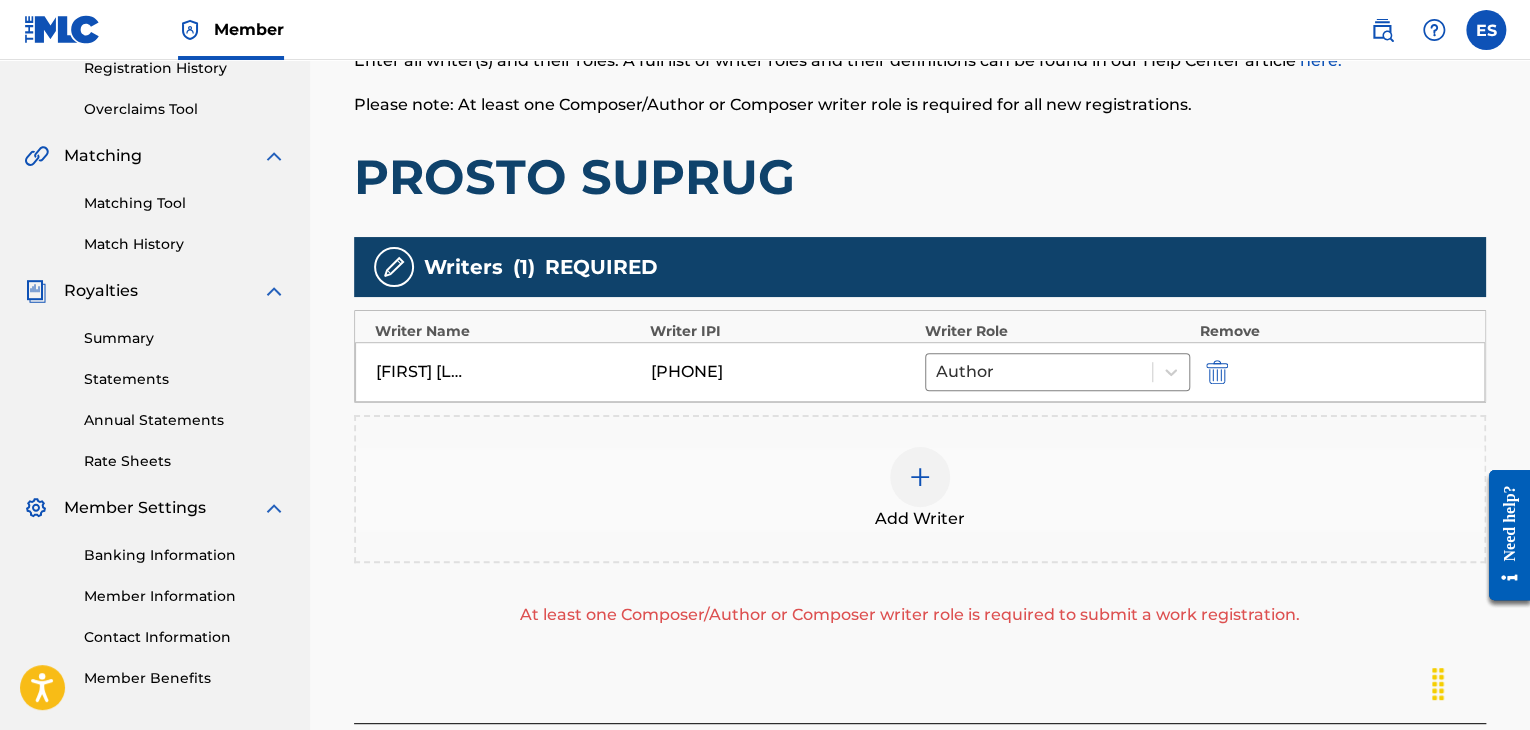 click at bounding box center [920, 477] 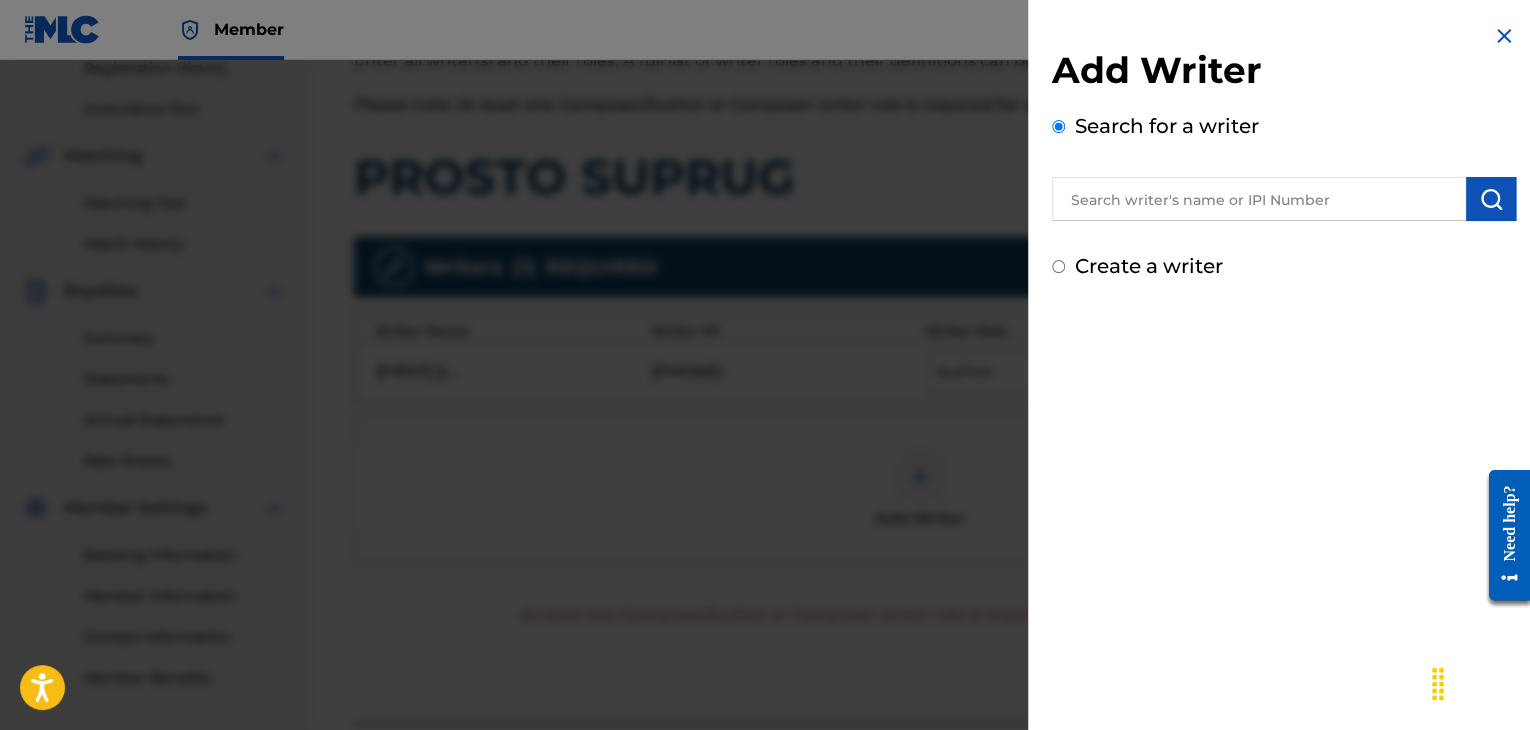 drag, startPoint x: 1192, startPoint y: 206, endPoint x: 1190, endPoint y: 192, distance: 14.142136 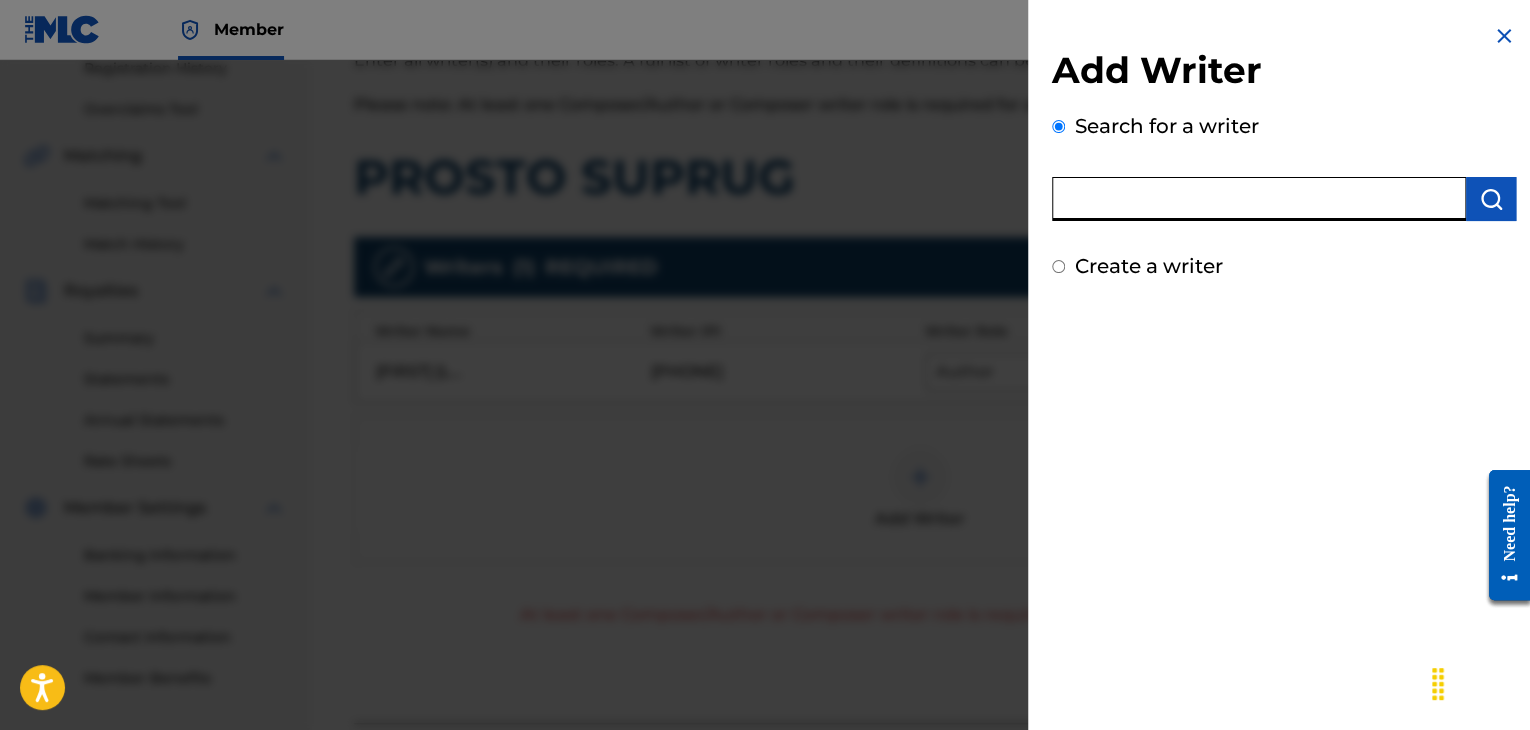 paste on "00258906432" 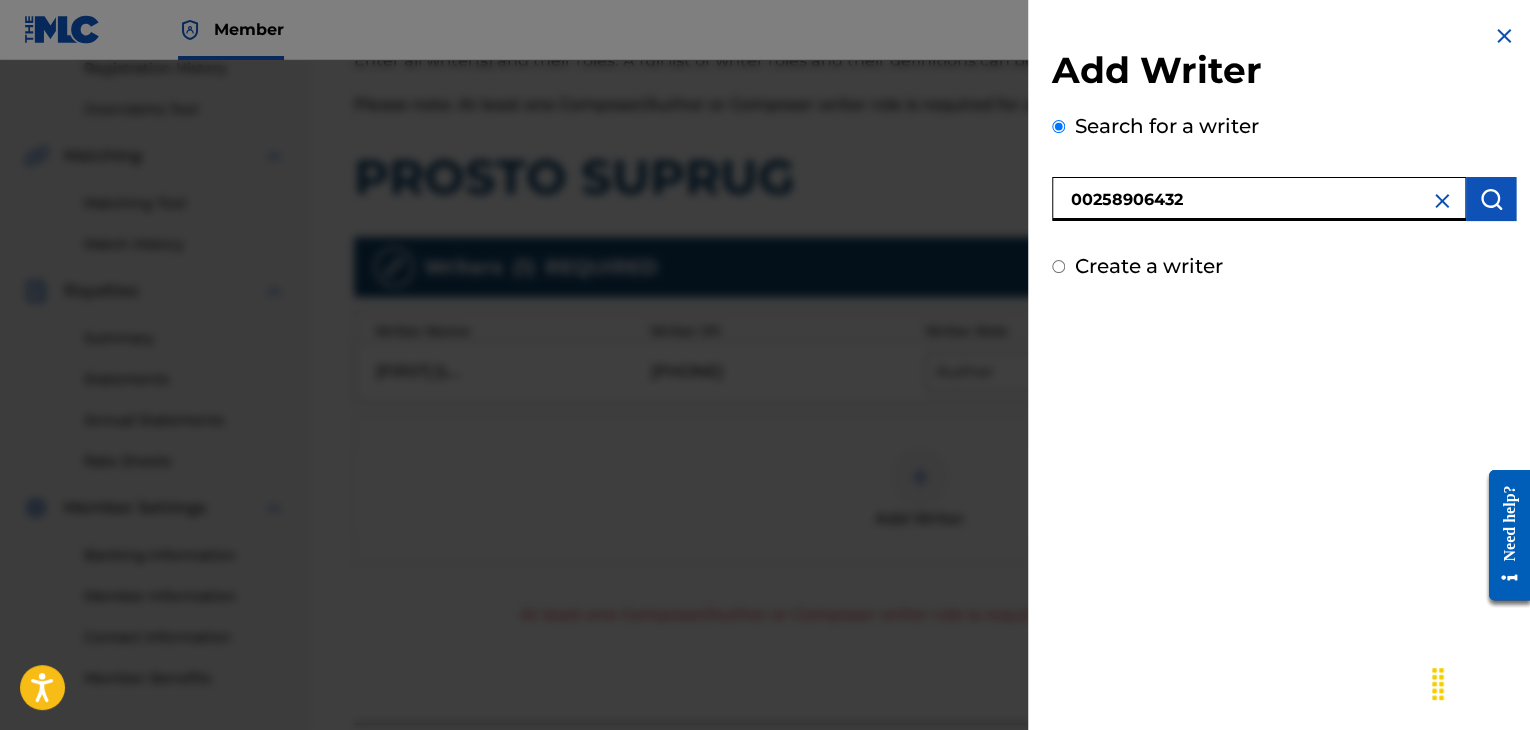 type on "00258906432" 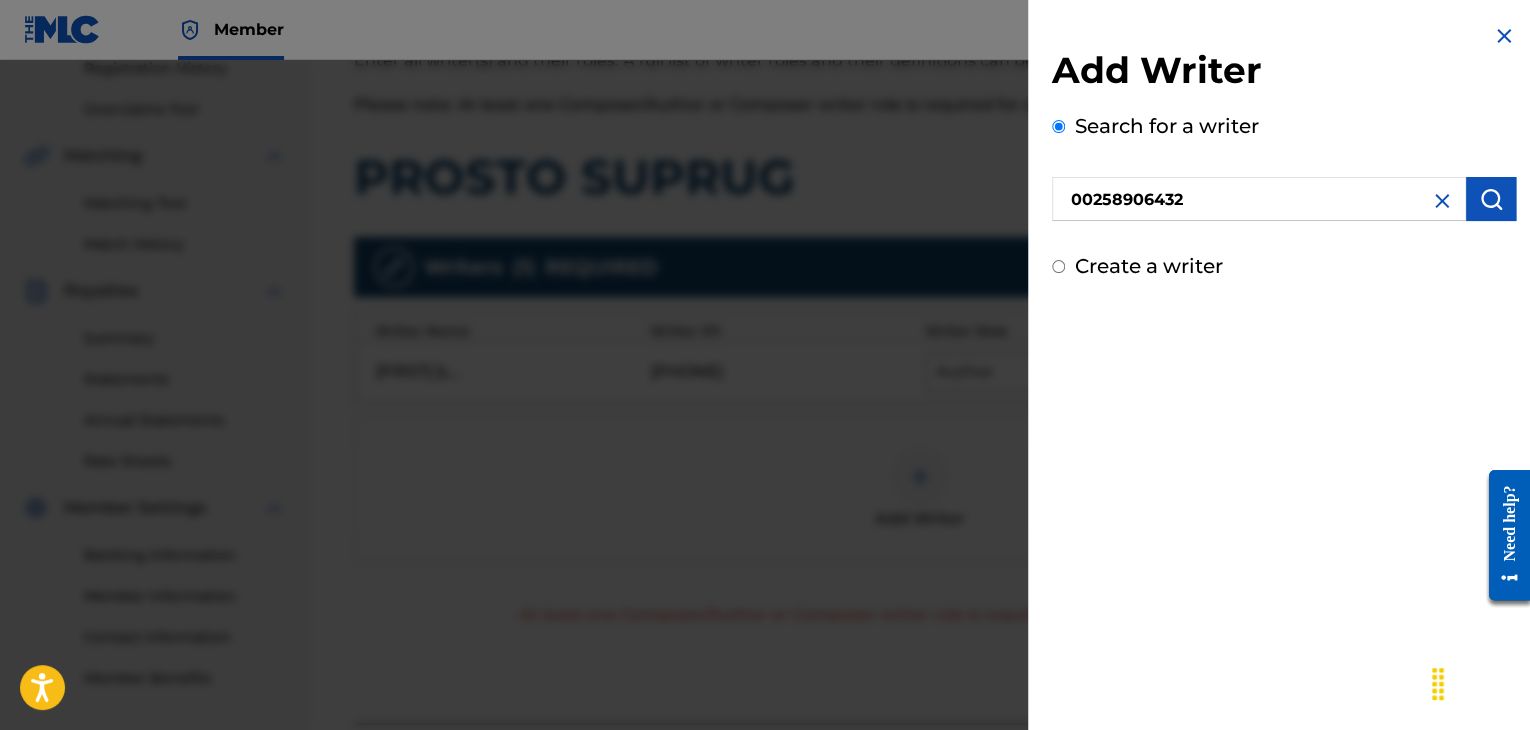 click at bounding box center (1491, 199) 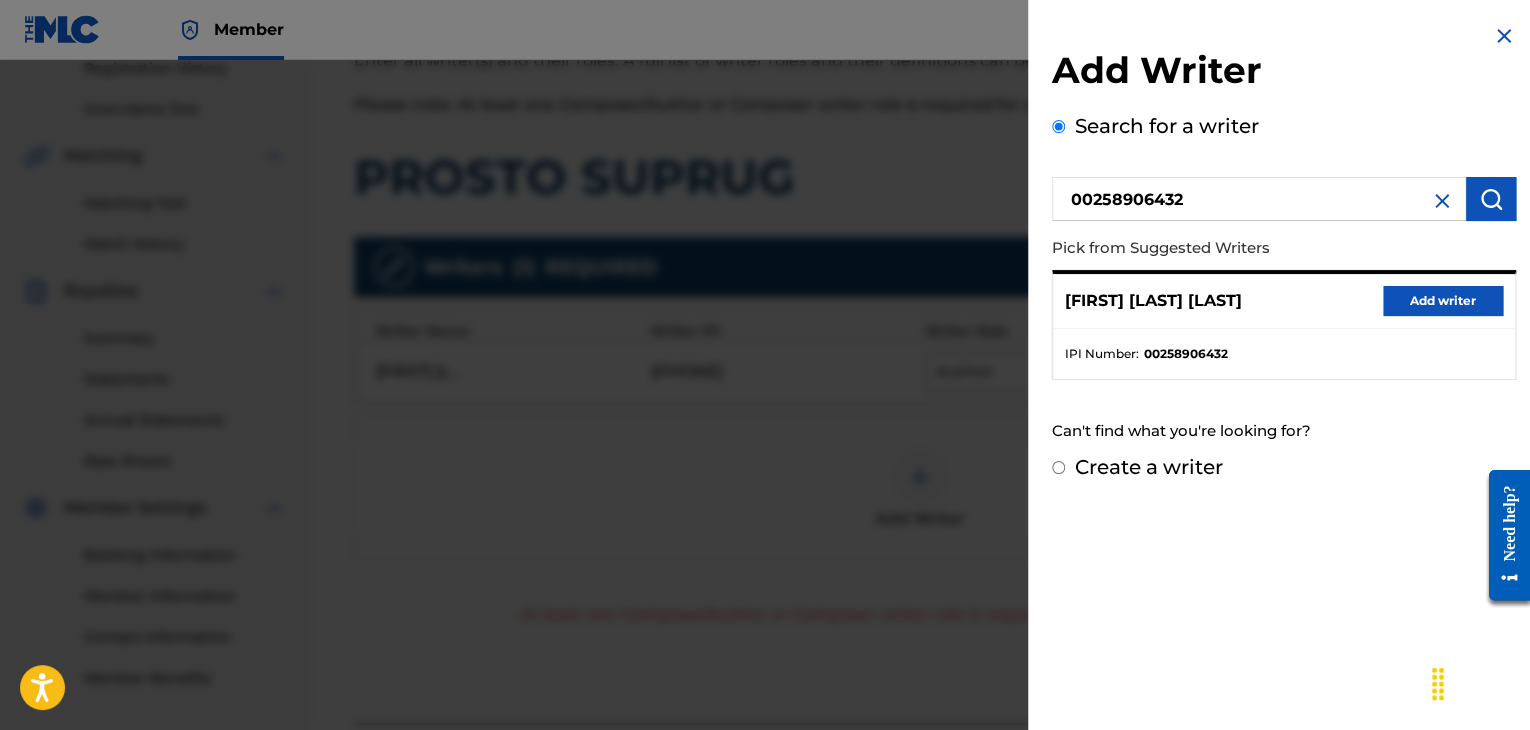 click on "Add writer" at bounding box center [1443, 301] 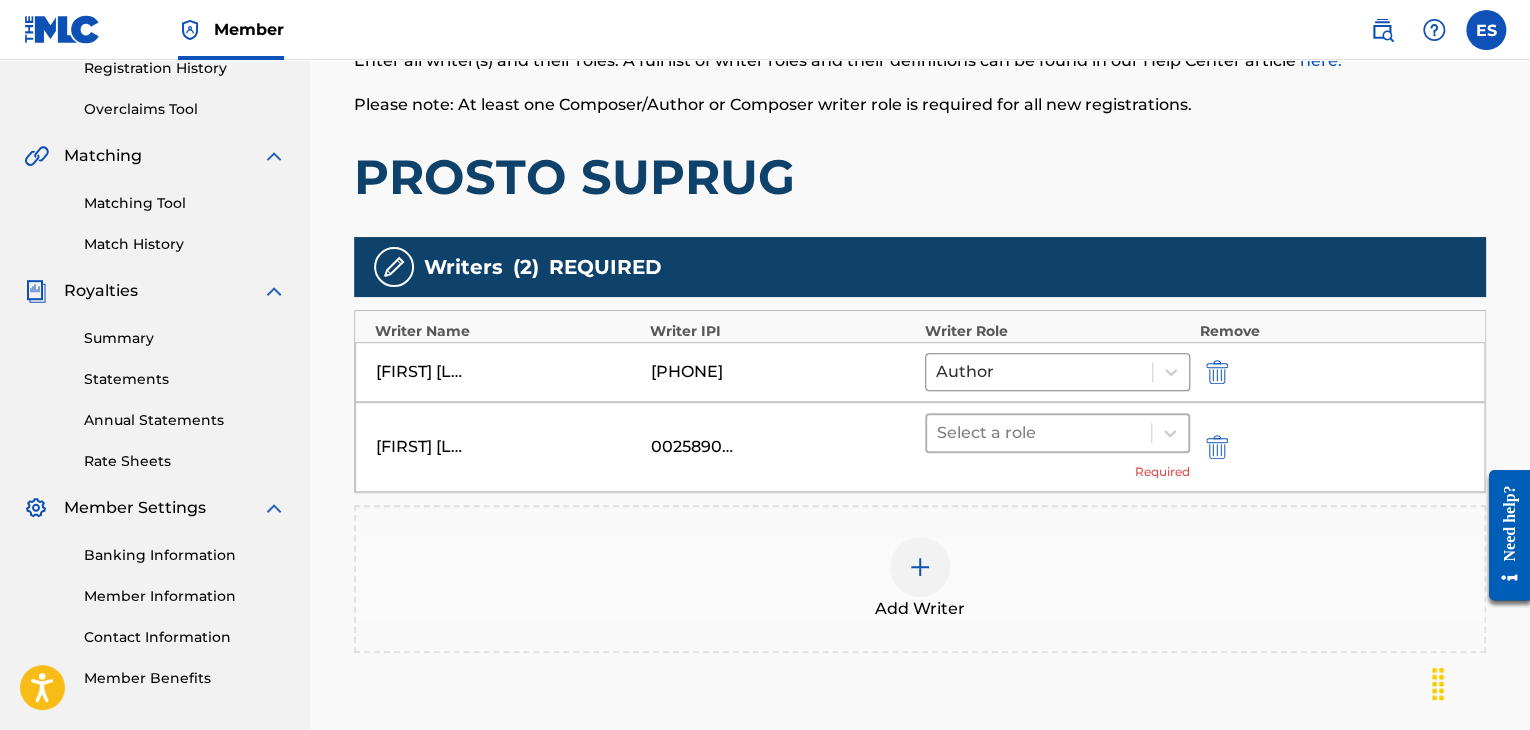 click at bounding box center [1039, 433] 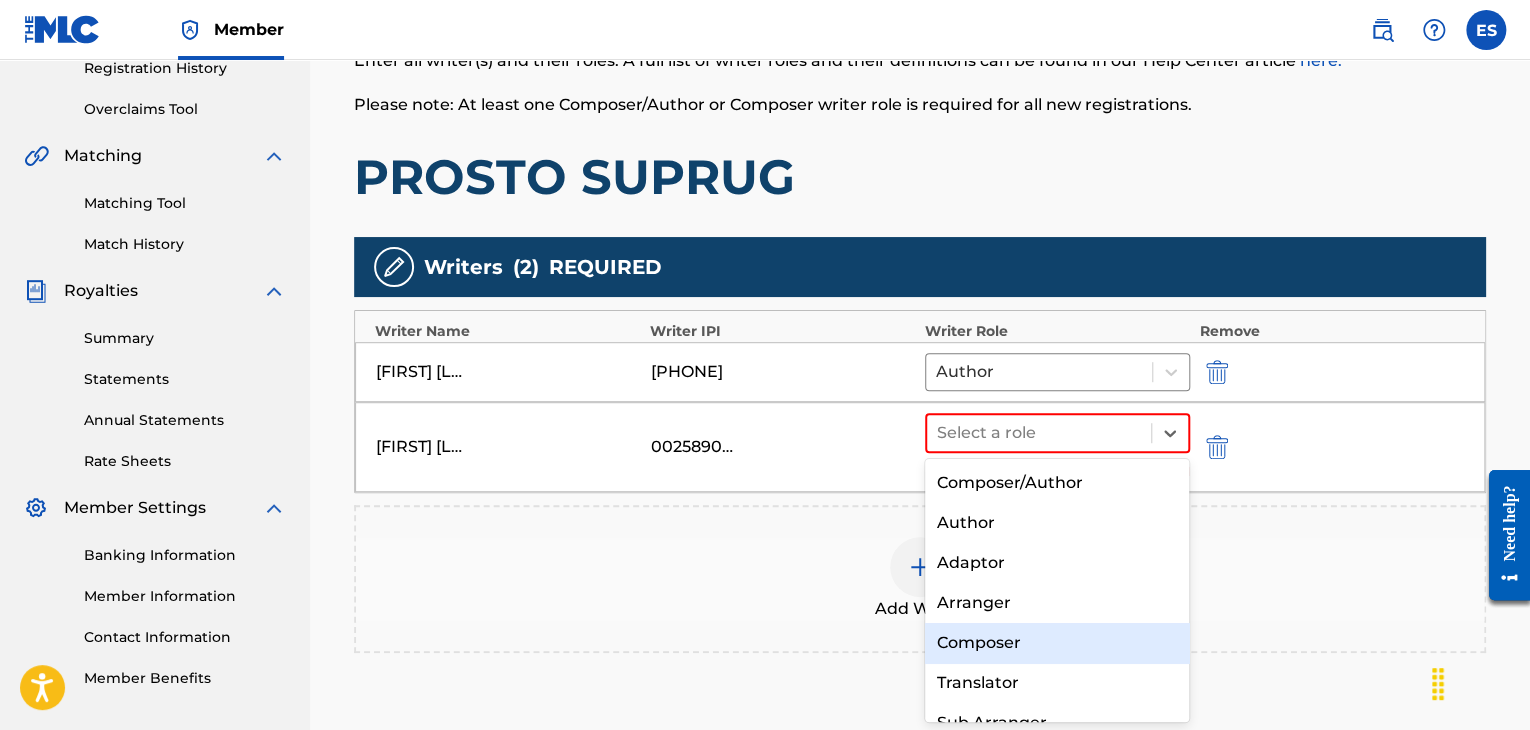 drag, startPoint x: 1056, startPoint y: 644, endPoint x: 1055, endPoint y: 628, distance: 16.03122 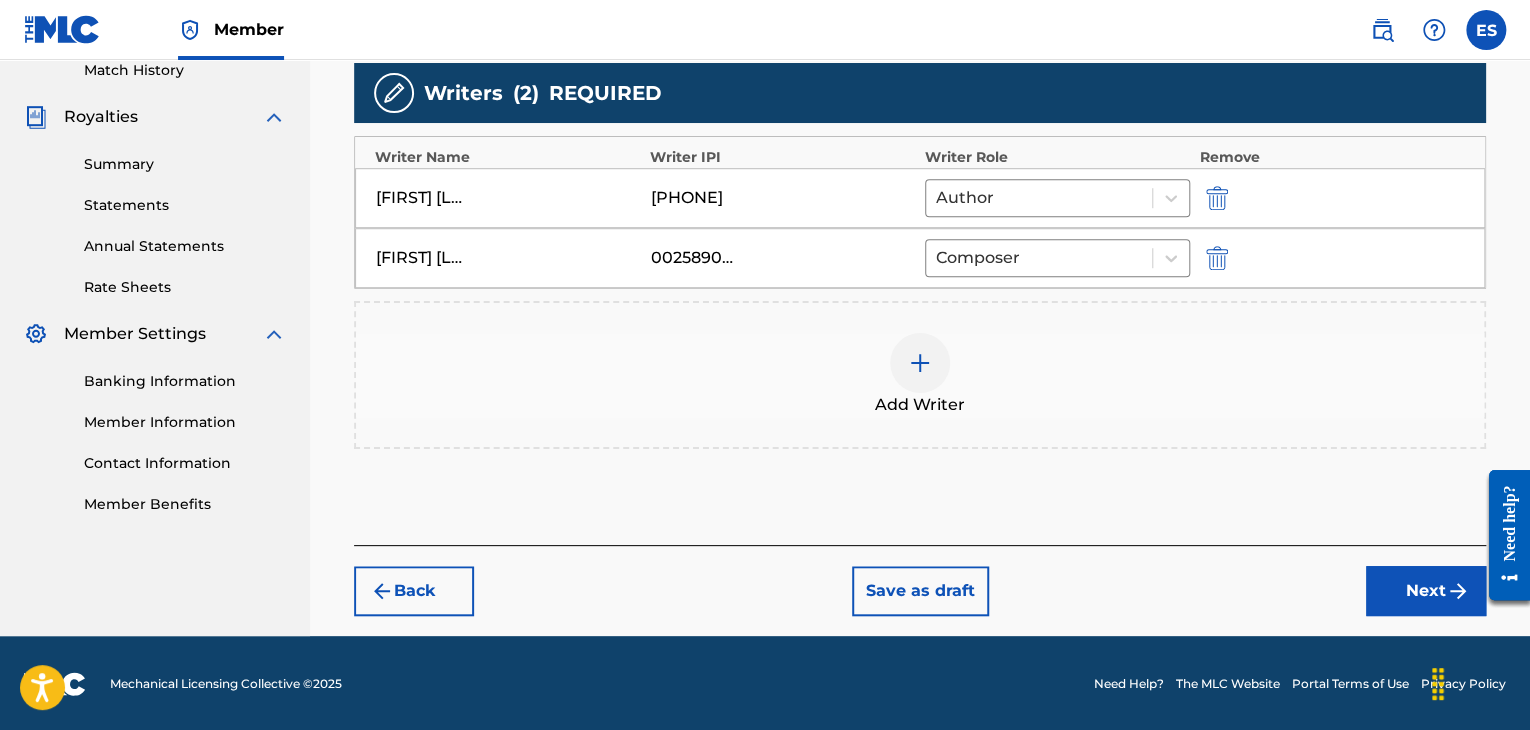 drag, startPoint x: 1412, startPoint y: 592, endPoint x: 1400, endPoint y: 572, distance: 23.323807 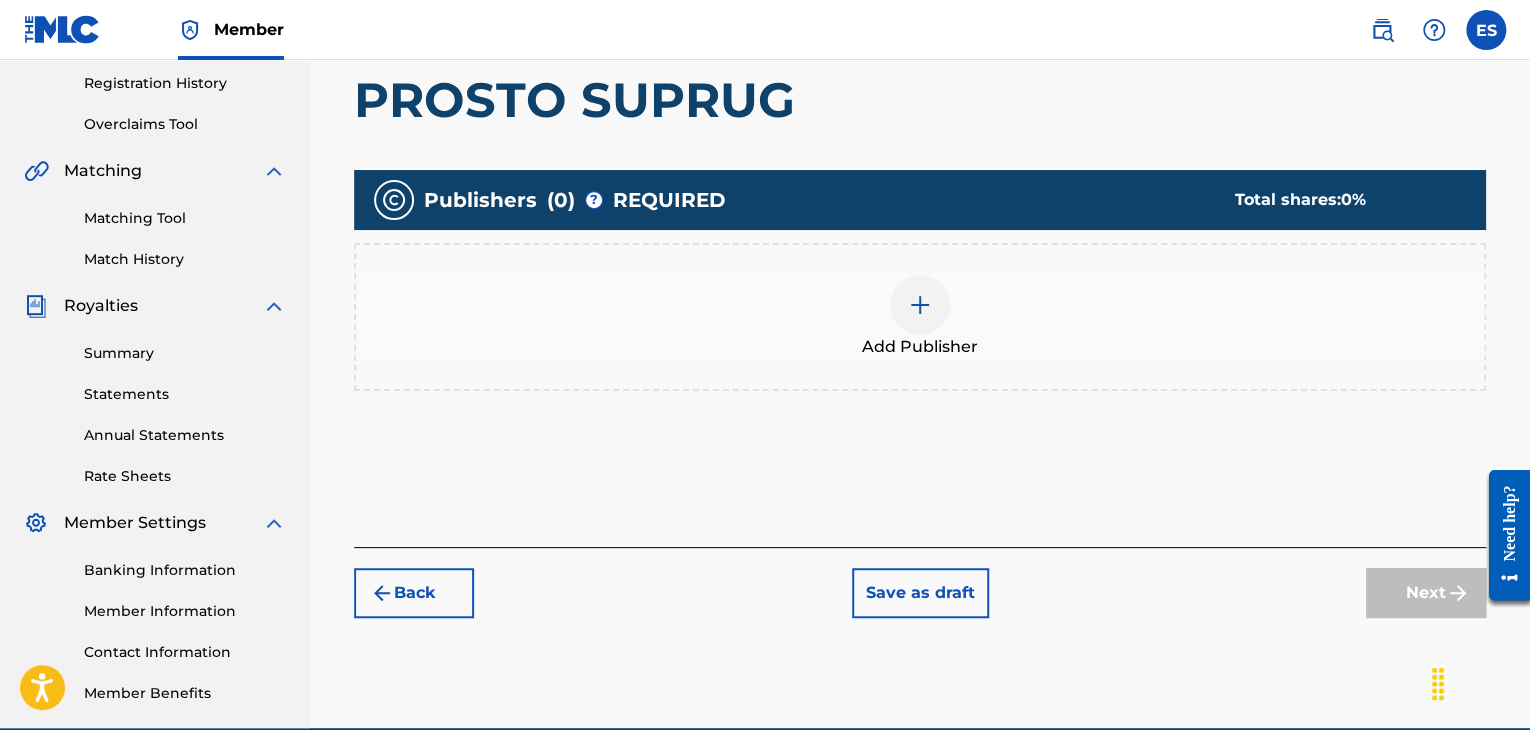 scroll, scrollTop: 469, scrollLeft: 0, axis: vertical 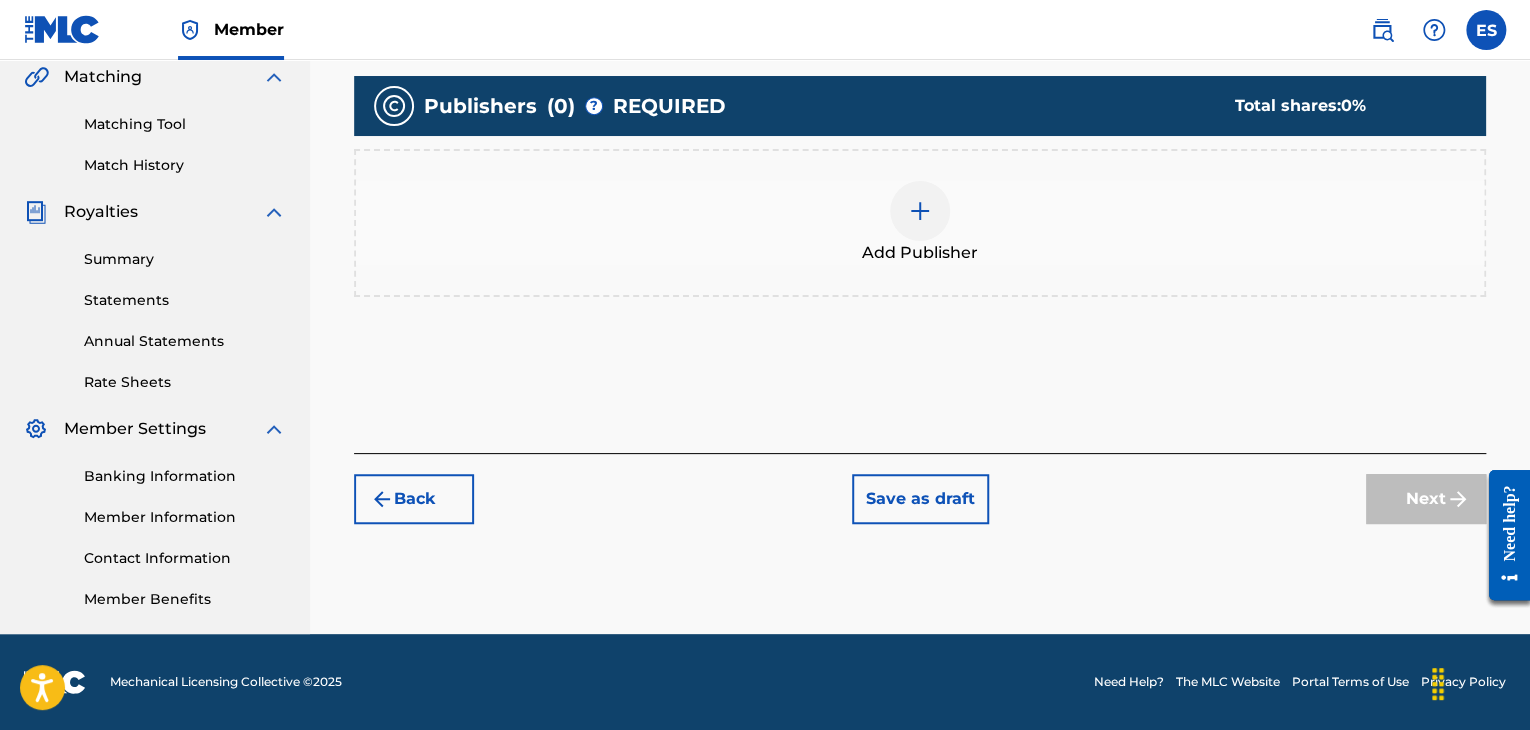 click at bounding box center (920, 211) 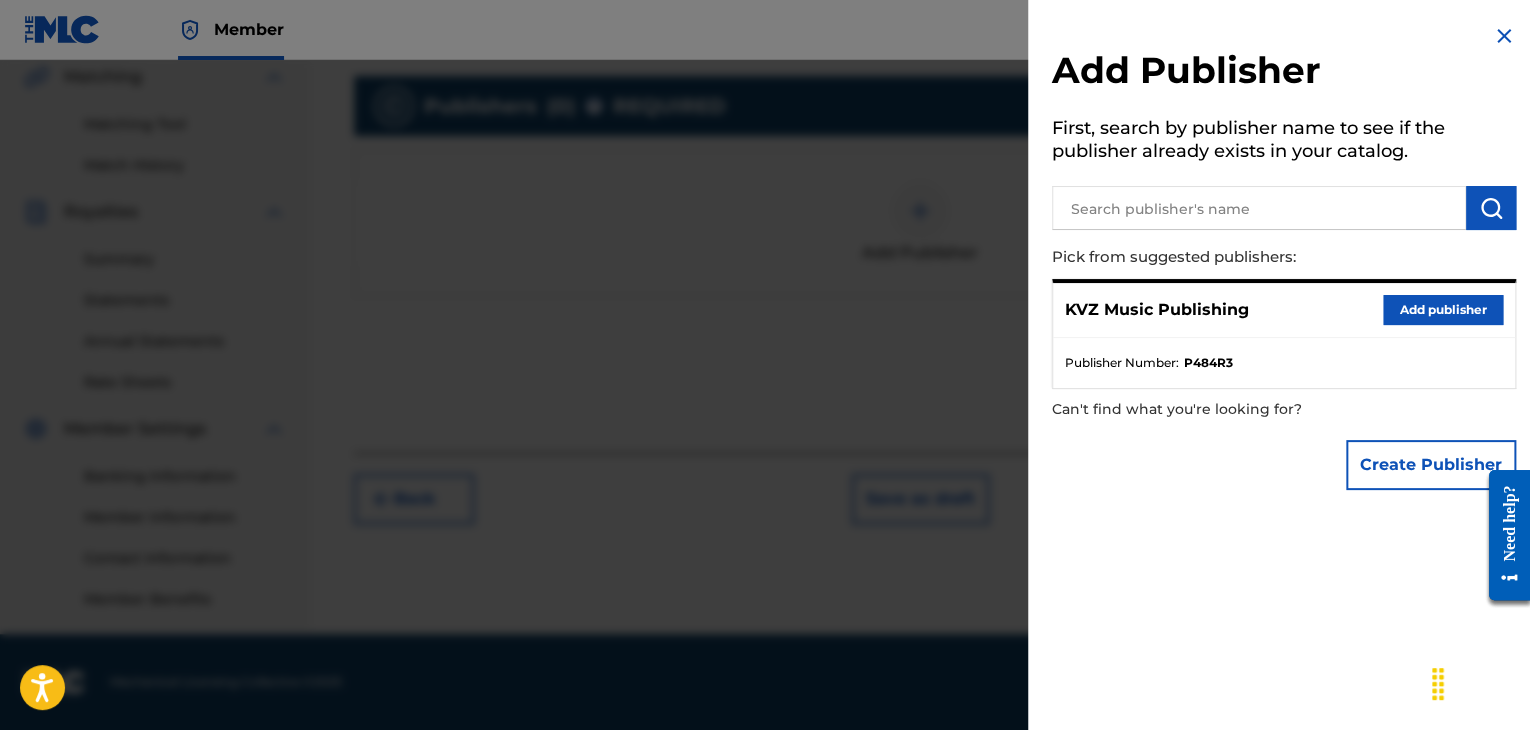 click on "Add publisher" at bounding box center (1443, 310) 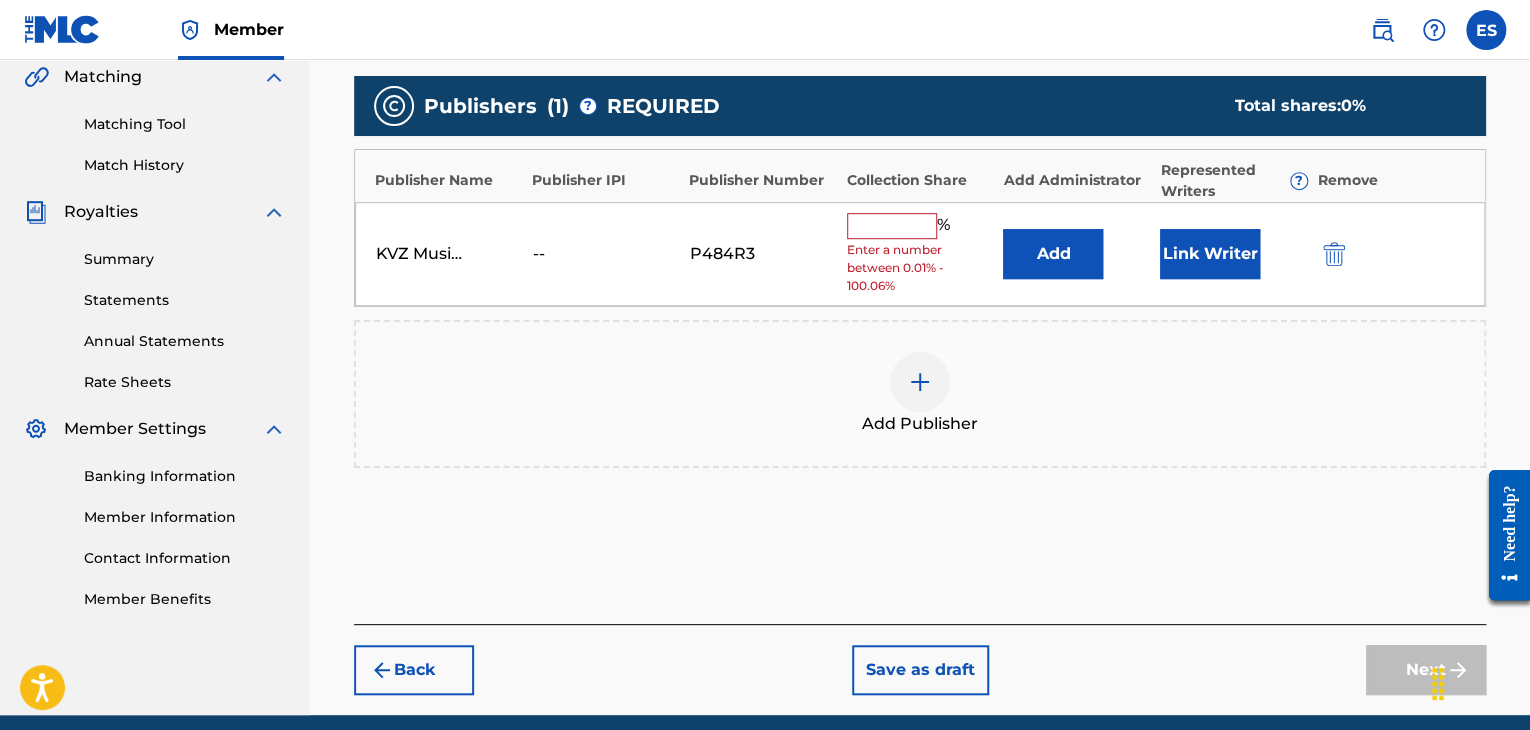 click at bounding box center [892, 226] 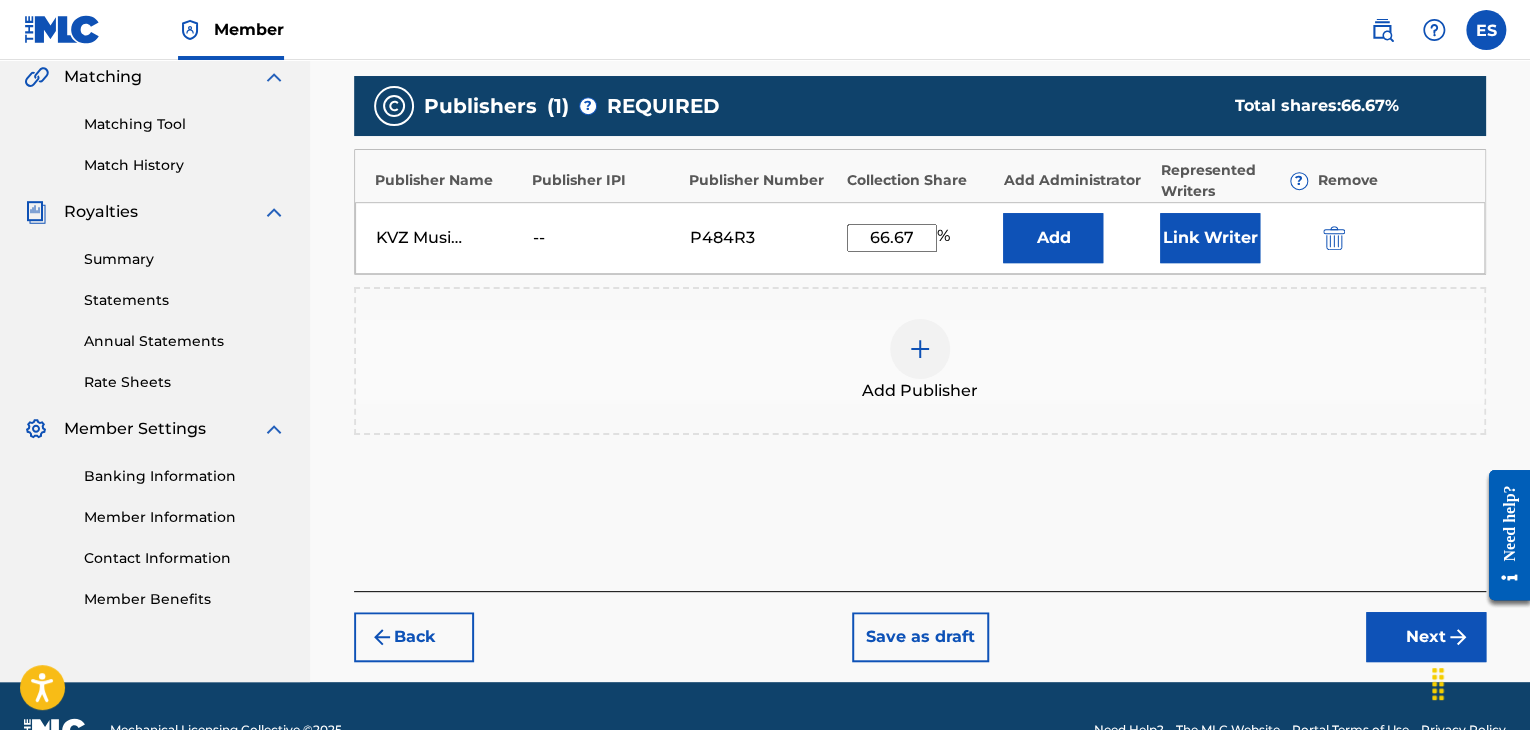 click on "Next" at bounding box center [1426, 637] 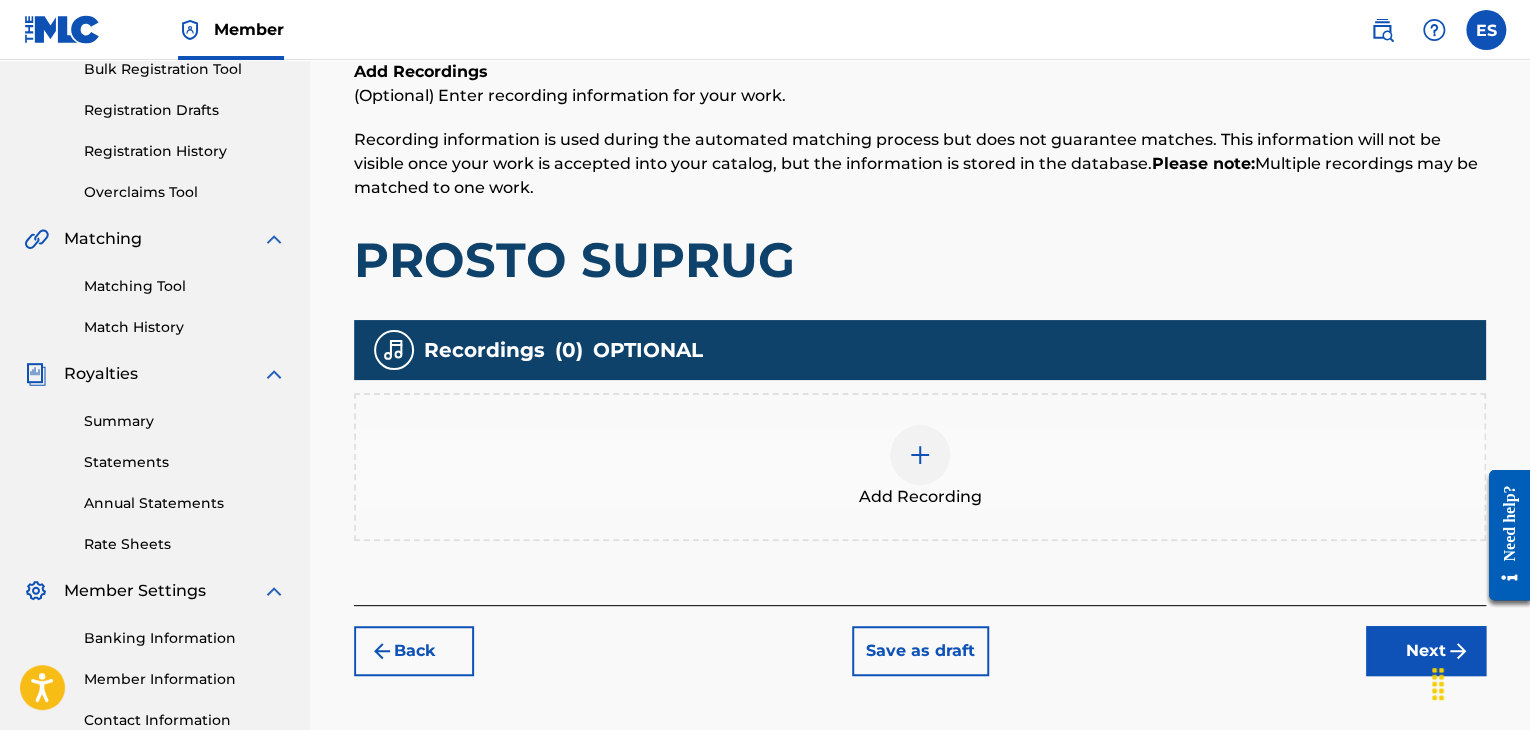 scroll, scrollTop: 469, scrollLeft: 0, axis: vertical 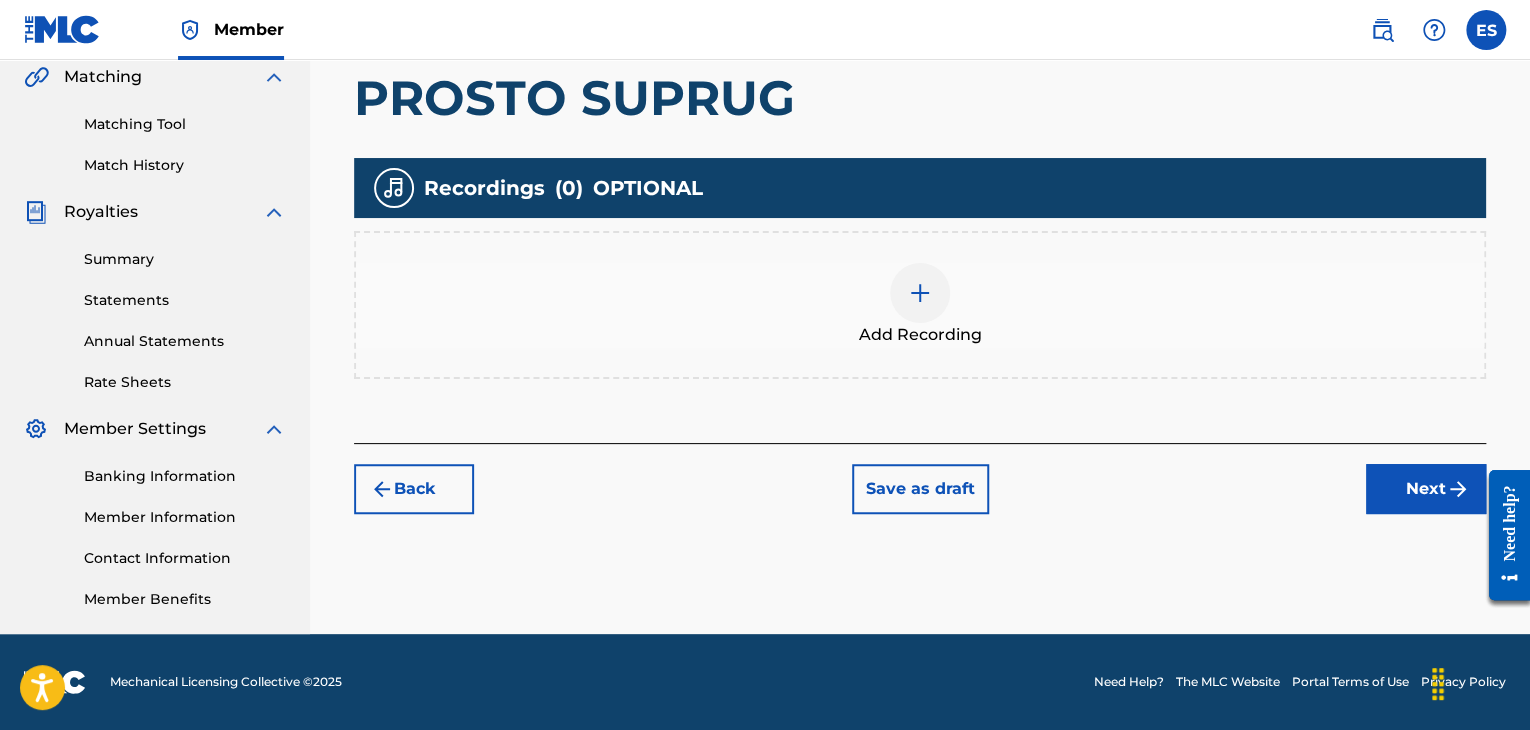 click at bounding box center (920, 293) 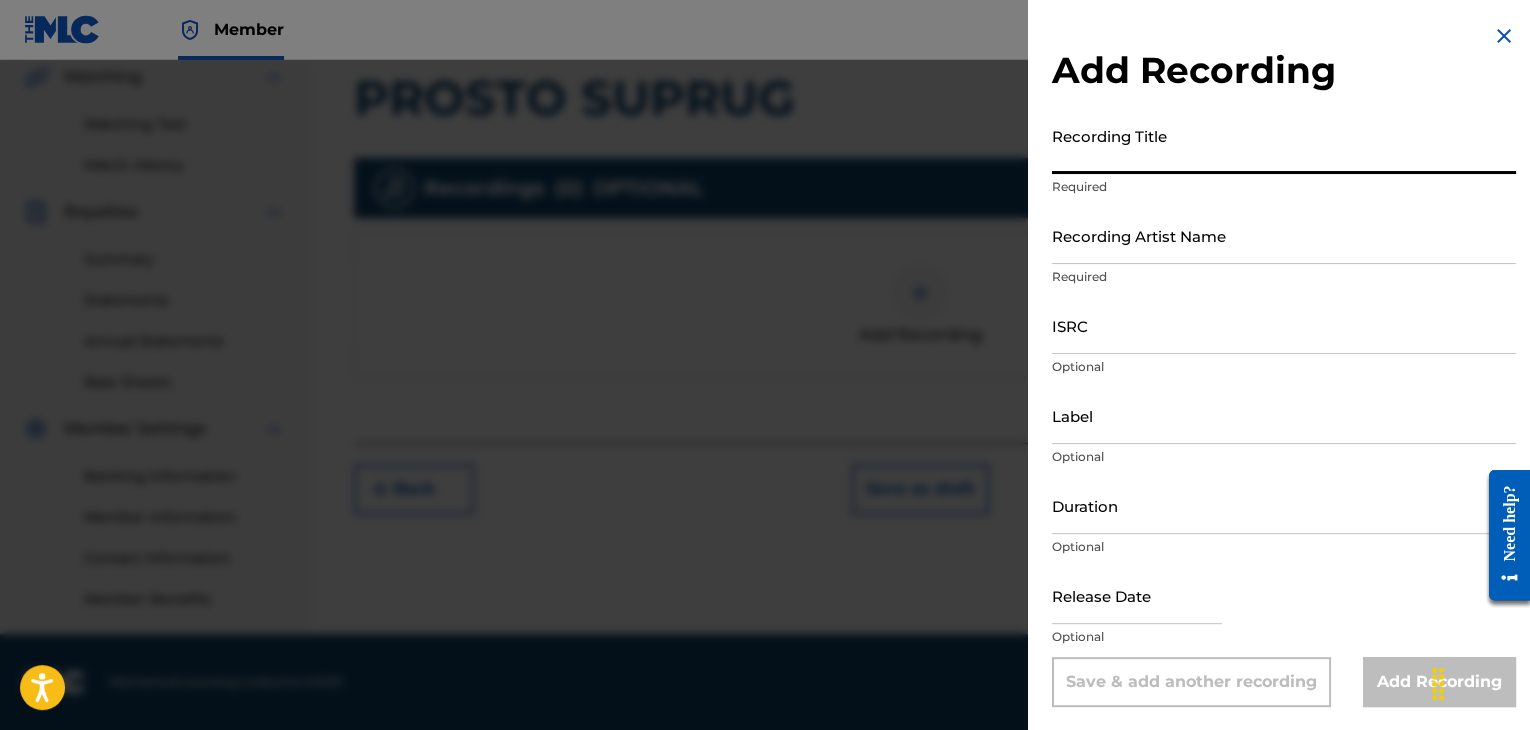 click on "Recording Title" at bounding box center (1284, 145) 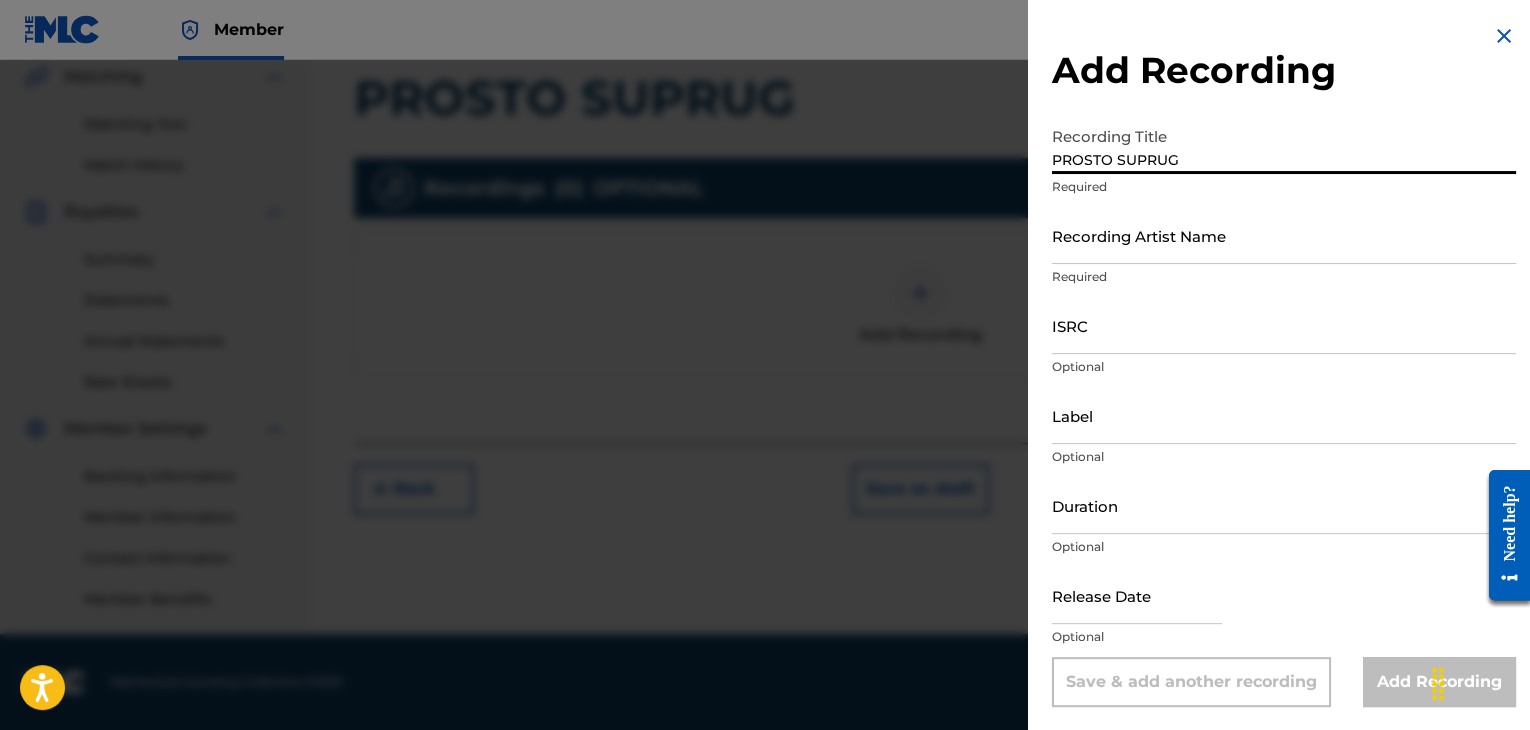 click on "PROSTO SUPRUG" at bounding box center [1284, 145] 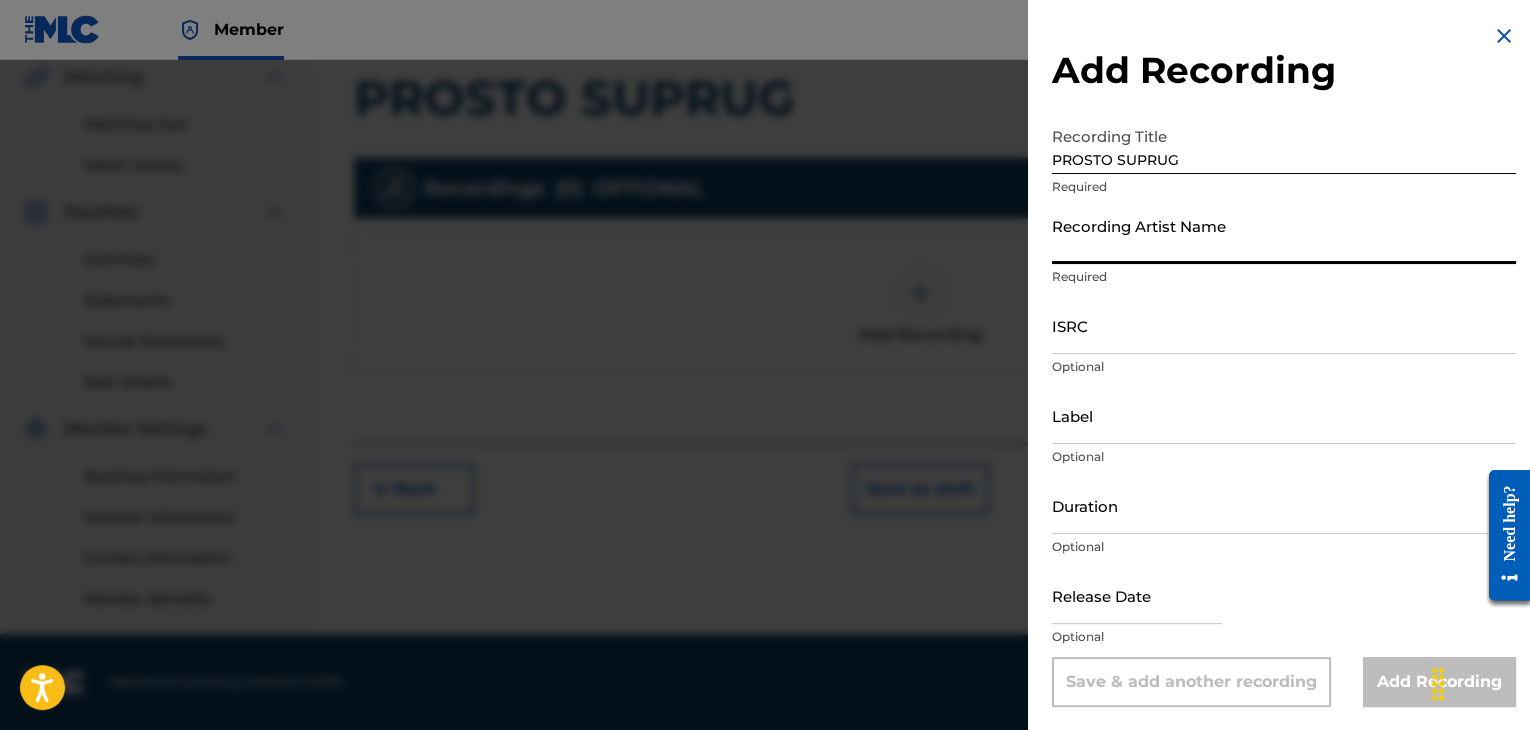 click on "Recording Artist Name" at bounding box center [1284, 235] 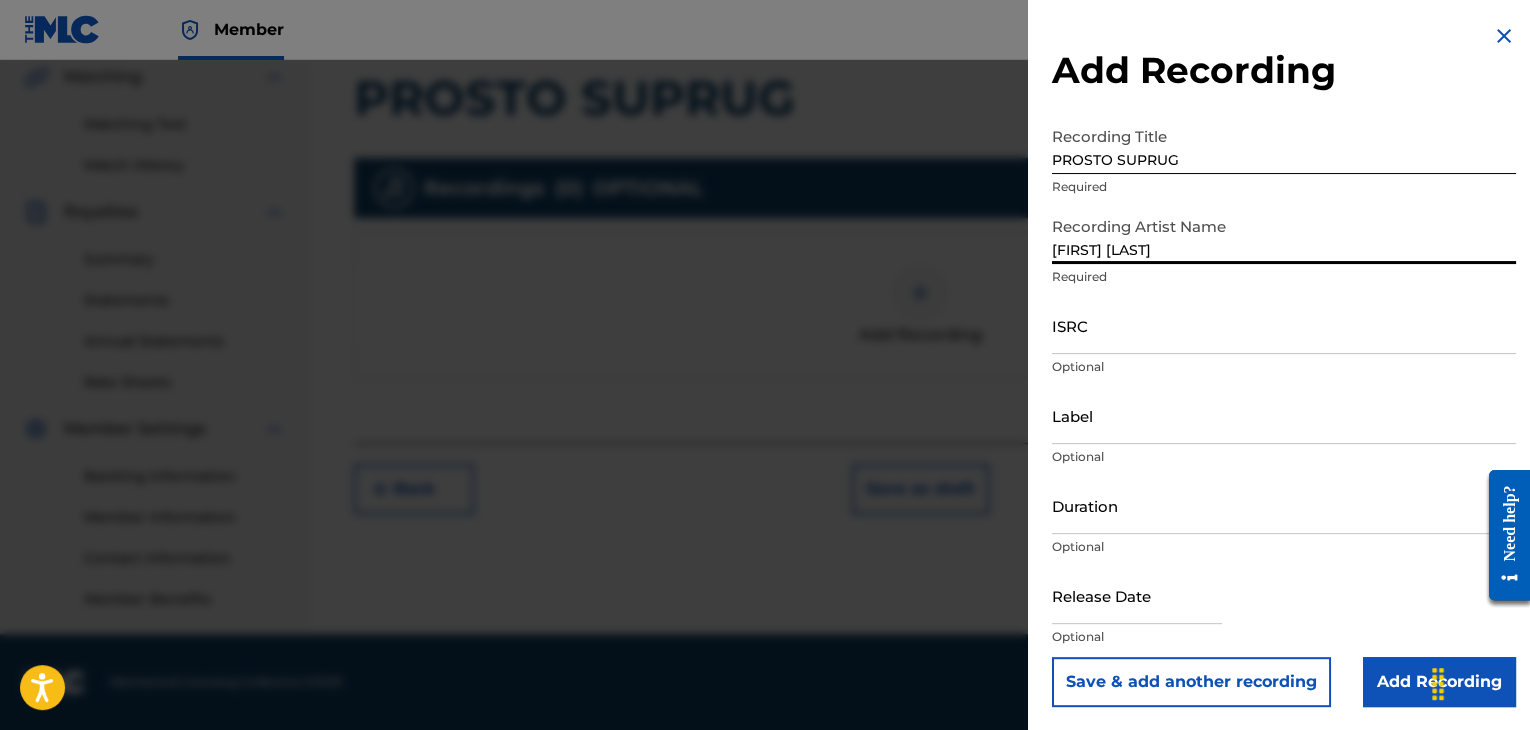 click on "[FIRST] [LAST]" at bounding box center [1284, 235] 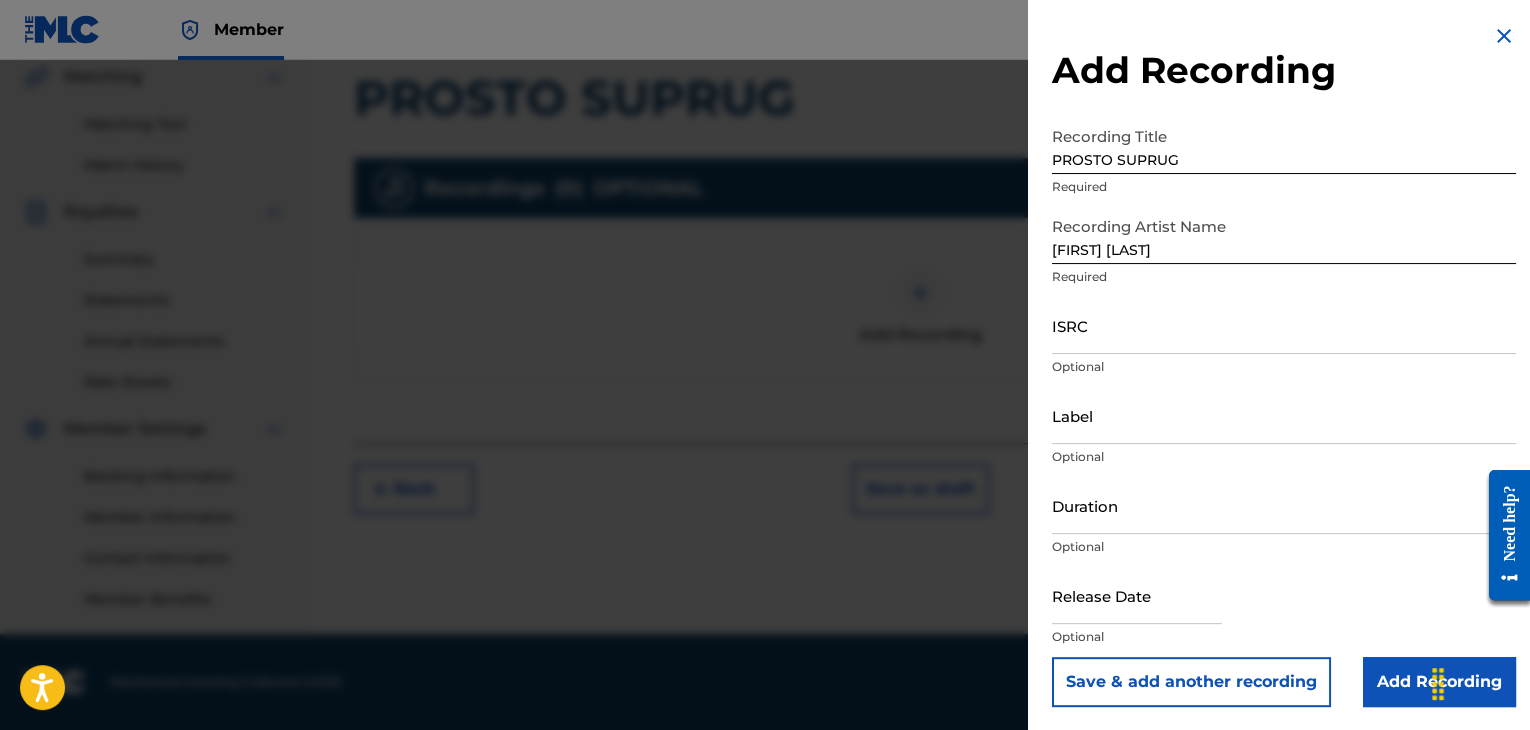 click on "Label Optional" at bounding box center [1284, 432] 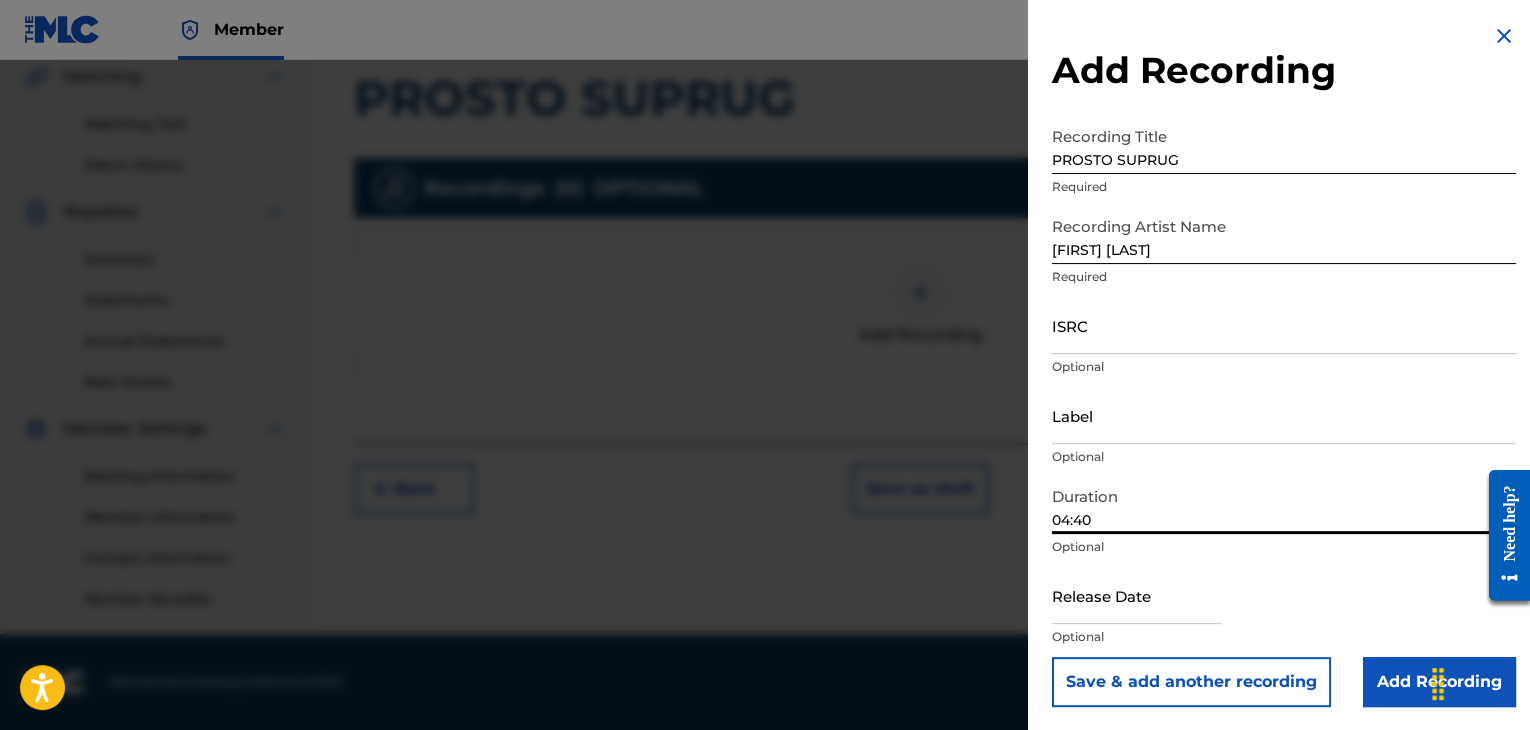 type on "04:40" 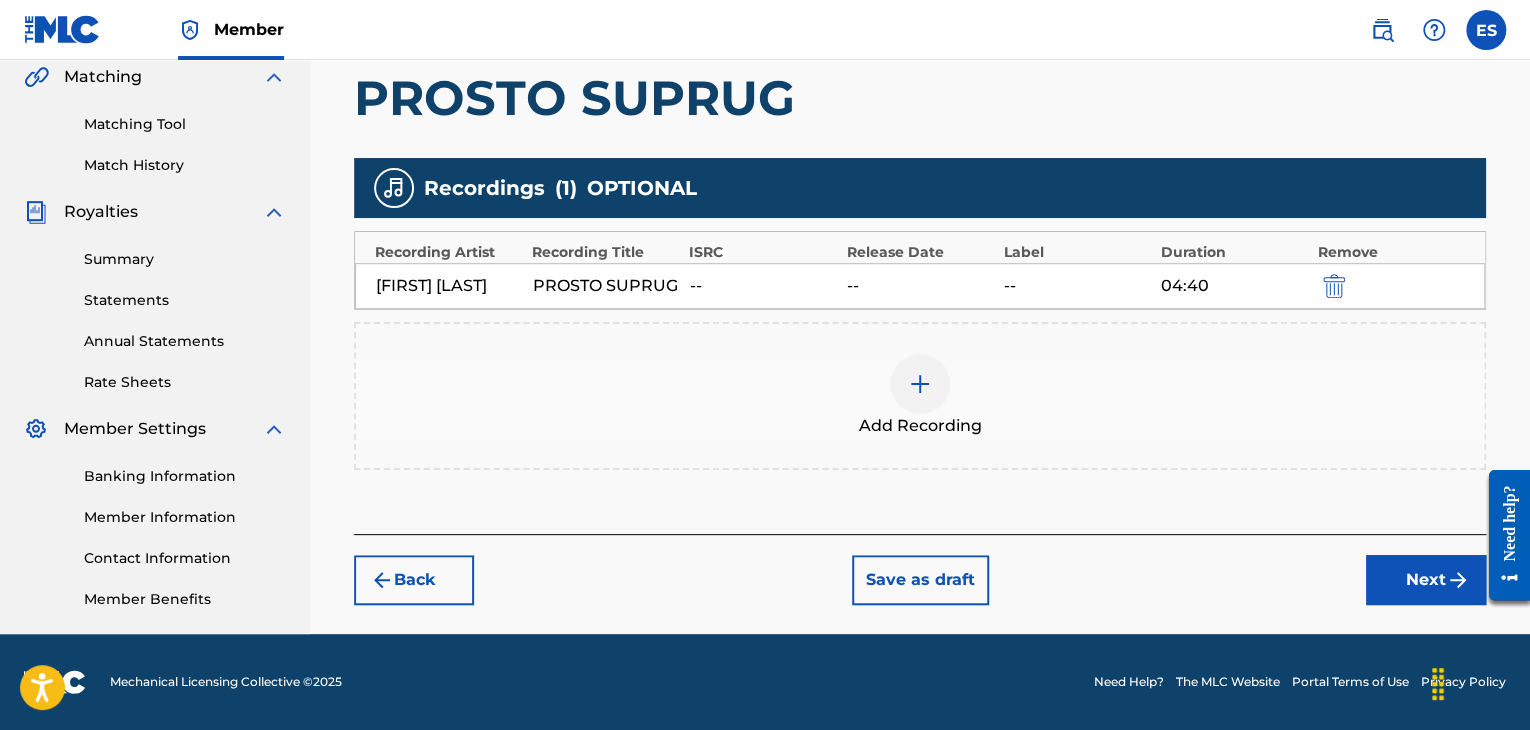 click on "Next" at bounding box center (1426, 580) 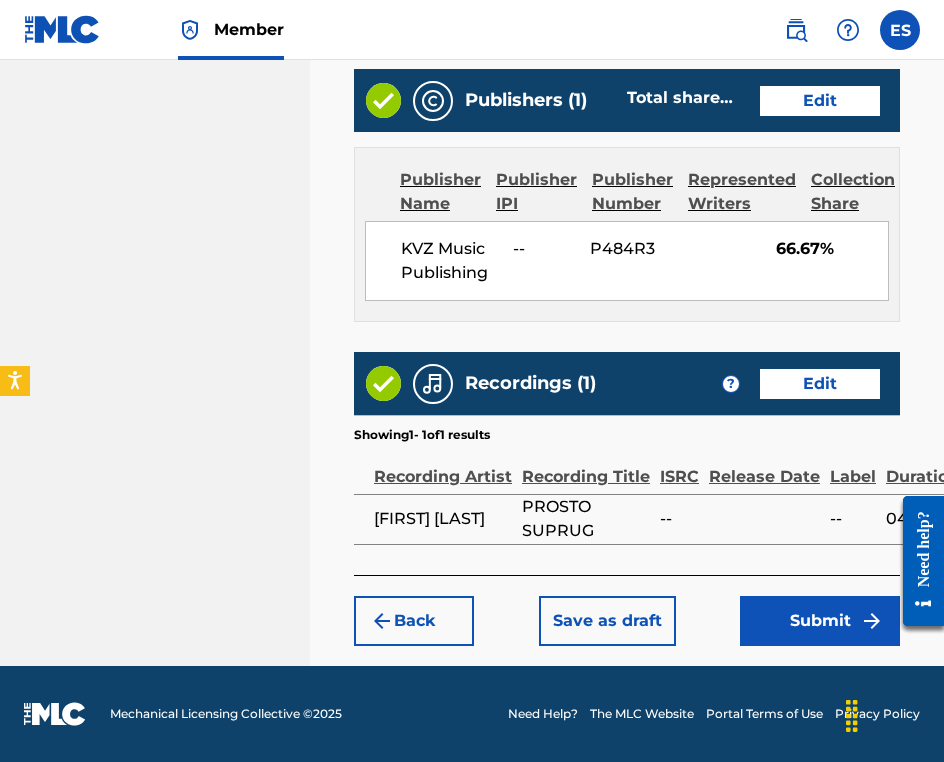 scroll, scrollTop: 1310, scrollLeft: 0, axis: vertical 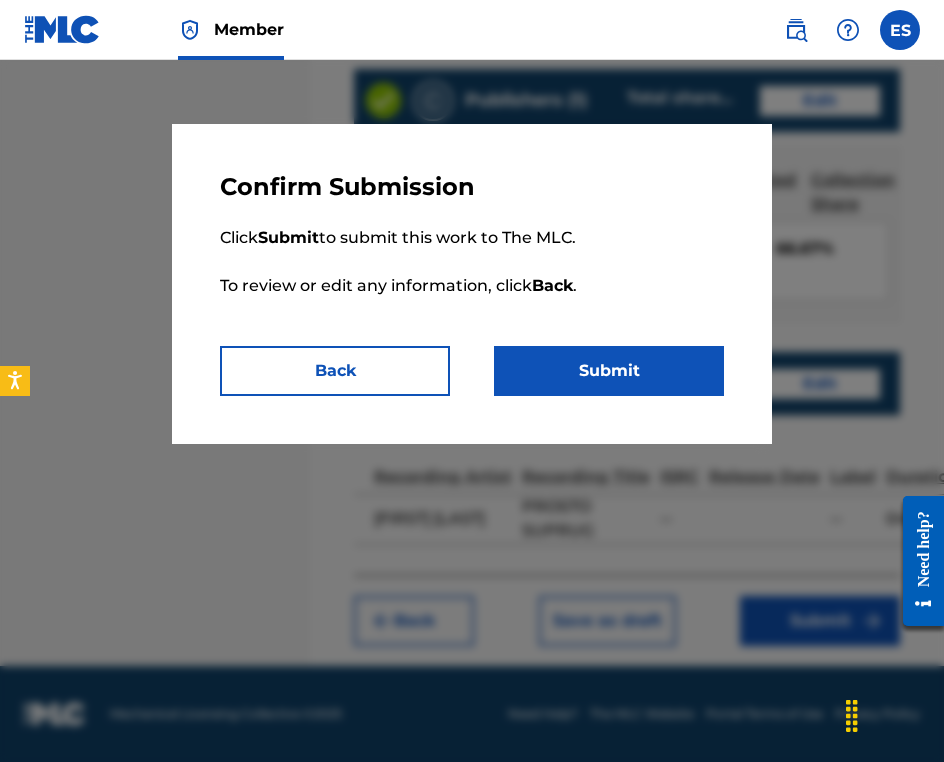click on "Submit" at bounding box center [609, 371] 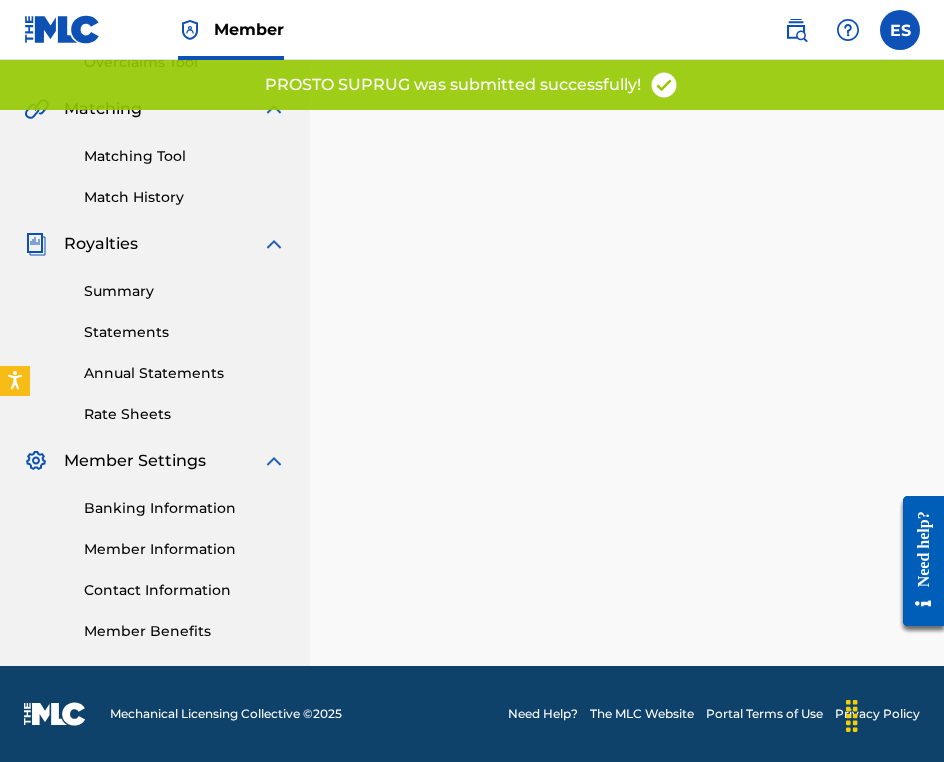 scroll, scrollTop: 0, scrollLeft: 0, axis: both 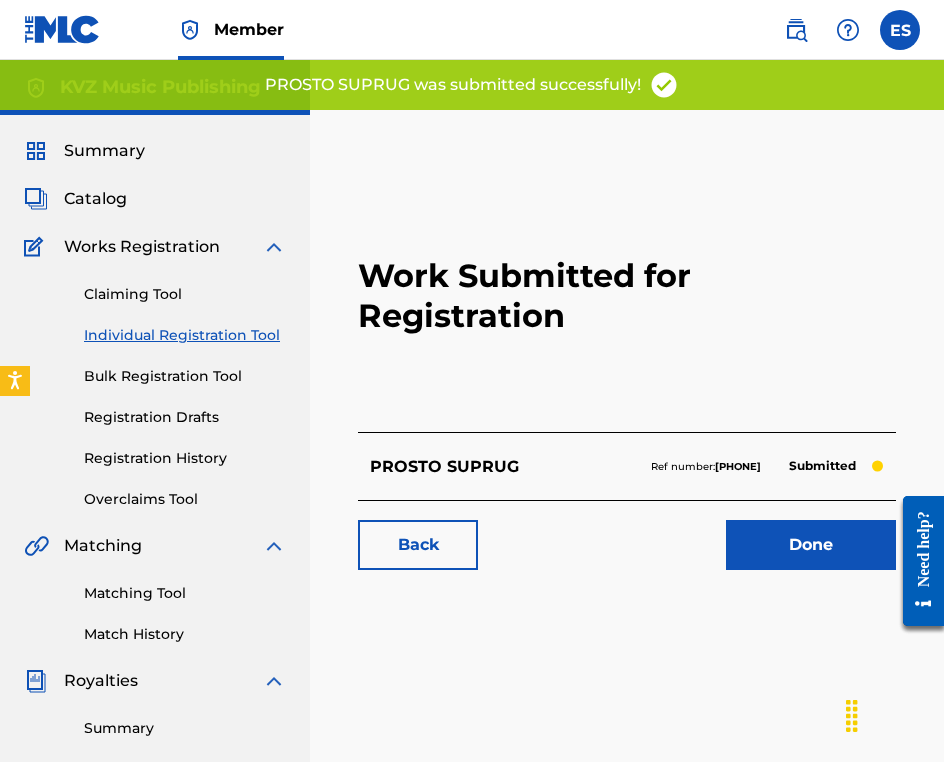 click on "Individual Registration Tool" at bounding box center (185, 335) 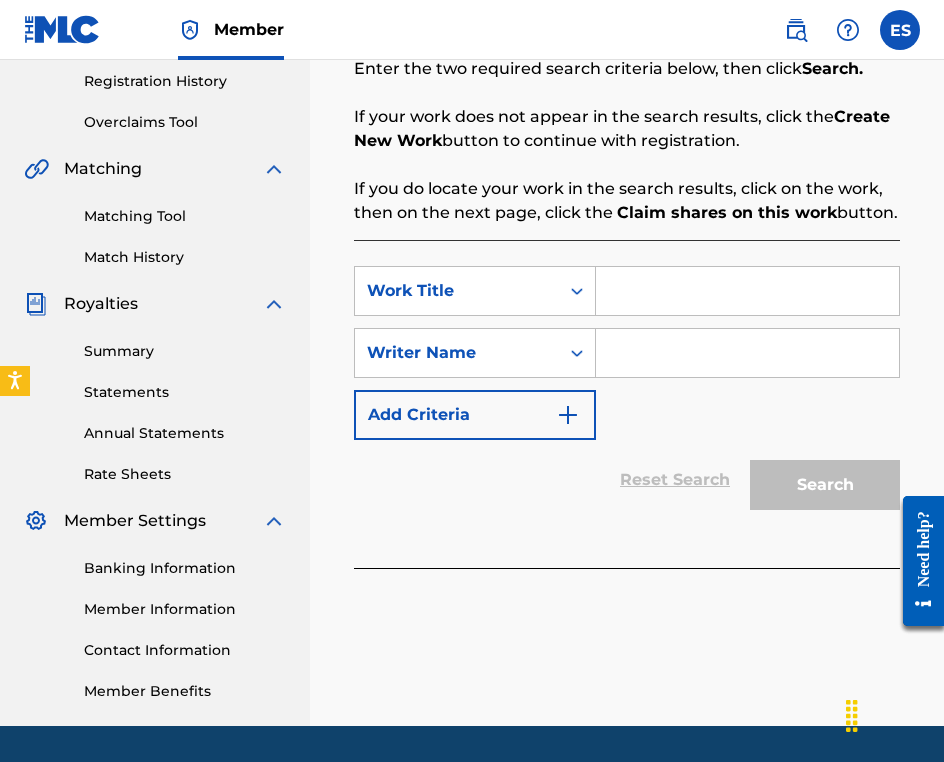 scroll, scrollTop: 436, scrollLeft: 0, axis: vertical 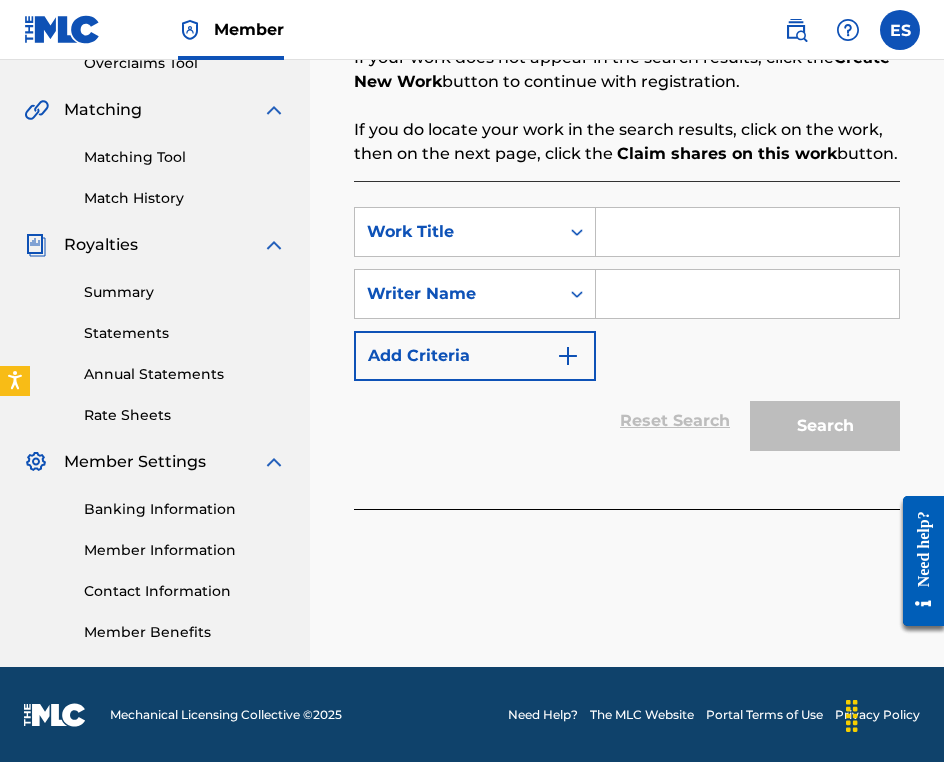 click at bounding box center (747, 232) 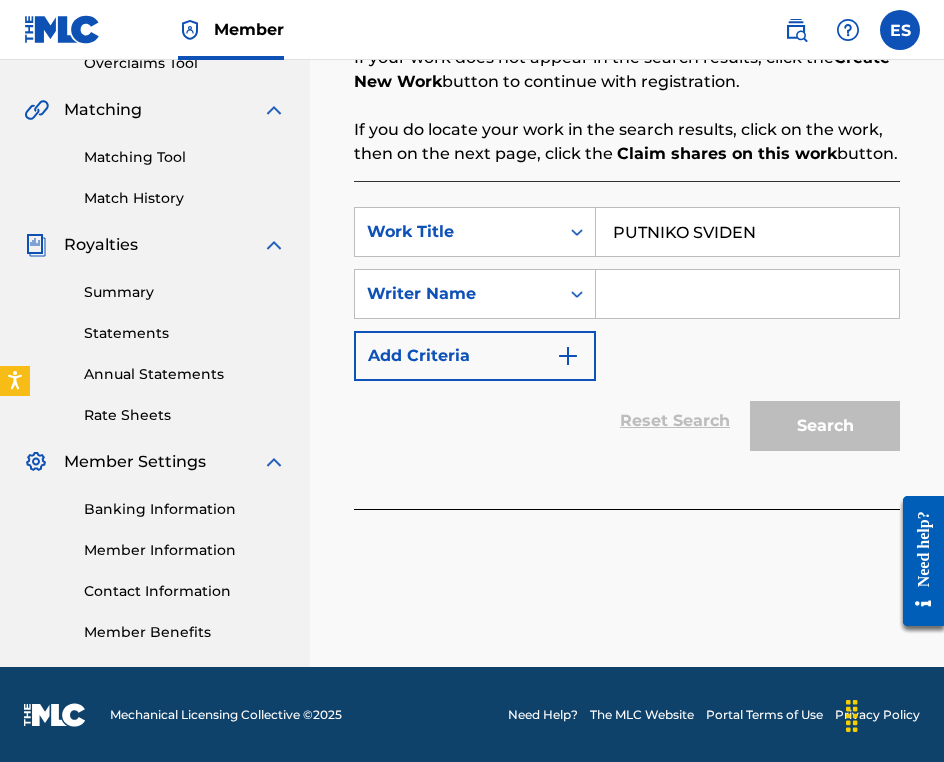 click on "PUTNIKO SVIDEN" at bounding box center (747, 232) 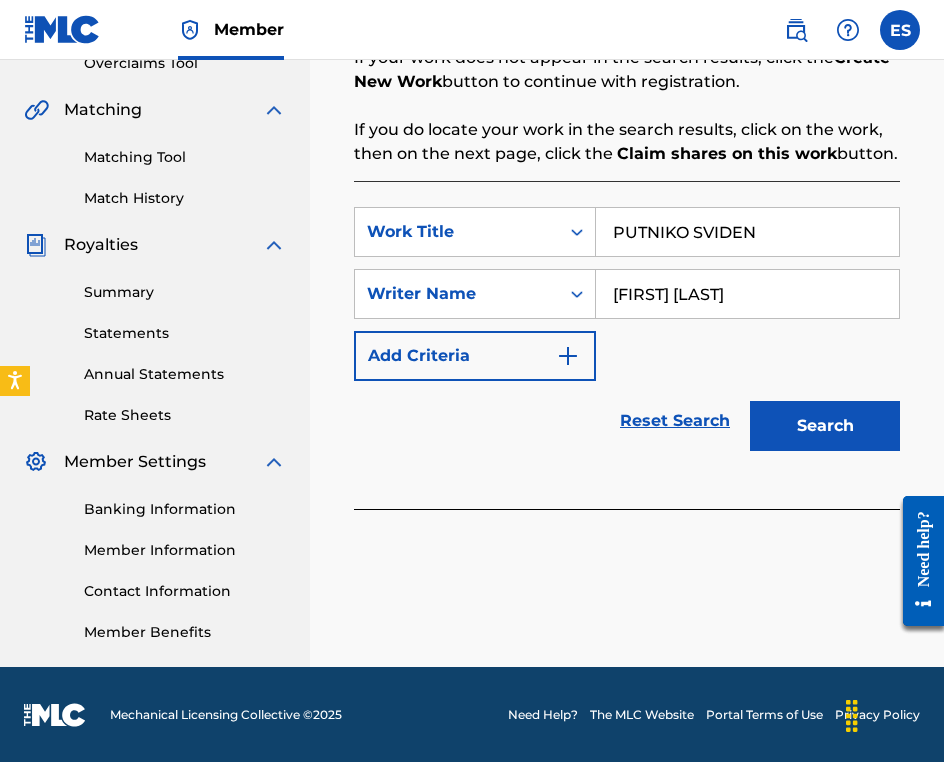 click on "Search" at bounding box center (825, 426) 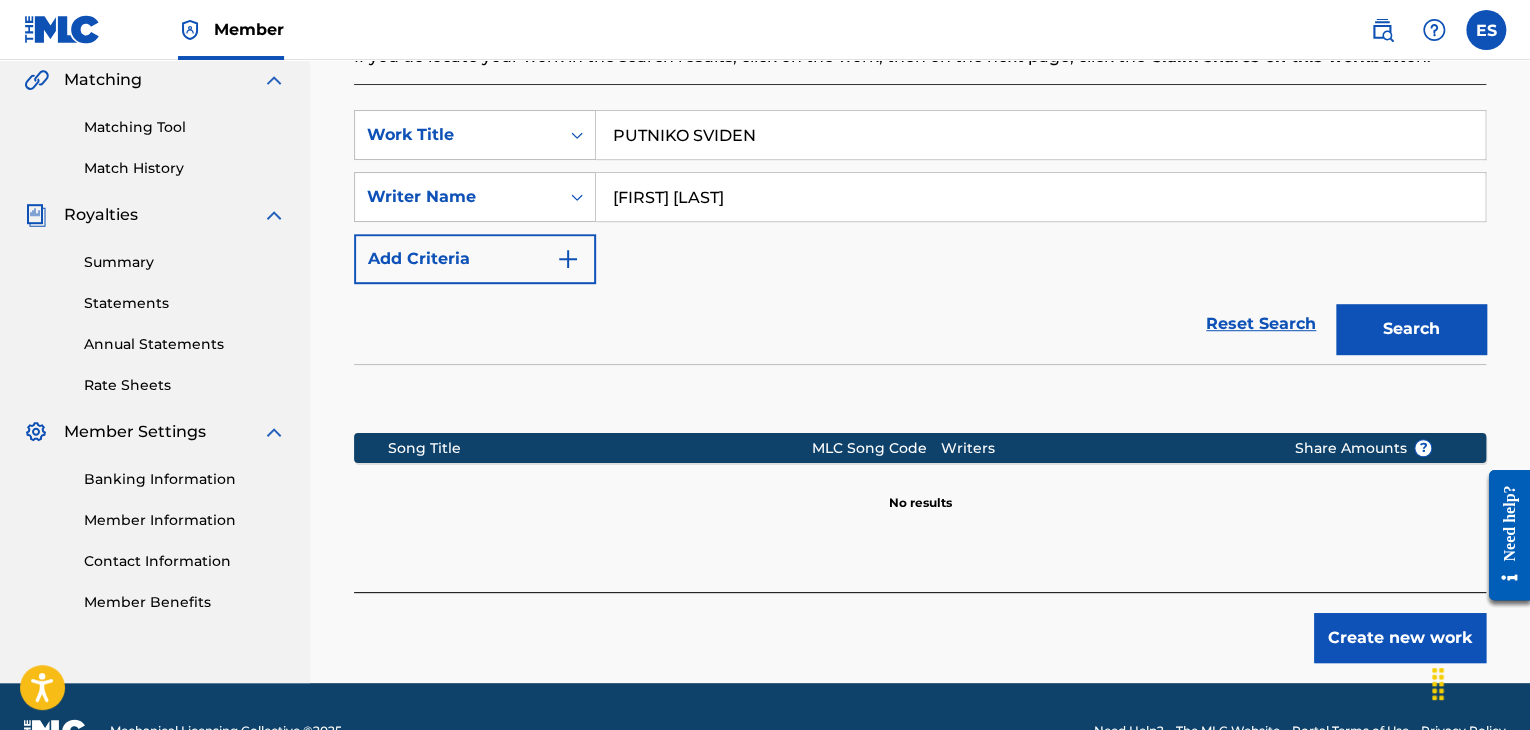 scroll, scrollTop: 515, scrollLeft: 0, axis: vertical 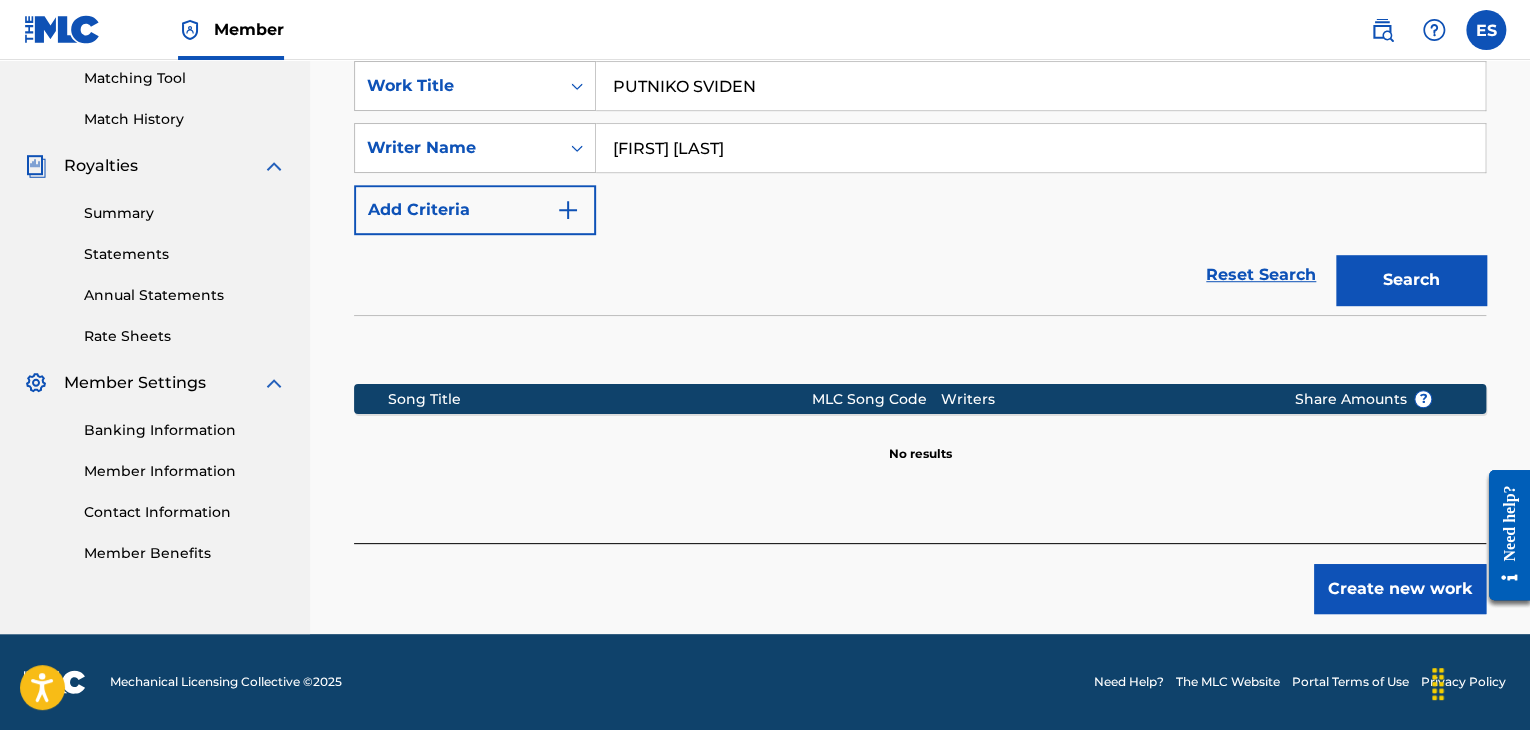 click on "Create new work" at bounding box center [1400, 589] 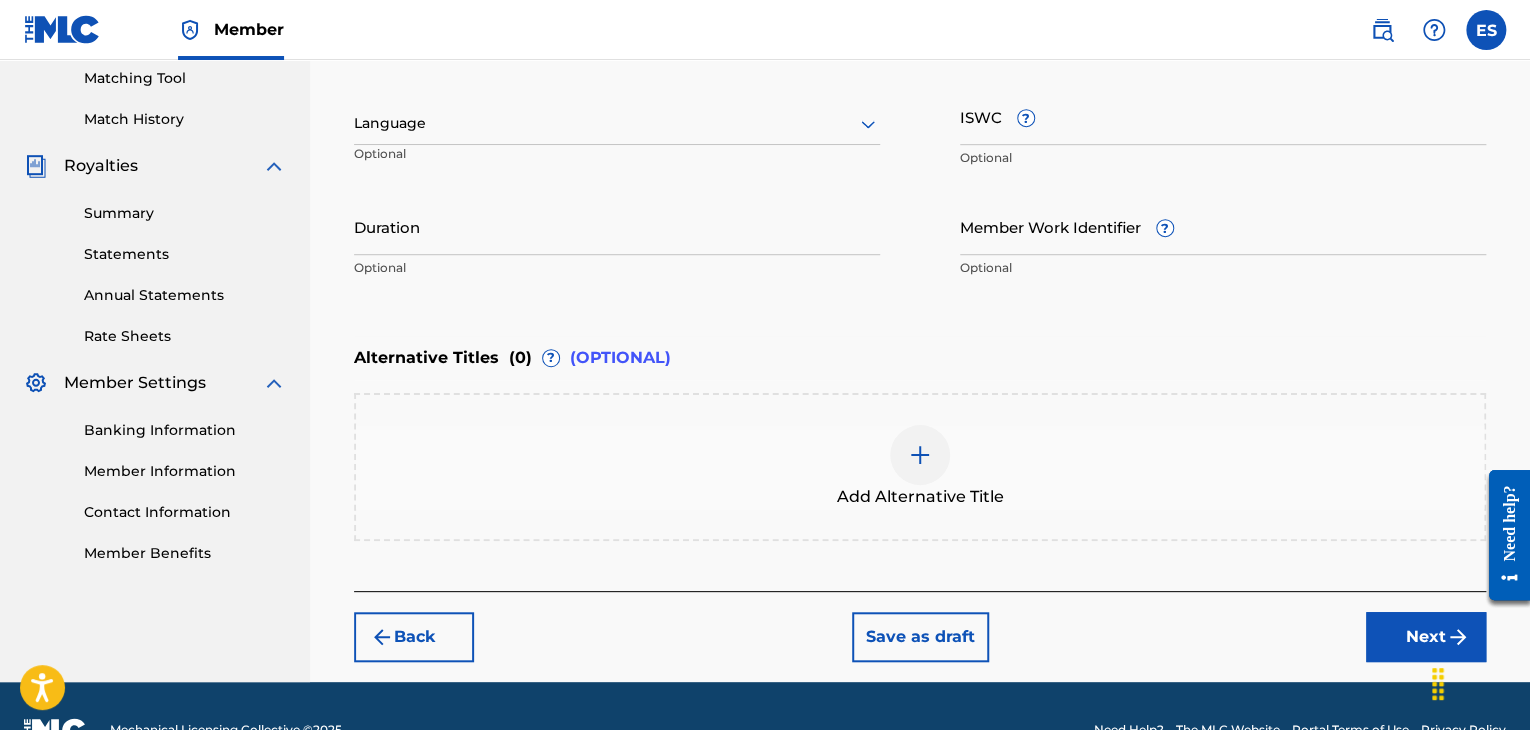 click at bounding box center [617, 123] 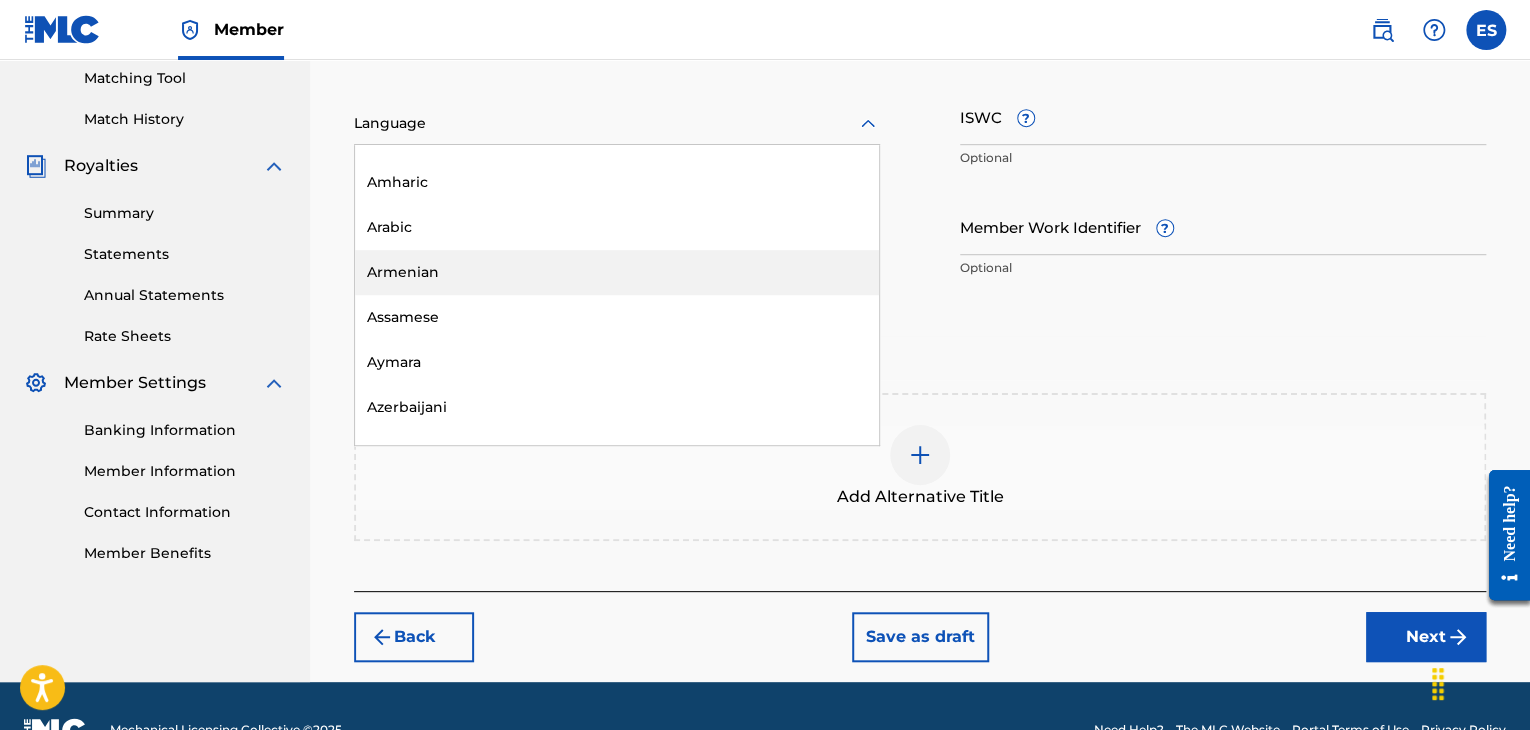 scroll, scrollTop: 700, scrollLeft: 0, axis: vertical 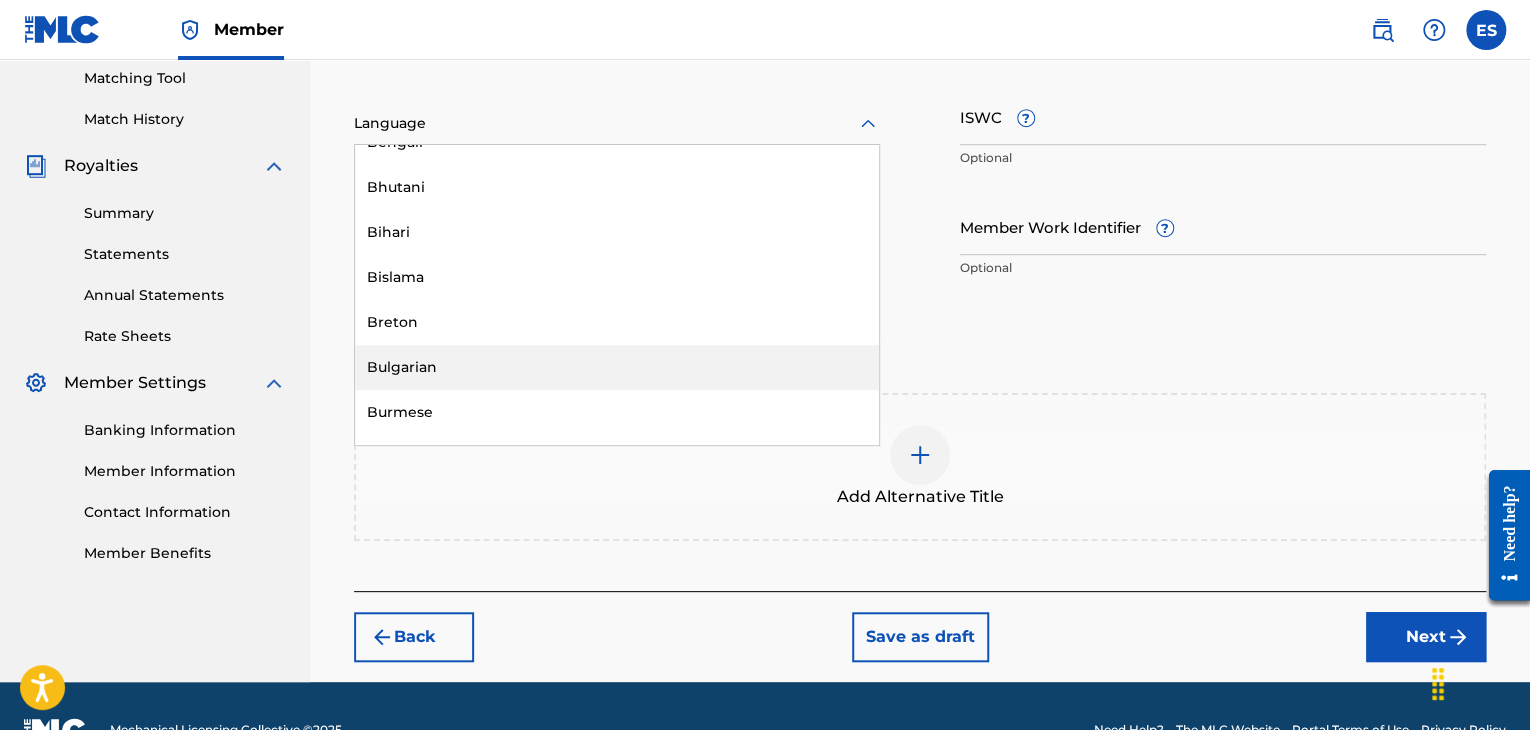 click on "Bulgarian" at bounding box center (617, 367) 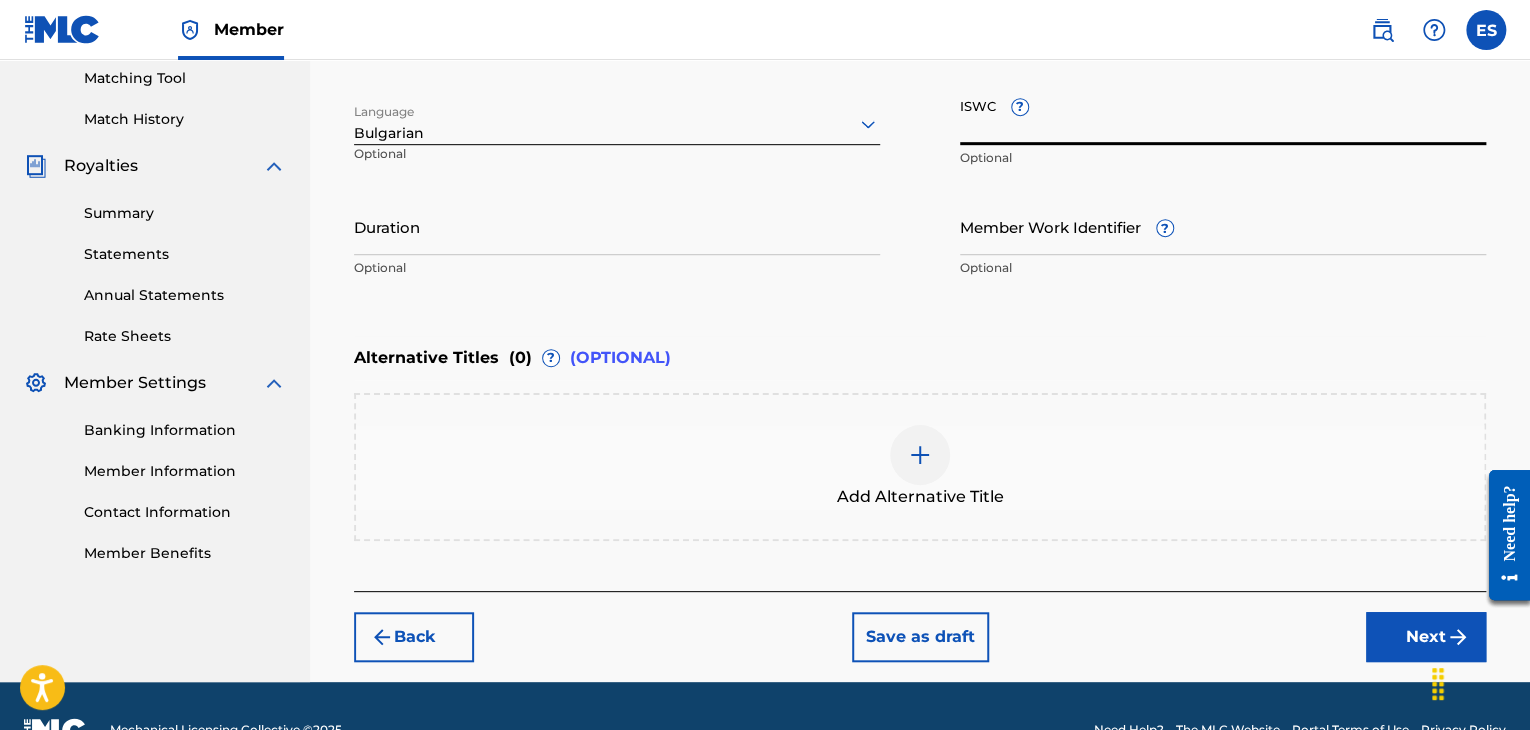 click on "ISWC   ?" at bounding box center (1223, 116) 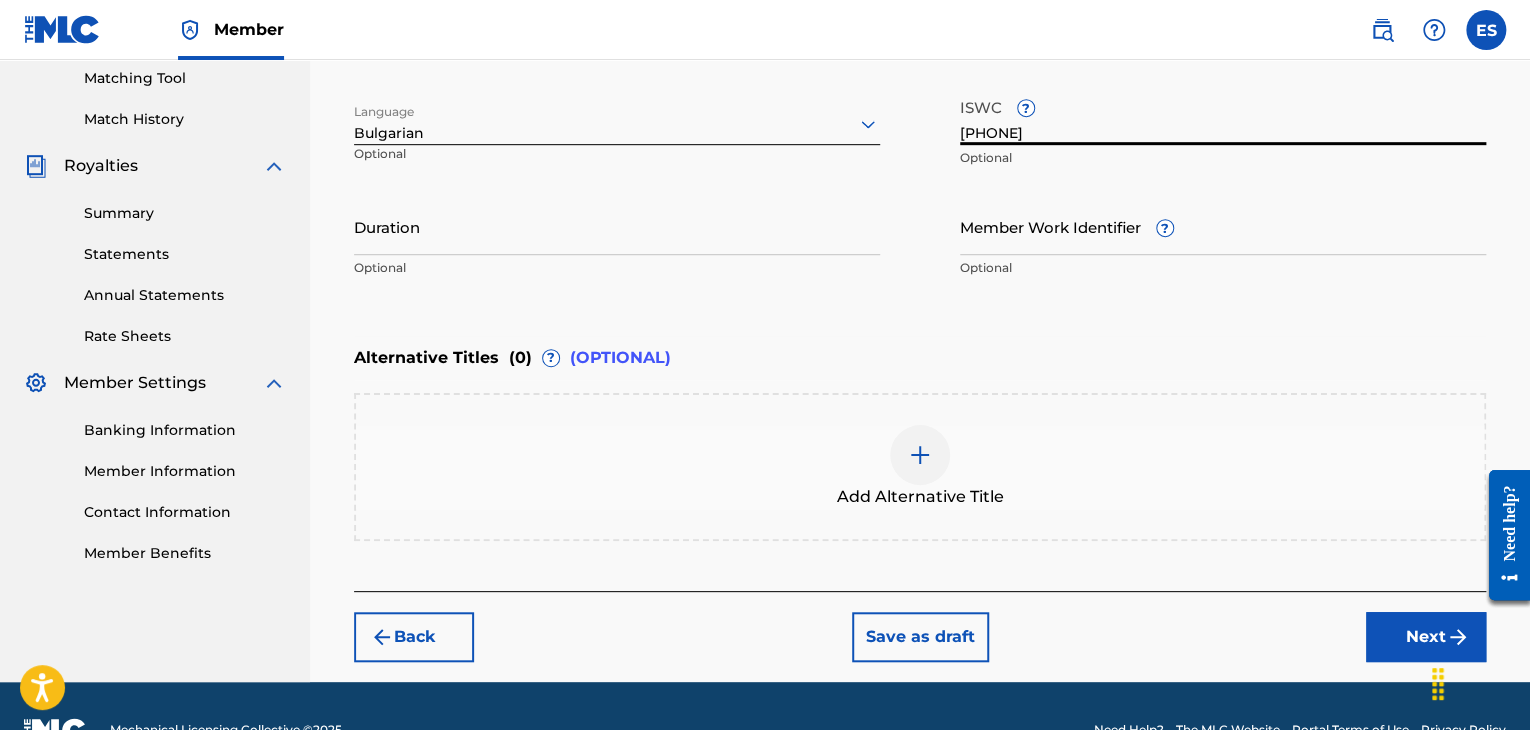 type on "[PHONE]" 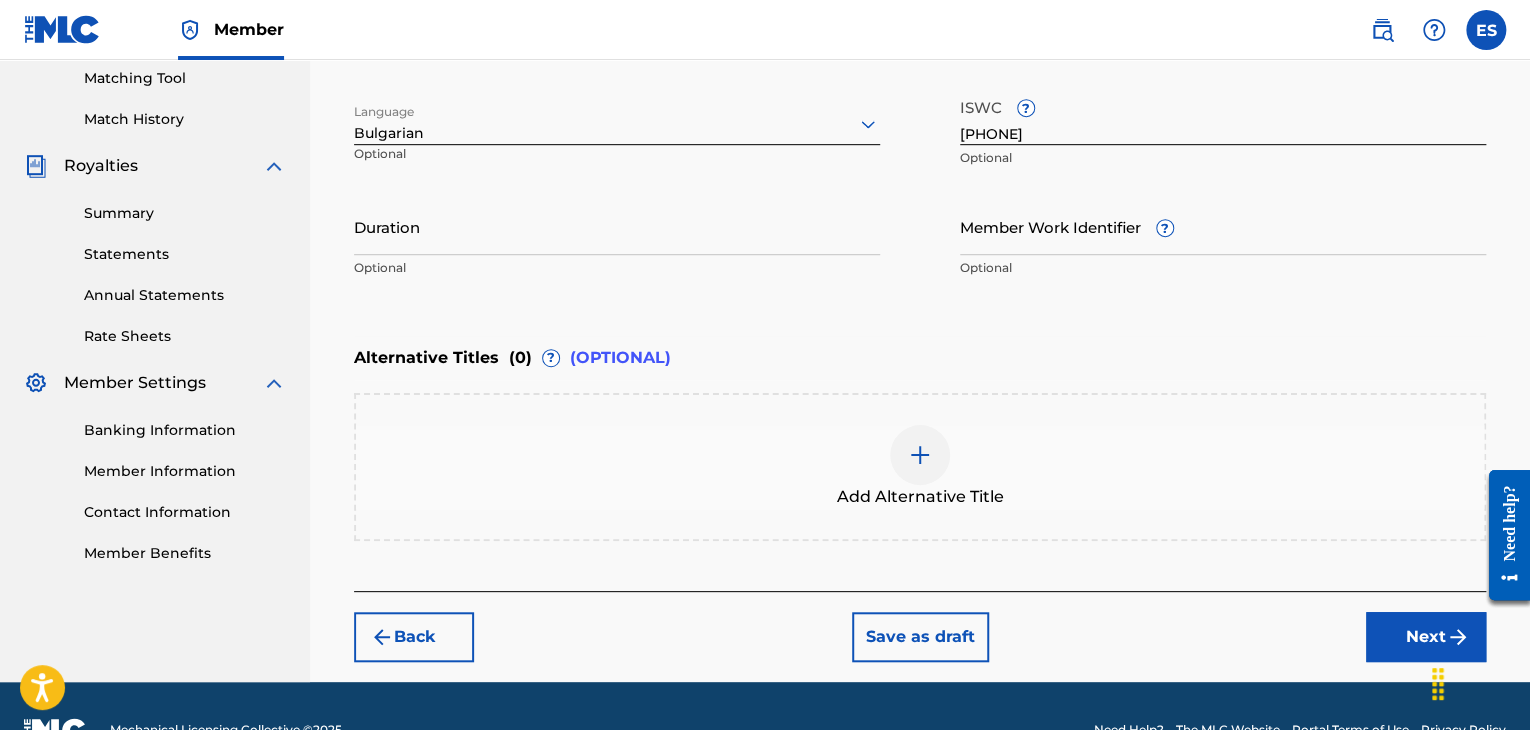 click on "Duration" at bounding box center (617, 226) 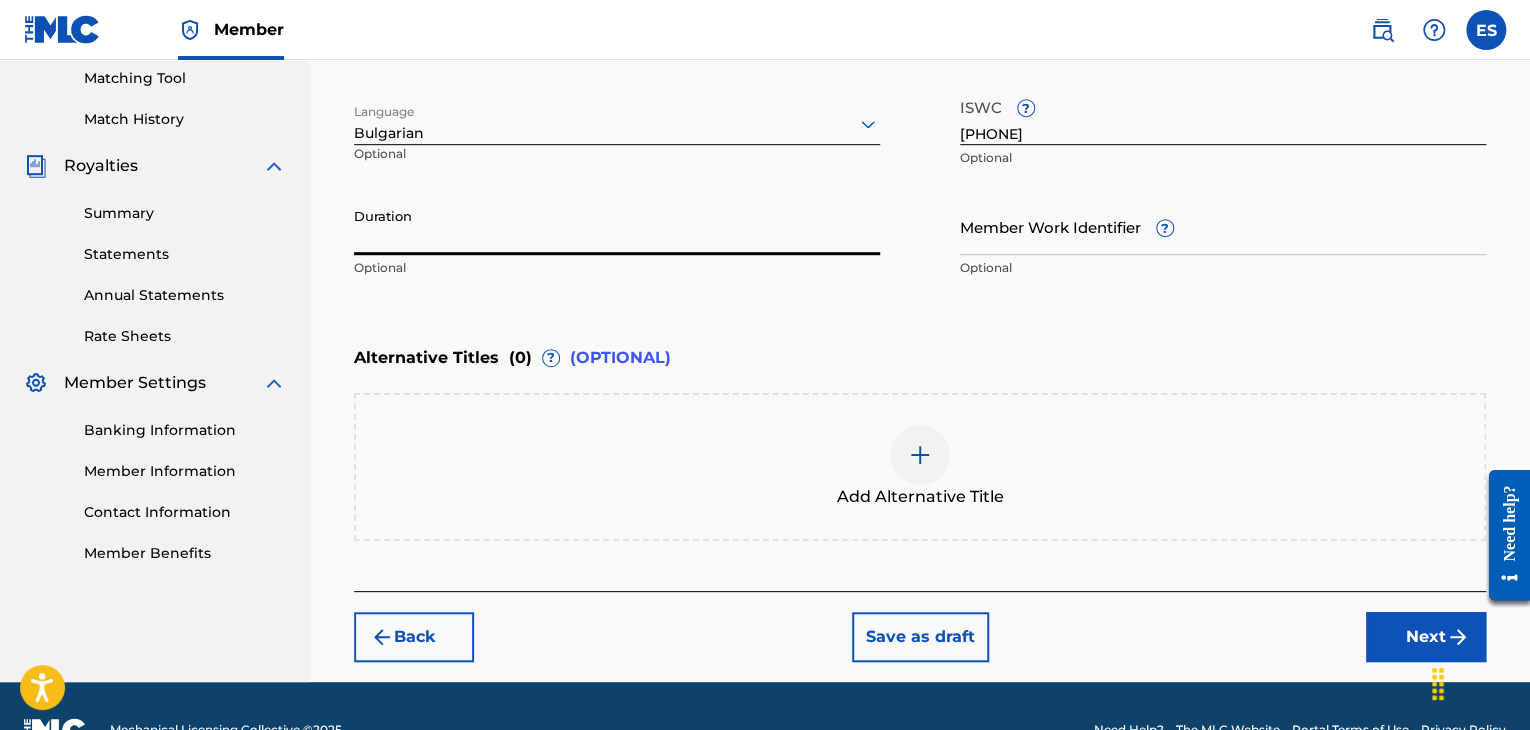 click on "Duration" at bounding box center (617, 226) 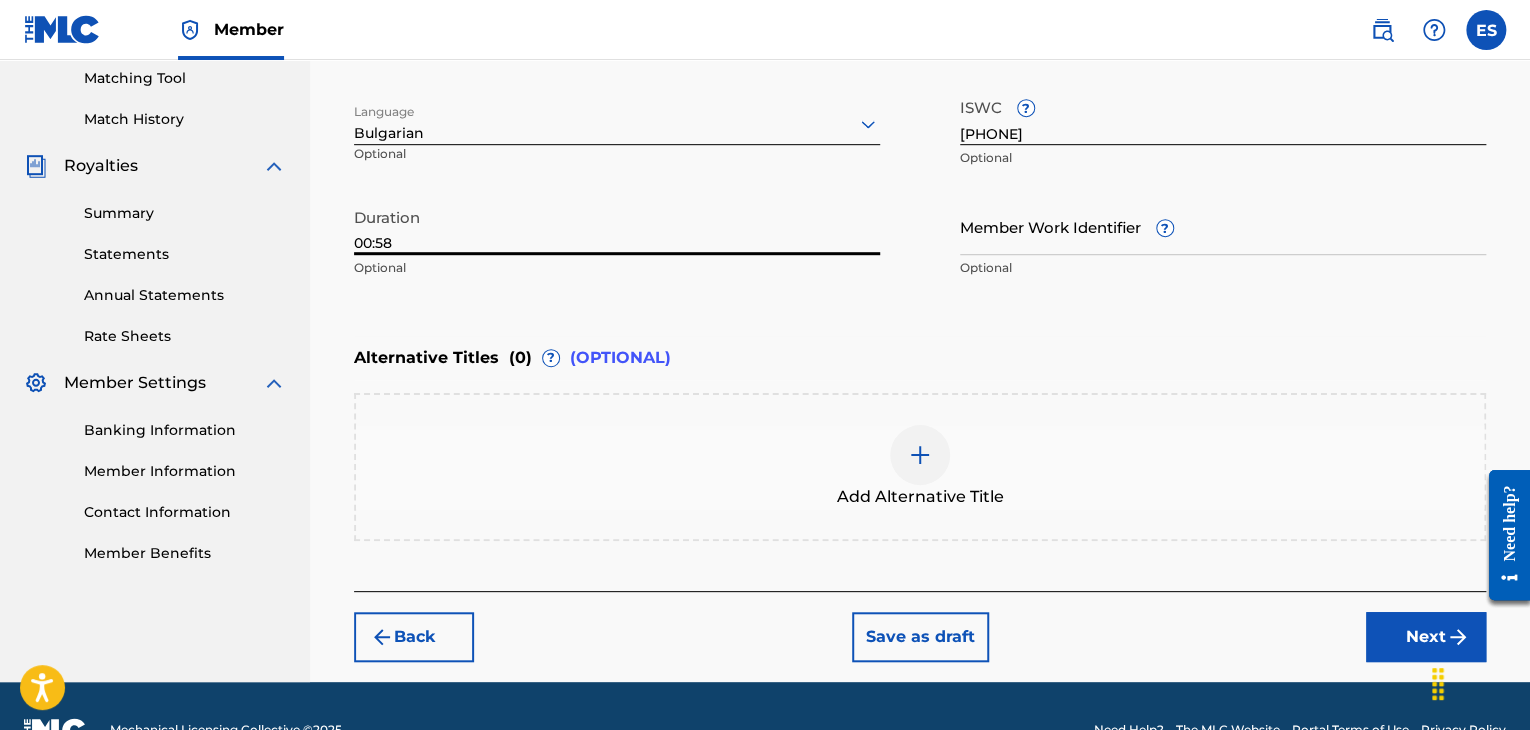 type on "00:58" 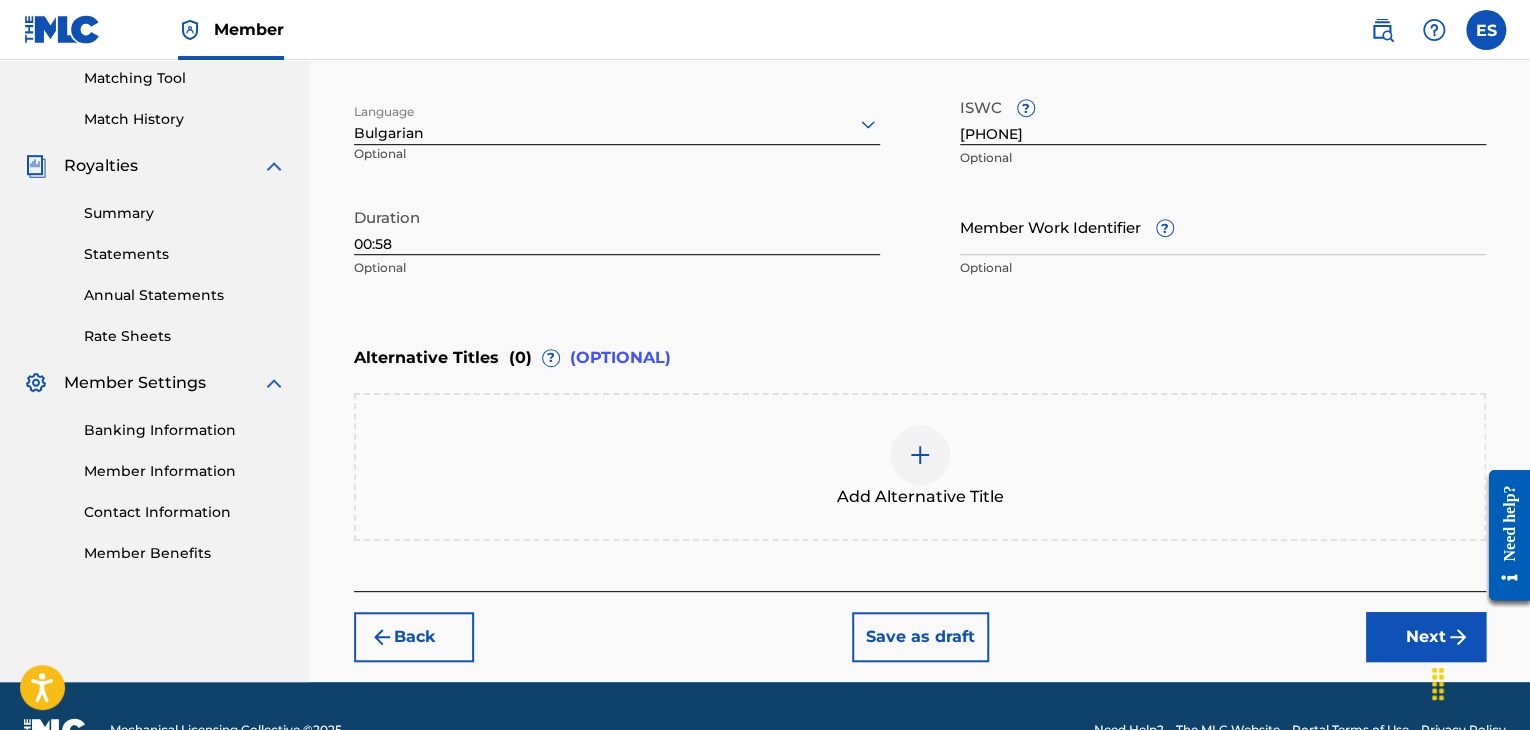 click on "Add Alternative Title" at bounding box center (920, 467) 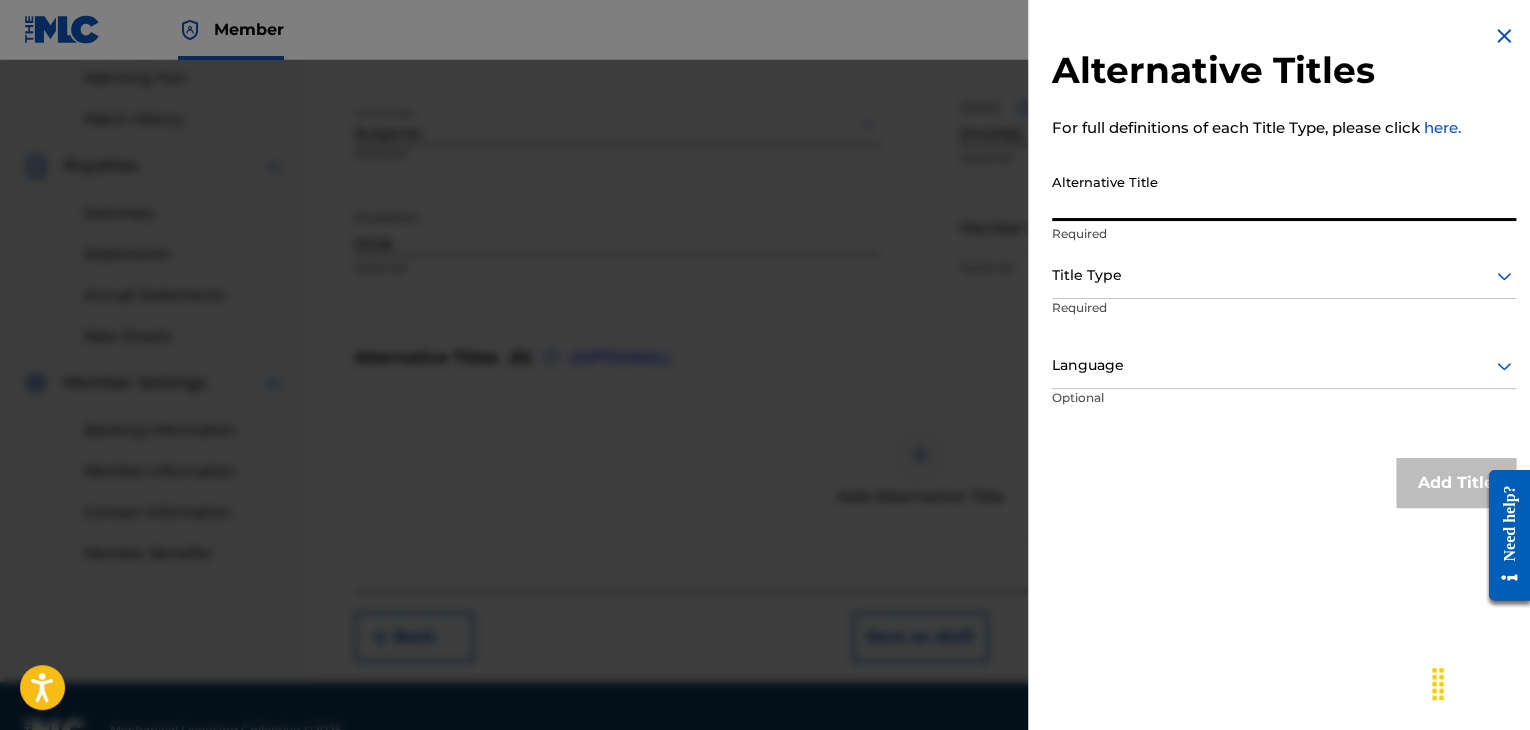 paste on "ПЪТНИКО СВИДЕН" 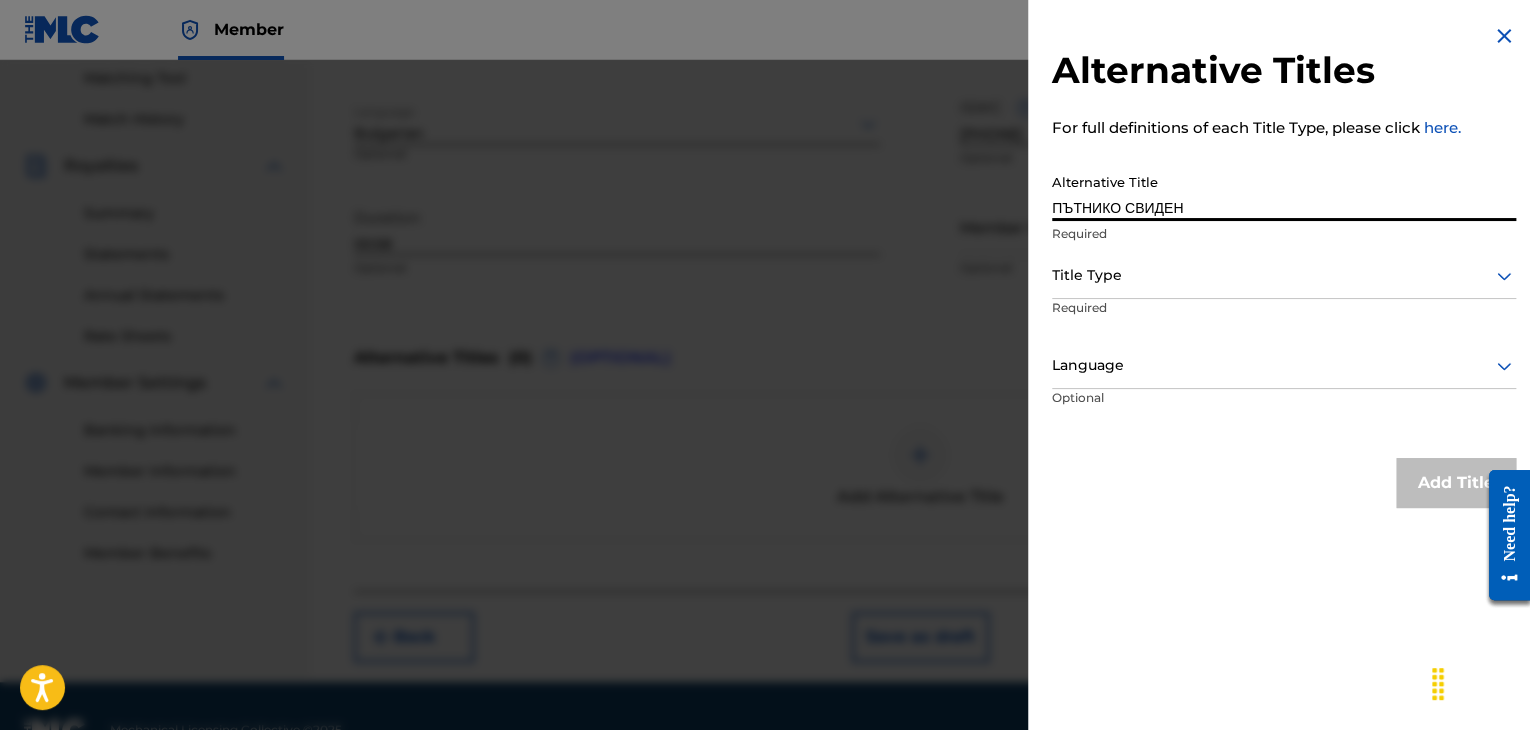 click on "Optional" at bounding box center (1127, 411) 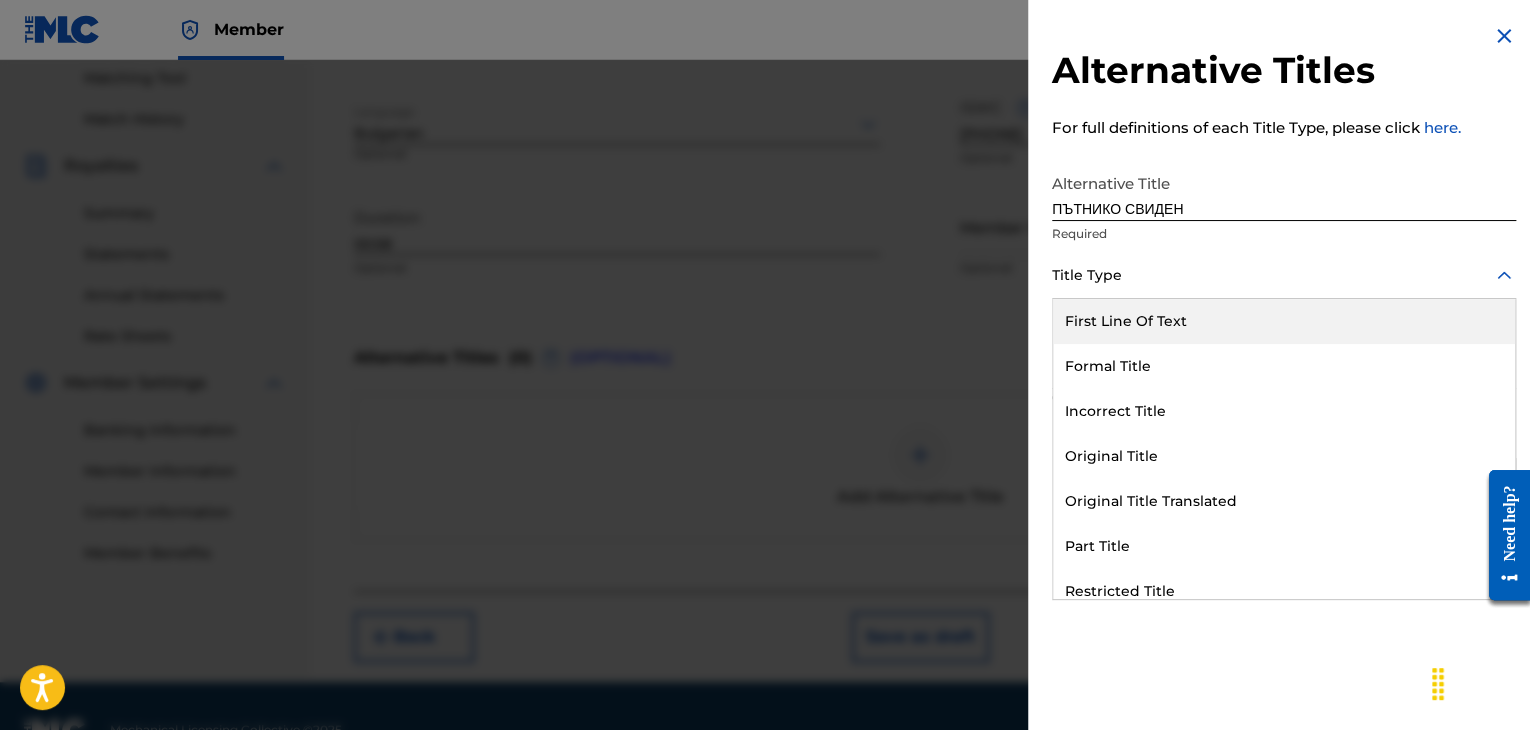 click at bounding box center [1284, 275] 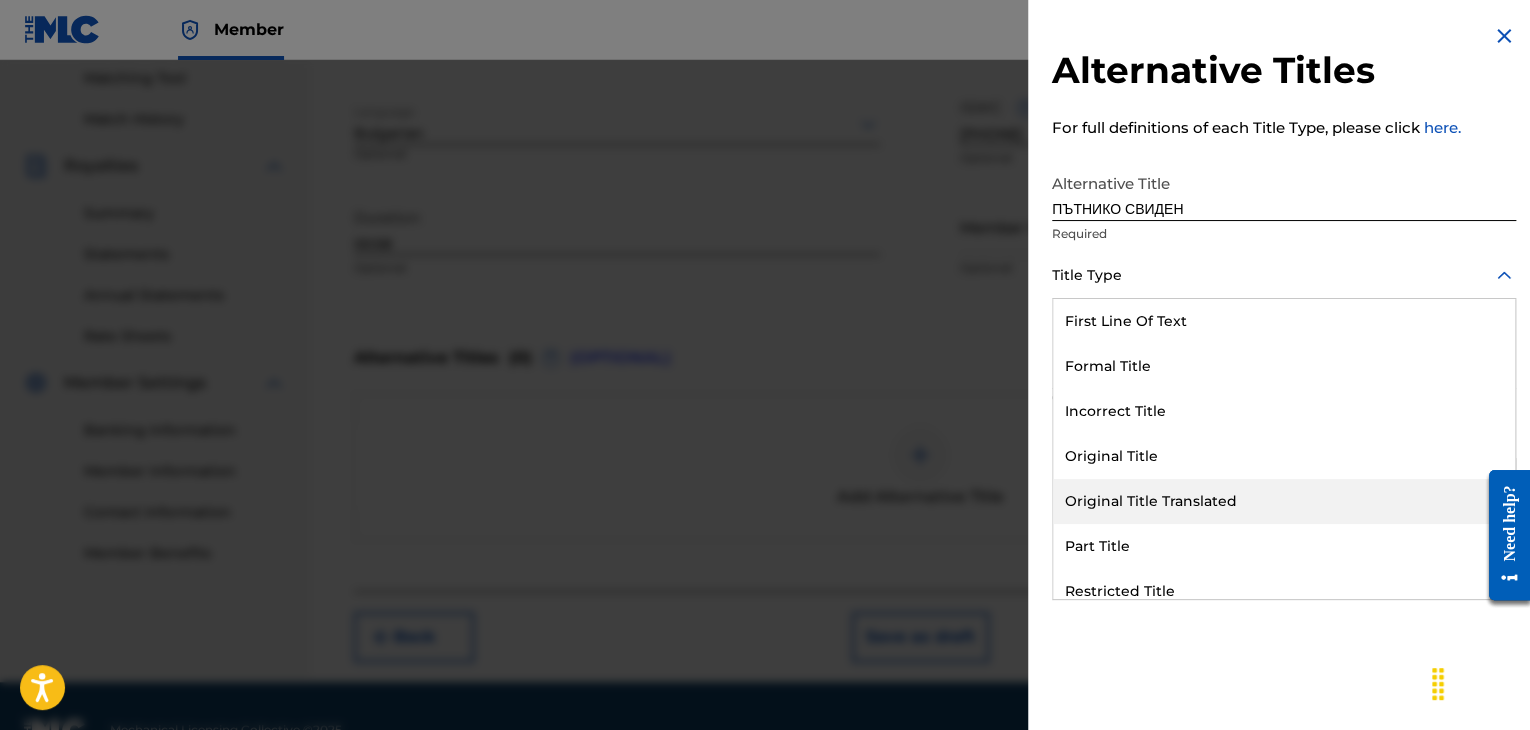 click on "Original Title Translated" at bounding box center (1284, 501) 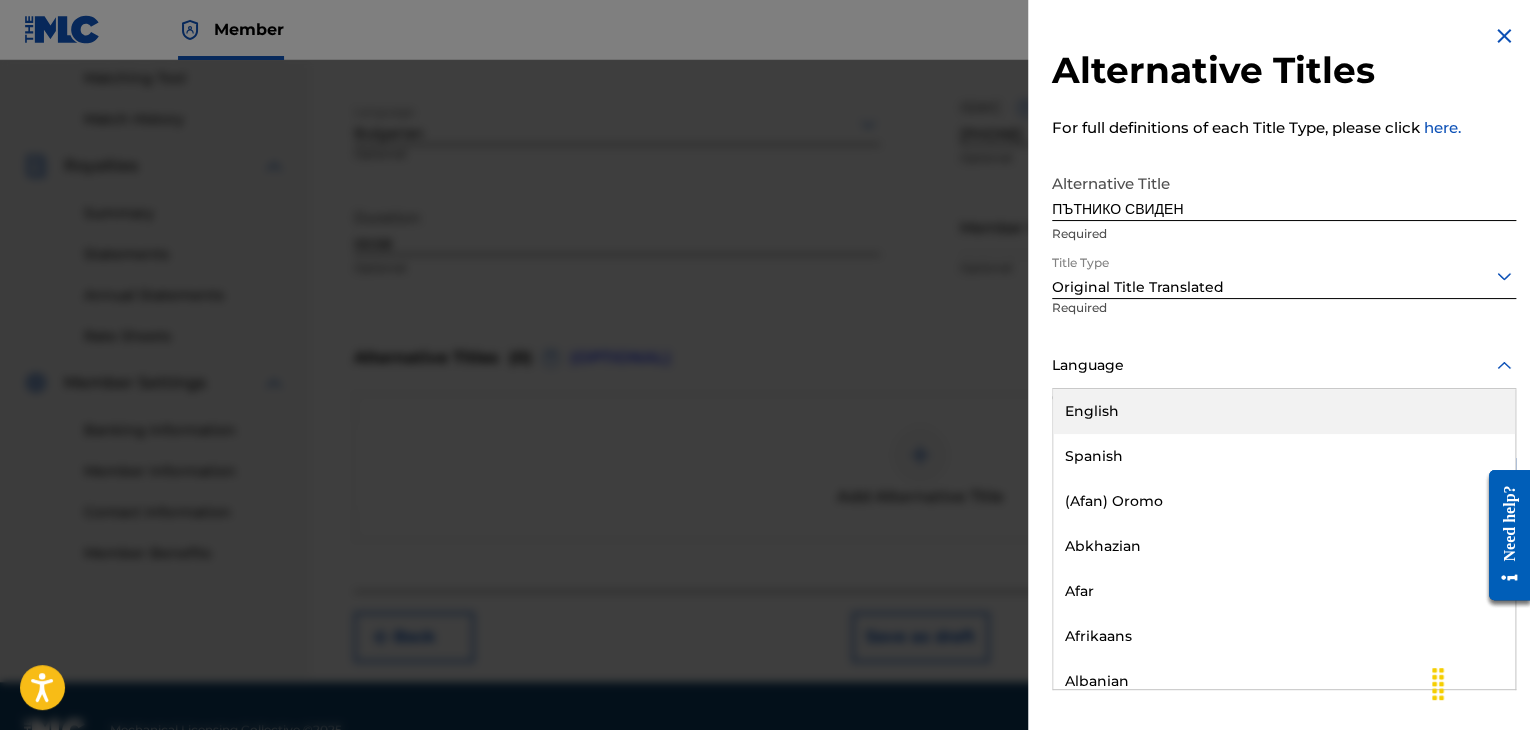 click at bounding box center [1284, 365] 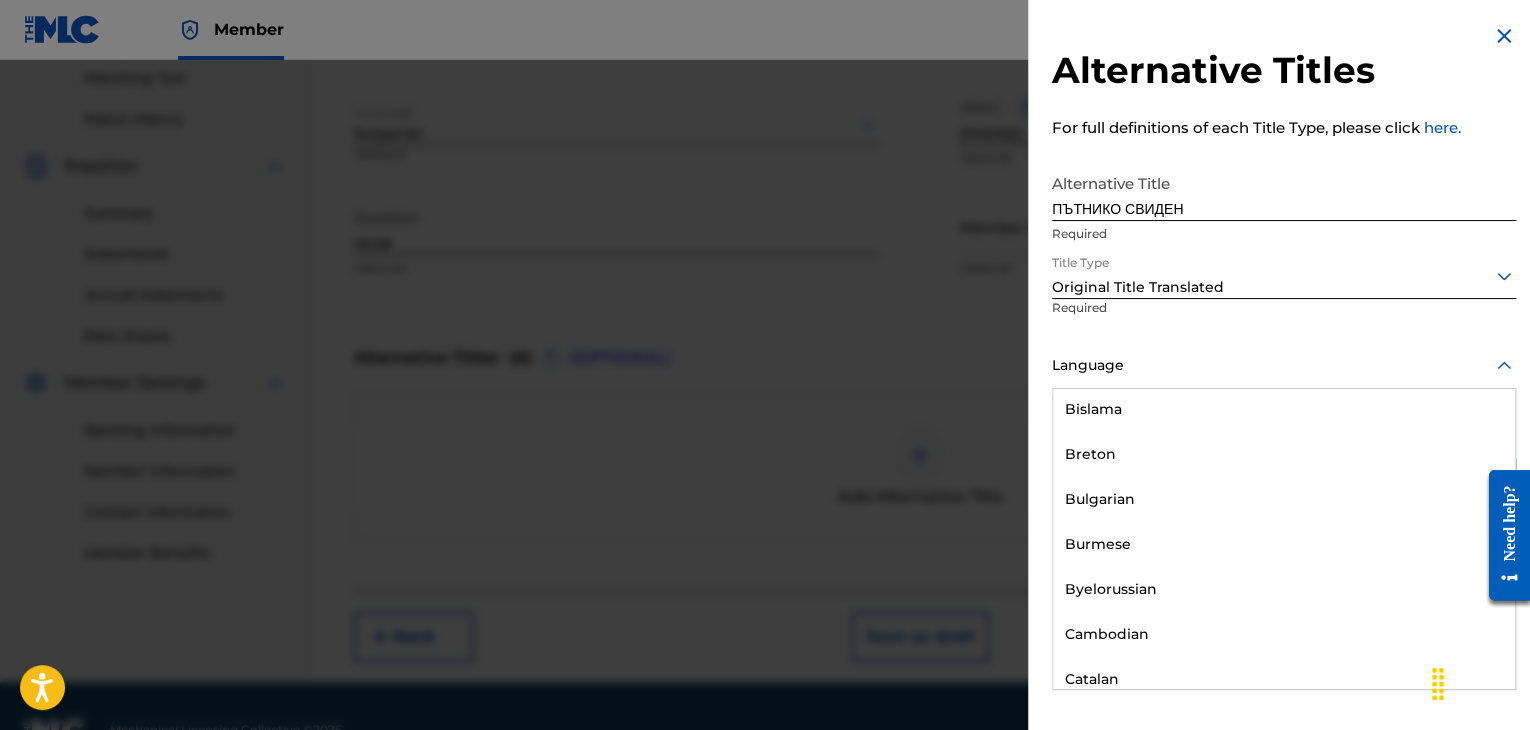 scroll, scrollTop: 900, scrollLeft: 0, axis: vertical 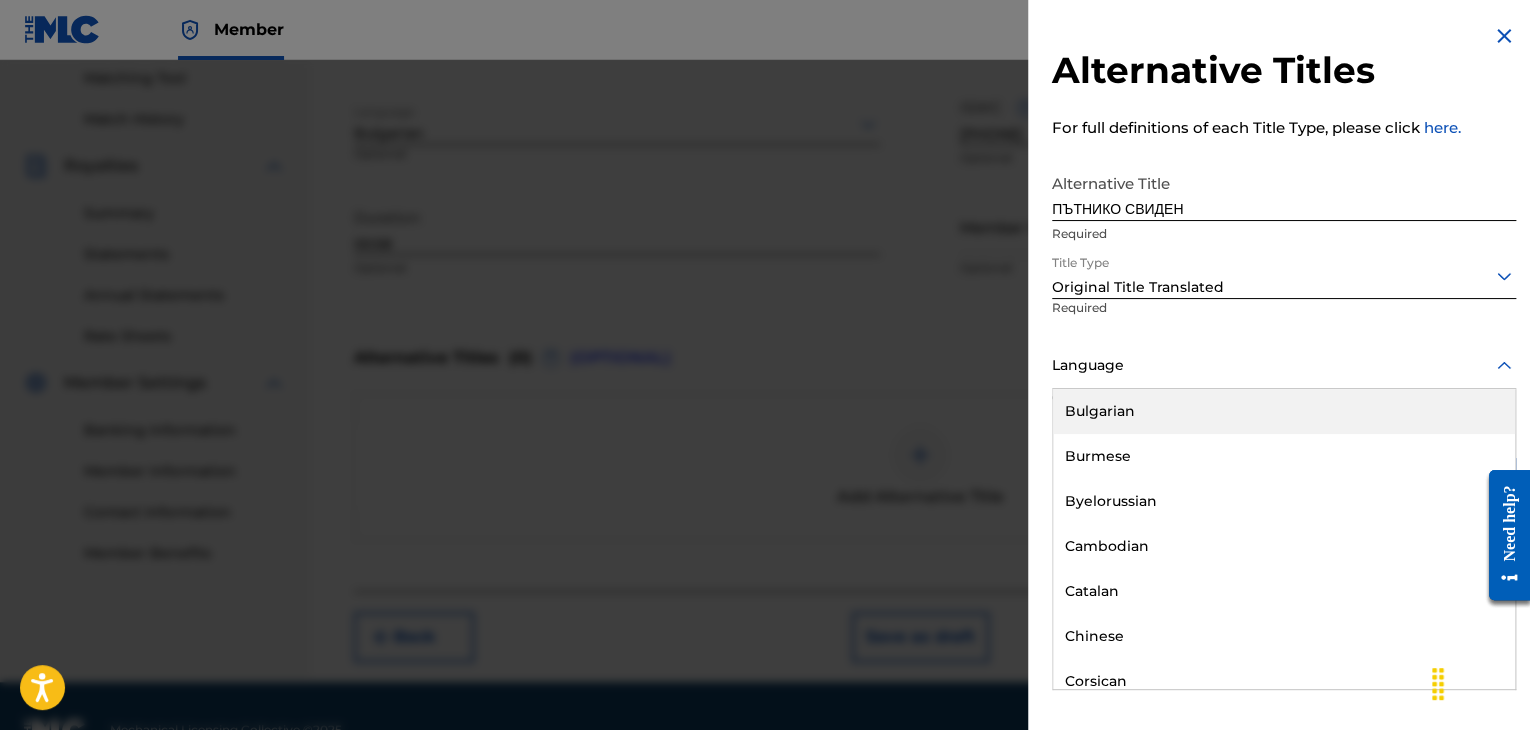 click on "Bulgarian" at bounding box center [1284, 411] 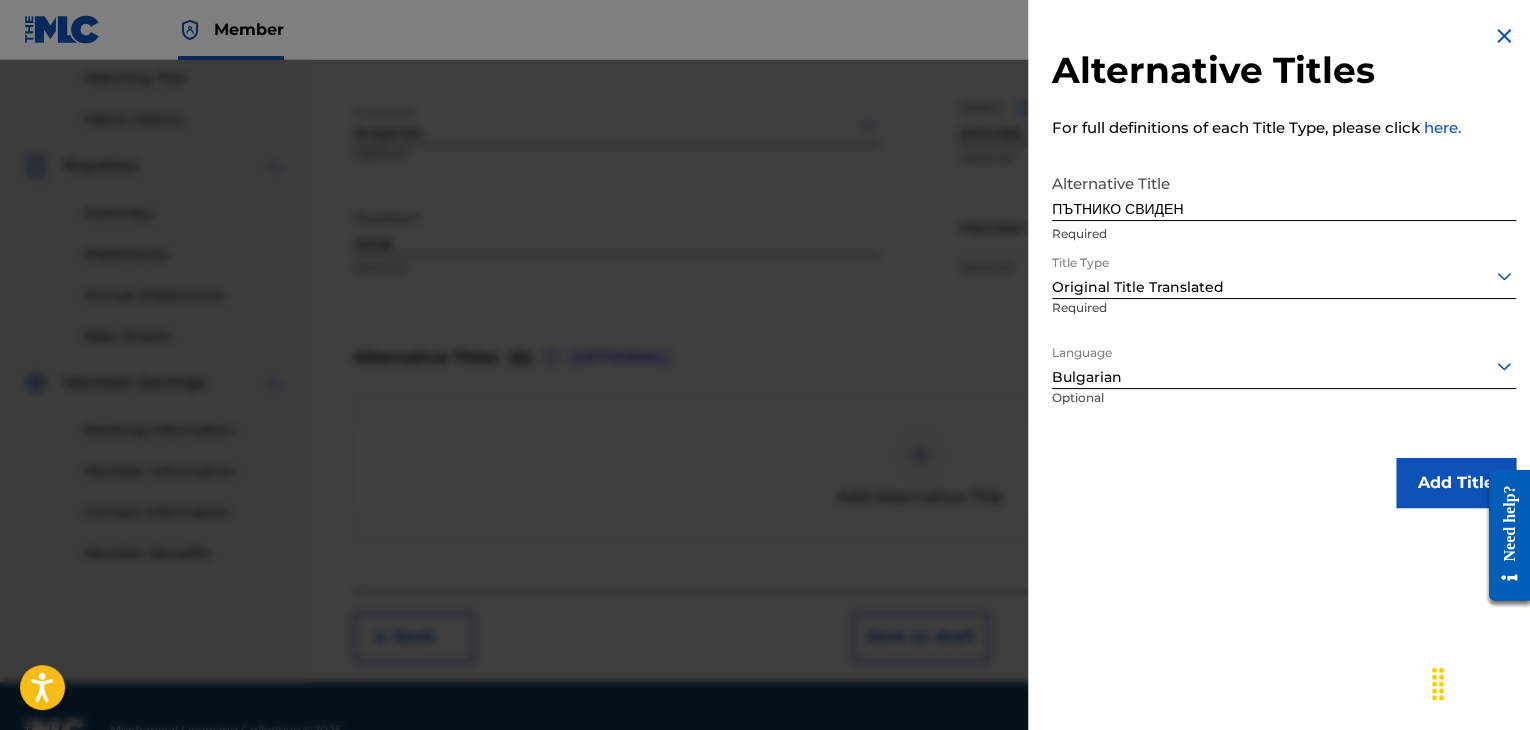 click on "Add Title" at bounding box center [1456, 483] 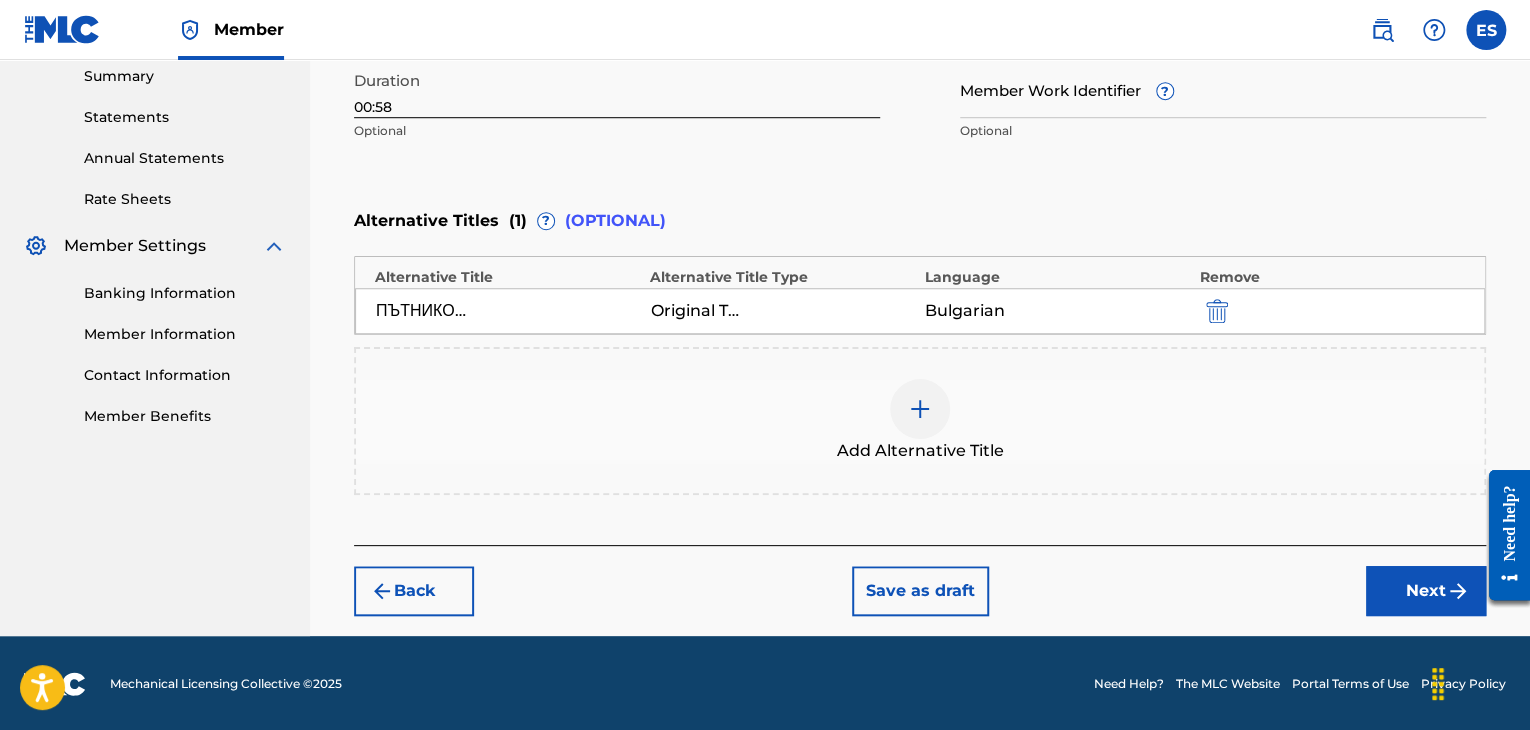 click on "Next" at bounding box center [1426, 591] 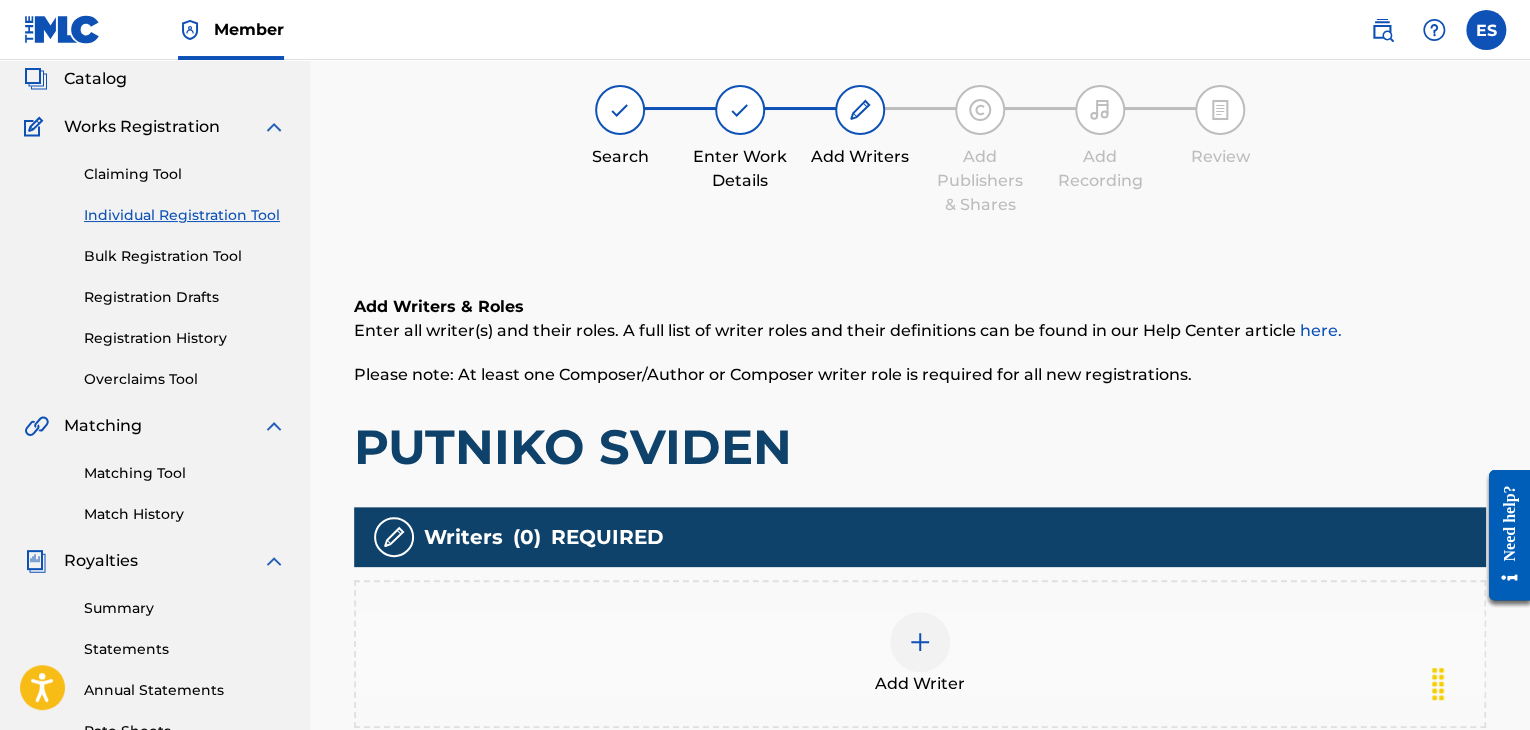 scroll, scrollTop: 406, scrollLeft: 0, axis: vertical 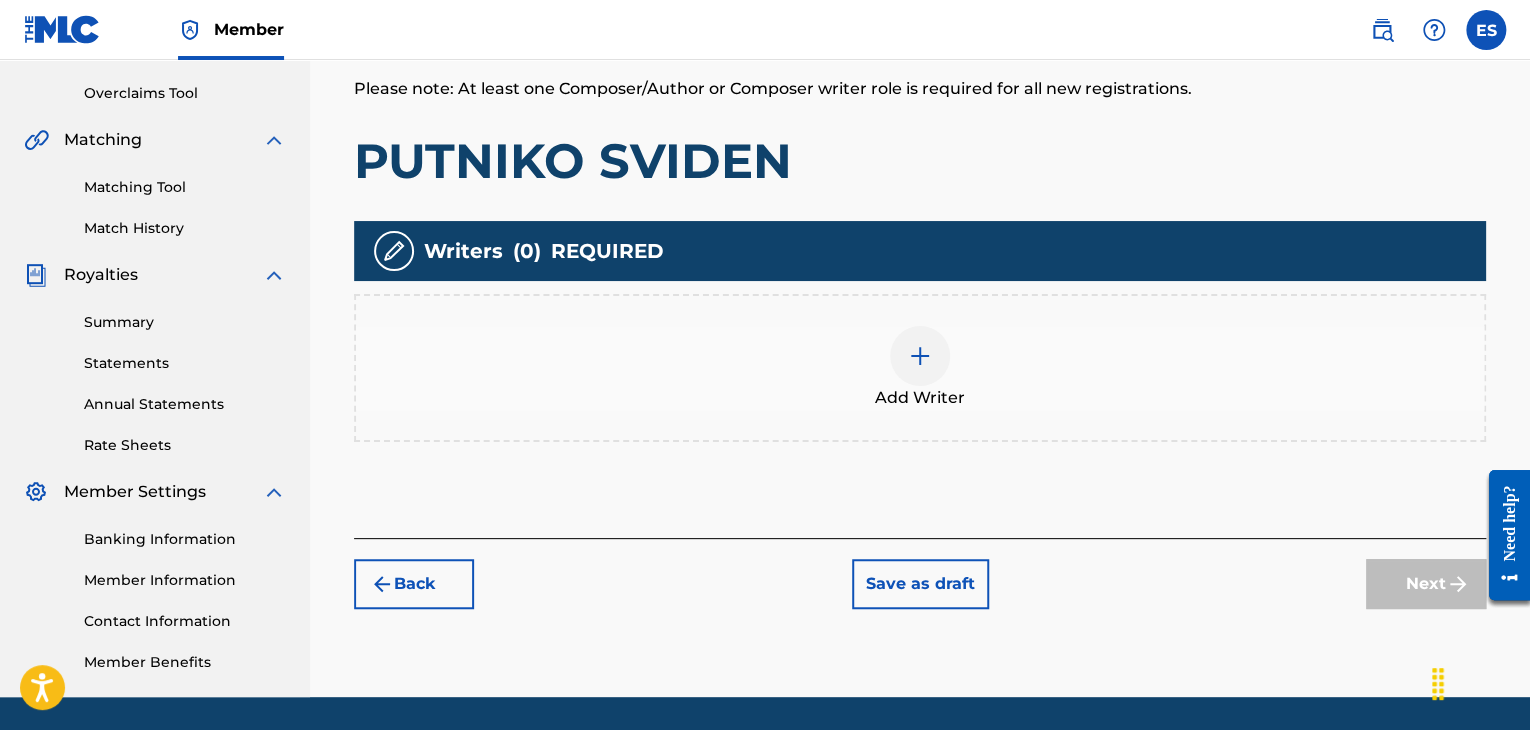 click at bounding box center (920, 356) 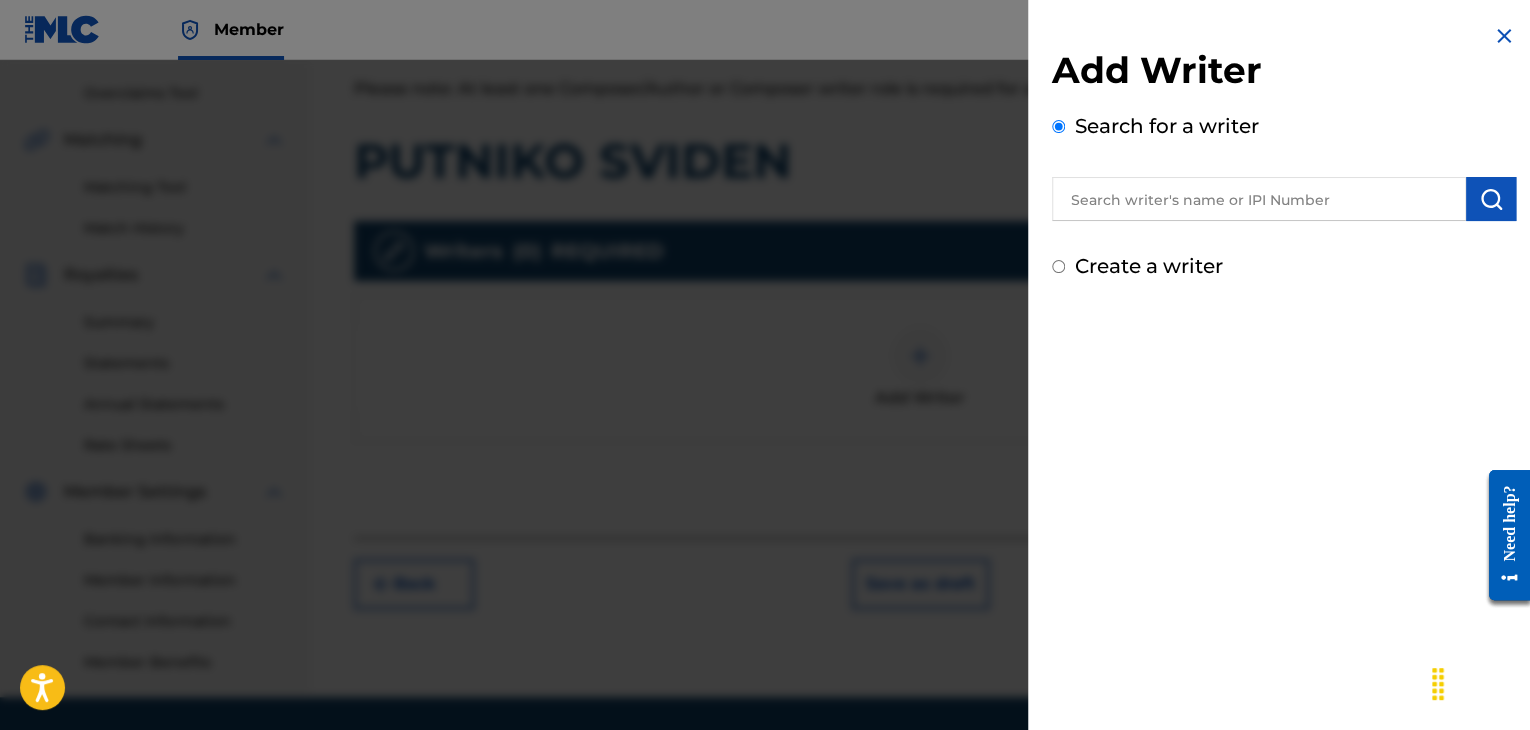 click at bounding box center (1259, 199) 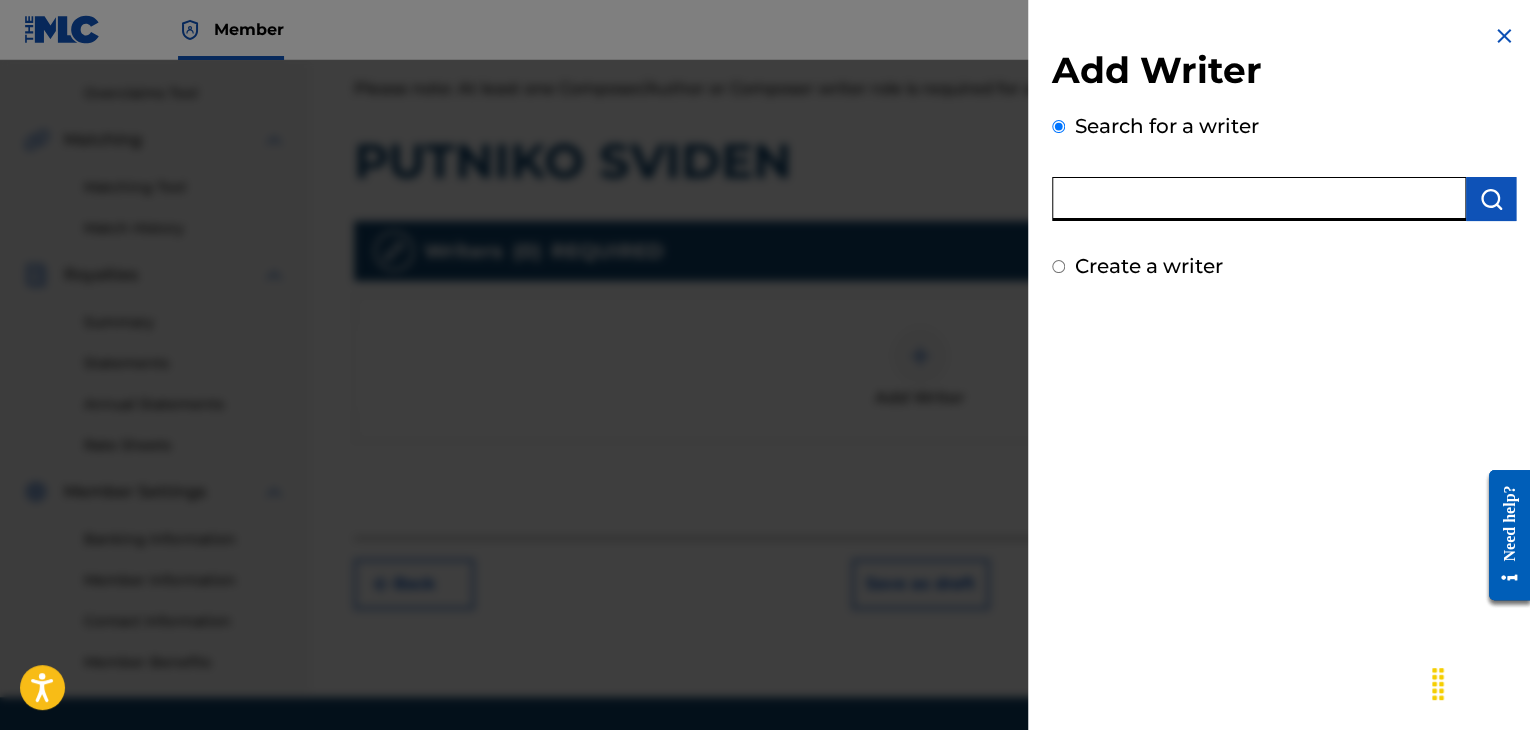 paste on "[PHONE]" 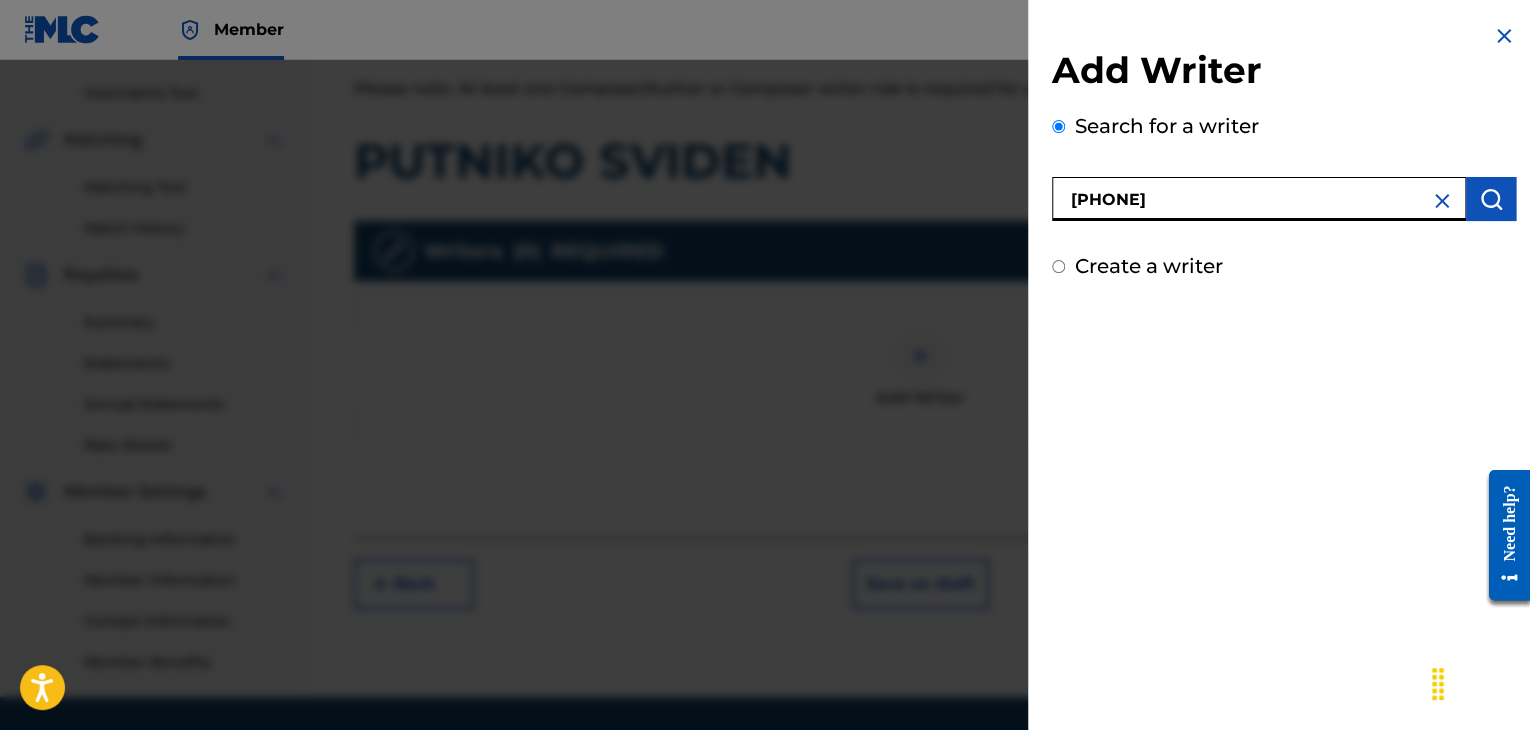 type on "[PHONE]" 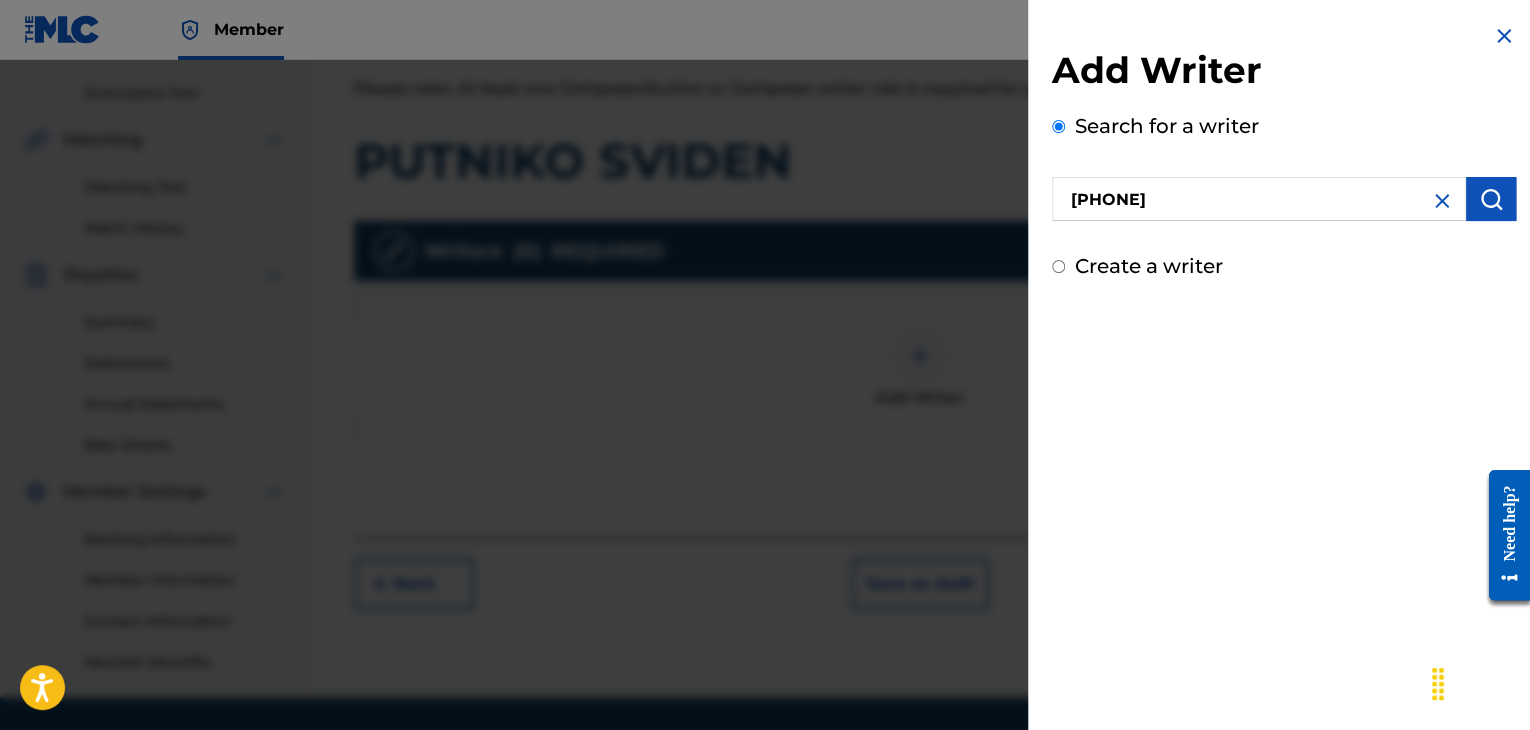 click at bounding box center [1491, 199] 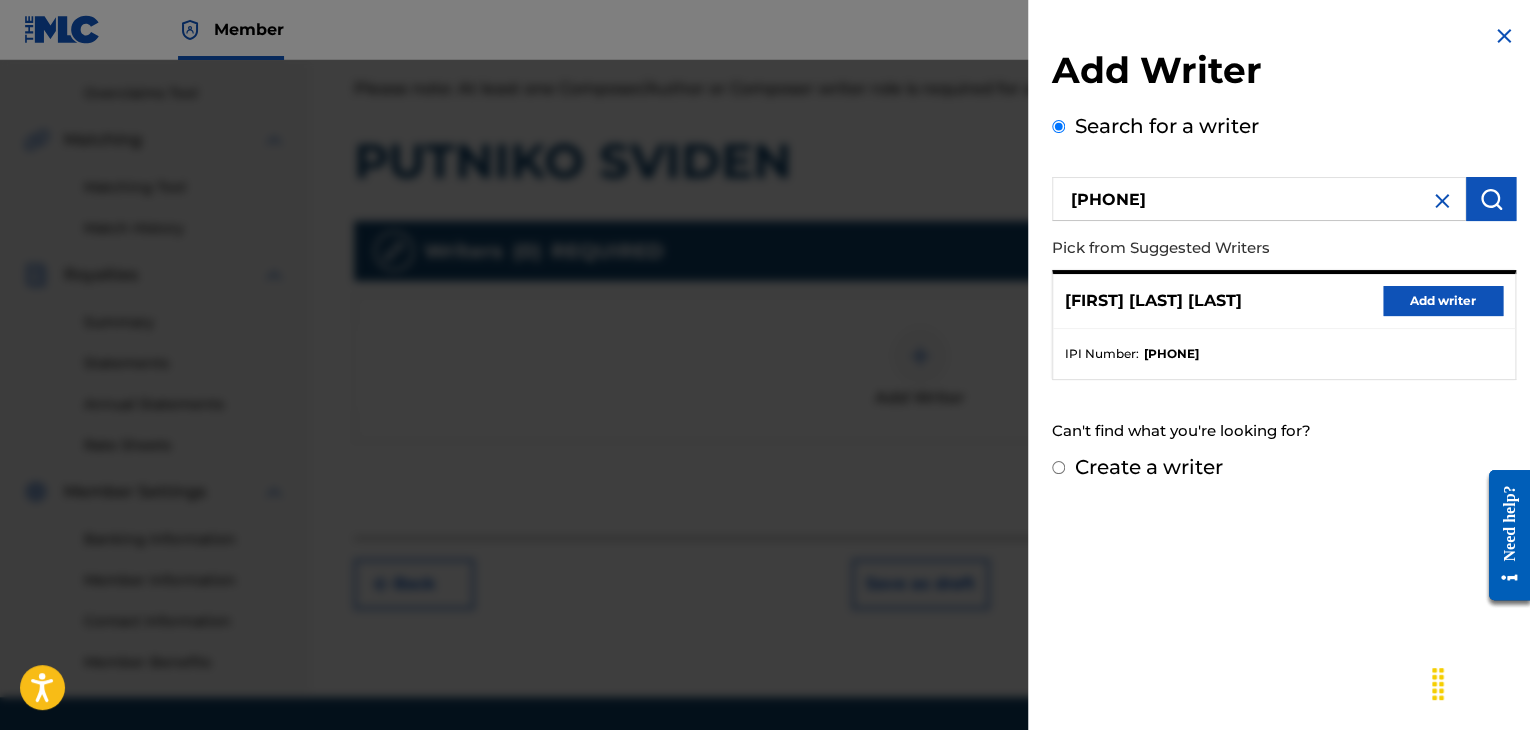 click on "Add writer" at bounding box center (1443, 301) 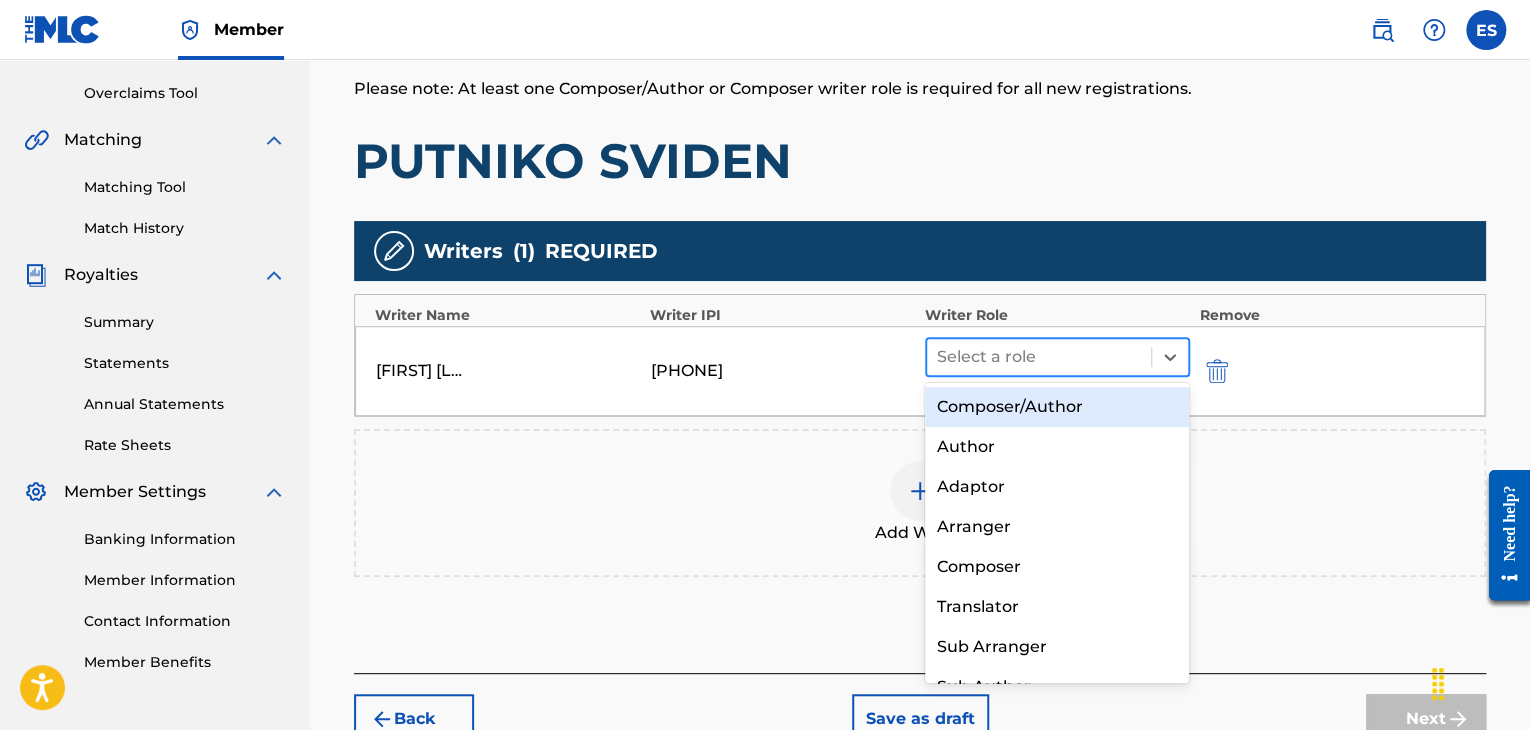 click at bounding box center [1039, 357] 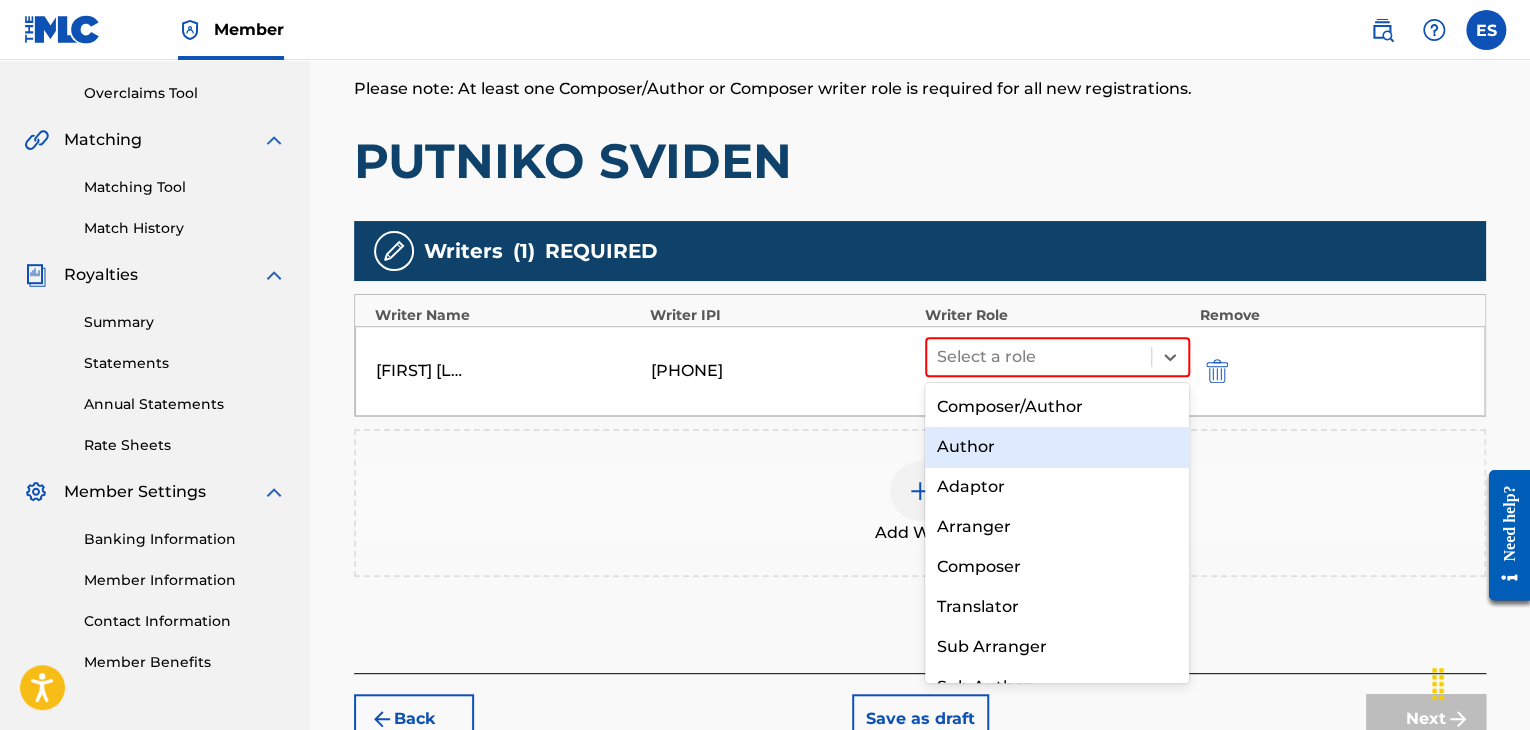click on "Author" at bounding box center (1057, 447) 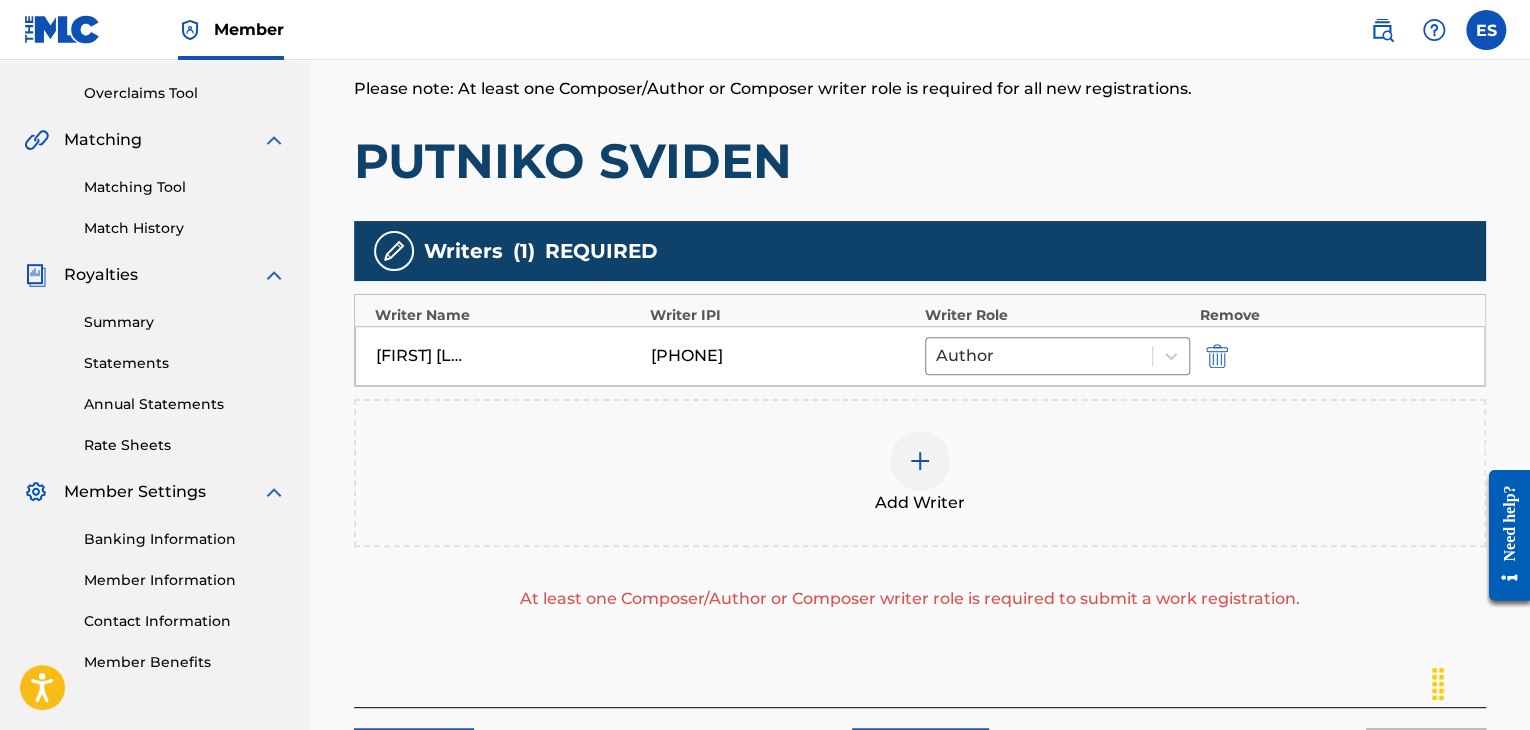 click at bounding box center (920, 461) 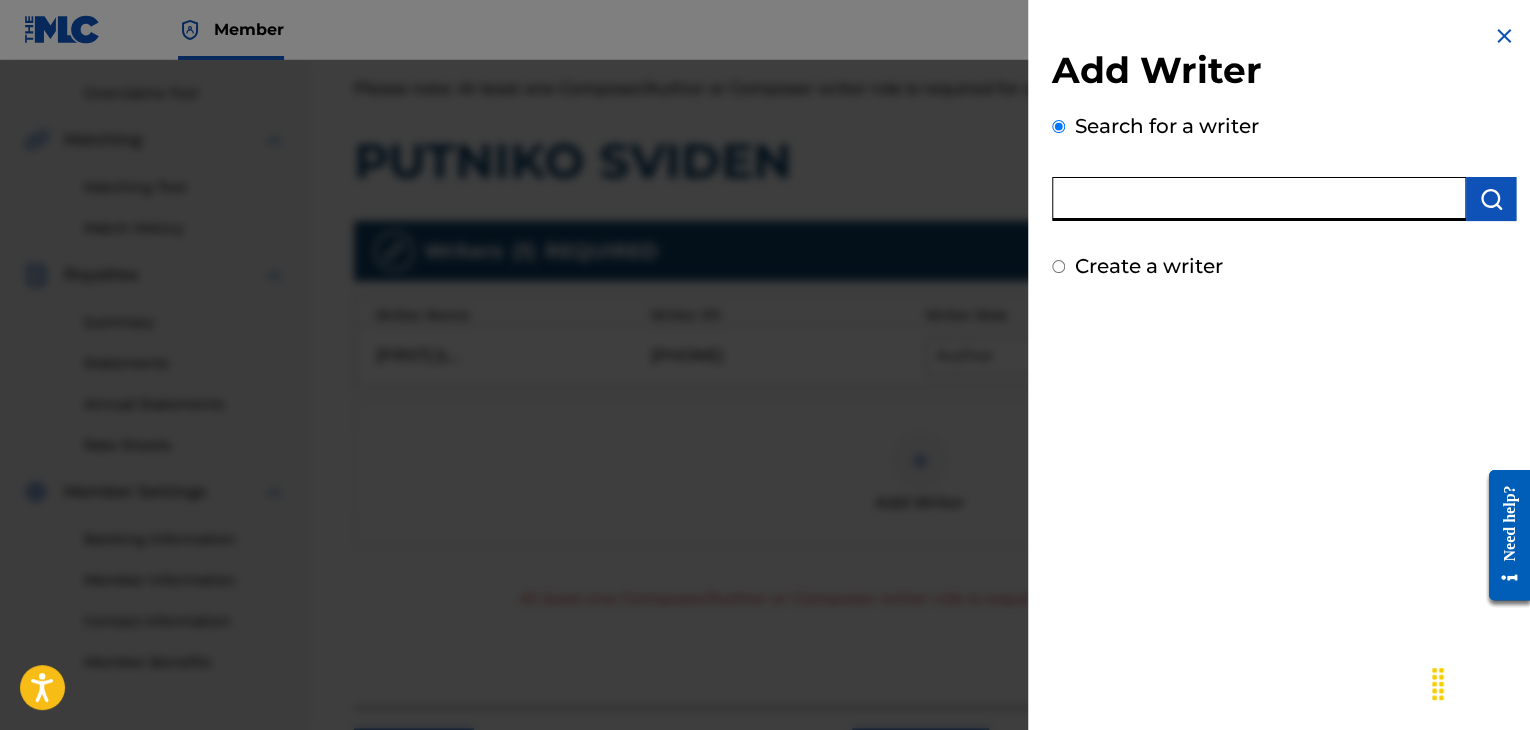 click at bounding box center [1259, 199] 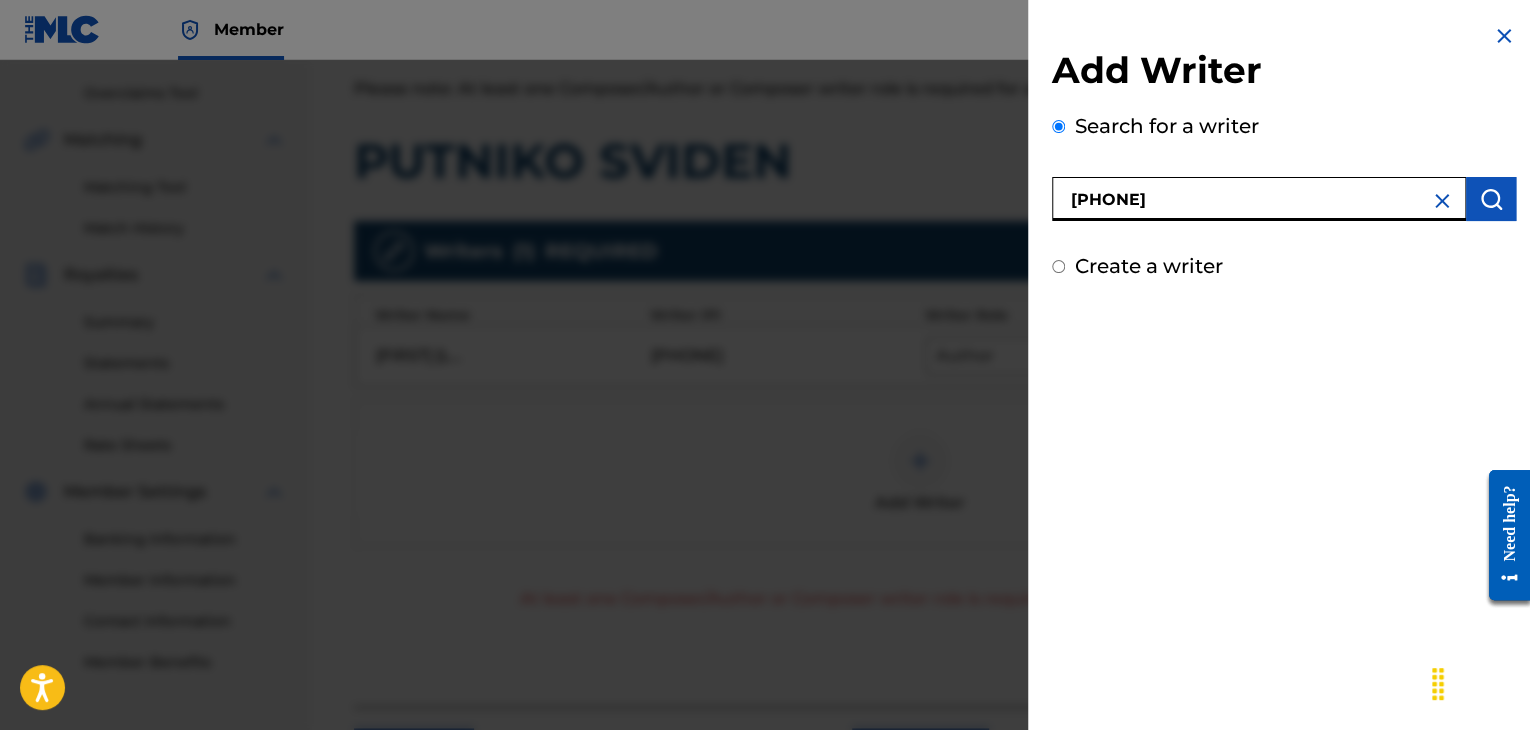 type on "[PHONE]" 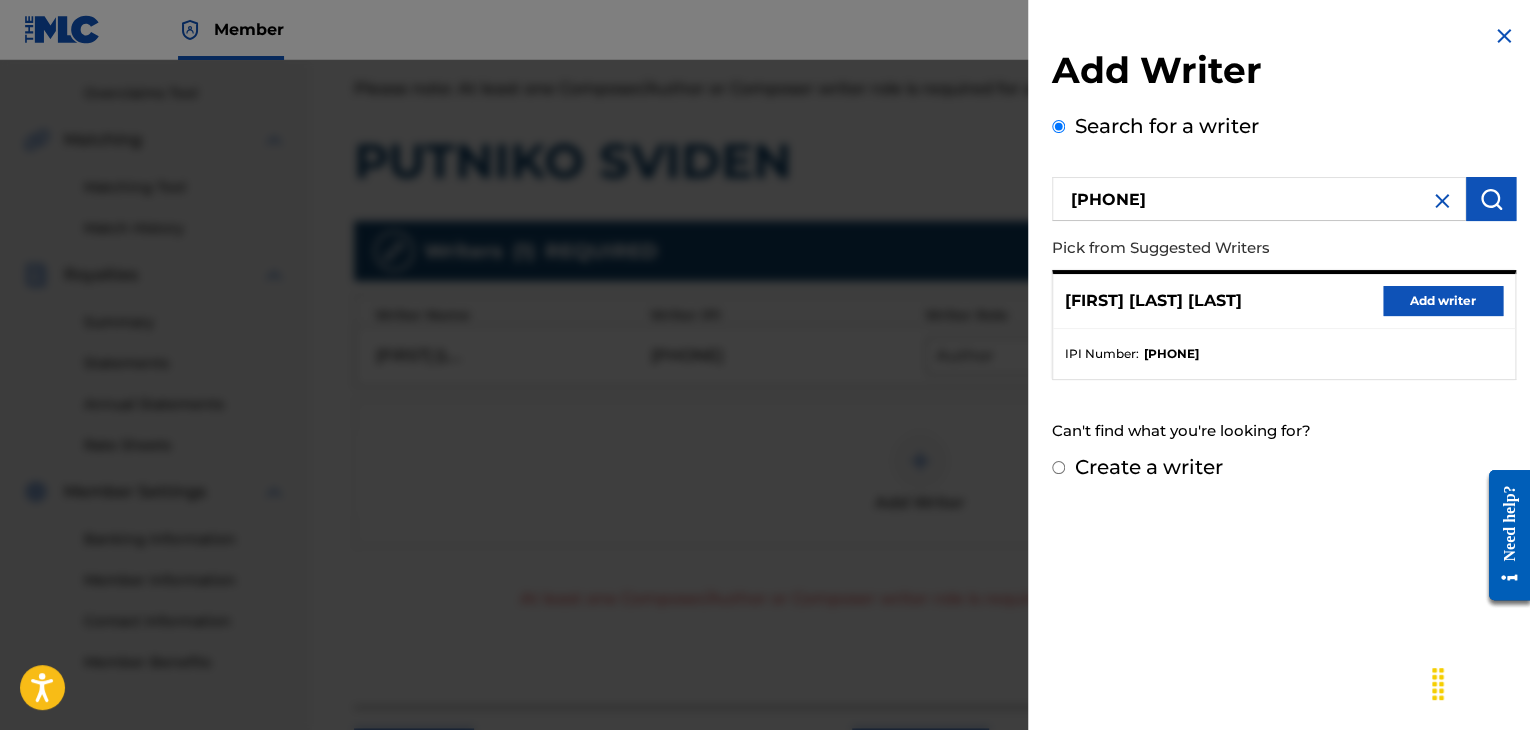 click on "Add writer" at bounding box center [1443, 301] 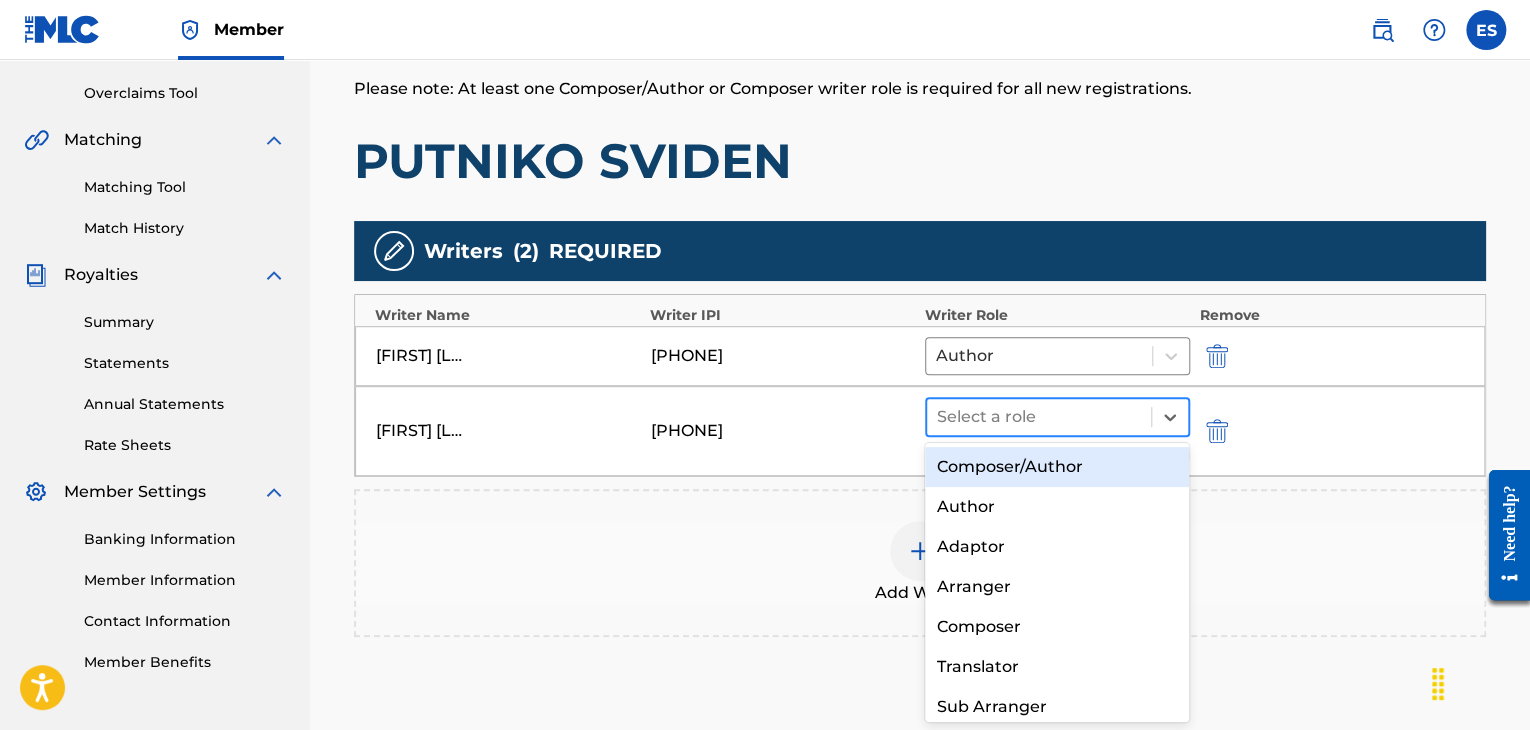 click at bounding box center [1039, 417] 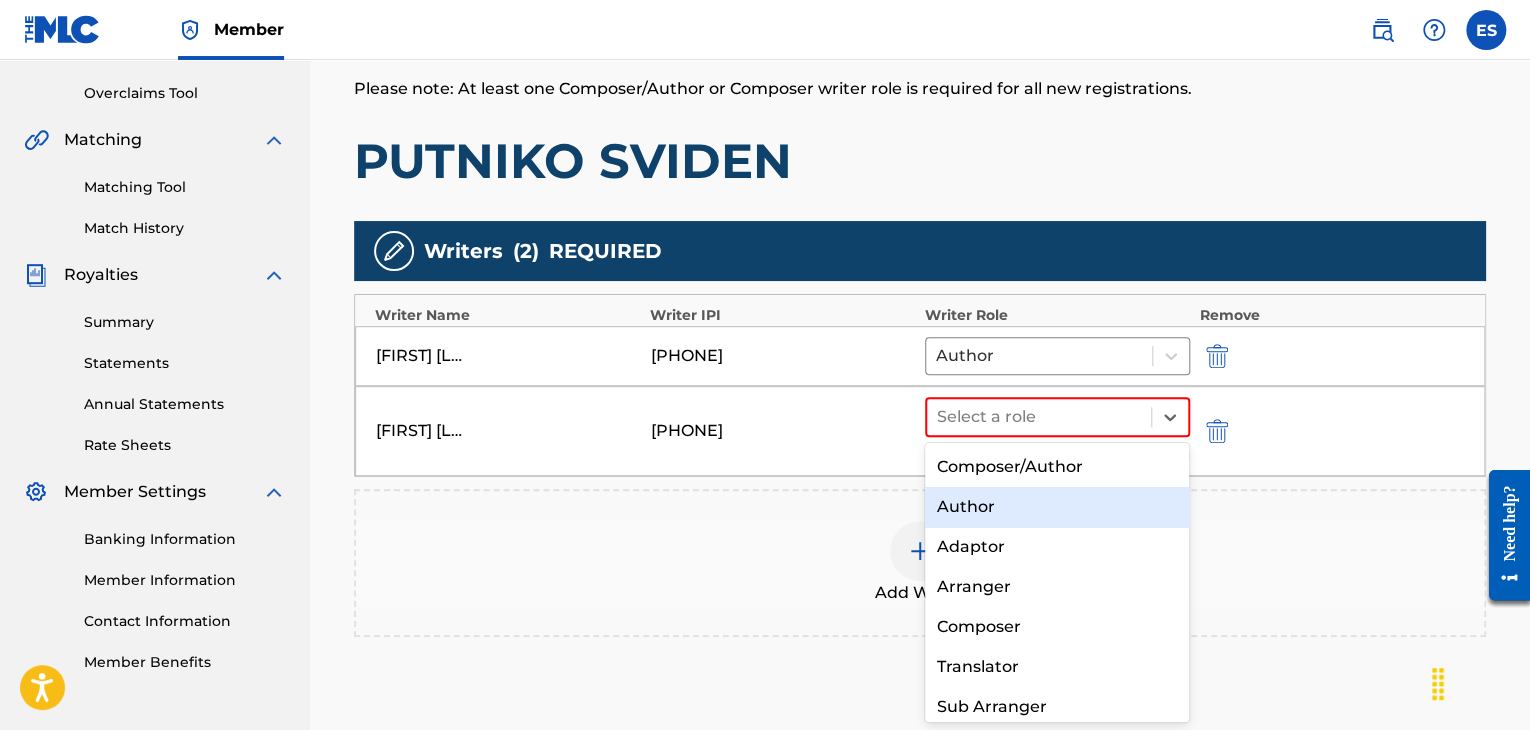click on "Author" at bounding box center (1057, 507) 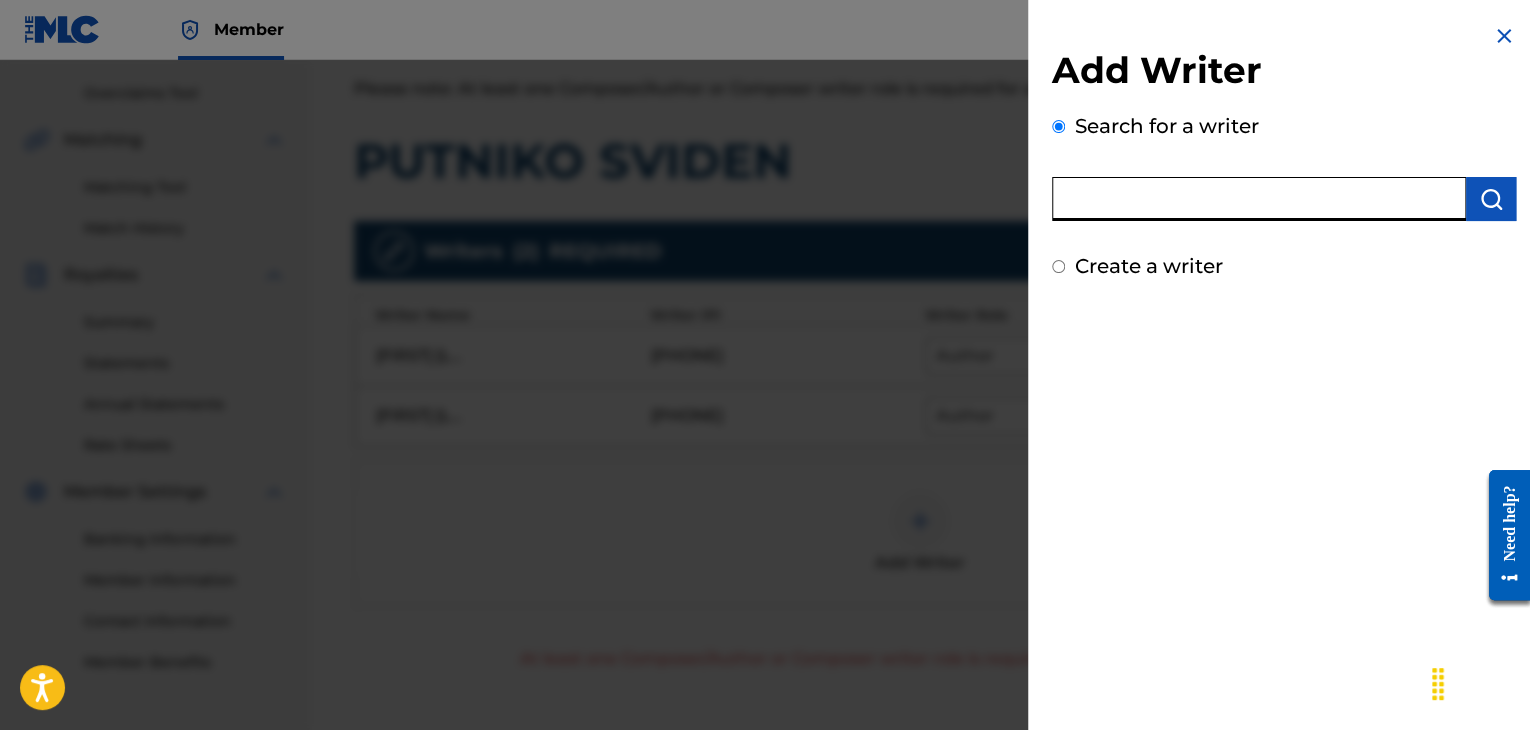 click at bounding box center [1259, 199] 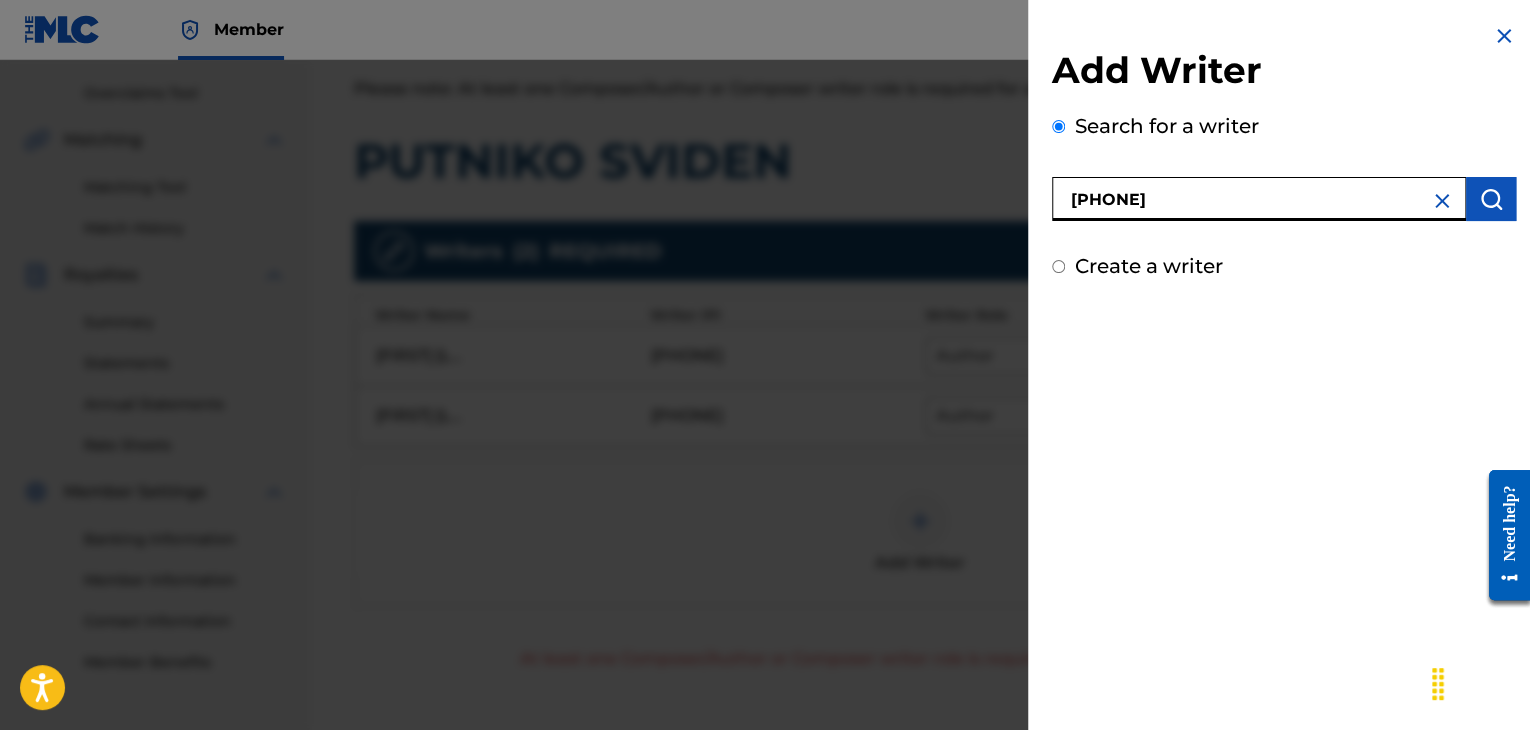 type on "[PHONE]" 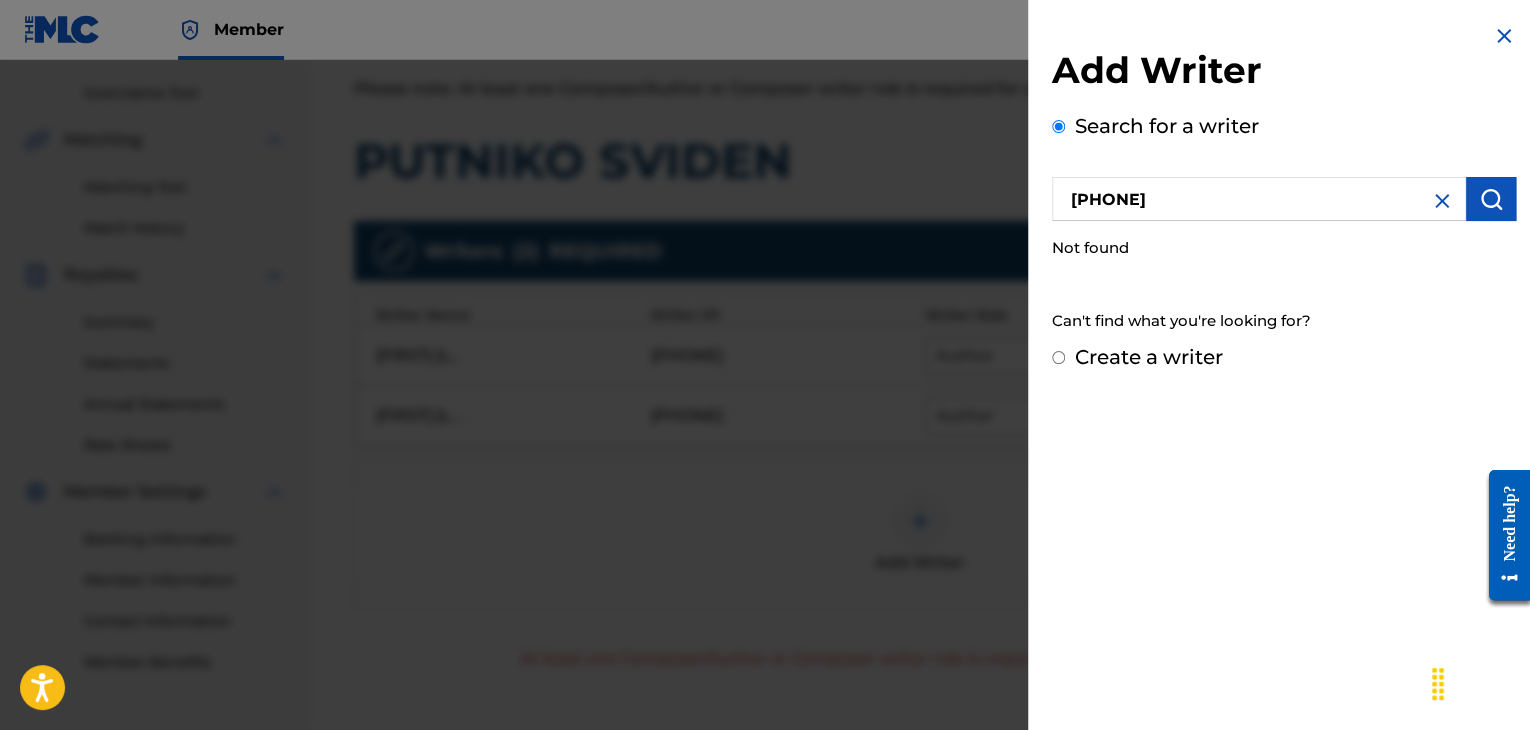 click on "[PHONE]" at bounding box center [1259, 199] 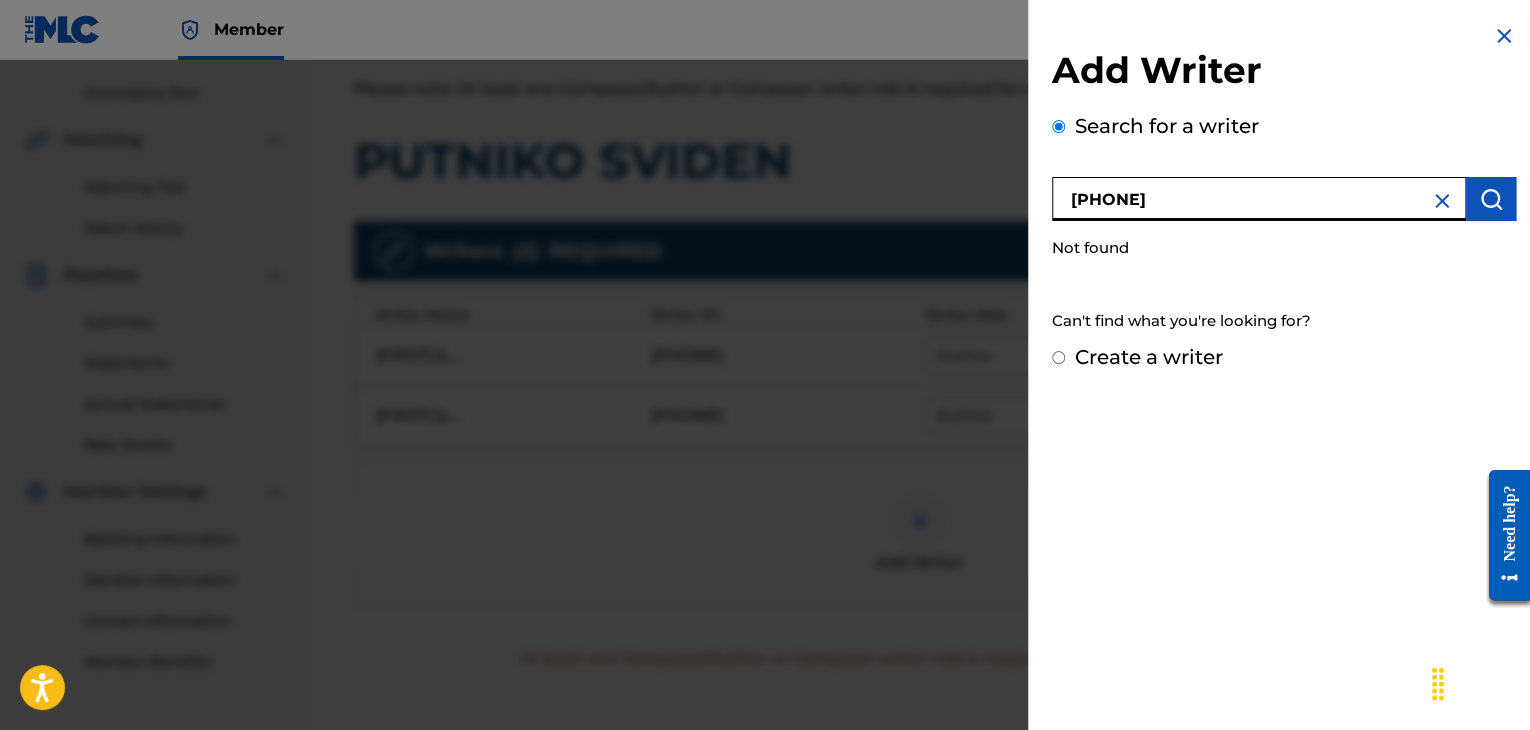click at bounding box center [1491, 199] 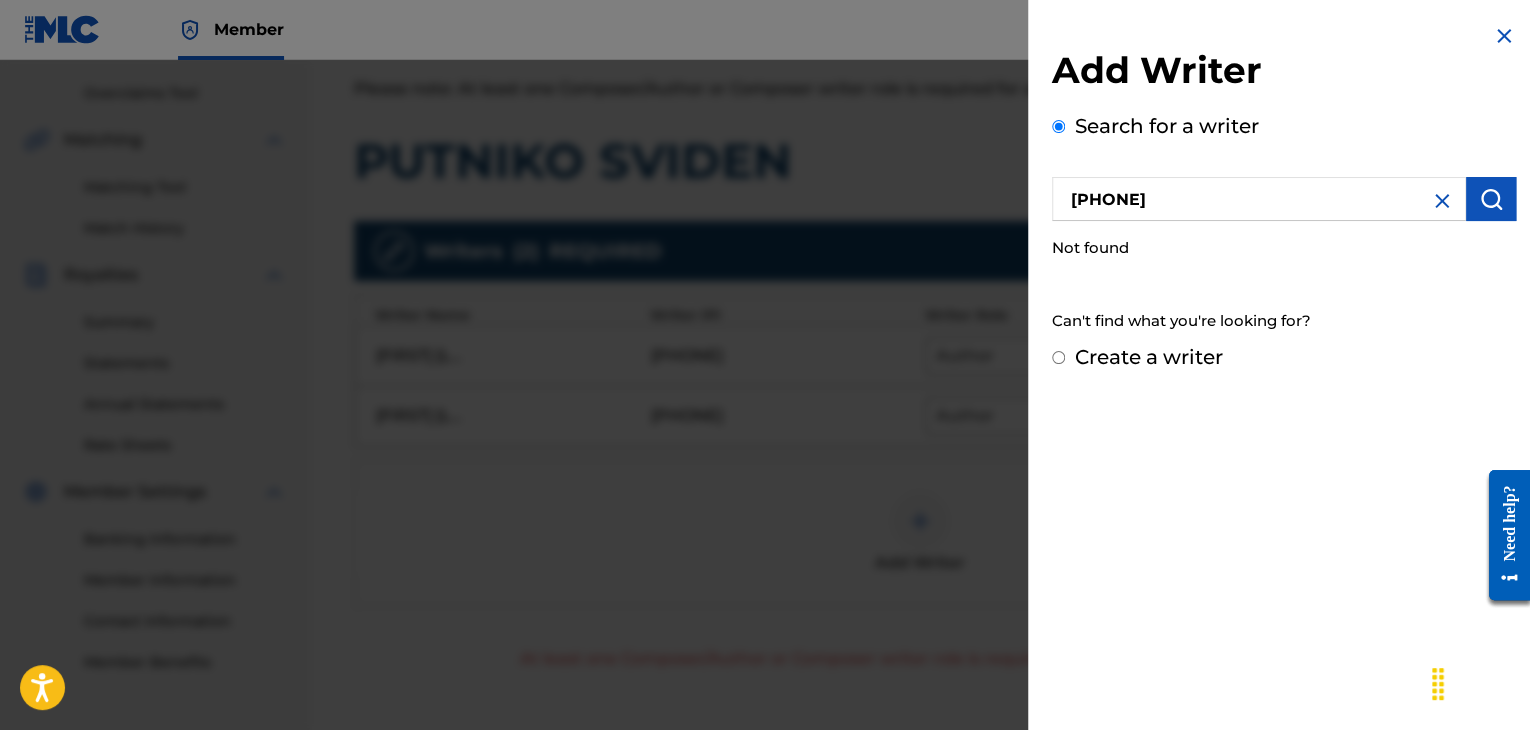 click on "Create a writer" at bounding box center [1284, 357] 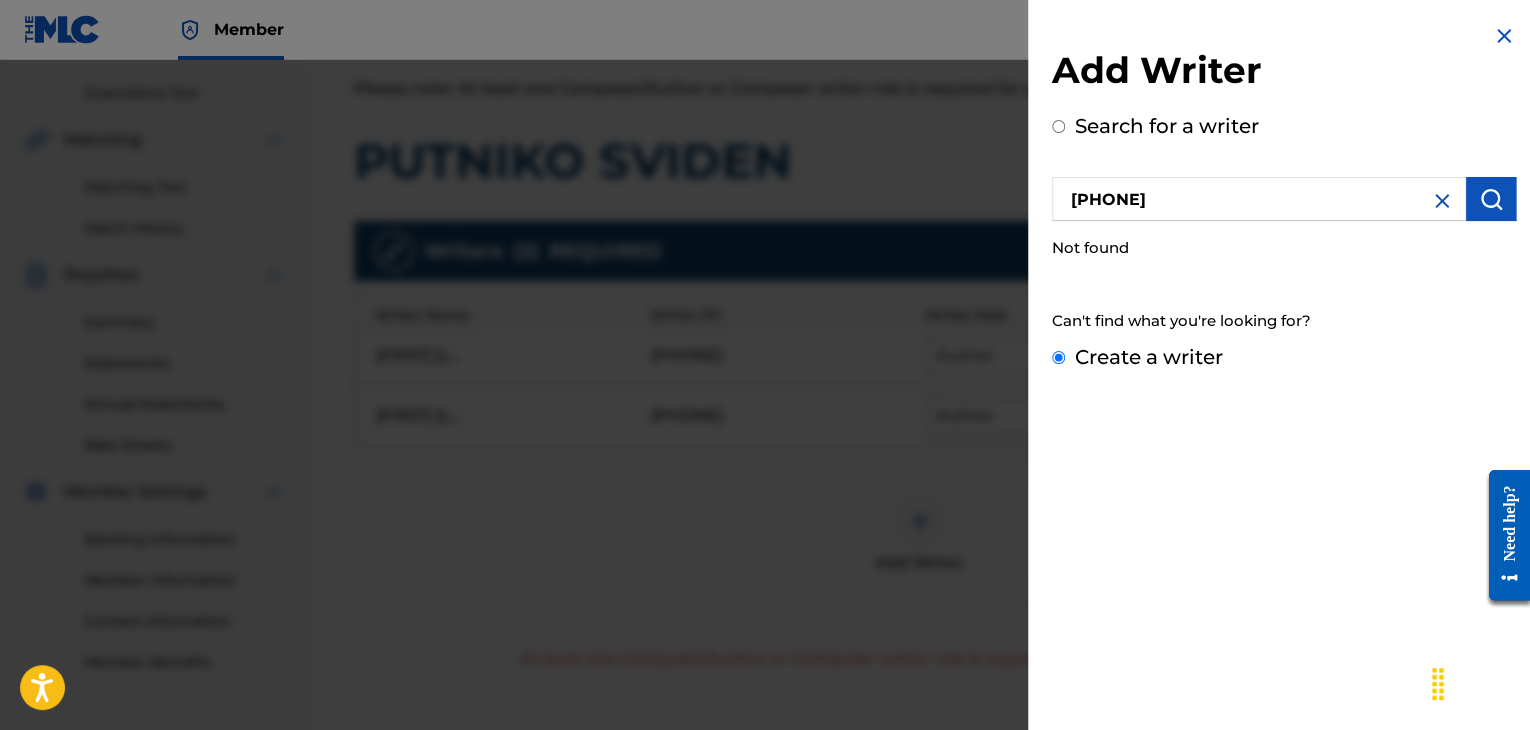 click on "Create a writer" at bounding box center [1058, 357] 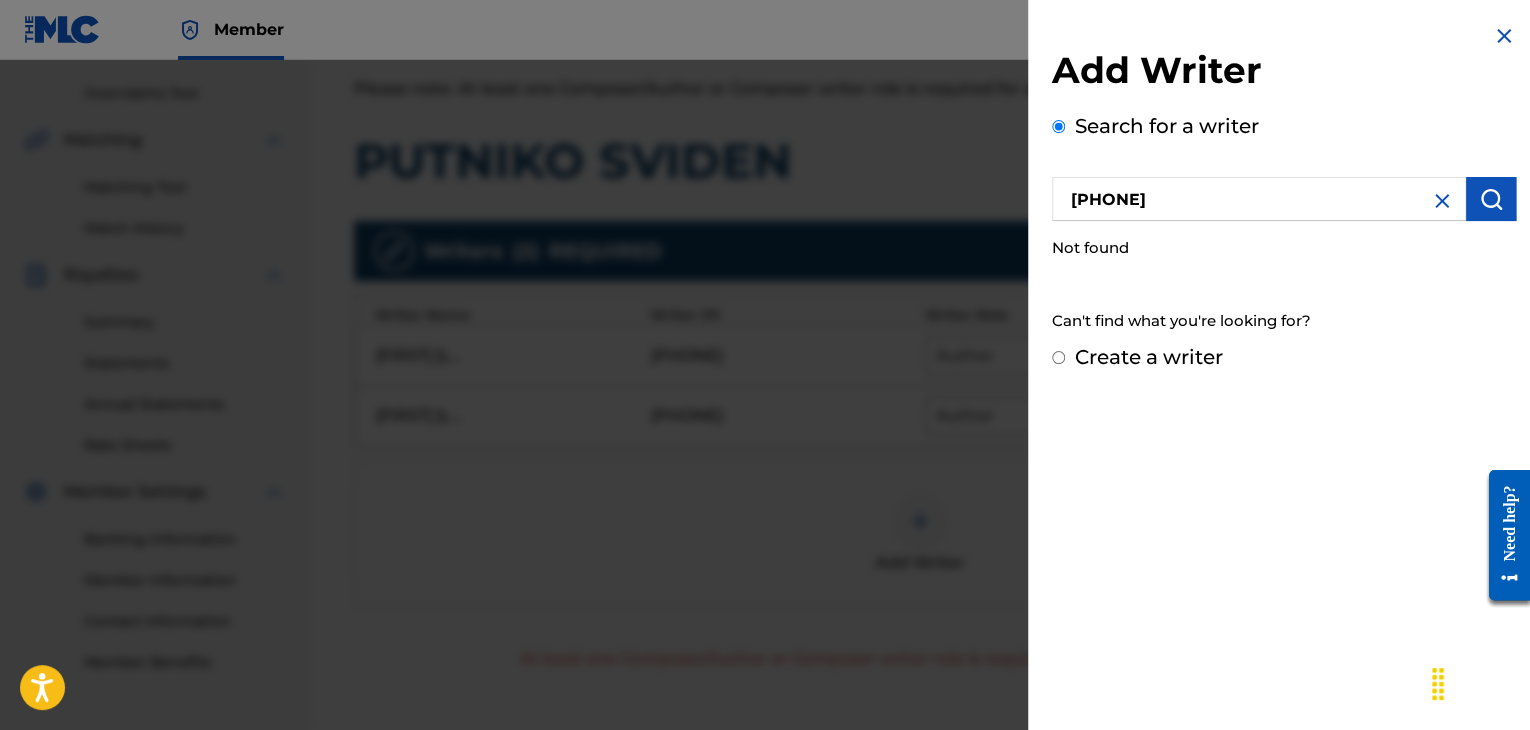 radio on "false" 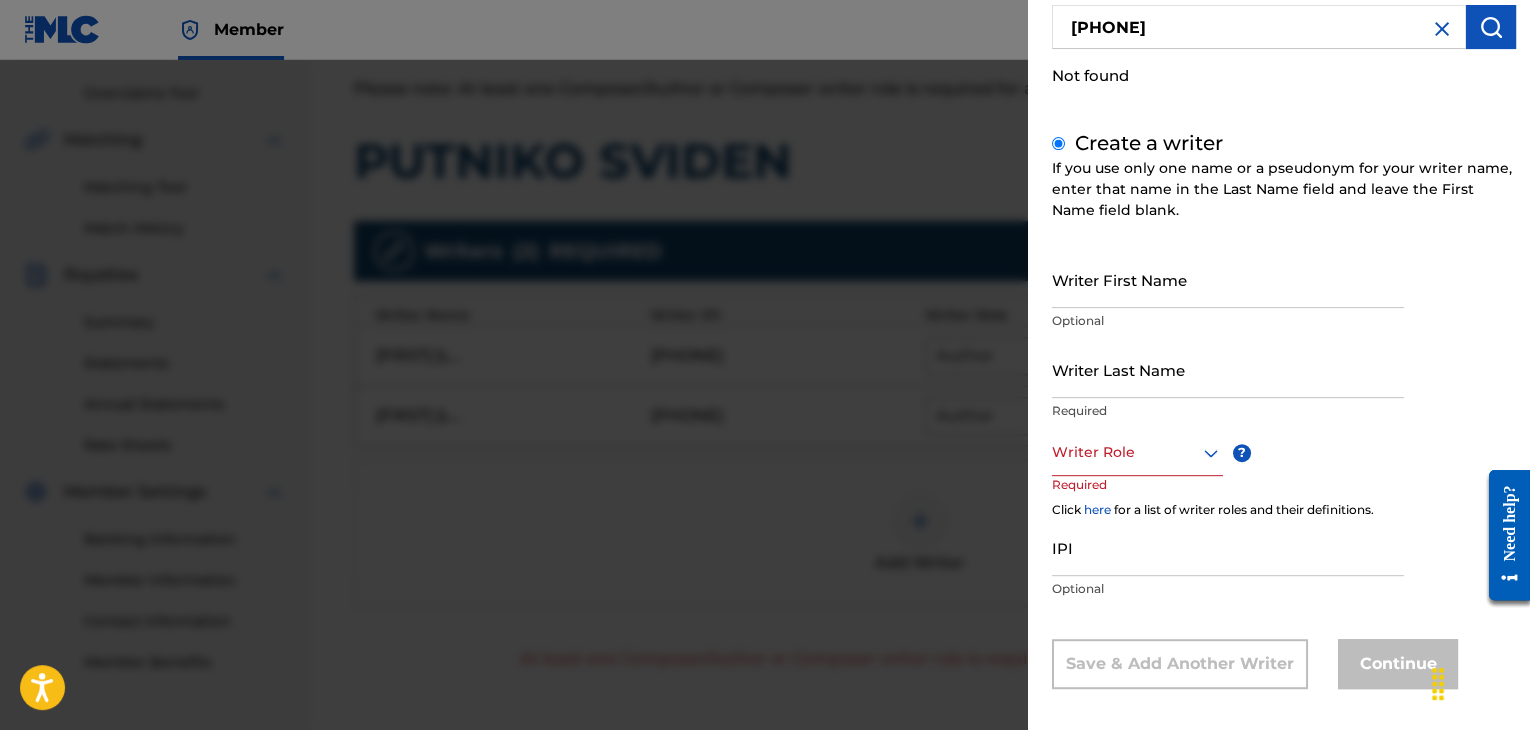 scroll, scrollTop: 184, scrollLeft: 0, axis: vertical 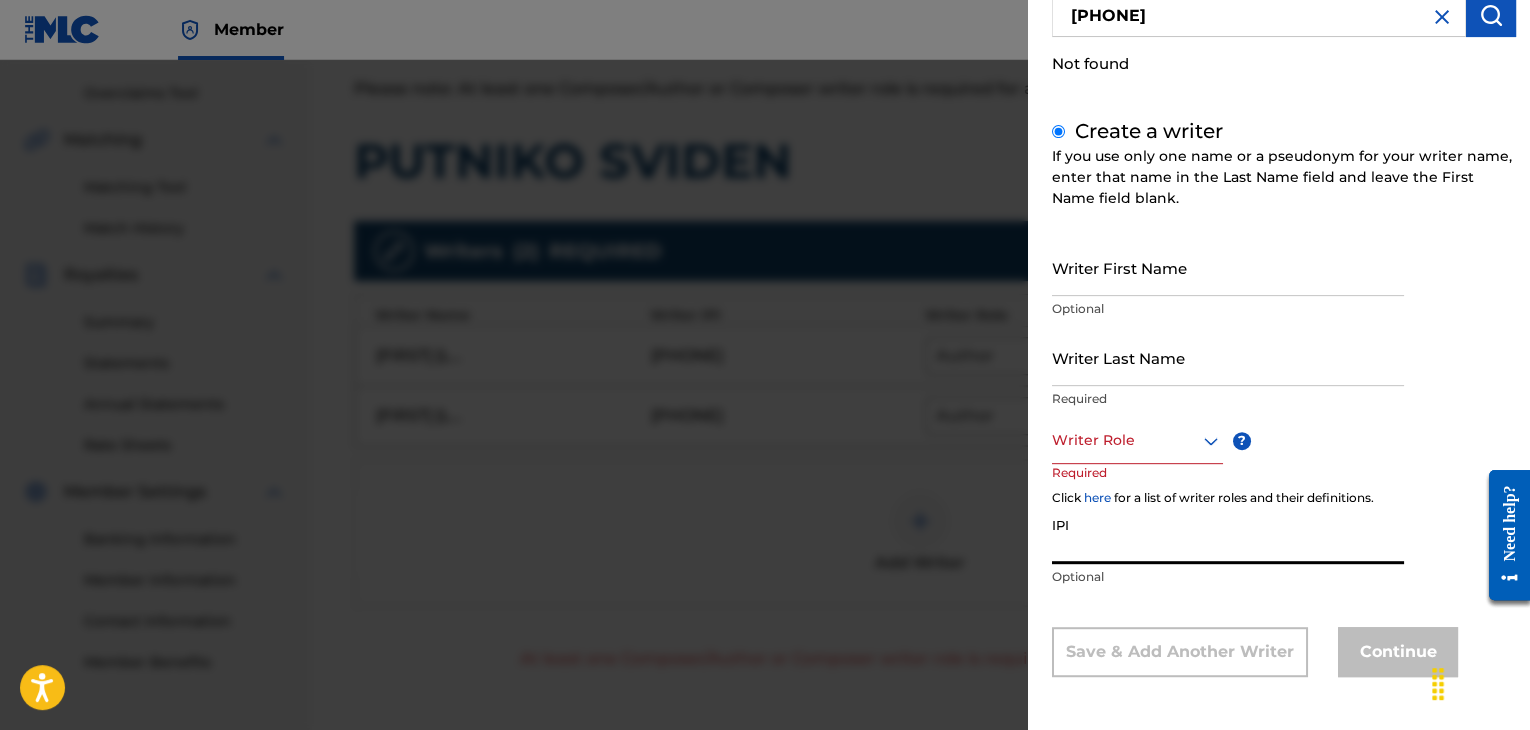 paste on "[PHONE]" 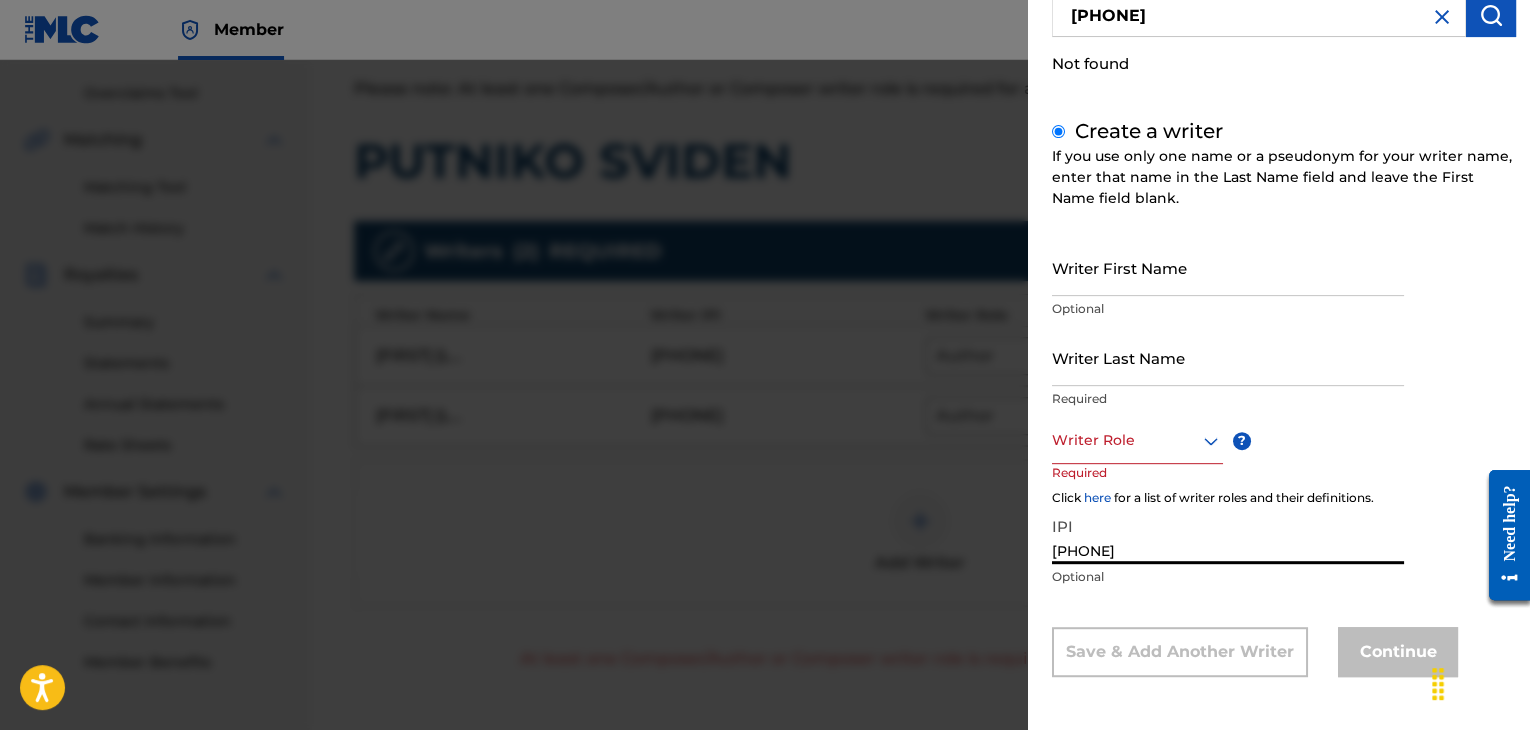 type on "[PHONE]" 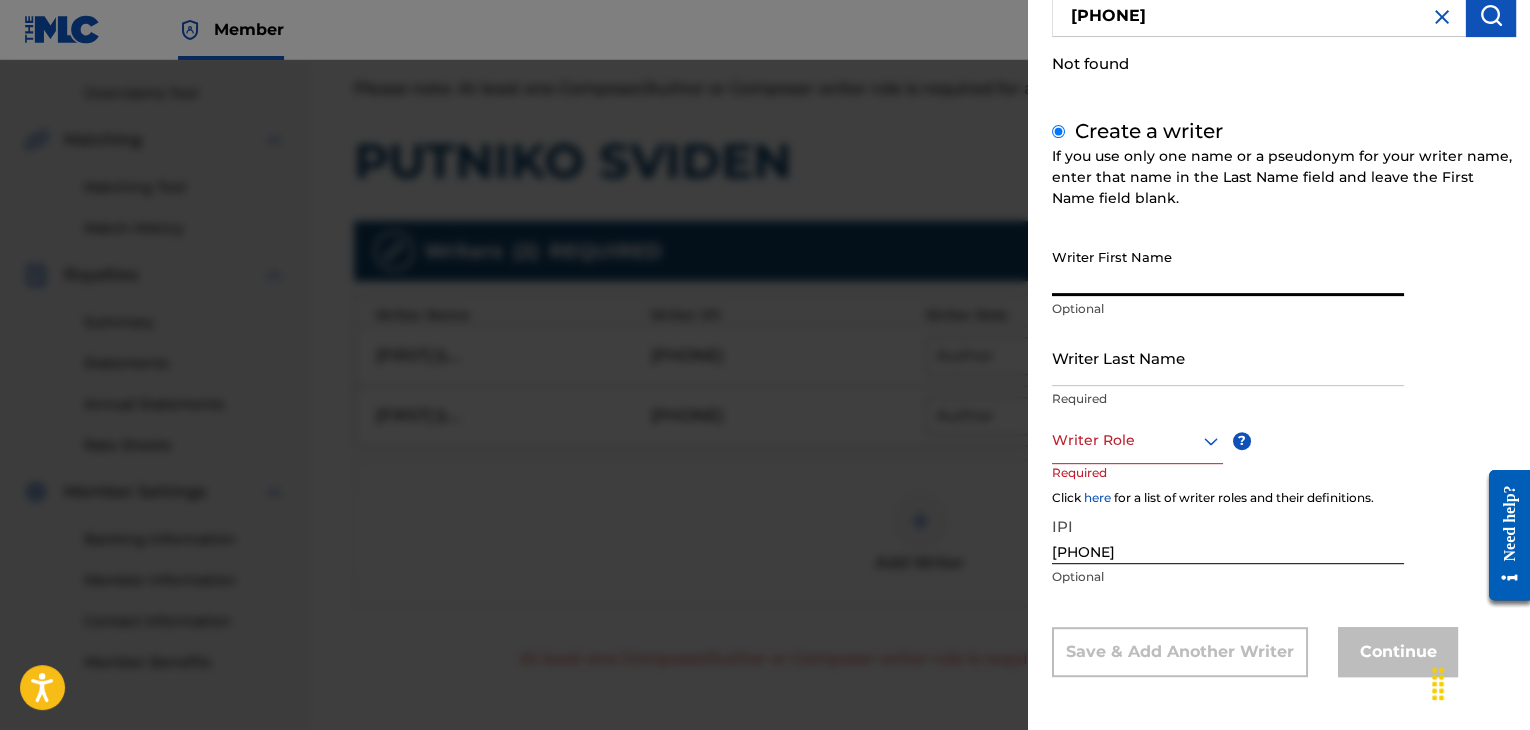 paste on "[FIRST] [LAST] [LAST]" 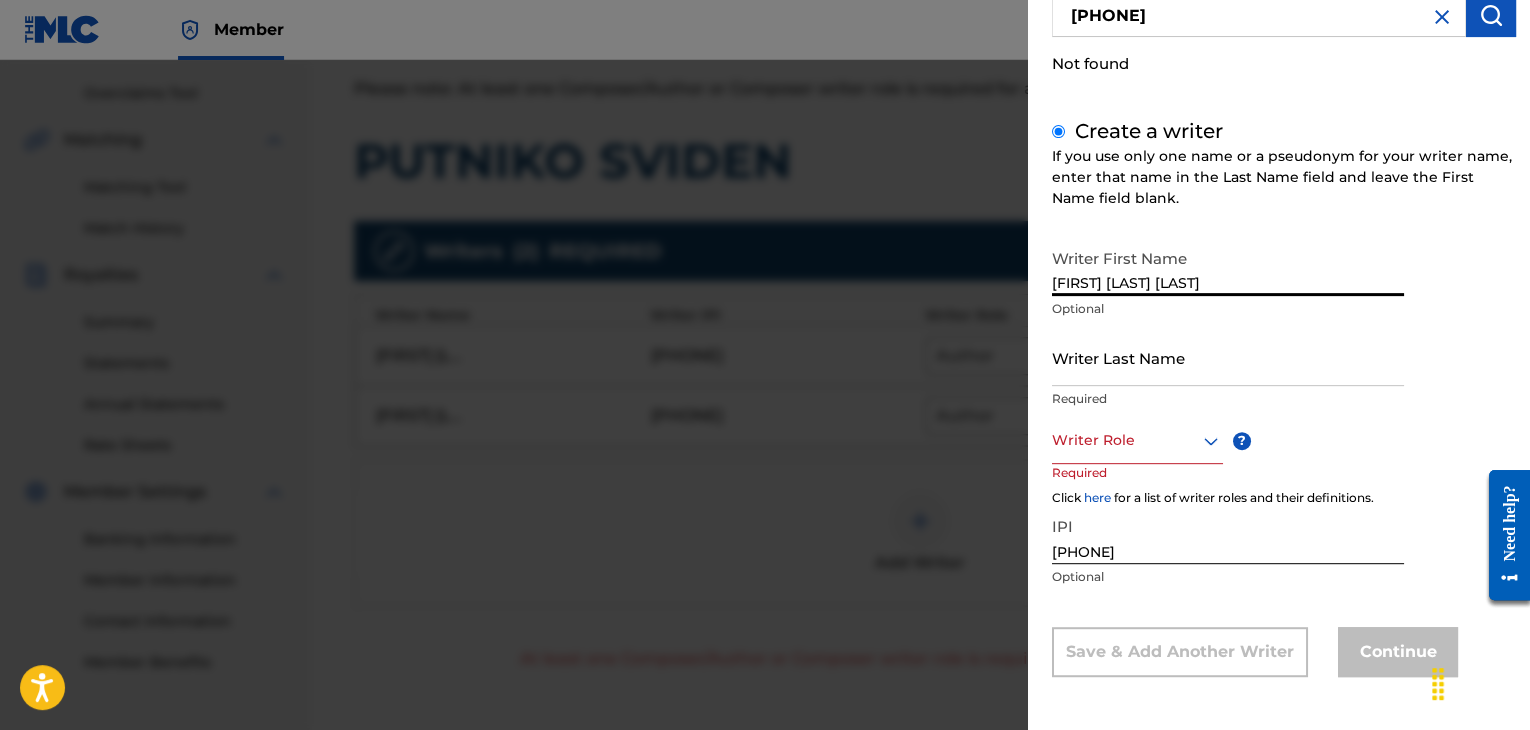 type on "[FIRST] [LAST] [LAST]" 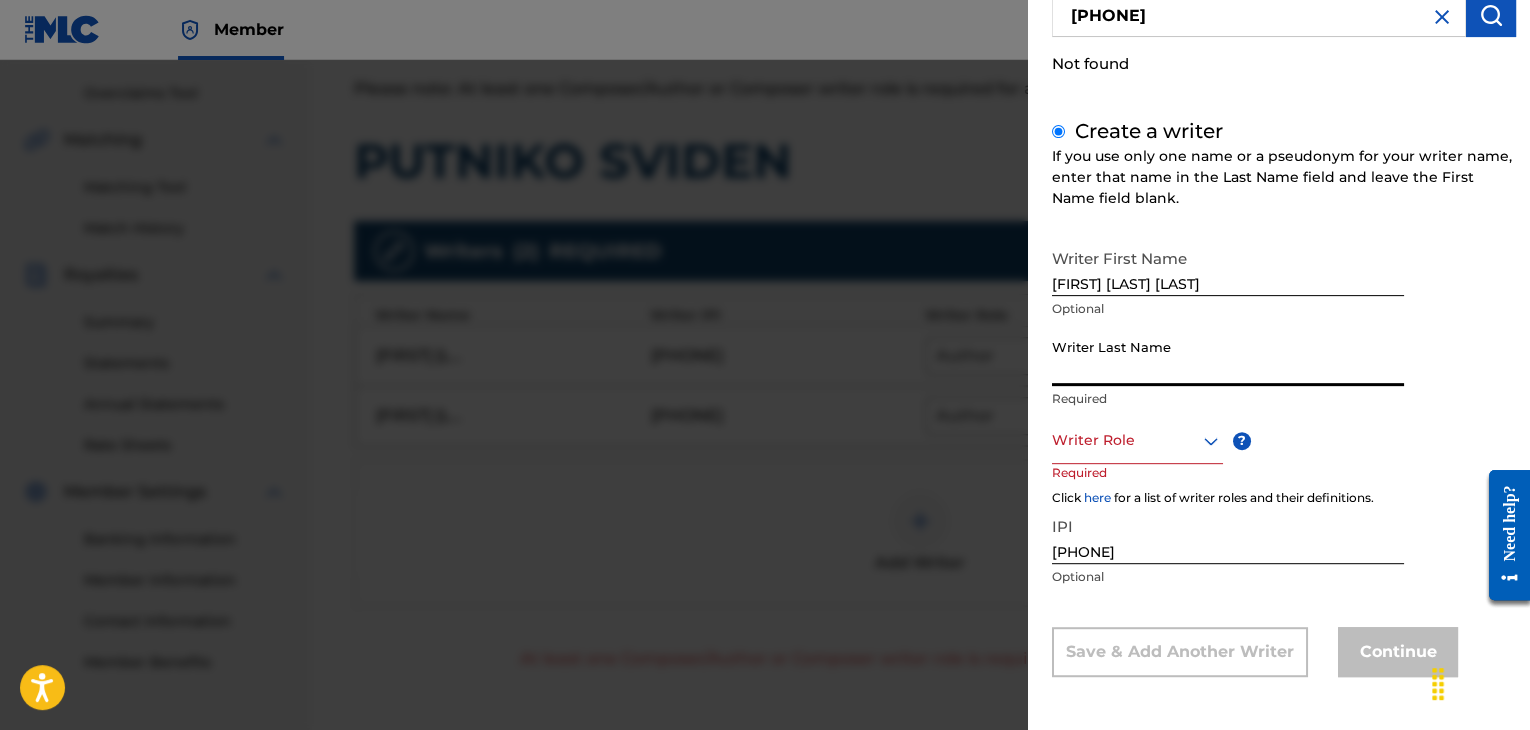 click on "Writer Last Name" at bounding box center [1228, 357] 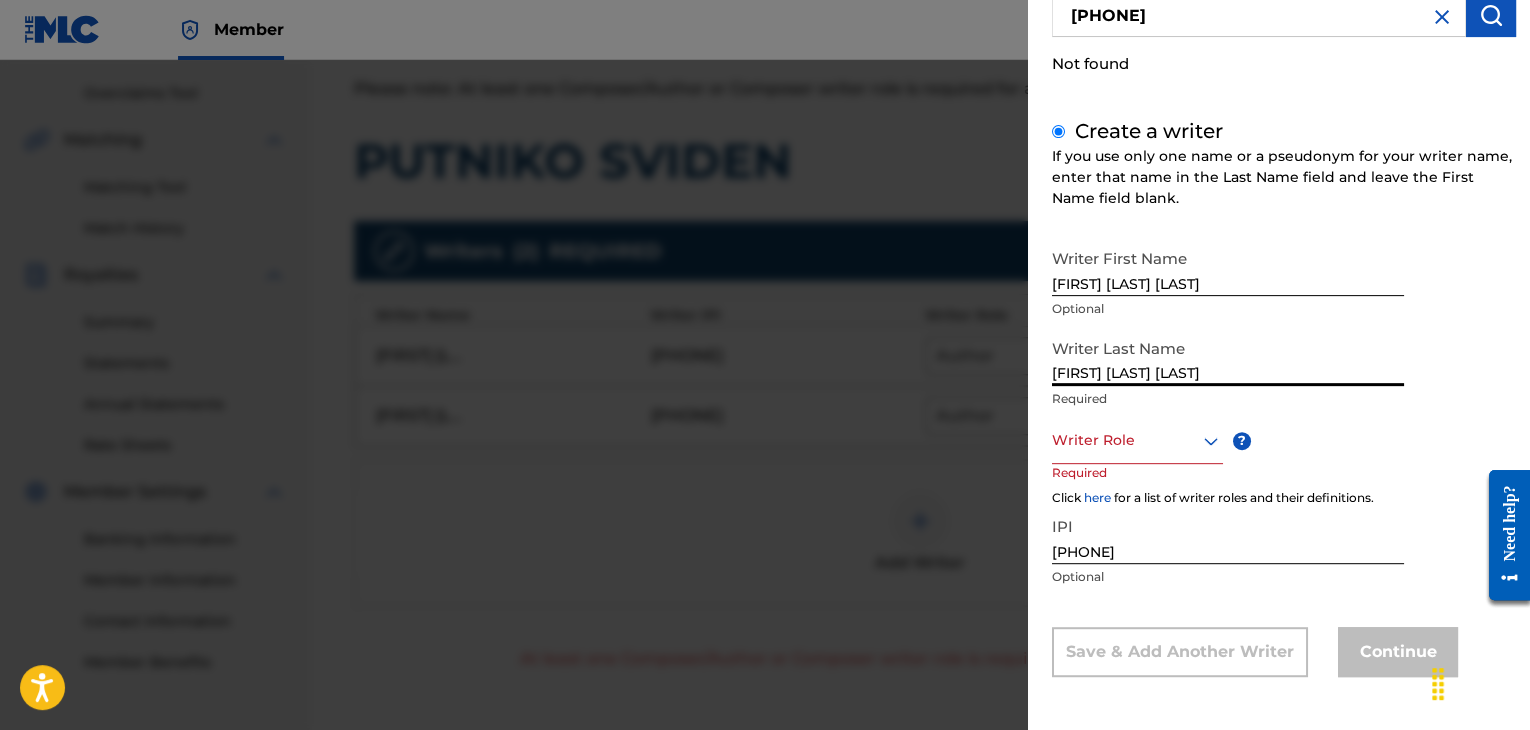 click on "[FIRST] [LAST] [LAST]" at bounding box center [1228, 357] 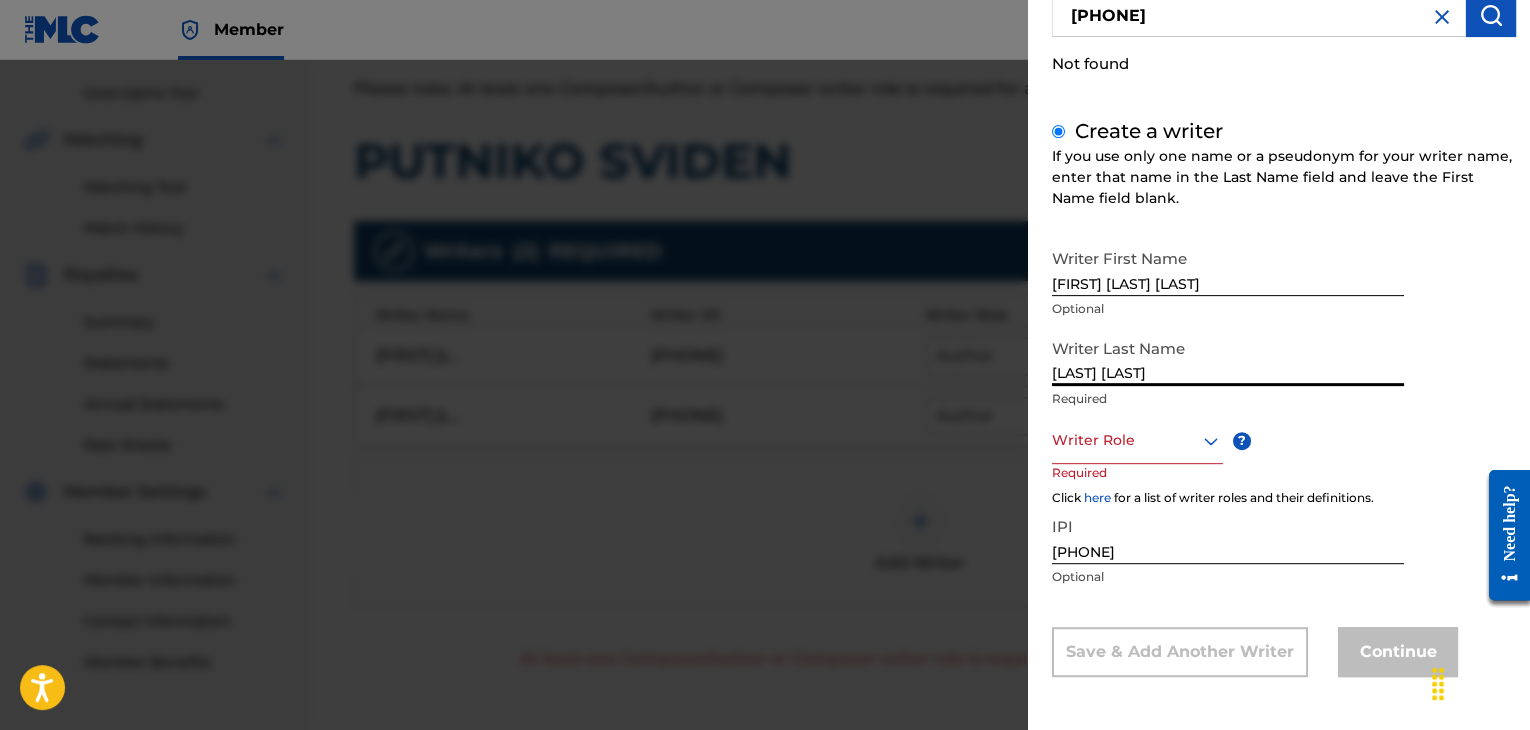 type on "[LAST] [LAST]" 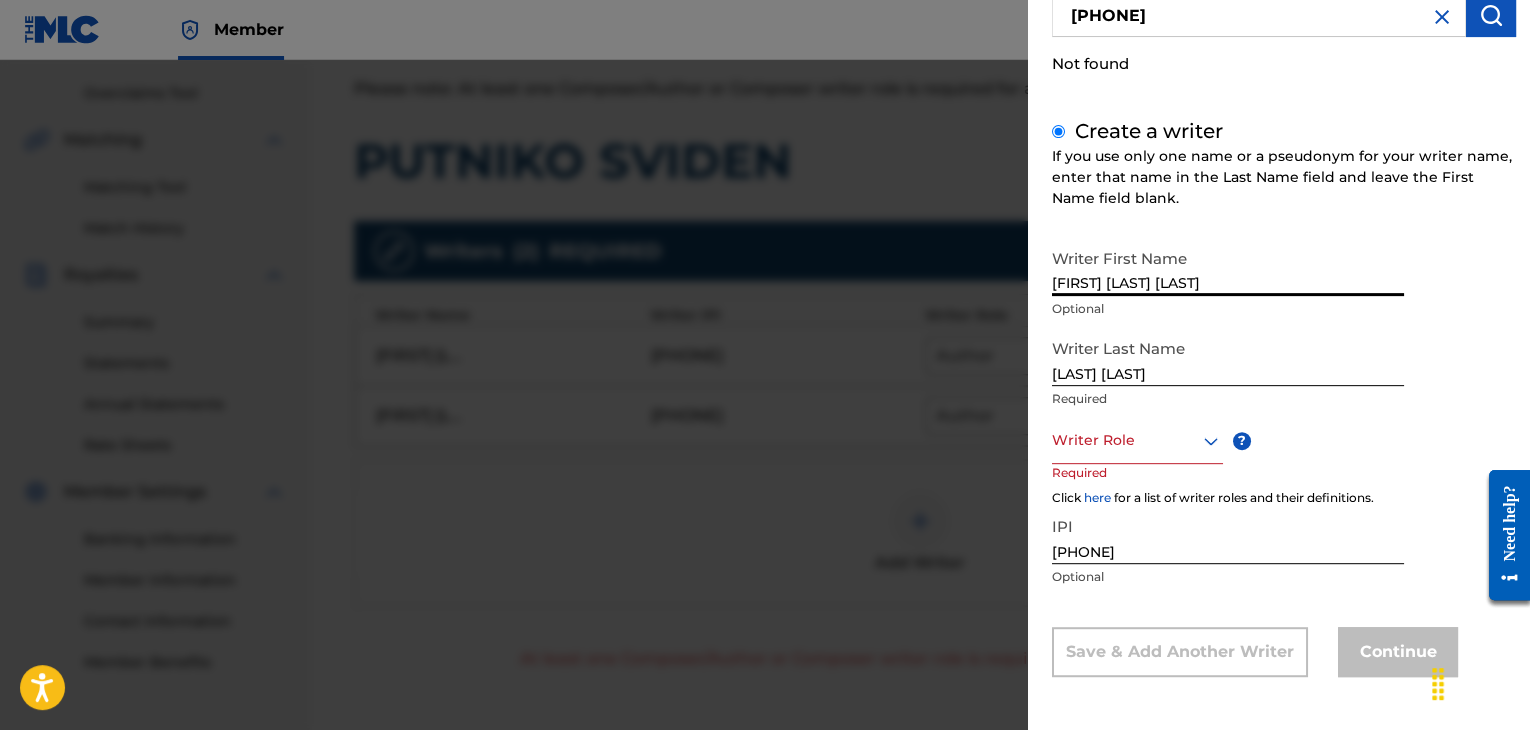 drag, startPoint x: 1119, startPoint y: 281, endPoint x: 1337, endPoint y: 257, distance: 219.31712 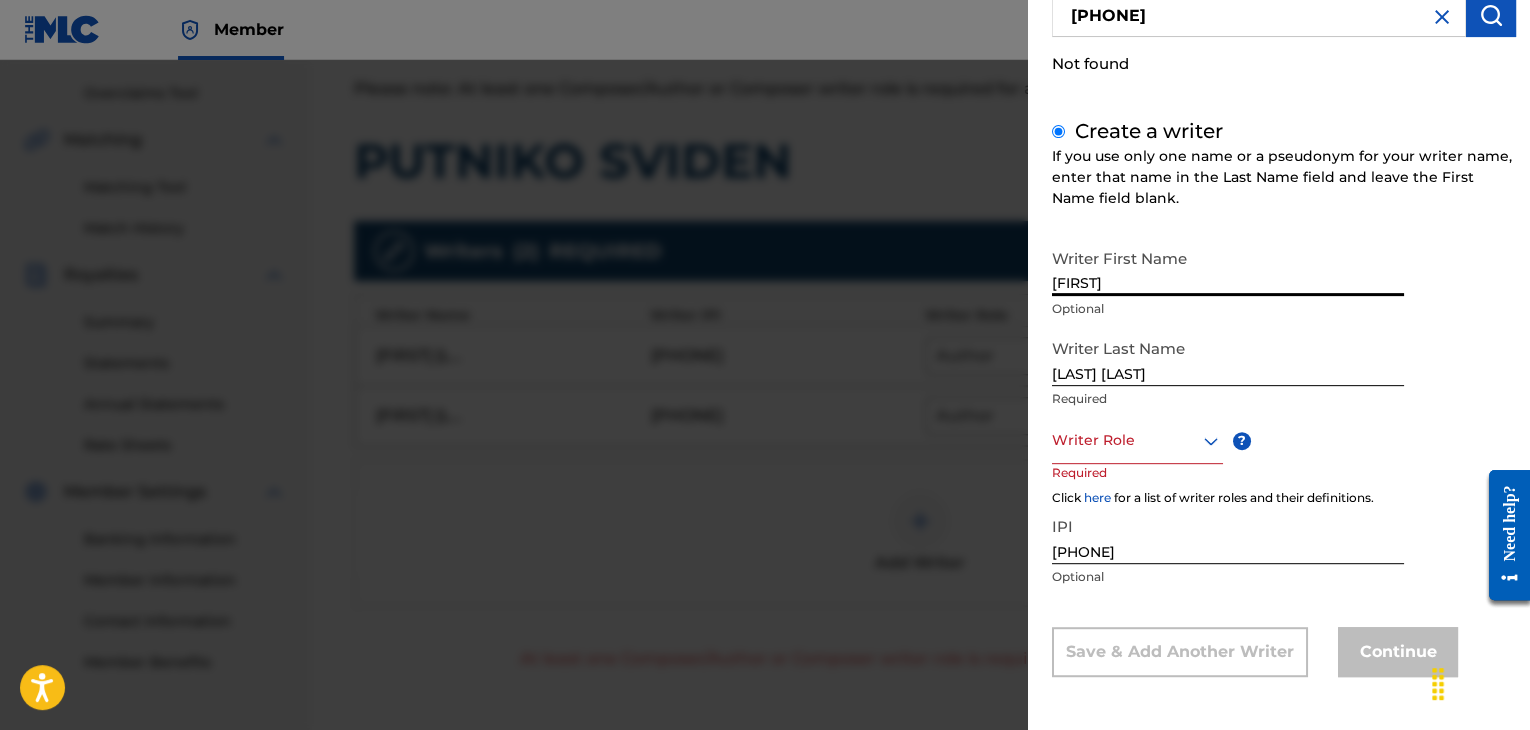 type on "[FIRST]" 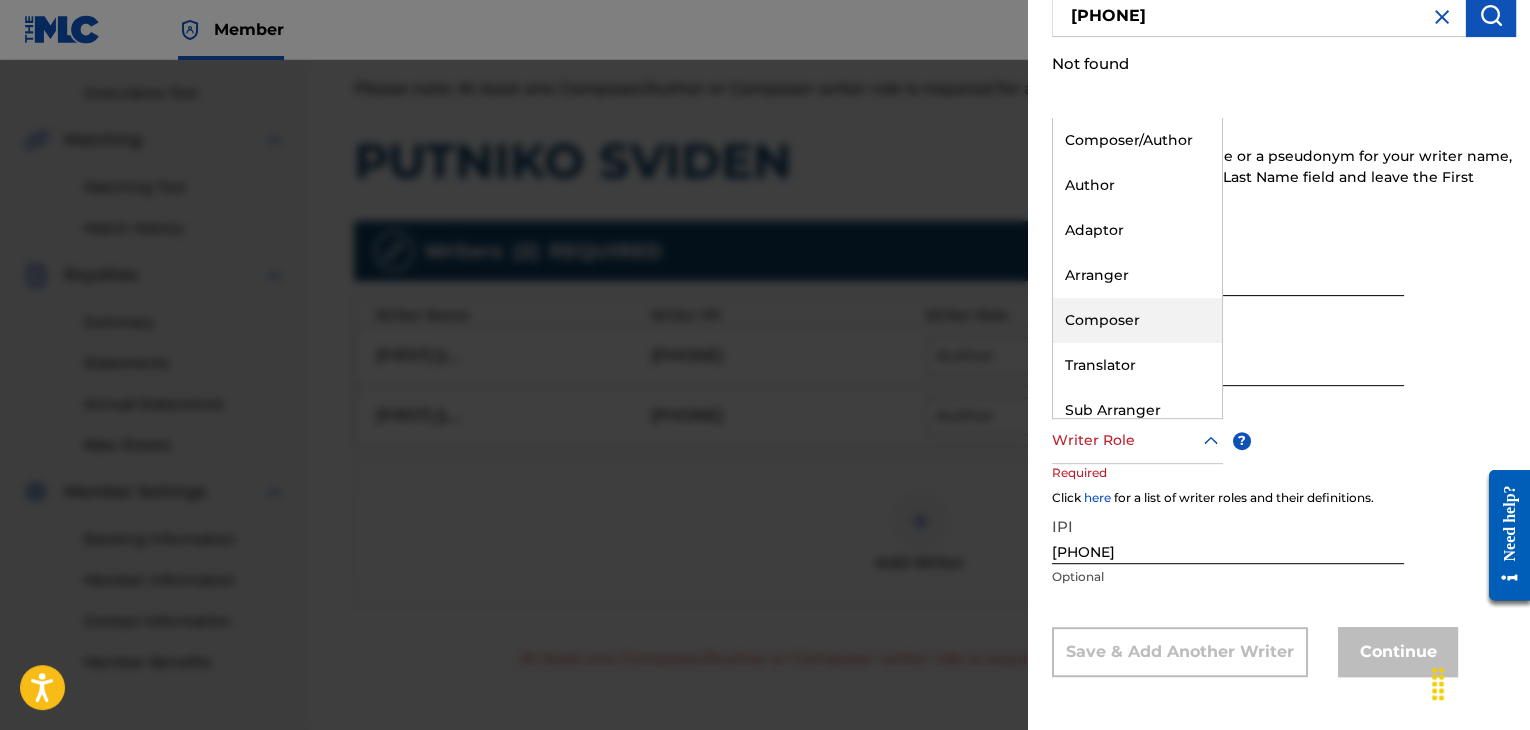 click on "Composer" at bounding box center [1137, 320] 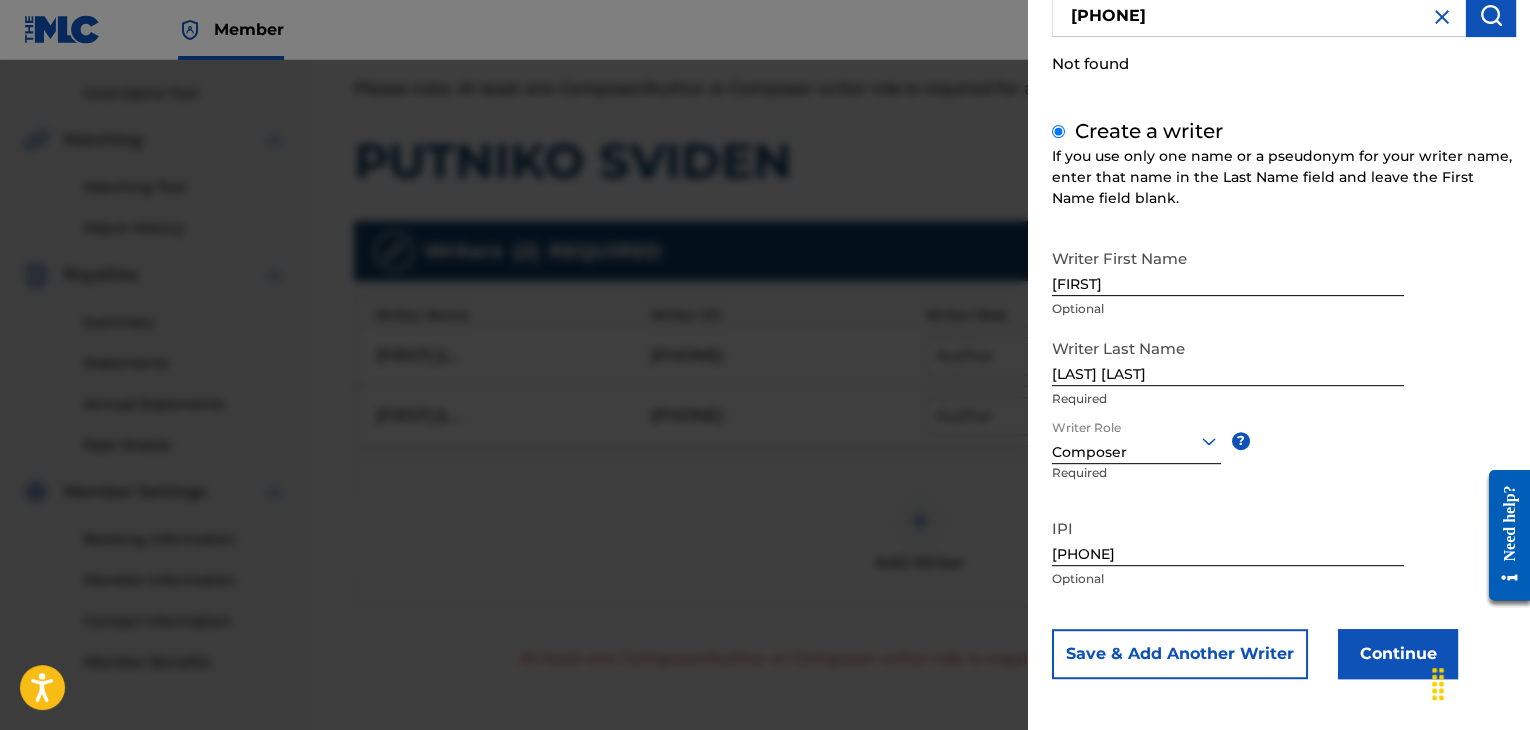 click on "Continue" at bounding box center (1398, 654) 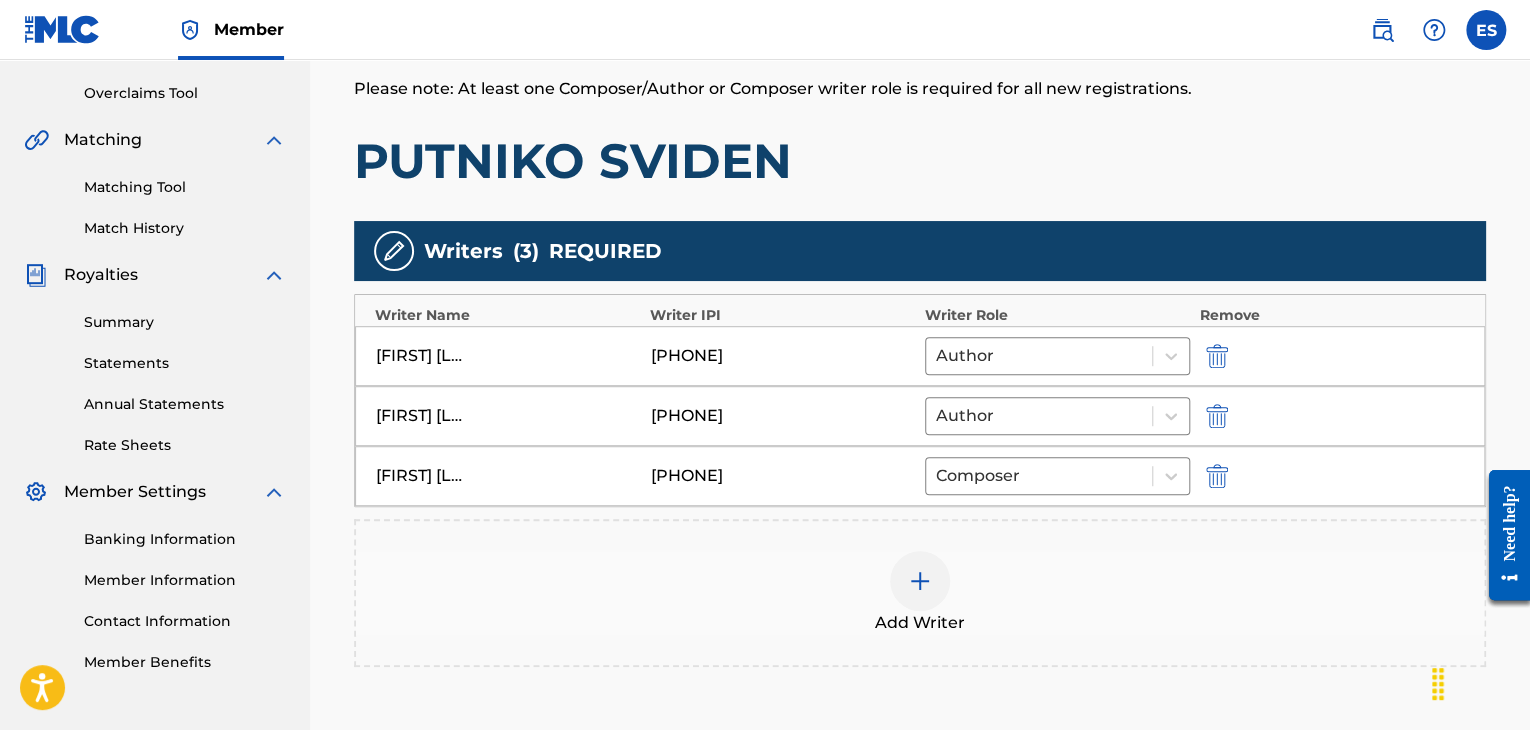 click at bounding box center (920, 581) 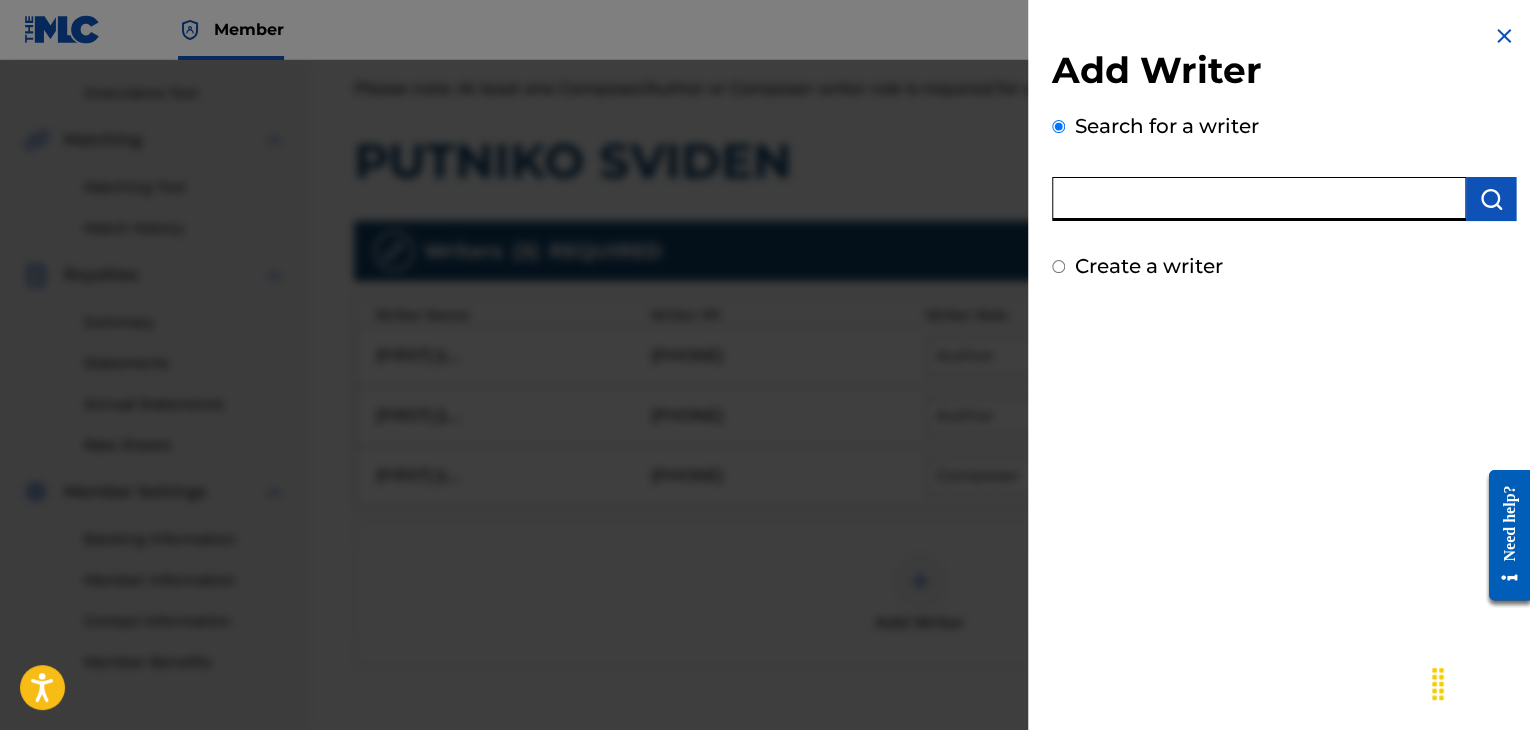 paste on "00258906432" 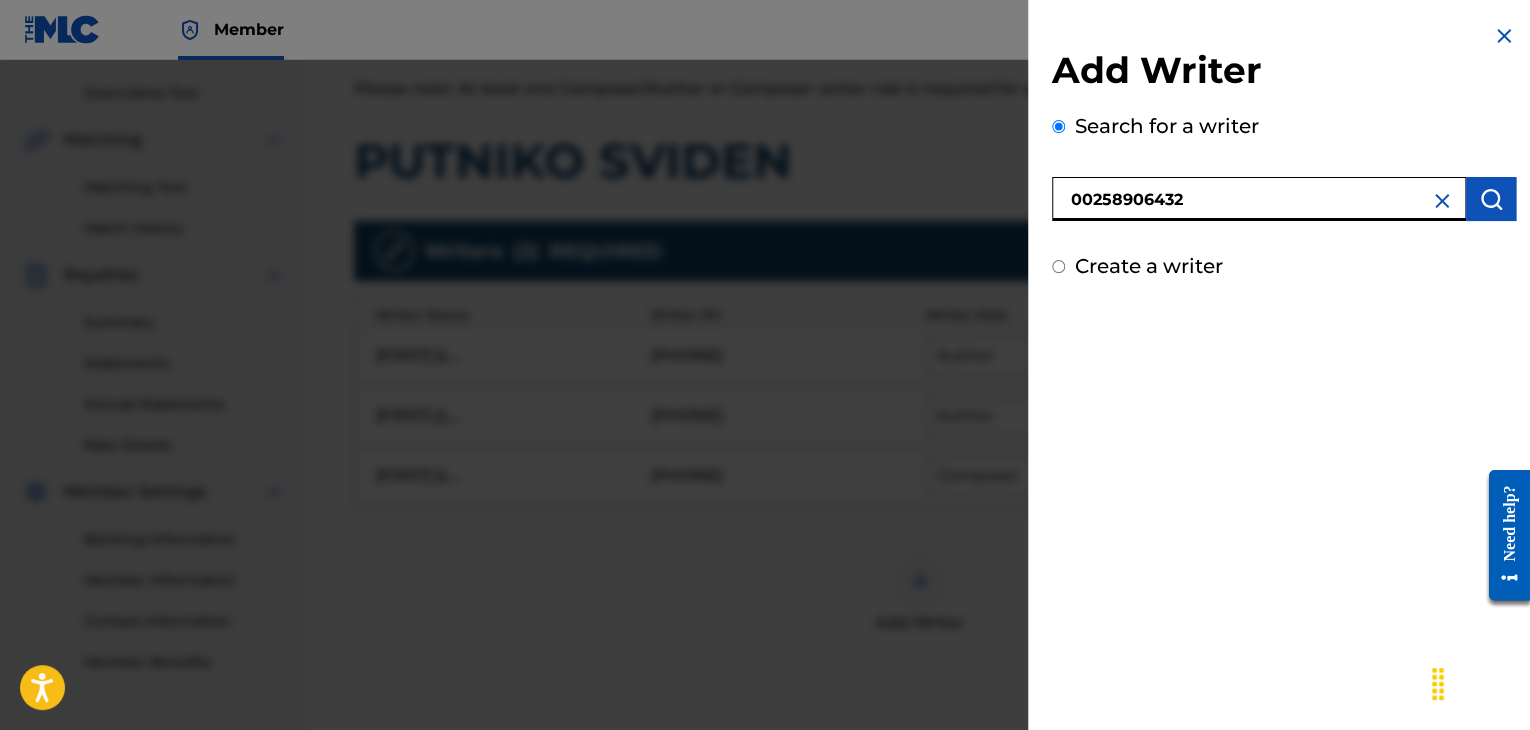 type on "00258906432" 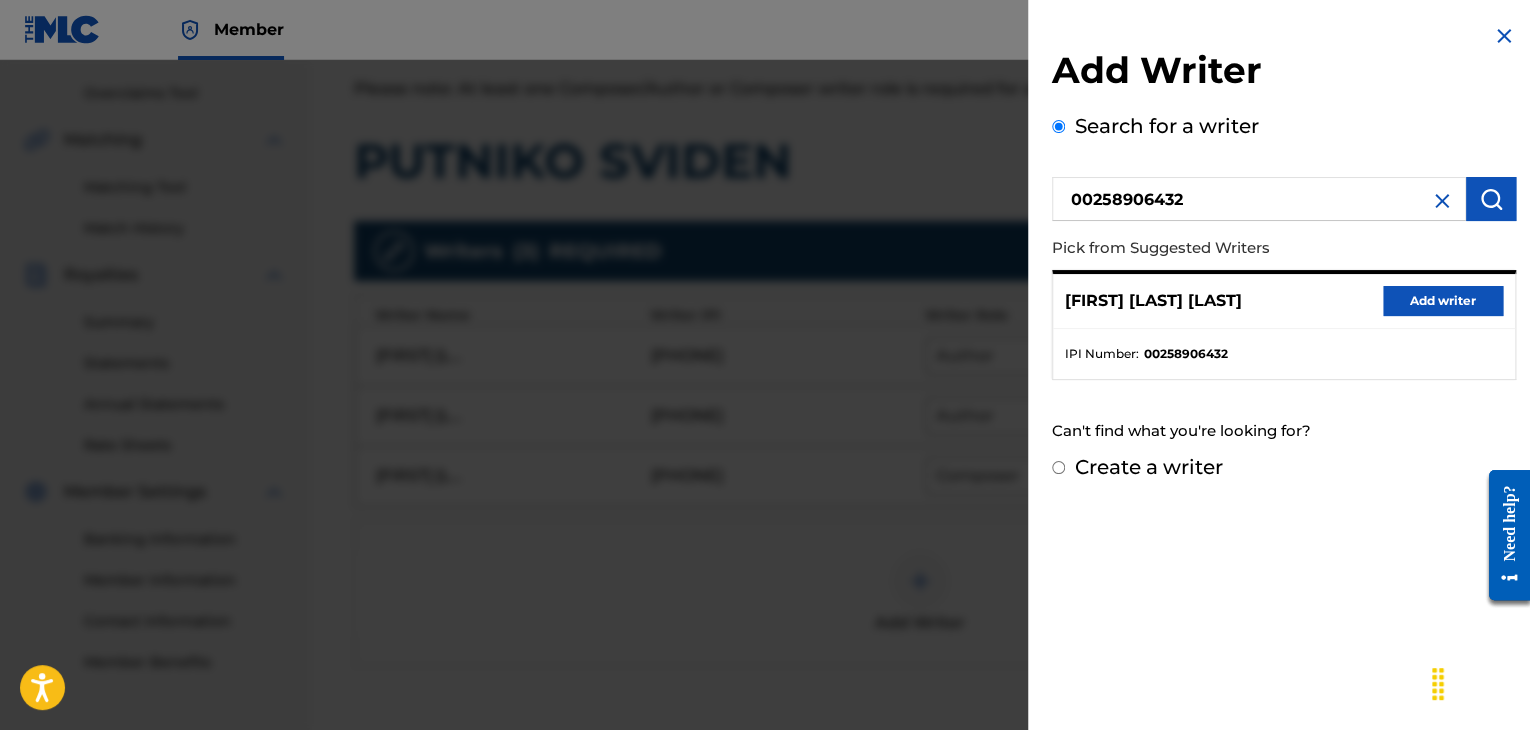 click on "Add writer" at bounding box center [1443, 301] 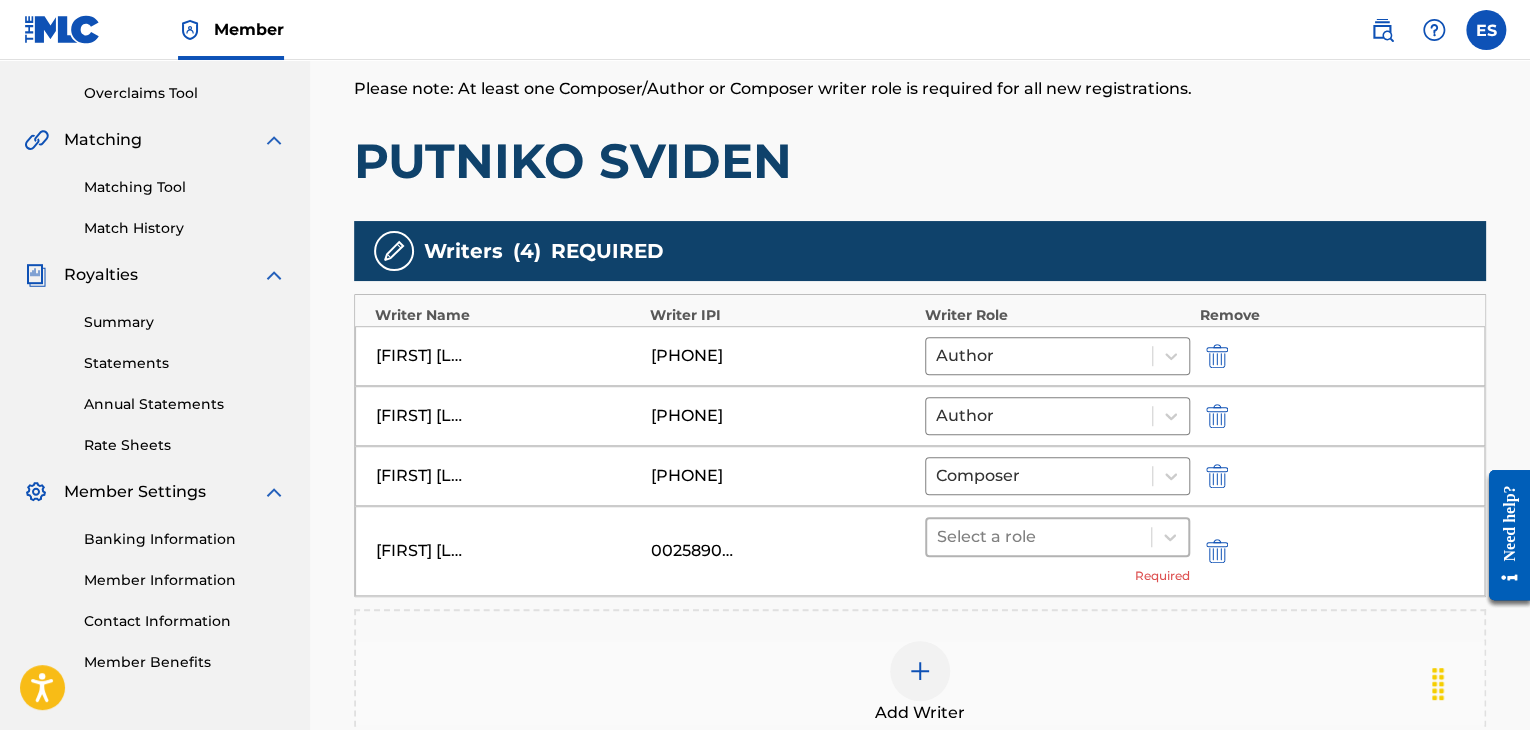 click at bounding box center [1039, 537] 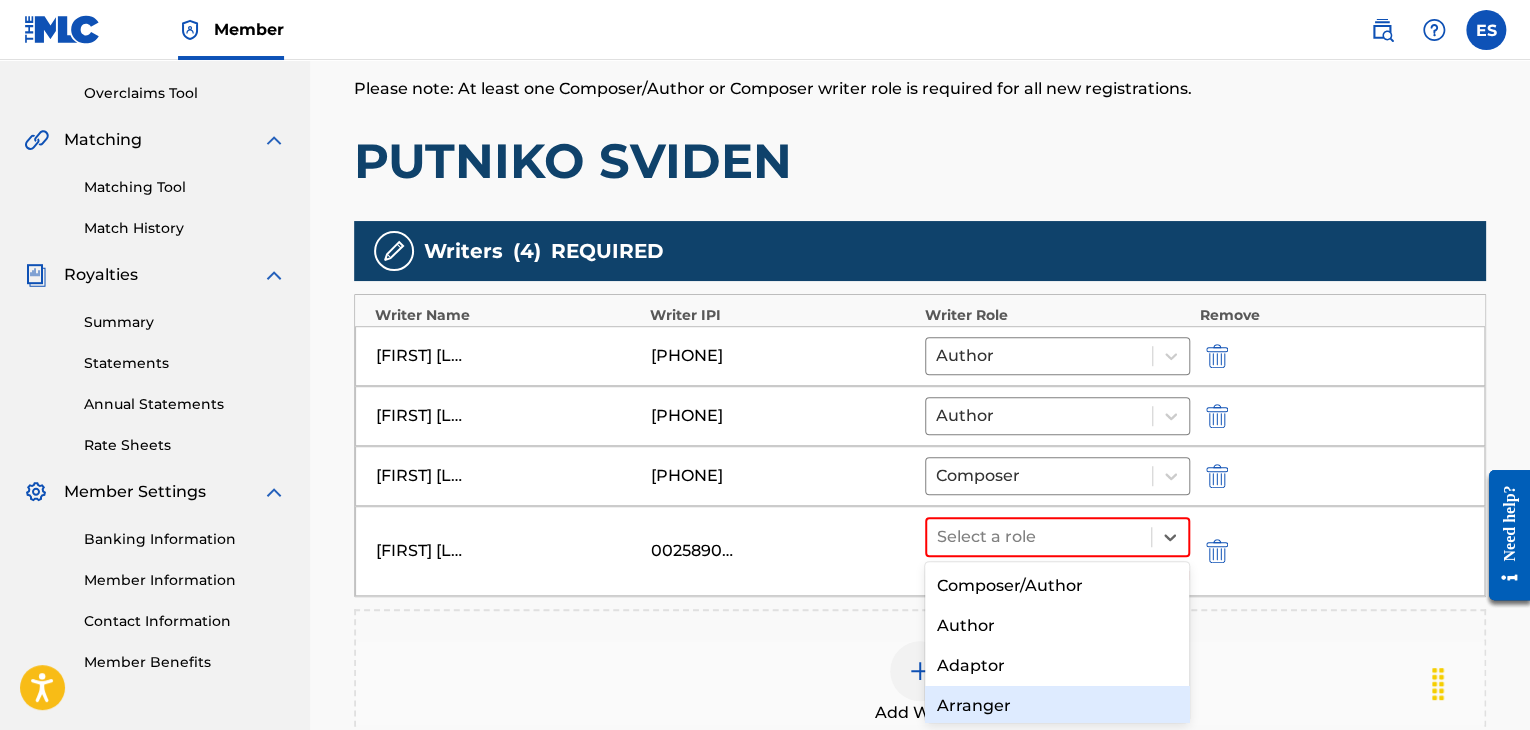 click on "Arranger" at bounding box center [1057, 706] 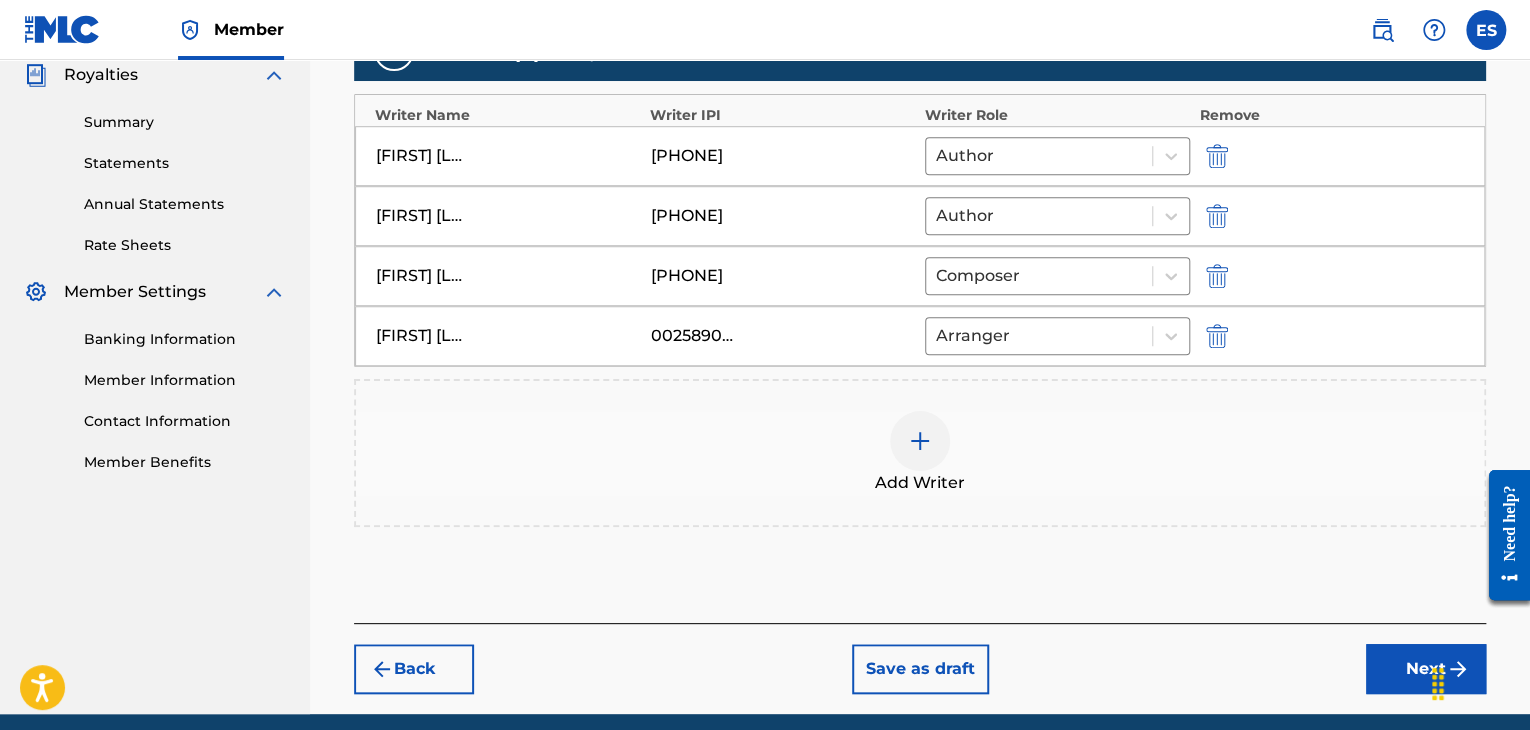 click on "Next" at bounding box center (1426, 669) 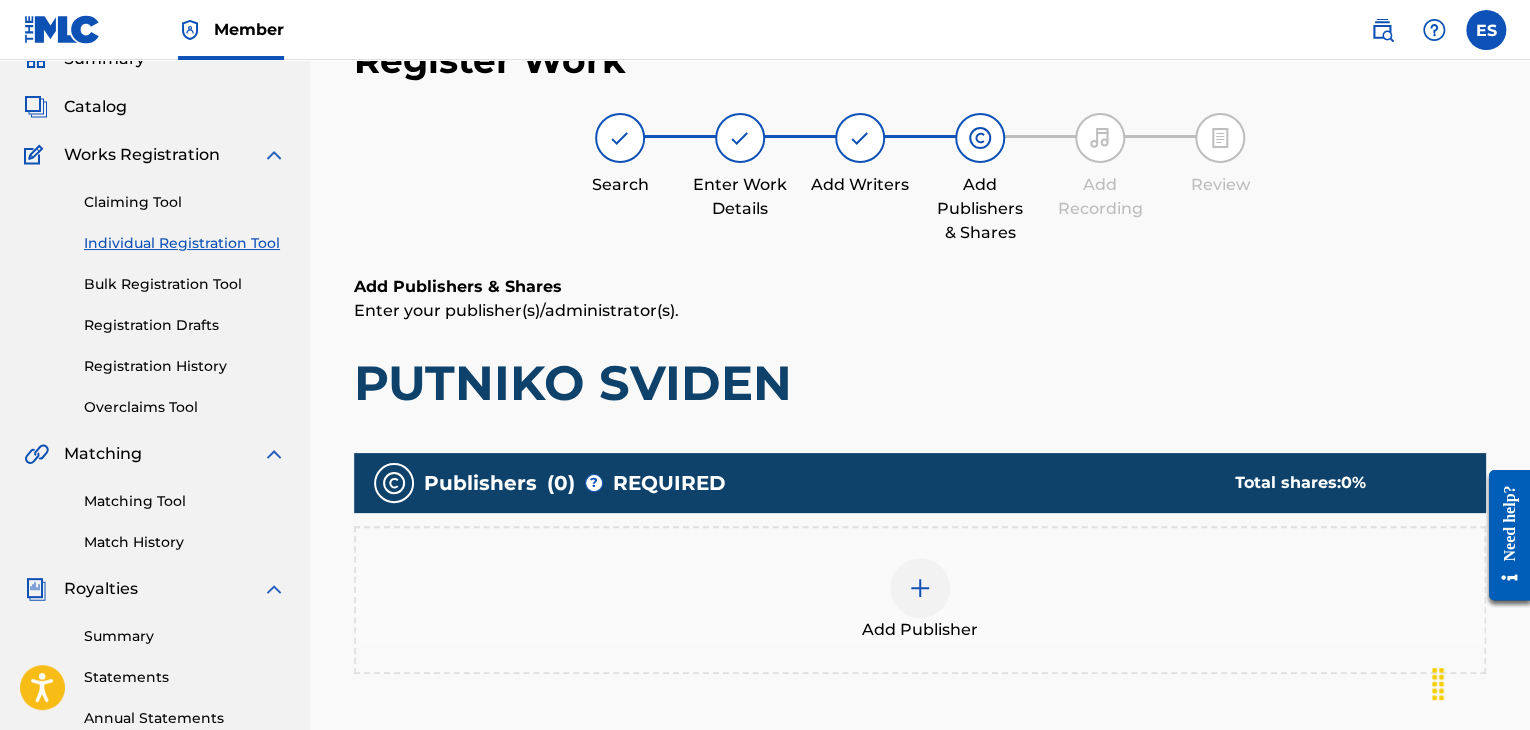 scroll, scrollTop: 441, scrollLeft: 0, axis: vertical 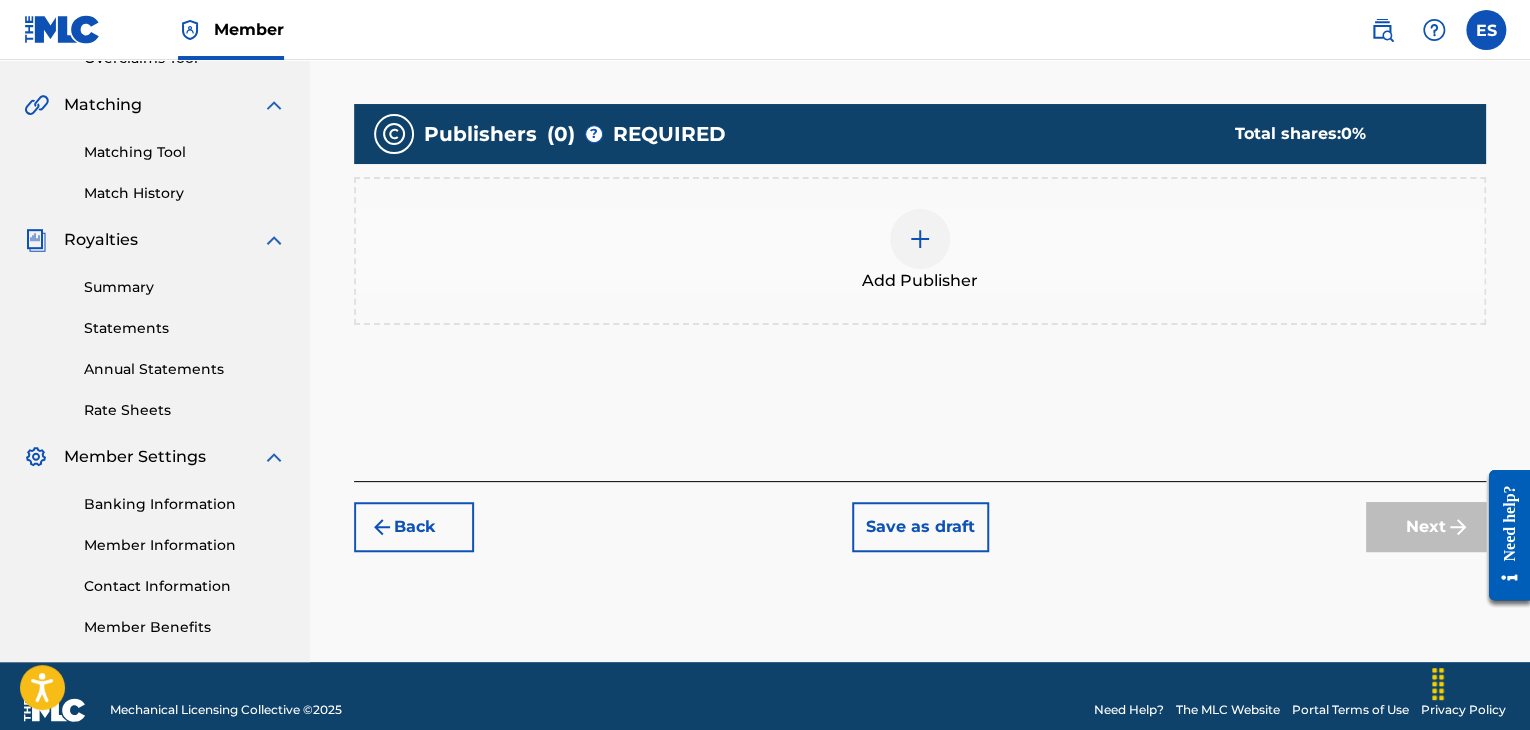 click on "Add Publisher" at bounding box center [920, 281] 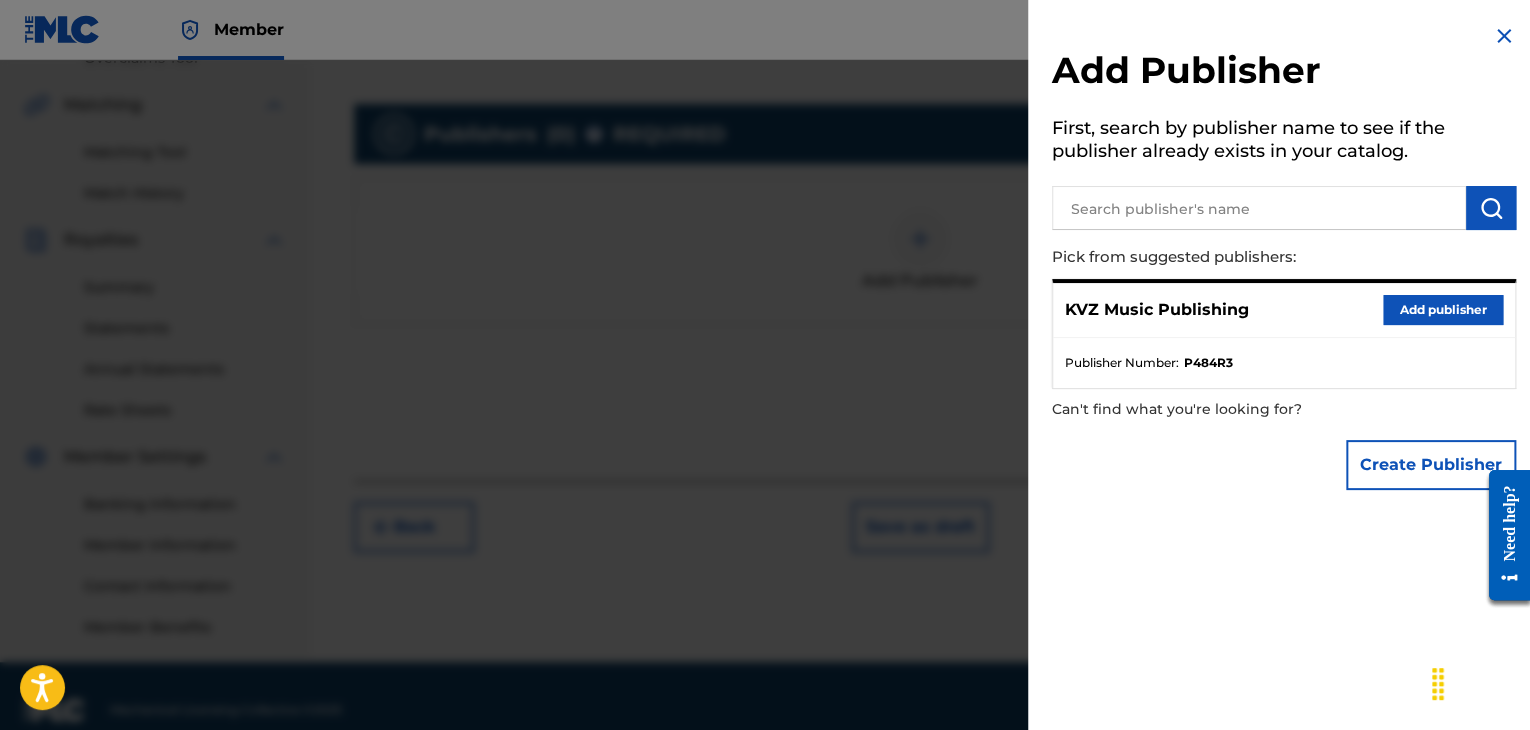 click on "Add publisher" at bounding box center (1443, 310) 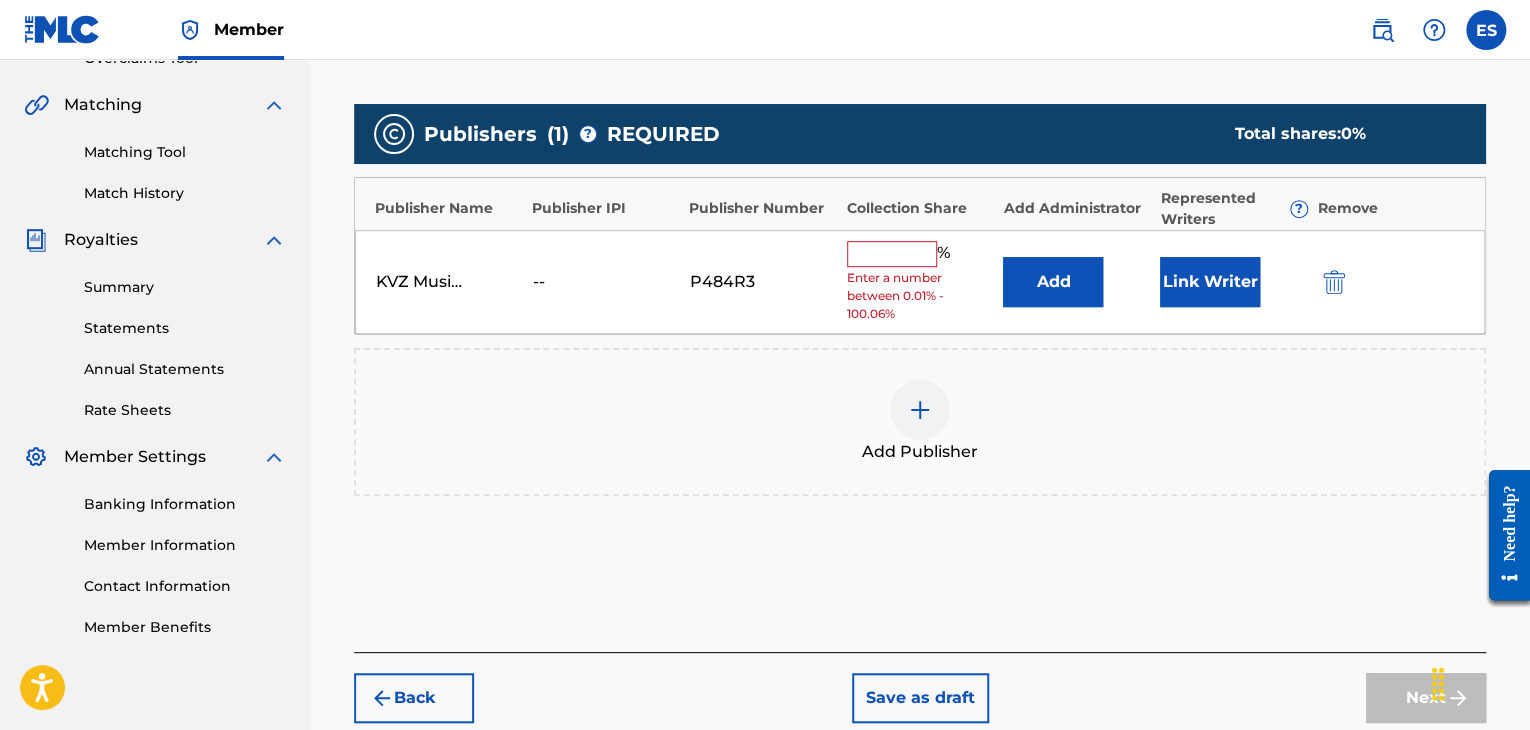 click at bounding box center [892, 254] 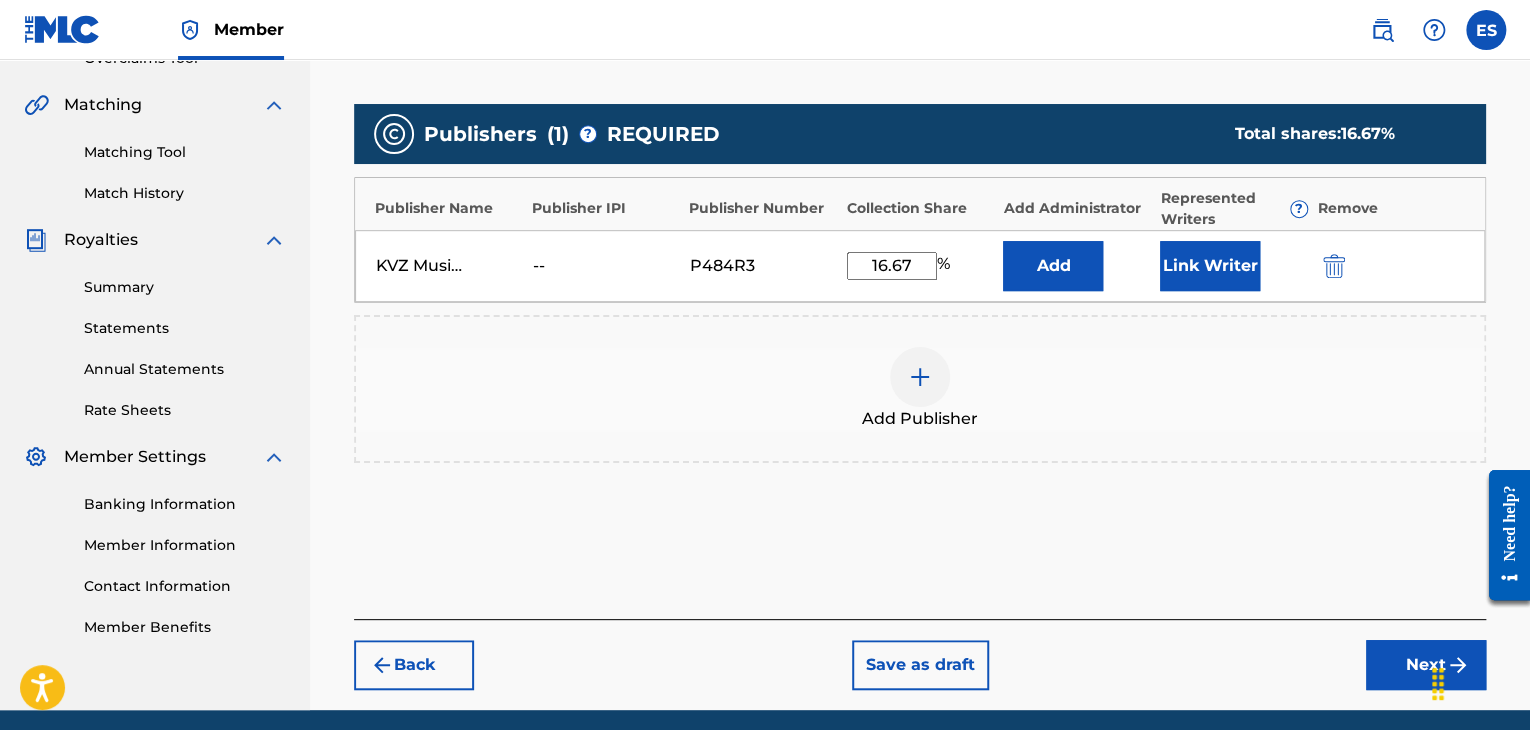 click on "Next" at bounding box center [1426, 665] 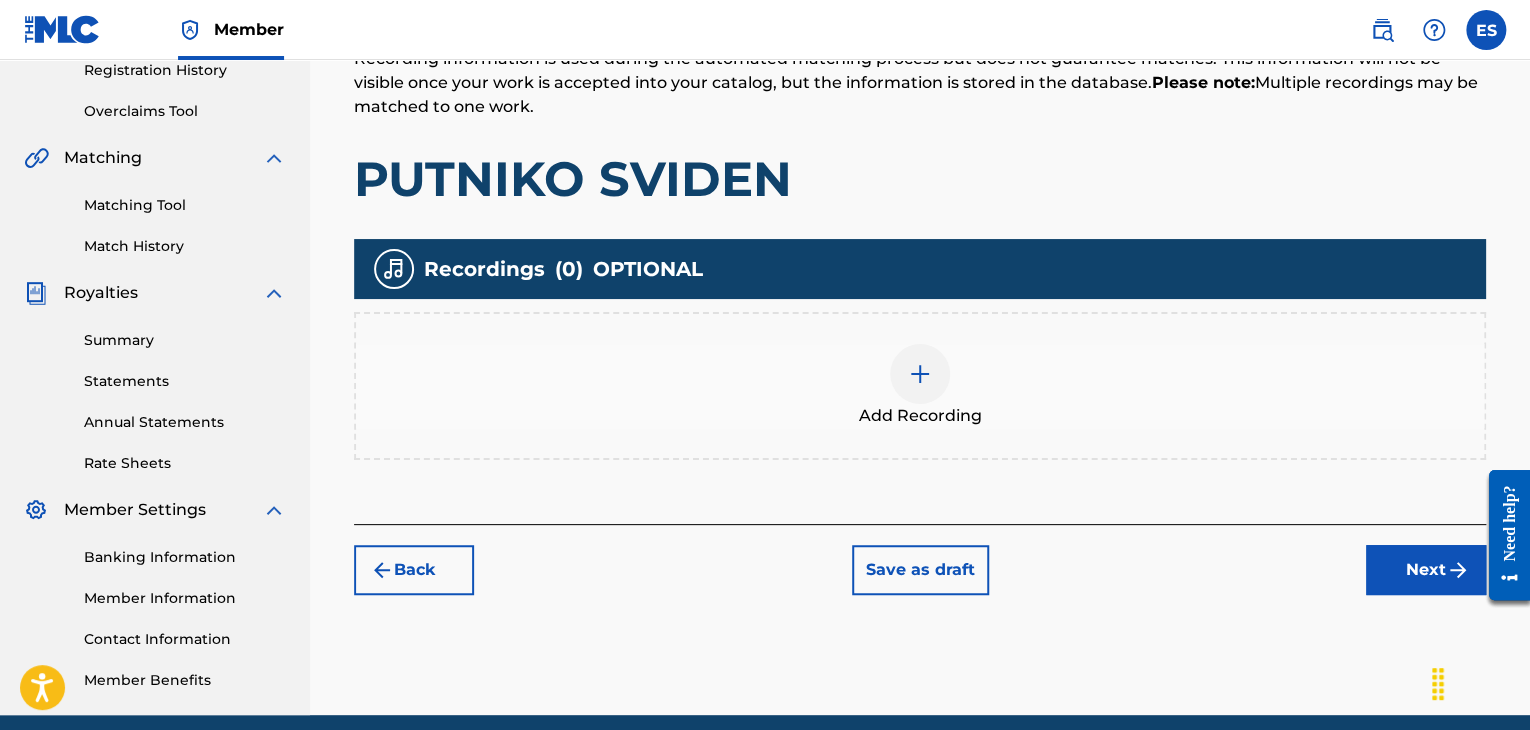scroll, scrollTop: 469, scrollLeft: 0, axis: vertical 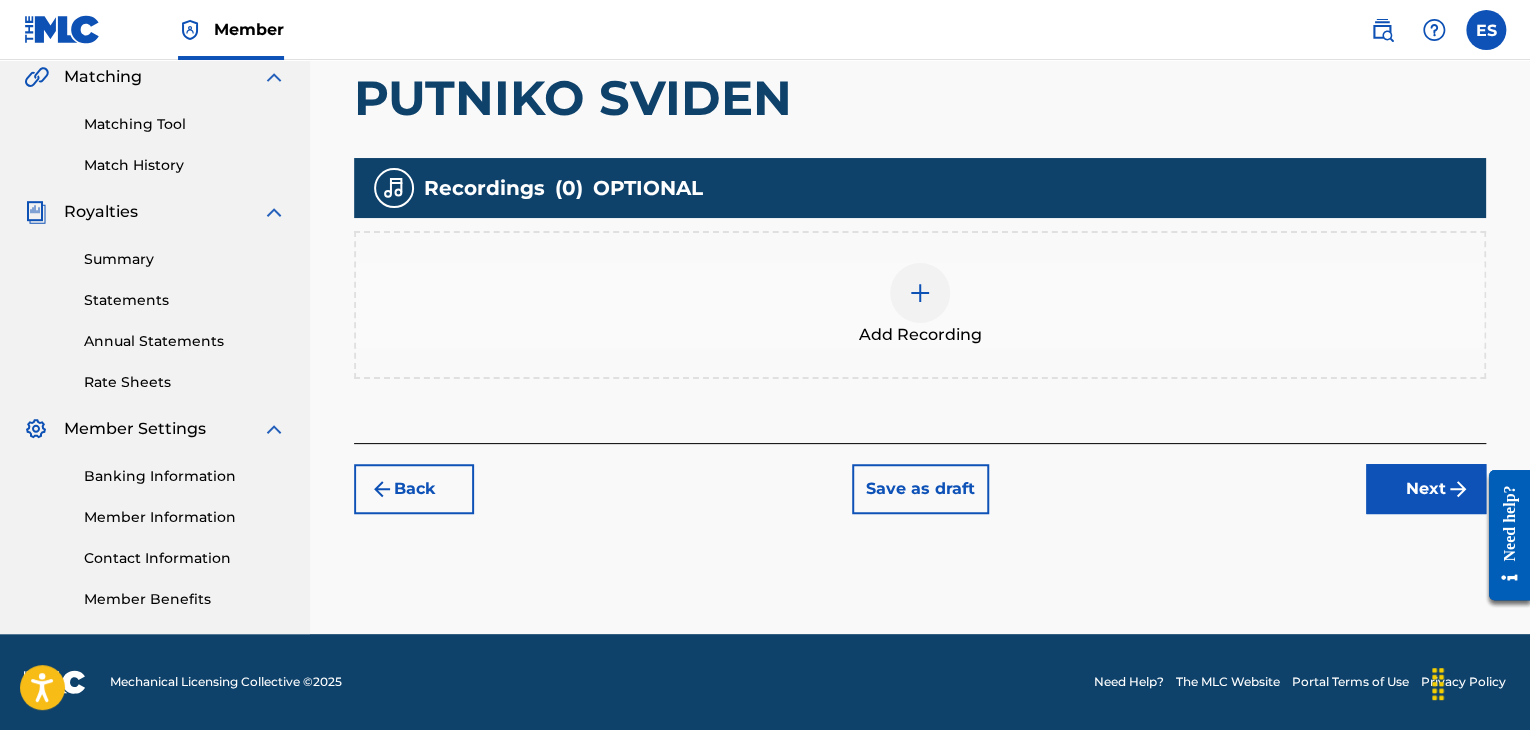 click at bounding box center [920, 293] 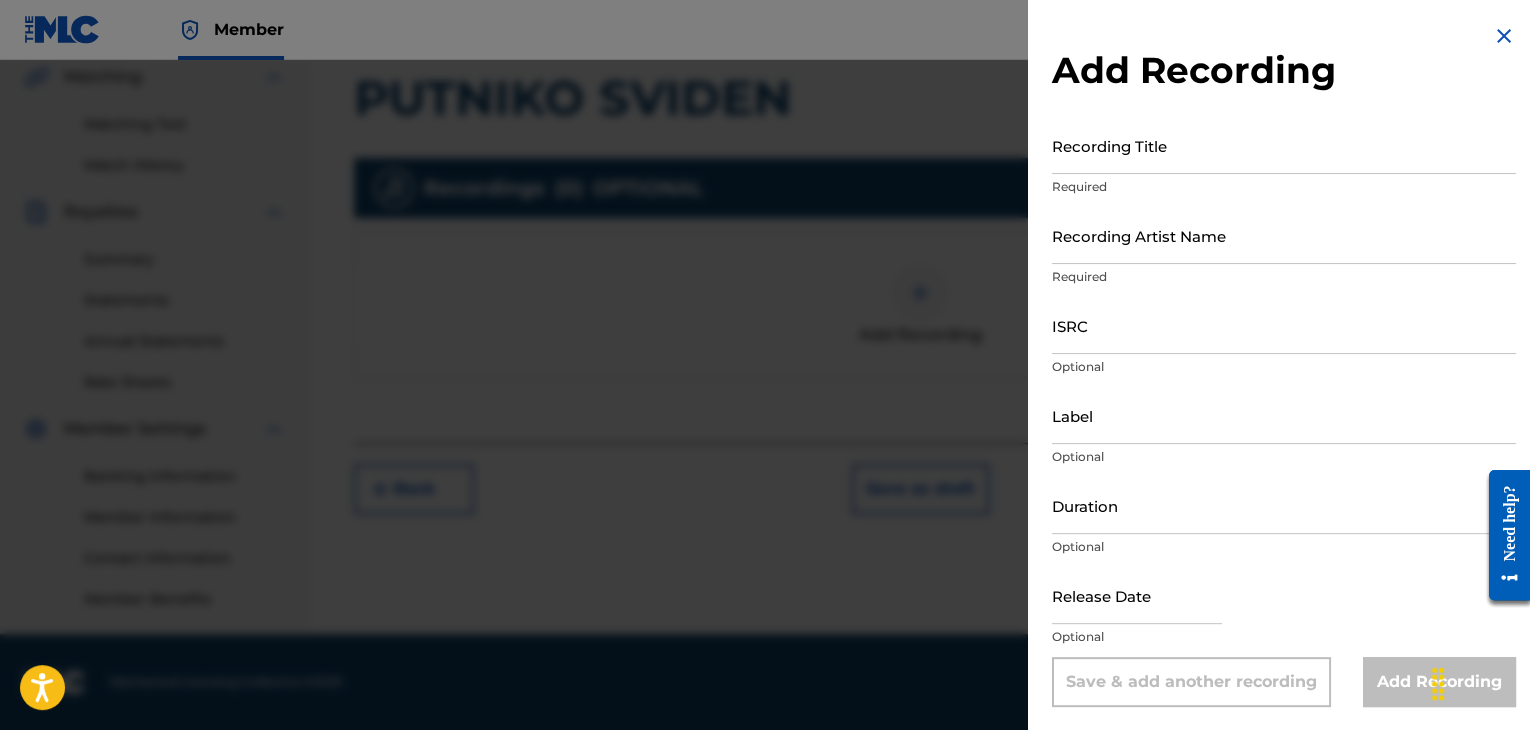 click on "Recording Title" at bounding box center [1284, 145] 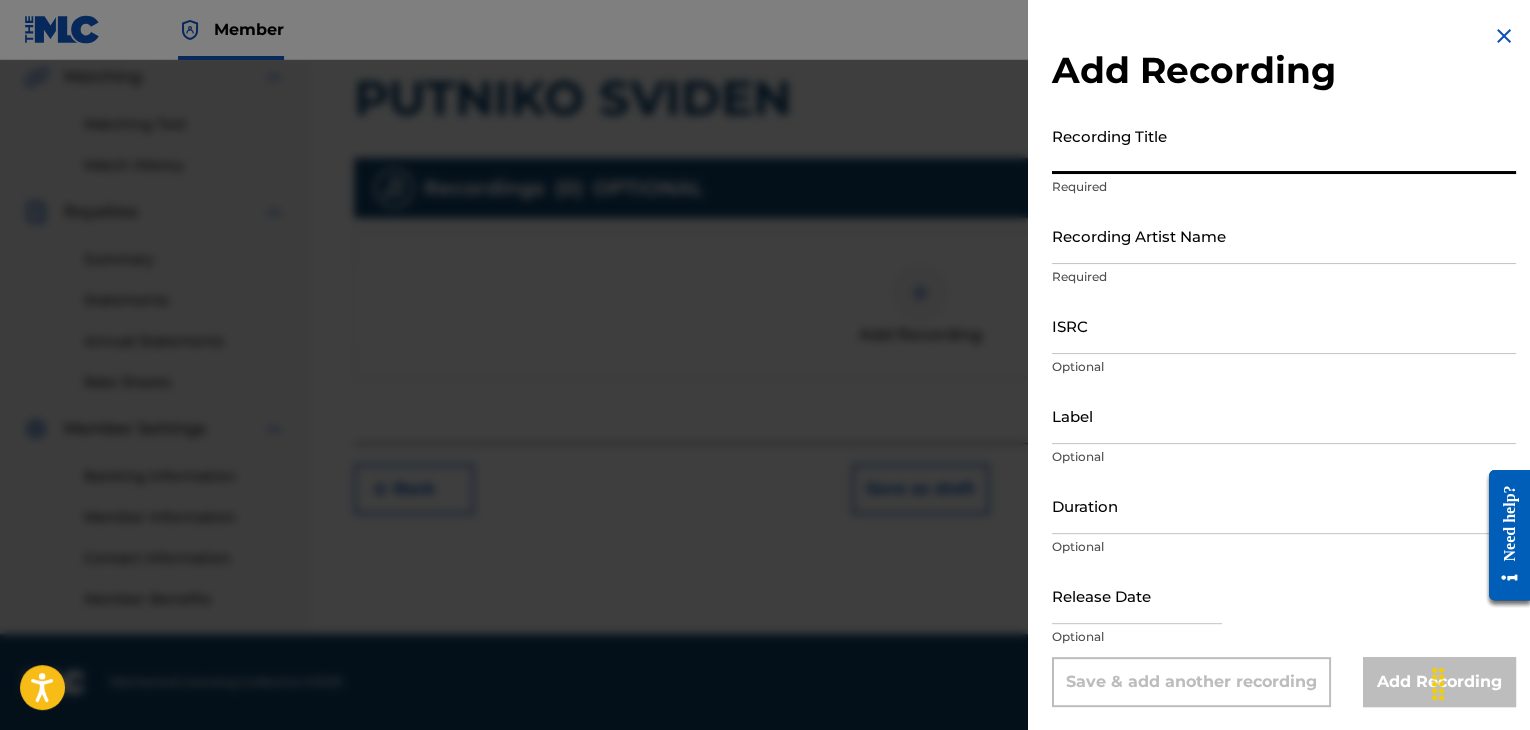 paste on "PUTNIKO SVIDEN" 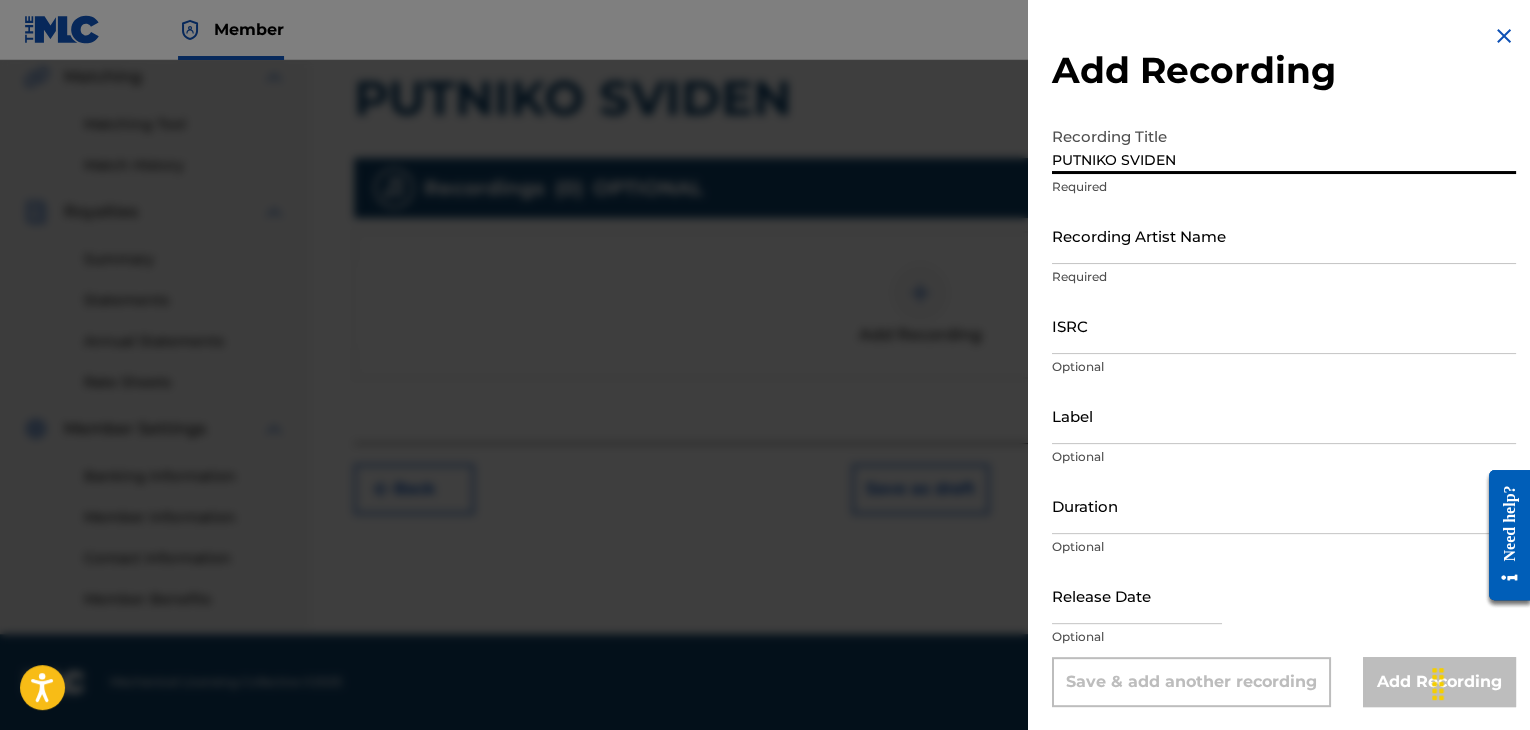 click on "PUTNIKO SVIDEN" at bounding box center [1284, 145] 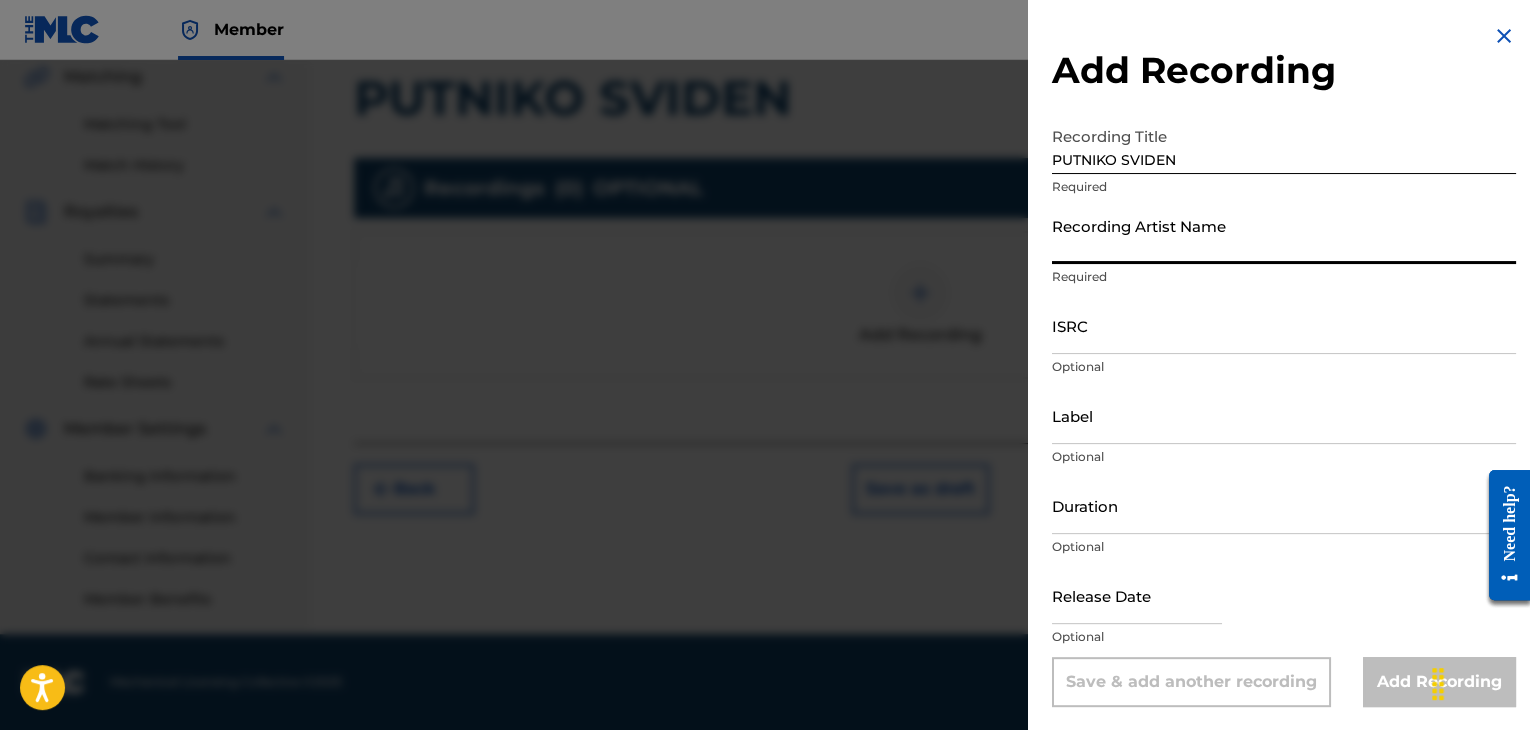 paste on "NLO" 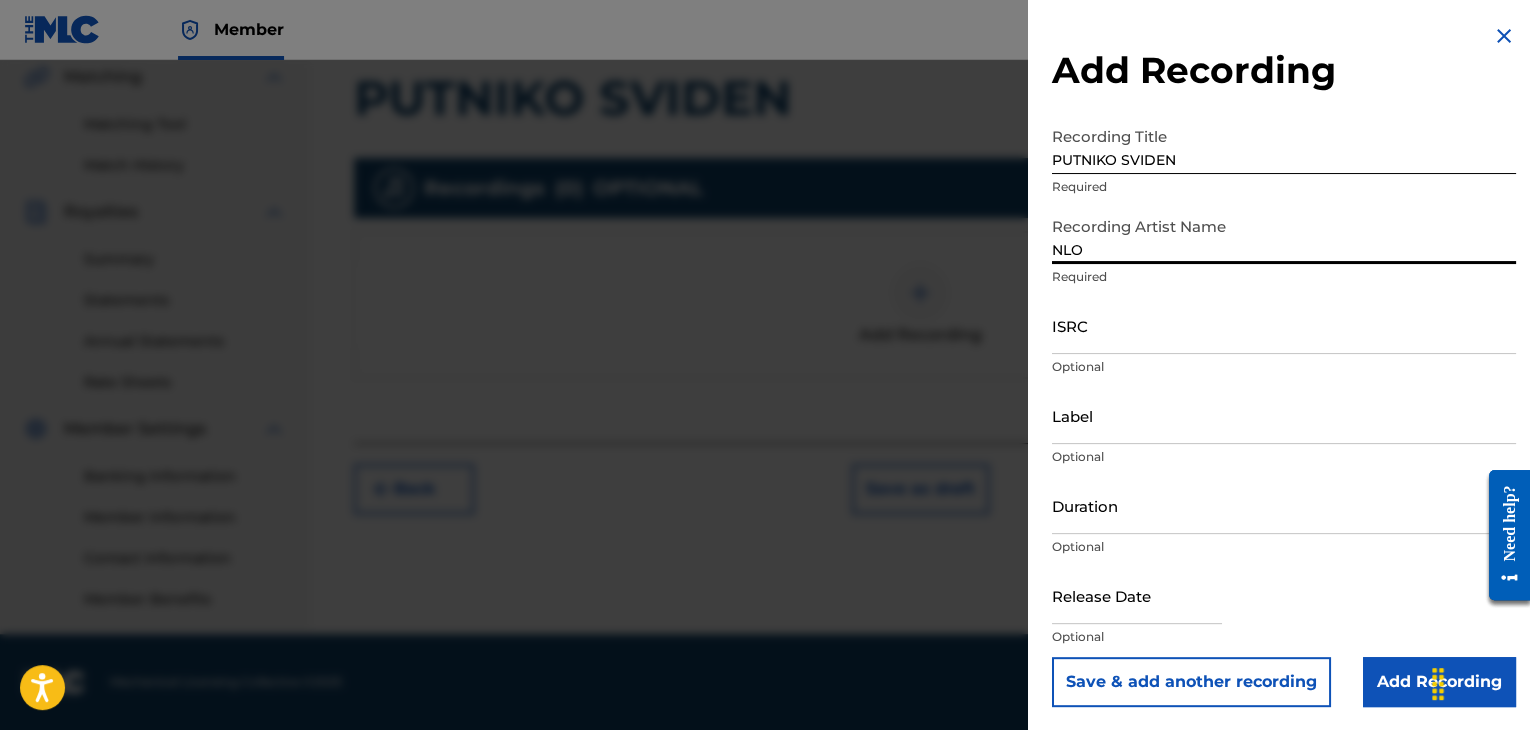 type on "NLO" 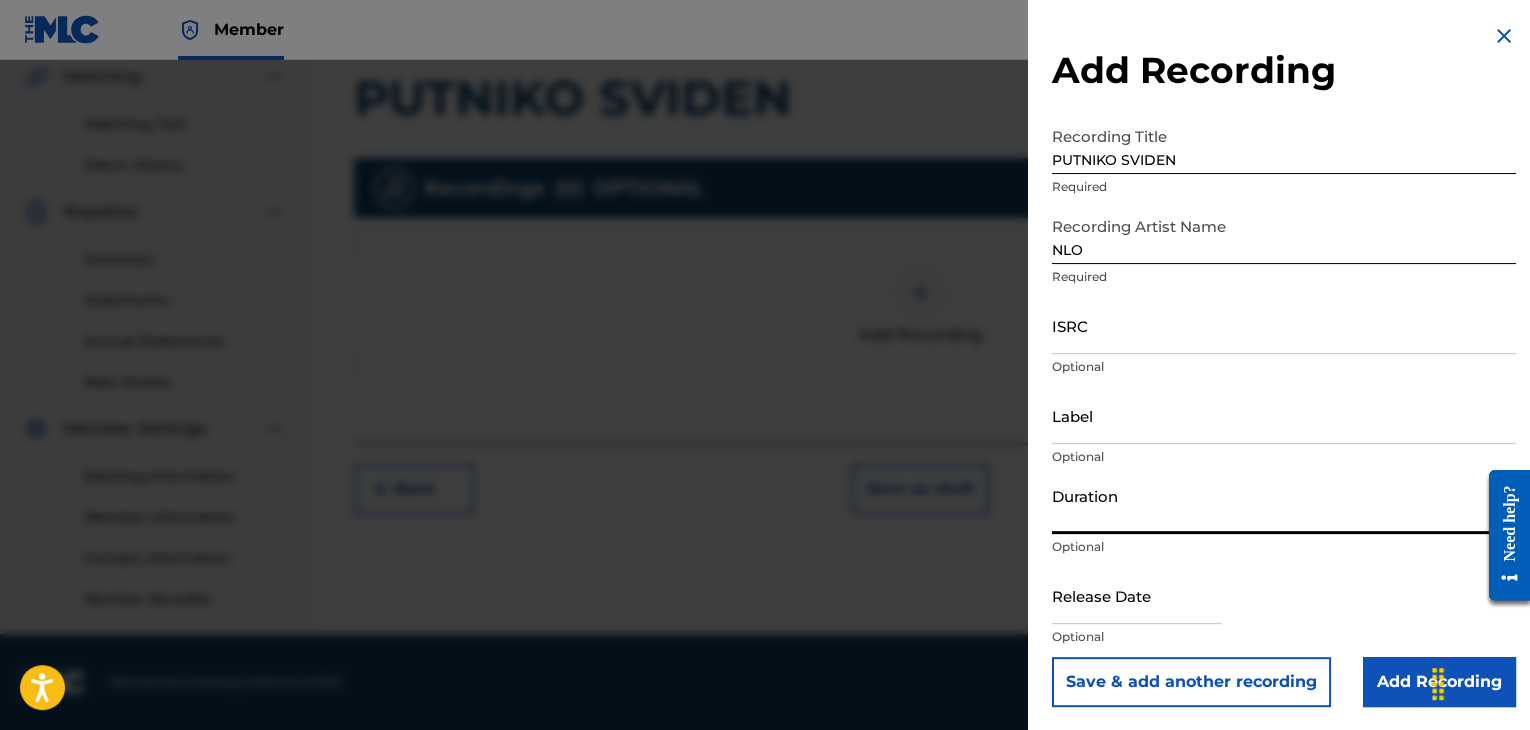 click on "Duration" at bounding box center [1284, 505] 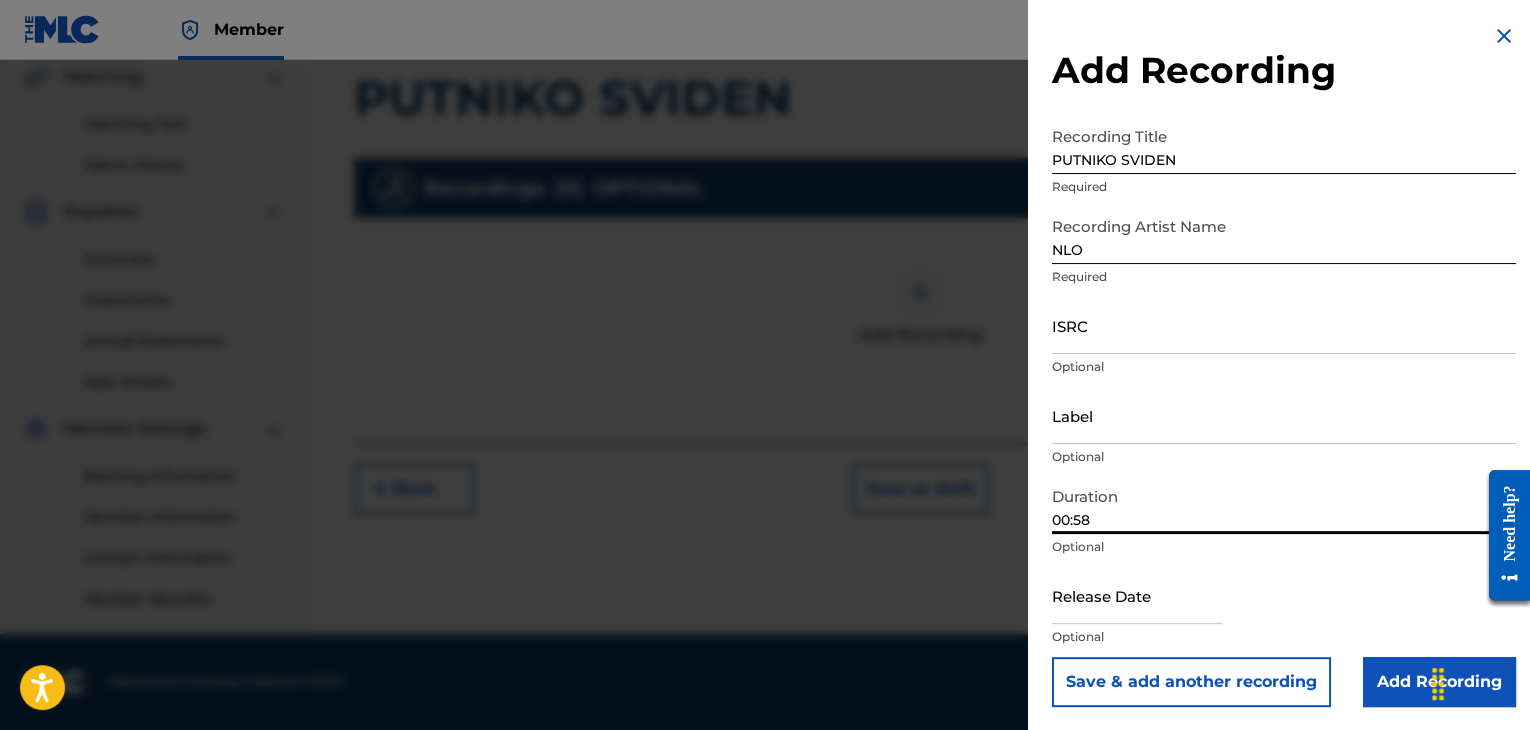 type on "00:58" 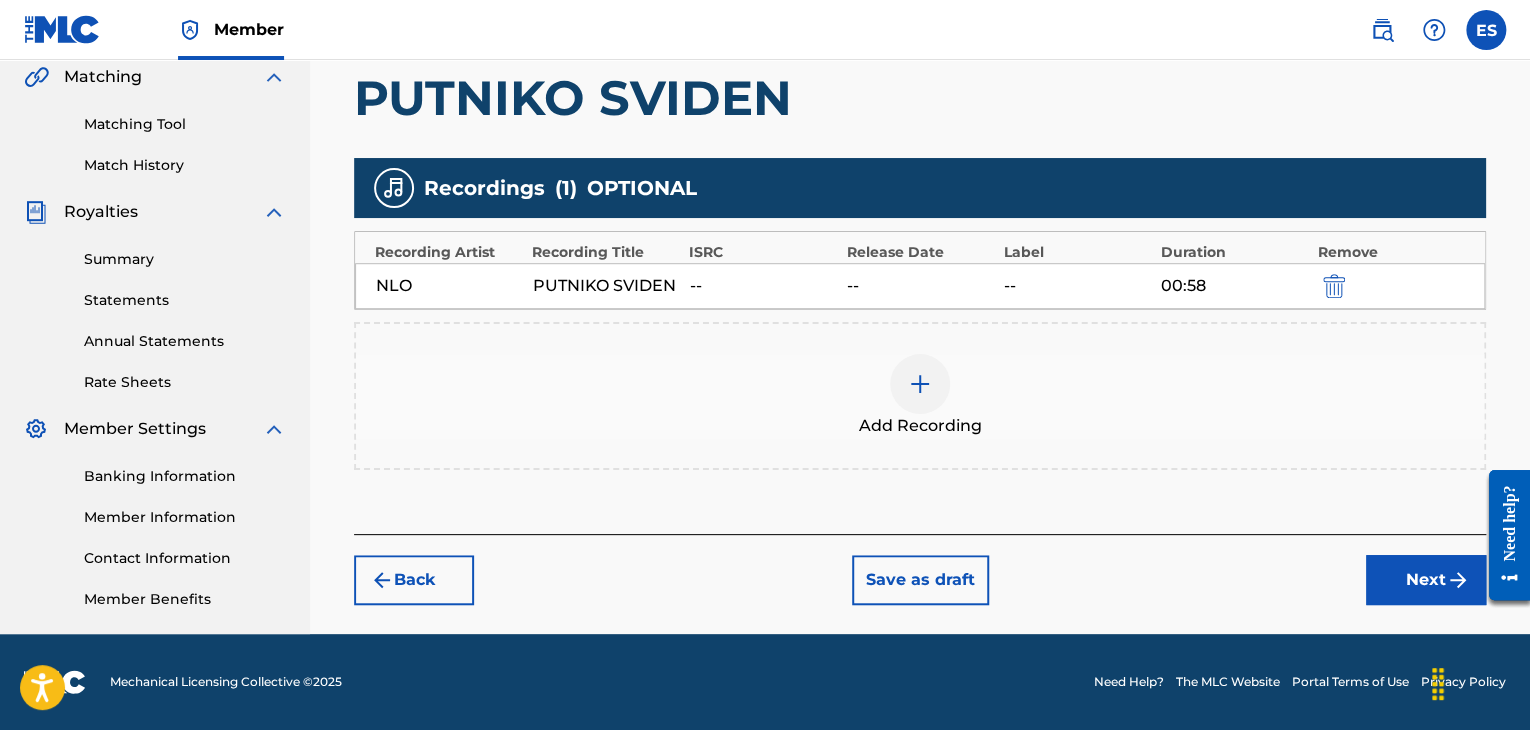 click on "Next" at bounding box center [1426, 580] 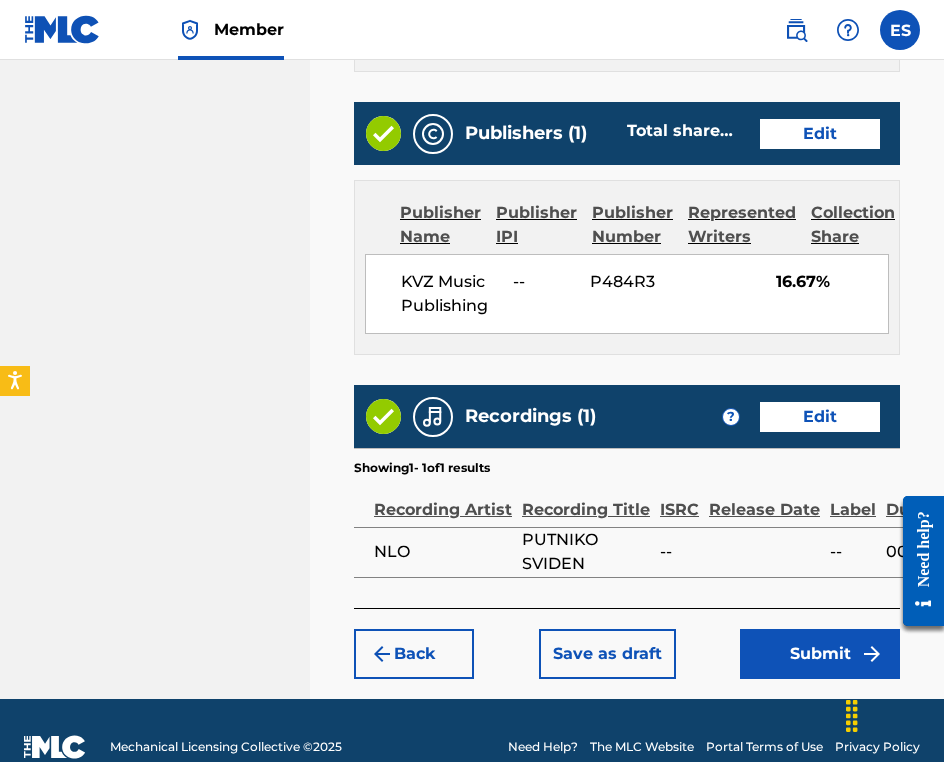 scroll, scrollTop: 1416, scrollLeft: 0, axis: vertical 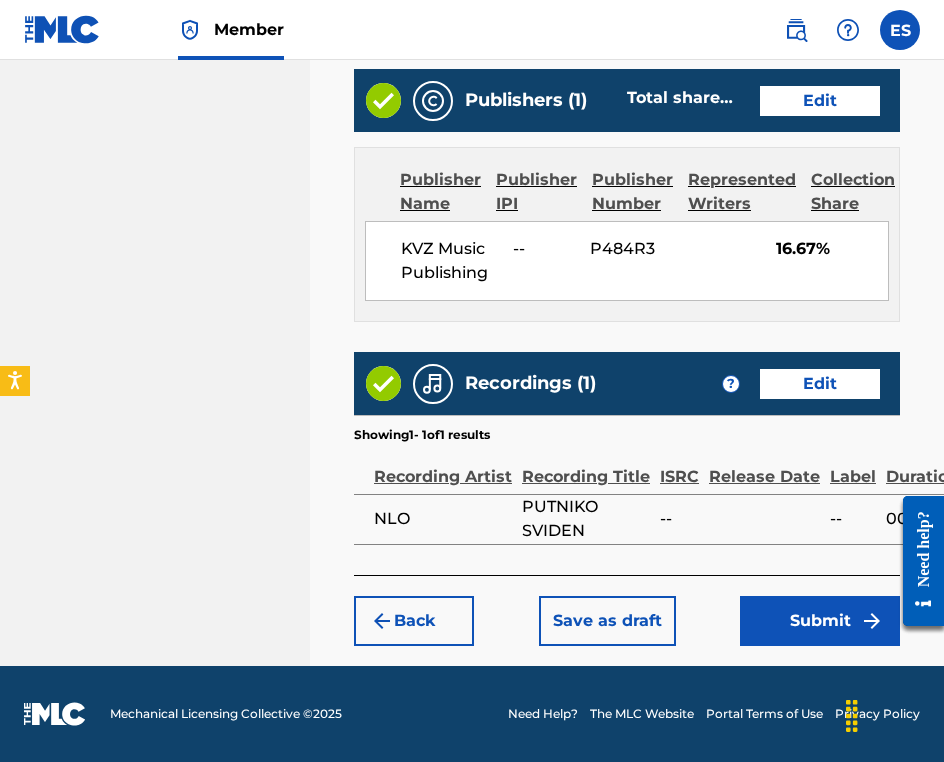click on "Submit" at bounding box center [820, 621] 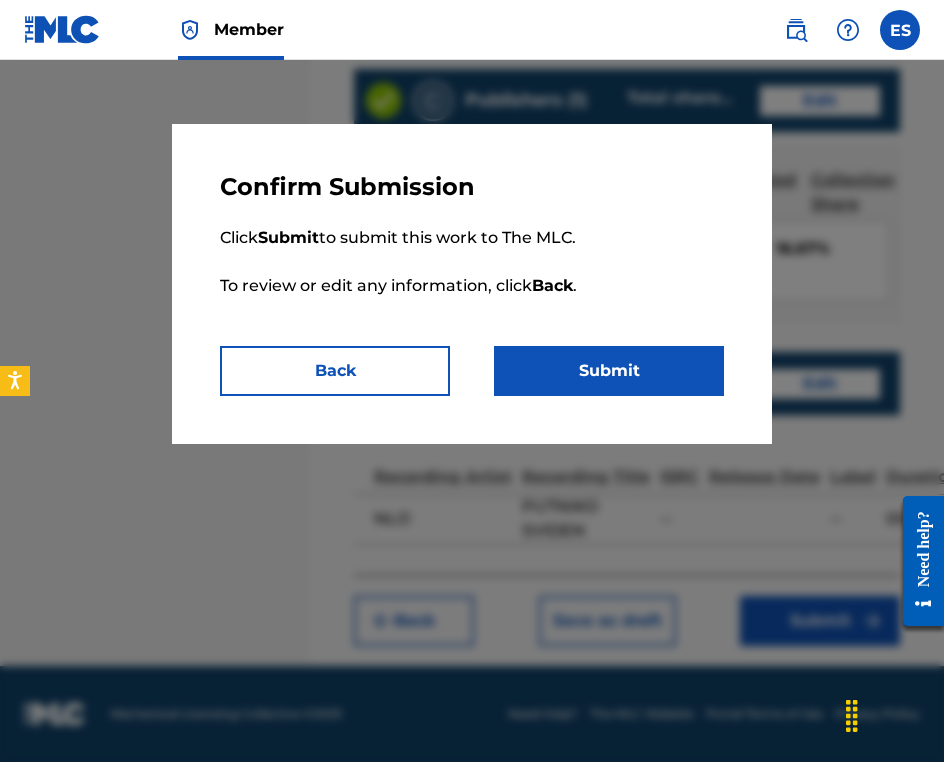 click on "Submit" at bounding box center [609, 371] 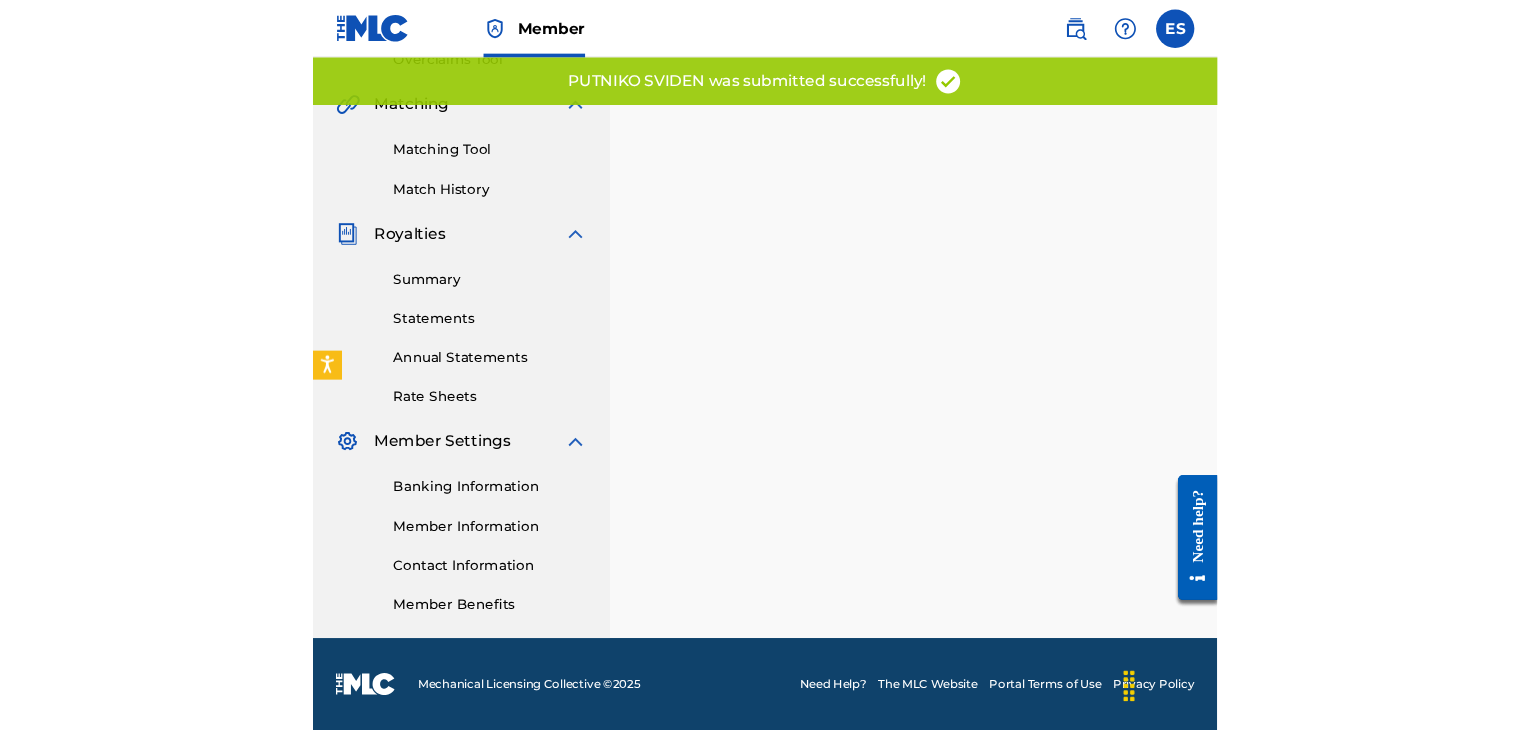 scroll, scrollTop: 0, scrollLeft: 0, axis: both 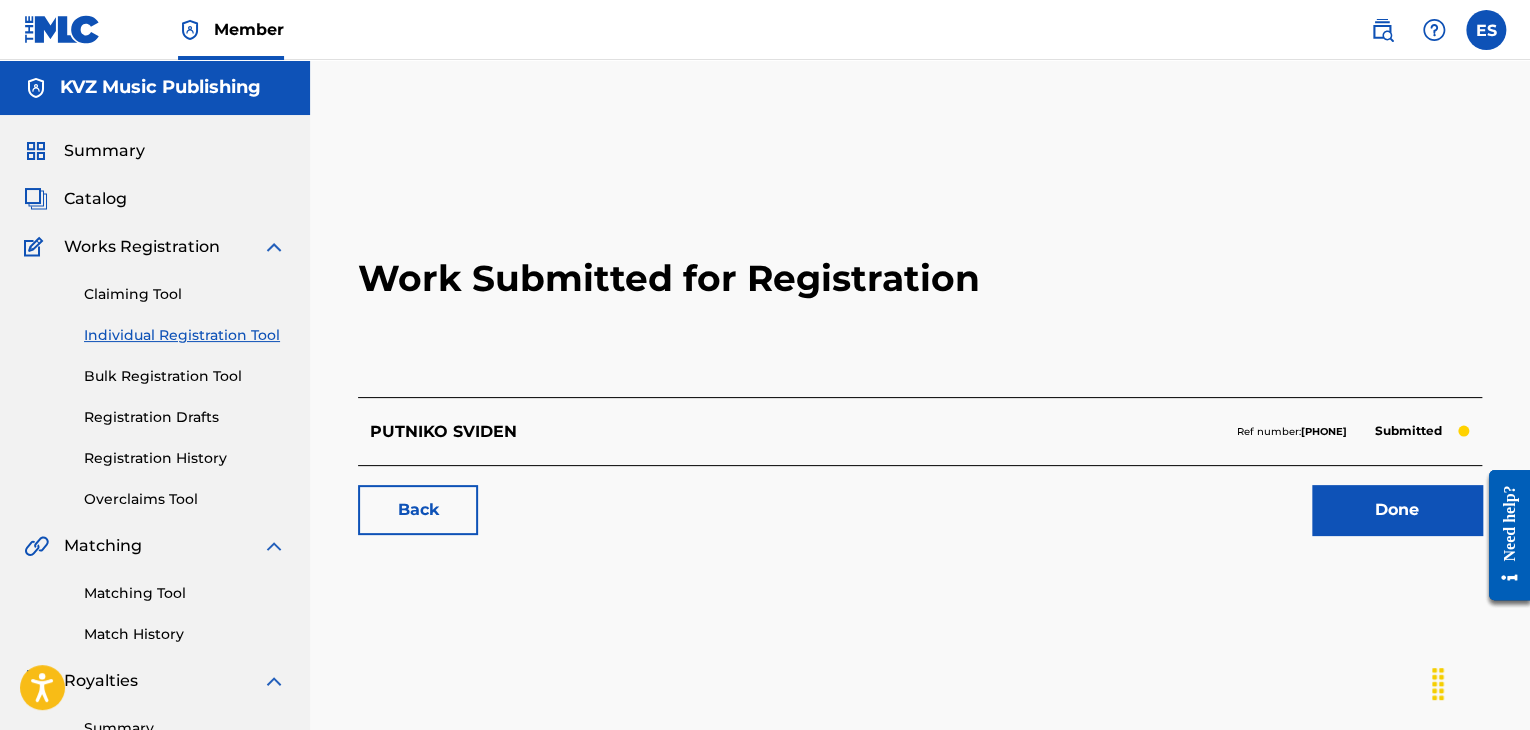 click on "Registration History" at bounding box center [185, 458] 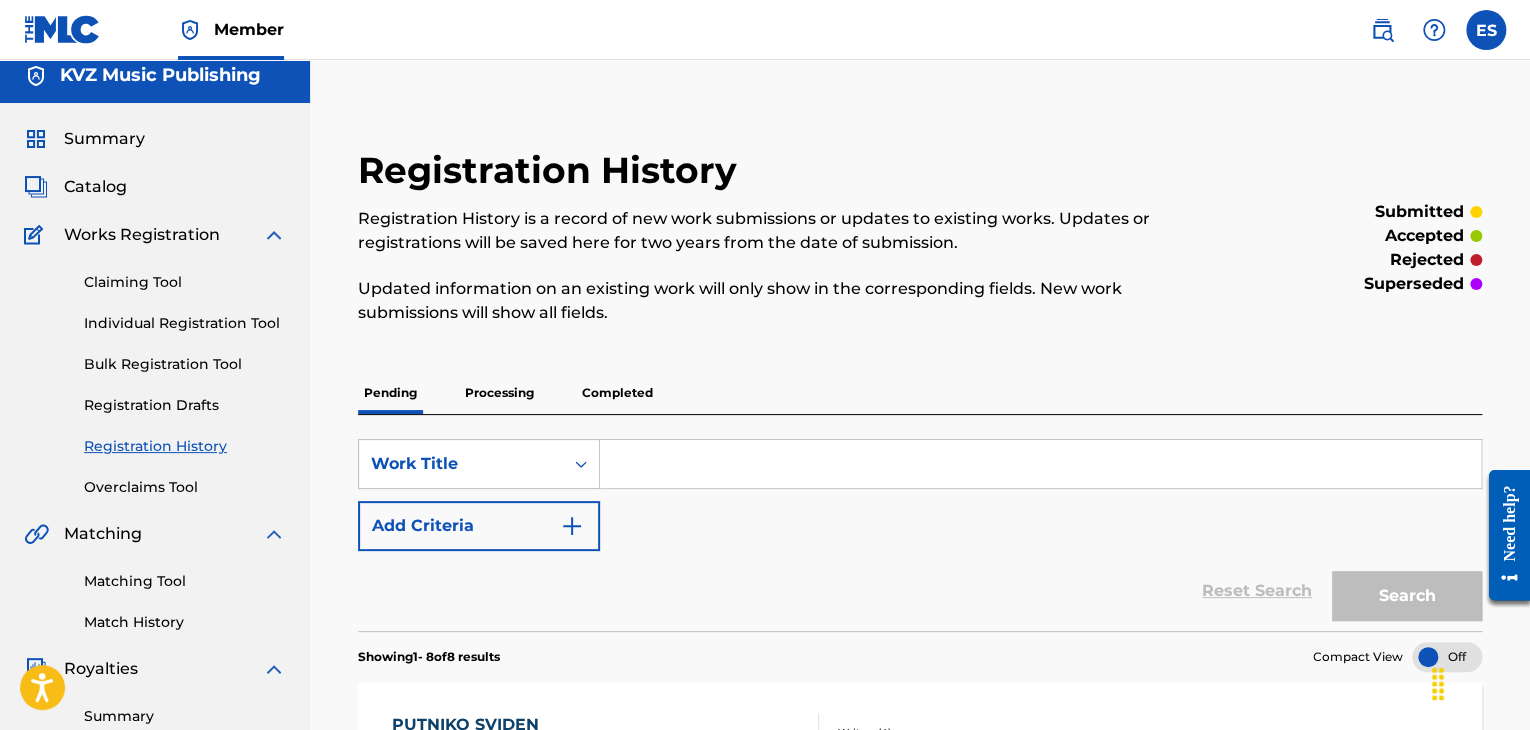 scroll, scrollTop: 0, scrollLeft: 0, axis: both 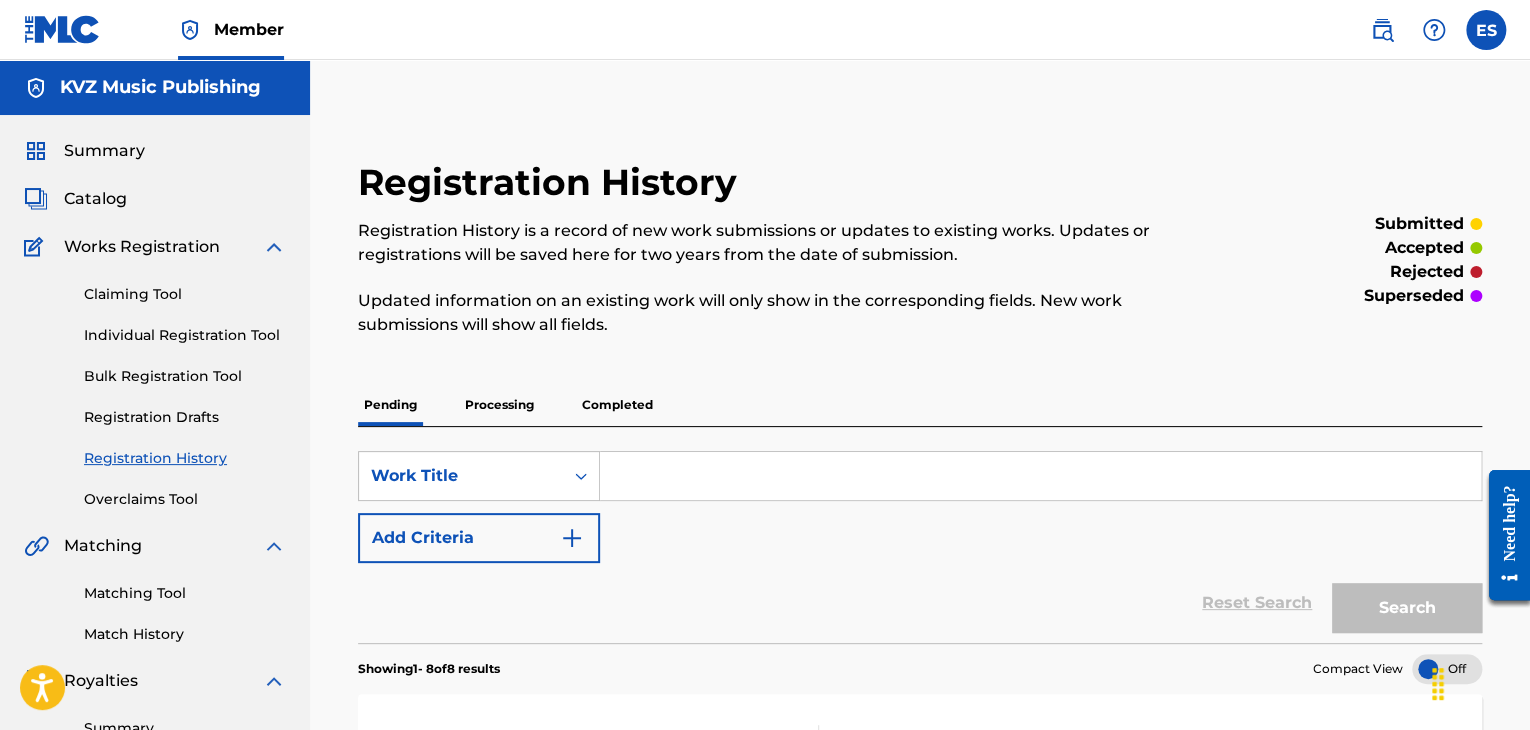 click on "Individual Registration Tool" at bounding box center [185, 335] 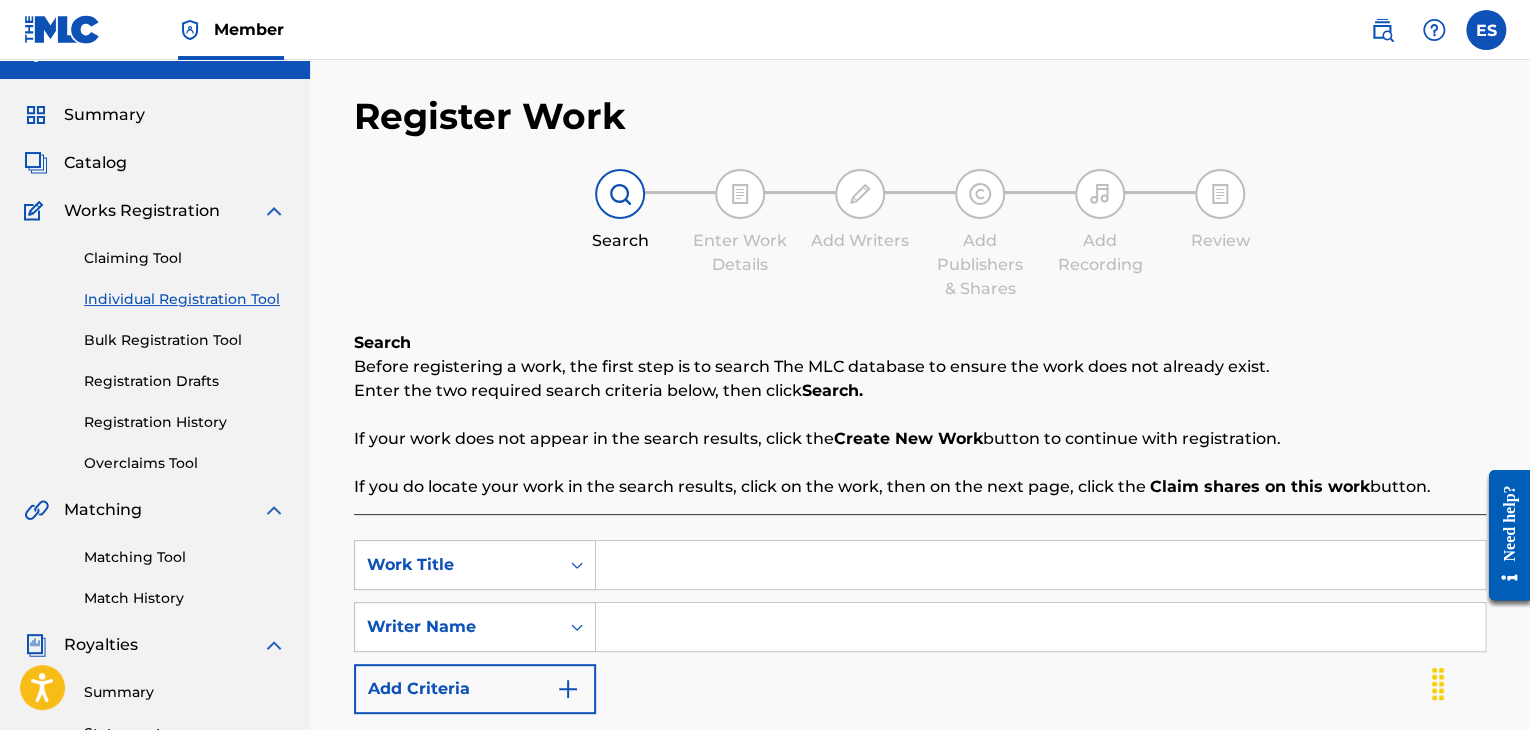 scroll, scrollTop: 100, scrollLeft: 0, axis: vertical 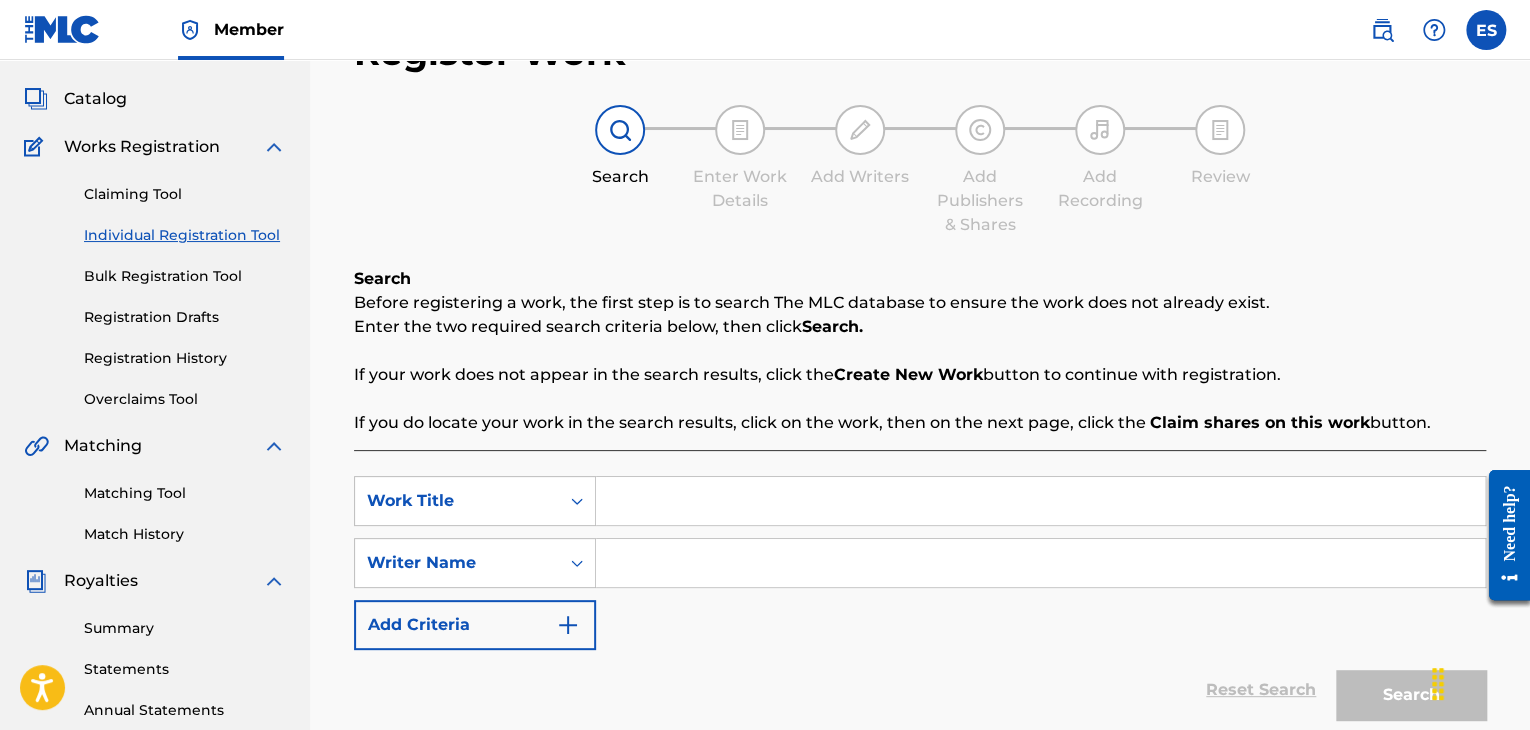 click at bounding box center [1040, 501] 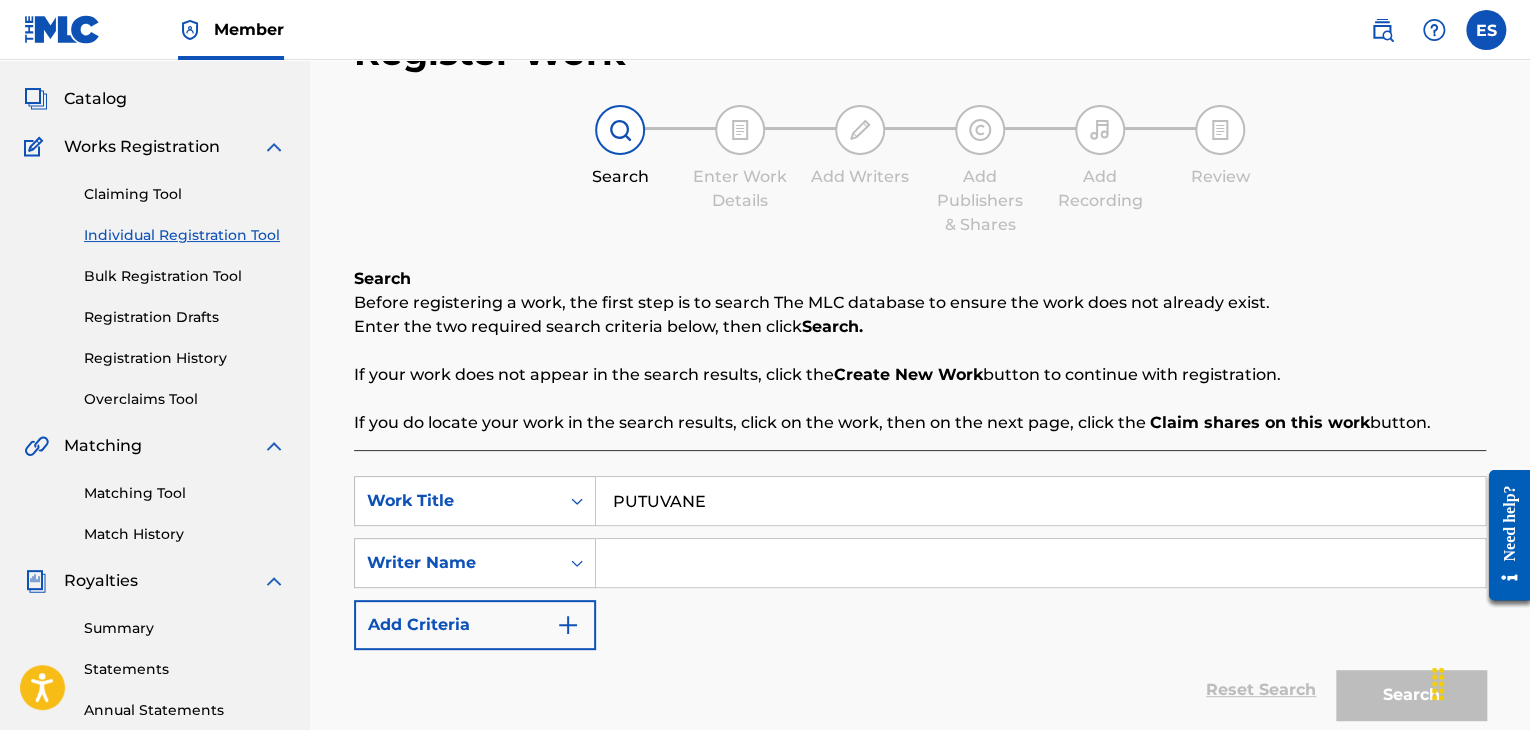 type on "PUTUVANE" 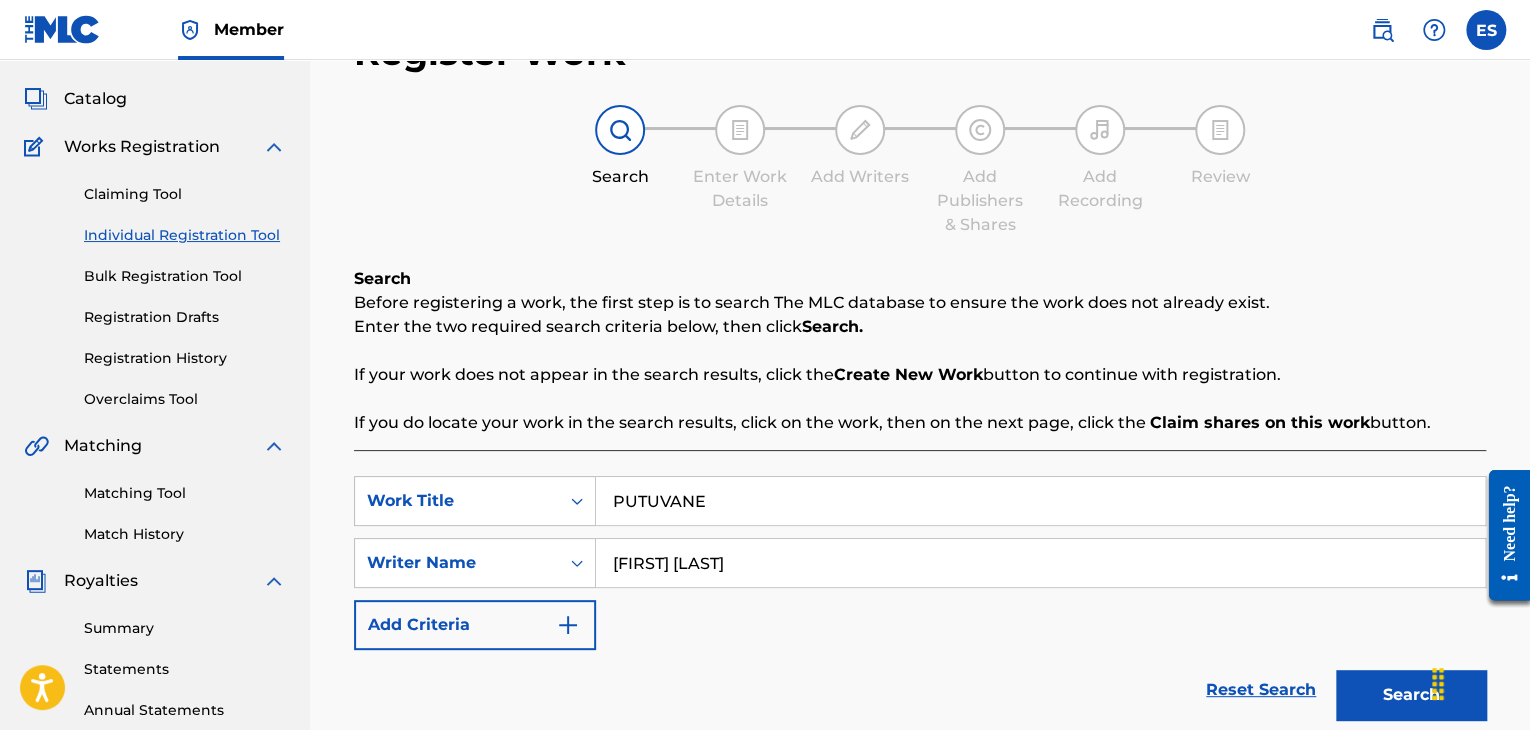 click on "PUTUVANE" at bounding box center [1040, 501] 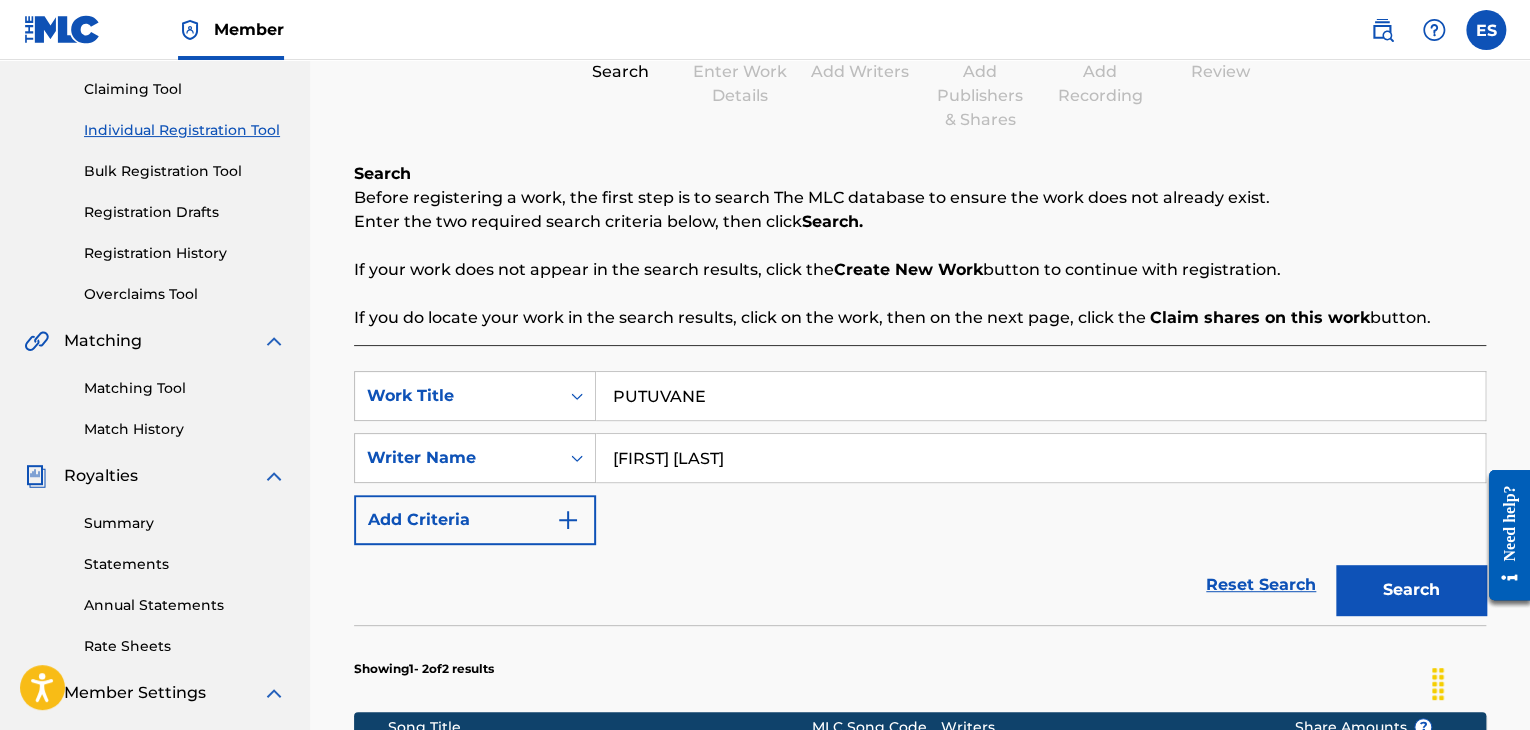 scroll, scrollTop: 400, scrollLeft: 0, axis: vertical 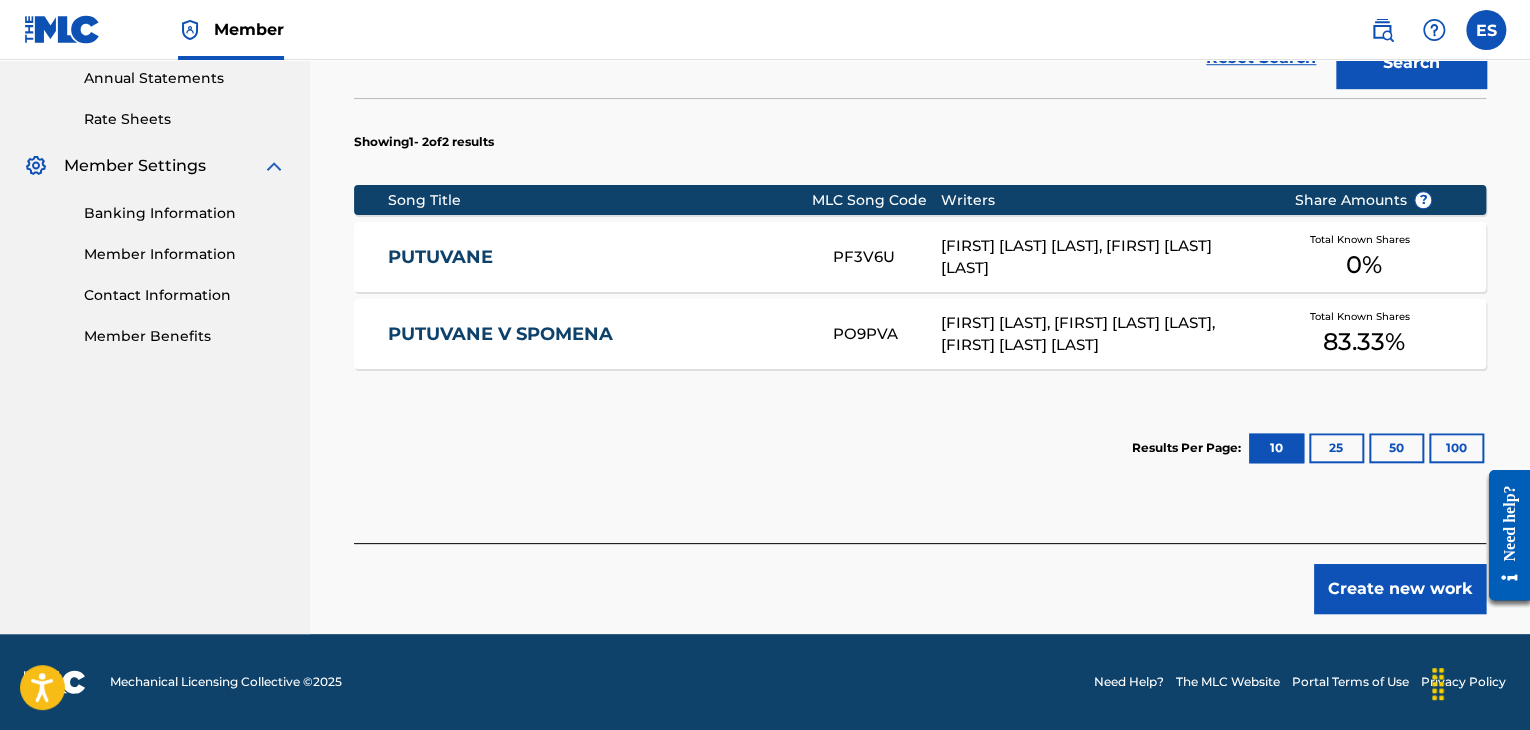 click on "Create new work" at bounding box center (1400, 589) 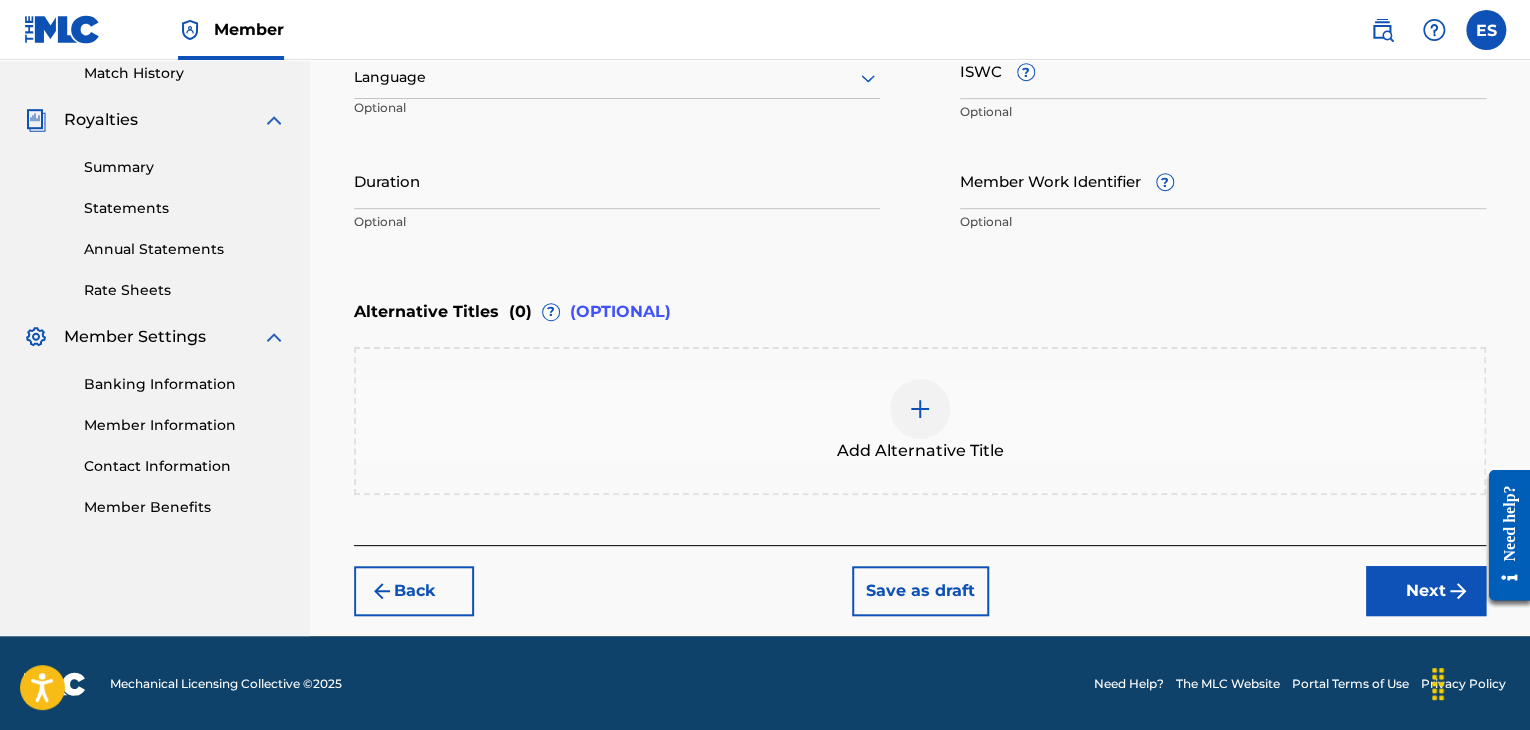 click at bounding box center [617, 77] 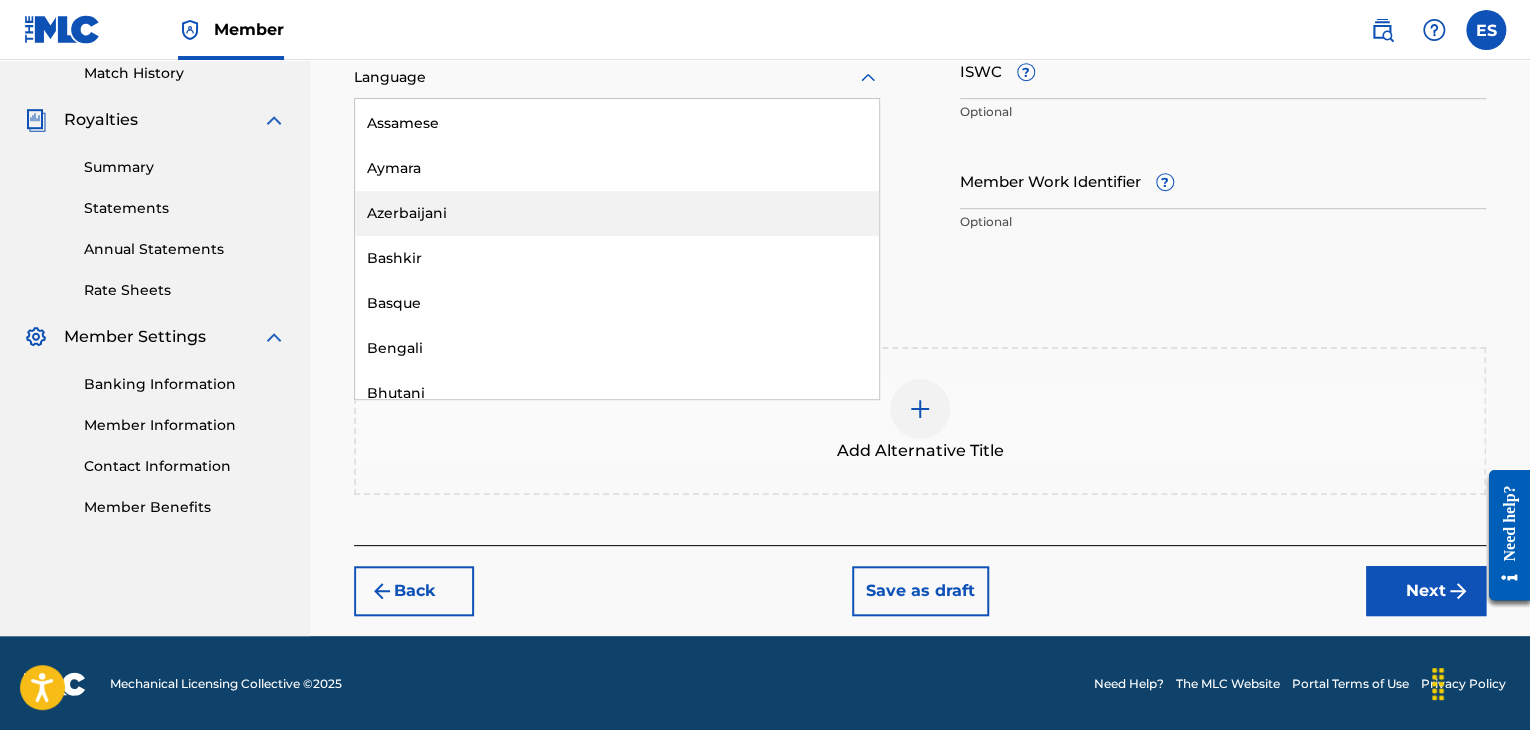 scroll, scrollTop: 700, scrollLeft: 0, axis: vertical 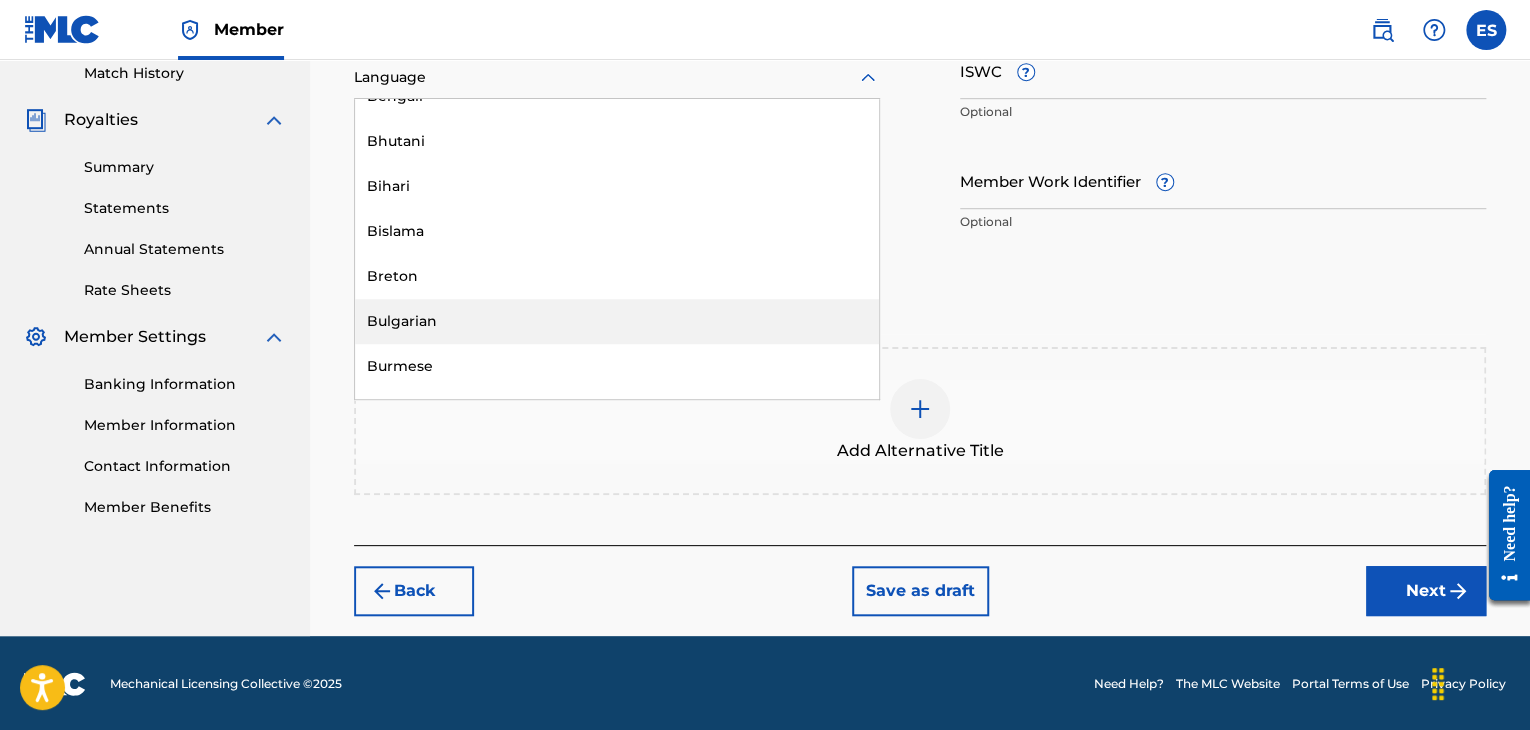 click on "Bulgarian" at bounding box center [617, 321] 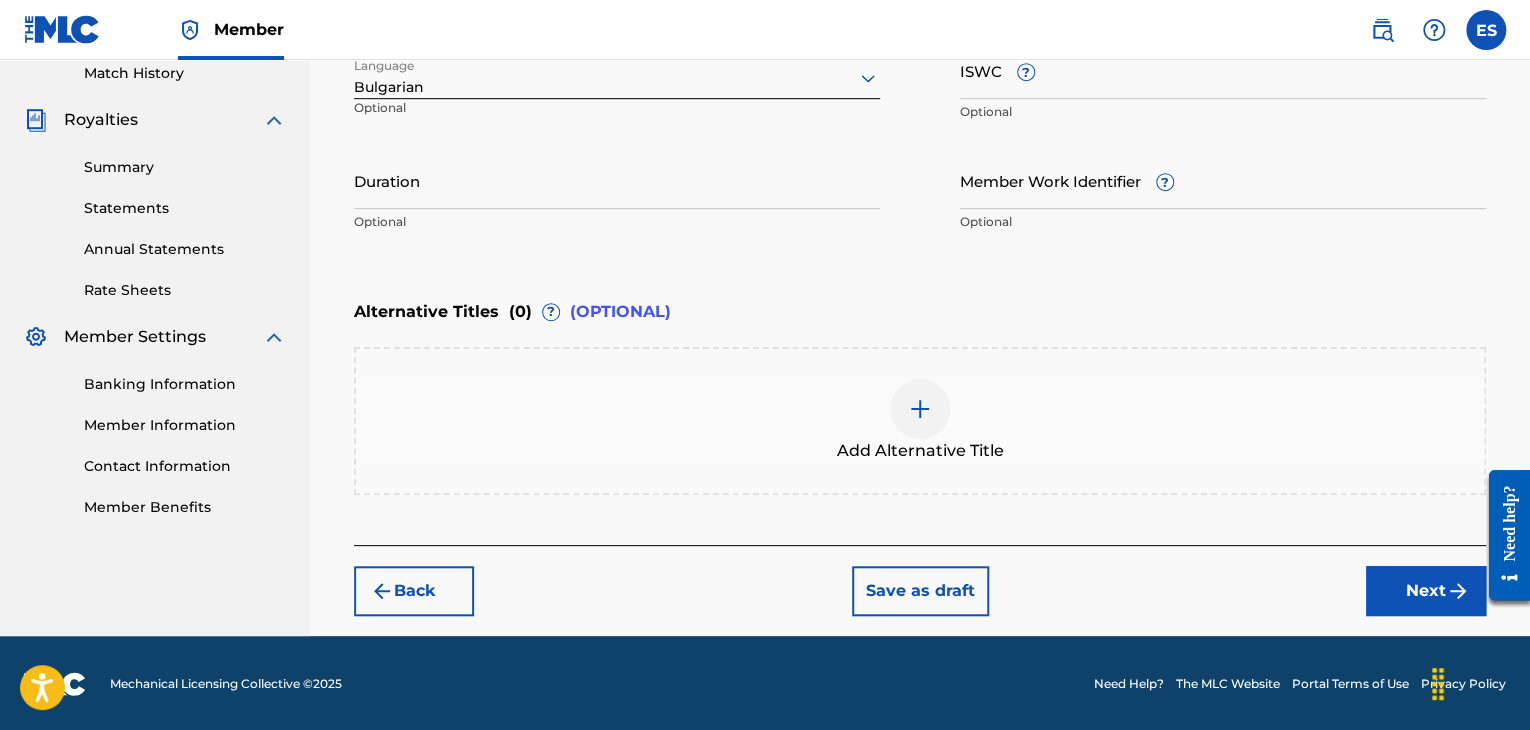 click on "ISWC   ?" at bounding box center [1223, 70] 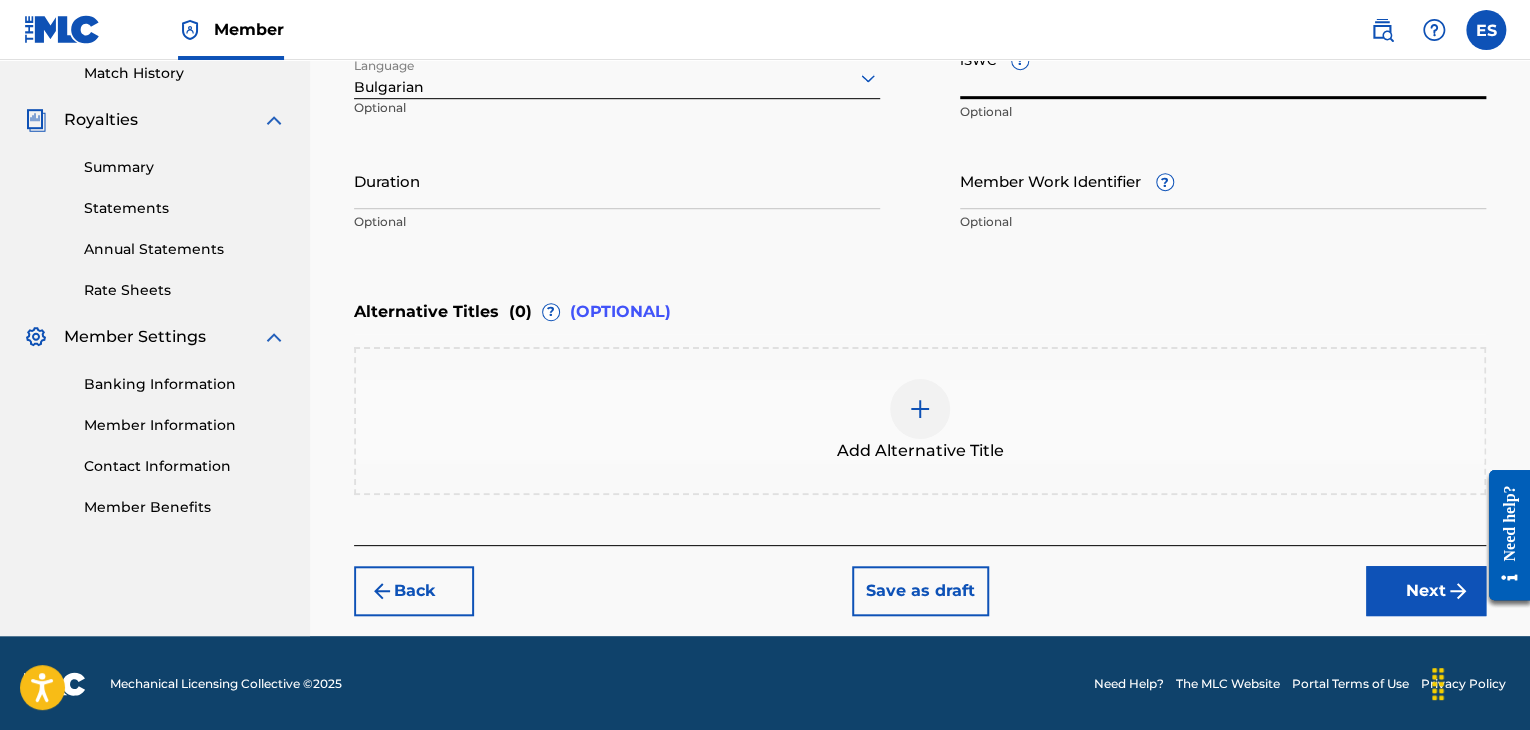 paste on "T9158456247" 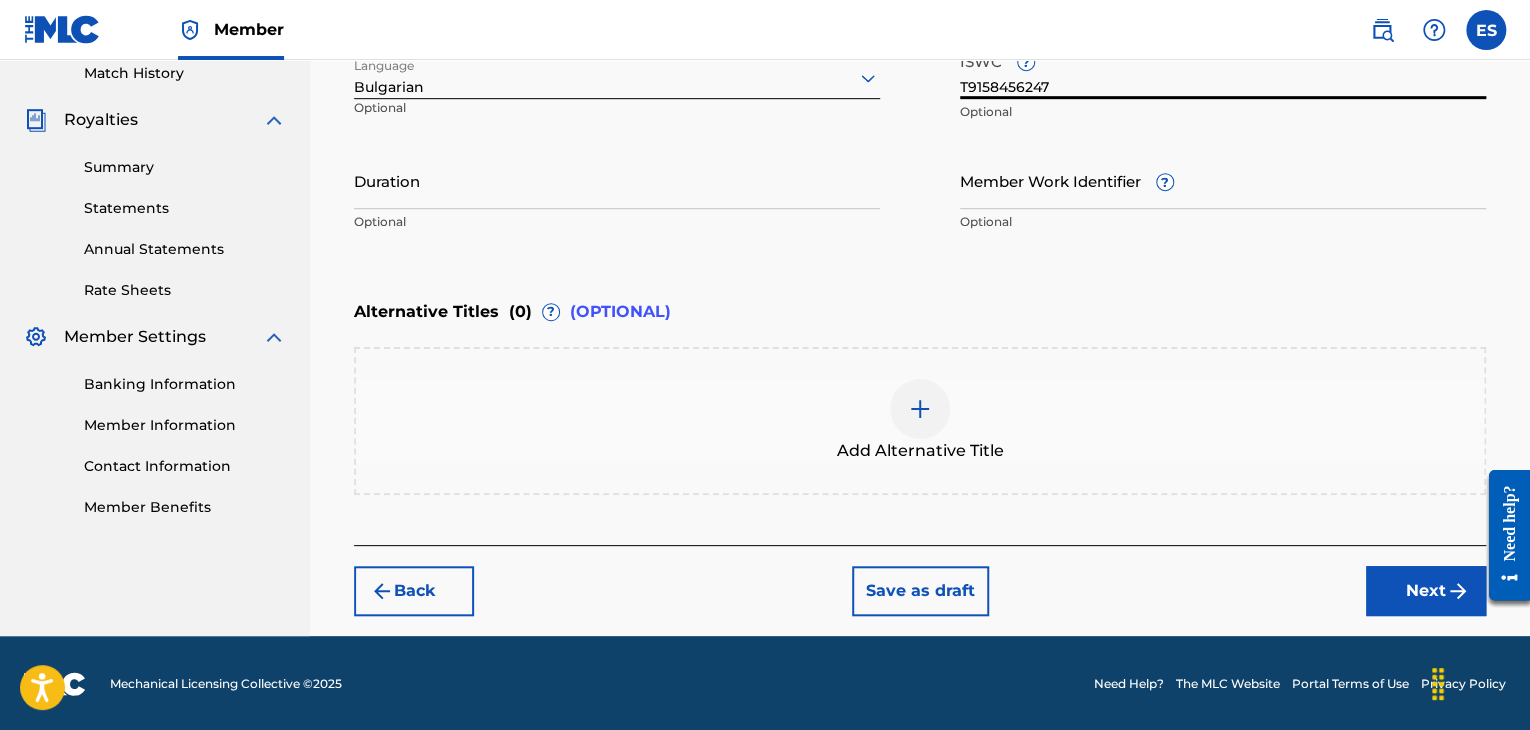 type on "T9158456247" 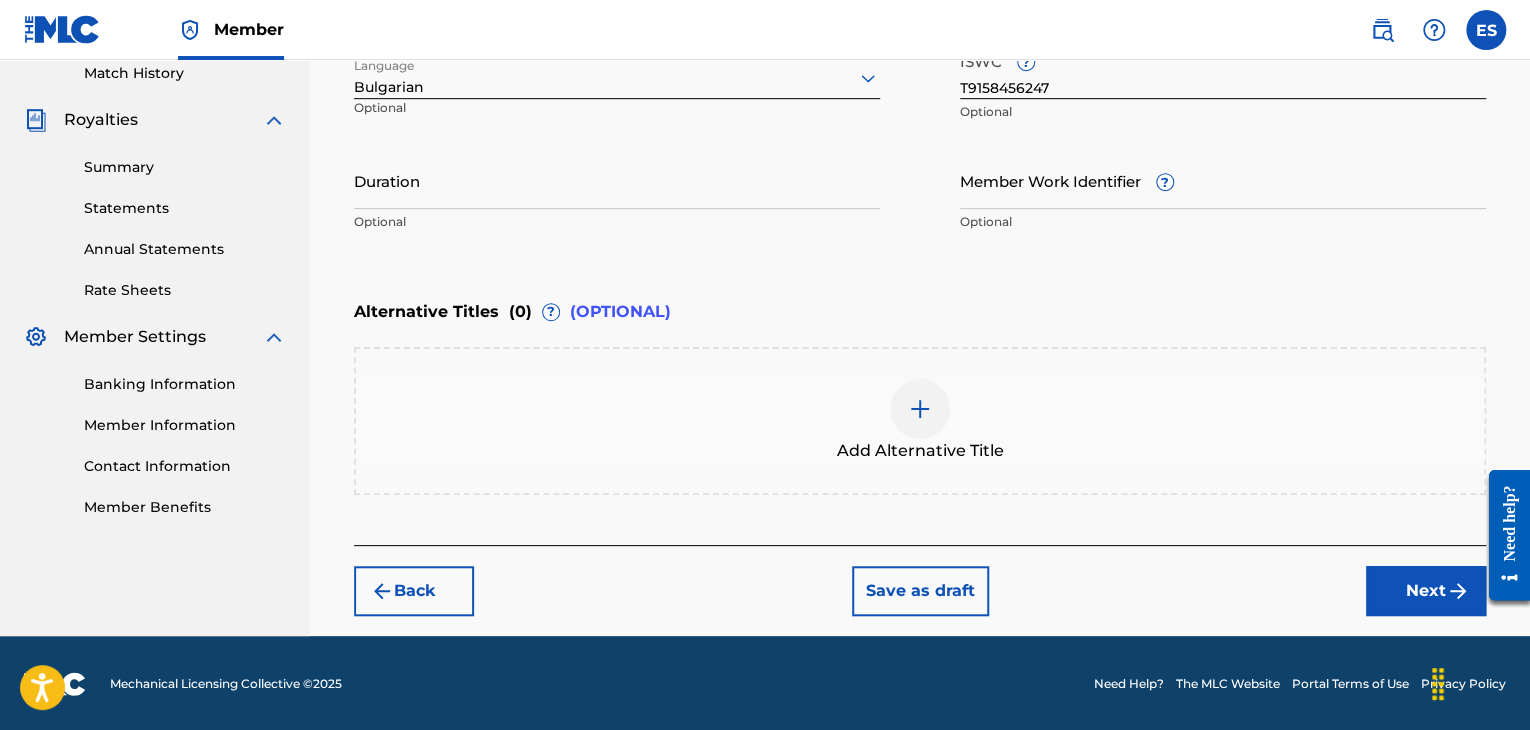 click on "Duration" at bounding box center (617, 180) 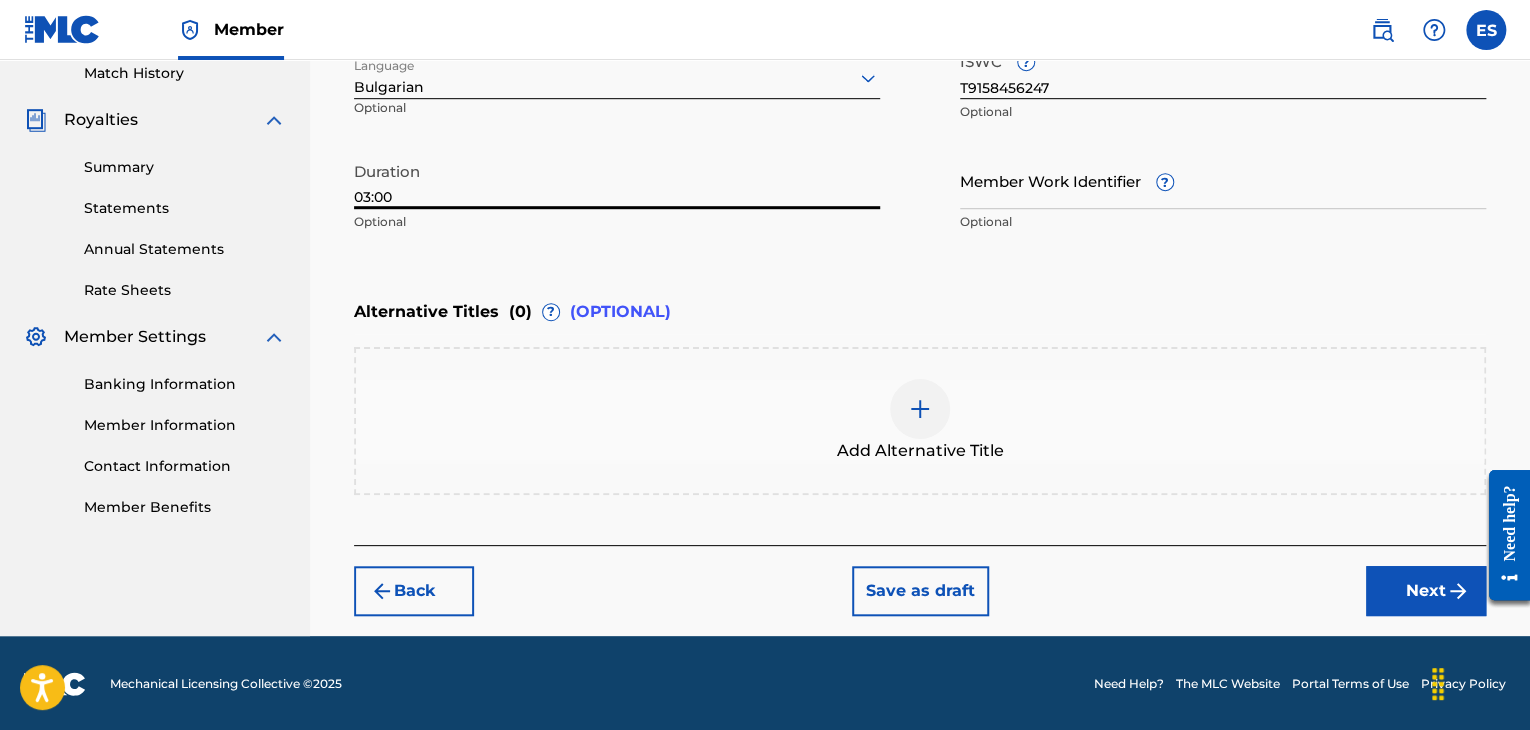 type on "03:00" 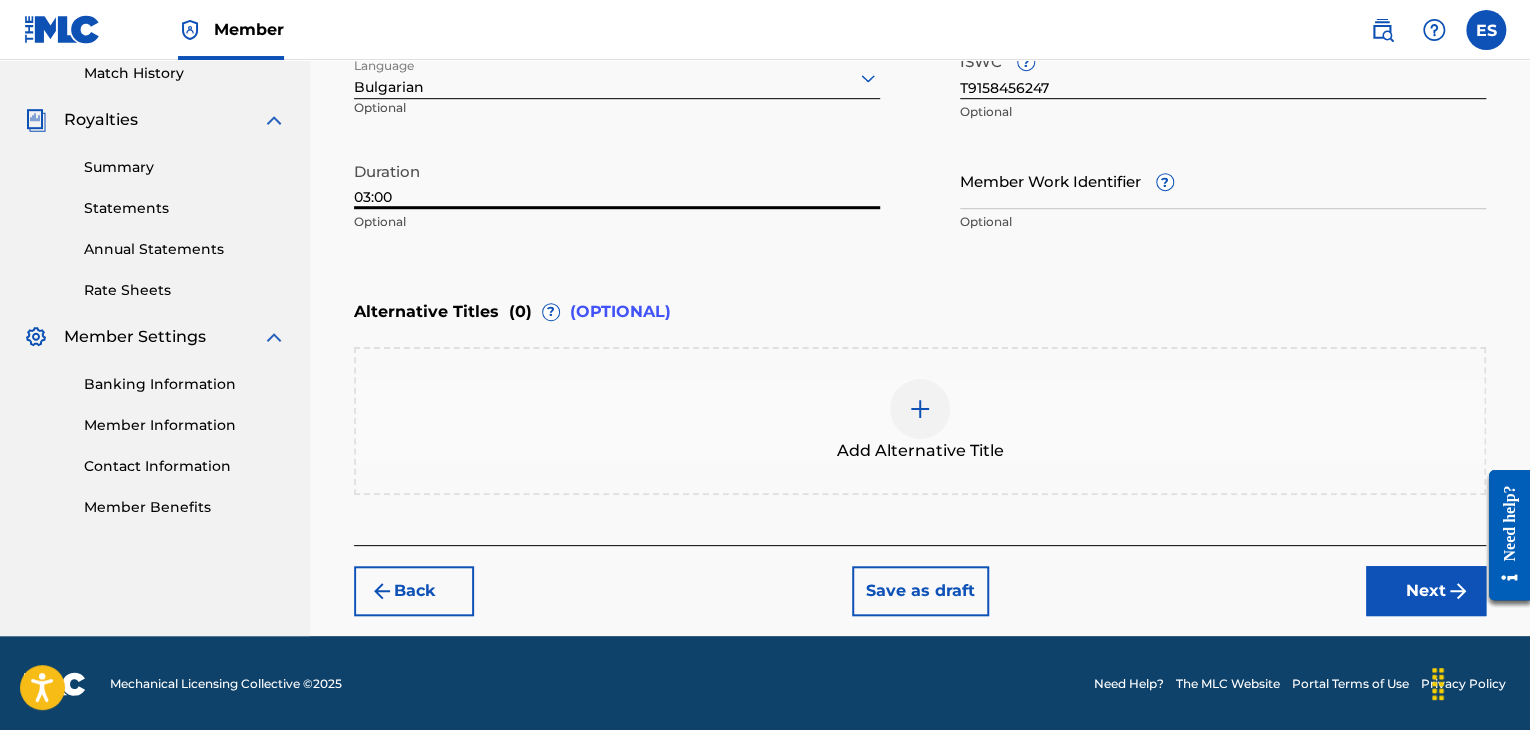 click on "Next" at bounding box center [1426, 591] 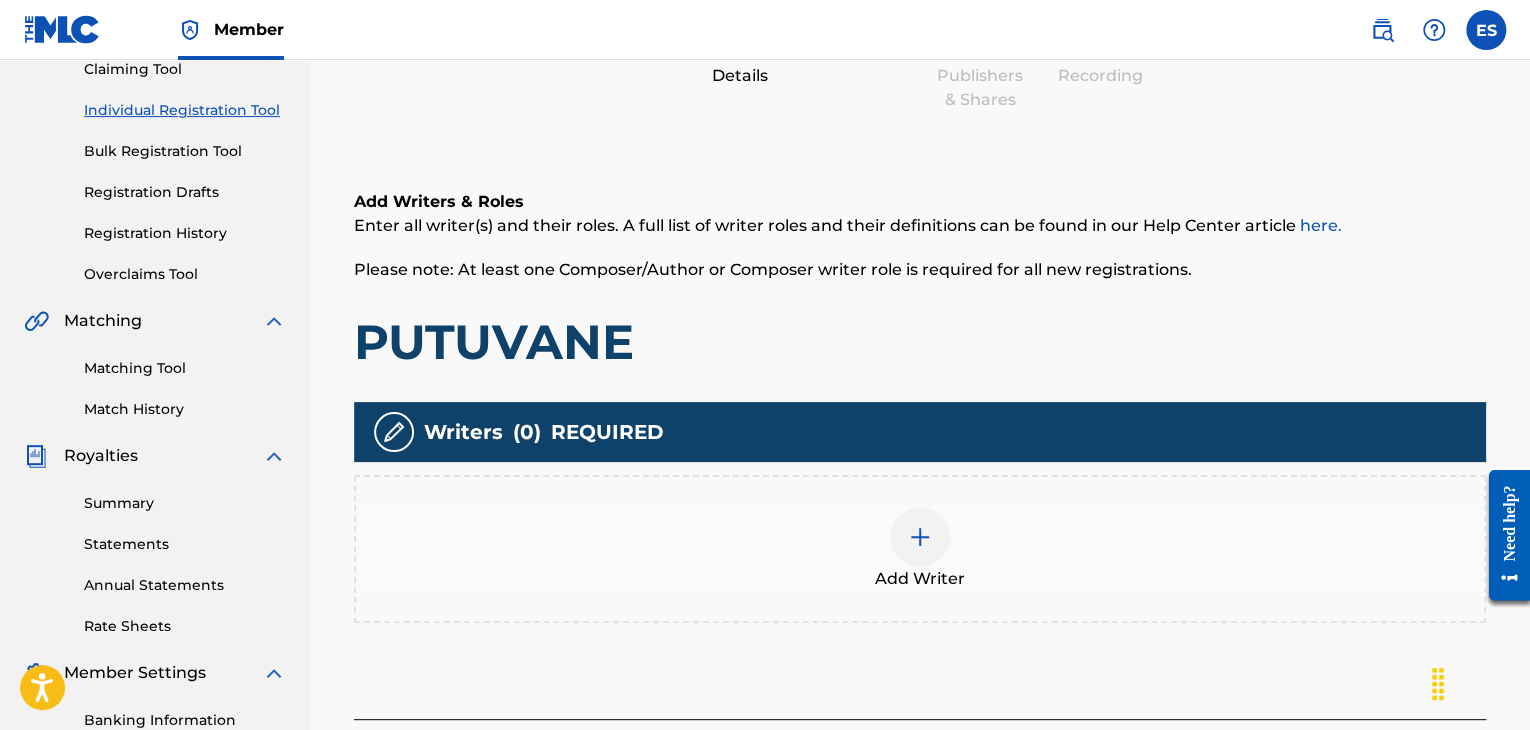 scroll, scrollTop: 390, scrollLeft: 0, axis: vertical 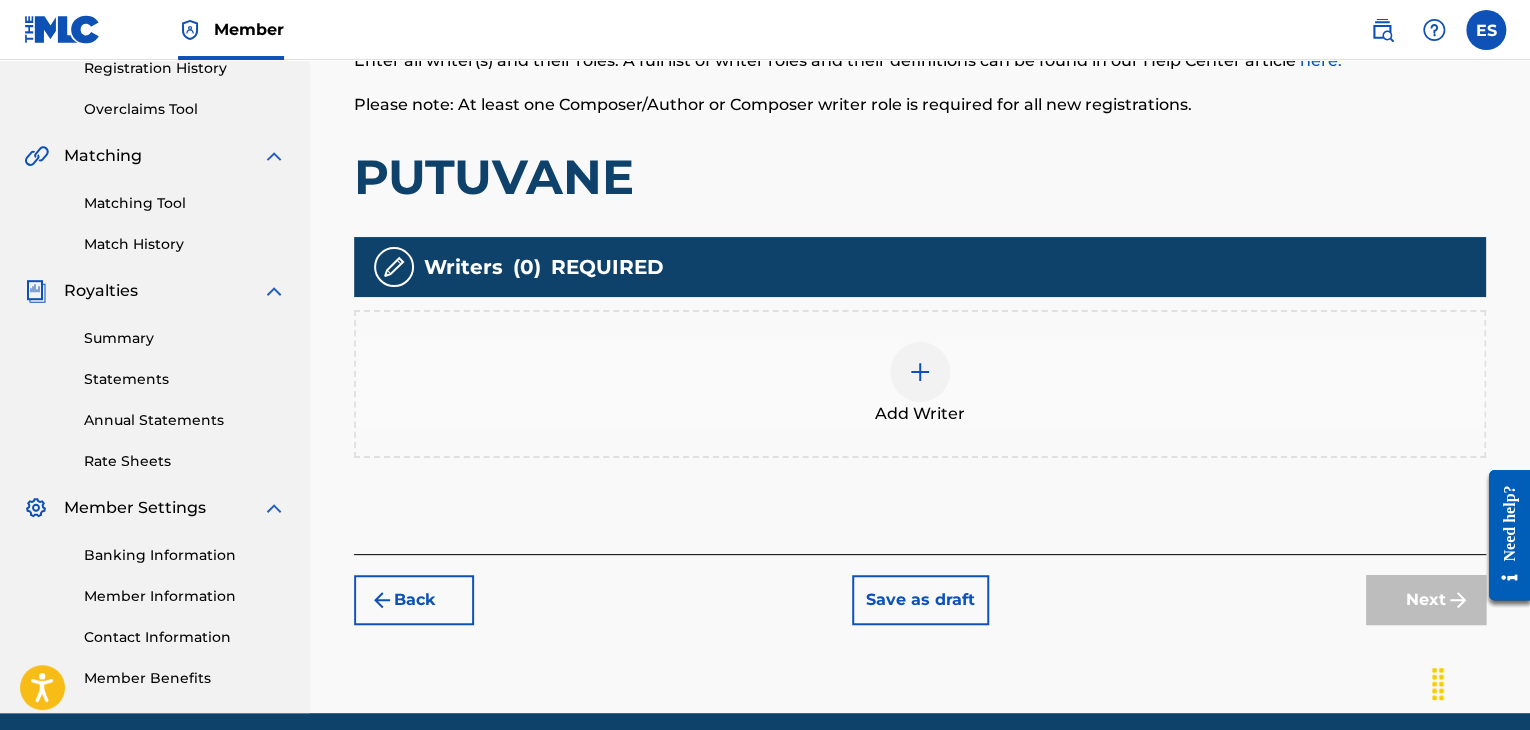 click on "Add Writer" at bounding box center (920, 414) 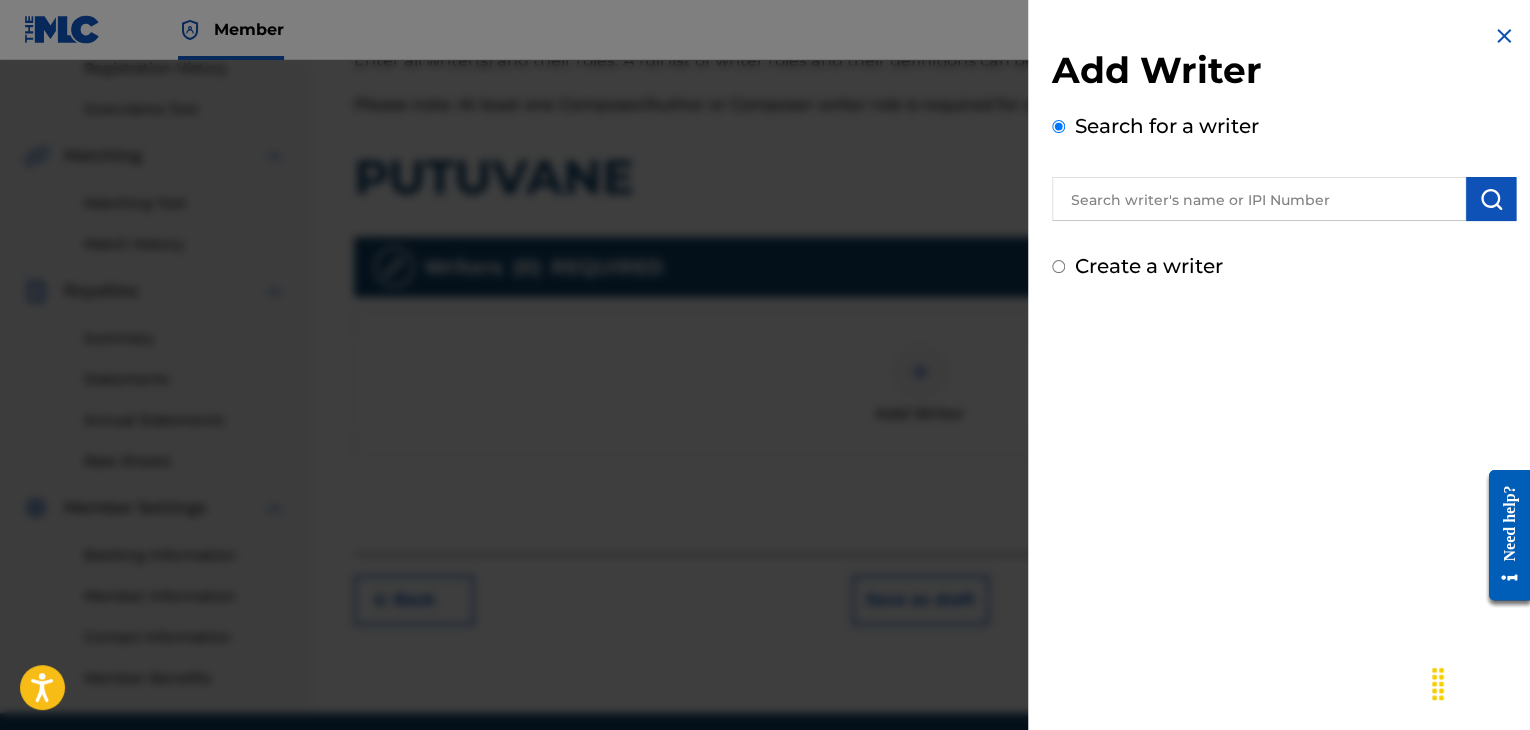 click at bounding box center [1259, 199] 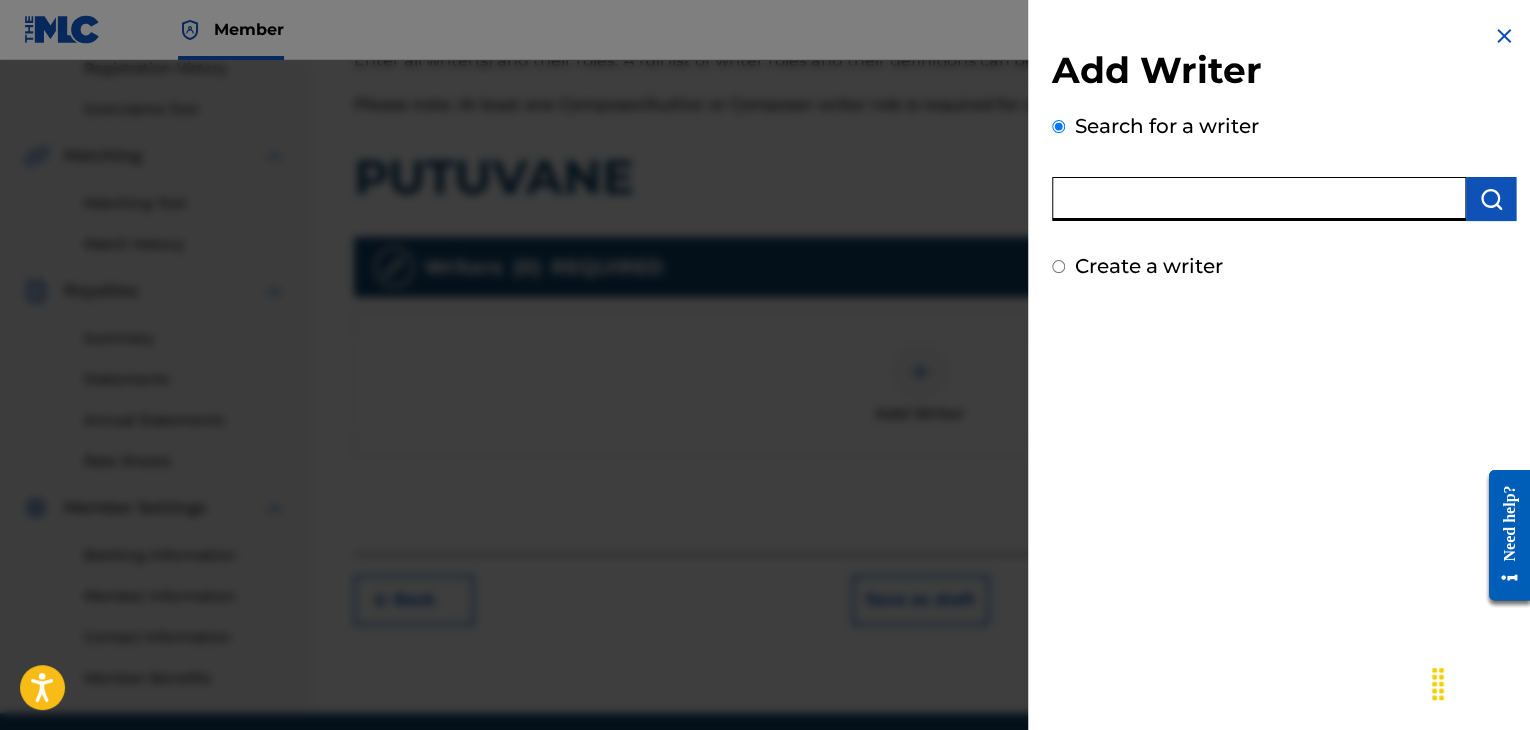paste on "00143941476" 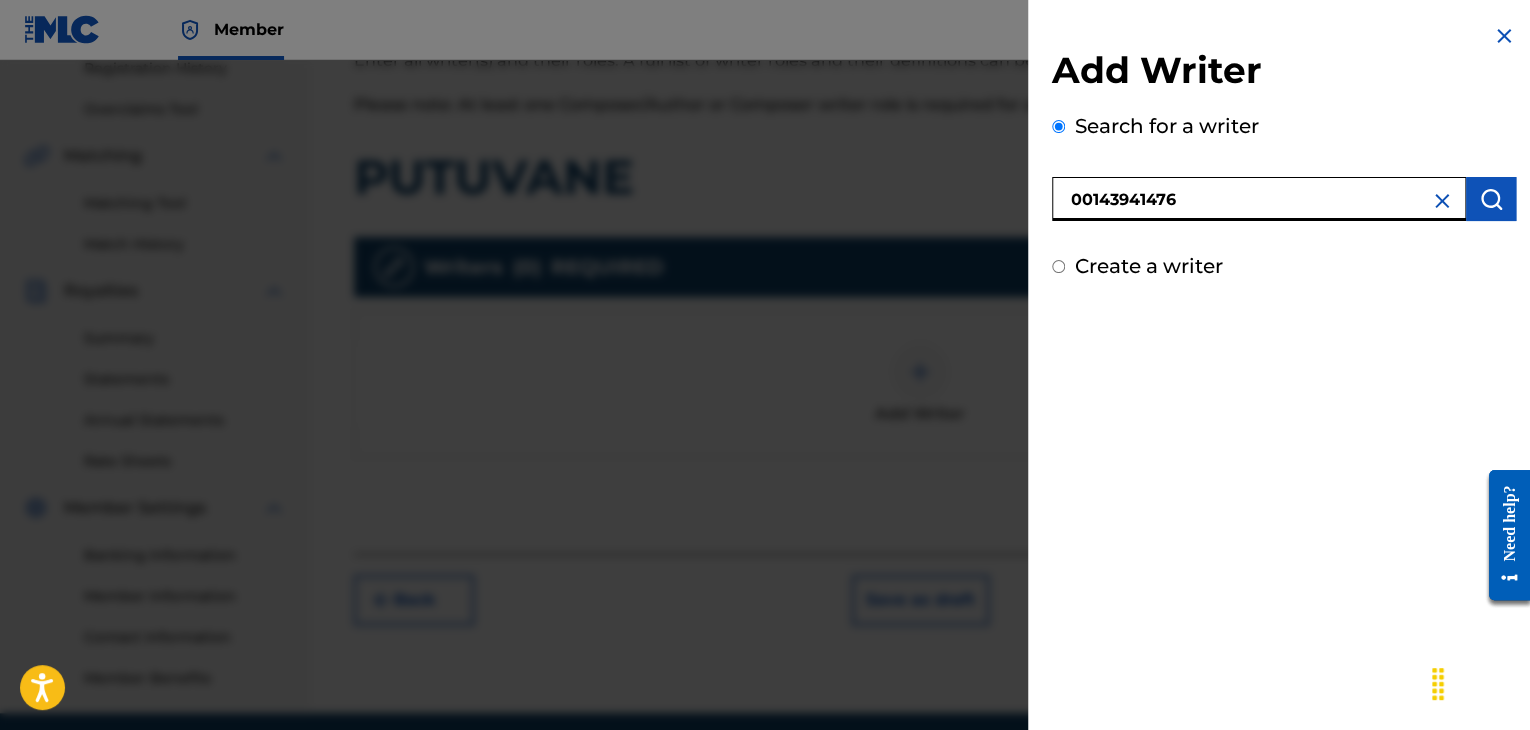 type on "00143941476" 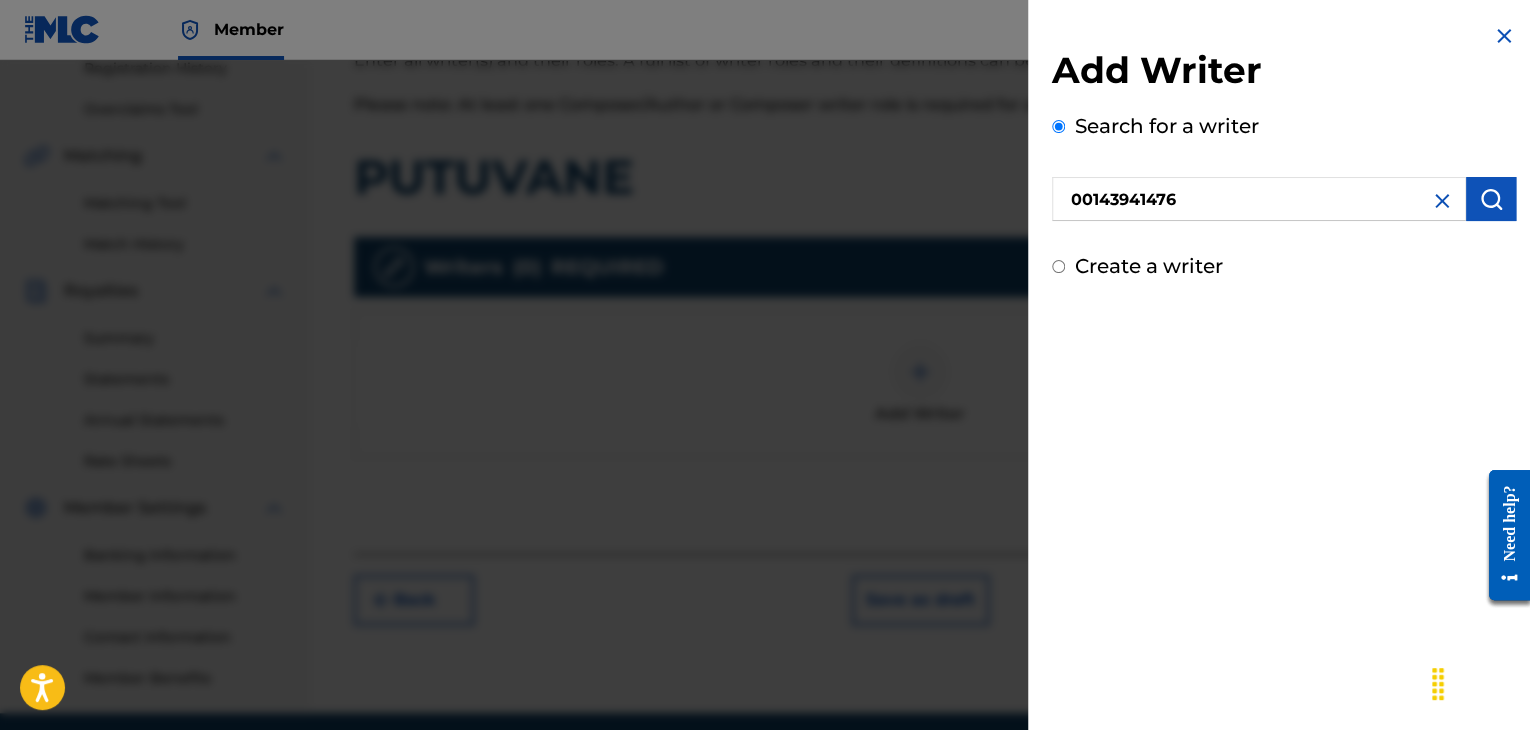 click at bounding box center [1491, 199] 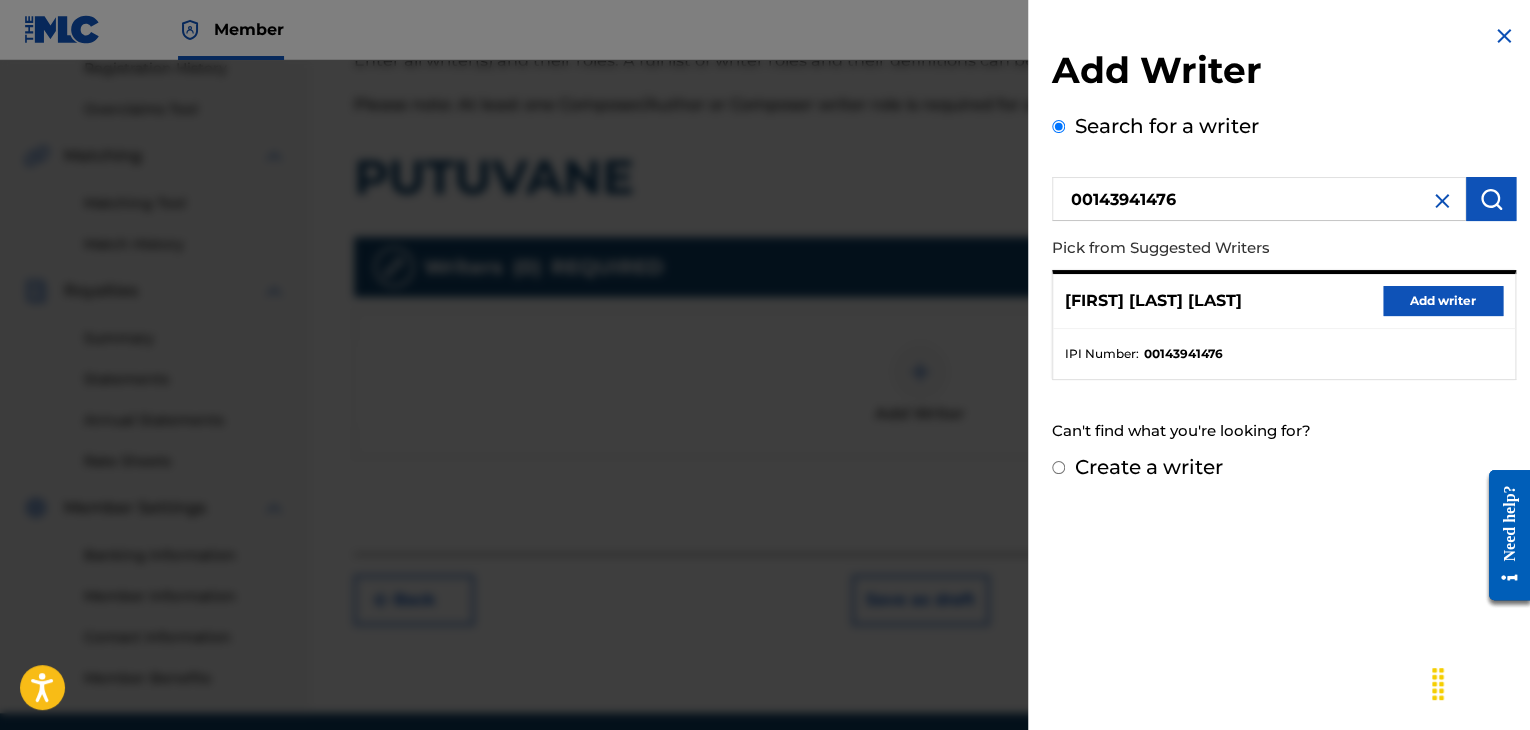 click on "Add writer" at bounding box center [1443, 301] 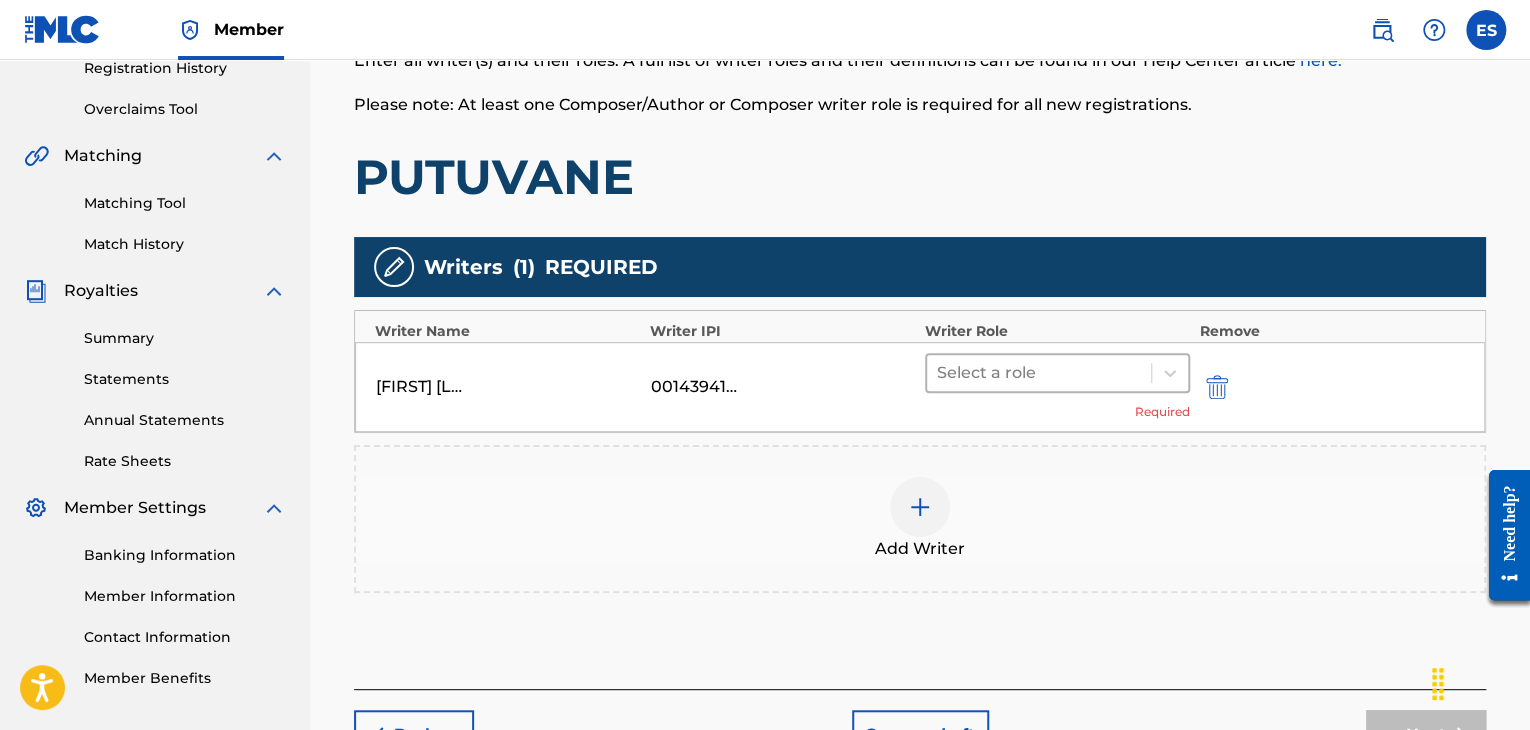 click at bounding box center (1039, 373) 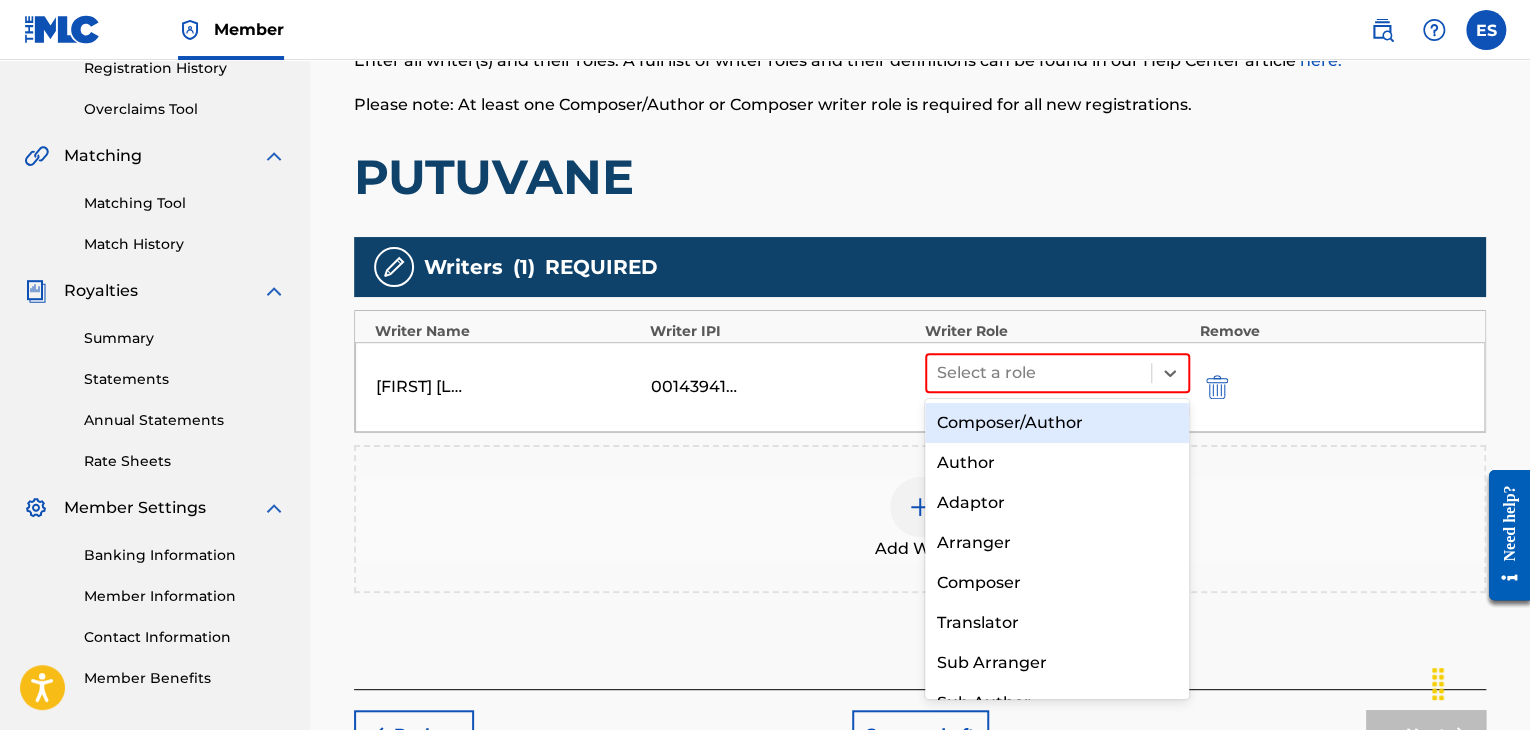 click on "Composer/Author" at bounding box center (1057, 423) 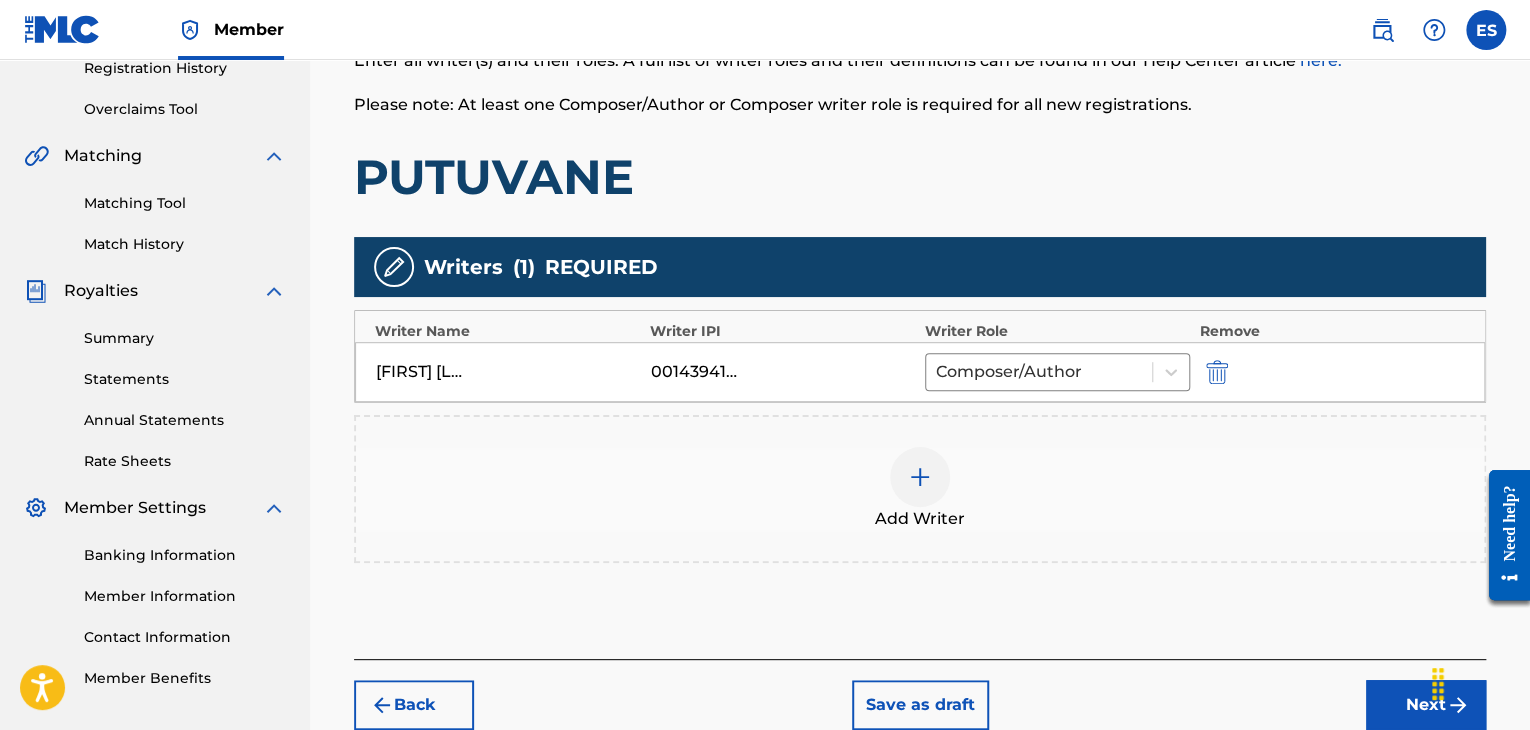 click at bounding box center [920, 477] 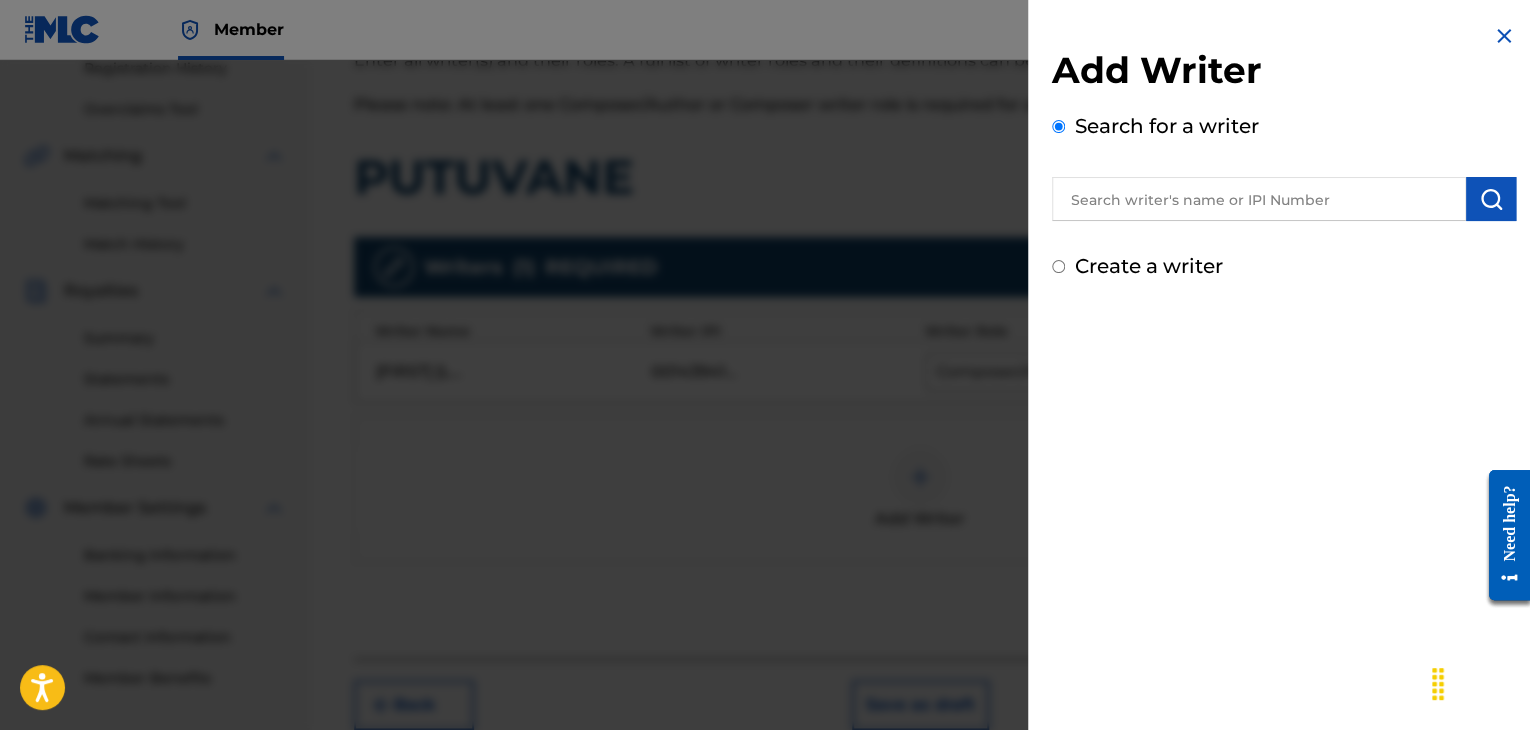 click at bounding box center [1259, 199] 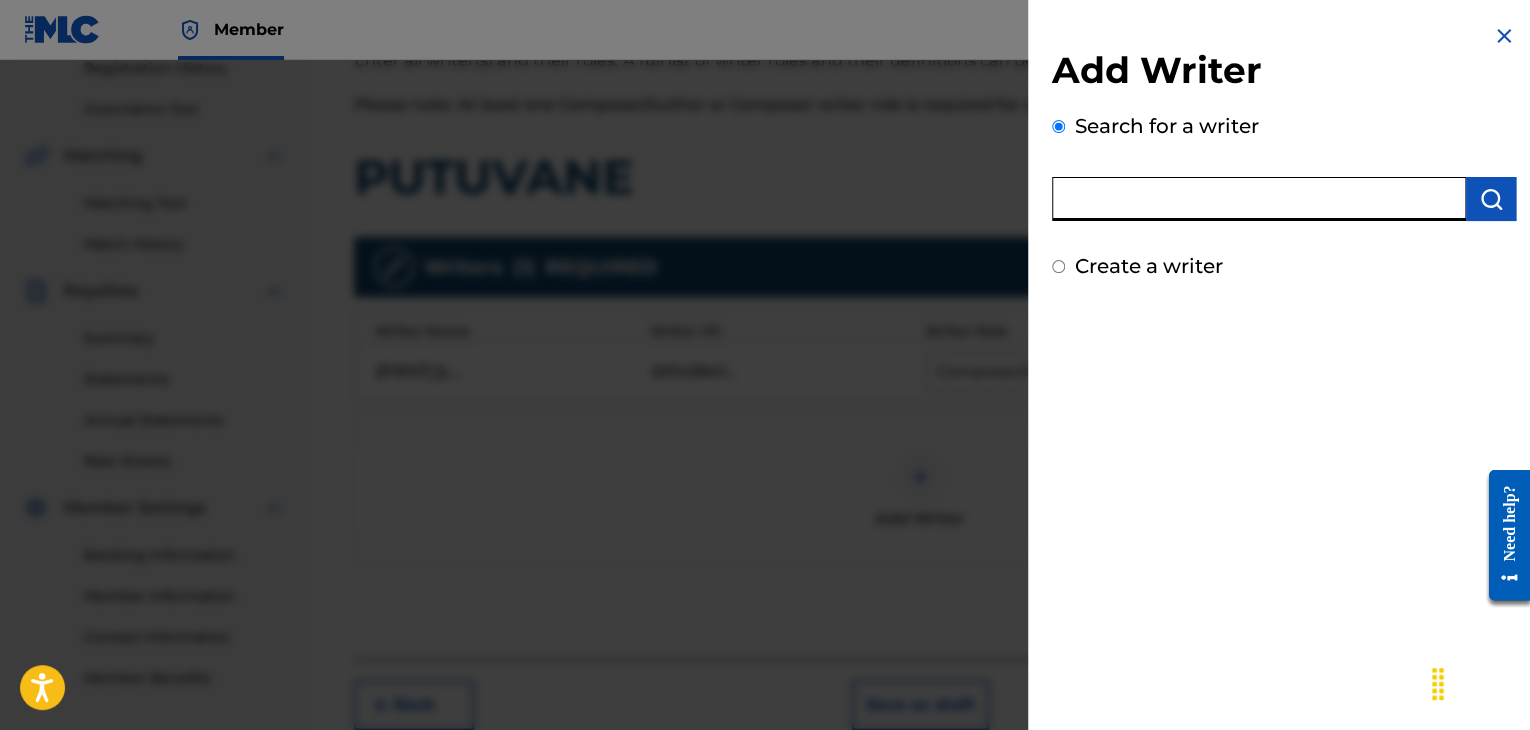 paste on "00143941476" 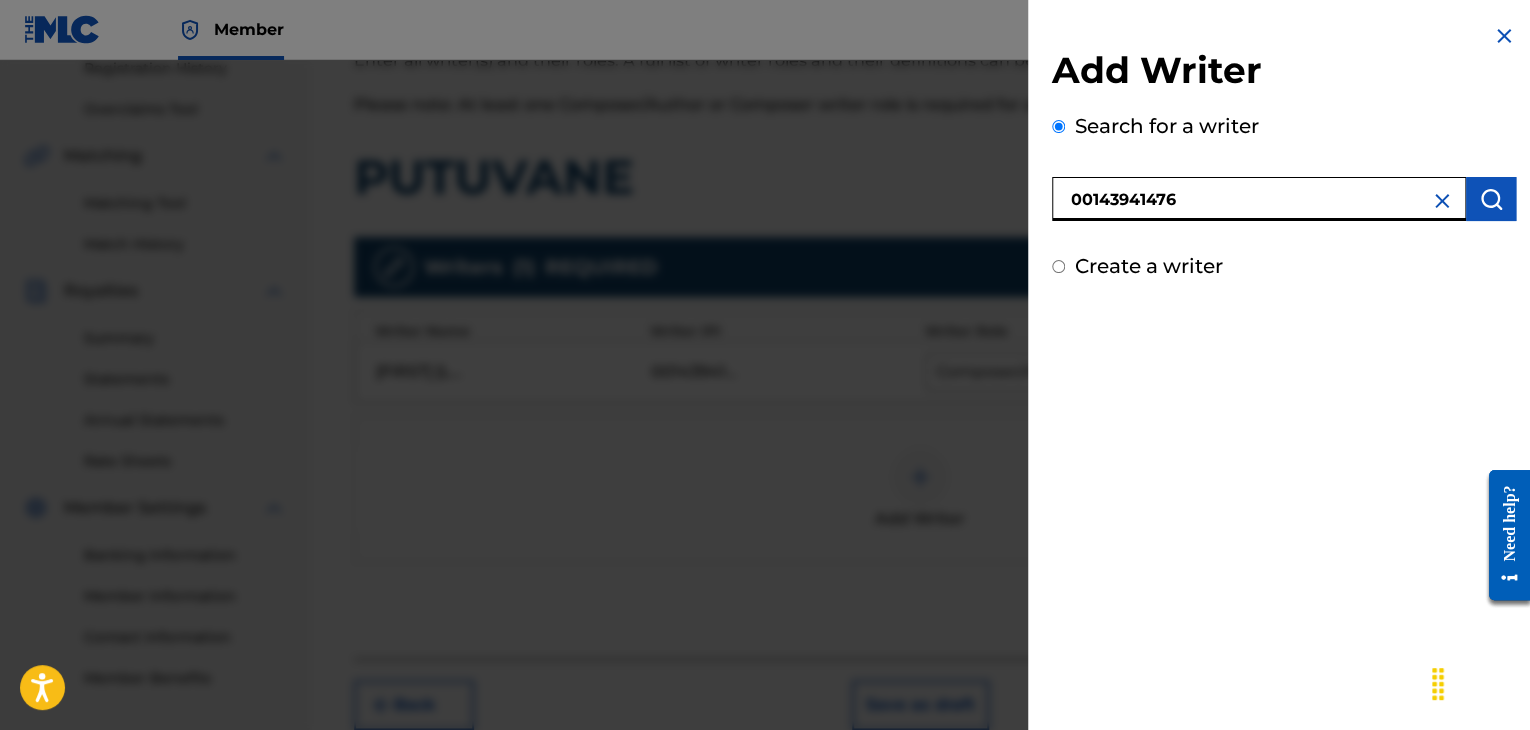 type on "00143941476" 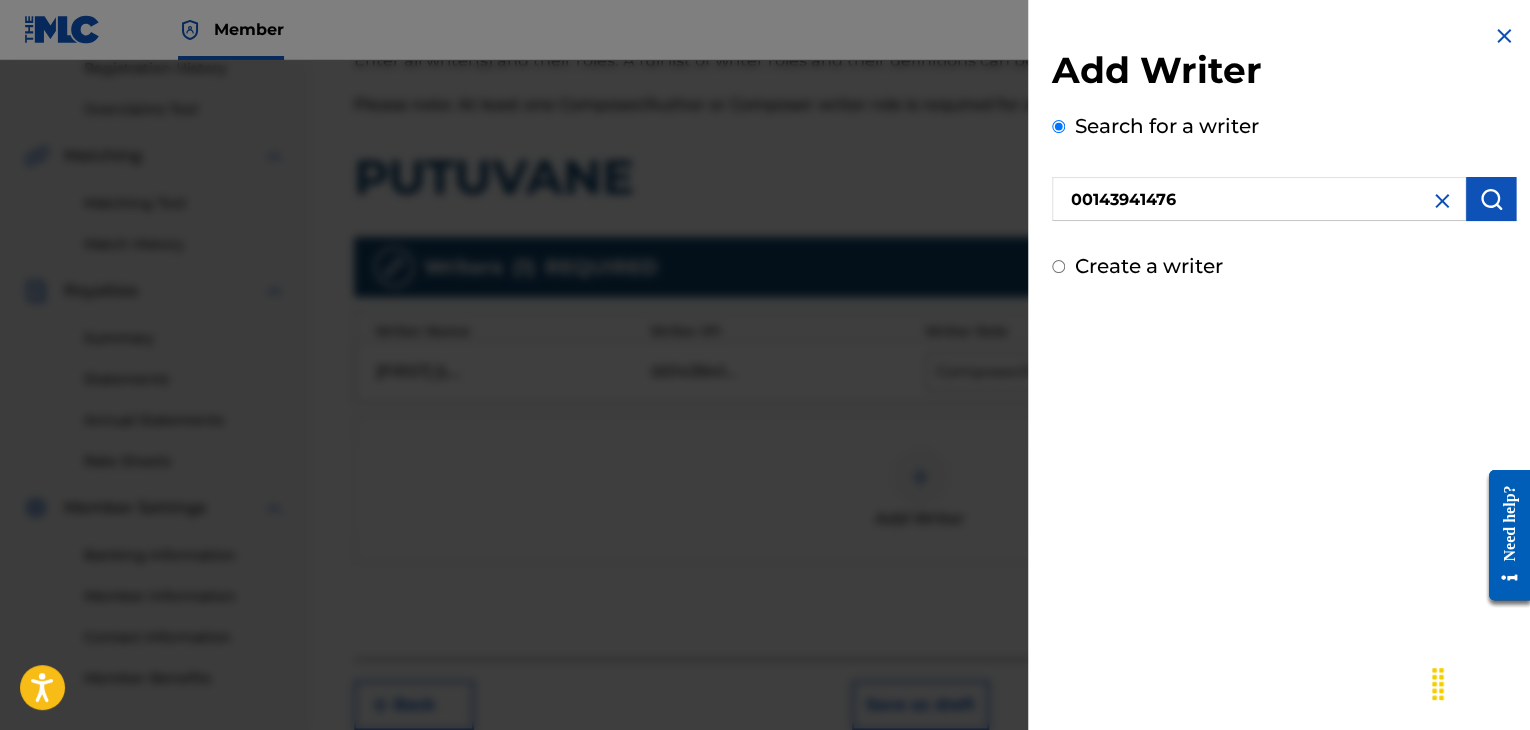 click at bounding box center (1491, 199) 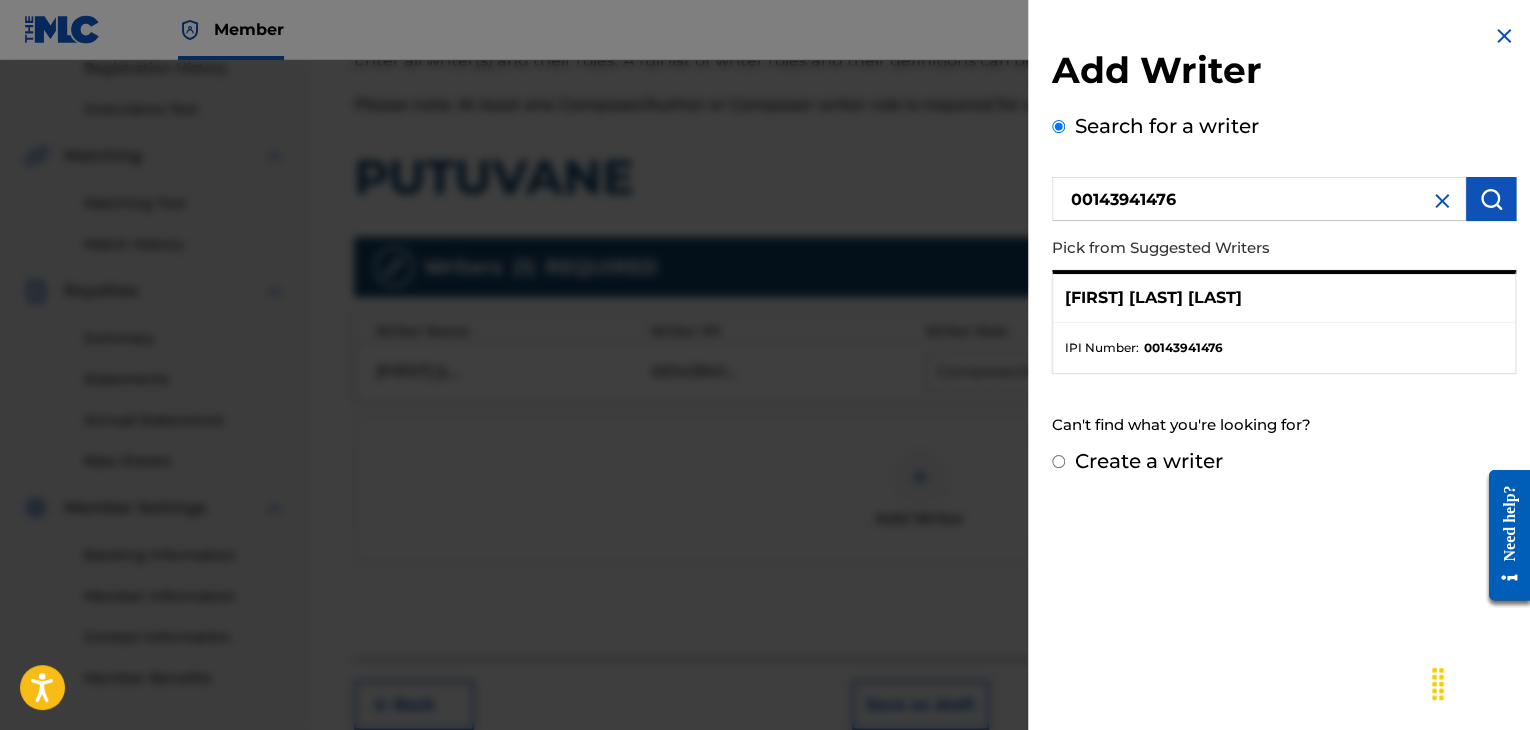 click on "Create a writer" at bounding box center (1149, 461) 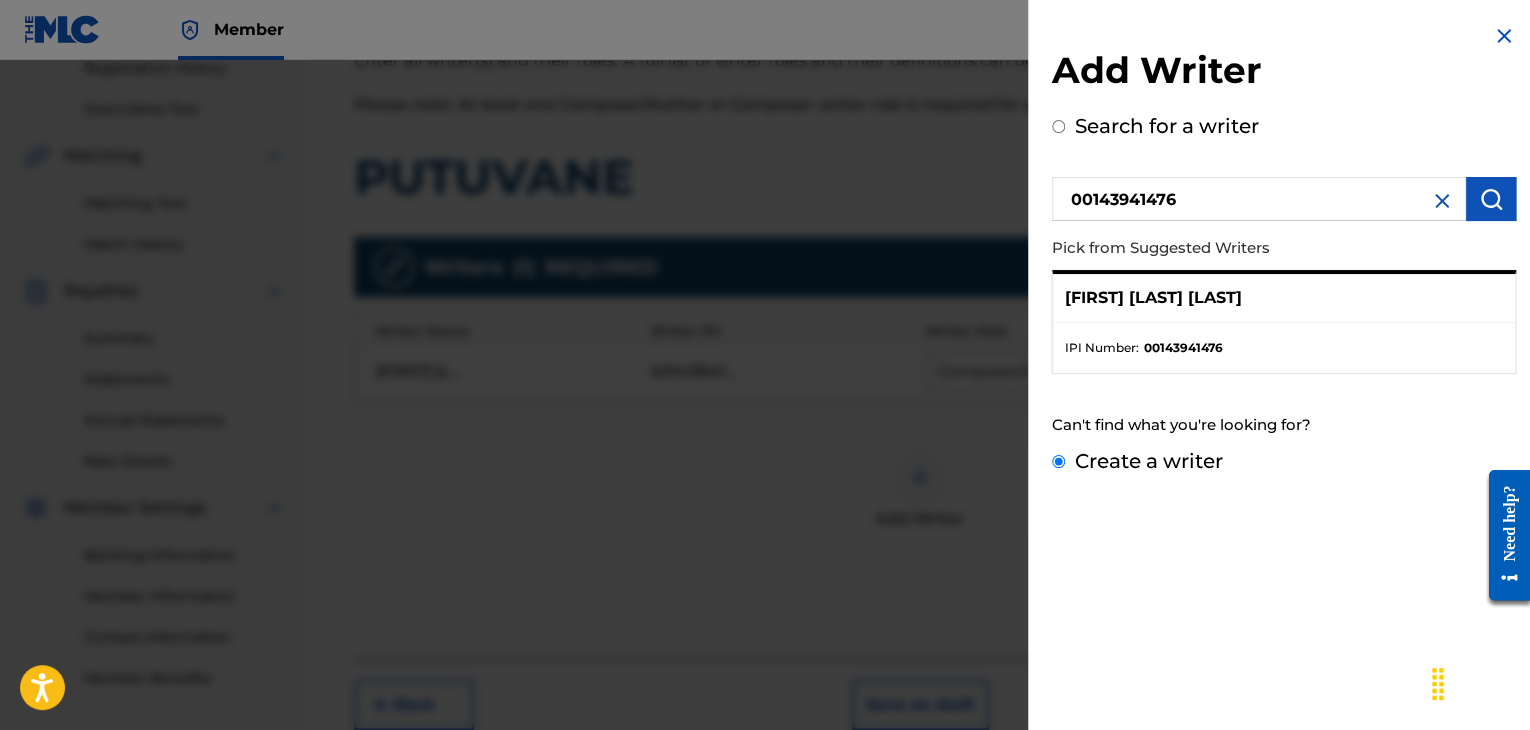 click on "Create a writer" at bounding box center (1058, 461) 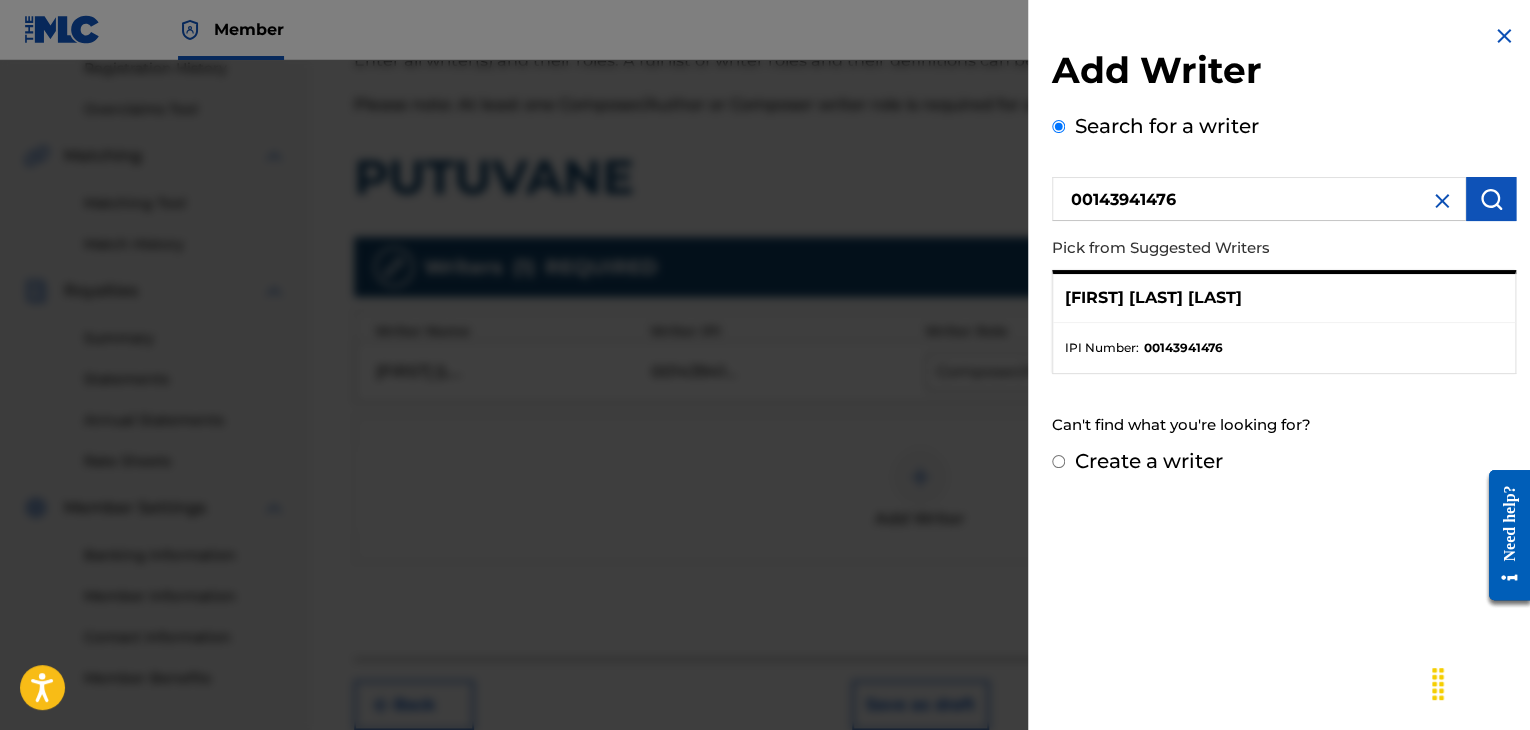 radio on "false" 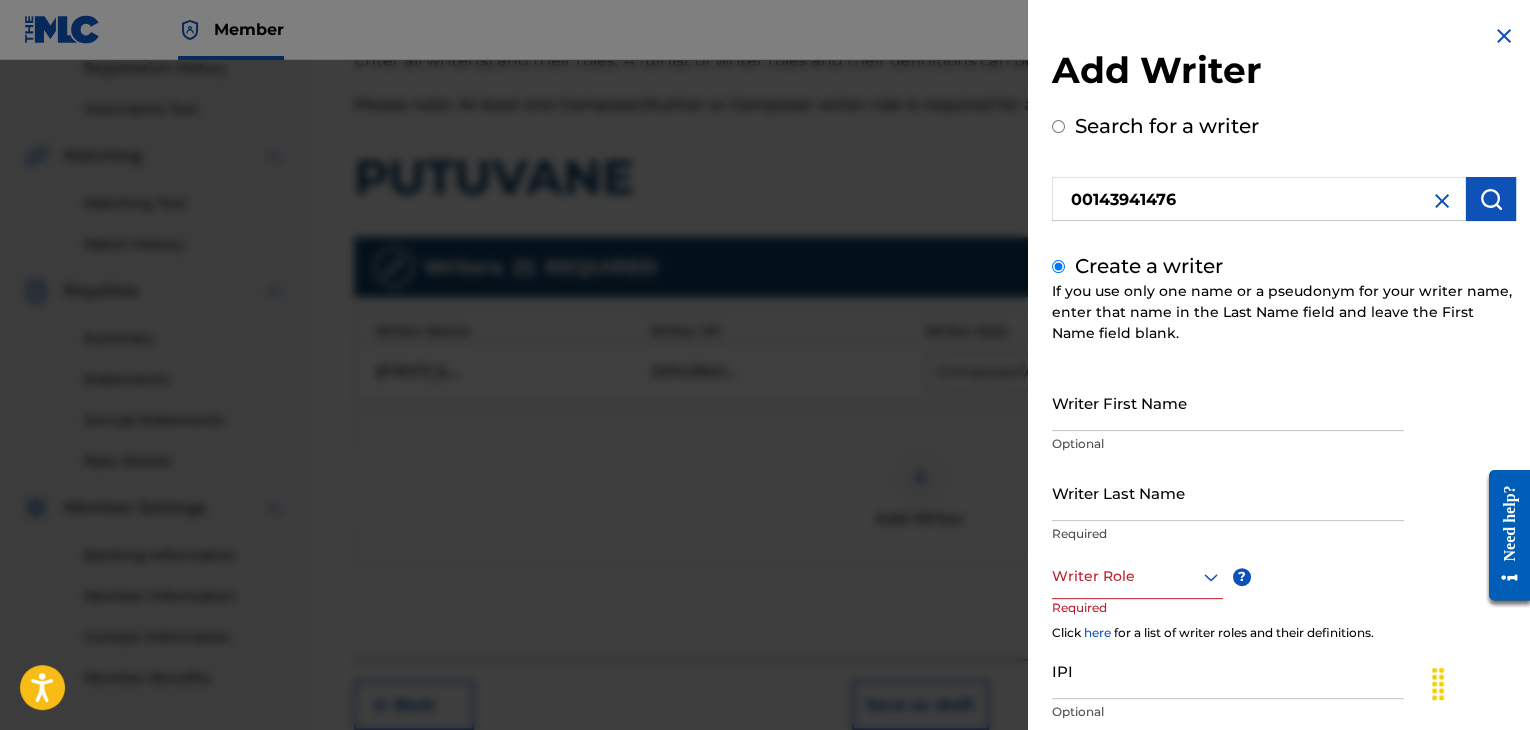 click on "Writer Last Name   Required" at bounding box center [1228, 509] 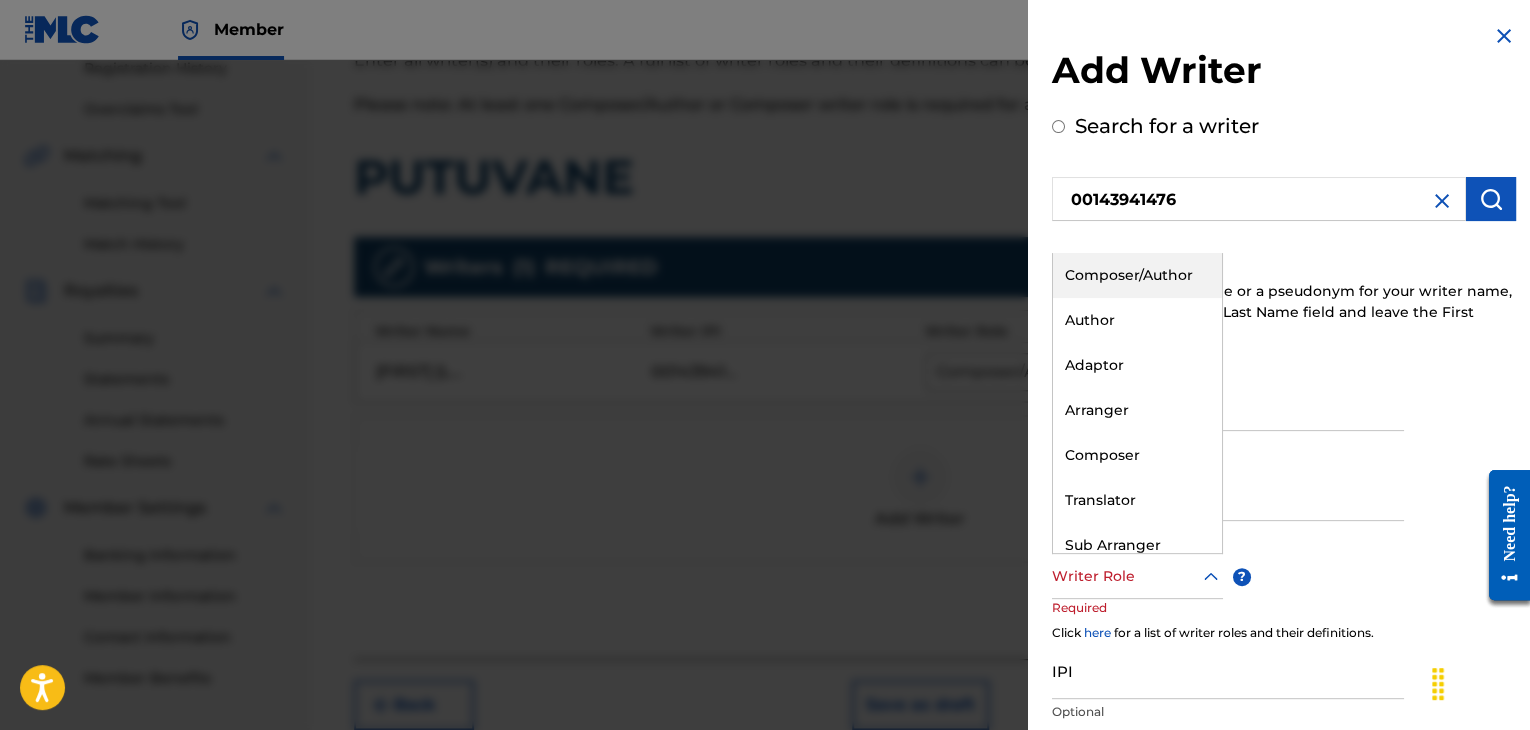 click at bounding box center (1137, 576) 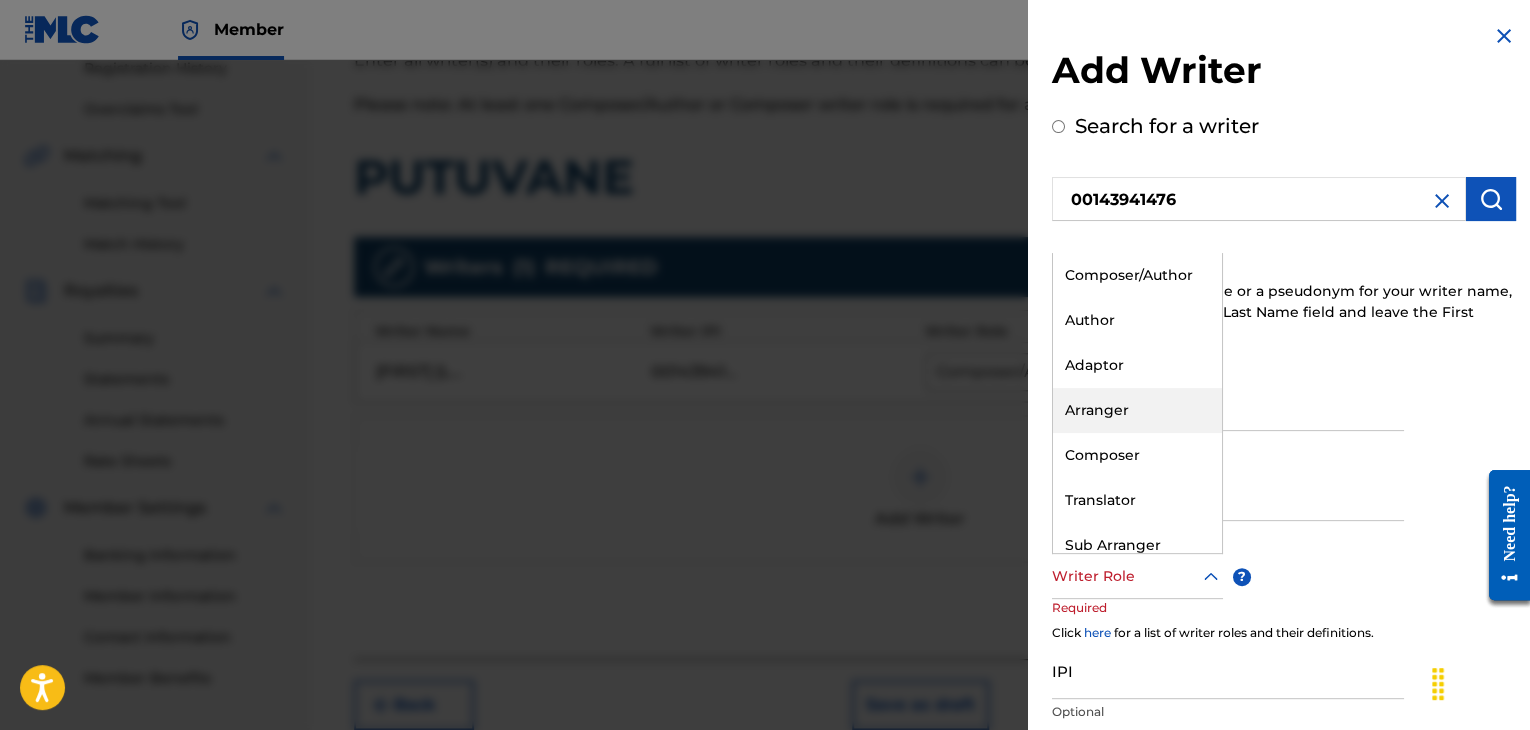 click on "Arranger" at bounding box center (1137, 410) 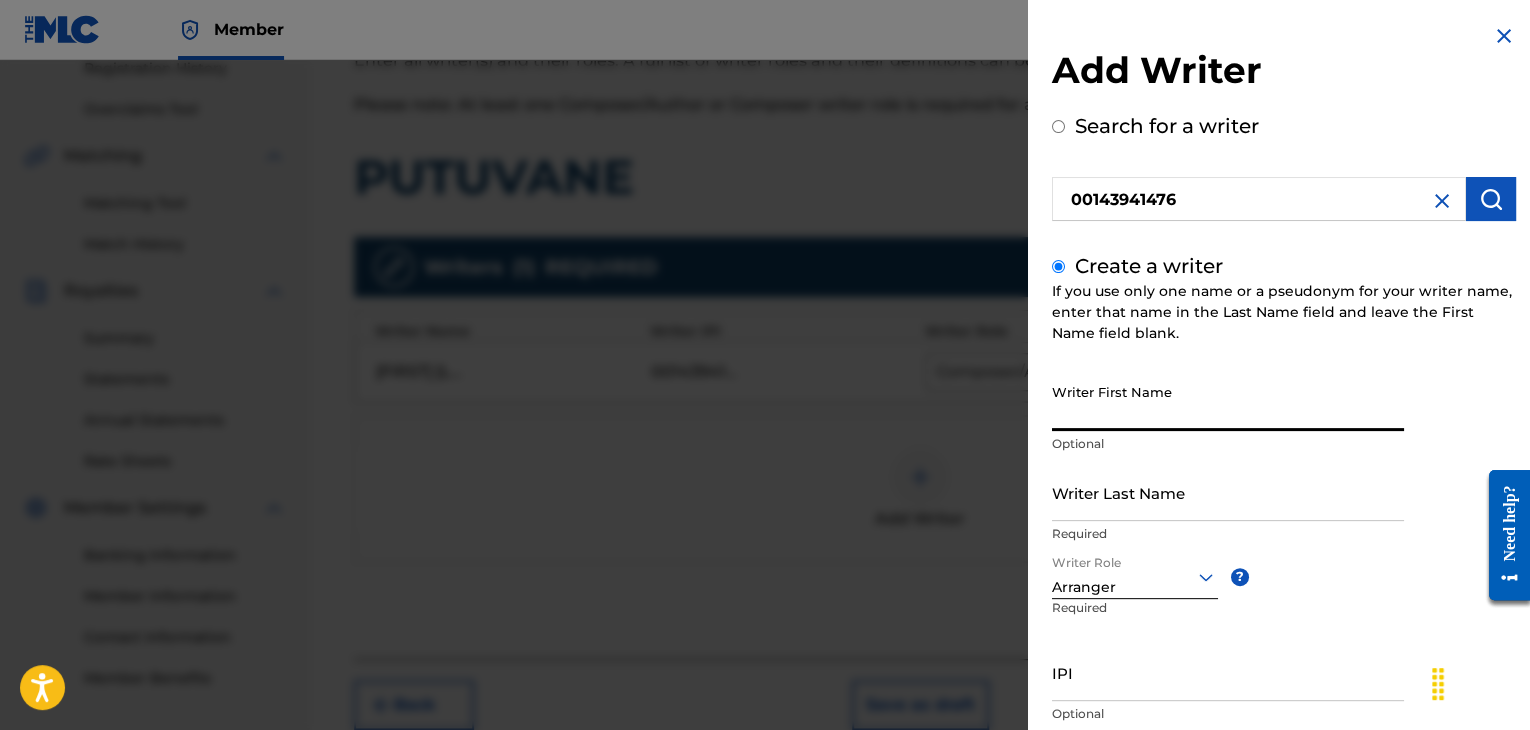 click on "Writer First Name" at bounding box center [1228, 402] 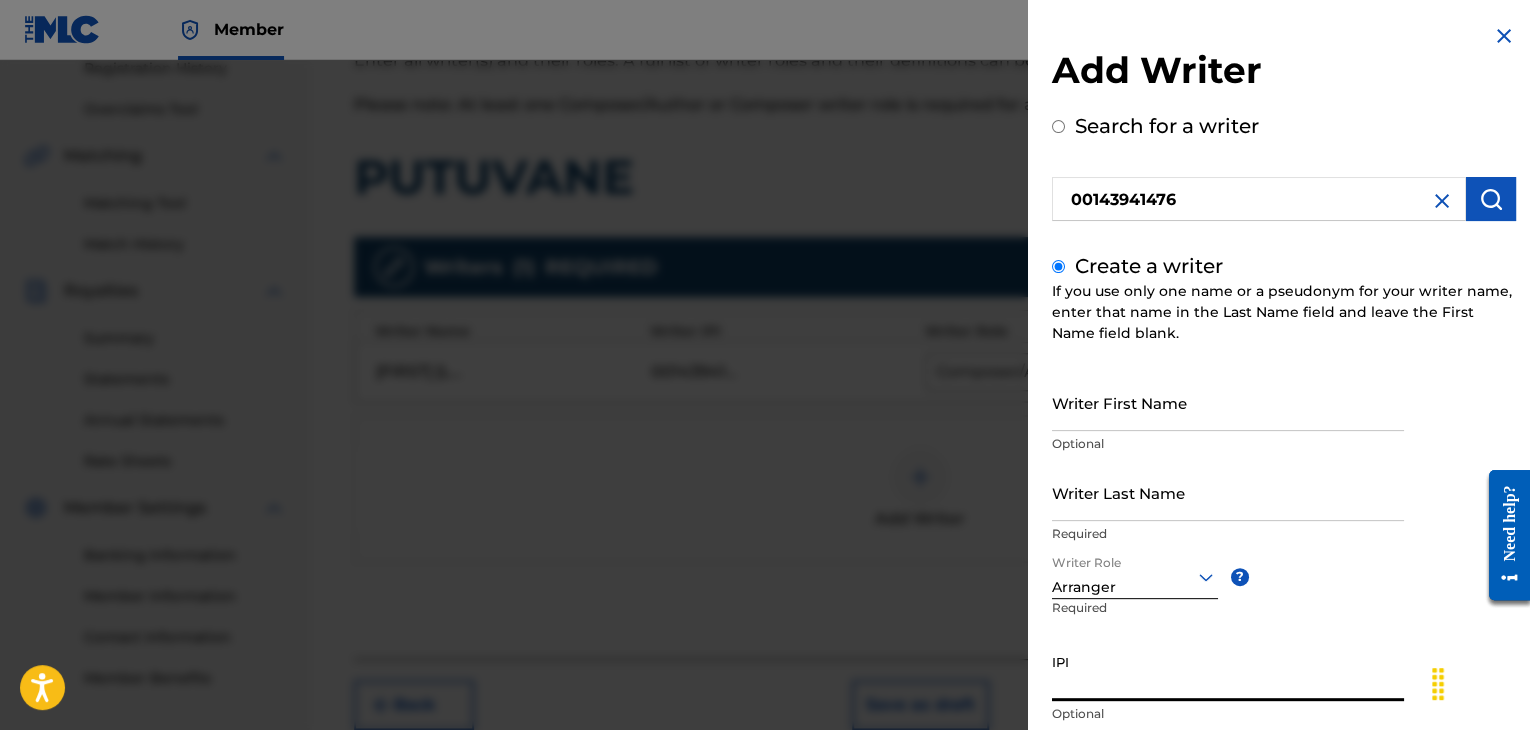 paste on "00143941476" 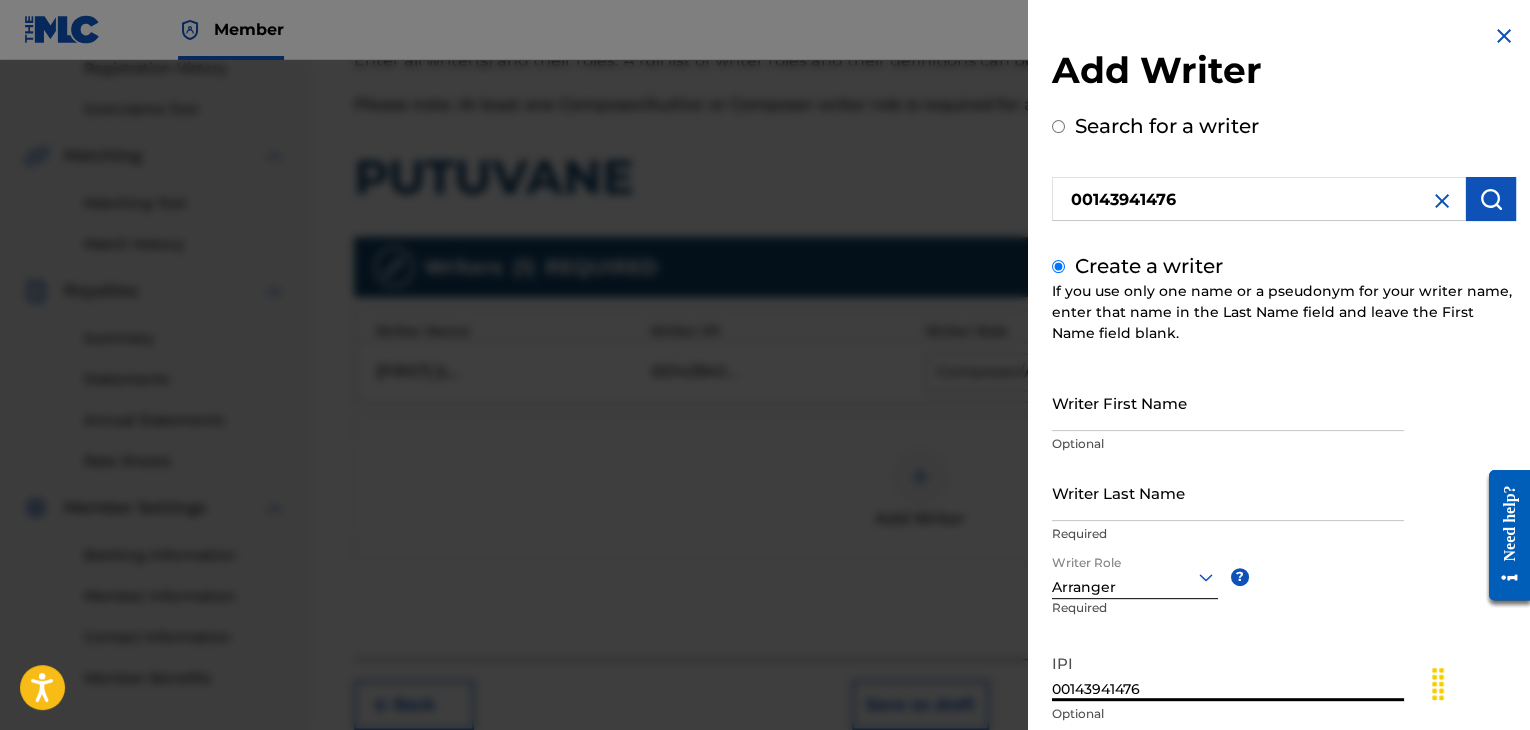 type on "00143941476" 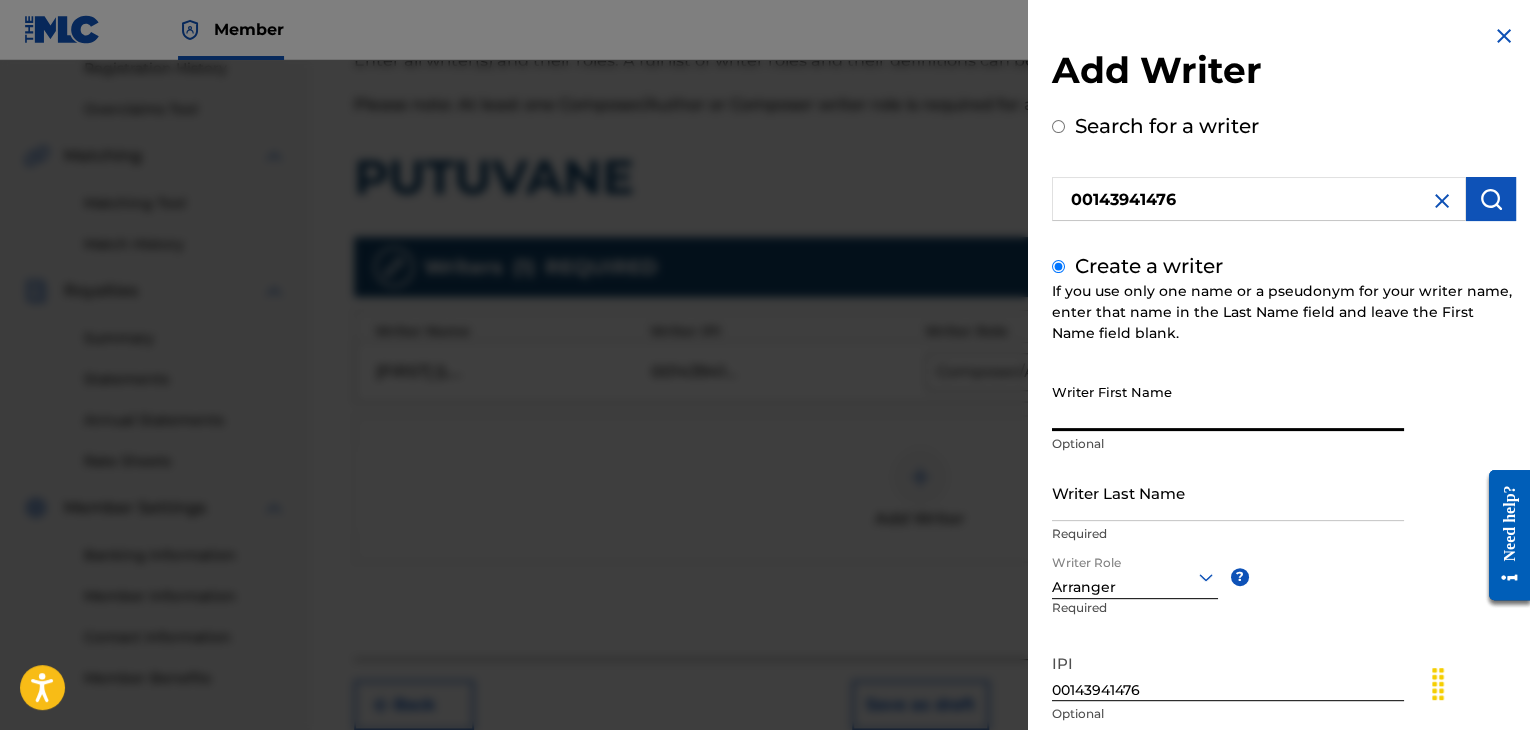 click on "Writer First Name" at bounding box center (1228, 402) 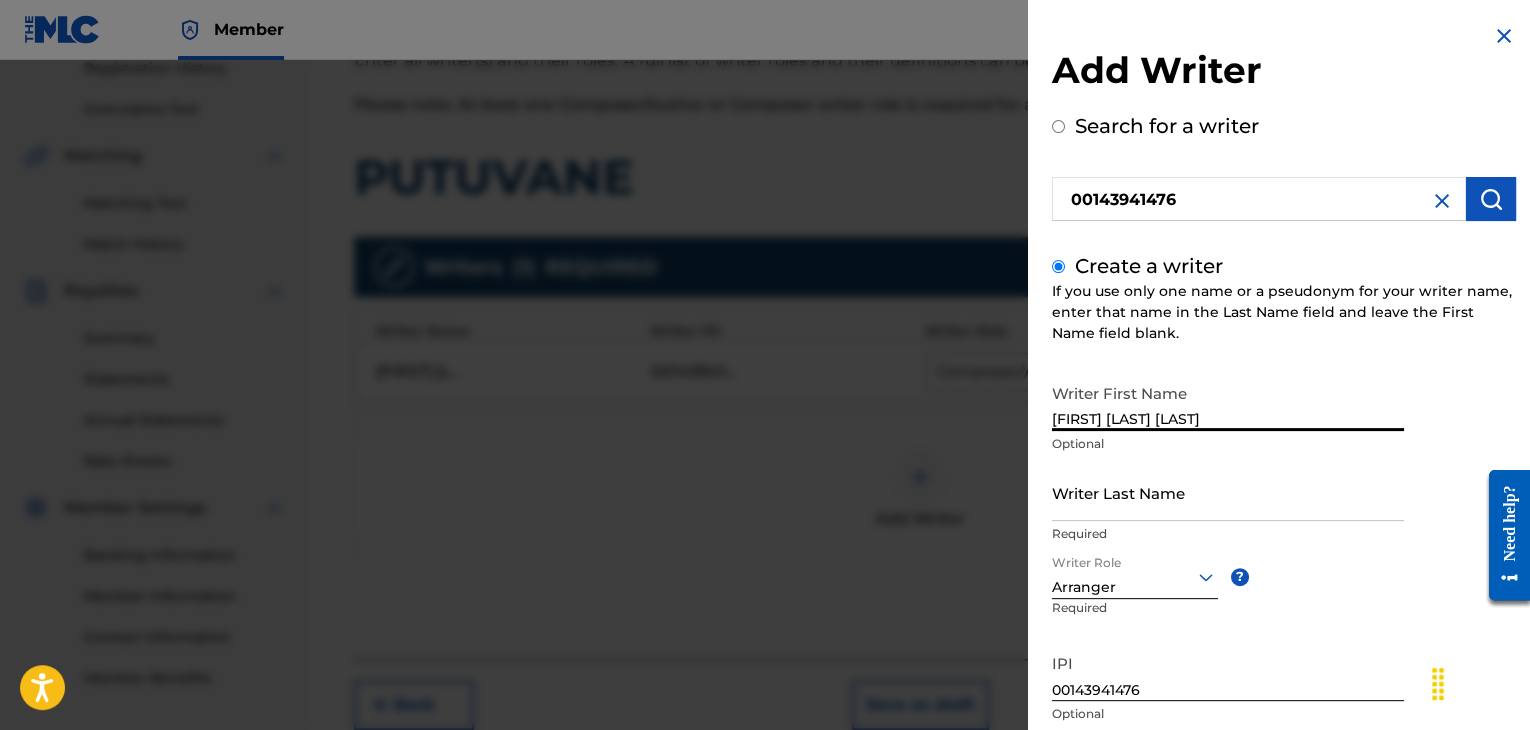 type on "[FIRST] [LAST] [LAST]" 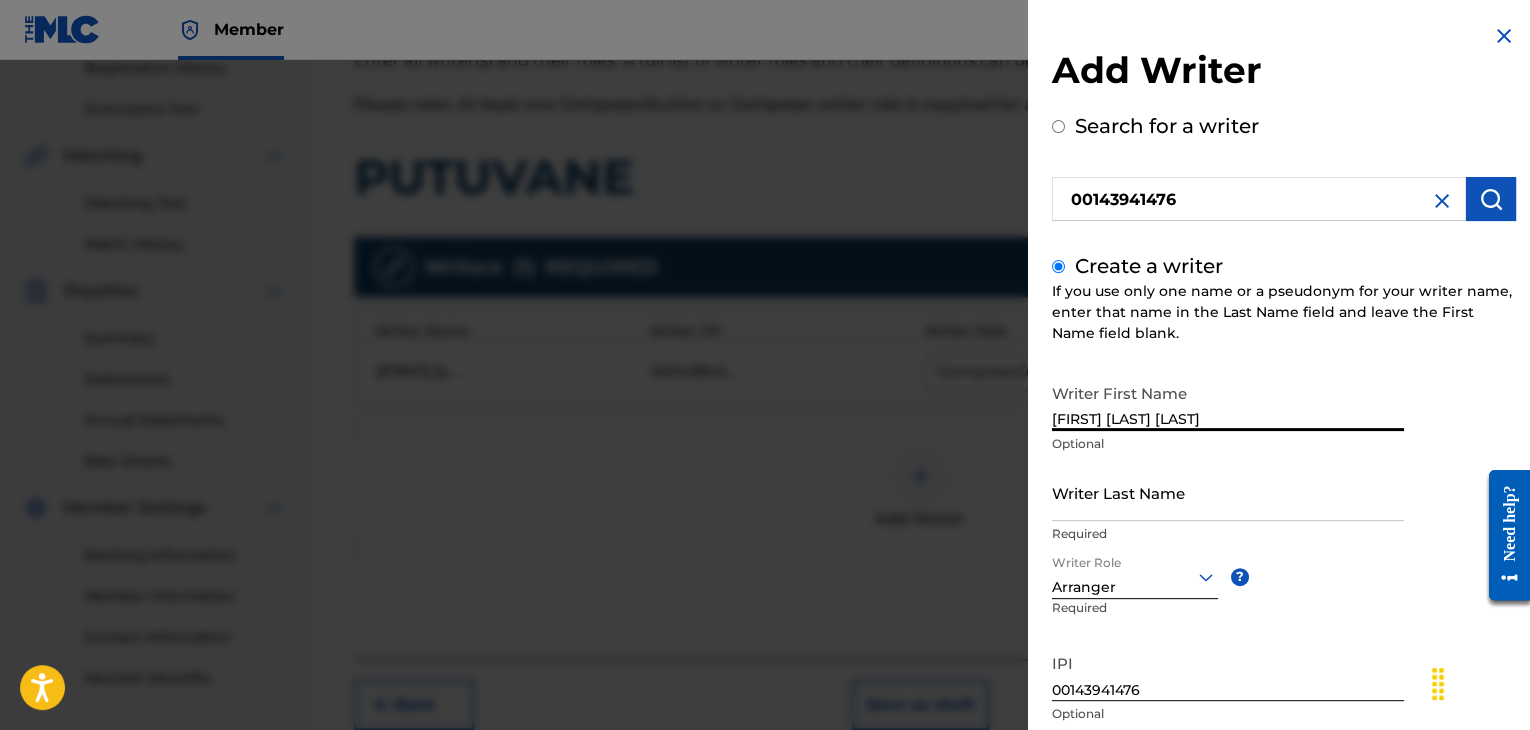 click on "Writer Last Name" at bounding box center (1228, 492) 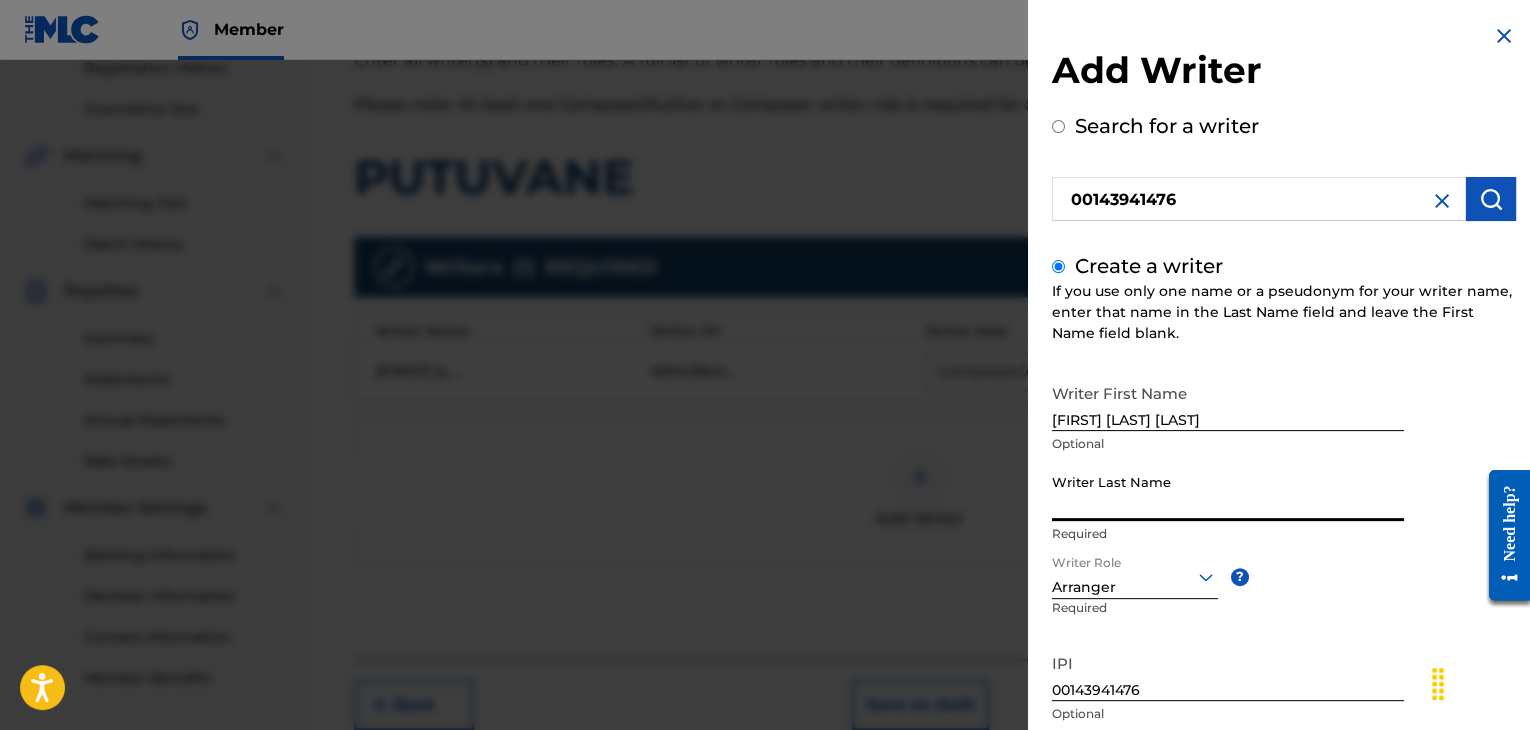 paste on "[FIRST] [LAST] [LAST]" 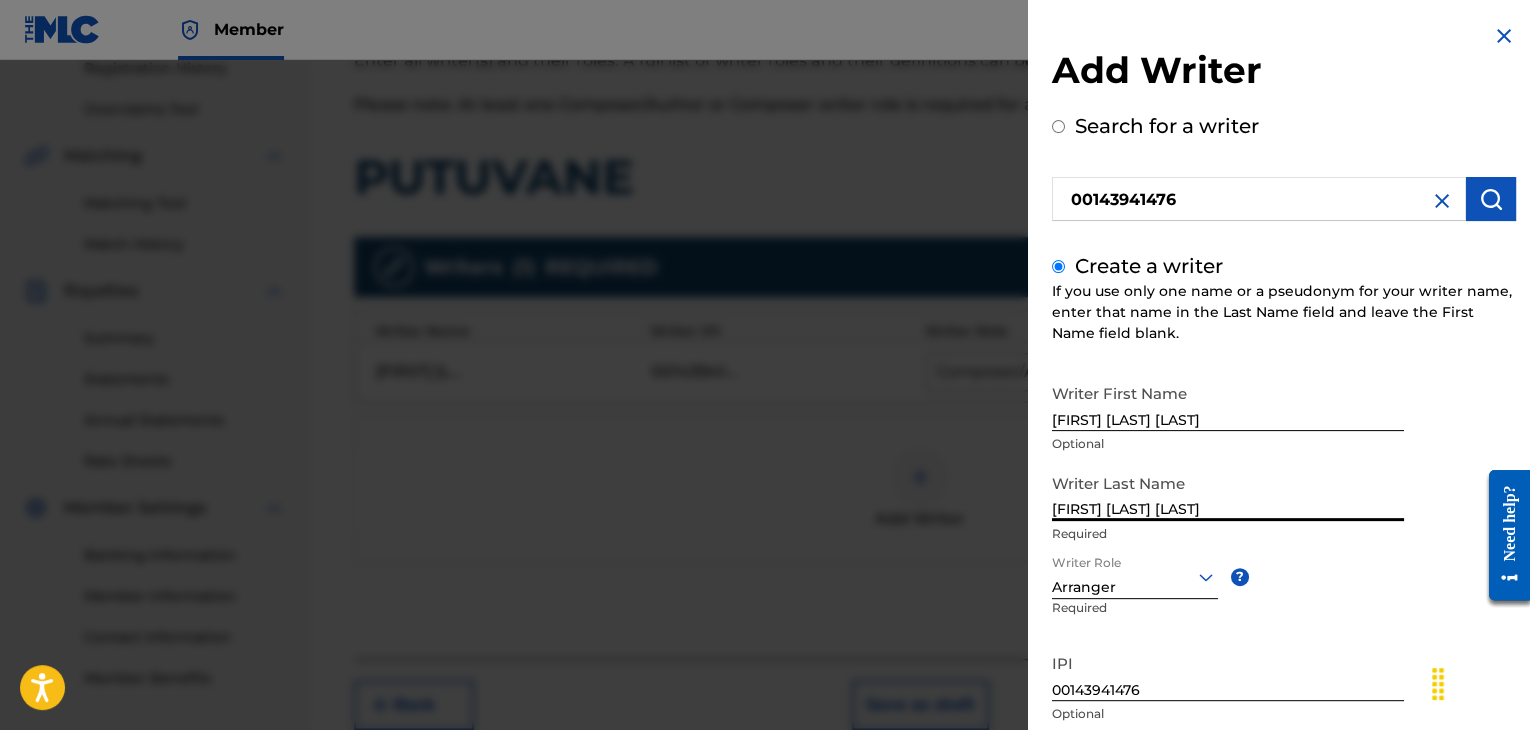 click on "[FIRST] [LAST] [LAST]" at bounding box center (1228, 492) 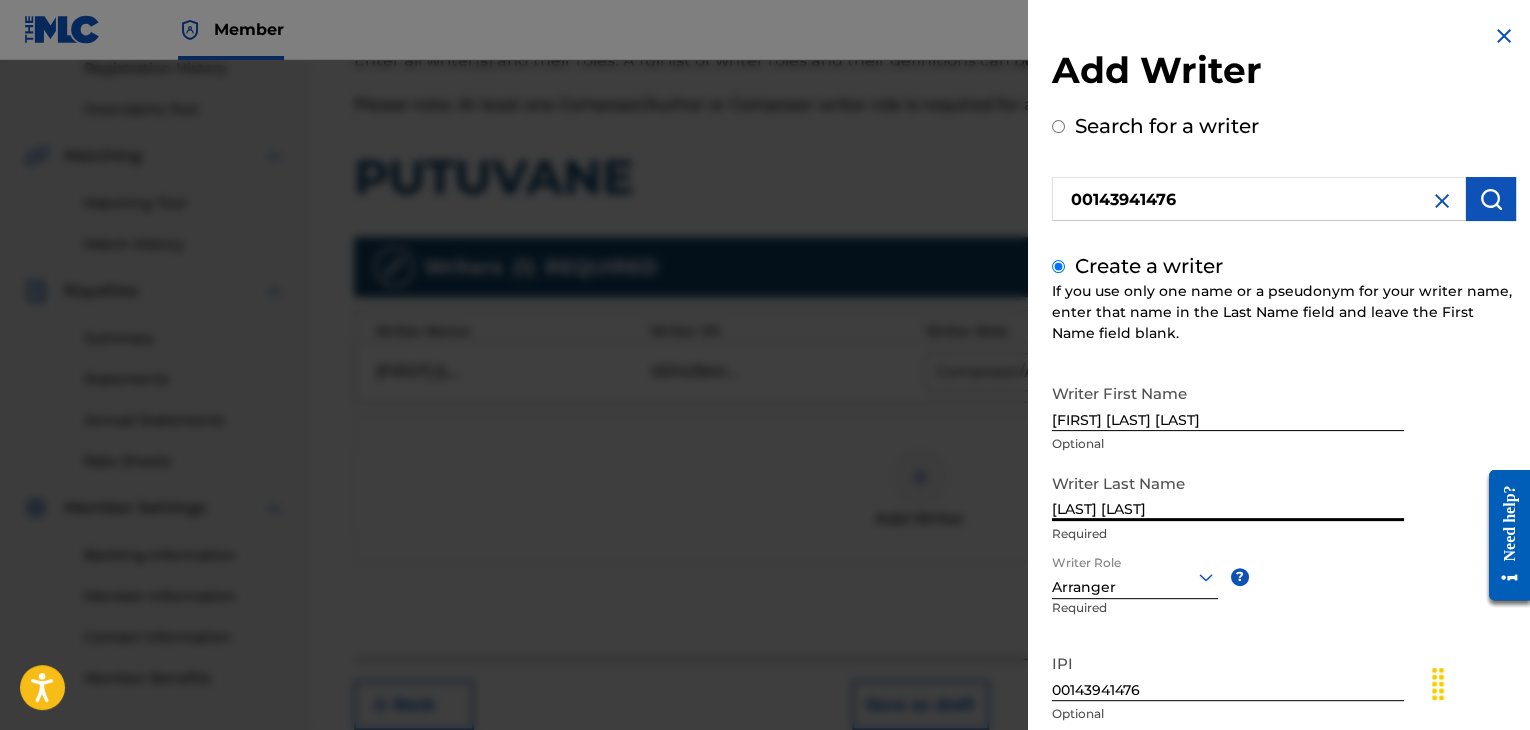 type on "[LAST] [LAST]" 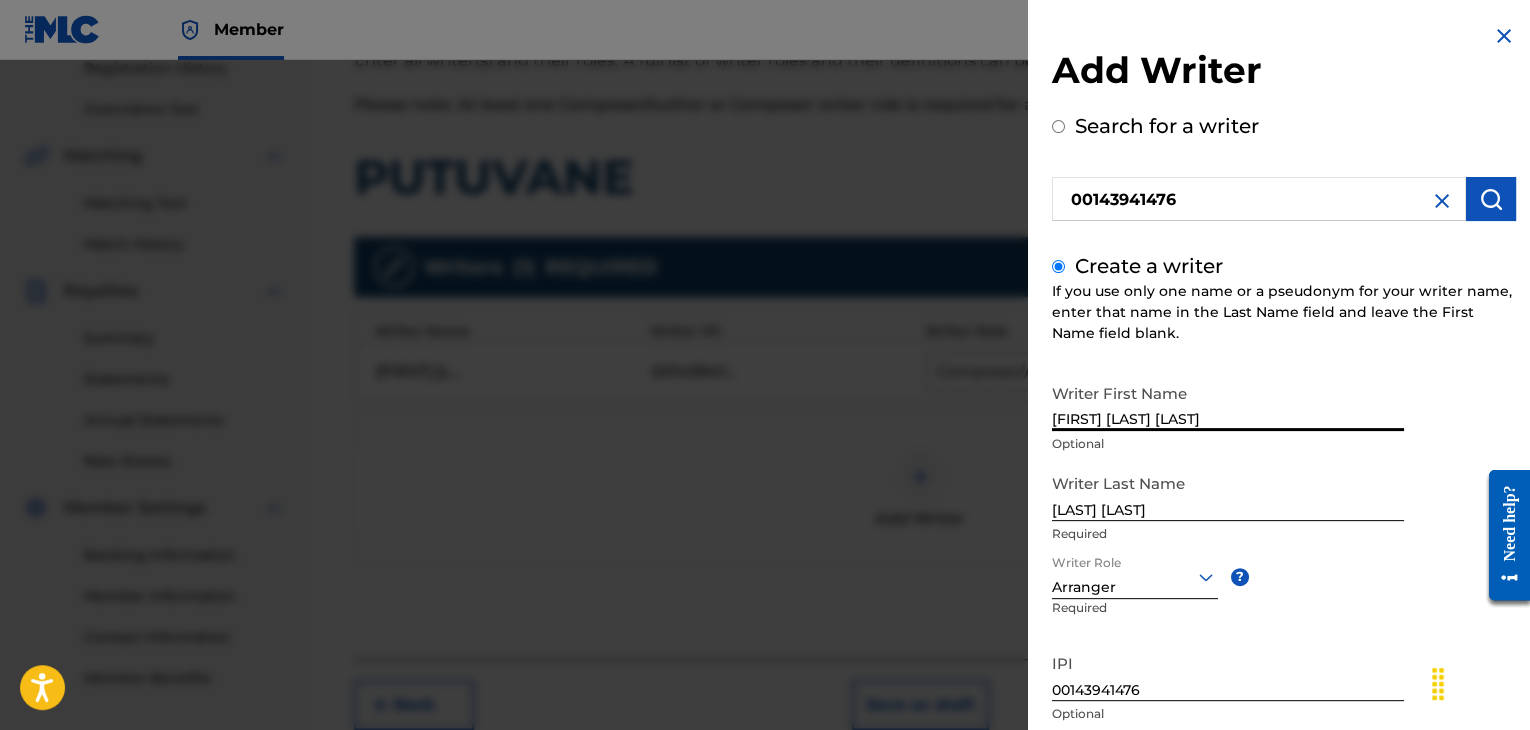 drag, startPoint x: 1128, startPoint y: 415, endPoint x: 1251, endPoint y: 425, distance: 123.40584 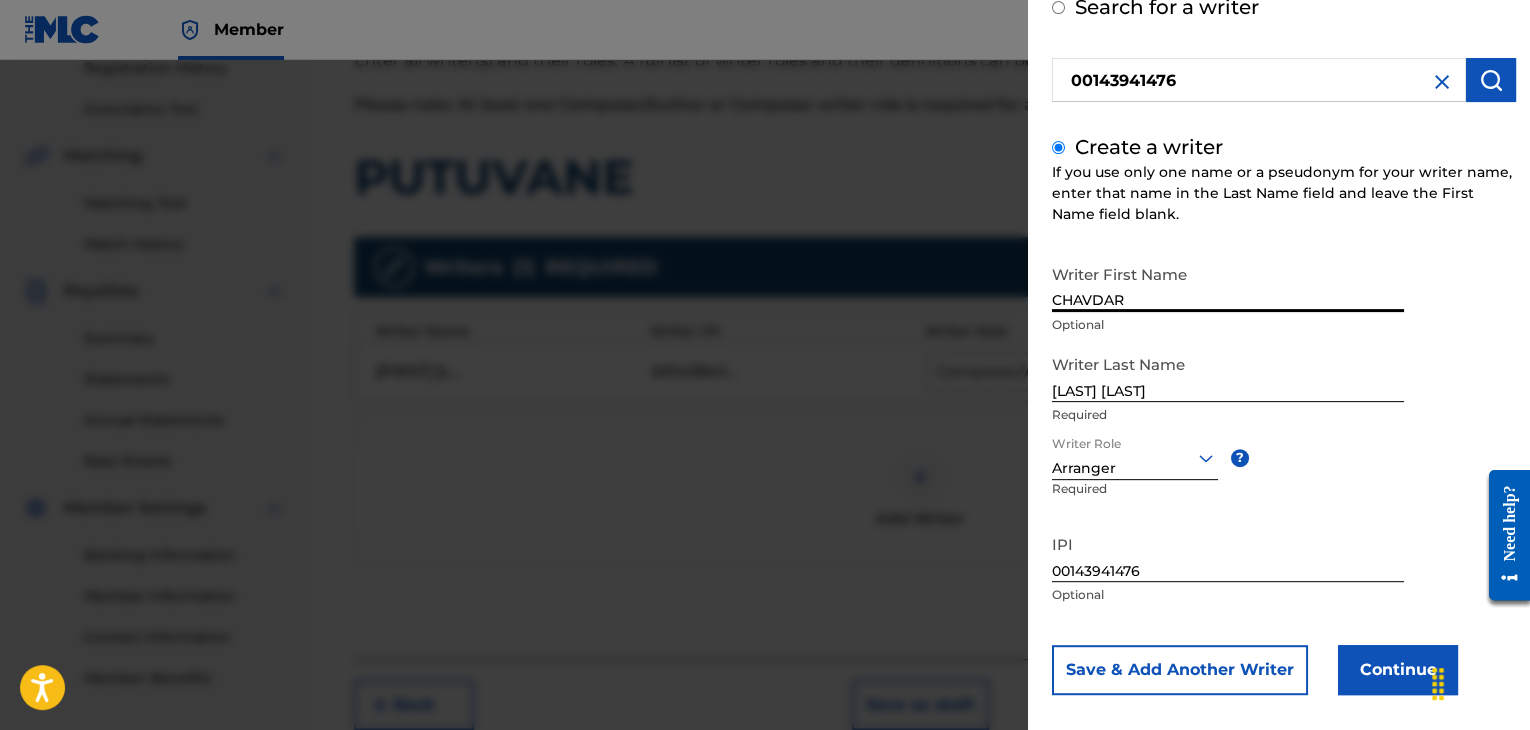 scroll, scrollTop: 138, scrollLeft: 0, axis: vertical 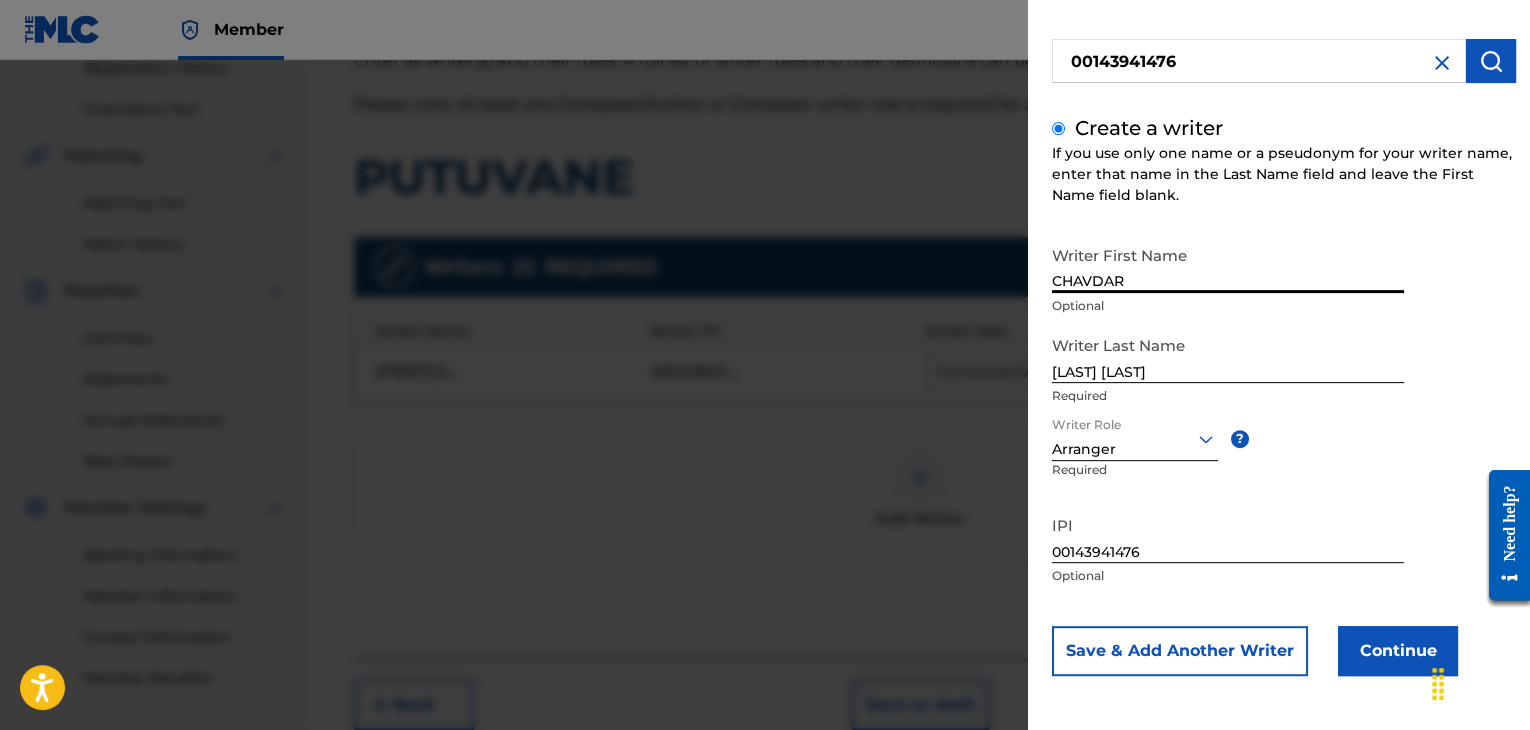 type on "CHAVDAR" 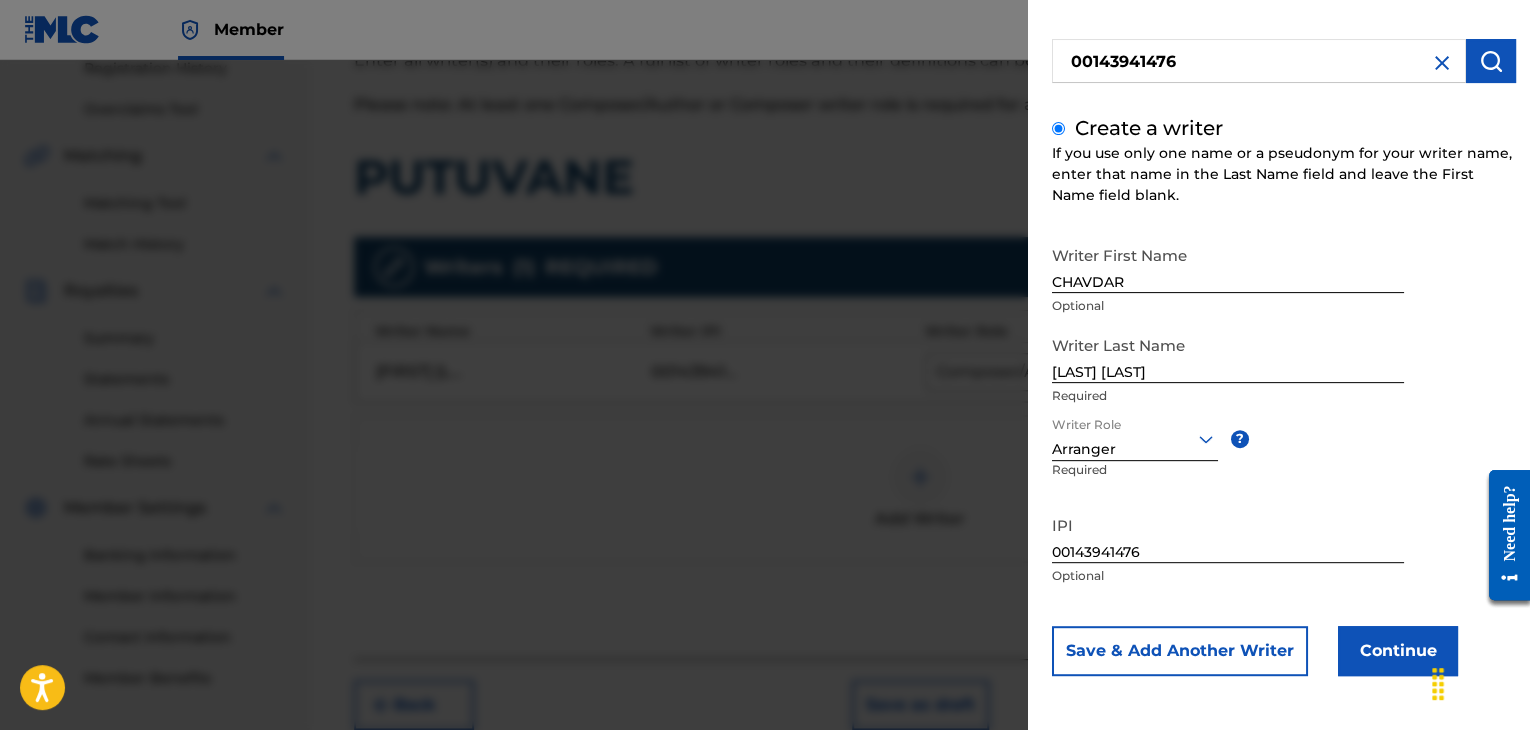 click on "Continue" at bounding box center [1398, 651] 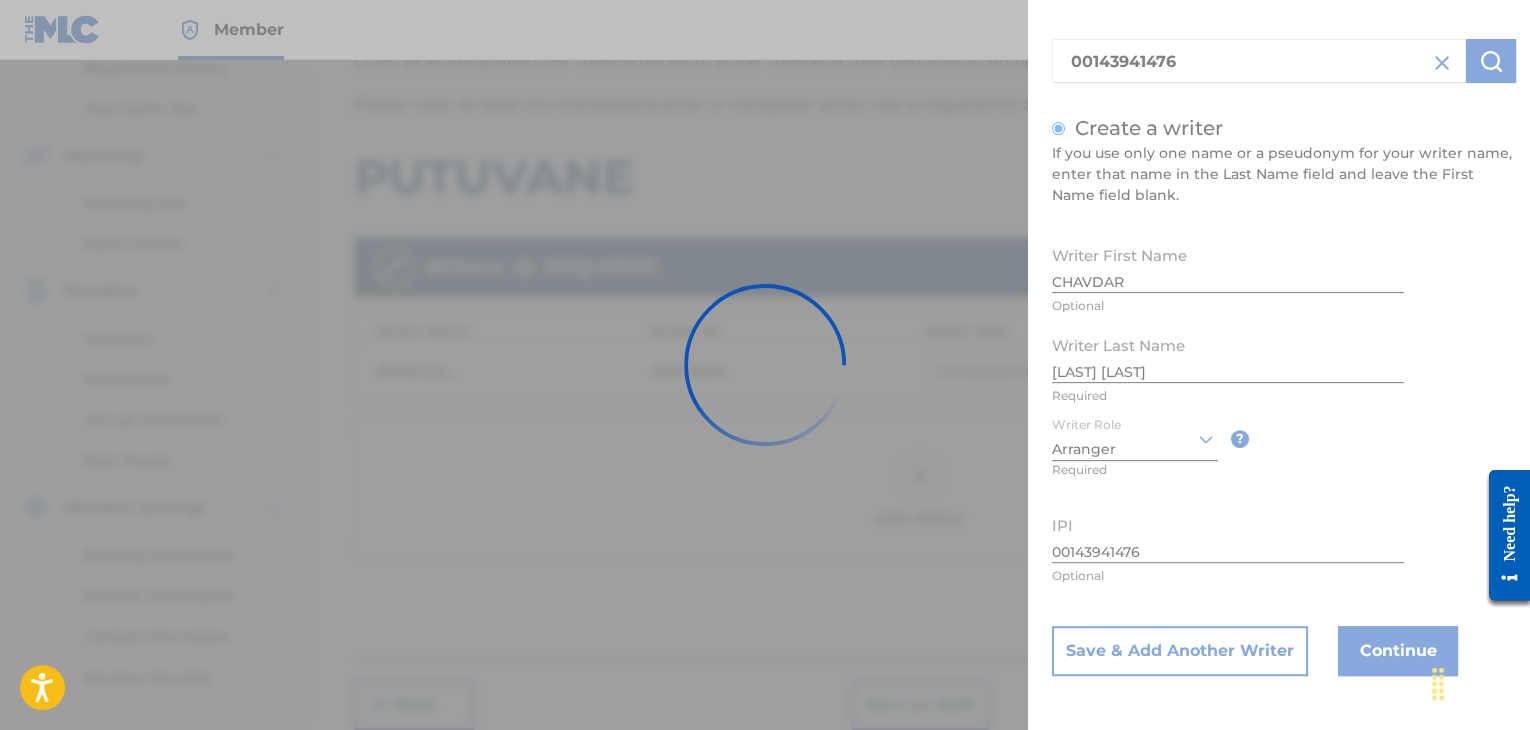 scroll, scrollTop: 0, scrollLeft: 0, axis: both 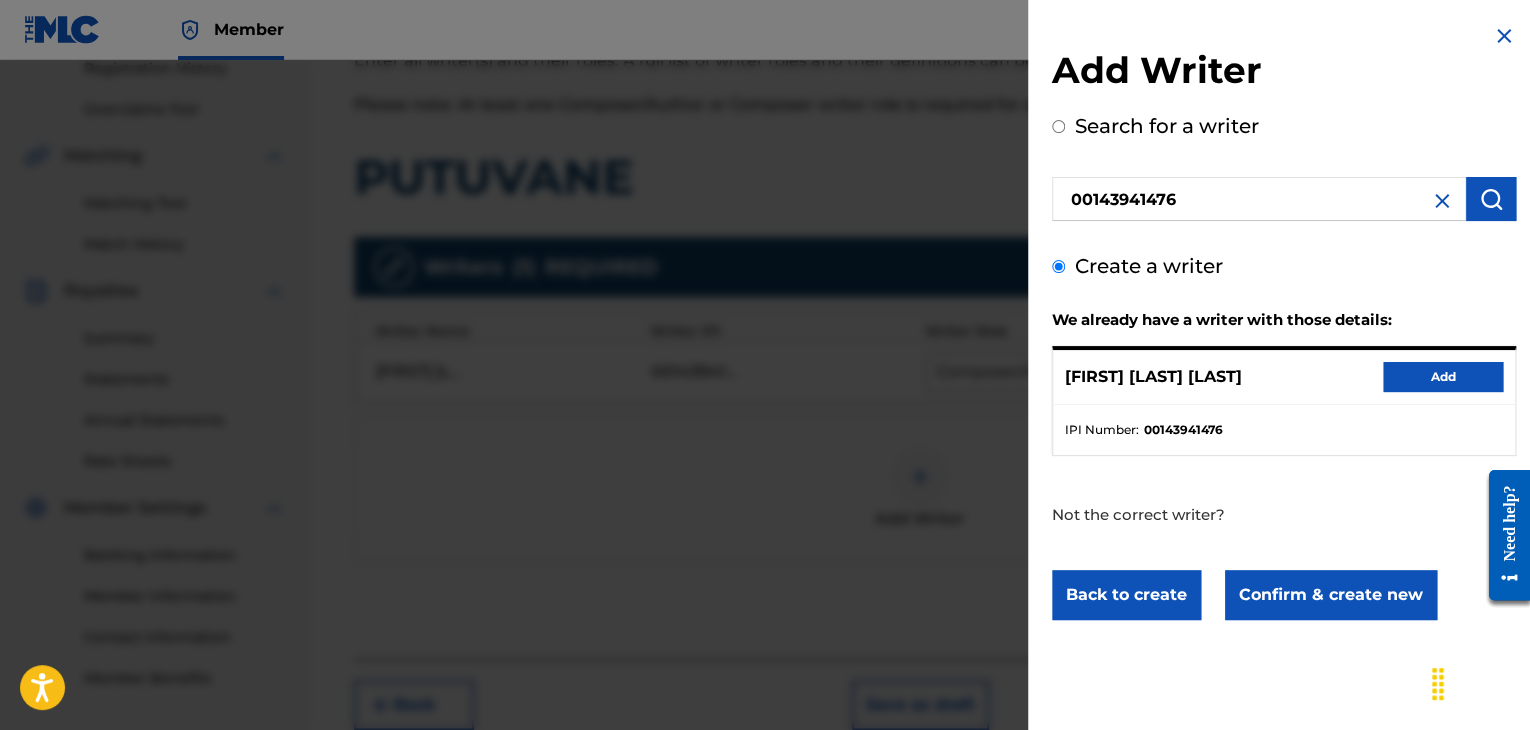 click on "Confirm & create new" at bounding box center (1331, 595) 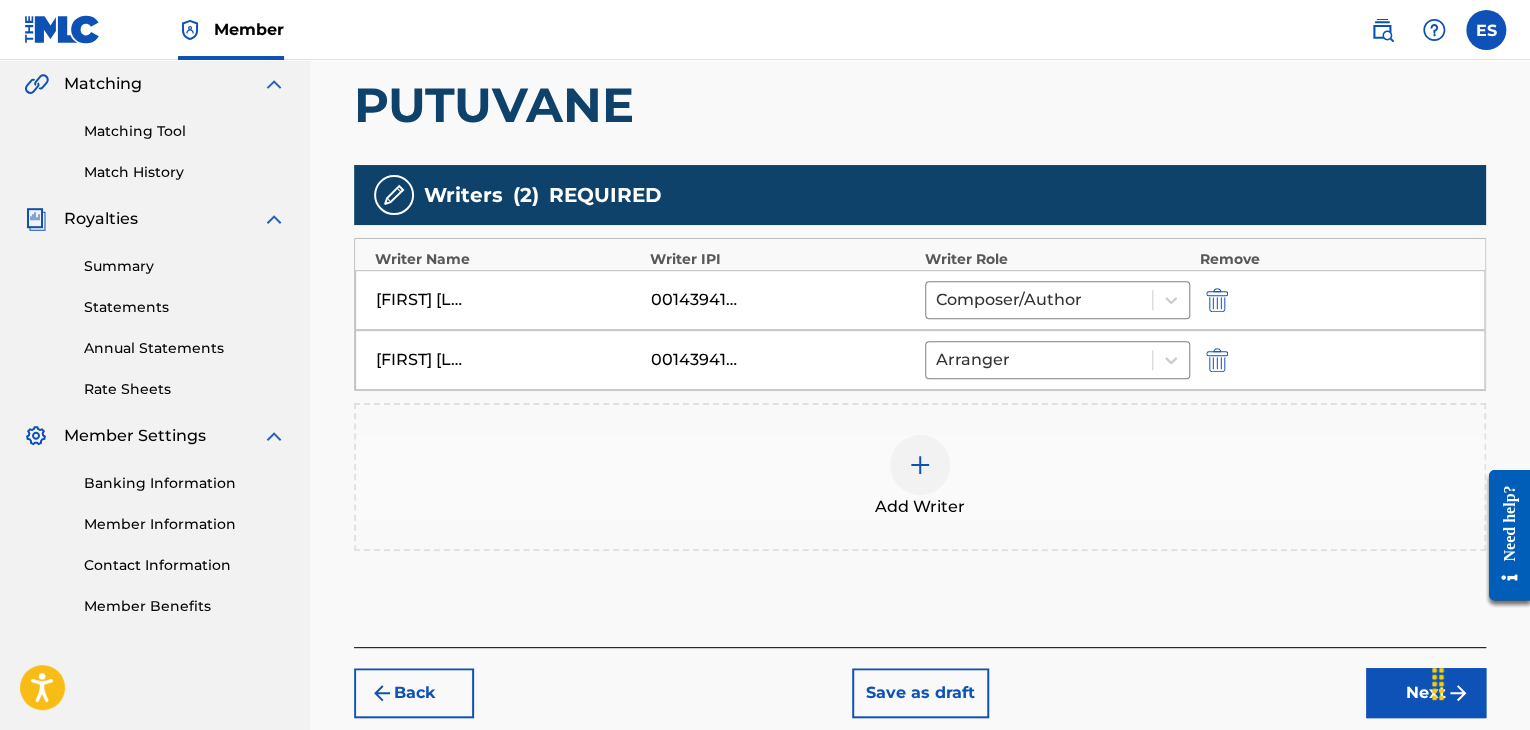 scroll, scrollTop: 564, scrollLeft: 0, axis: vertical 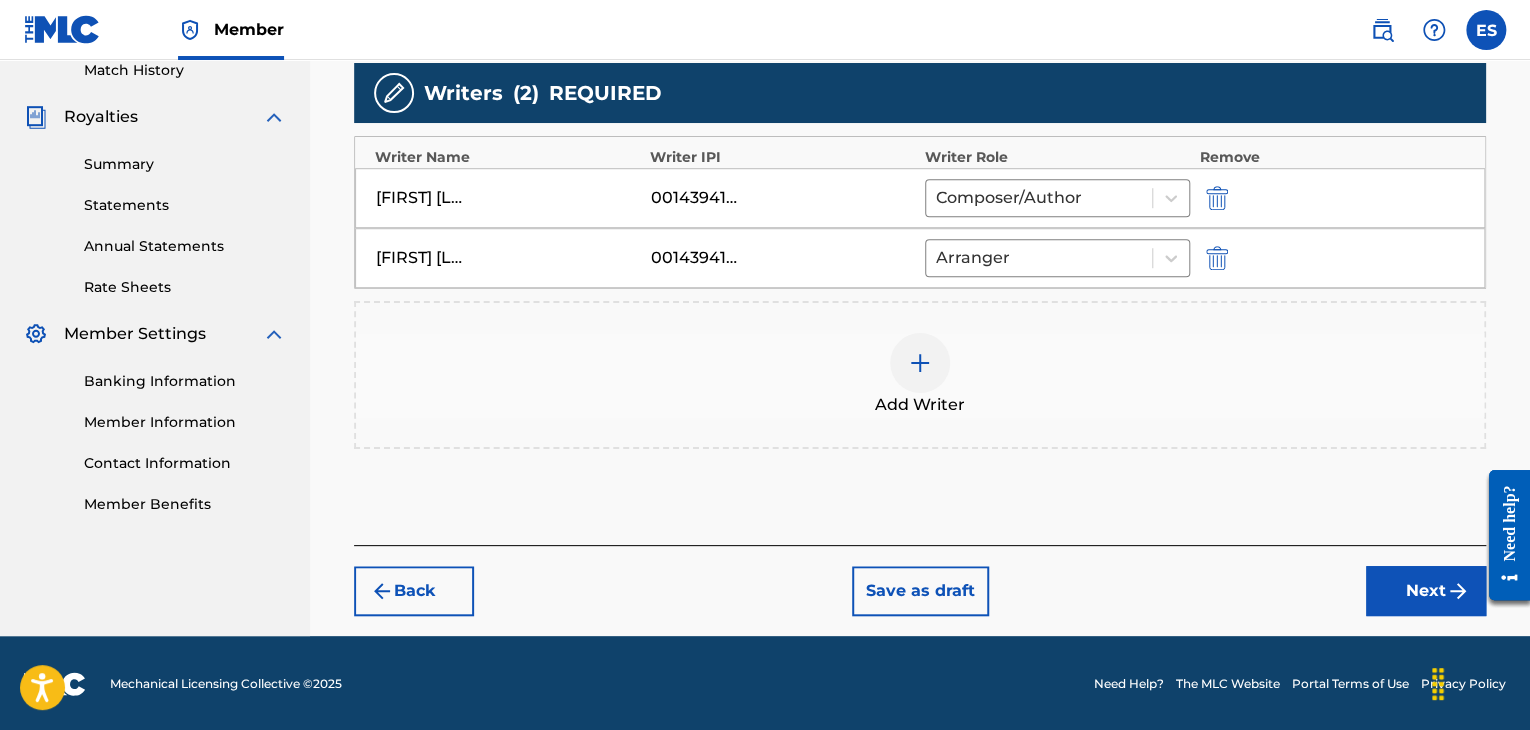 click on "Add Writer" at bounding box center (920, 375) 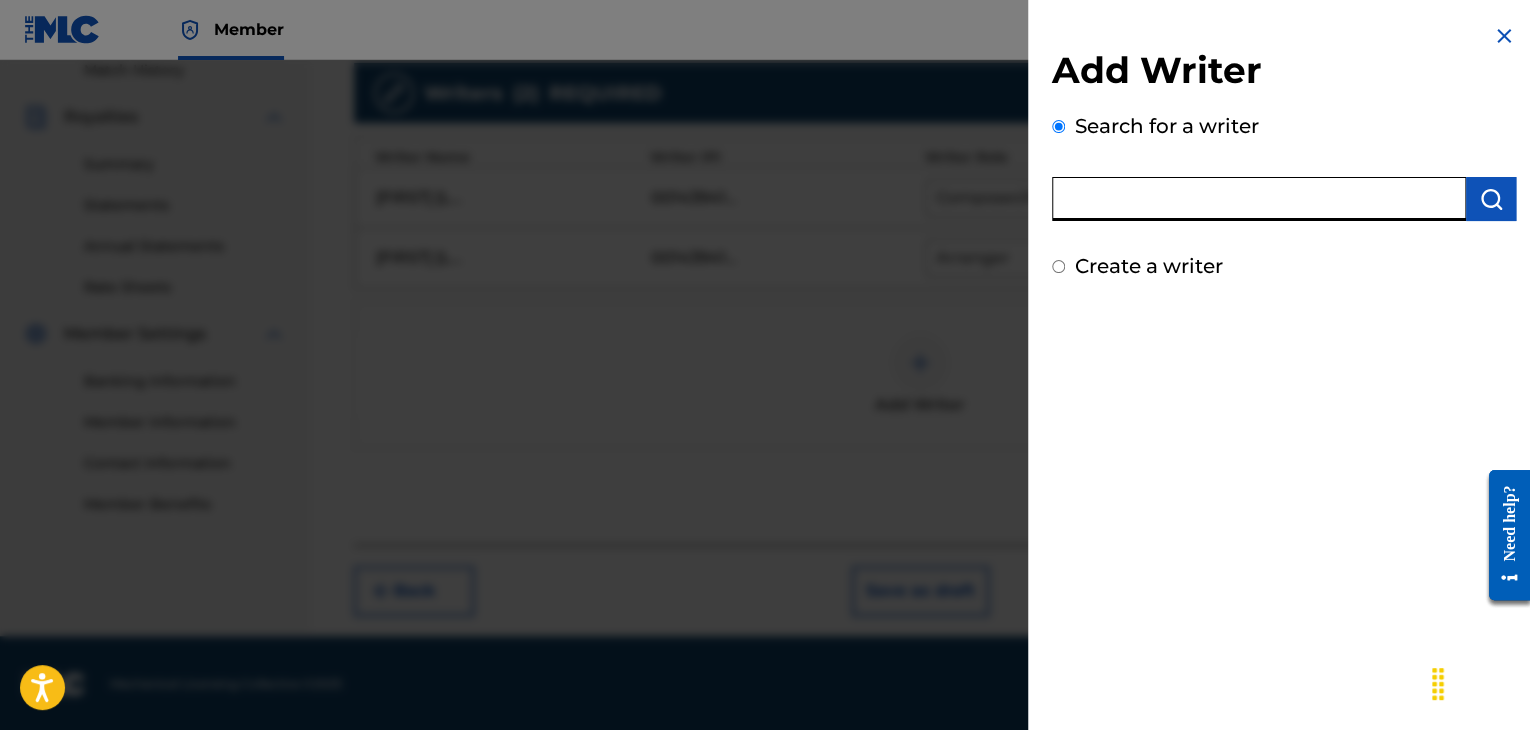 paste on "00258906432" 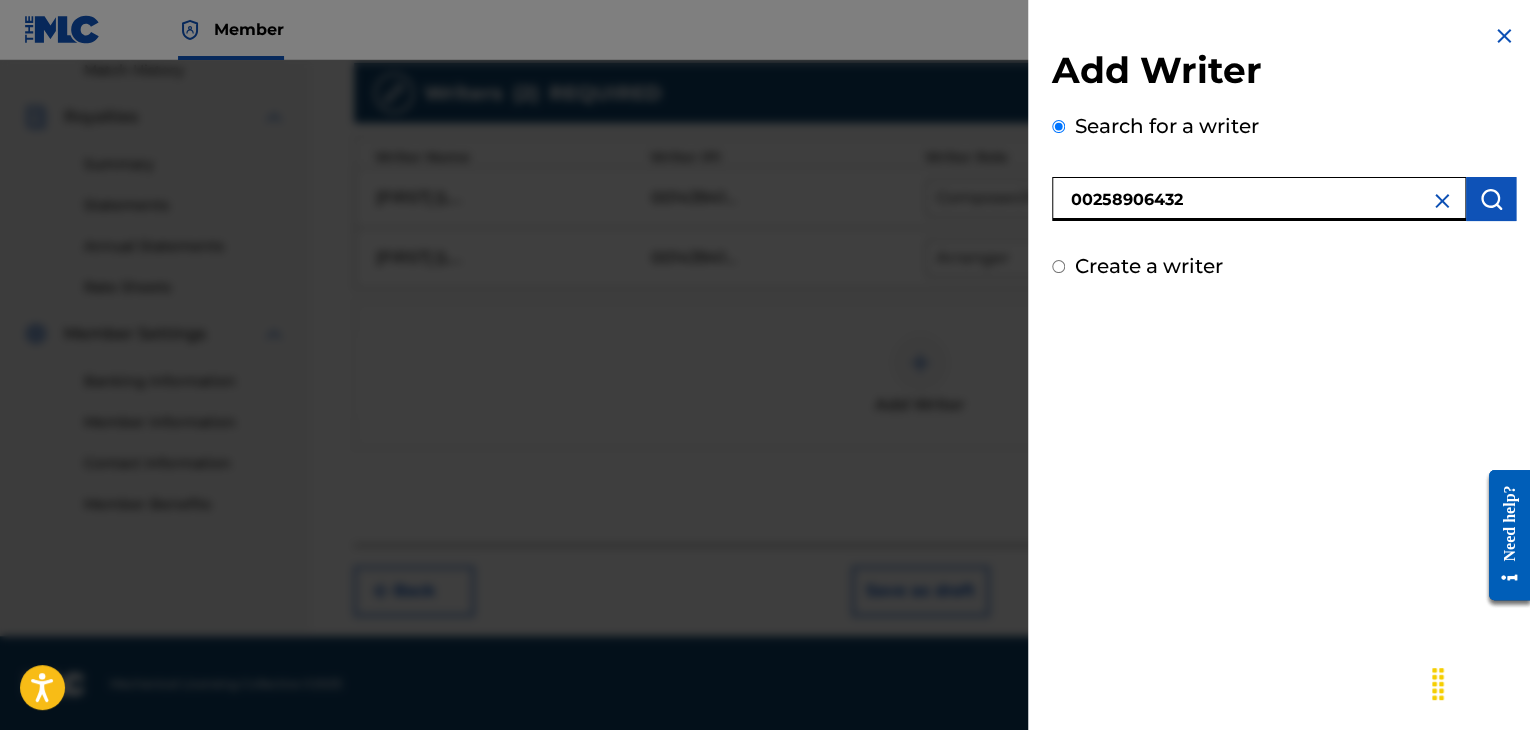 type on "00258906432" 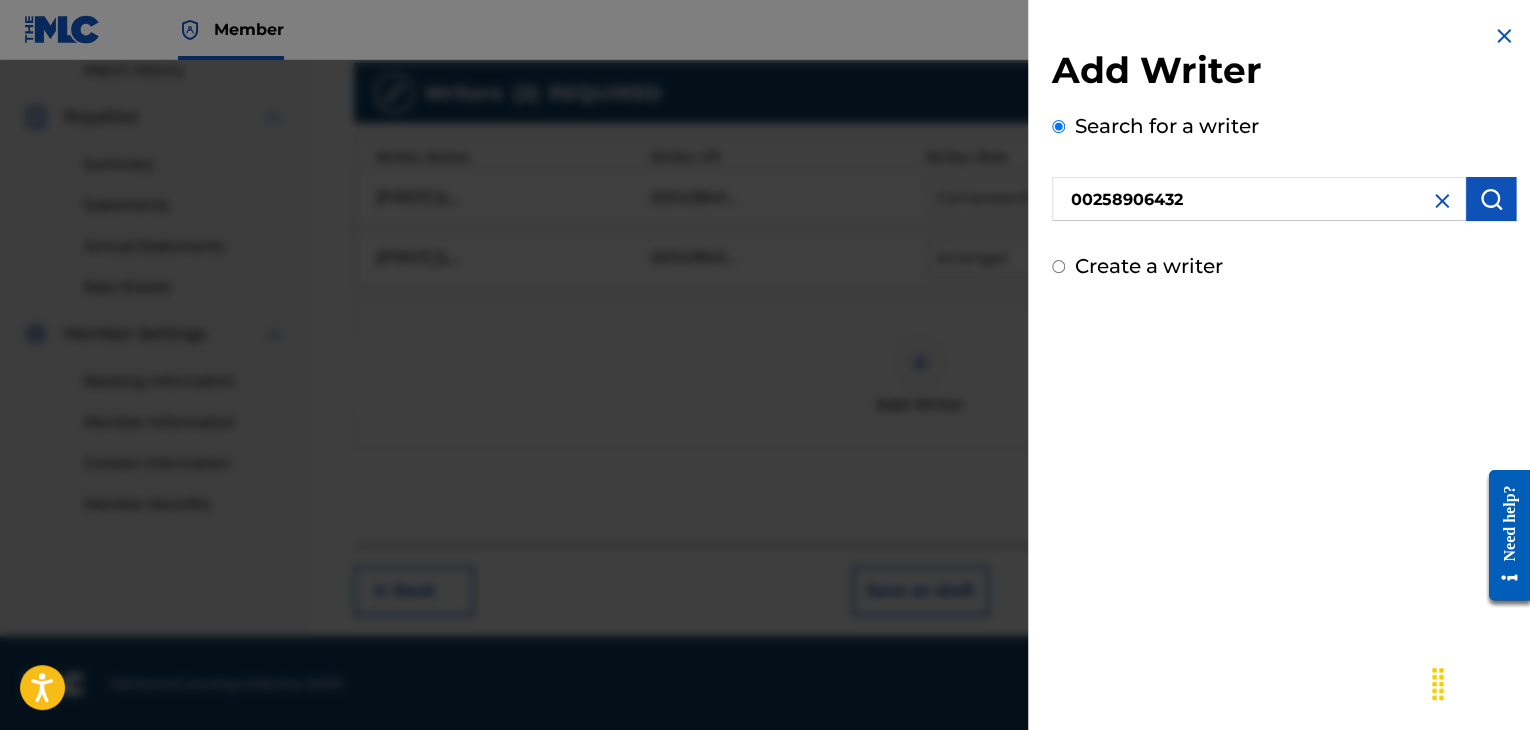click at bounding box center [1491, 199] 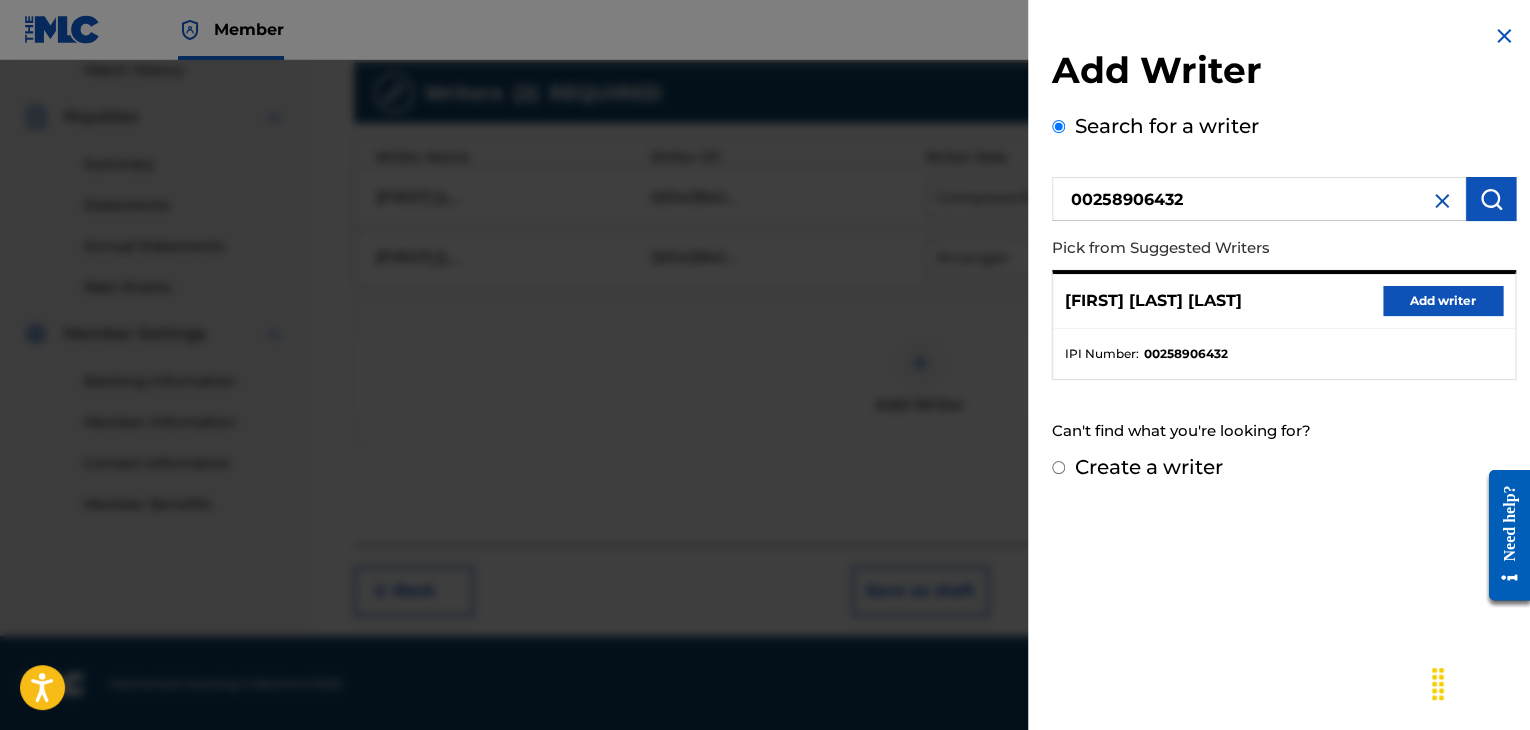 click on "[FIRST] [LAST] Add writer" at bounding box center (1284, 301) 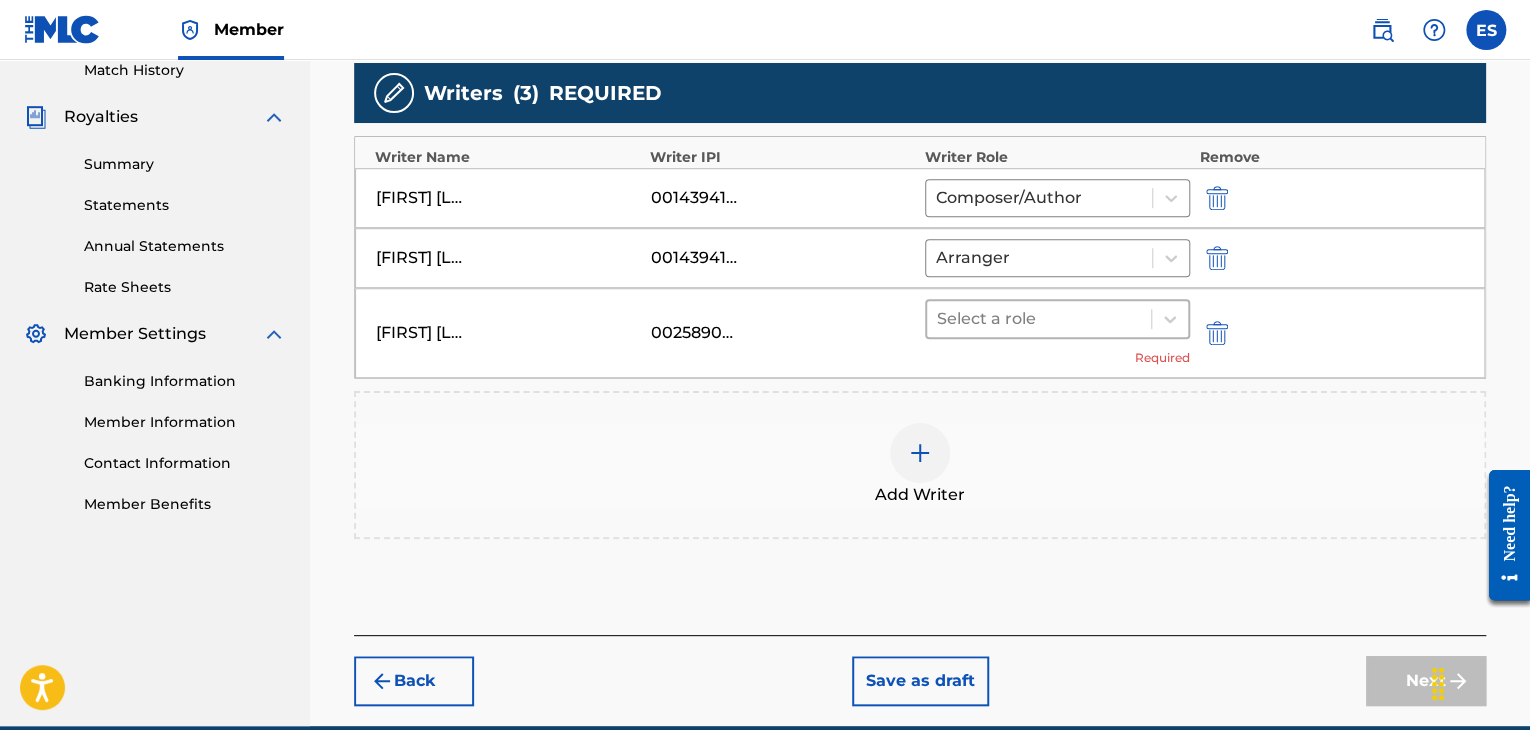 click at bounding box center [1039, 319] 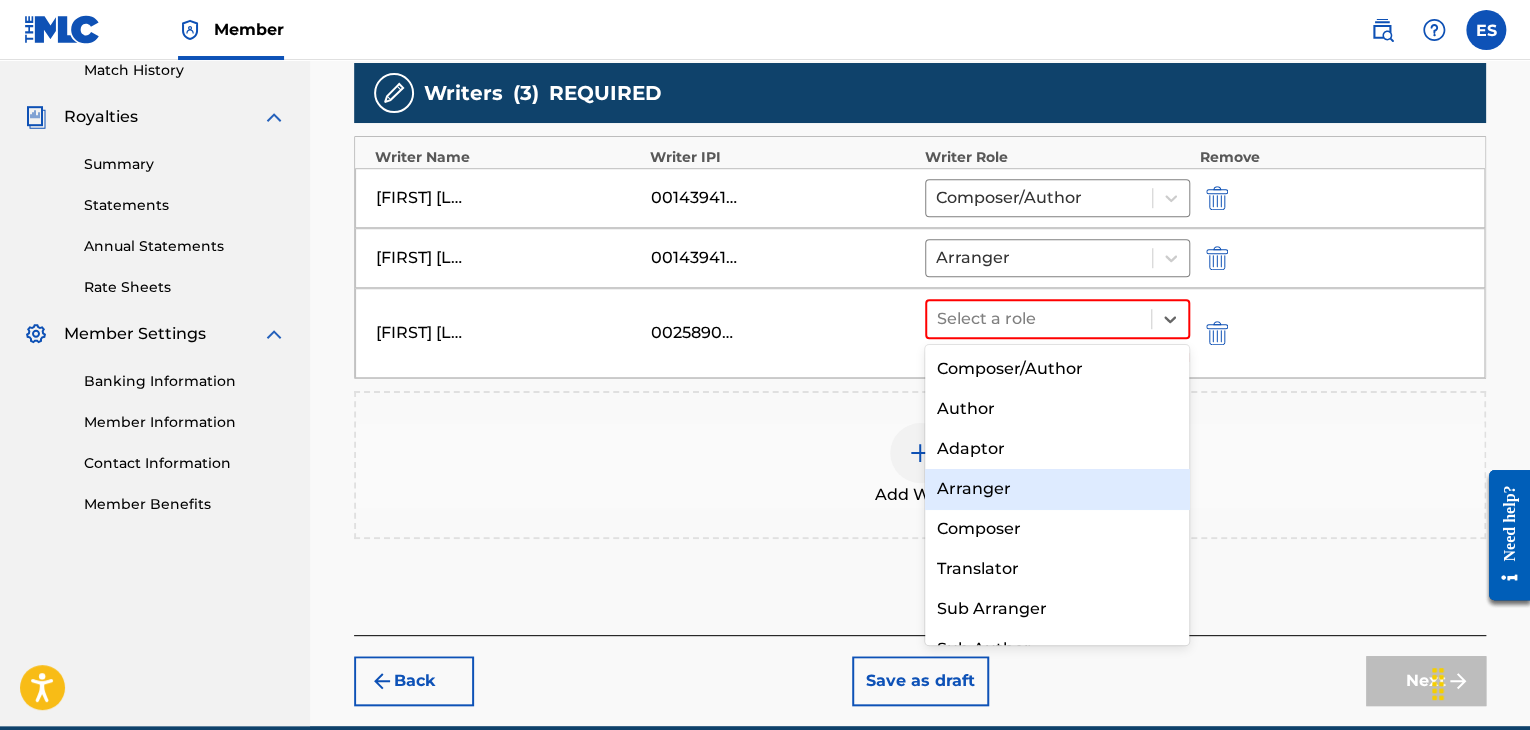 click on "Arranger" at bounding box center [1057, 489] 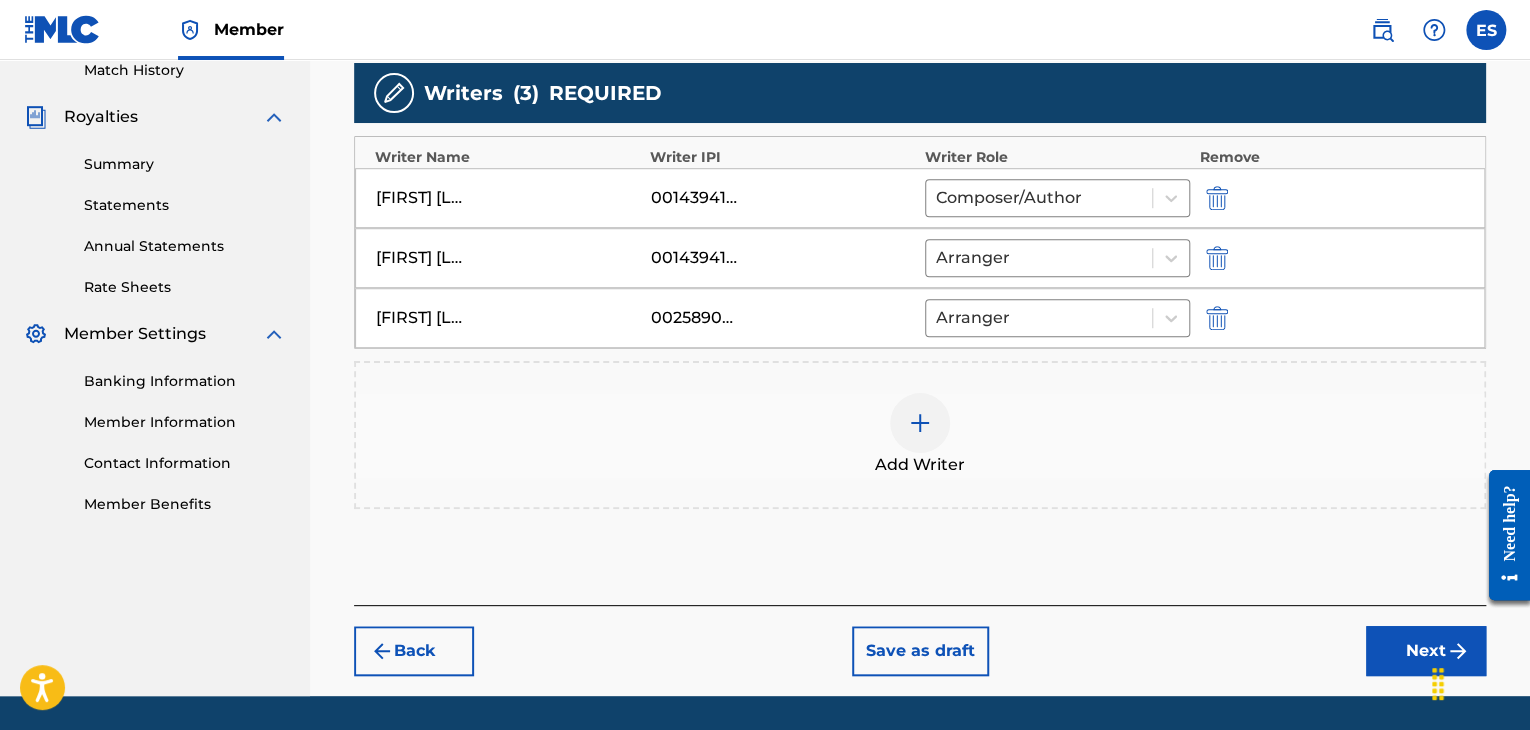 click at bounding box center (920, 423) 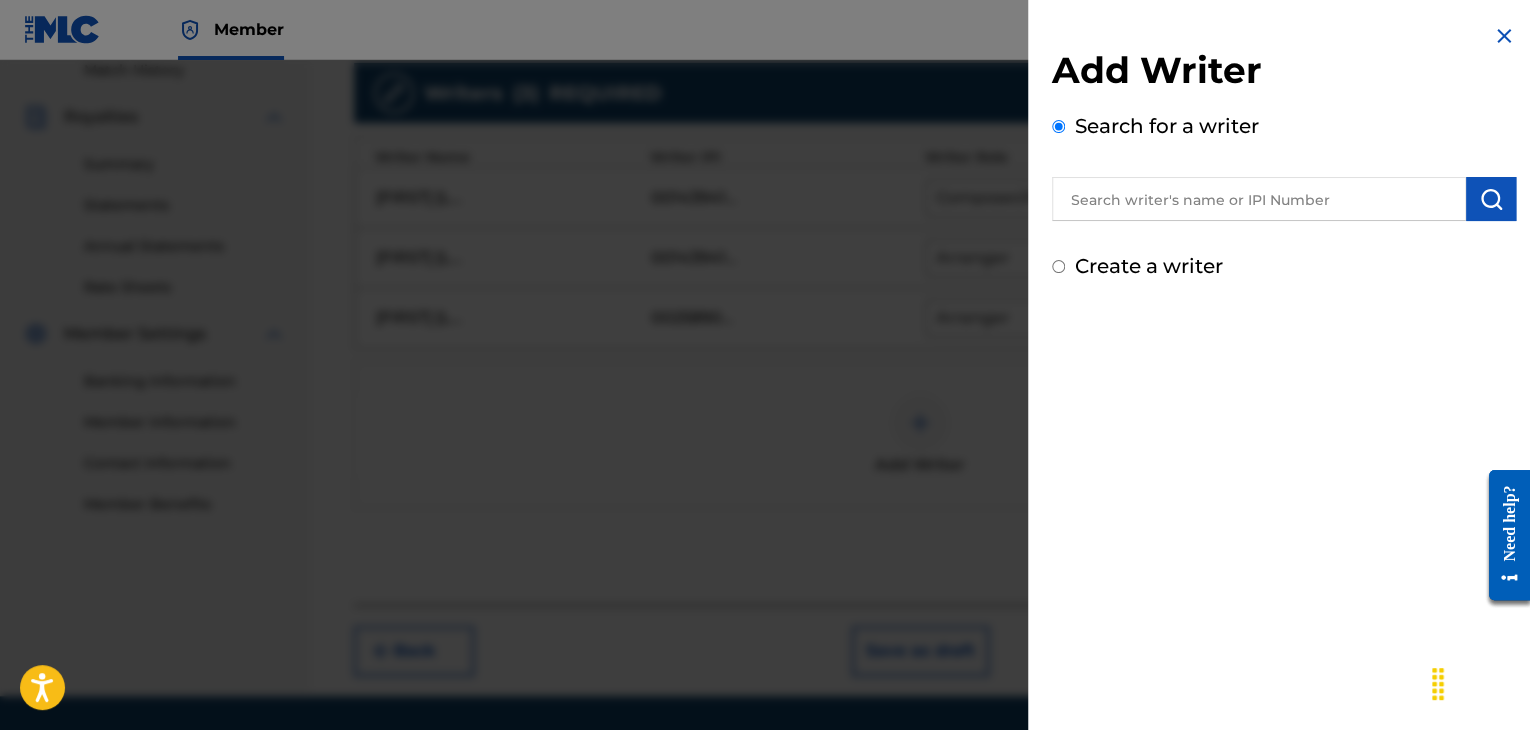 click at bounding box center [1259, 199] 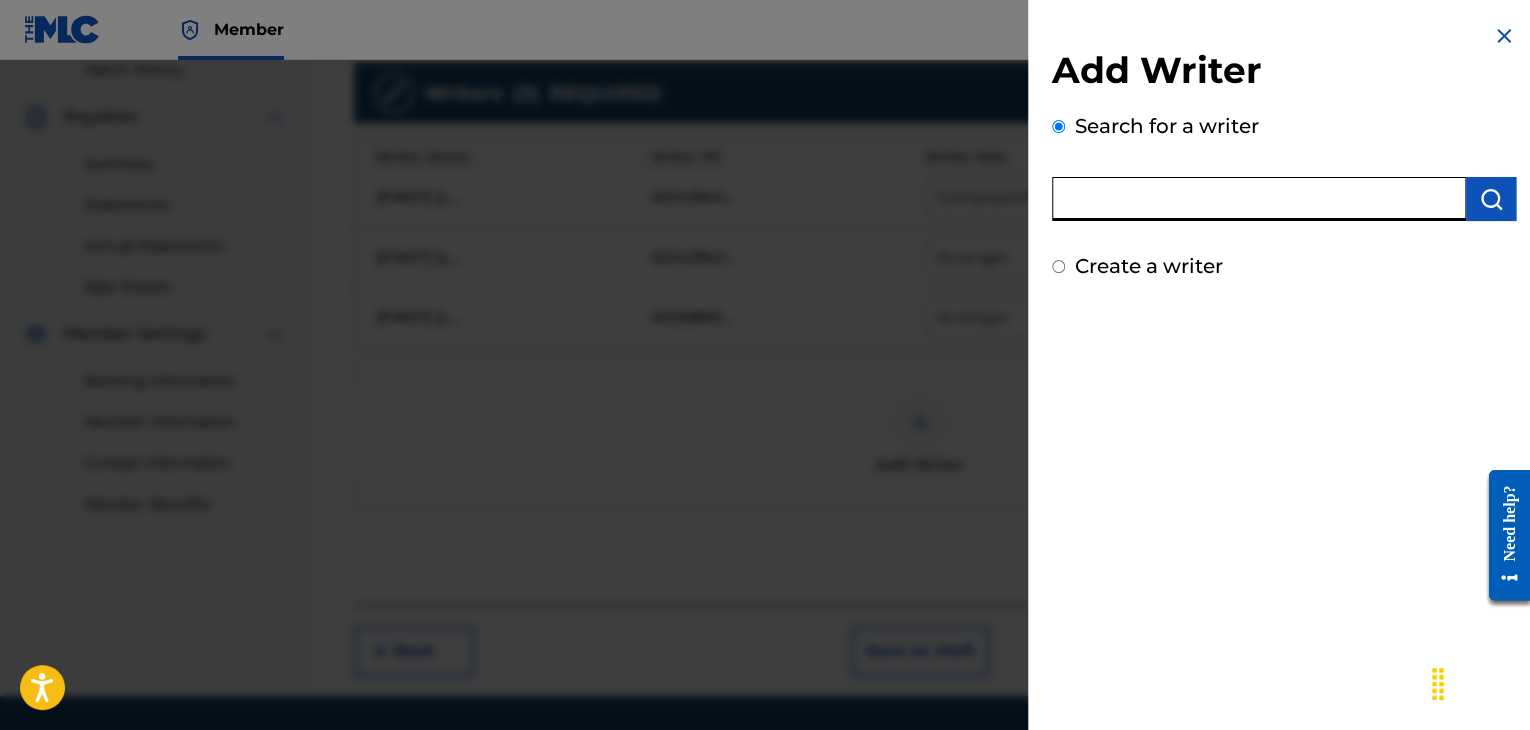 paste on "00295601256" 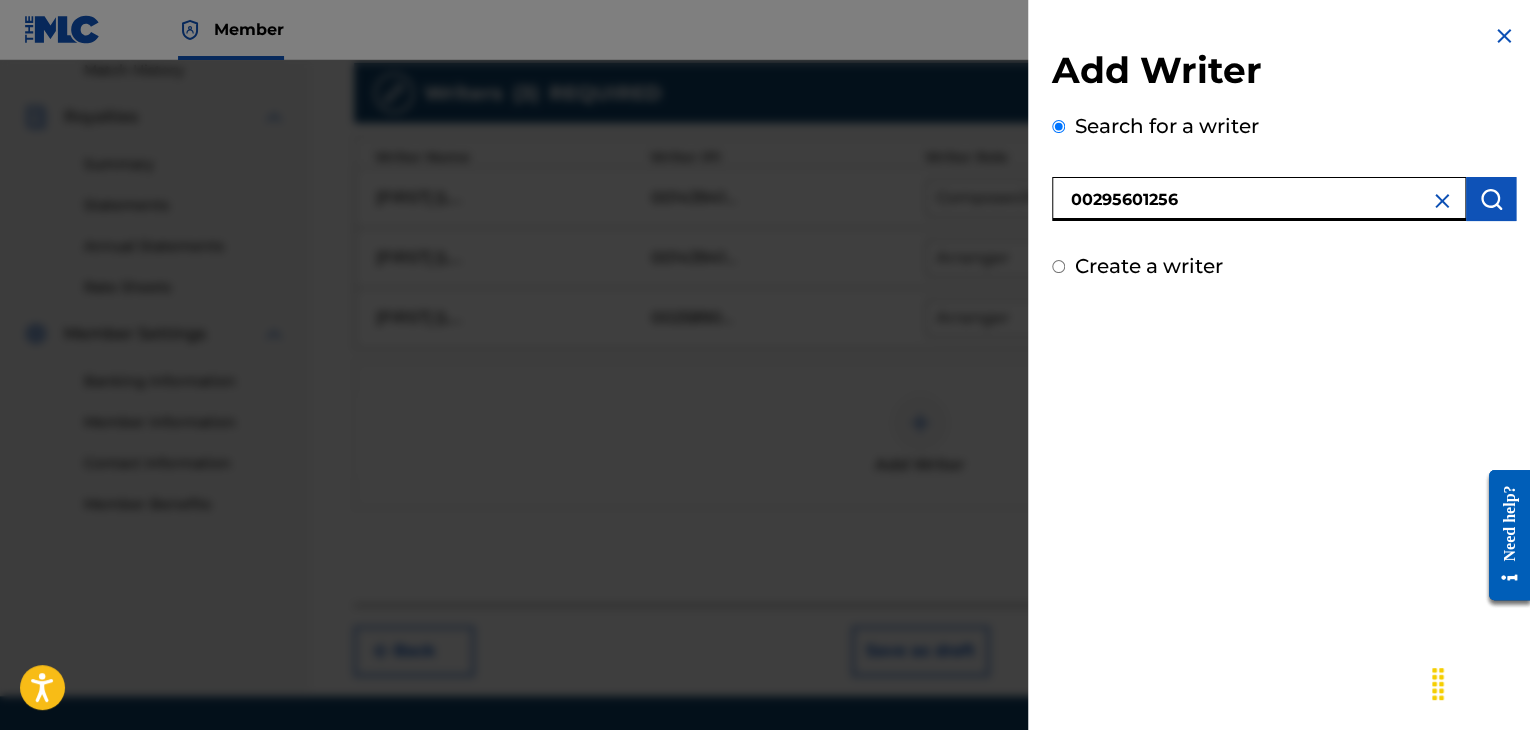 type on "00295601256" 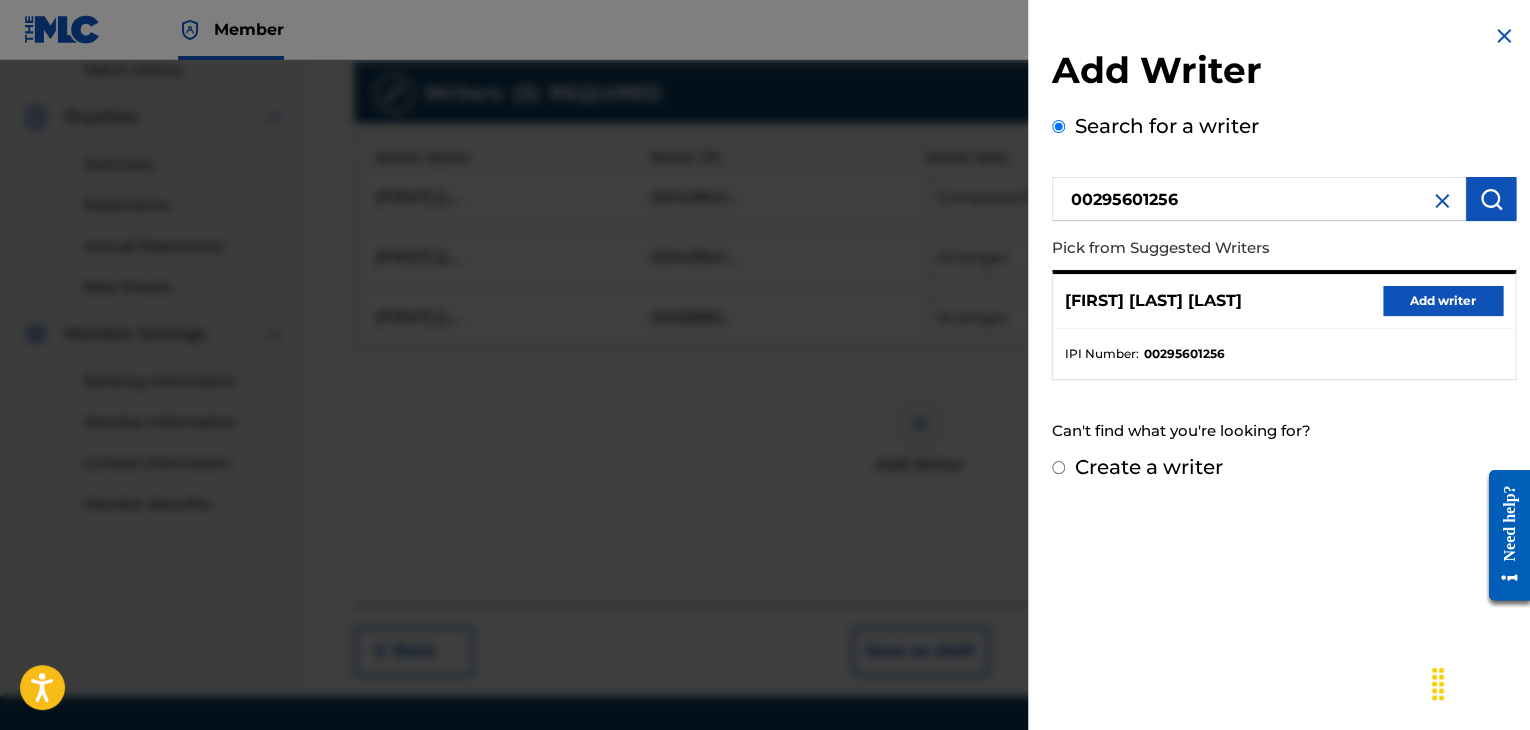 click on "Add writer" at bounding box center [1443, 301] 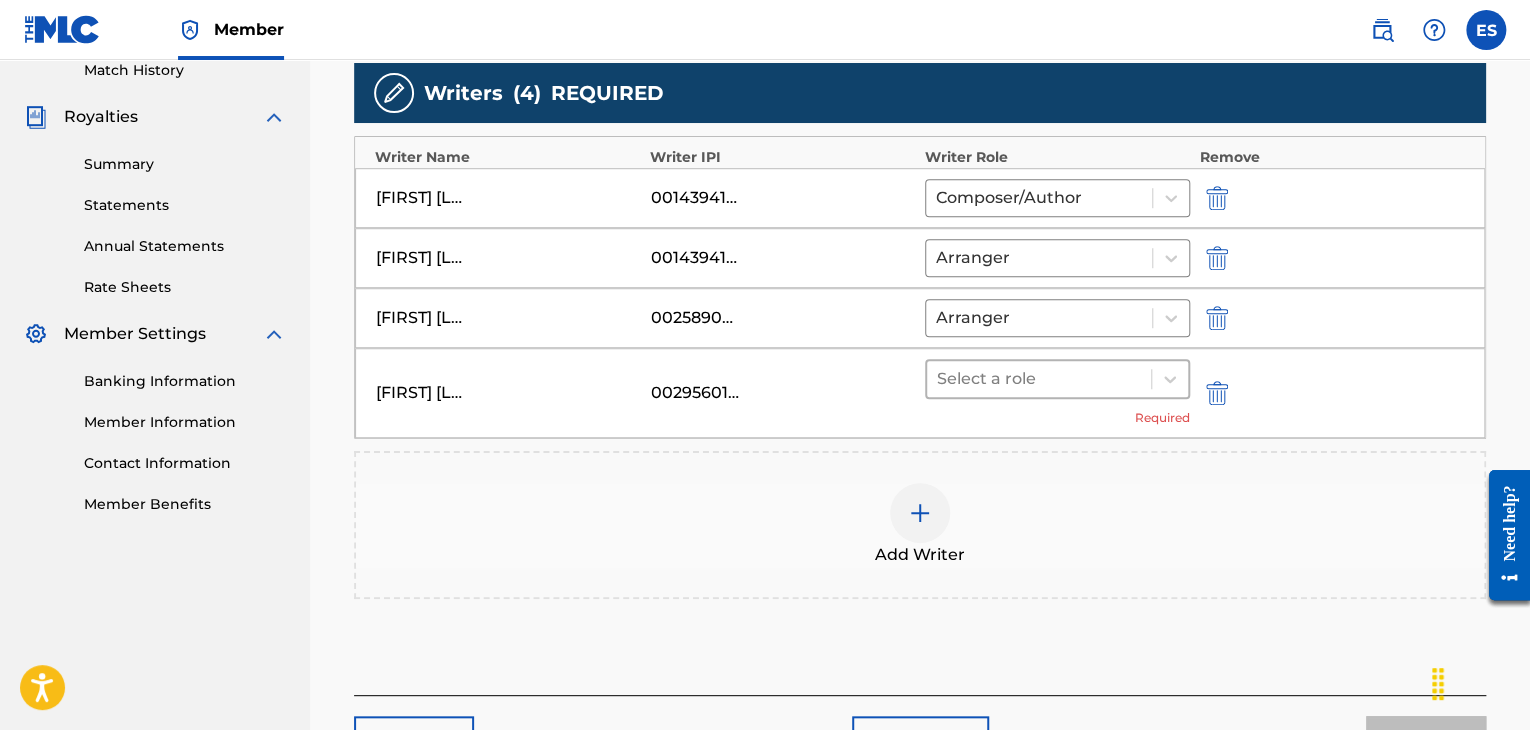 click at bounding box center [1039, 379] 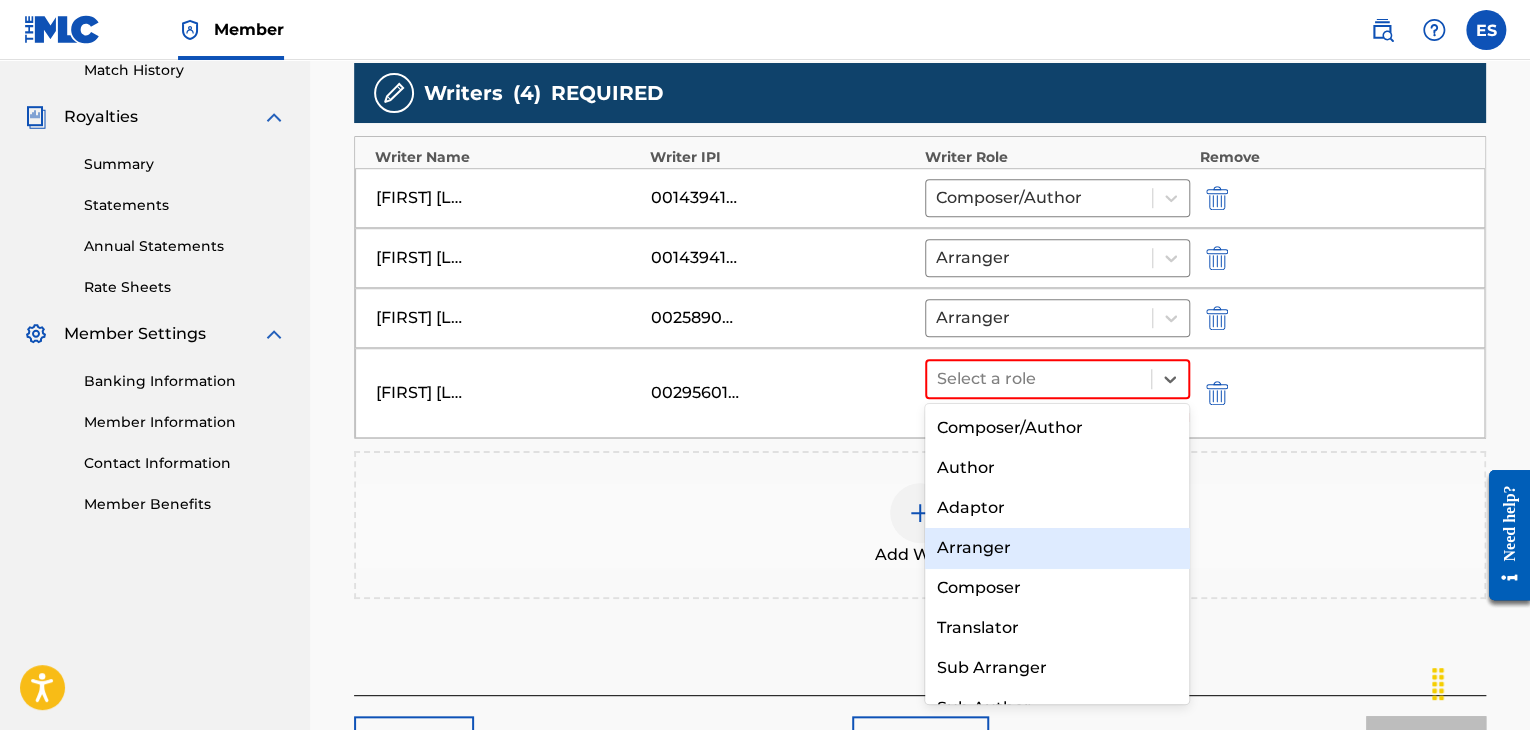 click on "Arranger" at bounding box center (1057, 548) 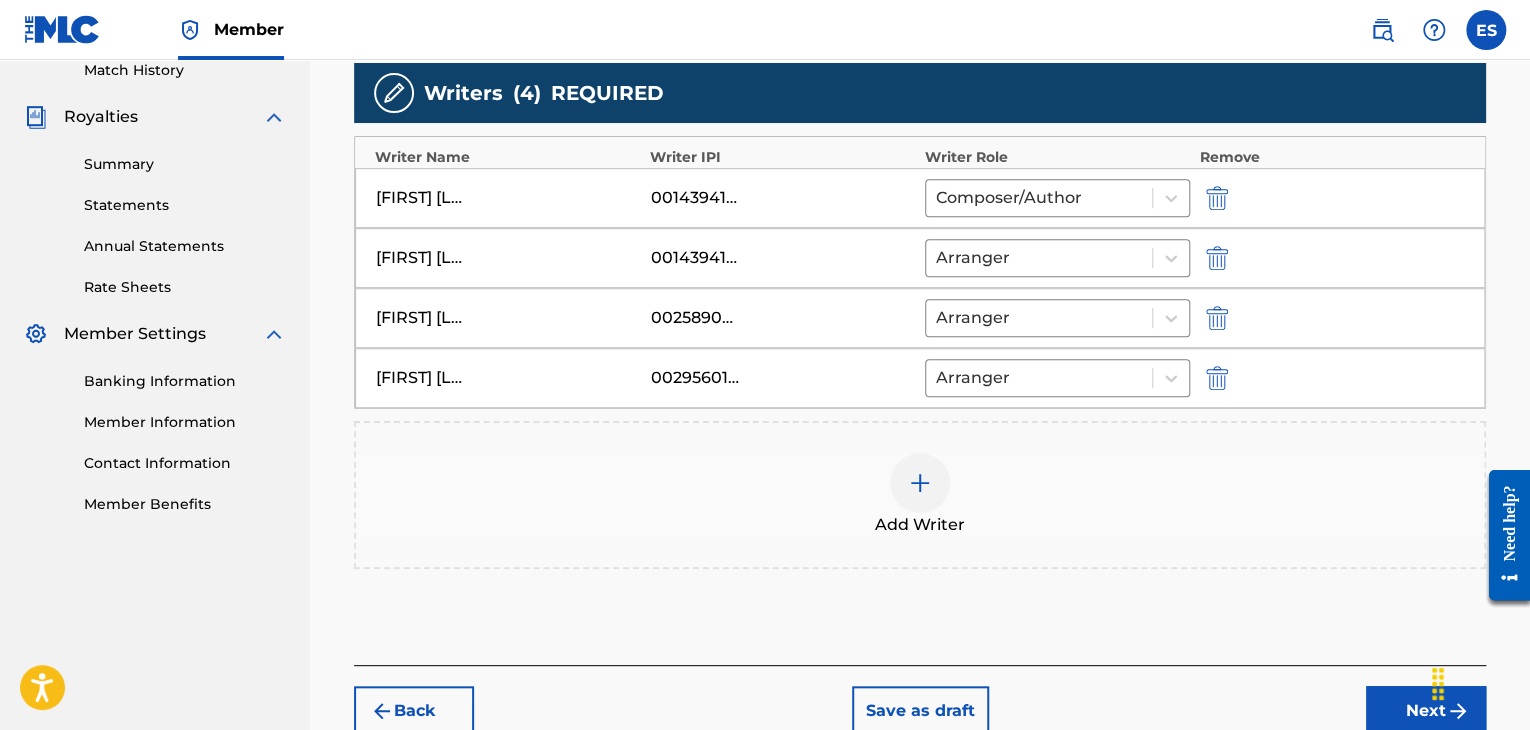 click at bounding box center [920, 483] 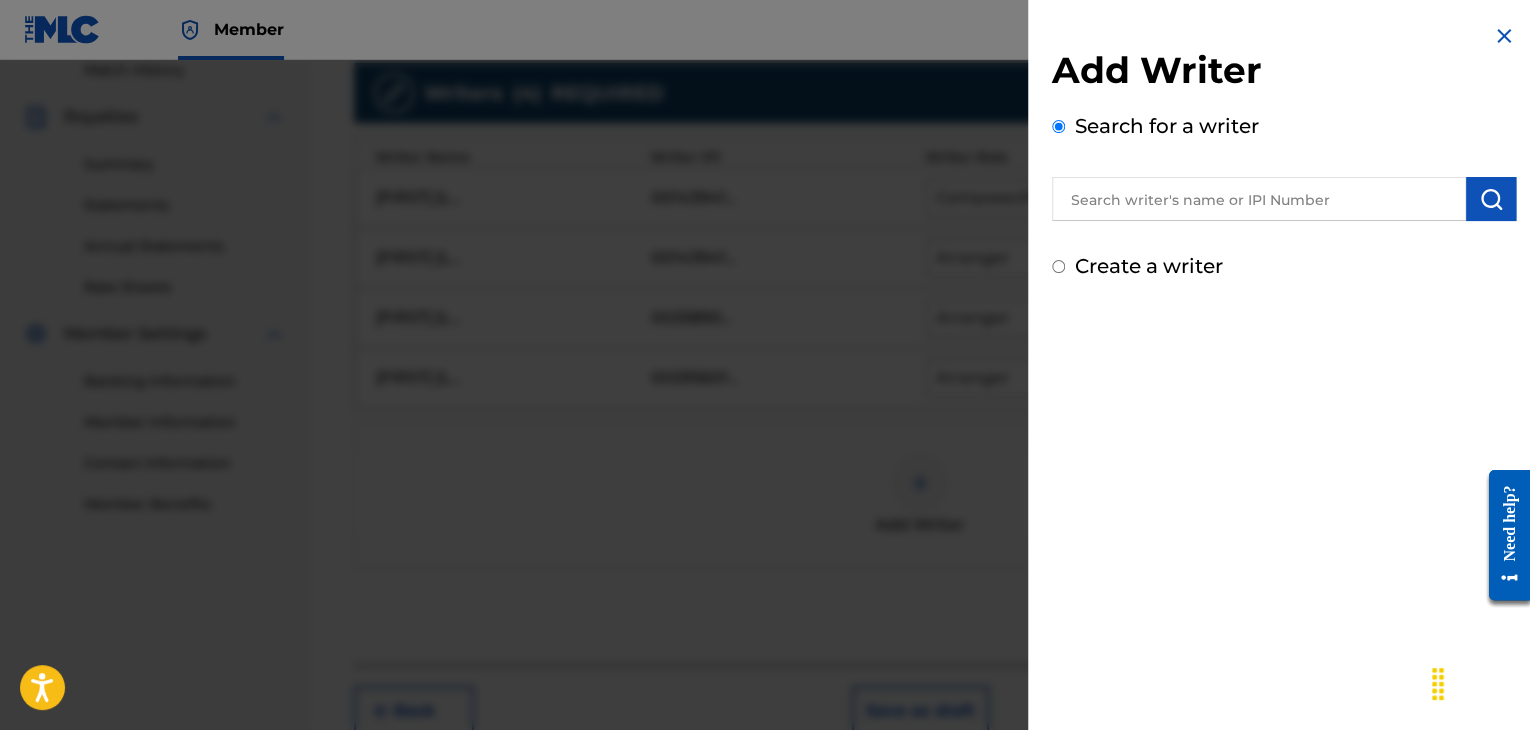 click at bounding box center [1259, 199] 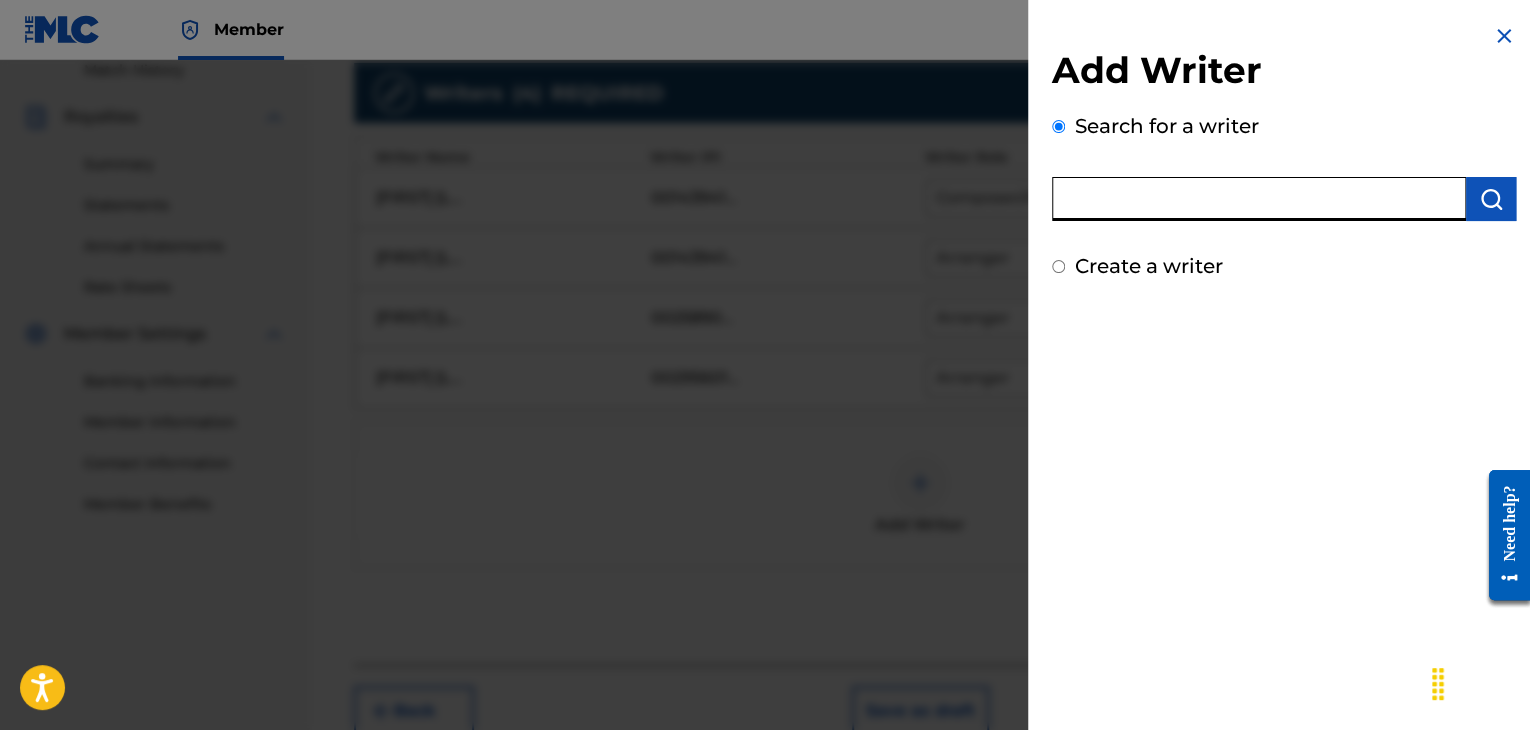 paste on "00143942571" 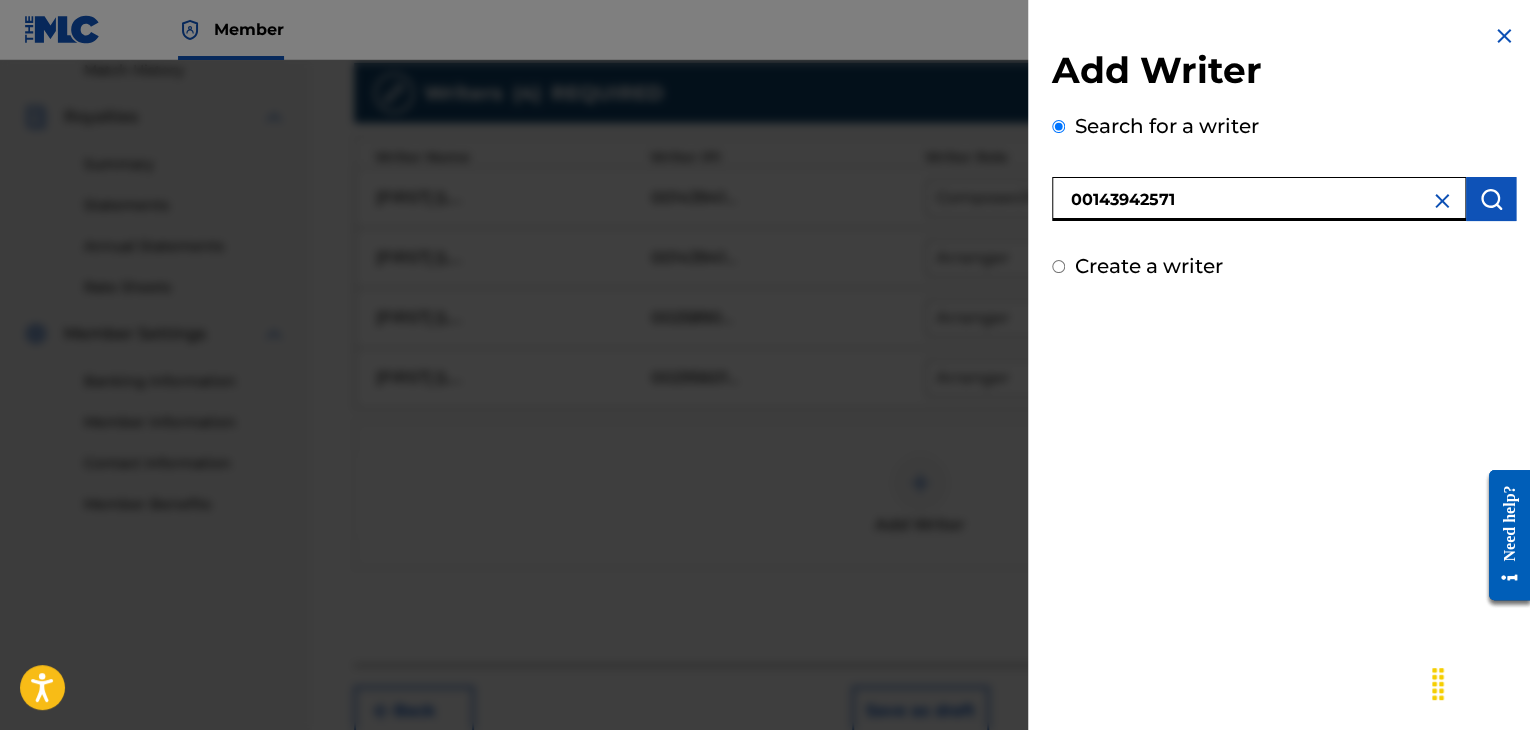 type on "00143942571" 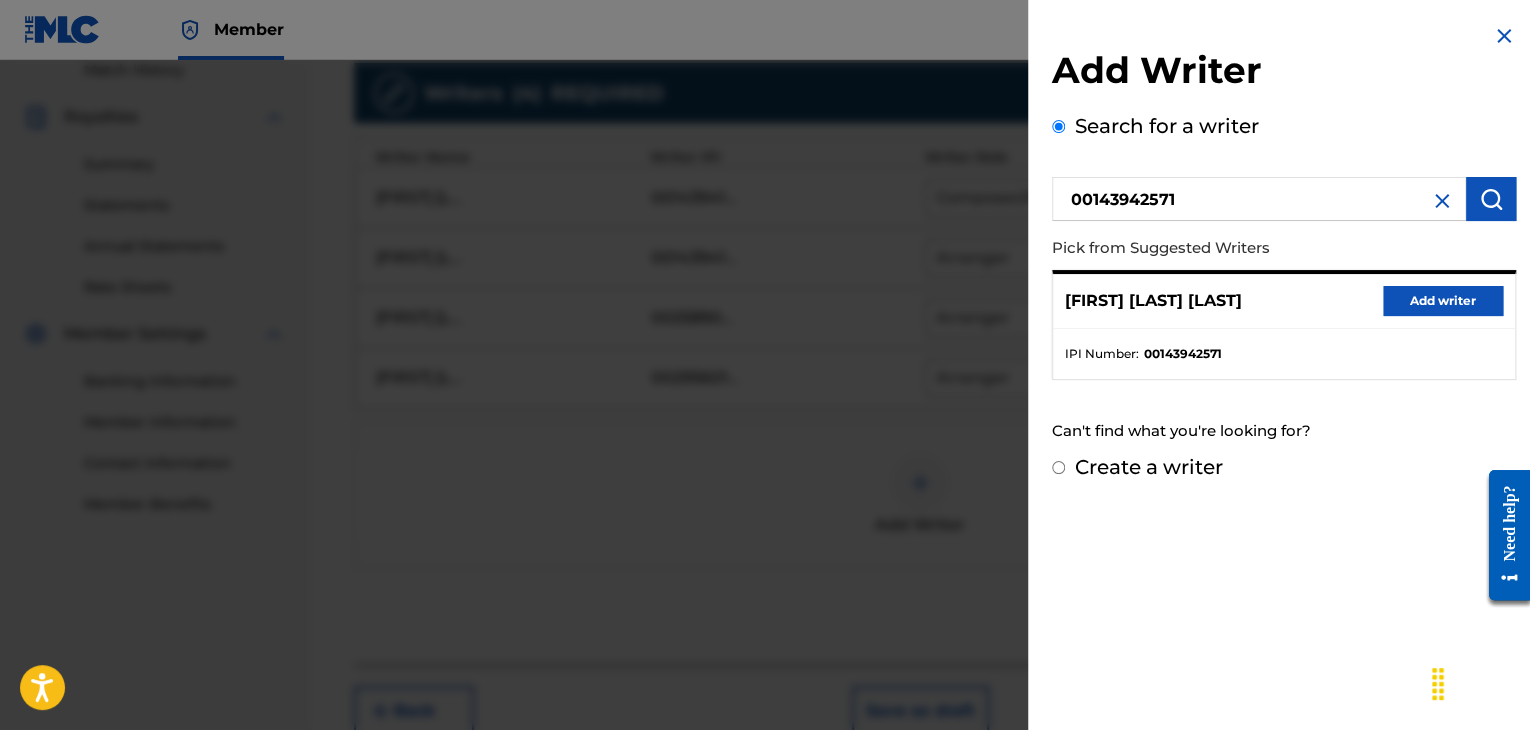 click on "Add writer" at bounding box center [1443, 301] 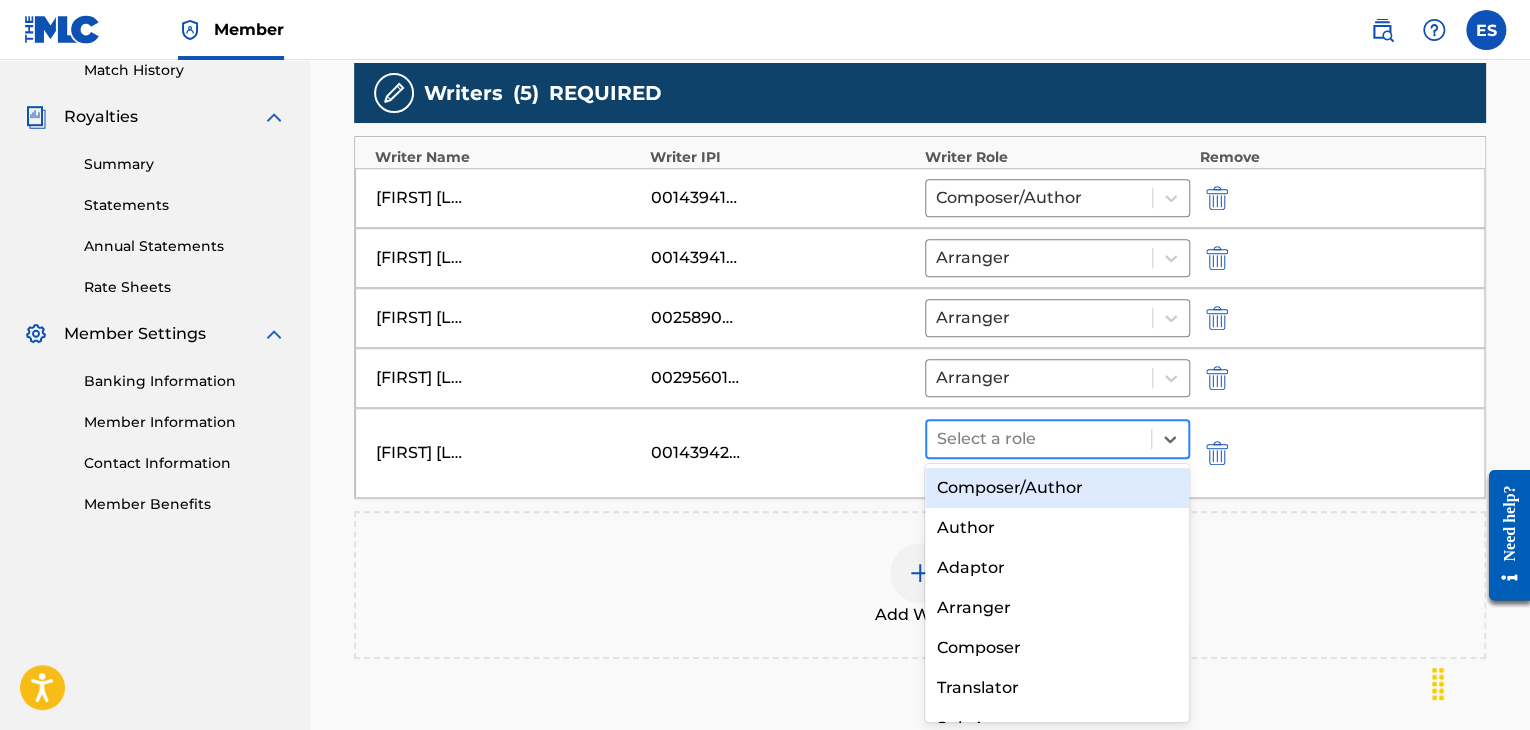 click at bounding box center [1039, 439] 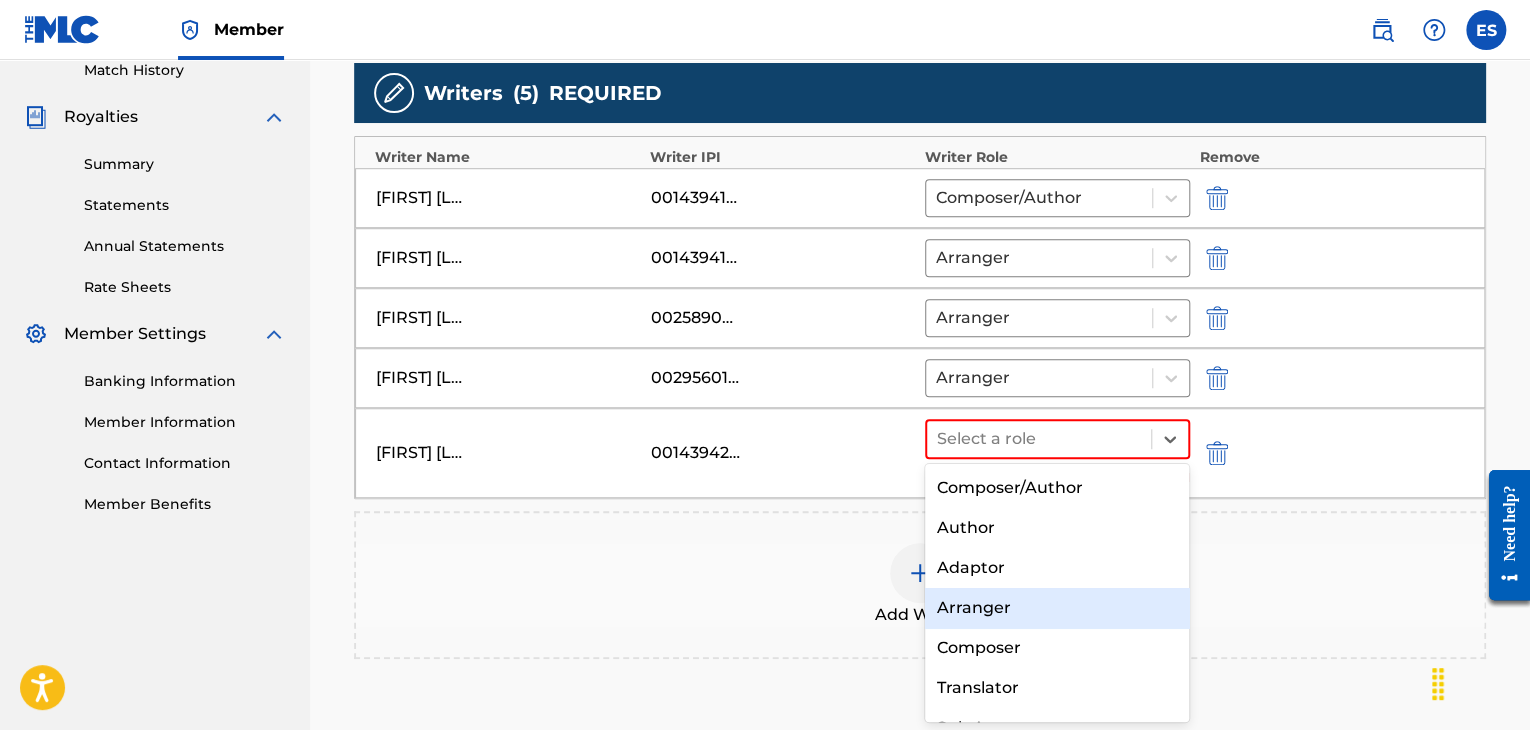 click on "Arranger" at bounding box center (1057, 608) 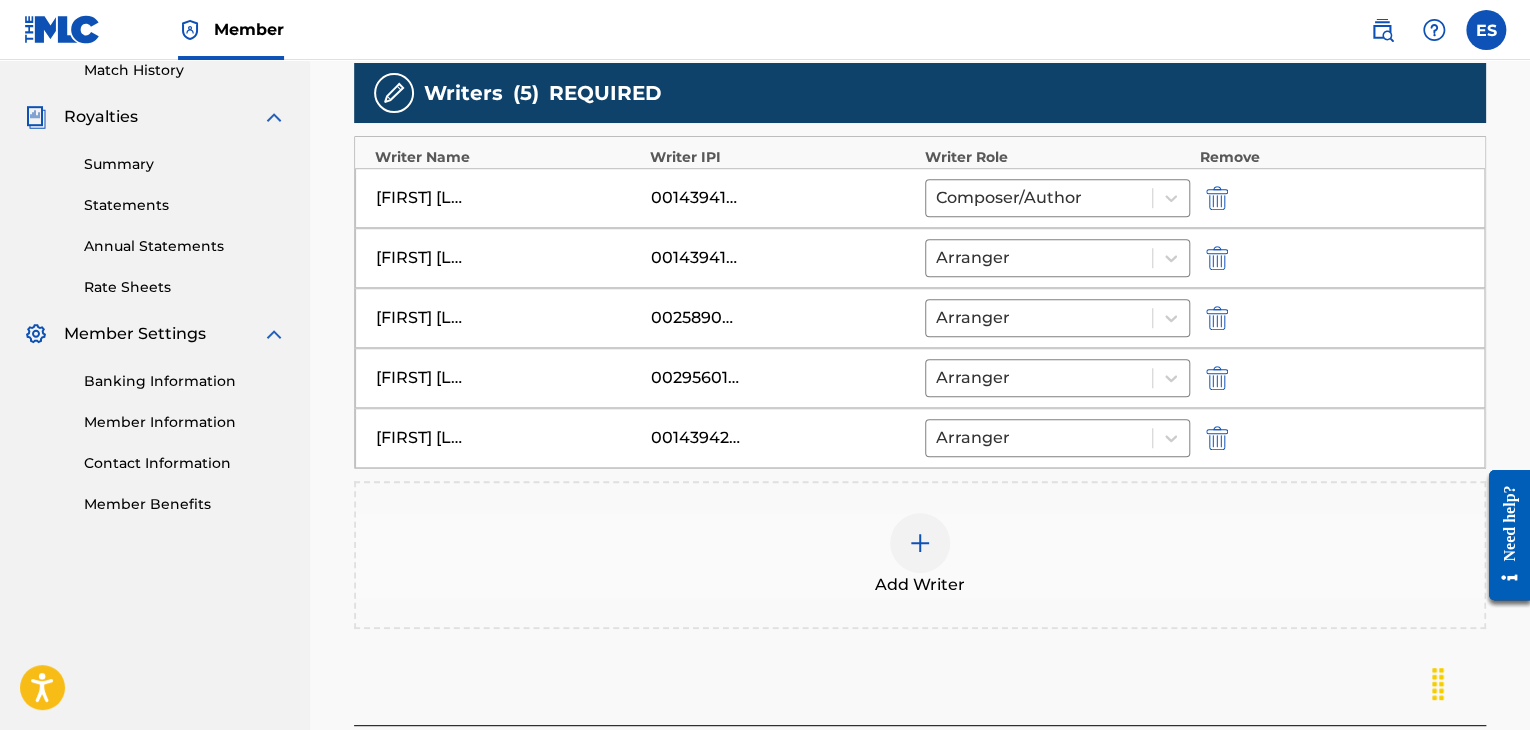 click at bounding box center [920, 543] 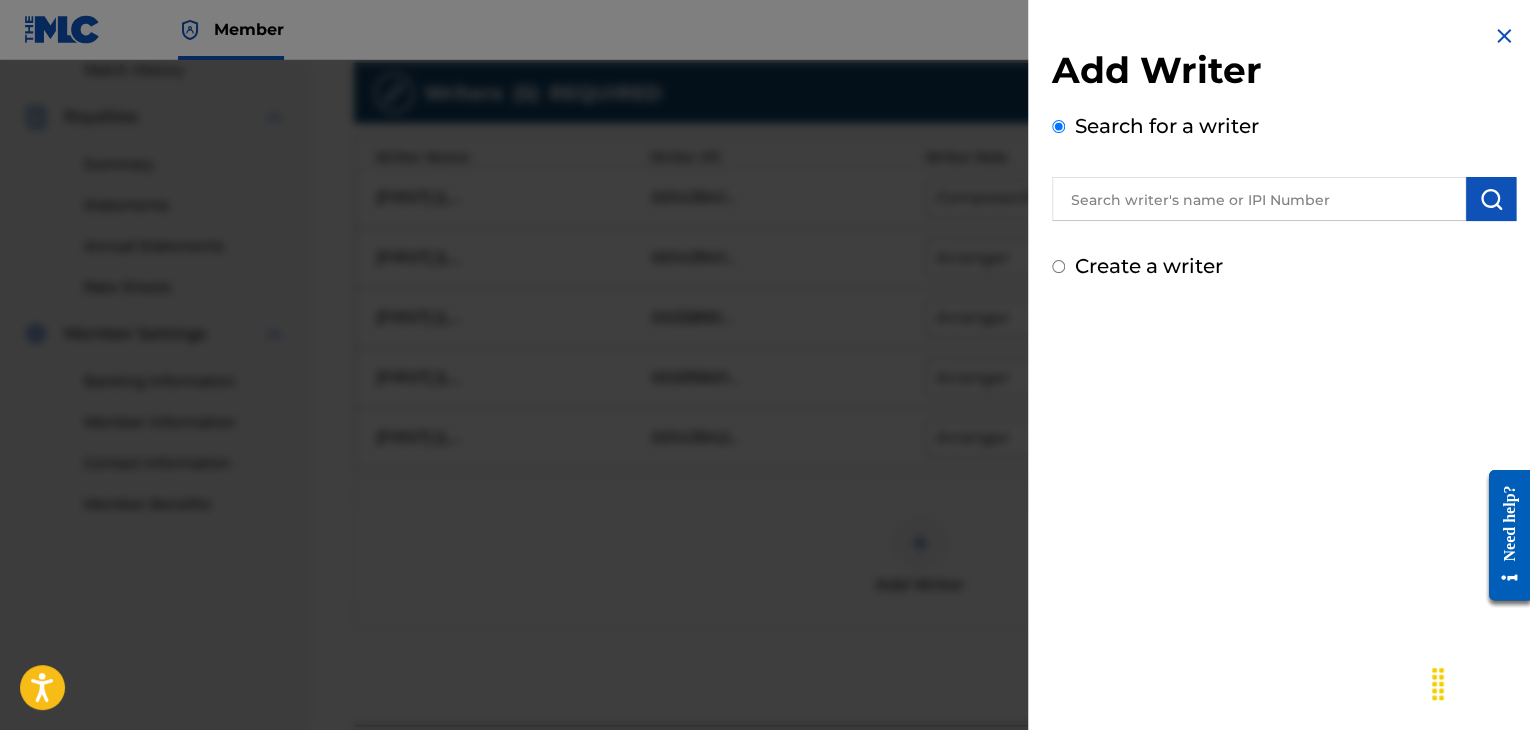 click at bounding box center (1259, 199) 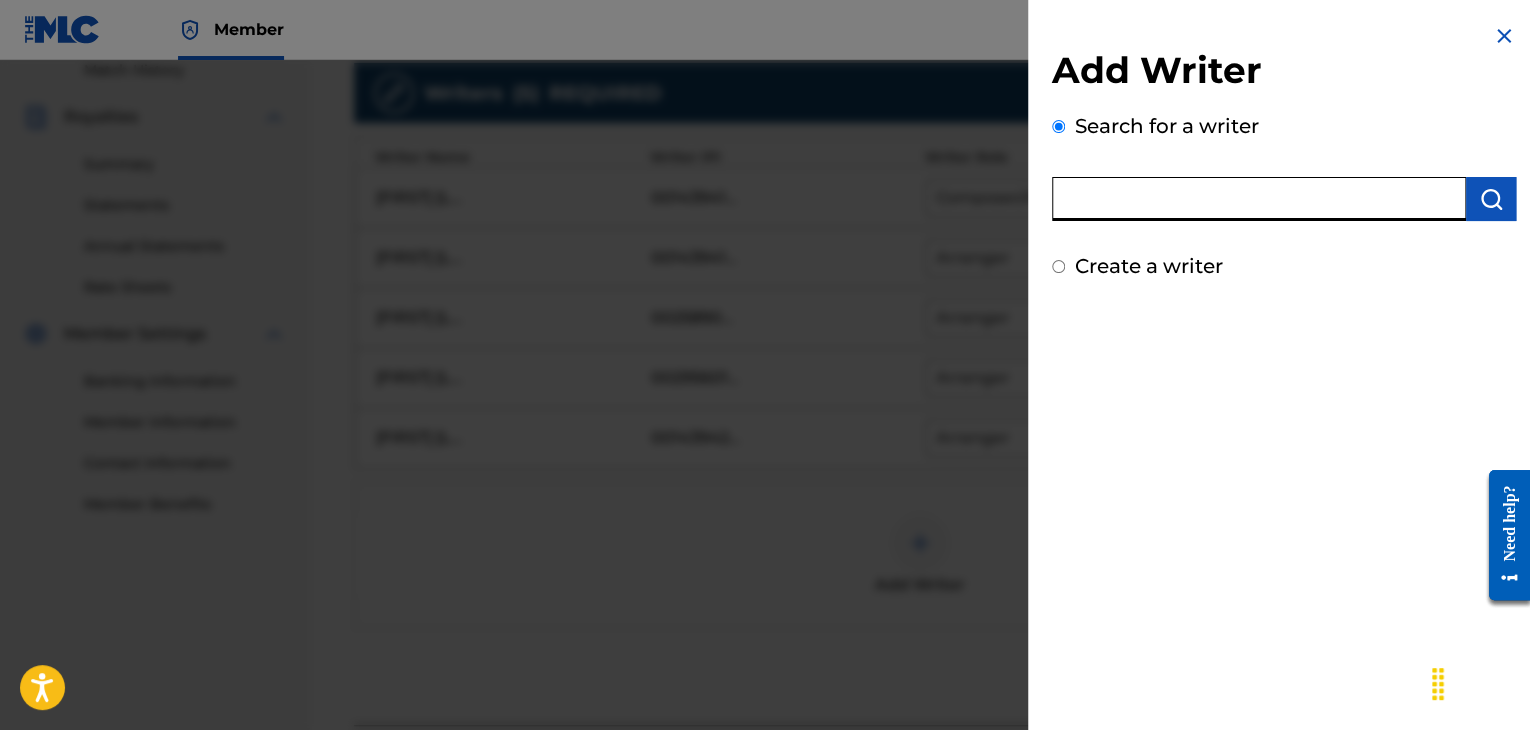 paste on "00295628227" 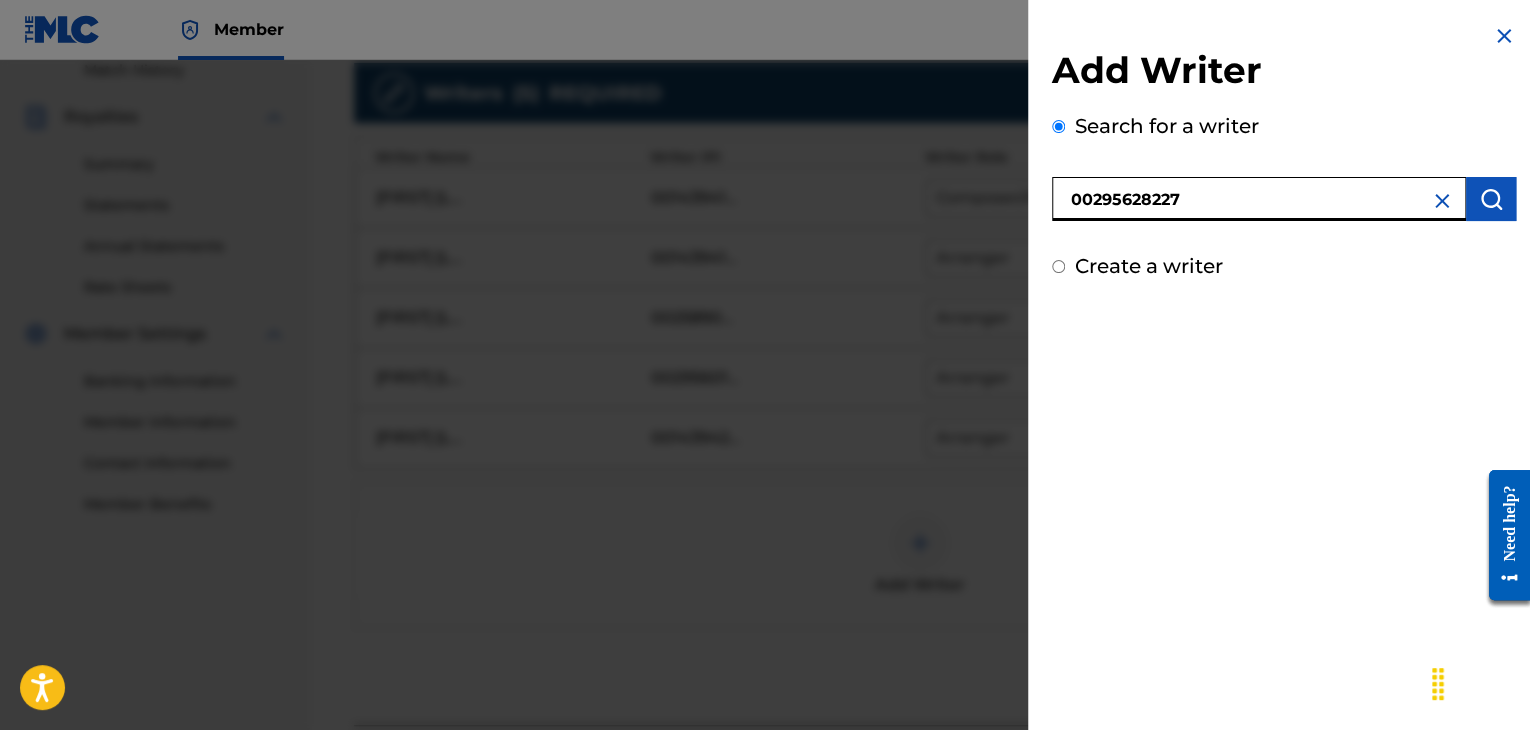 type on "00295628227" 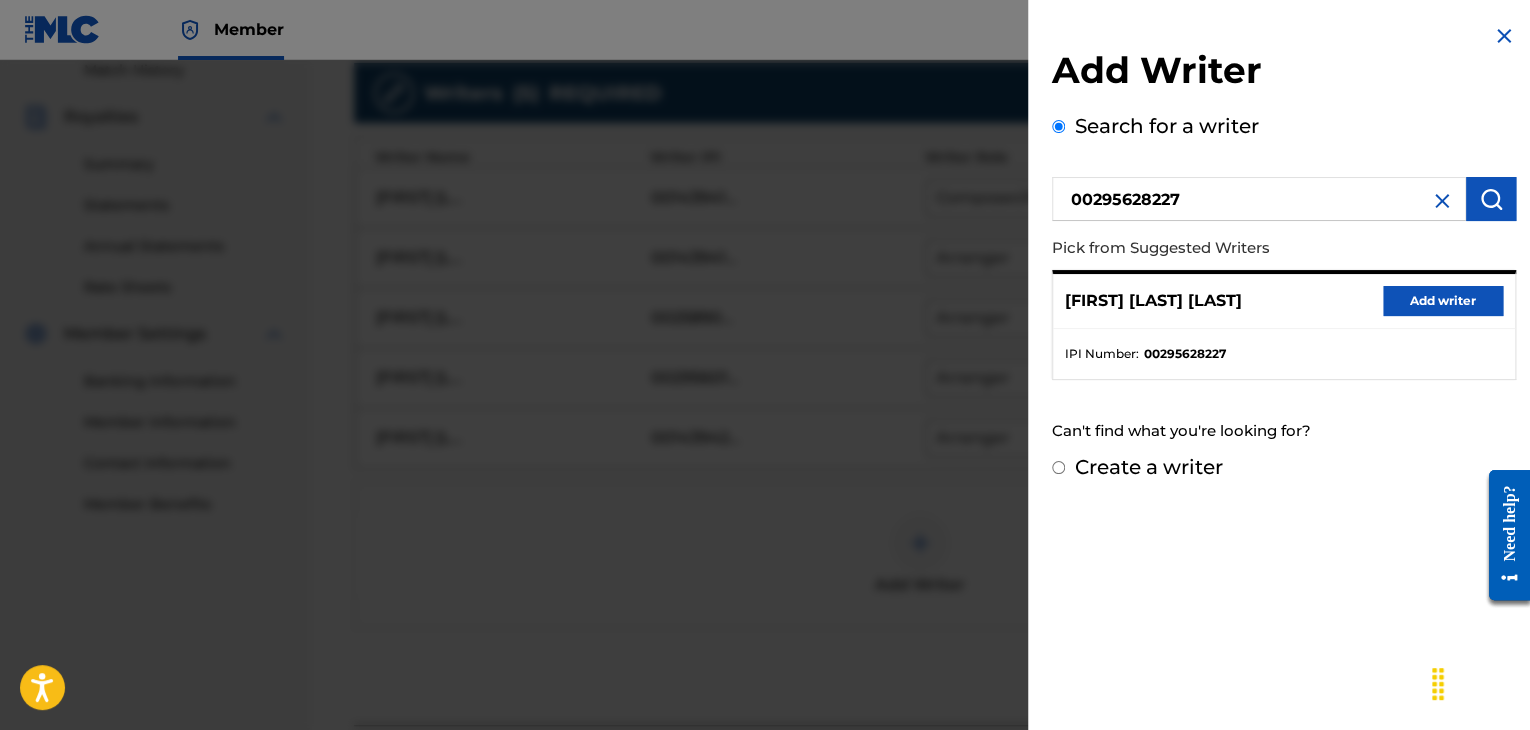 click on "Add writer" at bounding box center (1443, 301) 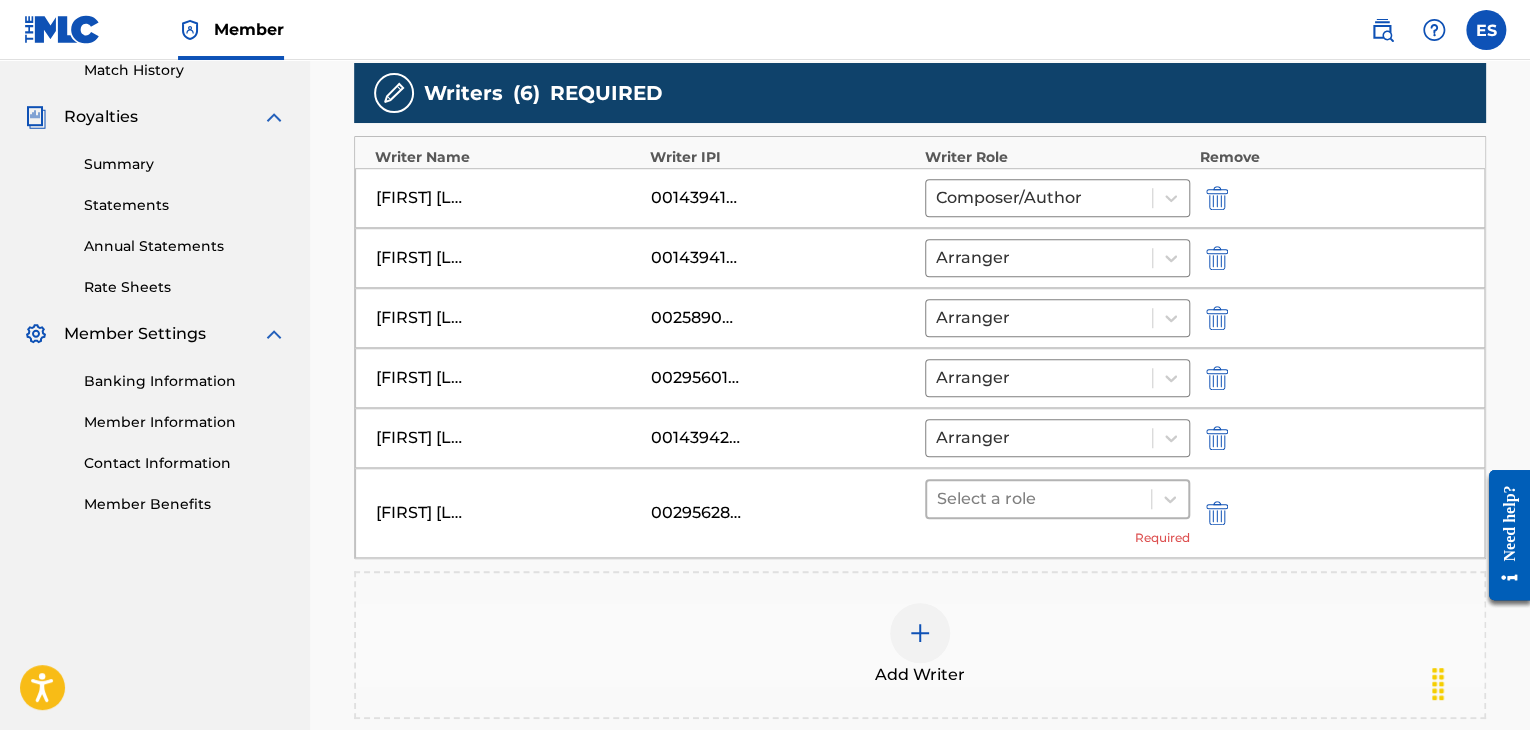 click at bounding box center (1039, 499) 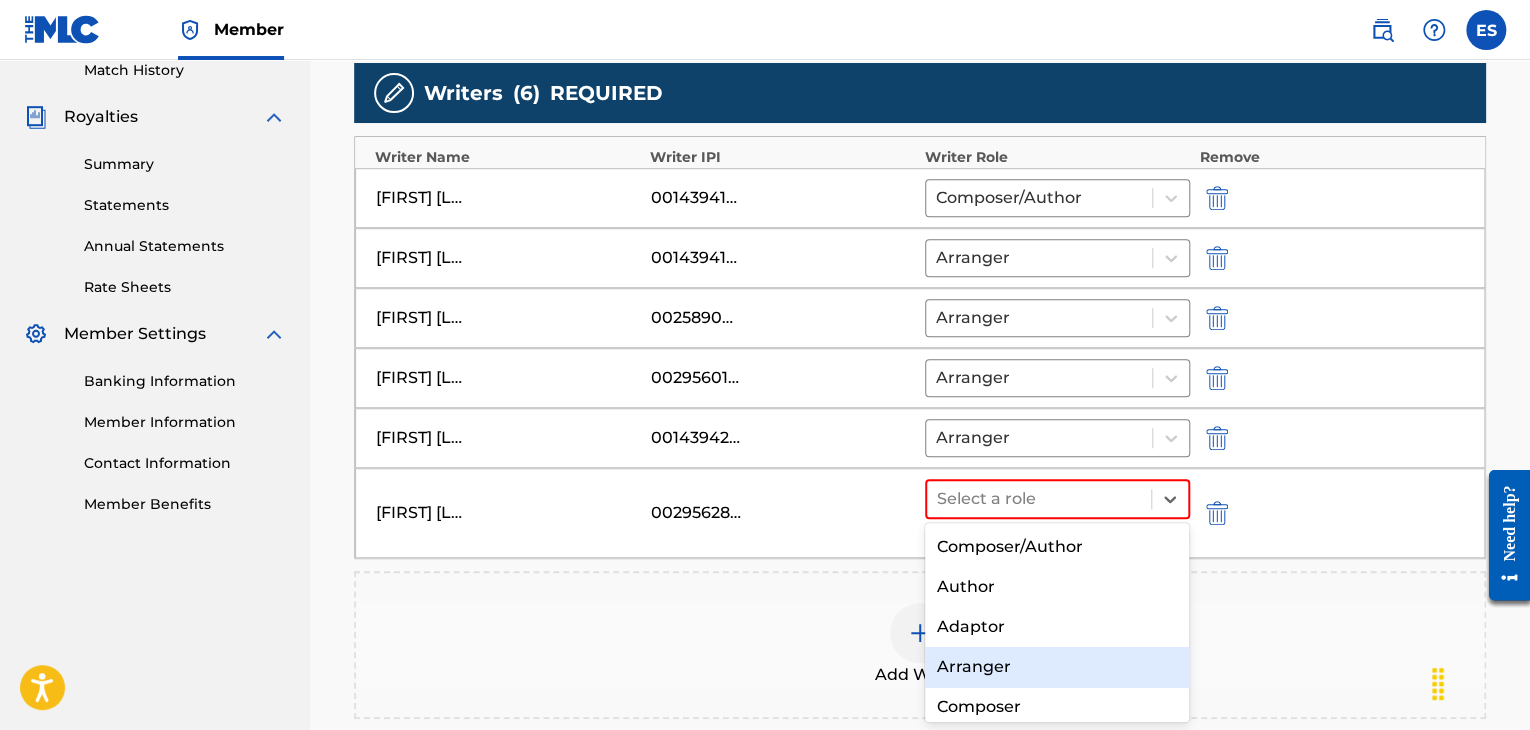 click on "Arranger" at bounding box center (1057, 667) 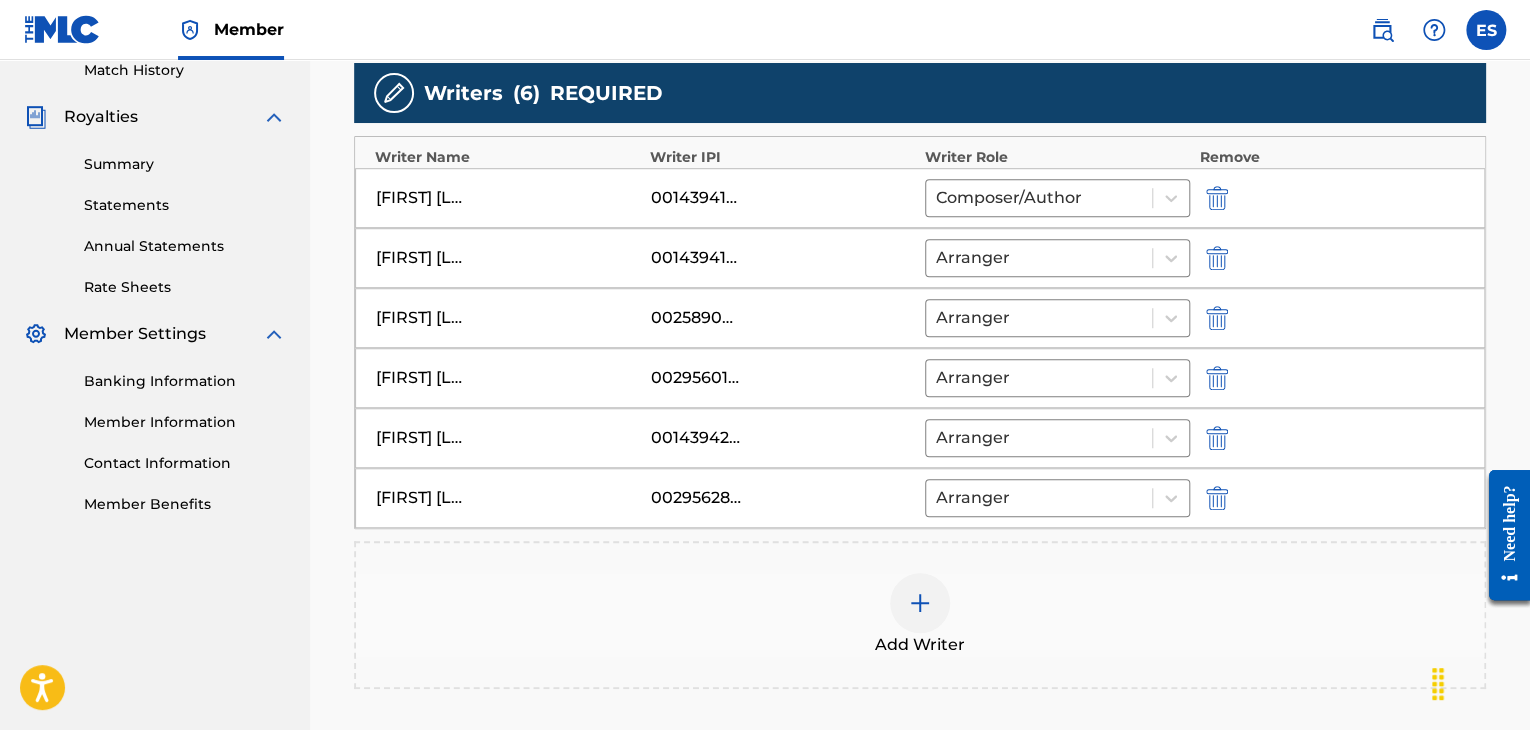 click on "Add Writer" at bounding box center (920, 615) 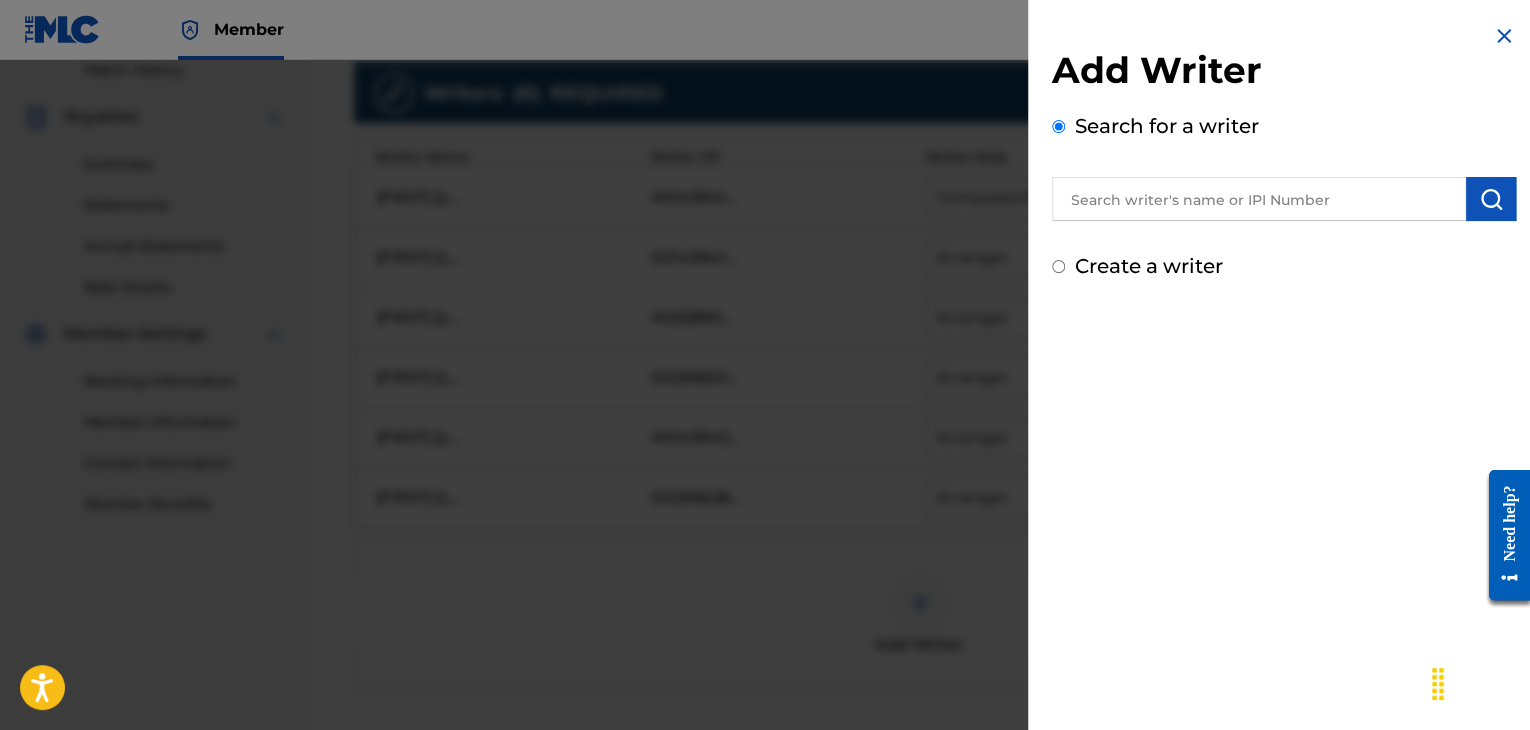 click at bounding box center [1504, 36] 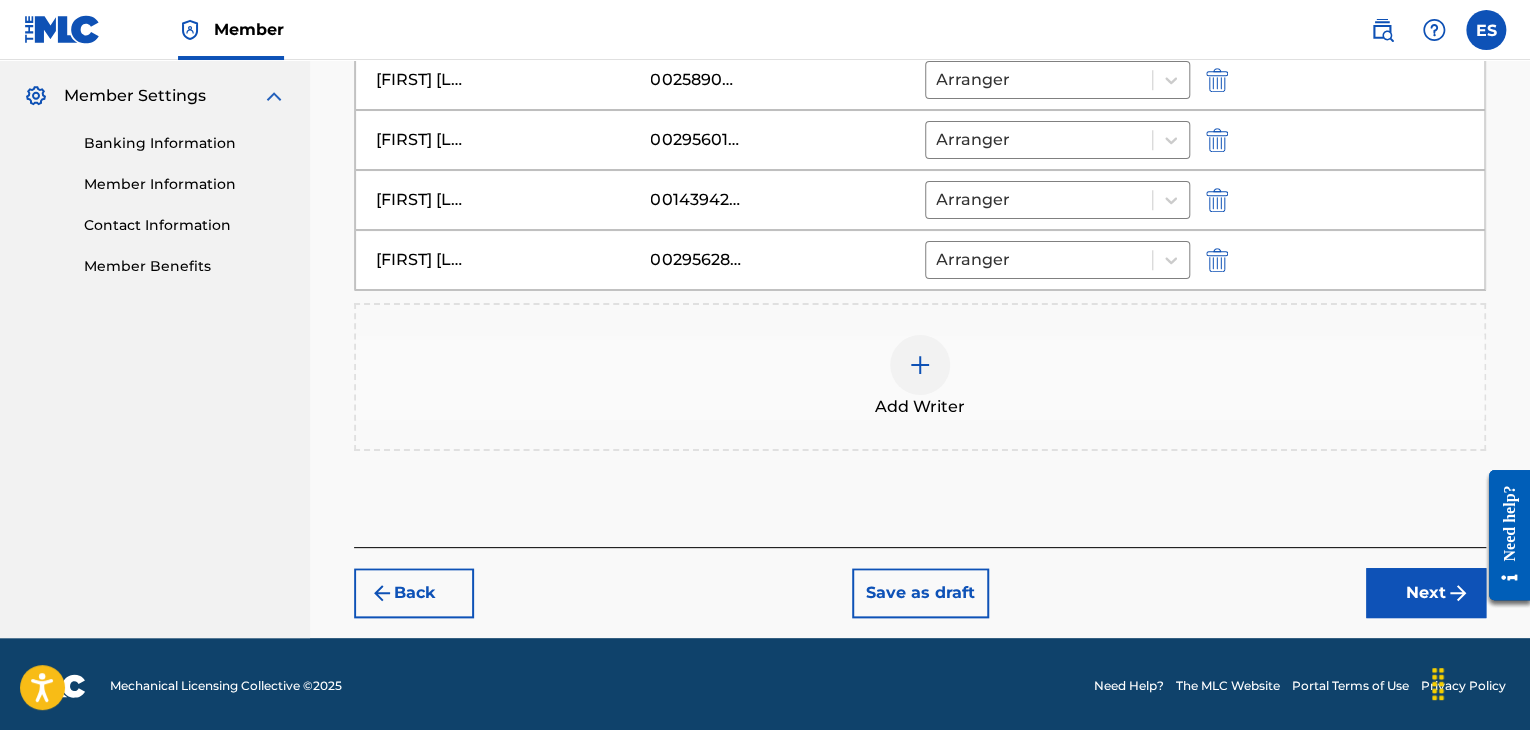 click on "Next" at bounding box center (1426, 593) 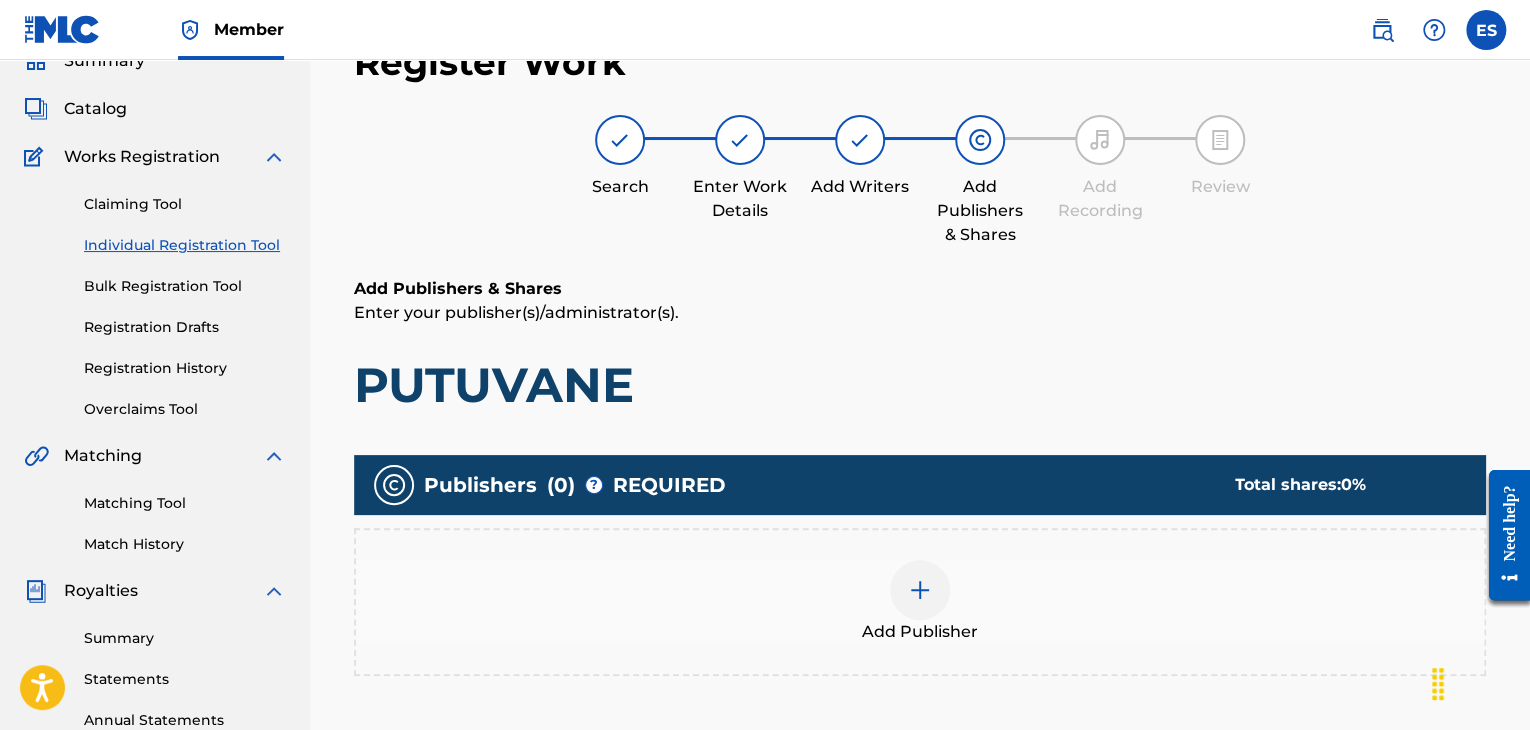 scroll, scrollTop: 397, scrollLeft: 0, axis: vertical 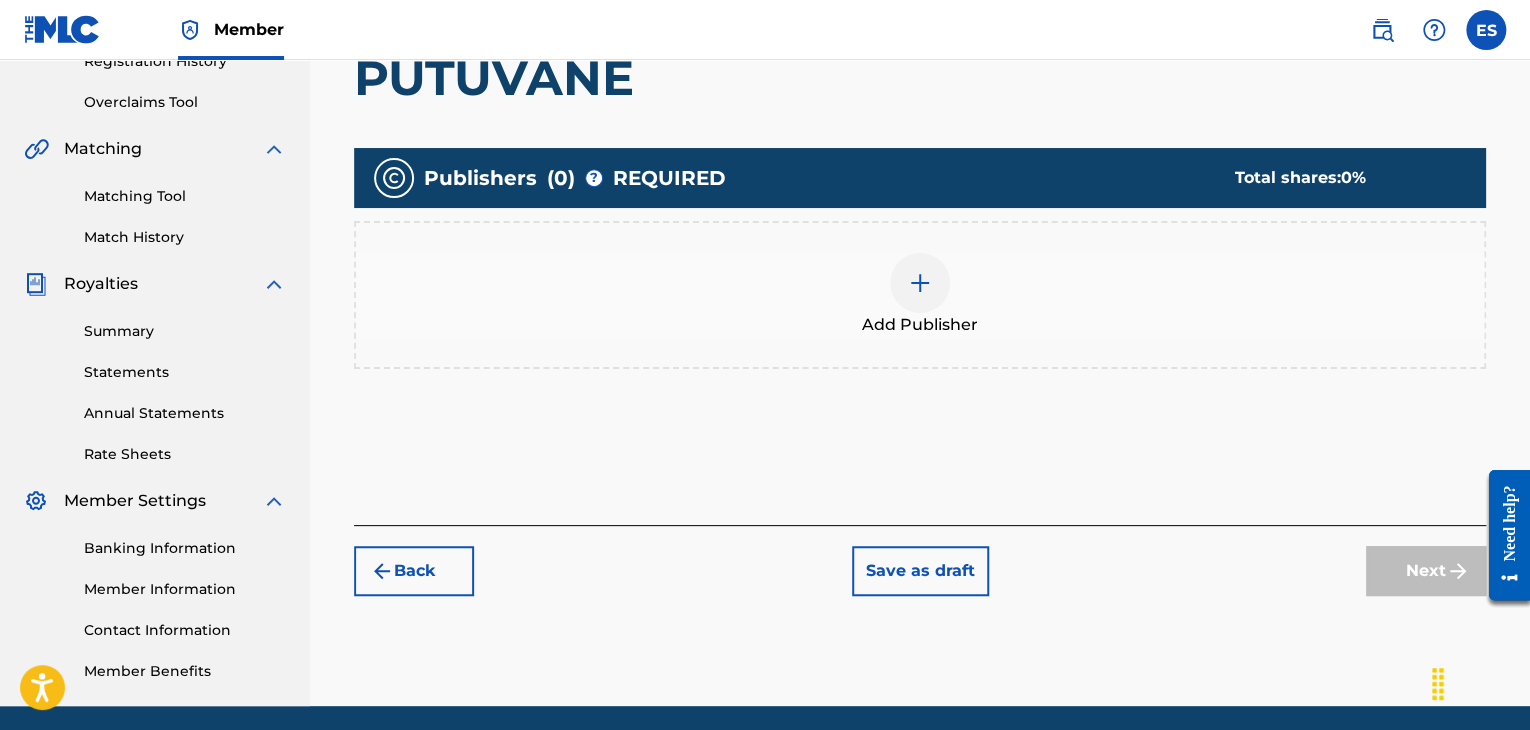click at bounding box center [920, 283] 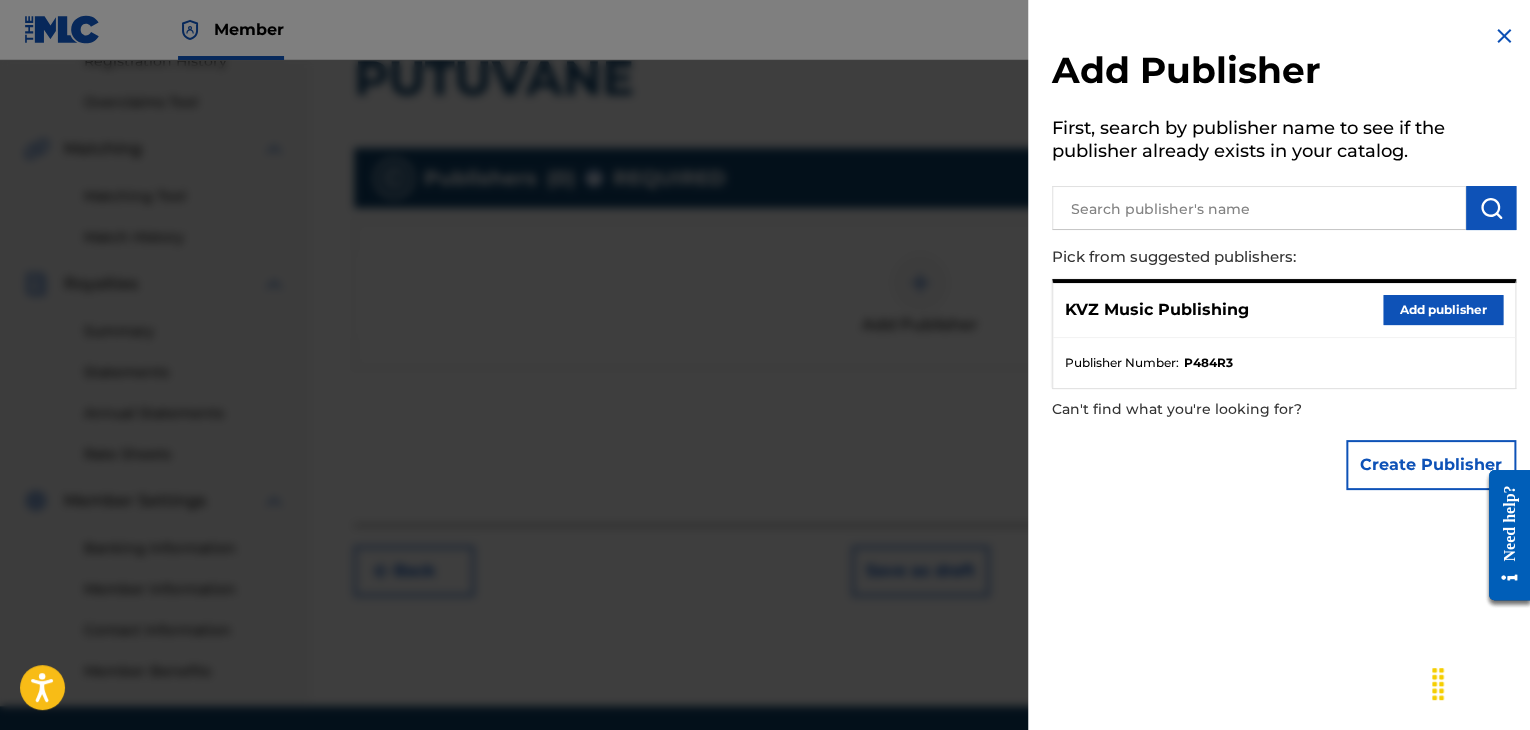 click on "KVZ Music Publishing Add publisher" at bounding box center [1284, 310] 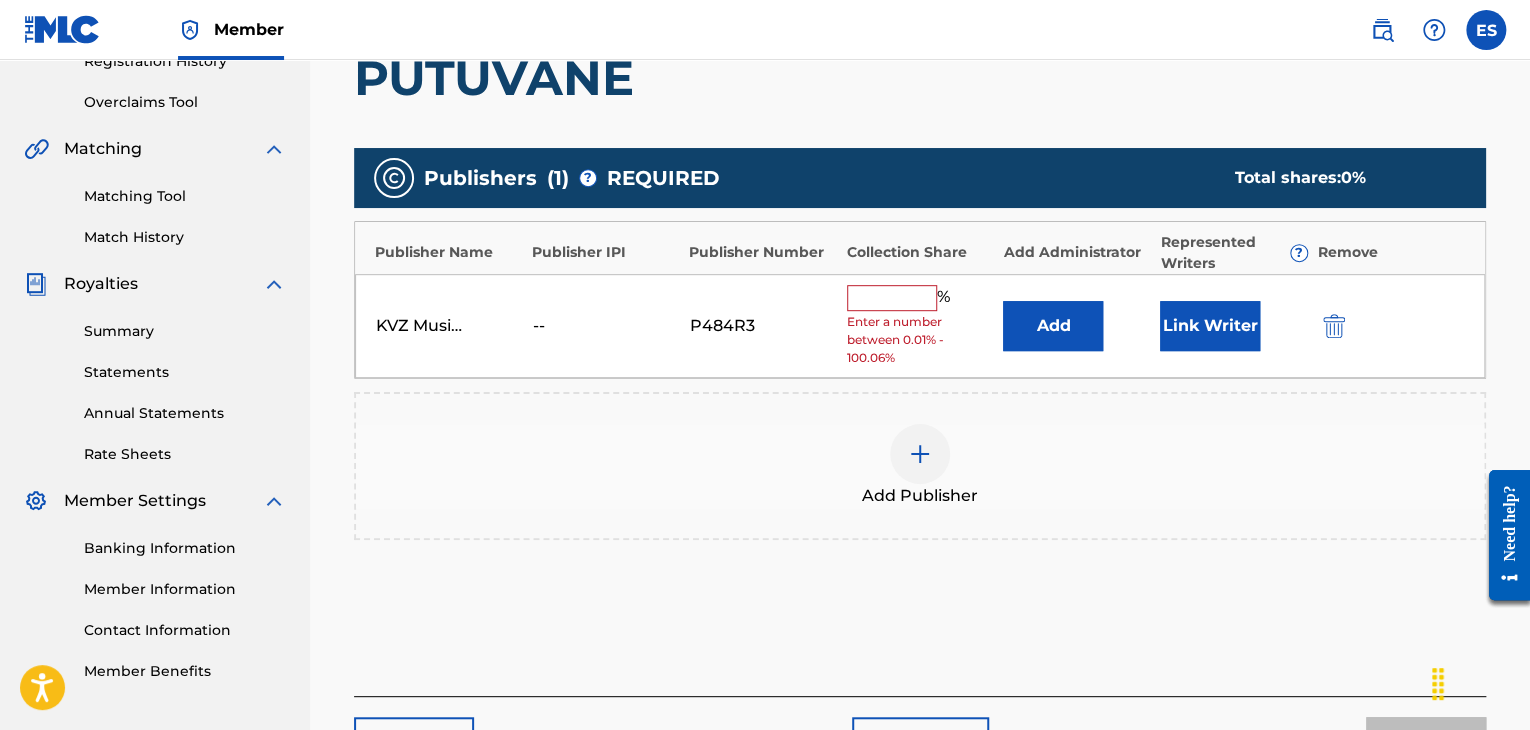 click at bounding box center [892, 298] 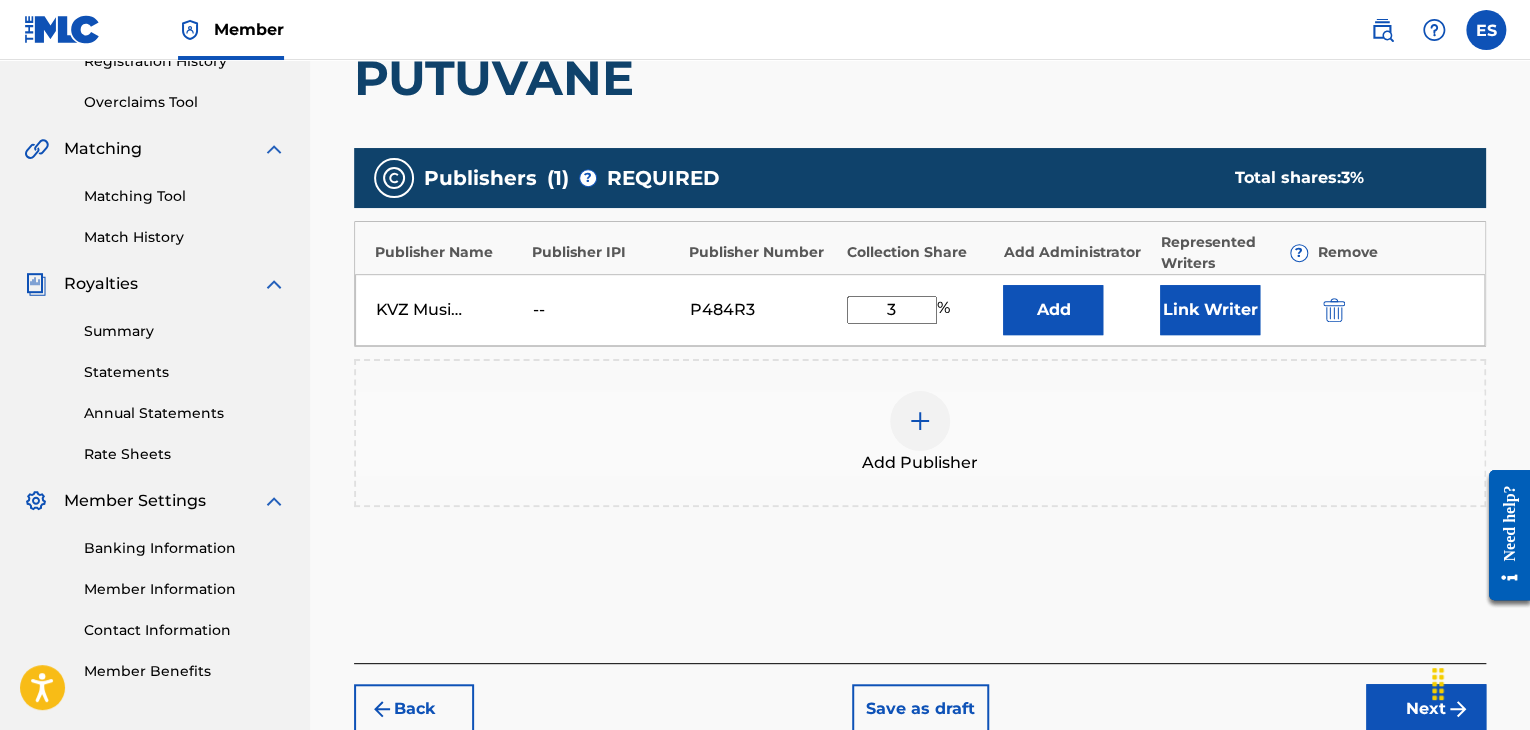 type on "3.33" 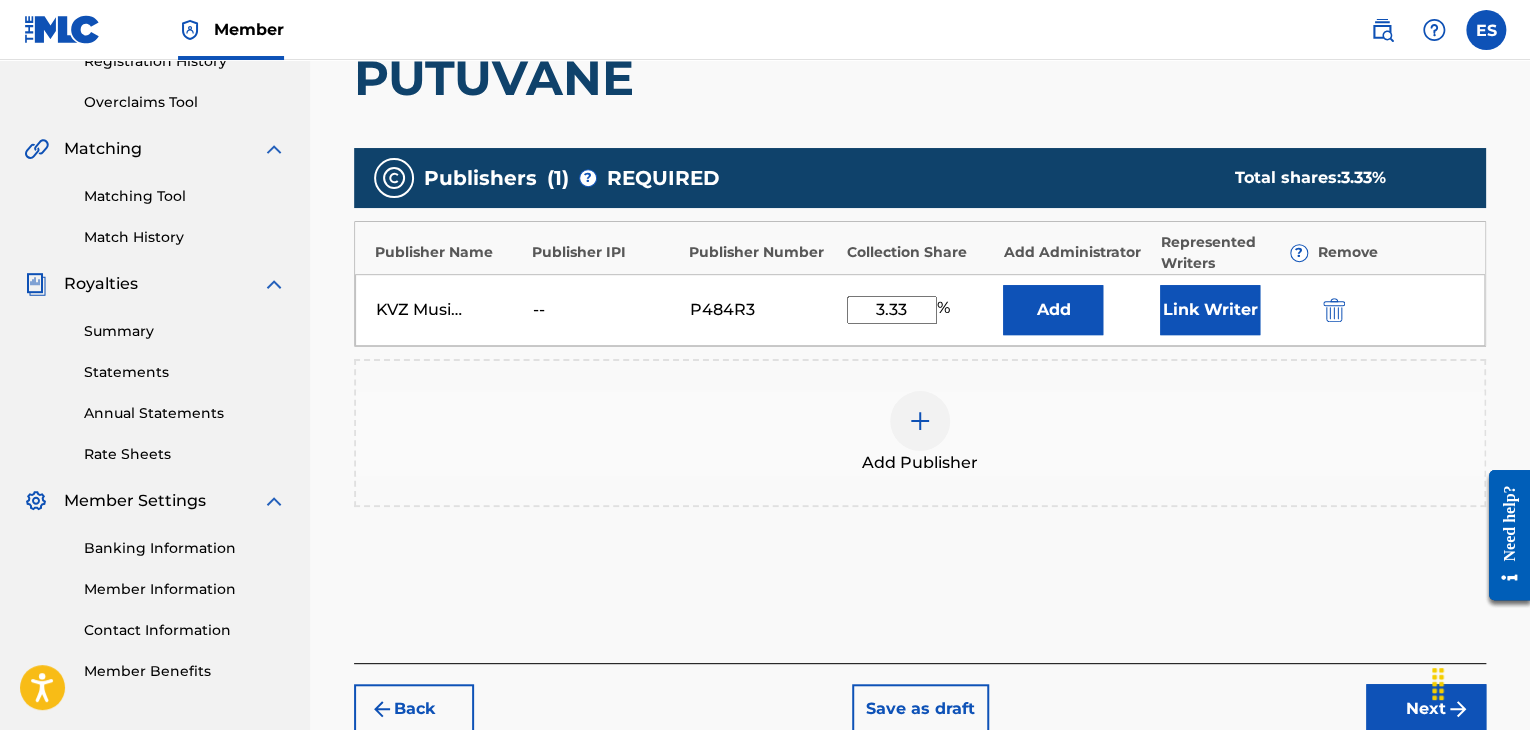 click on "Next" at bounding box center [1426, 709] 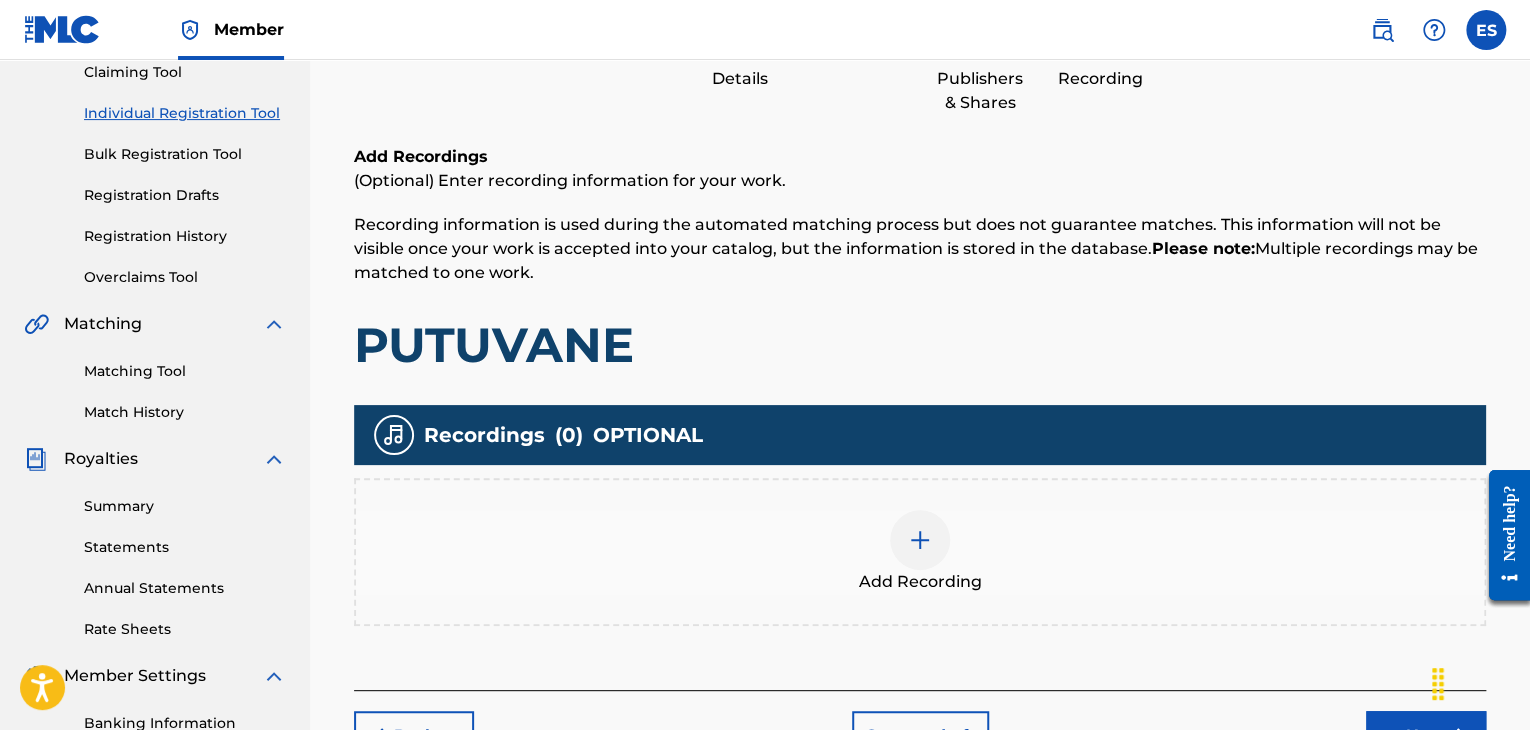 scroll, scrollTop: 390, scrollLeft: 0, axis: vertical 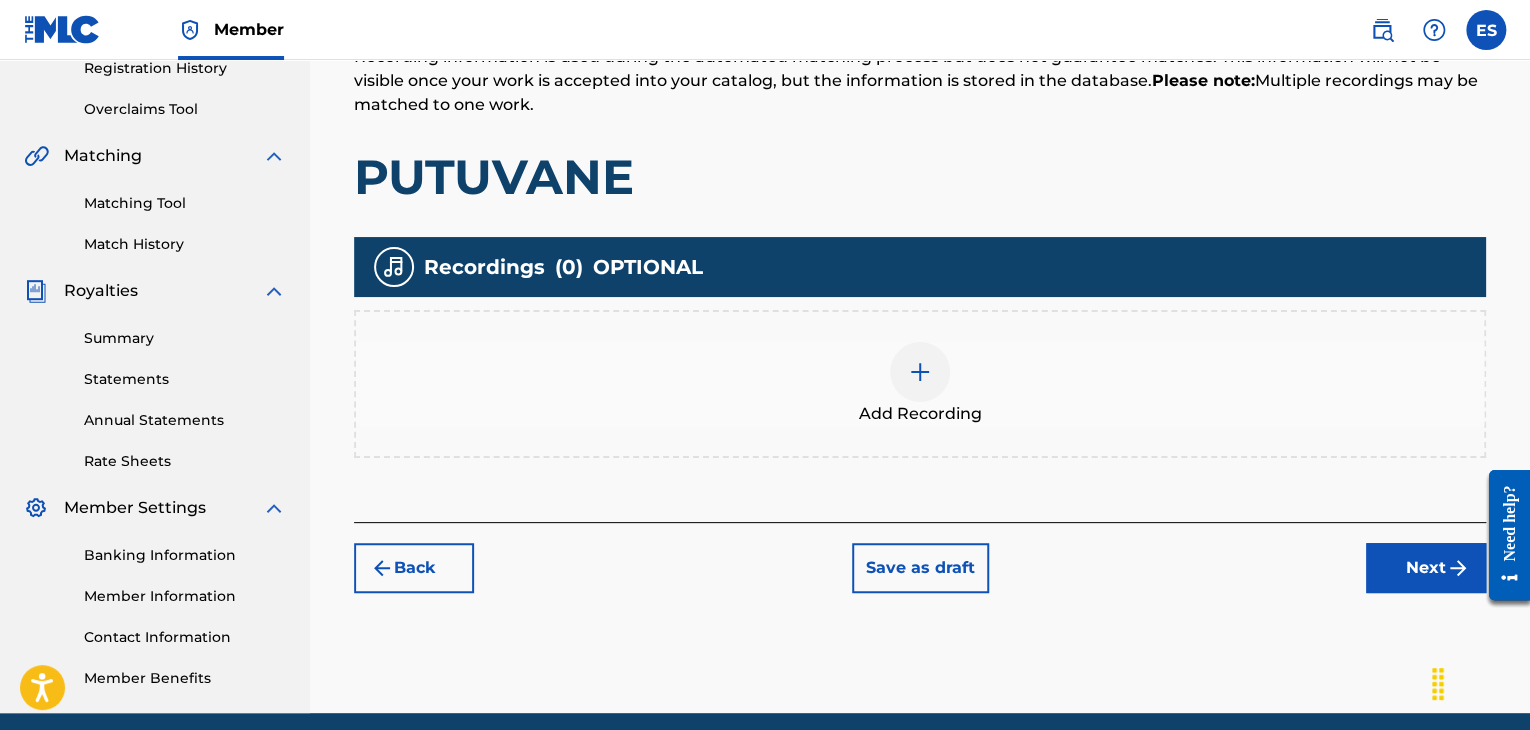 click at bounding box center [920, 372] 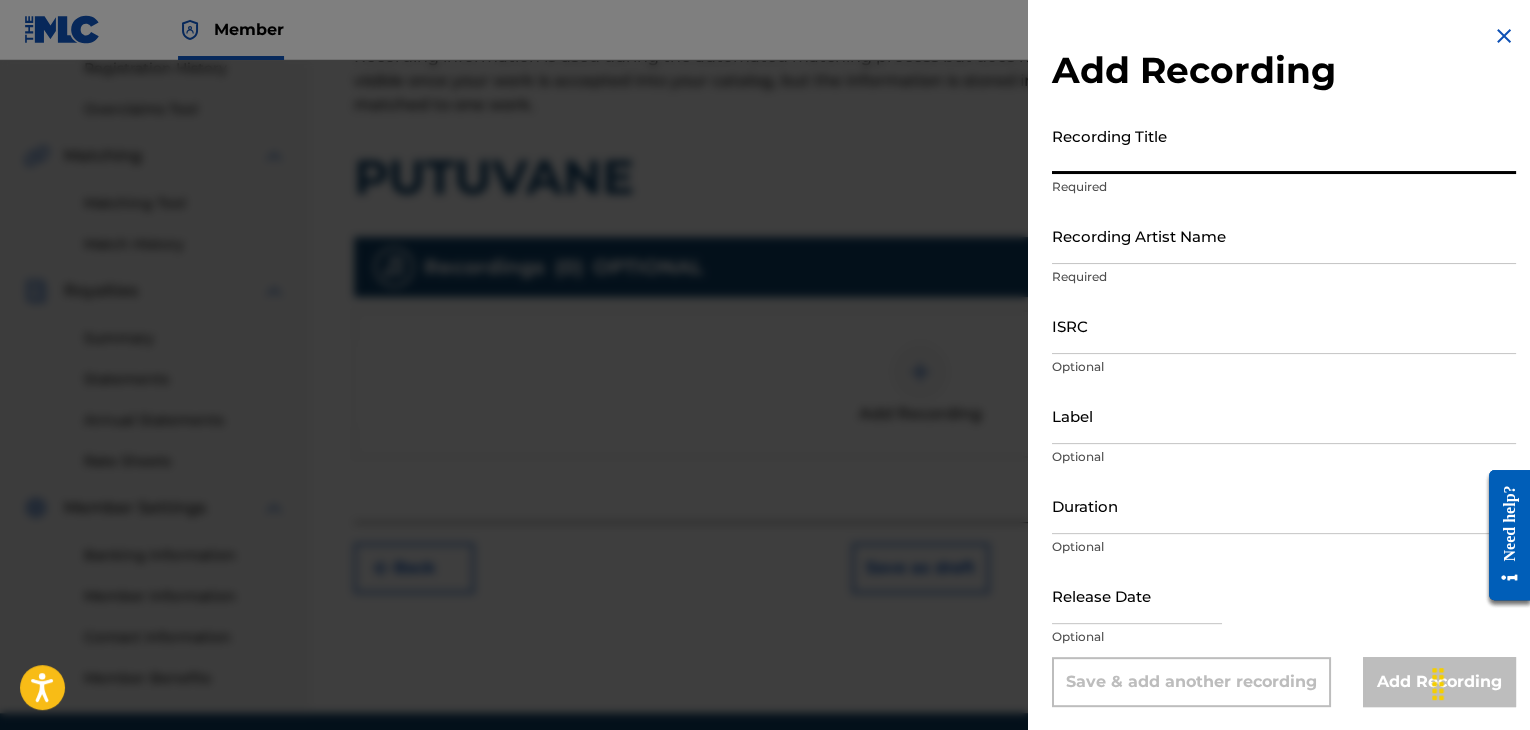 click on "Recording Title" at bounding box center (1284, 145) 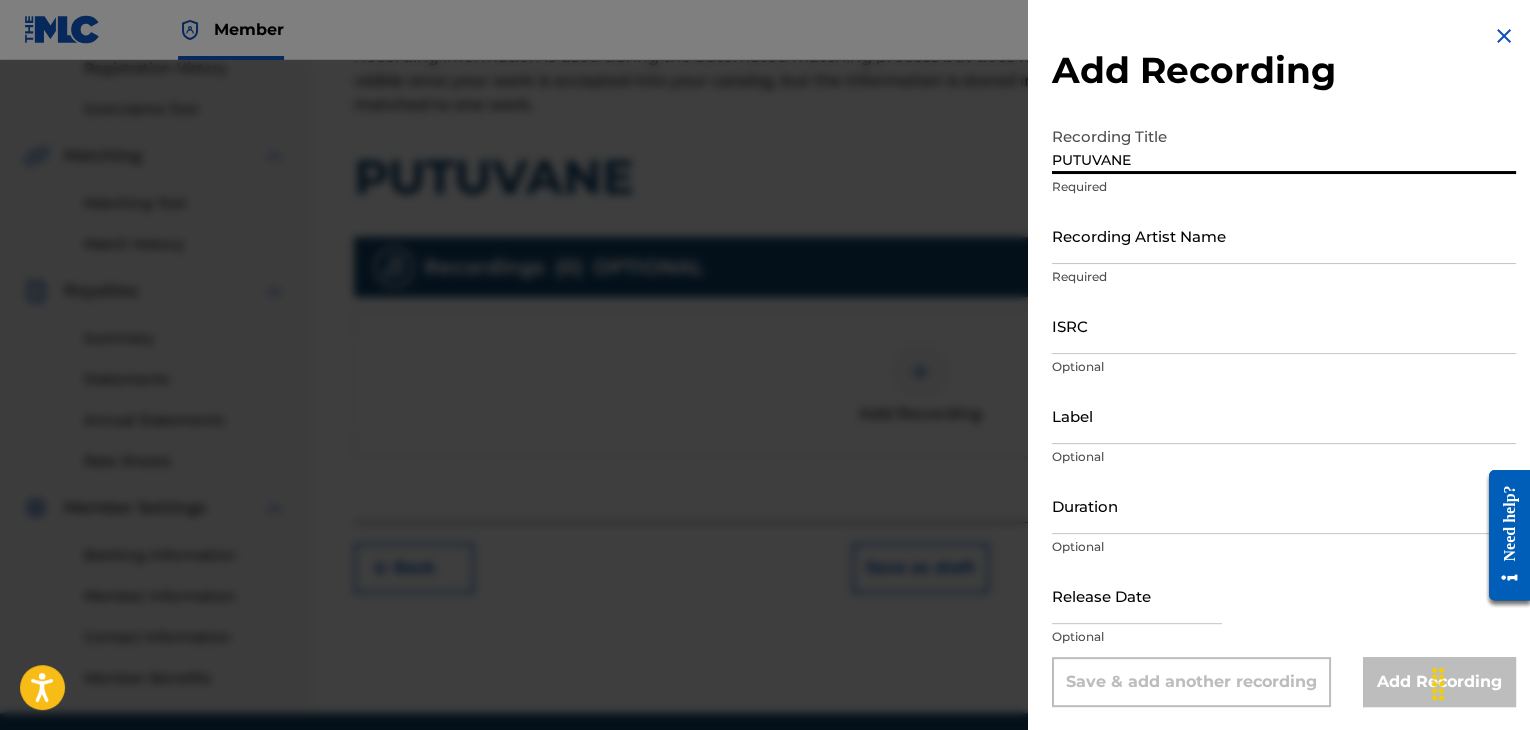 type on "PUTUVANE" 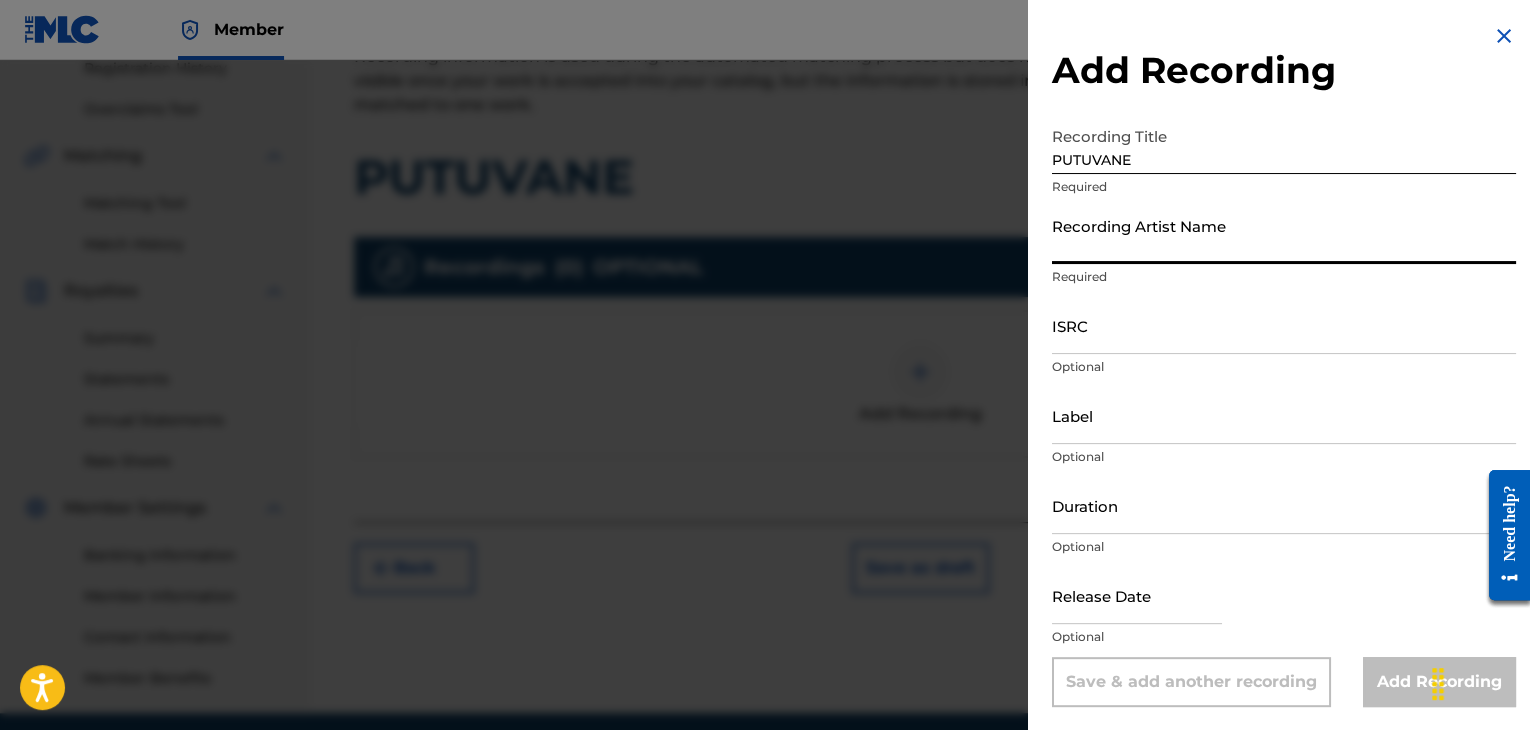 click on "Recording Artist Name" at bounding box center (1284, 235) 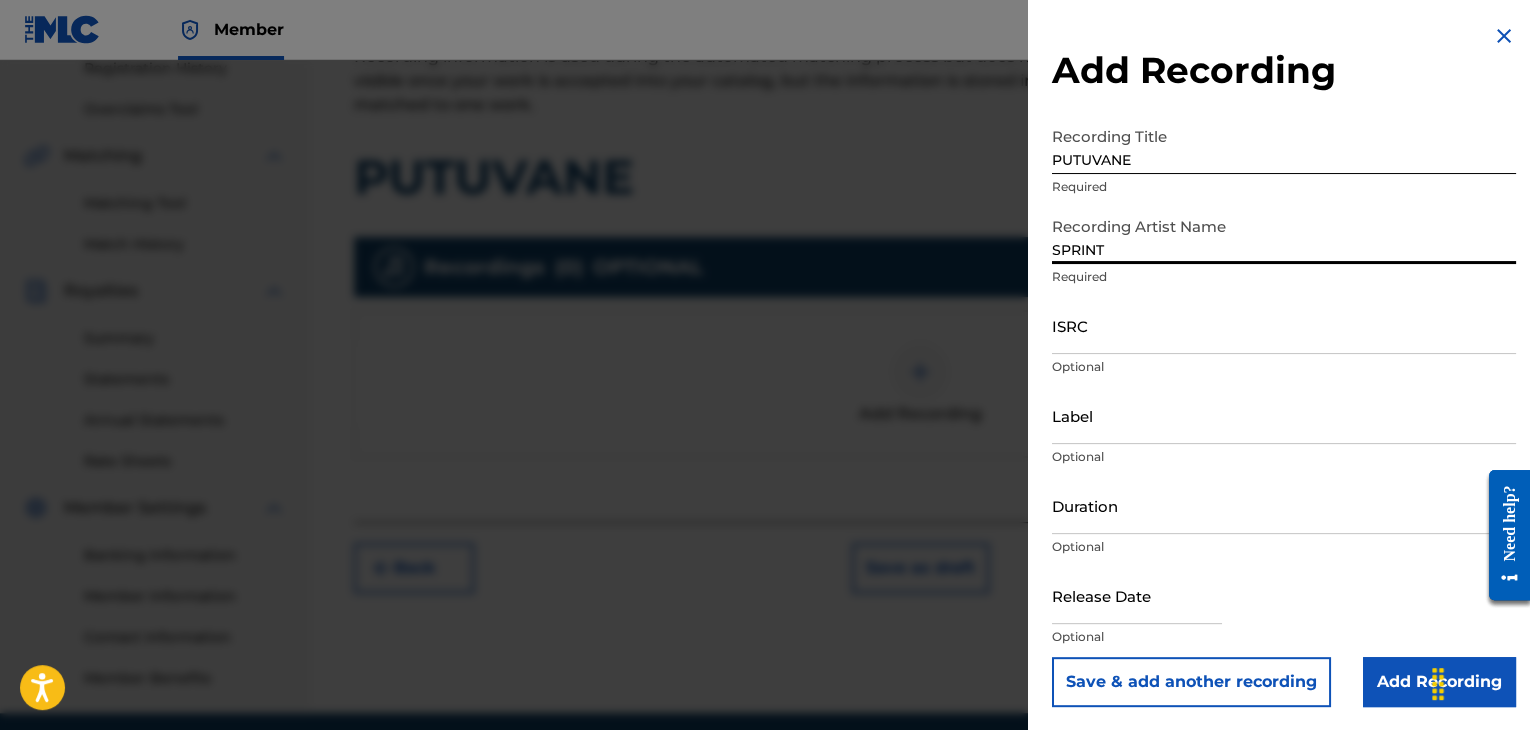 click on "Duration" at bounding box center (1284, 505) 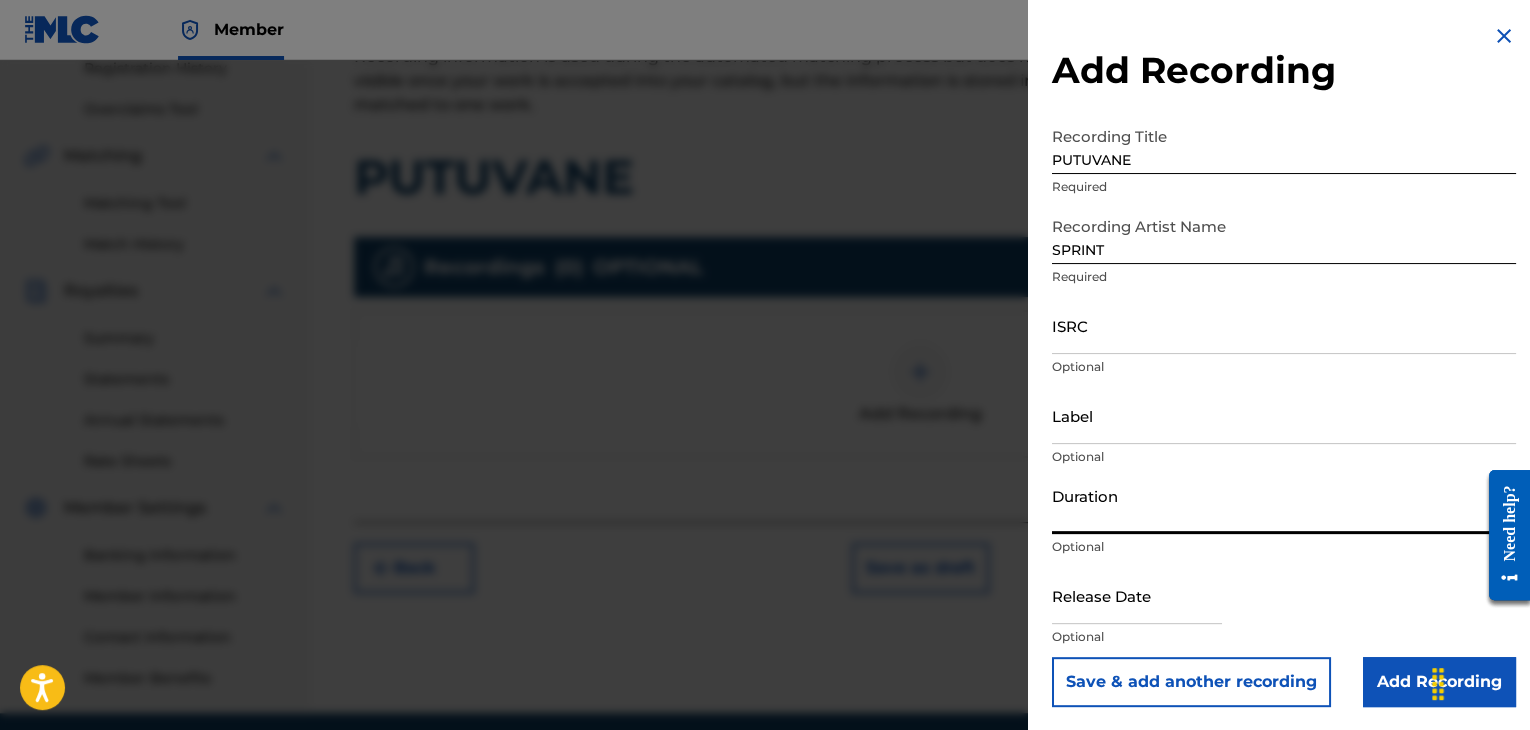 type on "03:00" 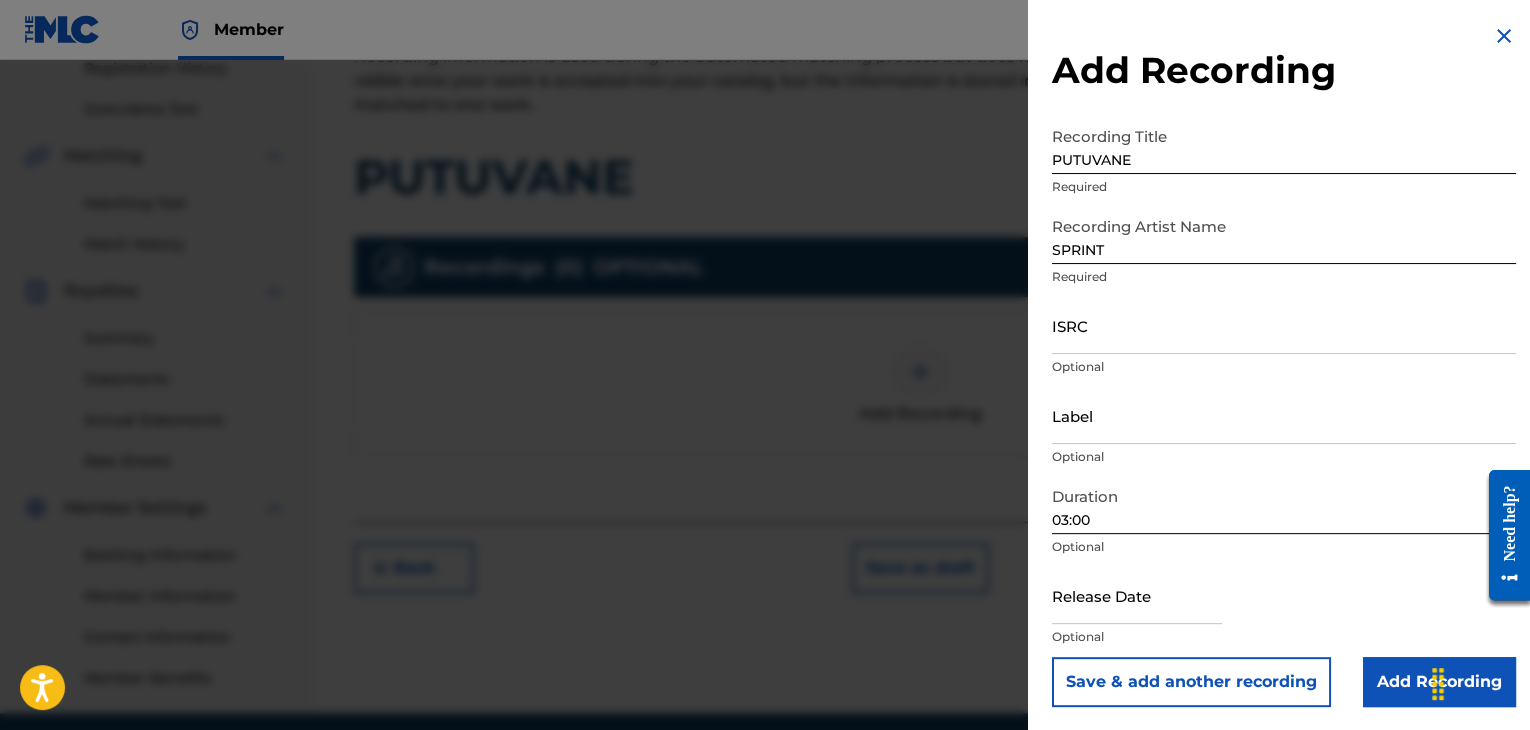 click on "Add Recording" at bounding box center [1439, 682] 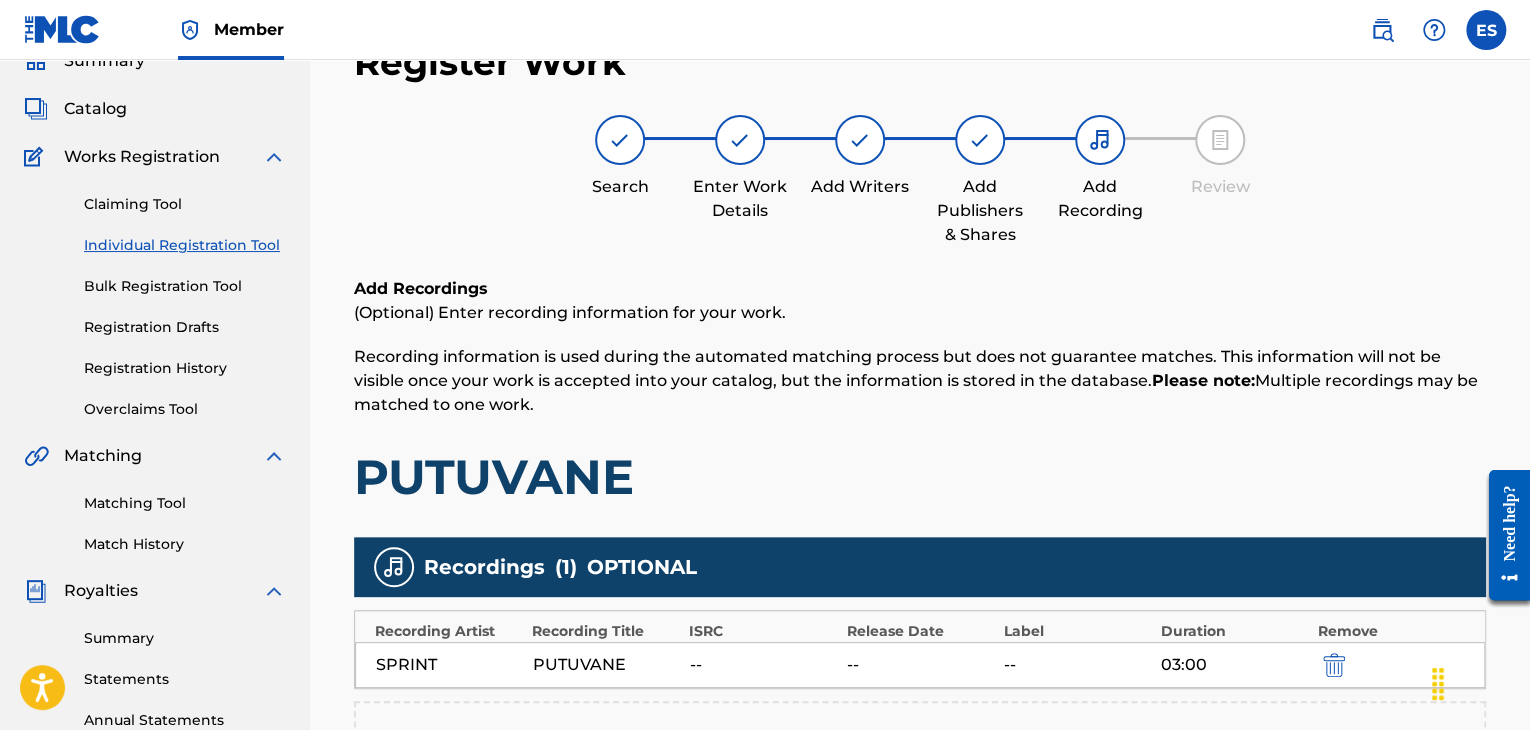 scroll, scrollTop: 469, scrollLeft: 0, axis: vertical 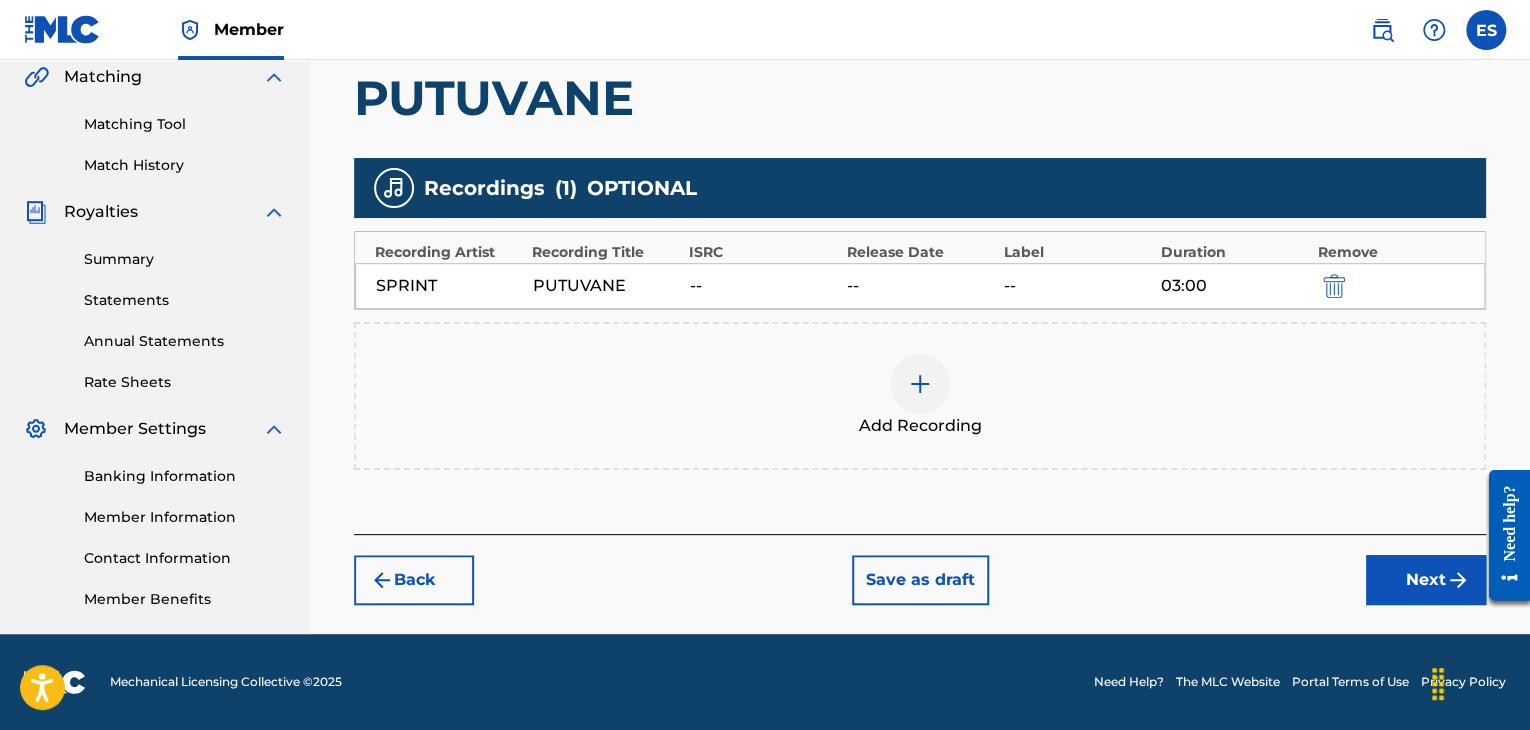 click on "Next" at bounding box center [1426, 580] 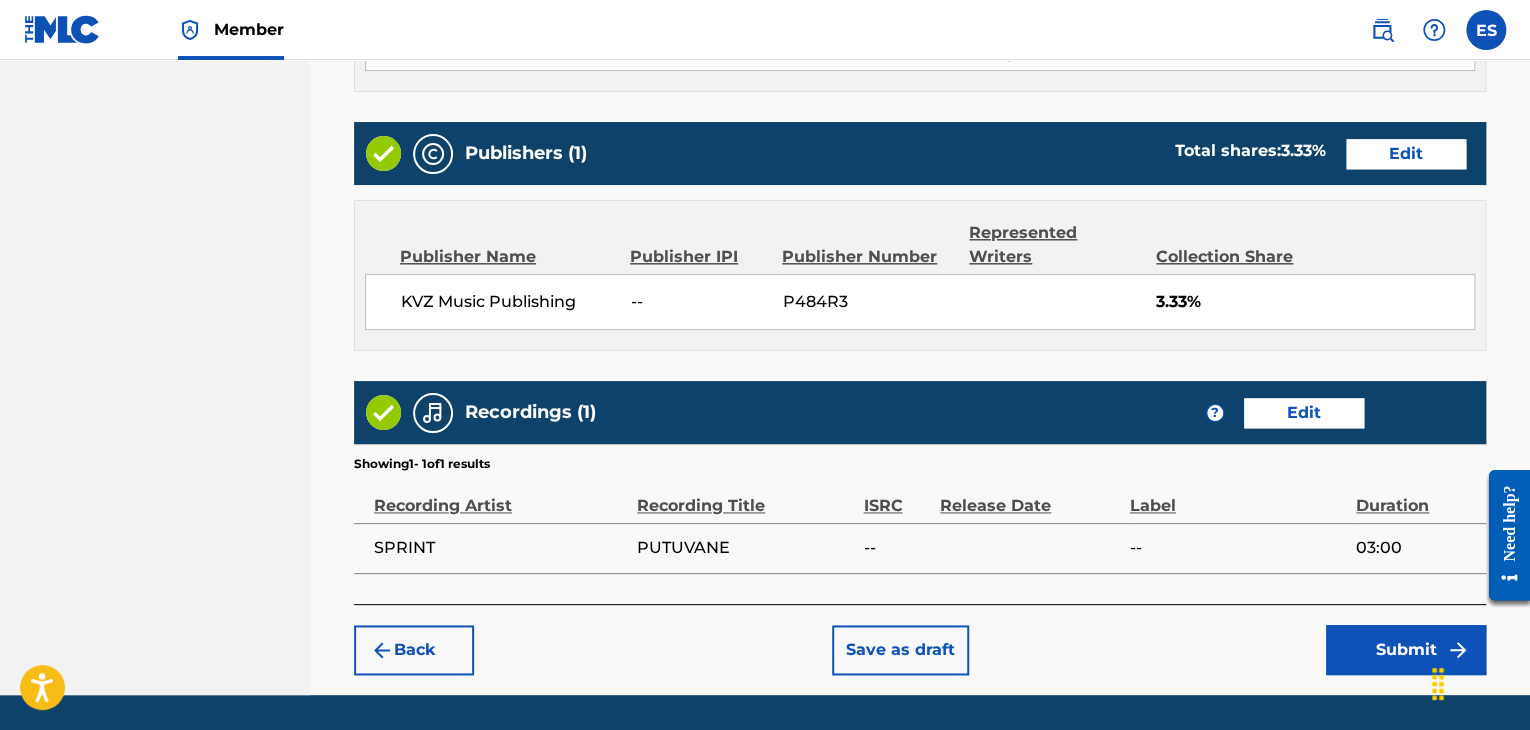 scroll, scrollTop: 1153, scrollLeft: 0, axis: vertical 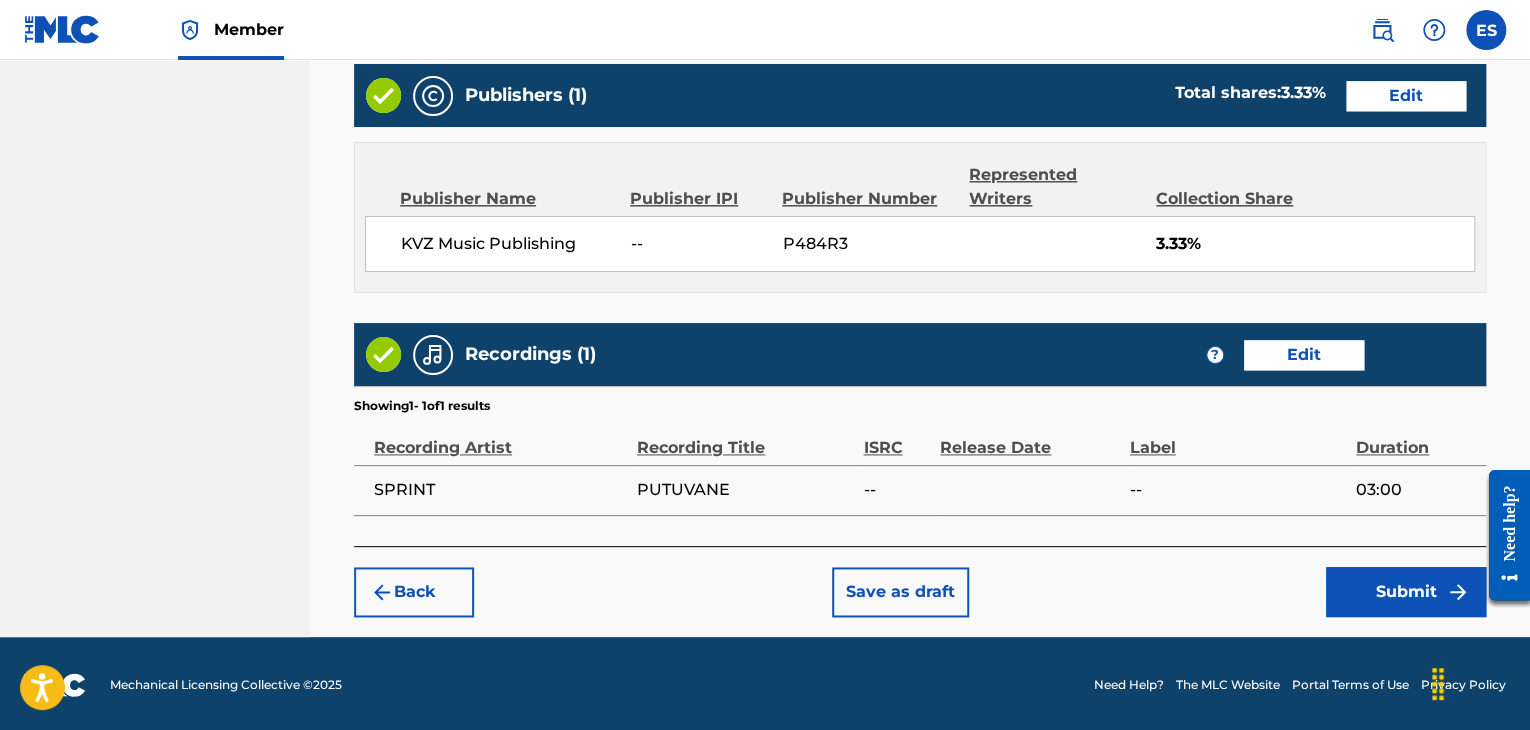 click on "Back" at bounding box center (414, 592) 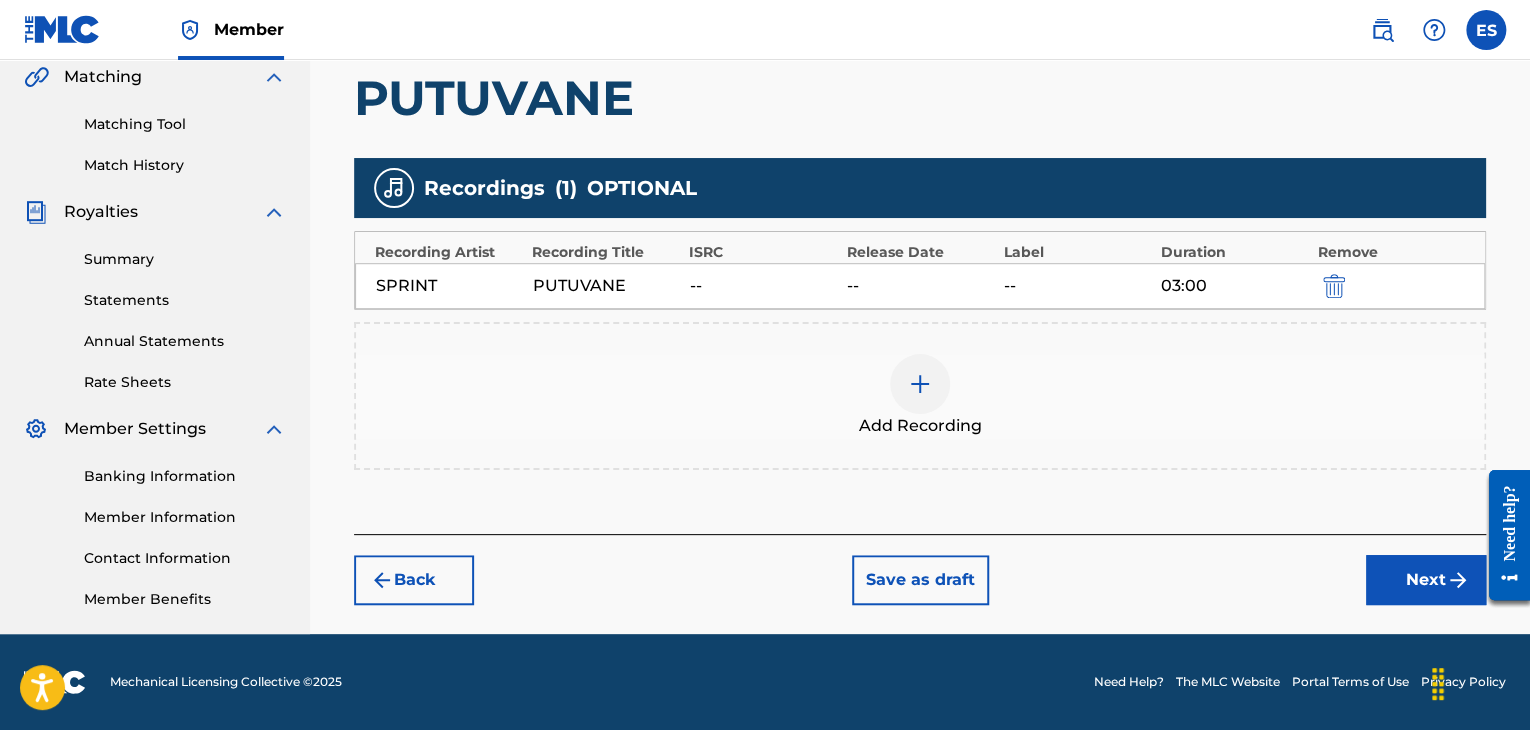 click on "Back" at bounding box center (414, 580) 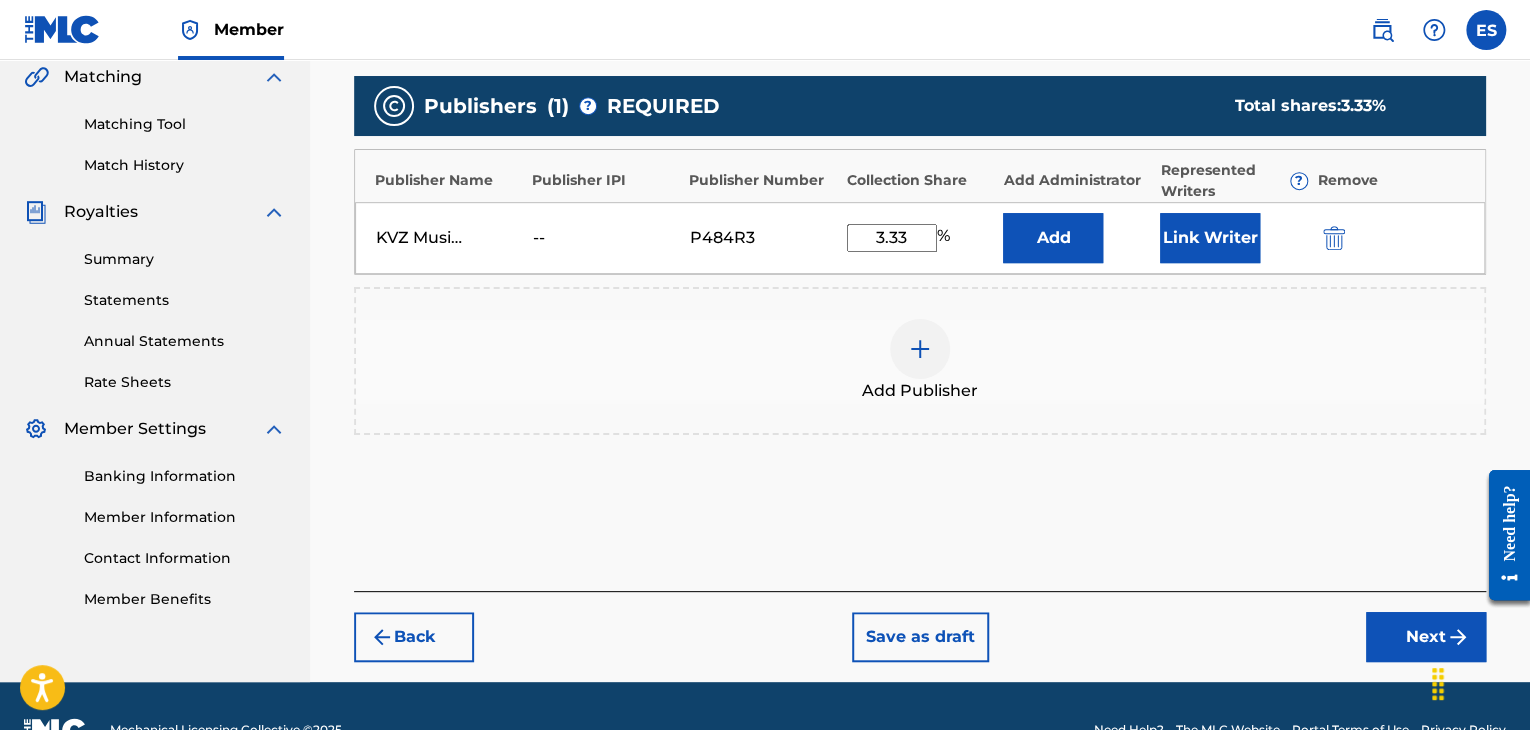 scroll, scrollTop: 516, scrollLeft: 0, axis: vertical 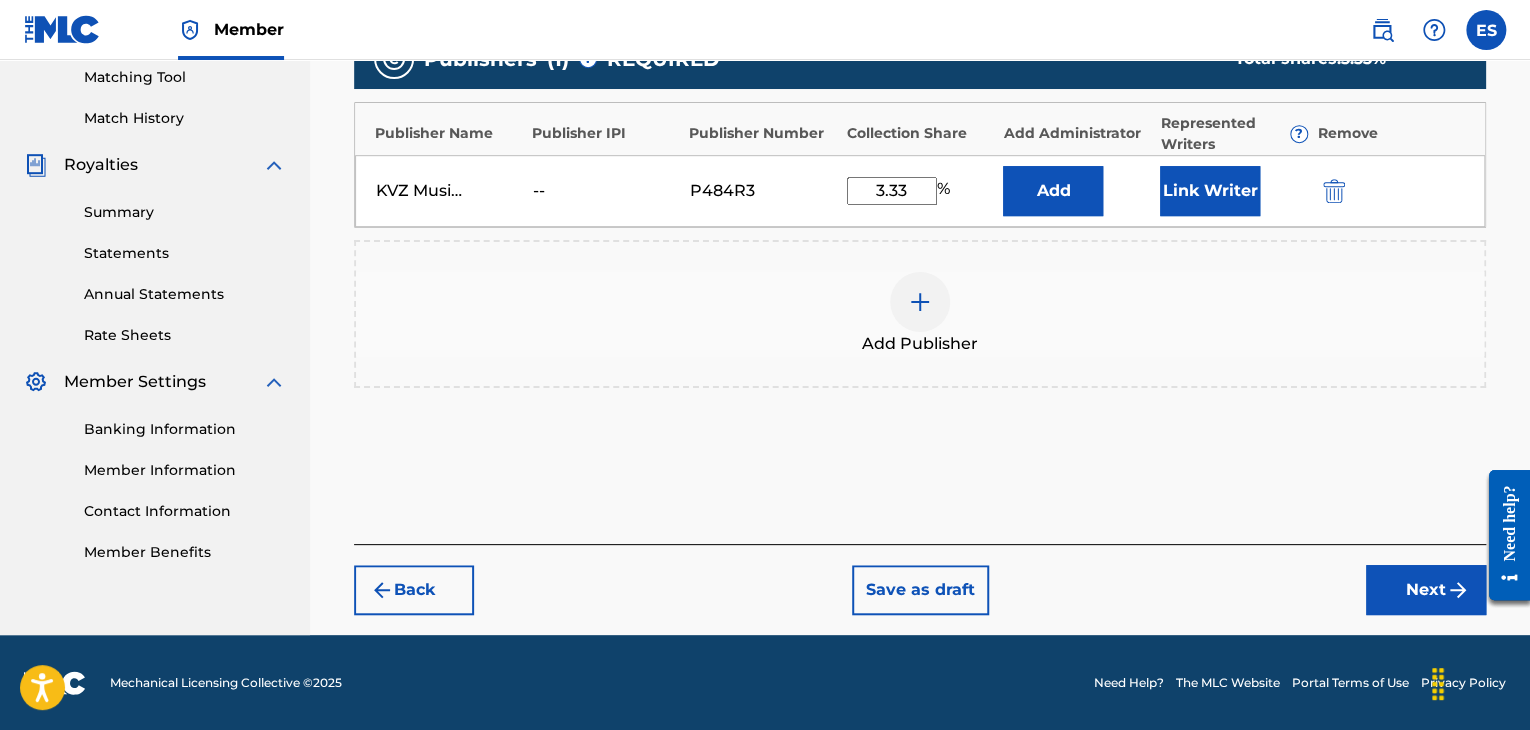 click on "Back" at bounding box center (414, 590) 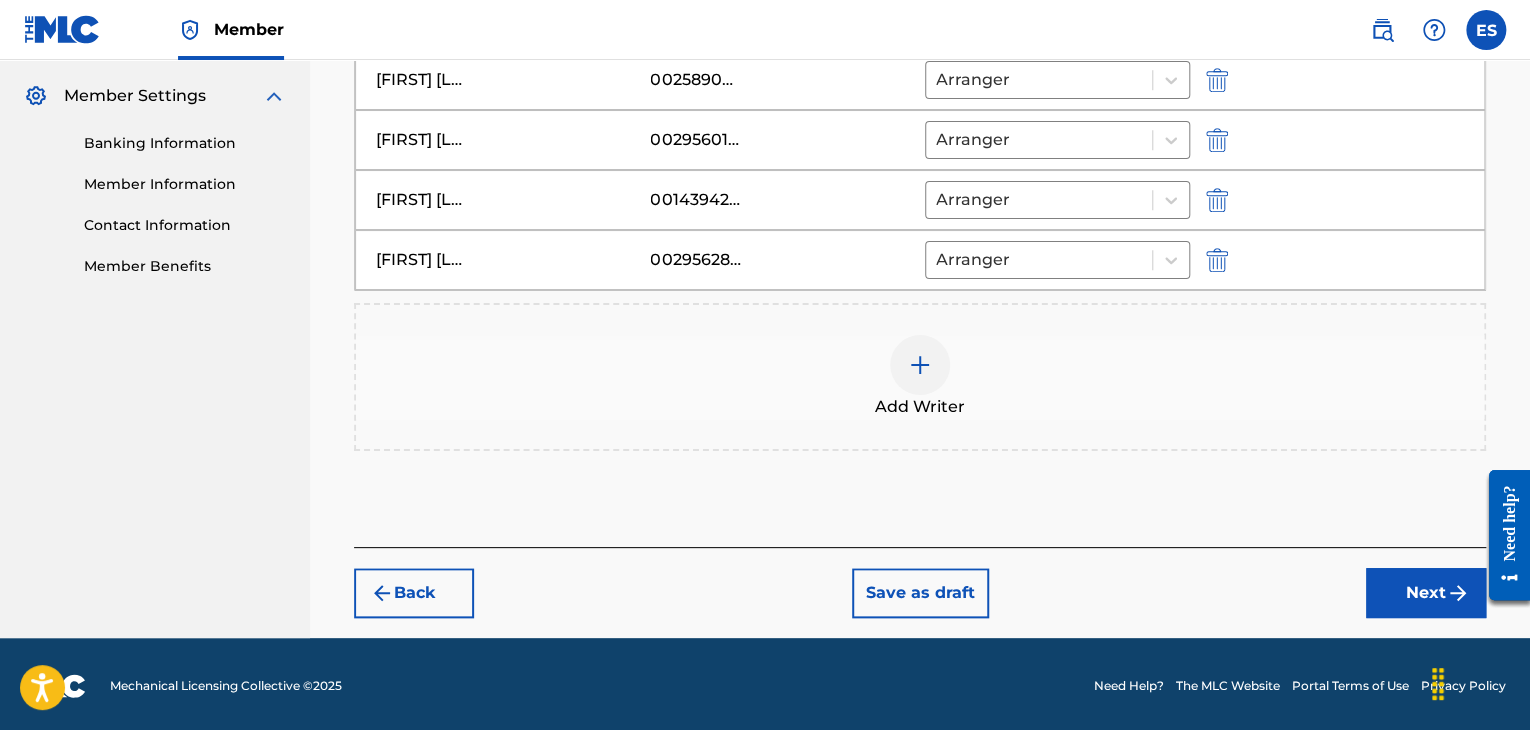 click on "Back" at bounding box center (414, 593) 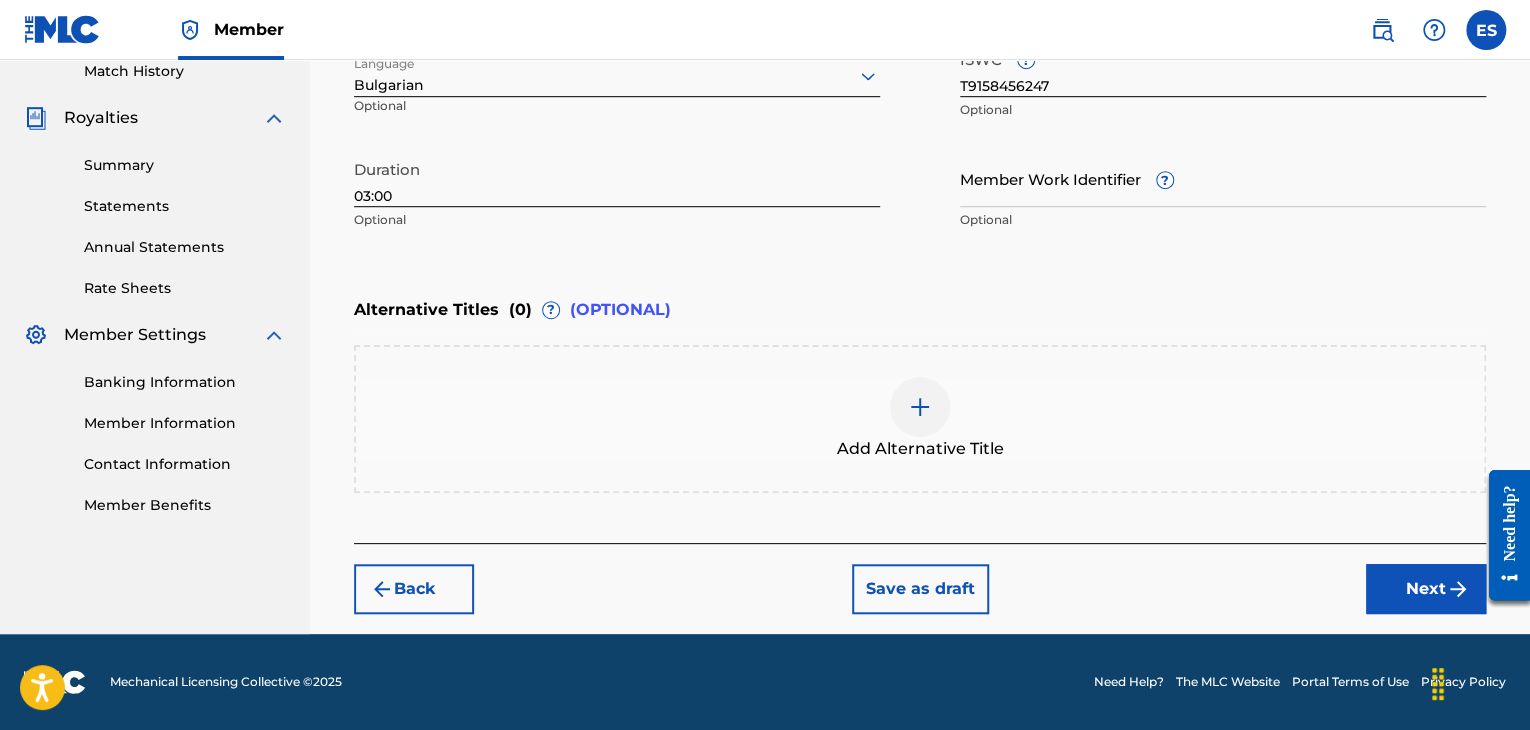 scroll, scrollTop: 561, scrollLeft: 0, axis: vertical 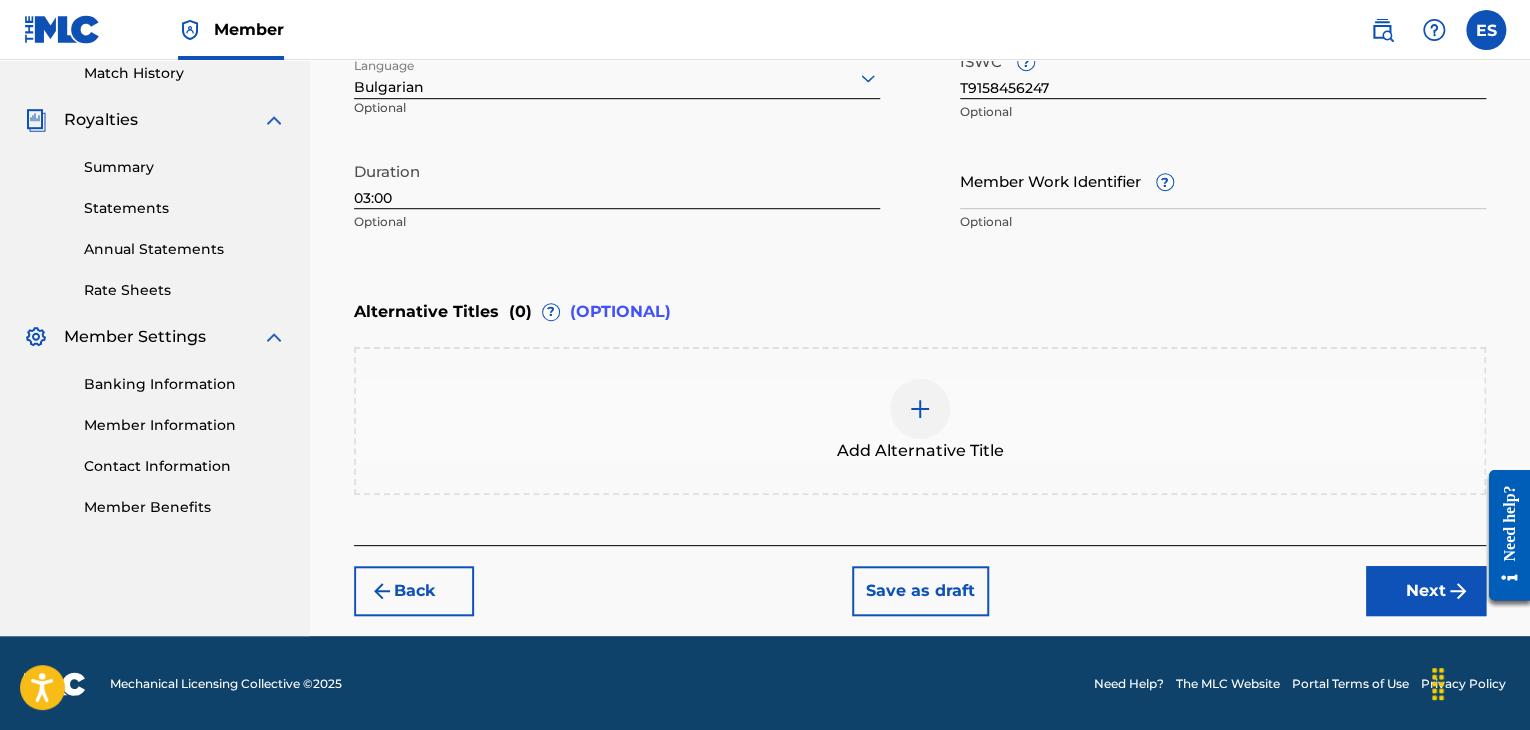 click at bounding box center [920, 409] 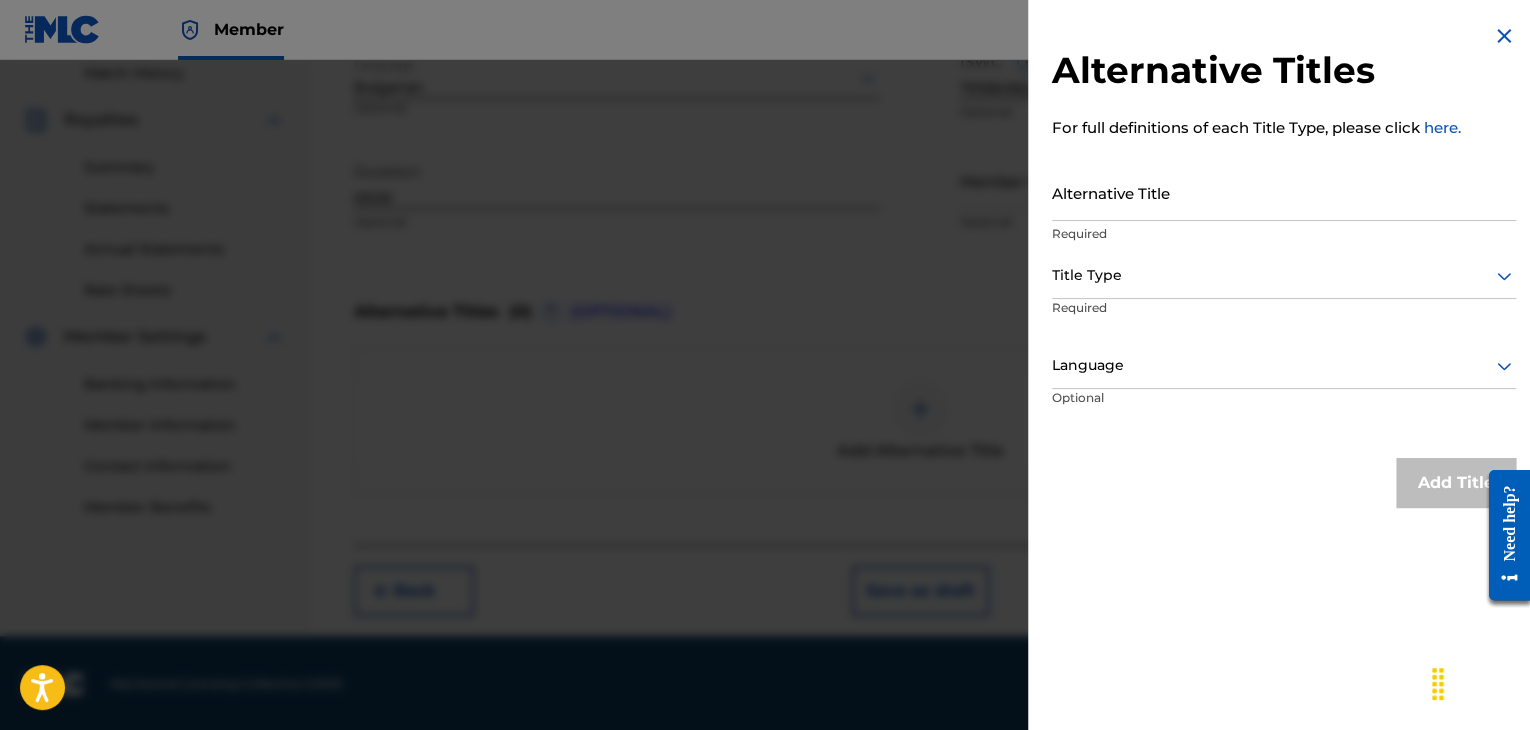 click on "Required" at bounding box center [1284, 234] 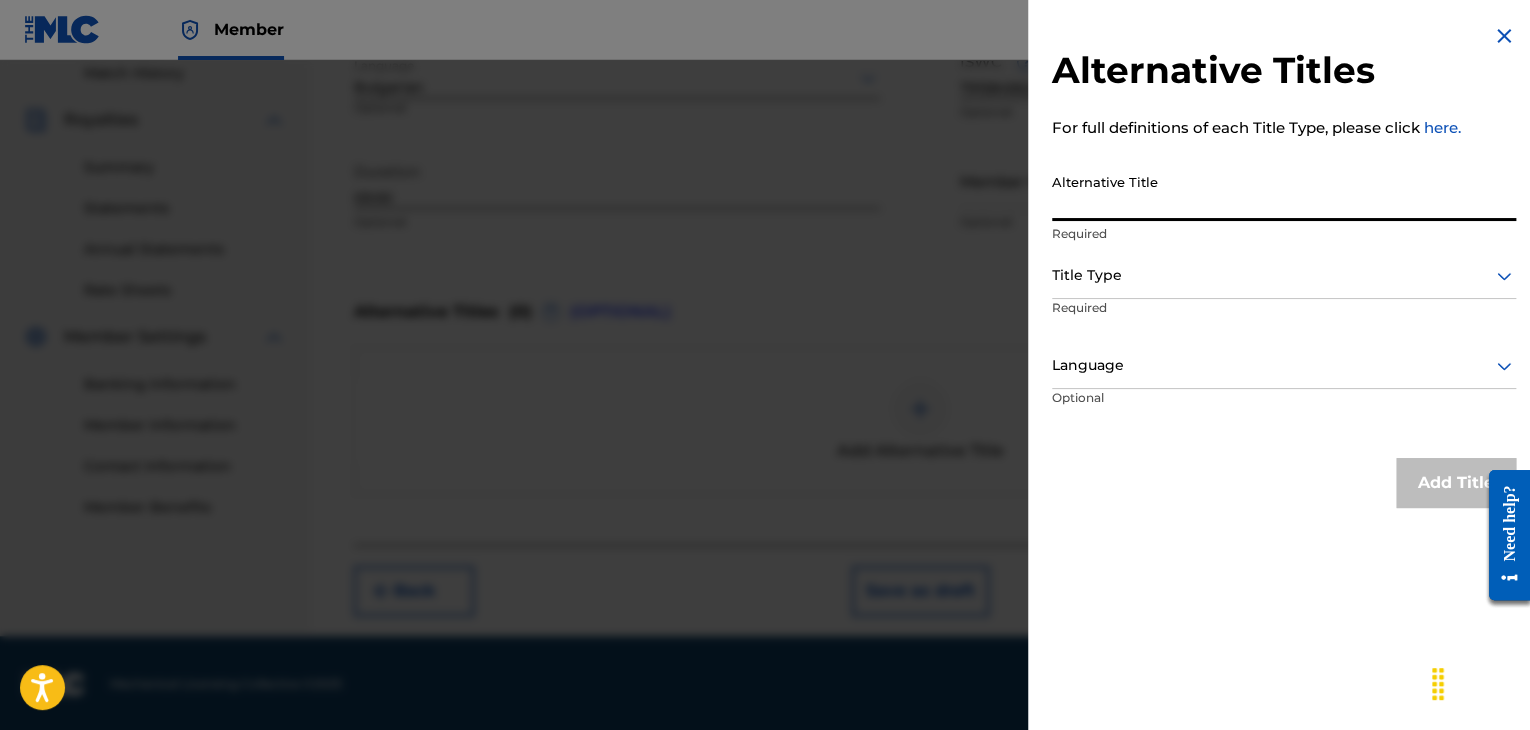 paste on "ПЪТУВАНЕ" 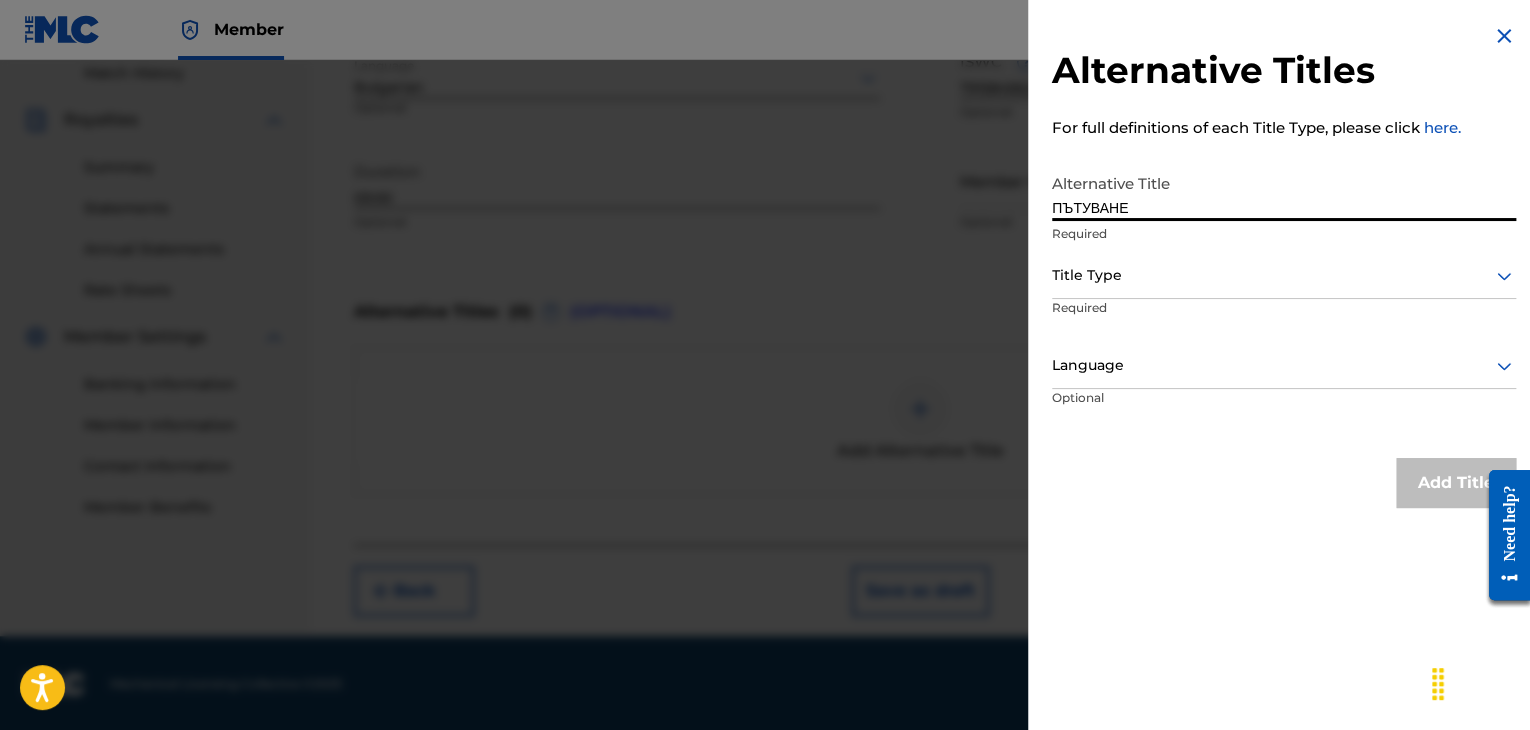 type on "ПЪТУВАНЕ" 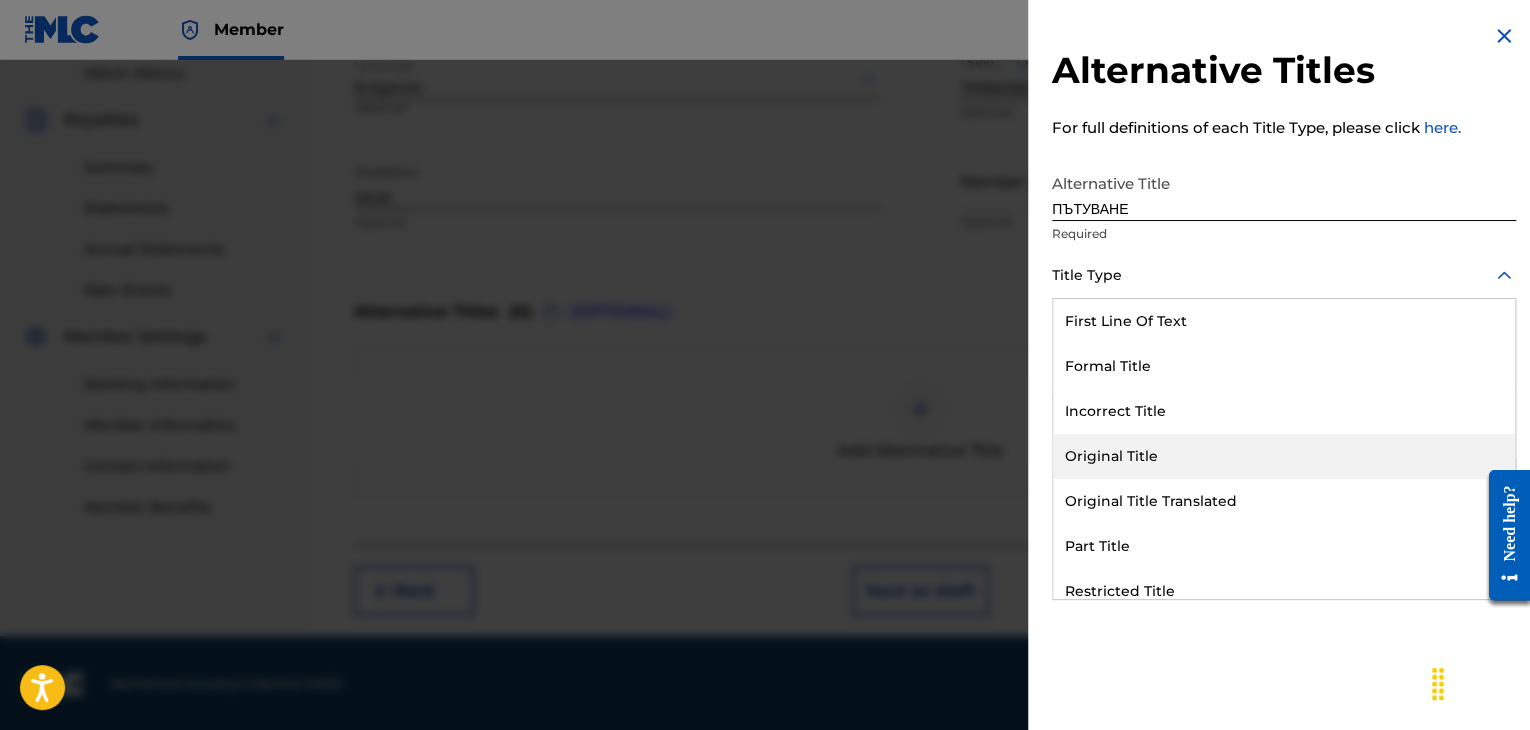 click on "Original Title" at bounding box center (1284, 456) 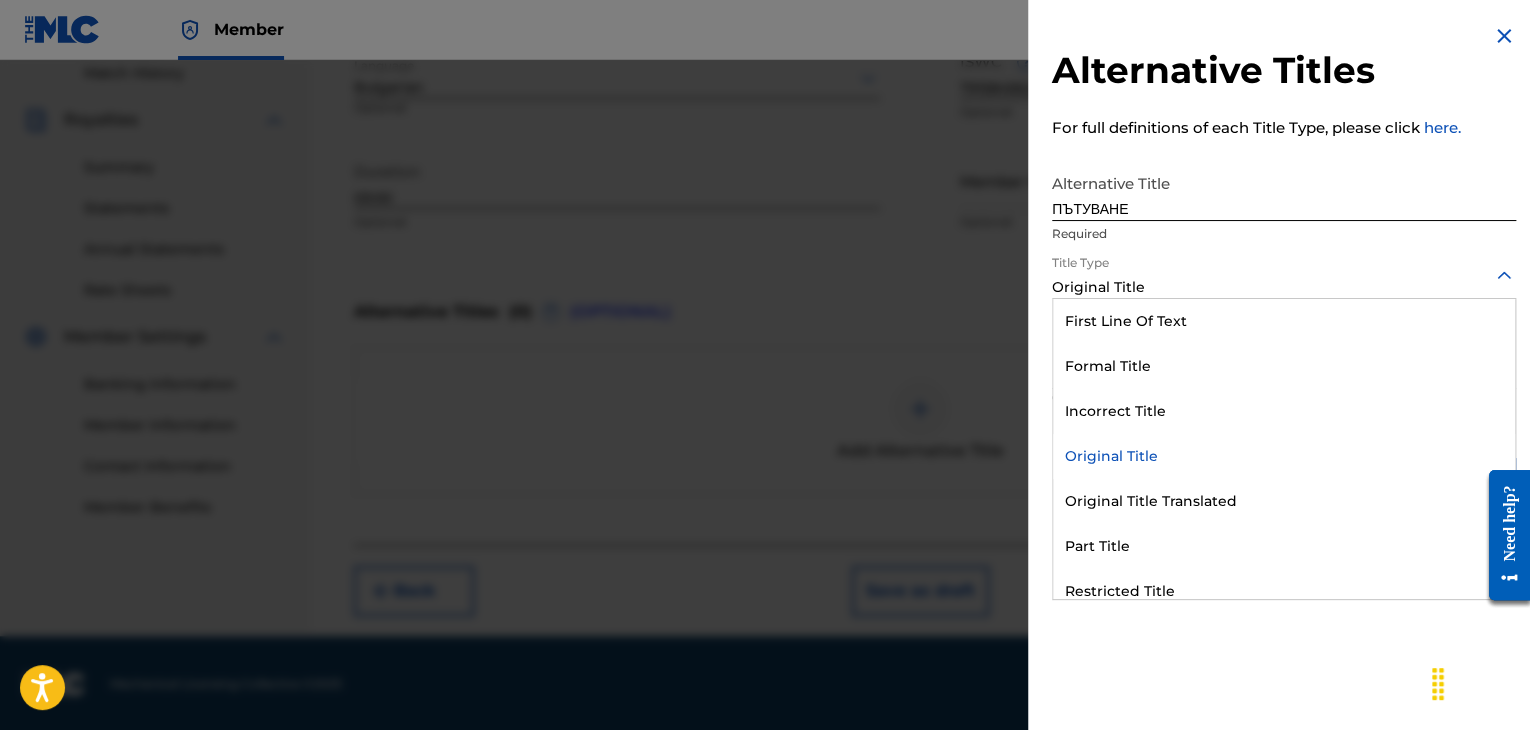 click at bounding box center (1284, 275) 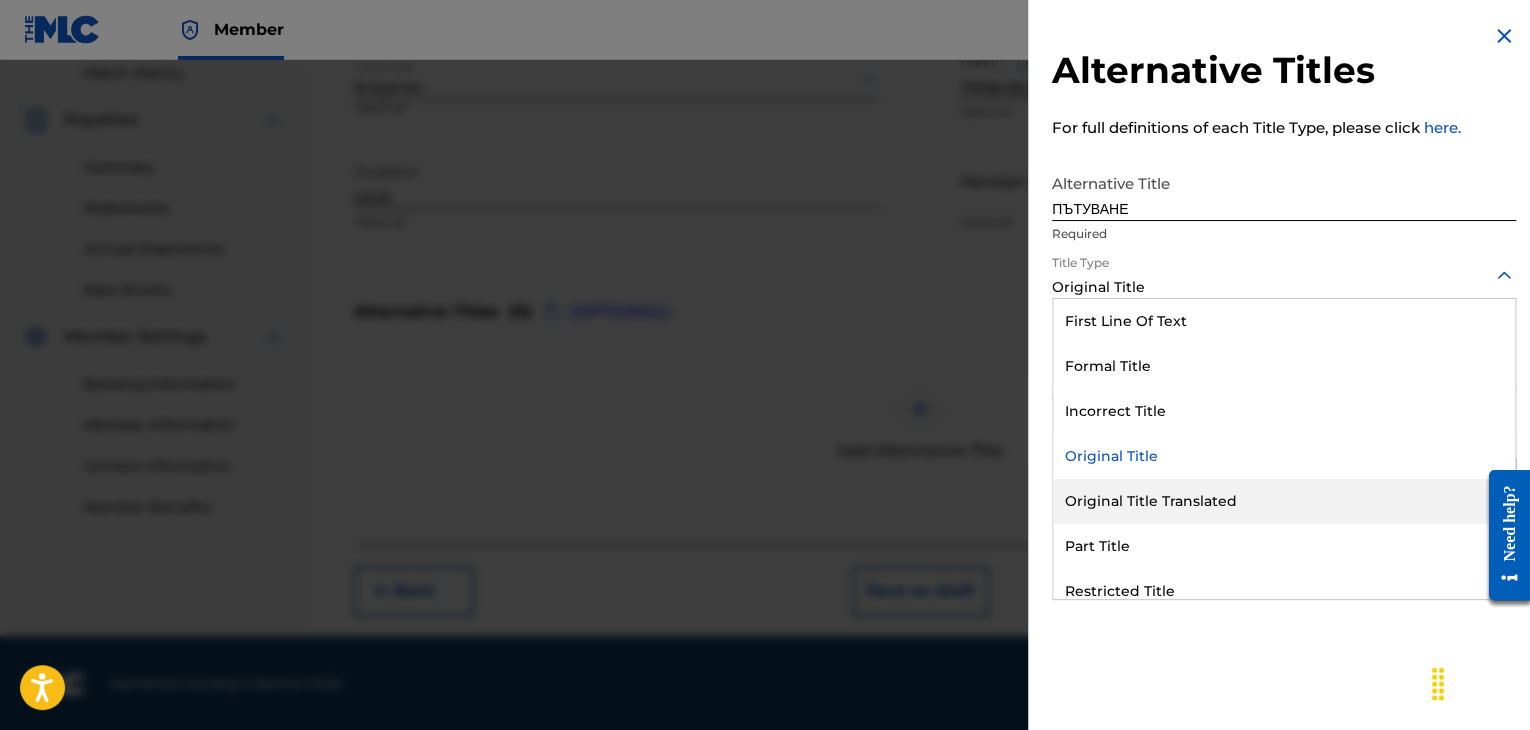 click on "Original Title Translated" at bounding box center (1284, 501) 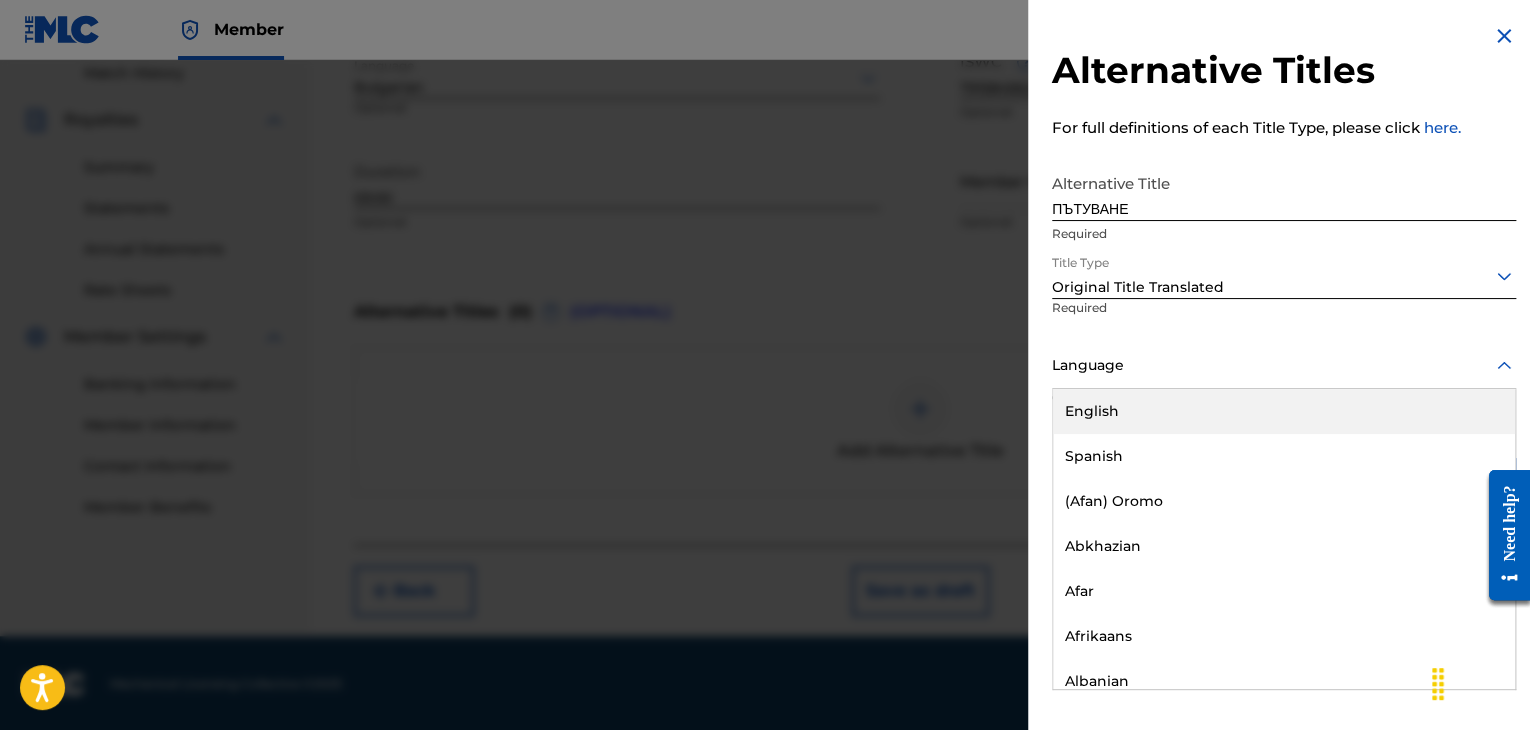 click at bounding box center (1284, 365) 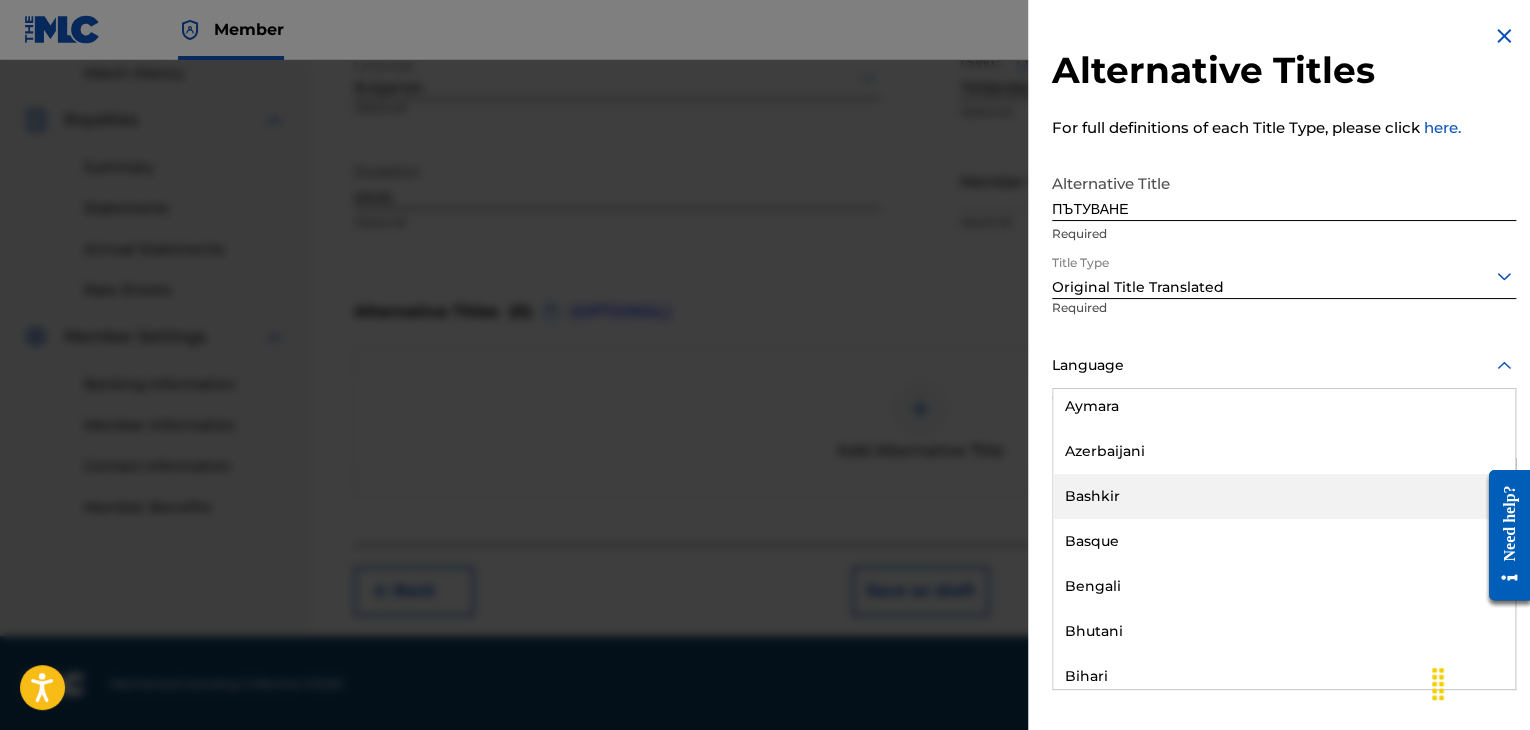 scroll, scrollTop: 900, scrollLeft: 0, axis: vertical 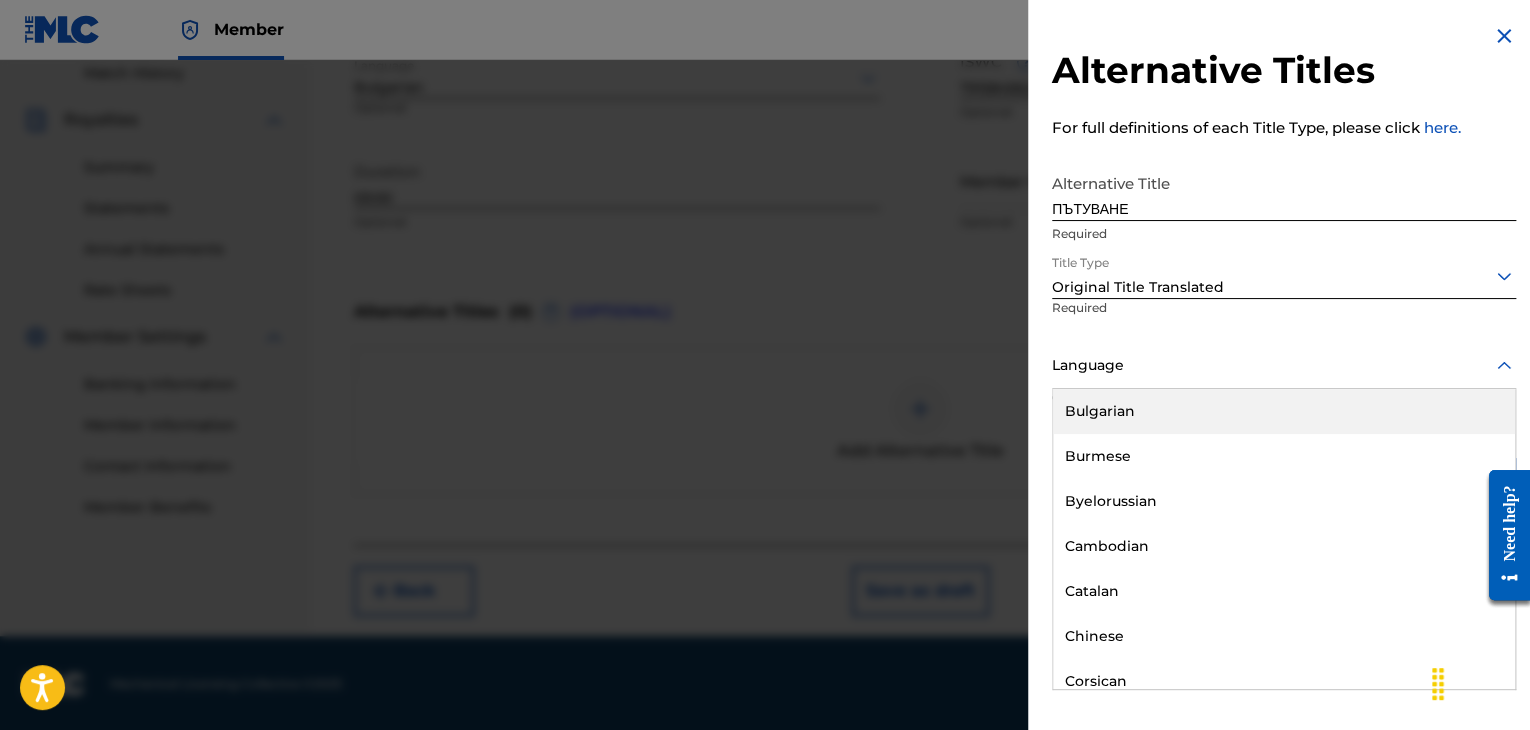 drag, startPoint x: 1123, startPoint y: 409, endPoint x: 1189, endPoint y: 408, distance: 66.007576 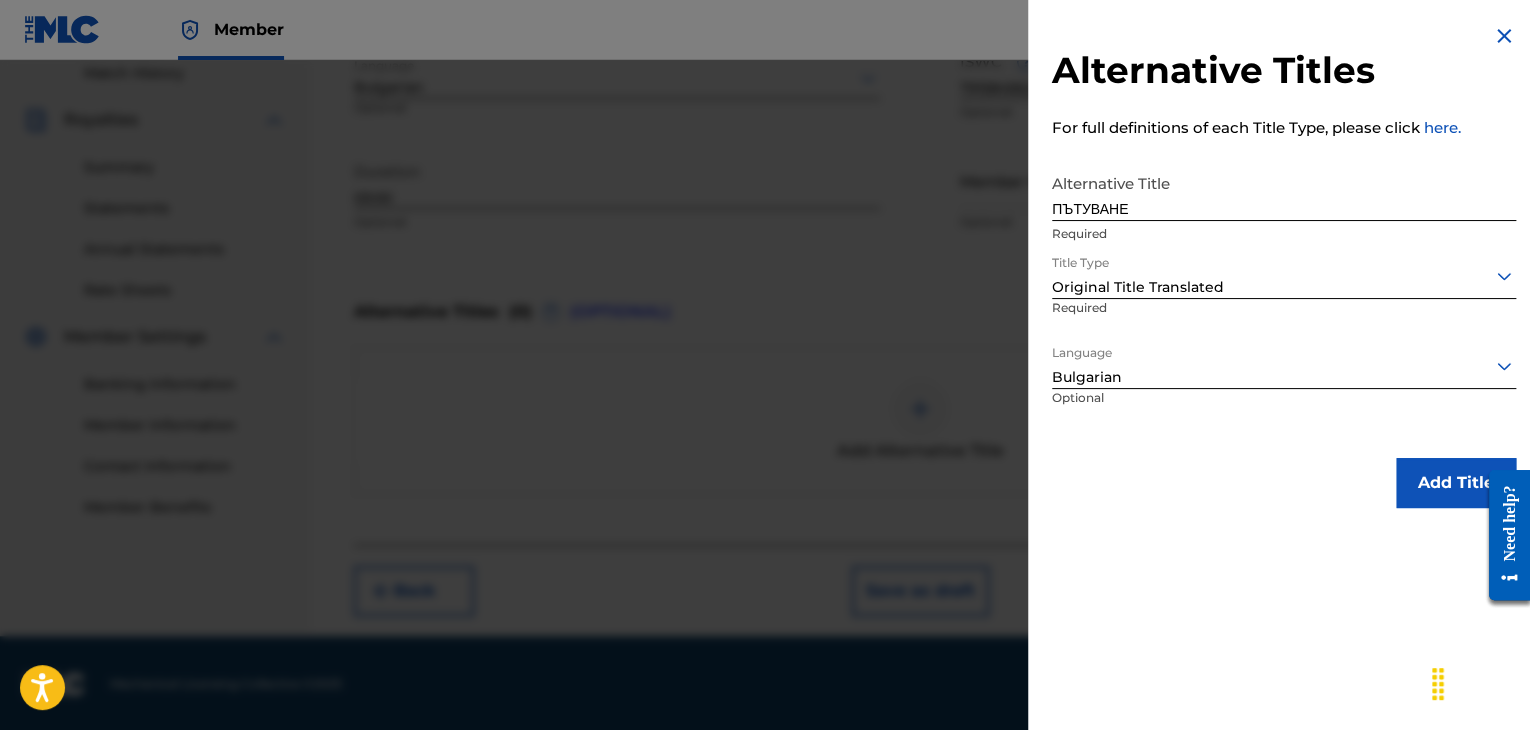 click on "Add Title" at bounding box center [1456, 483] 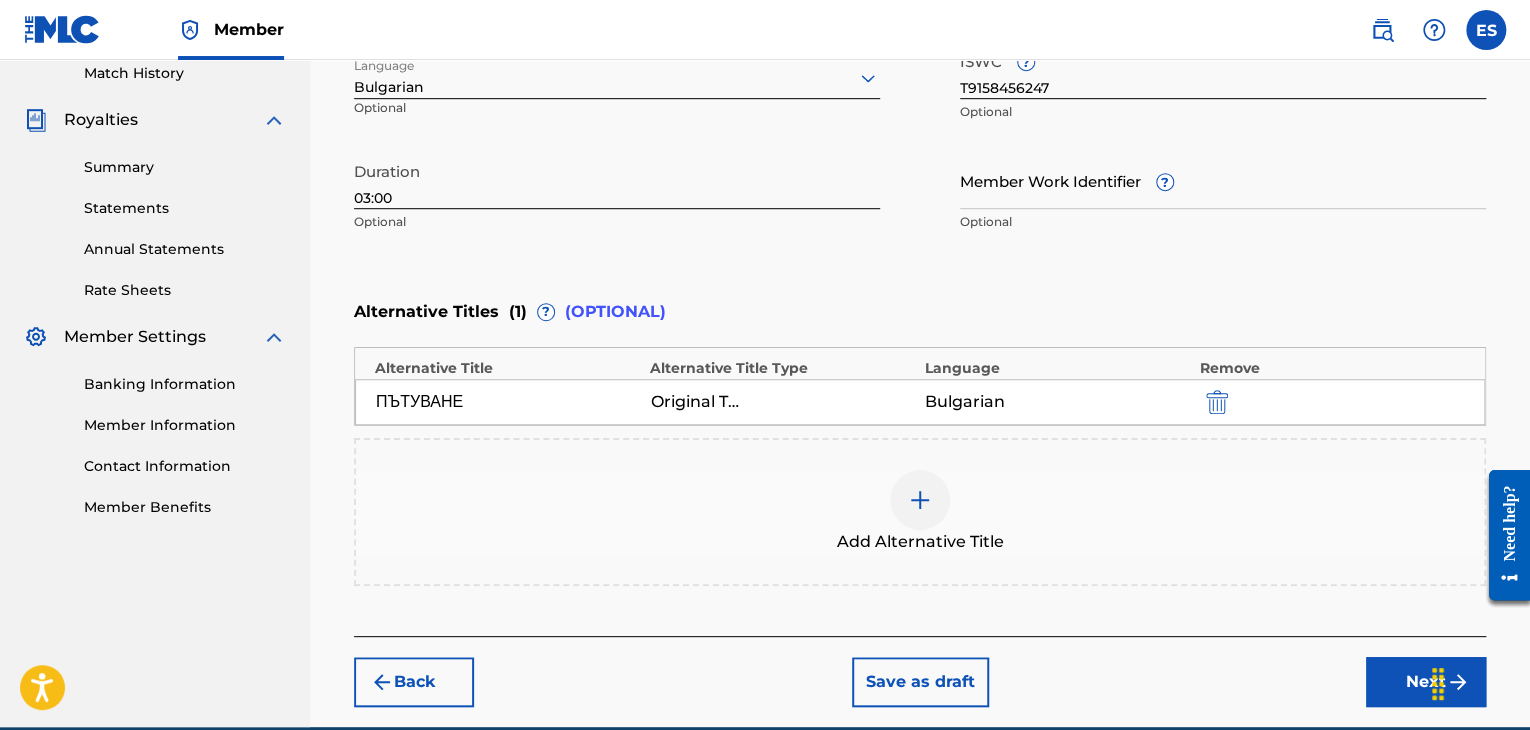 click on "Next" at bounding box center (1426, 682) 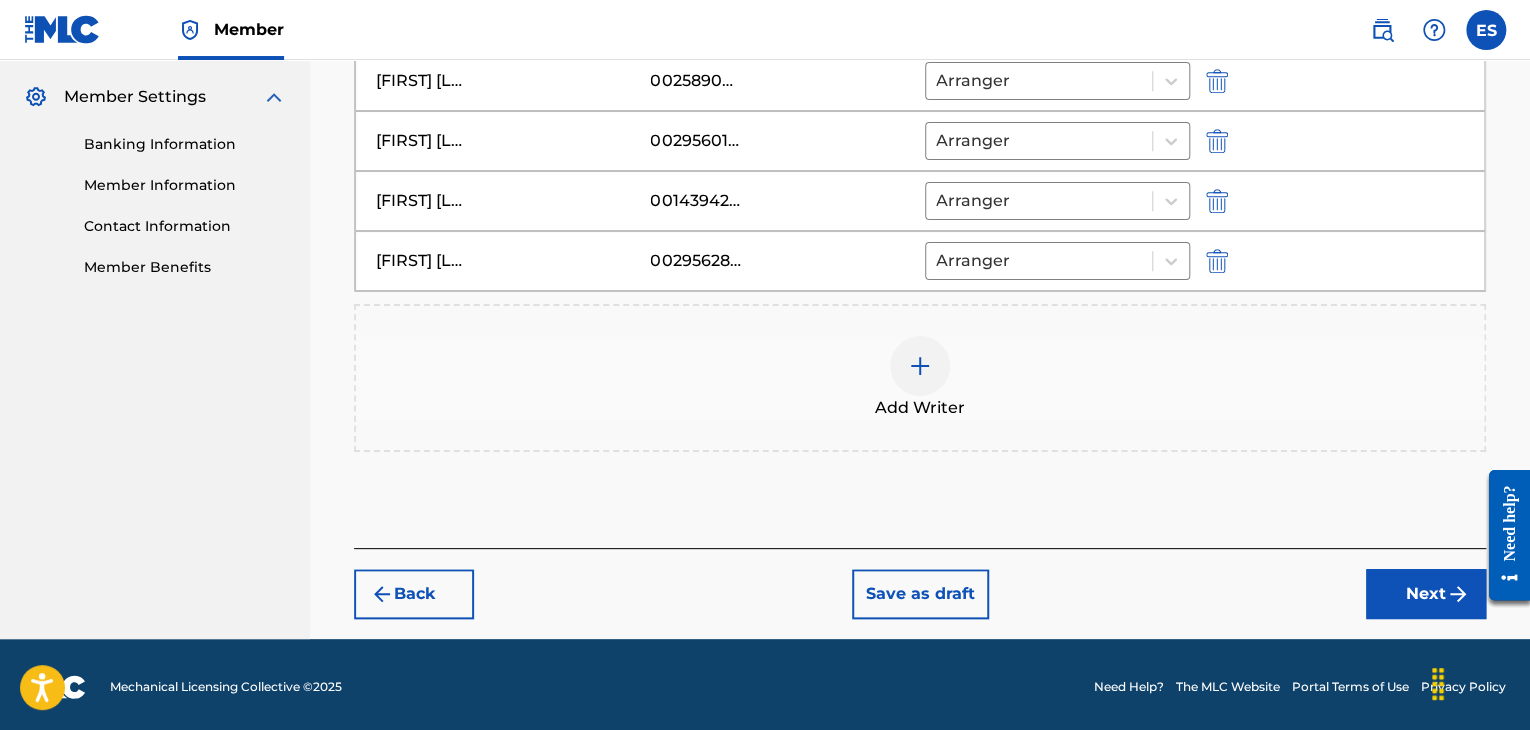 scroll, scrollTop: 802, scrollLeft: 0, axis: vertical 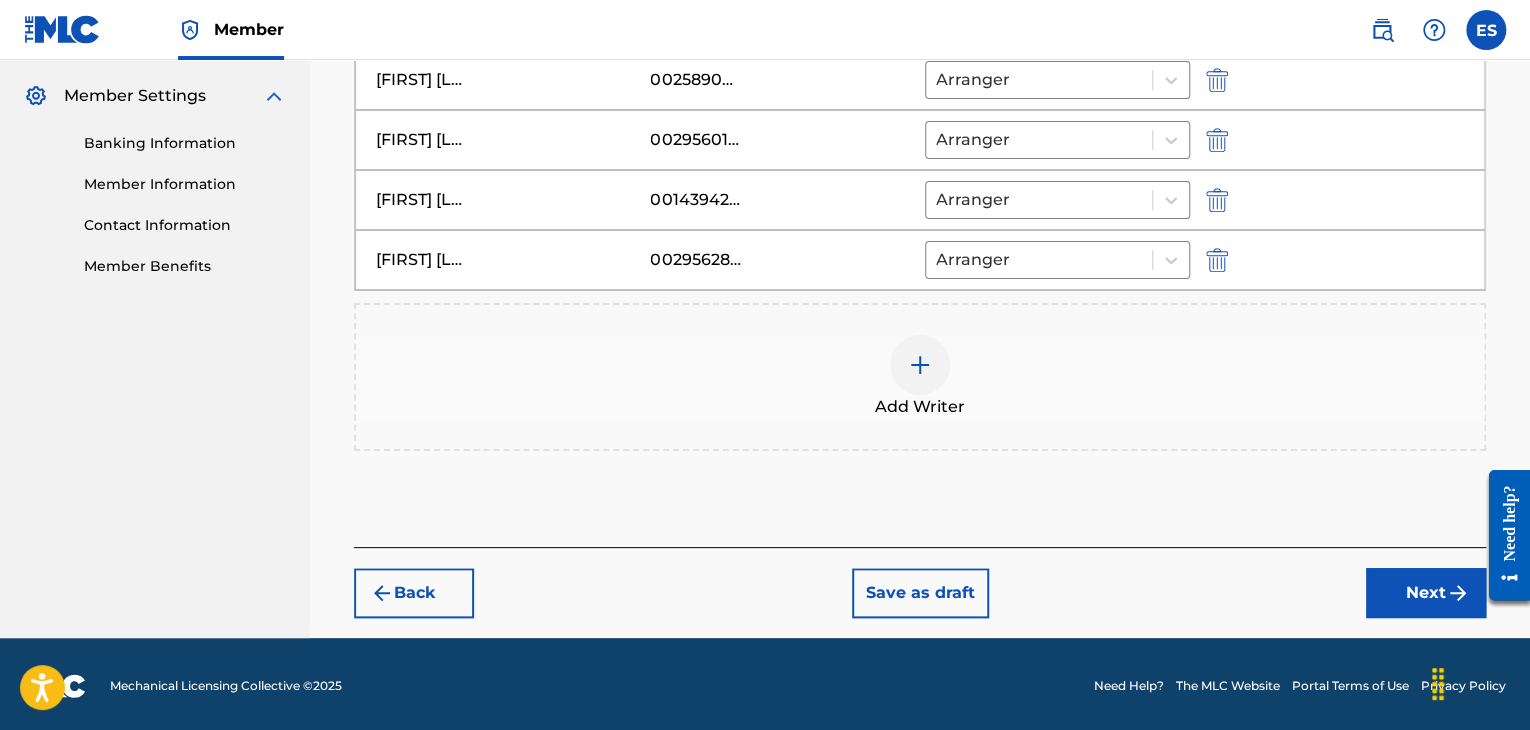 click on "Next" at bounding box center (1426, 593) 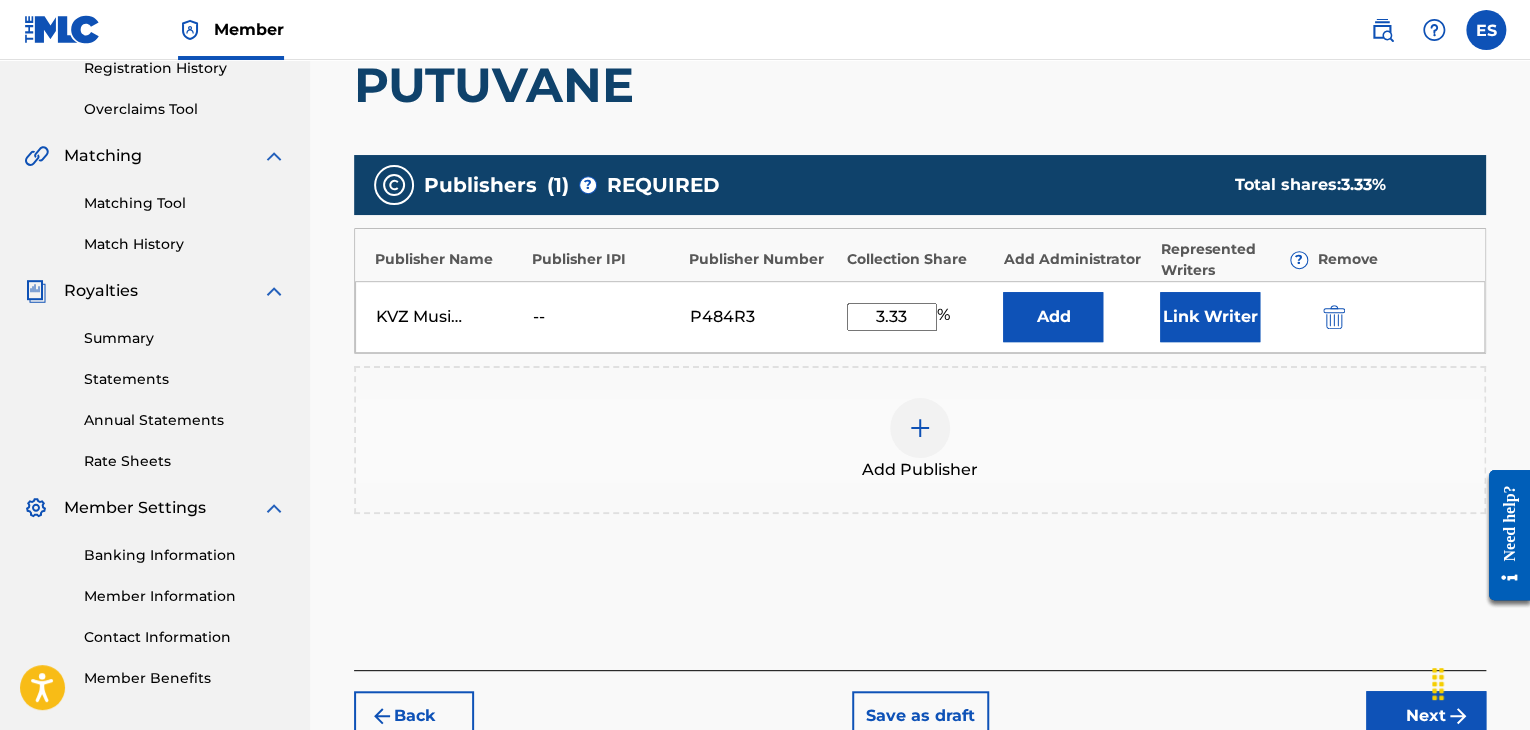 scroll, scrollTop: 516, scrollLeft: 0, axis: vertical 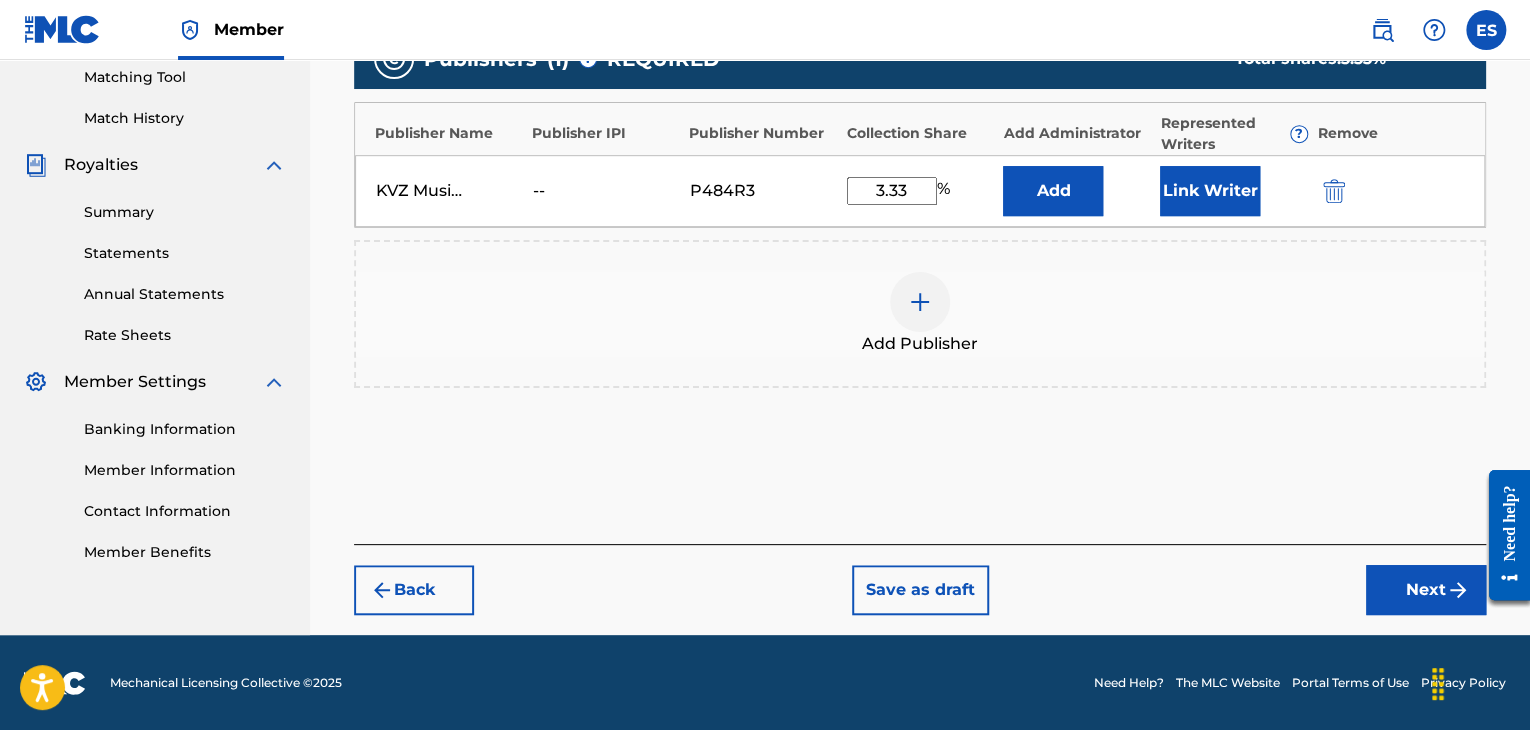 click on "Next" at bounding box center (1426, 590) 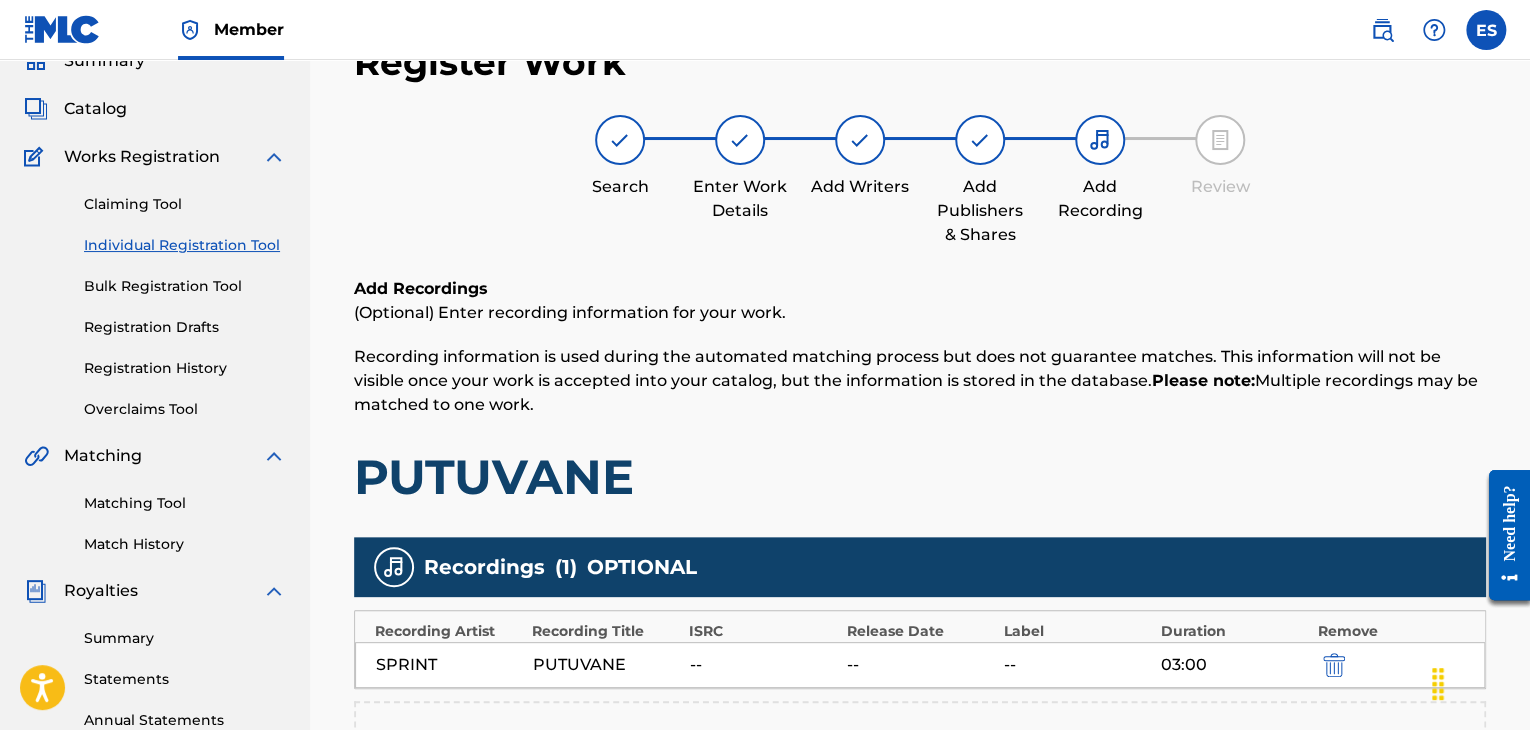 scroll, scrollTop: 469, scrollLeft: 0, axis: vertical 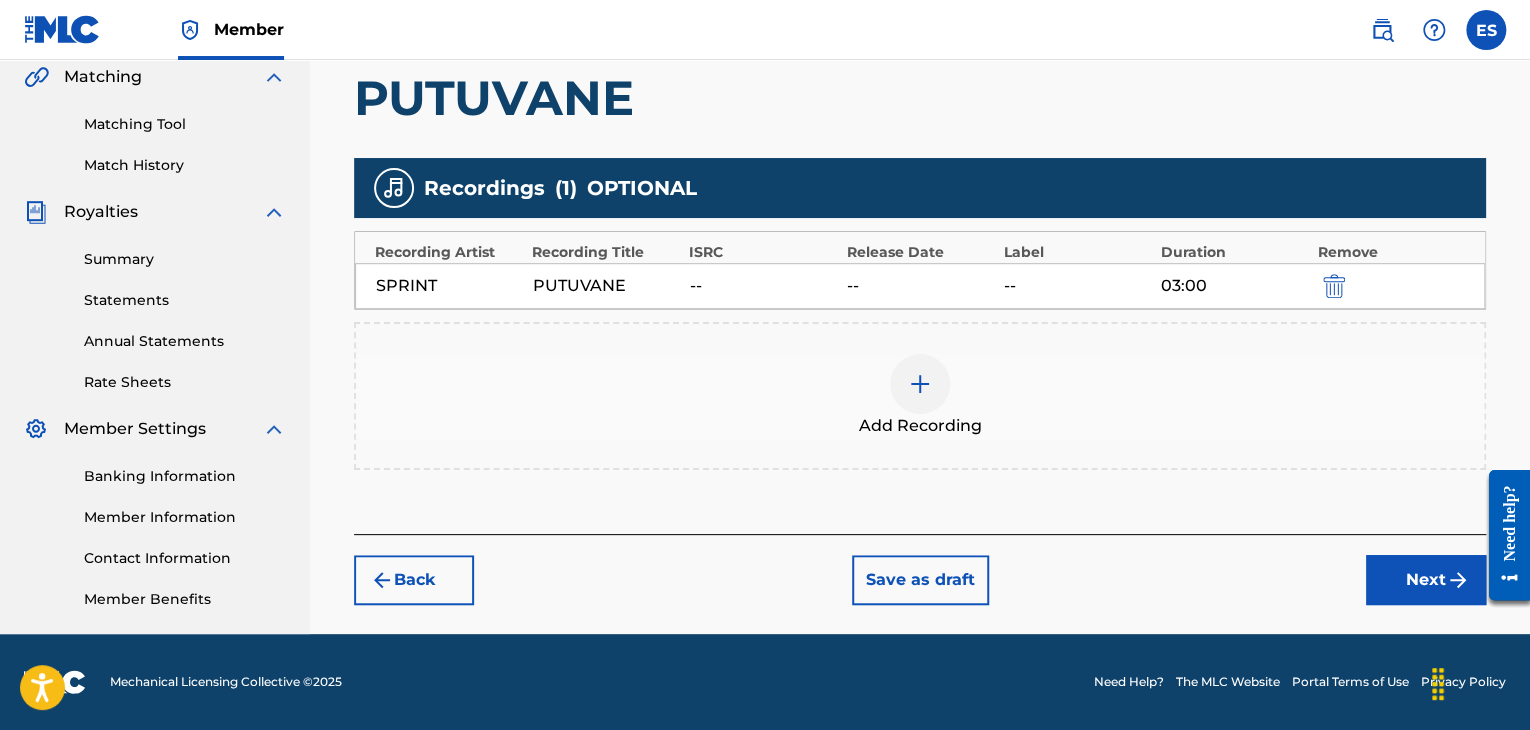 click on "Next" at bounding box center [1426, 580] 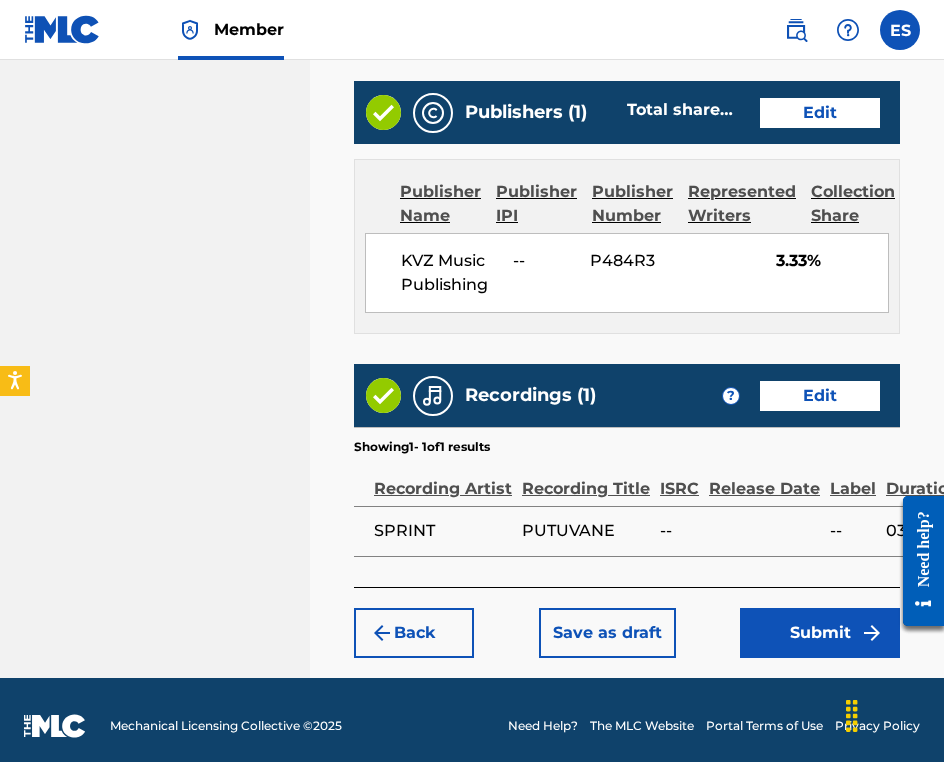 scroll, scrollTop: 1546, scrollLeft: 0, axis: vertical 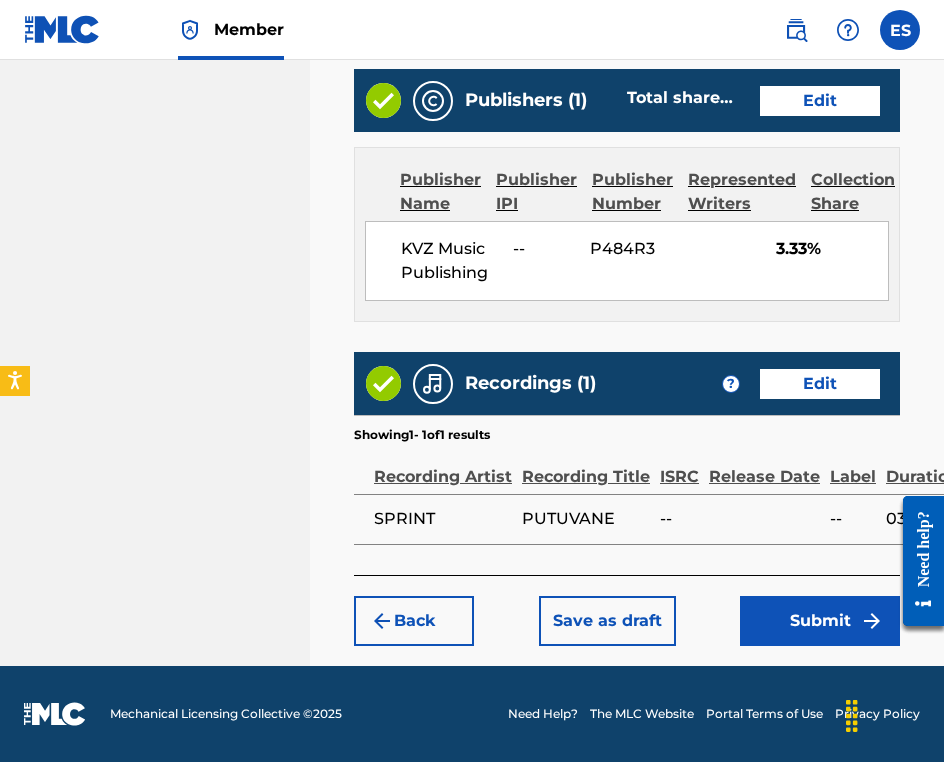click on "Submit" at bounding box center [820, 621] 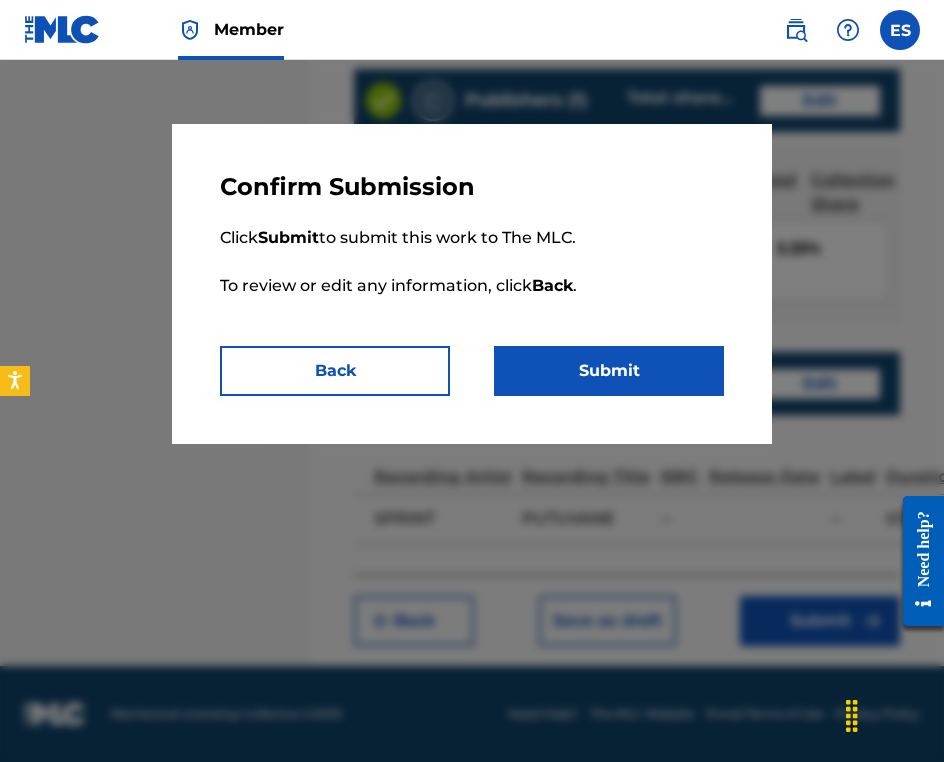 click on "Submit" at bounding box center [609, 371] 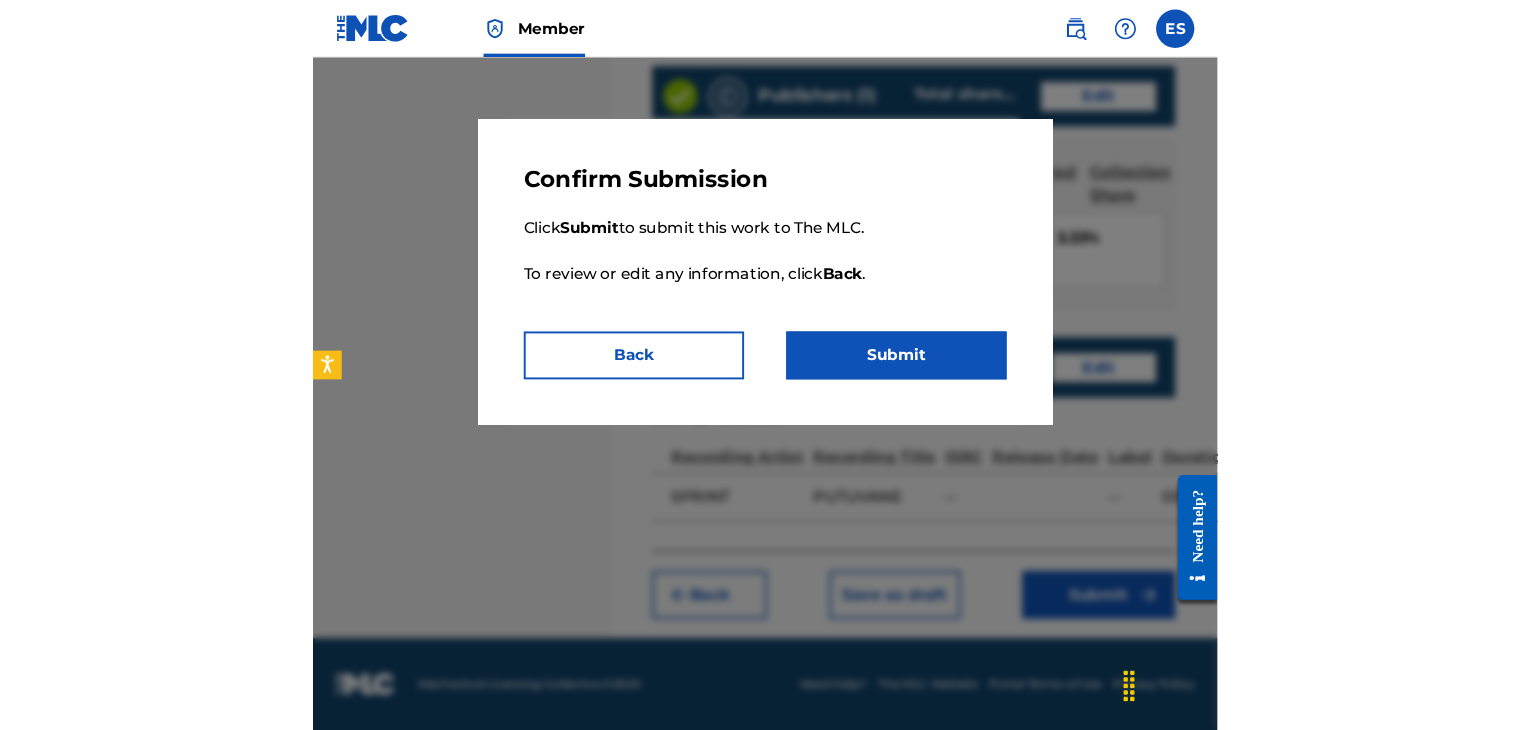 scroll, scrollTop: 0, scrollLeft: 0, axis: both 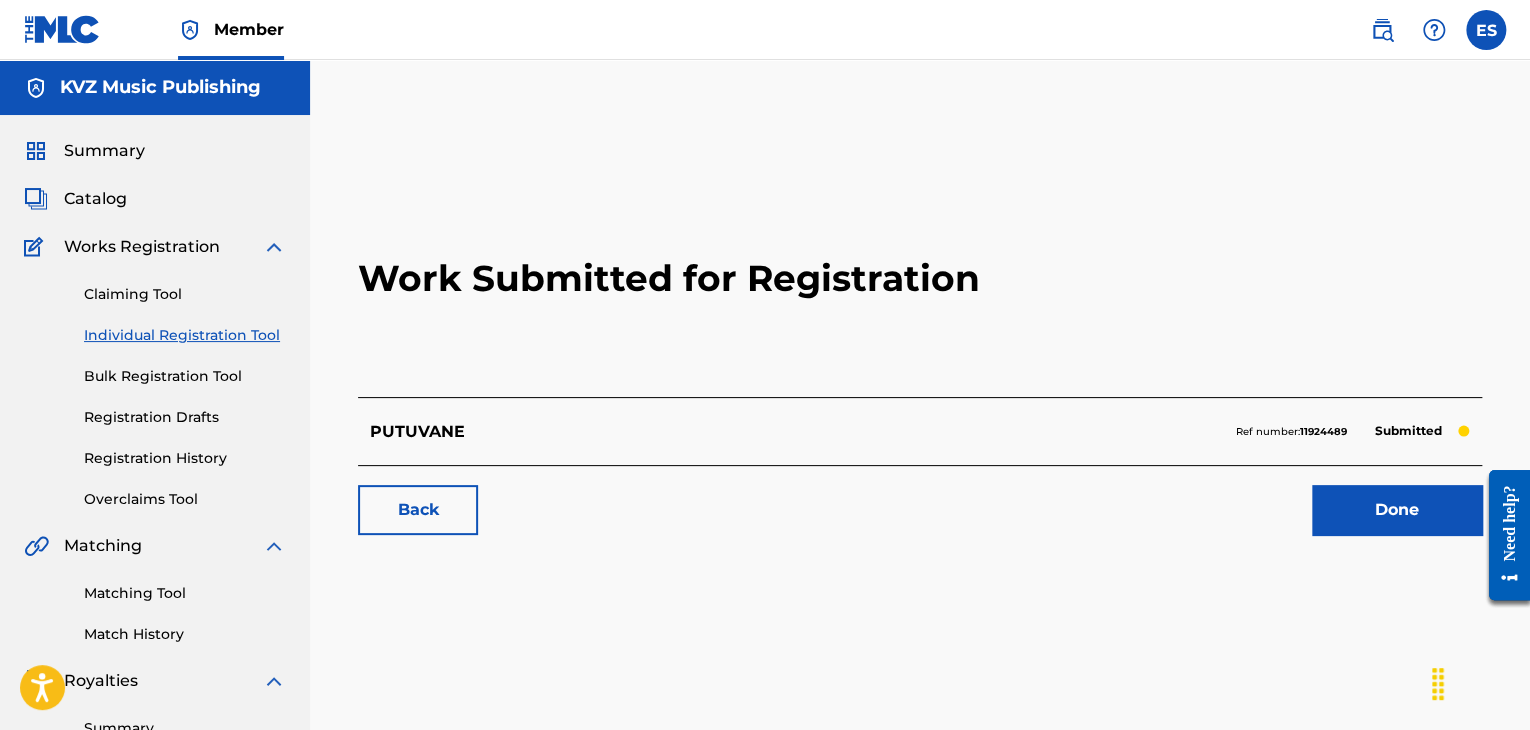 click on "Individual Registration Tool" at bounding box center [185, 335] 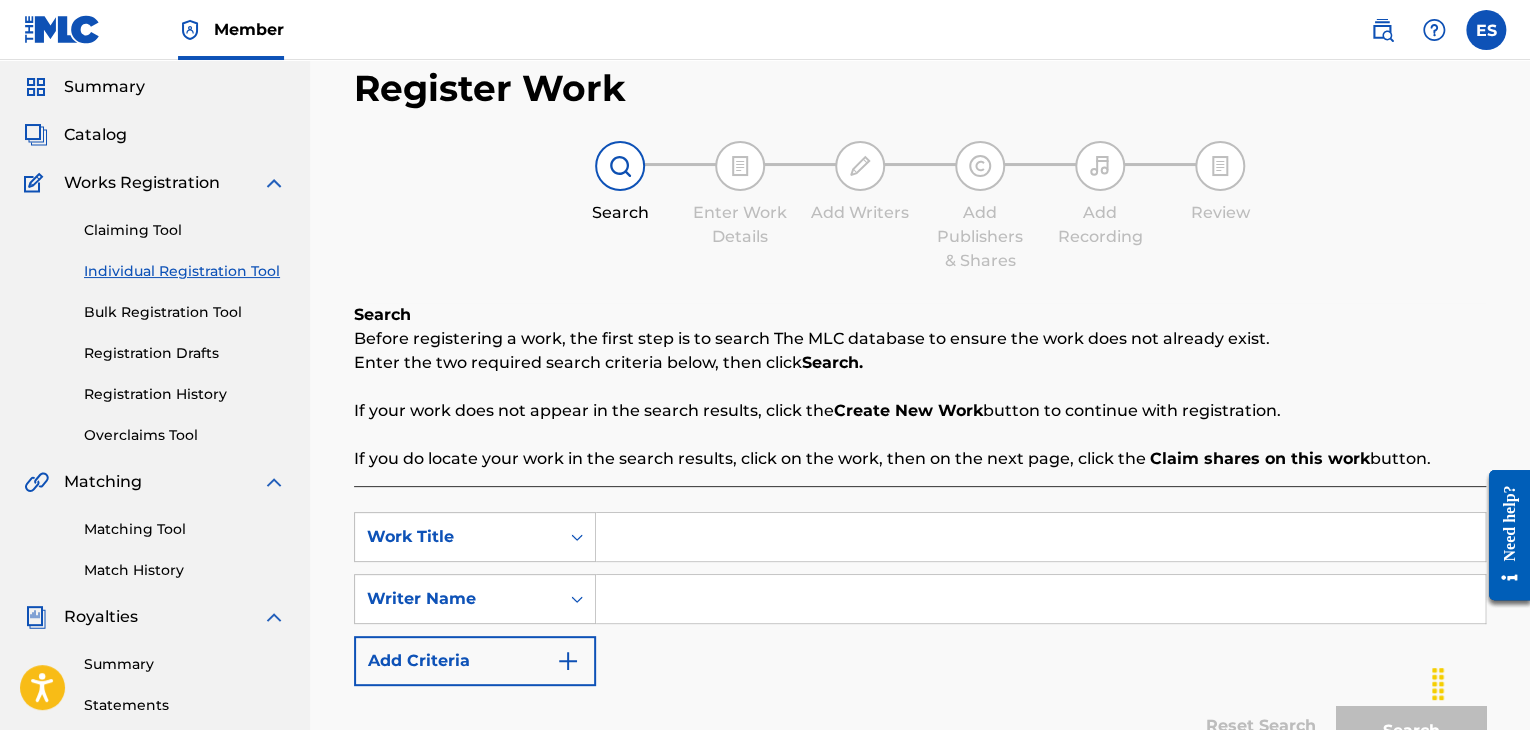 scroll, scrollTop: 200, scrollLeft: 0, axis: vertical 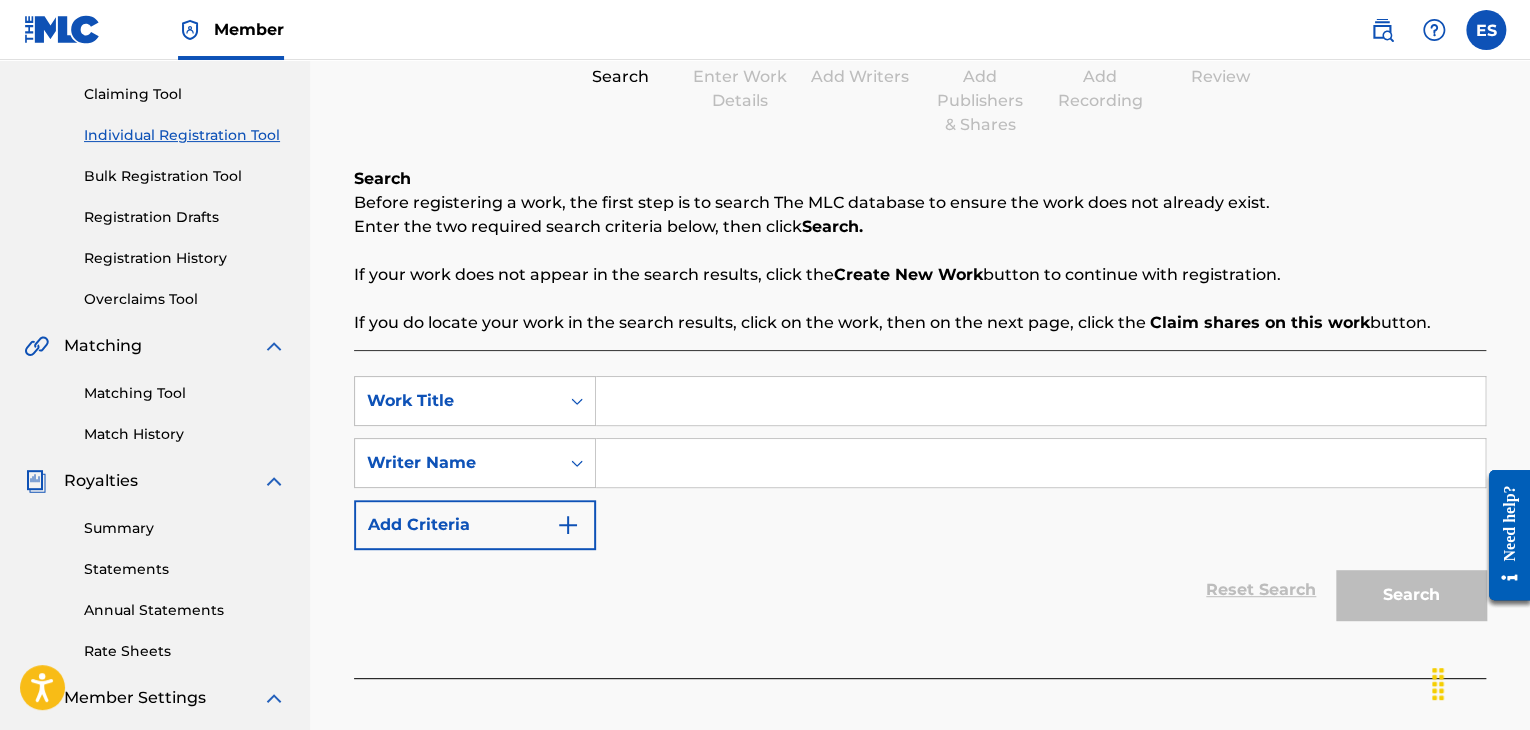 click at bounding box center [1040, 401] 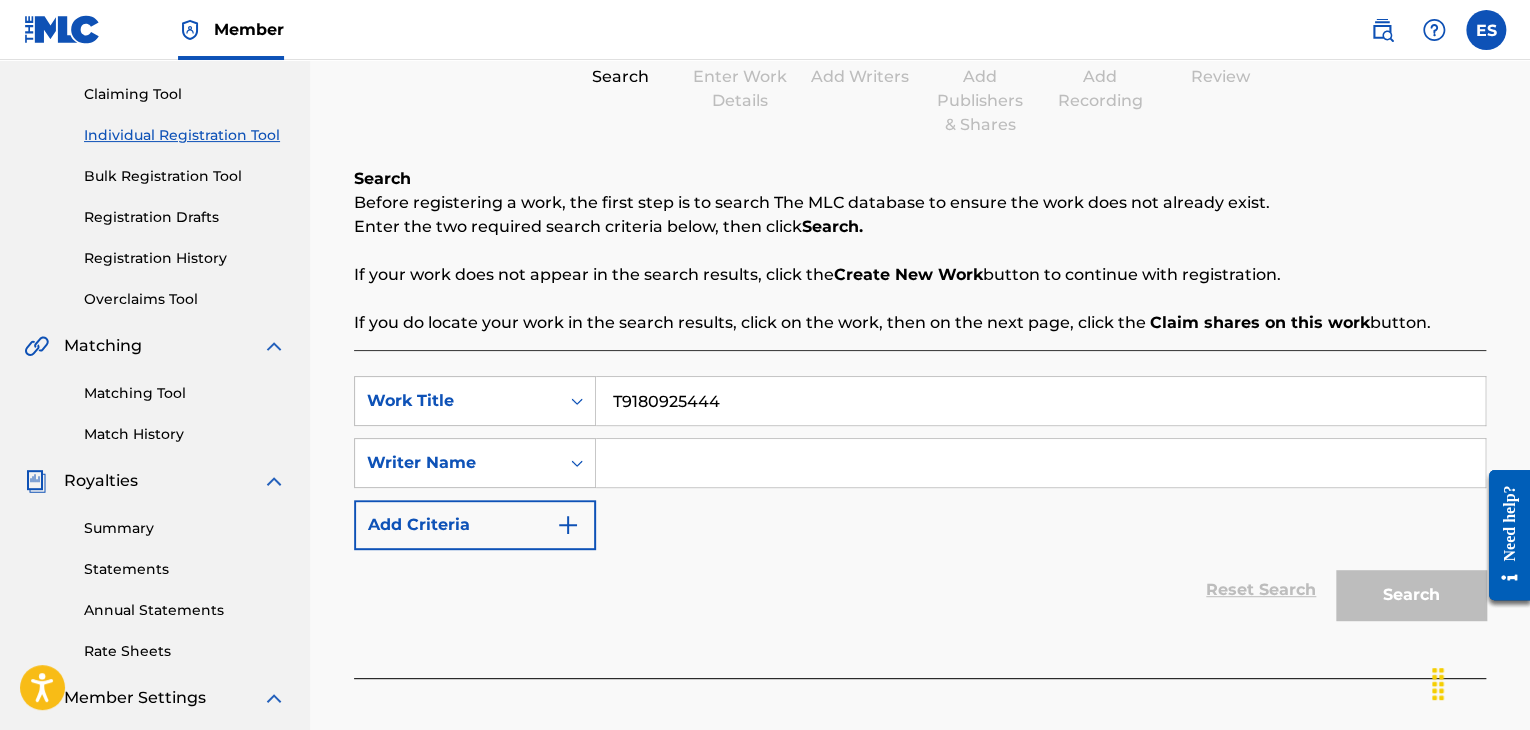 click on "Search Before registering a work, the first step is to search The MLC database to ensure the work does not already exist. Enter the two required search criteria below, then click   Search.  If your work does not appear in the search results, click the  Create New Work   button to continue with registration. If you do locate your work in the search results, click on the work, then on the next page, click the   Claim shares on this work  button. SearchWithCriteria92814f3f-6705-41b1-9083-0b05561f0977 Work Title [PHONE] SearchWithCriteriabfddf597-44c7-4ab7-8281-7a4f1a5370fa Writer Name Add Criteria Reset Search Search" at bounding box center [920, 422] 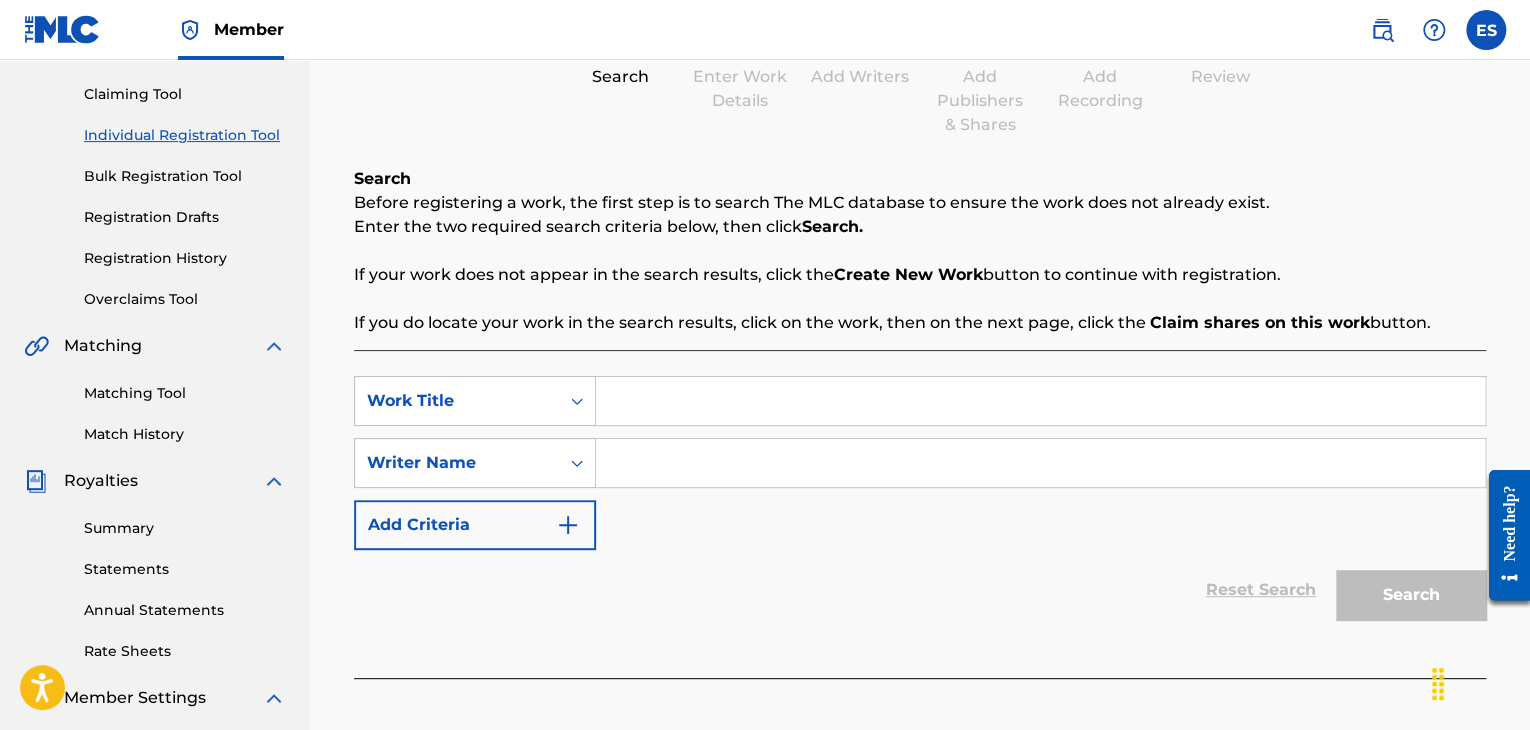 paste on "[PHONE]" 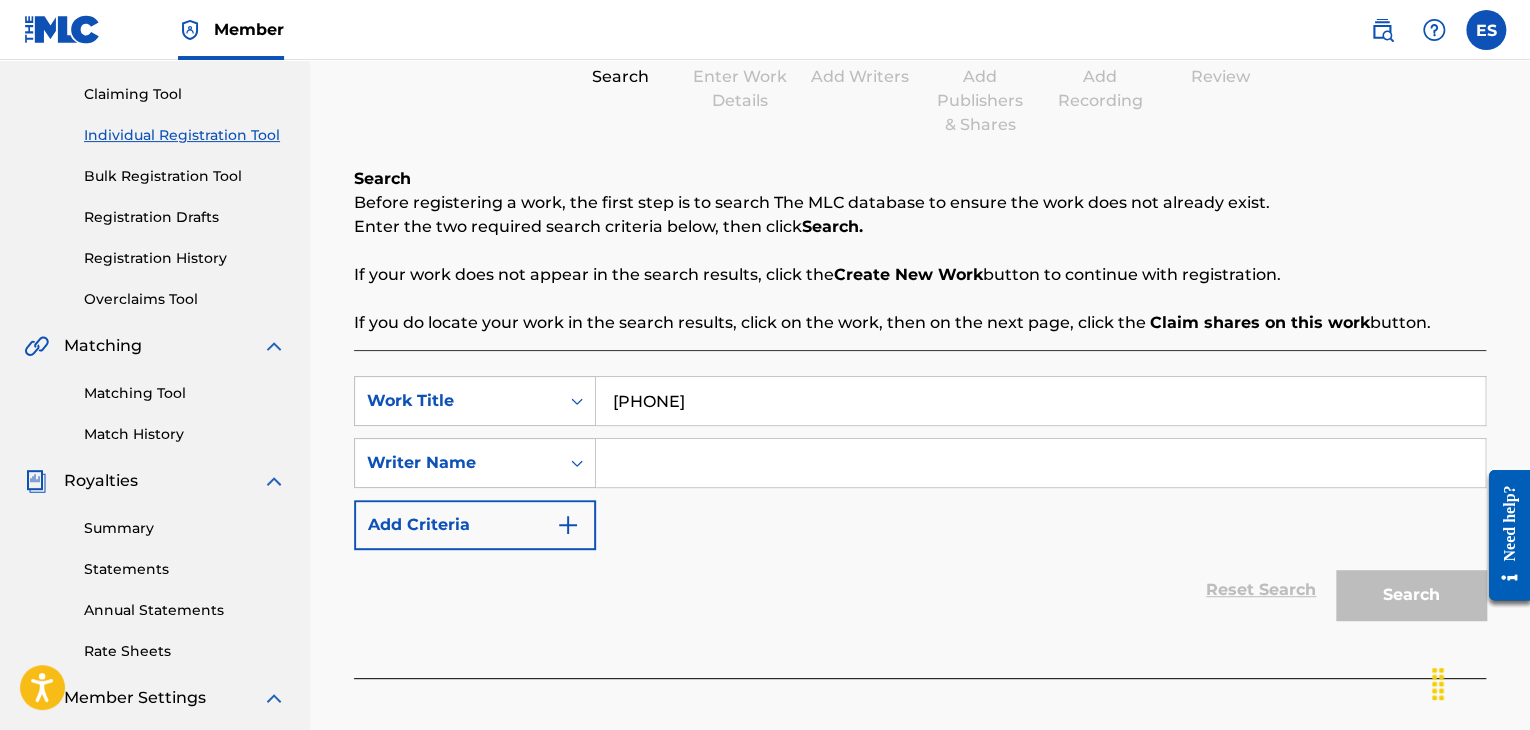 drag, startPoint x: 748, startPoint y: 397, endPoint x: 356, endPoint y: 328, distance: 398.02637 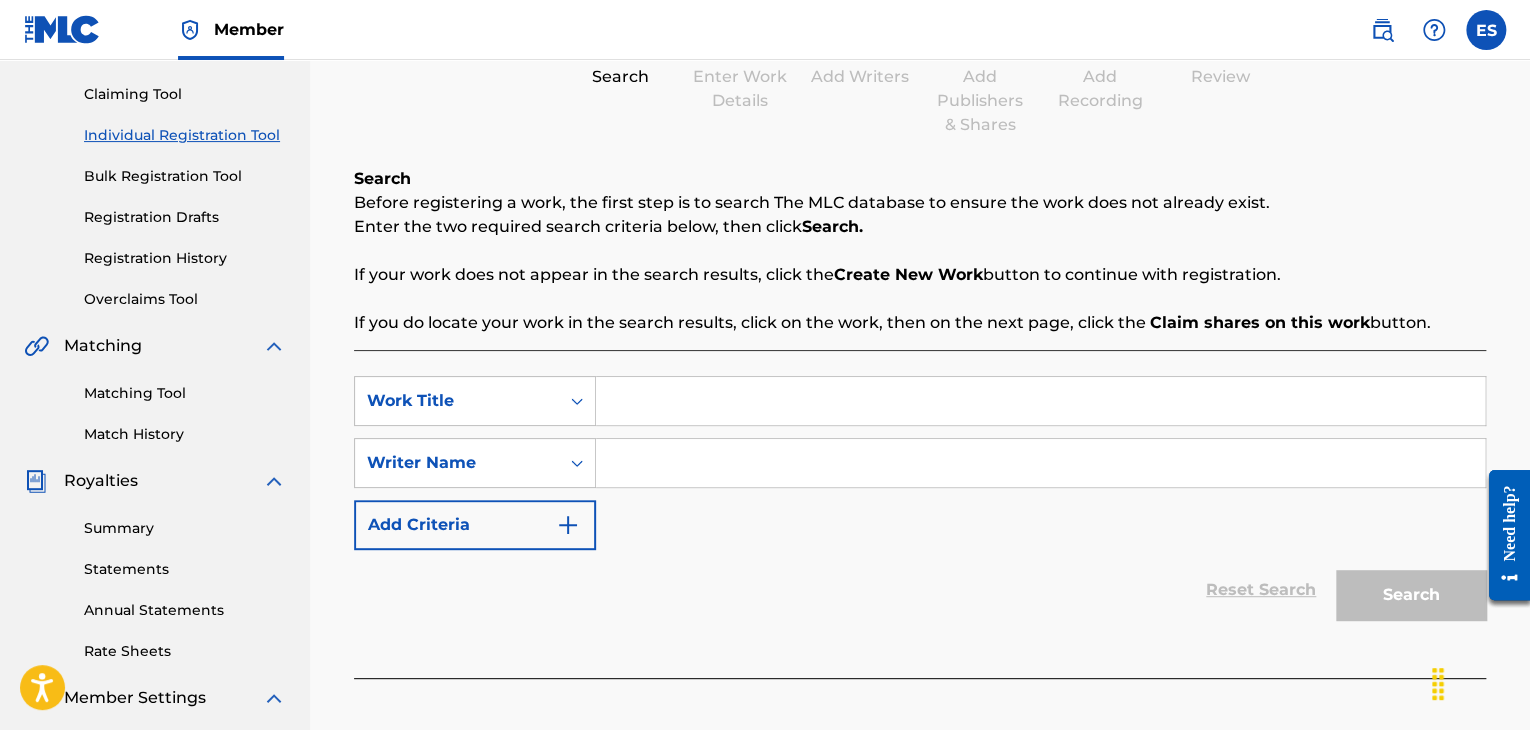 click at bounding box center [1040, 401] 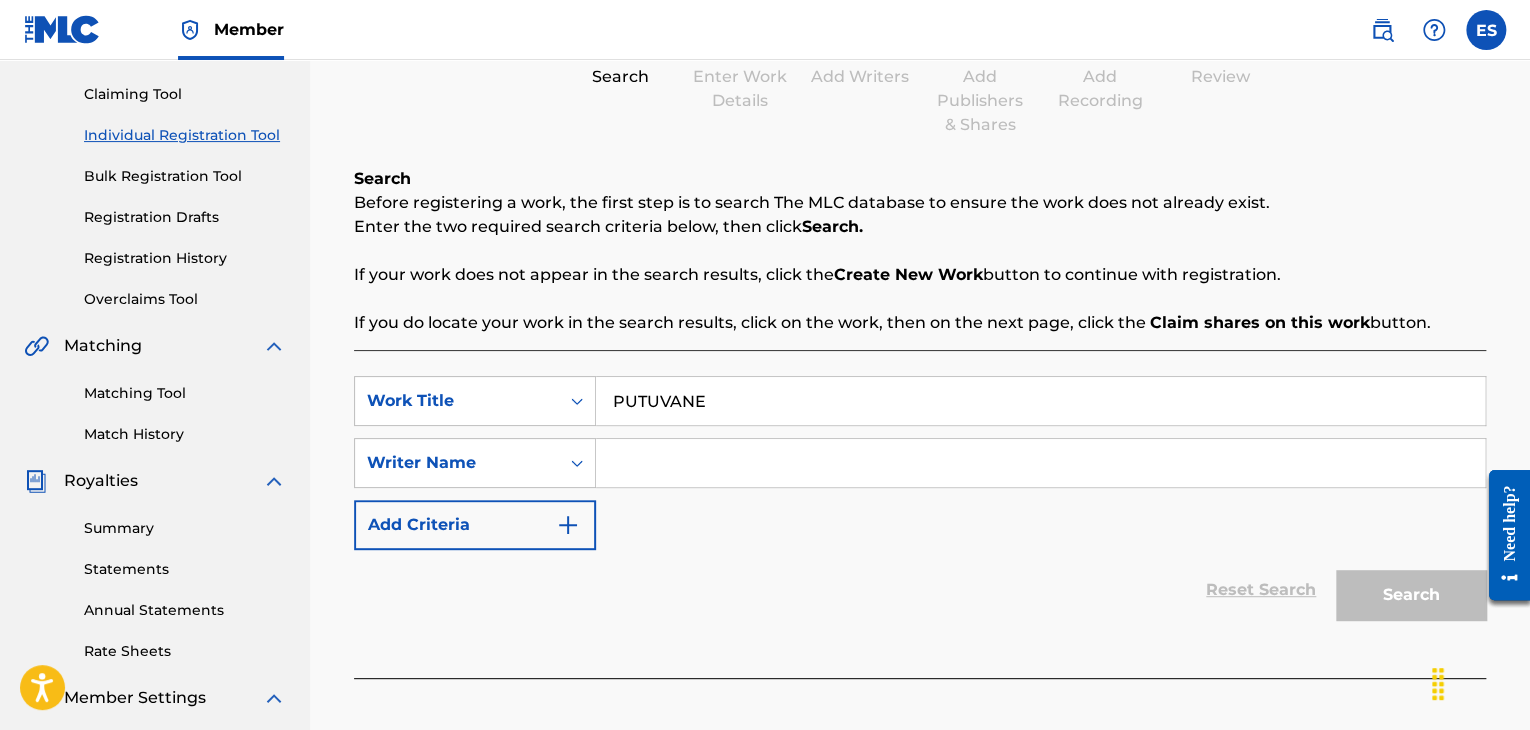 type on "PUTUVANE" 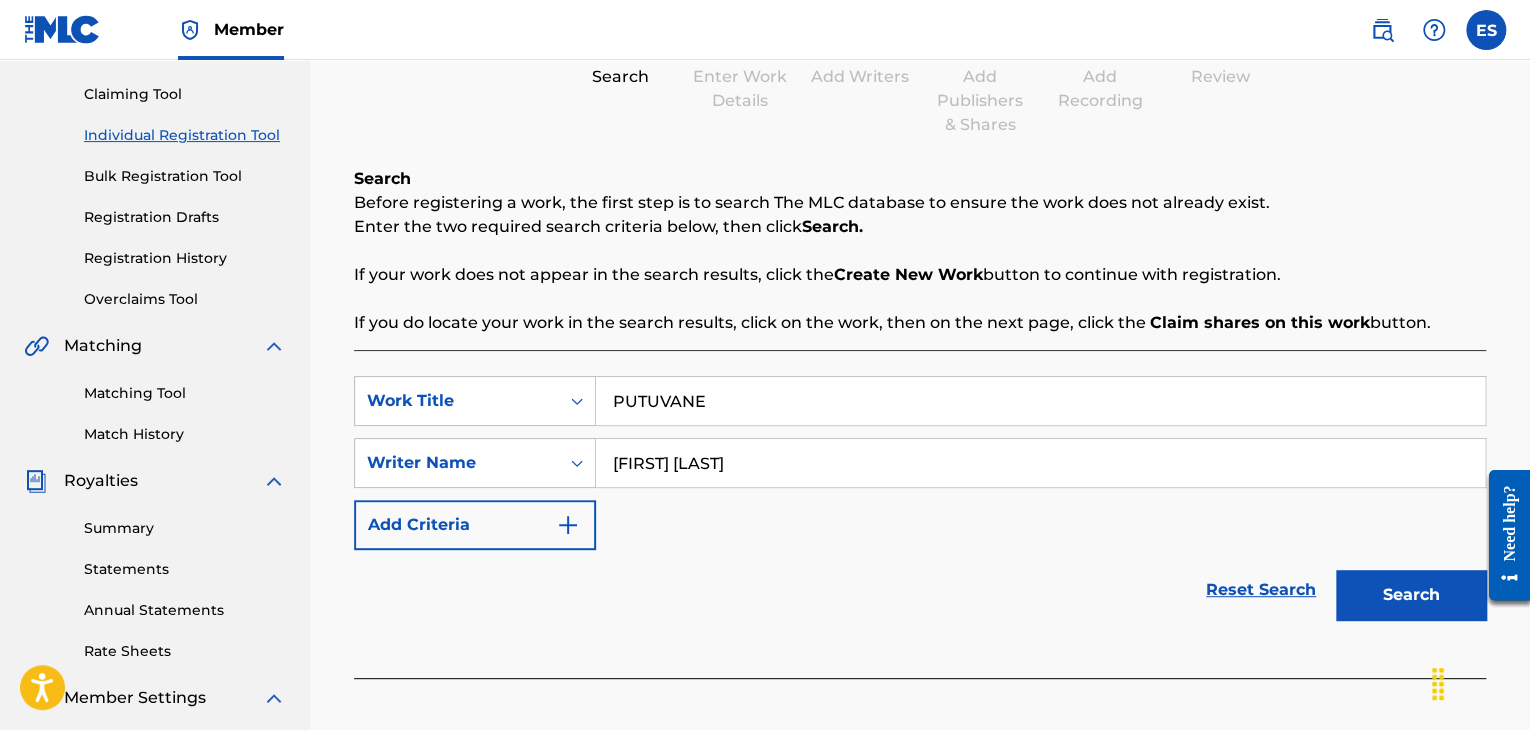 click on "Search" at bounding box center [1411, 595] 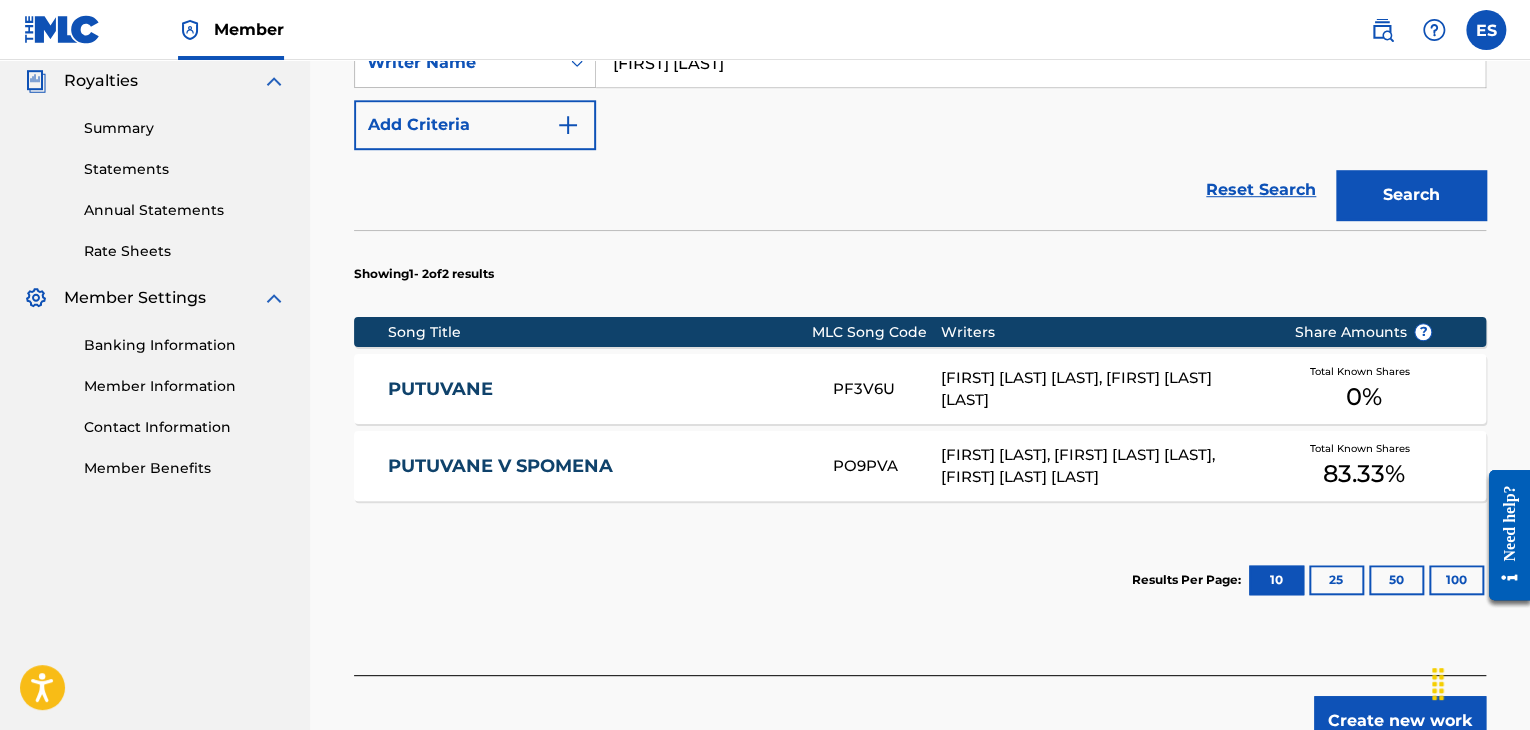 scroll, scrollTop: 732, scrollLeft: 0, axis: vertical 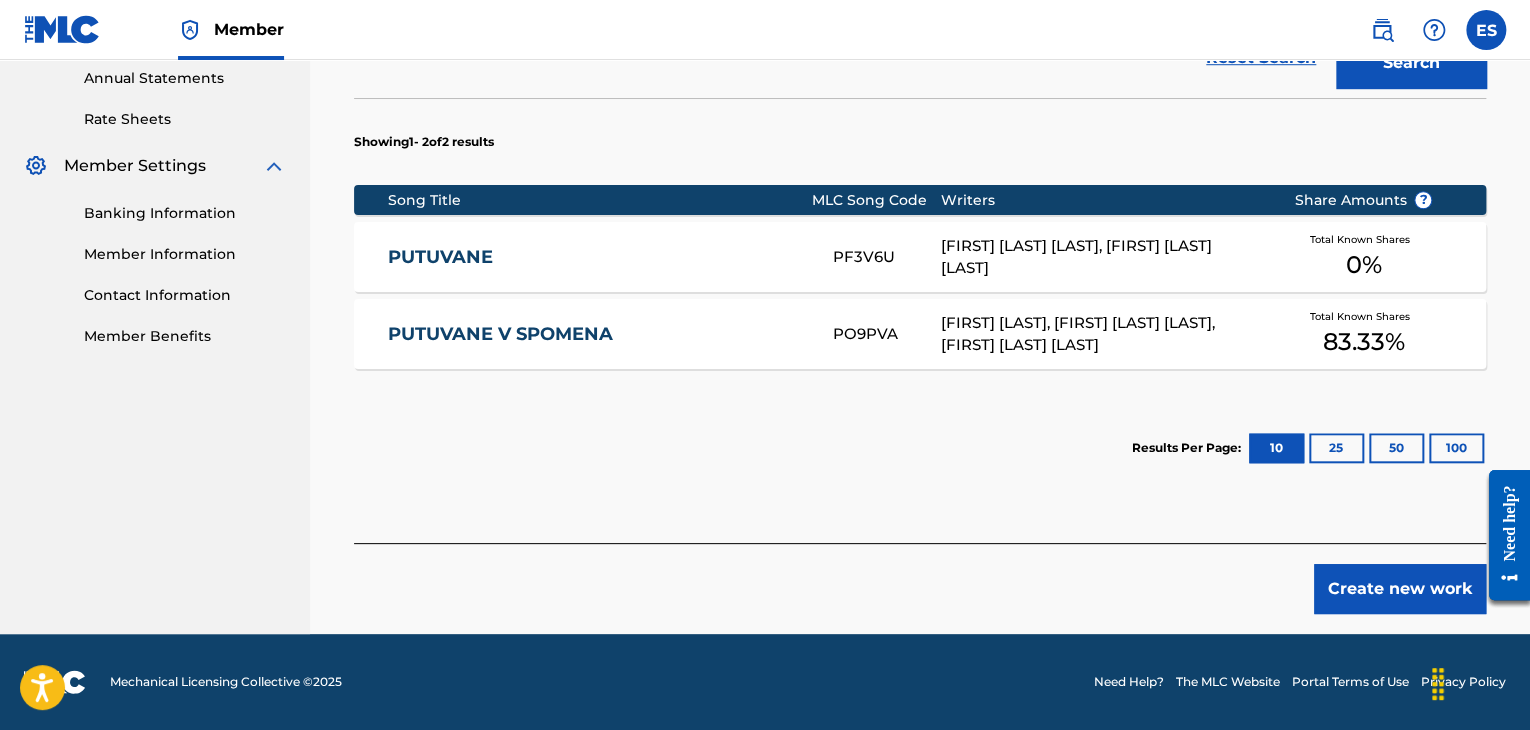 click on "Create new work" at bounding box center (1400, 589) 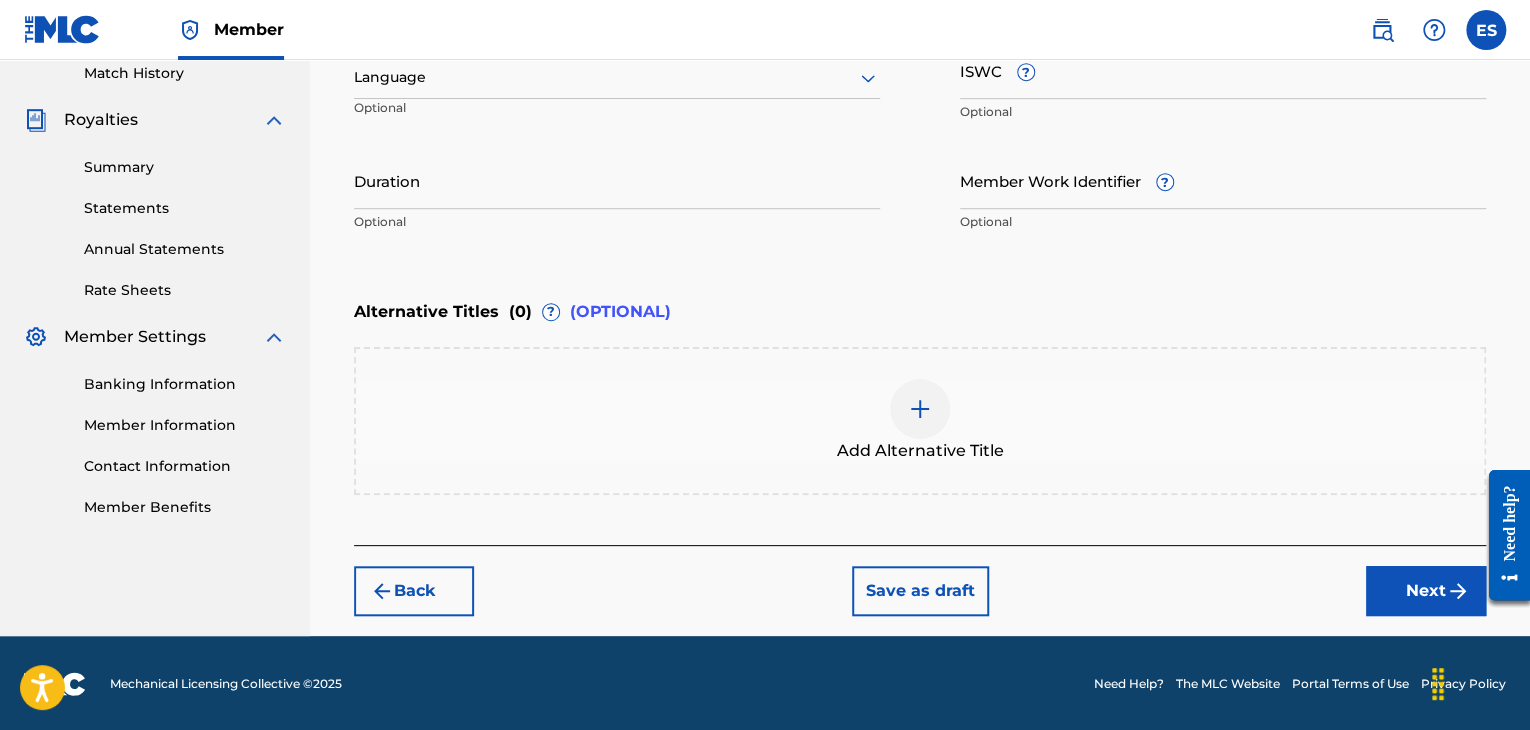 click at bounding box center [617, 77] 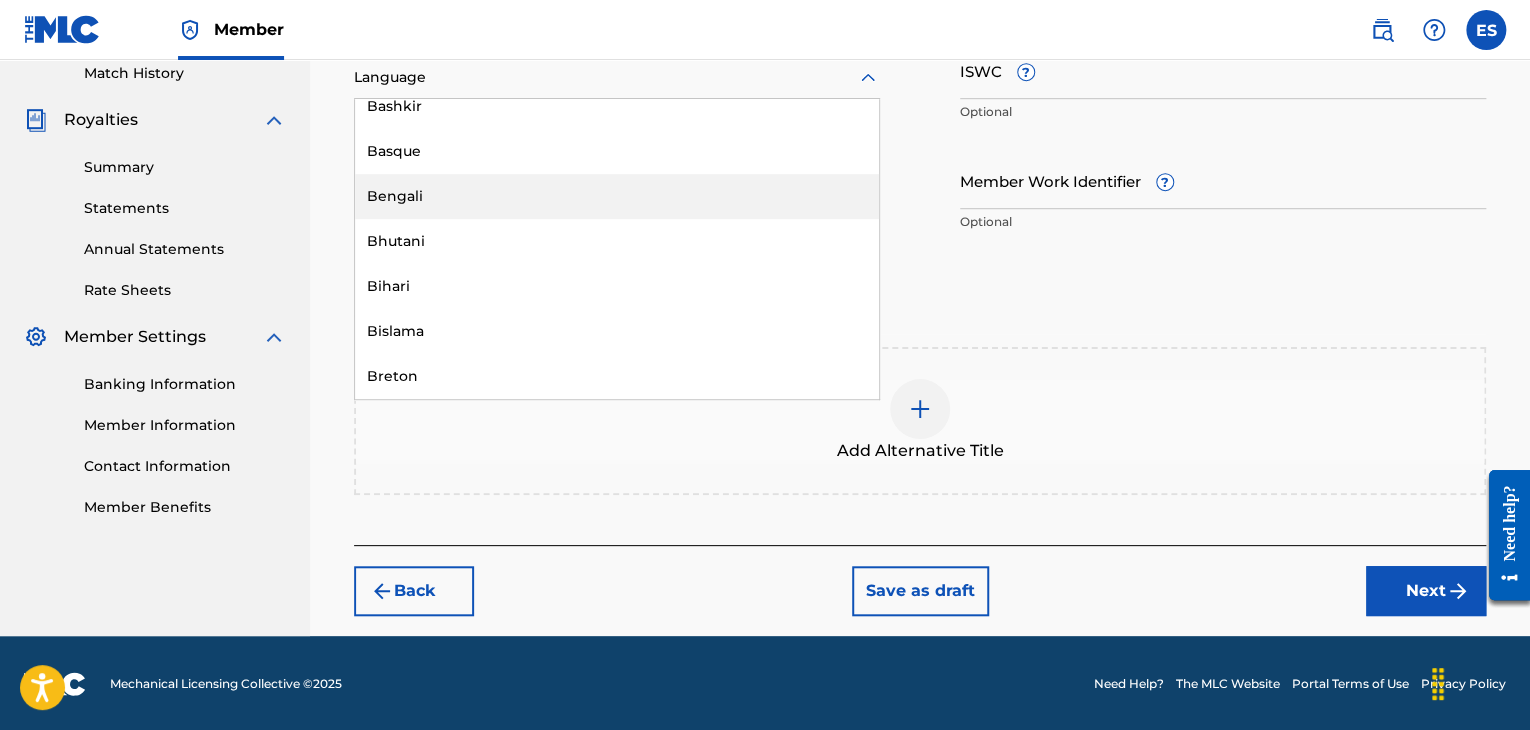 scroll, scrollTop: 900, scrollLeft: 0, axis: vertical 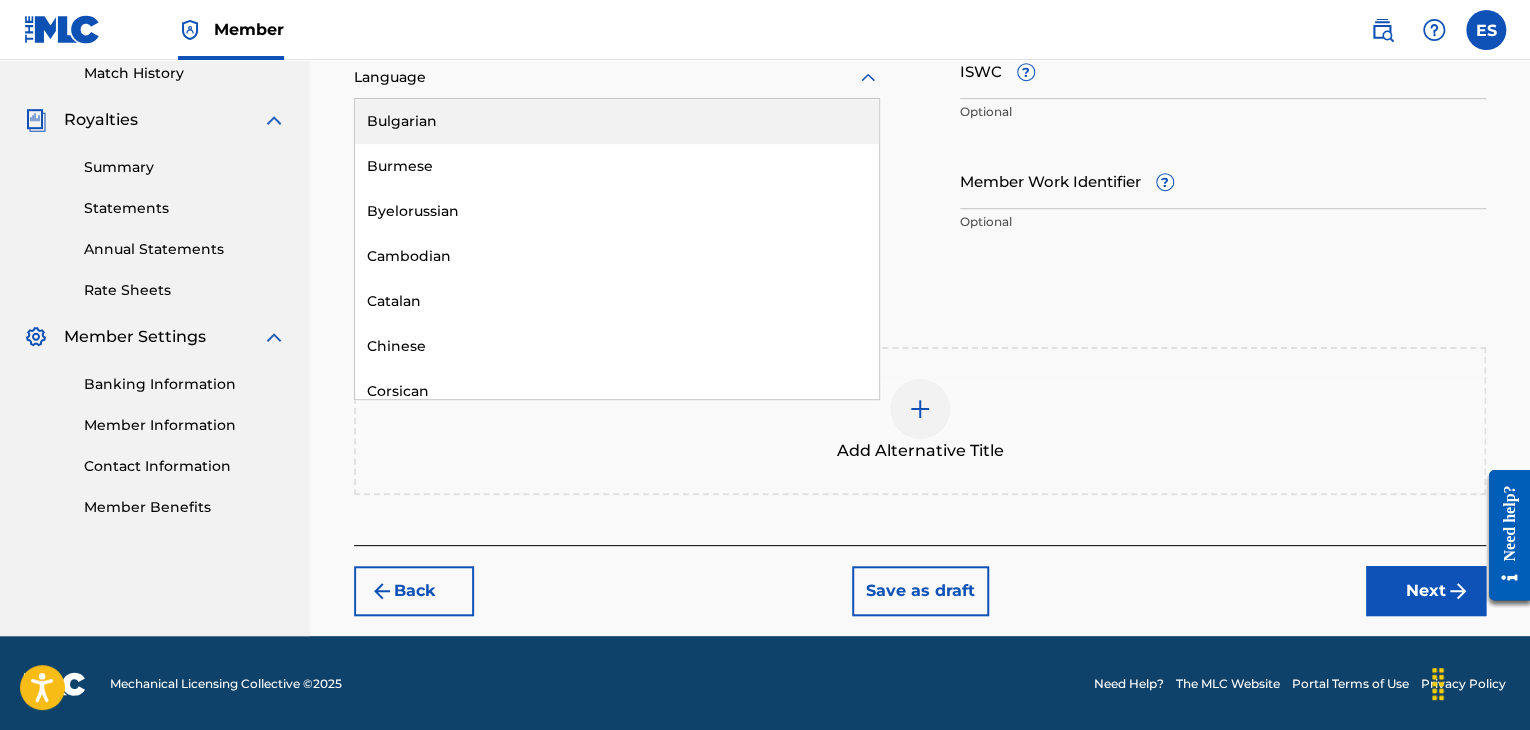 click on "Bulgarian" at bounding box center (617, 121) 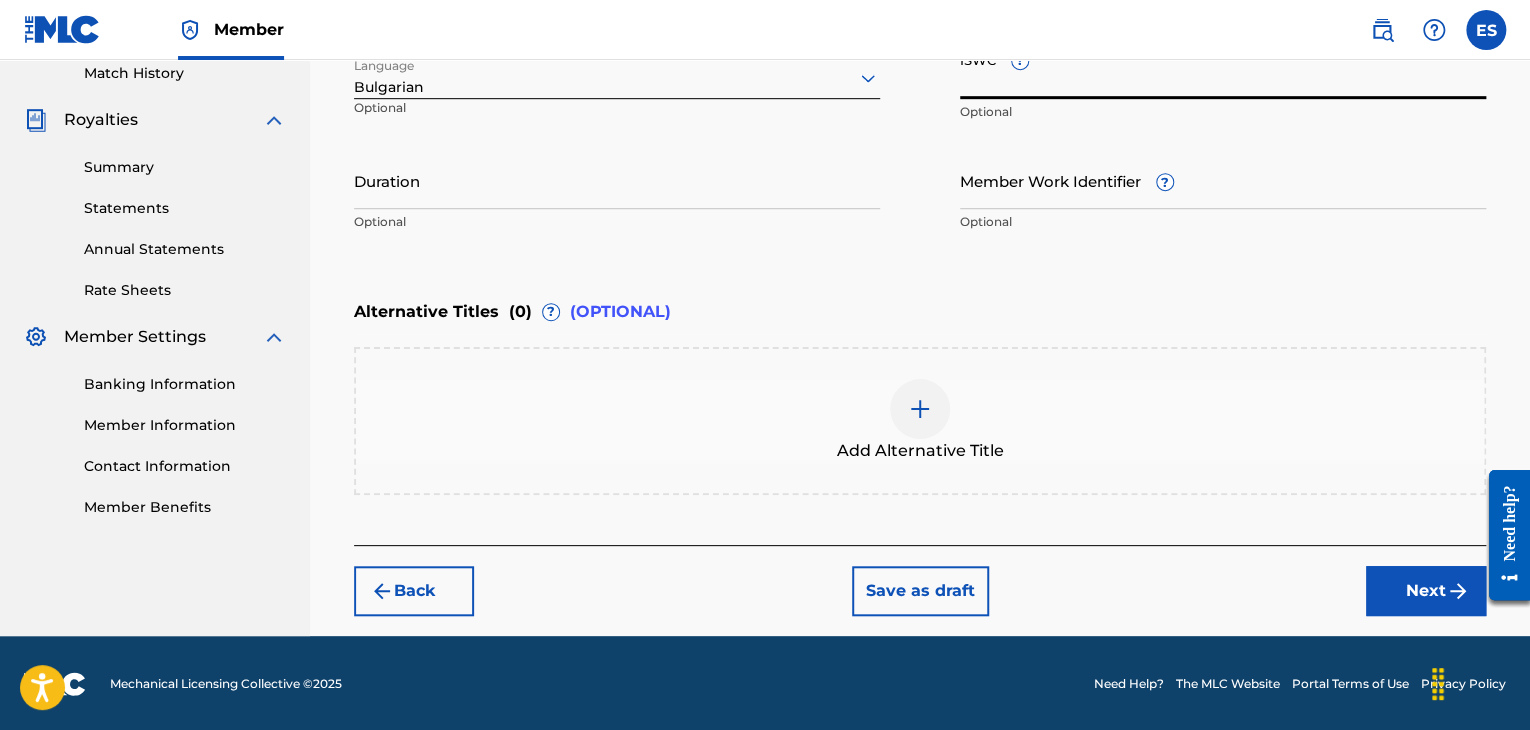 click on "ISWC   ?" at bounding box center [1223, 70] 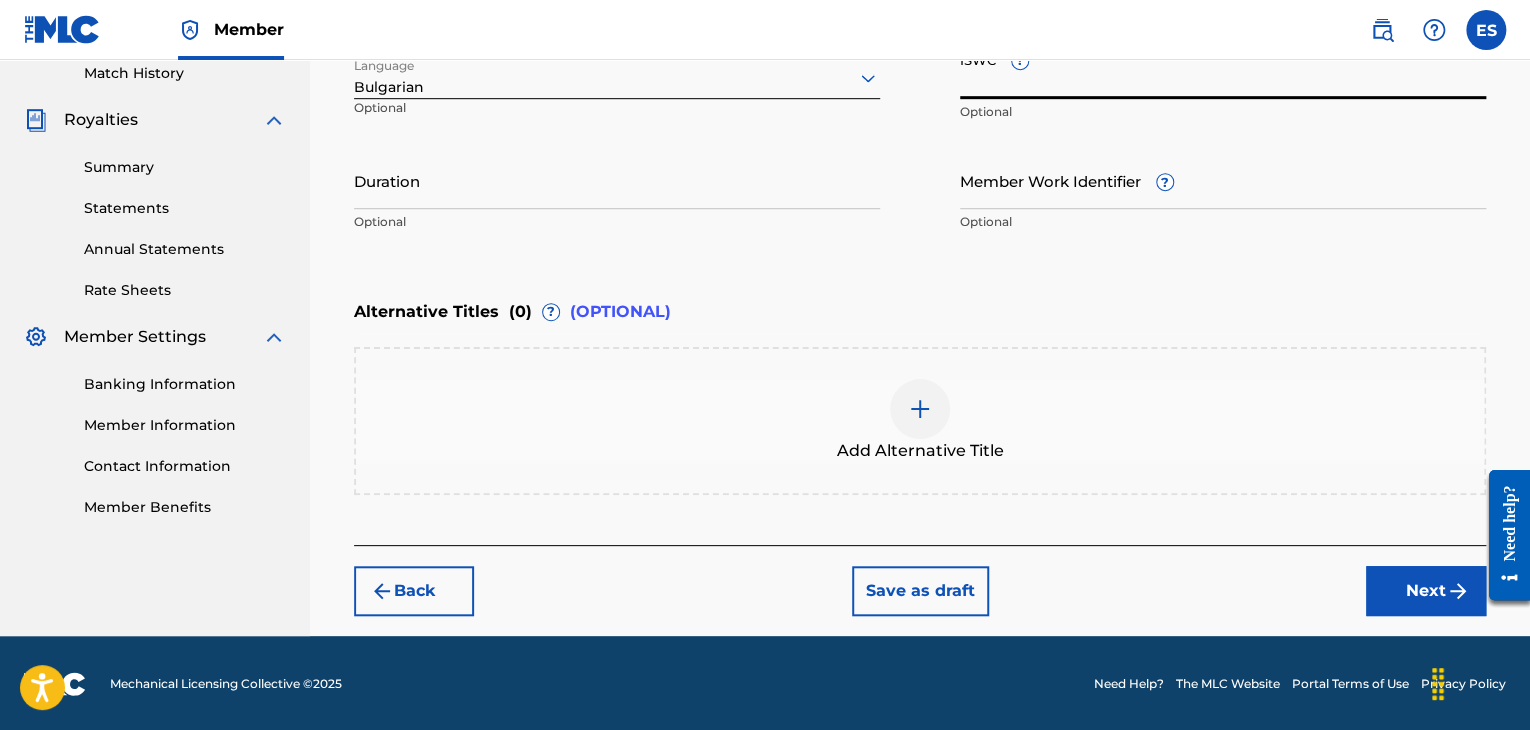paste on "T9180925444" 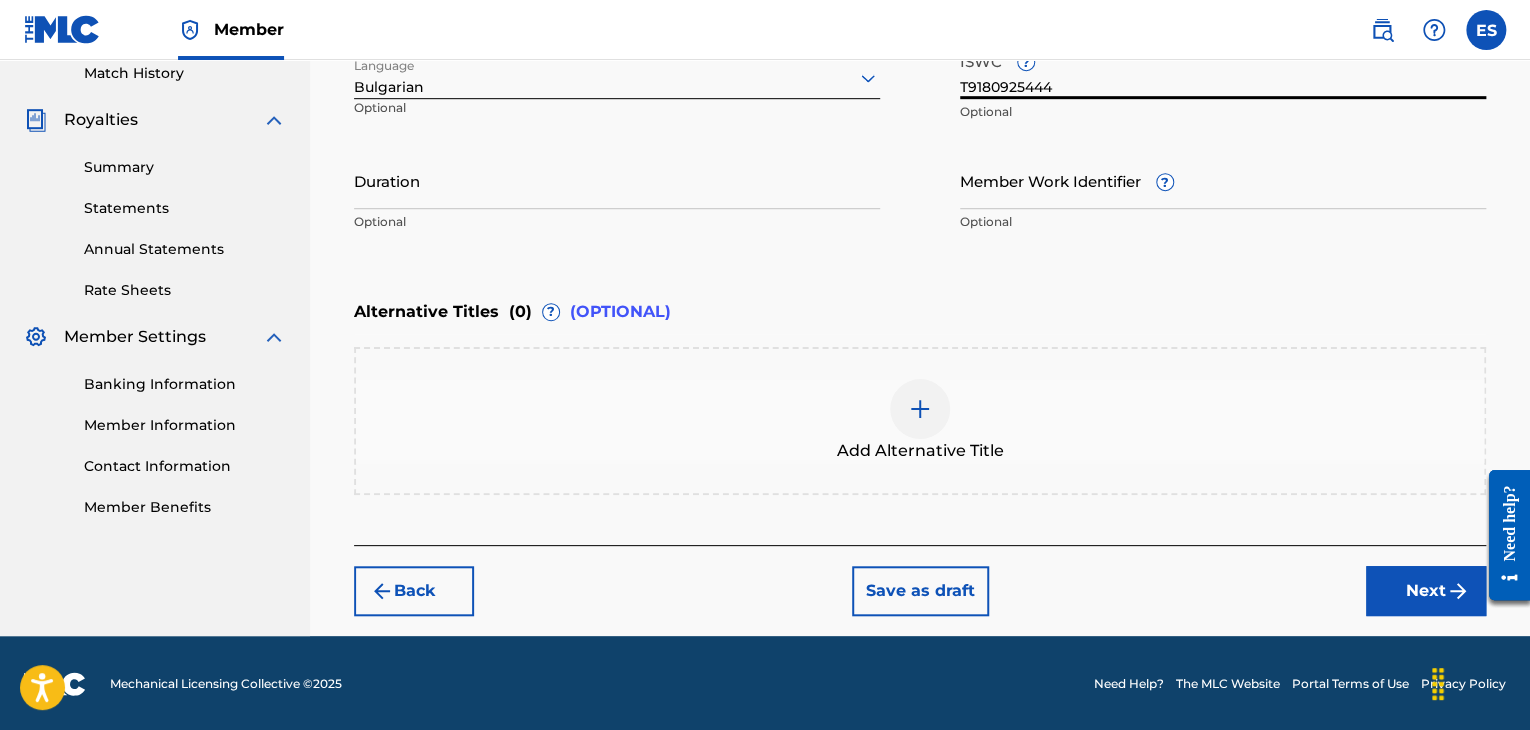type on "T9180925444" 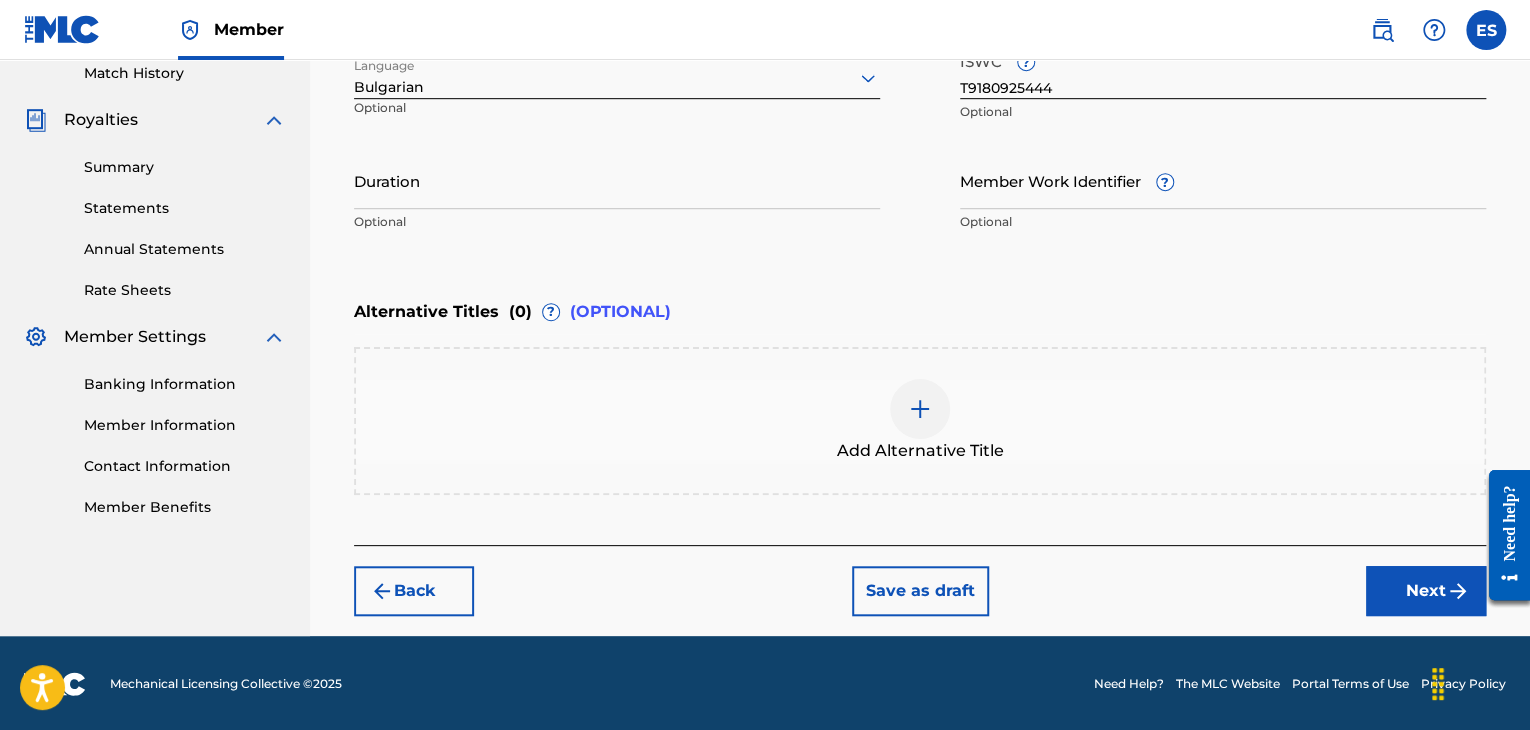 drag, startPoint x: 552, startPoint y: 193, endPoint x: 560, endPoint y: 166, distance: 28.160255 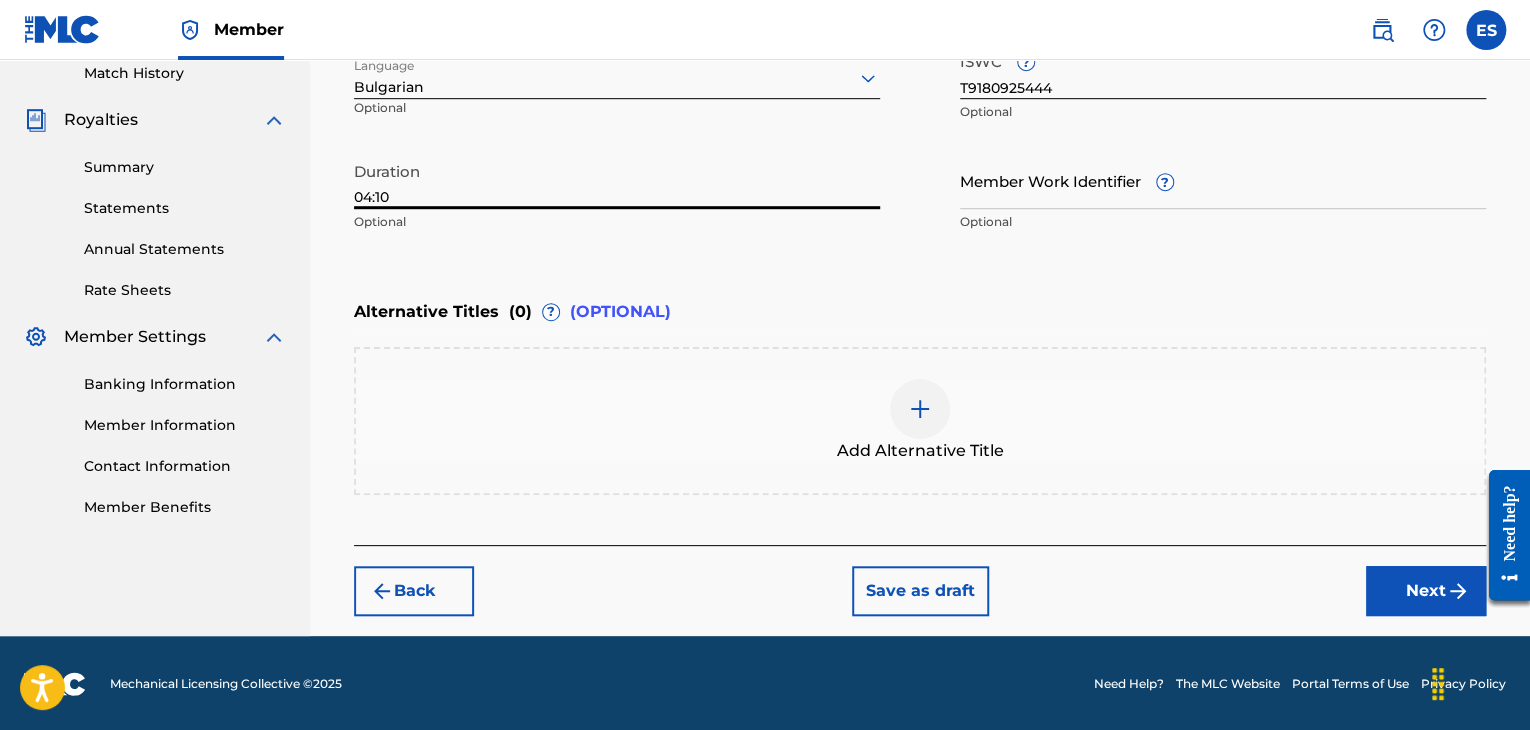 type on "04:10" 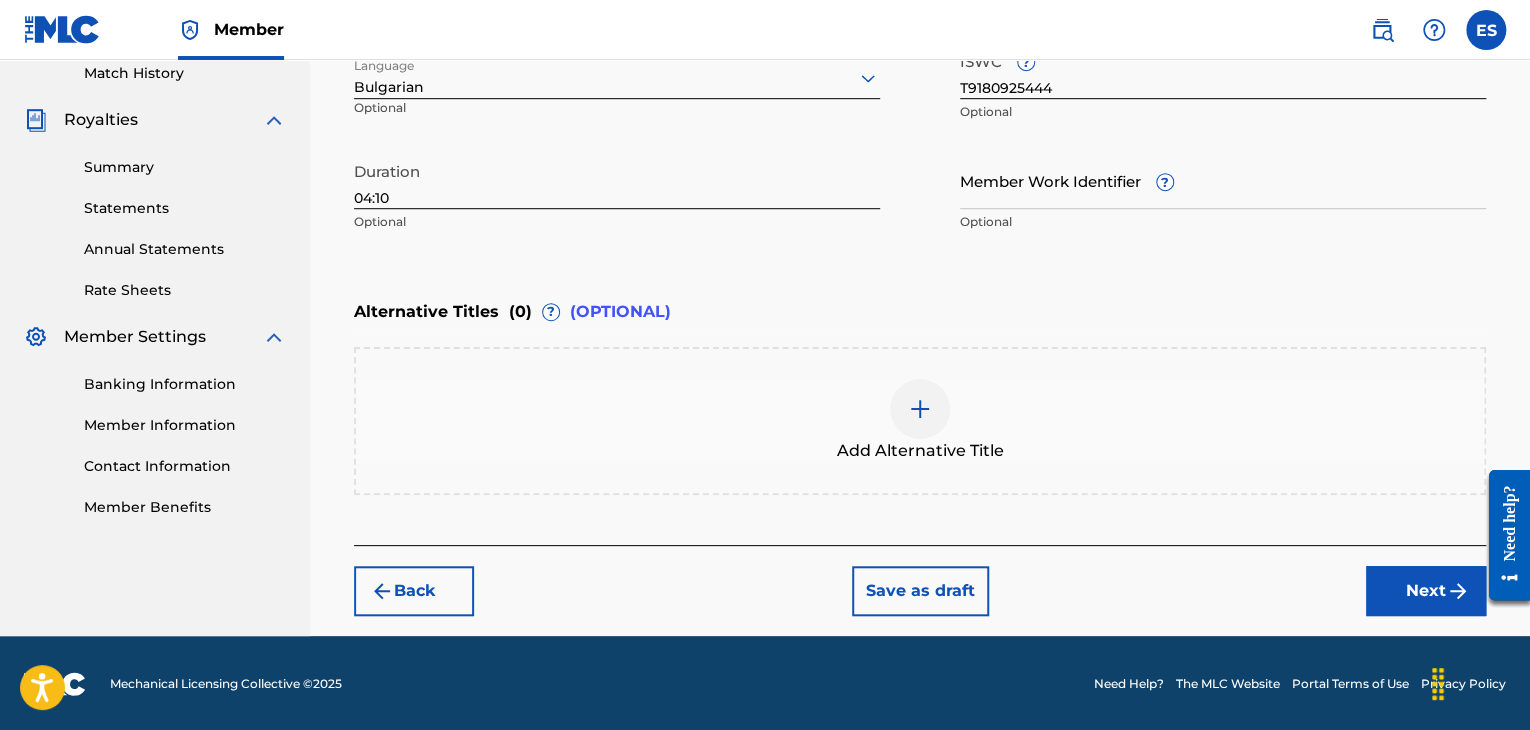 click at bounding box center (920, 409) 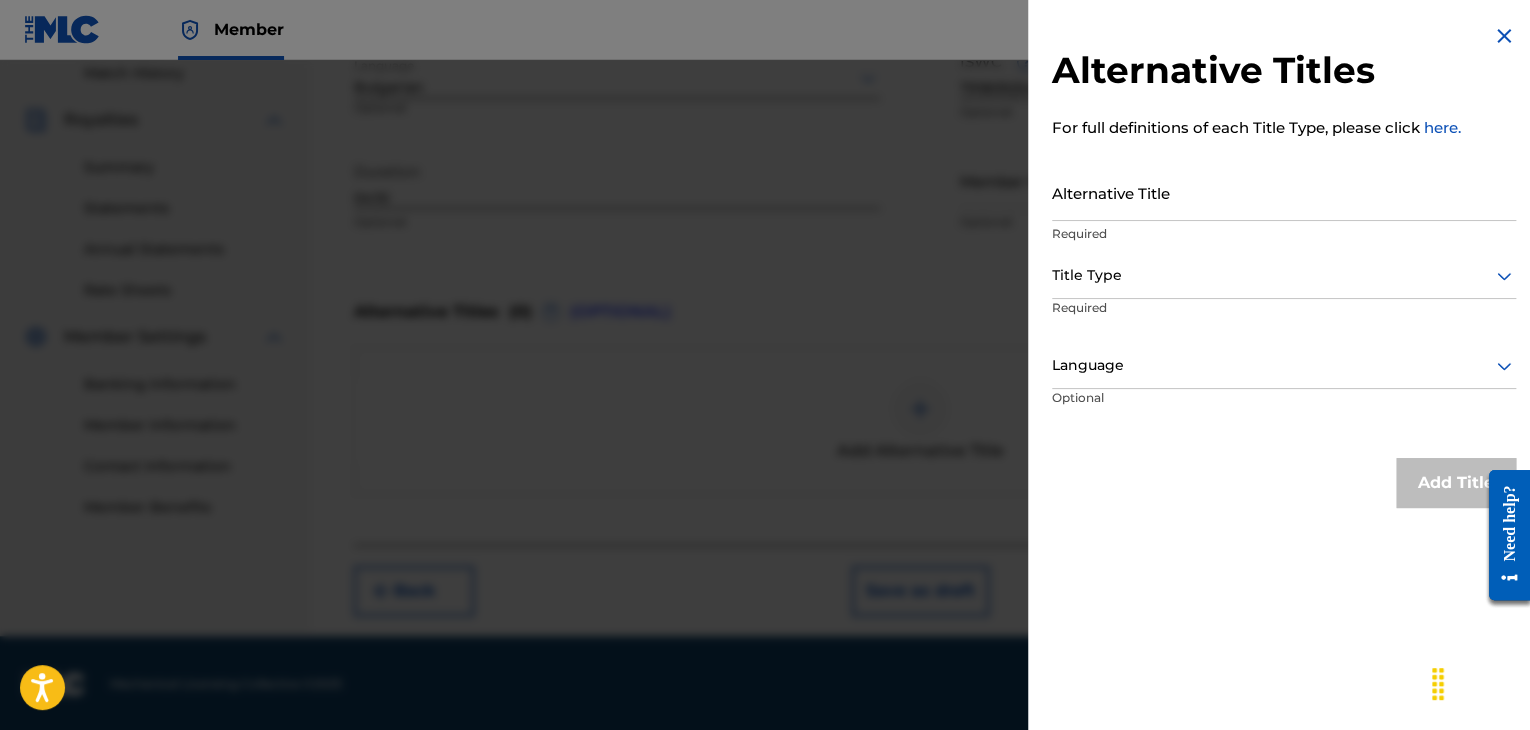 click on "Alternative Title" at bounding box center (1284, 192) 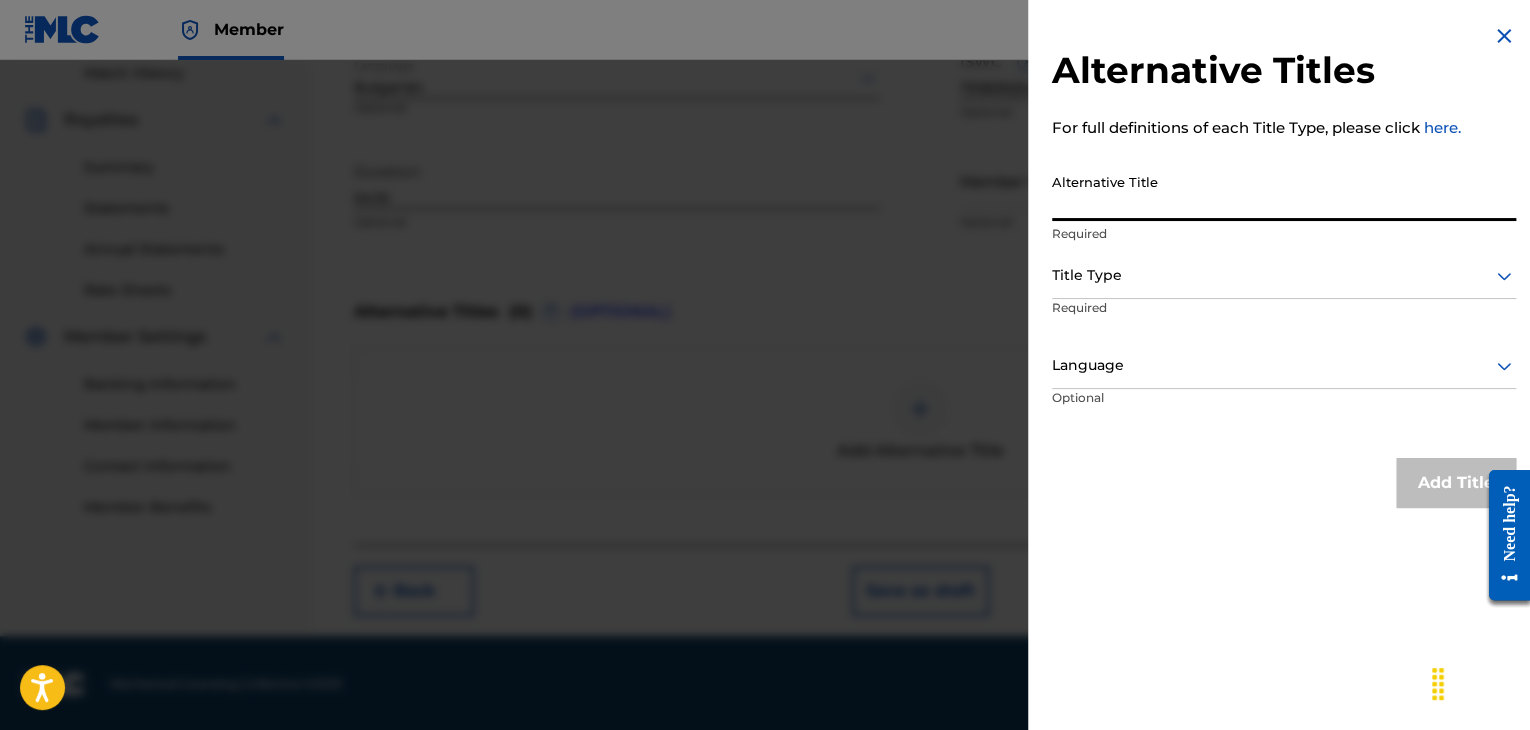 paste on "ПЪТУВАНЕ" 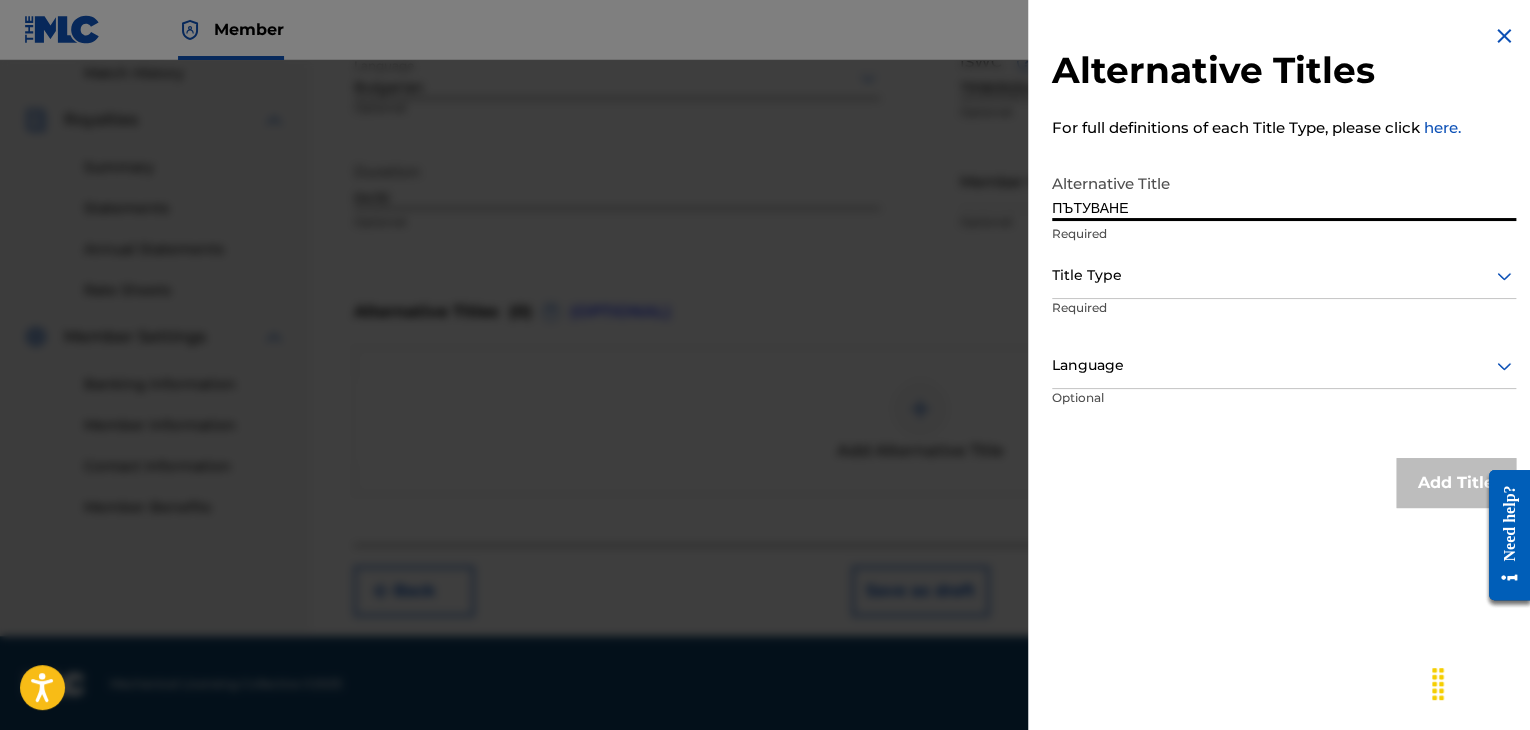 type on "ПЪТУВАНЕ" 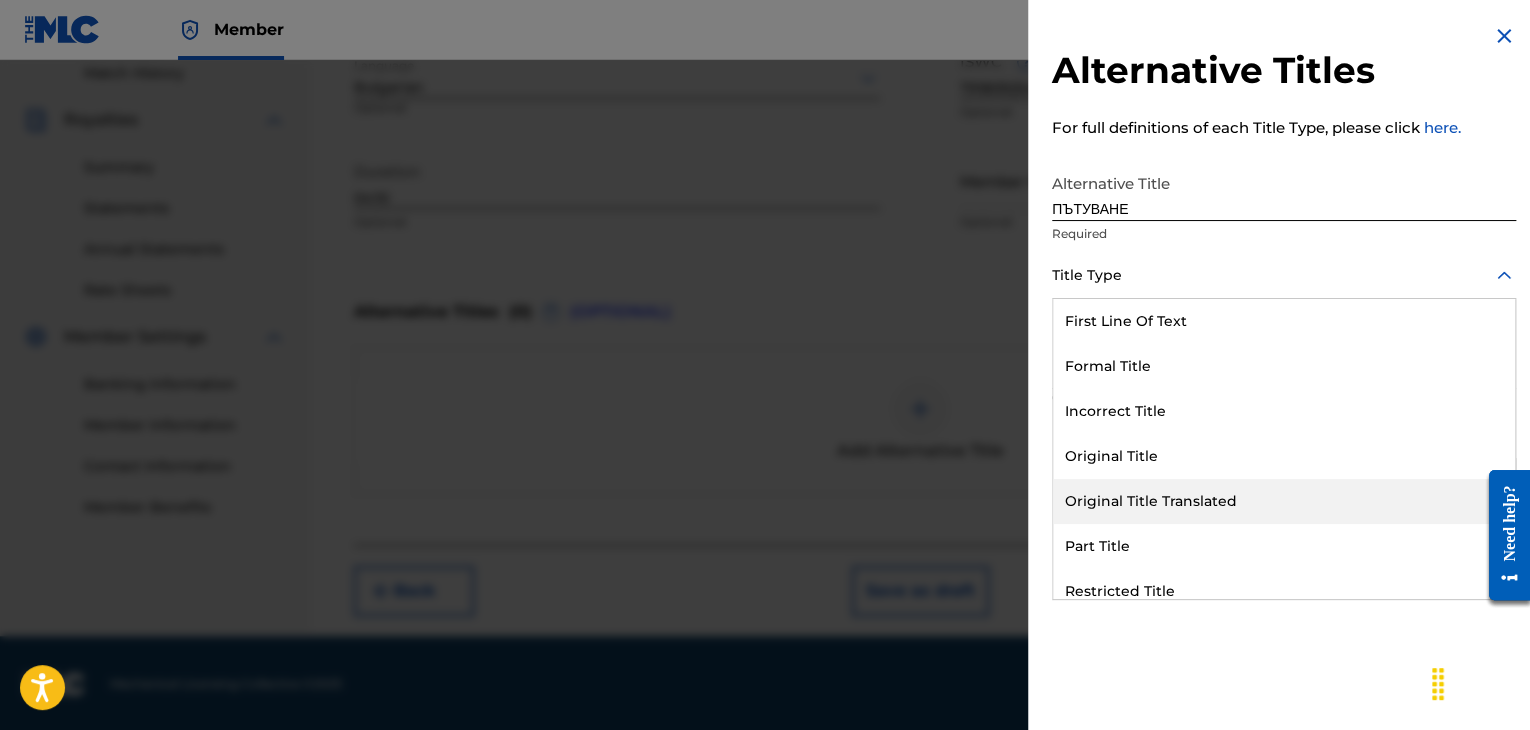 click on "Original Title Translated" at bounding box center (1284, 501) 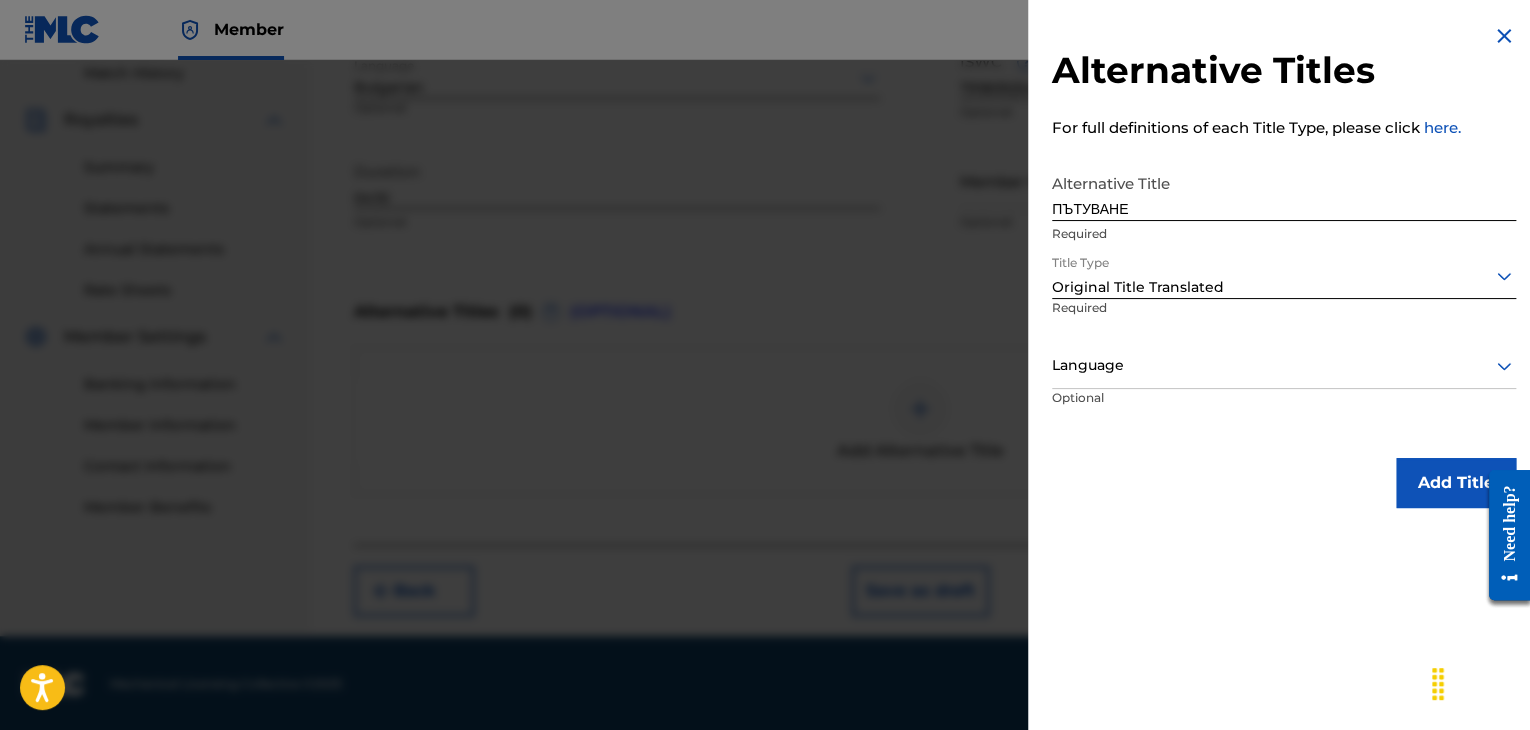 click at bounding box center (1284, 365) 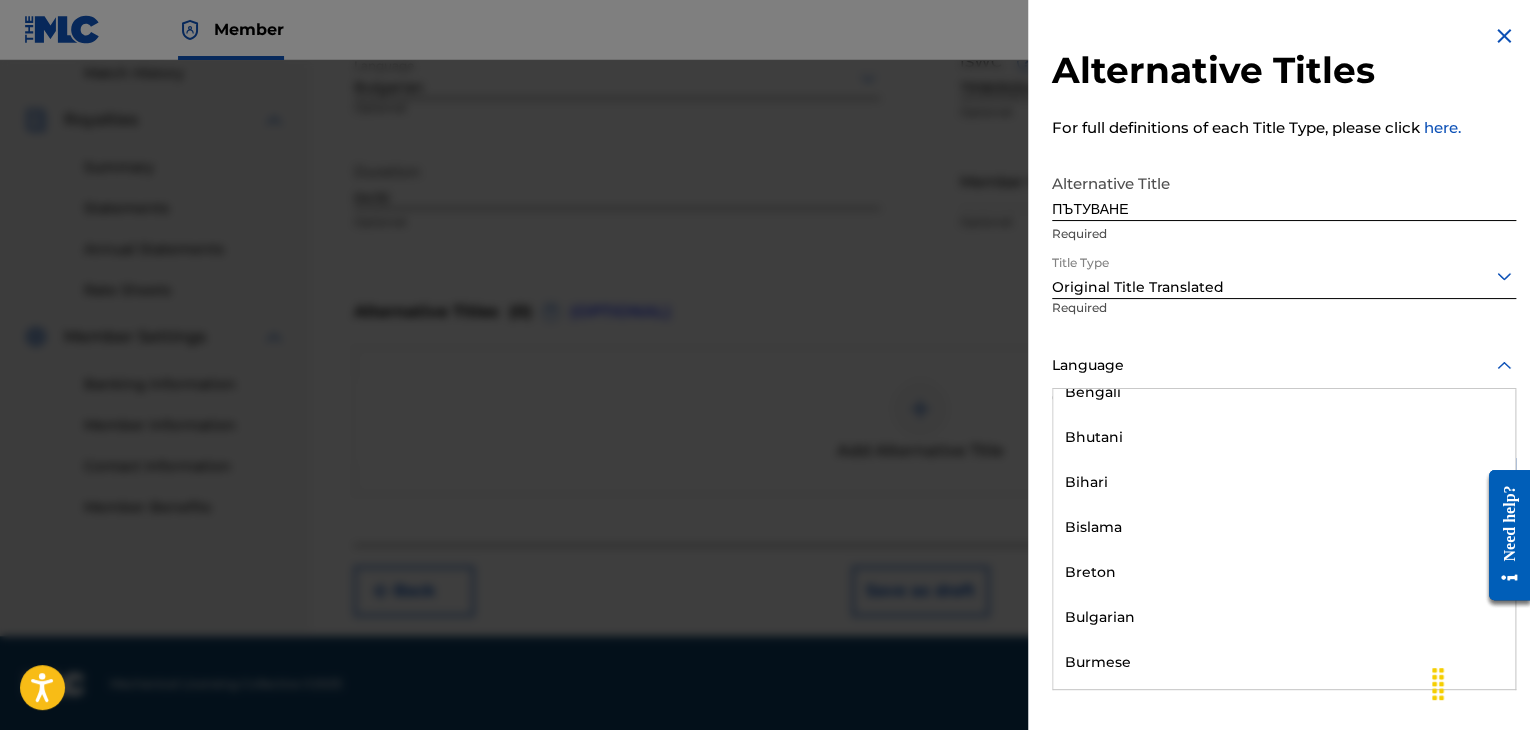 scroll, scrollTop: 700, scrollLeft: 0, axis: vertical 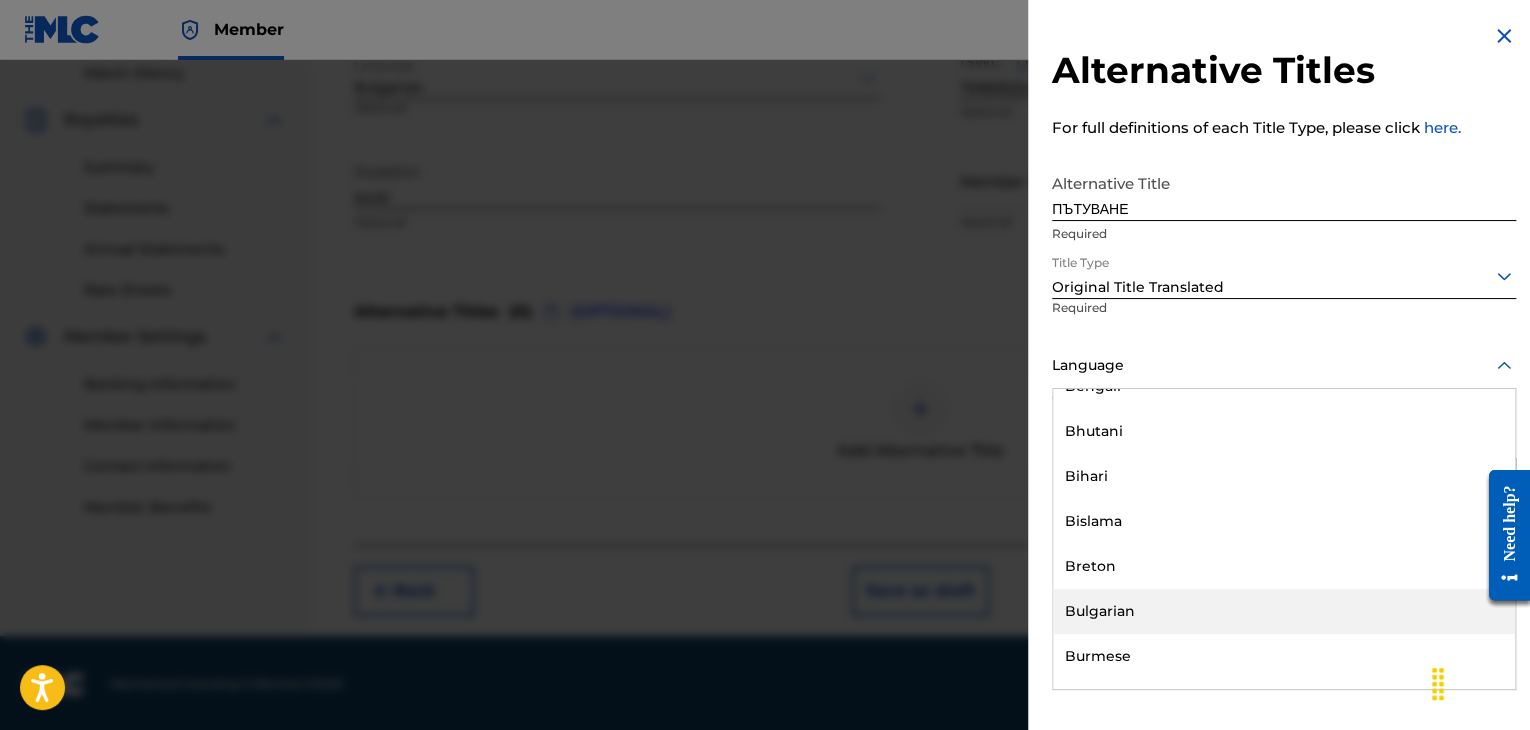 drag, startPoint x: 1143, startPoint y: 627, endPoint x: 1144, endPoint y: 615, distance: 12.0415945 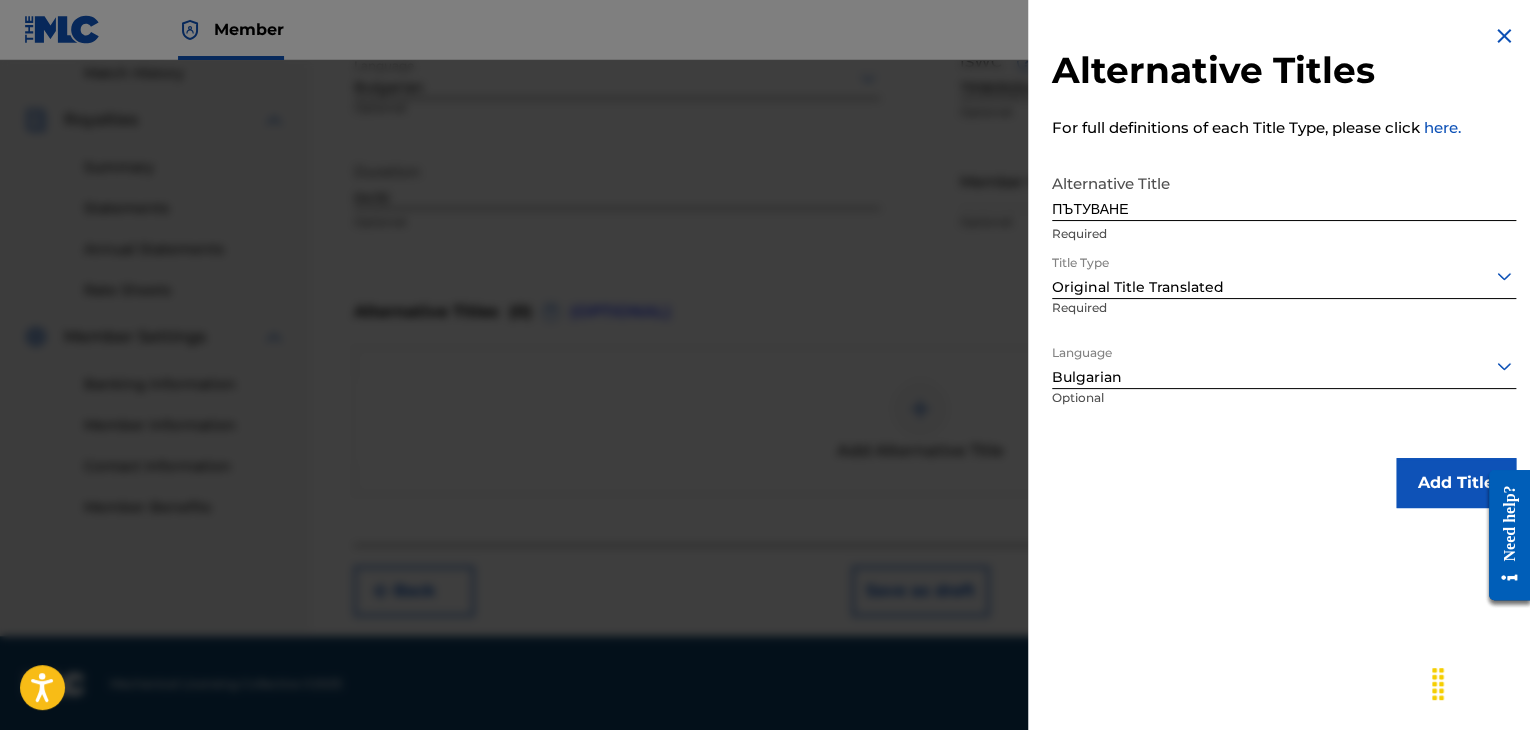click on "Add Title" at bounding box center [1456, 483] 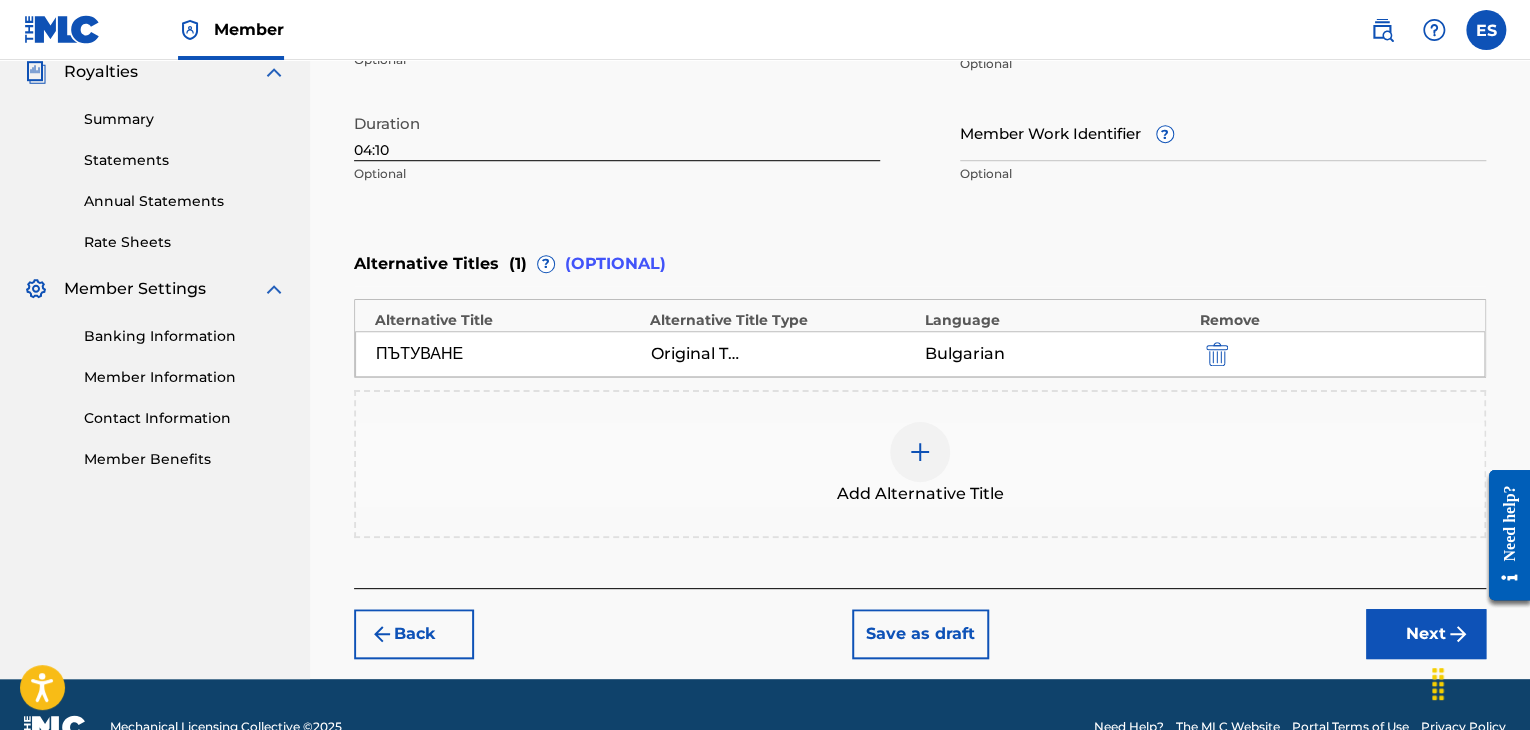 scroll, scrollTop: 652, scrollLeft: 0, axis: vertical 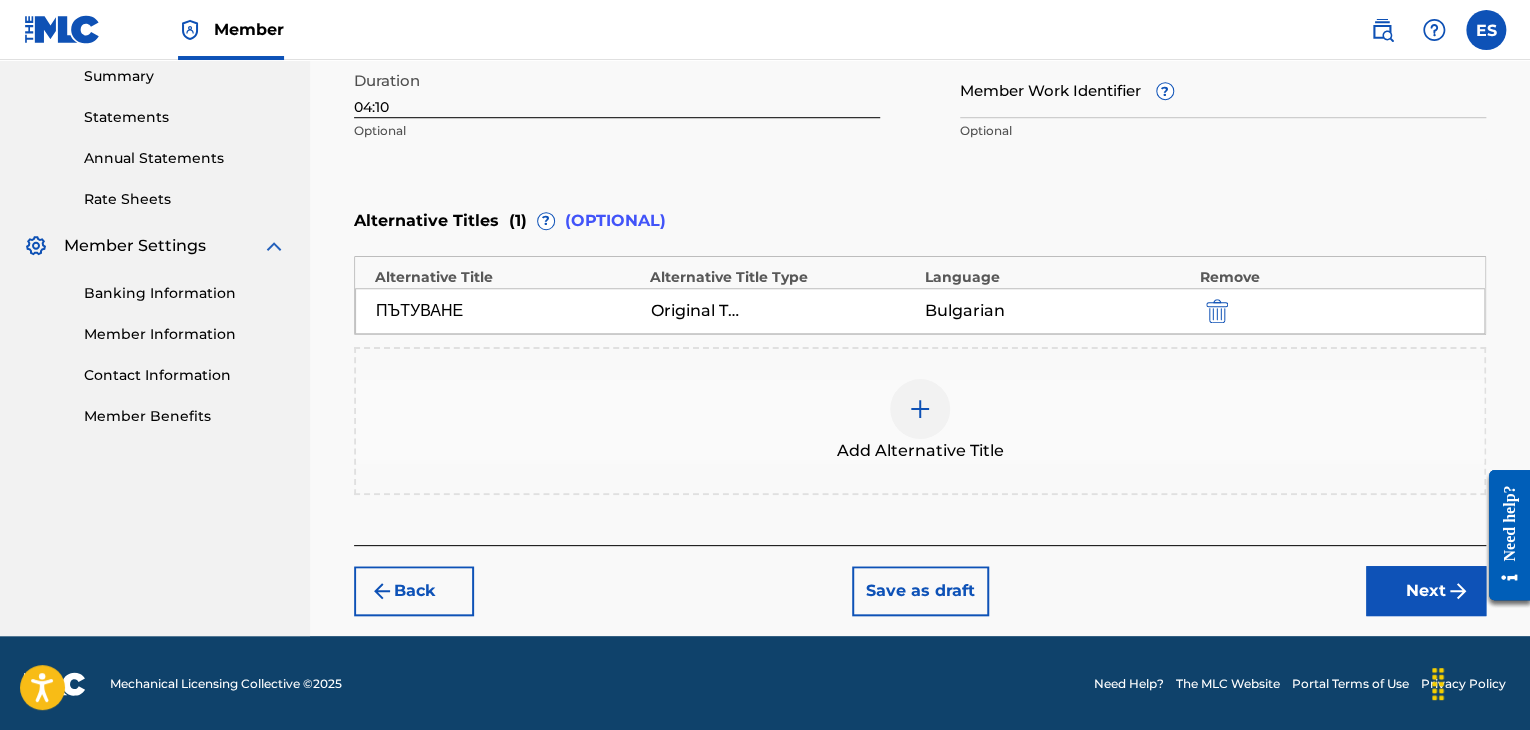 click on "Back Save as draft Next" at bounding box center (920, 580) 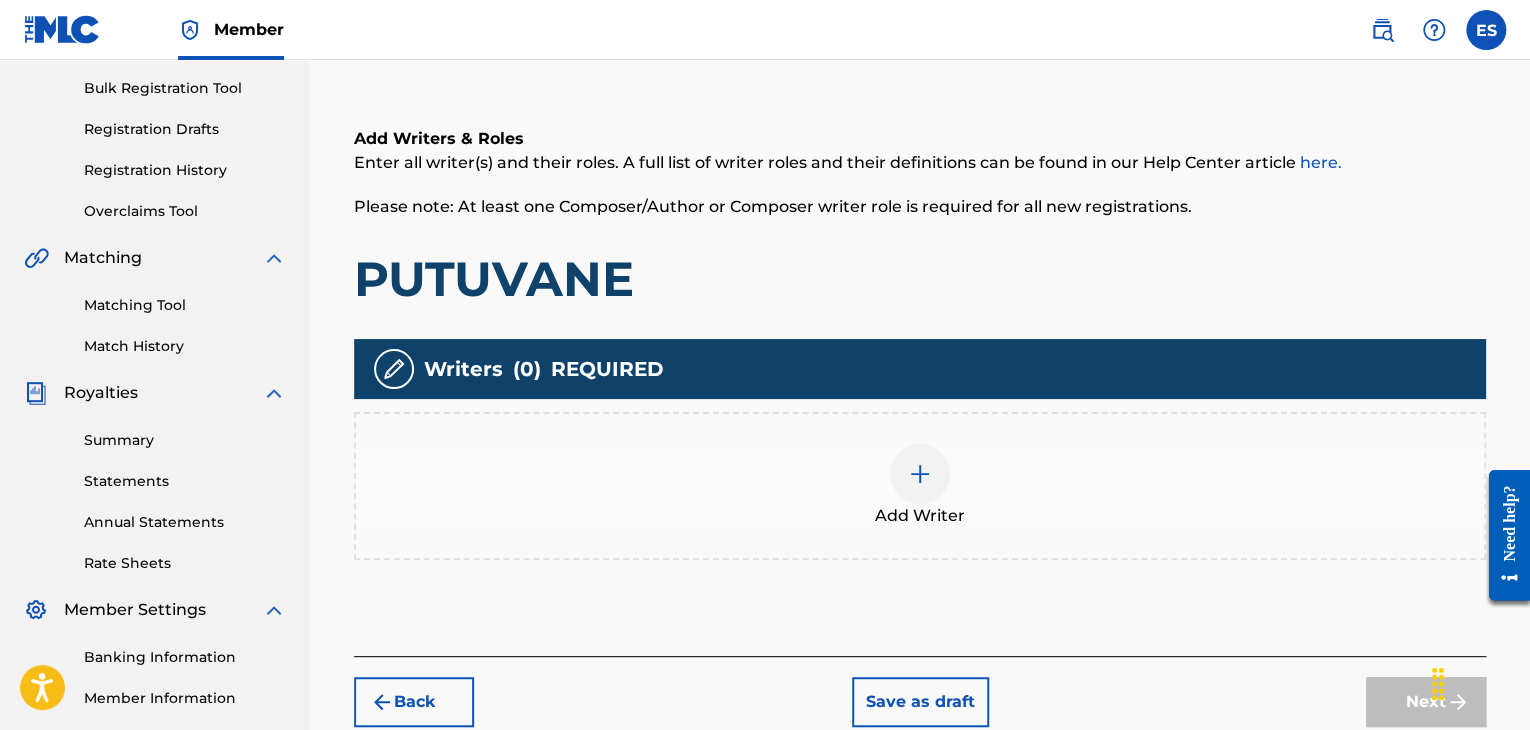 scroll, scrollTop: 290, scrollLeft: 0, axis: vertical 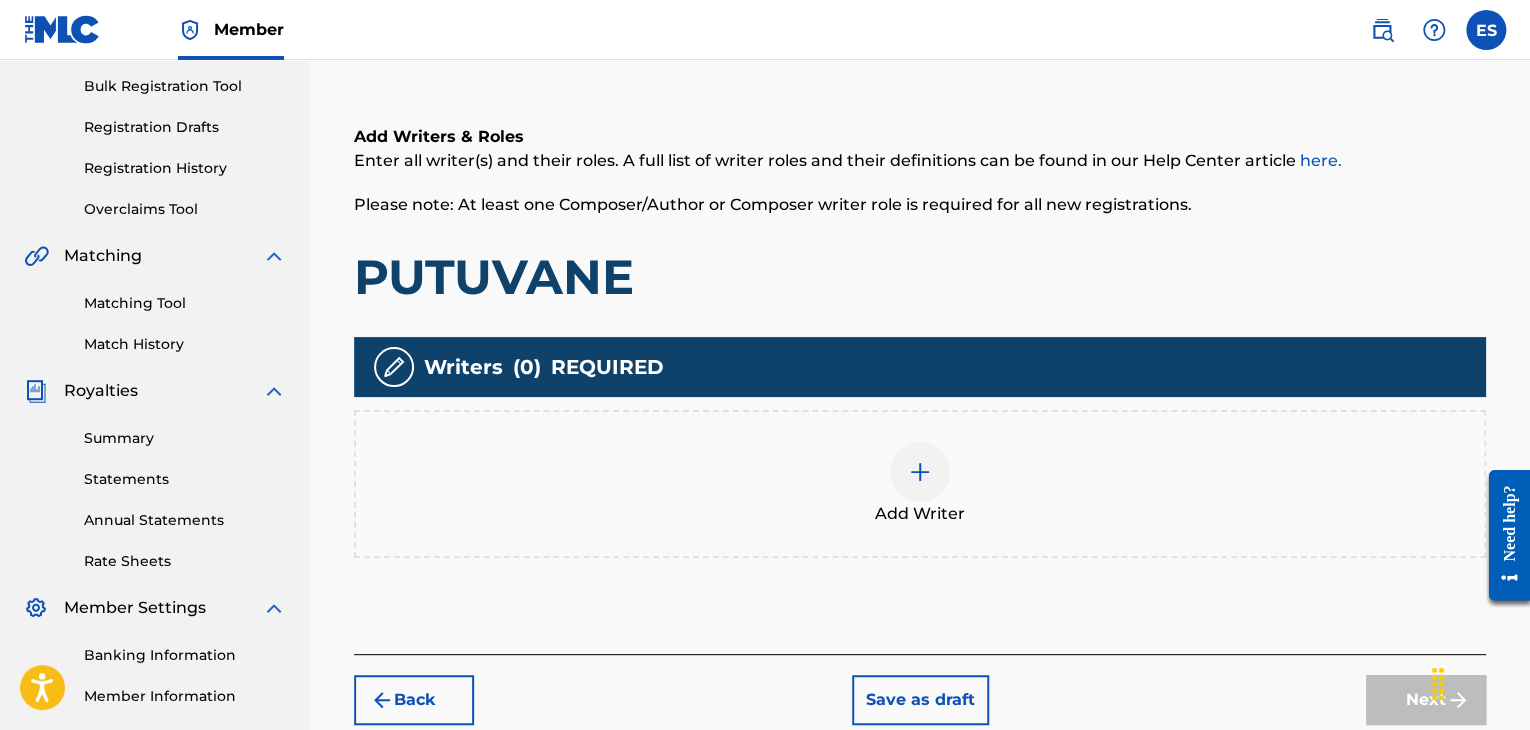 click at bounding box center (920, 472) 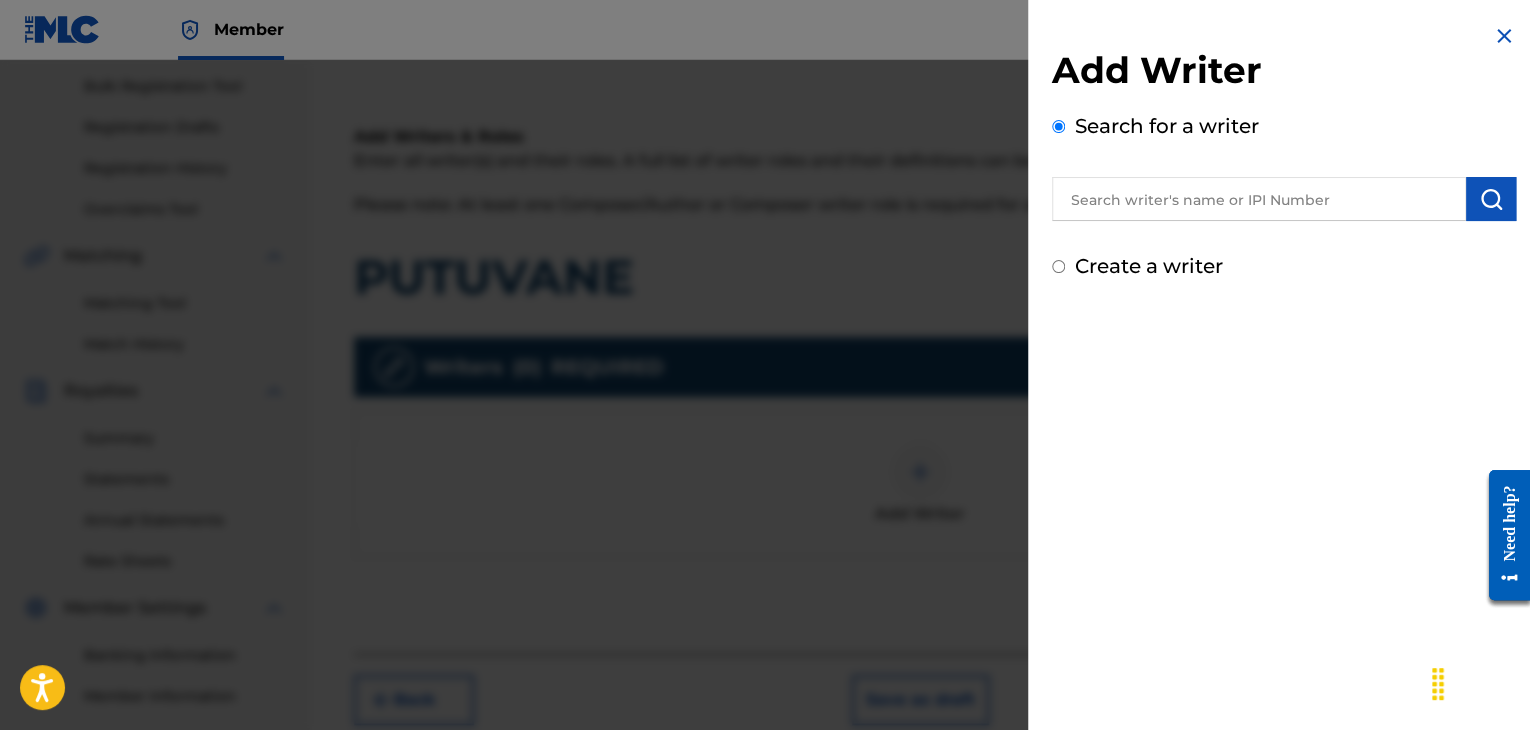 click at bounding box center (1259, 199) 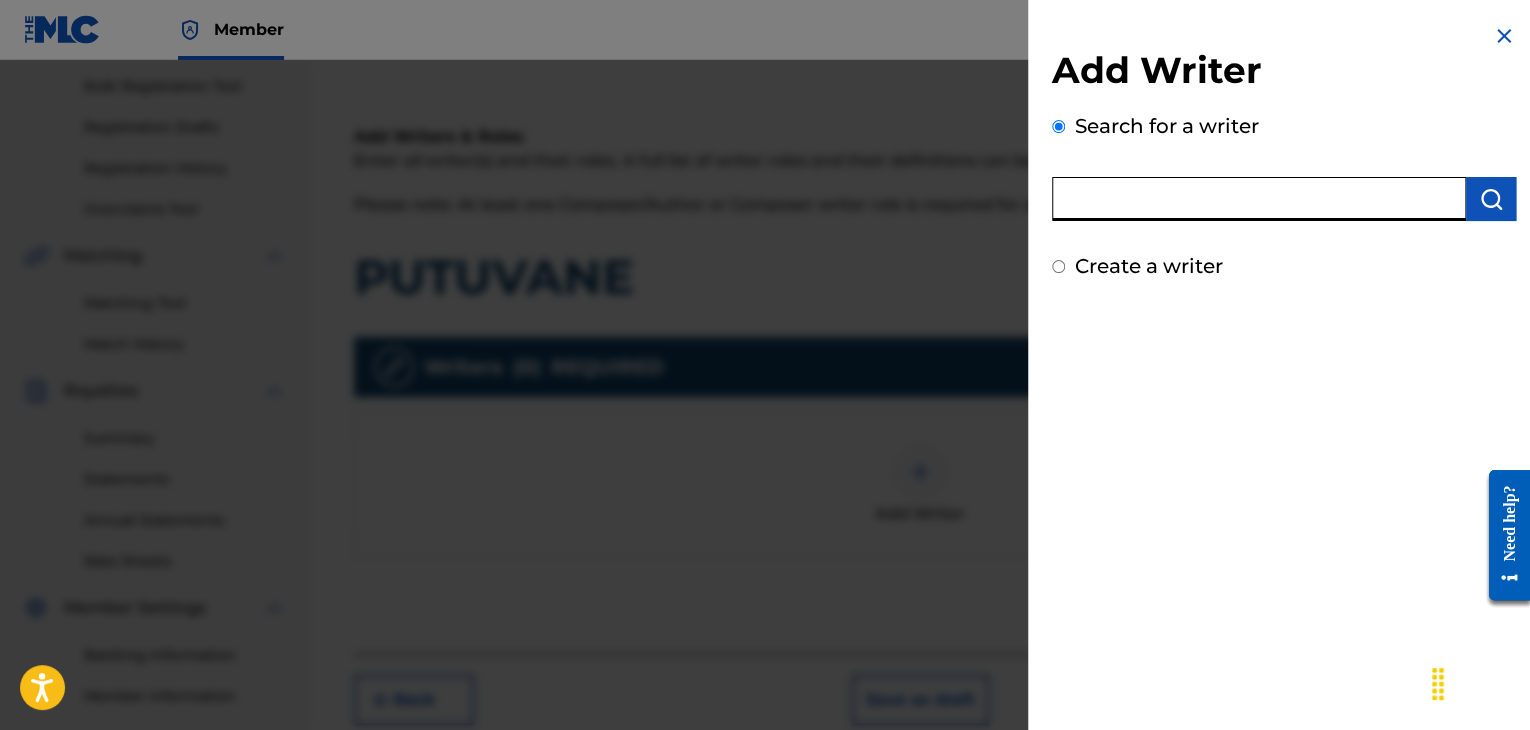 paste on "00258906432" 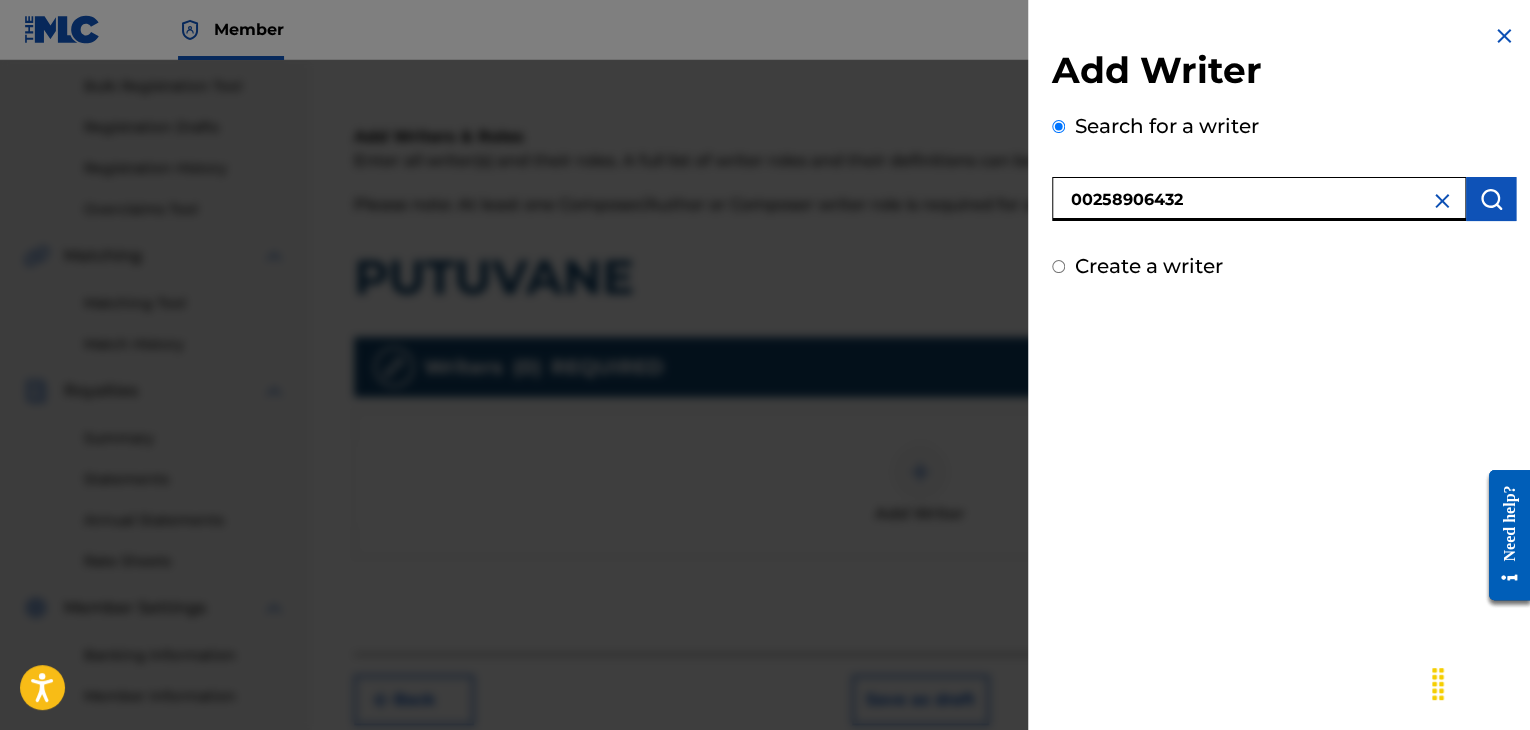type on "00258906432" 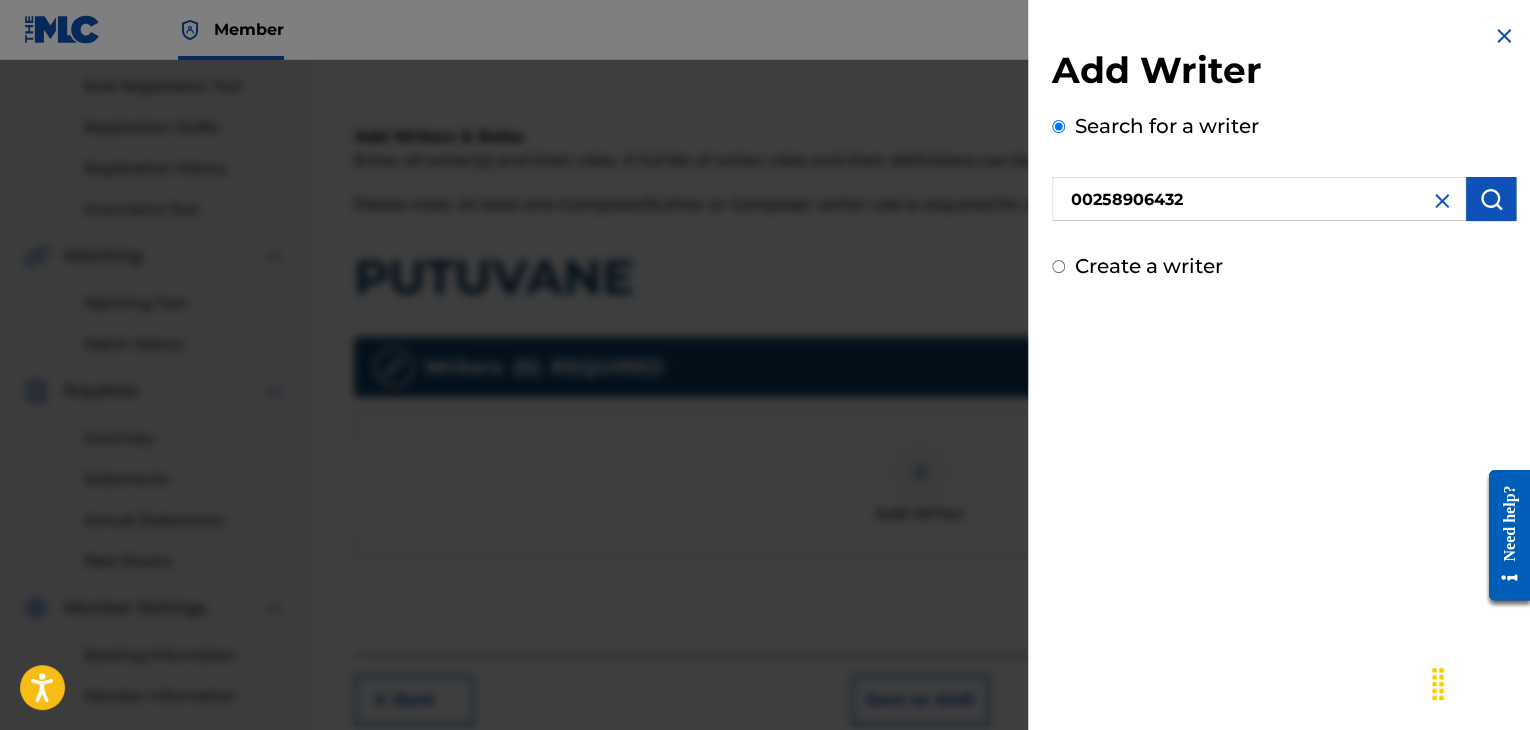 click at bounding box center [1491, 199] 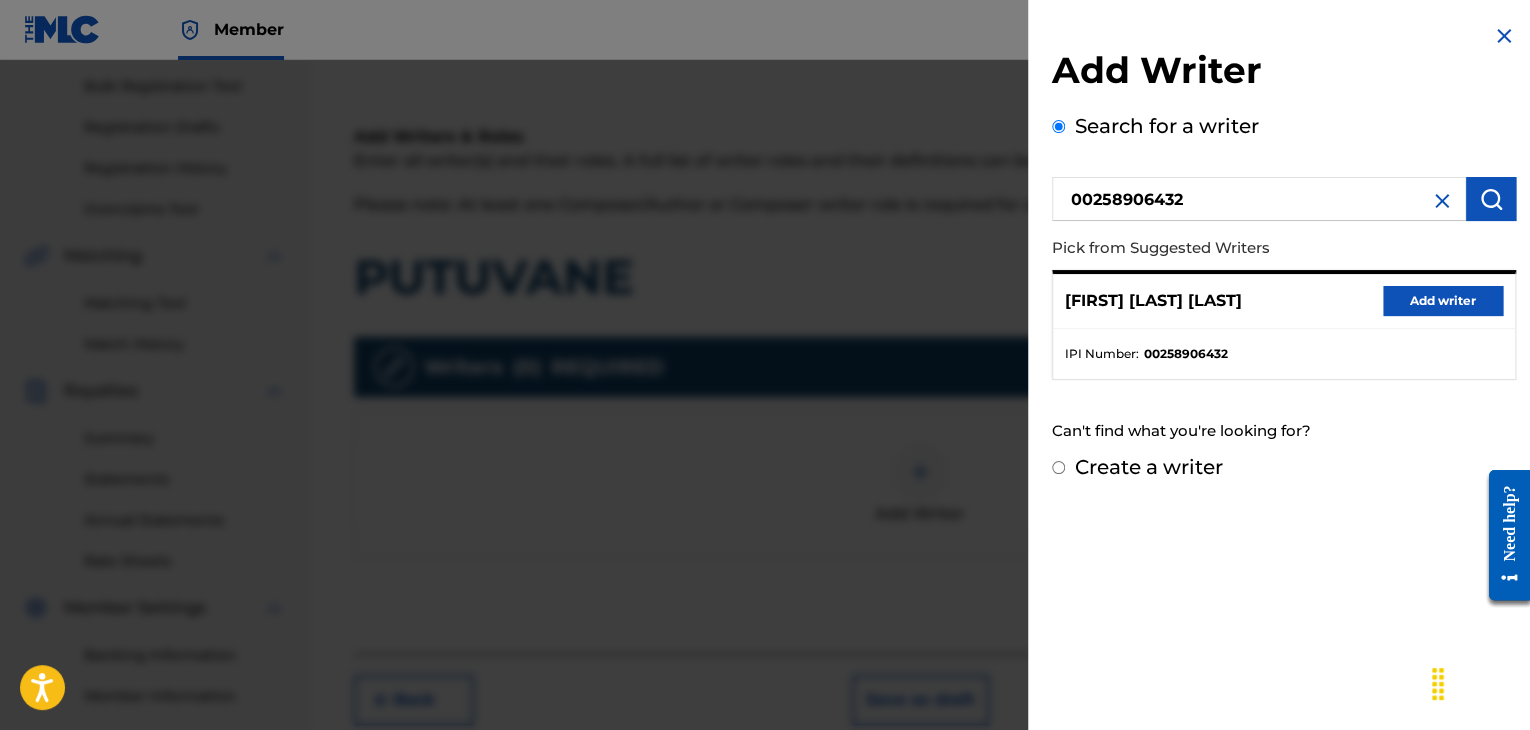 click on "[FIRST] [LAST] Add writer IPI Number : [PHONE]" at bounding box center [1284, 325] 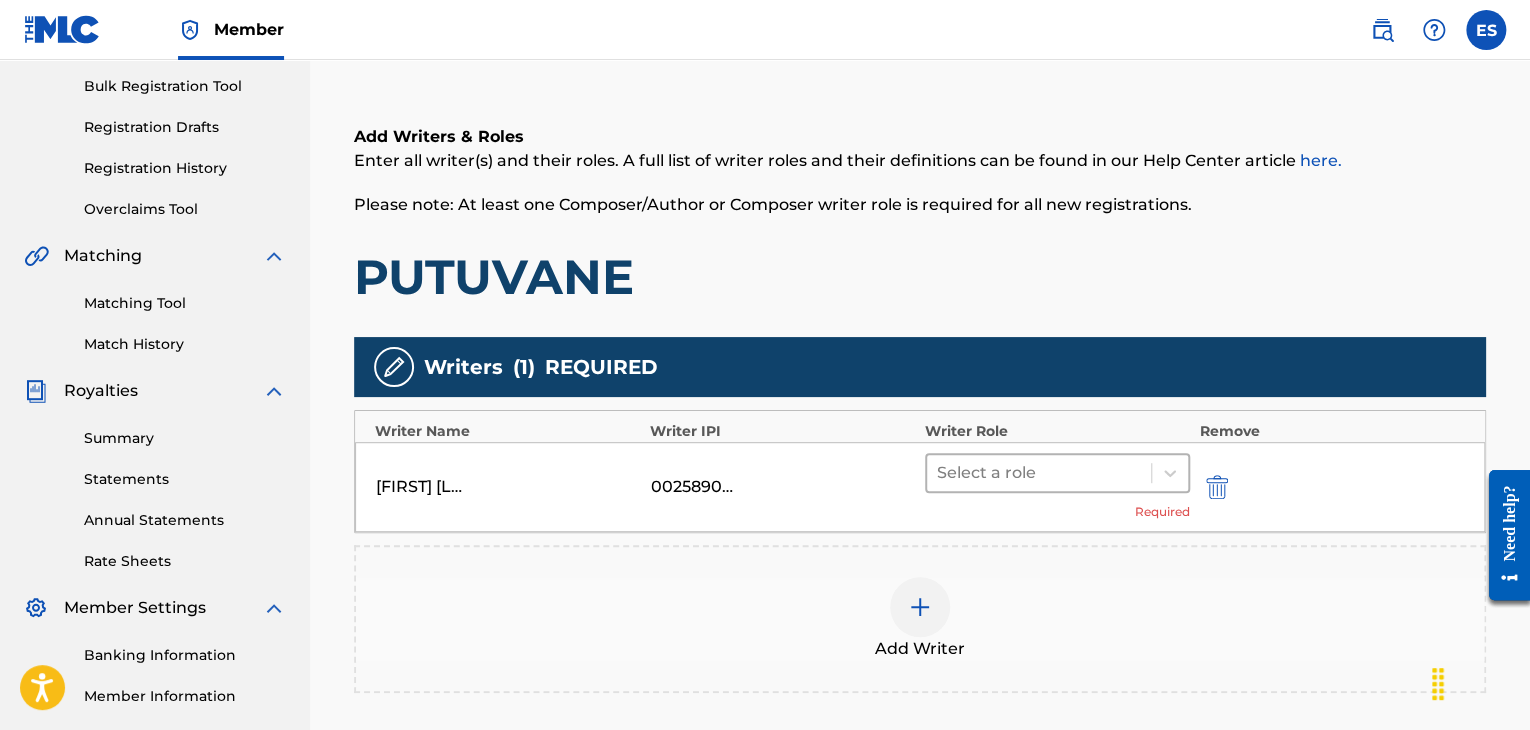 click at bounding box center [1039, 473] 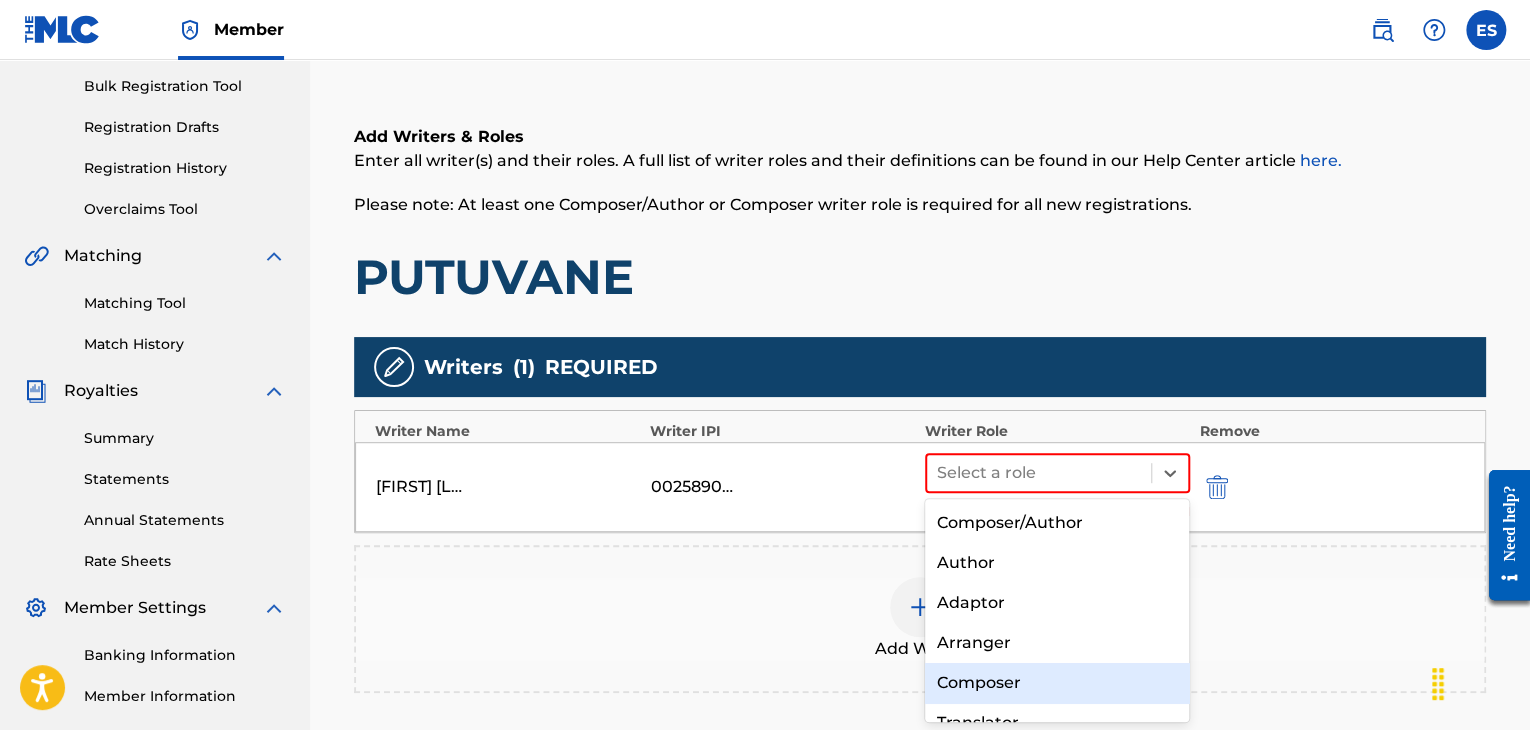 click on "Composer" at bounding box center (1057, 683) 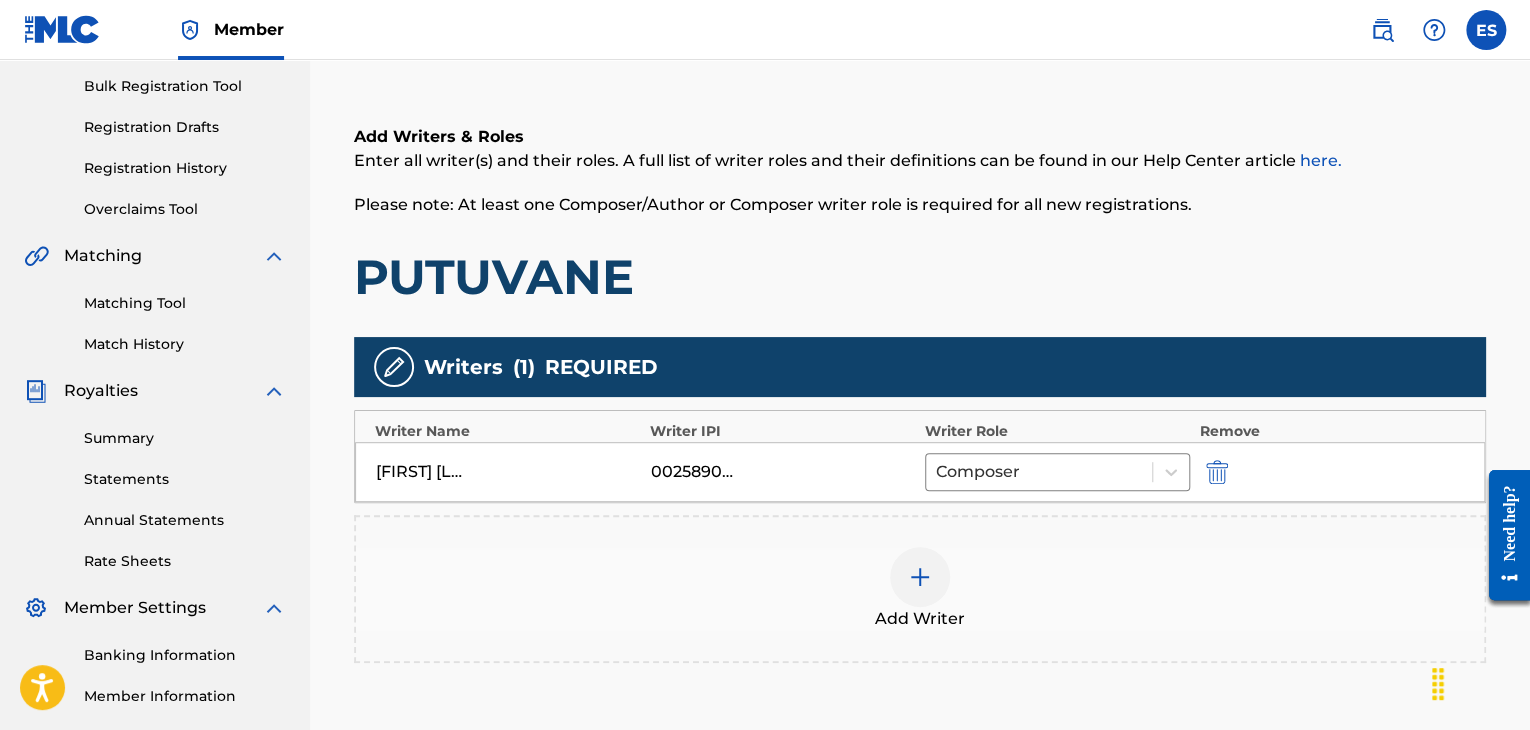 click at bounding box center [920, 577] 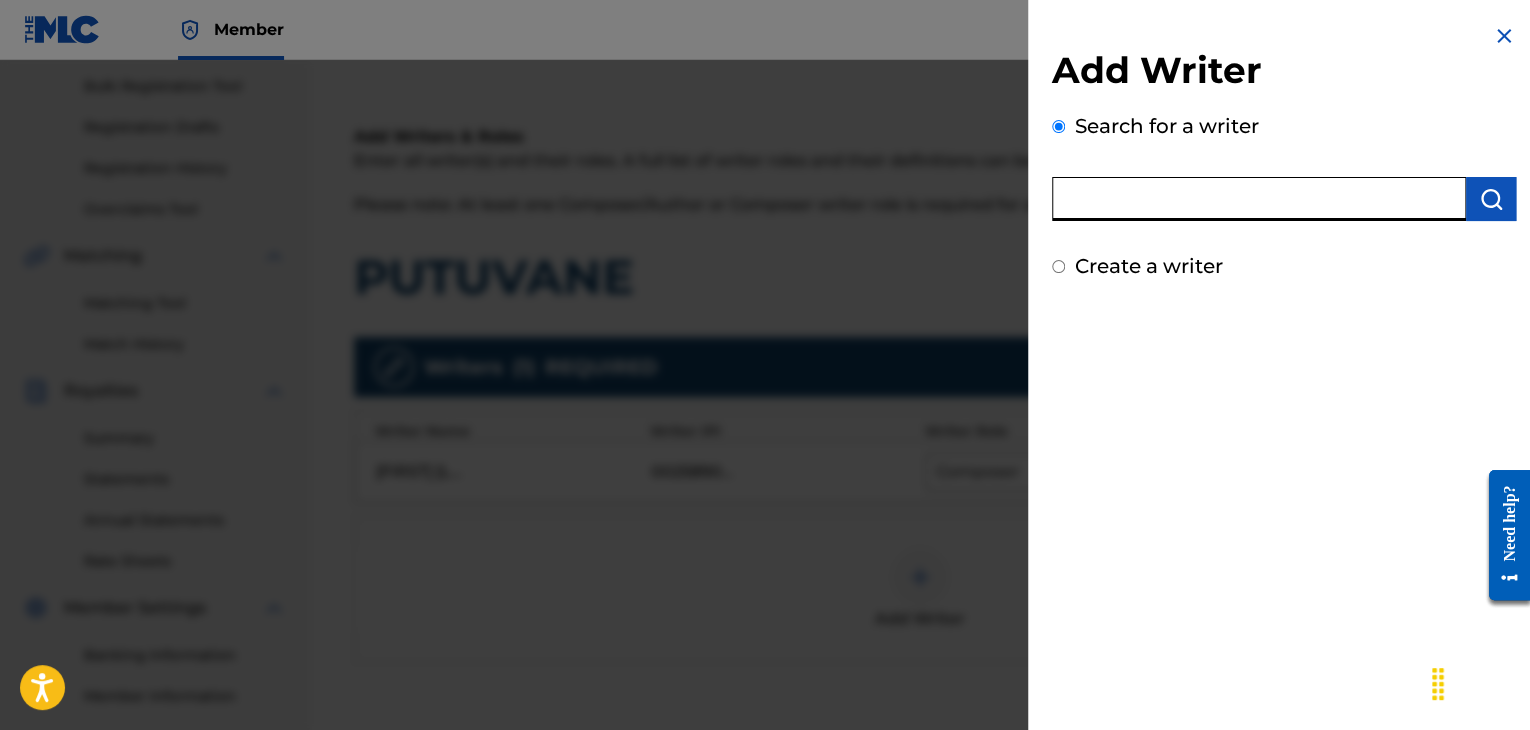 click at bounding box center [1259, 199] 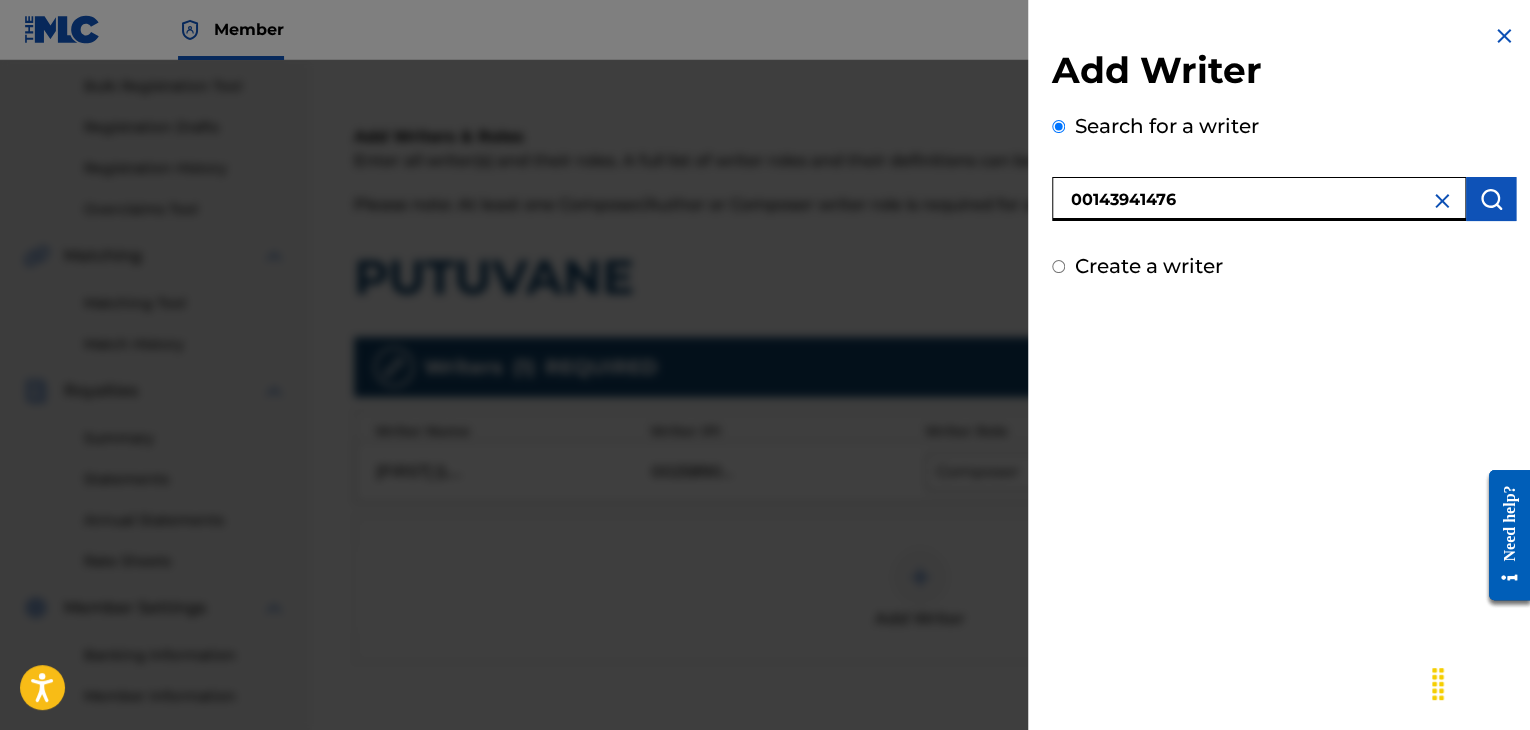type on "00143941476" 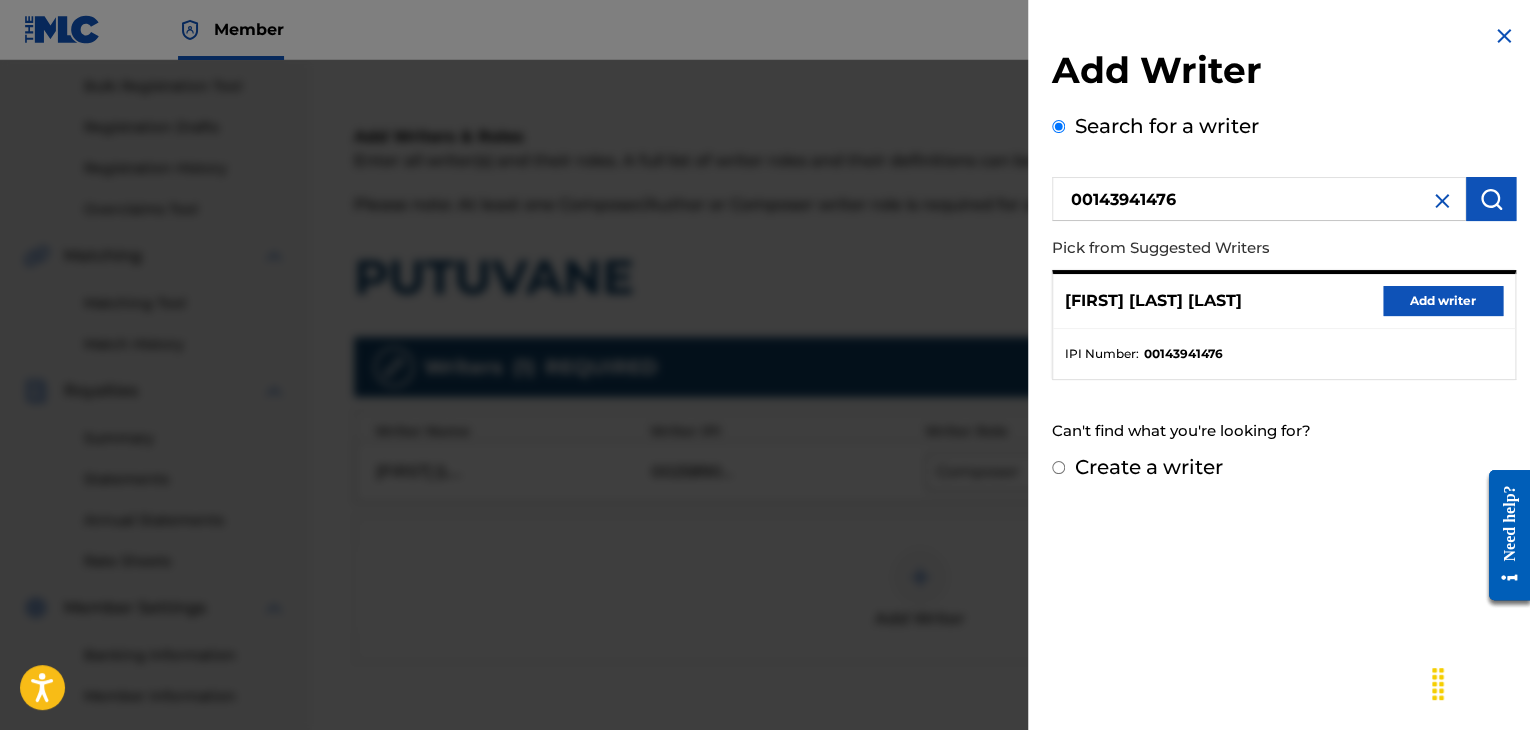 click on "Add writer" at bounding box center (1443, 301) 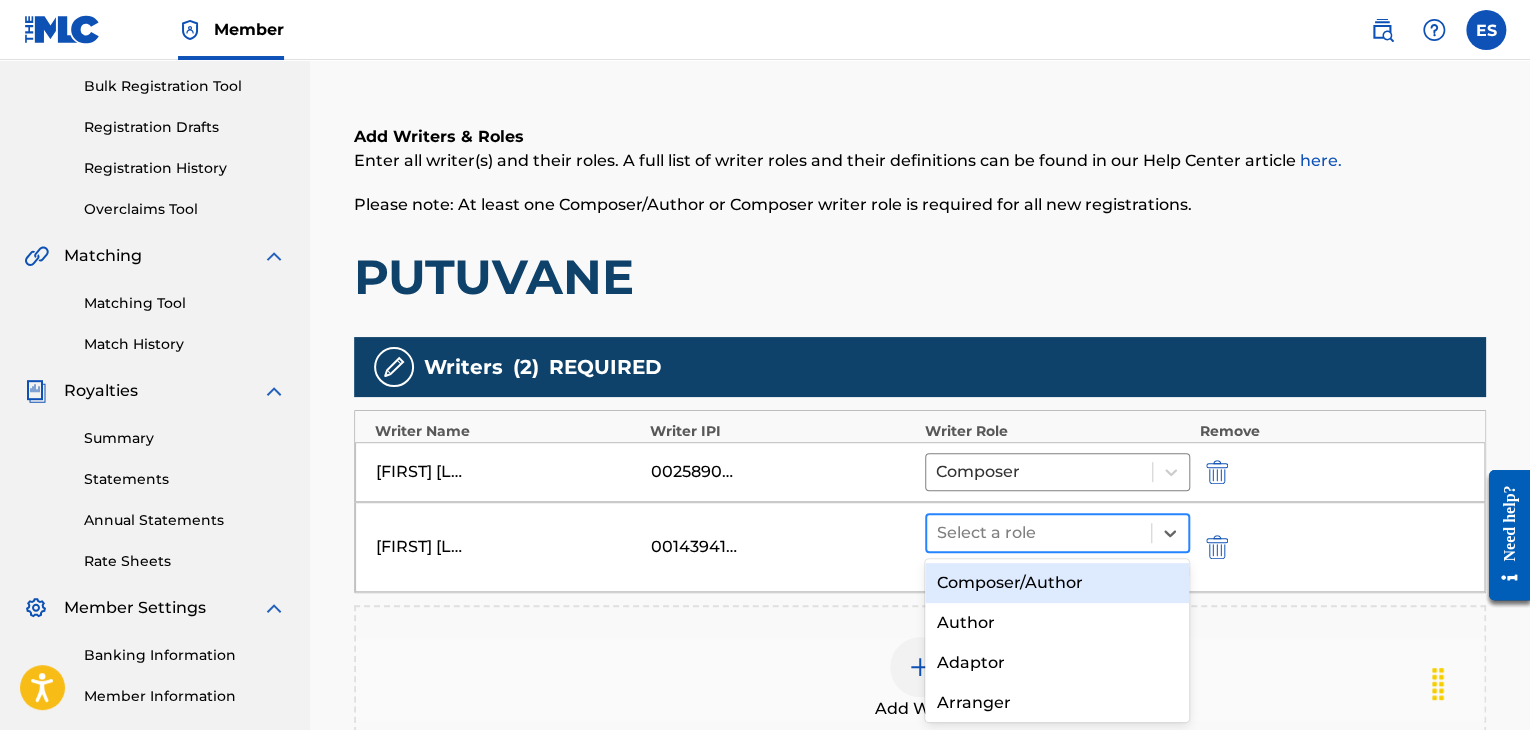 click at bounding box center (1039, 533) 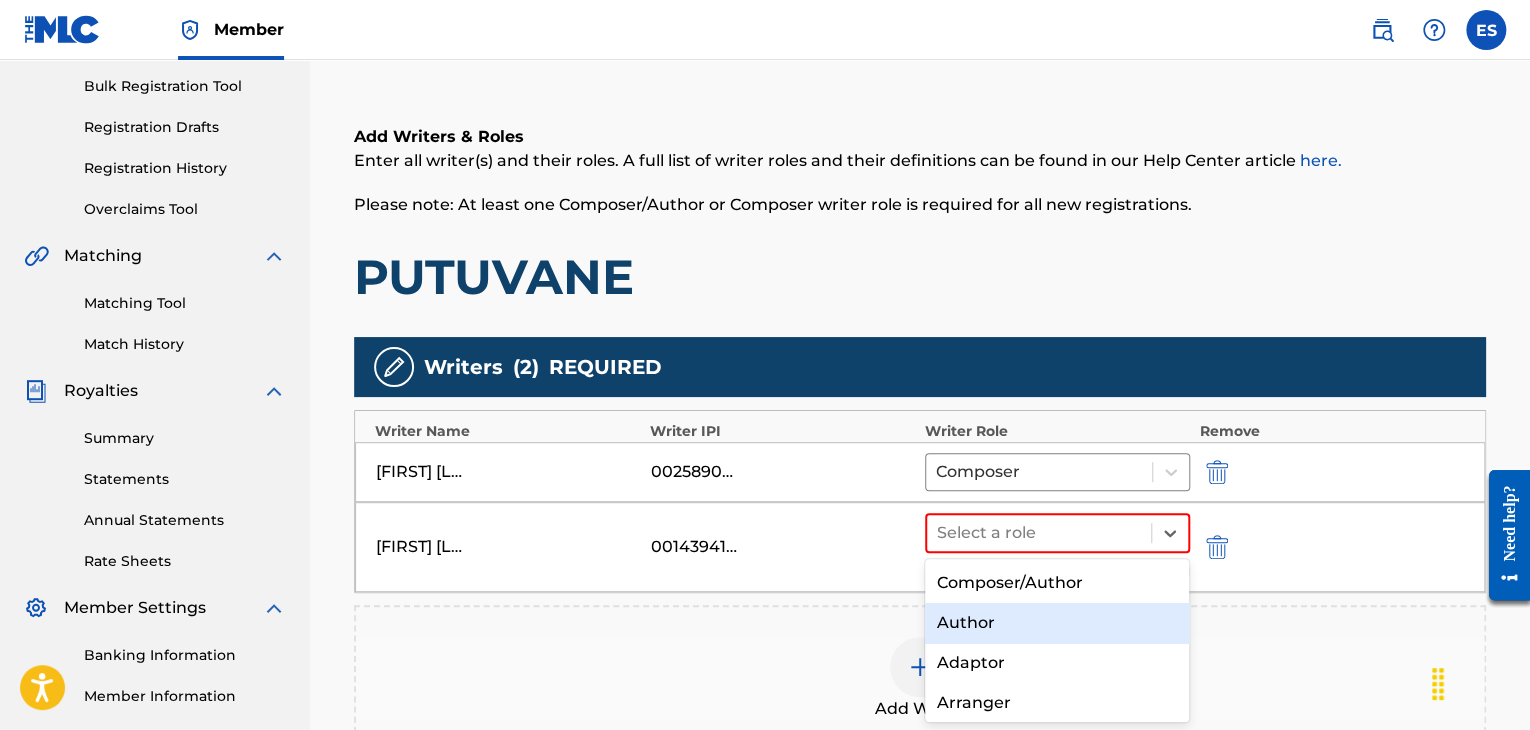 click on "Author" at bounding box center (1057, 623) 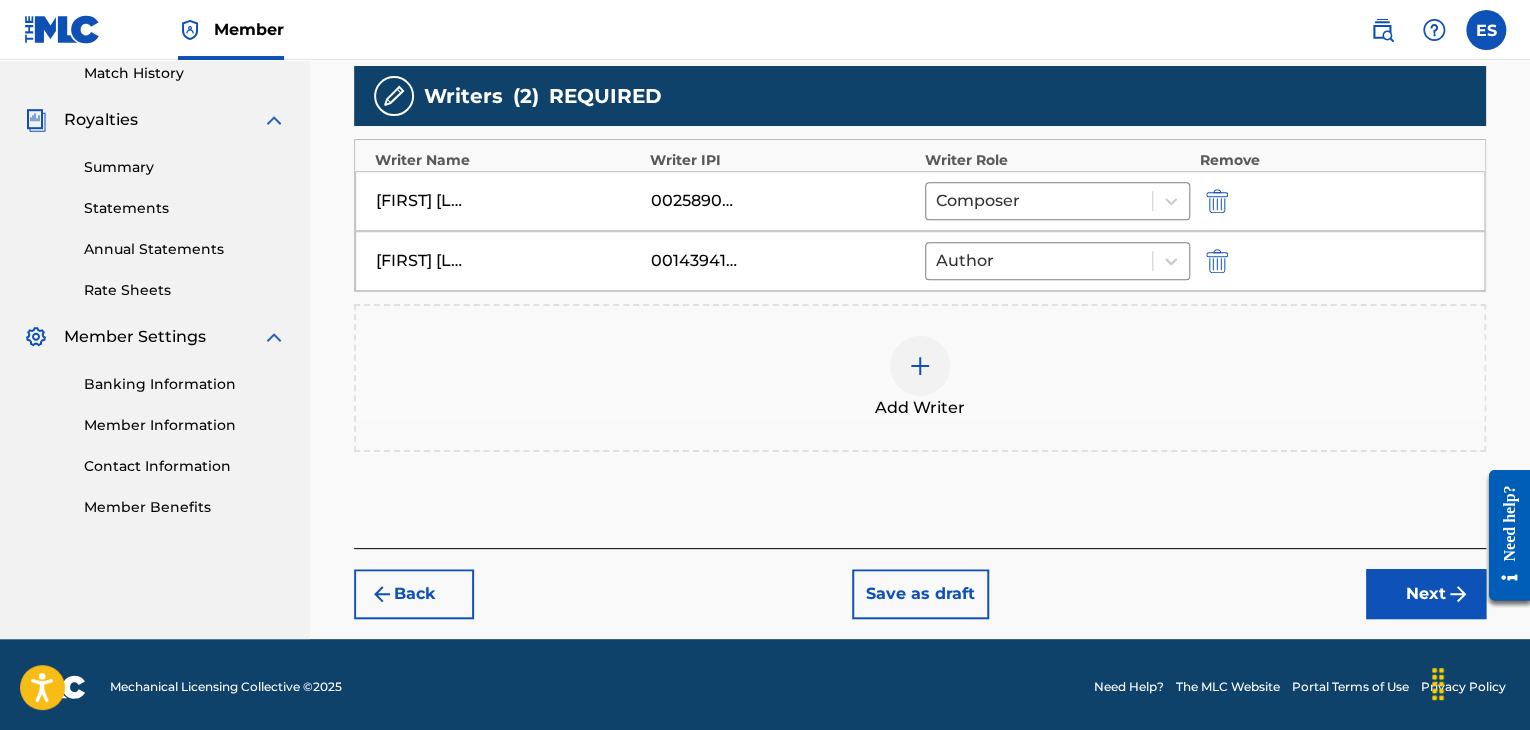 scroll, scrollTop: 564, scrollLeft: 0, axis: vertical 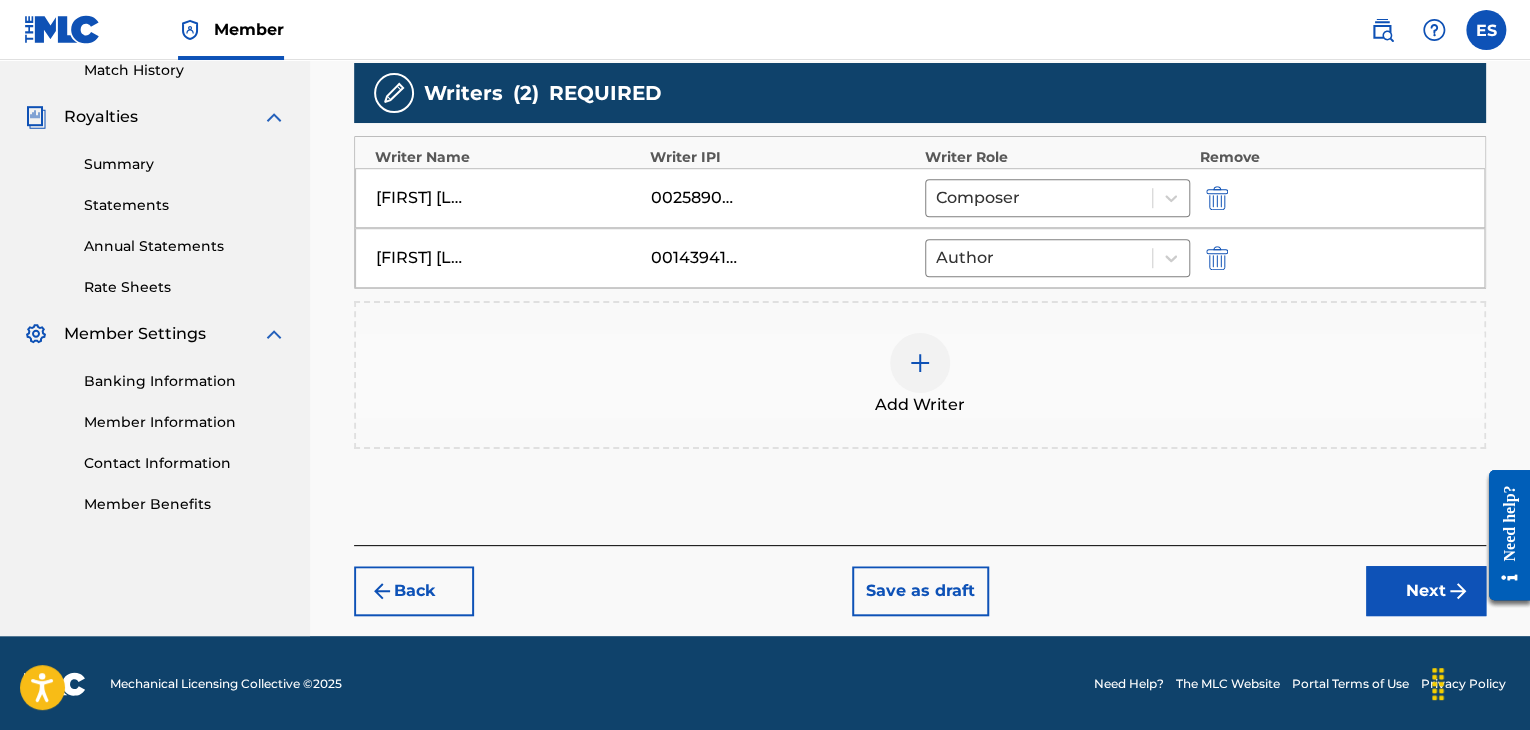 click on "Next" at bounding box center [1426, 591] 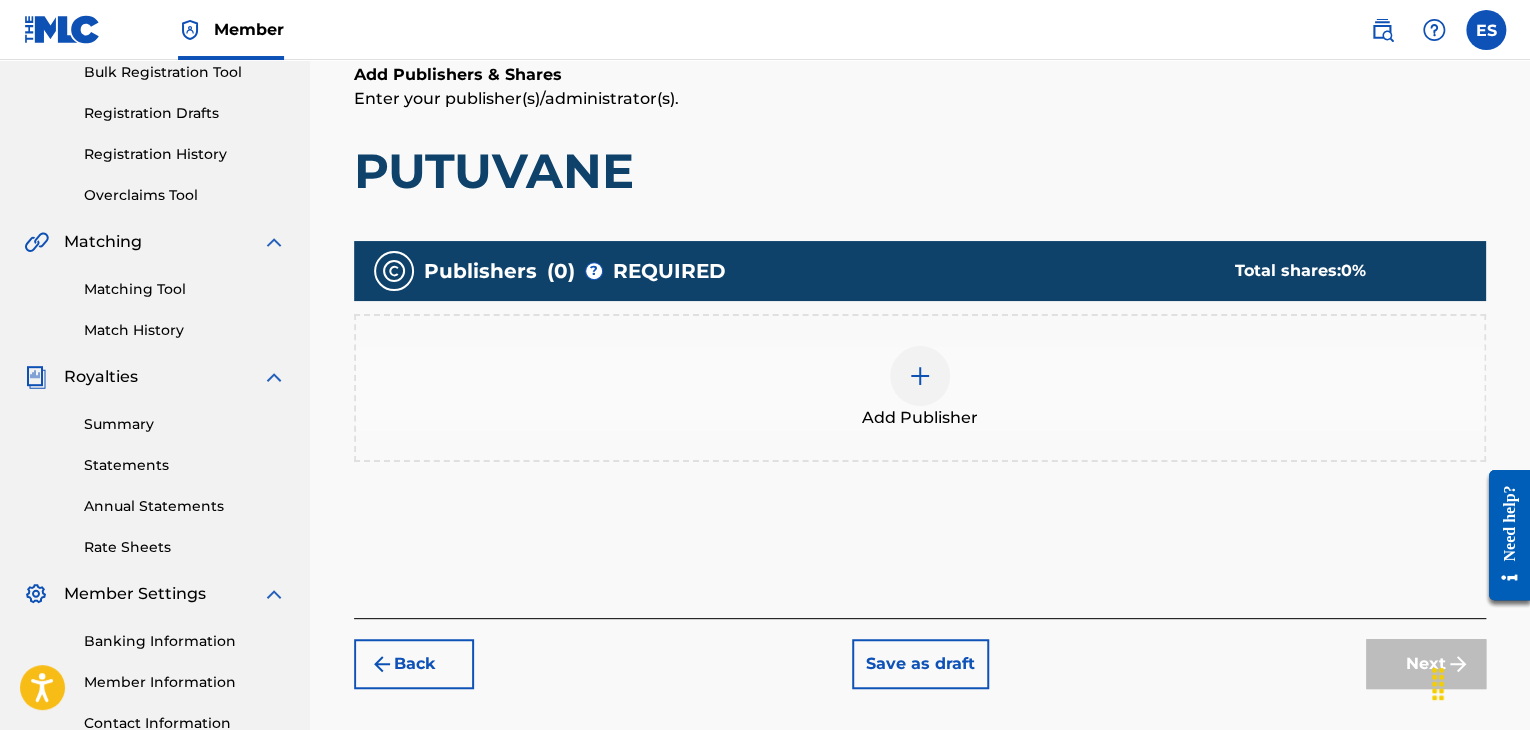 scroll, scrollTop: 469, scrollLeft: 0, axis: vertical 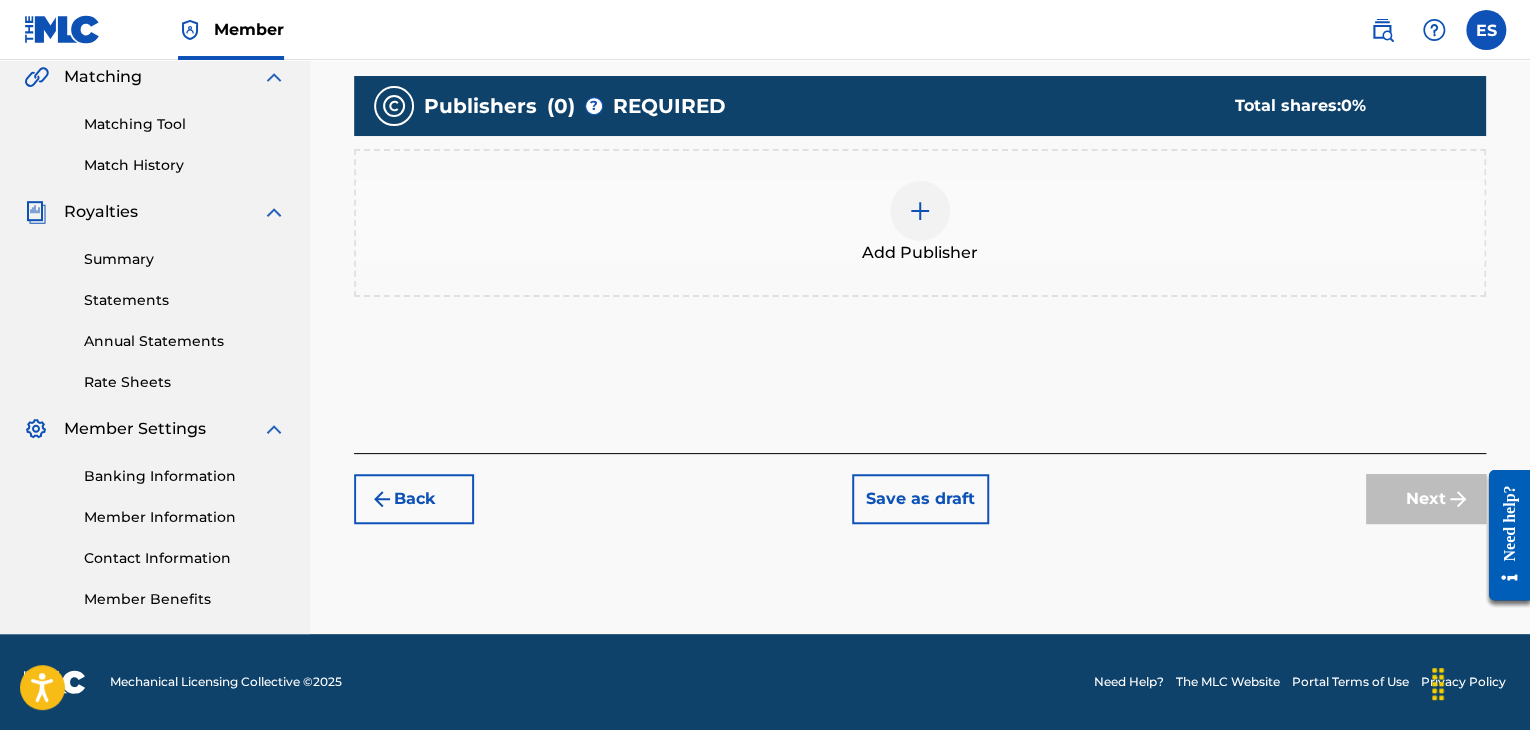 click at bounding box center [920, 211] 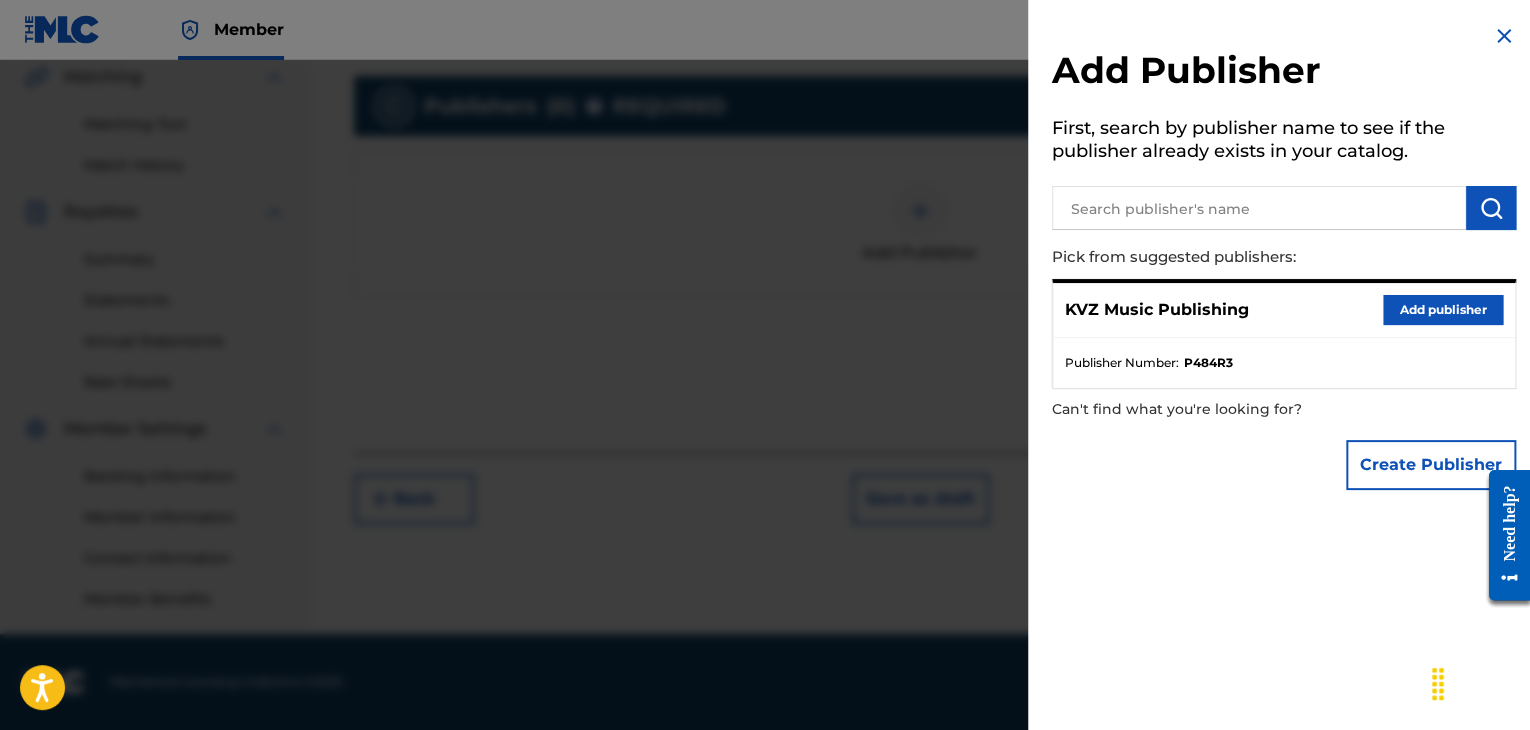 click on "Add publisher" at bounding box center [1443, 310] 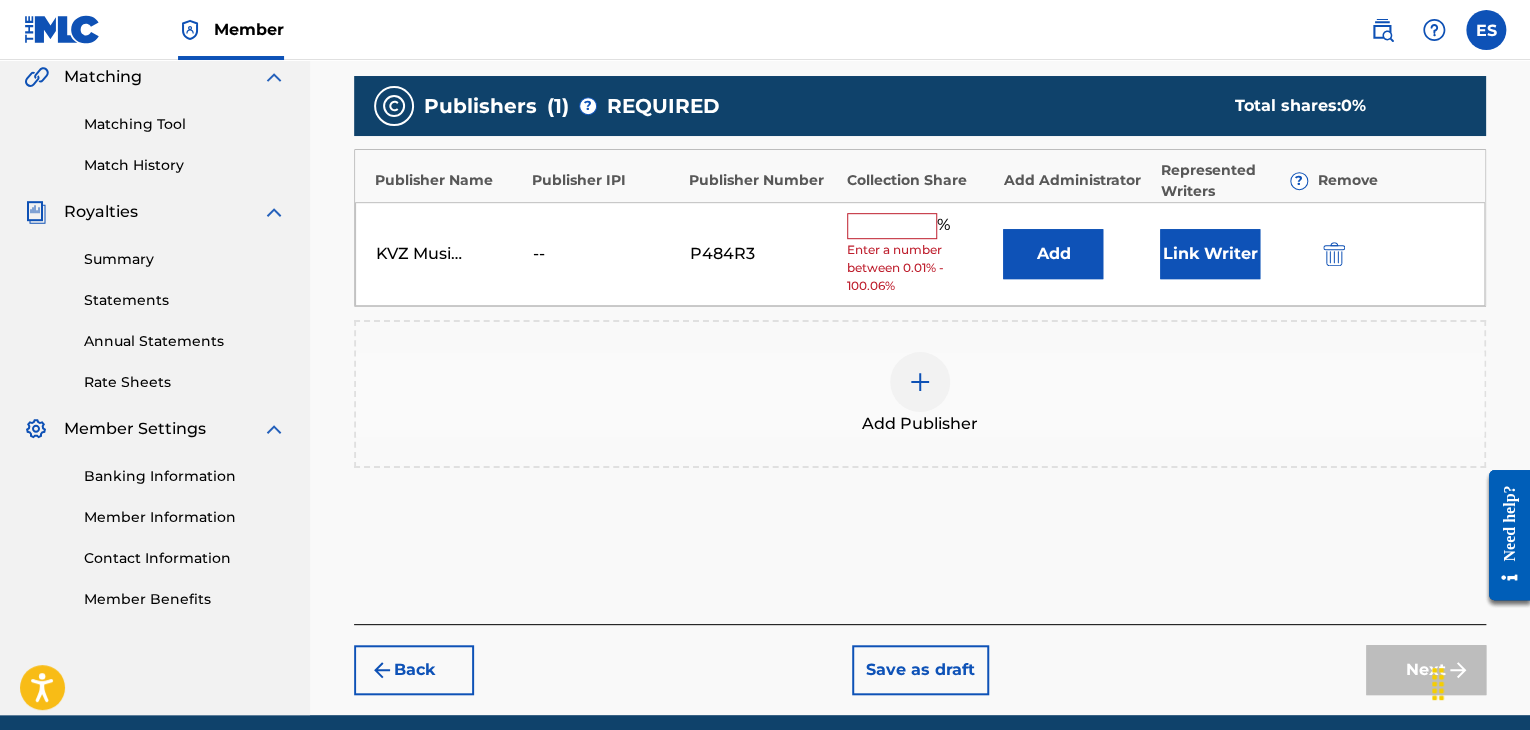 click at bounding box center (892, 226) 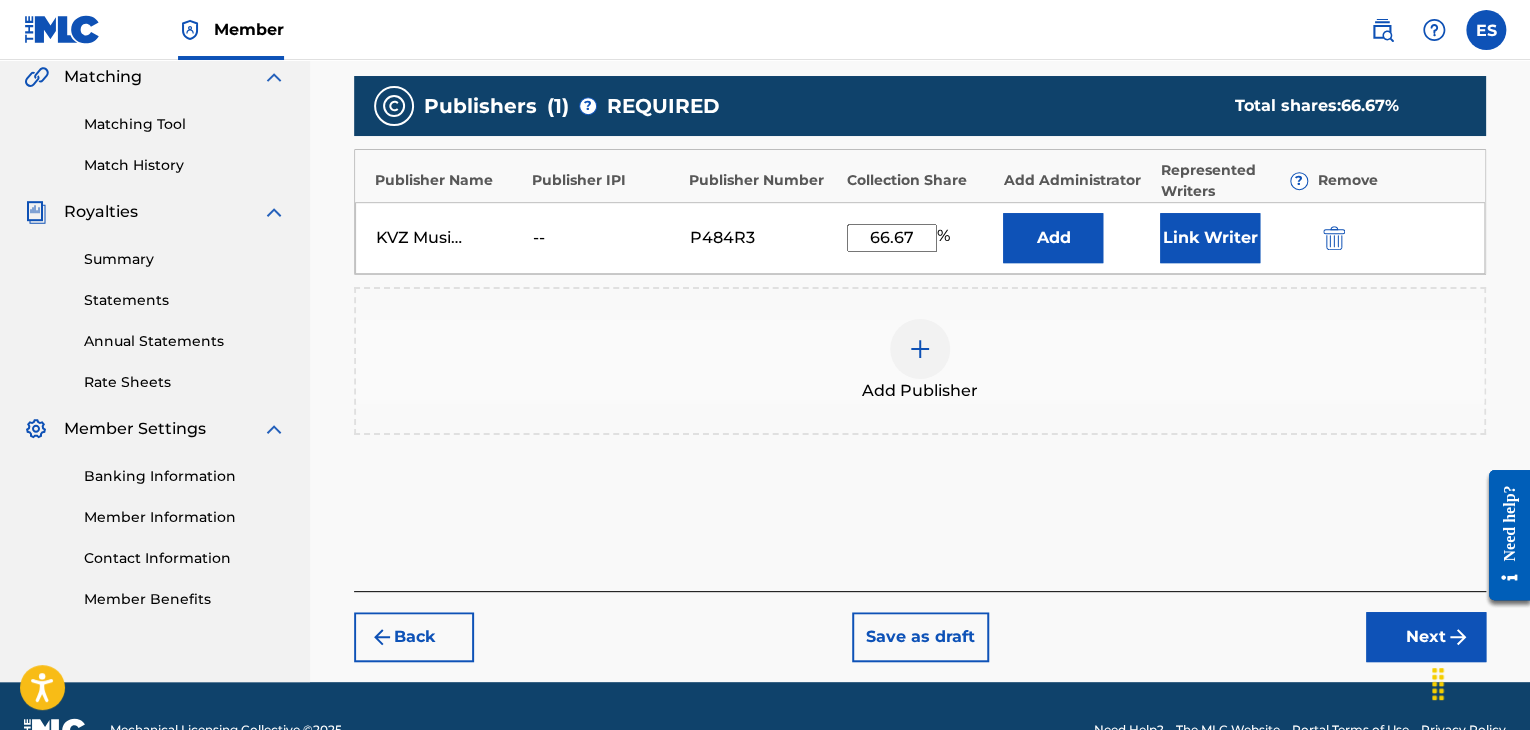 click on "Next" at bounding box center (1426, 637) 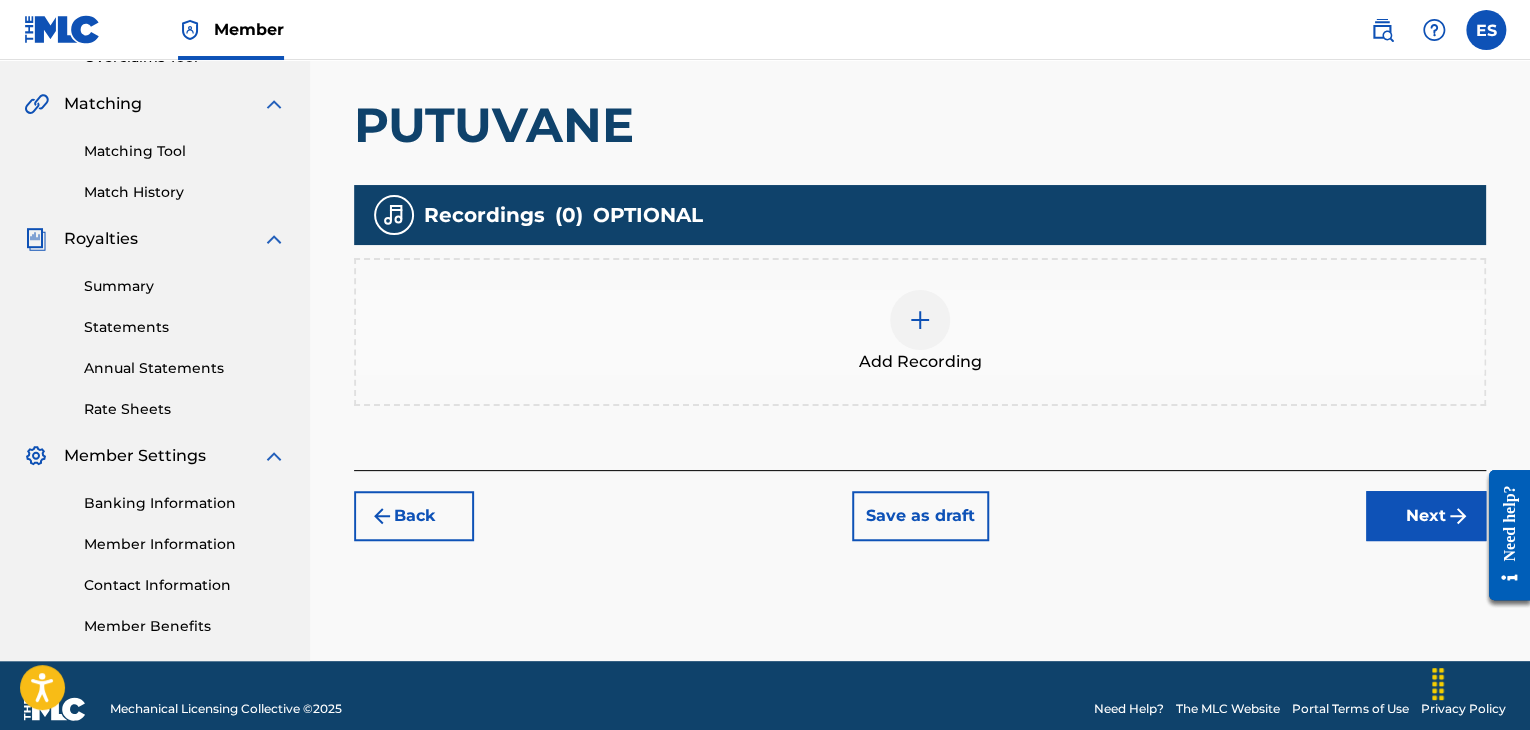 scroll, scrollTop: 469, scrollLeft: 0, axis: vertical 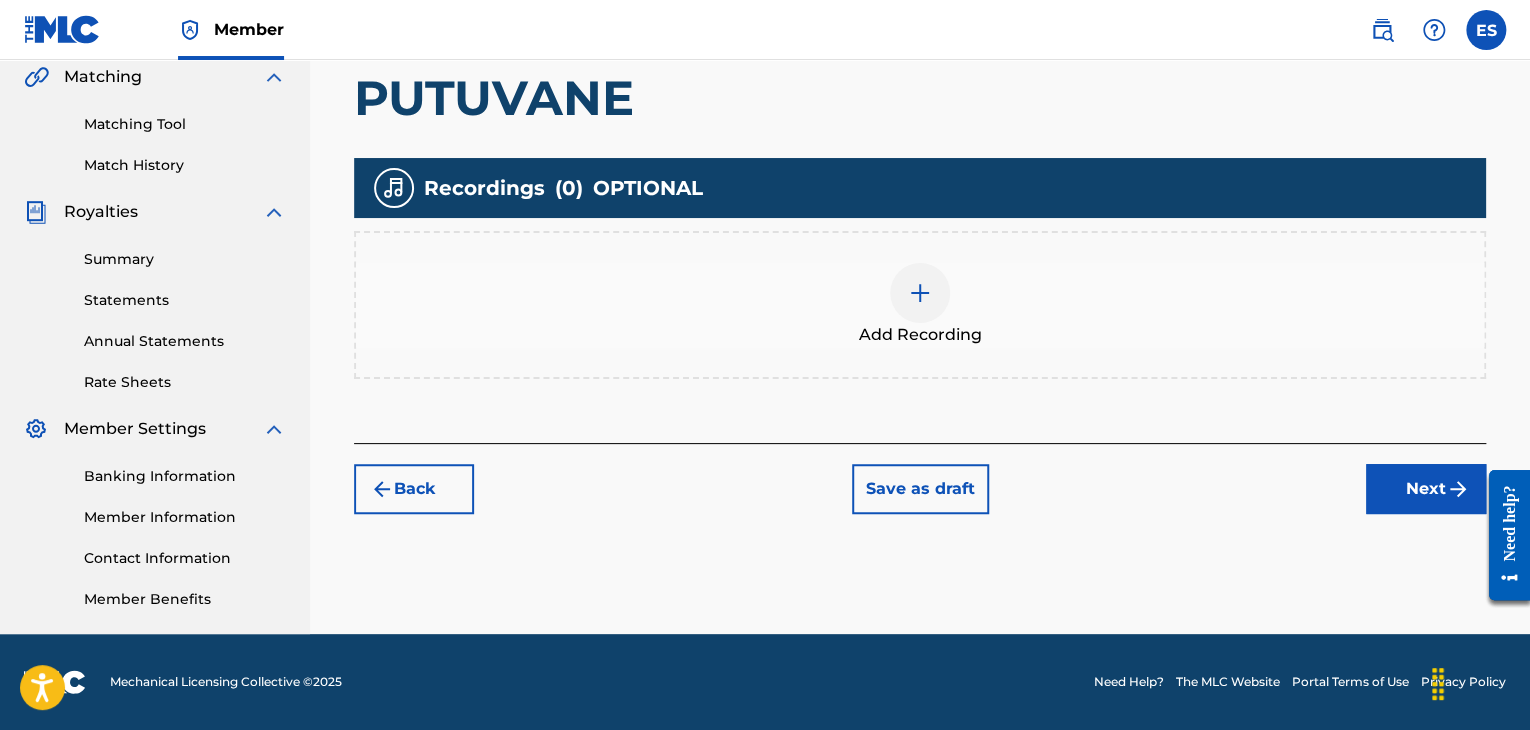 click at bounding box center (920, 293) 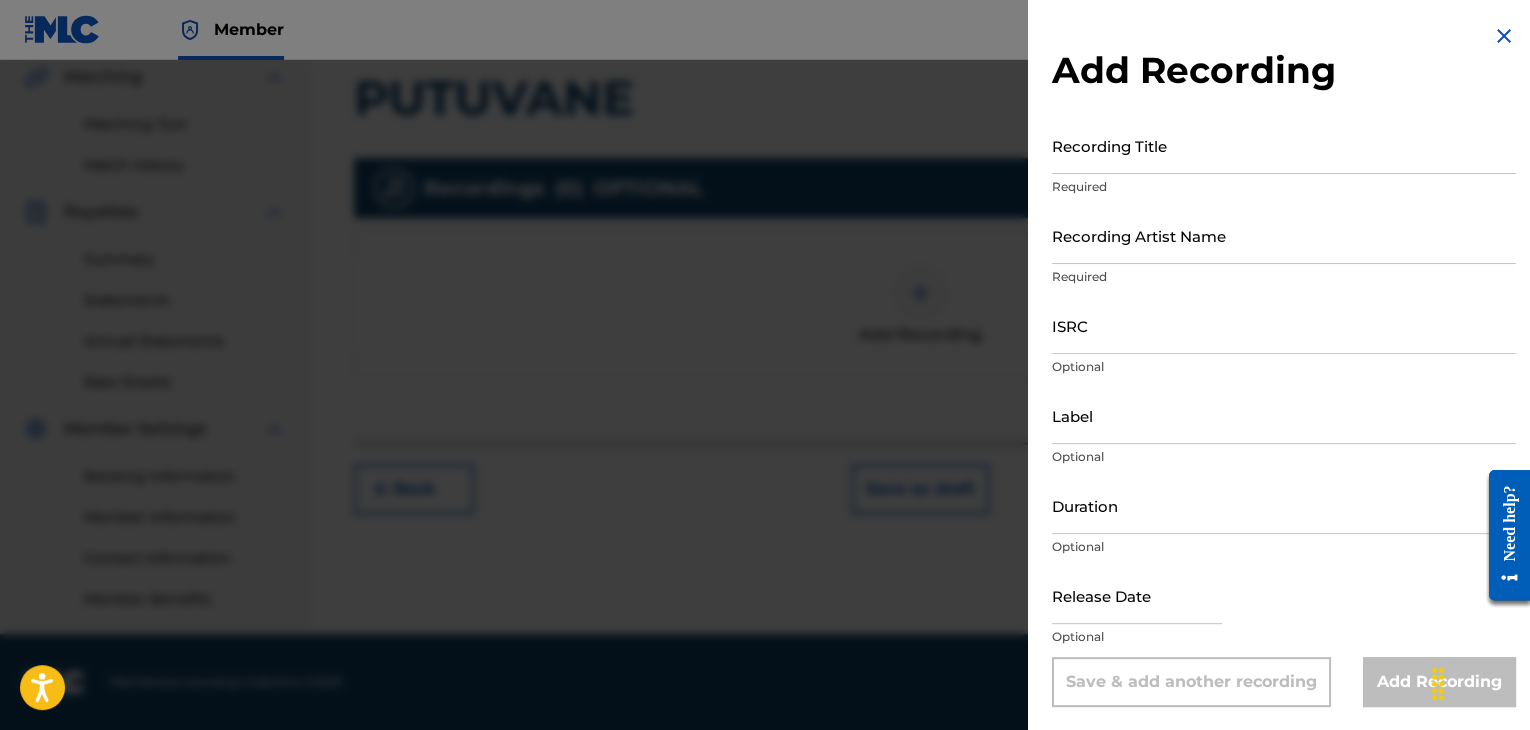 click on "Recording Title" at bounding box center [1284, 145] 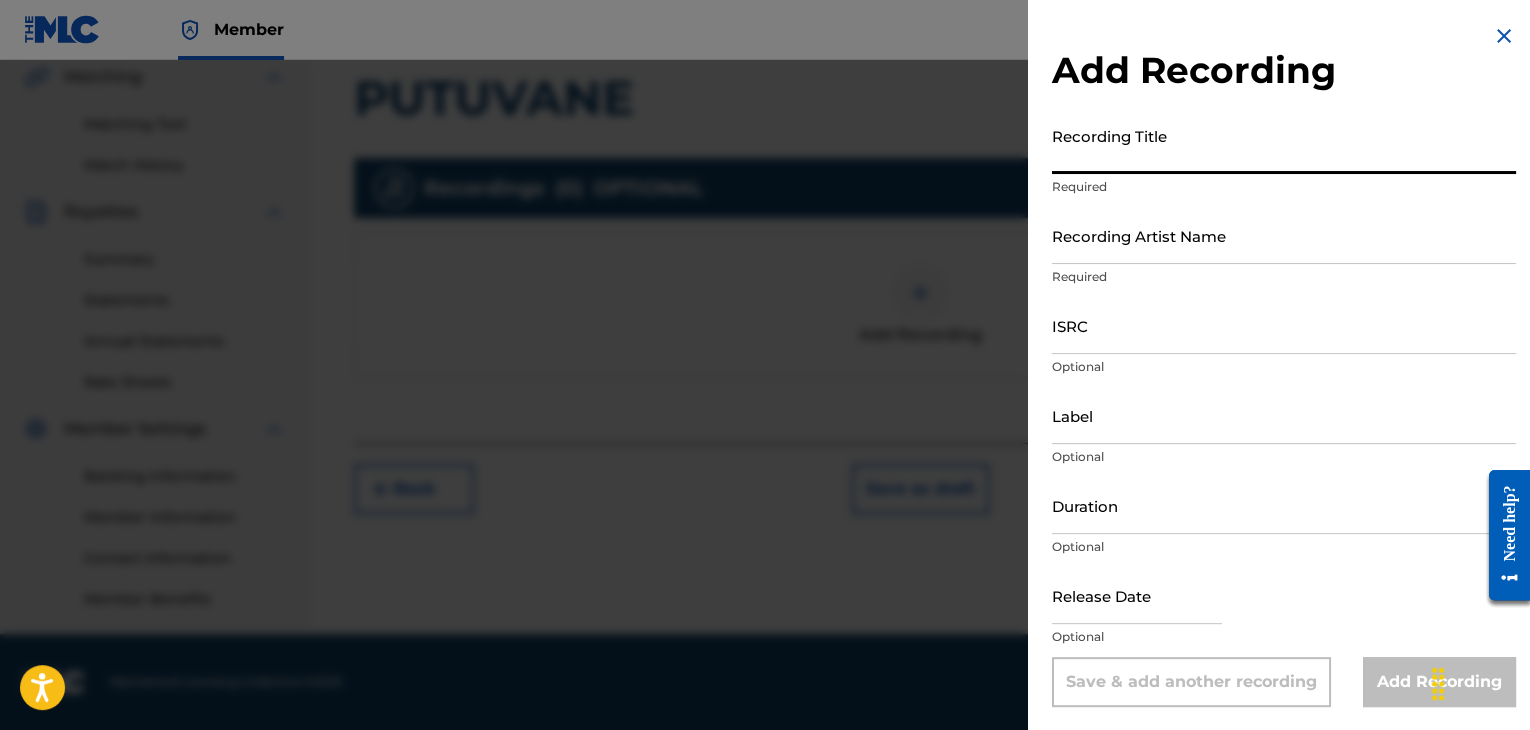 paste on "PUTUVANE" 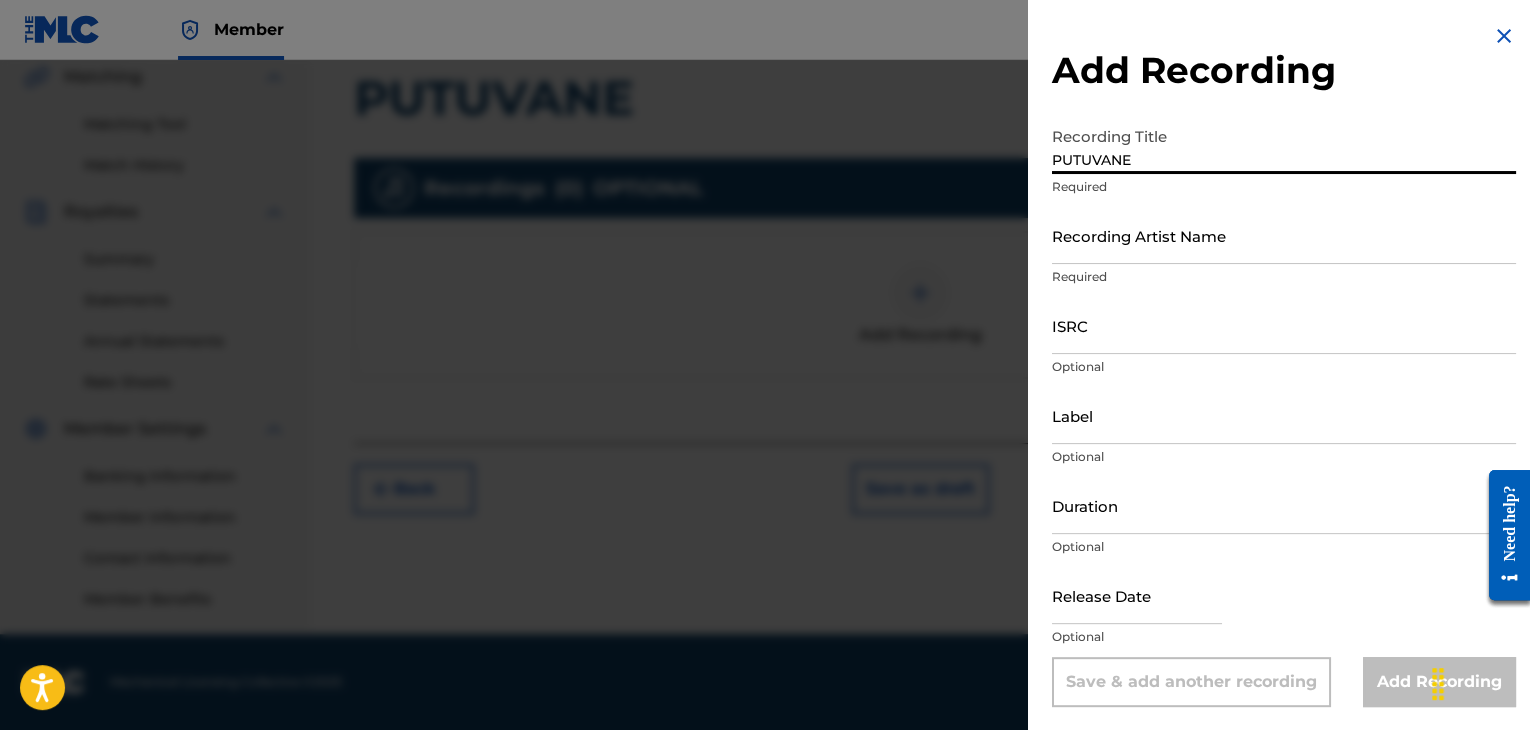 type on "PUTUVANE" 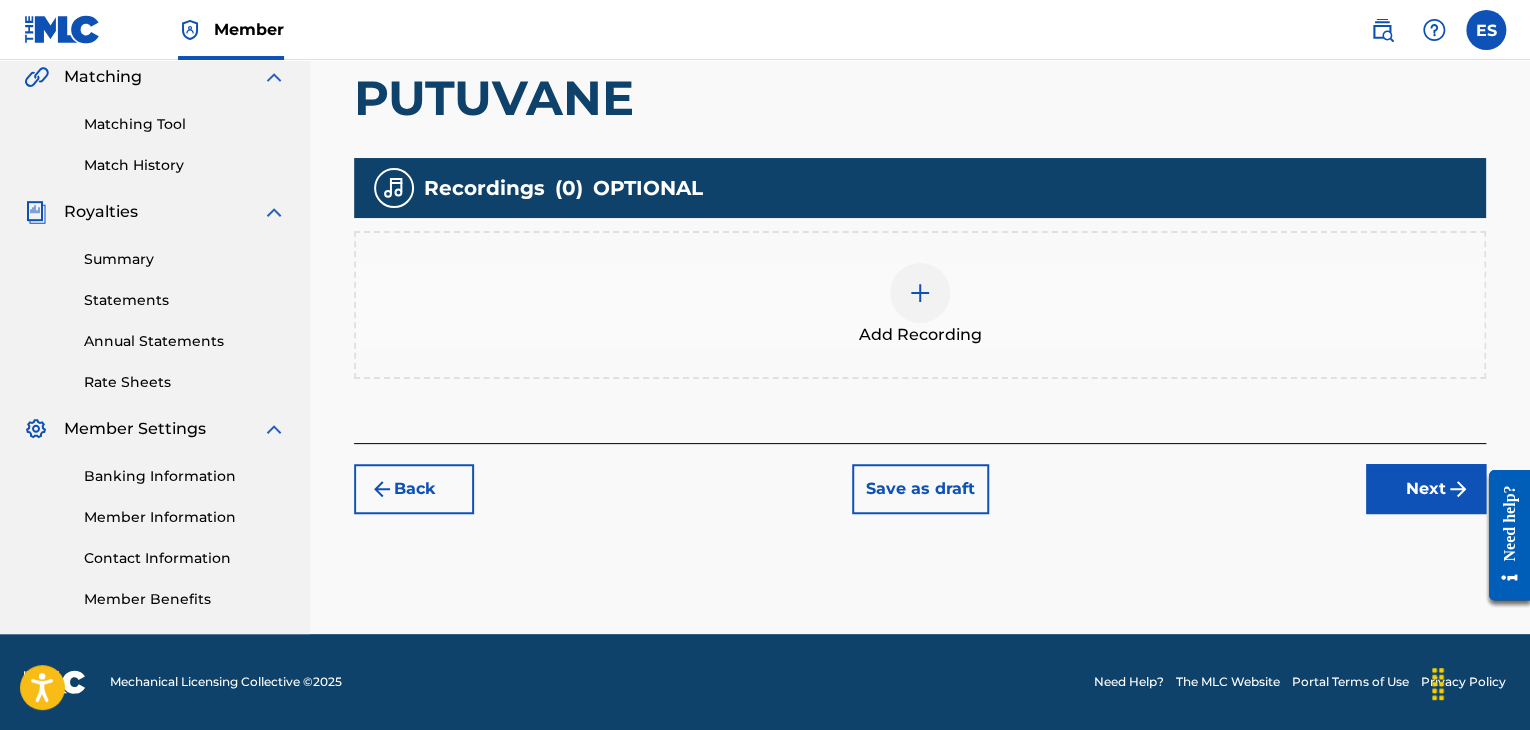 click on "Next" at bounding box center (1426, 489) 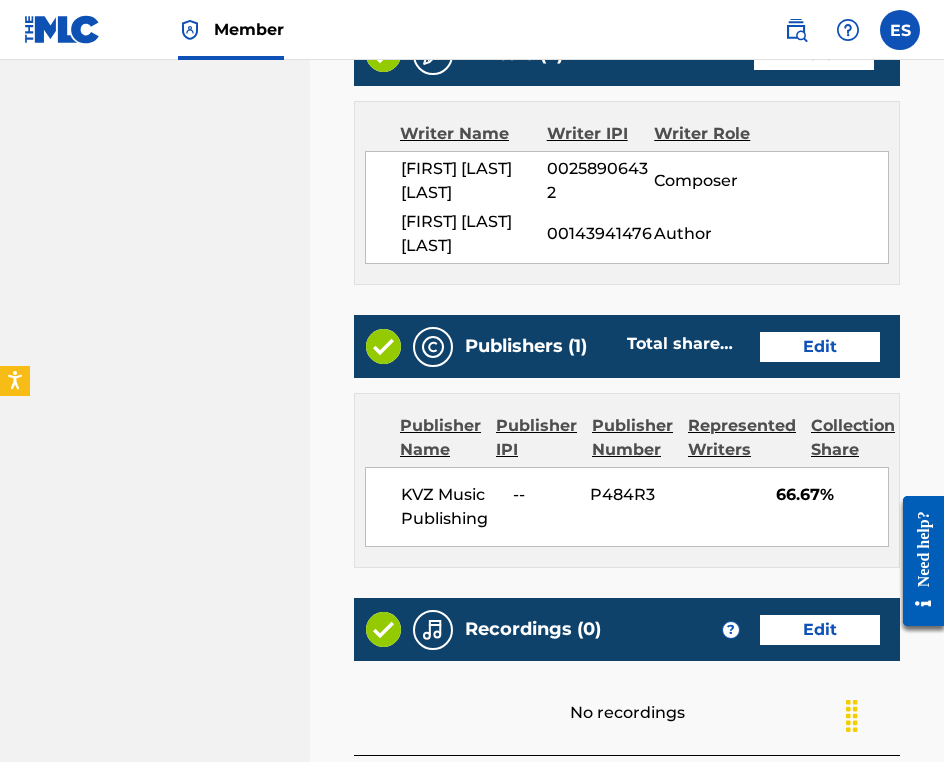 scroll, scrollTop: 1244, scrollLeft: 0, axis: vertical 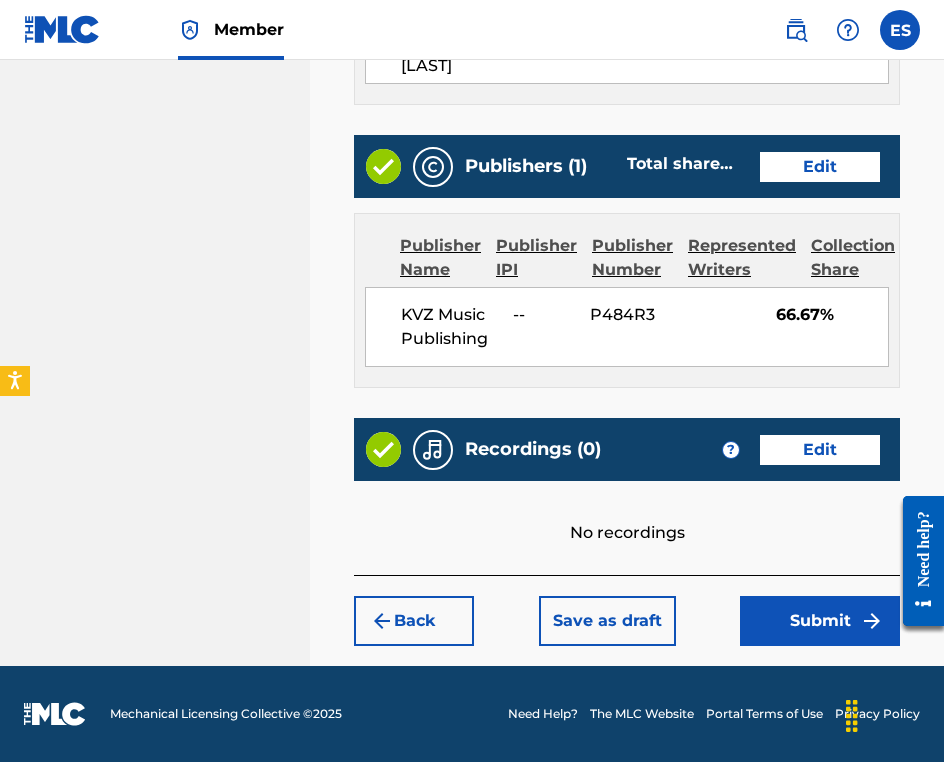 click on "Submit" at bounding box center [820, 621] 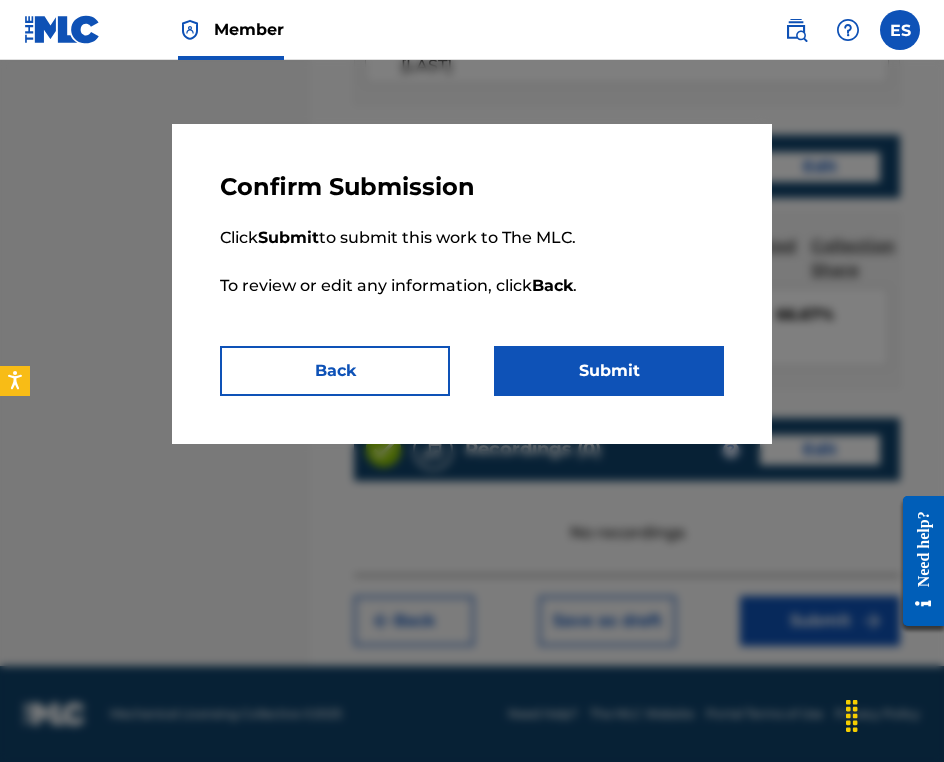 click on "Submit" at bounding box center (609, 371) 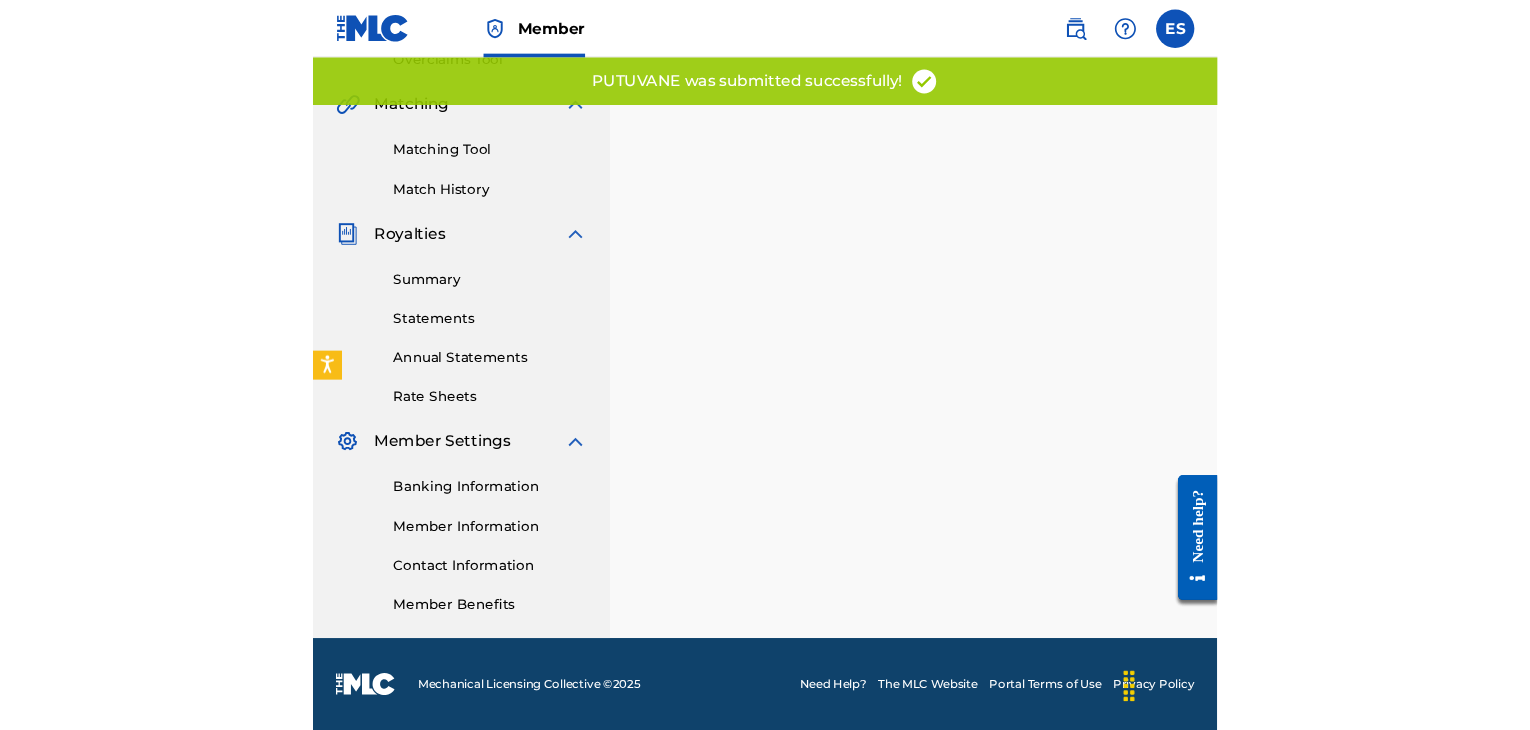 scroll, scrollTop: 0, scrollLeft: 0, axis: both 